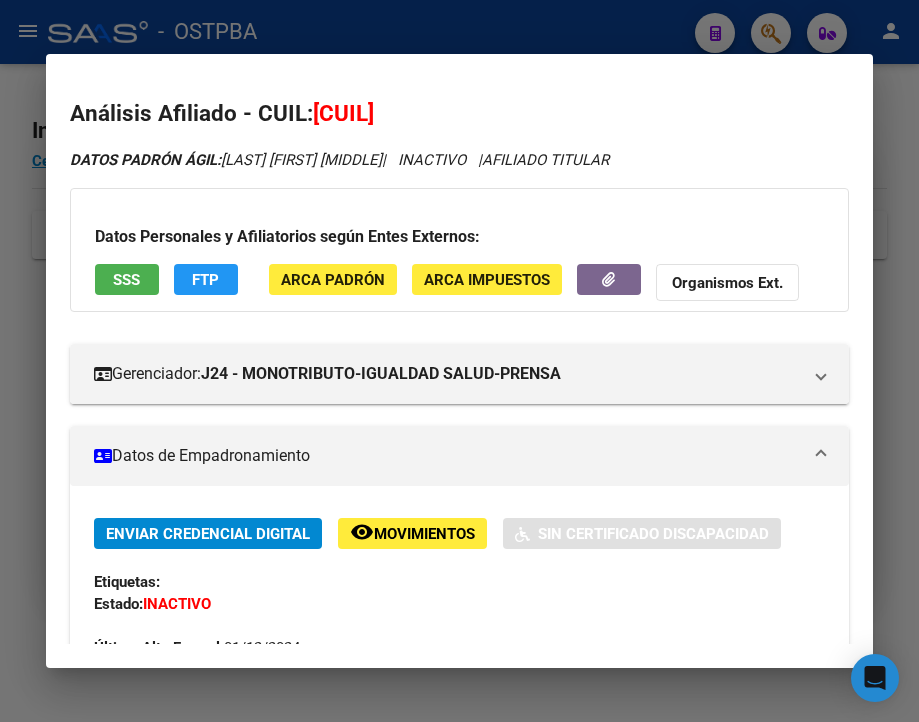 scroll, scrollTop: 0, scrollLeft: 0, axis: both 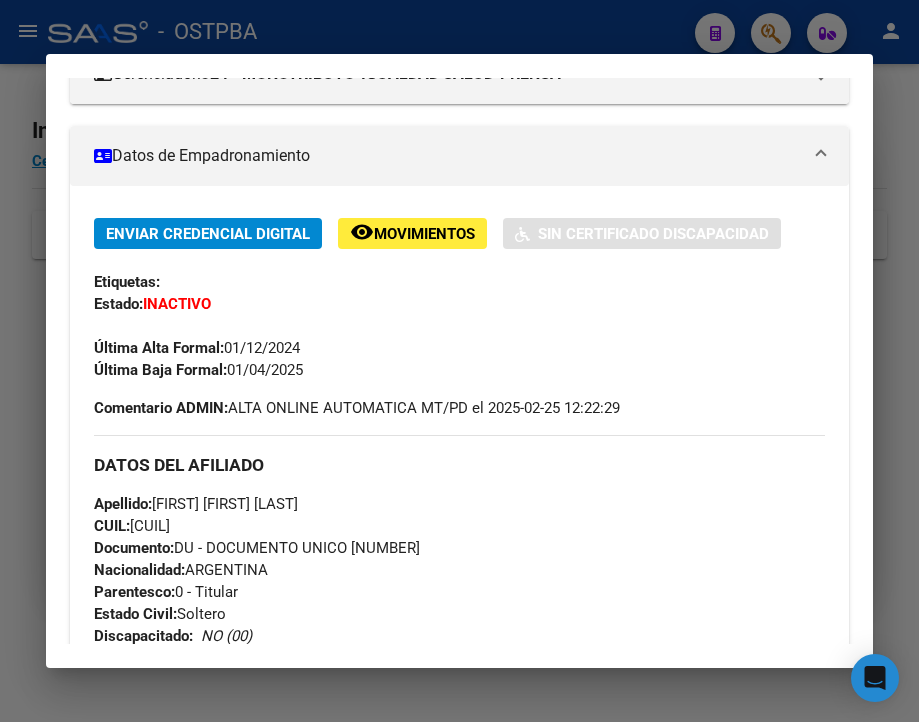 click at bounding box center [459, 361] 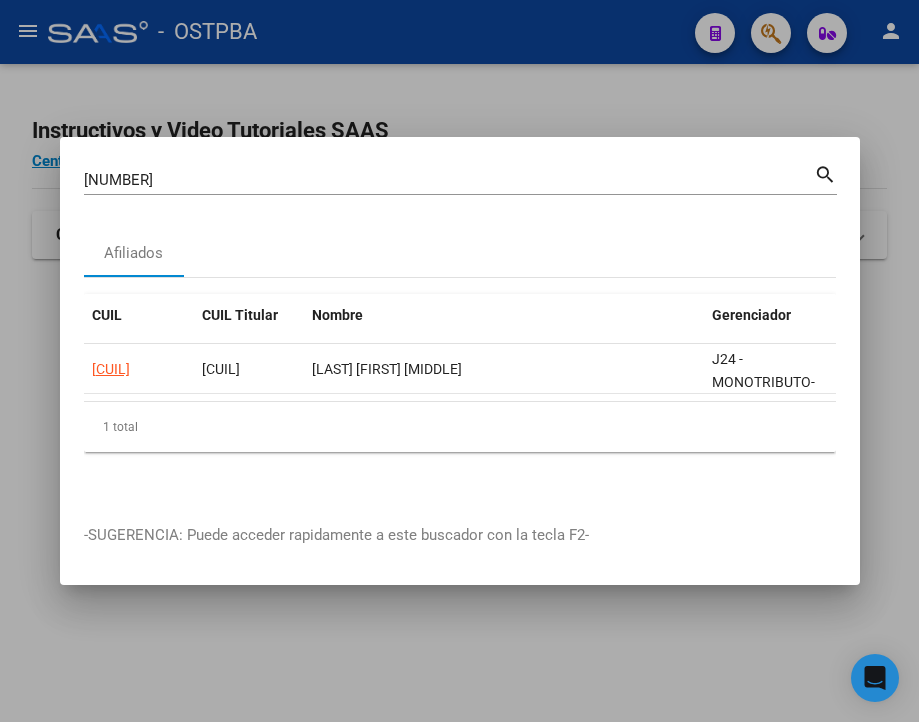 click on "[NUMBER]" at bounding box center (449, 180) 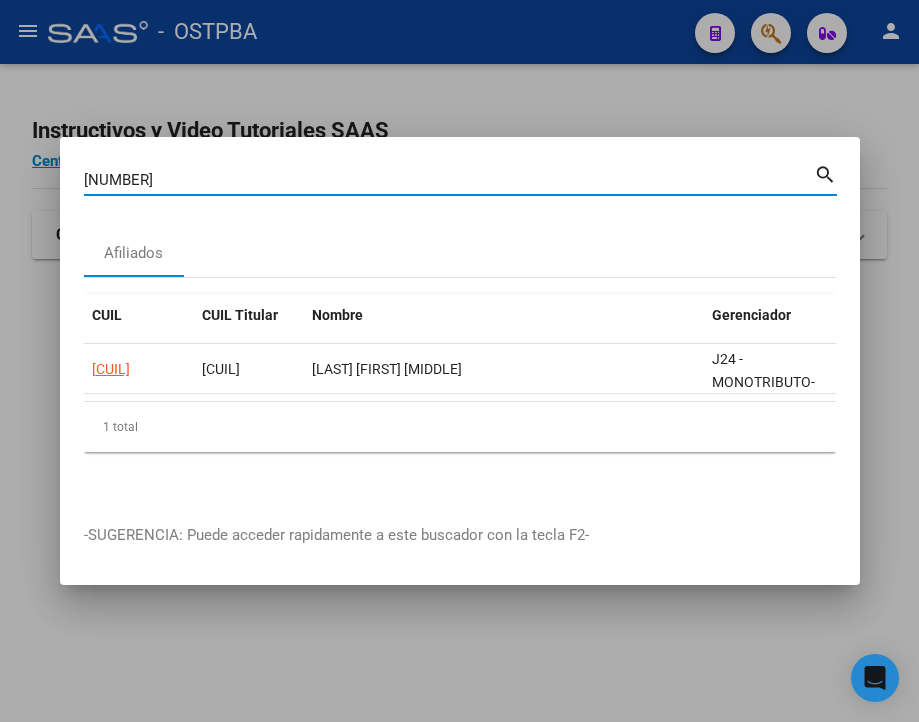 click on "[NUMBER]" at bounding box center (449, 180) 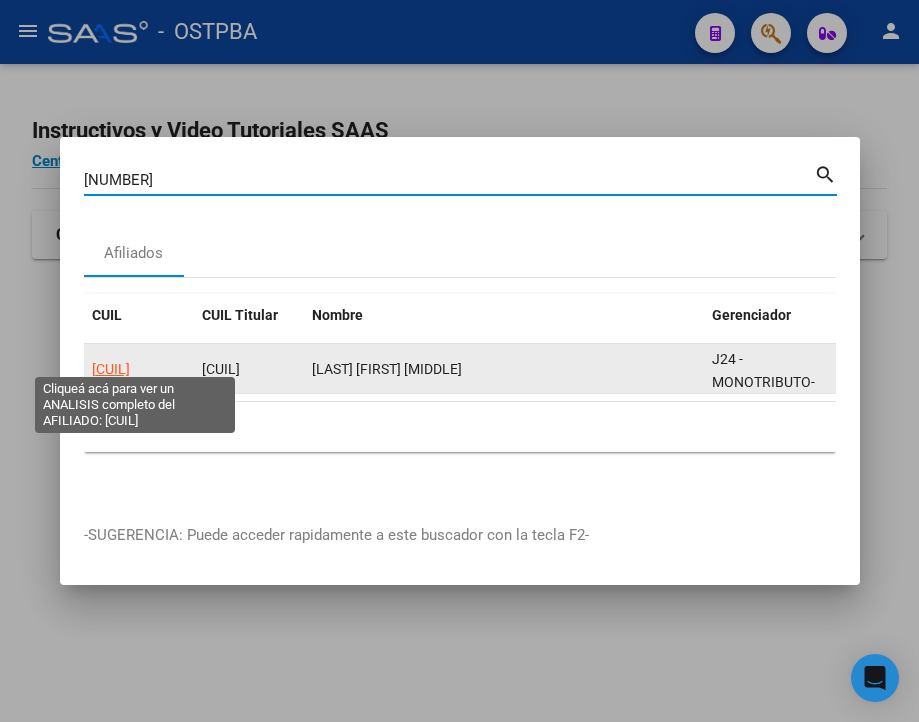 click on "[CUIL]" 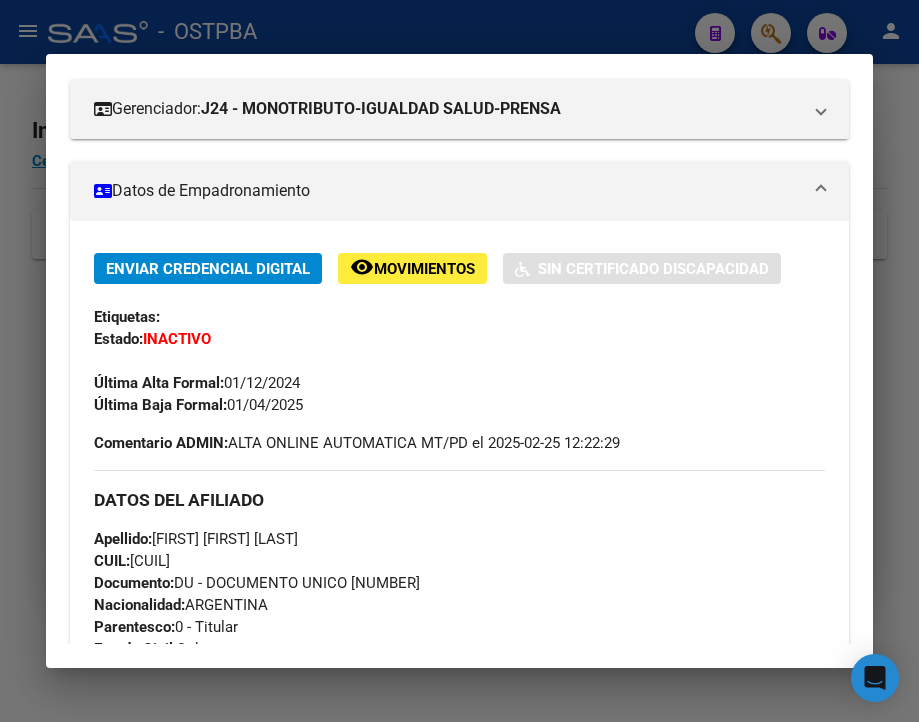 scroll, scrollTop: 300, scrollLeft: 0, axis: vertical 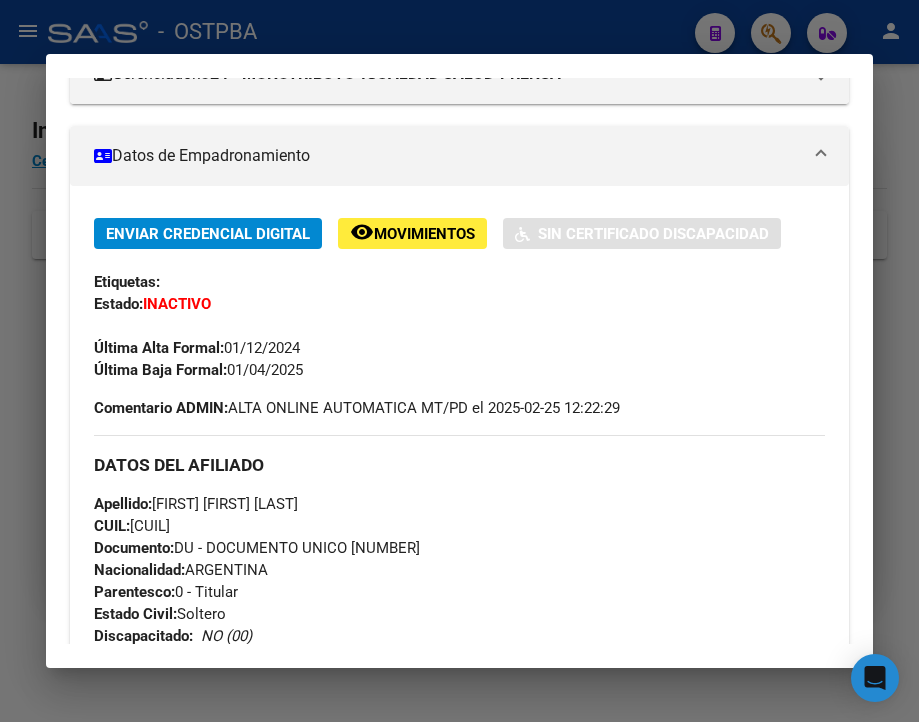 drag, startPoint x: 230, startPoint y: 387, endPoint x: 314, endPoint y: 390, distance: 84.05355 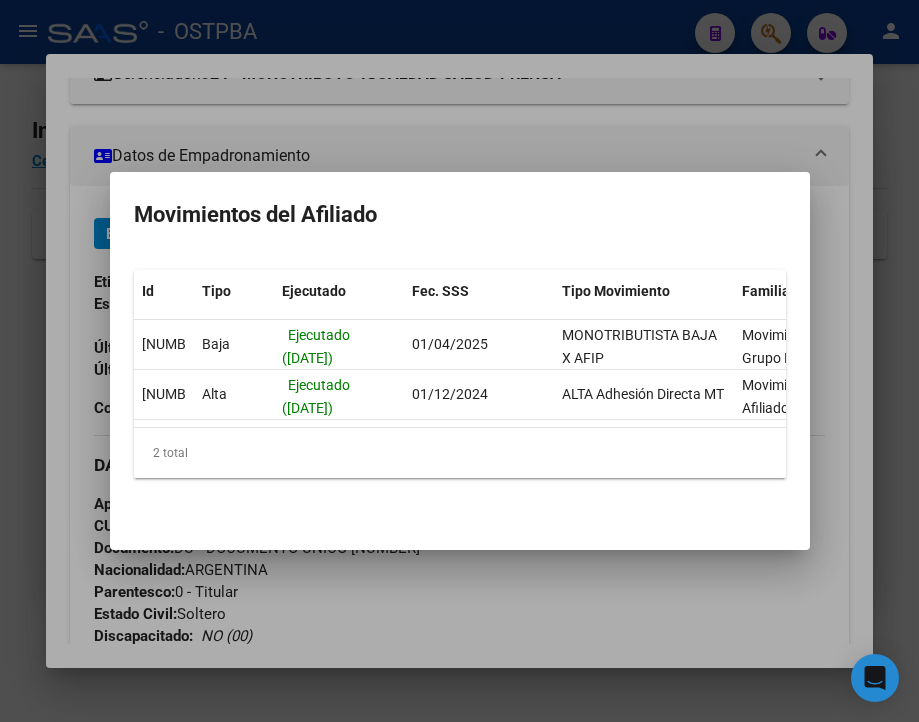 drag, startPoint x: 397, startPoint y: 418, endPoint x: 435, endPoint y: 427, distance: 39.051247 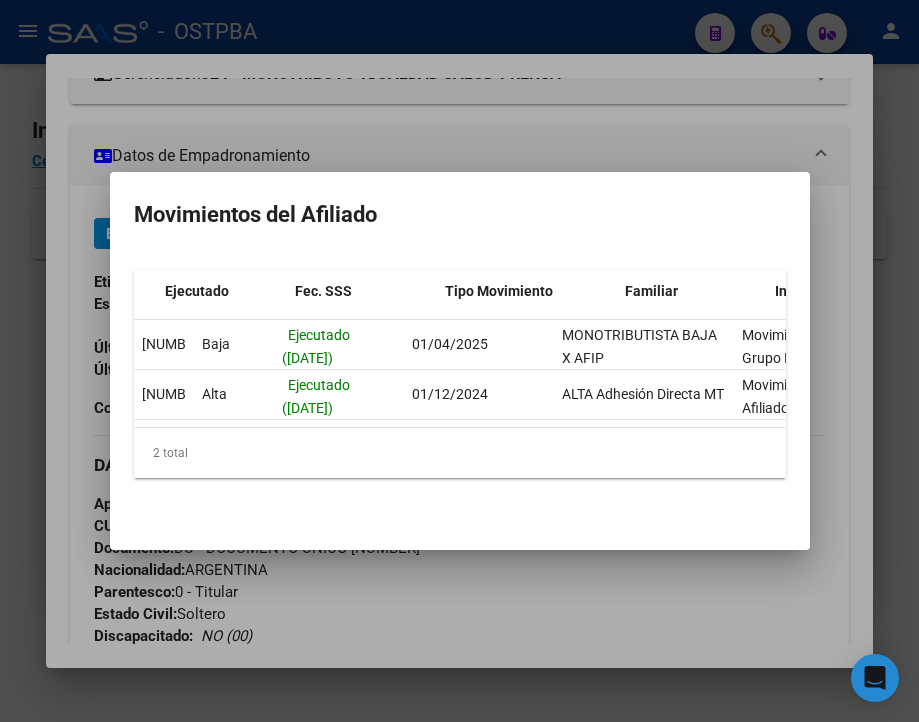 scroll, scrollTop: 0, scrollLeft: 250, axis: horizontal 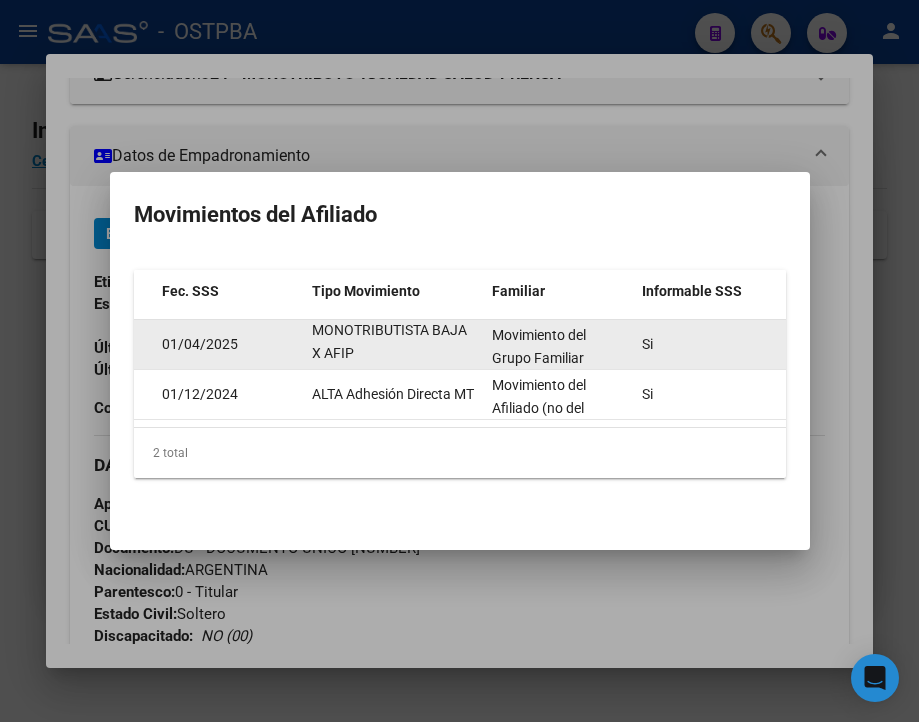 copy on "MONOTRIBUTISTA BAJA X AFIP" 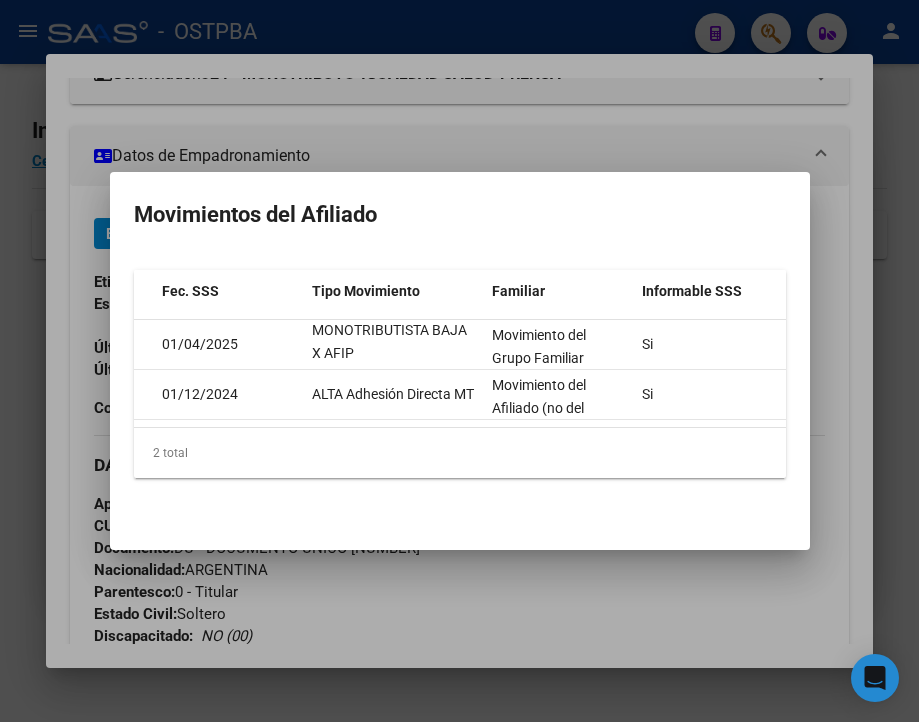 click at bounding box center [459, 361] 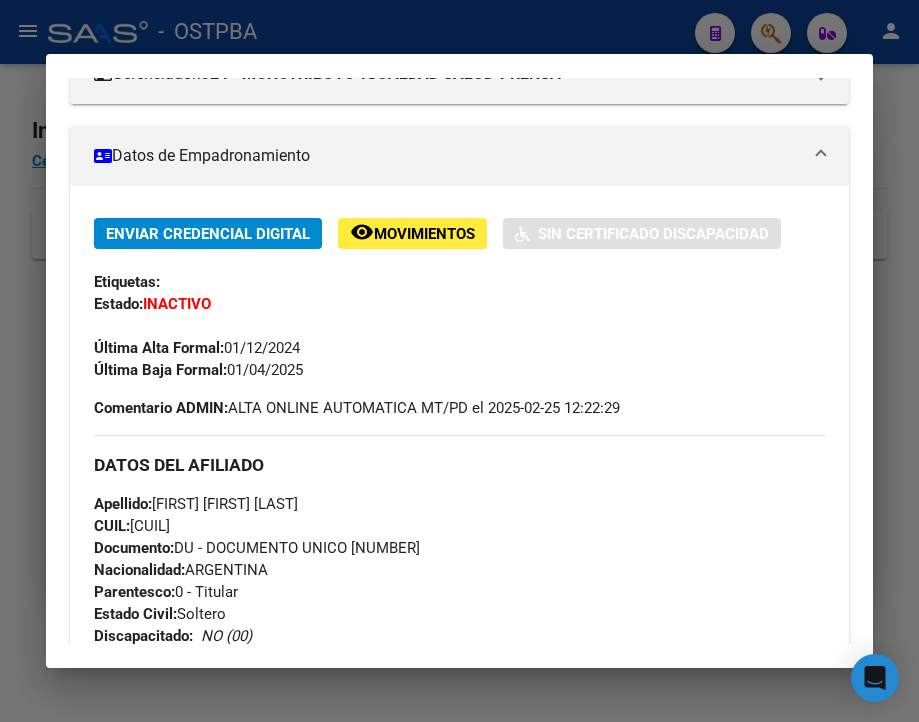 click at bounding box center [459, 361] 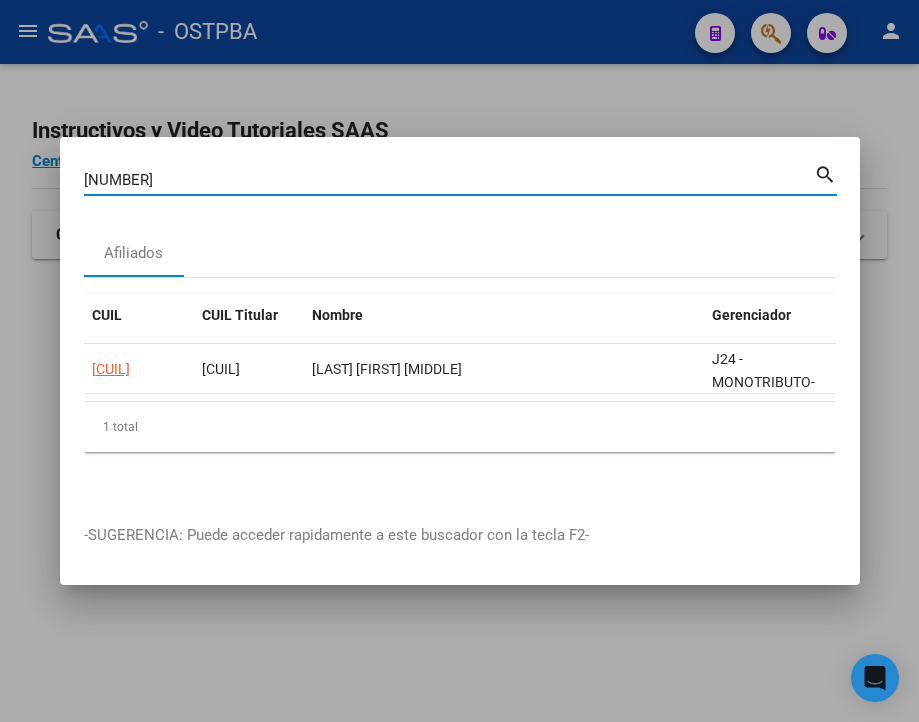 click on "[NUMBER]" at bounding box center [449, 180] 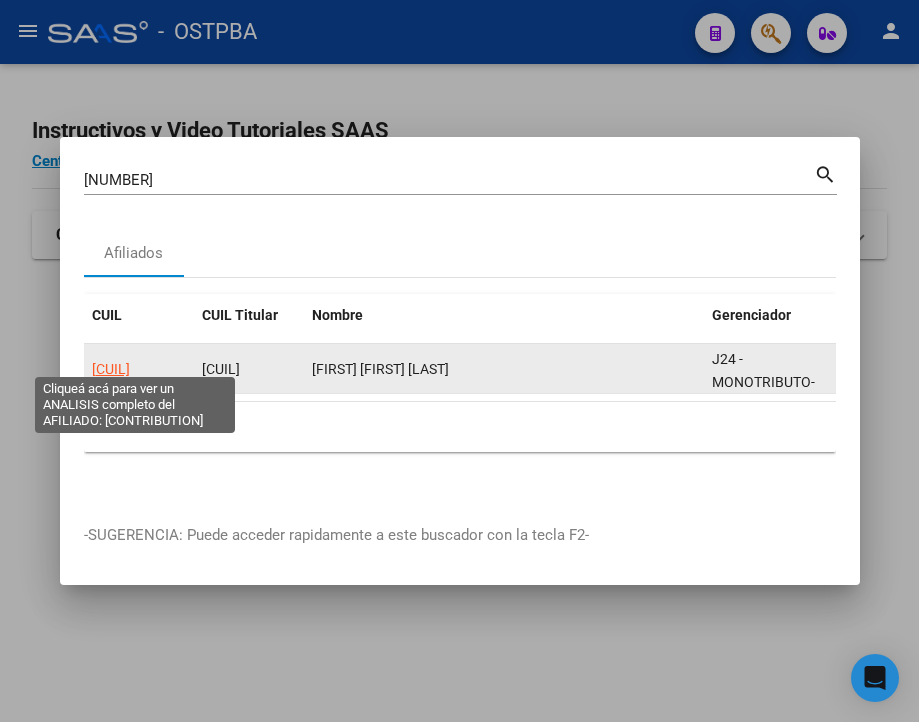 click on "[CUIL]" 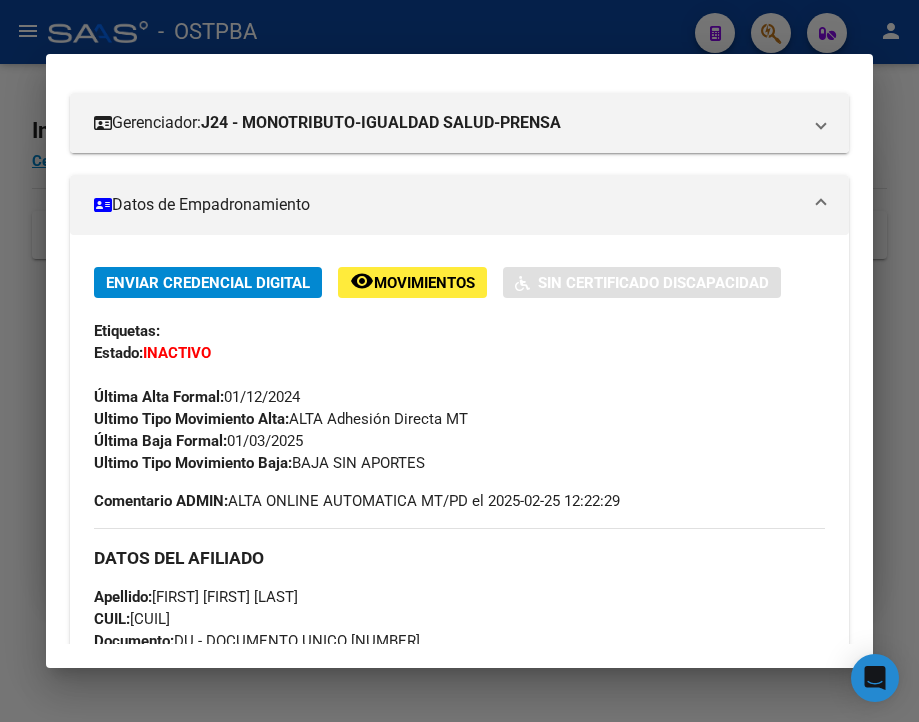 scroll, scrollTop: 300, scrollLeft: 0, axis: vertical 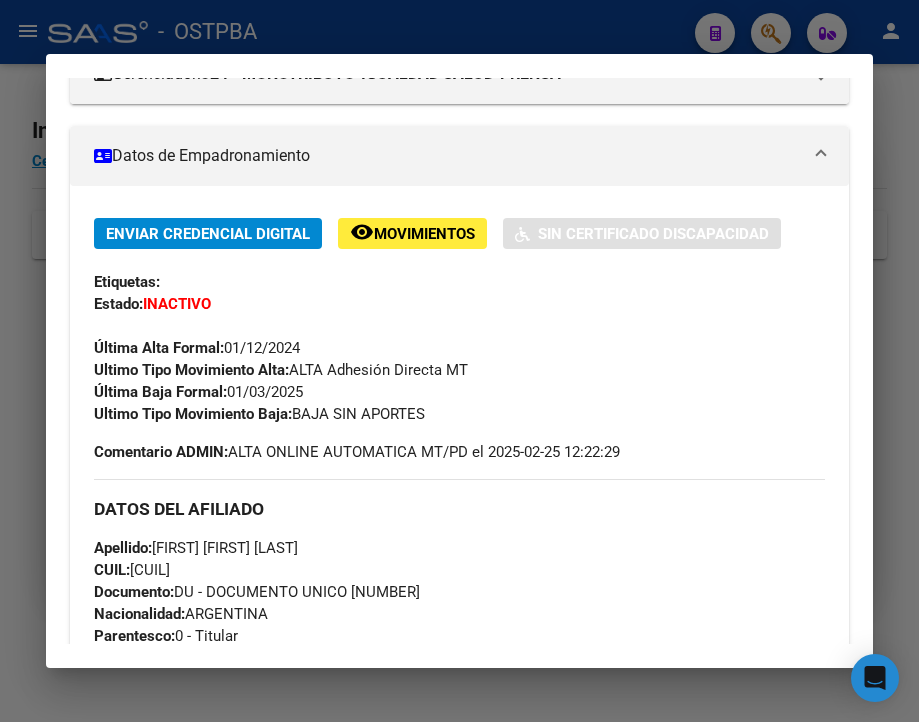 drag, startPoint x: 231, startPoint y: 404, endPoint x: 318, endPoint y: 400, distance: 87.0919 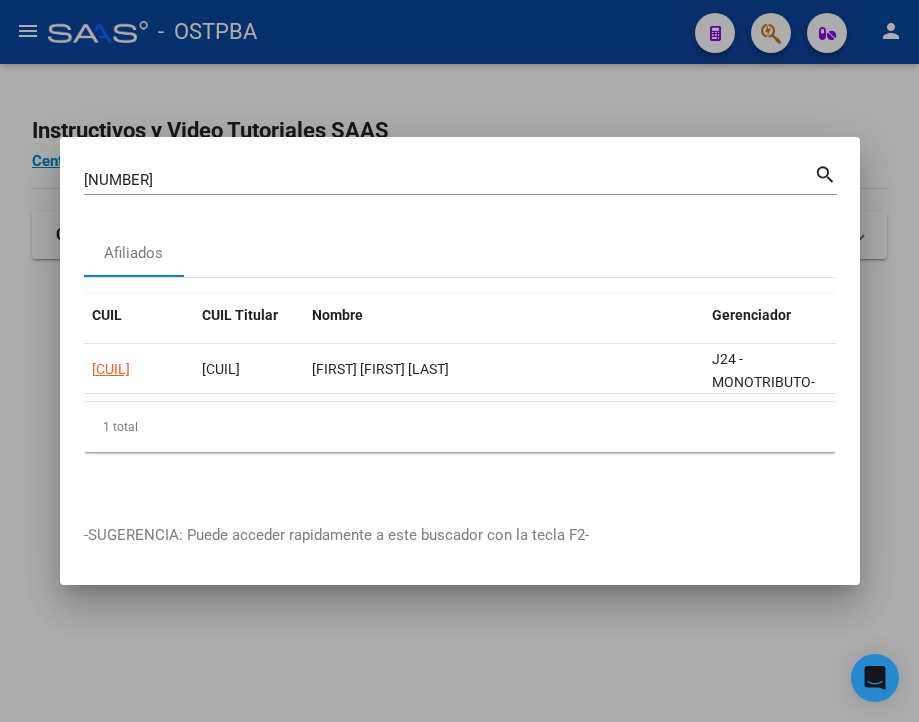 click on "[NUMBER]" at bounding box center (449, 180) 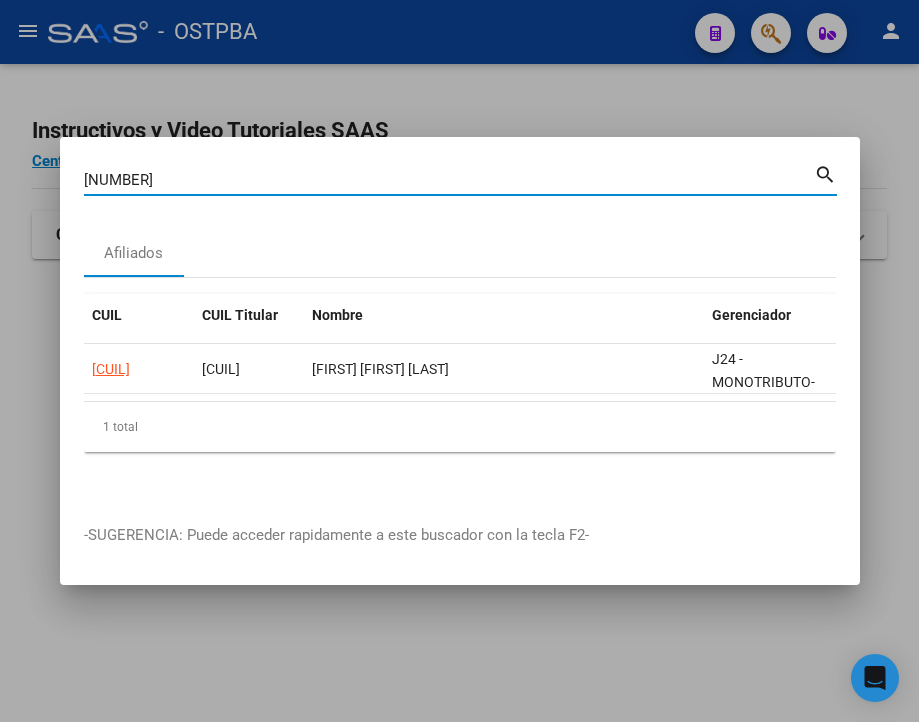 click on "[NUMBER]" at bounding box center (449, 180) 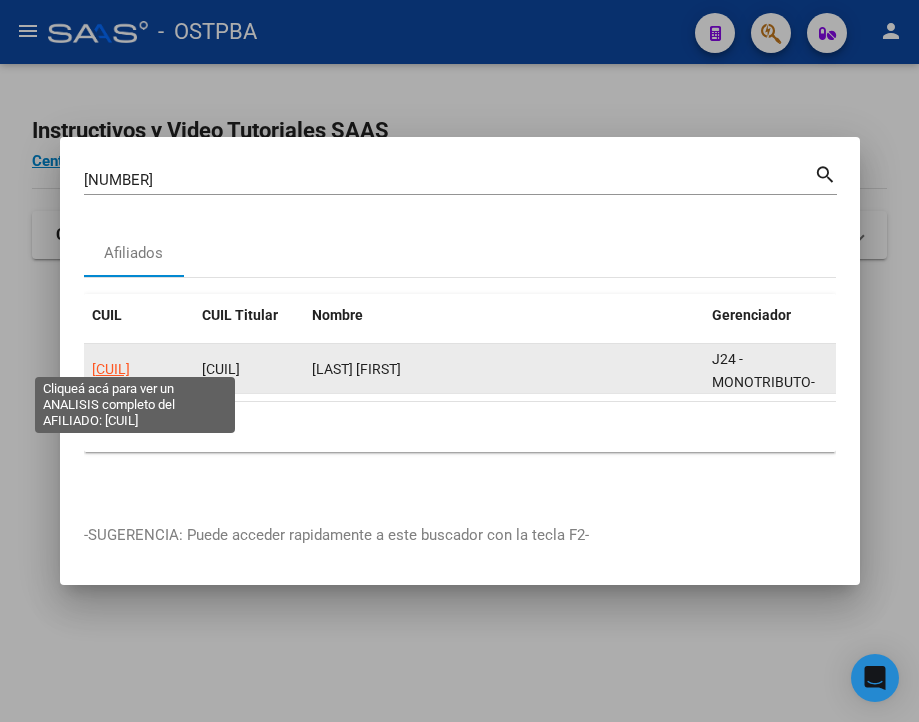 click on "[CUIL]" 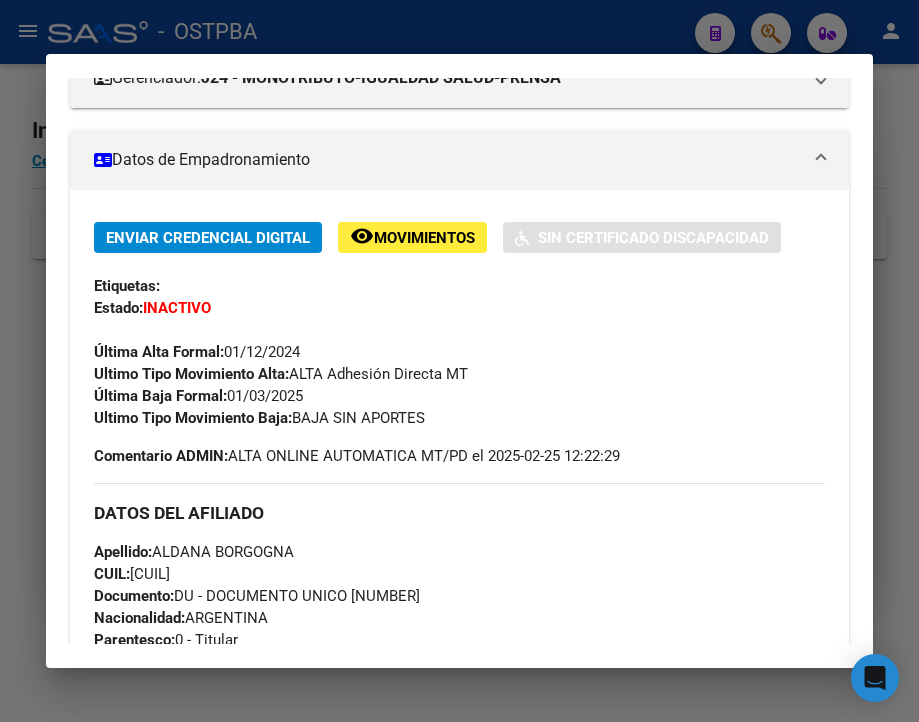 scroll, scrollTop: 300, scrollLeft: 0, axis: vertical 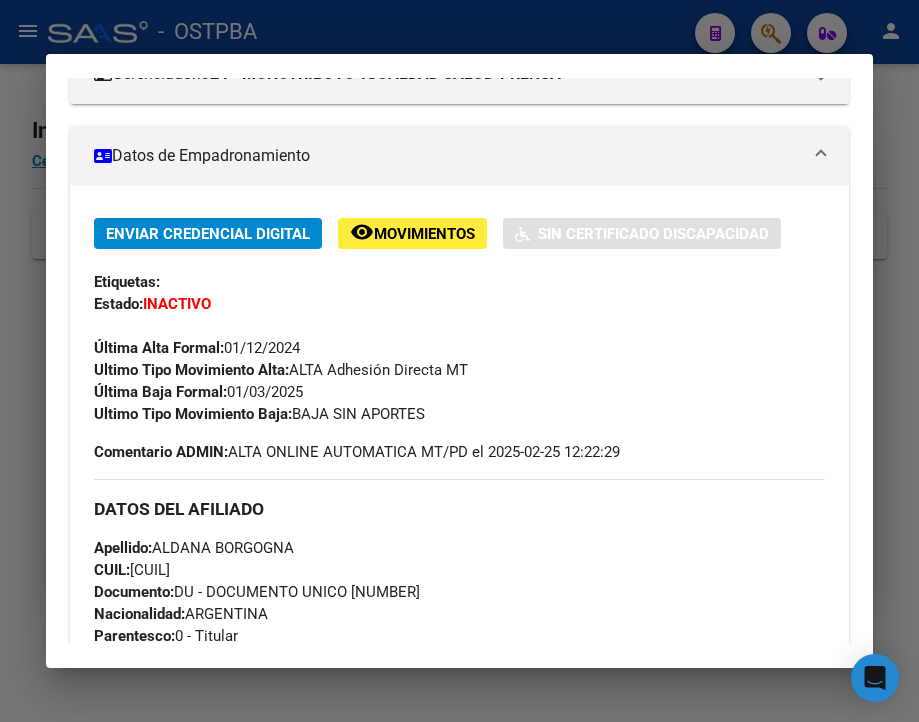 click at bounding box center [459, 361] 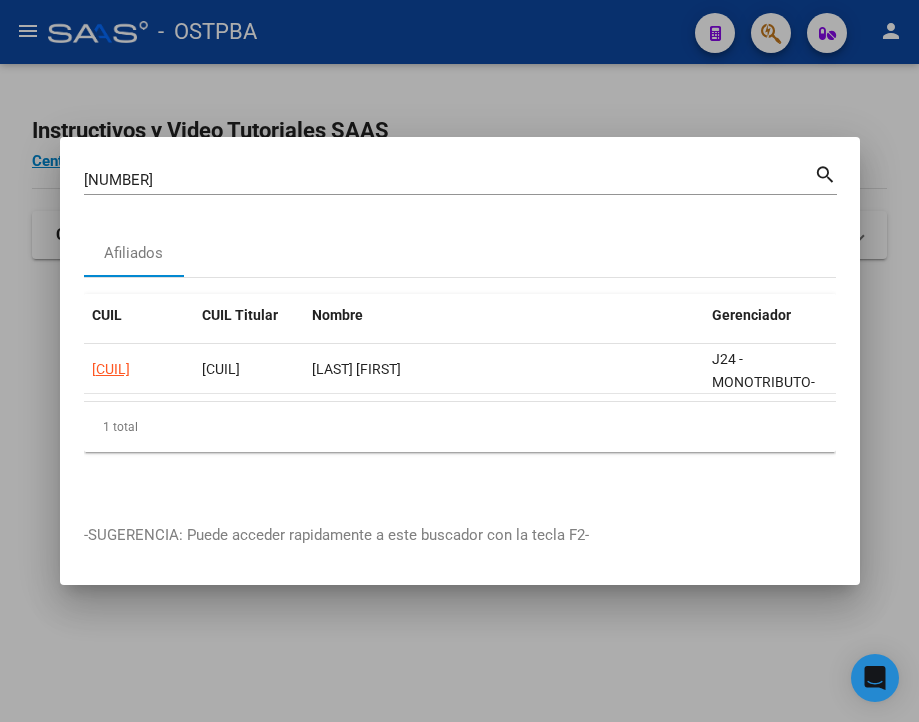 click on "[NUMBER]" at bounding box center [449, 180] 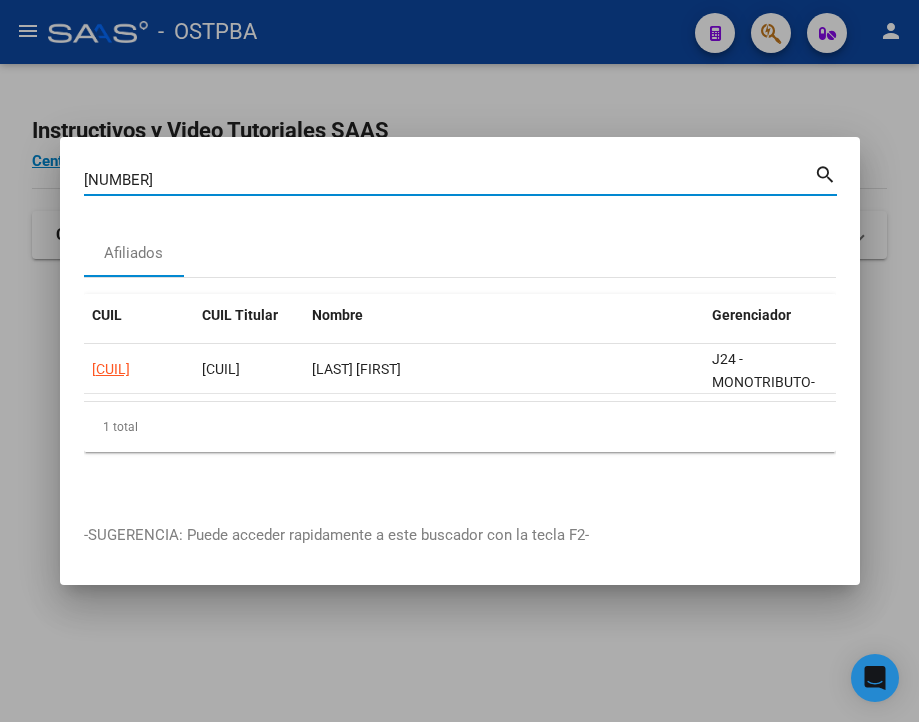 click on "[NUMBER]" at bounding box center [449, 180] 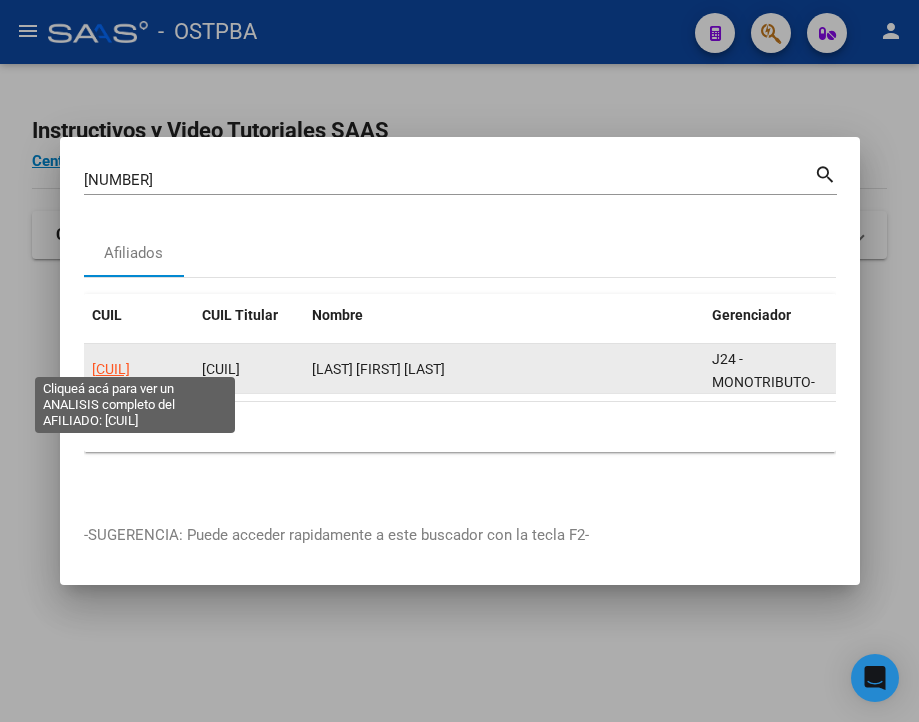 click on "[CUIL]" 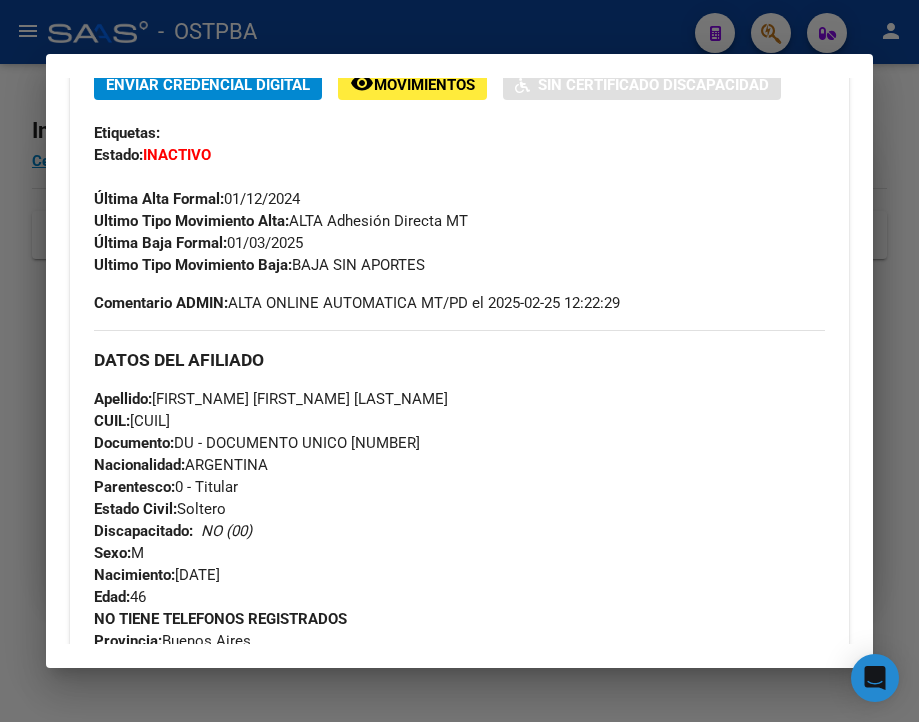 scroll, scrollTop: 500, scrollLeft: 0, axis: vertical 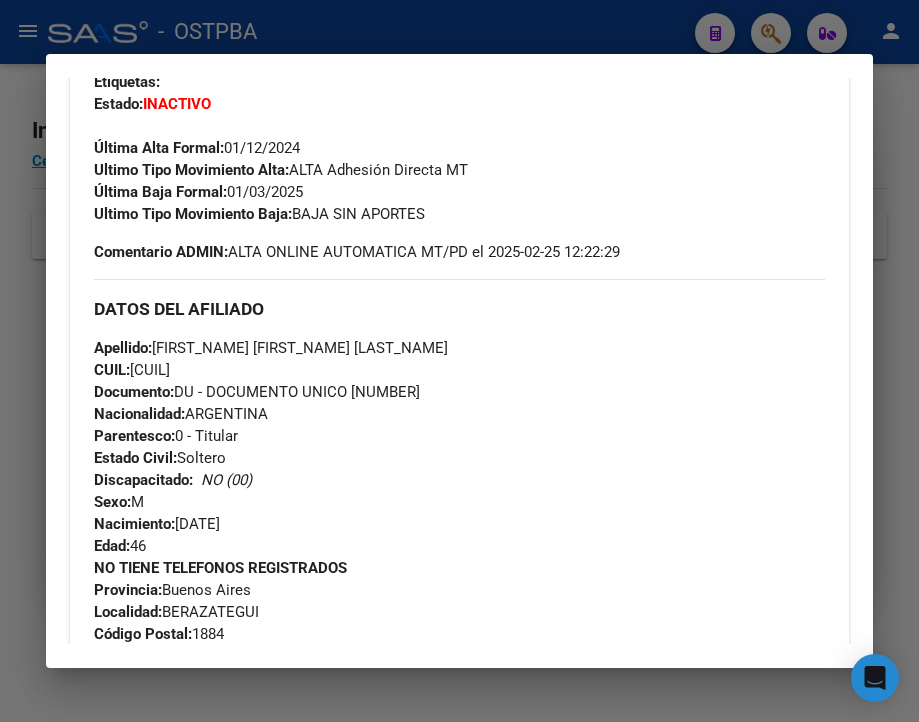 click at bounding box center [459, 361] 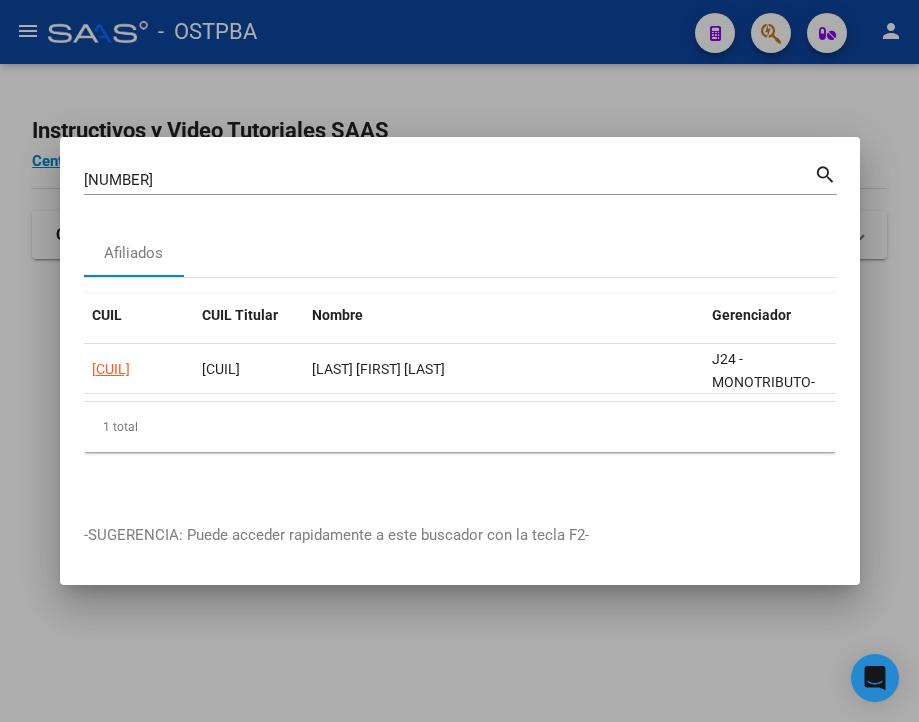 click on "[NUMBER]" at bounding box center (449, 180) 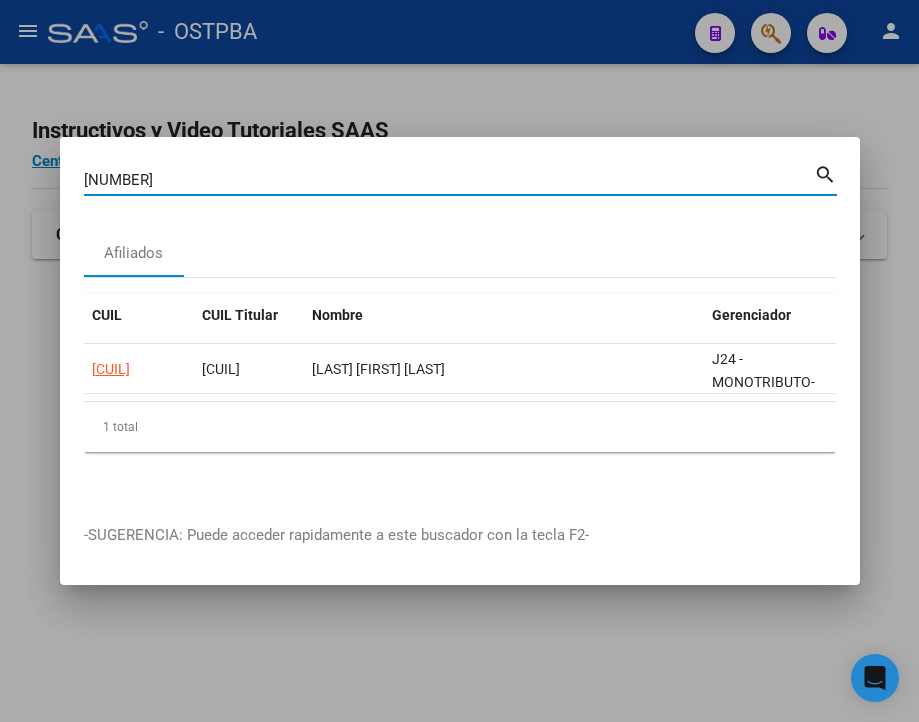 click on "[NUMBER]" at bounding box center (449, 180) 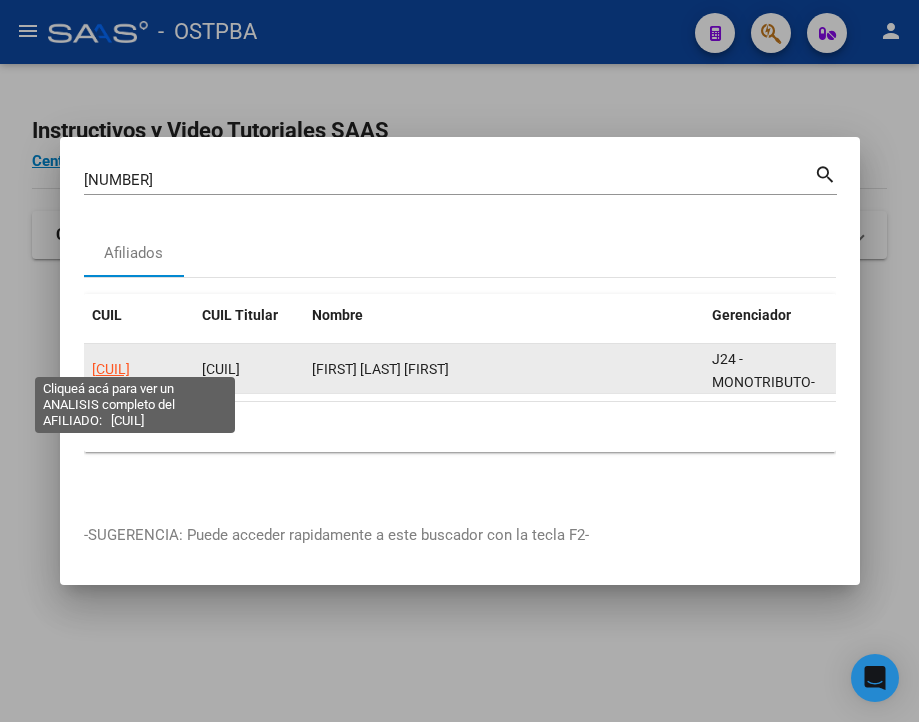 click on "[CUIL]" 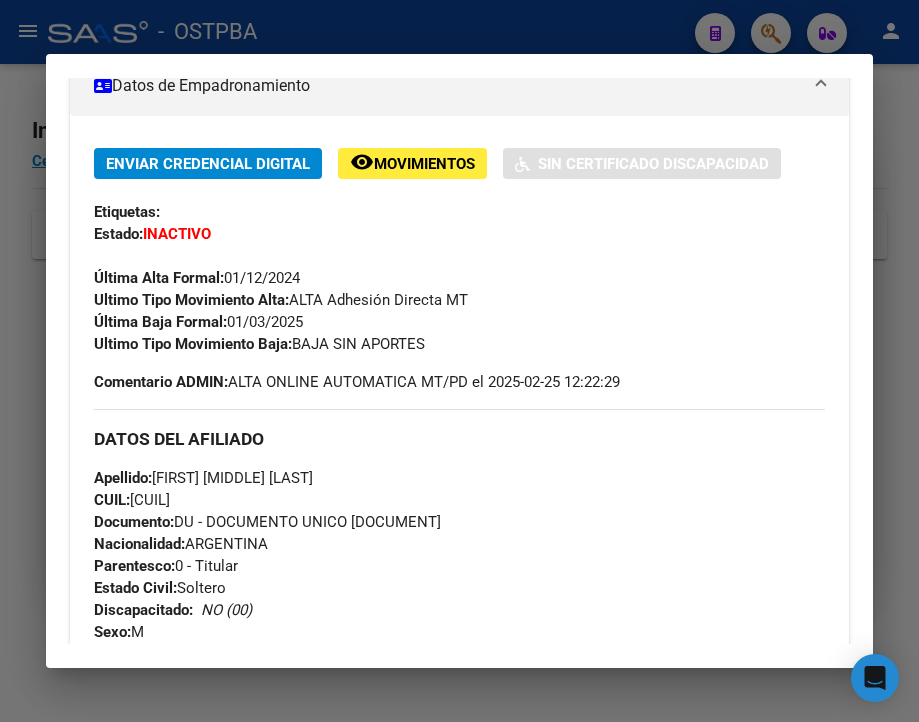 scroll, scrollTop: 400, scrollLeft: 0, axis: vertical 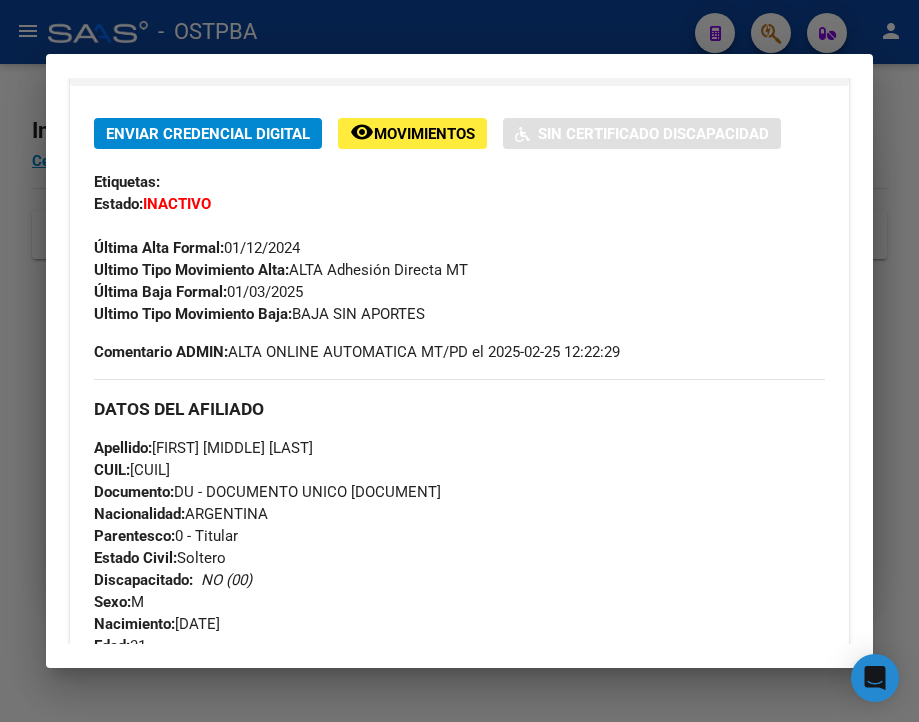 click at bounding box center [459, 361] 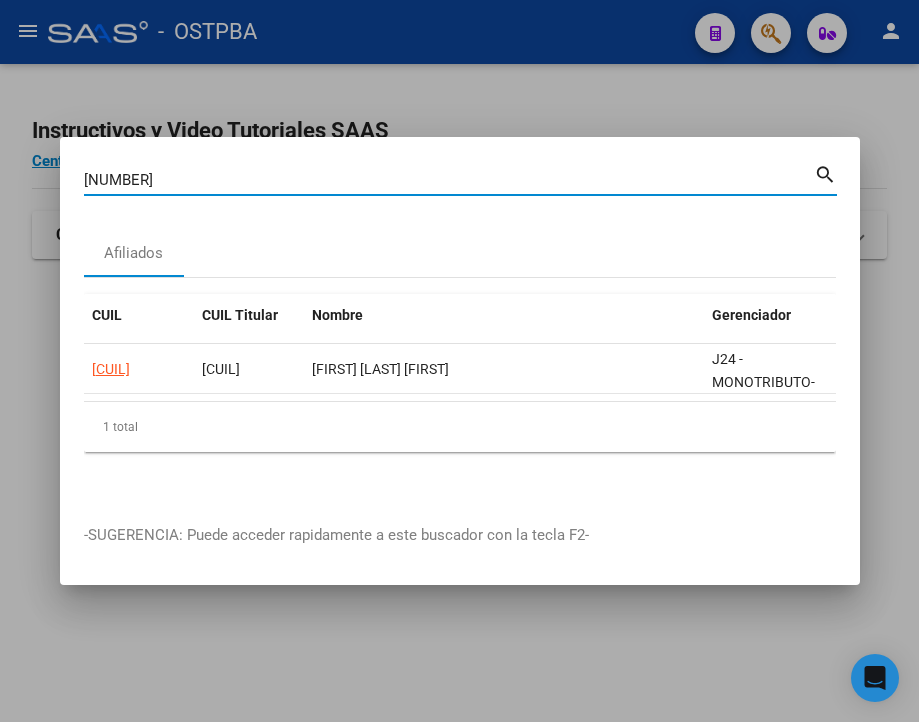 click on "[NUMBER]" at bounding box center (449, 180) 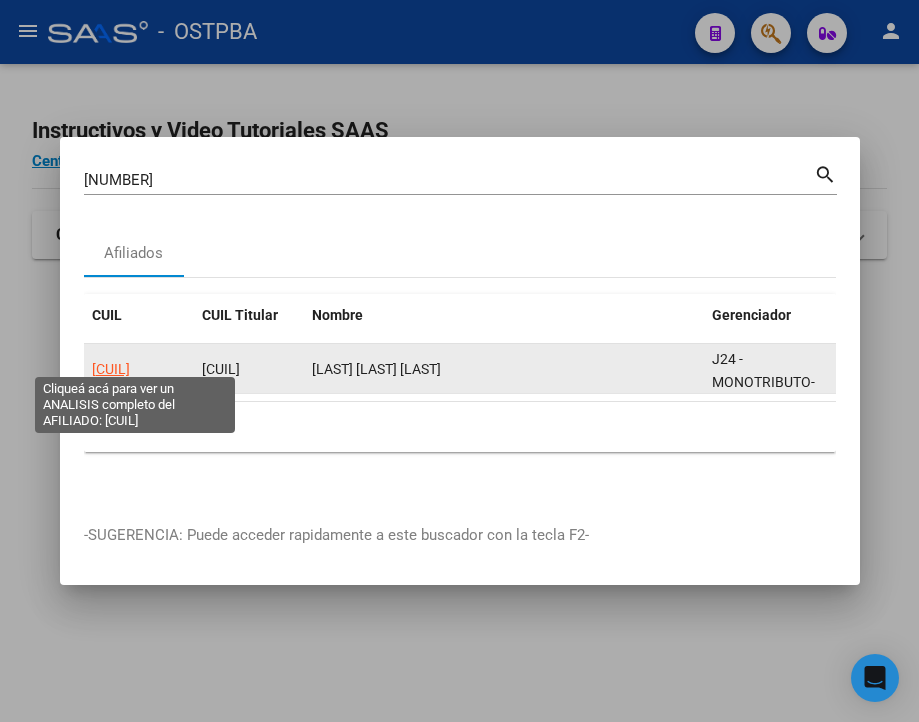 click on "[CUIL]" 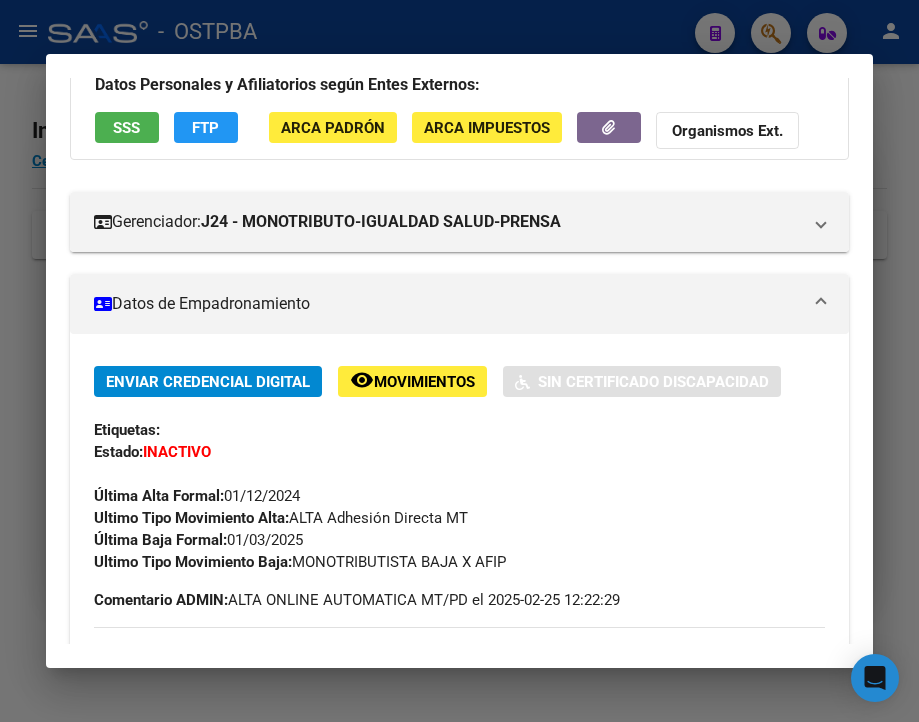 scroll, scrollTop: 200, scrollLeft: 0, axis: vertical 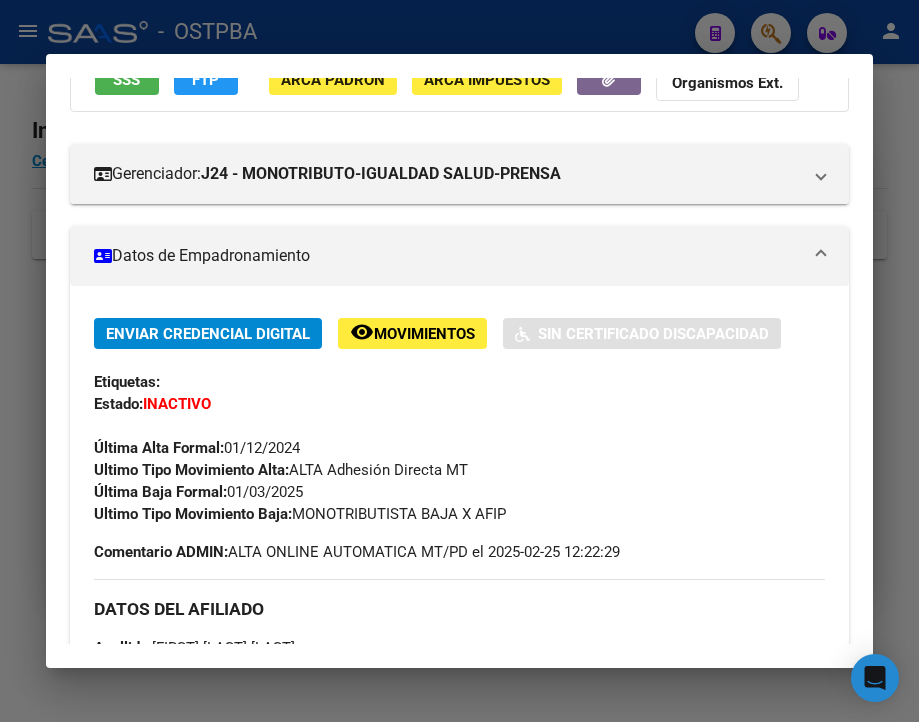 drag, startPoint x: 228, startPoint y: 507, endPoint x: 300, endPoint y: 515, distance: 72.443085 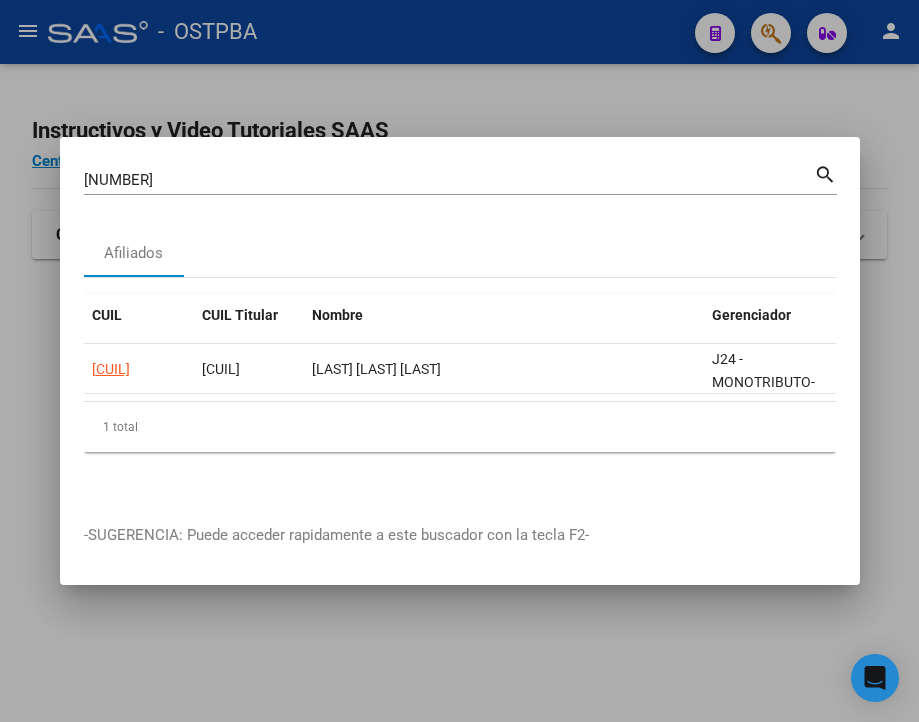 click on "[NUMBER]" at bounding box center (449, 180) 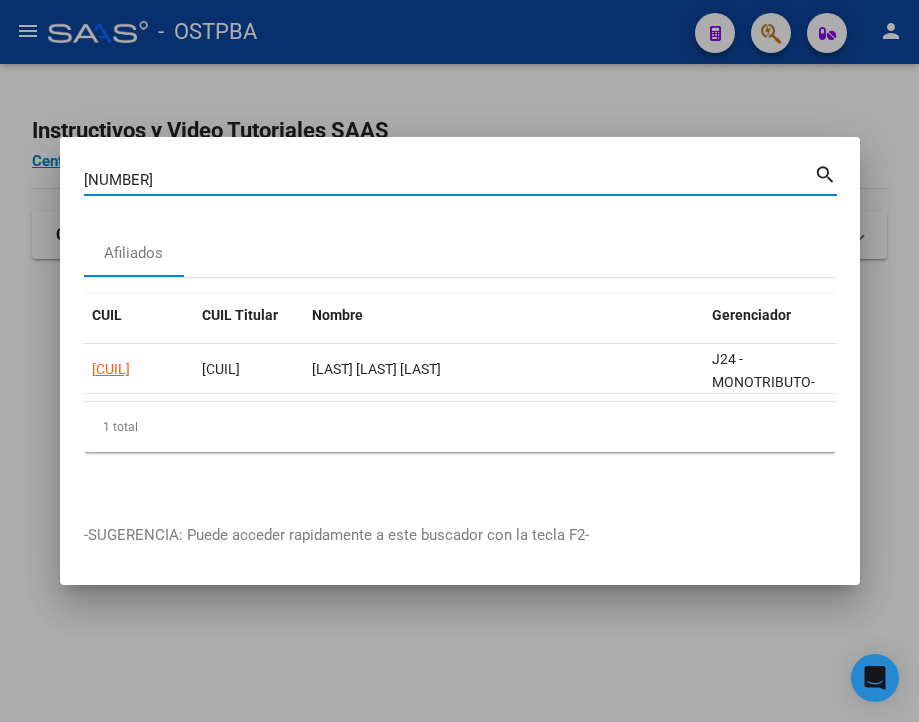 click on "[NUMBER]" at bounding box center (449, 180) 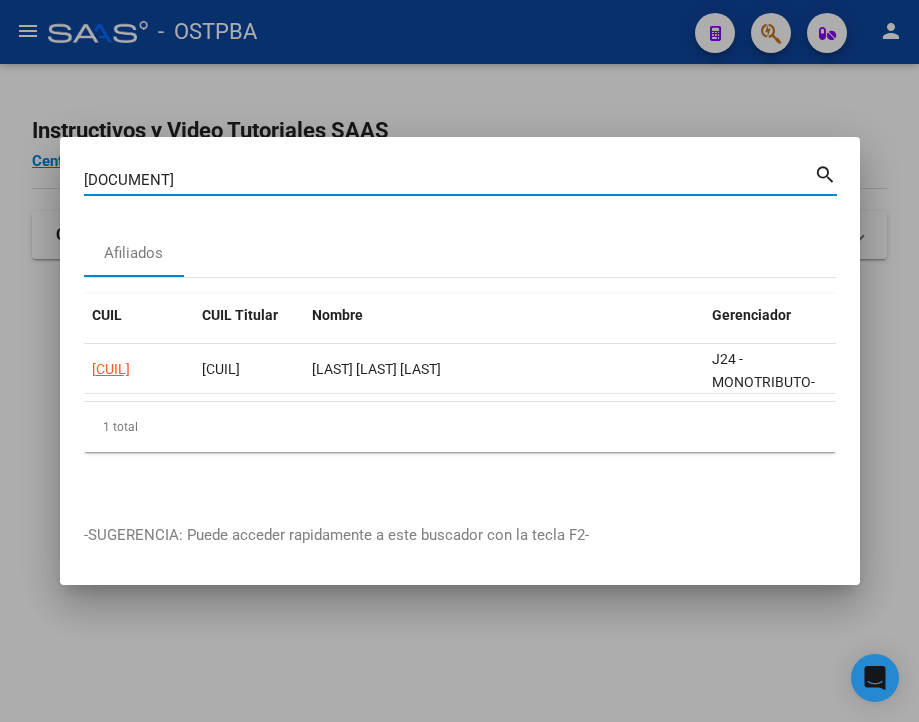 type on "[DOCUMENT]" 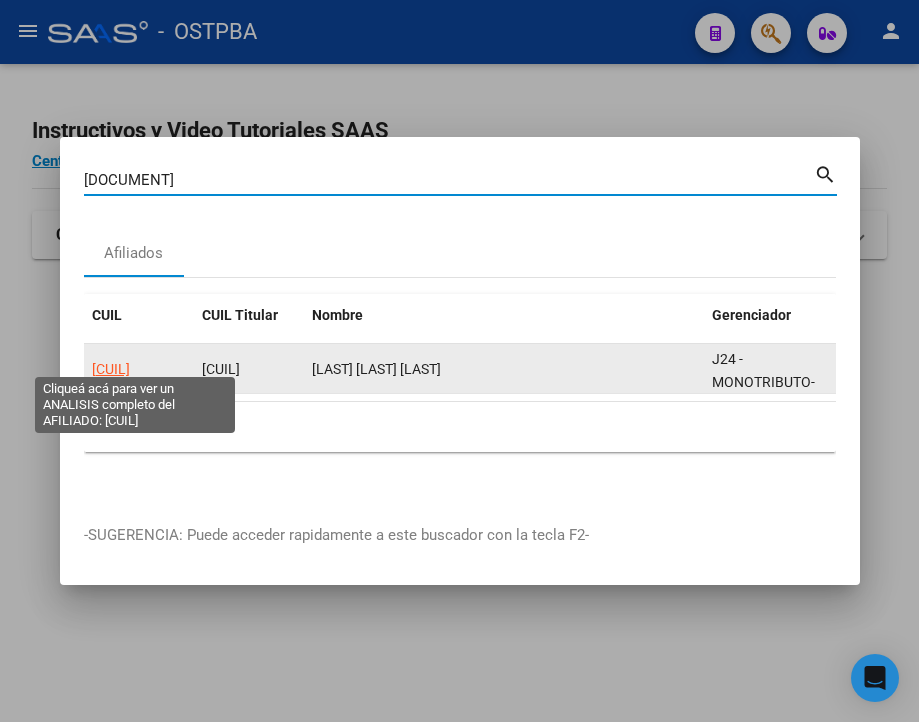 click on "[CUIL]" 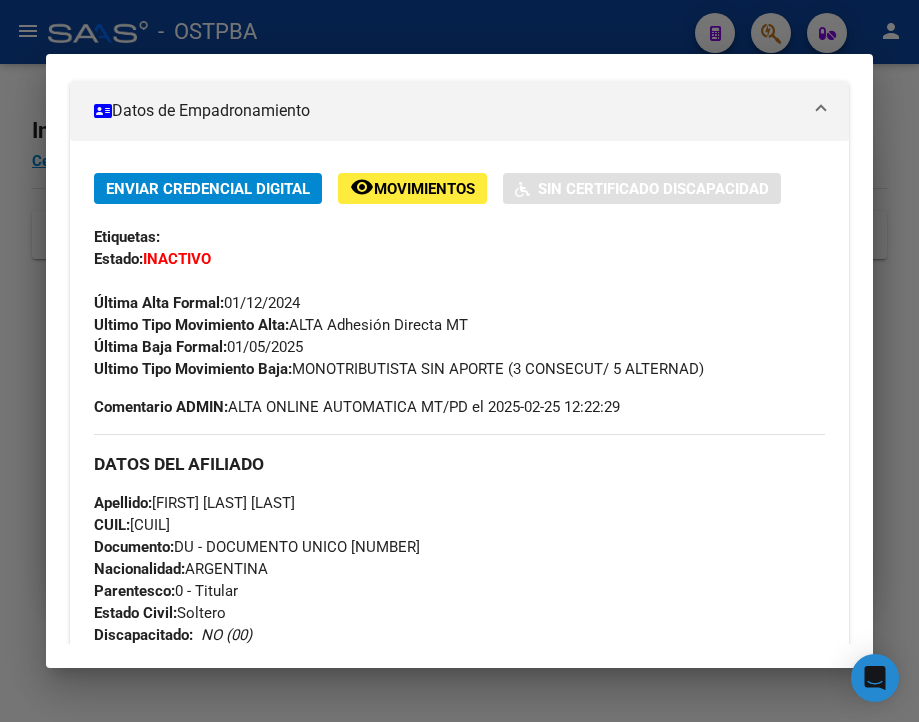 scroll, scrollTop: 400, scrollLeft: 0, axis: vertical 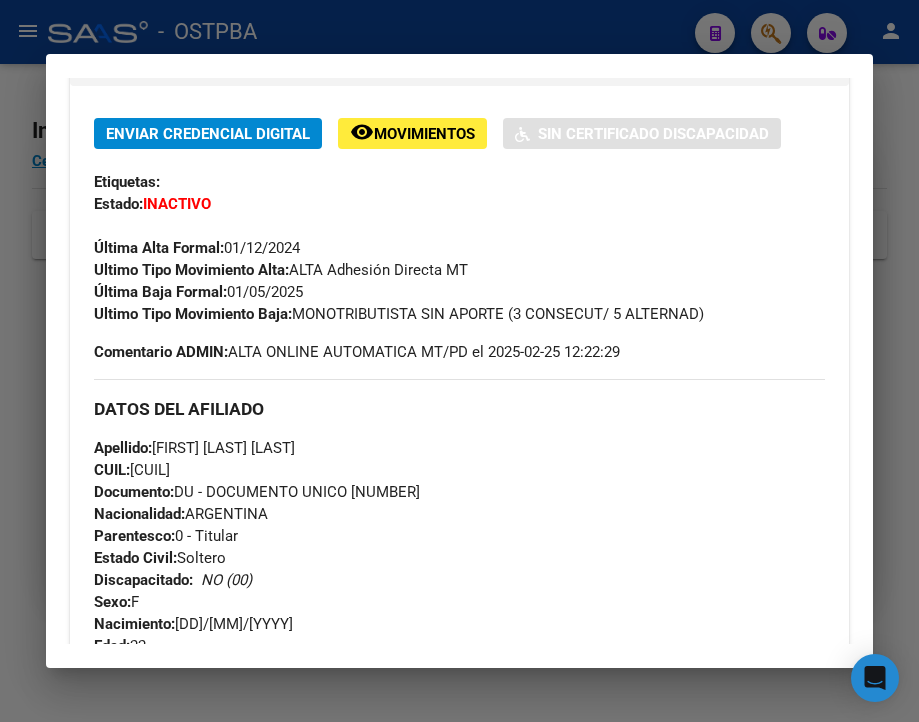 click at bounding box center [459, 361] 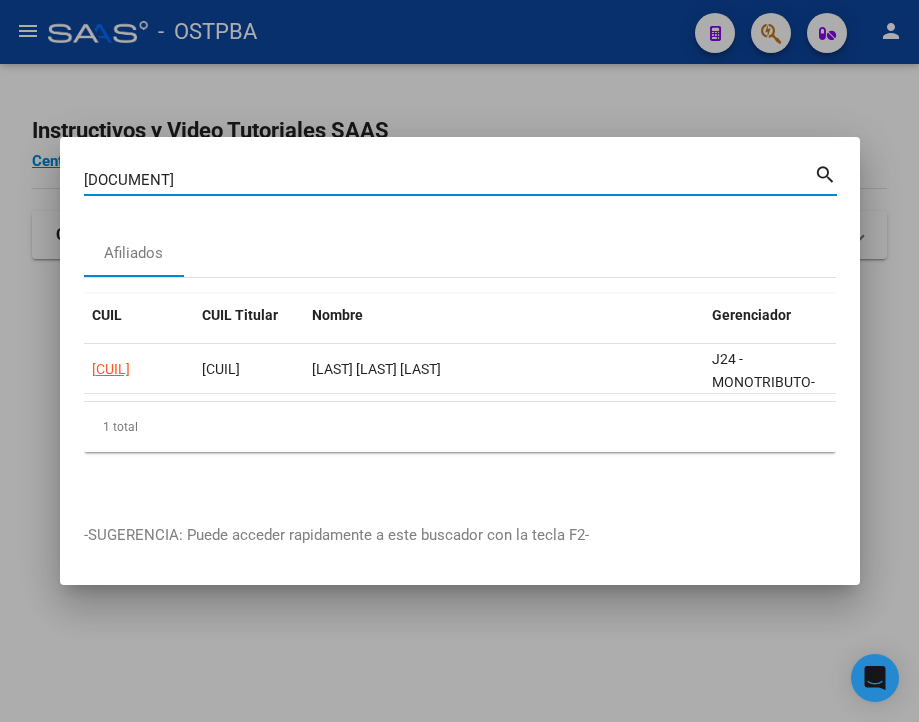 click on "[DOCUMENT]" at bounding box center (449, 180) 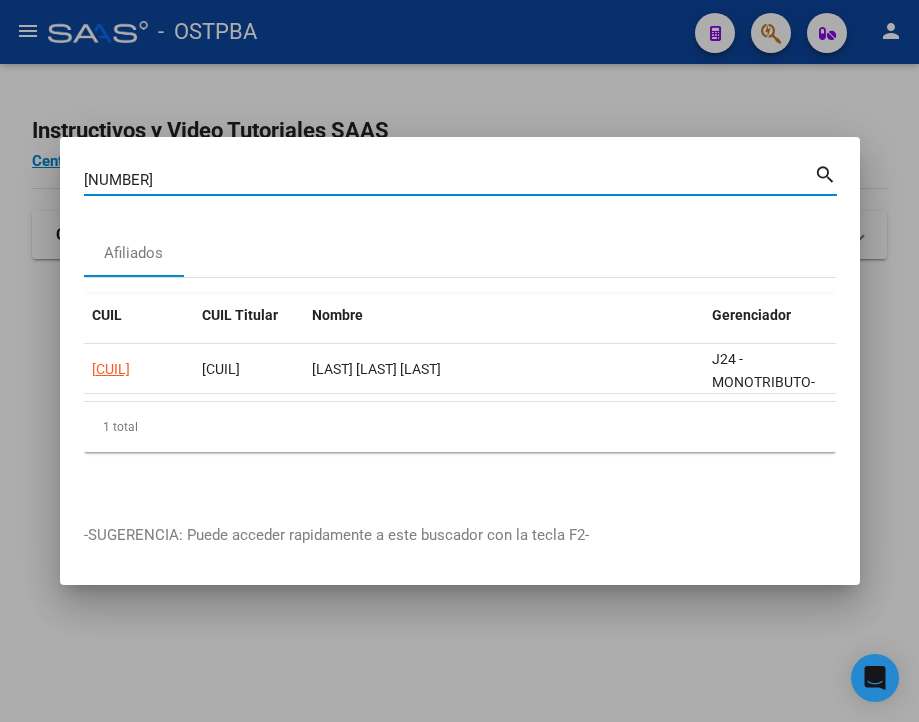 type on "[NUMBER]" 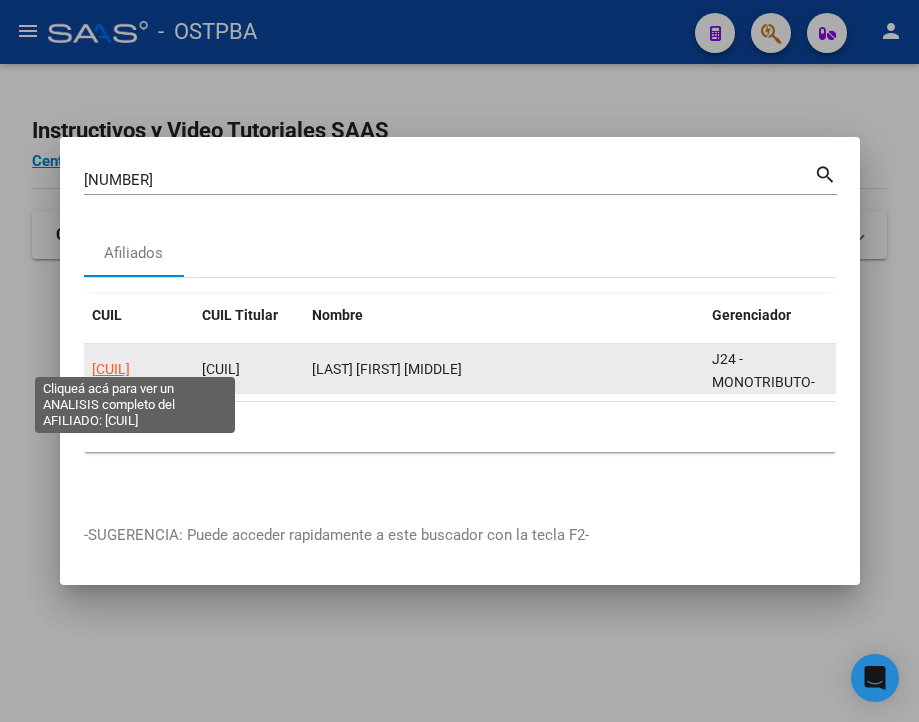 click on "[CUIL]" 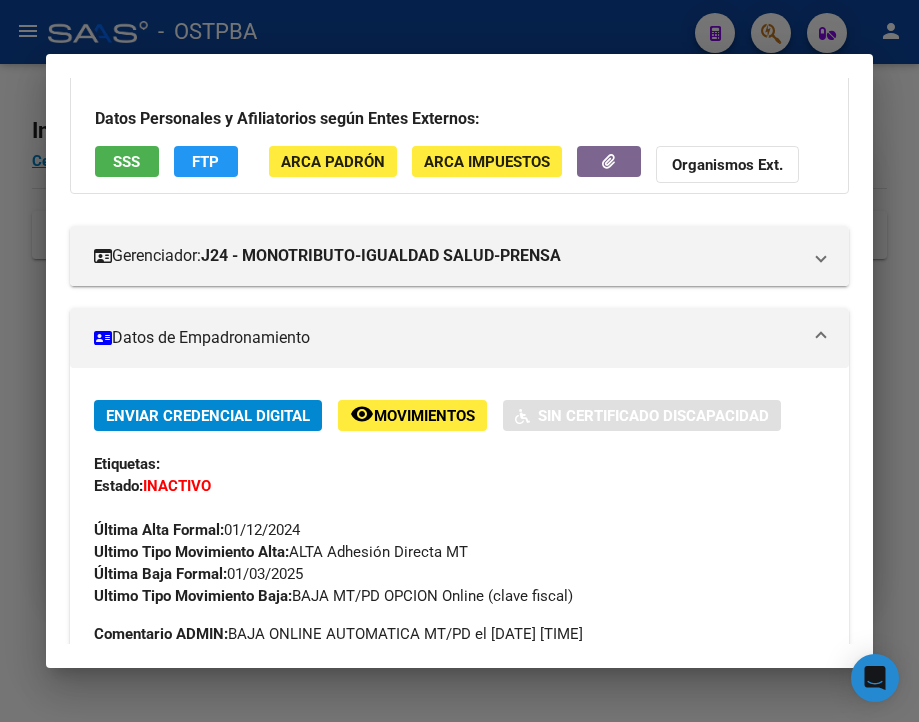 scroll, scrollTop: 300, scrollLeft: 0, axis: vertical 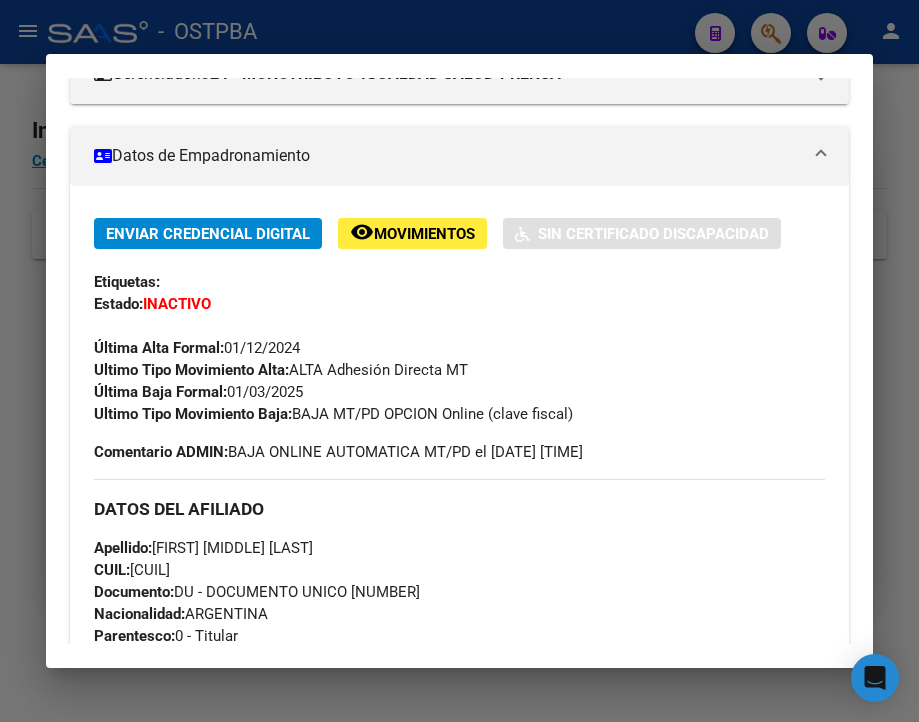 drag, startPoint x: 231, startPoint y: 405, endPoint x: 368, endPoint y: 405, distance: 137 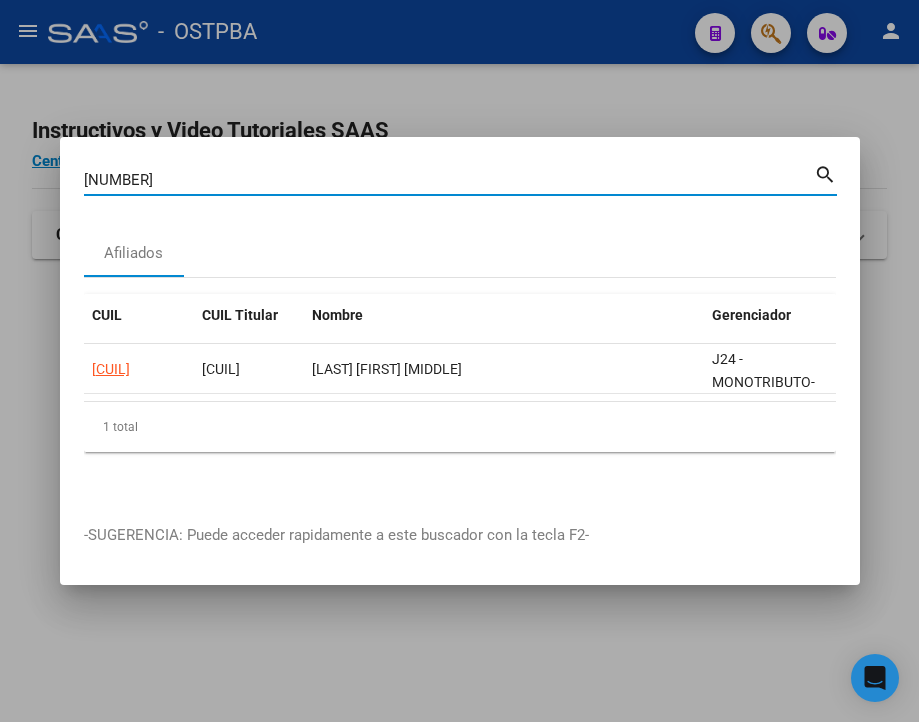 click on "[NUMBER]" at bounding box center [449, 180] 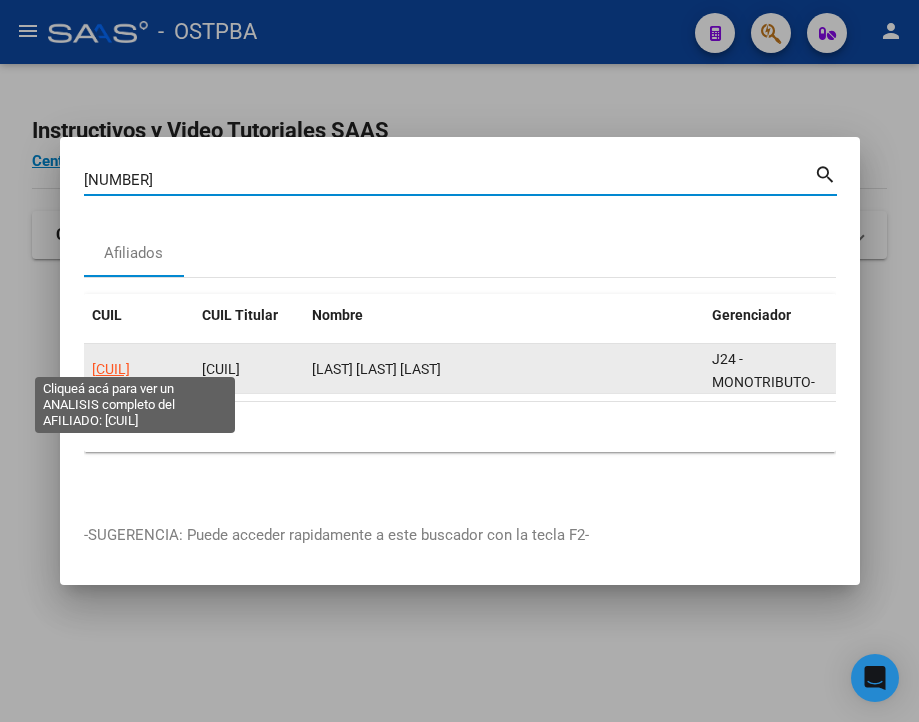 click on "[CUIL]" 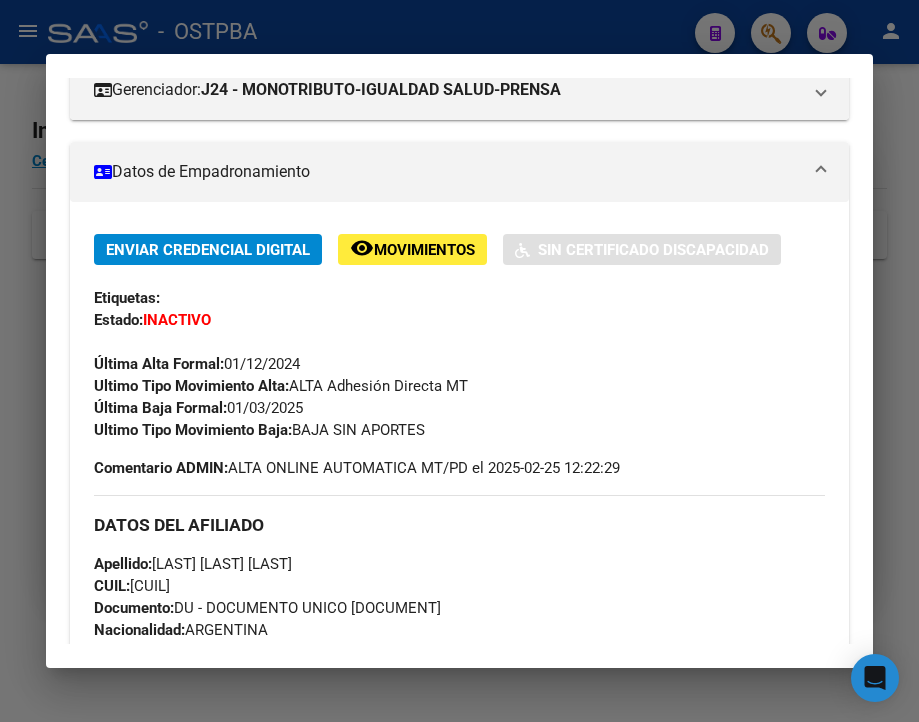 scroll, scrollTop: 300, scrollLeft: 0, axis: vertical 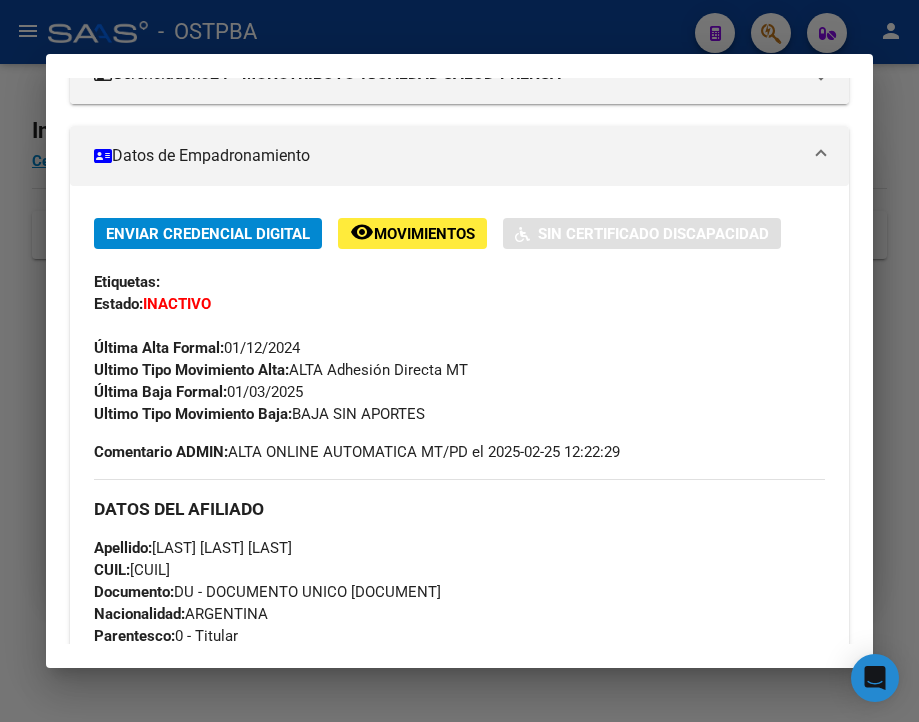 click at bounding box center [459, 361] 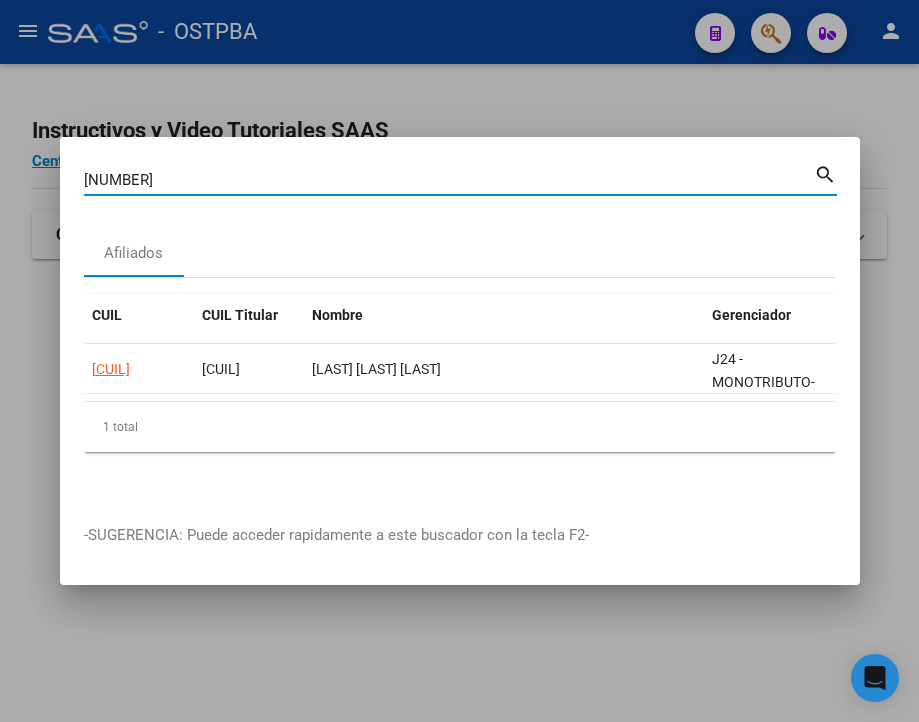 click on "[NUMBER]" at bounding box center [449, 180] 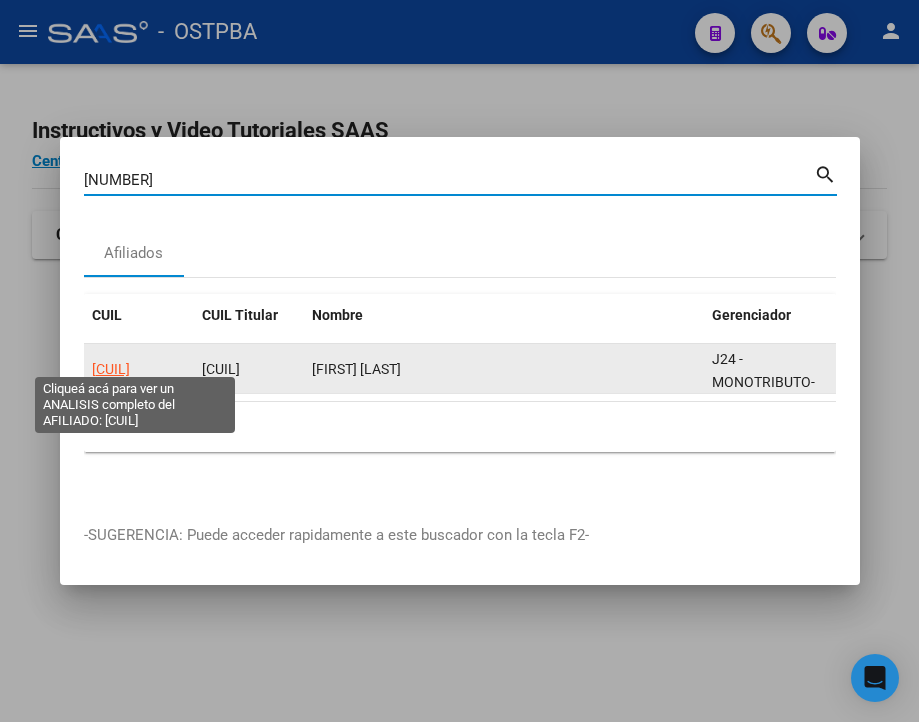 click on "[CUIL]" 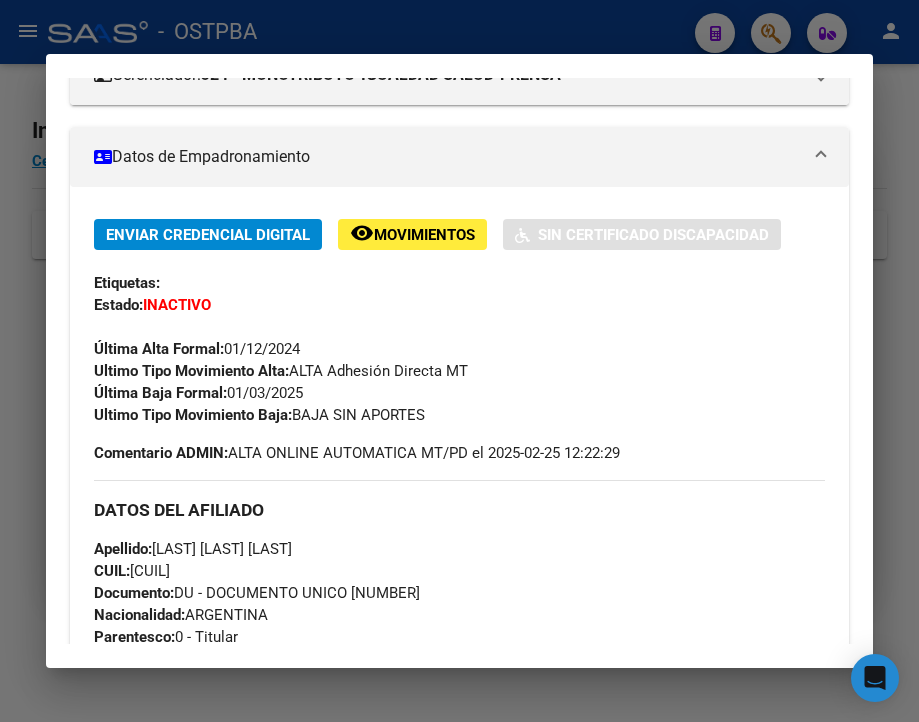 scroll, scrollTop: 300, scrollLeft: 0, axis: vertical 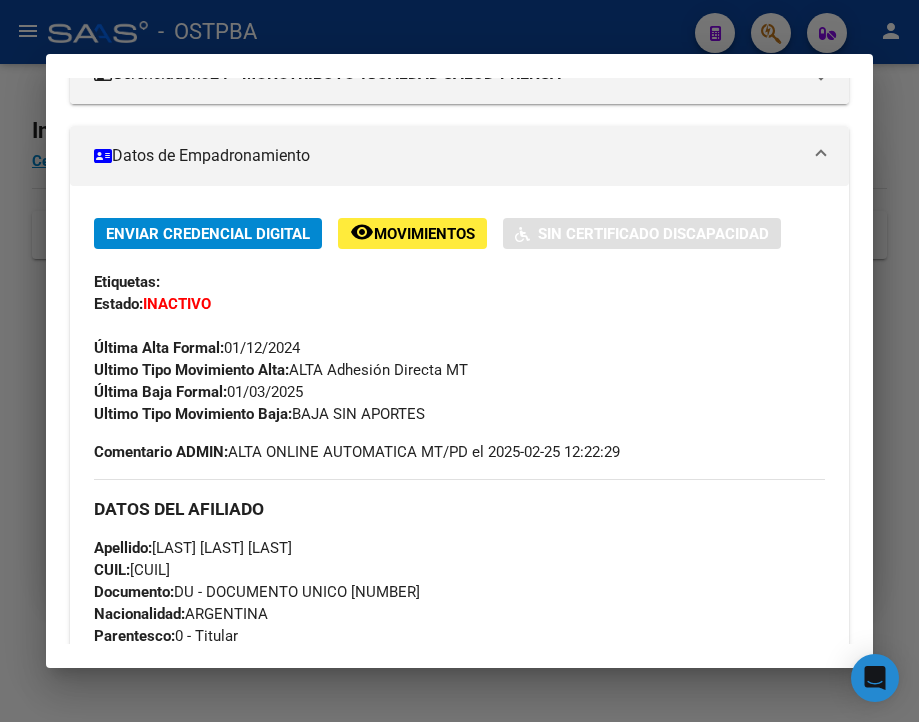 click at bounding box center [459, 361] 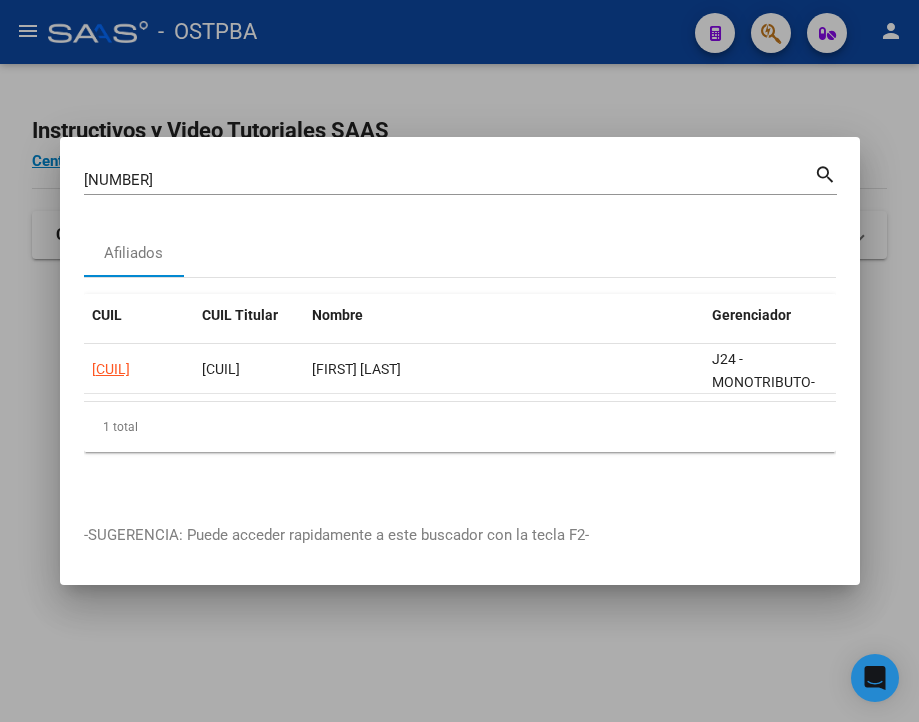 click on "[NUMBER]" at bounding box center (449, 180) 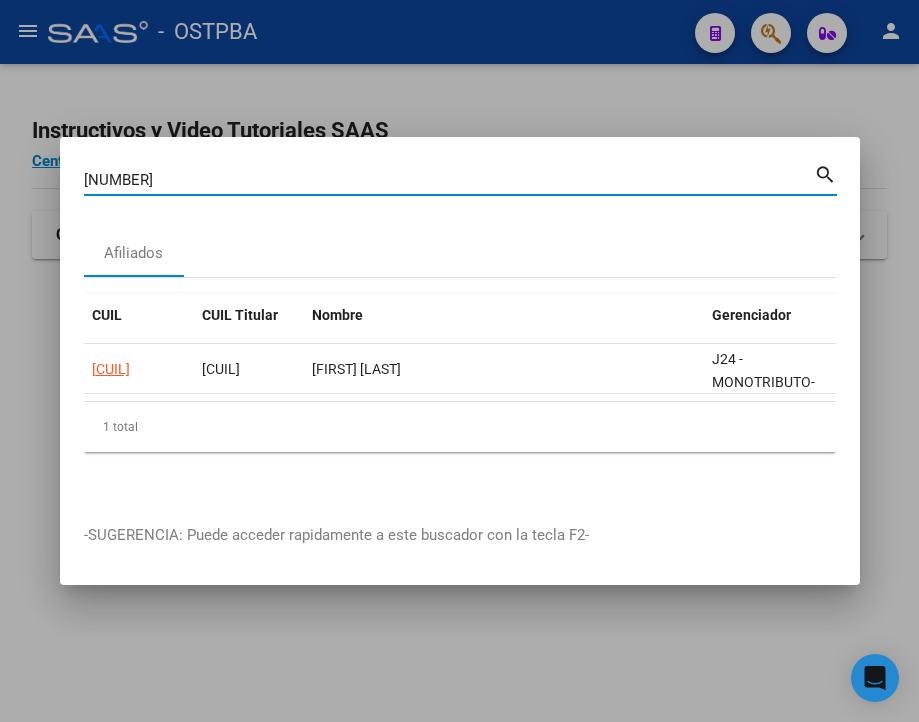 click on "[NUMBER]" at bounding box center [449, 180] 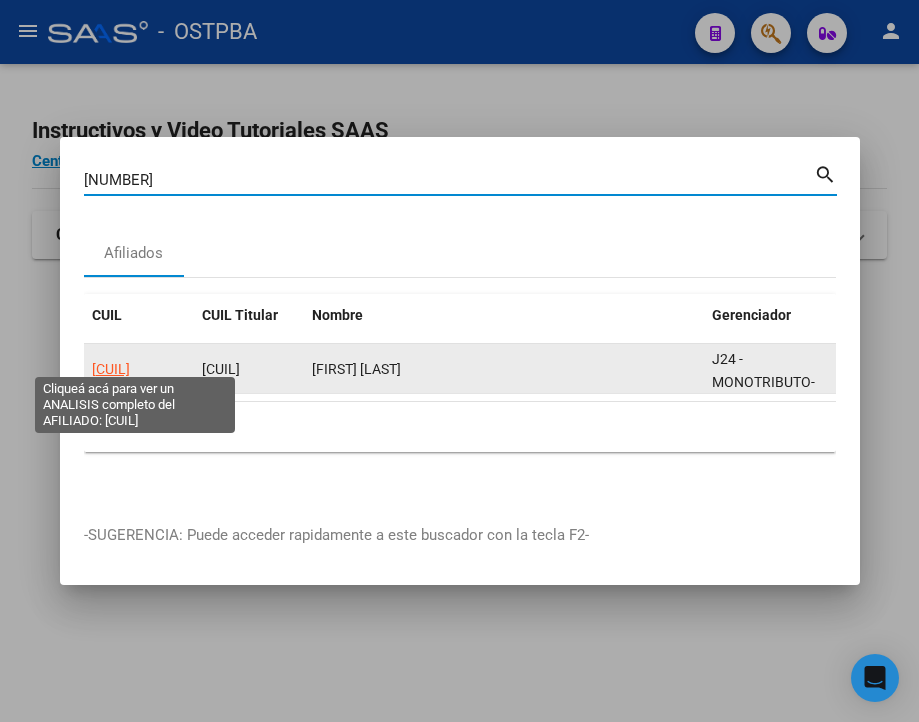 click on "[CUIL]" 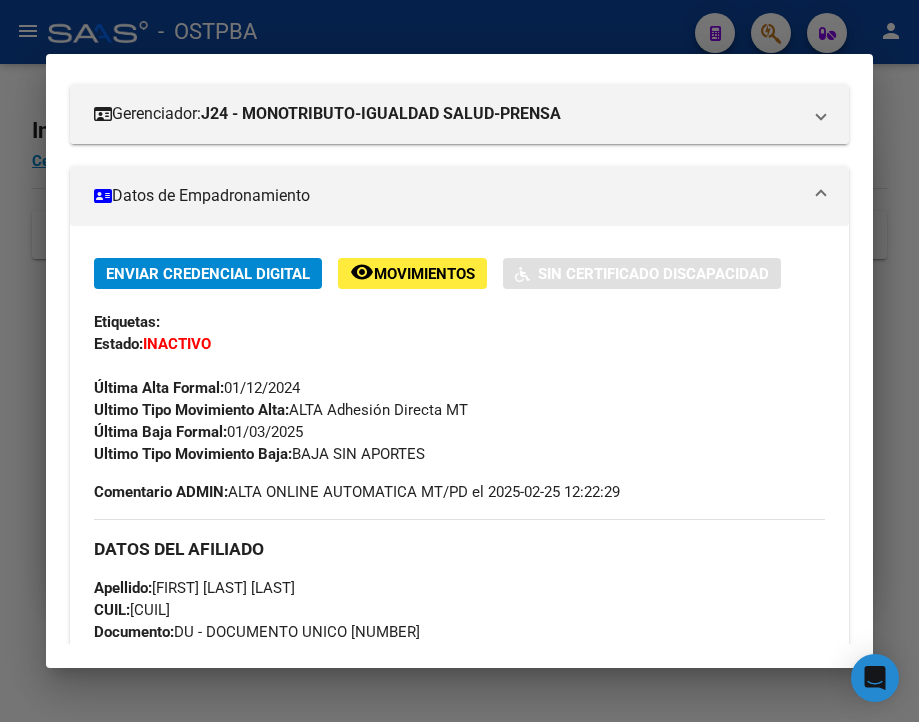 scroll, scrollTop: 300, scrollLeft: 0, axis: vertical 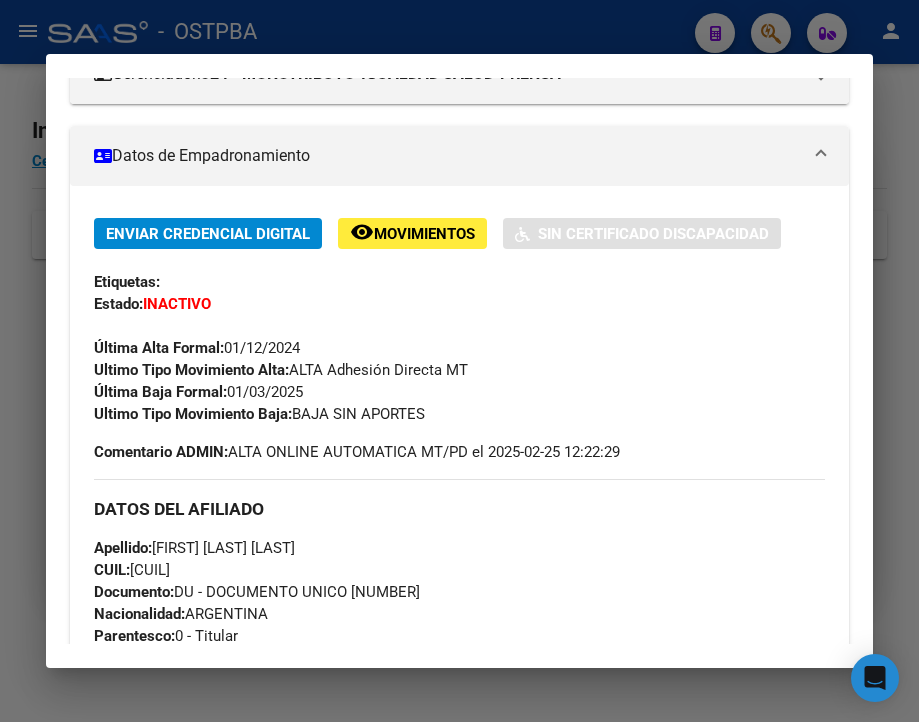 click at bounding box center [459, 361] 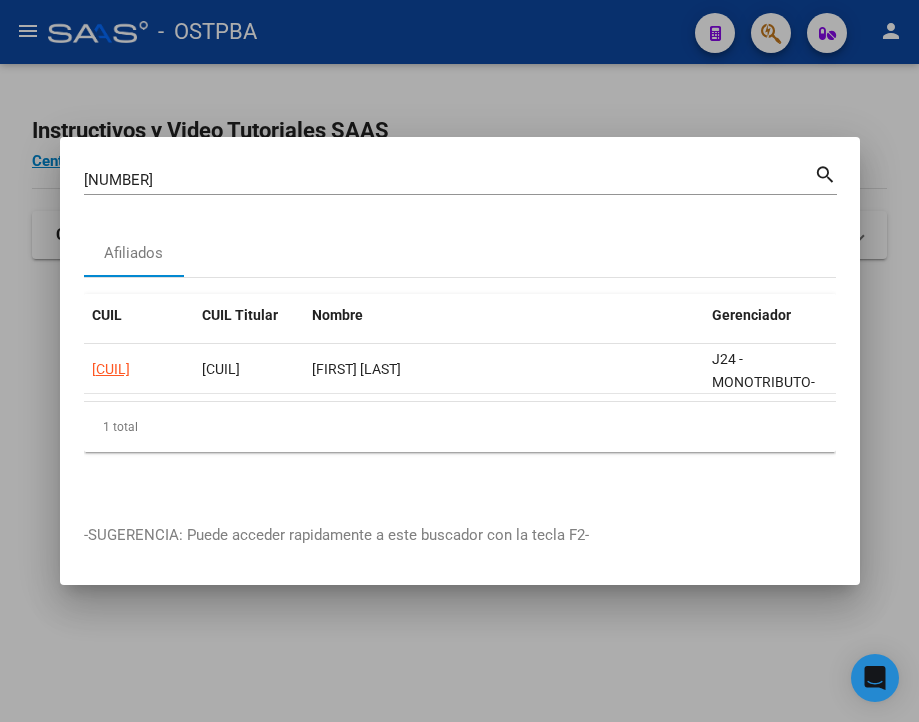 click on "[NUMBER]" at bounding box center (449, 180) 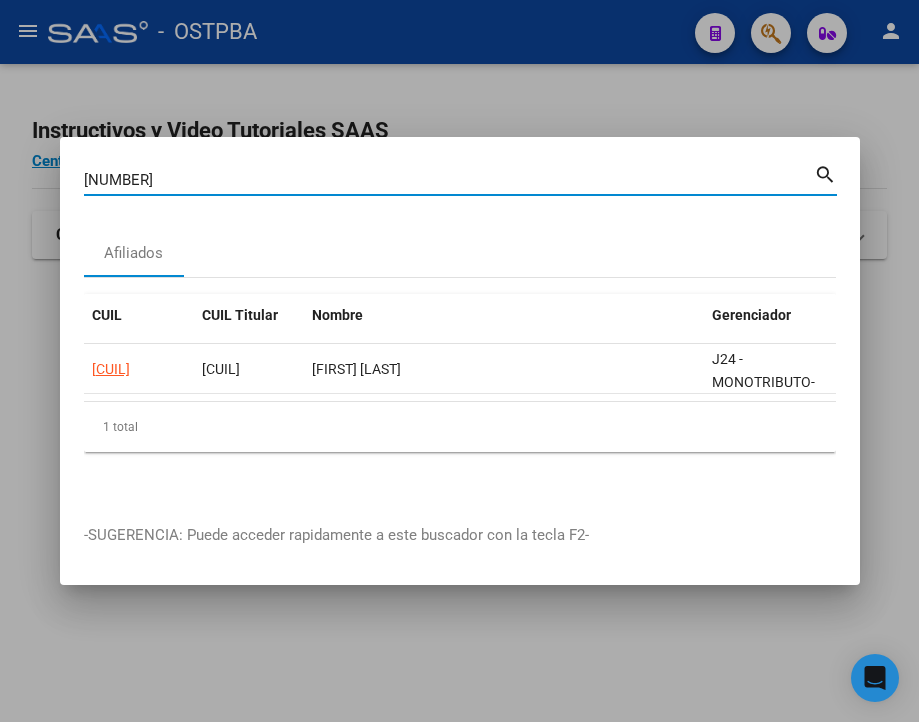 click on "[NUMBER]" at bounding box center (449, 180) 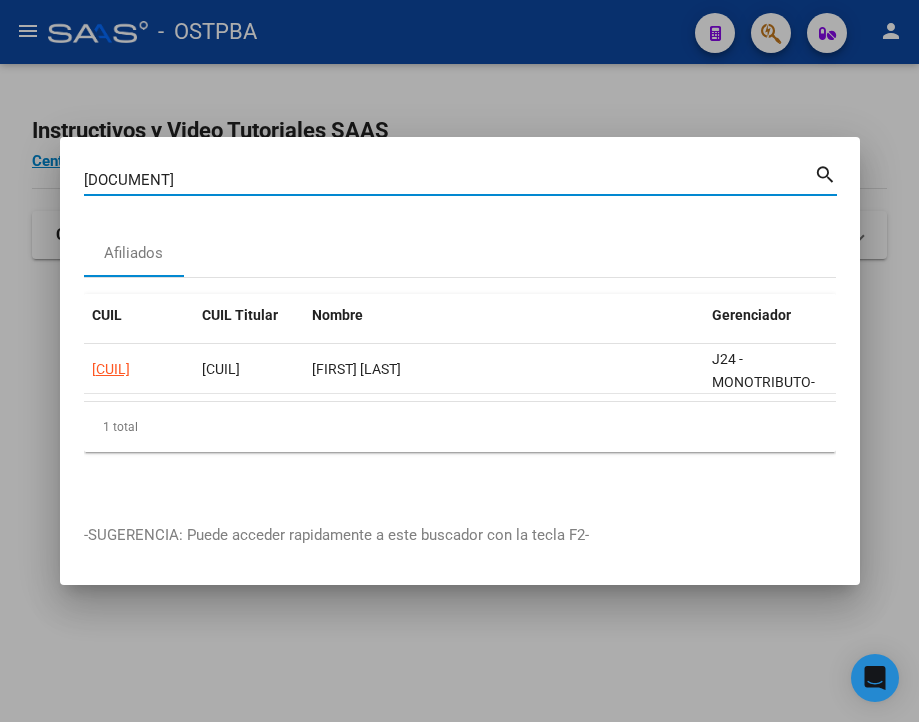 type on "[DOCUMENT]" 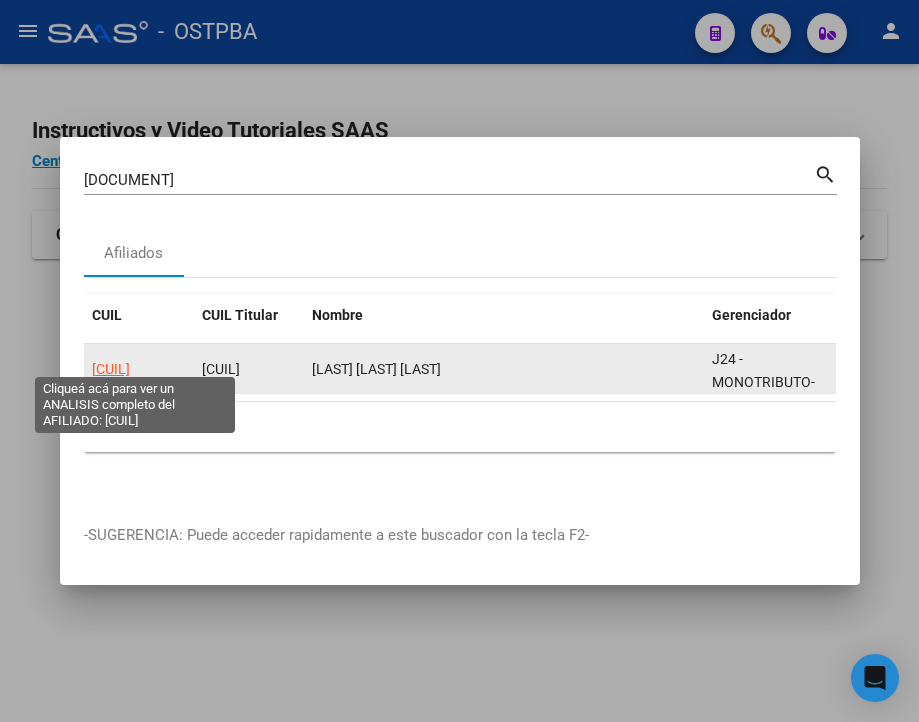 click on "[CUIL]" 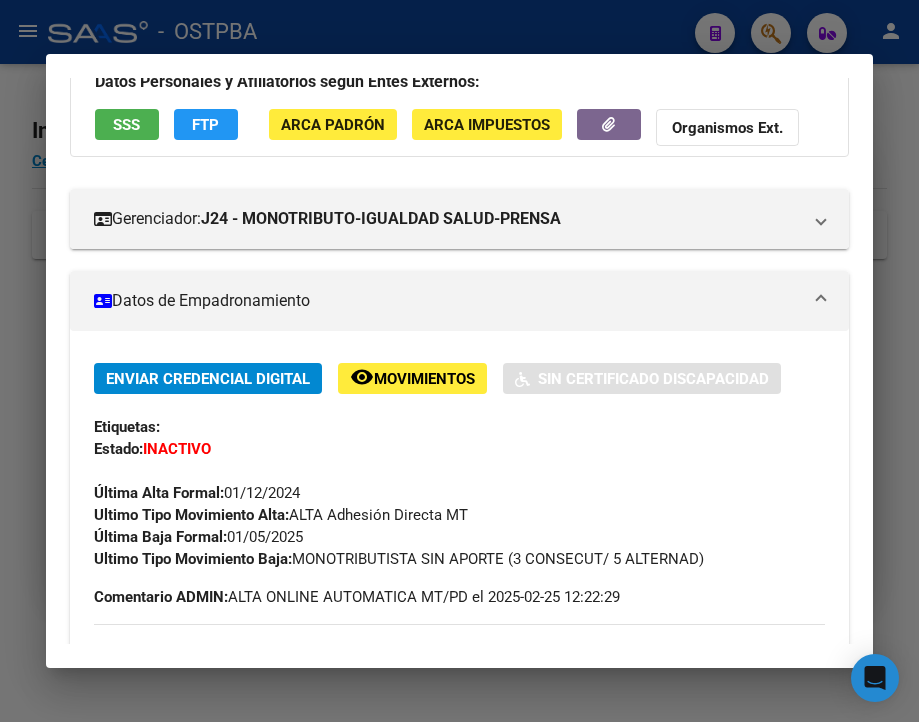 scroll, scrollTop: 200, scrollLeft: 0, axis: vertical 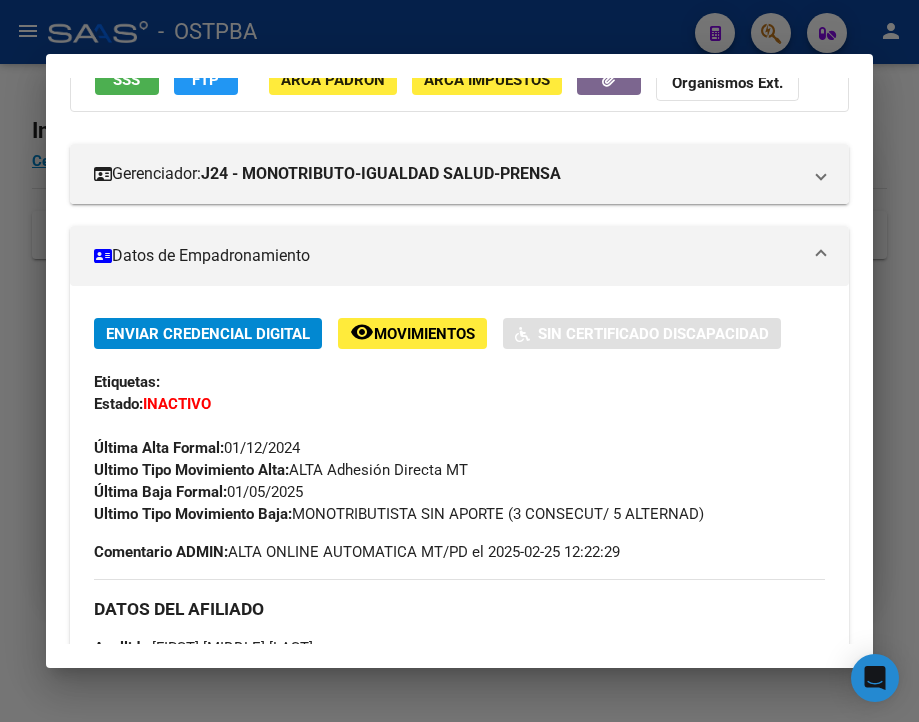 click at bounding box center (459, 361) 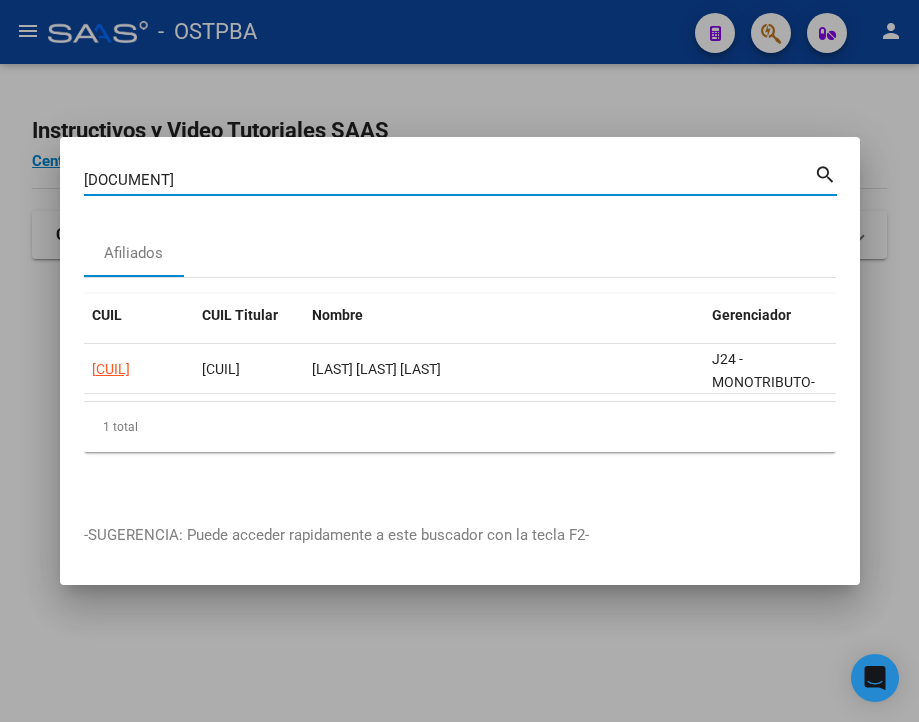 click on "[DOCUMENT]" at bounding box center [449, 180] 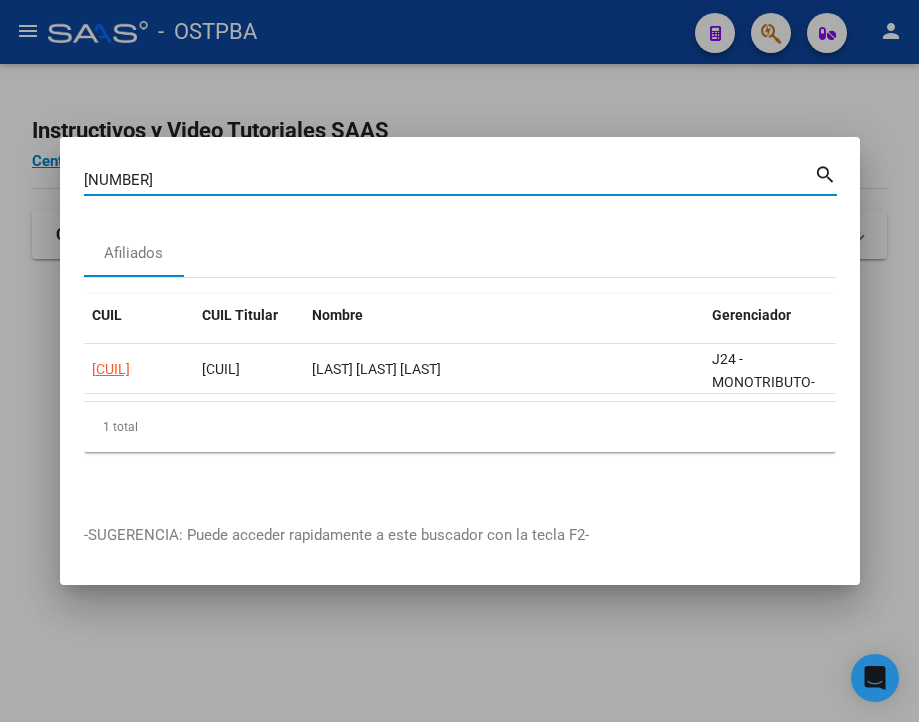 type on "[NUMBER]" 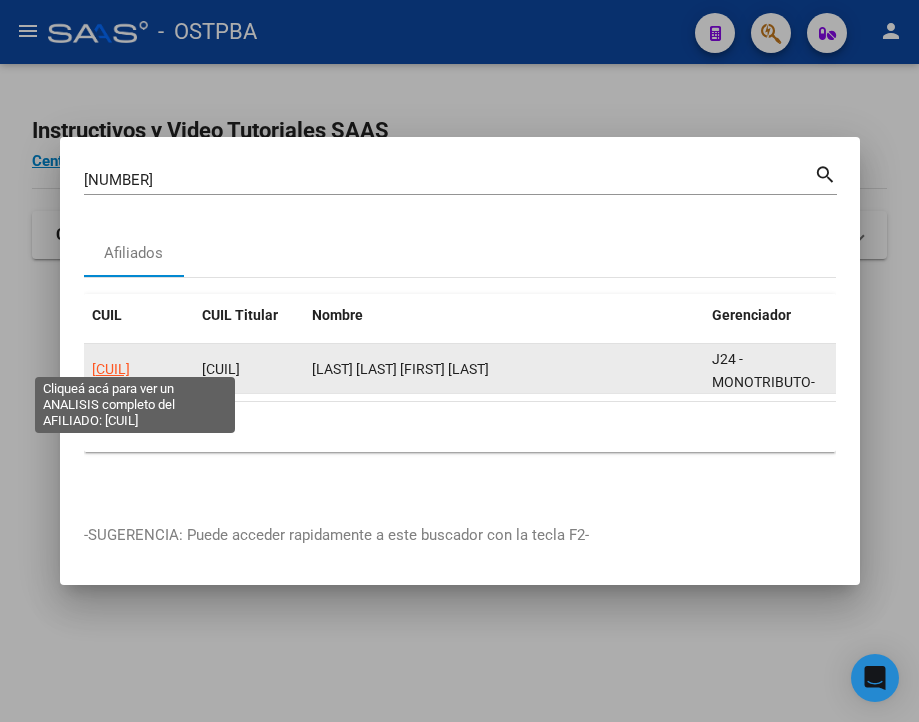 click on "[CUIL]" 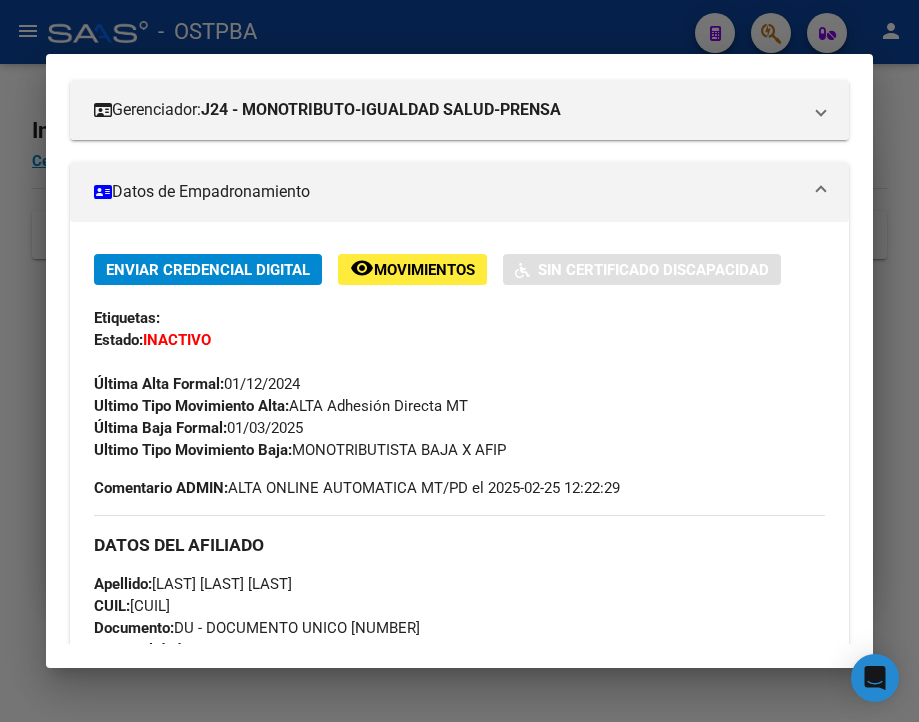 scroll, scrollTop: 300, scrollLeft: 0, axis: vertical 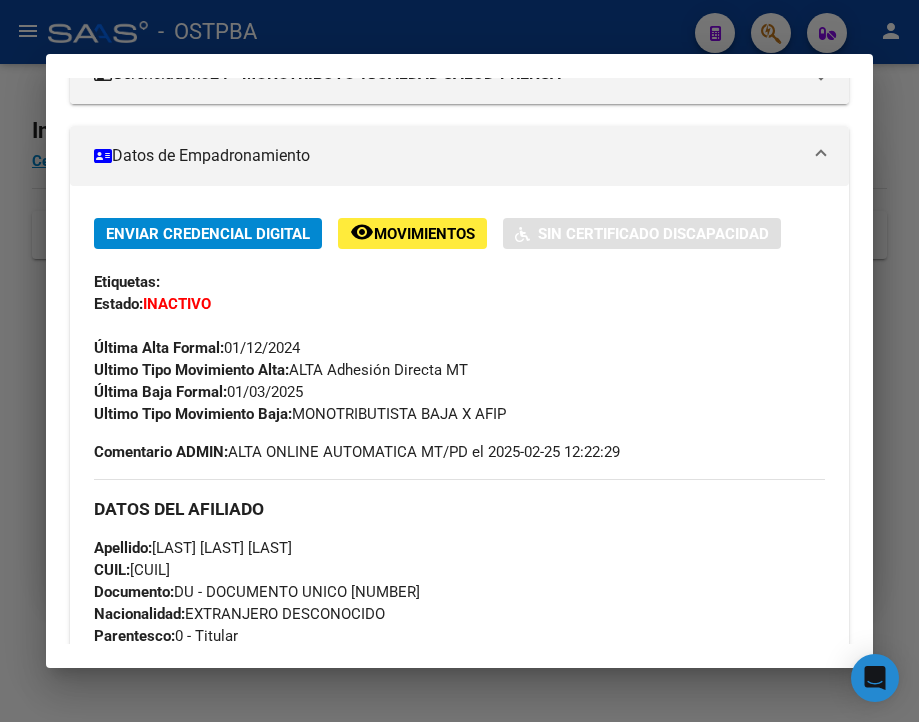 click at bounding box center (459, 361) 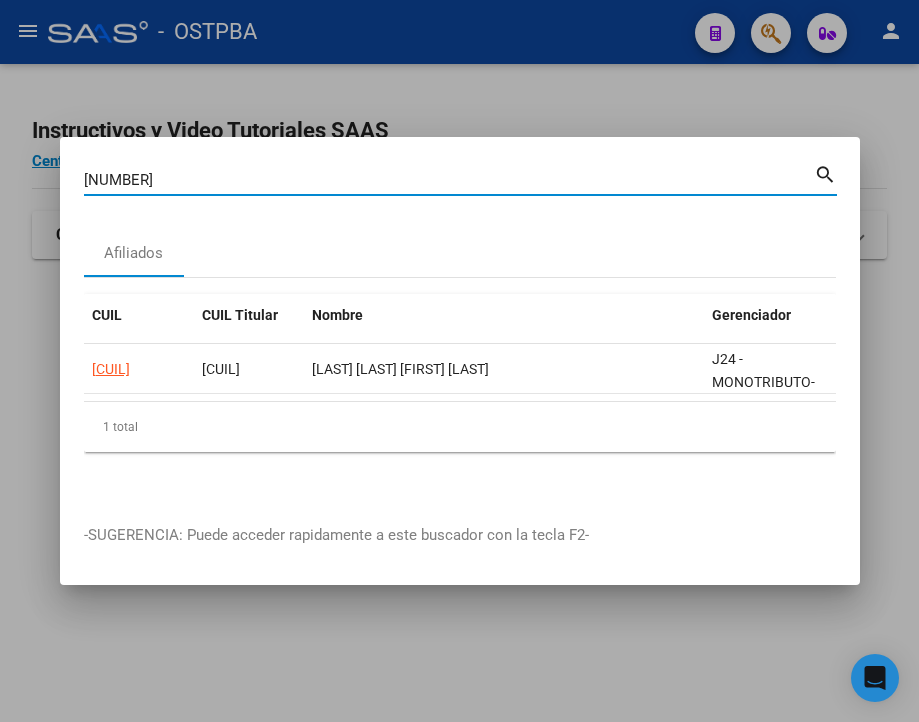 click on "[NUMBER]" at bounding box center (449, 180) 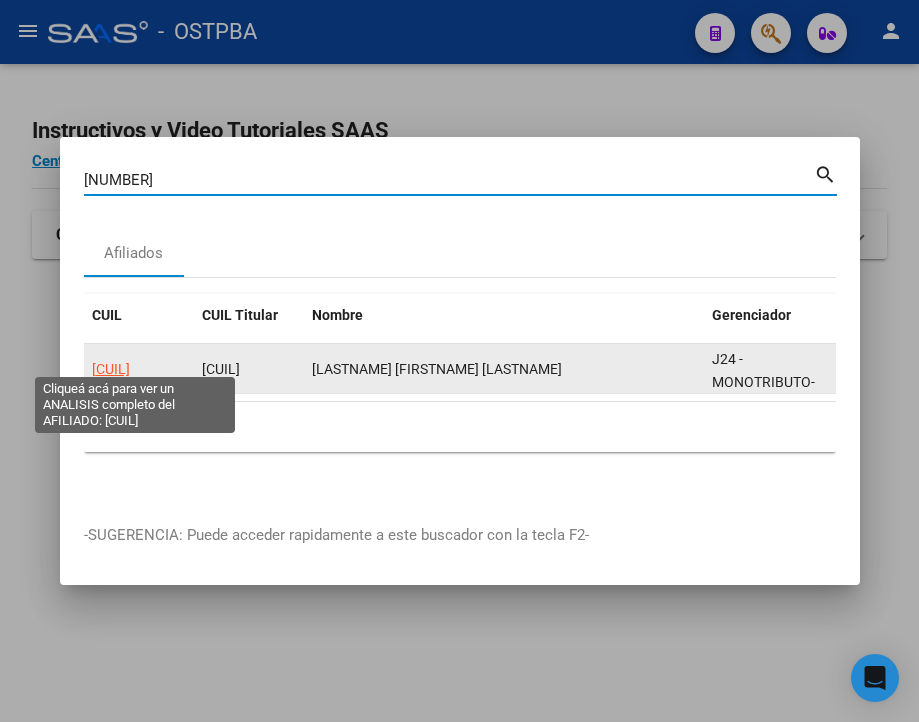 click on "[CUIL]" 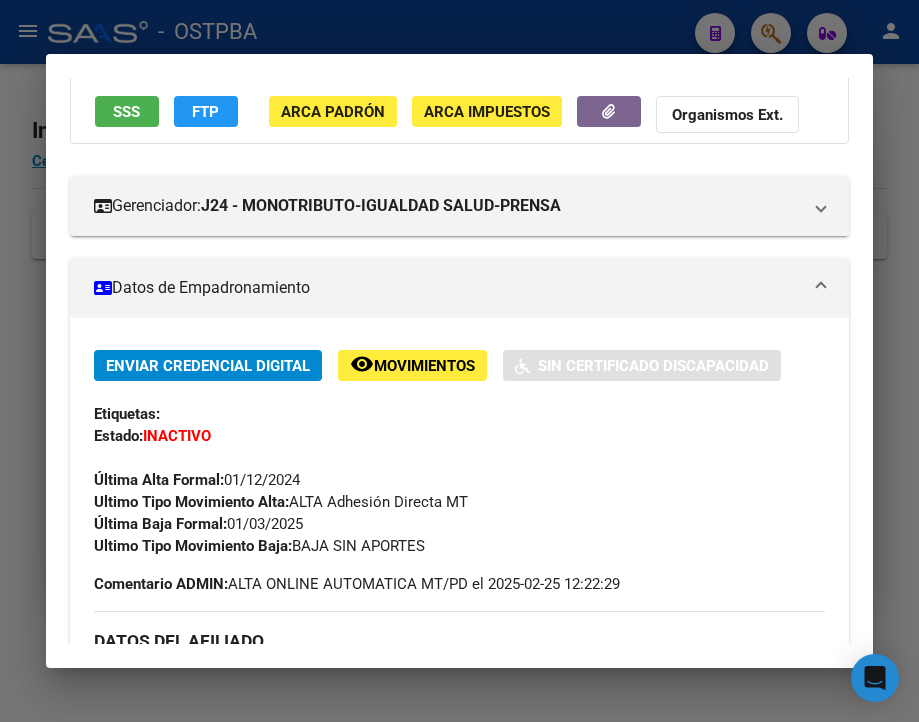 scroll, scrollTop: 200, scrollLeft: 0, axis: vertical 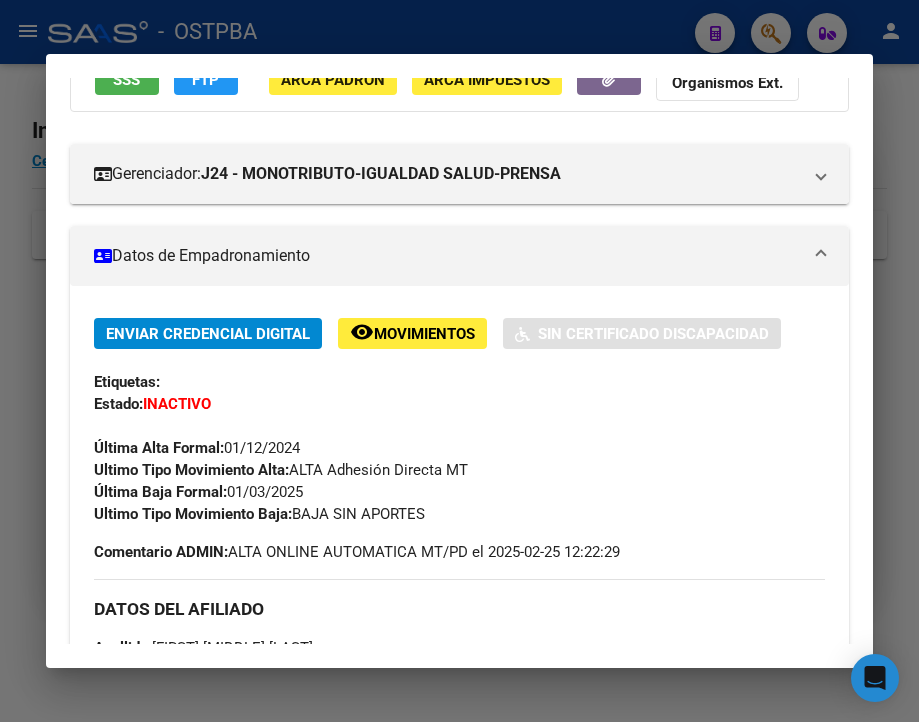 click at bounding box center [459, 361] 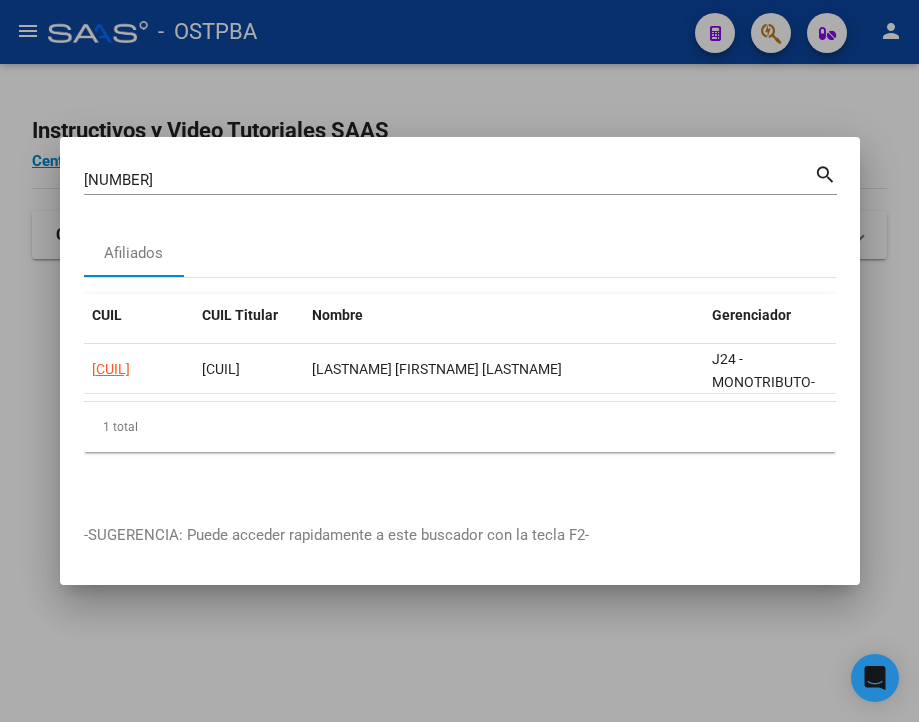 click on "[NUMBER]" at bounding box center [449, 180] 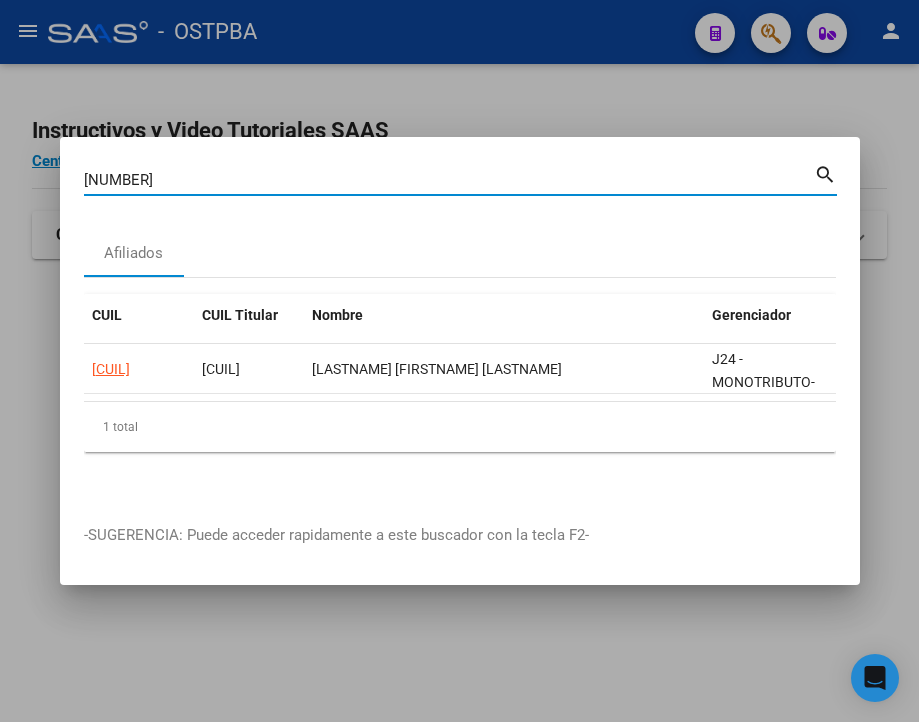 click on "[NUMBER]" at bounding box center (449, 180) 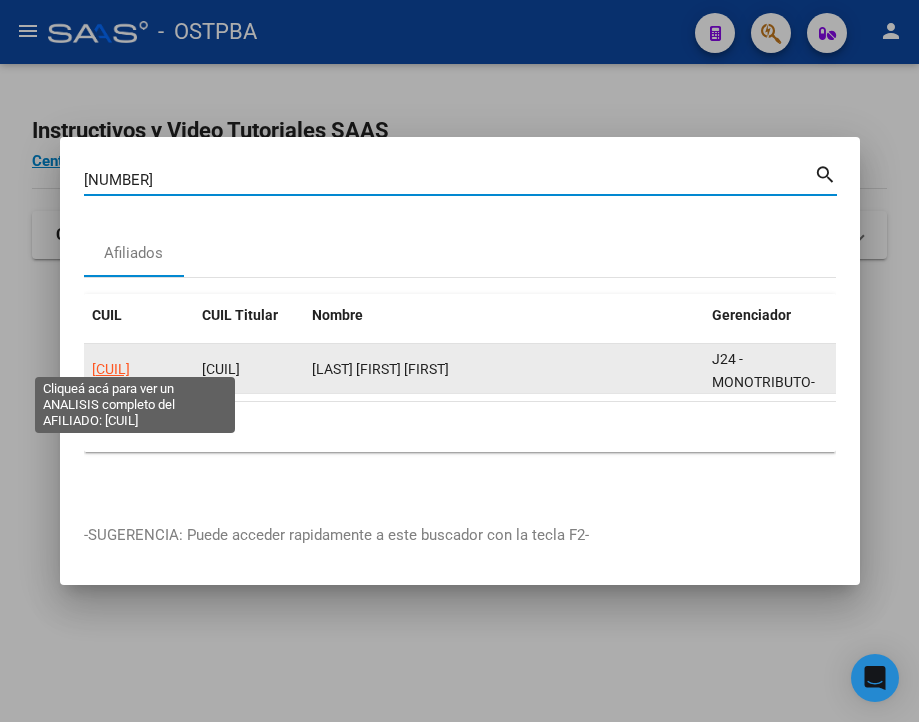 click on "[CUIL]" 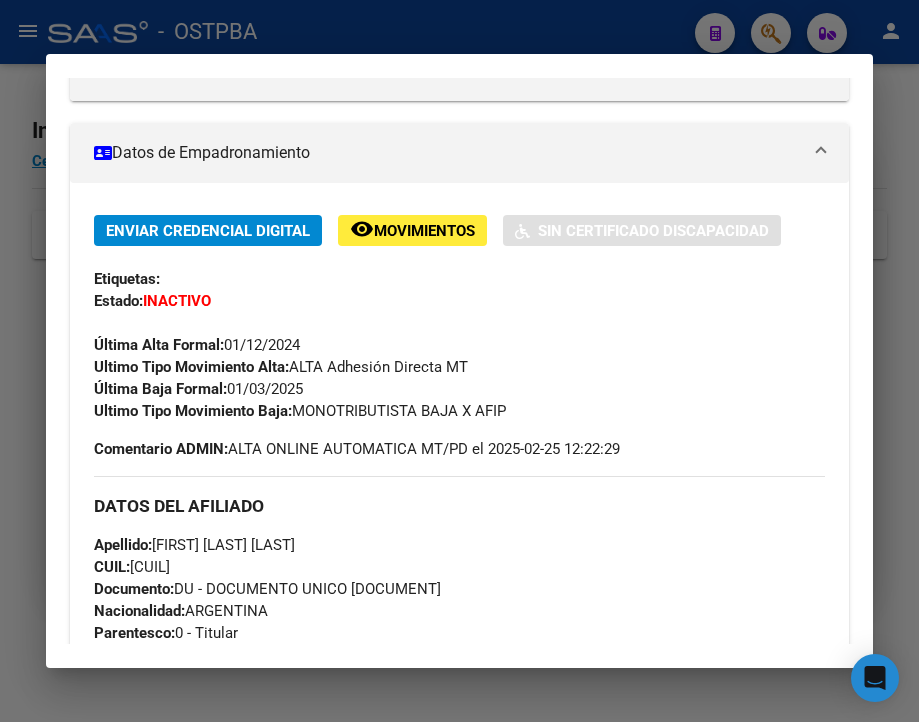 scroll, scrollTop: 400, scrollLeft: 0, axis: vertical 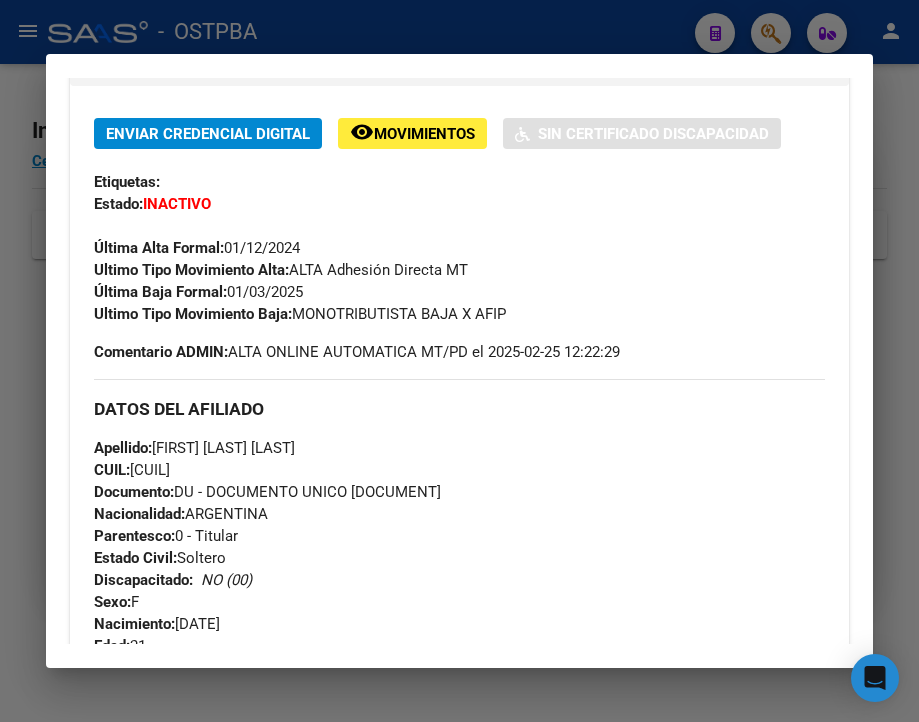 click at bounding box center [459, 361] 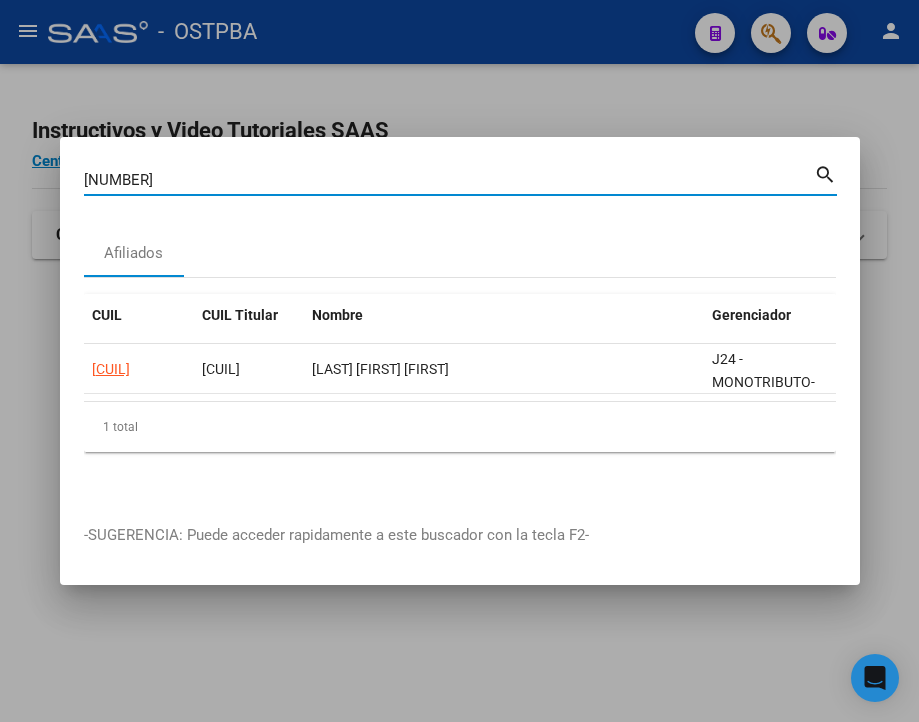 click on "[NUMBER]" at bounding box center [449, 180] 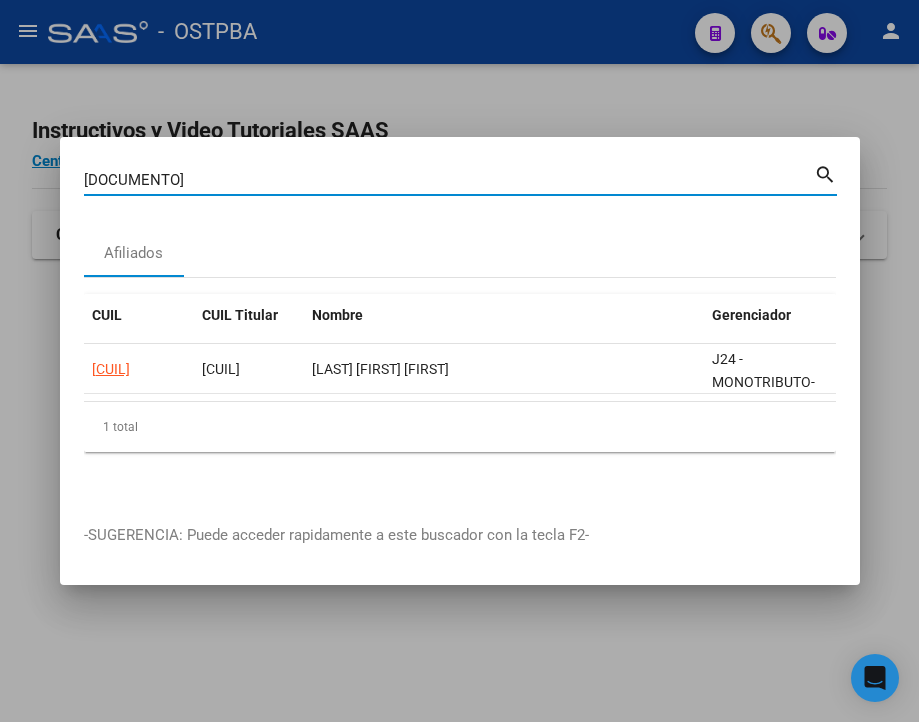 type on "[DOCUMENTO]" 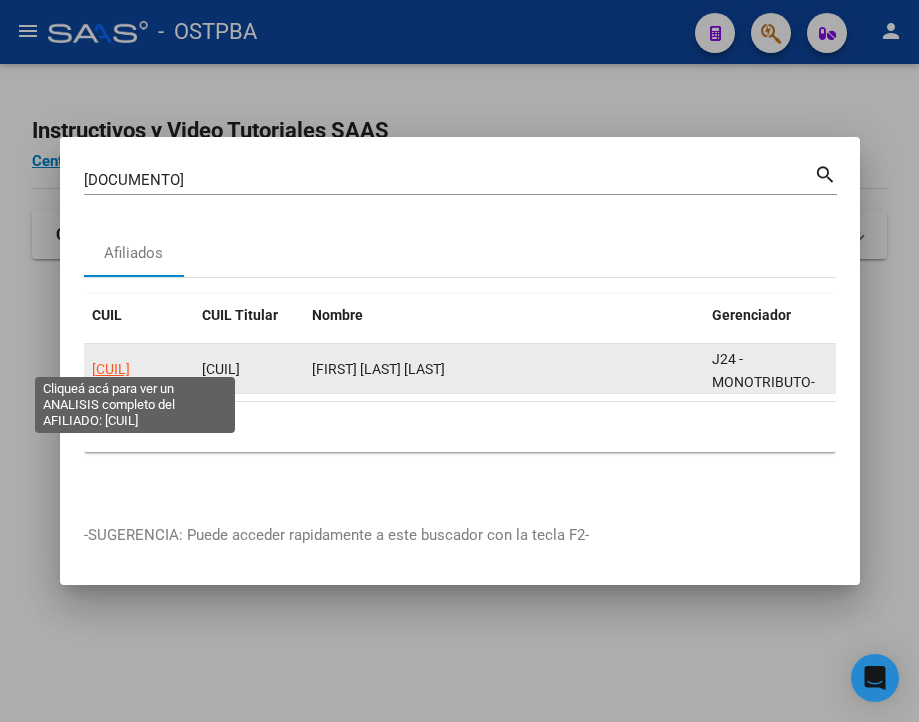 click on "[CUIL]" 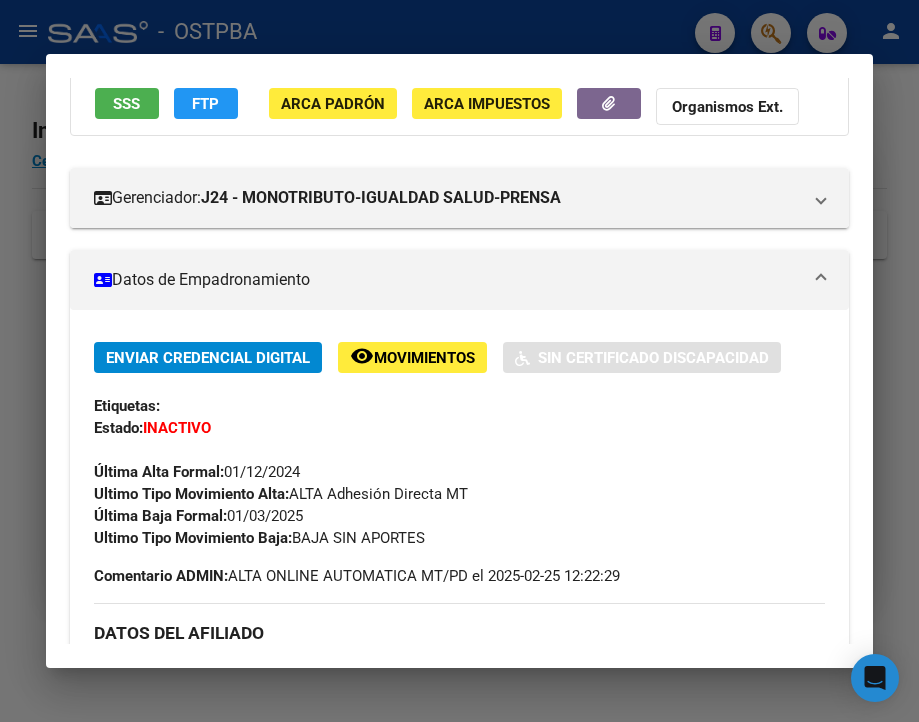 scroll, scrollTop: 200, scrollLeft: 0, axis: vertical 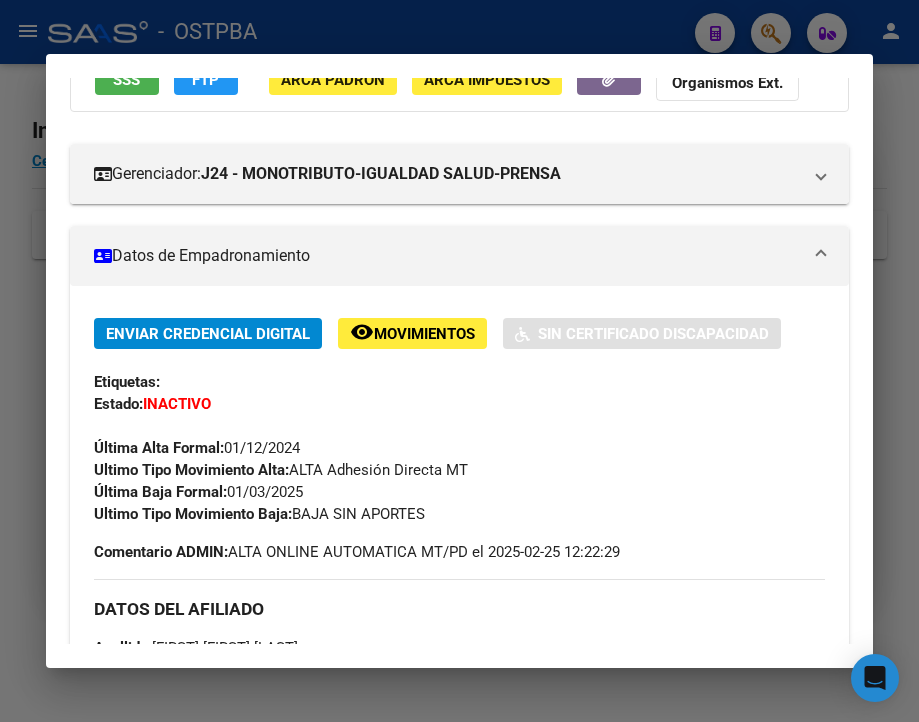 click at bounding box center [459, 361] 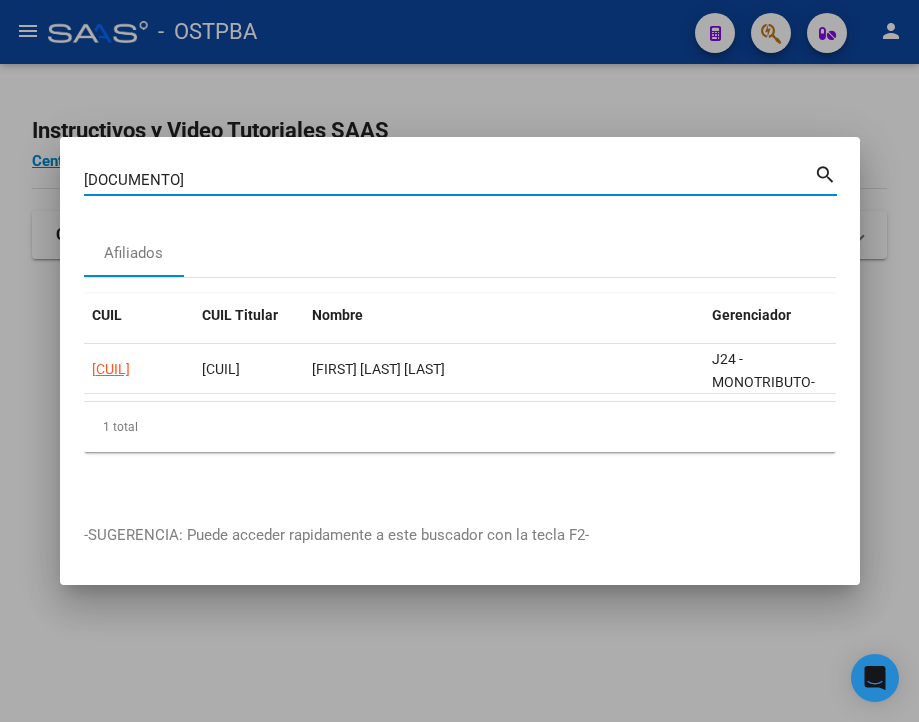 click on "[DOCUMENTO]" at bounding box center (449, 180) 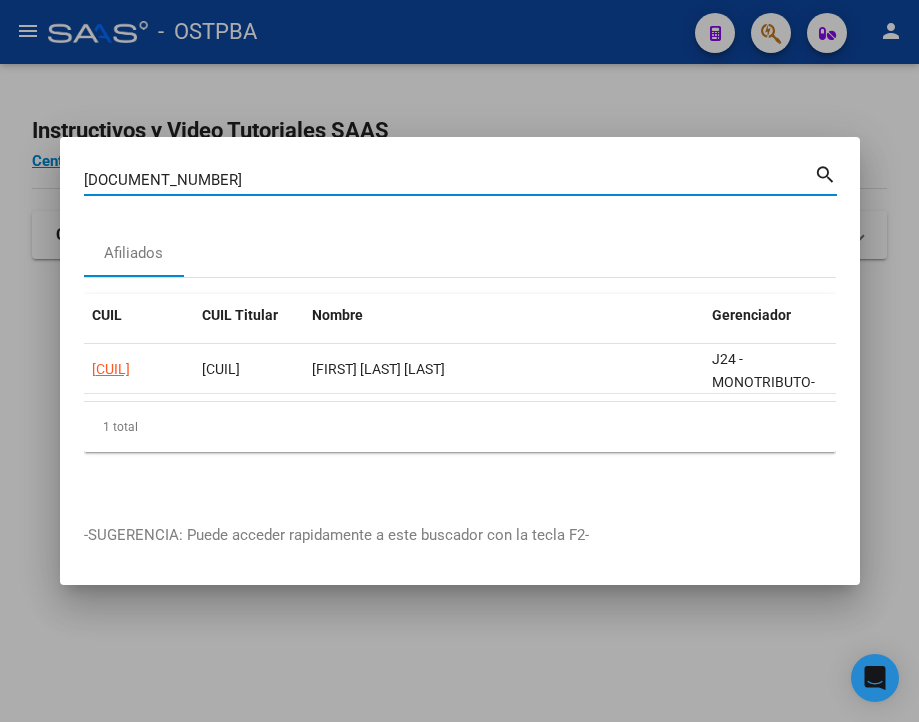 type on "[DOCUMENT_NUMBER]" 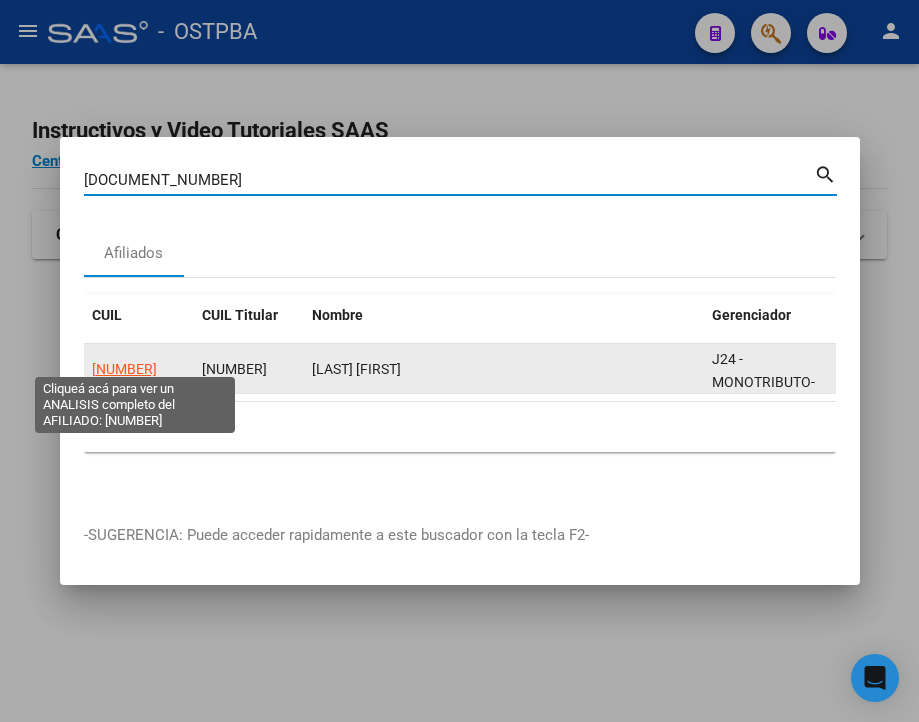 click on "[NUMBER]" 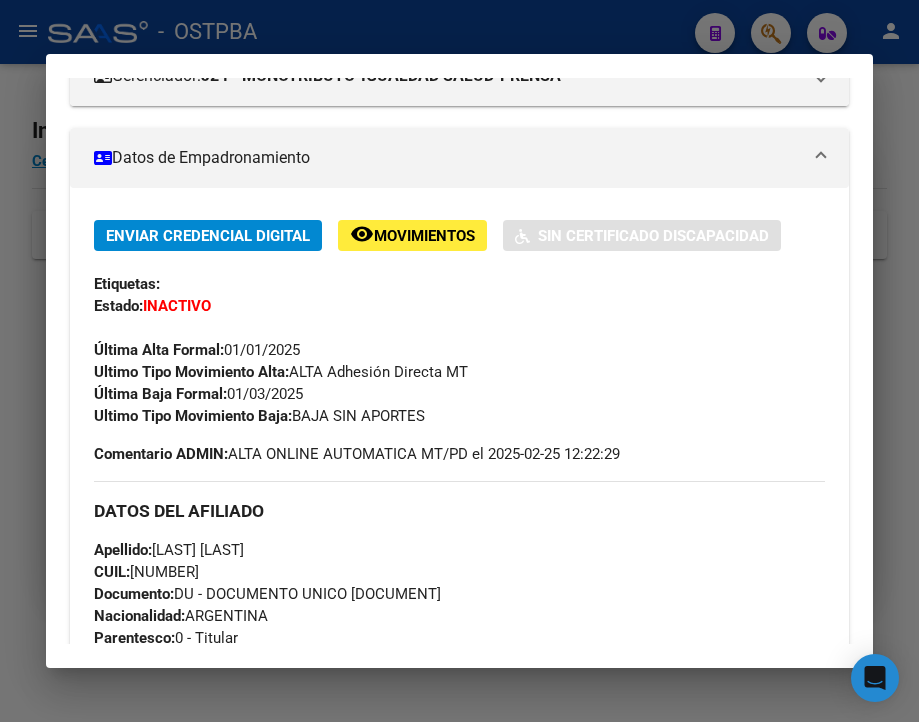 scroll, scrollTop: 300, scrollLeft: 0, axis: vertical 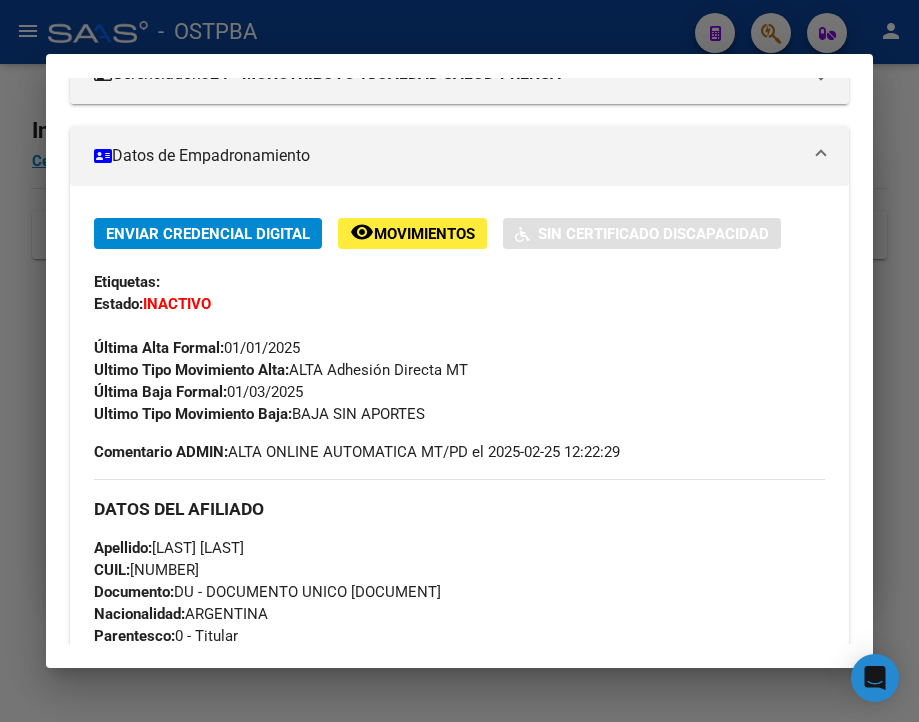 click at bounding box center [459, 361] 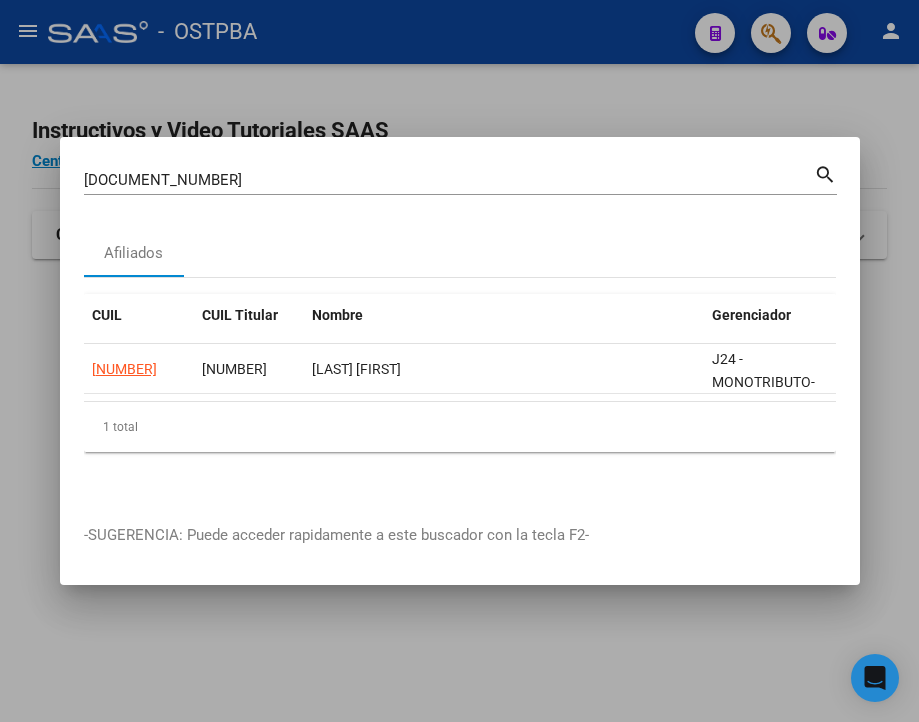 click on "[DOCUMENT_NUMBER]" at bounding box center [449, 180] 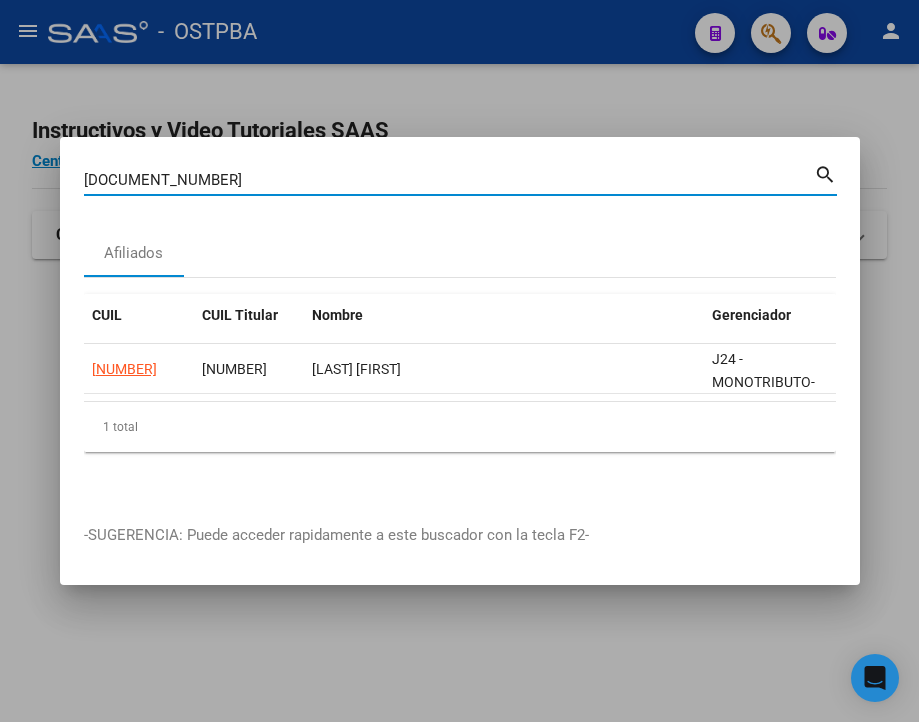 click on "[DOCUMENT_NUMBER]" at bounding box center (449, 180) 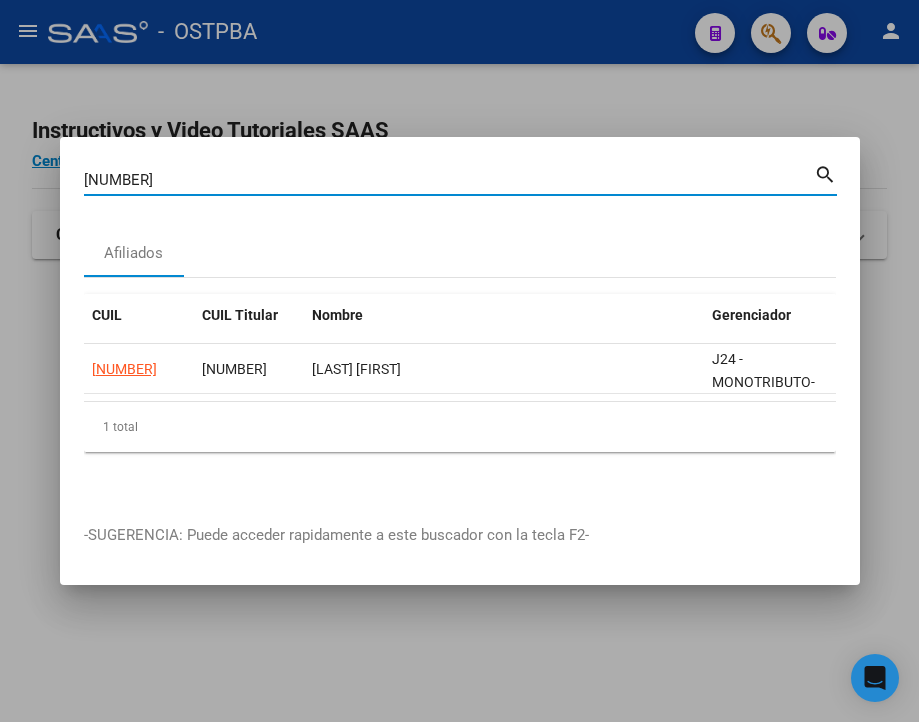 type on "[NUMBER]" 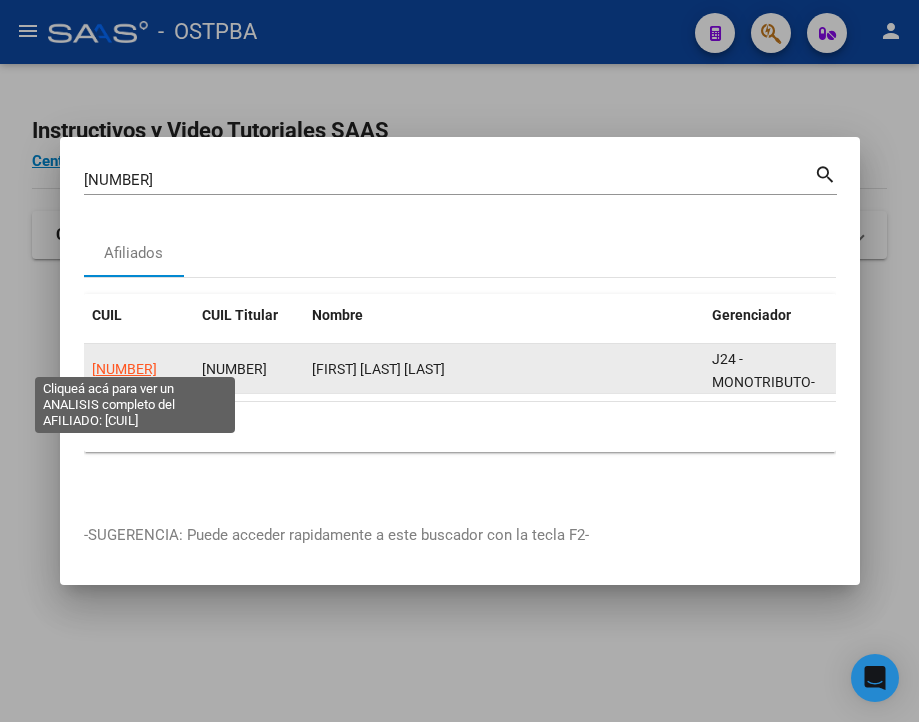 click on "[NUMBER]" 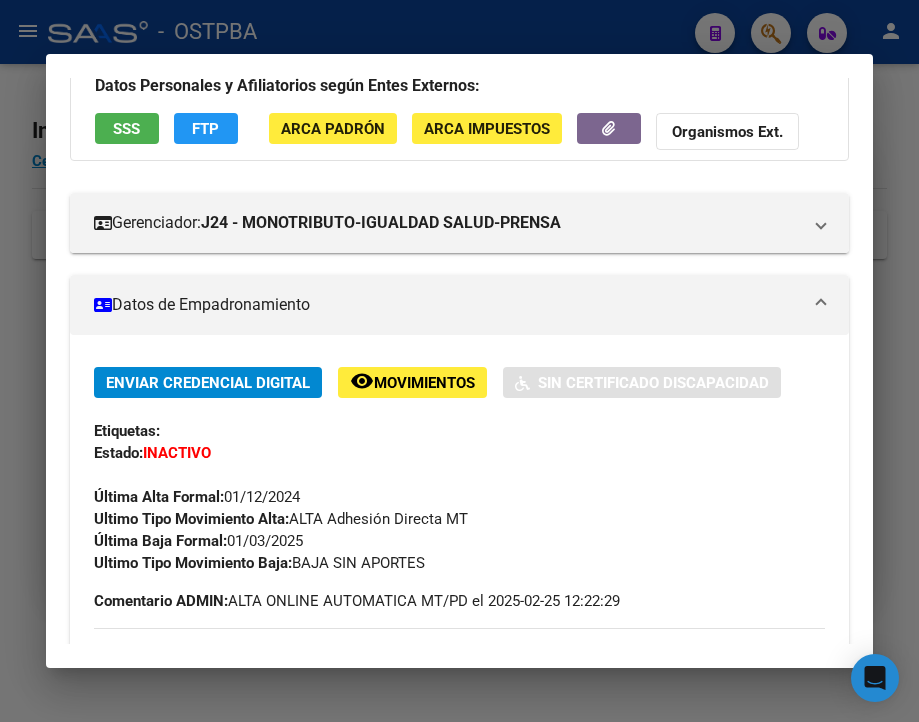 scroll, scrollTop: 200, scrollLeft: 0, axis: vertical 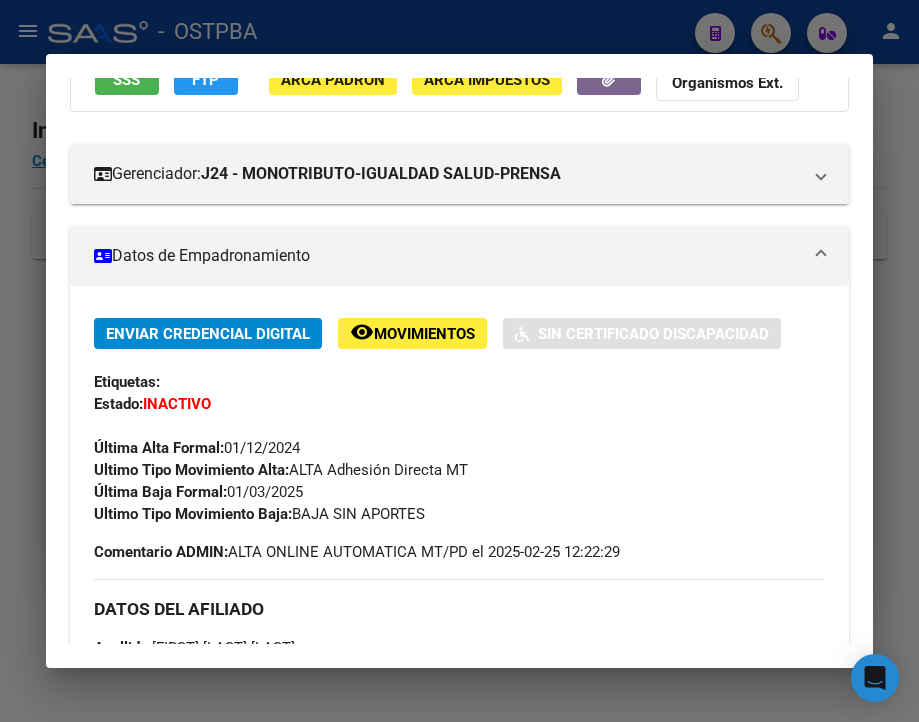 click at bounding box center (459, 361) 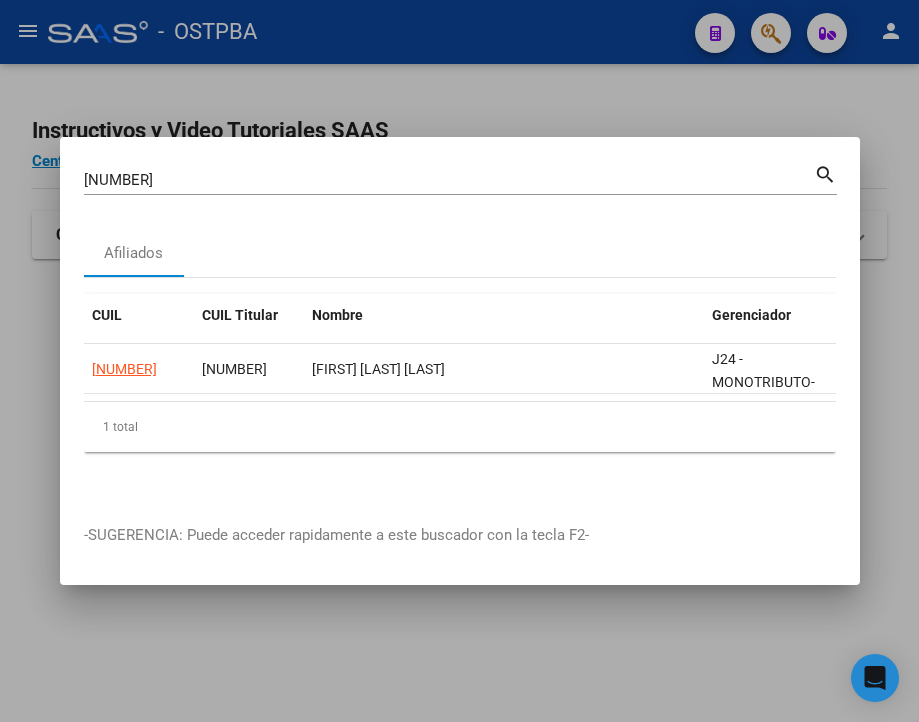 click on "[DOCUMENT] Buscar (apellido, dni, cuil, nro traspaso, cuit, obra social)" at bounding box center [449, 180] 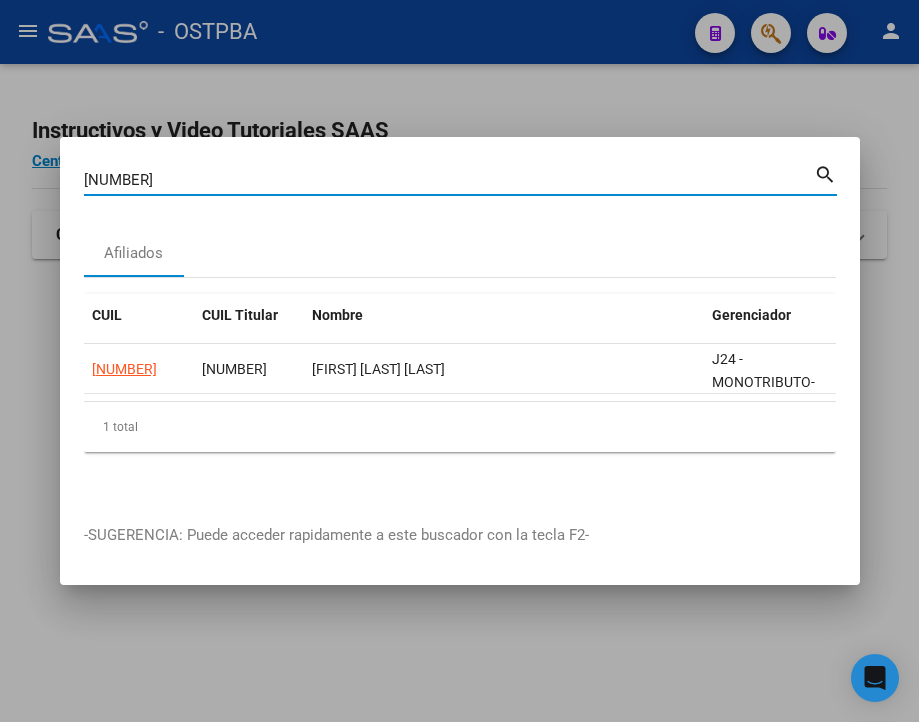 click on "[DOCUMENT] Buscar (apellido, dni, cuil, nro traspaso, cuit, obra social)" at bounding box center (449, 180) 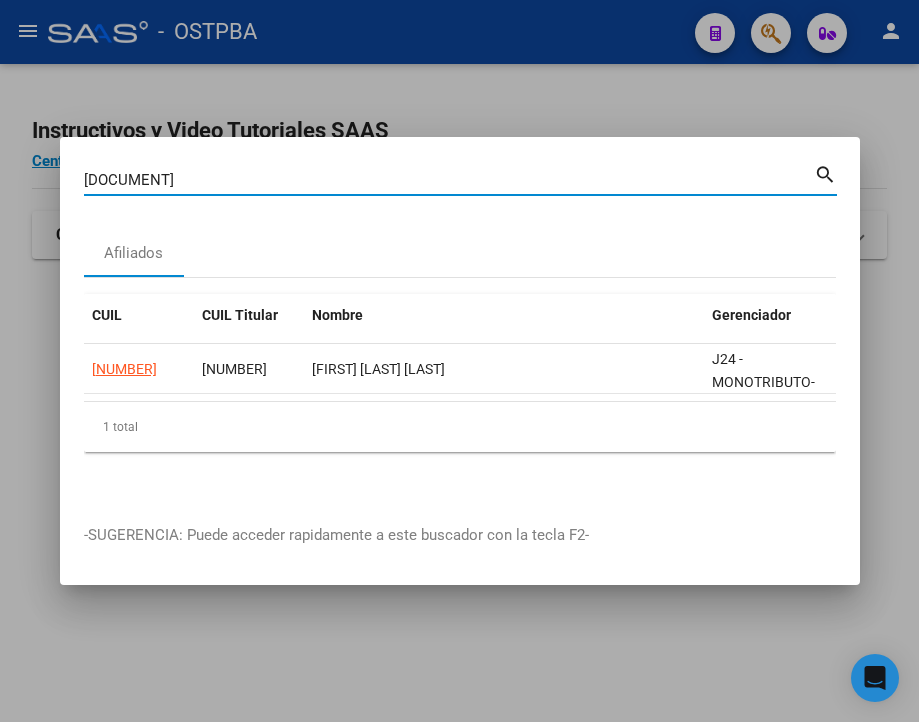 type on "[DOCUMENT]" 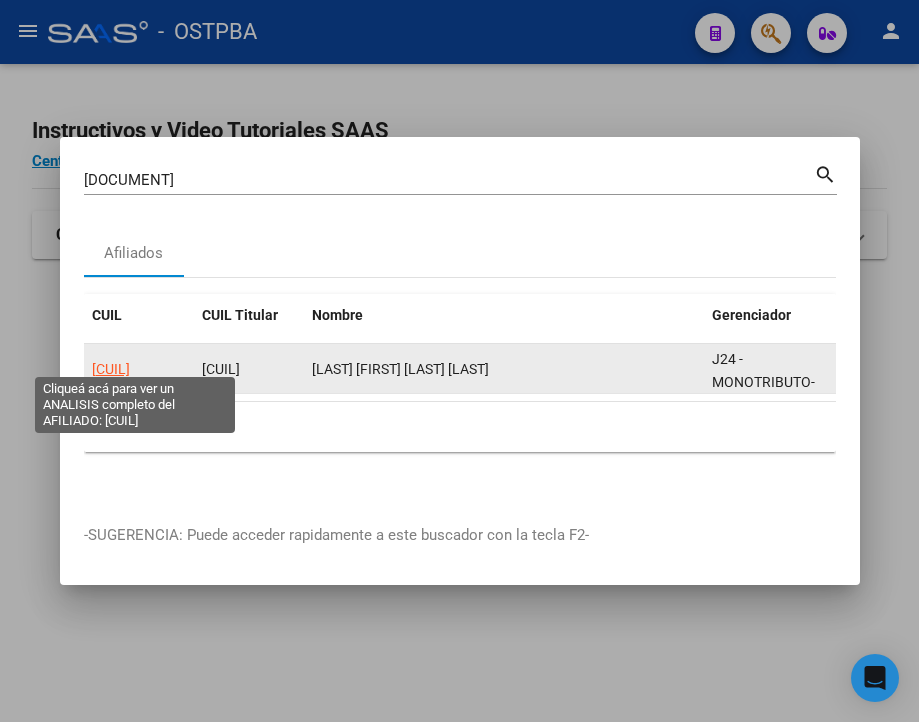 click on "[CUIL]" 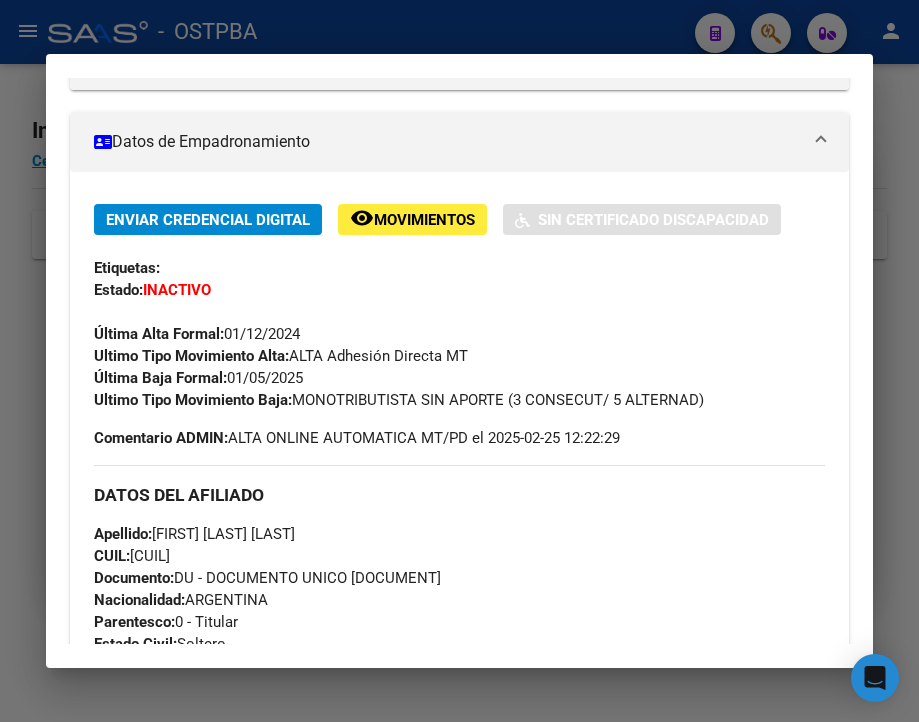 scroll, scrollTop: 500, scrollLeft: 0, axis: vertical 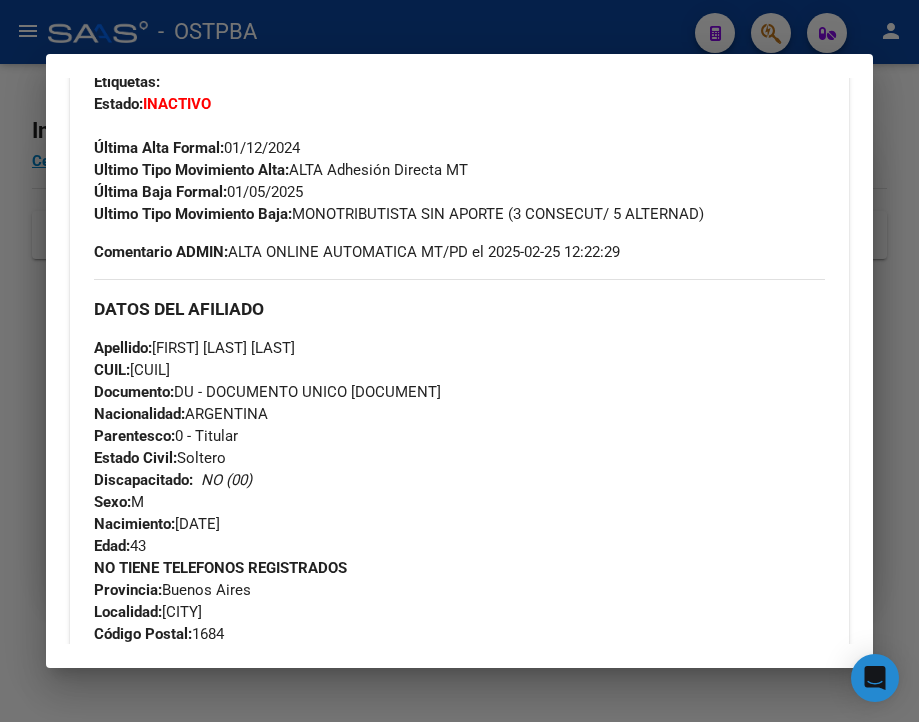 click at bounding box center [459, 361] 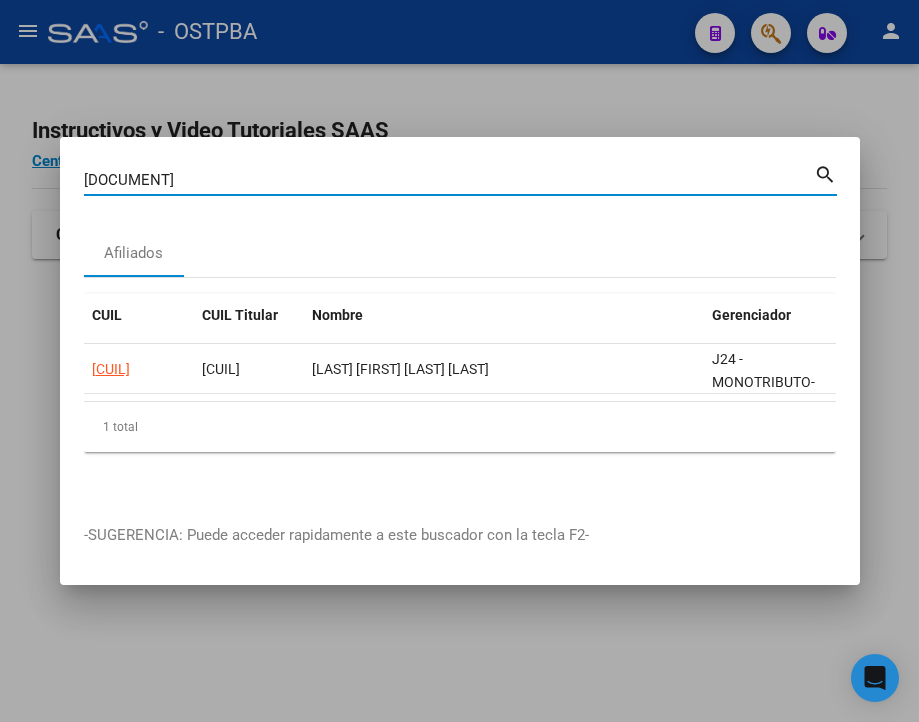 click on "[DOCUMENT]" at bounding box center (449, 180) 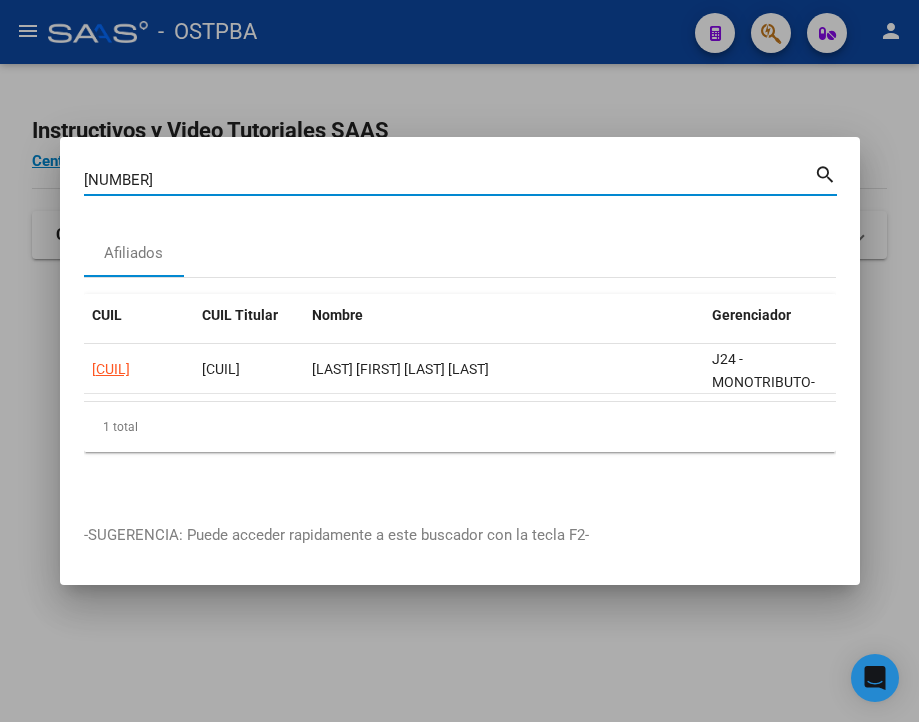 type on "[NUMBER]" 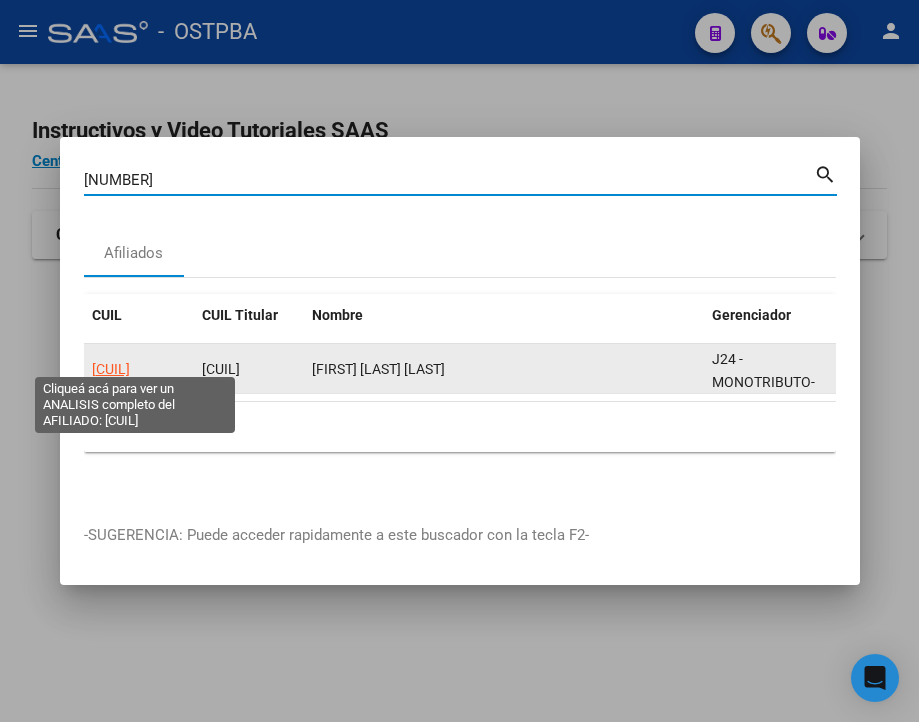 click on "[CUIL]" 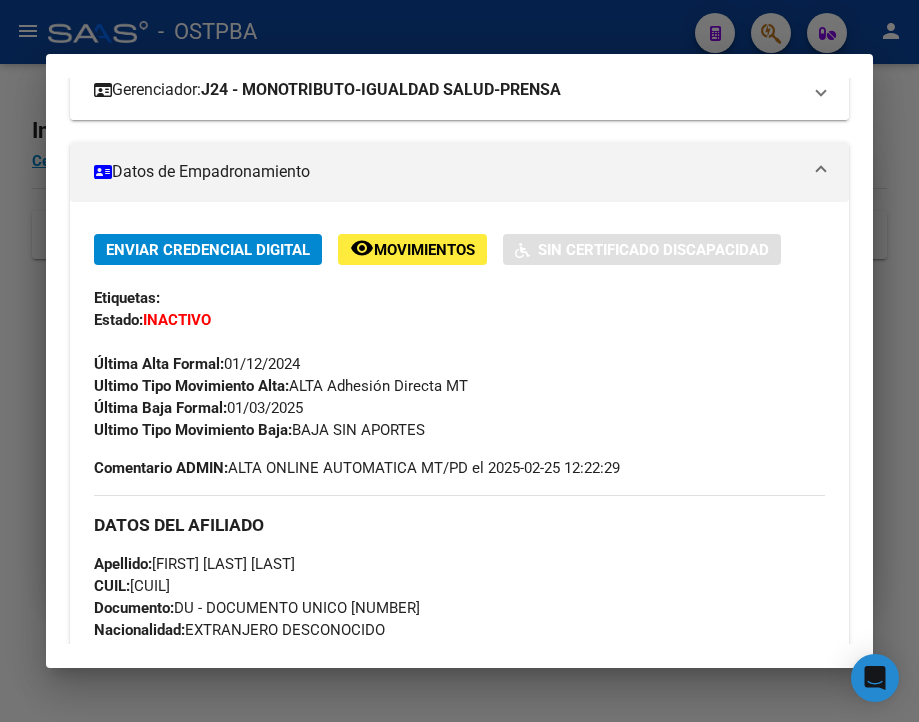 scroll, scrollTop: 300, scrollLeft: 0, axis: vertical 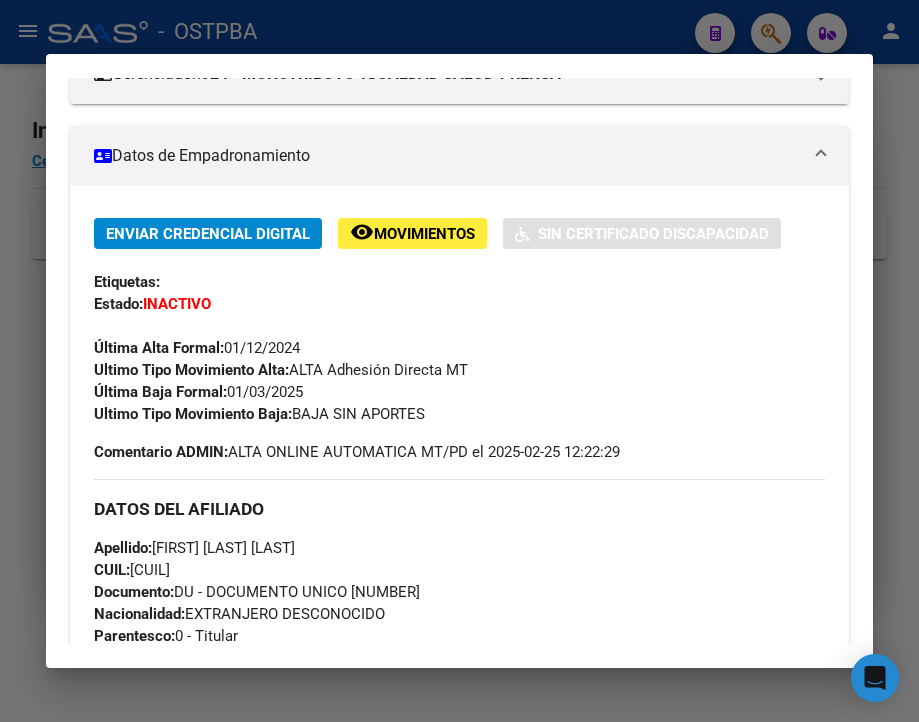 click at bounding box center (459, 361) 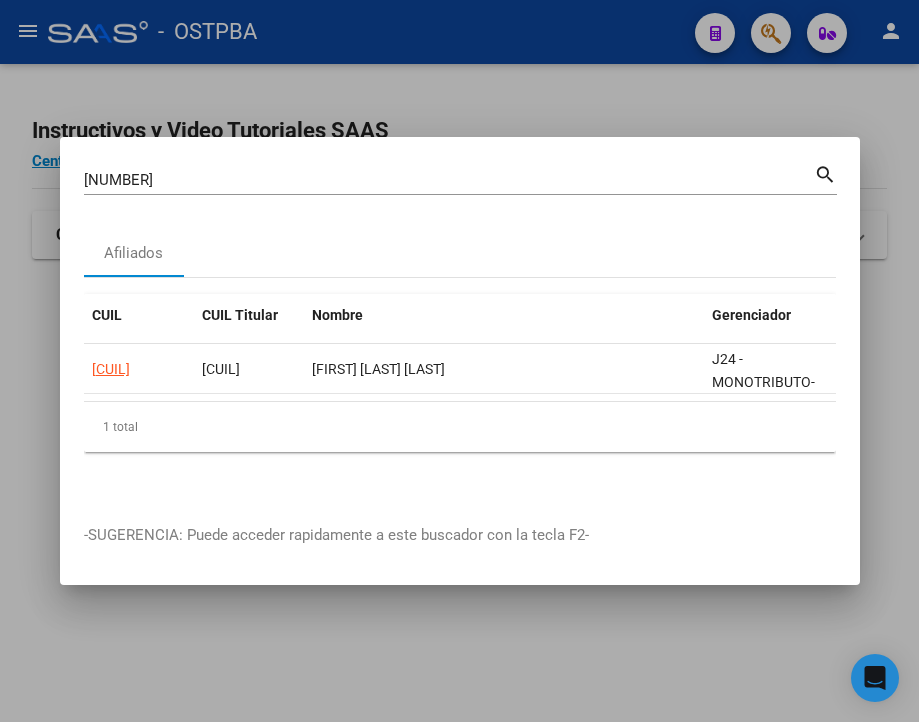 click on "[NUMBER]" at bounding box center [449, 180] 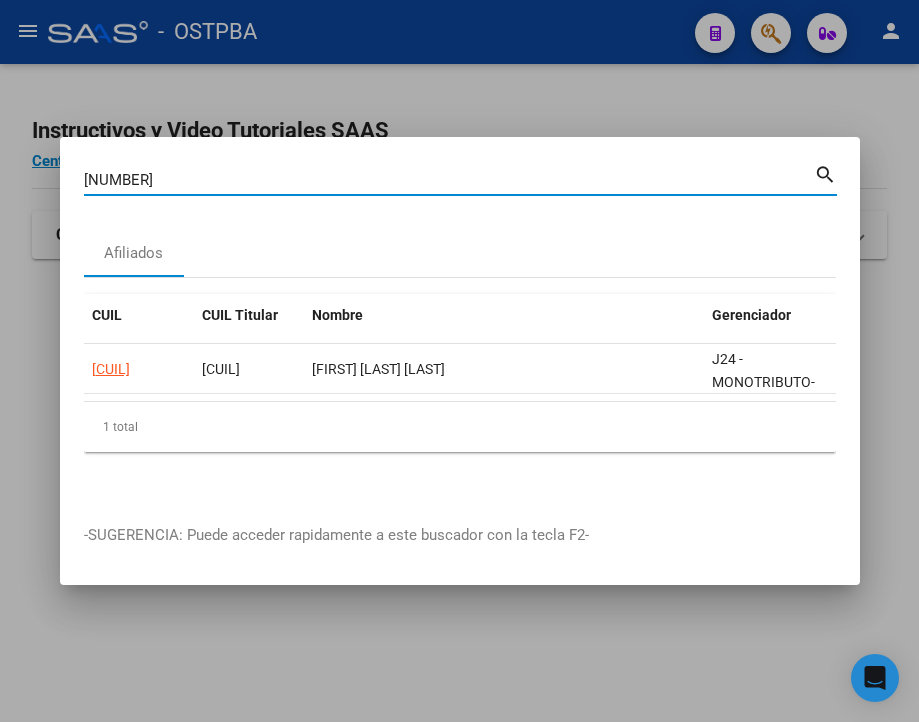 click on "[NUMBER]" at bounding box center (449, 180) 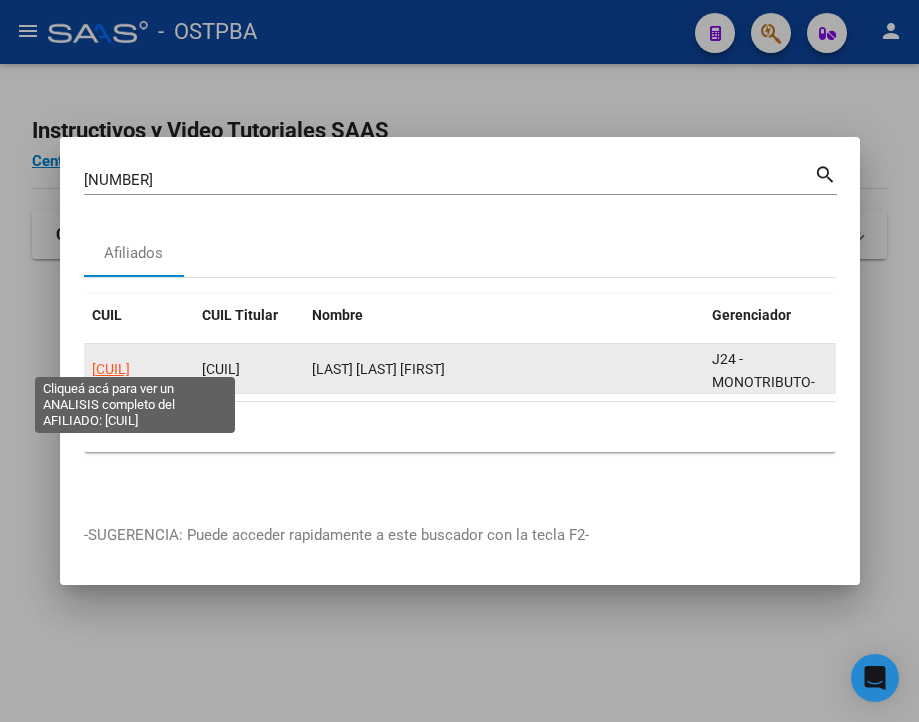 click on "[CUIL]" 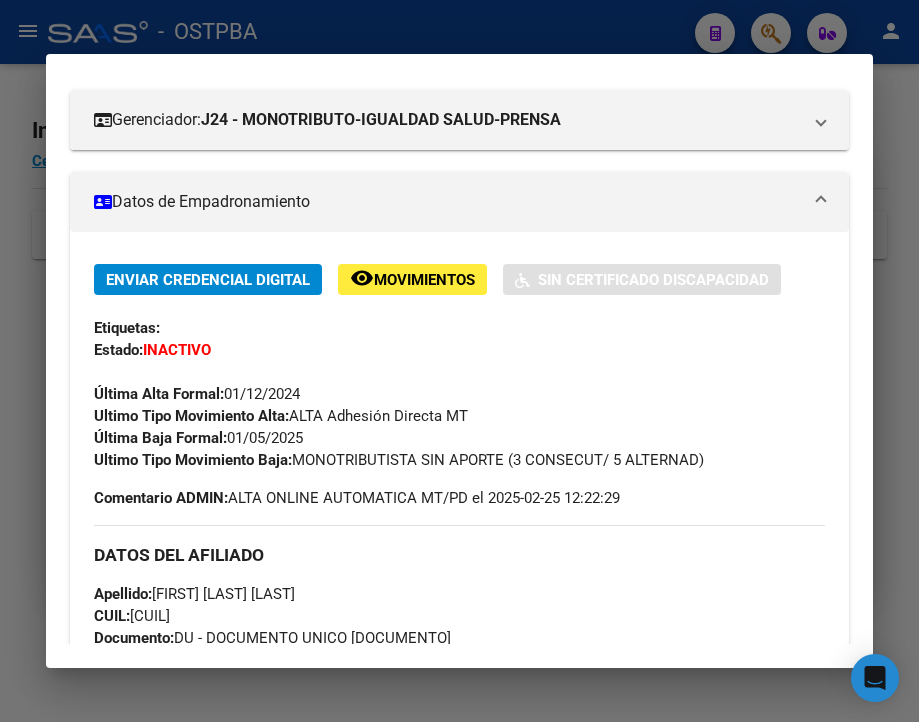 scroll, scrollTop: 300, scrollLeft: 0, axis: vertical 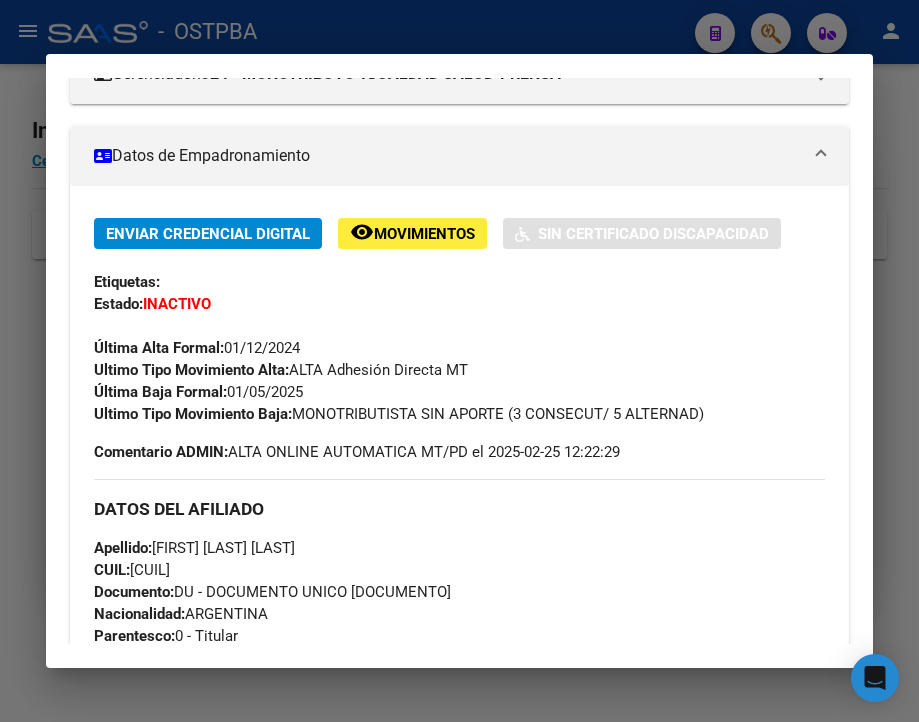 click at bounding box center [459, 361] 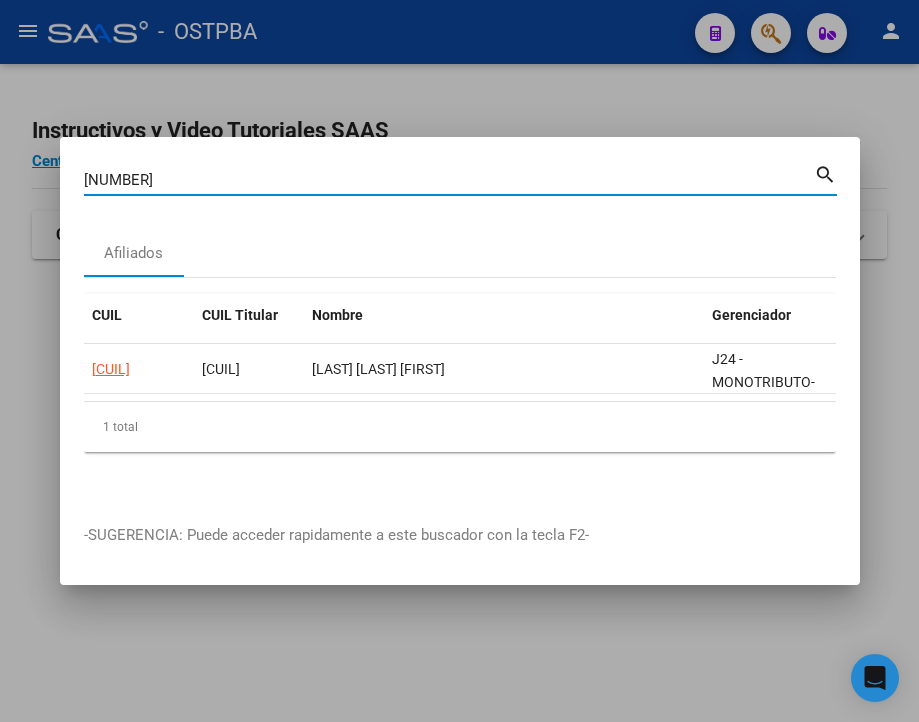 click on "[NUMBER]" at bounding box center (449, 180) 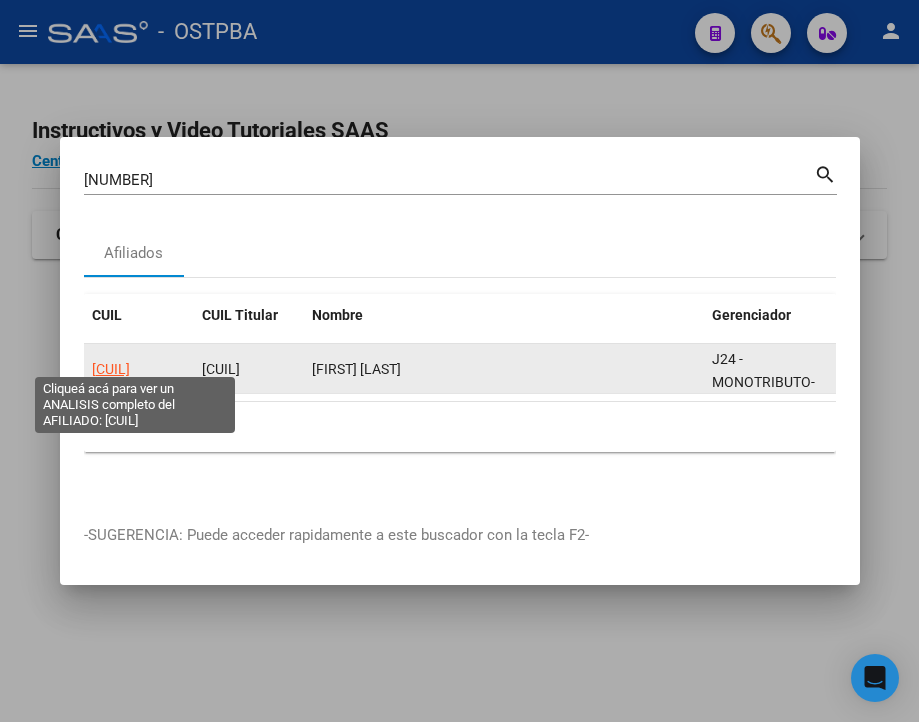 click on "[CUIL]" 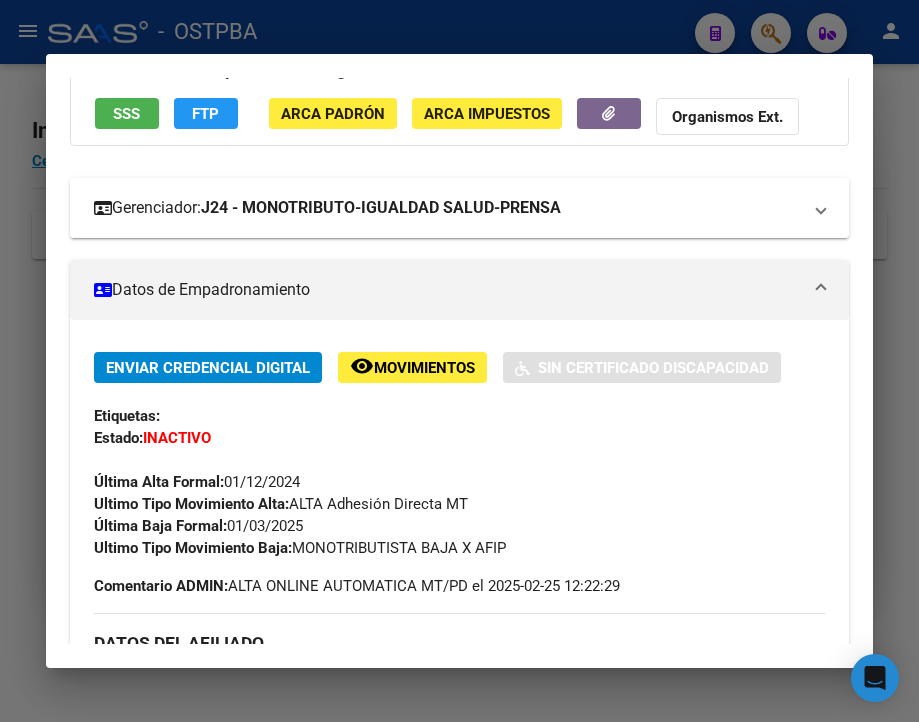 scroll, scrollTop: 200, scrollLeft: 0, axis: vertical 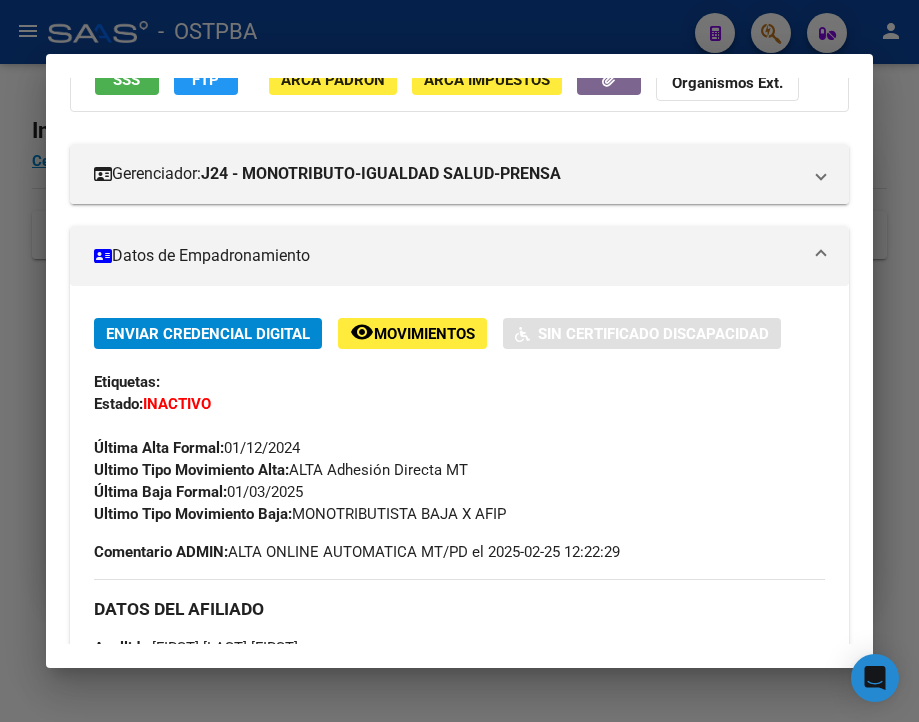 click at bounding box center [459, 361] 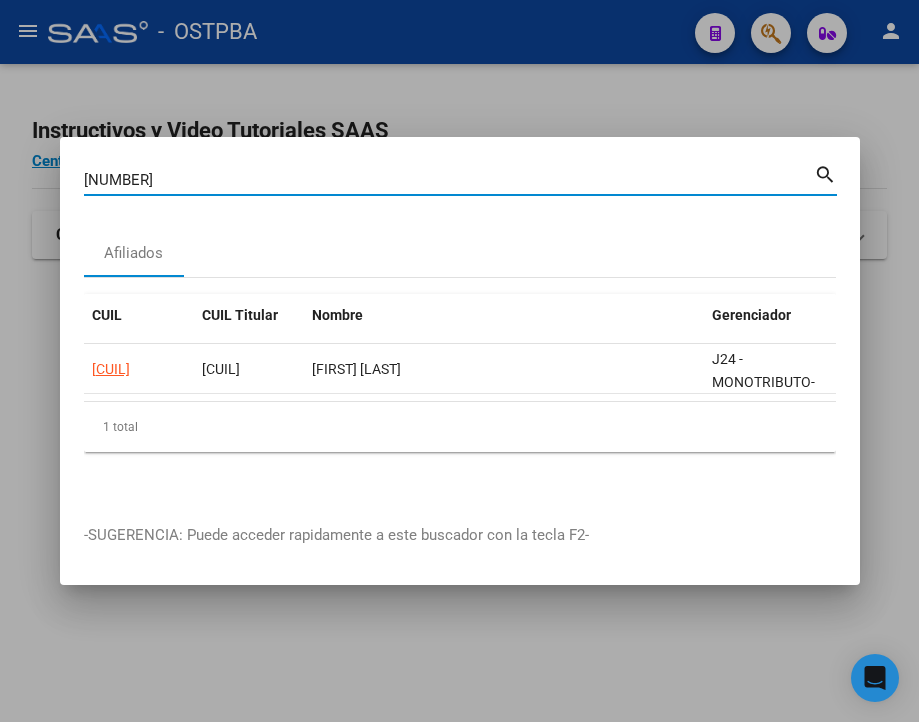 click on "[NUMBER]" at bounding box center (449, 180) 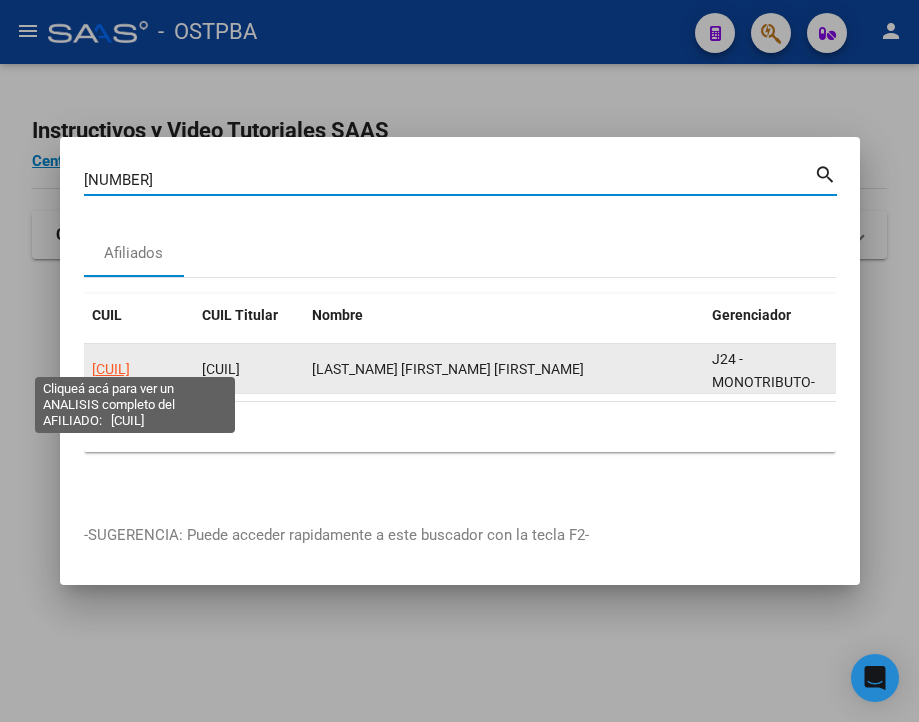 click on "[CUIL]" 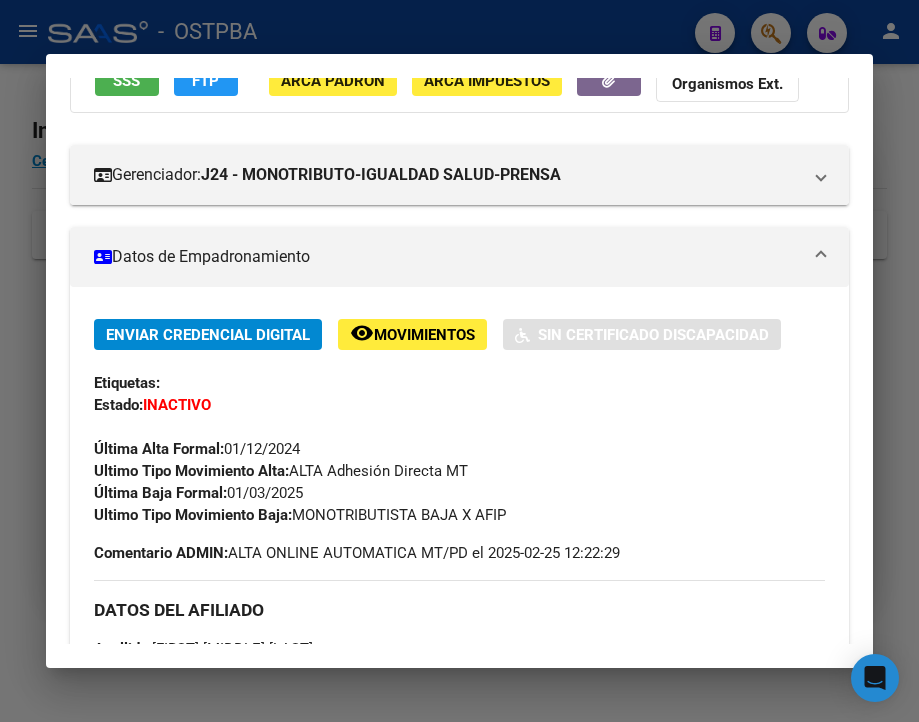 scroll, scrollTop: 200, scrollLeft: 0, axis: vertical 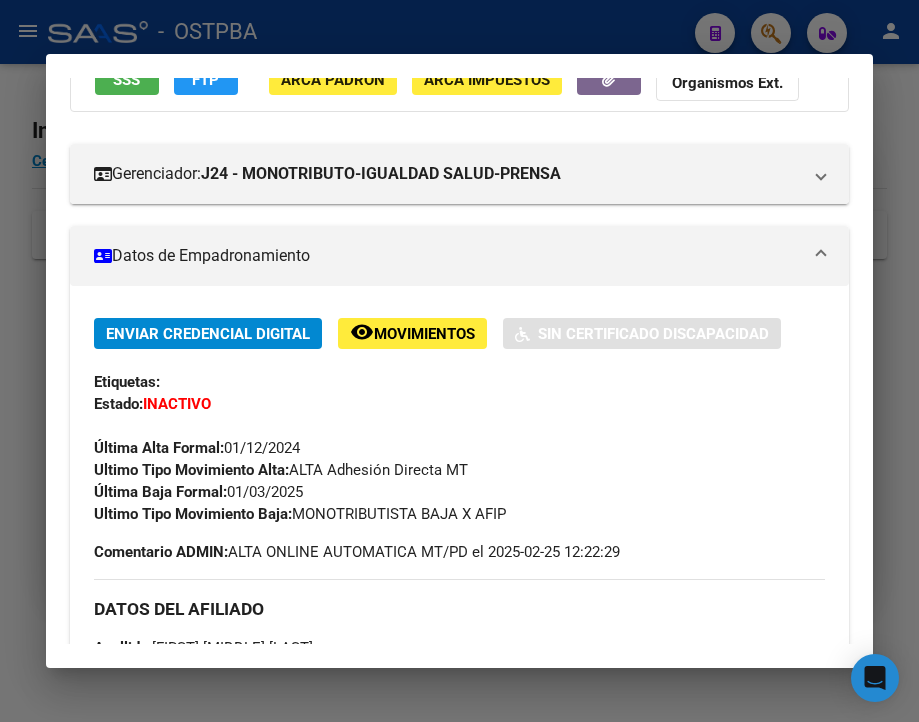click at bounding box center [459, 361] 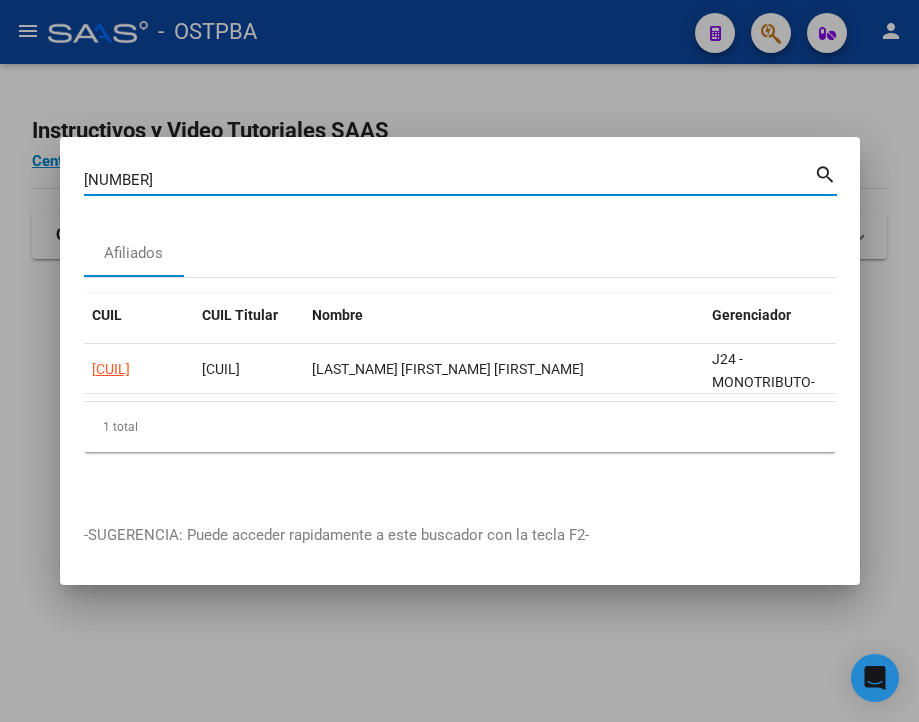 click on "[NUMBER]" at bounding box center (449, 180) 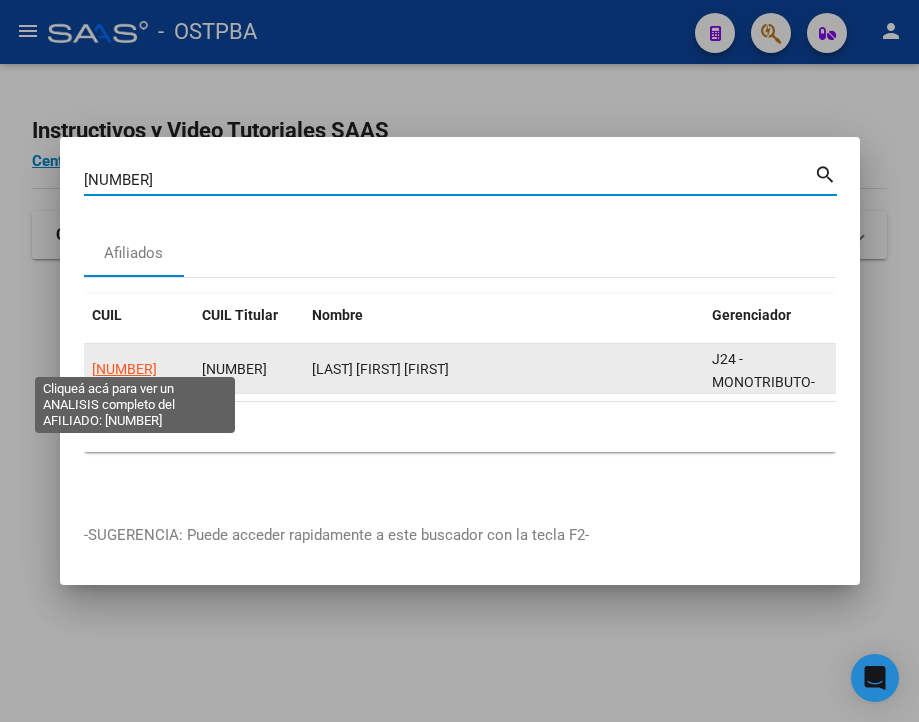 click on "[NUMBER]" 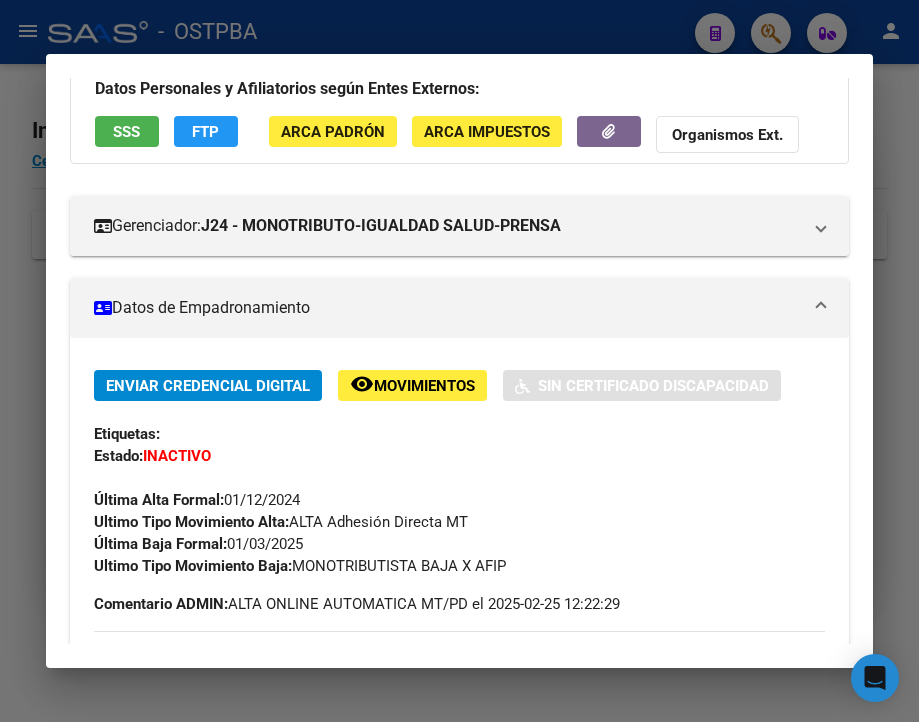 scroll, scrollTop: 200, scrollLeft: 0, axis: vertical 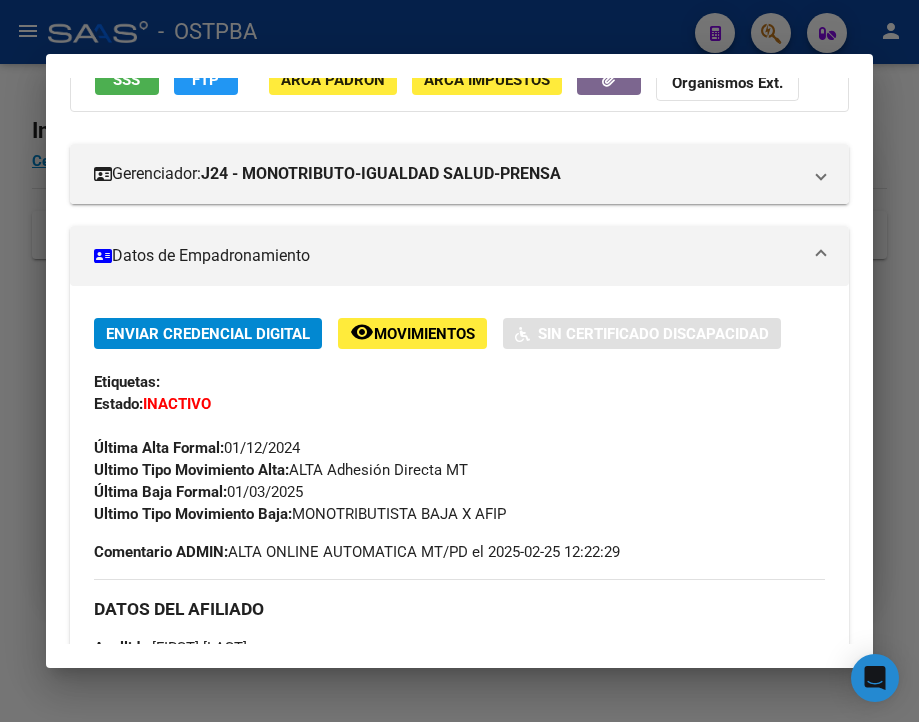 click at bounding box center (459, 361) 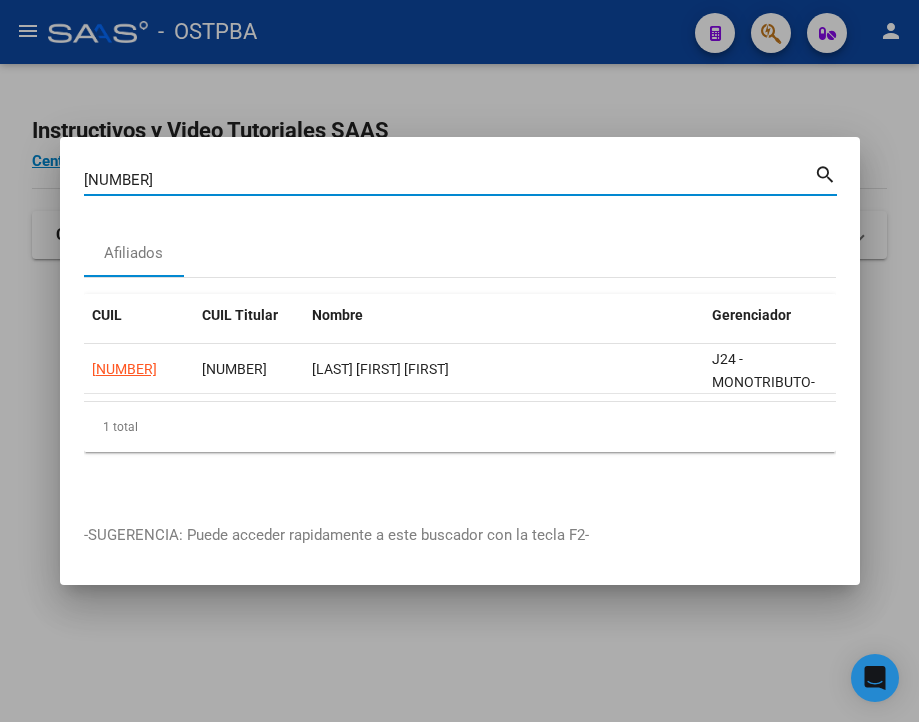 click on "[NUMBER]" at bounding box center (449, 180) 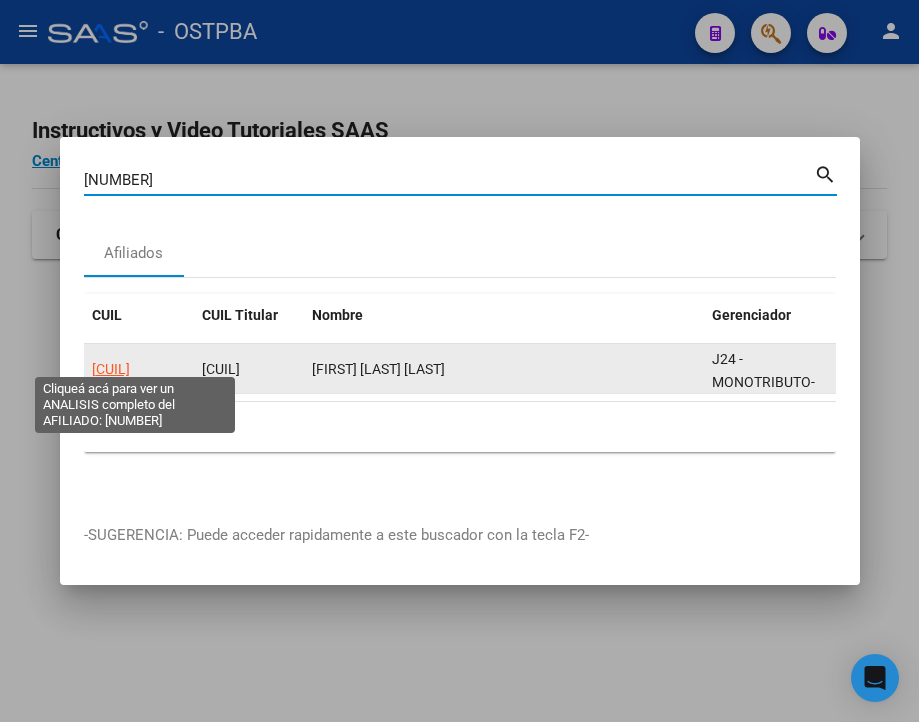click on "[CUIL]" 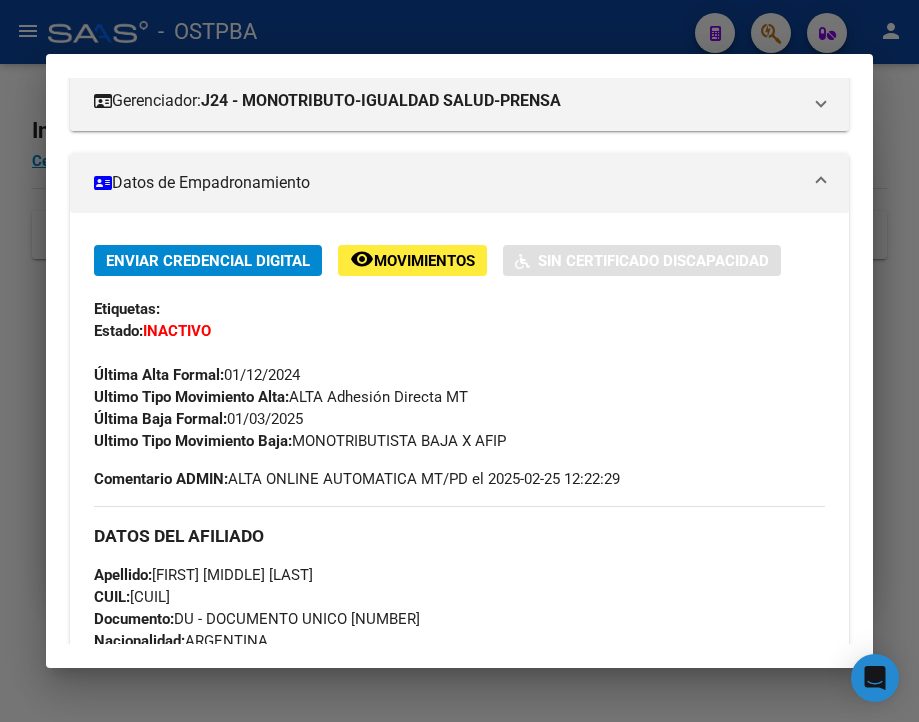 scroll, scrollTop: 300, scrollLeft: 0, axis: vertical 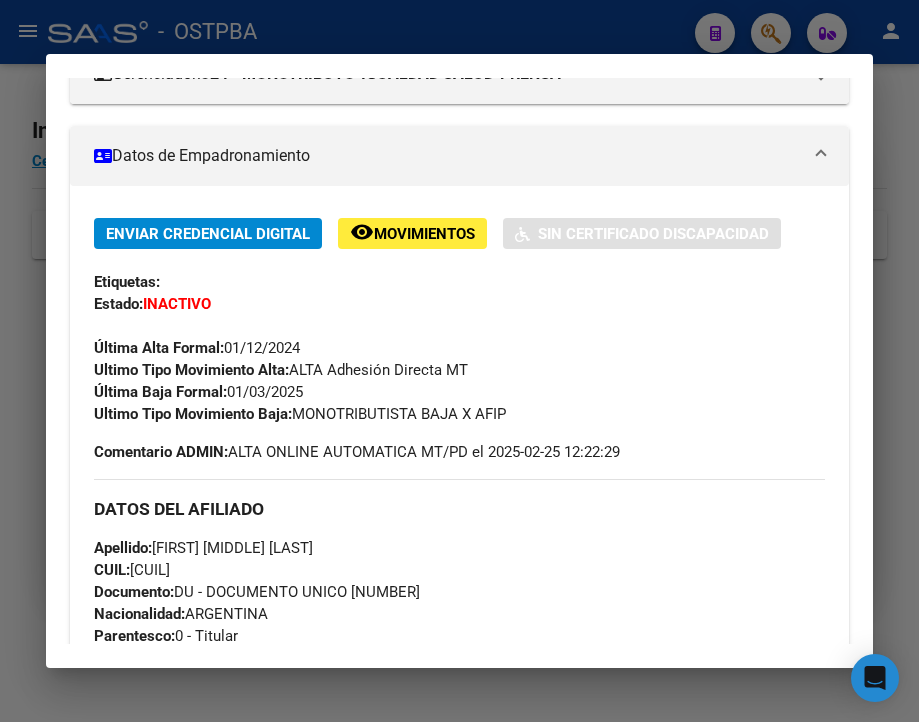 click at bounding box center [459, 361] 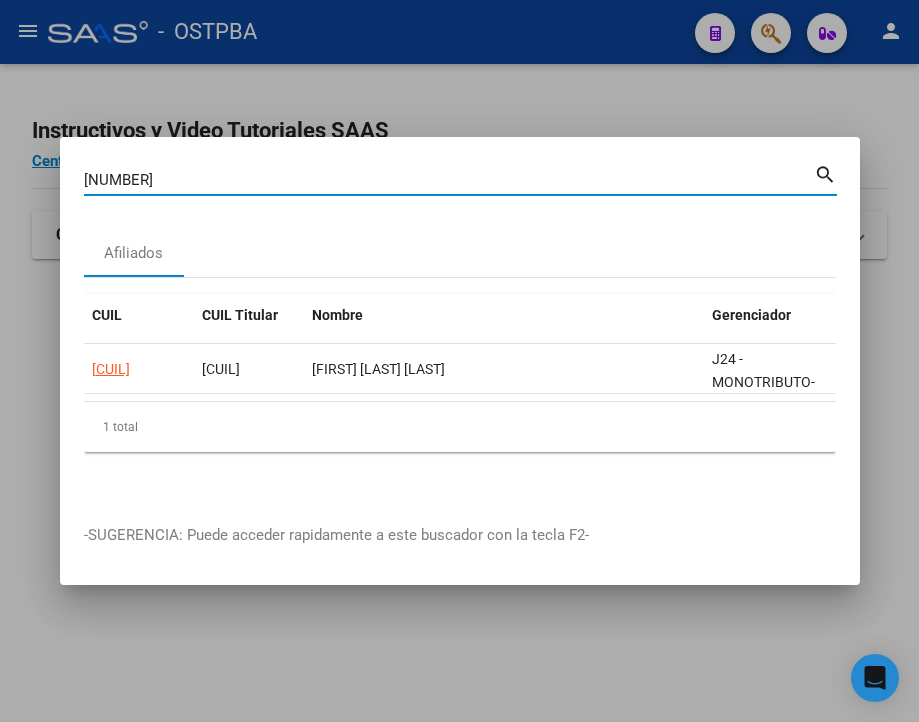 click on "[NUMBER]" at bounding box center [449, 180] 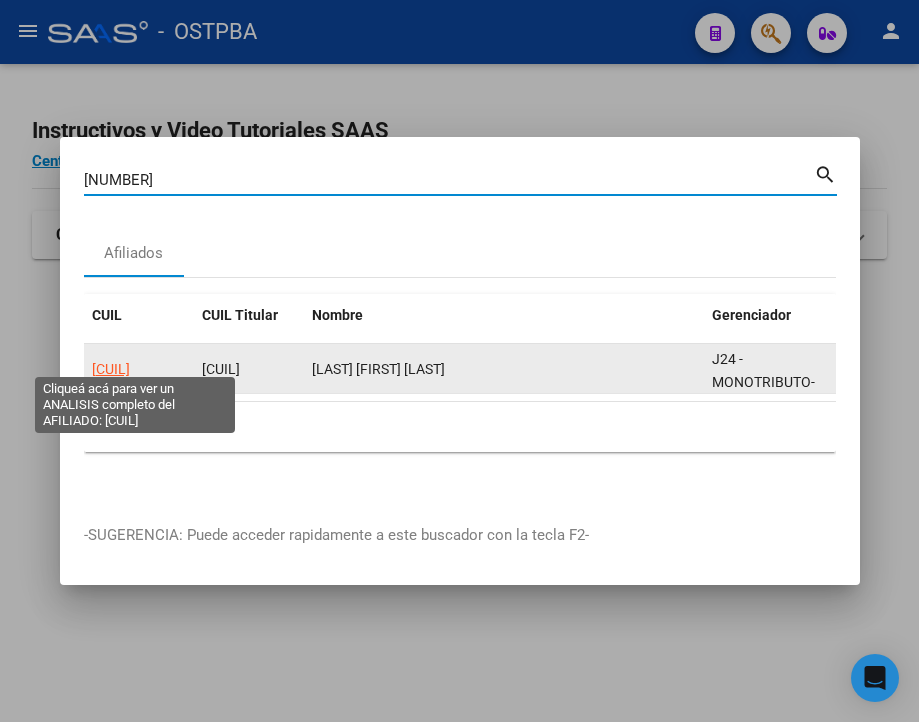 click on "[CUIL]" 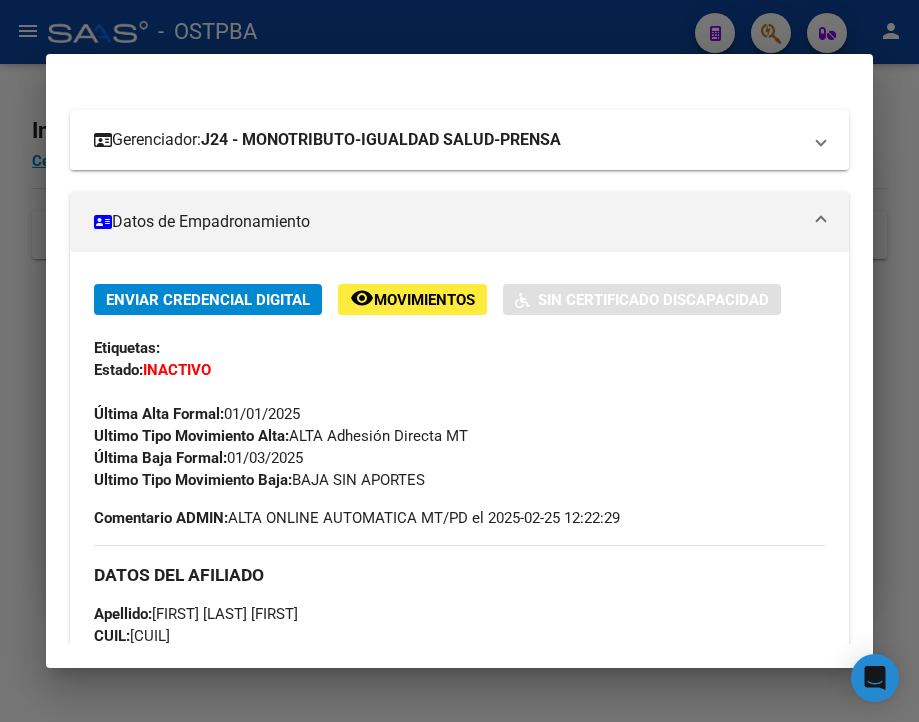 scroll, scrollTop: 300, scrollLeft: 0, axis: vertical 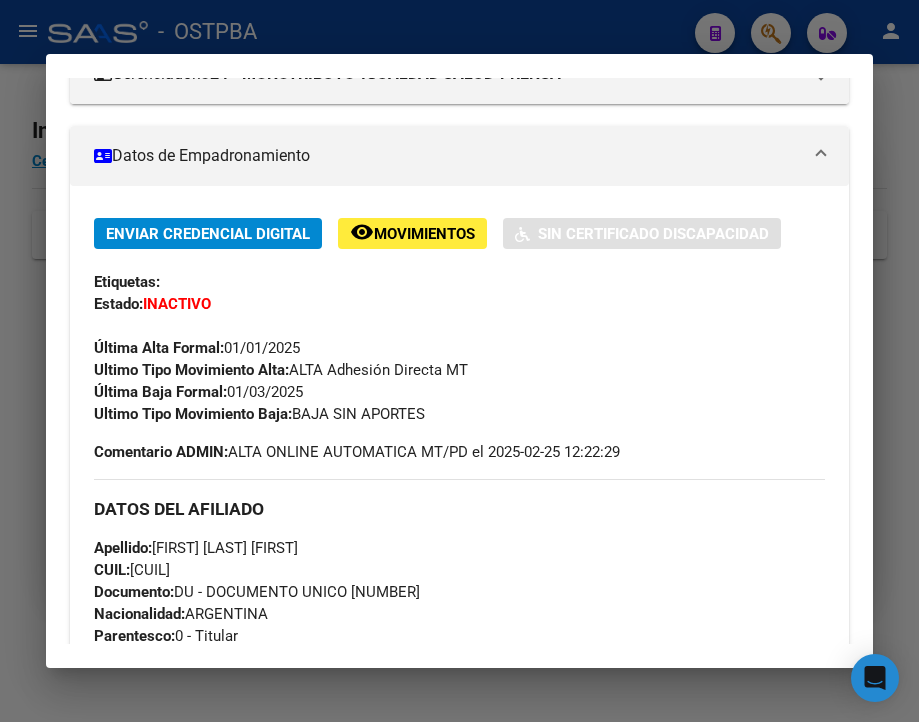 click at bounding box center (459, 361) 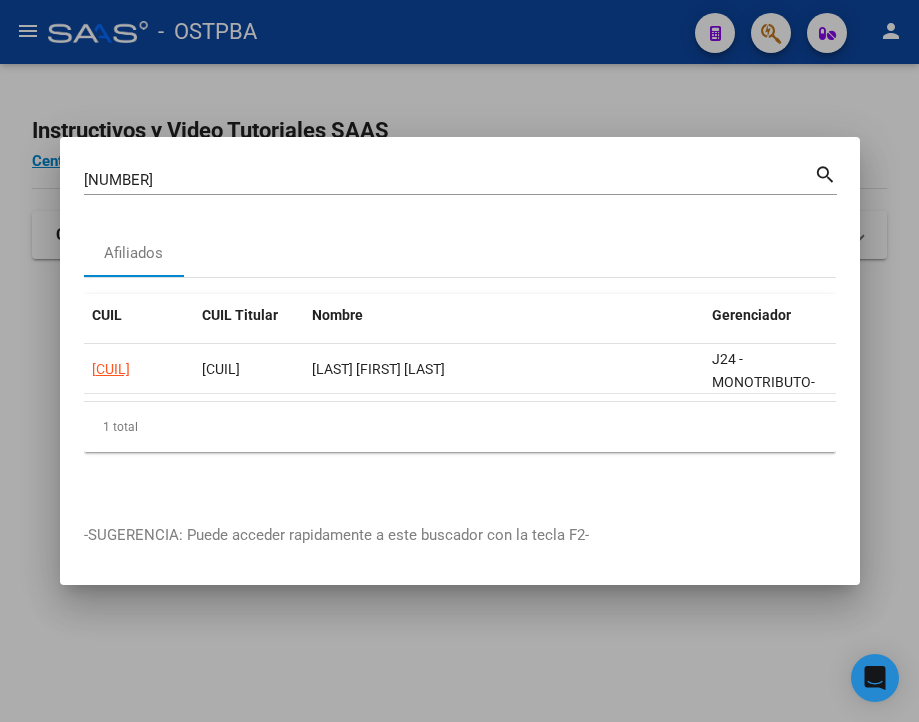 click on "[NUMBER] Buscar (apellido, dni, cuil, nro traspaso, cuit, obra social)" at bounding box center [449, 180] 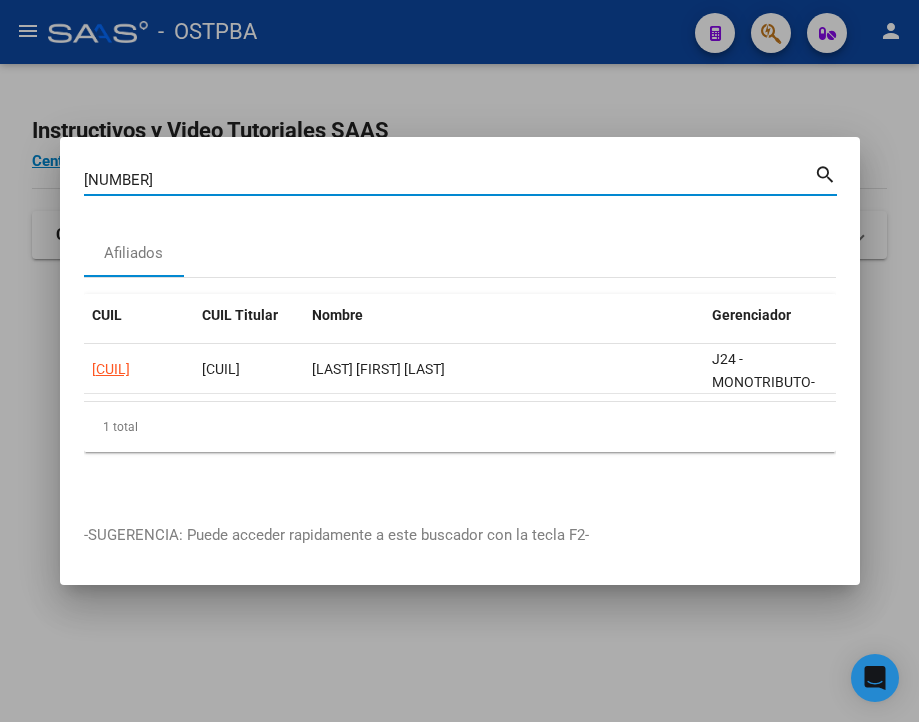 click on "[NUMBER] Buscar (apellido, dni, cuil, nro traspaso, cuit, obra social)" at bounding box center (449, 180) 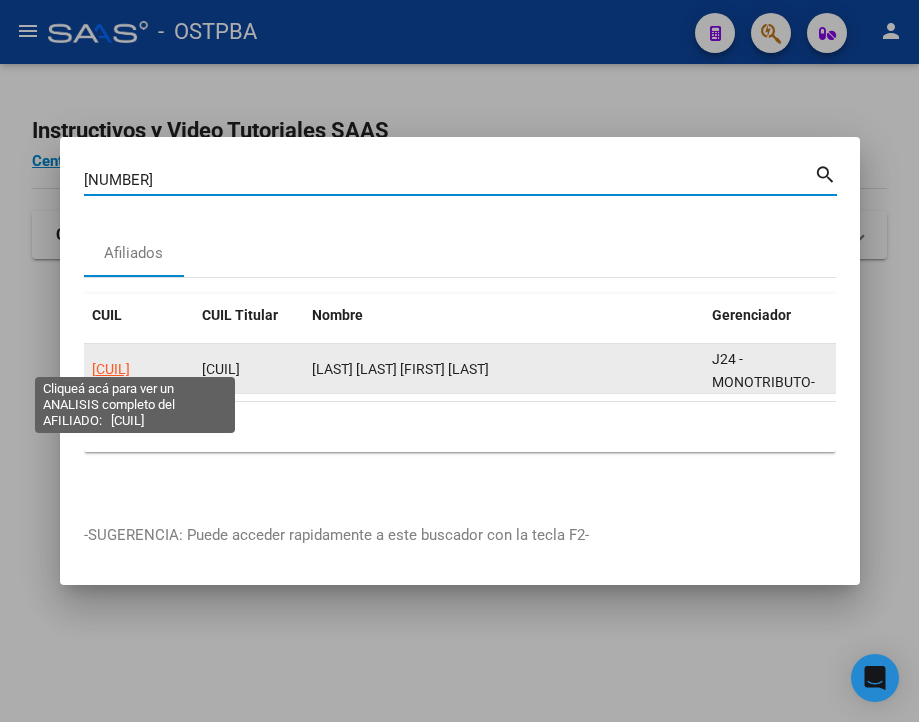 click on "[CUIL]" 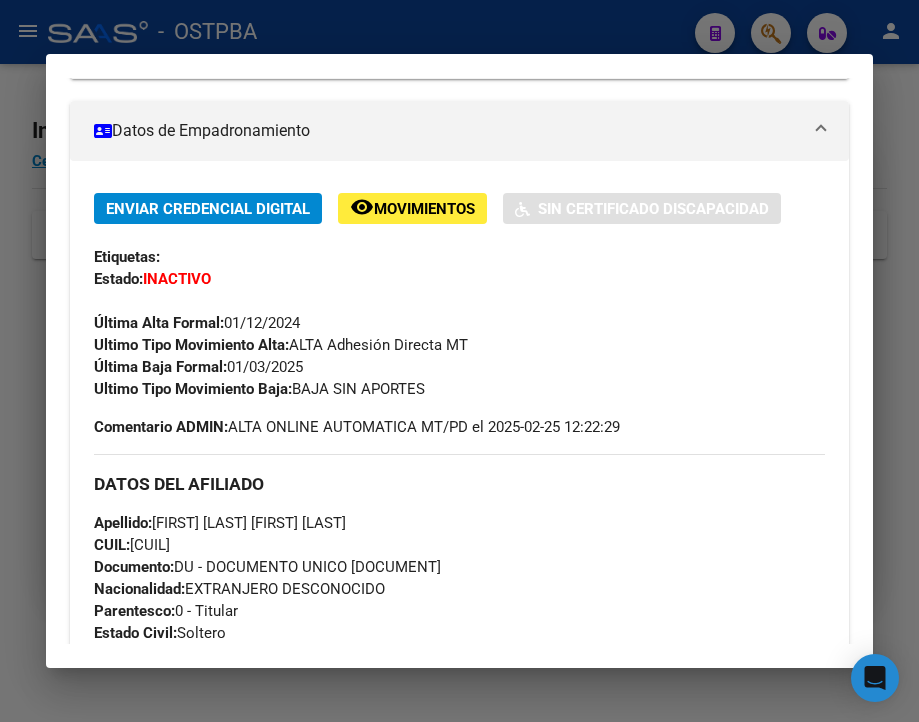 scroll, scrollTop: 360, scrollLeft: 0, axis: vertical 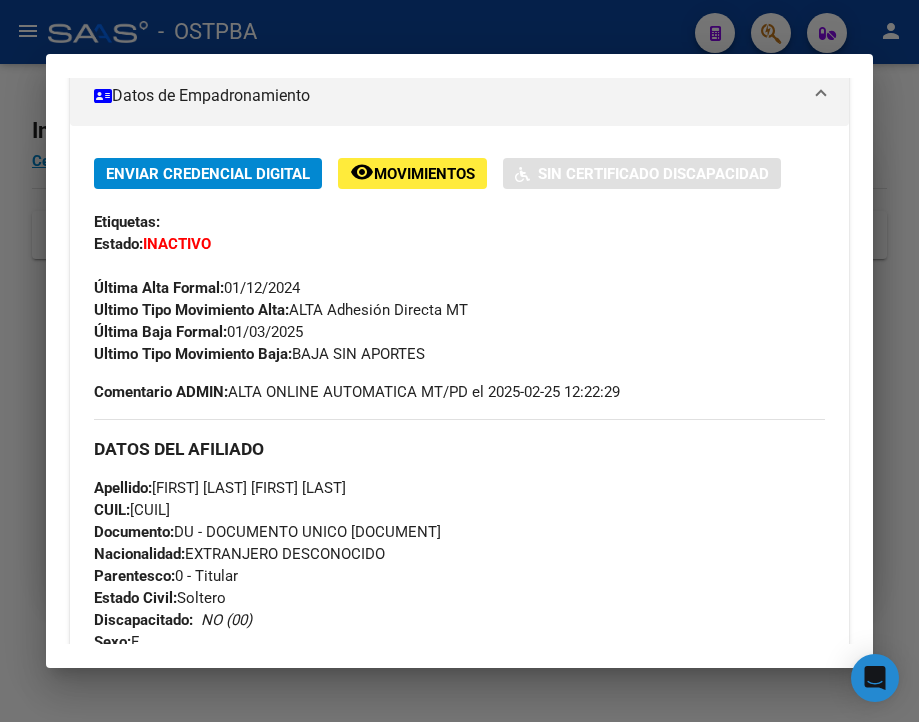 click at bounding box center (459, 361) 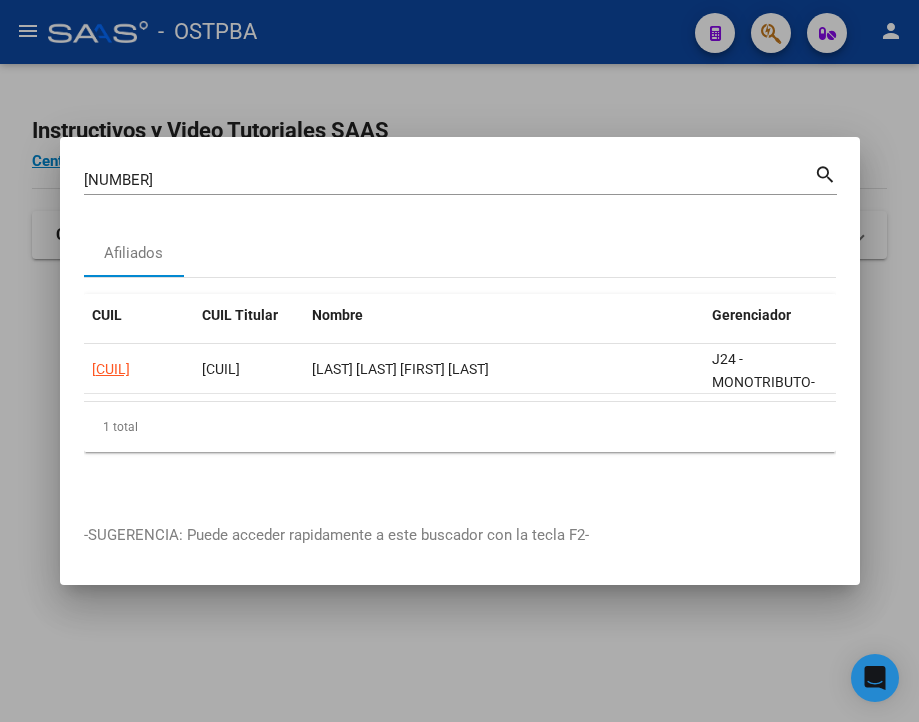 click on "[NUMBER]" at bounding box center (449, 180) 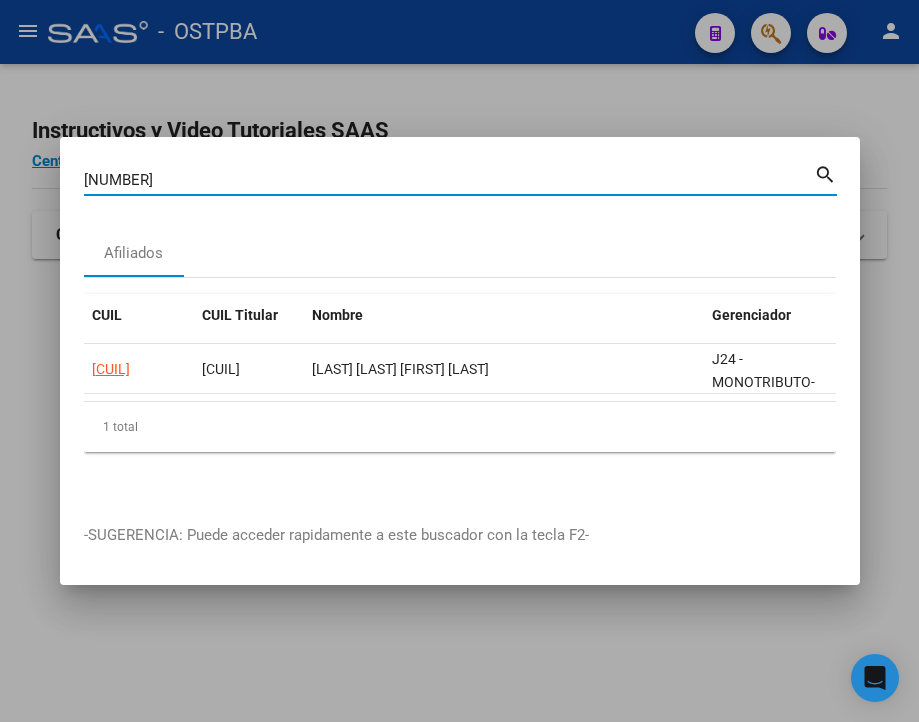 click on "[NUMBER]" at bounding box center [449, 180] 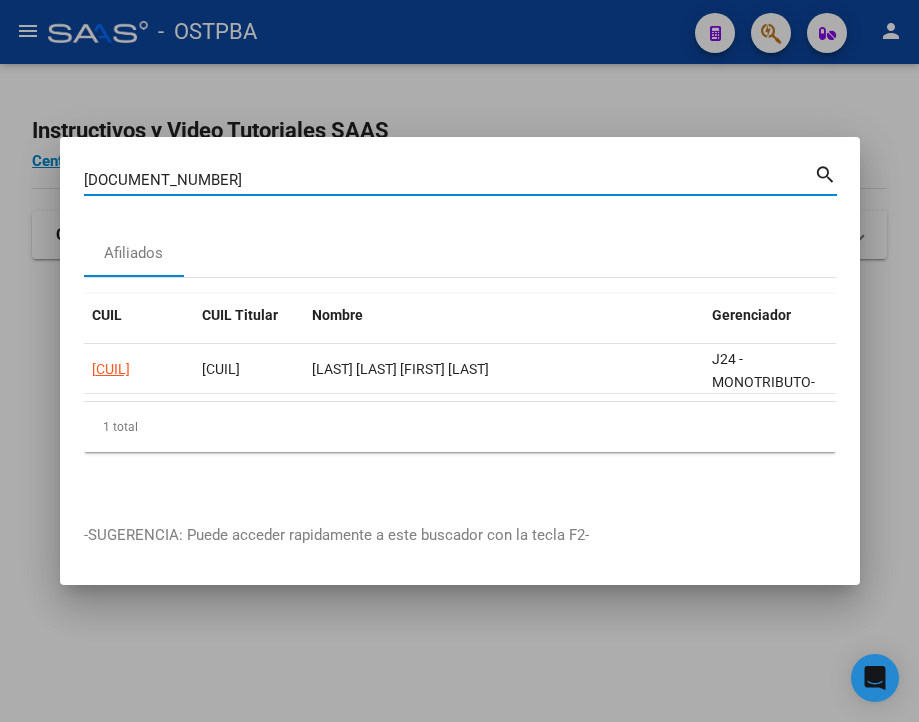 type on "[DOCUMENT_NUMBER]" 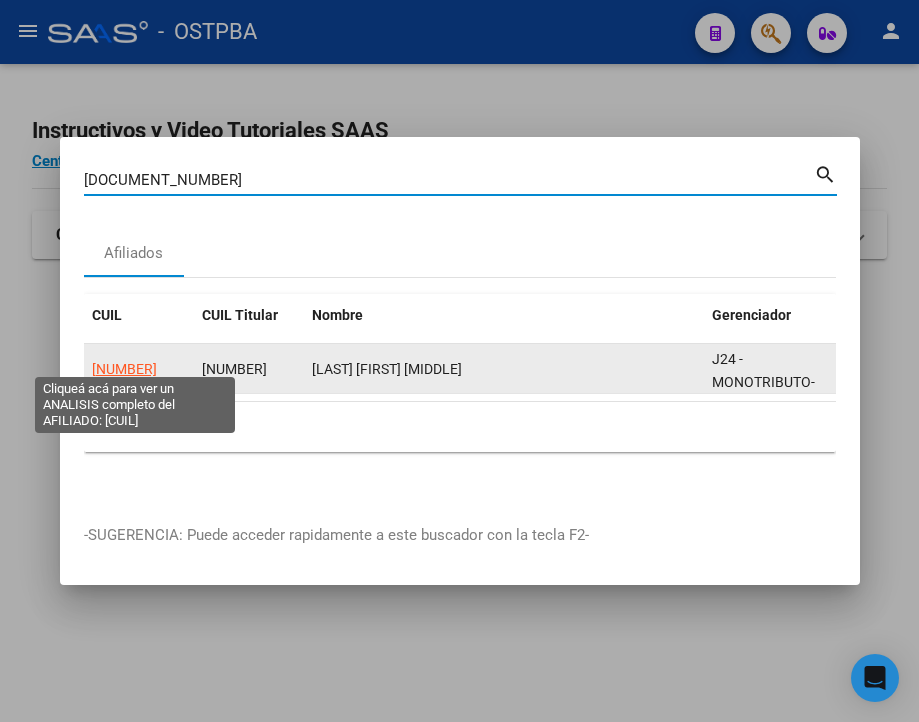 click on "[NUMBER]" 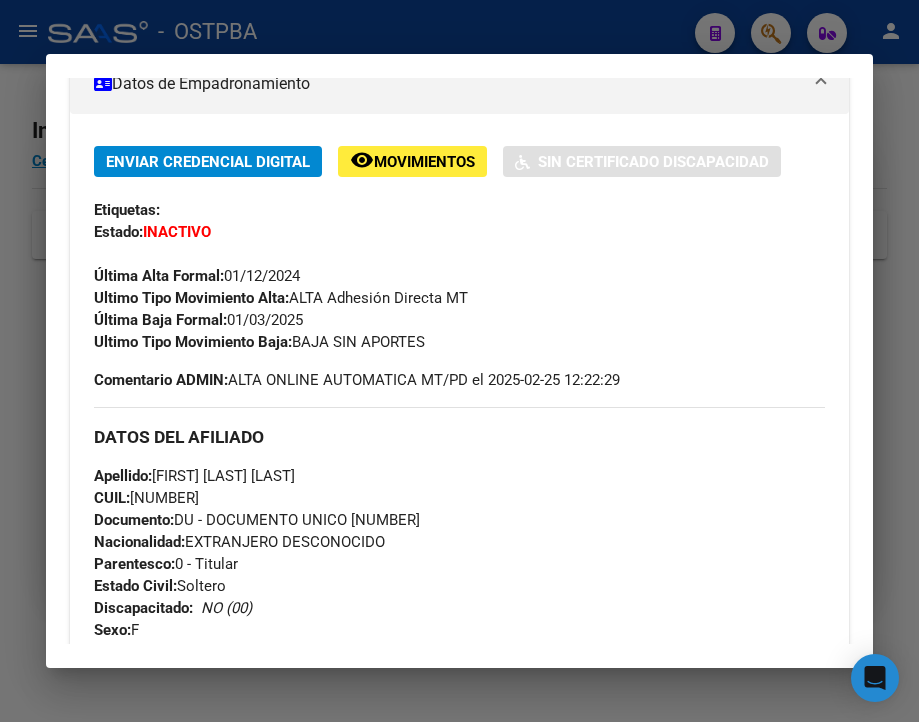 scroll, scrollTop: 400, scrollLeft: 0, axis: vertical 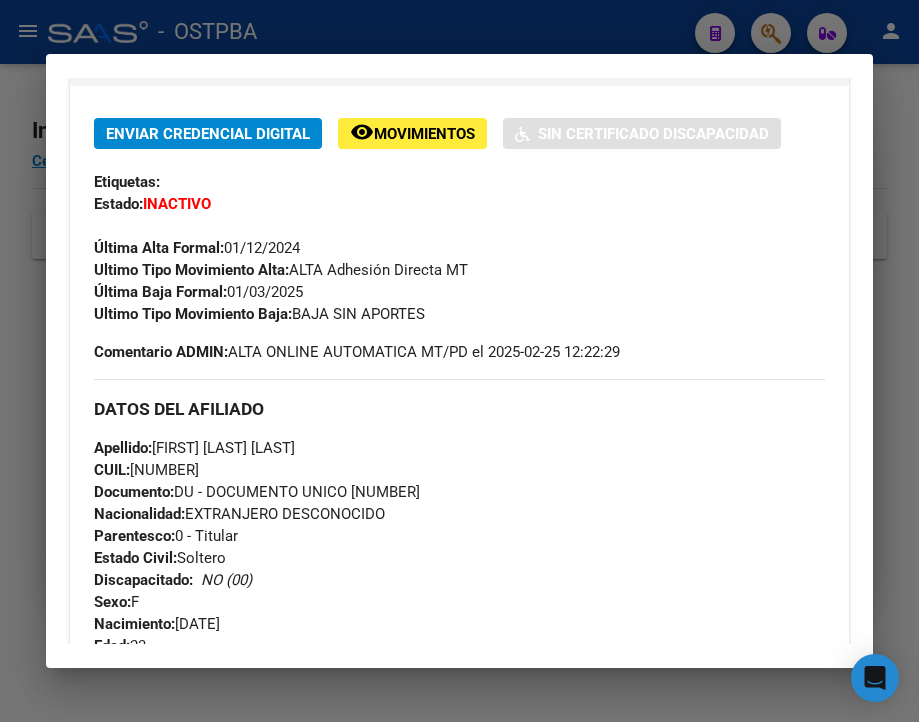 click at bounding box center [459, 361] 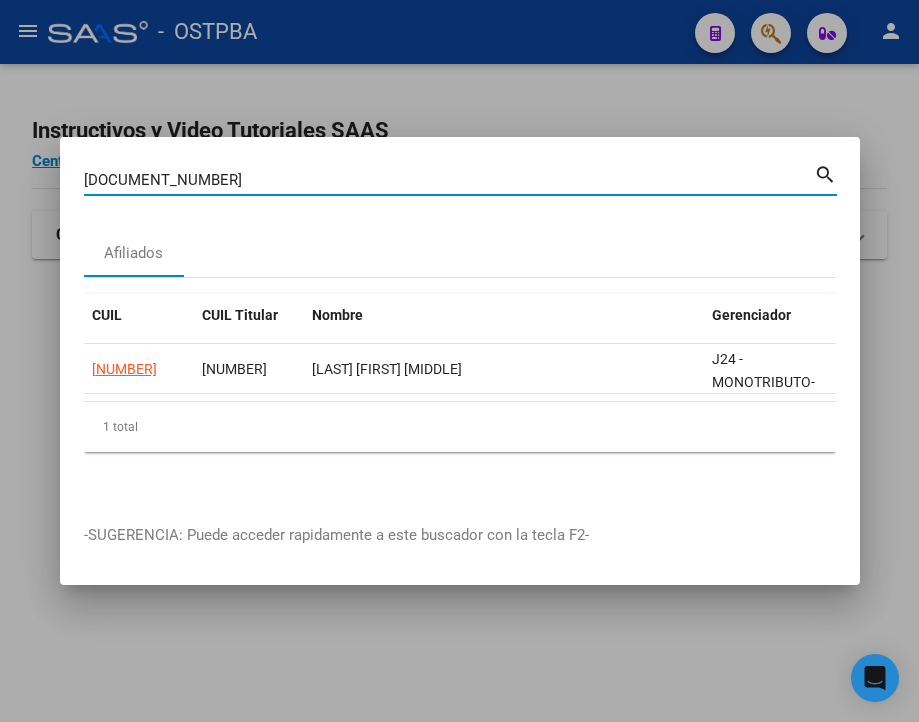 click on "[DOCUMENT_NUMBER]" at bounding box center (449, 180) 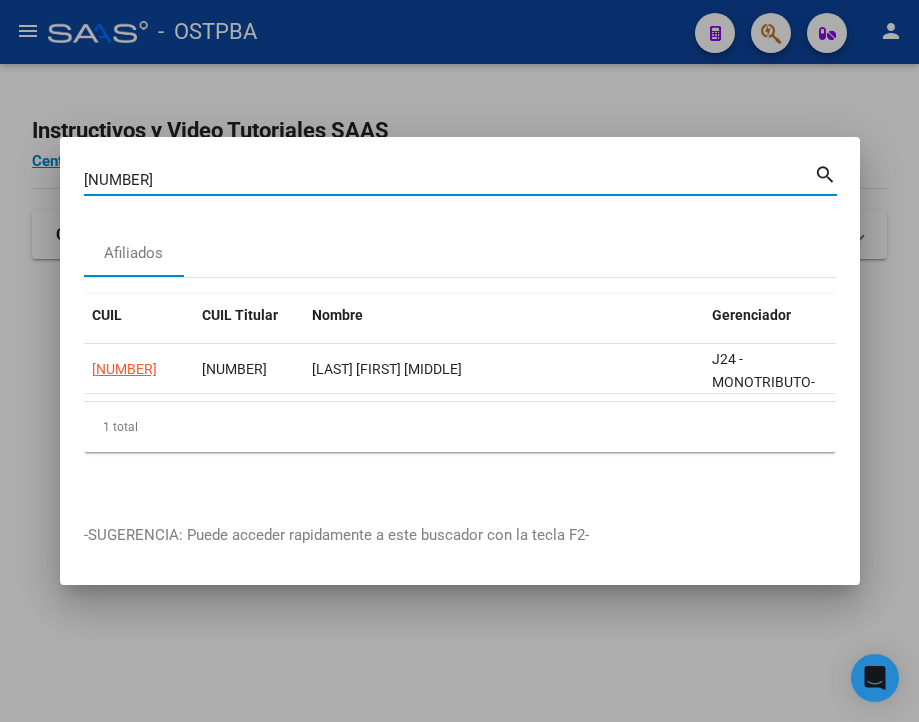type on "[NUMBER]" 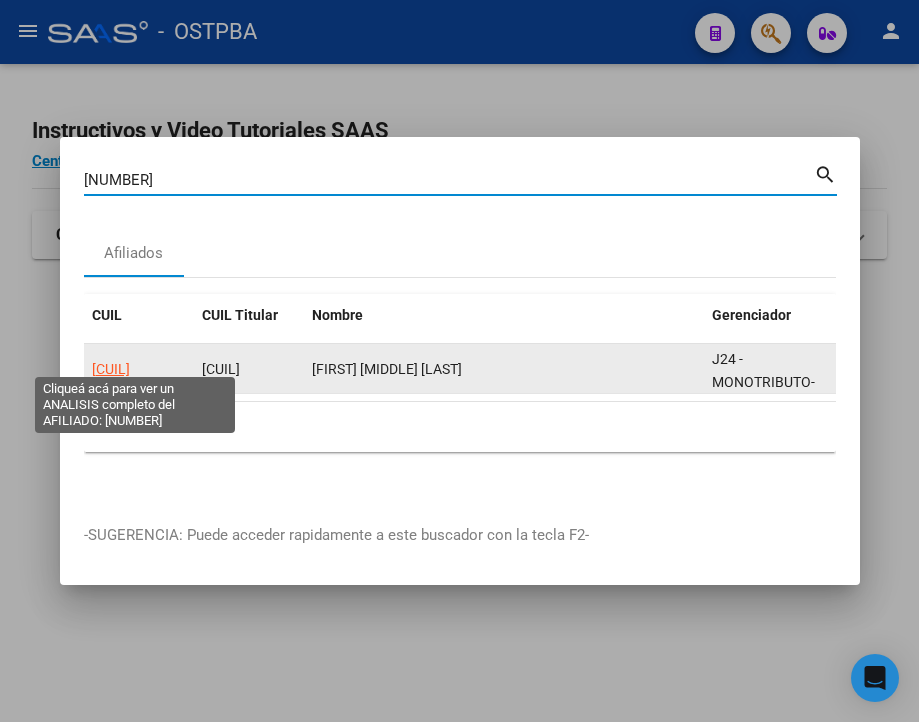 click on "[CUIL]" 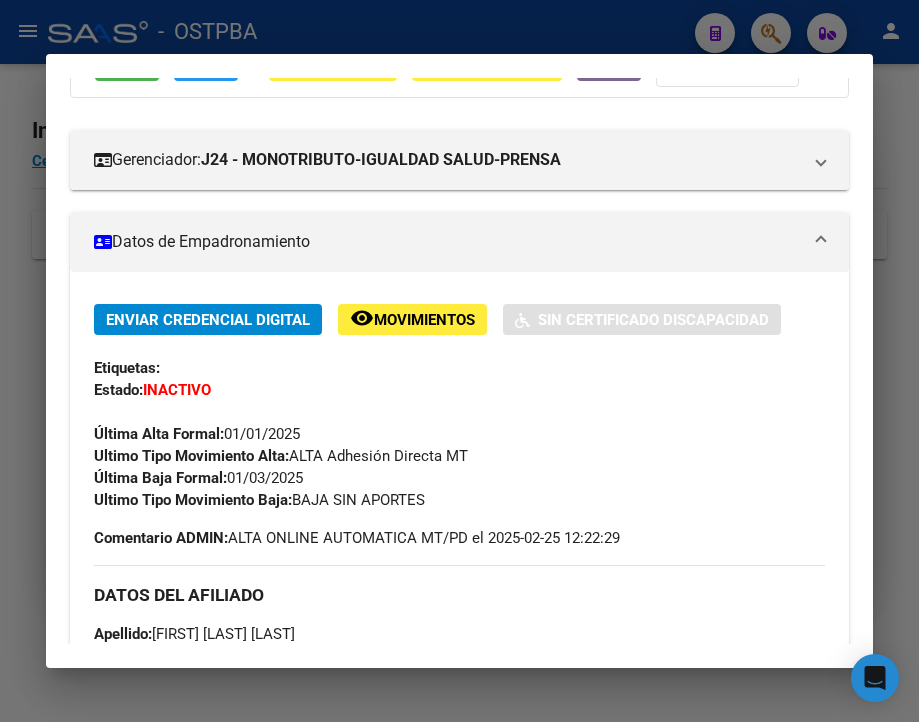 scroll, scrollTop: 300, scrollLeft: 0, axis: vertical 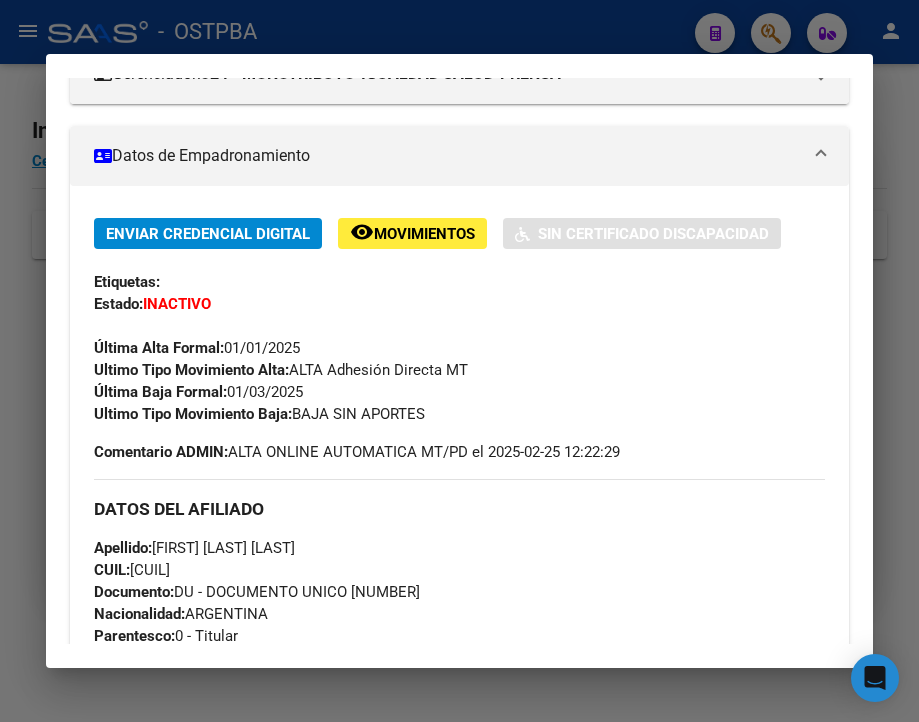click at bounding box center (459, 361) 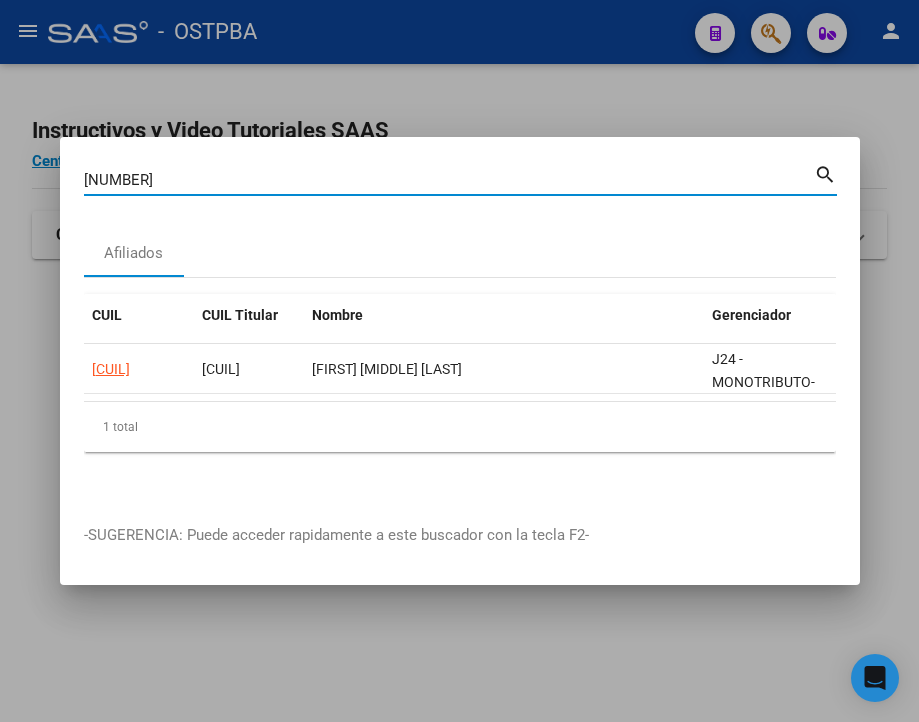 click on "[NUMBER]" at bounding box center [449, 180] 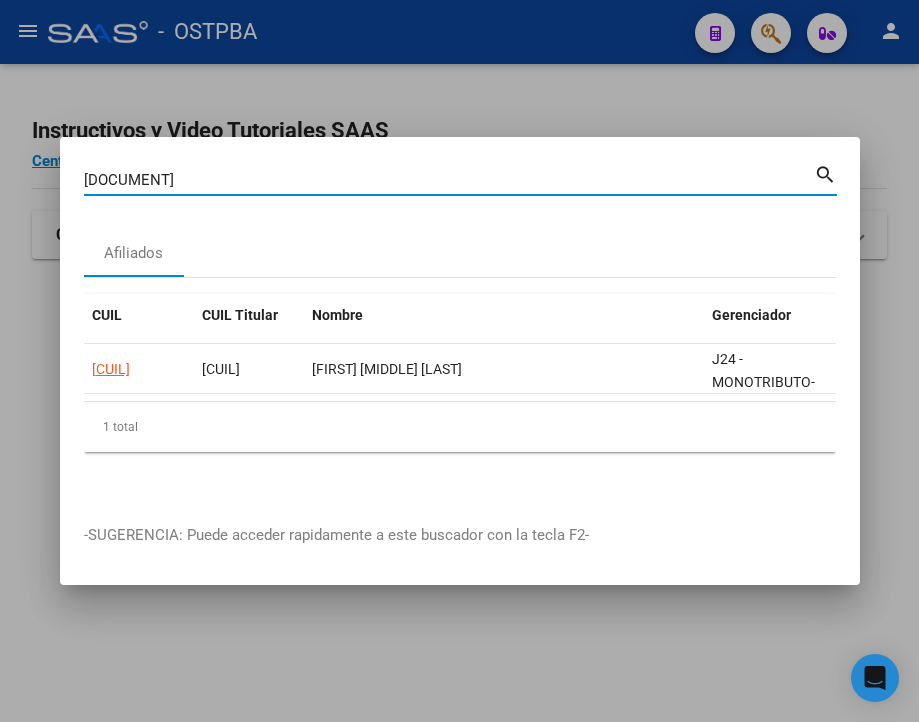 type on "[DOCUMENT]" 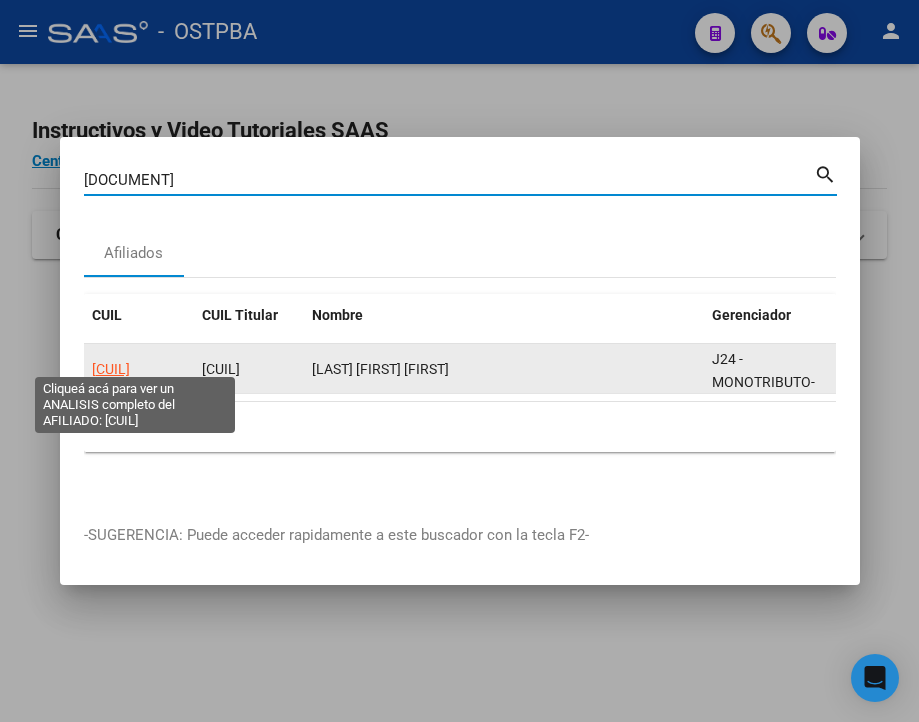 click on "[CUIL]" 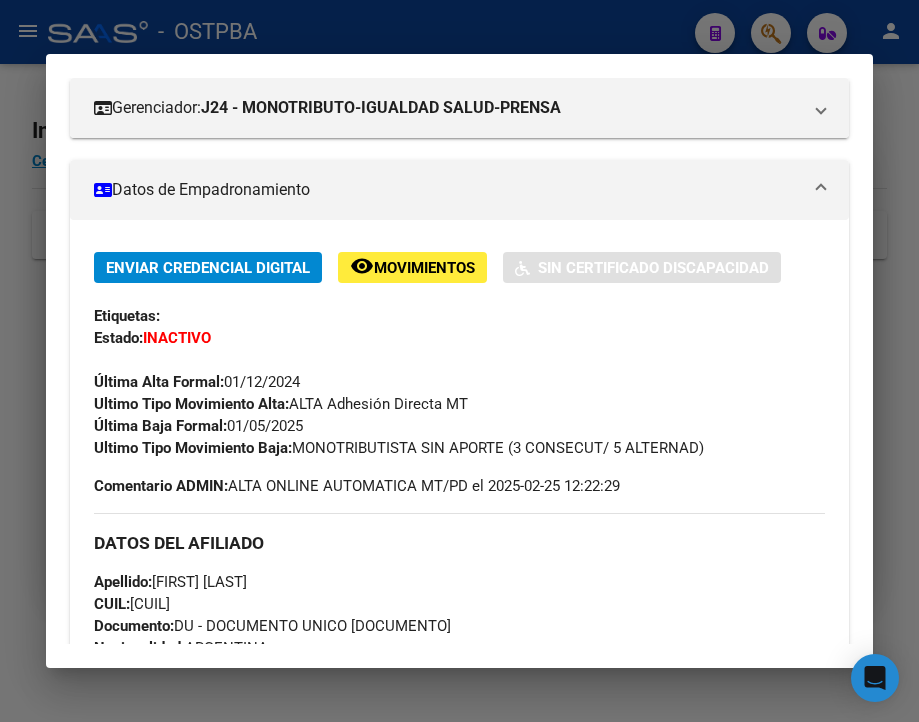 scroll, scrollTop: 300, scrollLeft: 0, axis: vertical 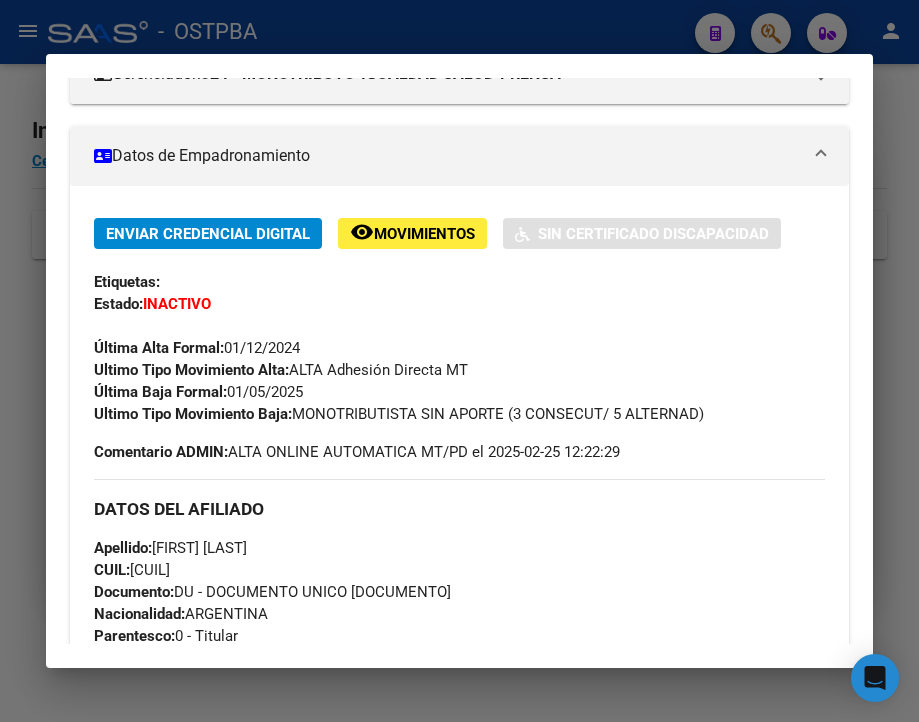 click at bounding box center [459, 361] 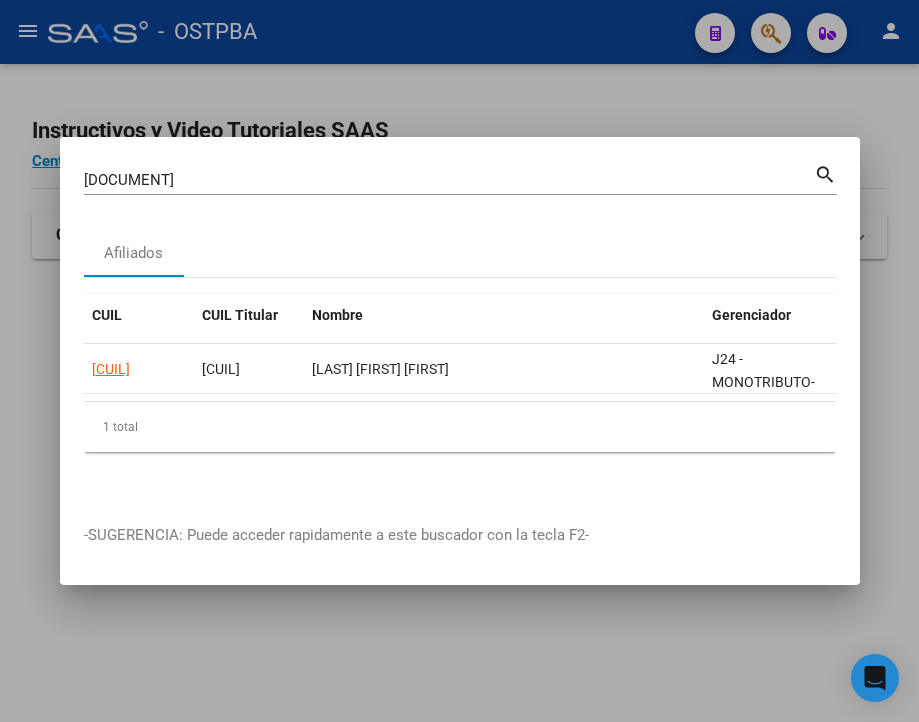 click on "[DOCUMENT]" at bounding box center (449, 180) 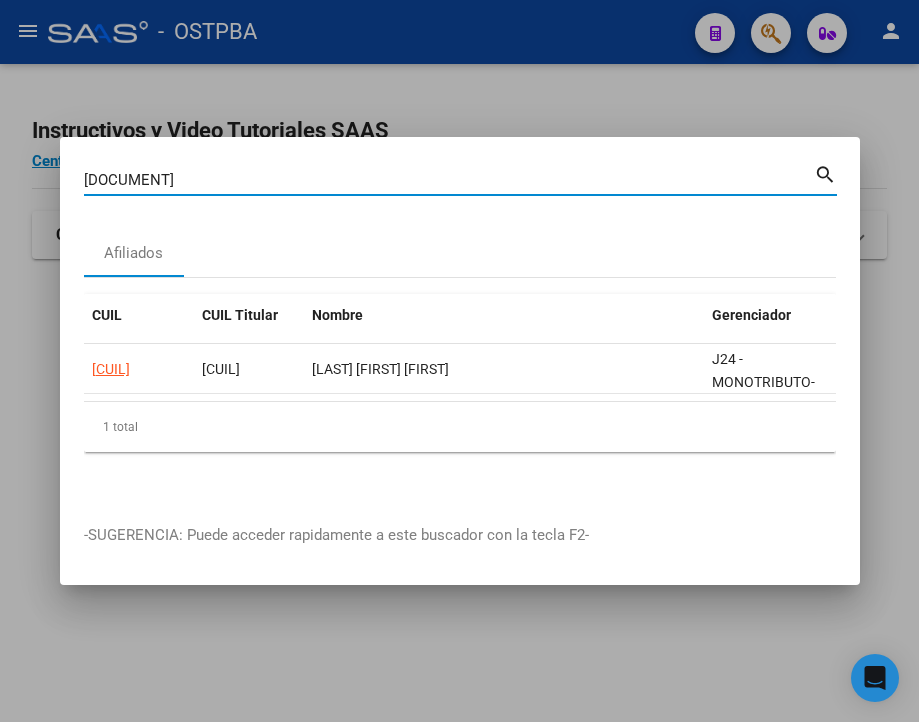 click on "[DOCUMENT]" at bounding box center (449, 180) 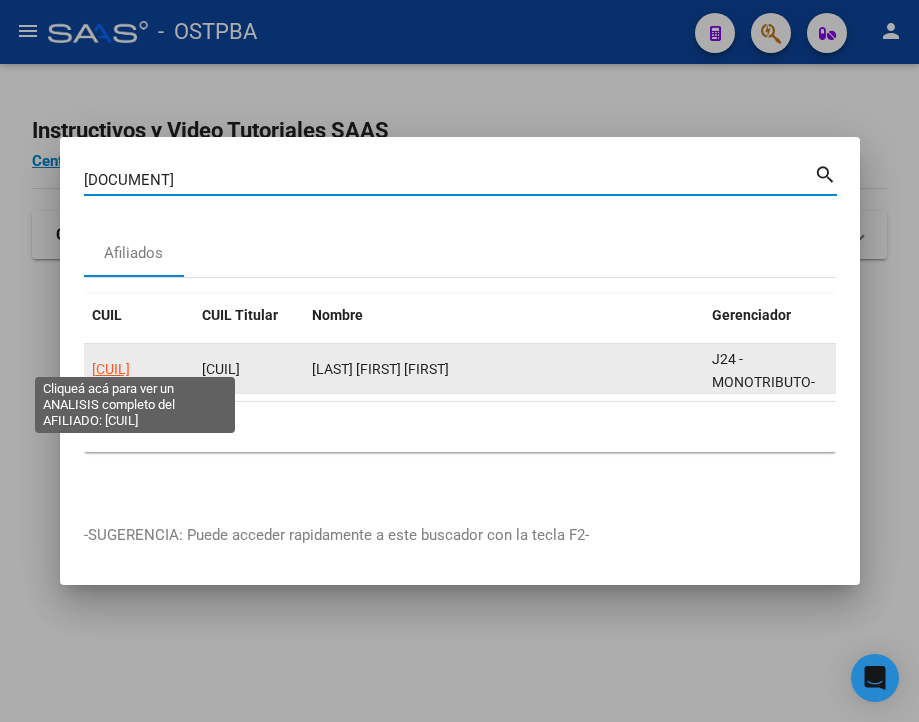 click on "[CUIL]" 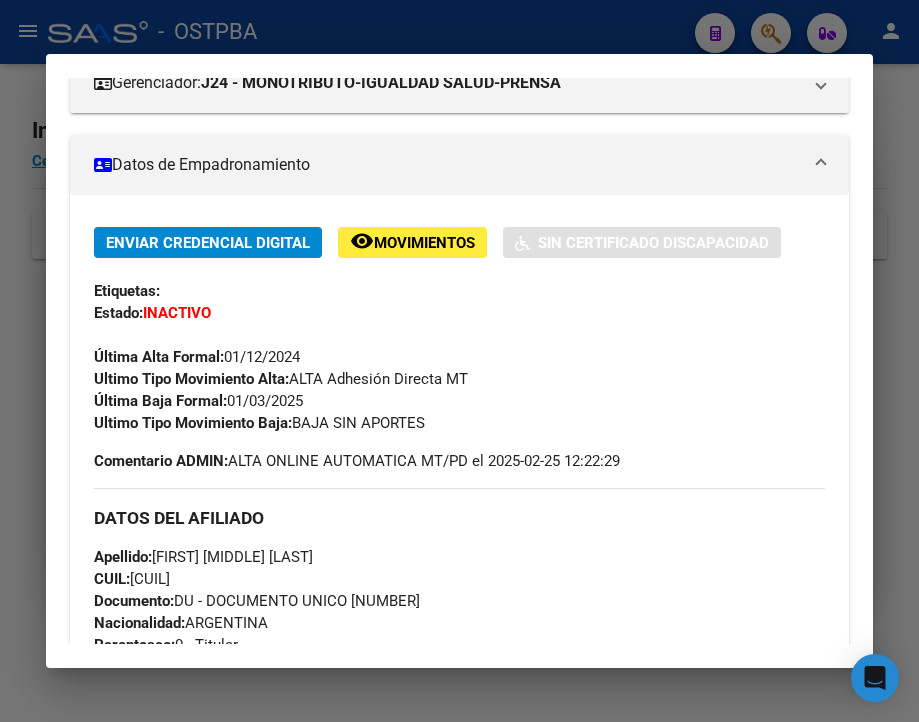 scroll, scrollTop: 300, scrollLeft: 0, axis: vertical 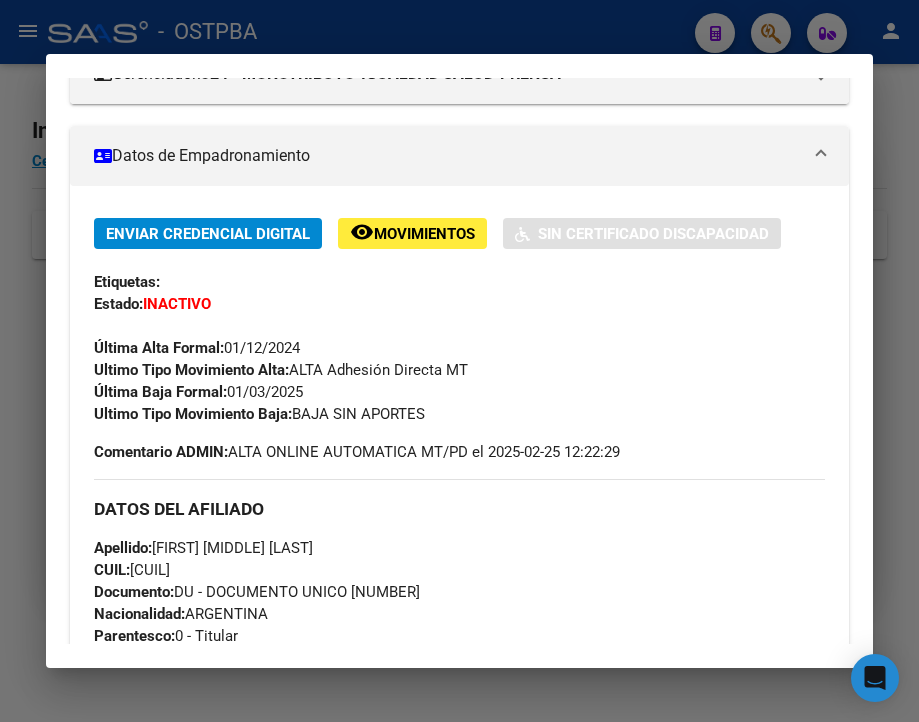 click at bounding box center [459, 361] 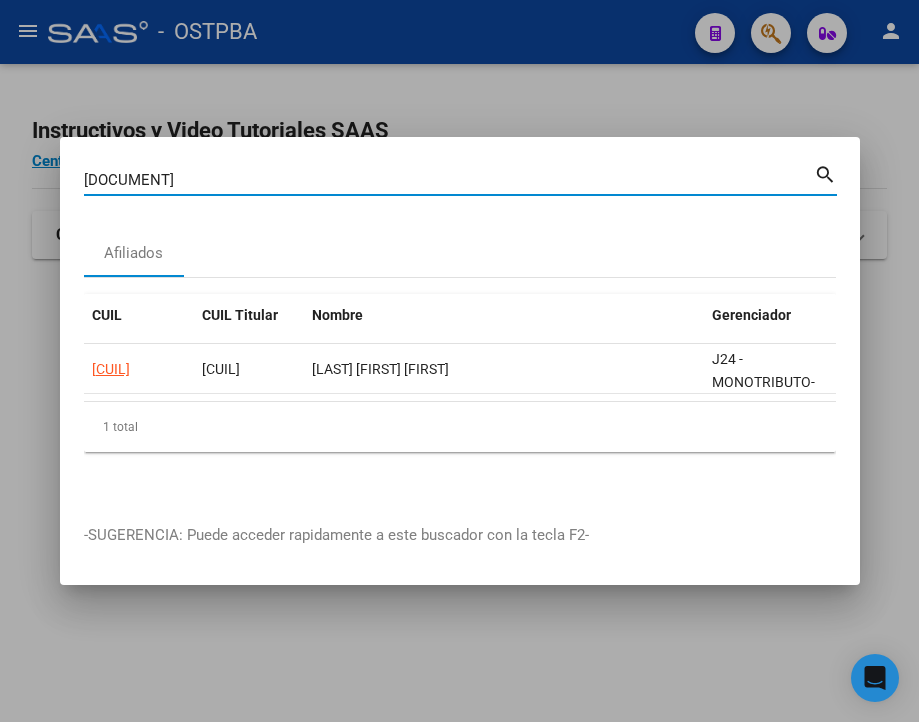 click on "[DOCUMENT]" at bounding box center (449, 180) 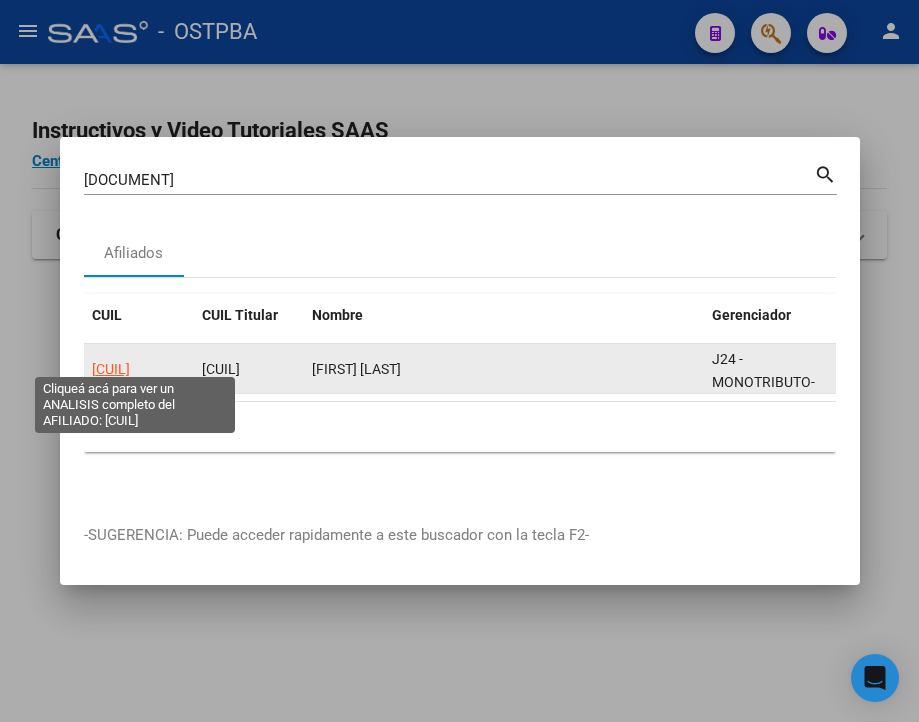 click on "[CUIL]" 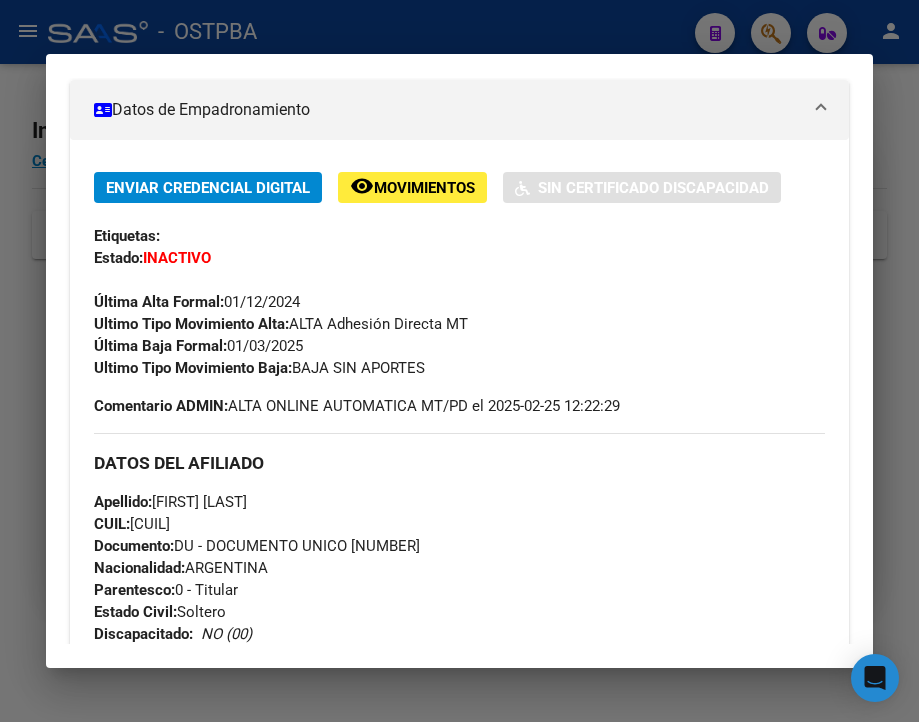 scroll, scrollTop: 400, scrollLeft: 0, axis: vertical 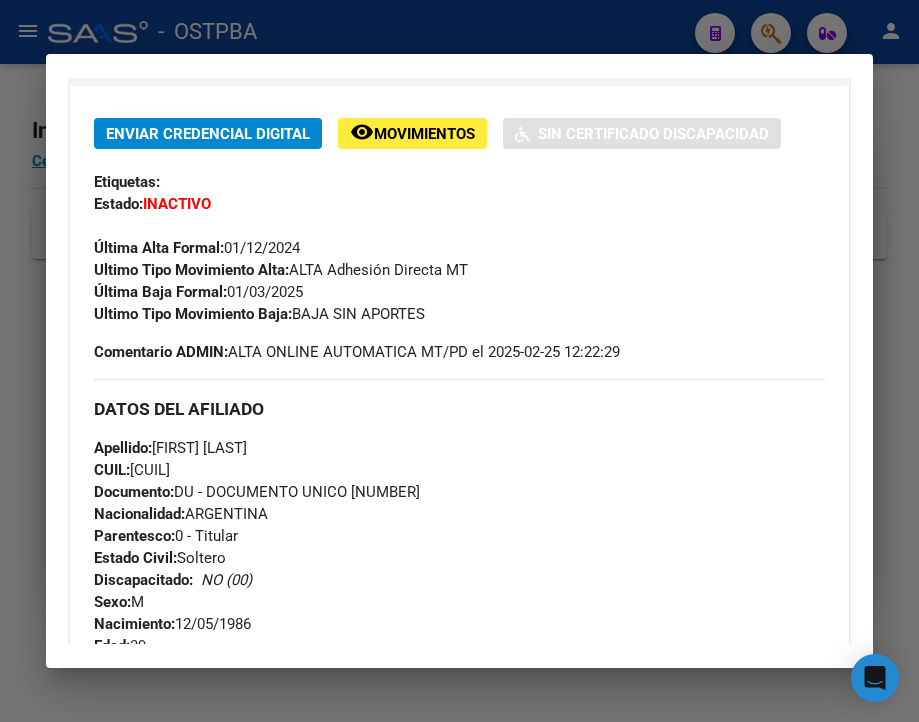 click at bounding box center (459, 361) 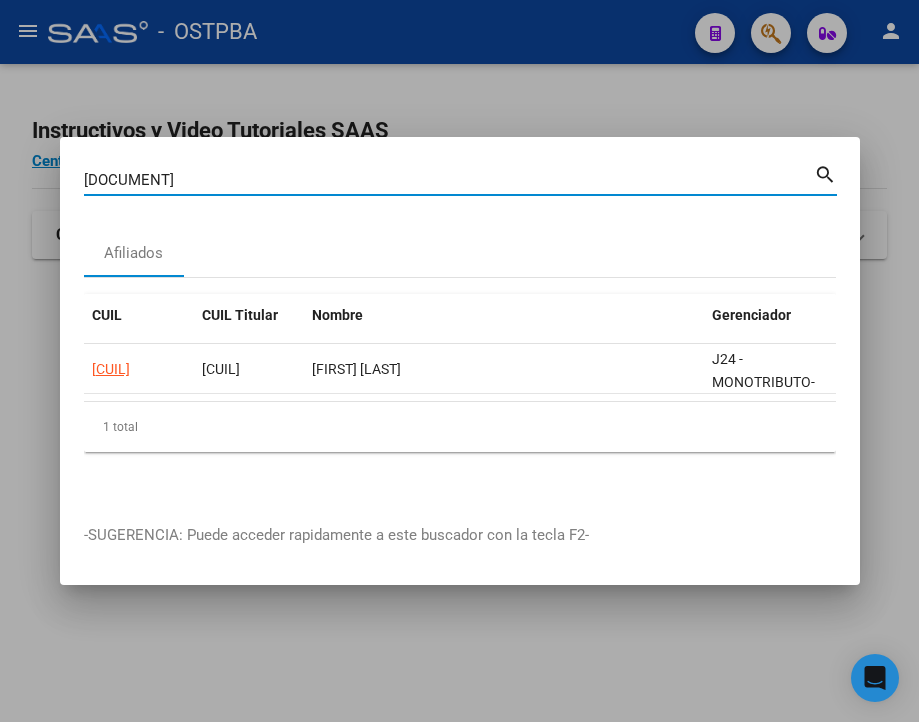 click on "[DOCUMENT]" at bounding box center (449, 180) 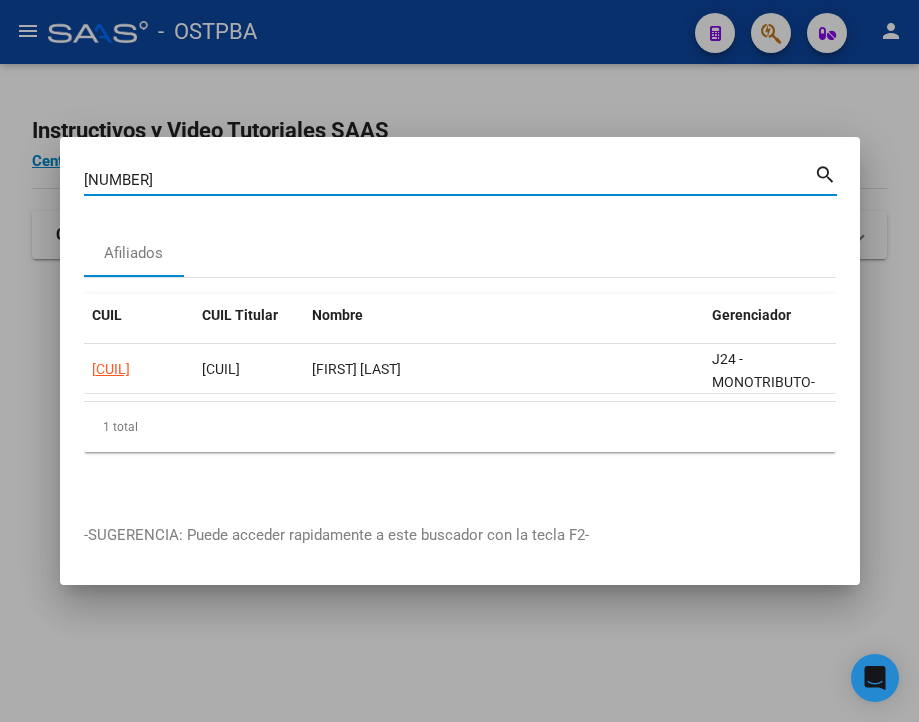 type on "[NUMBER]" 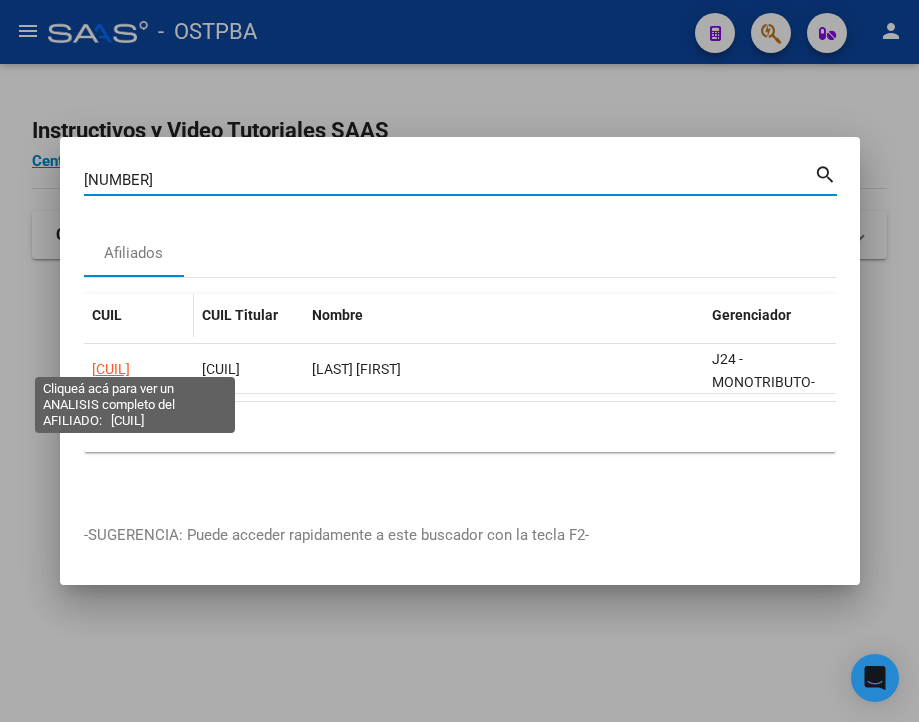 click on "[CUIL]" 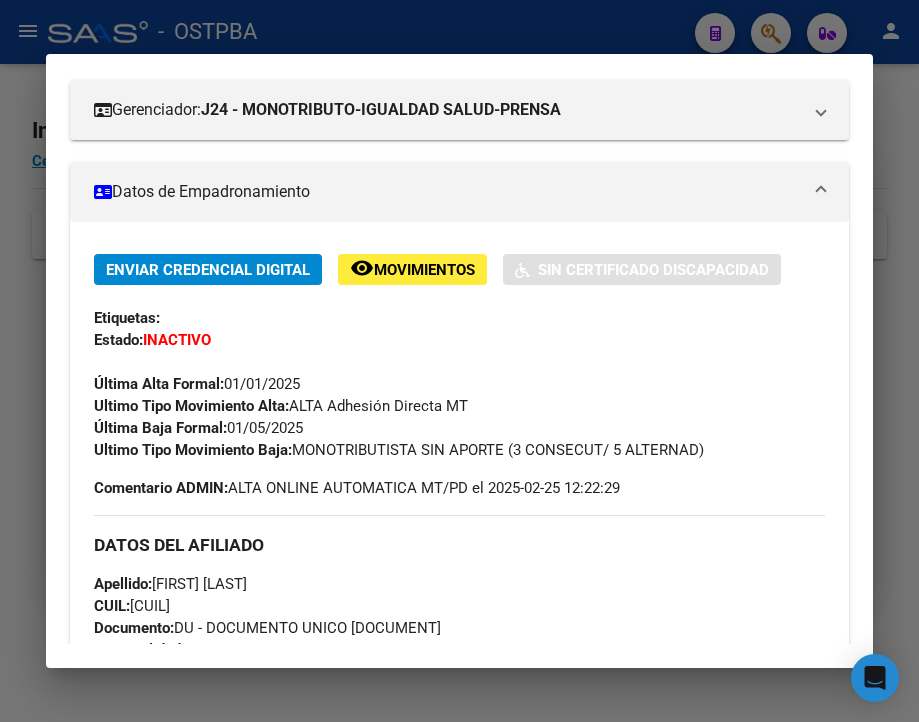 scroll, scrollTop: 300, scrollLeft: 0, axis: vertical 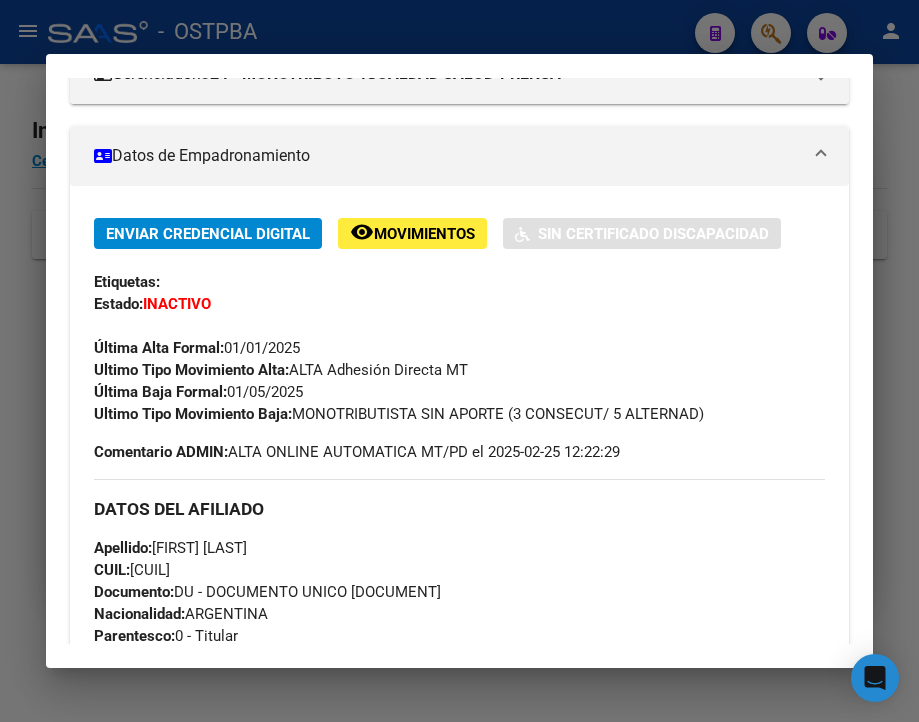 click at bounding box center (459, 361) 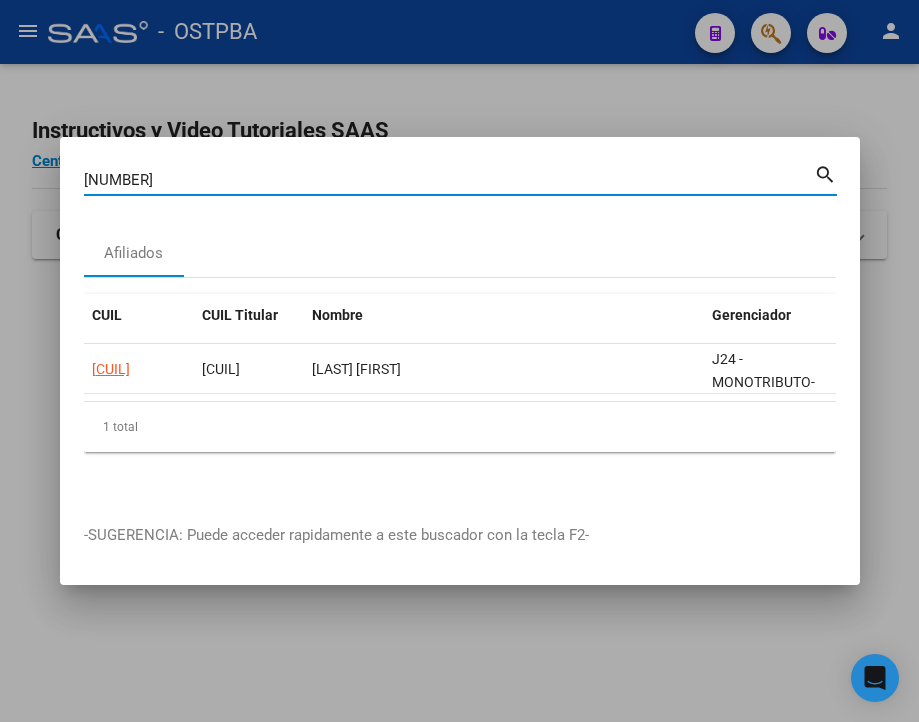 click on "[NUMBER]" at bounding box center (449, 180) 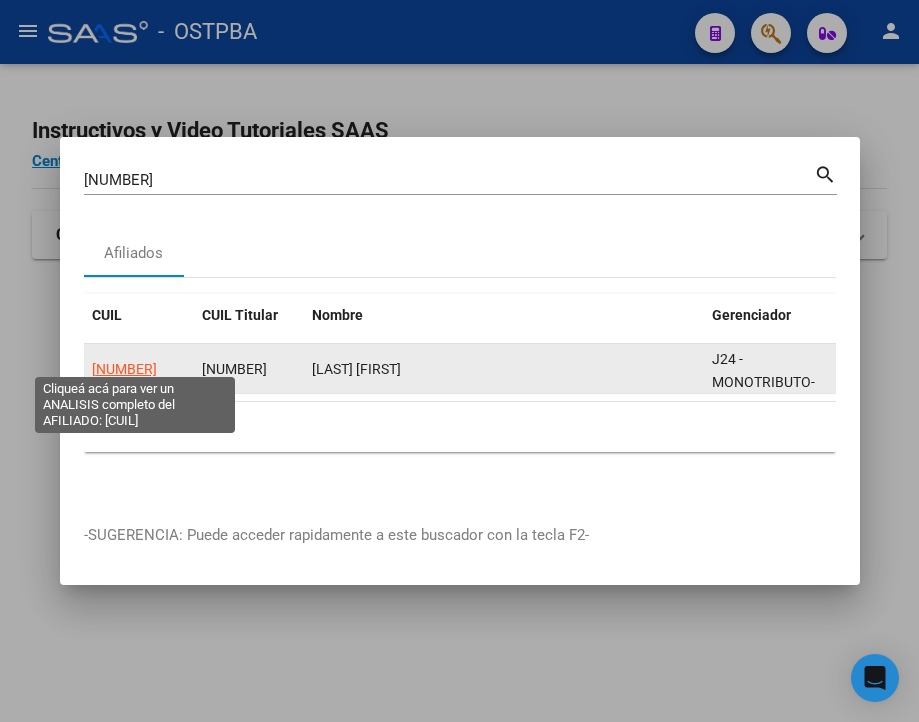 click on "[NUMBER]" 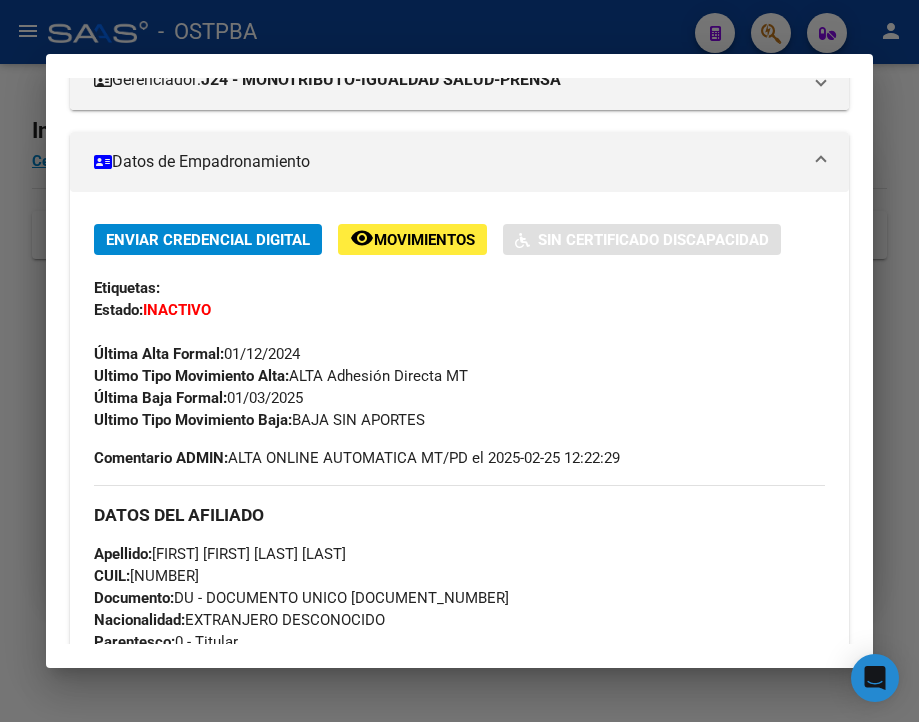 scroll, scrollTop: 300, scrollLeft: 0, axis: vertical 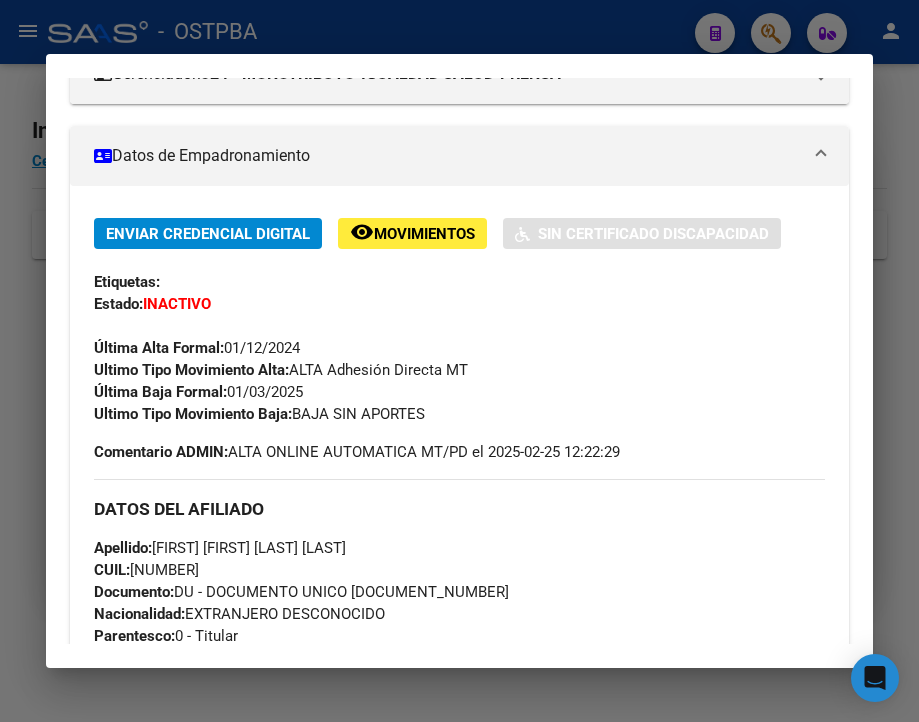click at bounding box center [459, 361] 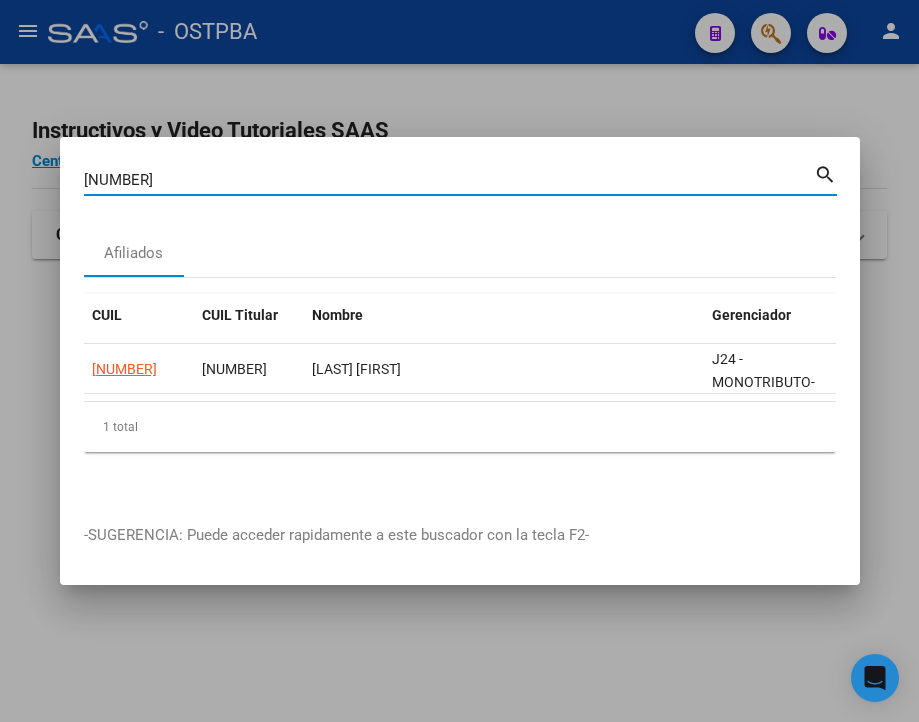 click on "[NUMBER]" at bounding box center (449, 180) 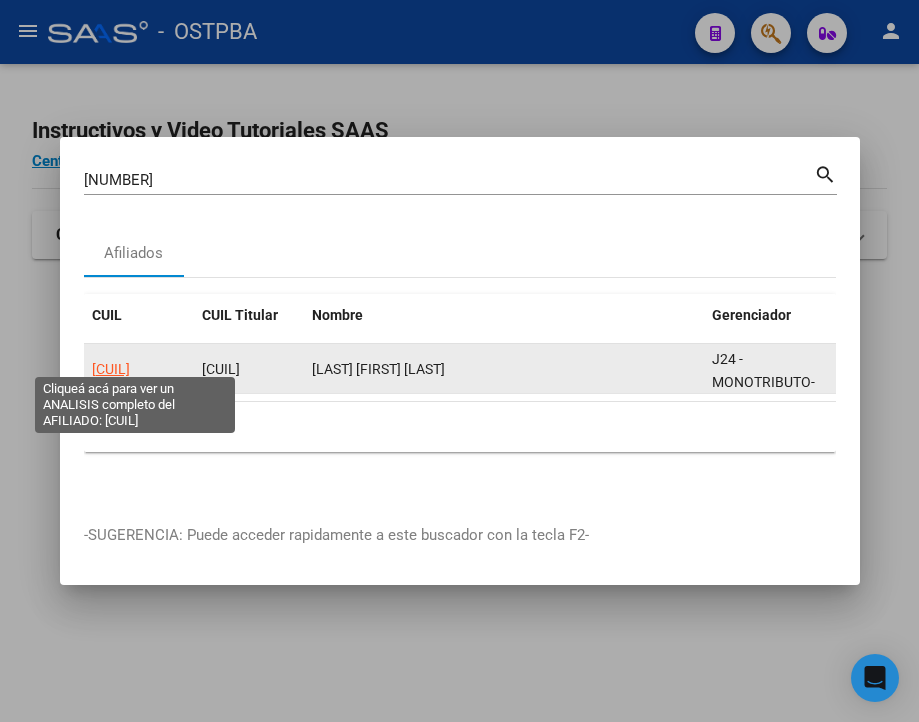 click on "[CUIL]" 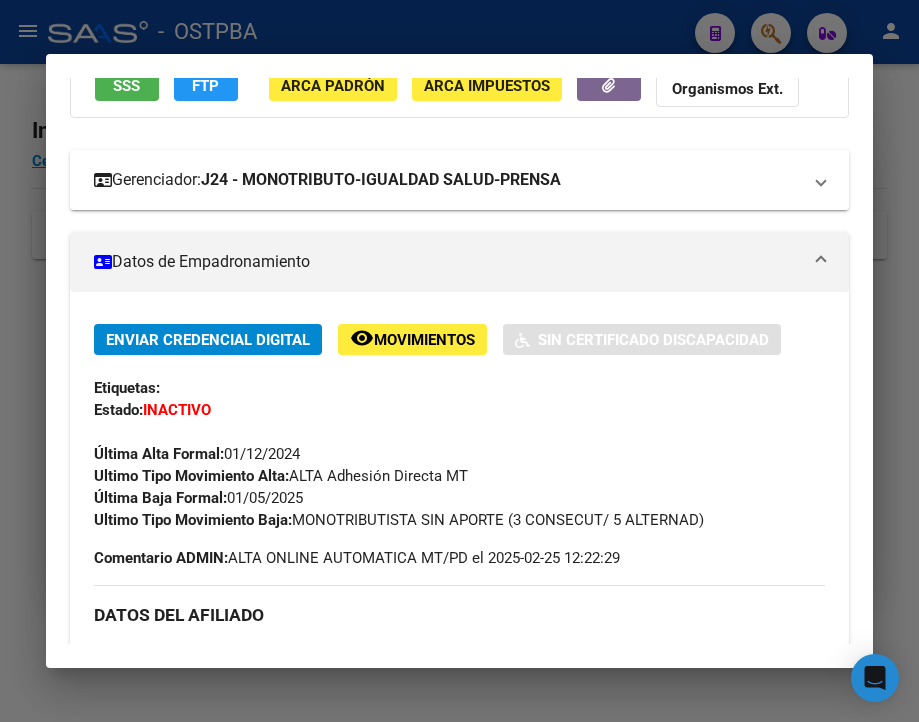 scroll, scrollTop: 200, scrollLeft: 0, axis: vertical 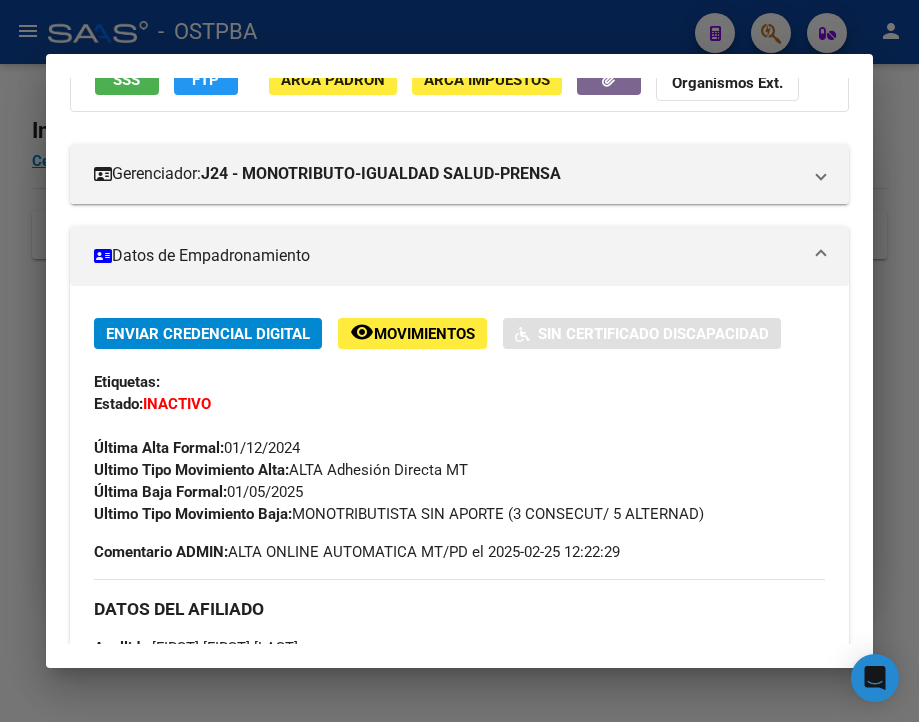 click at bounding box center (459, 361) 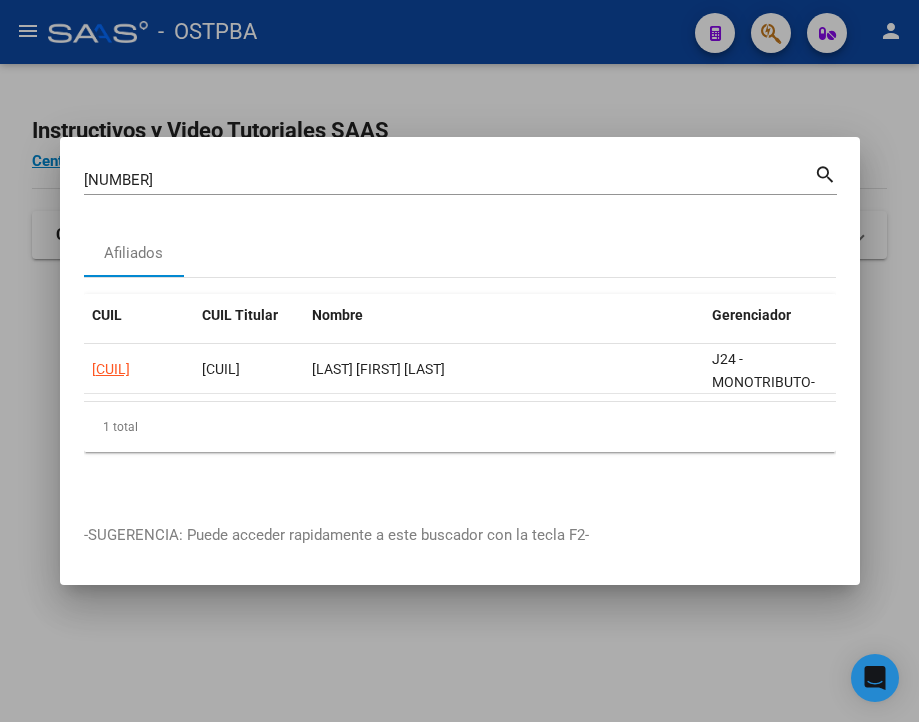 click on "[NUMBER]" at bounding box center (449, 180) 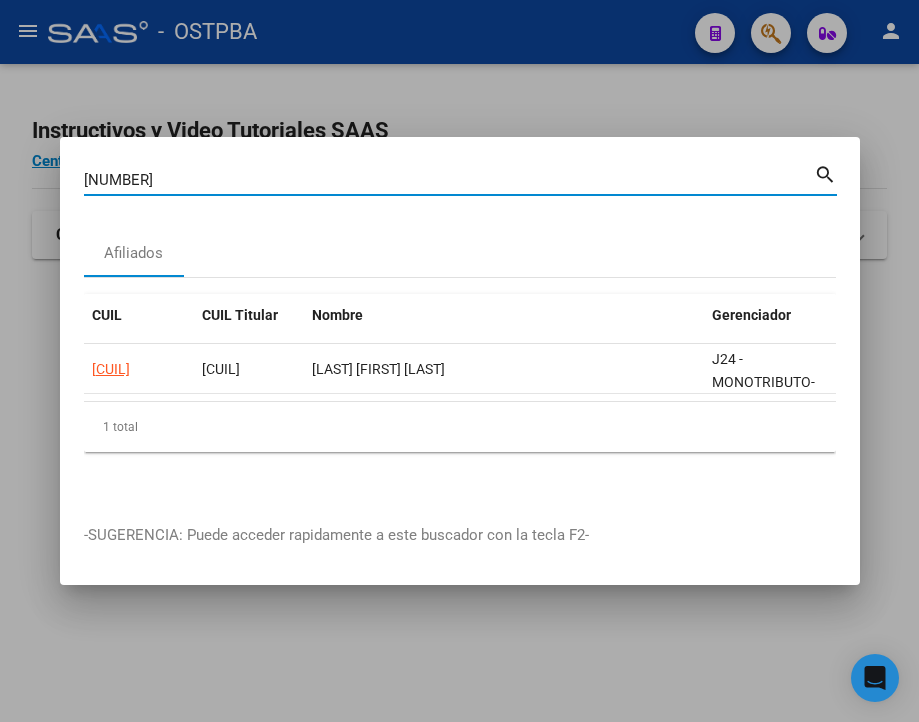 click on "[NUMBER]" at bounding box center (449, 180) 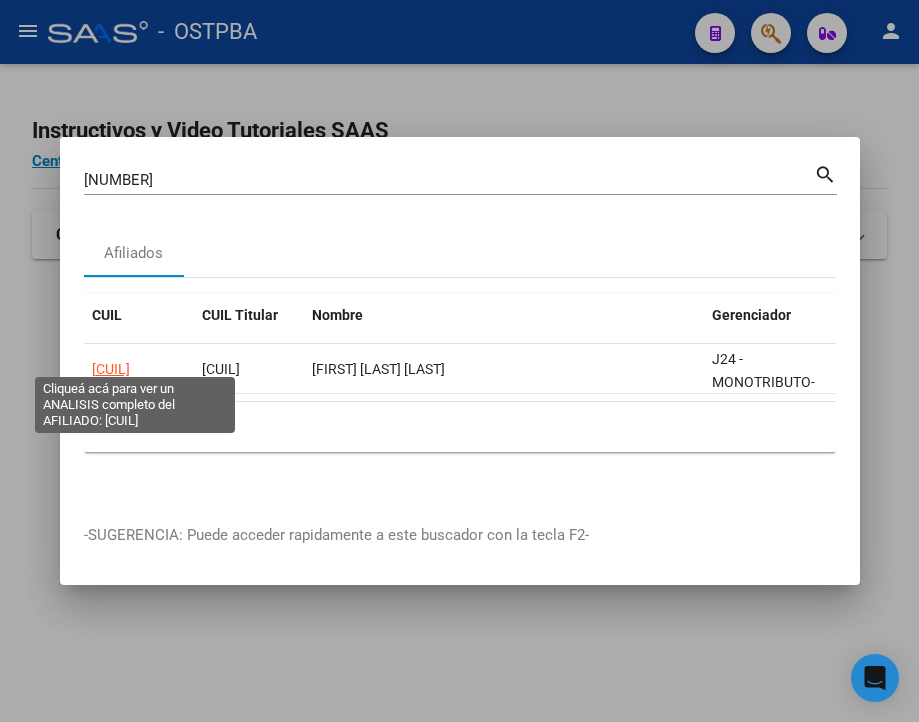 click on "[CUIL]" 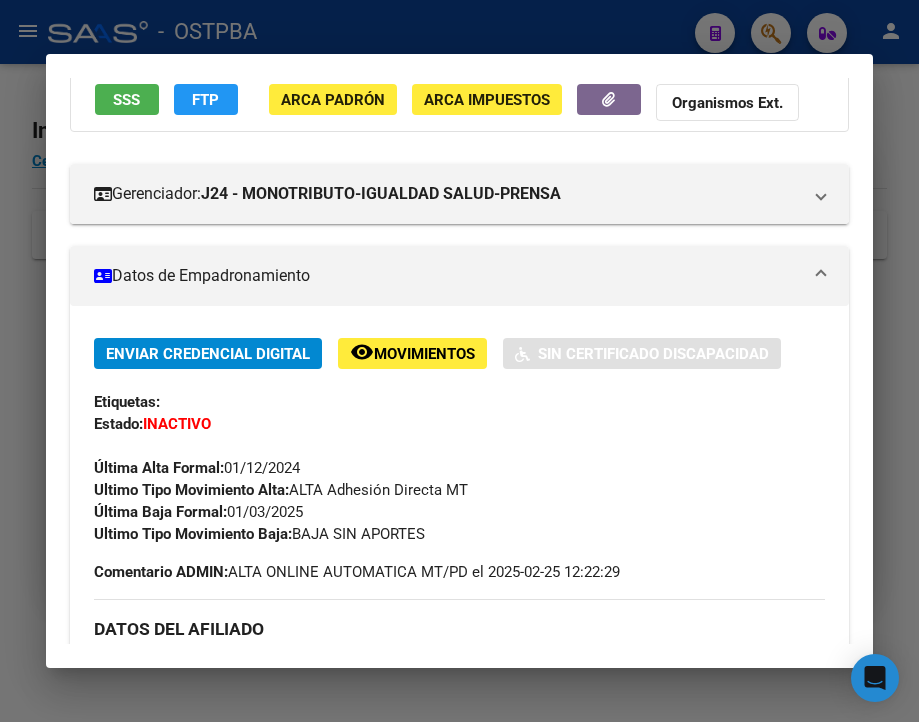 scroll, scrollTop: 200, scrollLeft: 0, axis: vertical 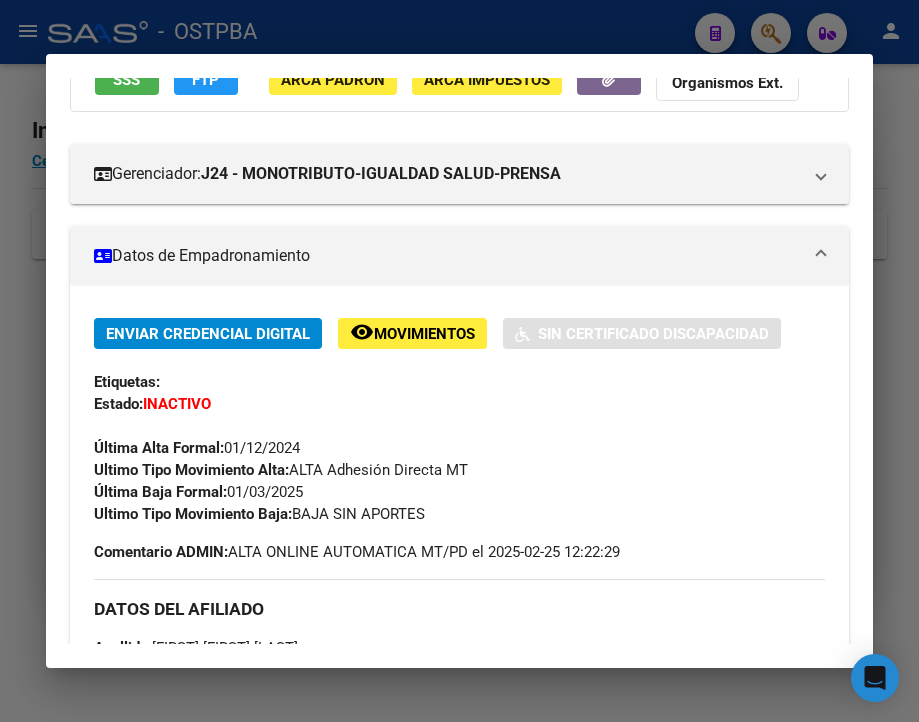 click at bounding box center [459, 361] 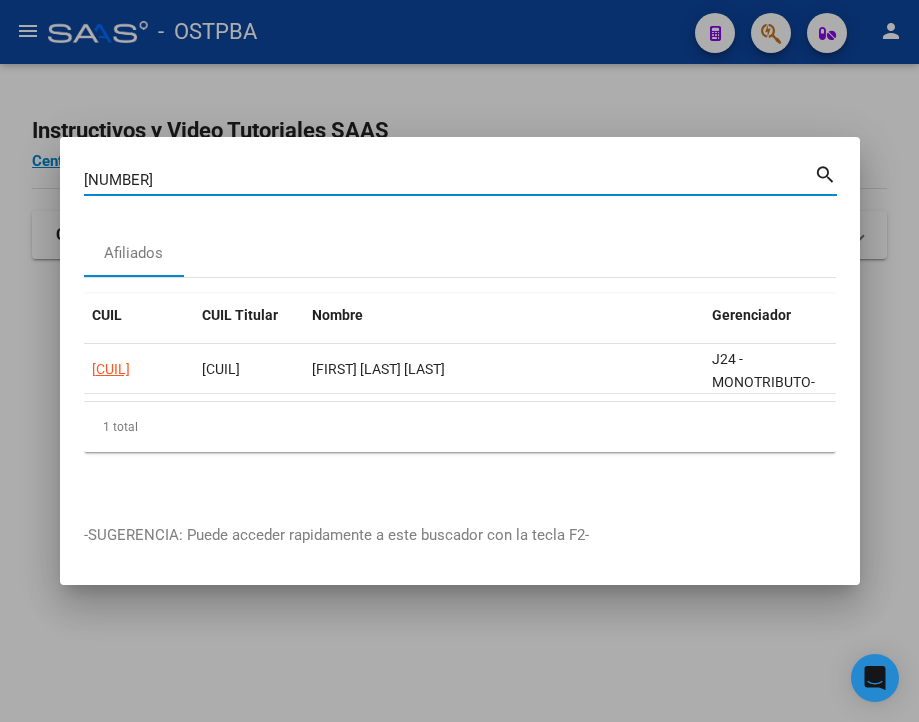 click on "[NUMBER]" at bounding box center [449, 180] 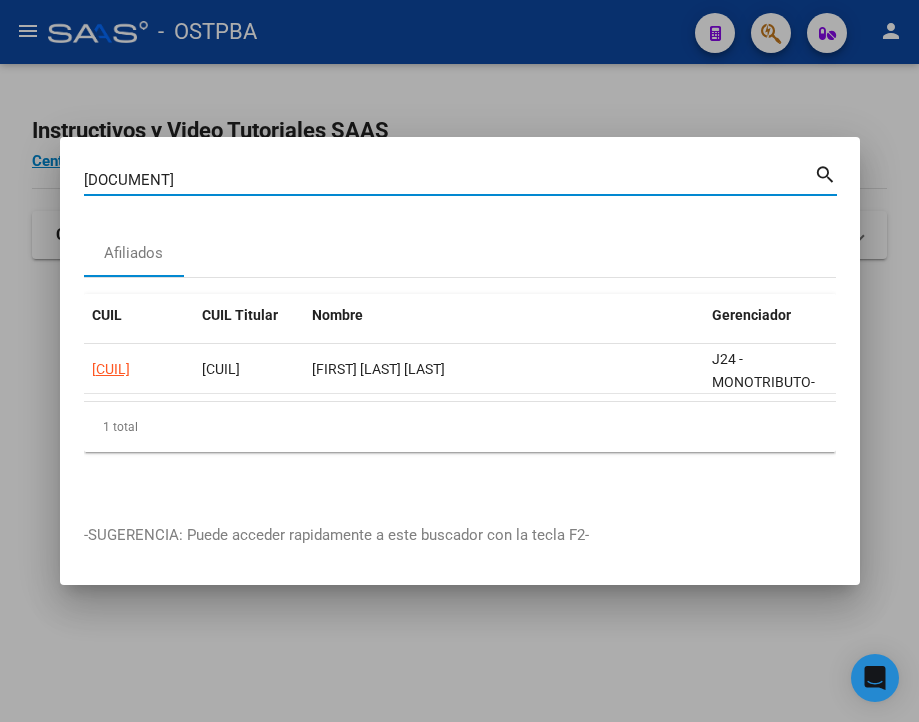 type on "[DOCUMENT]" 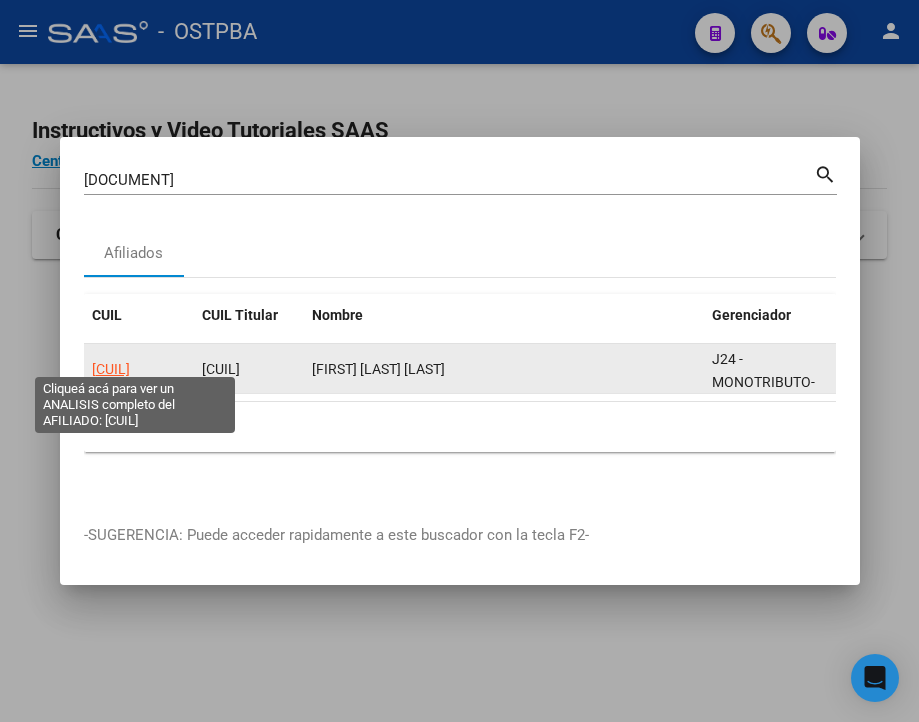 click on "[CUIL]" 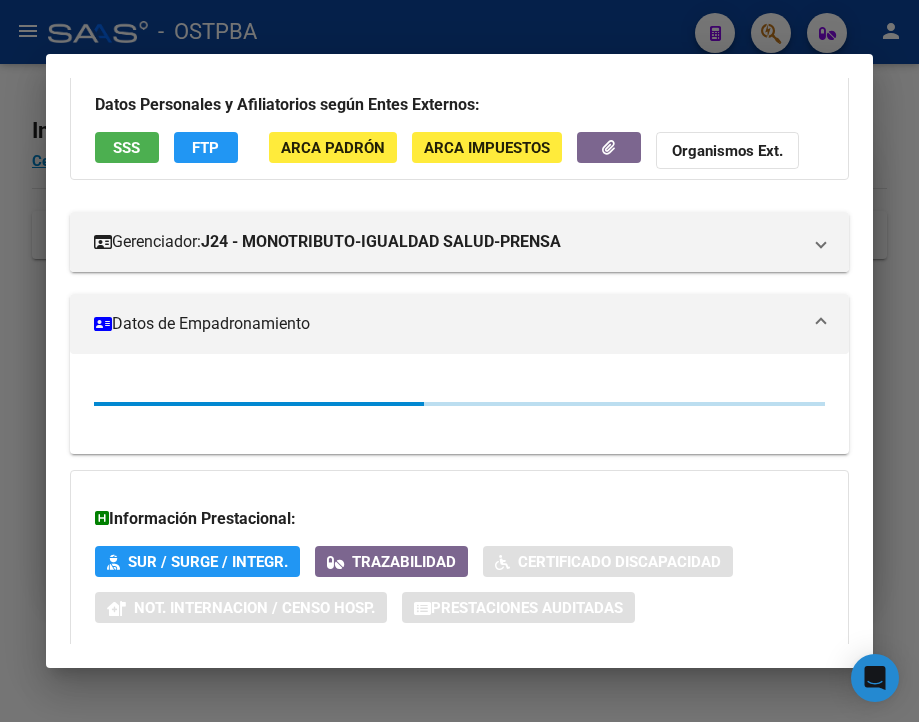 scroll, scrollTop: 200, scrollLeft: 0, axis: vertical 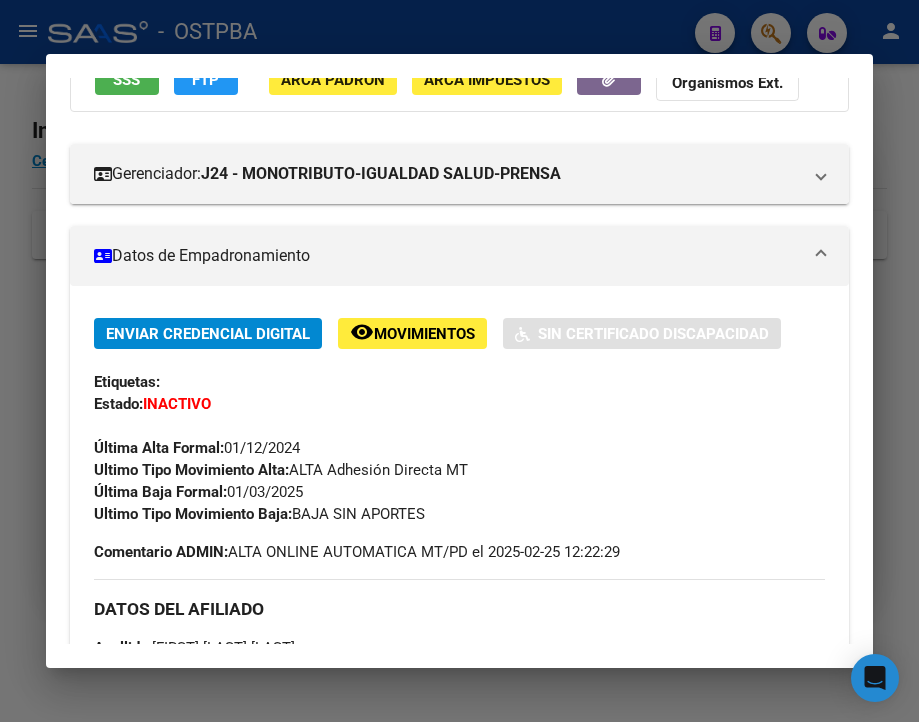 click at bounding box center [459, 361] 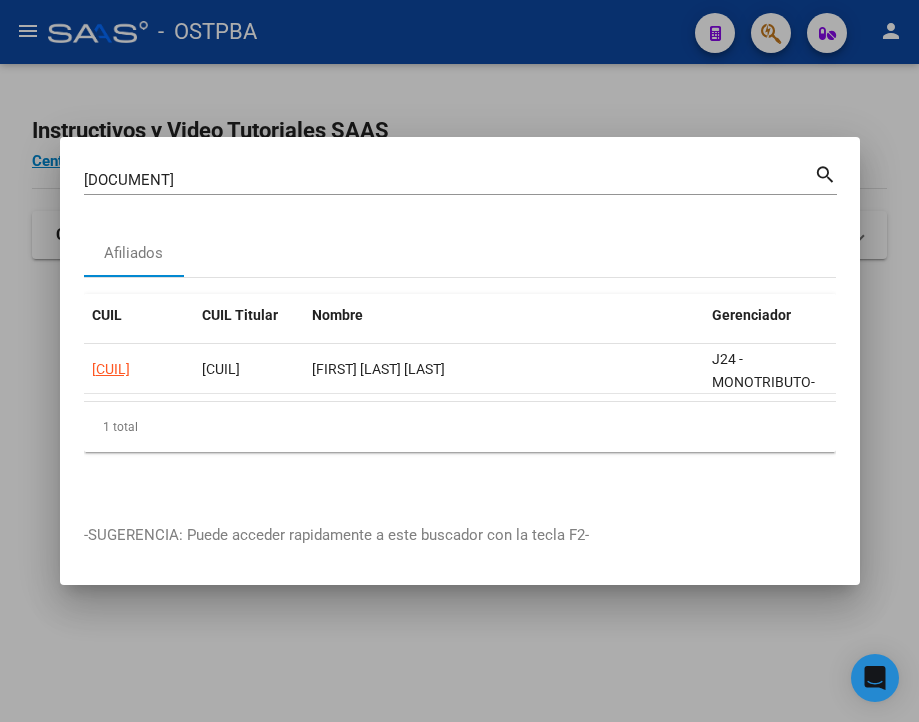 click on "[DOCUMENT]" at bounding box center [449, 180] 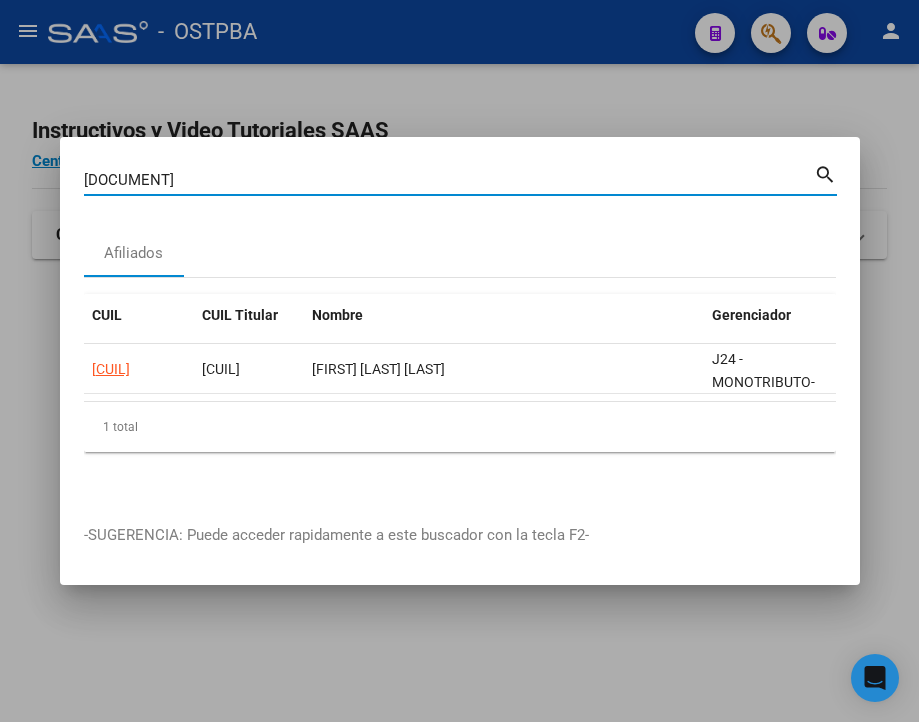 click on "[DOCUMENT]" at bounding box center [449, 180] 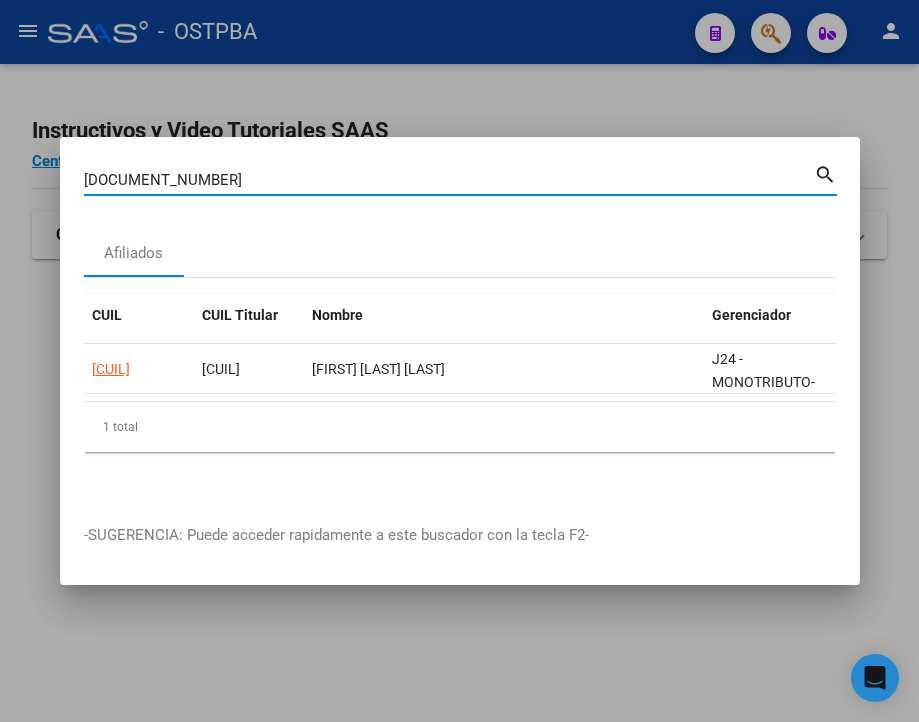 type on "[DOCUMENT_NUMBER]" 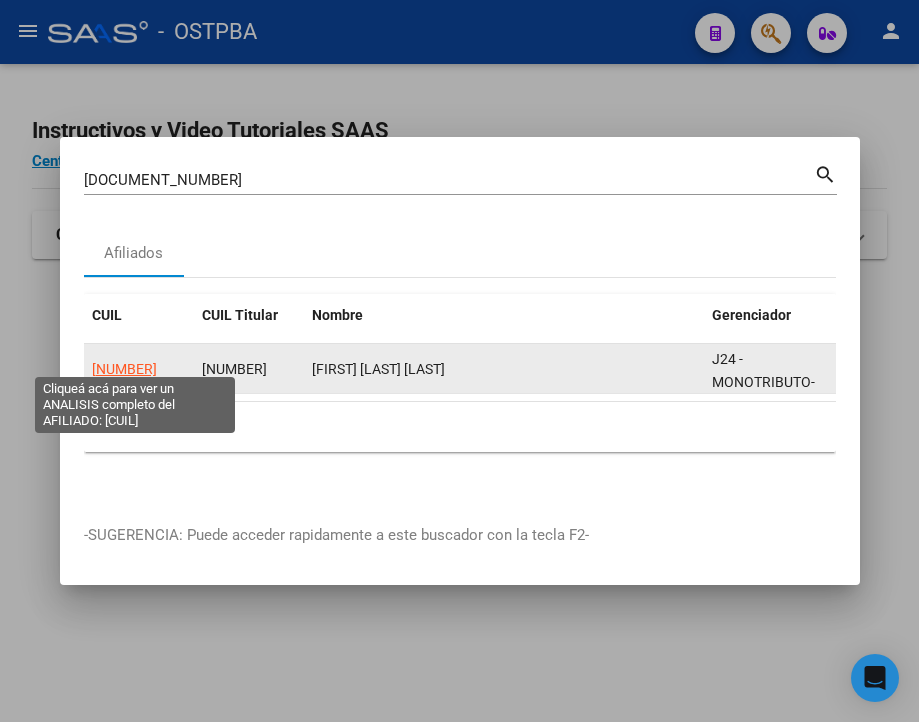 click on "[NUMBER]" 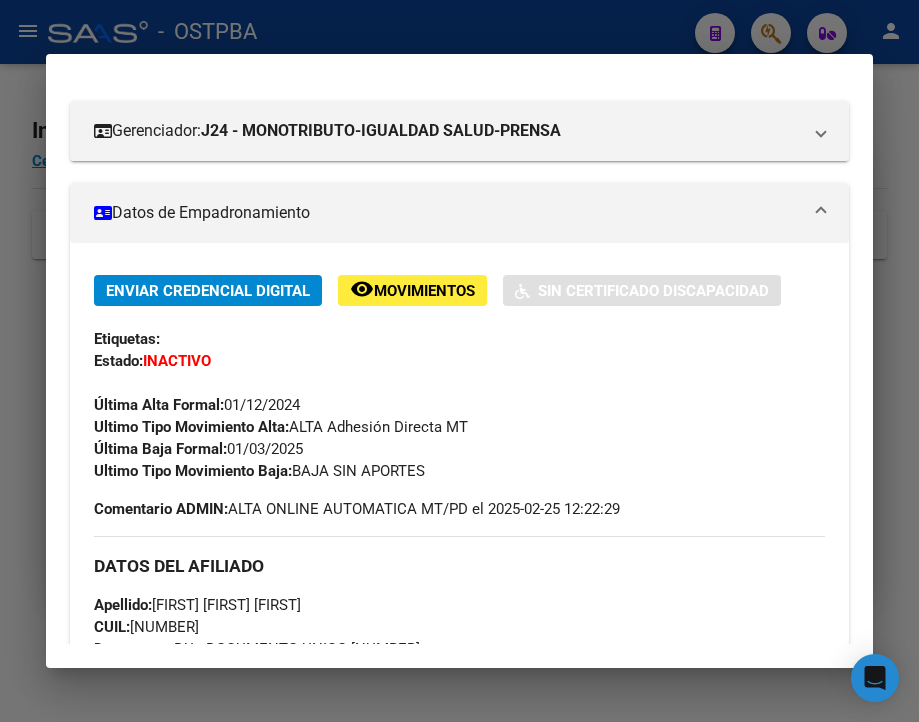 scroll, scrollTop: 300, scrollLeft: 0, axis: vertical 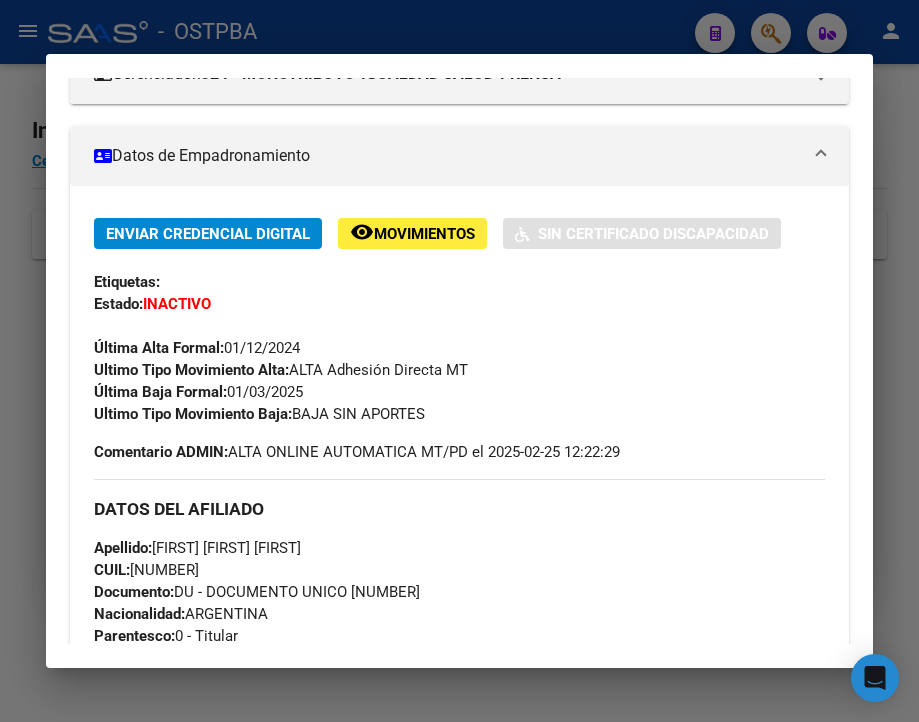 click at bounding box center [459, 361] 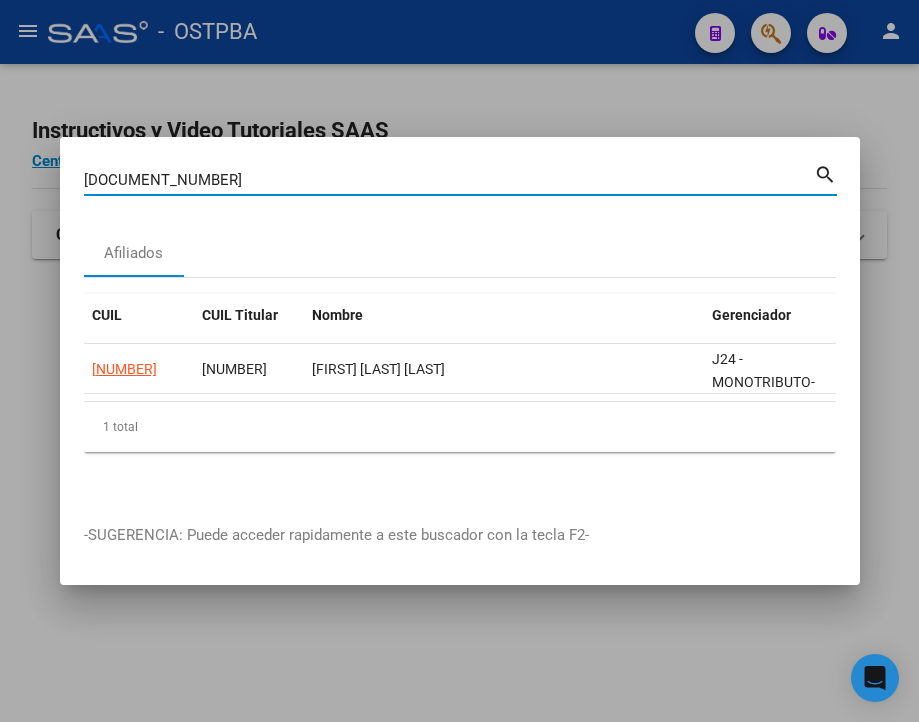 click on "[DOCUMENT_NUMBER]" at bounding box center [449, 180] 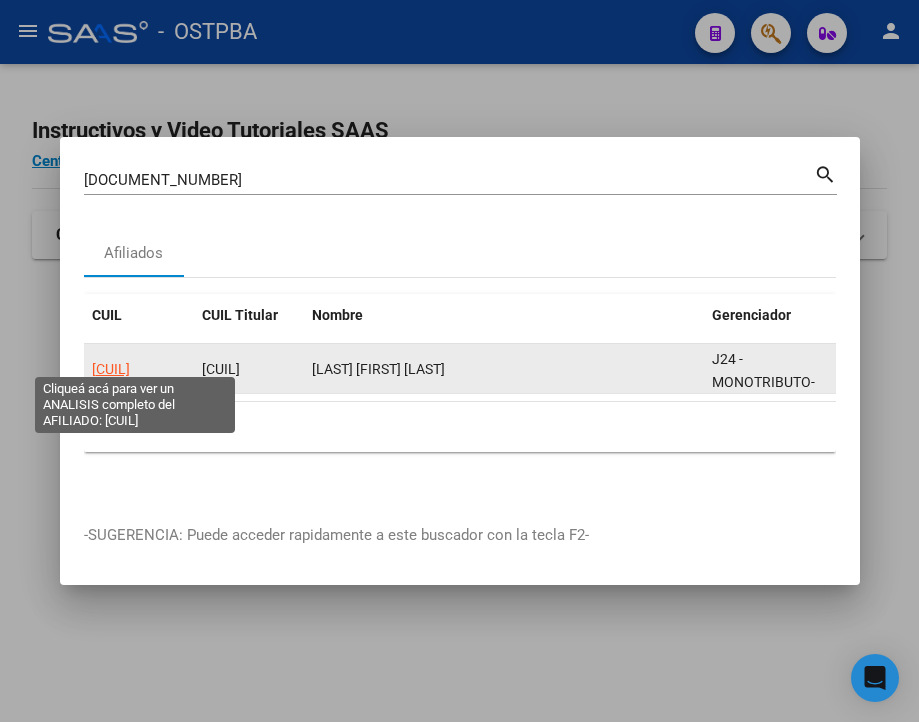 click on "[CUIL]" 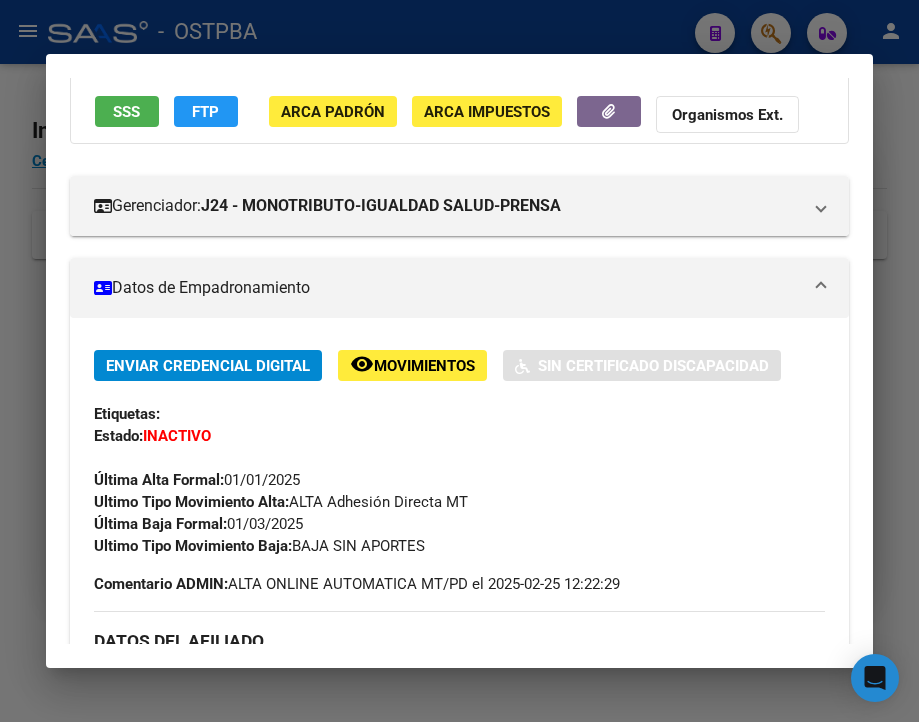 scroll, scrollTop: 300, scrollLeft: 0, axis: vertical 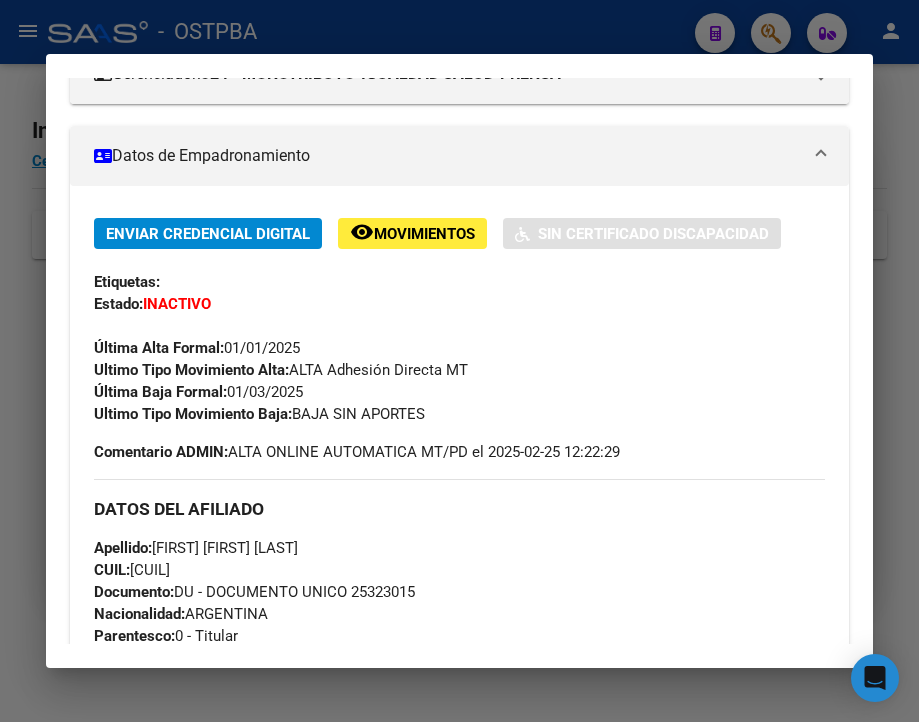 click at bounding box center (459, 361) 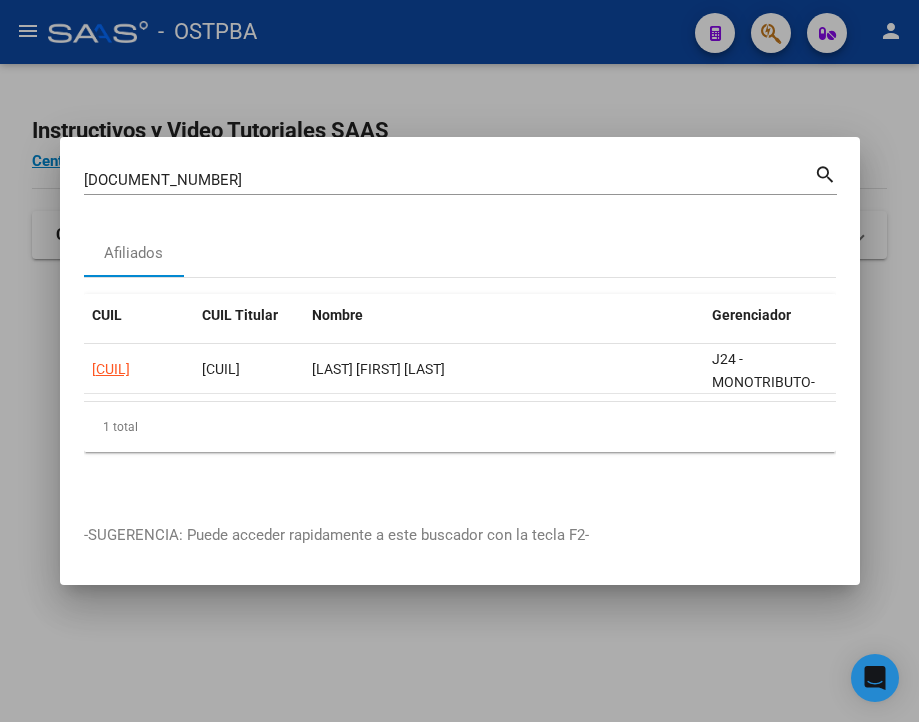 click on "[DOCUMENT_NUMBER]" at bounding box center [449, 180] 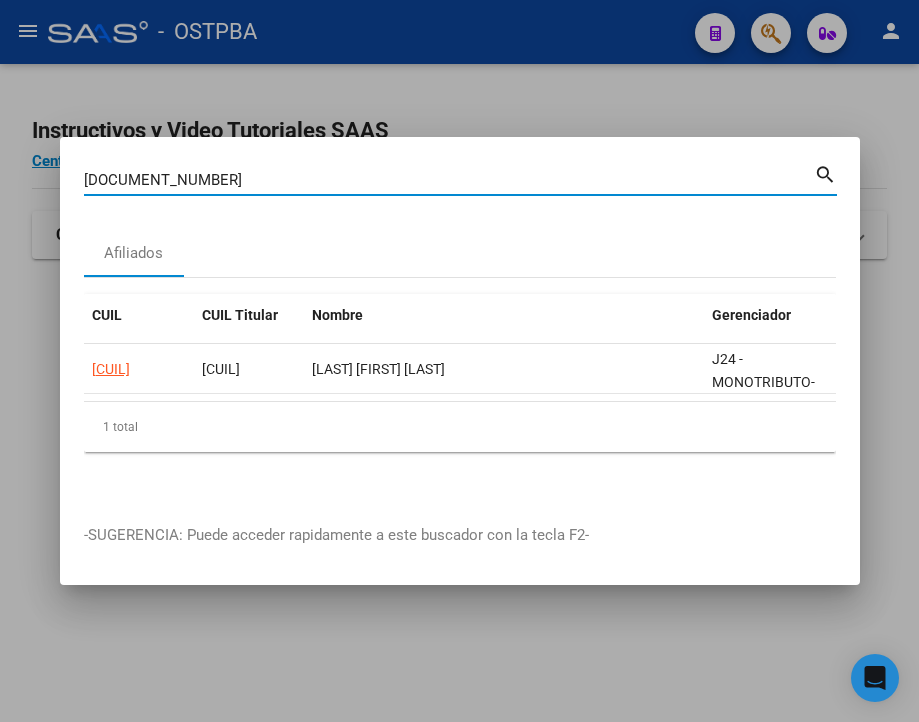 click on "[DOCUMENT_NUMBER]" at bounding box center [449, 180] 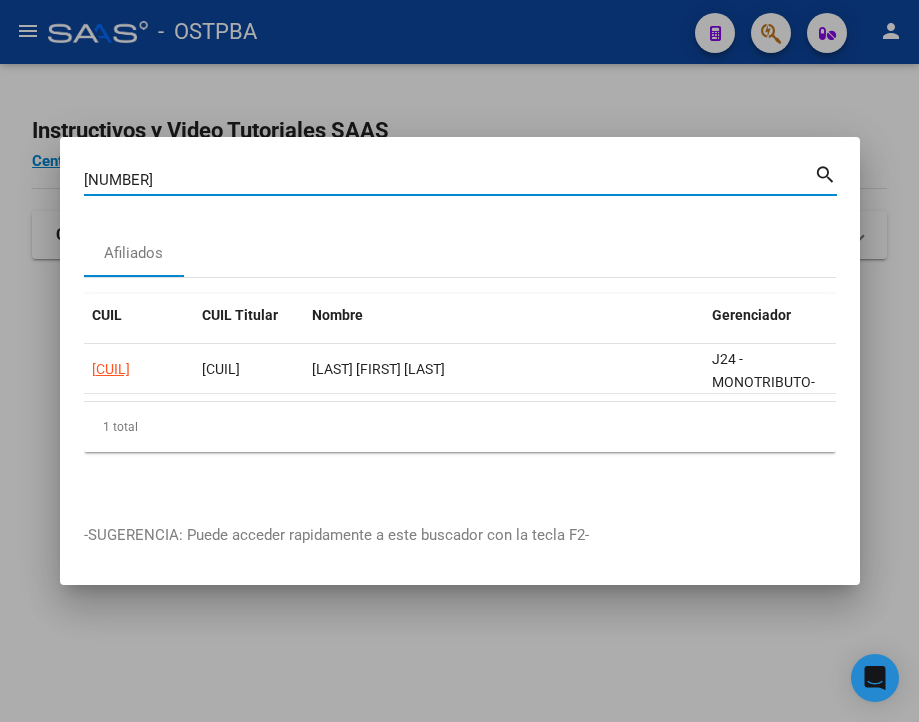 type on "[NUMBER]" 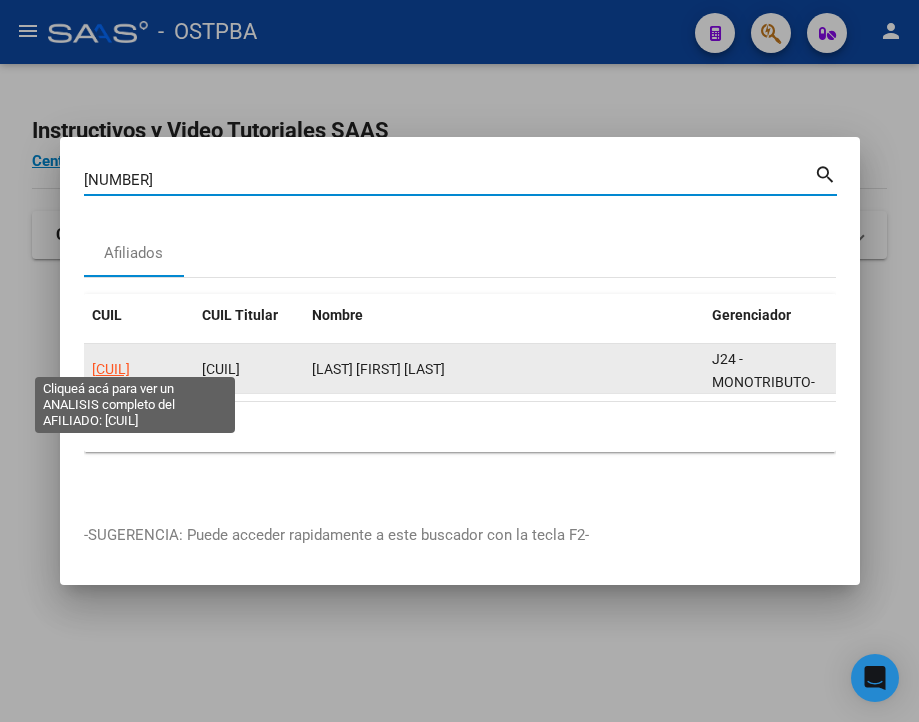 click on "[CUIL]" 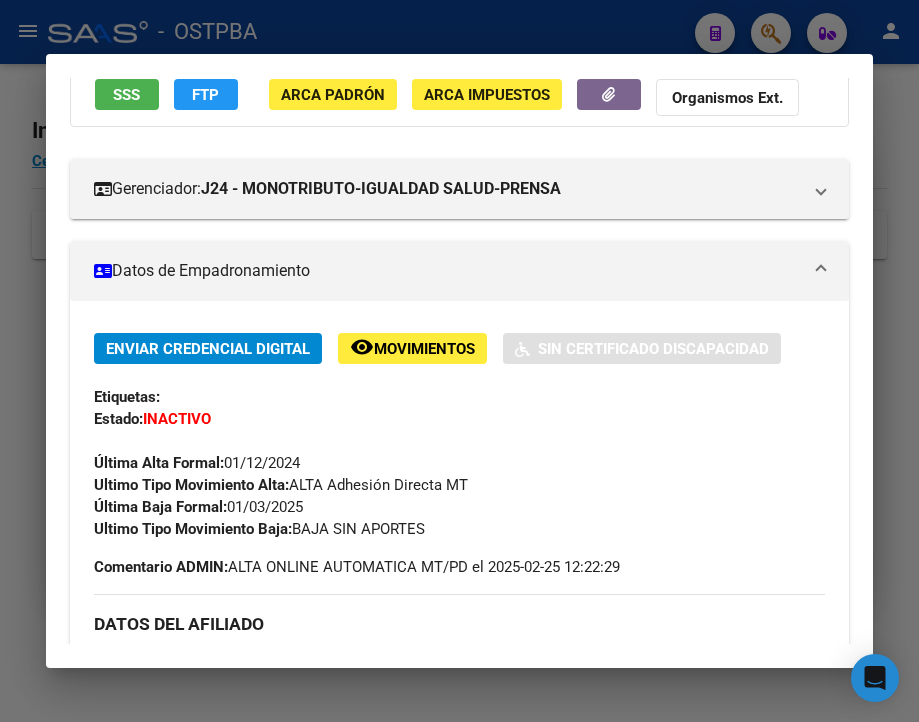 scroll, scrollTop: 300, scrollLeft: 0, axis: vertical 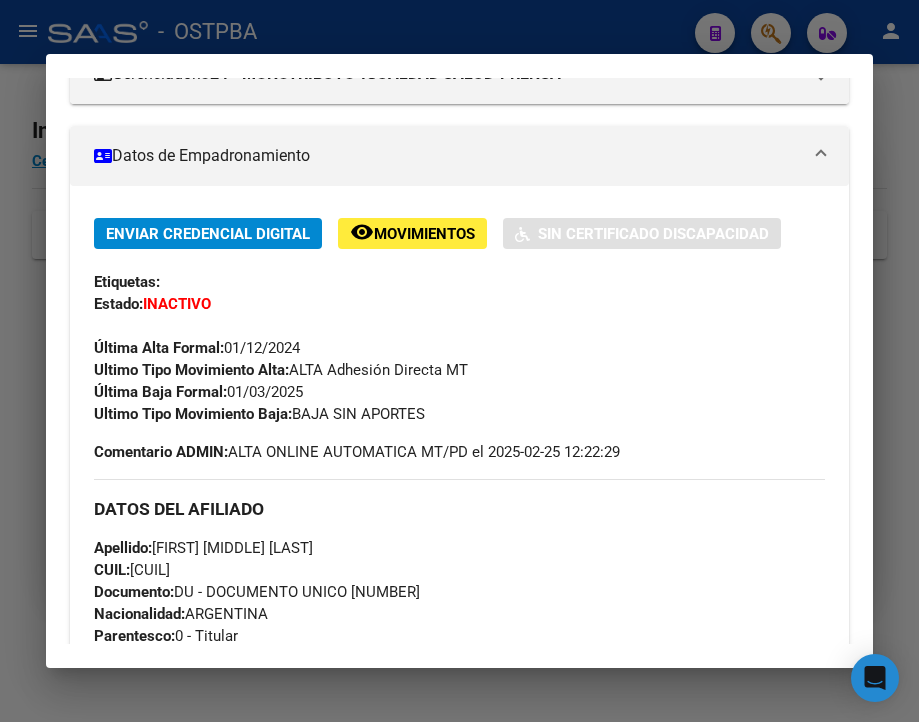 click at bounding box center [459, 361] 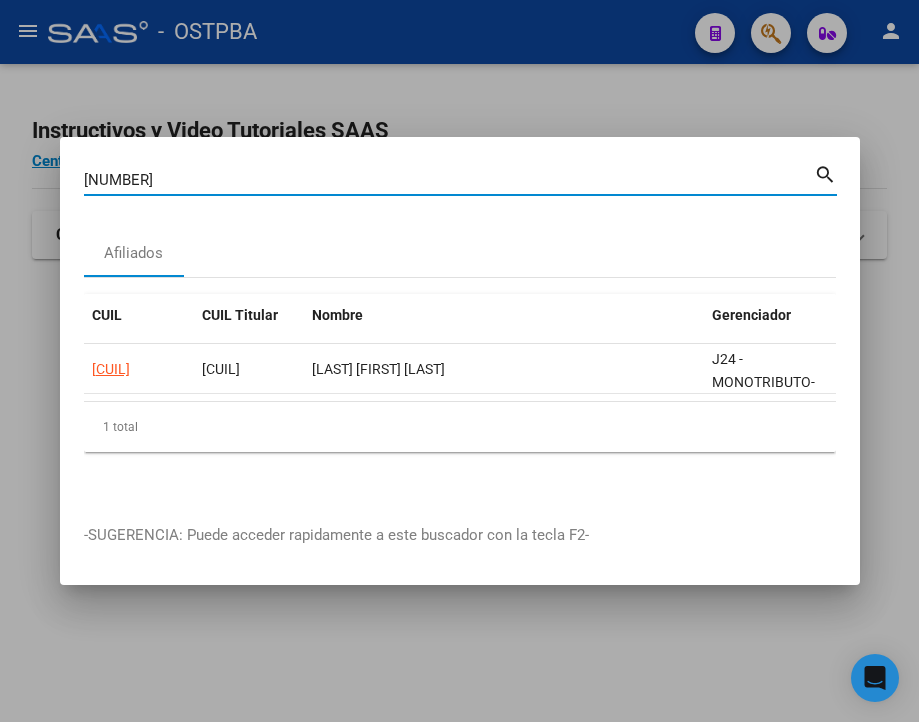 click on "[NUMBER]" at bounding box center (449, 180) 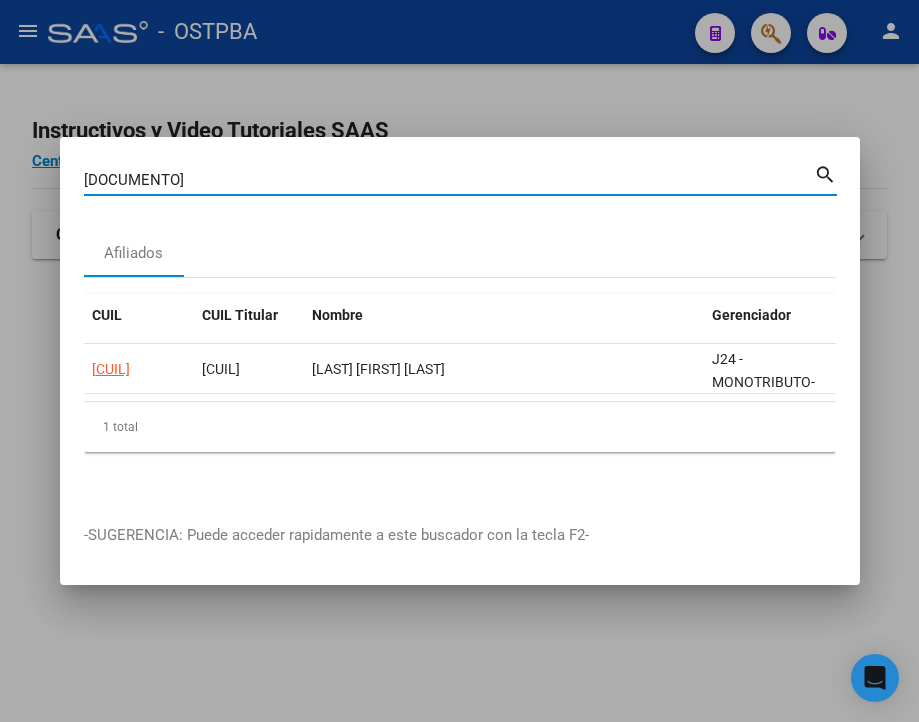 type on "[DOCUMENTO]" 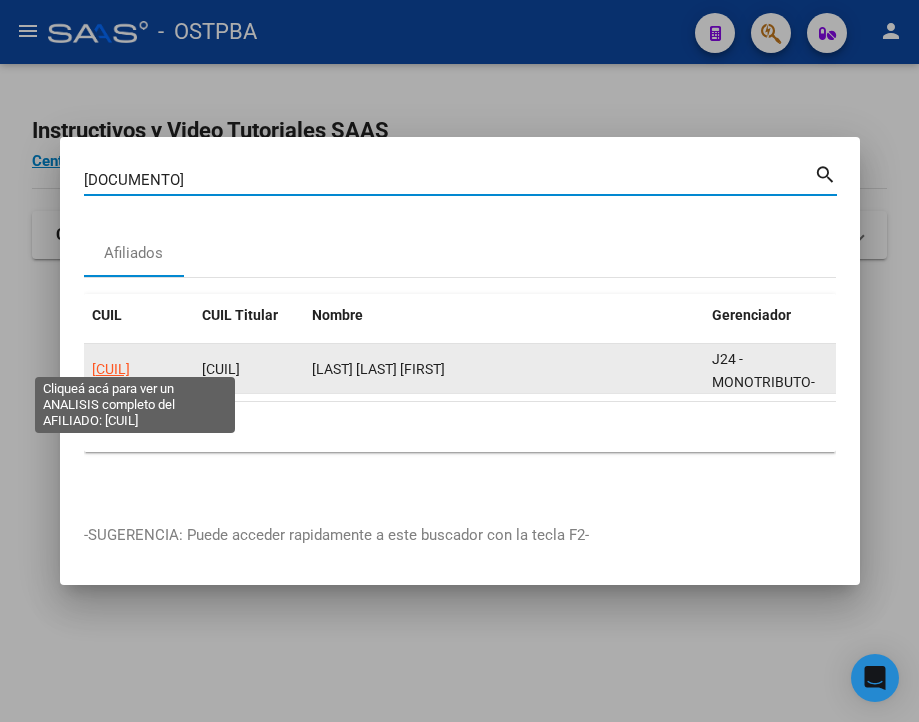 click on "[CUIL]" 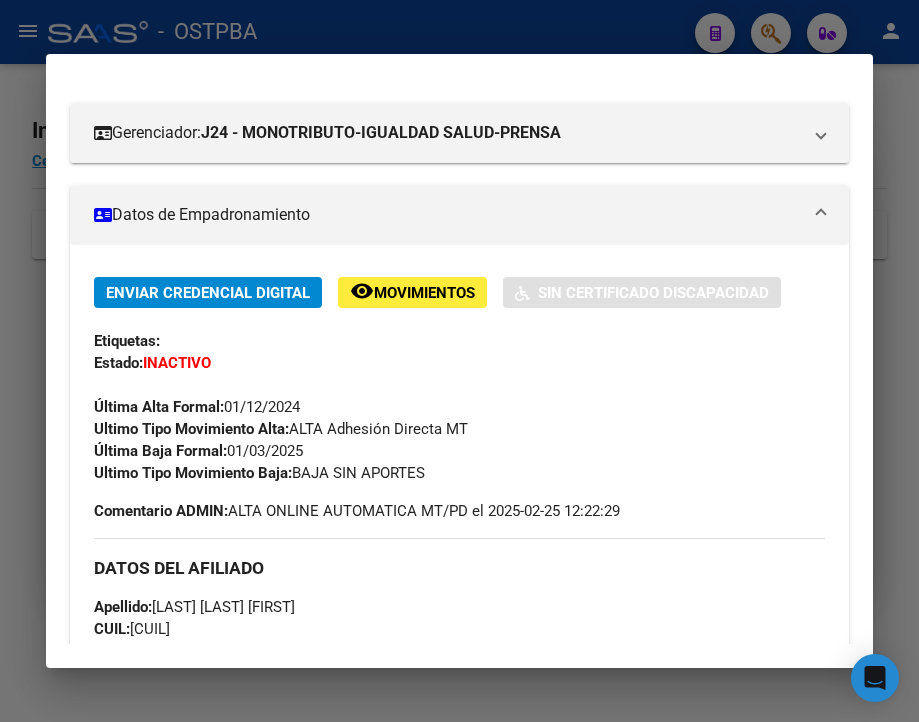 scroll, scrollTop: 300, scrollLeft: 0, axis: vertical 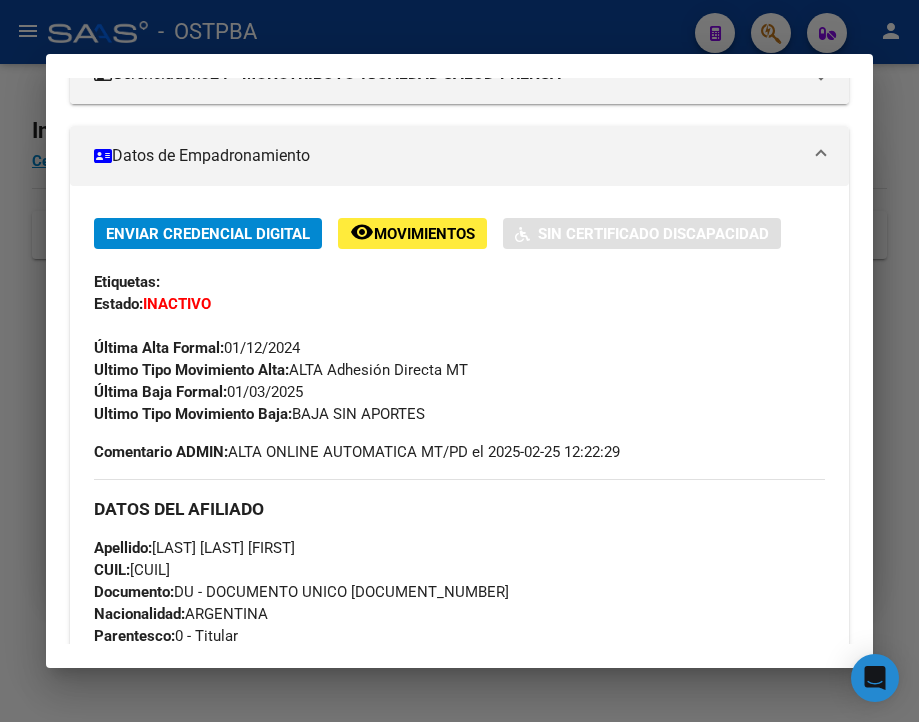 click at bounding box center (459, 361) 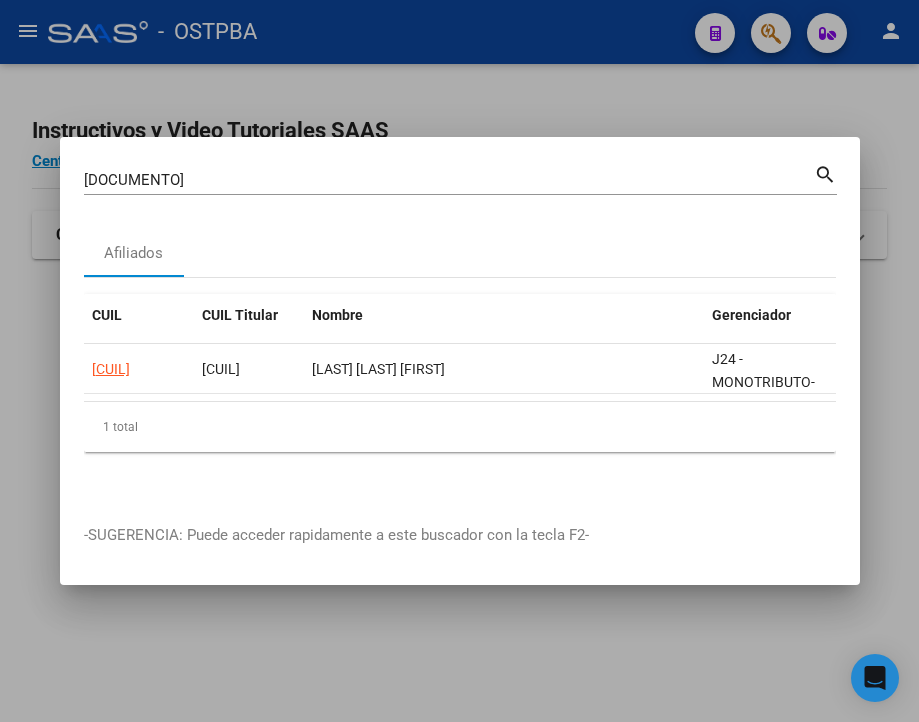 click on "[DOCUMENTO]" at bounding box center (449, 180) 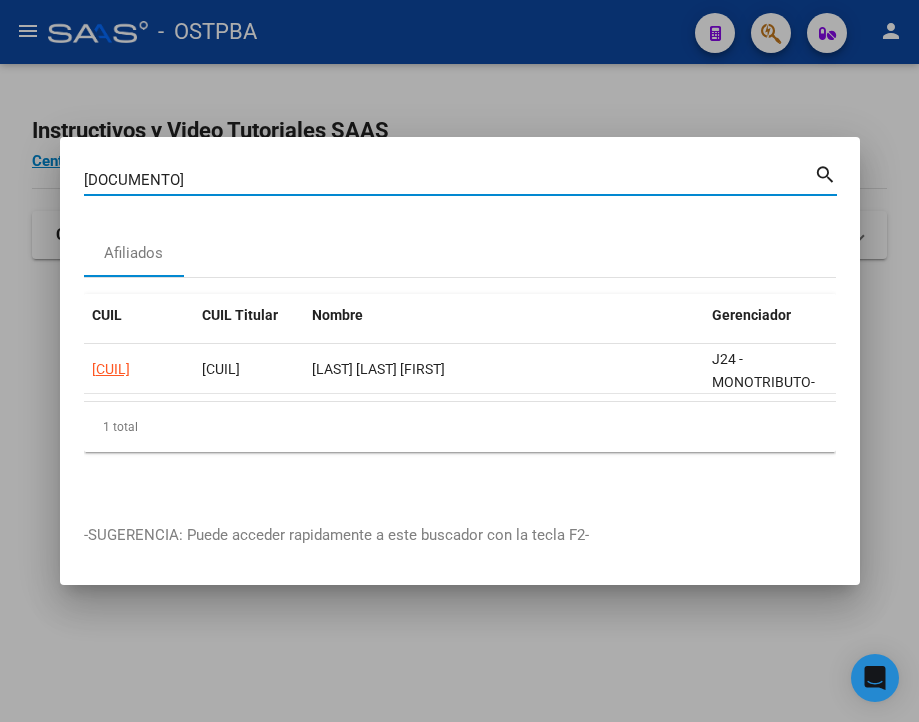 click on "[DOCUMENTO]" at bounding box center (449, 180) 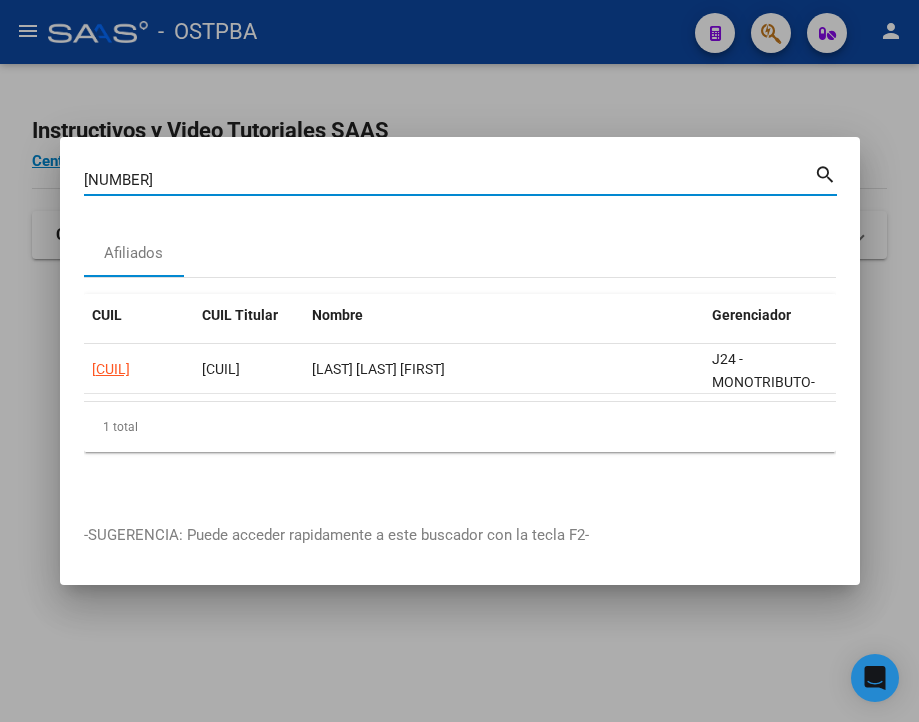 type on "[NUMBER]" 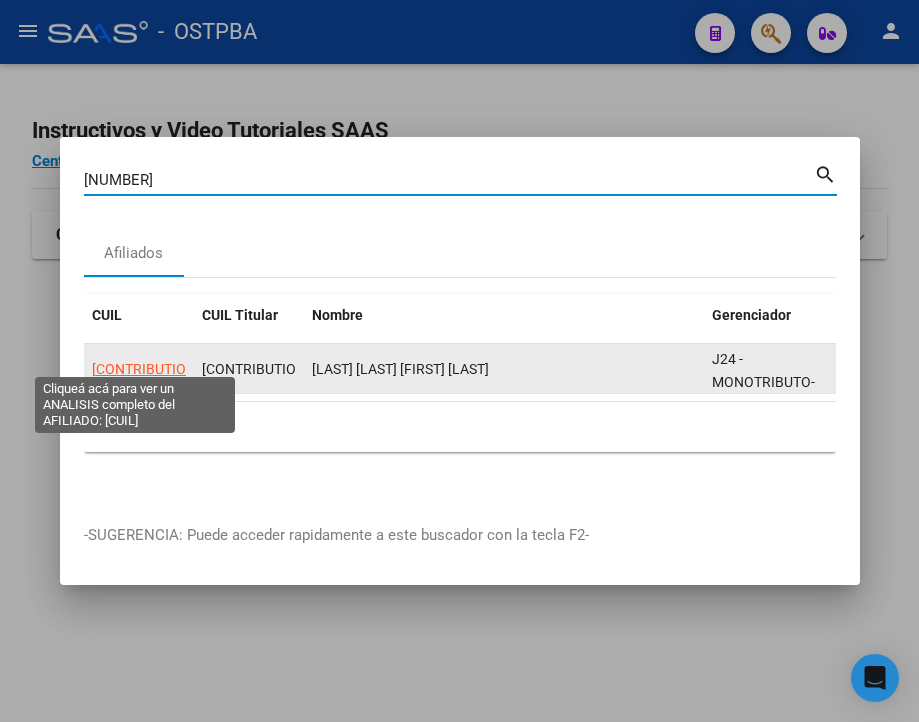 click on "[CONTRIBUTION]" 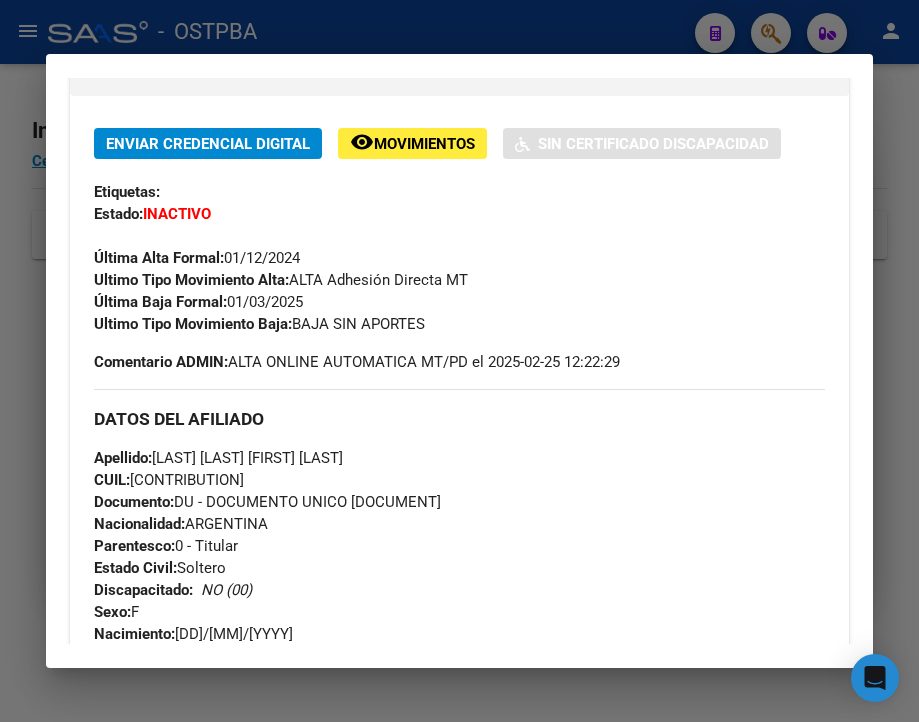 scroll, scrollTop: 400, scrollLeft: 0, axis: vertical 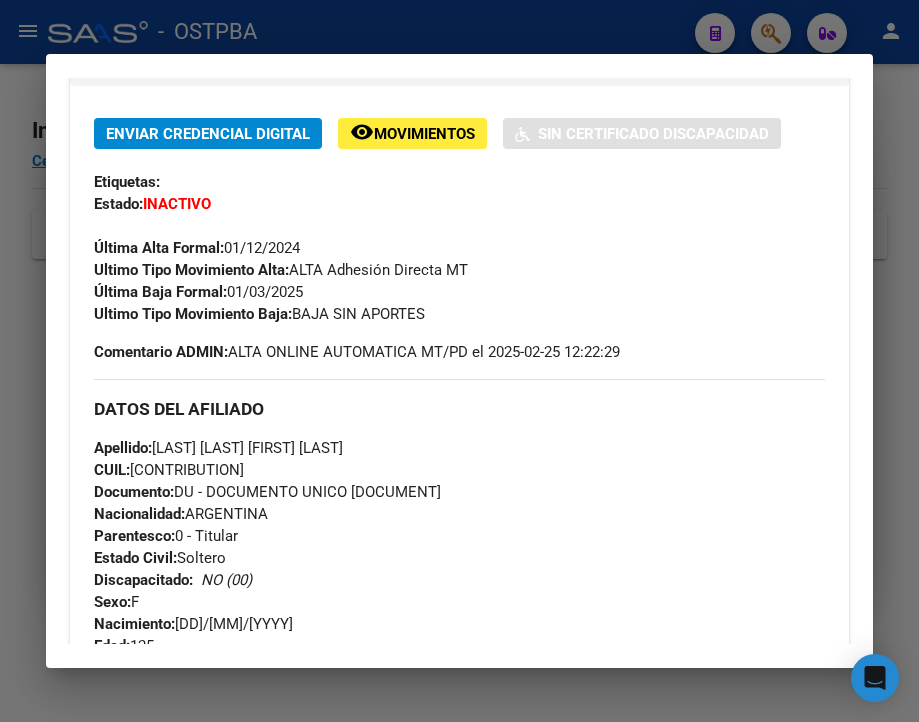 click at bounding box center [459, 361] 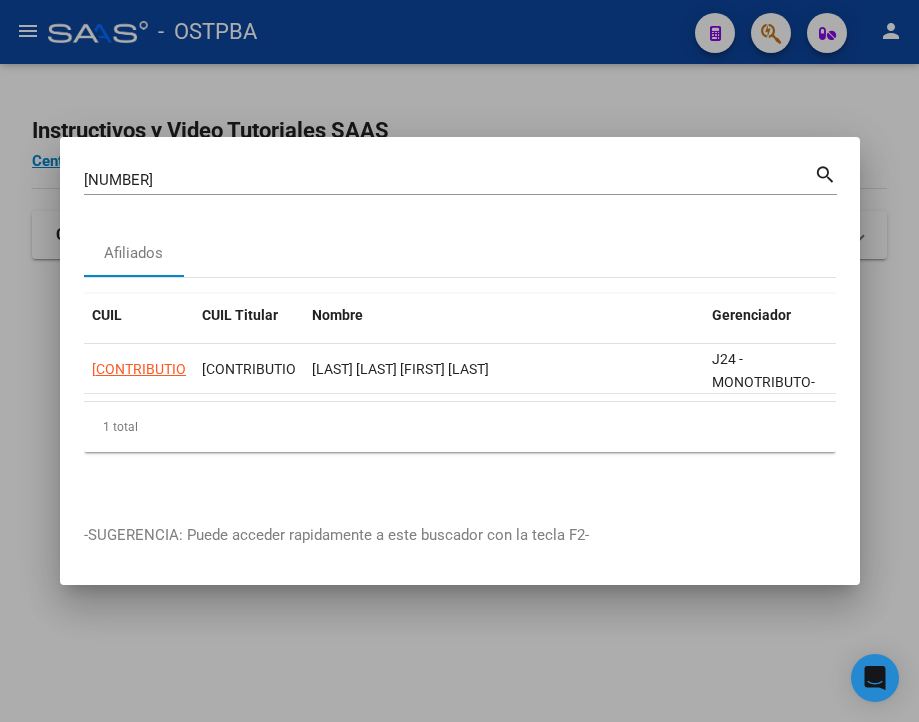 click on "[NUMBER]" at bounding box center (449, 180) 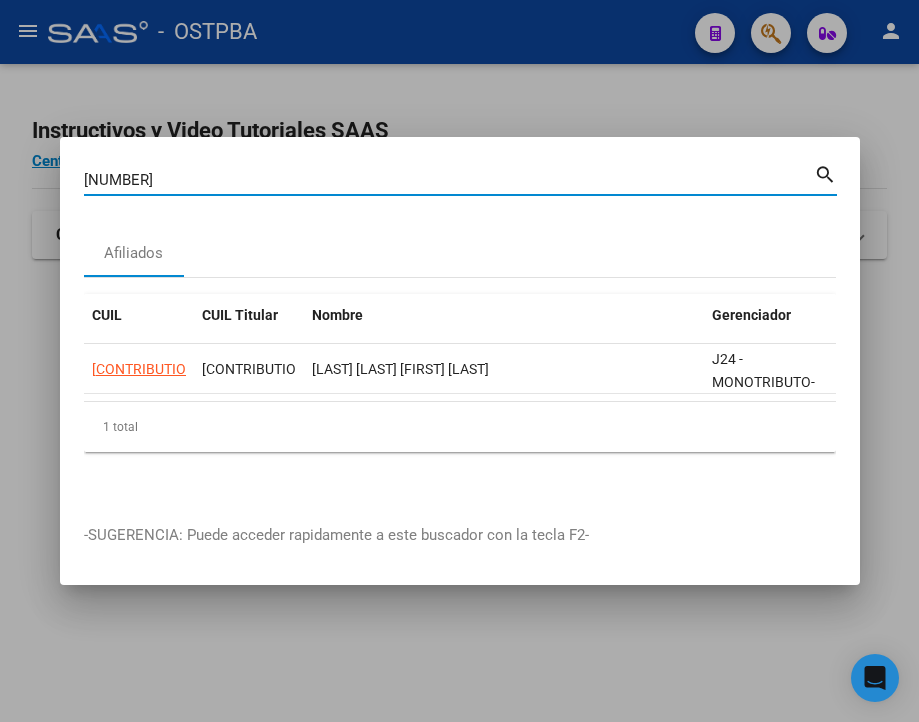 click on "[NUMBER]" at bounding box center [449, 180] 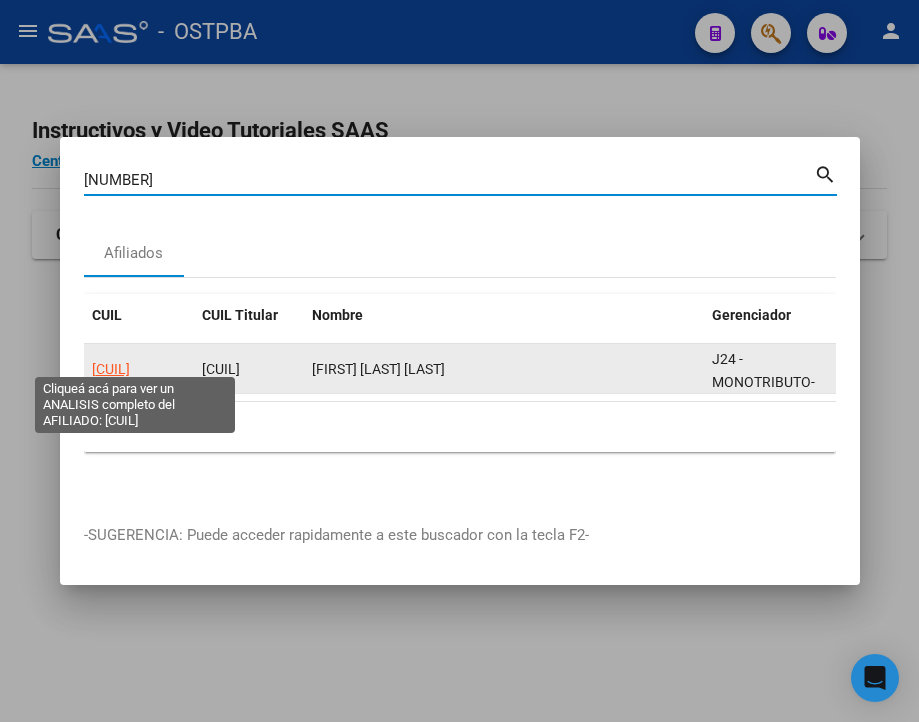 click on "[CUIL]" 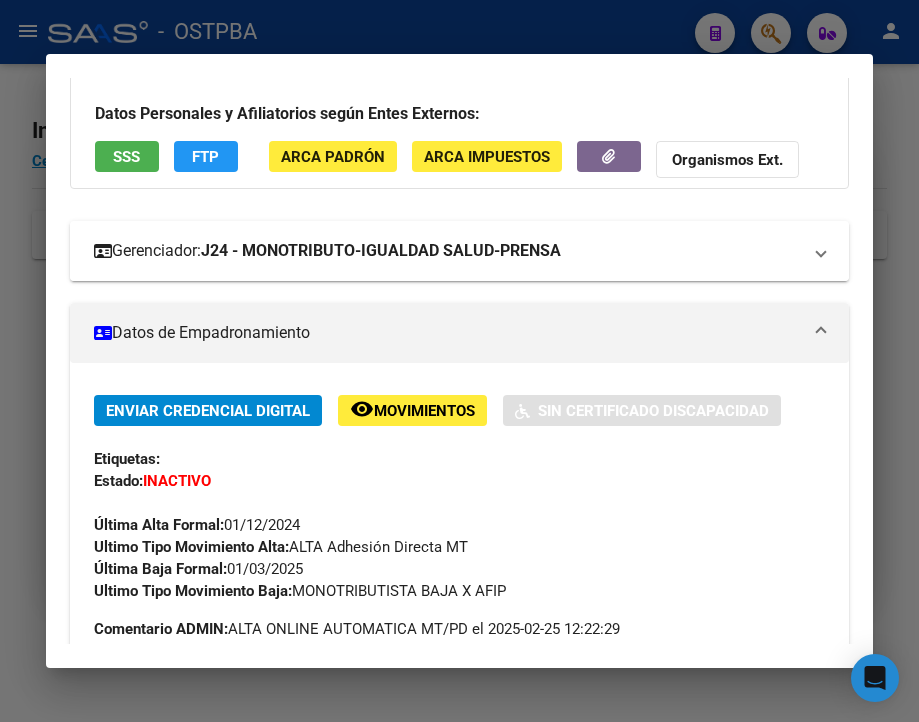 scroll, scrollTop: 200, scrollLeft: 0, axis: vertical 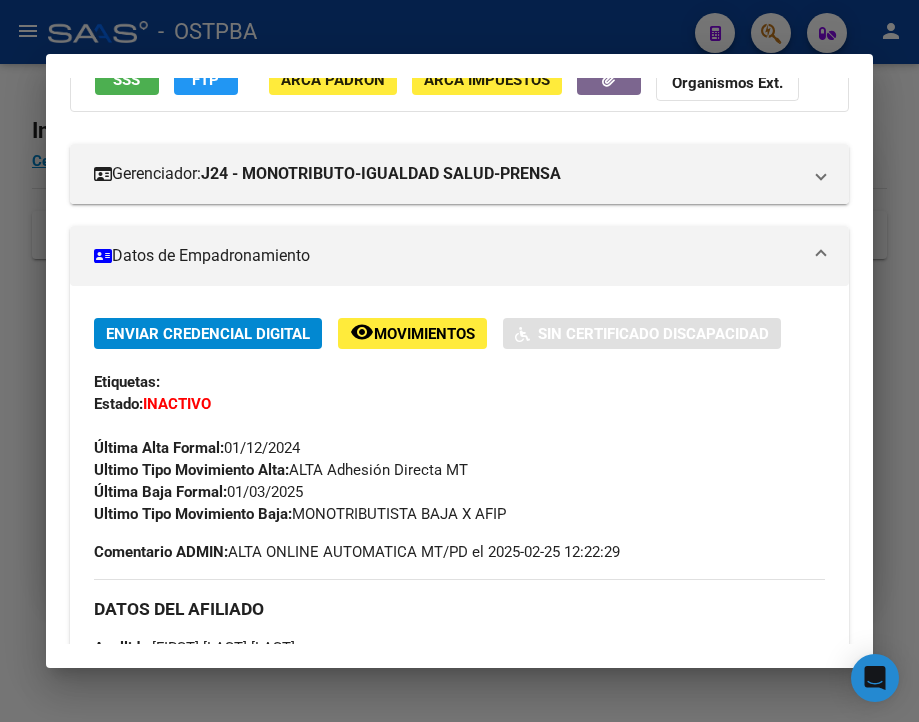 click at bounding box center (459, 361) 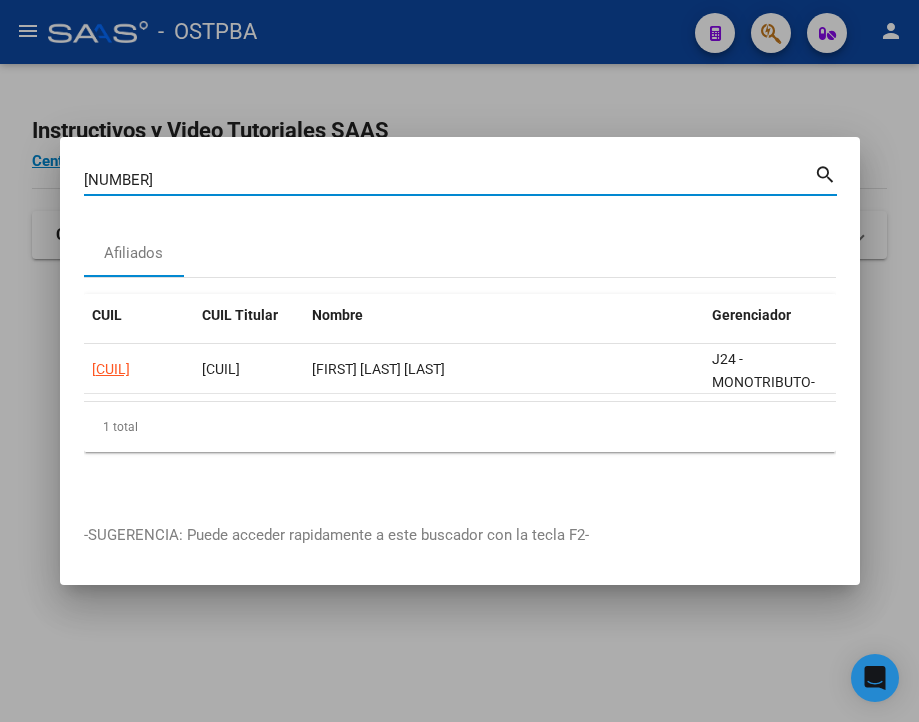 click on "[NUMBER]" at bounding box center (449, 180) 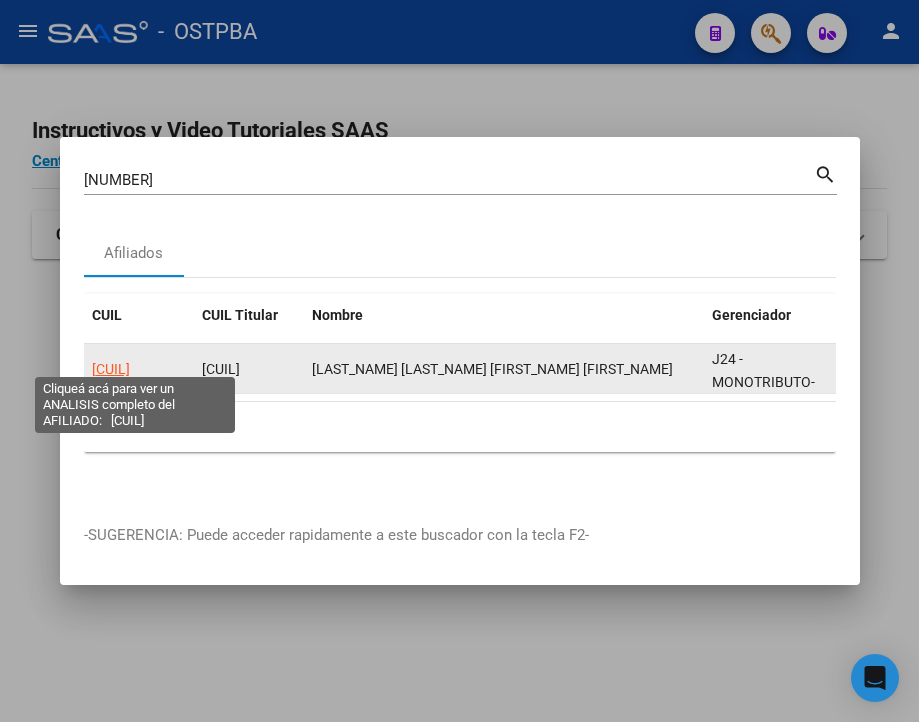click on "[CUIL]" 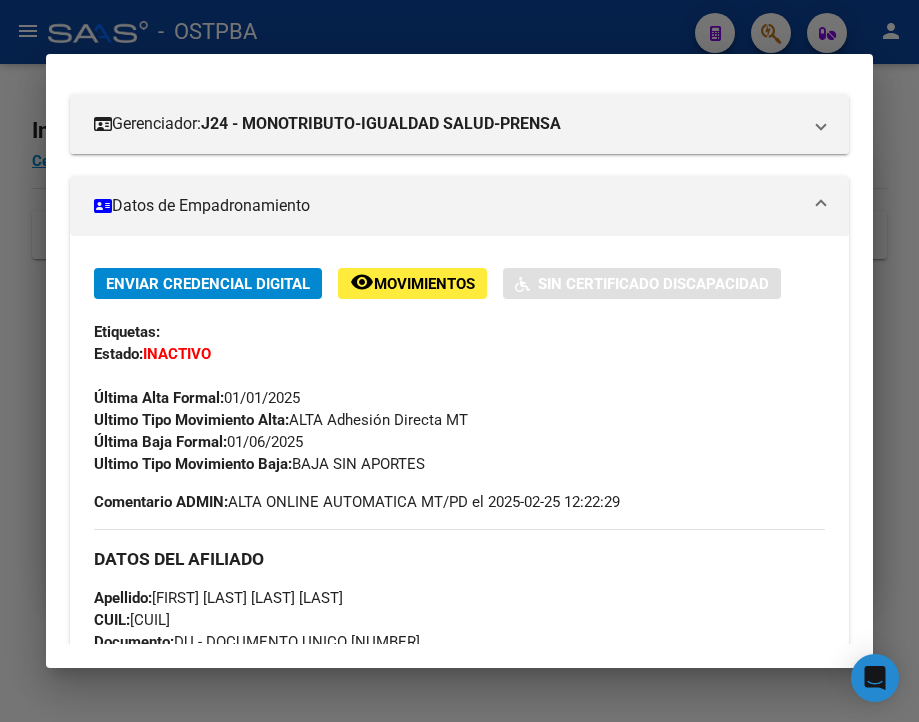 scroll, scrollTop: 300, scrollLeft: 0, axis: vertical 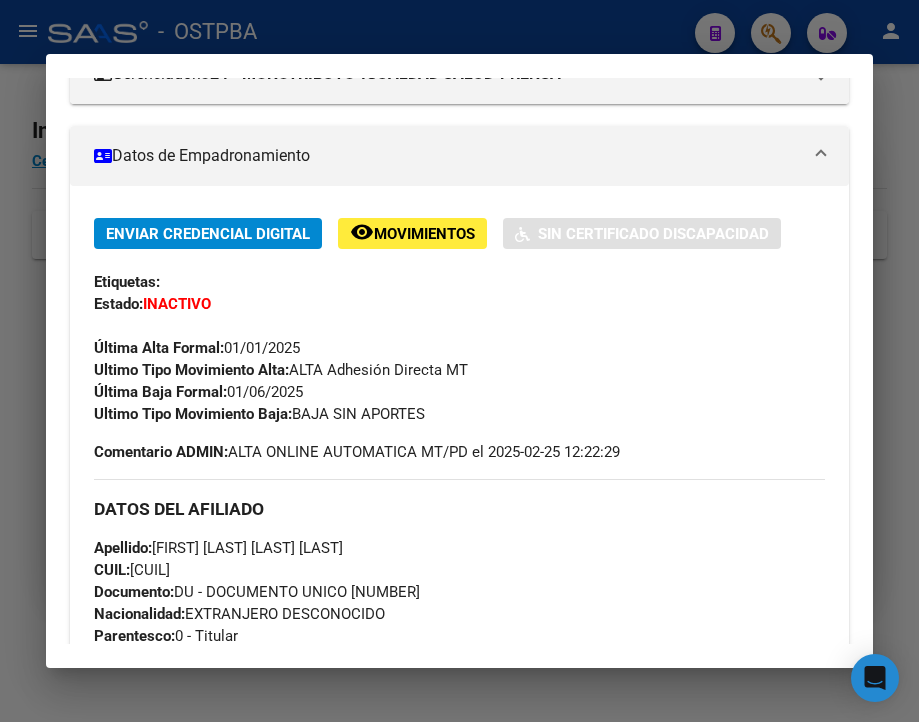 click at bounding box center (459, 361) 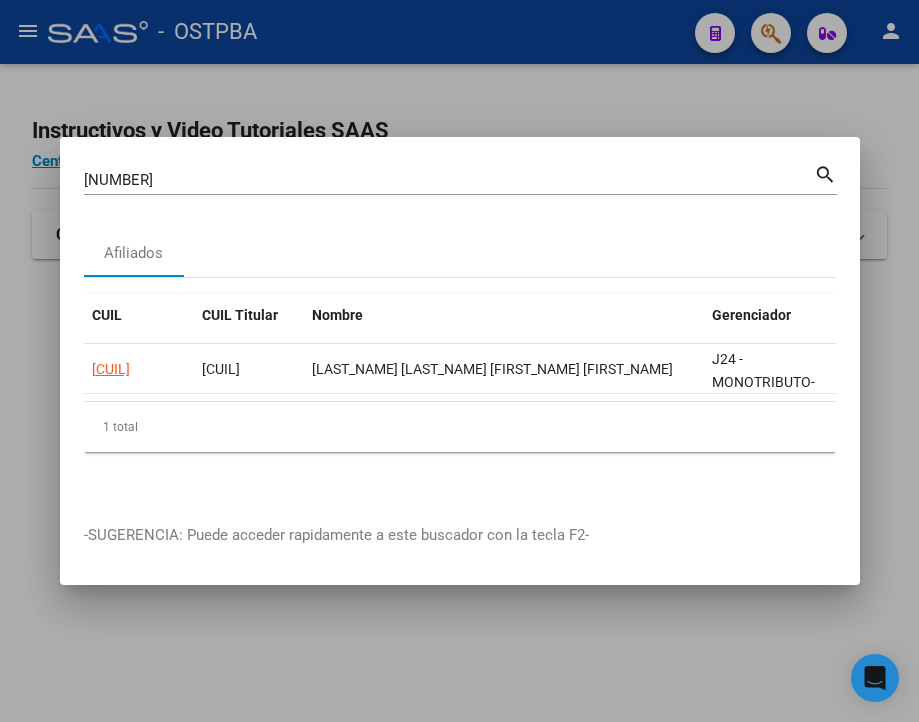 click on "[NUMBER]" at bounding box center [449, 180] 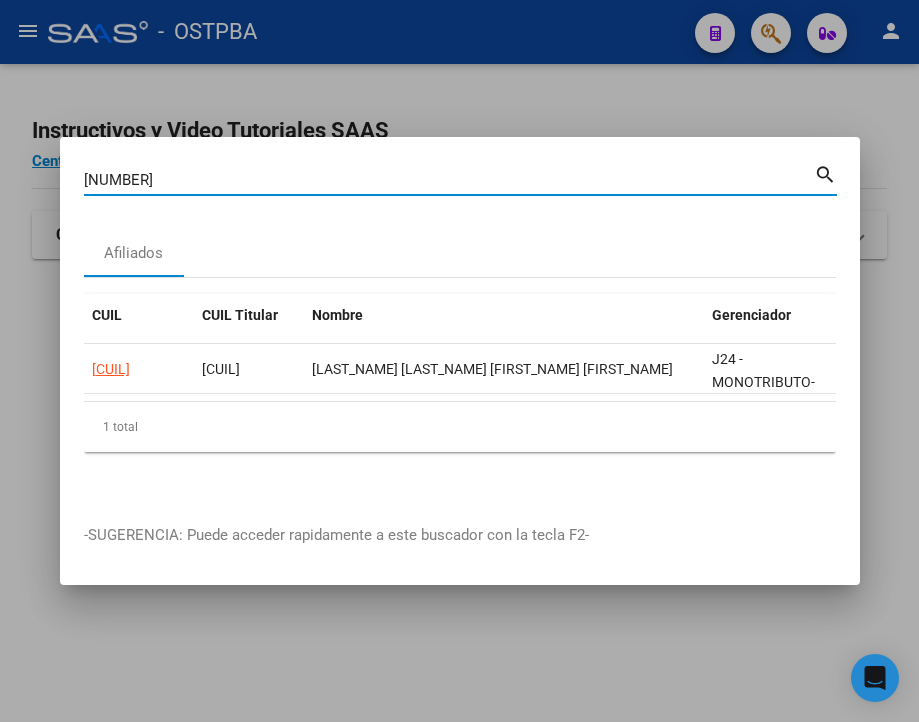 click on "[NUMBER]" at bounding box center (449, 180) 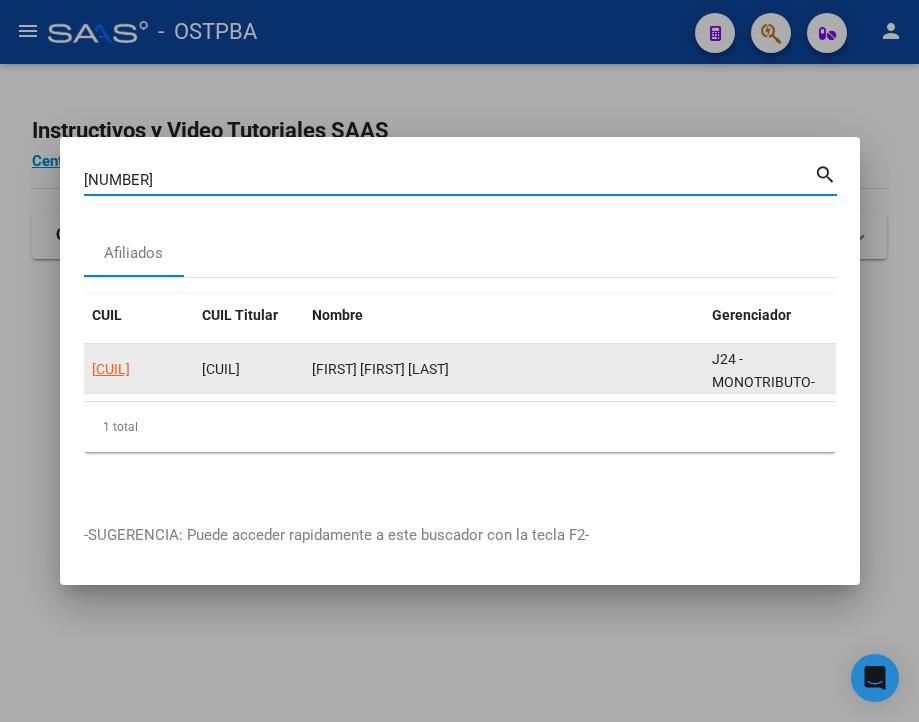 click on "[CUIL]" 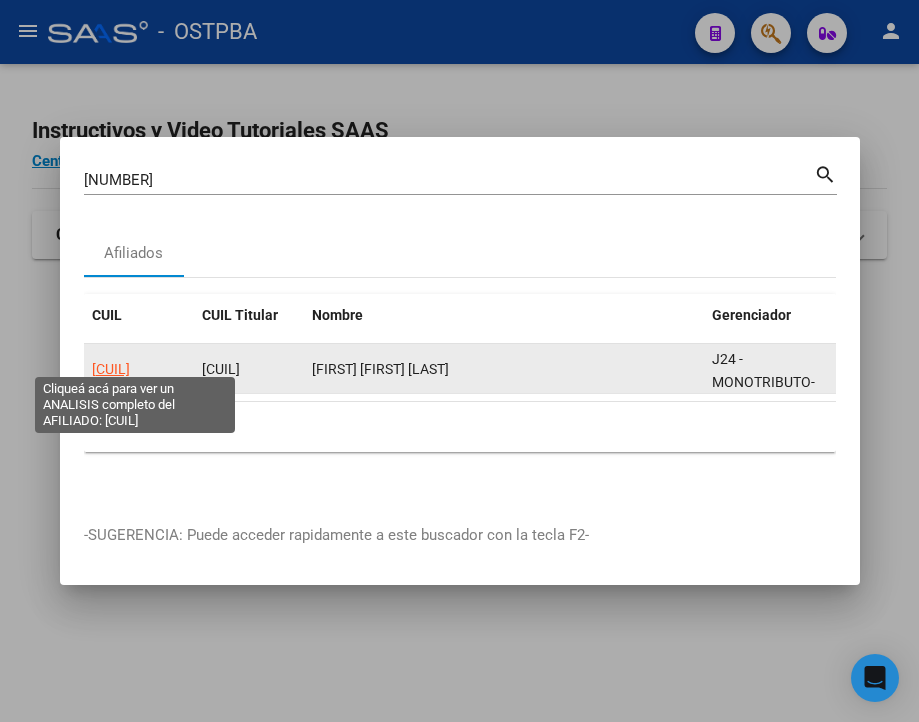 click on "[CUIL]" 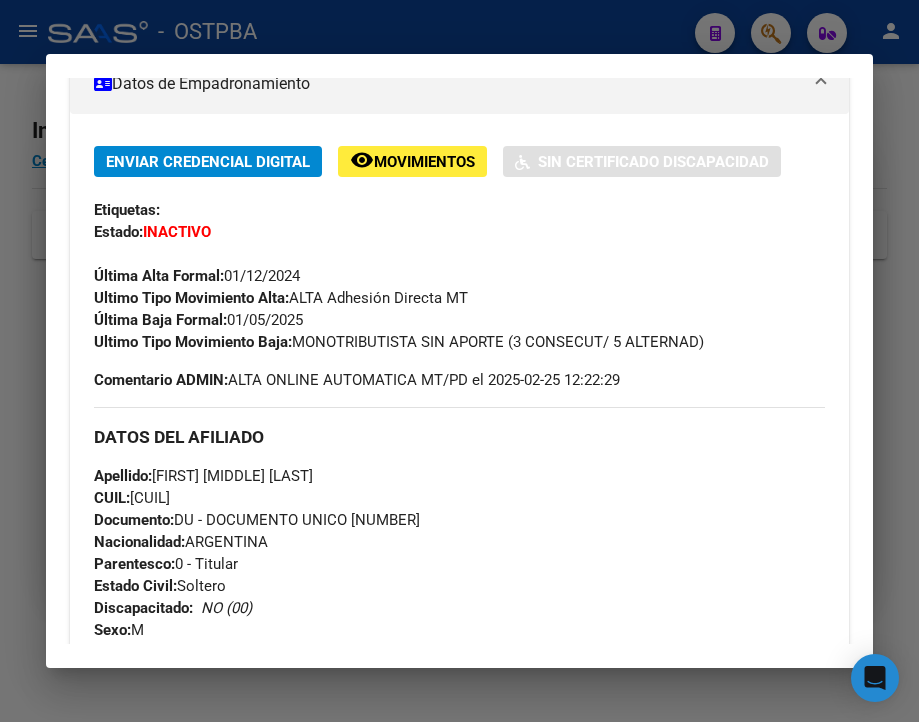 scroll, scrollTop: 400, scrollLeft: 0, axis: vertical 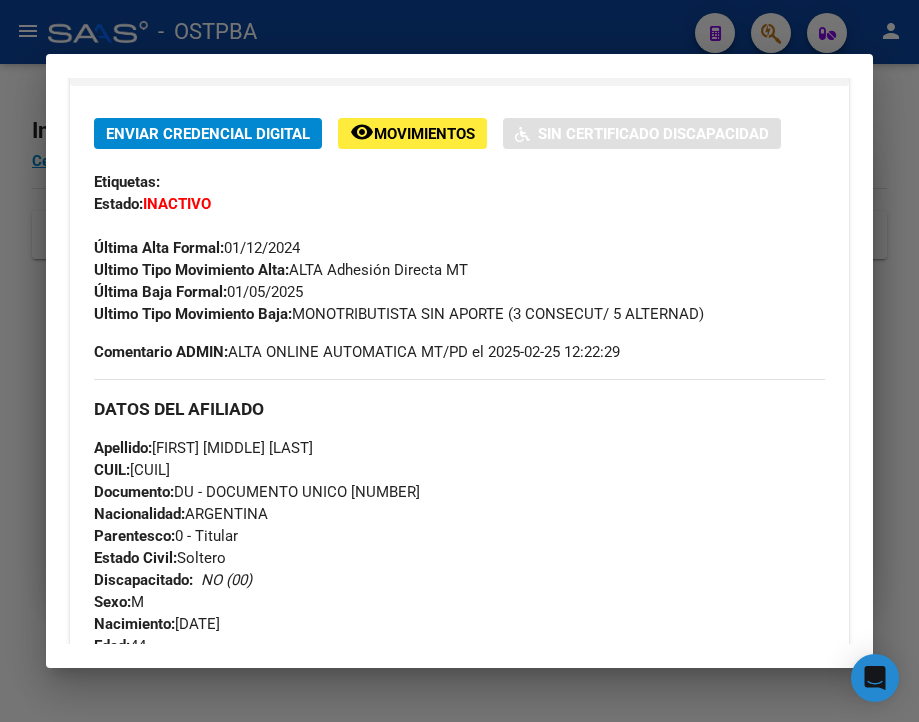 click at bounding box center (459, 361) 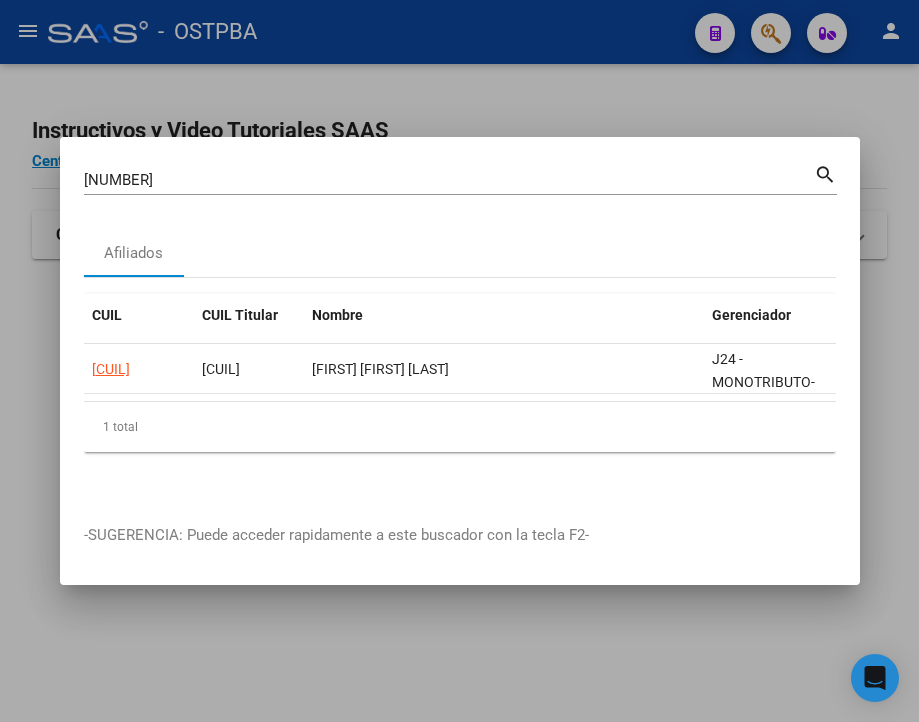 click on "[NUMBER]" at bounding box center (449, 180) 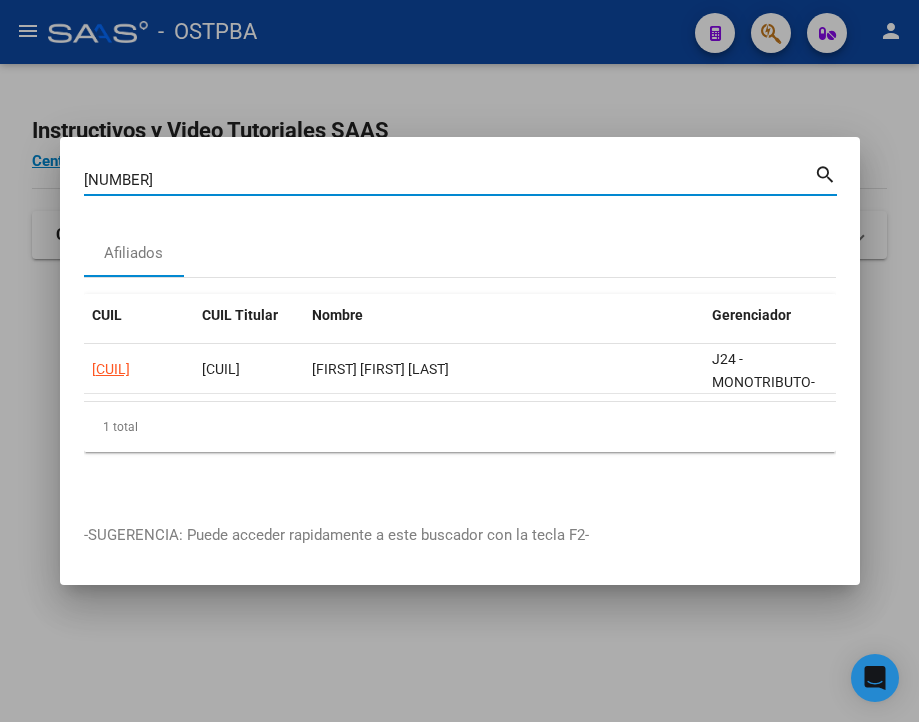 click on "[NUMBER]" at bounding box center [449, 180] 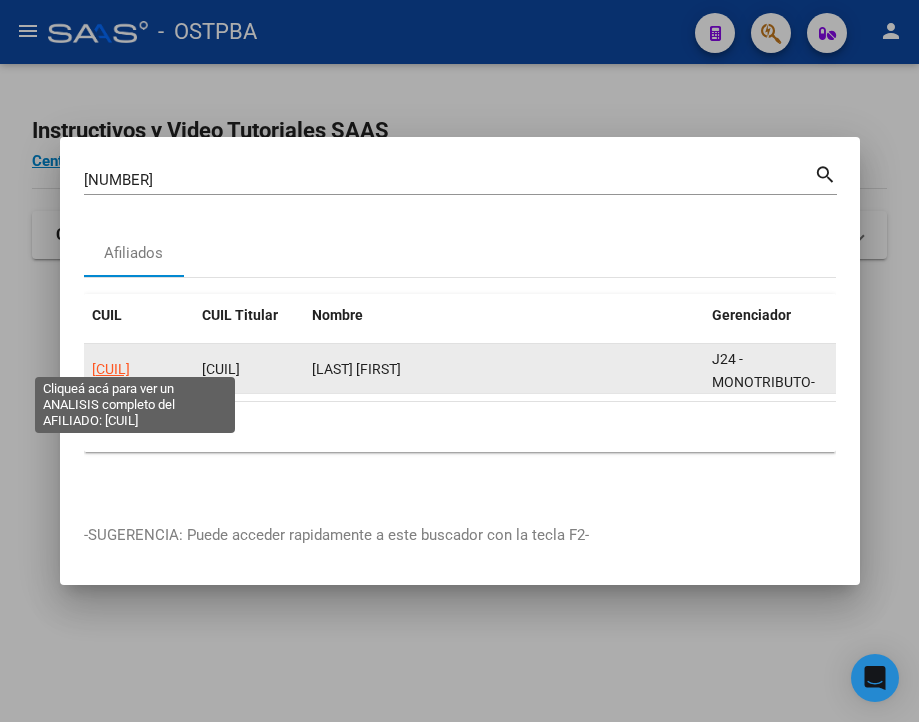 click on "[CUIL]" 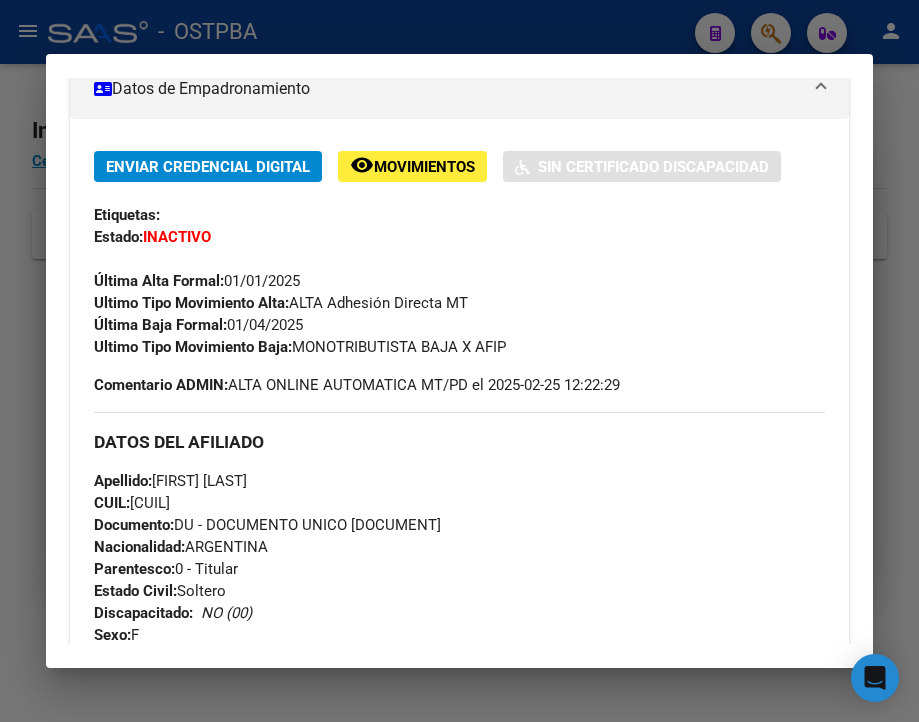 scroll, scrollTop: 500, scrollLeft: 0, axis: vertical 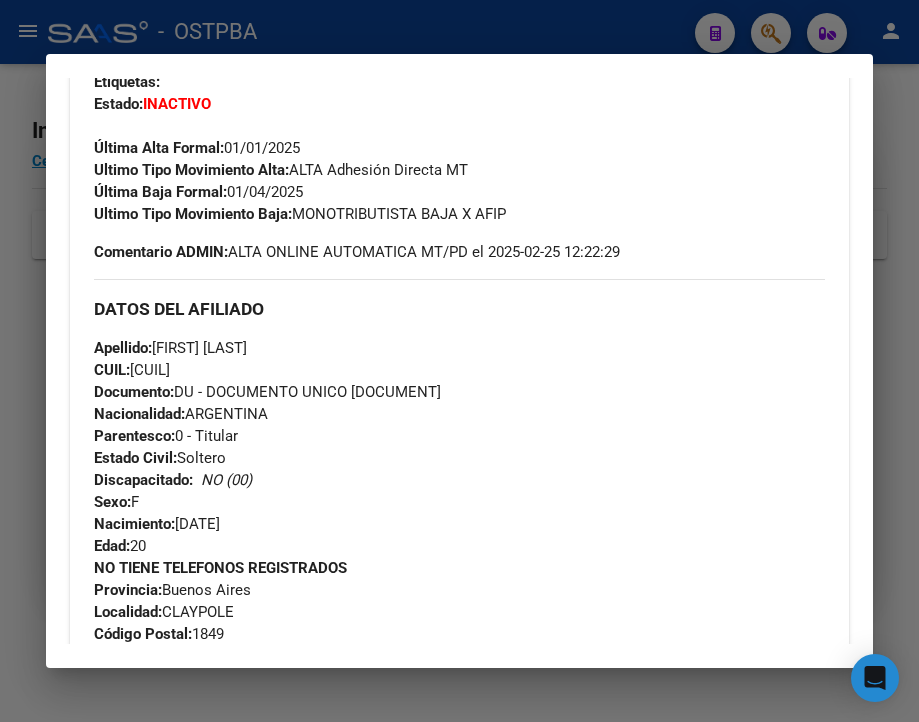 drag, startPoint x: 231, startPoint y: 214, endPoint x: 311, endPoint y: 213, distance: 80.00625 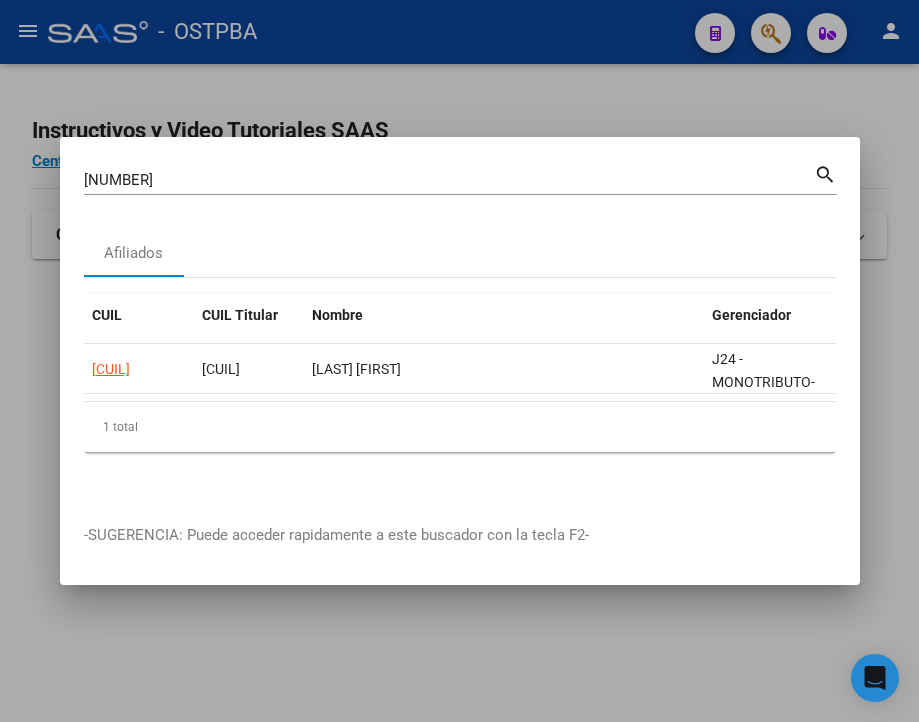 click on "[NUMBER]" at bounding box center (449, 180) 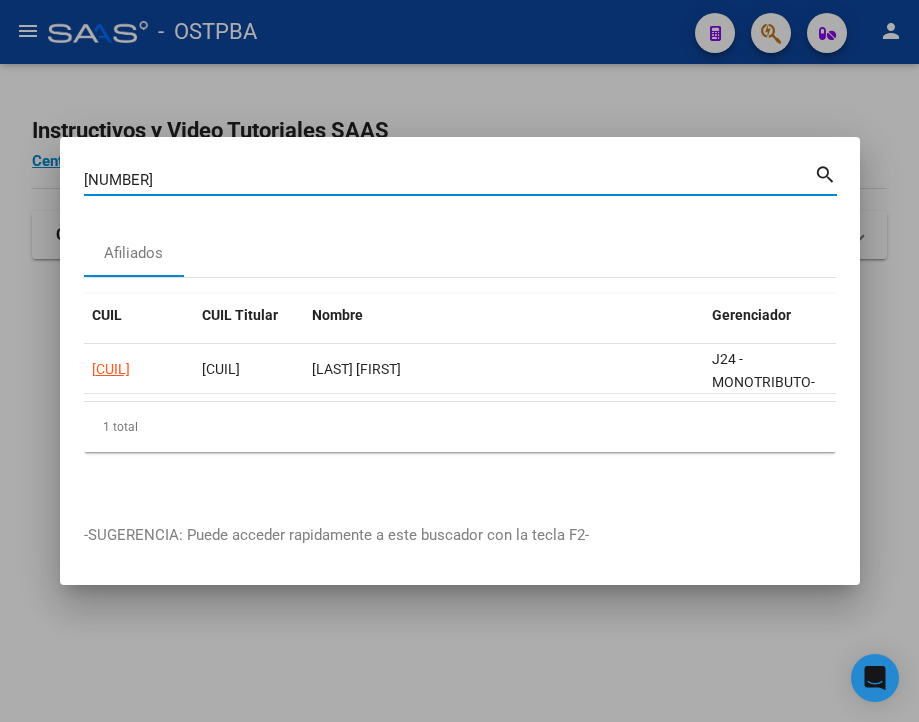 click on "[NUMBER]" at bounding box center (449, 180) 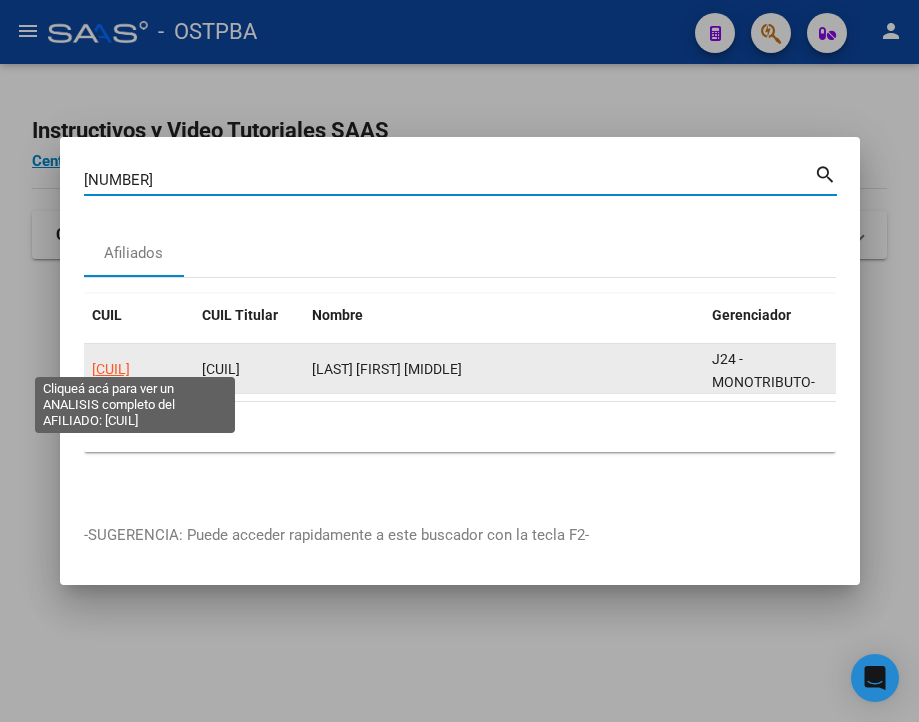 click on "[CUIL]" 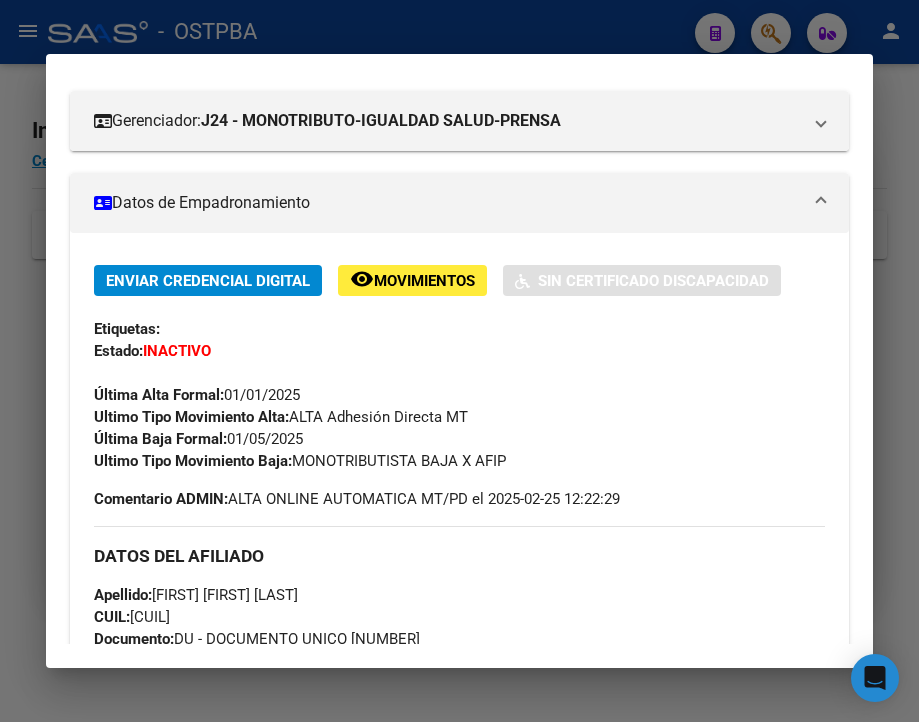 scroll, scrollTop: 300, scrollLeft: 0, axis: vertical 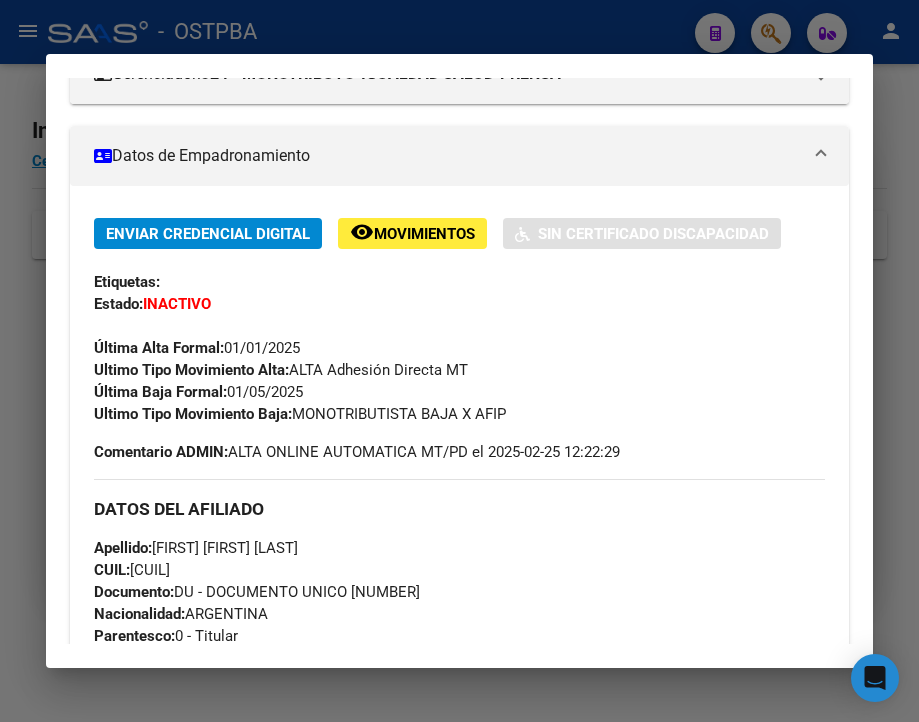 click at bounding box center [459, 361] 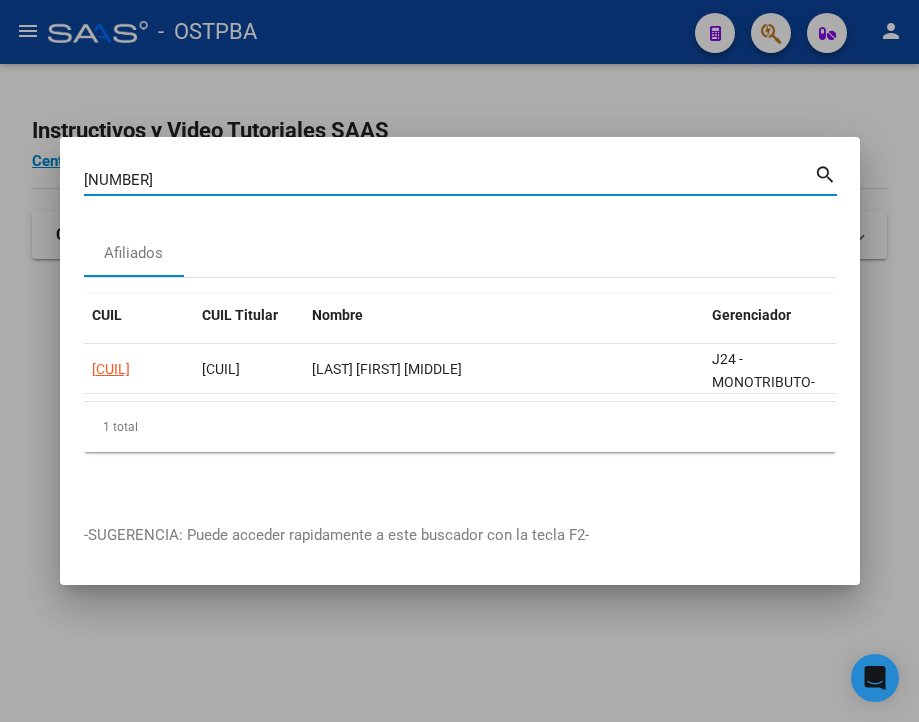 click on "[NUMBER]" at bounding box center (449, 180) 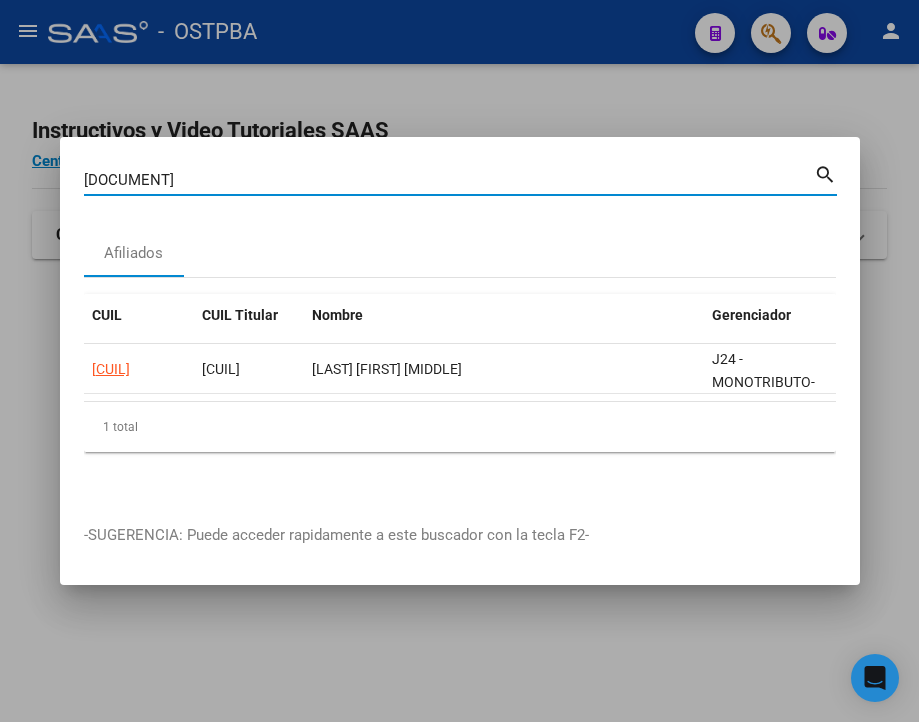 type on "[DOCUMENT]" 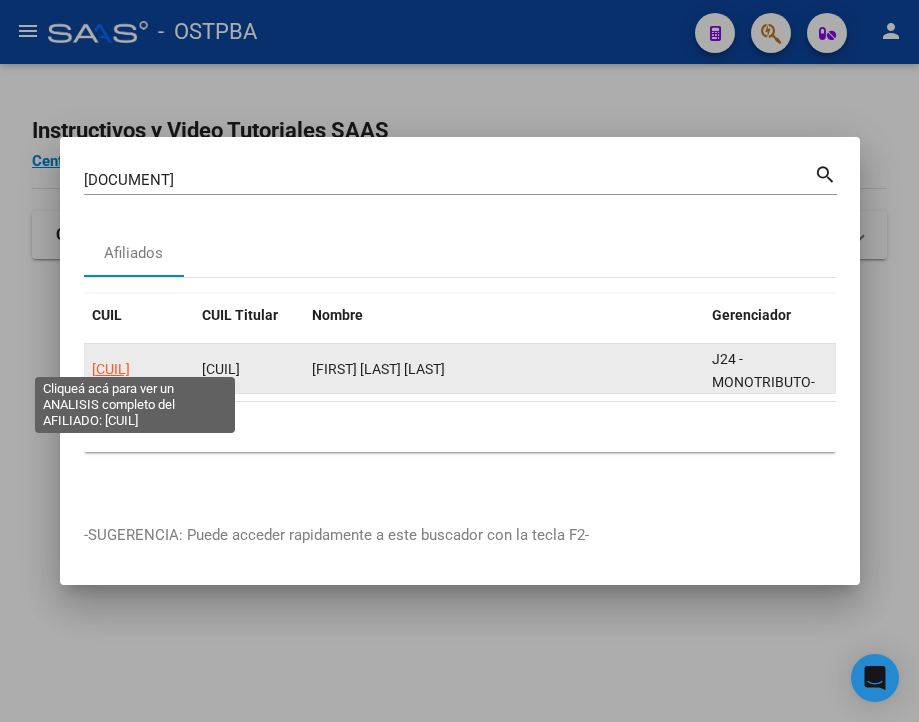 click on "[CUIL]" 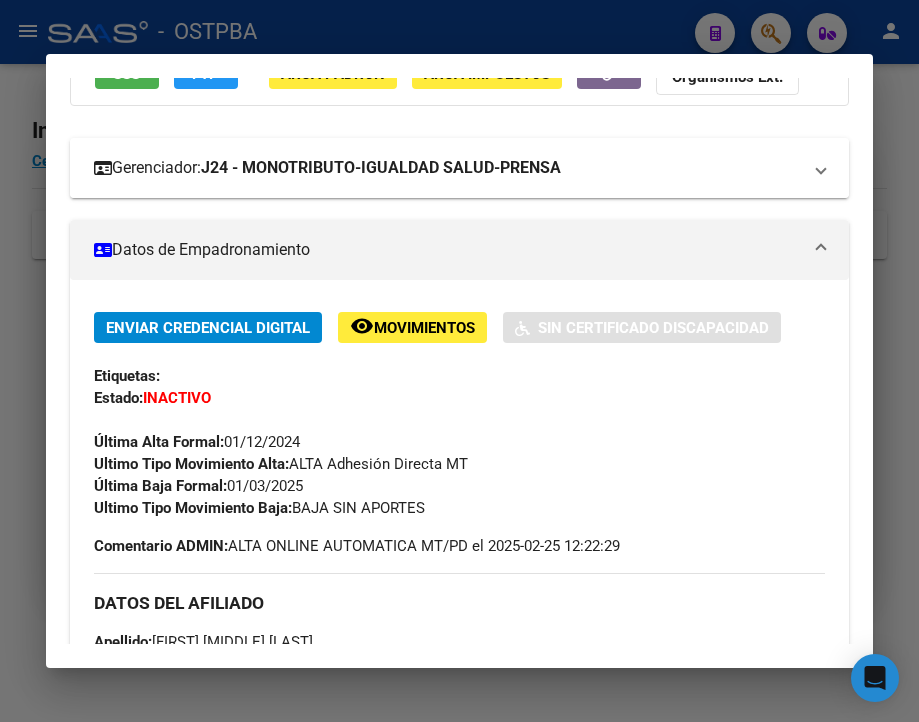 scroll, scrollTop: 300, scrollLeft: 0, axis: vertical 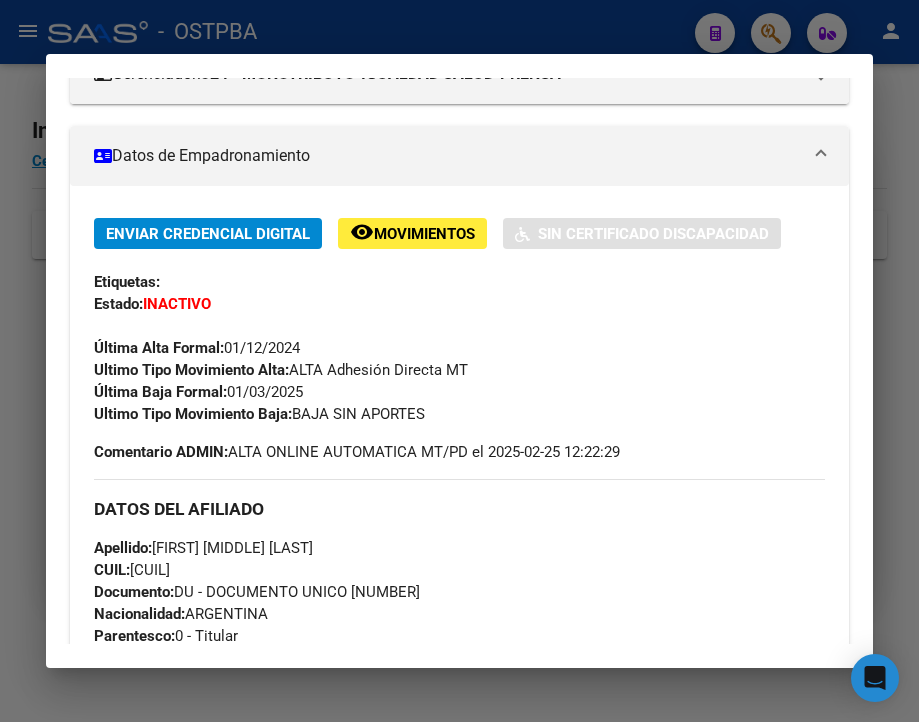 drag, startPoint x: 231, startPoint y: 407, endPoint x: 329, endPoint y: 411, distance: 98.0816 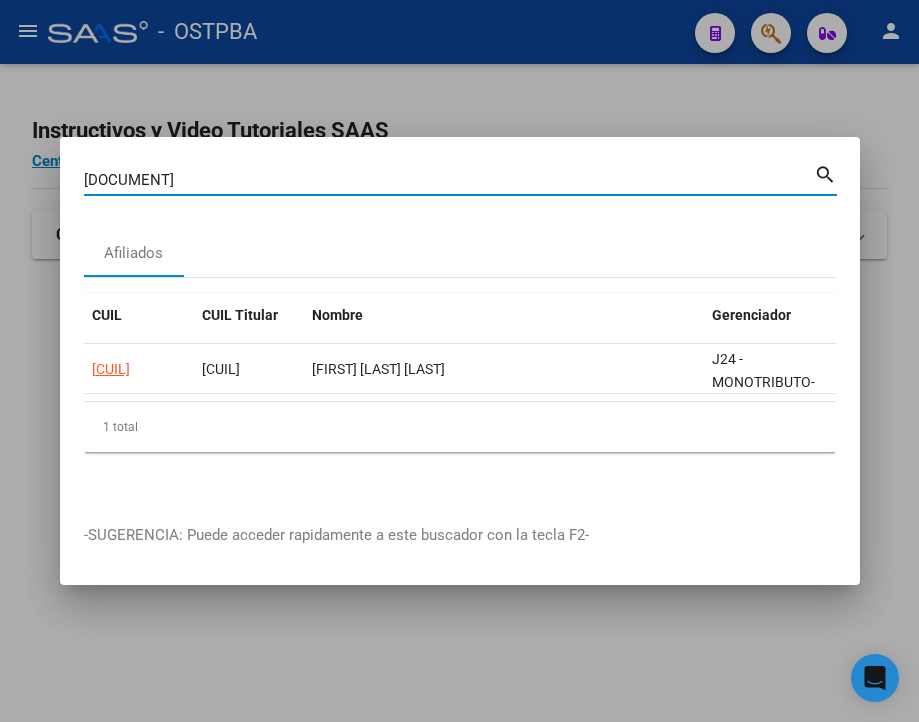 click on "[DOCUMENT]" at bounding box center (449, 180) 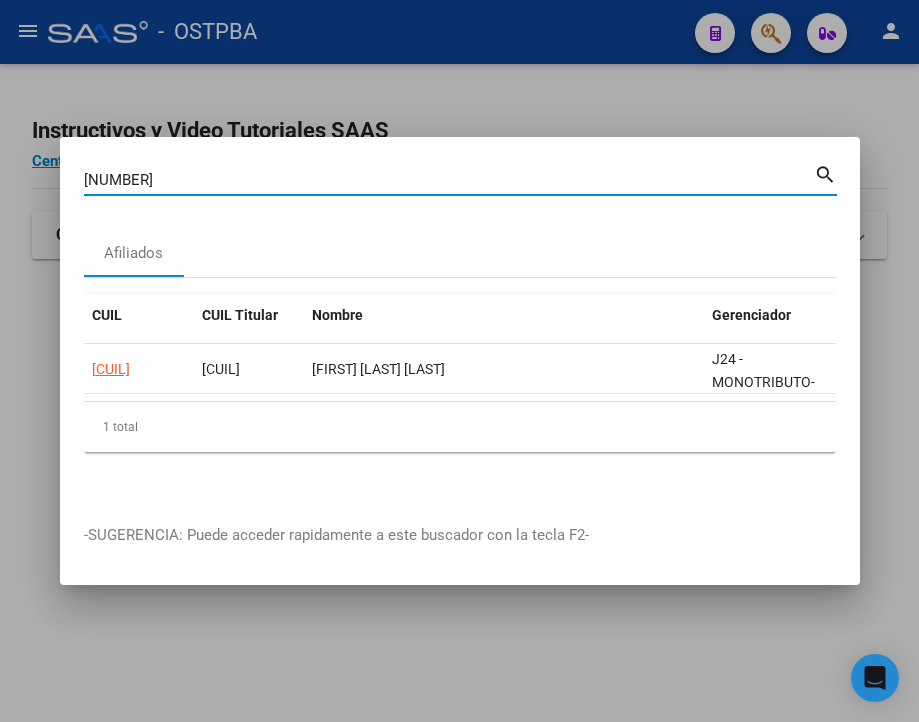 type on "[NUMBER]" 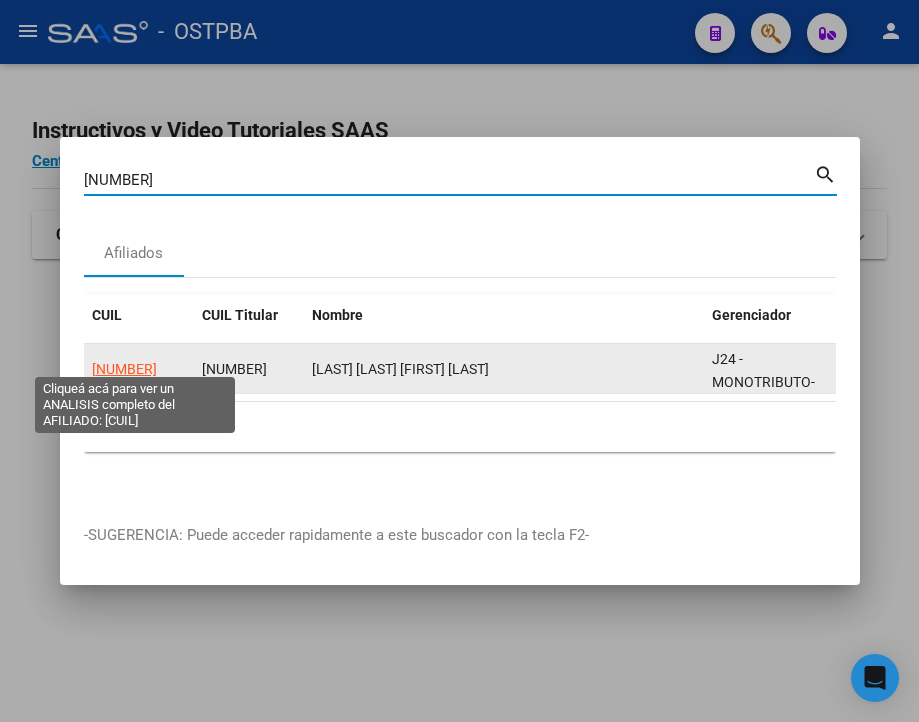 click on "[NUMBER]" 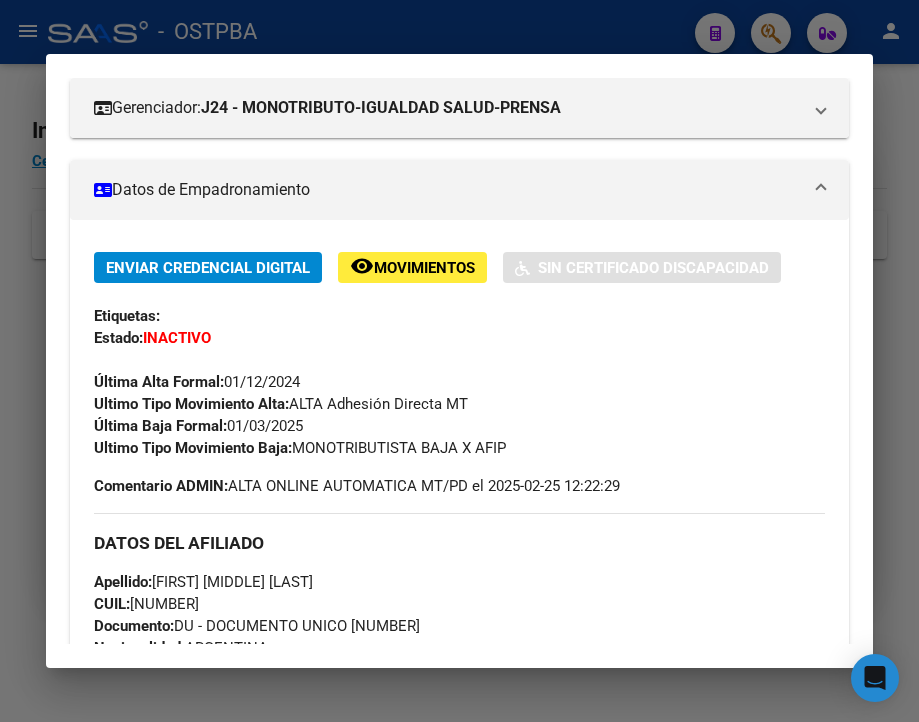 scroll, scrollTop: 300, scrollLeft: 0, axis: vertical 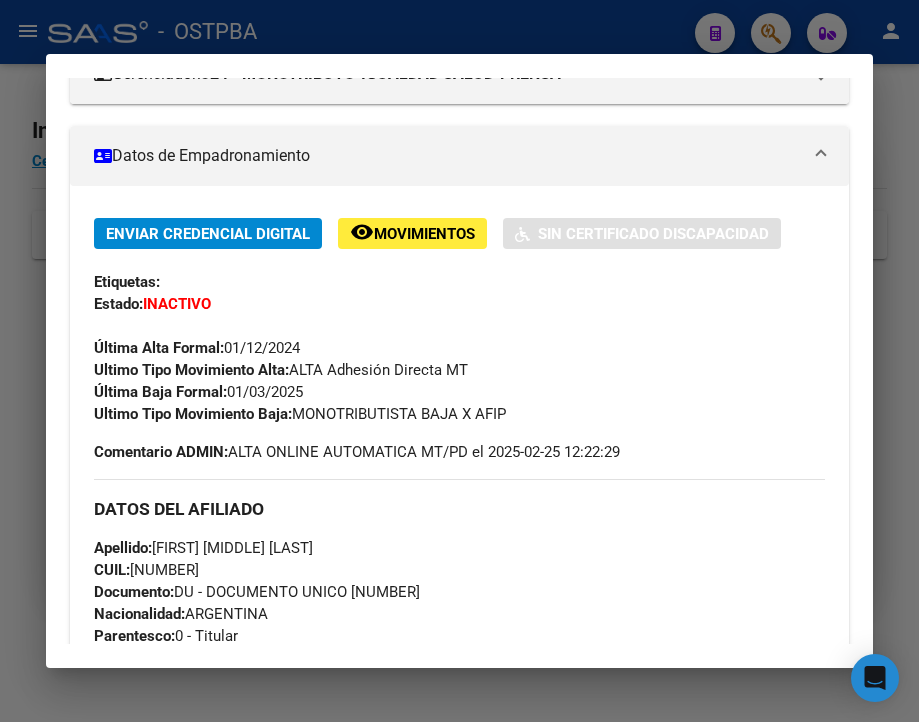 click at bounding box center [459, 361] 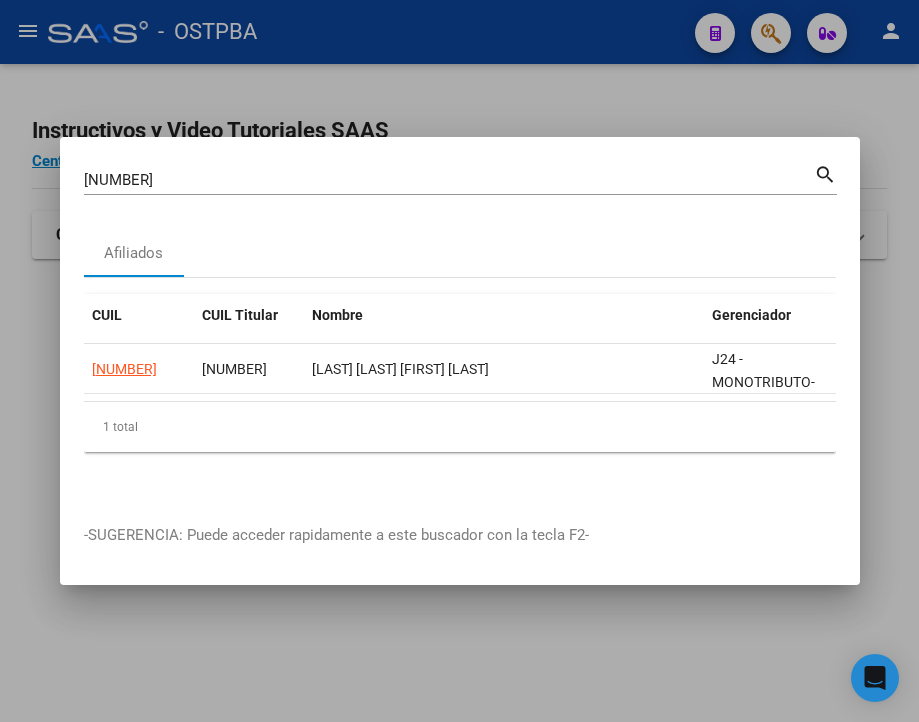 click on "[NUMBER]" at bounding box center (449, 180) 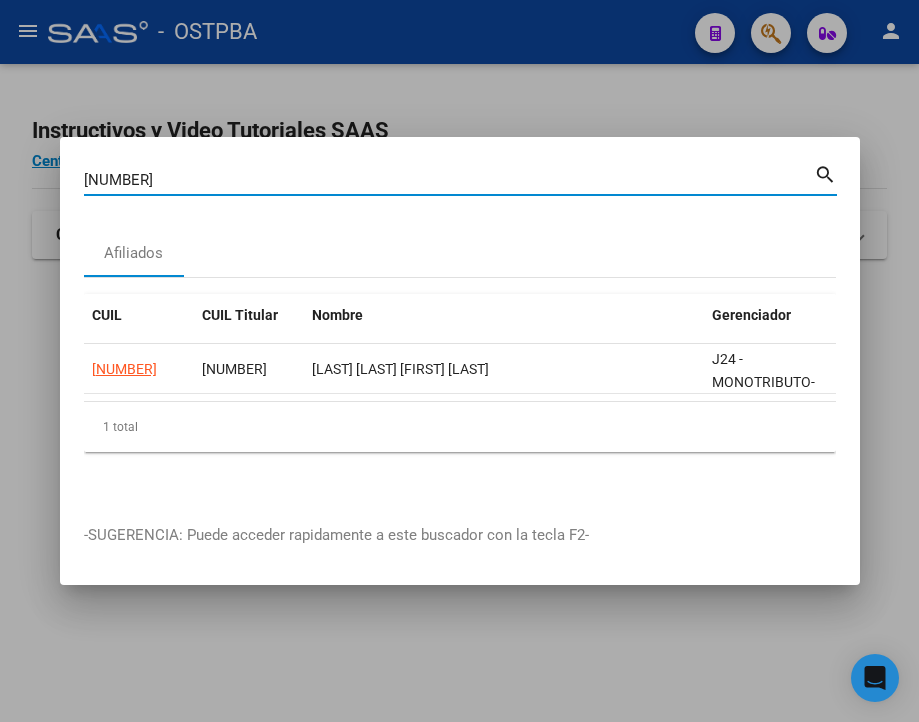 click on "[NUMBER]" at bounding box center (449, 180) 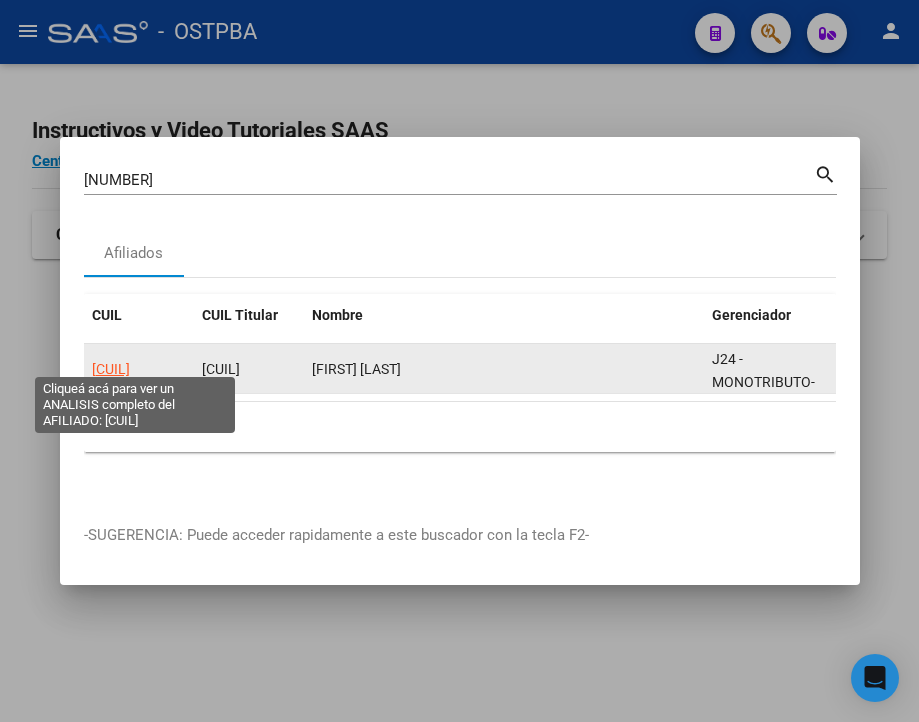 click on "[CUIL]" 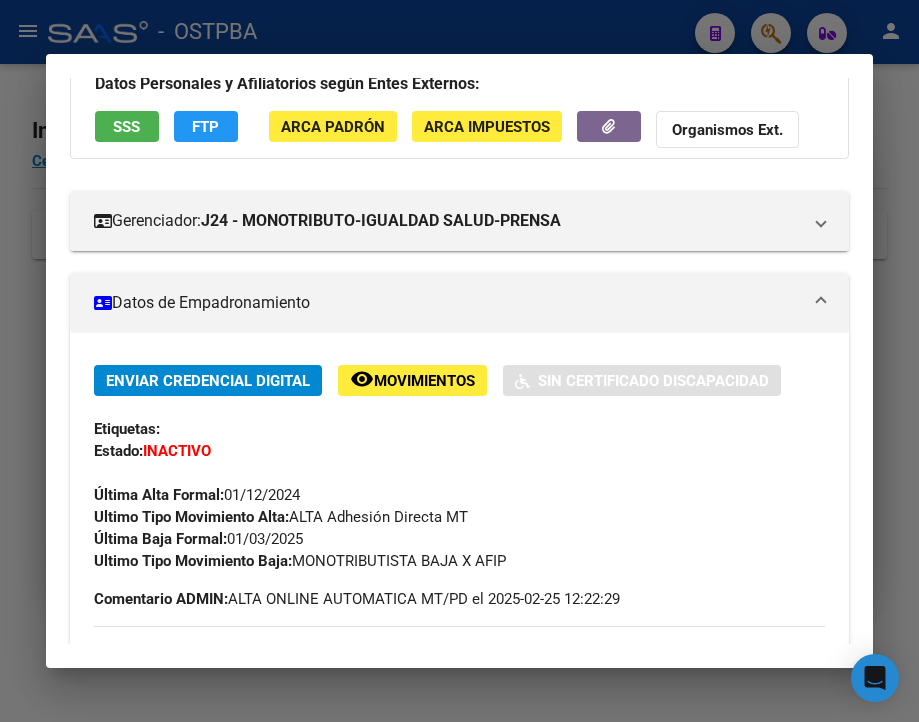 scroll, scrollTop: 200, scrollLeft: 0, axis: vertical 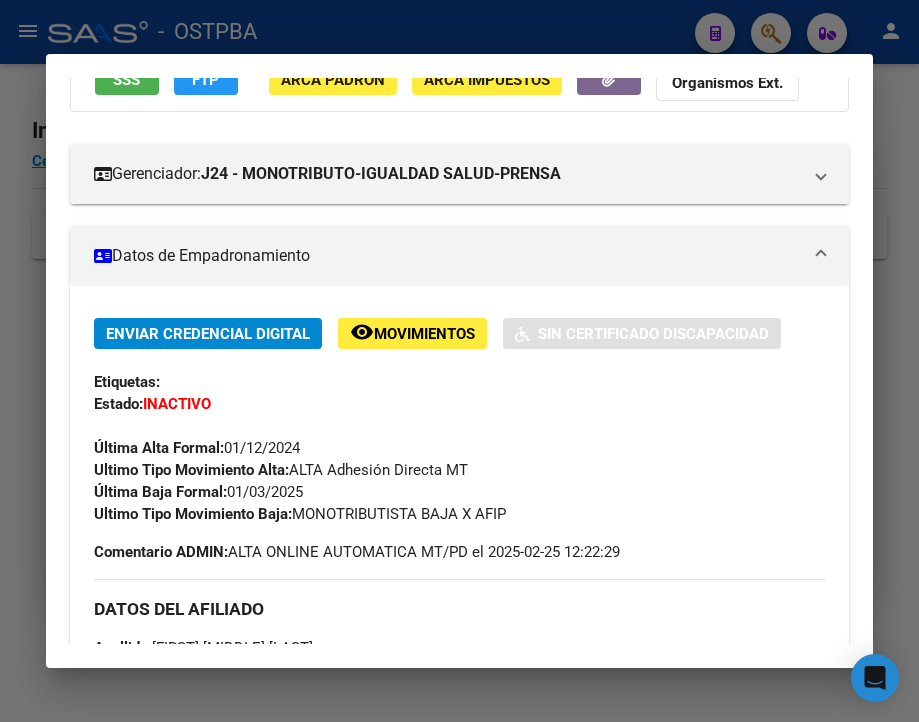 click at bounding box center (459, 361) 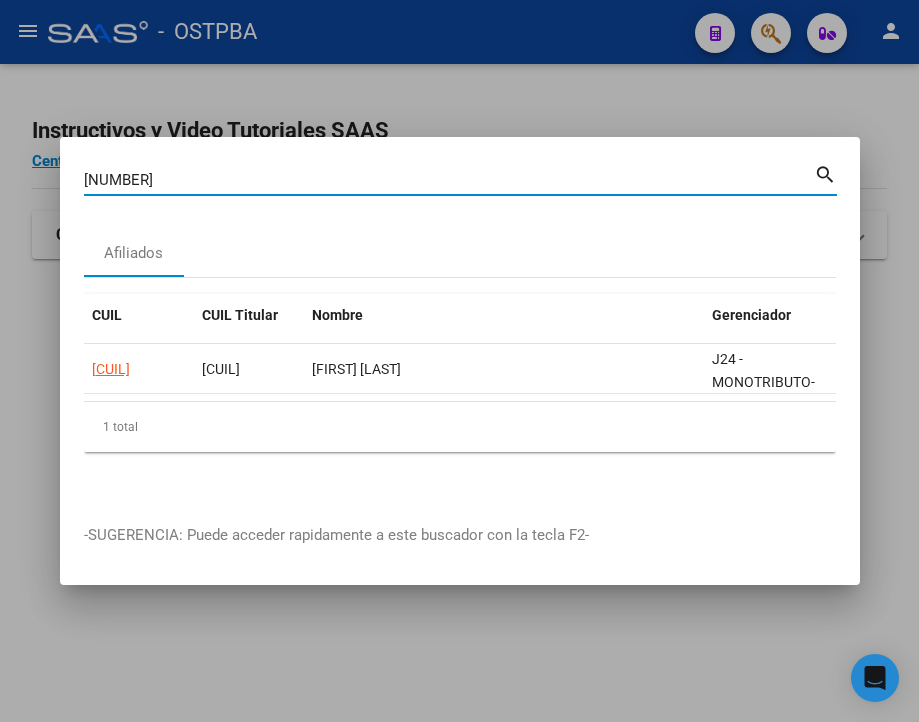 click on "[NUMBER]" at bounding box center [449, 180] 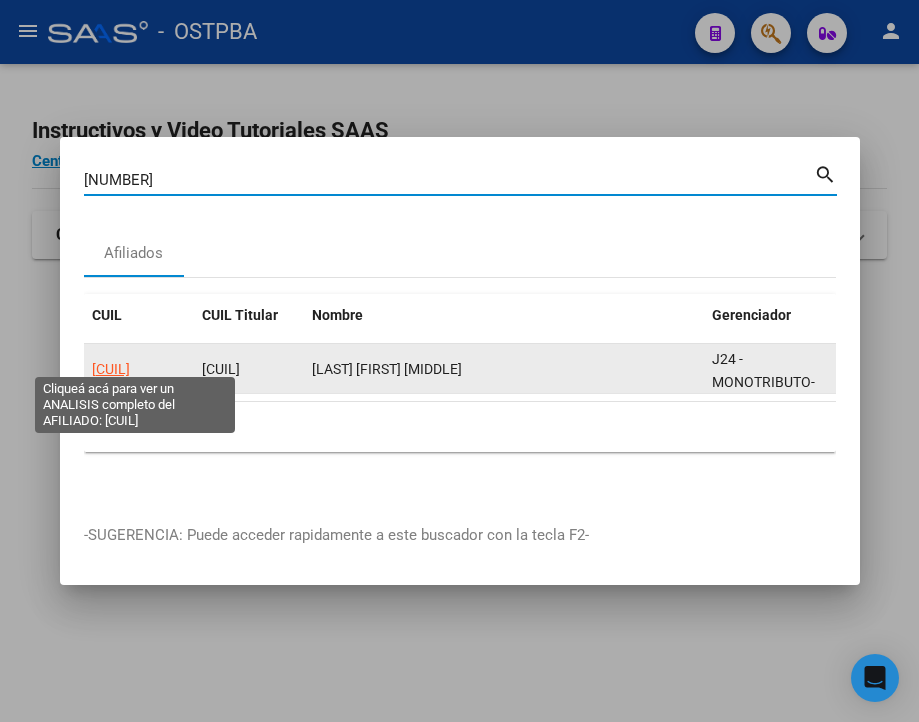 click on "[CUIL]" 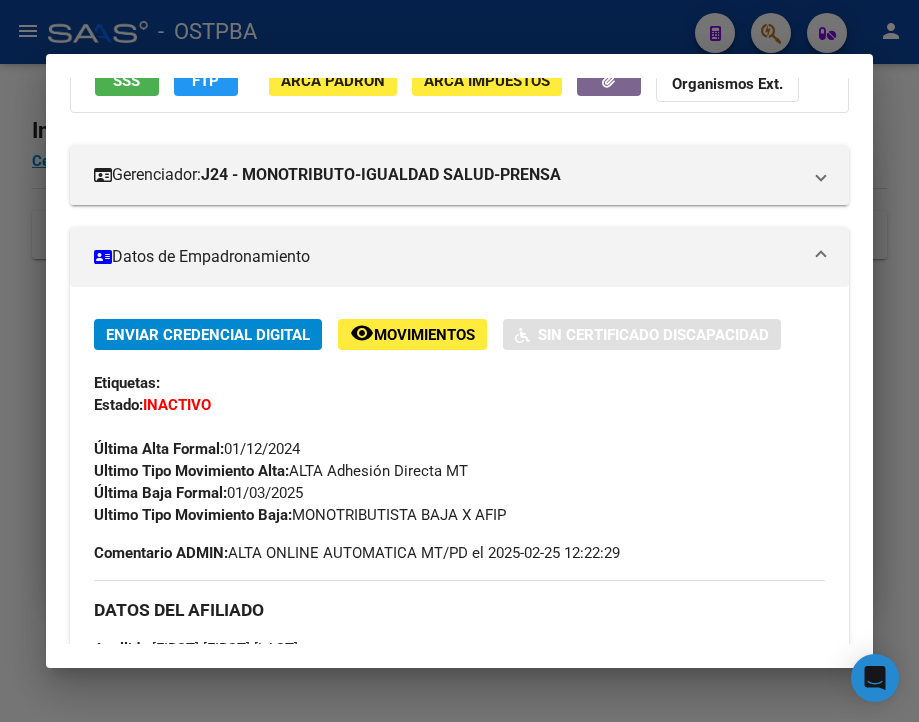 scroll, scrollTop: 200, scrollLeft: 0, axis: vertical 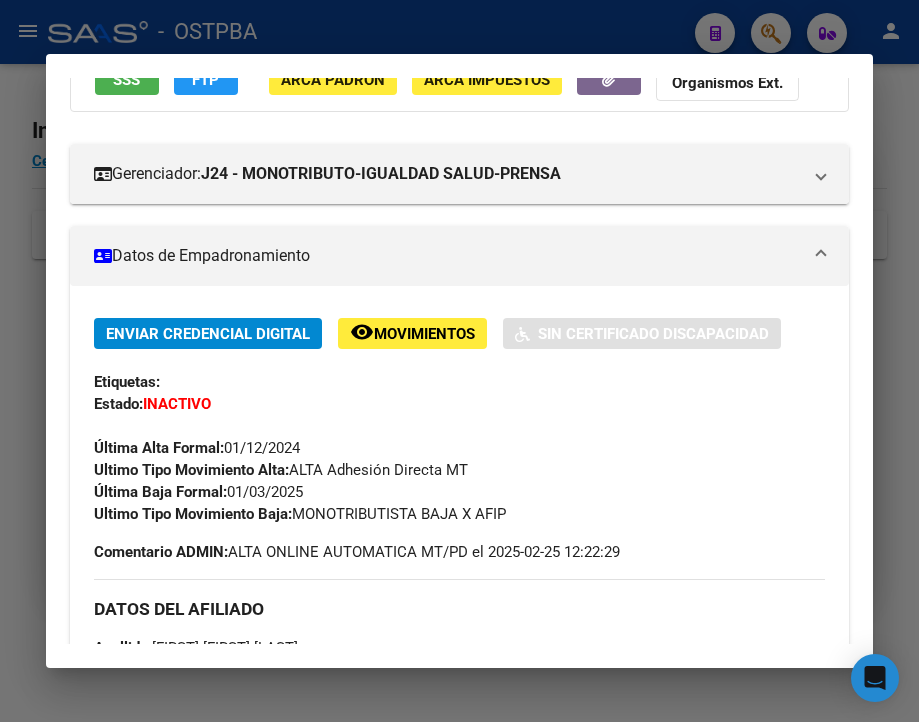 click at bounding box center (459, 361) 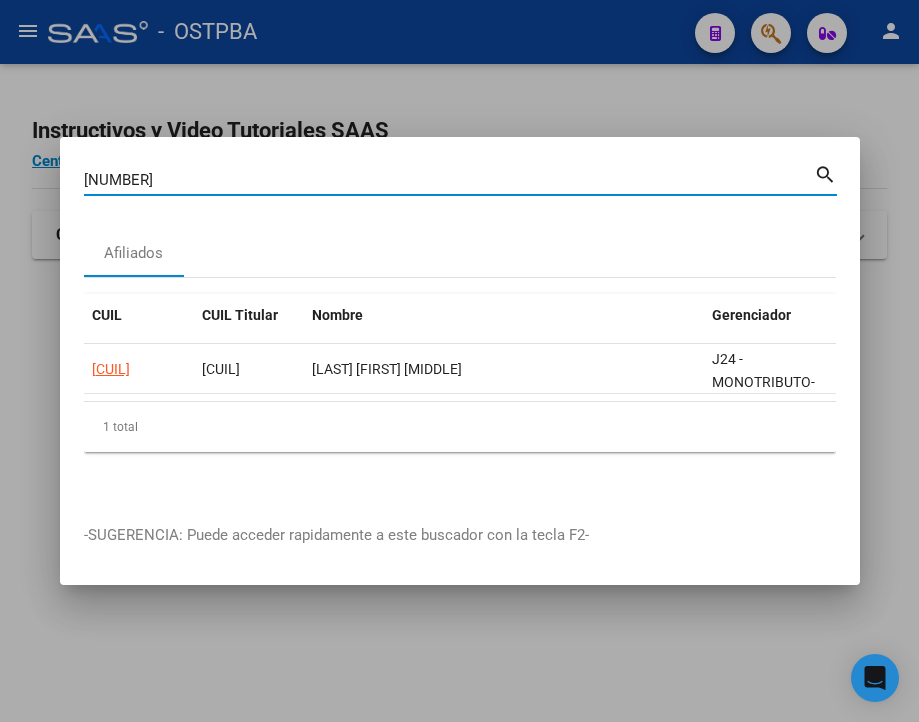 click on "[NUMBER]" at bounding box center [449, 180] 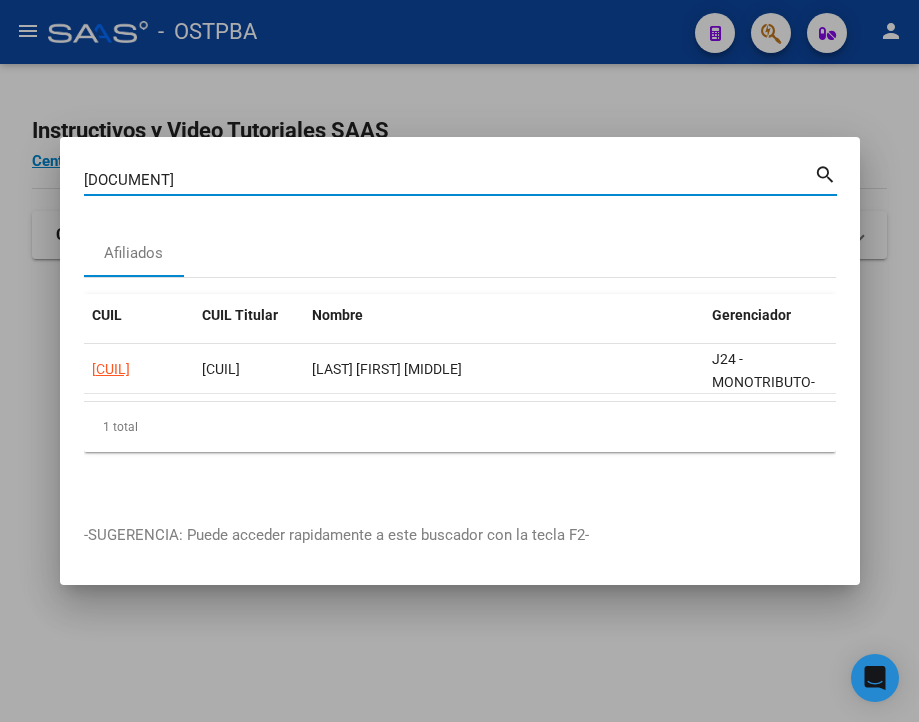 type on "[DOCUMENT]" 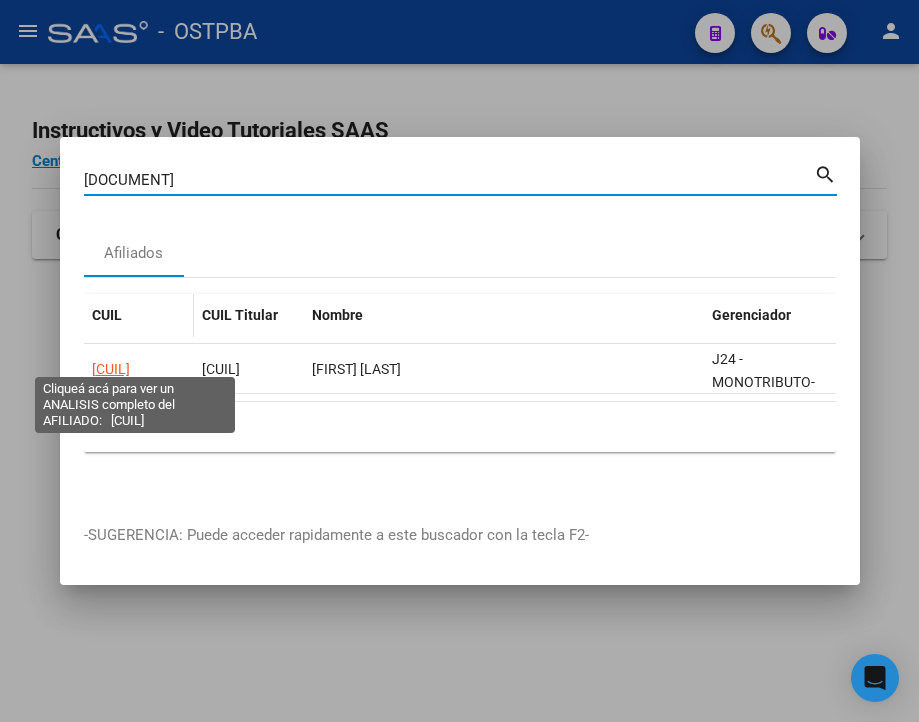 click on "[CUIL]" 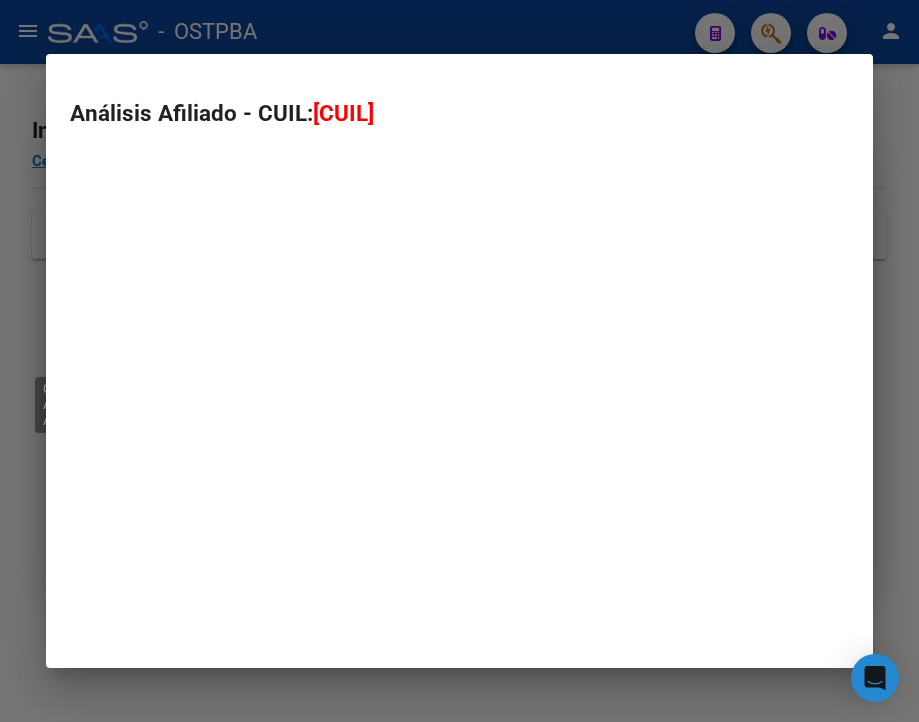 type on "[CUIL]" 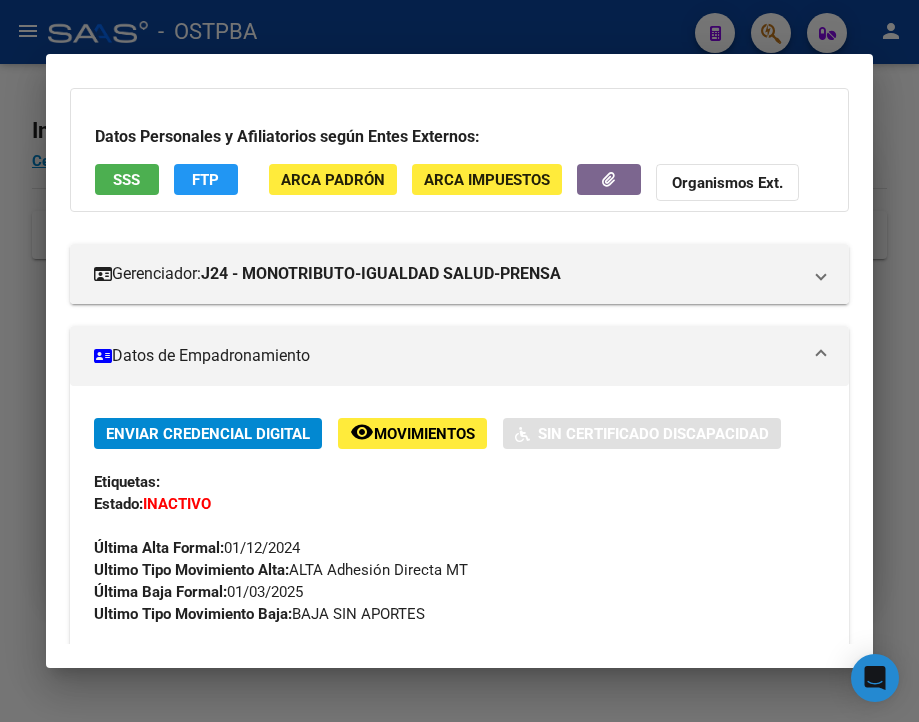 scroll, scrollTop: 200, scrollLeft: 0, axis: vertical 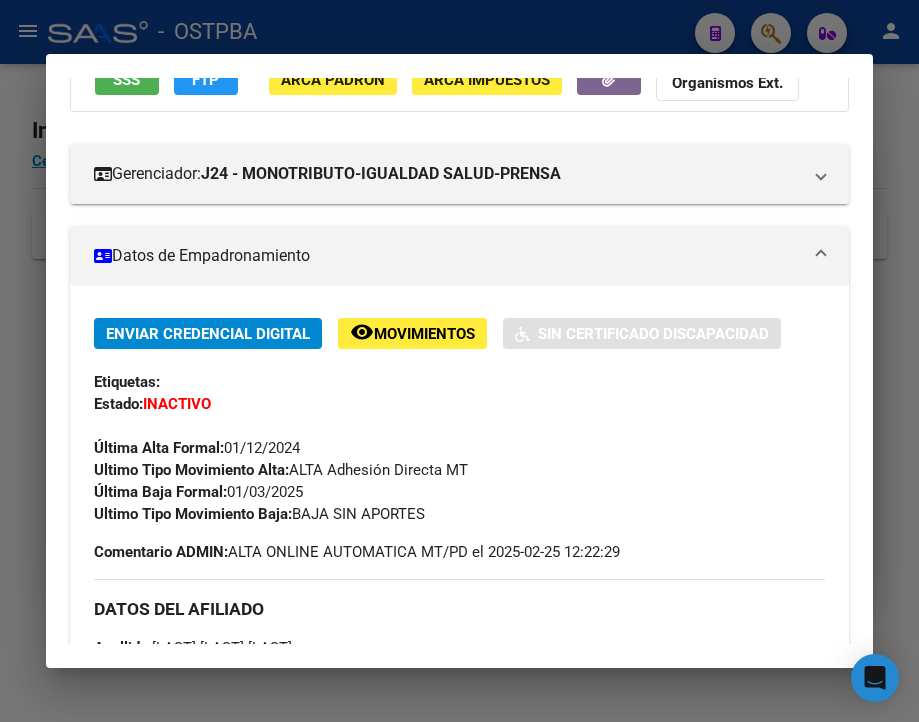 click at bounding box center [459, 361] 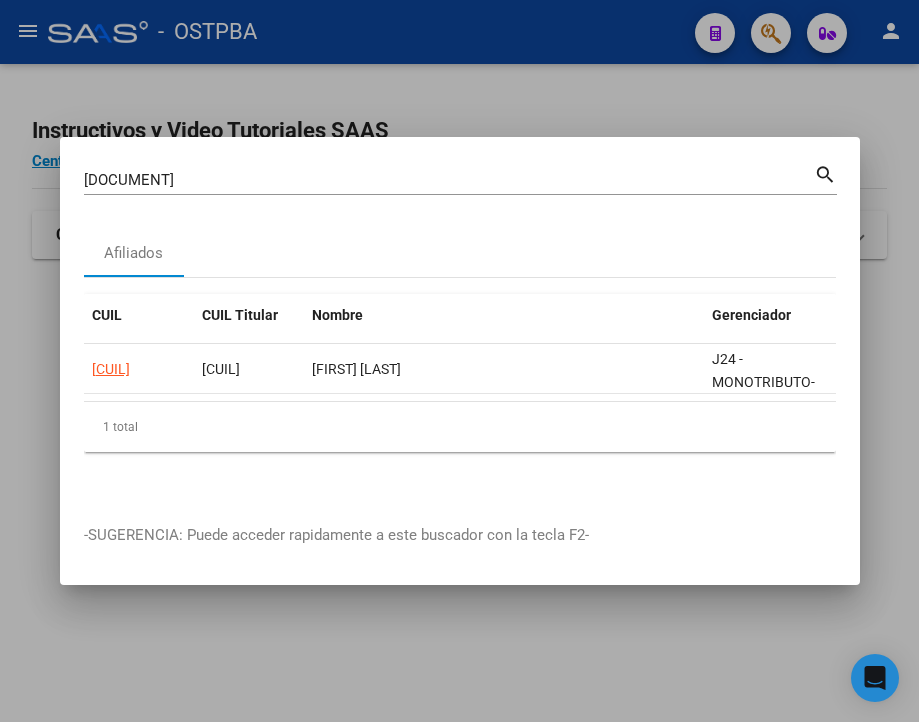 click on "[NUMBER] Buscar (apellido, dni, cuil, nro traspaso, cuit, obra social)" at bounding box center [449, 180] 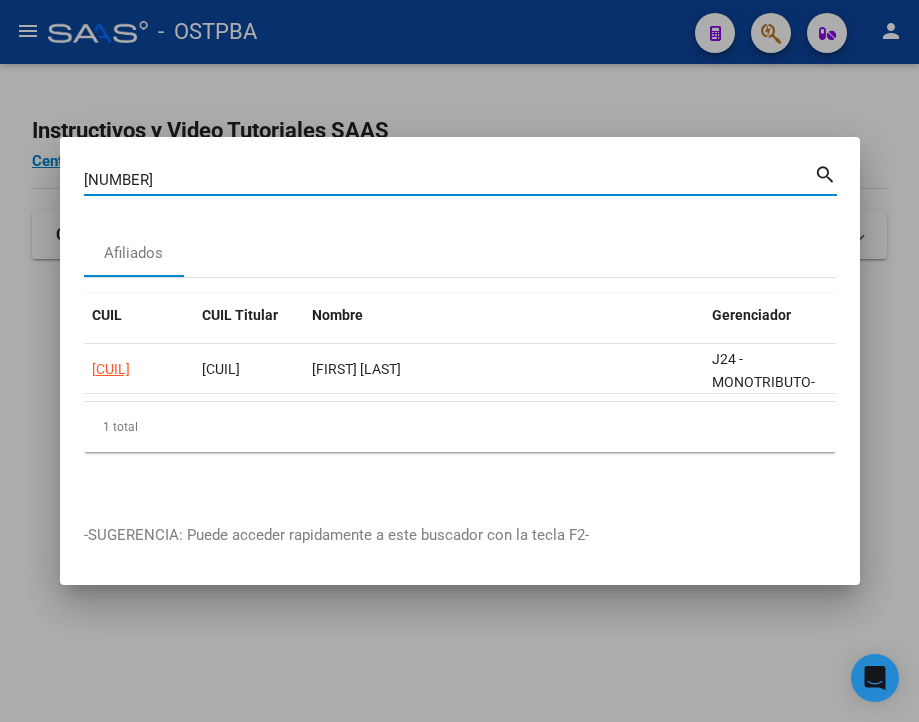 drag, startPoint x: 232, startPoint y: 177, endPoint x: -63, endPoint y: 170, distance: 295.08304 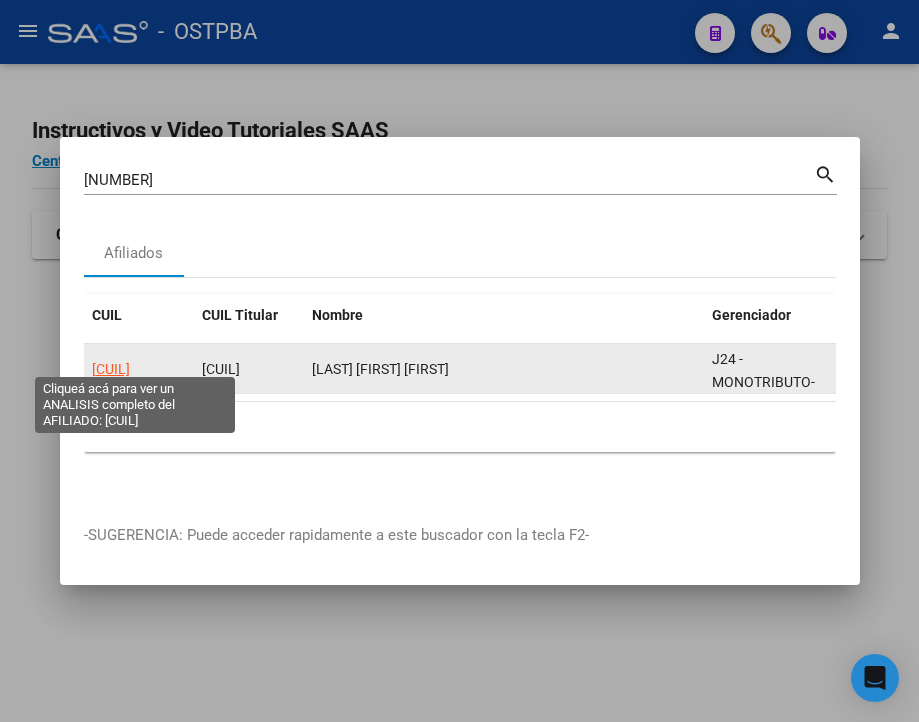 click on "[CUIL]" 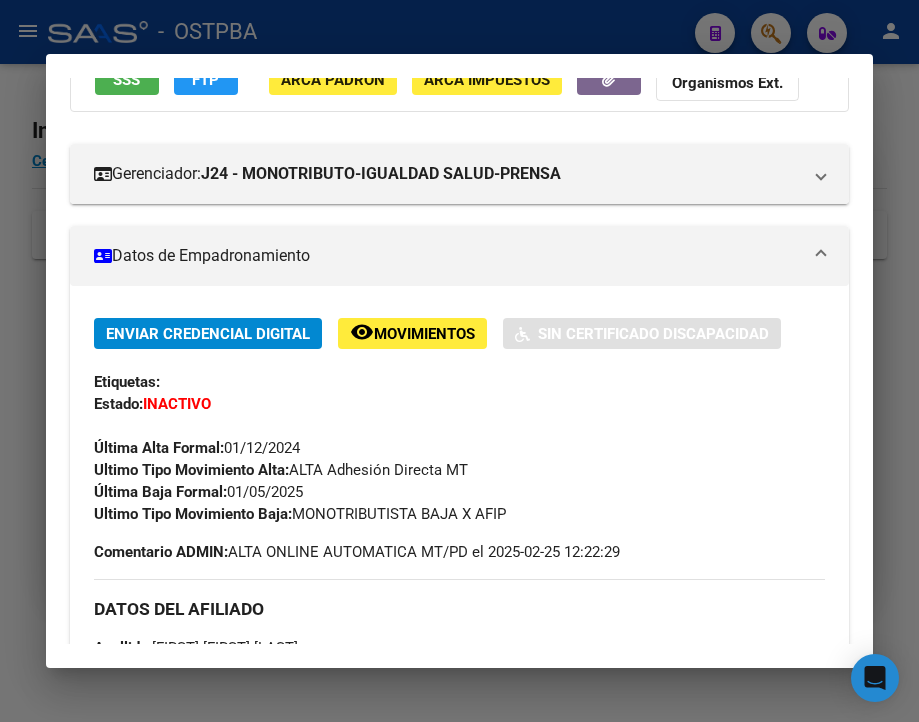 scroll, scrollTop: 300, scrollLeft: 0, axis: vertical 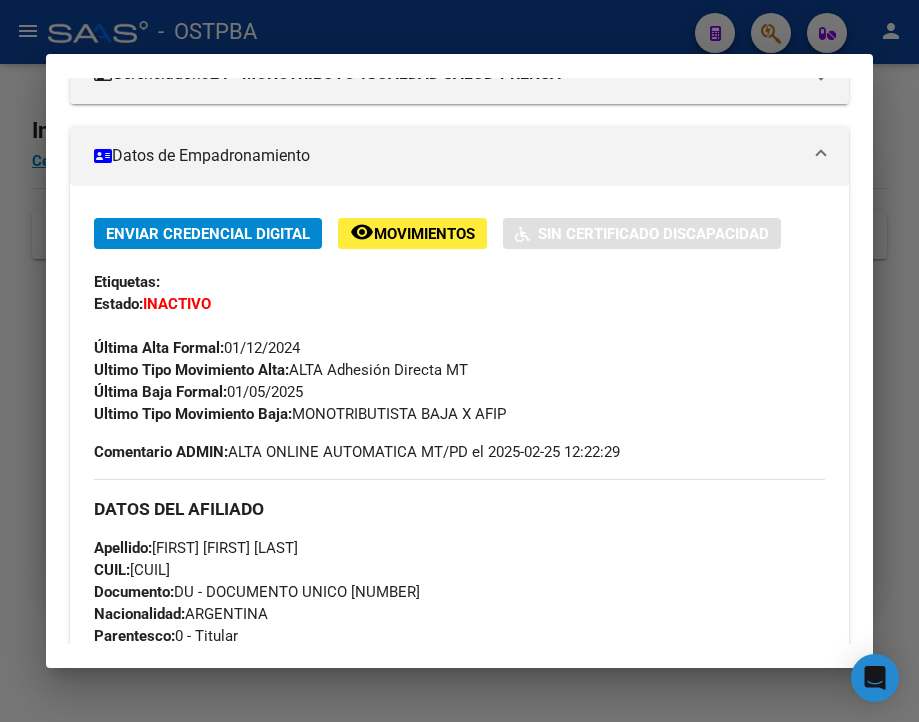 click at bounding box center [459, 361] 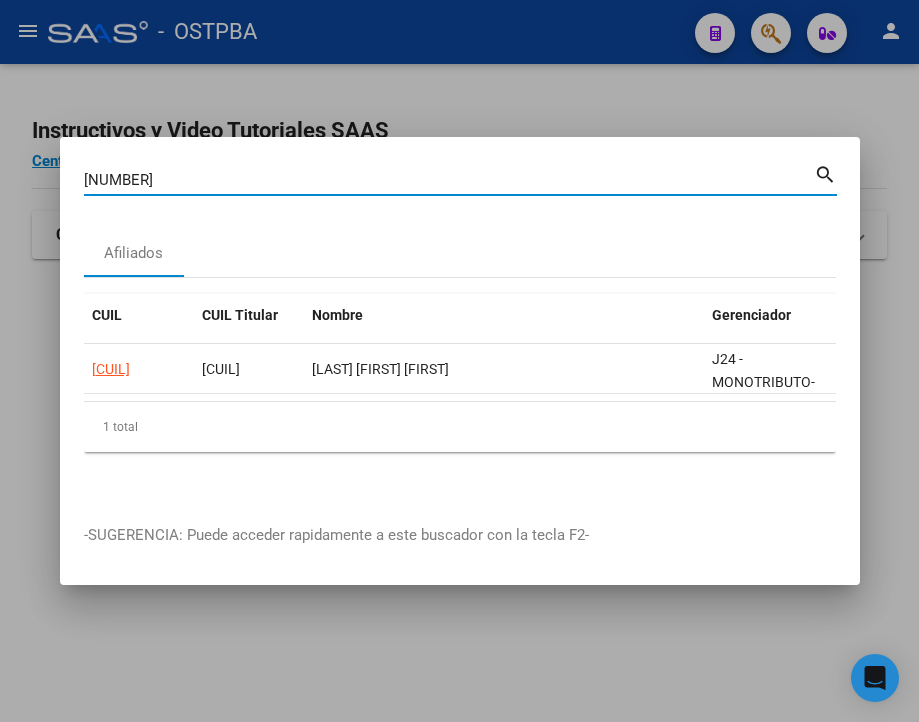 click on "[NUMBER]" at bounding box center (449, 180) 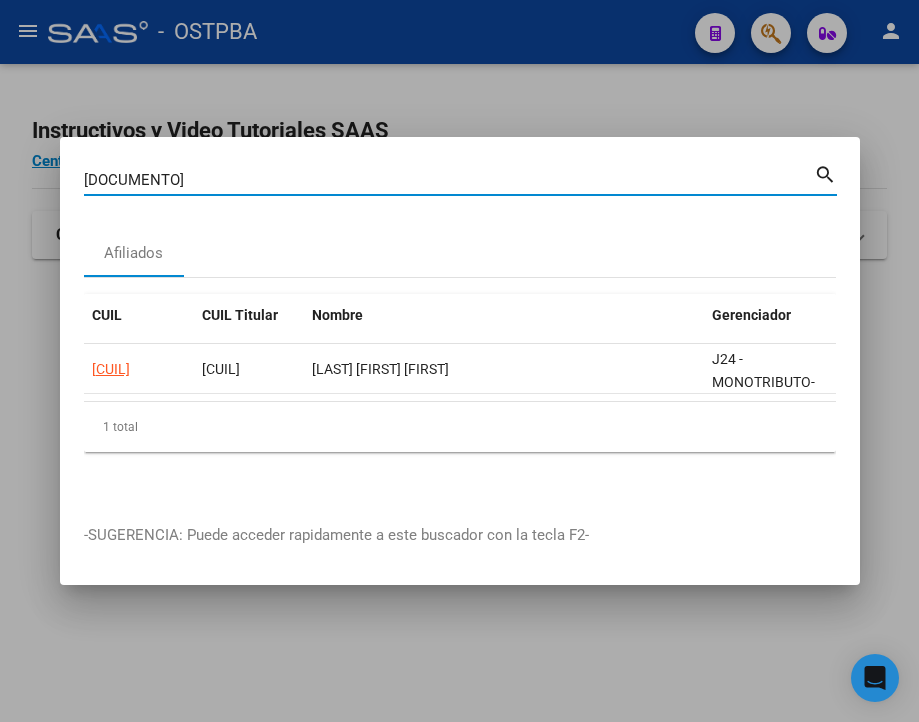 type on "[DOCUMENTO]" 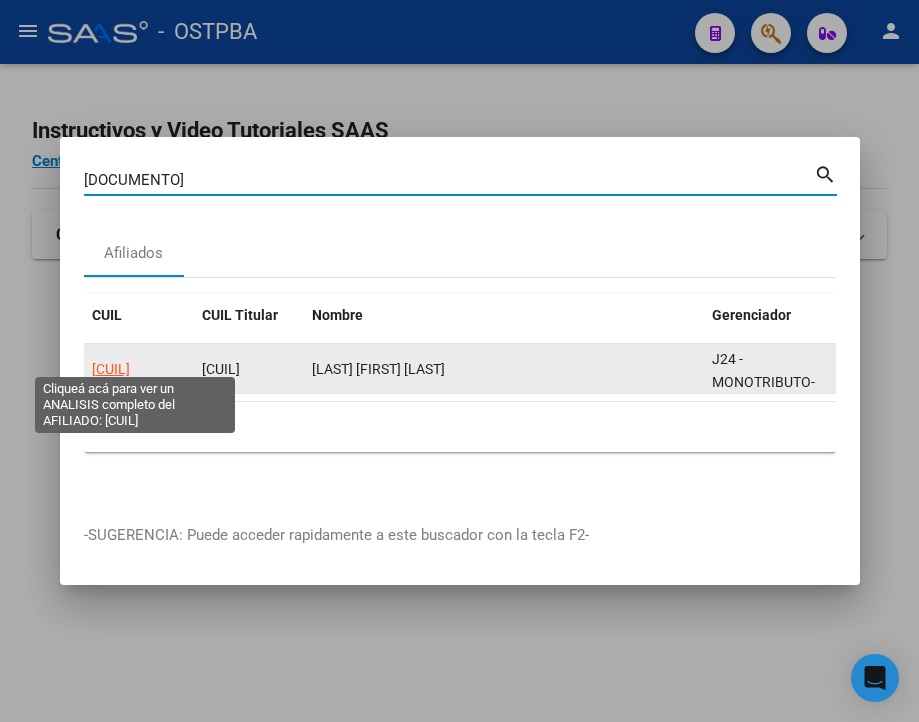 click on "[CUIL]" 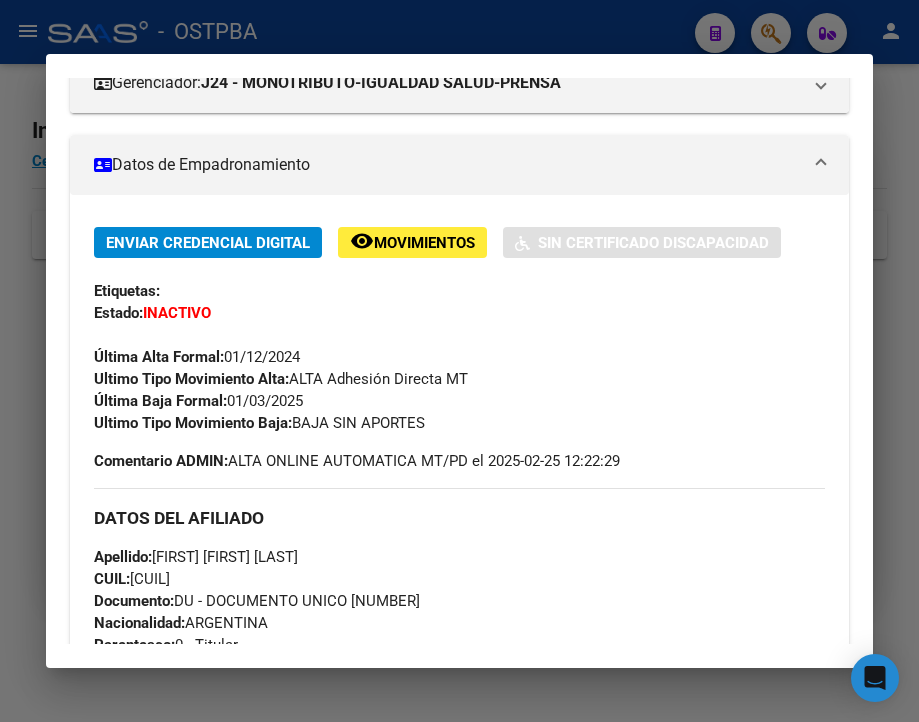 scroll, scrollTop: 300, scrollLeft: 0, axis: vertical 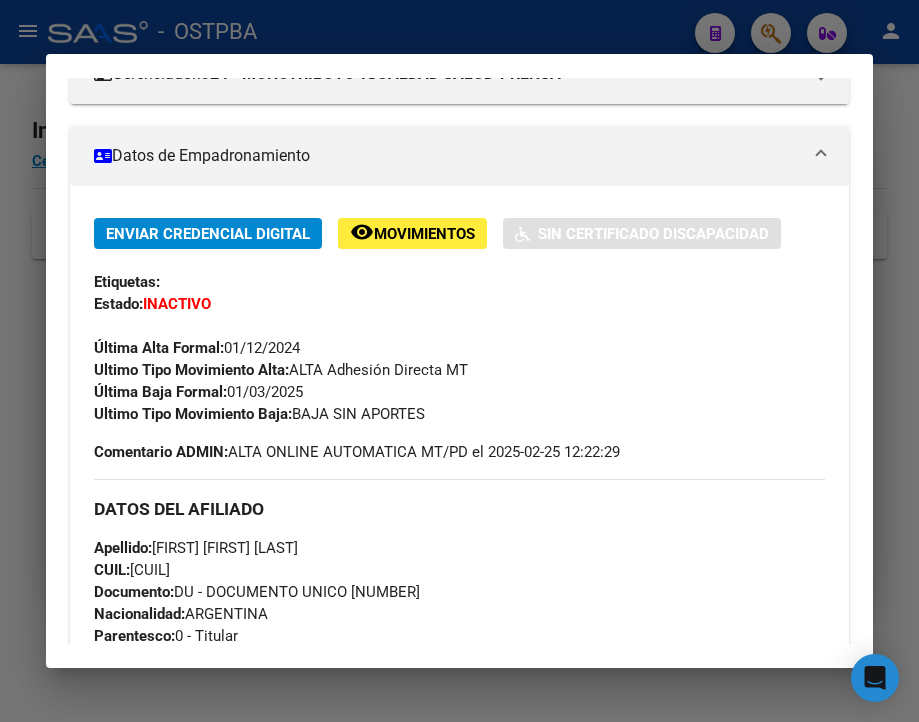 click at bounding box center [459, 361] 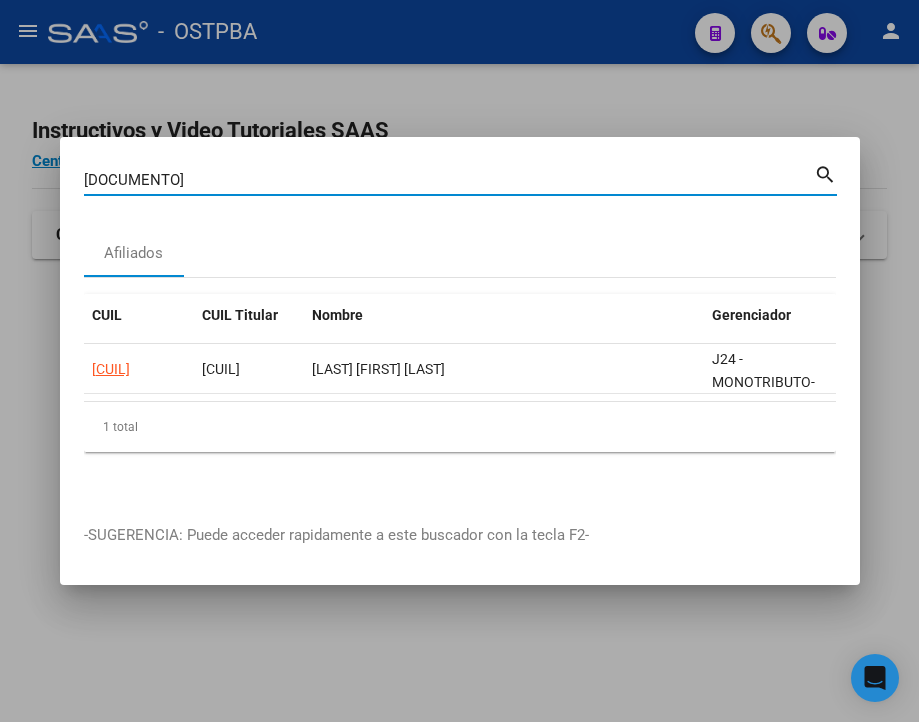 click on "[DOCUMENTO]" at bounding box center (449, 180) 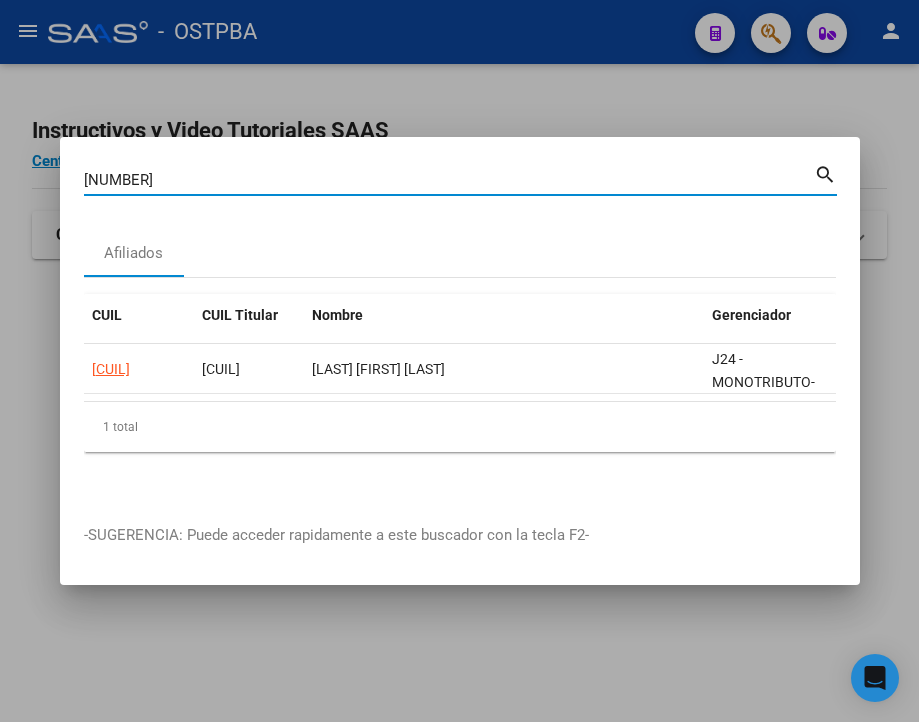 type on "[NUMBER]" 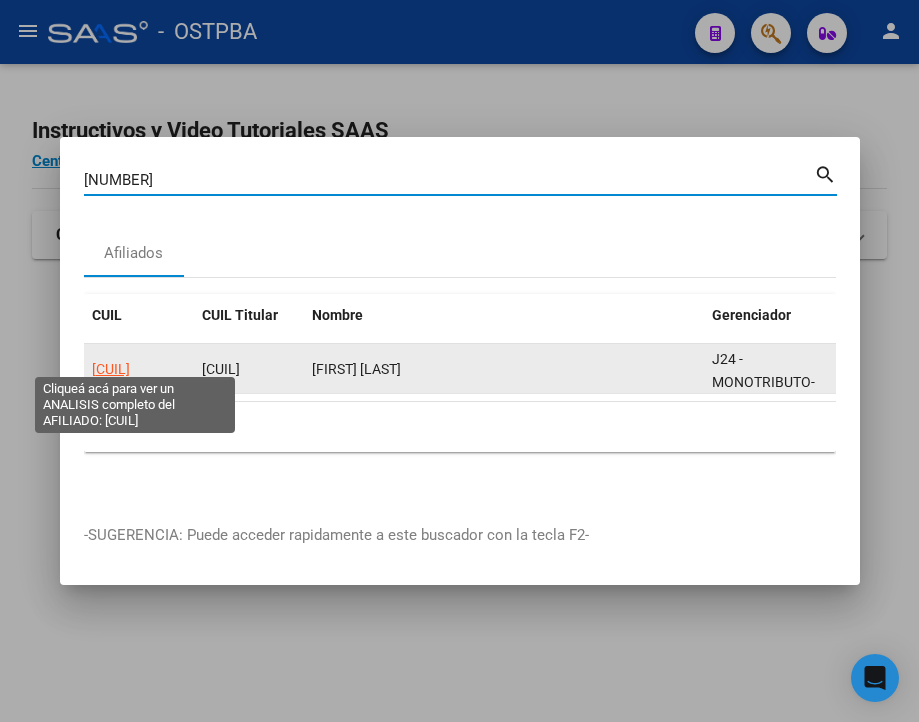 click on "[CUIL]" 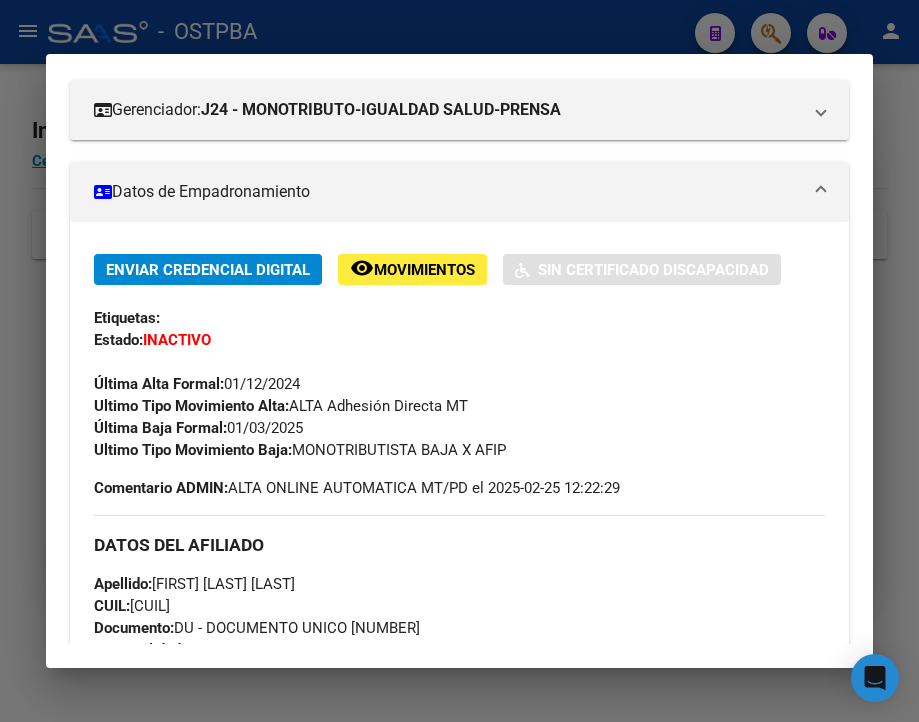 scroll, scrollTop: 300, scrollLeft: 0, axis: vertical 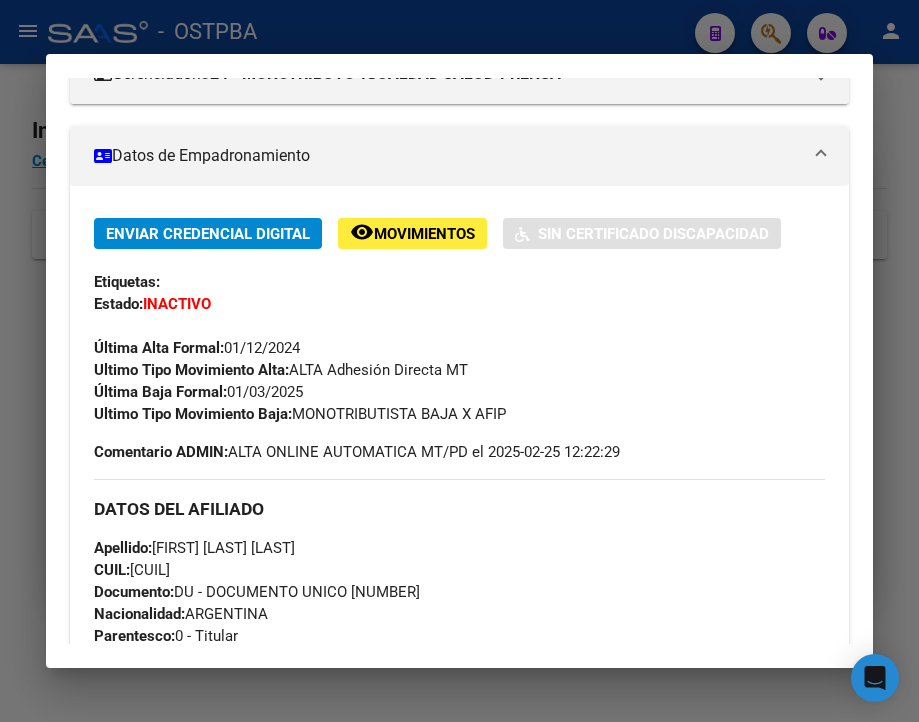 click at bounding box center [459, 361] 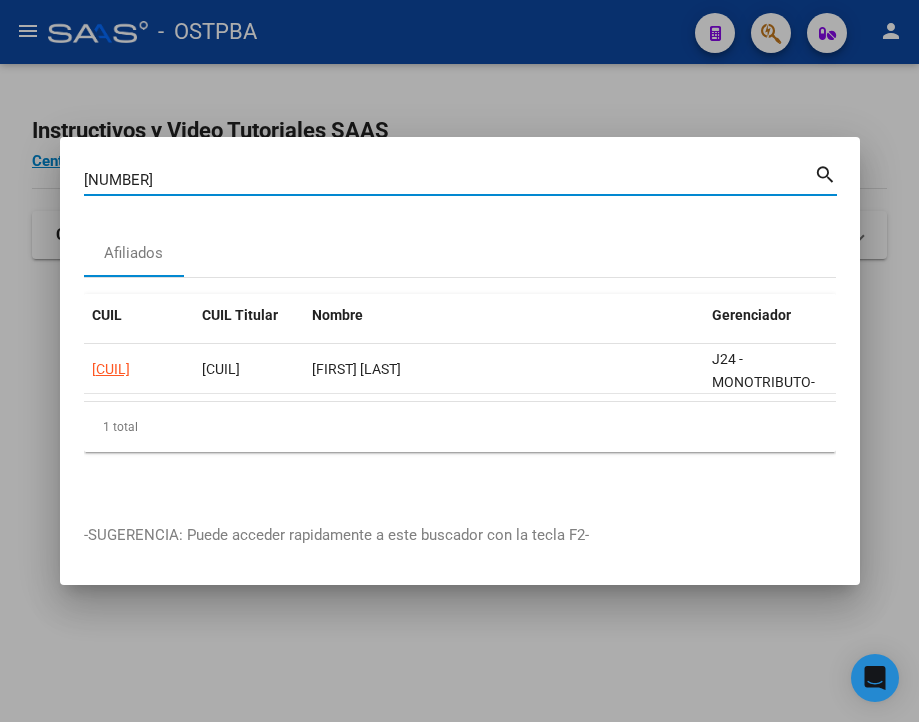 click on "[NUMBER]" at bounding box center [449, 180] 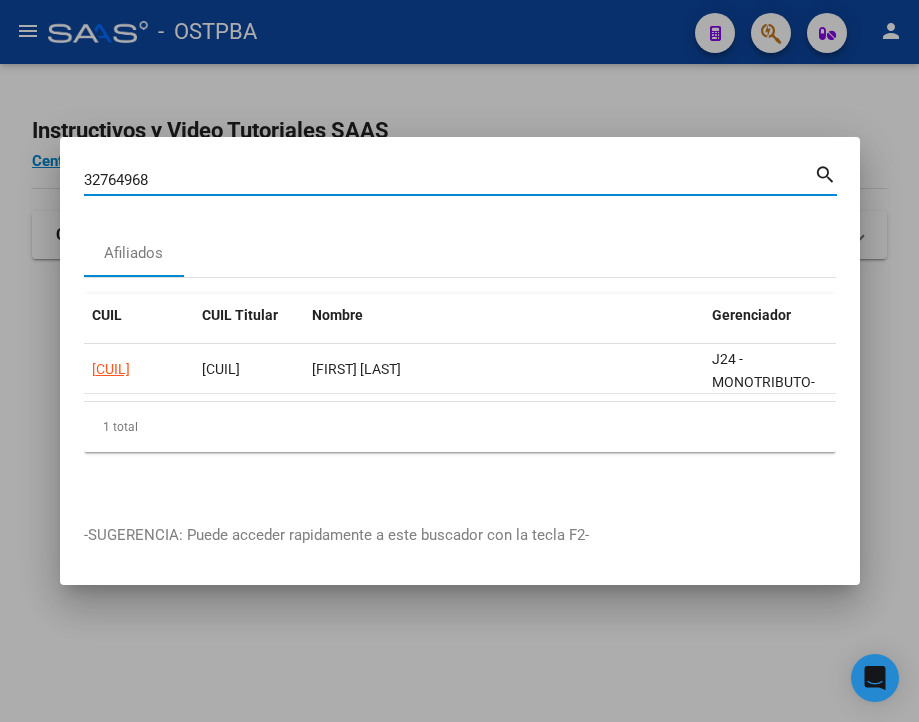 type on "32764968" 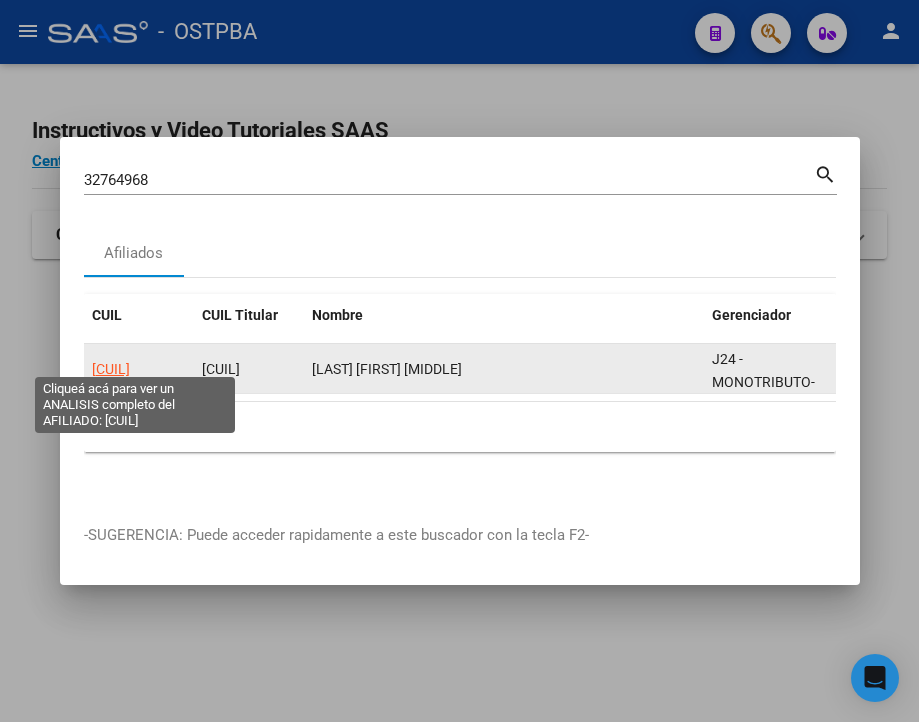 click on "[CUIL]" 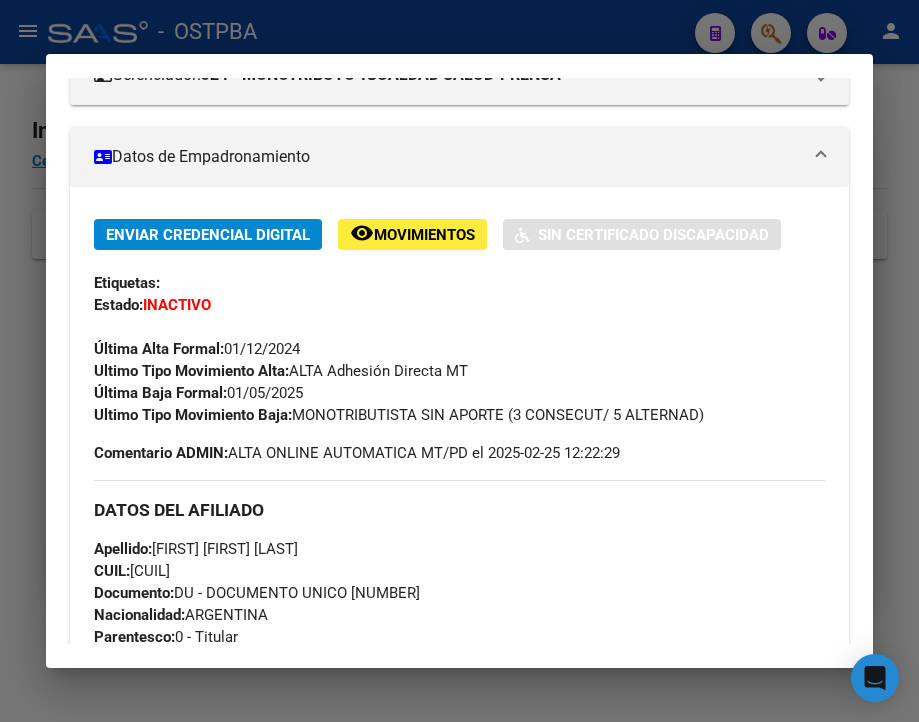 scroll, scrollTop: 300, scrollLeft: 0, axis: vertical 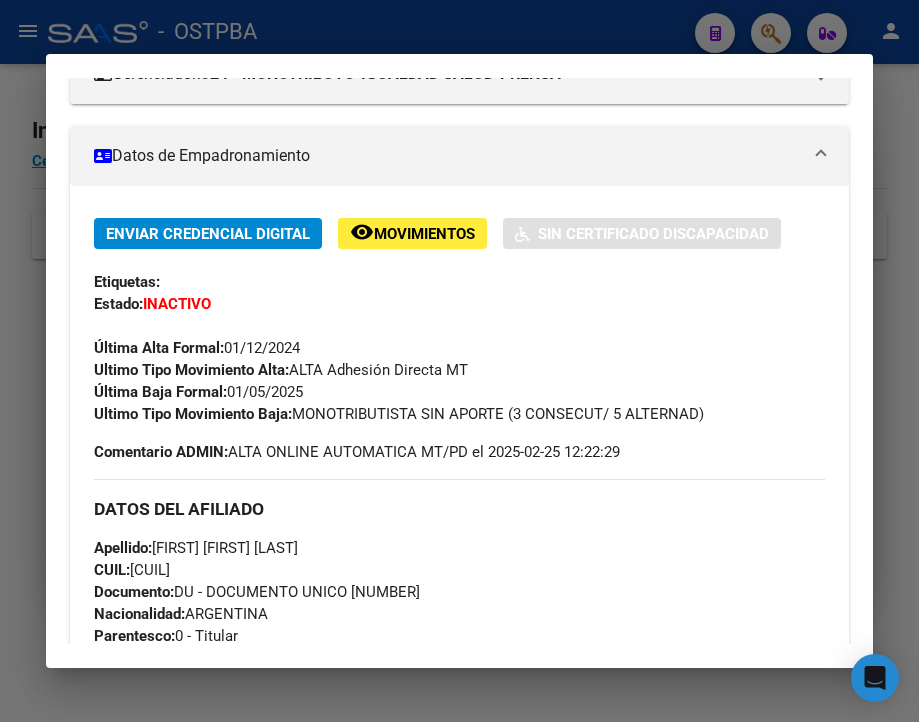 click at bounding box center (459, 361) 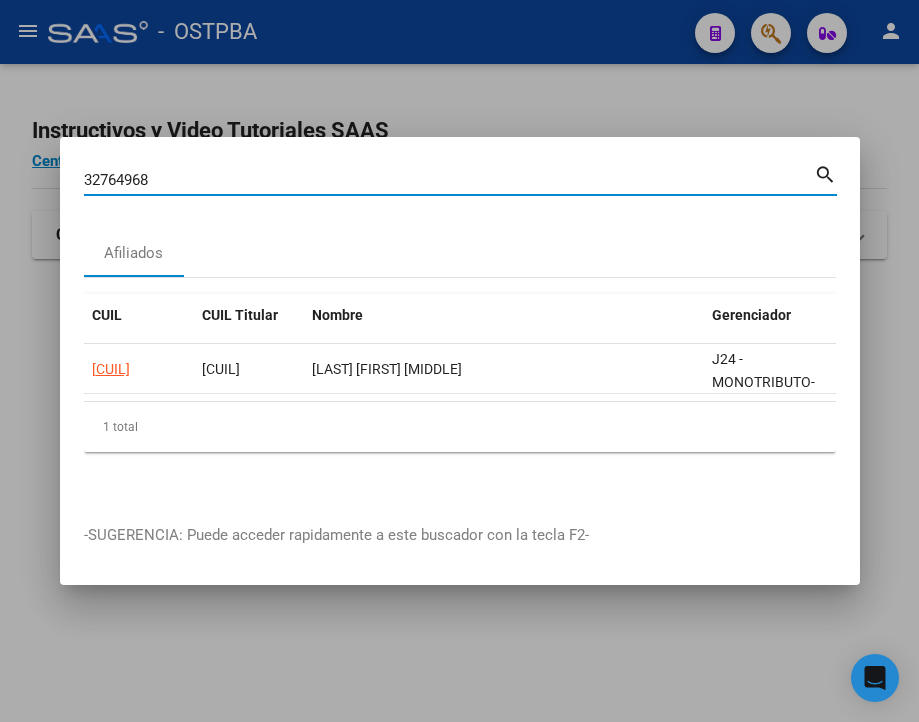 click on "32764968" at bounding box center [449, 180] 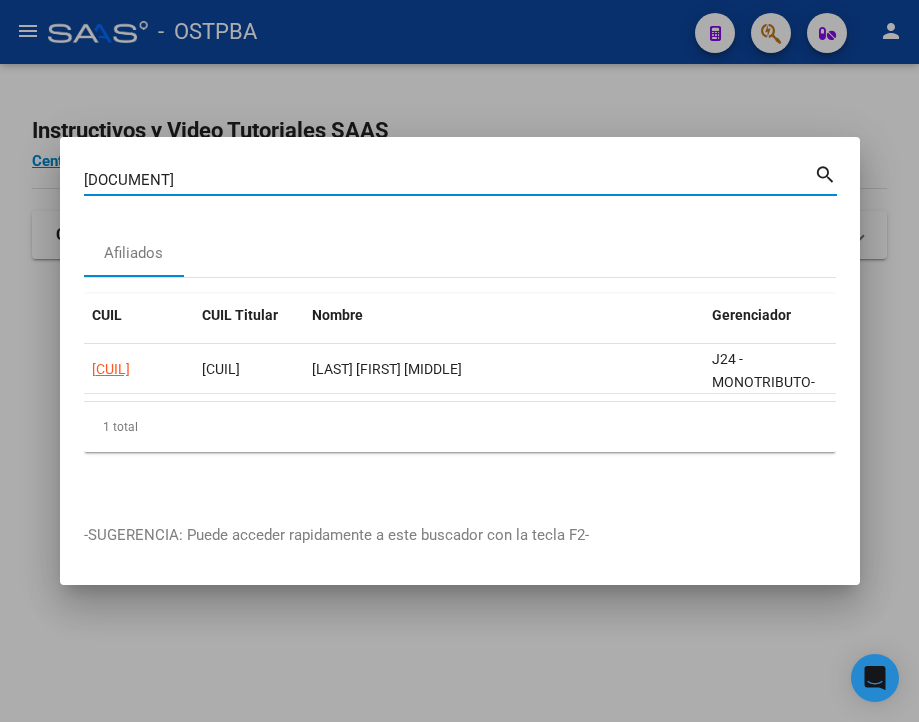 type on "[DOCUMENT]" 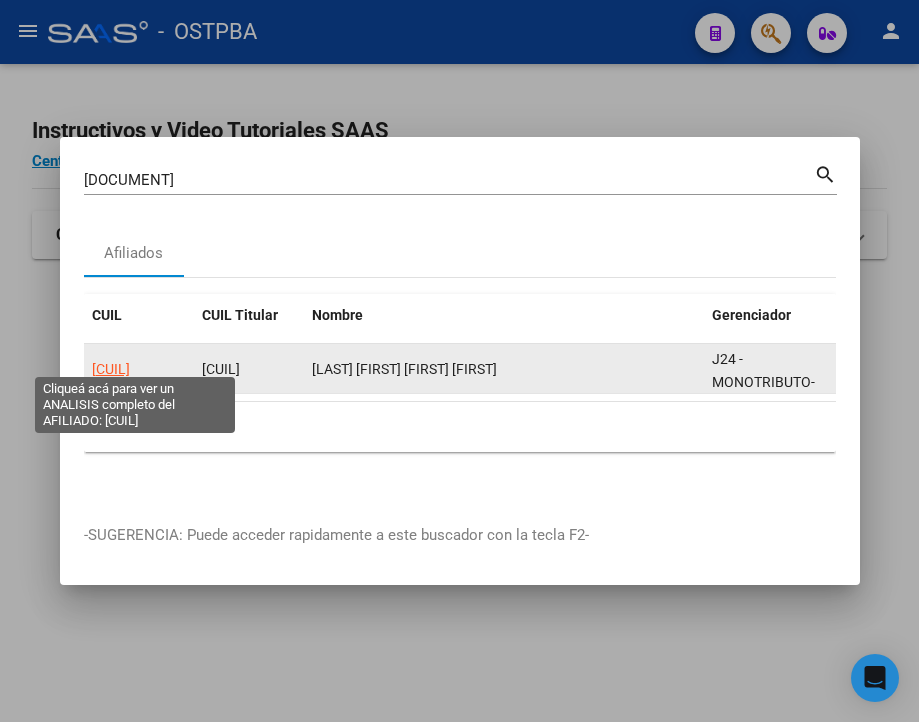 click on "[CUIL]" 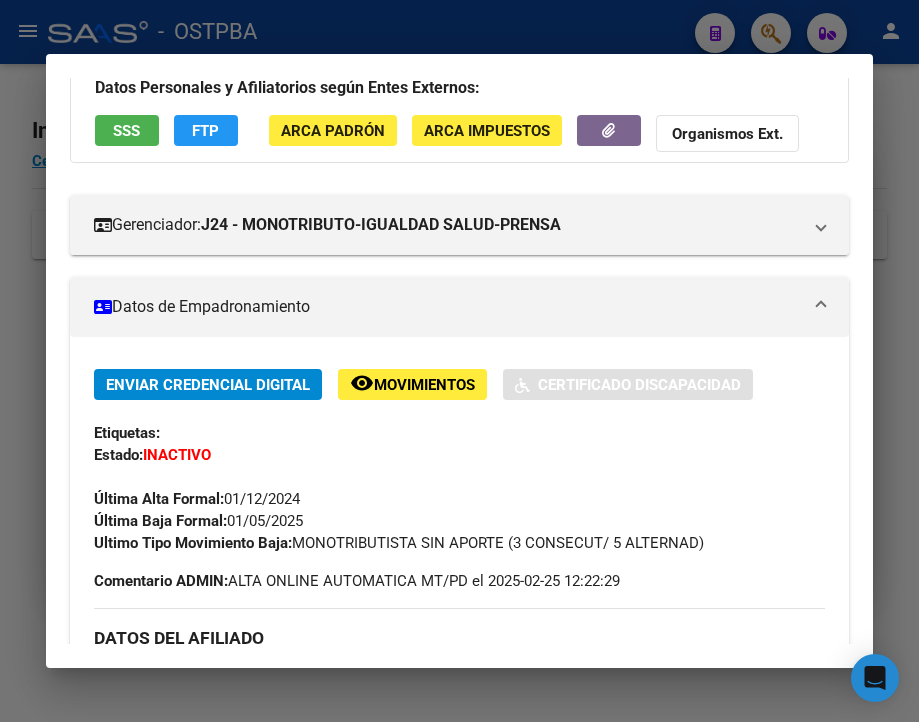 scroll, scrollTop: 200, scrollLeft: 0, axis: vertical 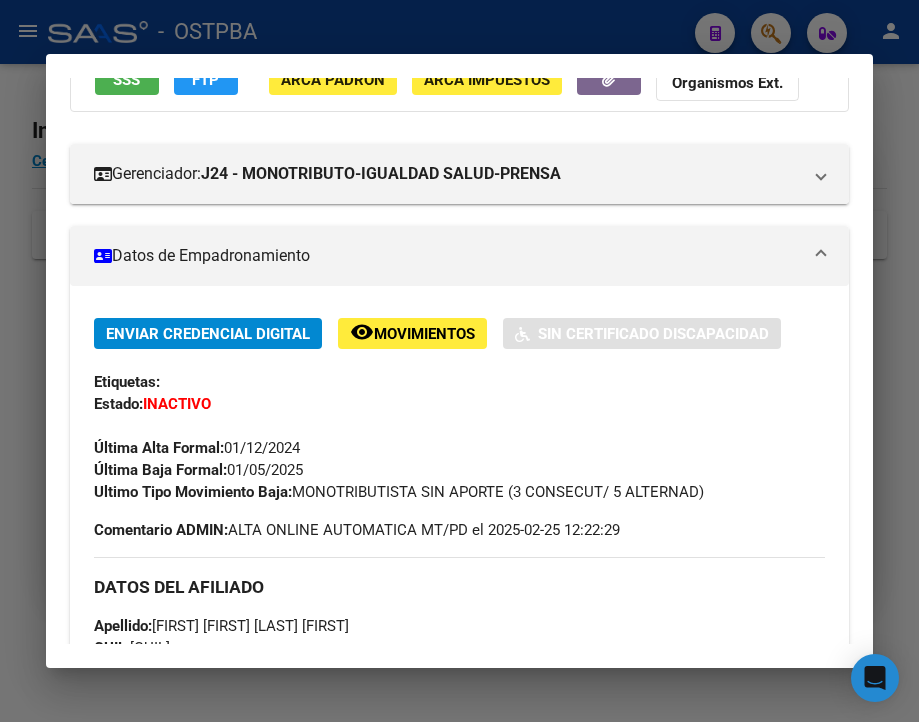 click at bounding box center [459, 361] 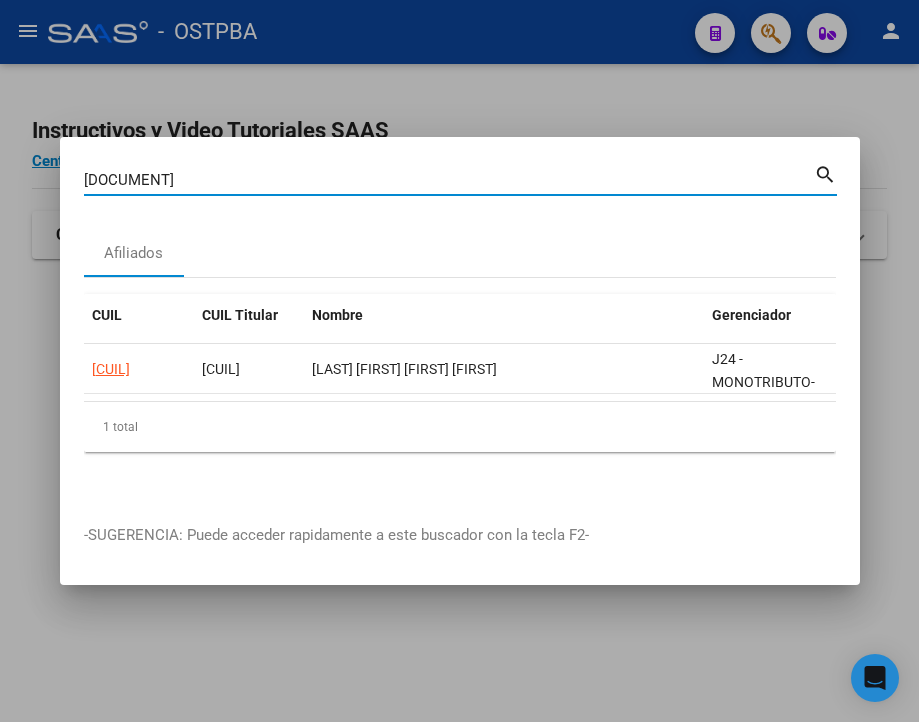 click on "[DOCUMENT]" at bounding box center (449, 180) 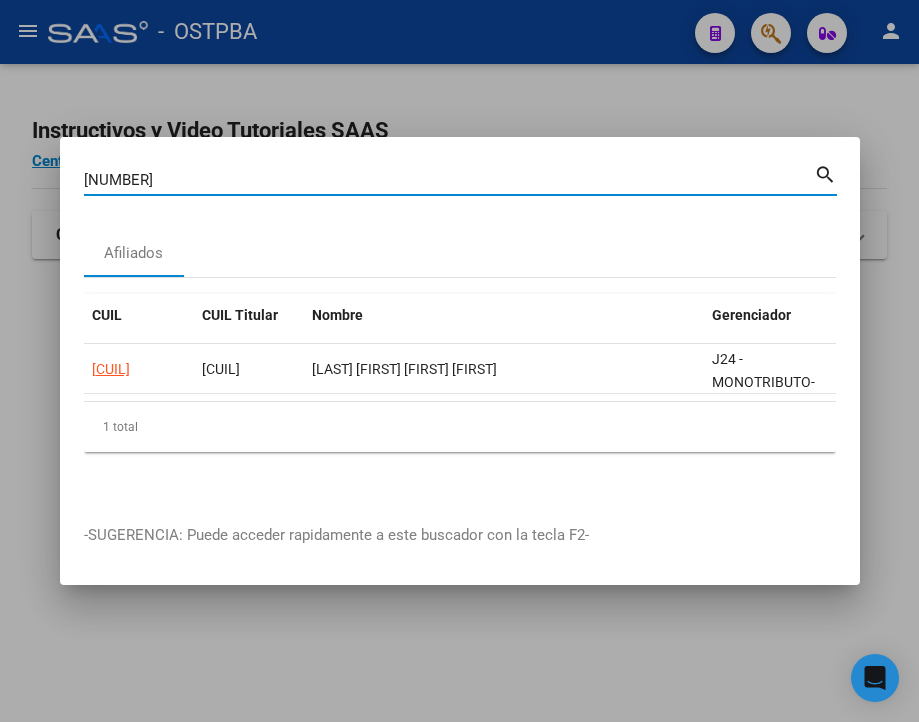 type on "[NUMBER]" 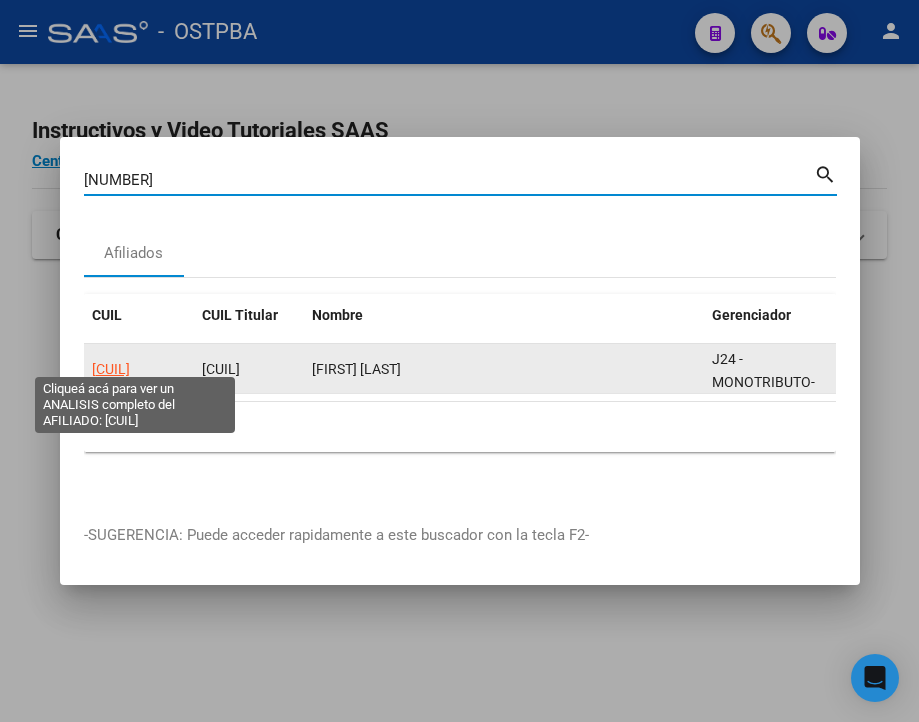 click on "[CUIL]" 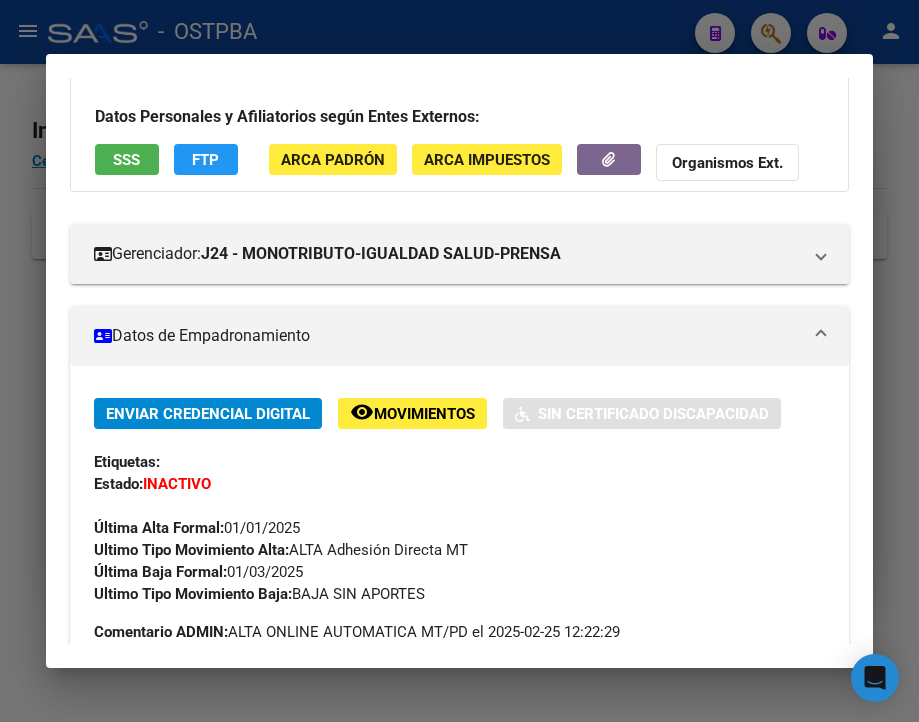 scroll, scrollTop: 200, scrollLeft: 0, axis: vertical 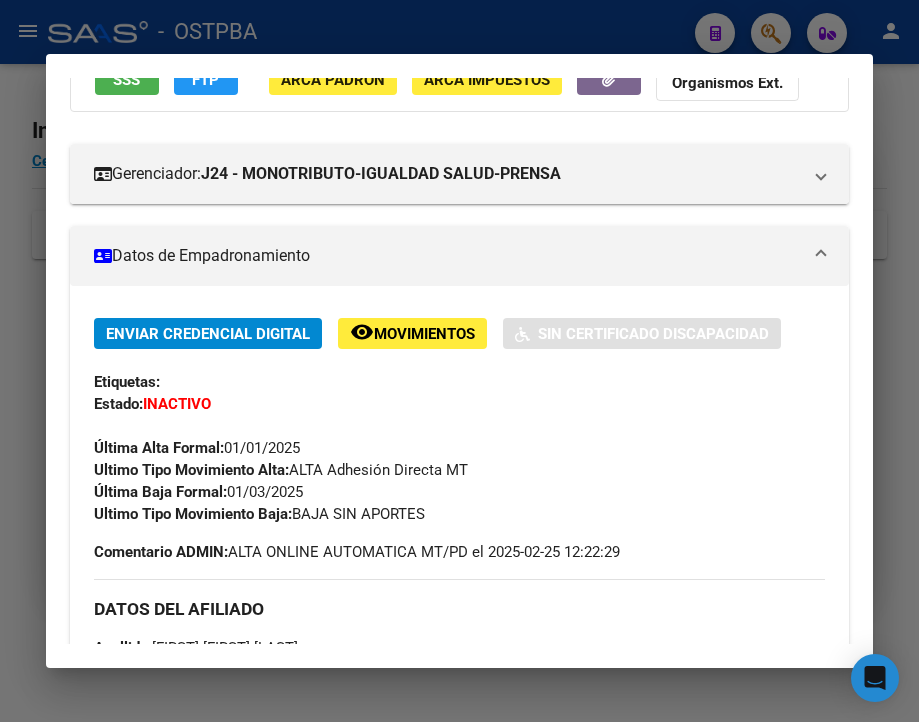 click at bounding box center (459, 361) 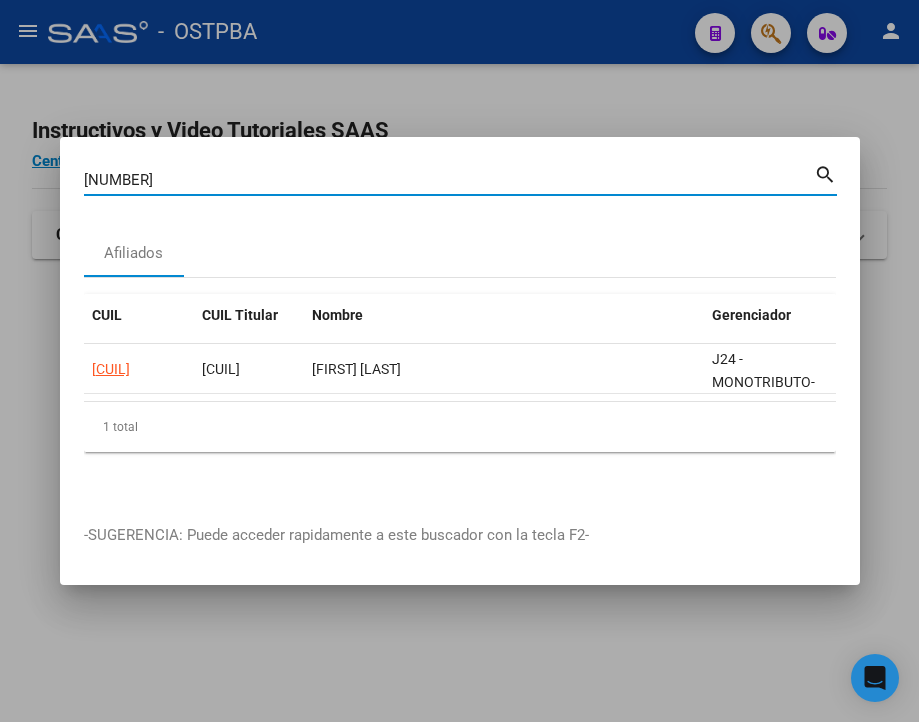 click on "[NUMBER]" at bounding box center (449, 180) 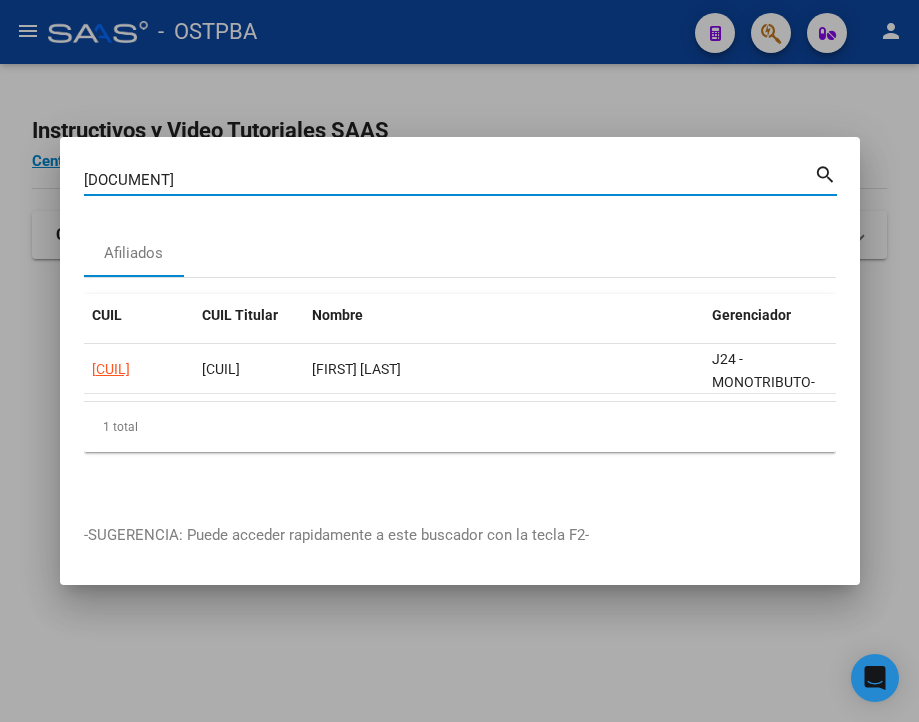 type on "[DOCUMENT]" 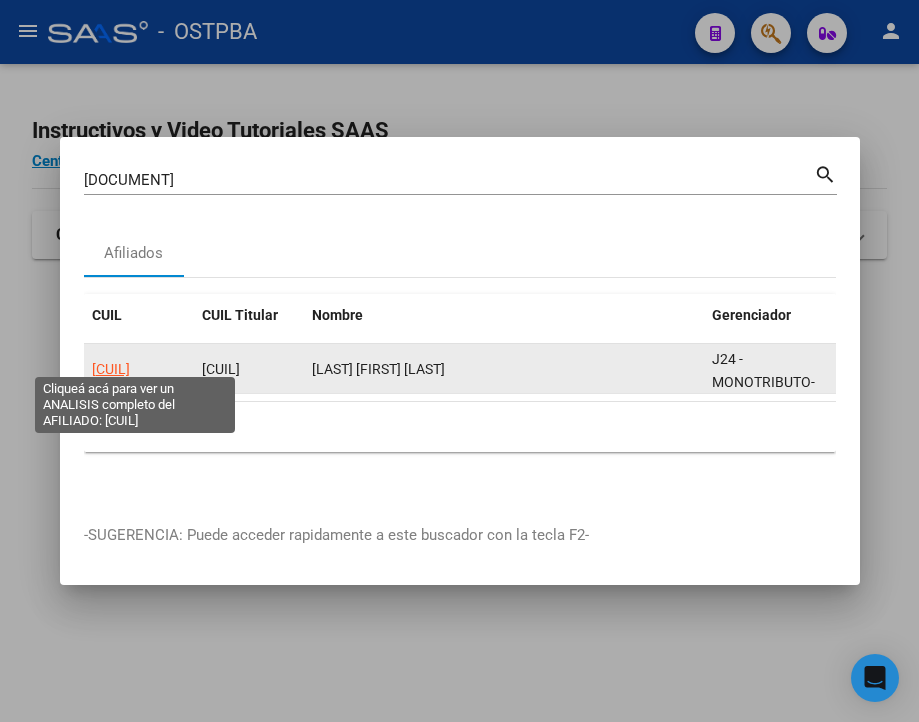 click on "[CUIL]" 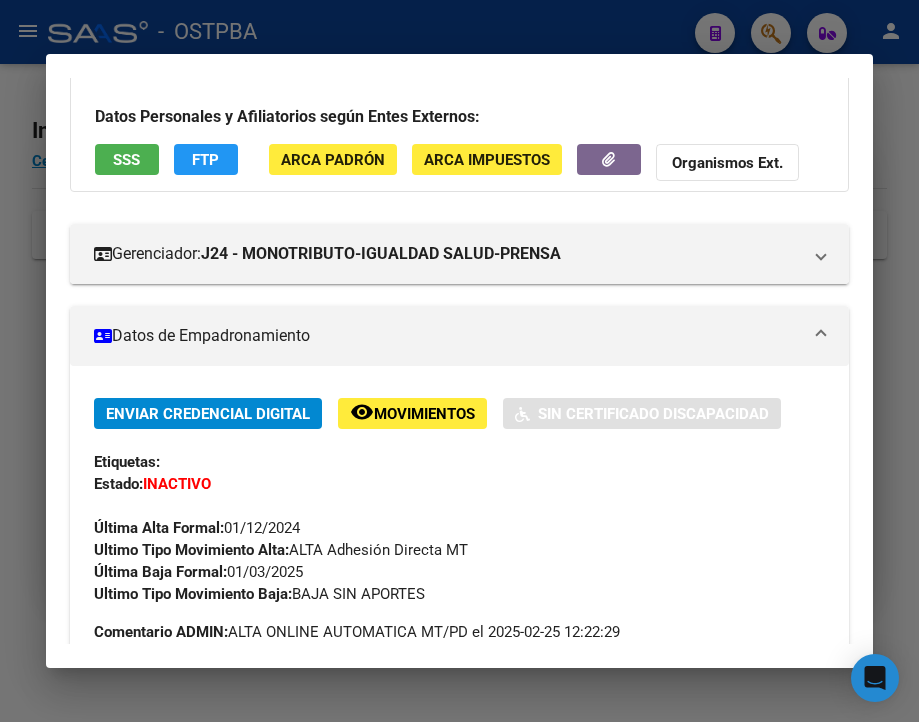 scroll, scrollTop: 200, scrollLeft: 0, axis: vertical 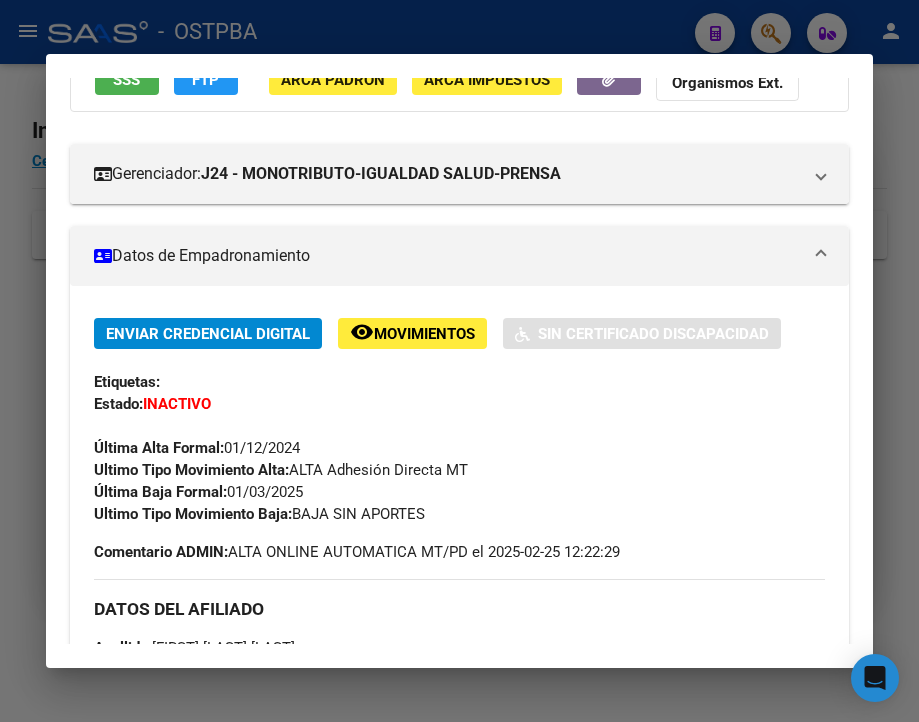 click at bounding box center (459, 361) 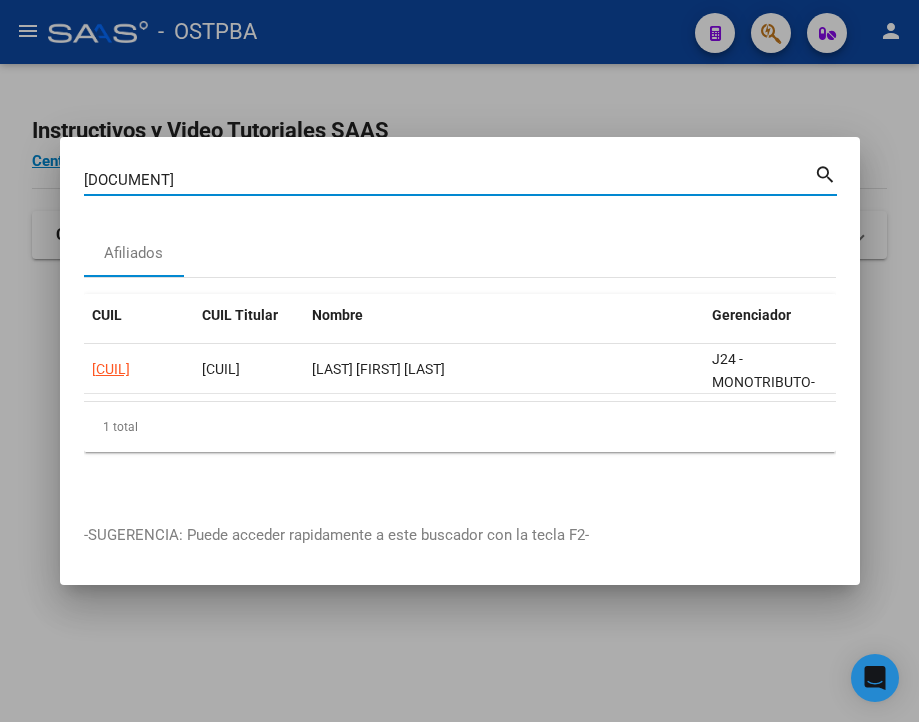 click on "[DOCUMENT]" at bounding box center (449, 180) 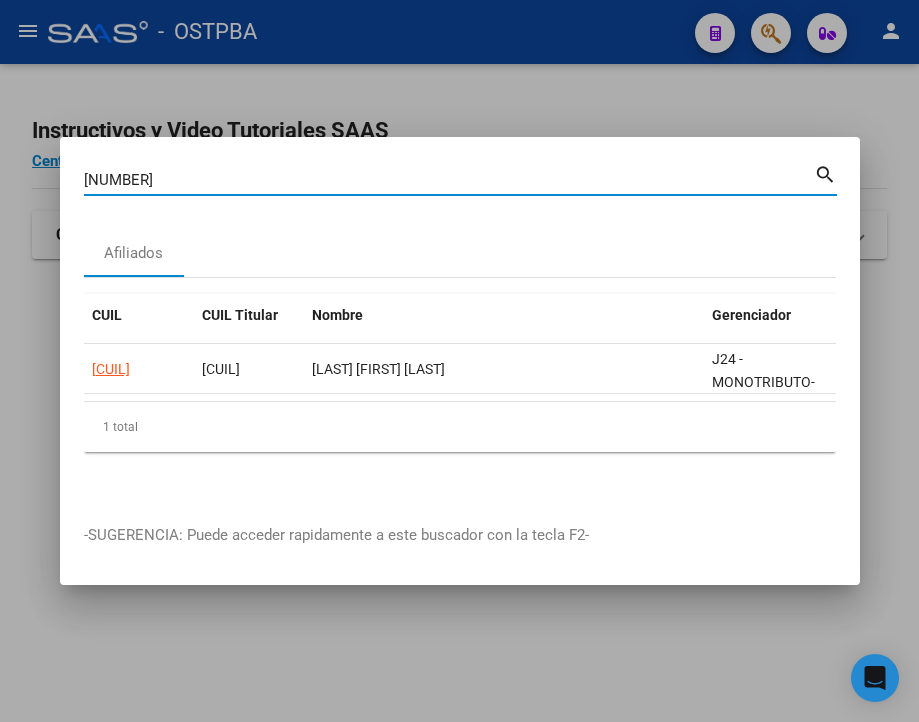 click on "[NUMBER]" at bounding box center (449, 180) 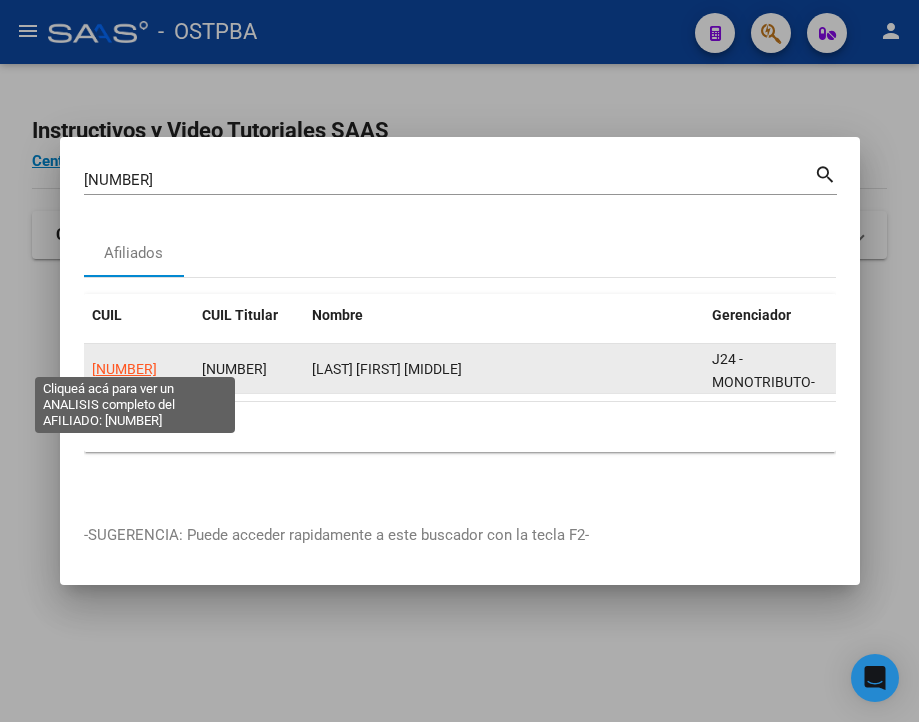 click on "[NUMBER]" 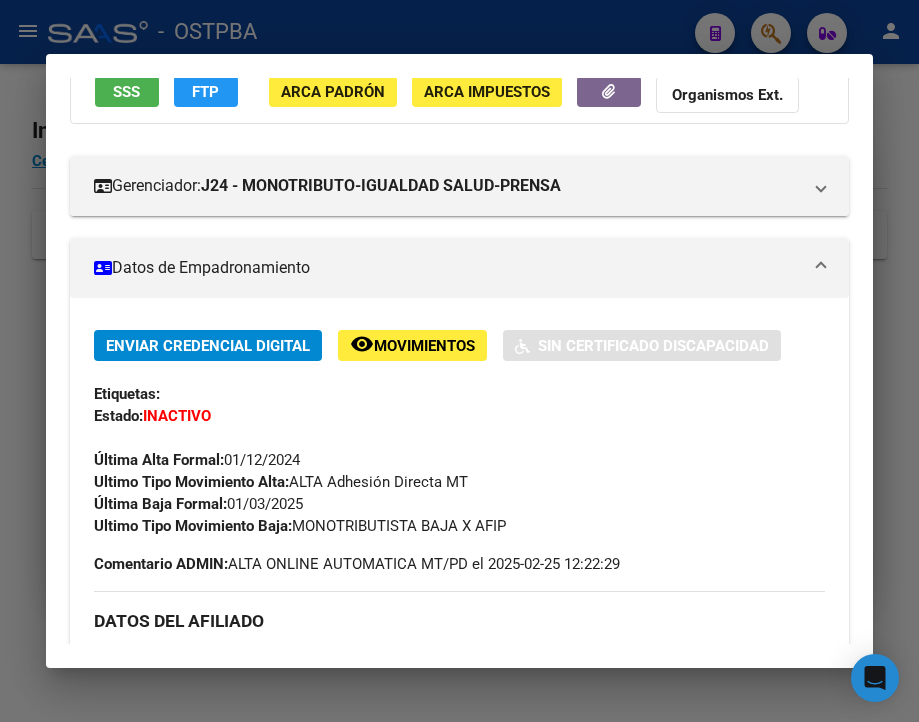 scroll, scrollTop: 200, scrollLeft: 0, axis: vertical 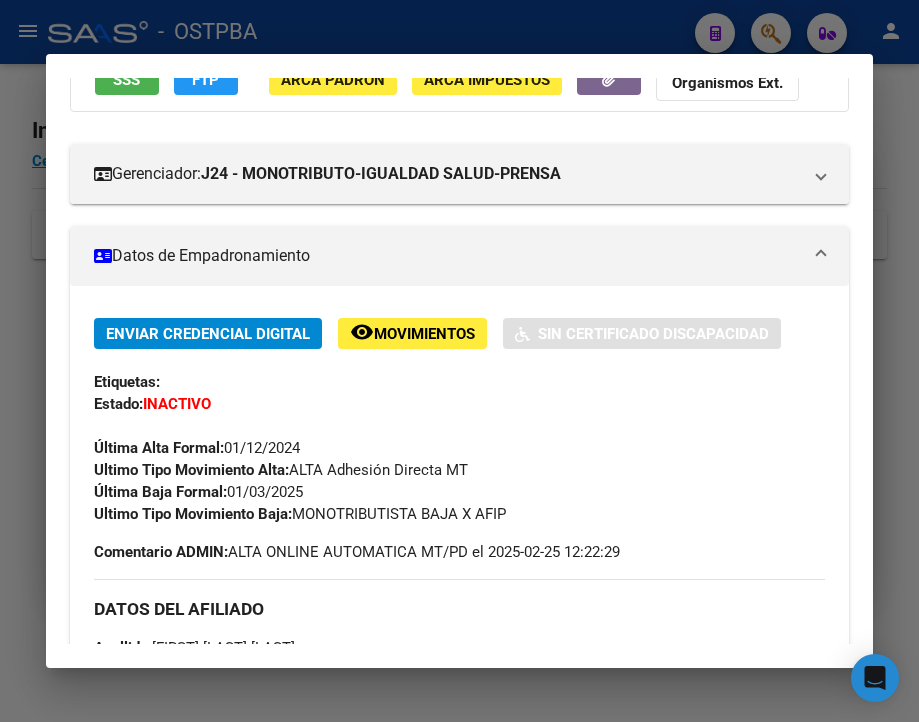 click at bounding box center [459, 361] 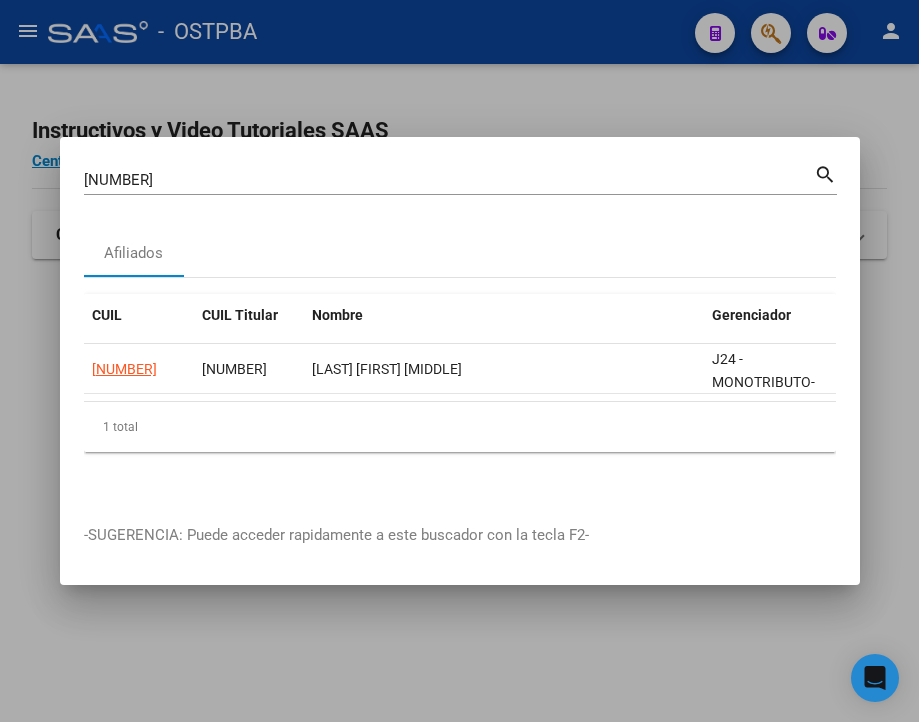 click on "[NUMBER]" at bounding box center (449, 180) 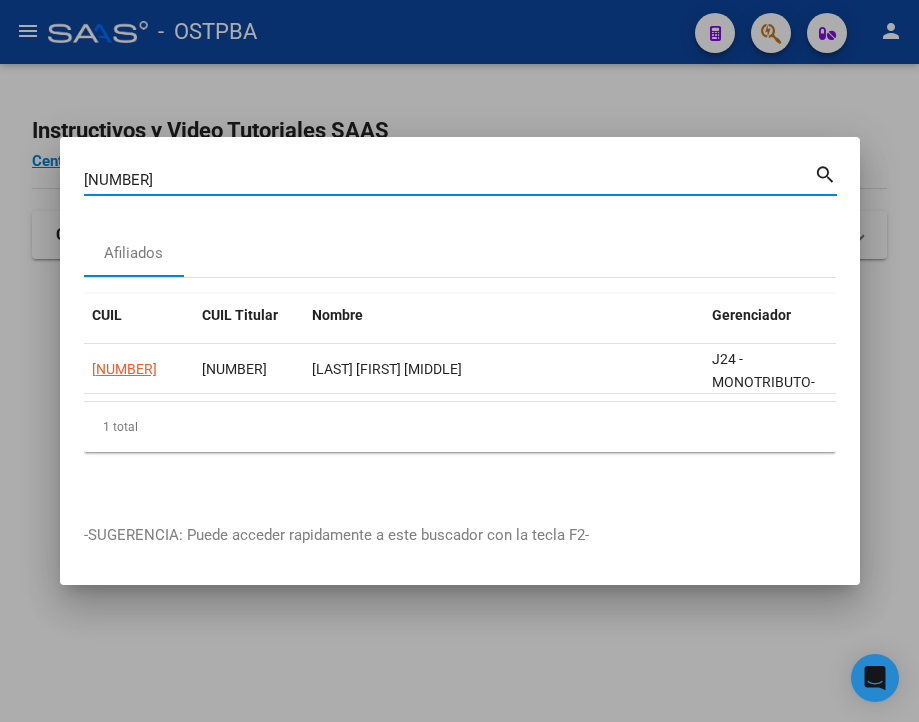 click on "[NUMBER]" at bounding box center (449, 180) 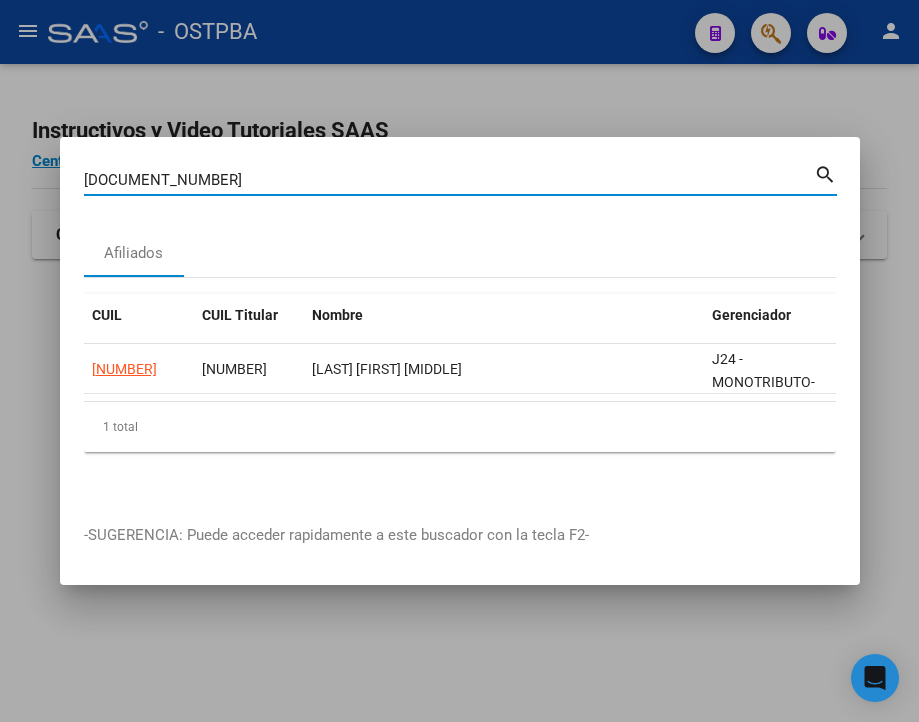 type on "[DOCUMENT_NUMBER]" 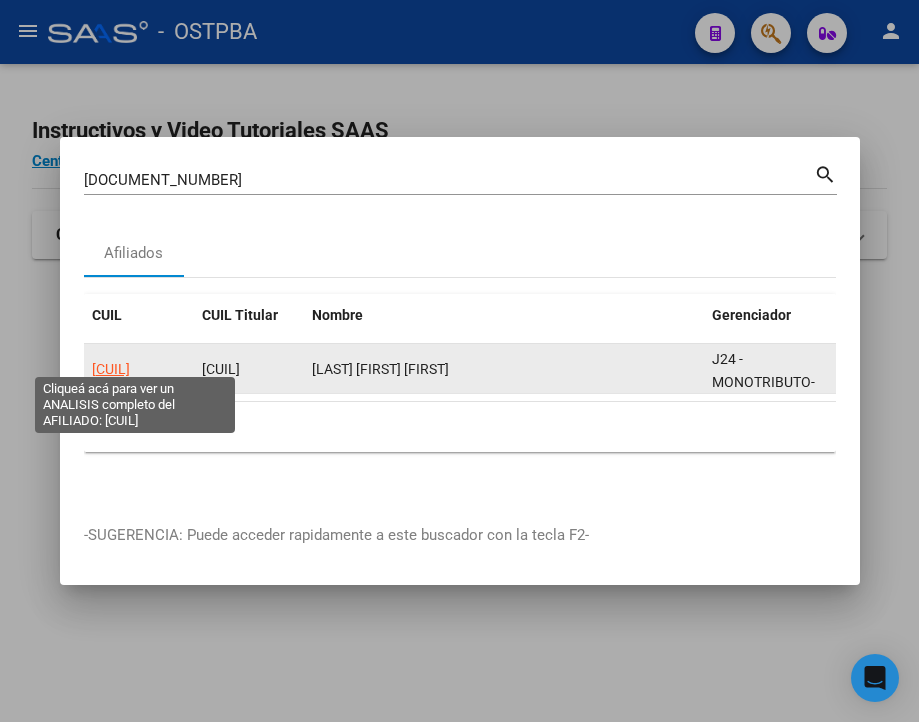 click on "[CUIL]" 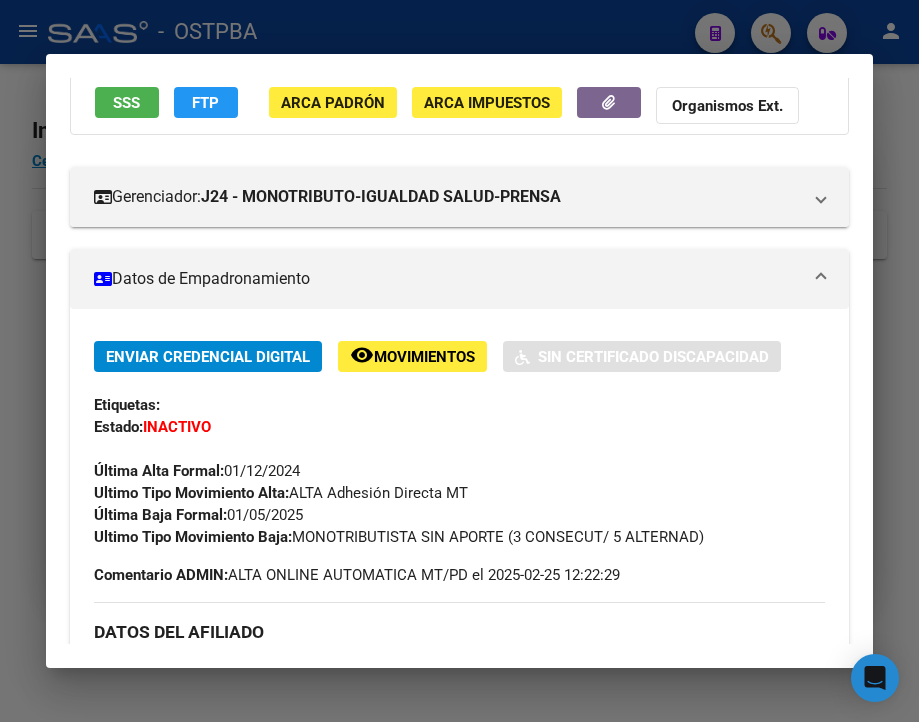 scroll, scrollTop: 200, scrollLeft: 0, axis: vertical 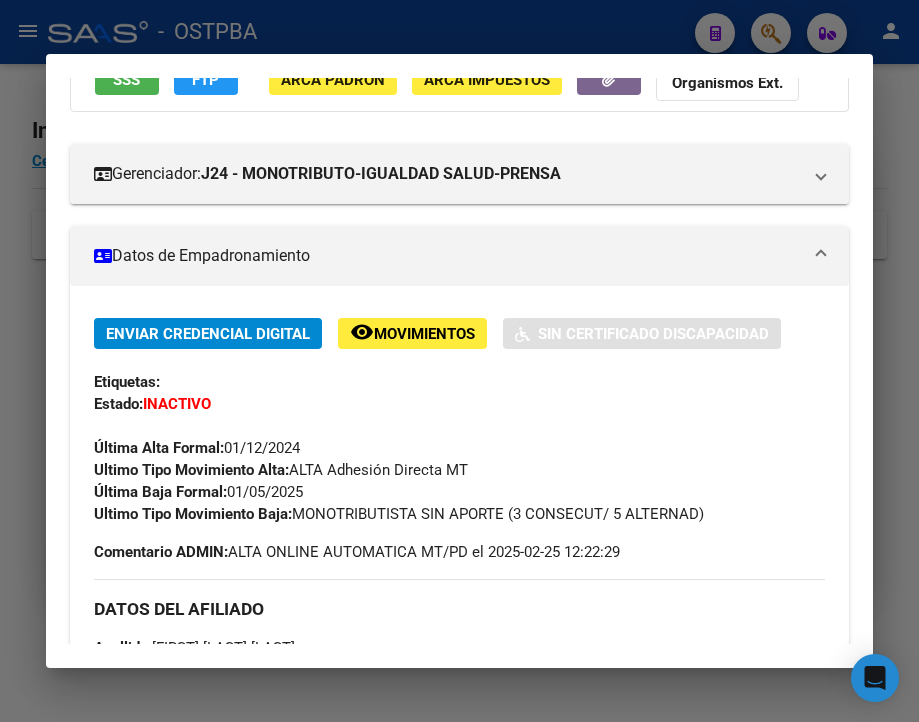 click at bounding box center [459, 361] 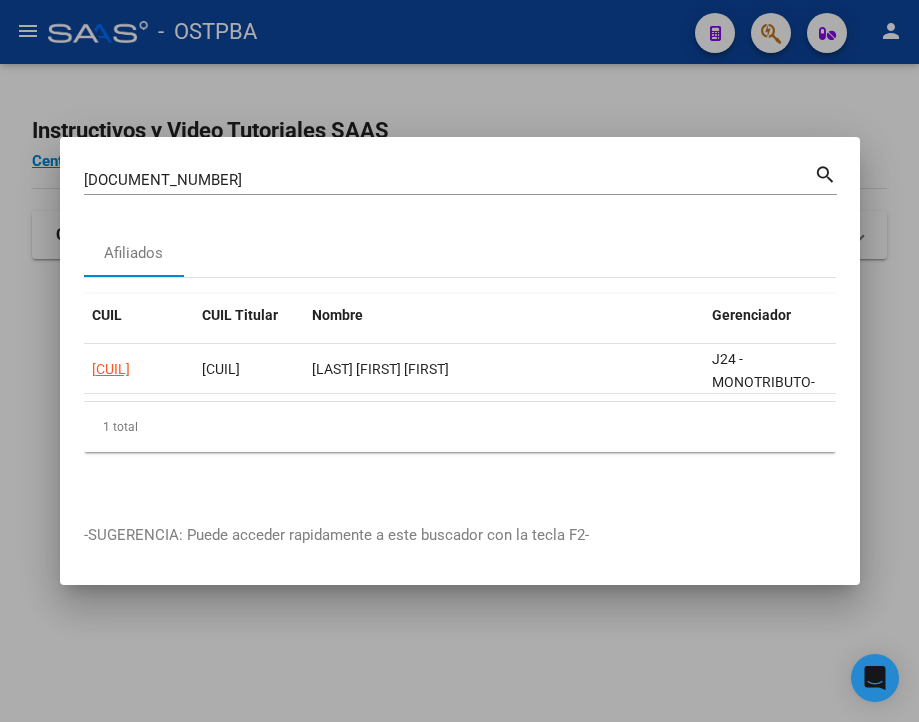 click on "[DOCUMENT_NUMBER]" at bounding box center [449, 180] 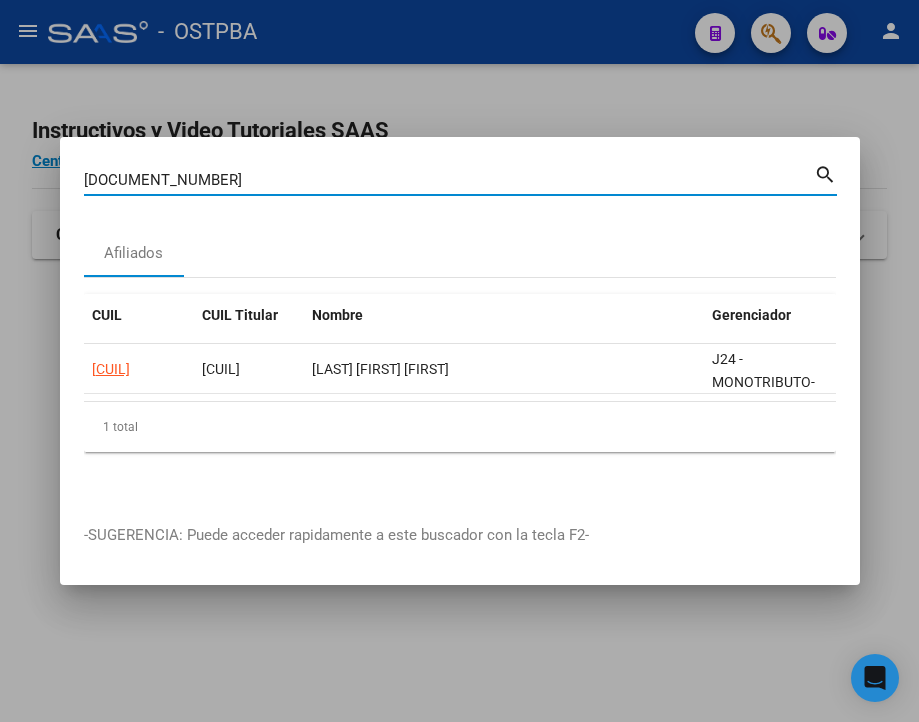 click on "[DOCUMENT_NUMBER]" at bounding box center (449, 180) 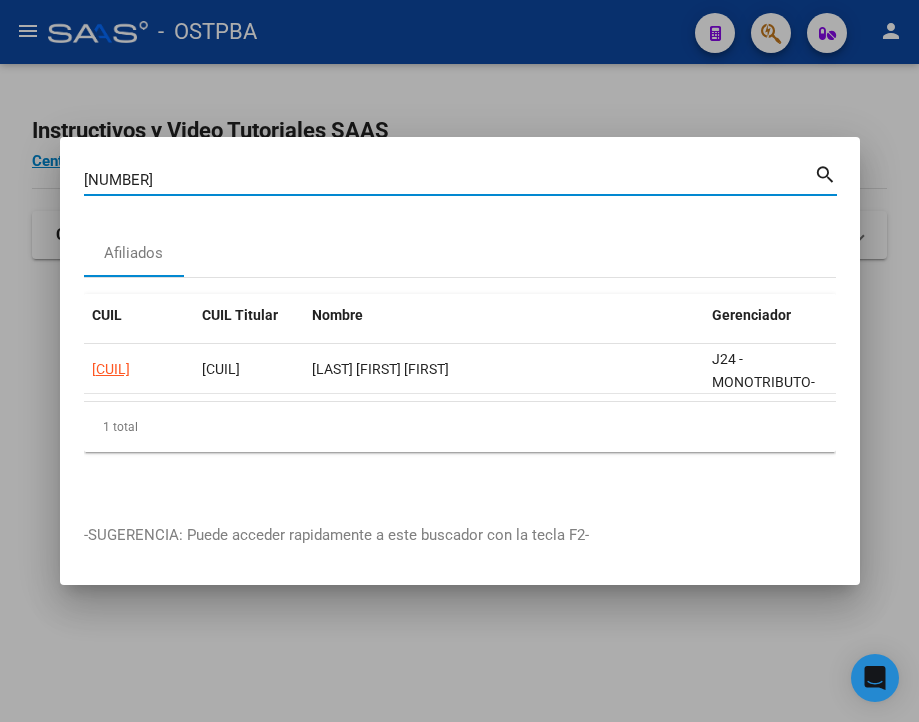 type on "[NUMBER]" 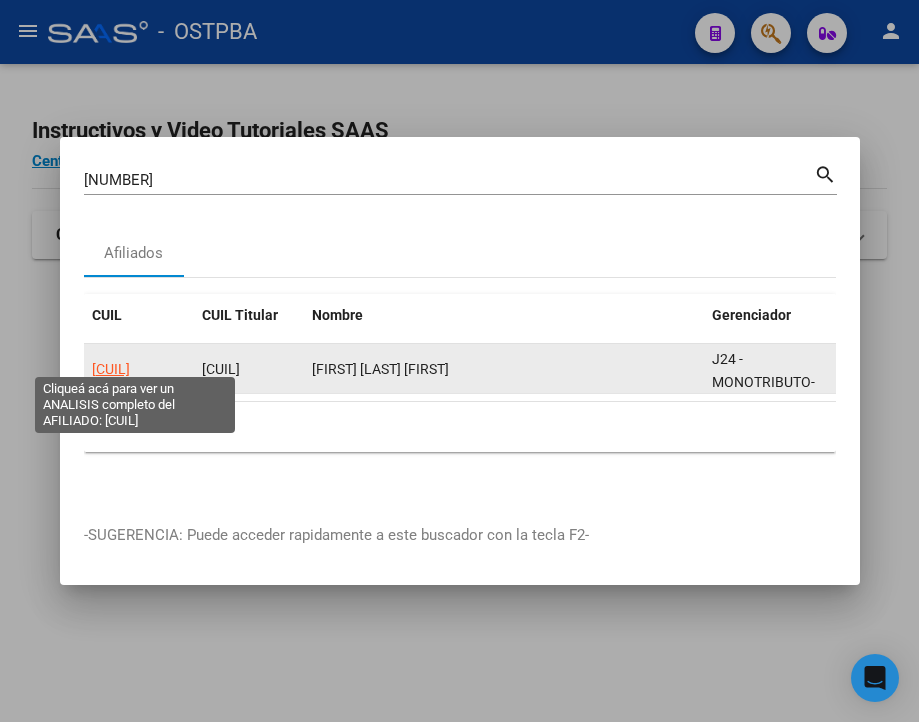 click on "[CUIL]" 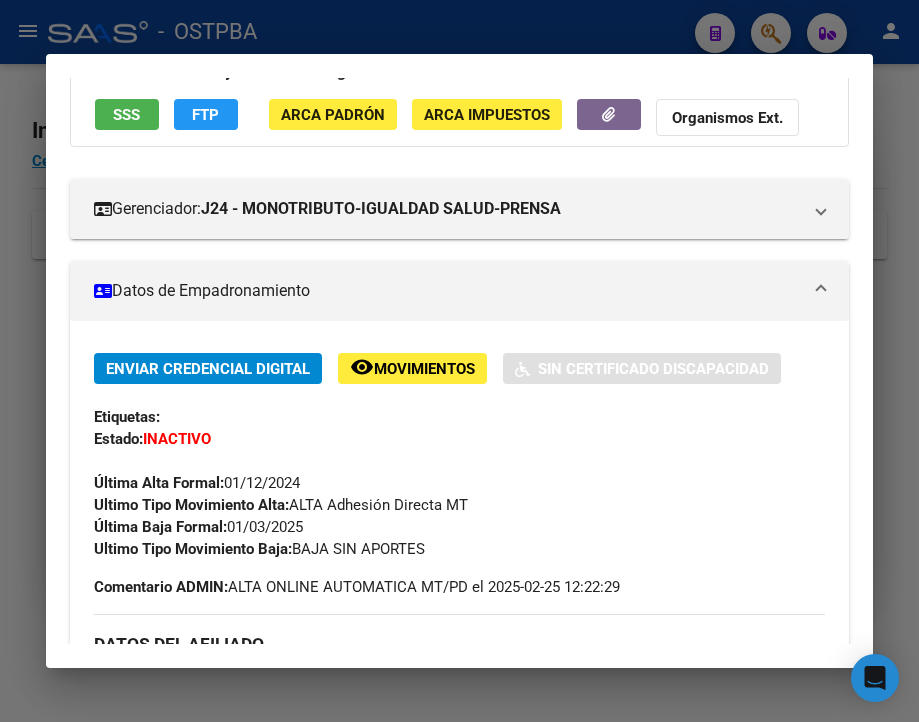 scroll, scrollTop: 200, scrollLeft: 0, axis: vertical 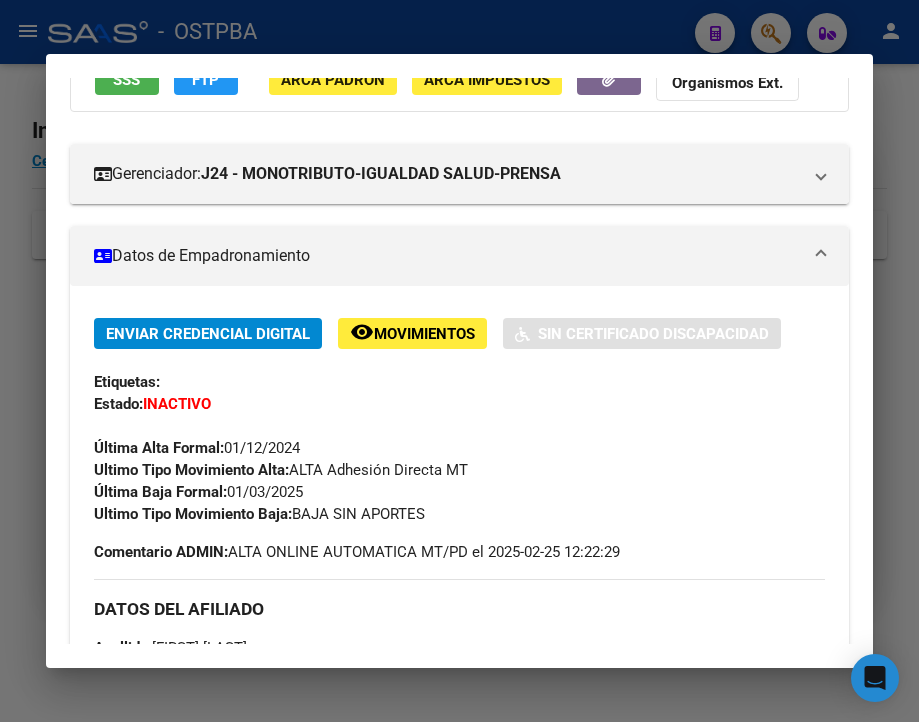 click at bounding box center (459, 361) 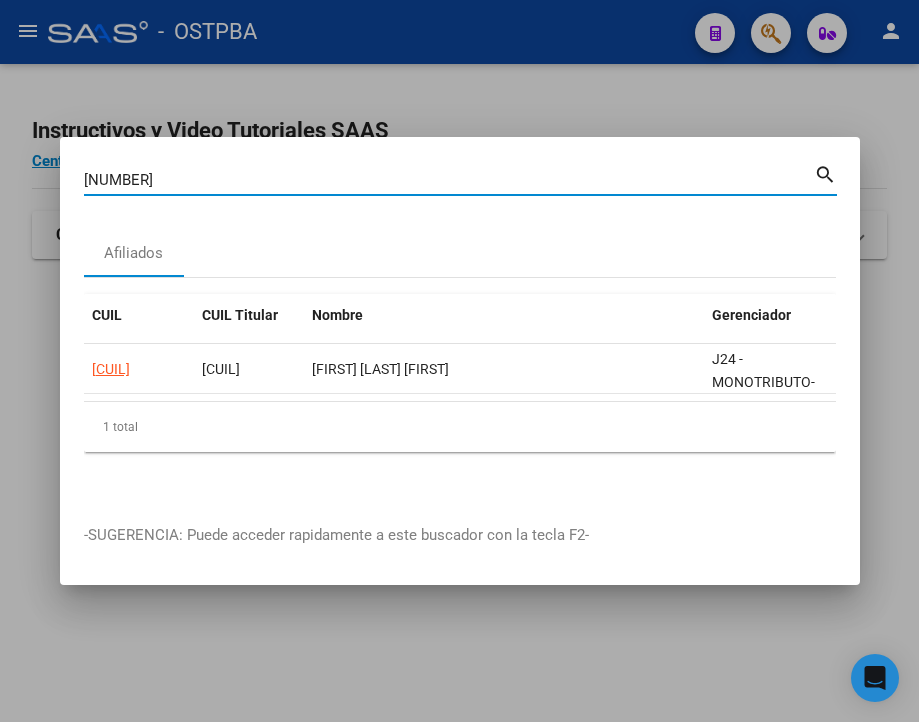 click on "[NUMBER]" at bounding box center (449, 180) 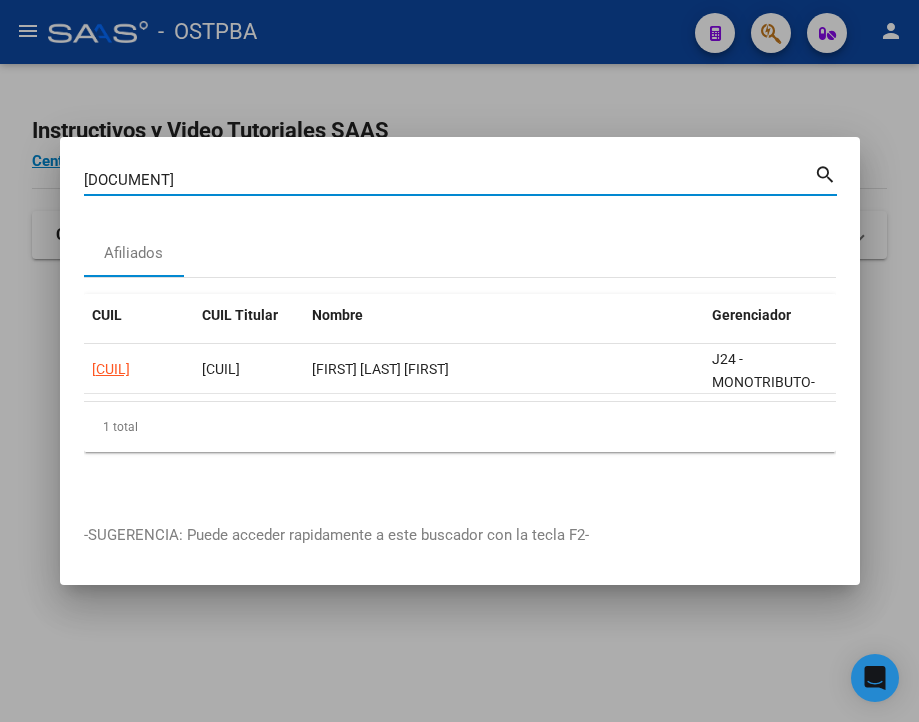 type on "[DOCUMENT]" 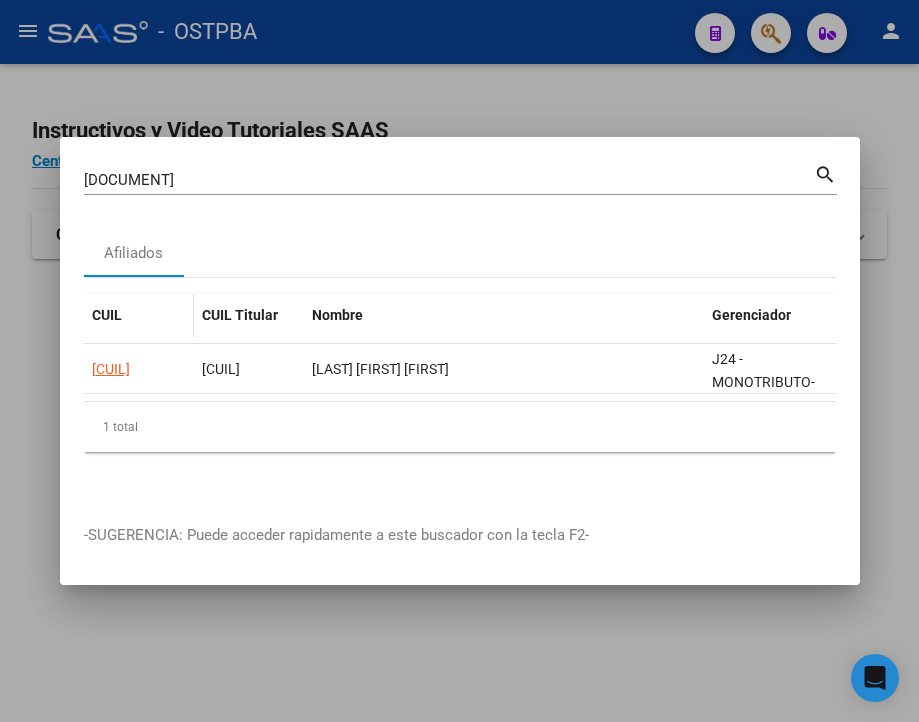 click on "[CUIL]" 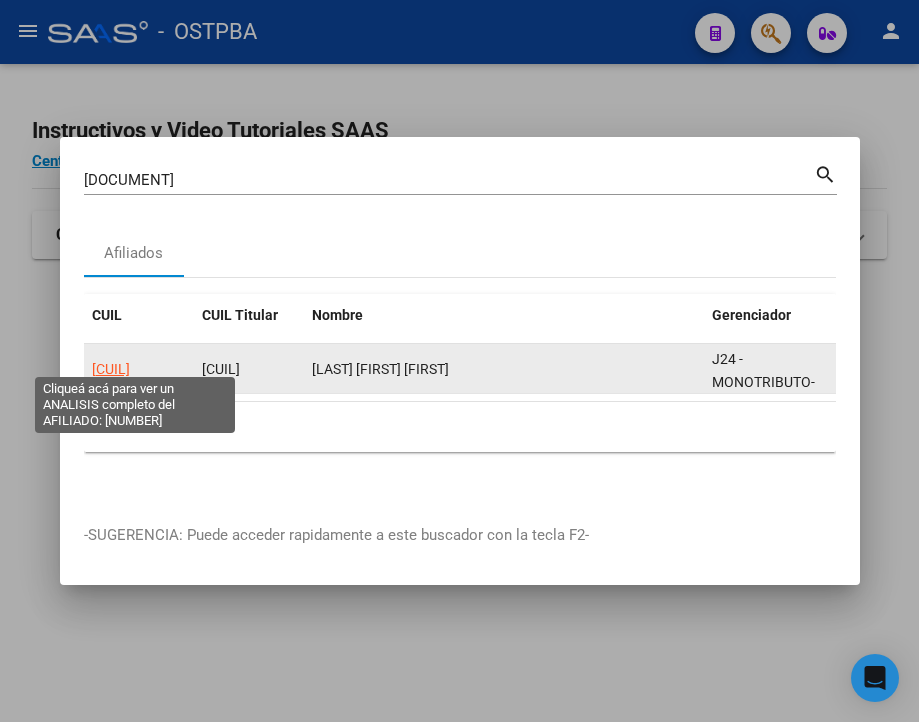 click on "[CUIL]" 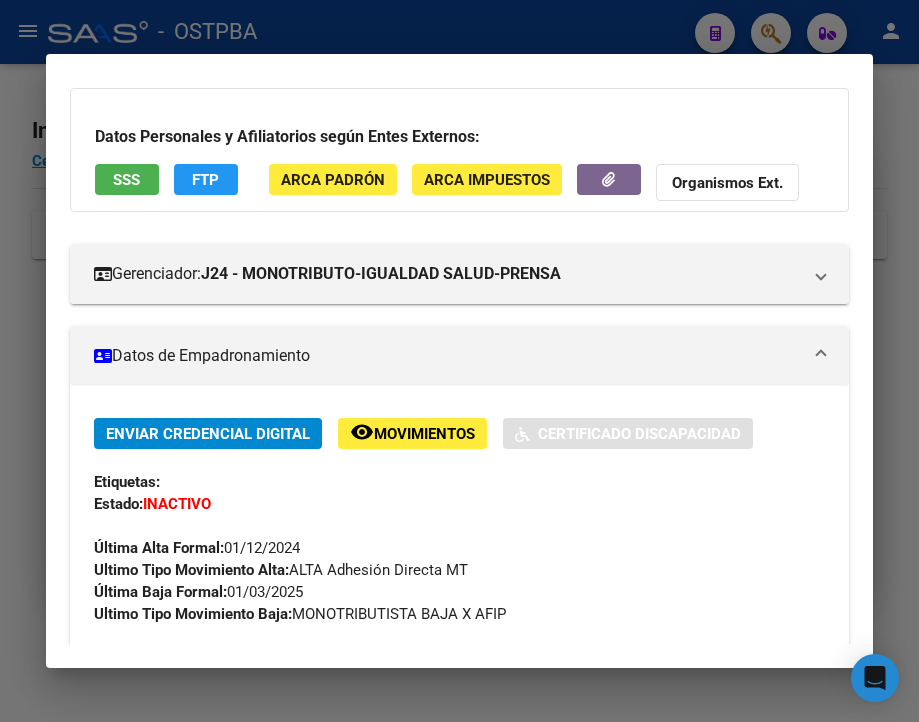 scroll, scrollTop: 200, scrollLeft: 0, axis: vertical 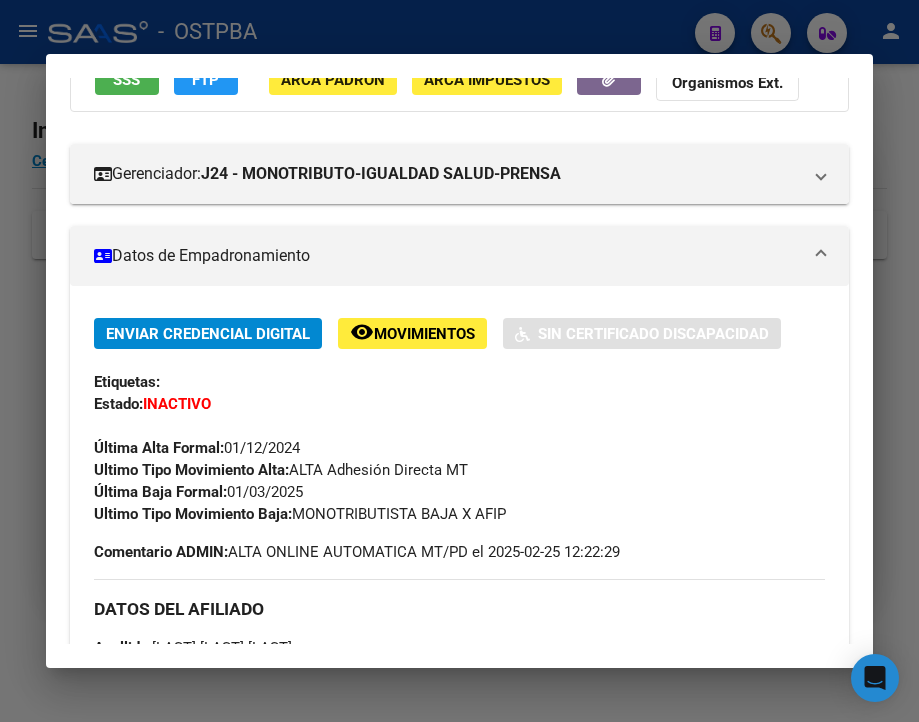 click at bounding box center (459, 361) 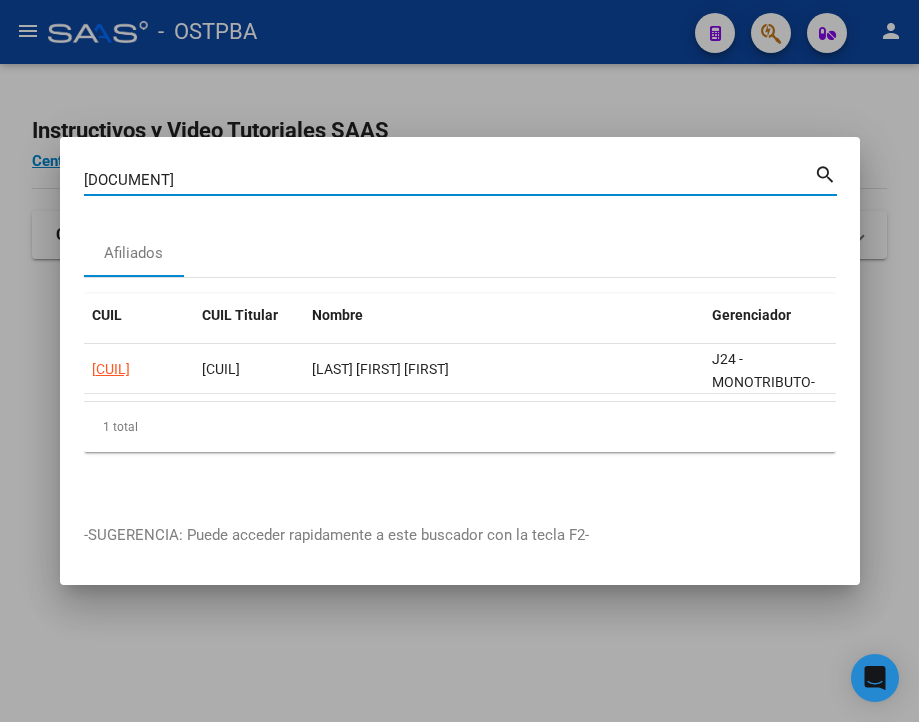click on "[DOCUMENT]" at bounding box center (449, 180) 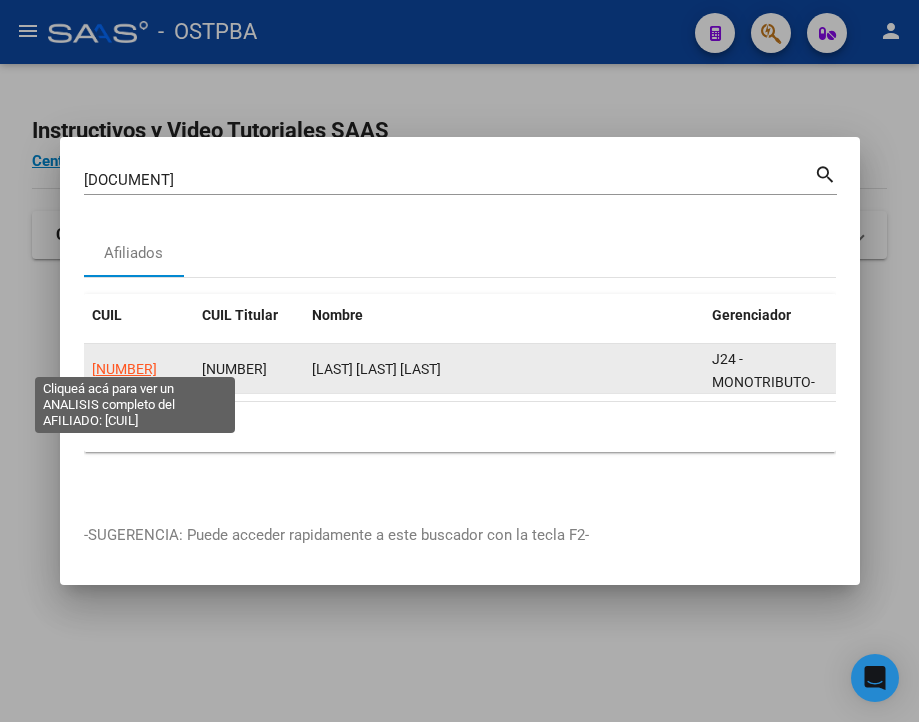 click on "[NUMBER]" 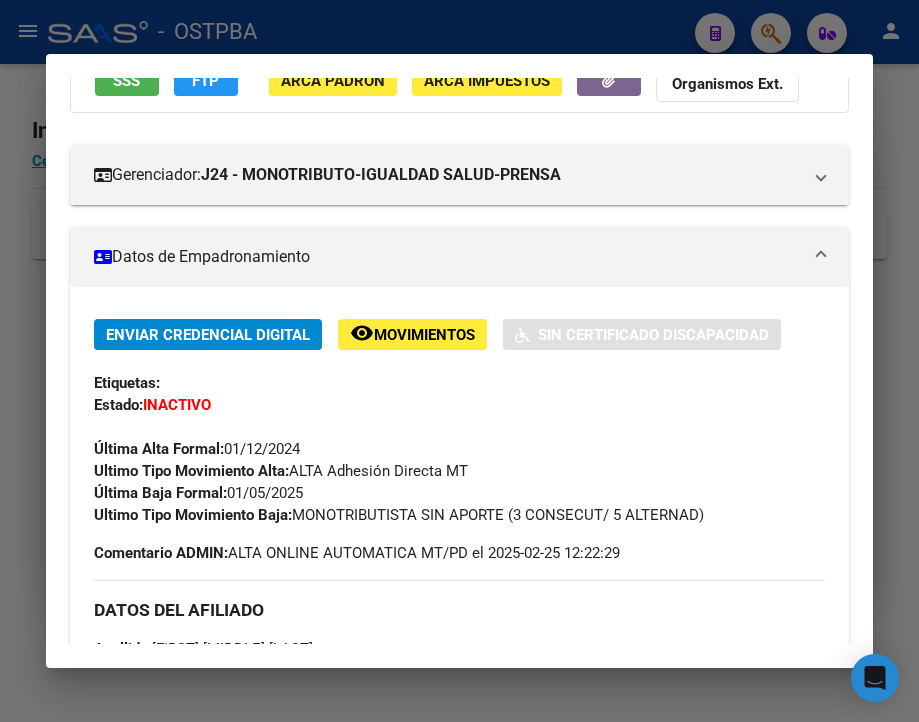 scroll, scrollTop: 200, scrollLeft: 0, axis: vertical 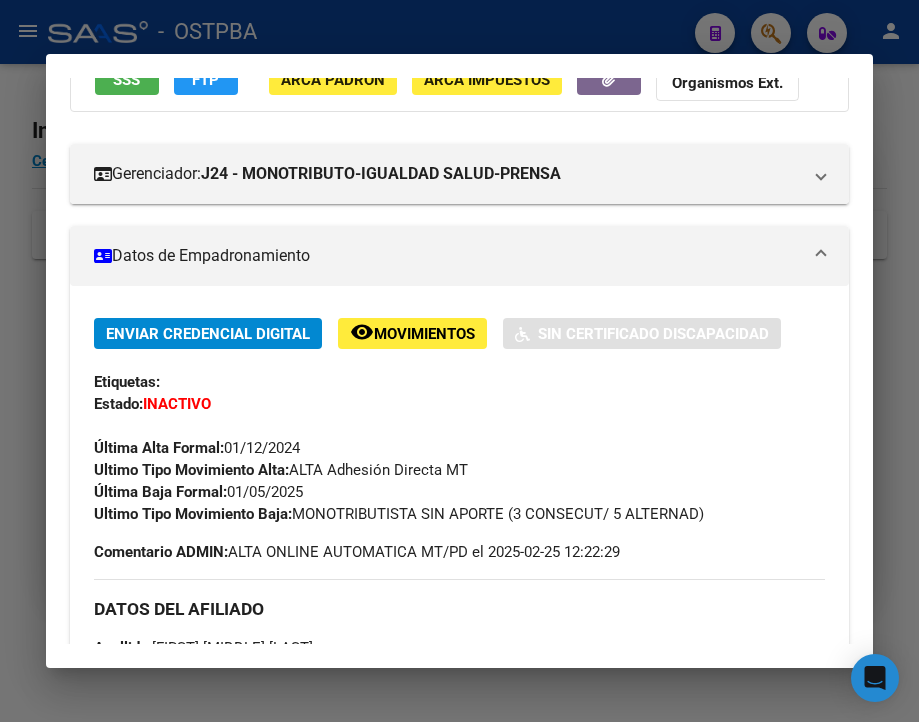 click at bounding box center (459, 361) 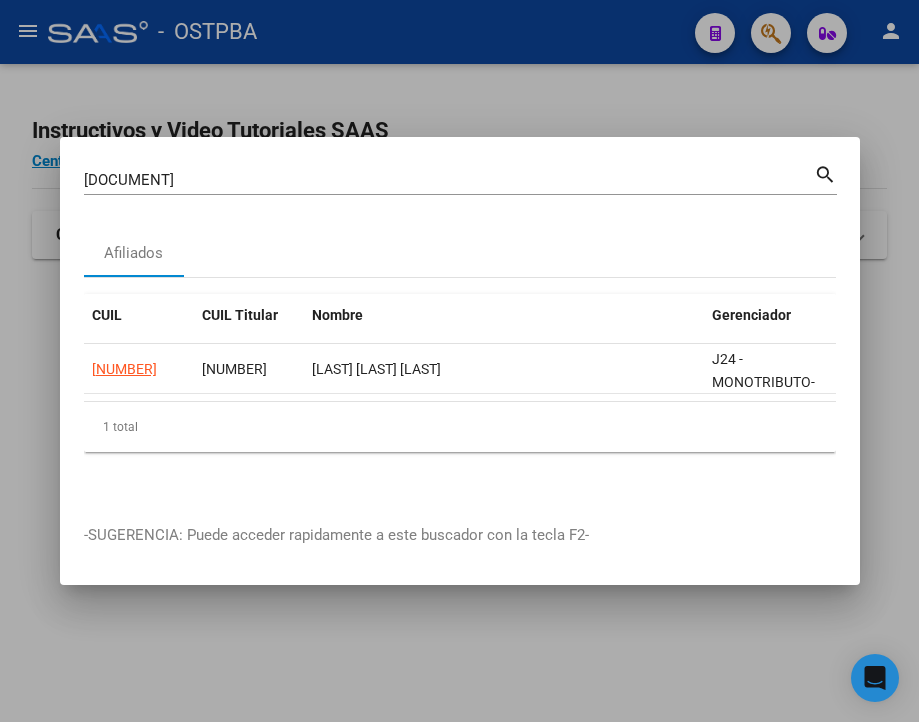 click on "[DOCUMENT]" at bounding box center [449, 180] 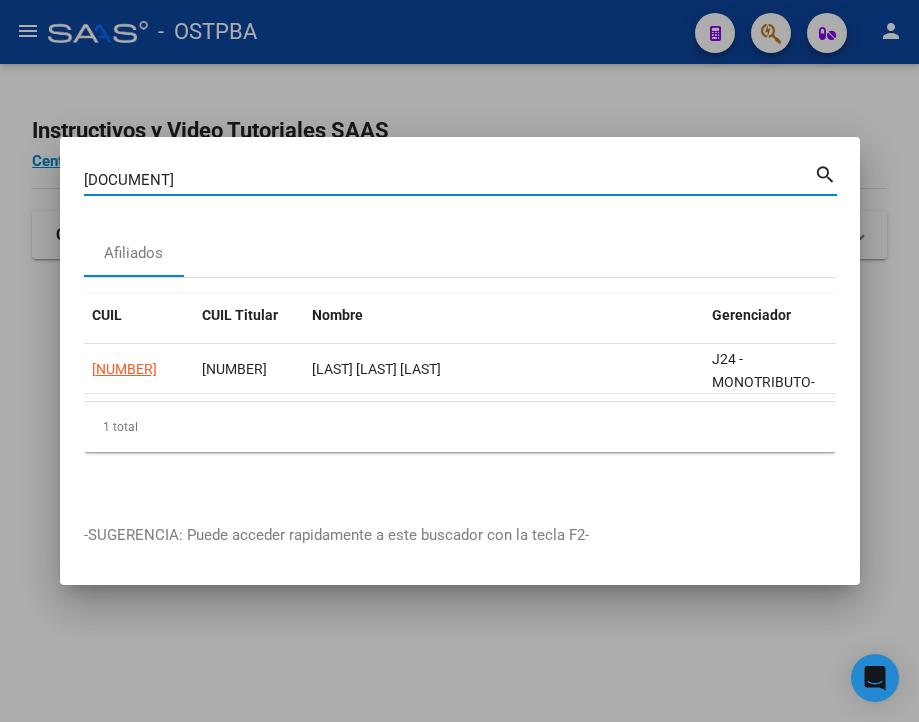 click on "[DOCUMENT]" at bounding box center [449, 180] 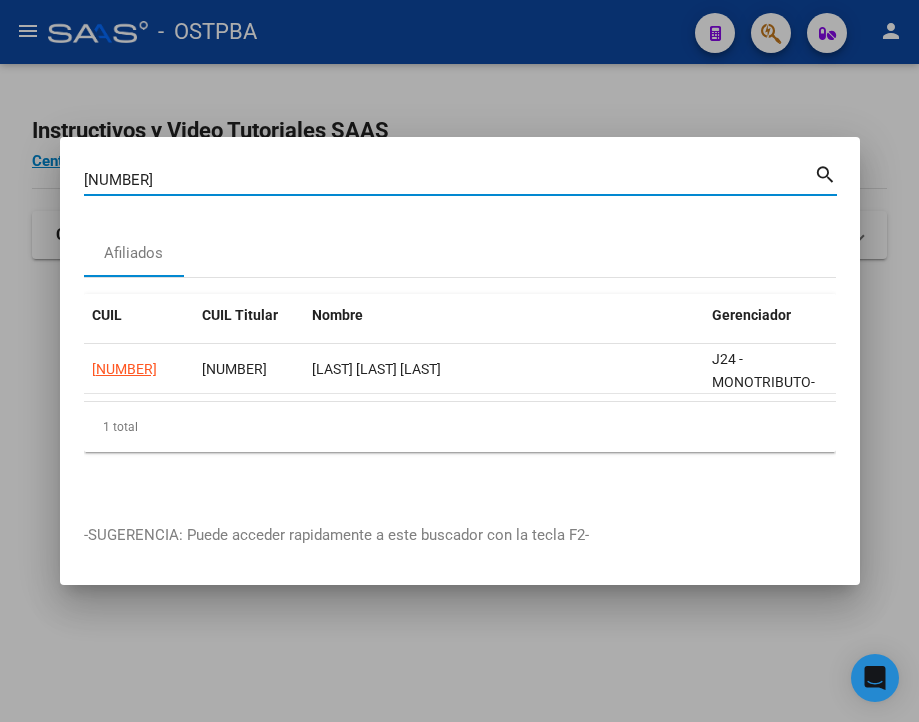 type on "[NUMBER]" 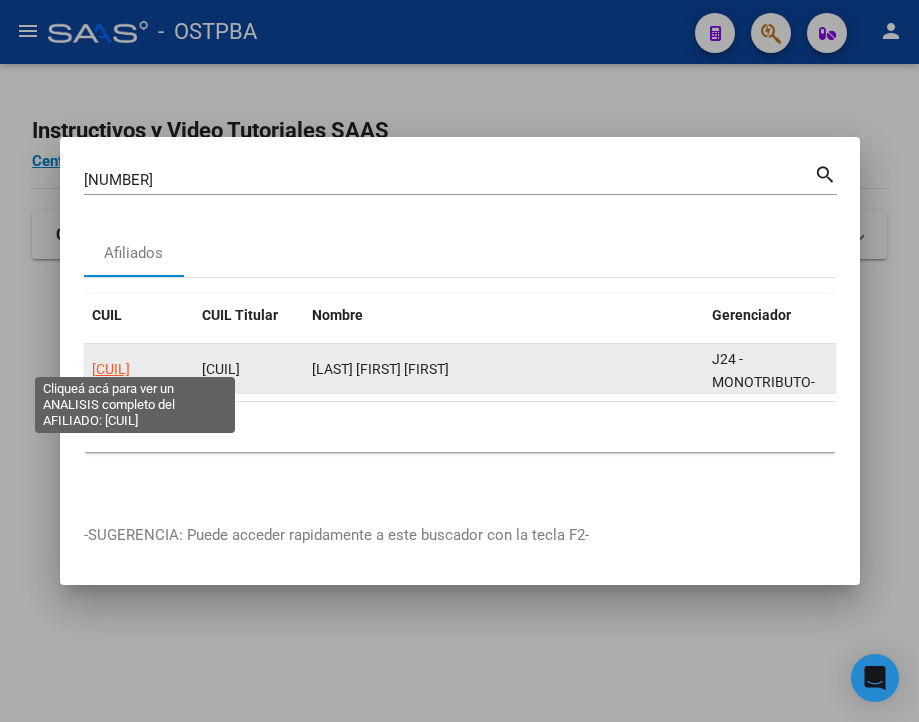 click on "[CUIL]" 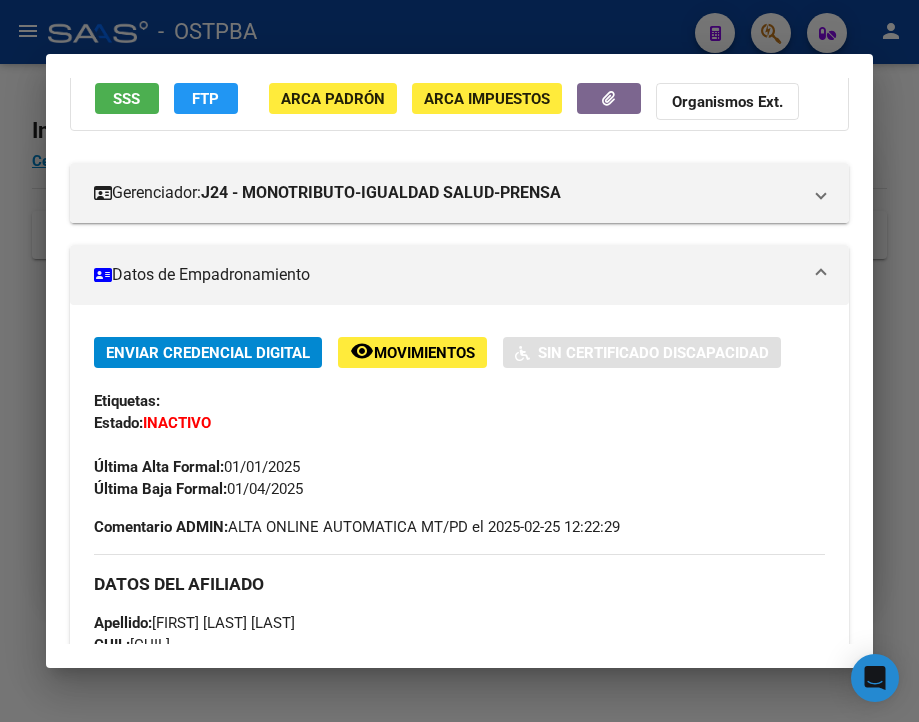 scroll, scrollTop: 300, scrollLeft: 0, axis: vertical 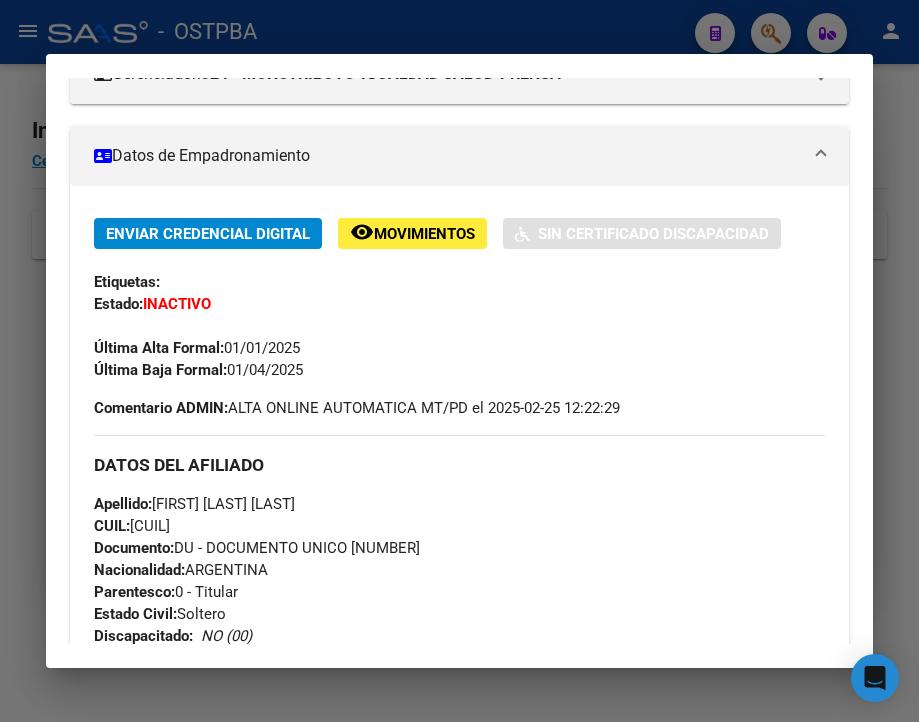 drag, startPoint x: 228, startPoint y: 384, endPoint x: 311, endPoint y: 392, distance: 83.38465 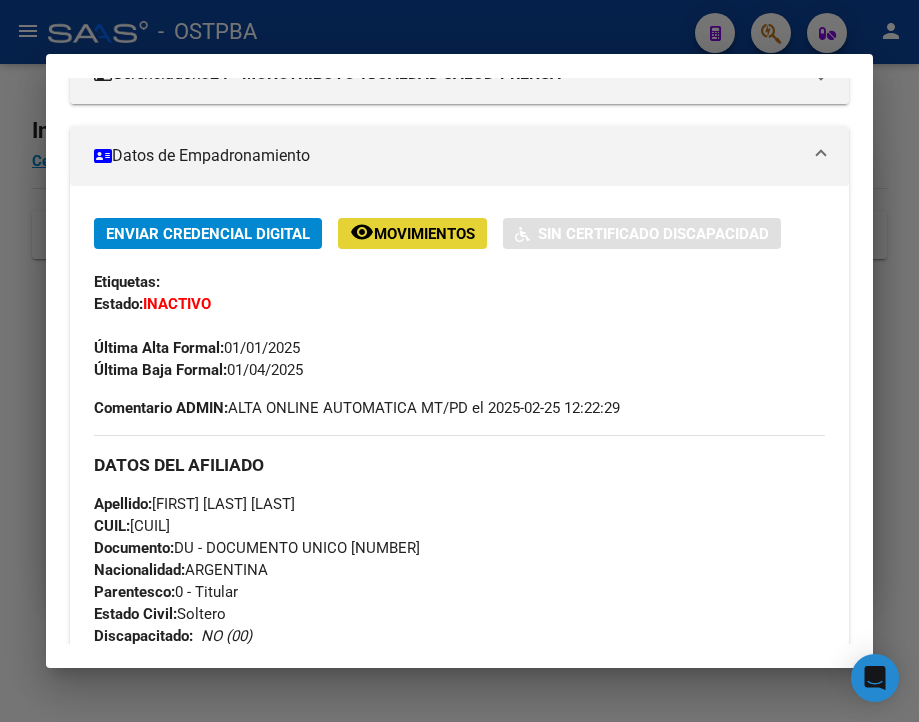 click on "remove_red_eye Movimientos" 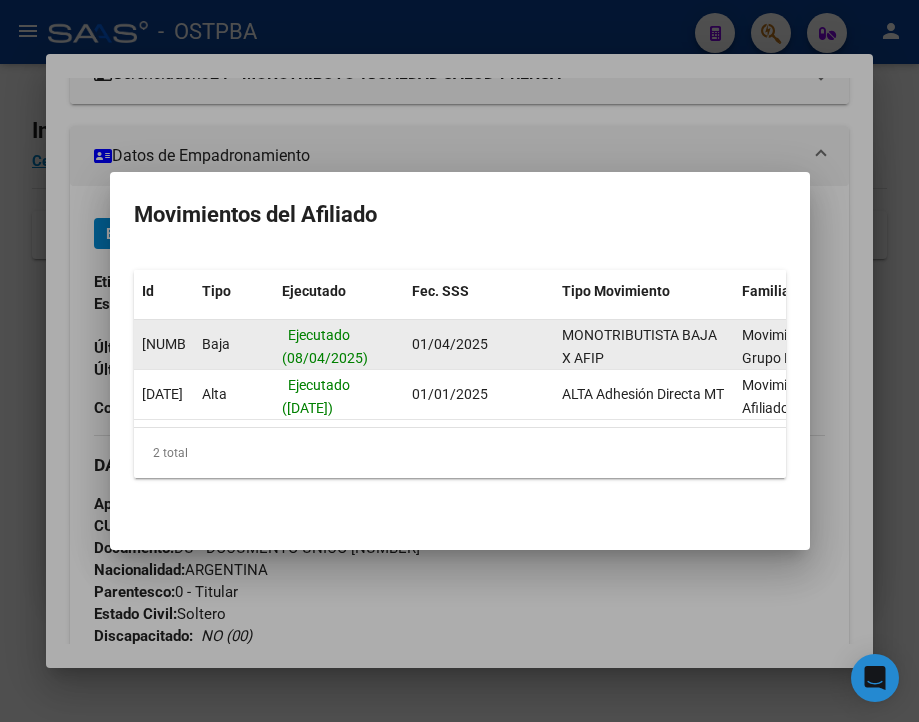 scroll, scrollTop: 4, scrollLeft: 0, axis: vertical 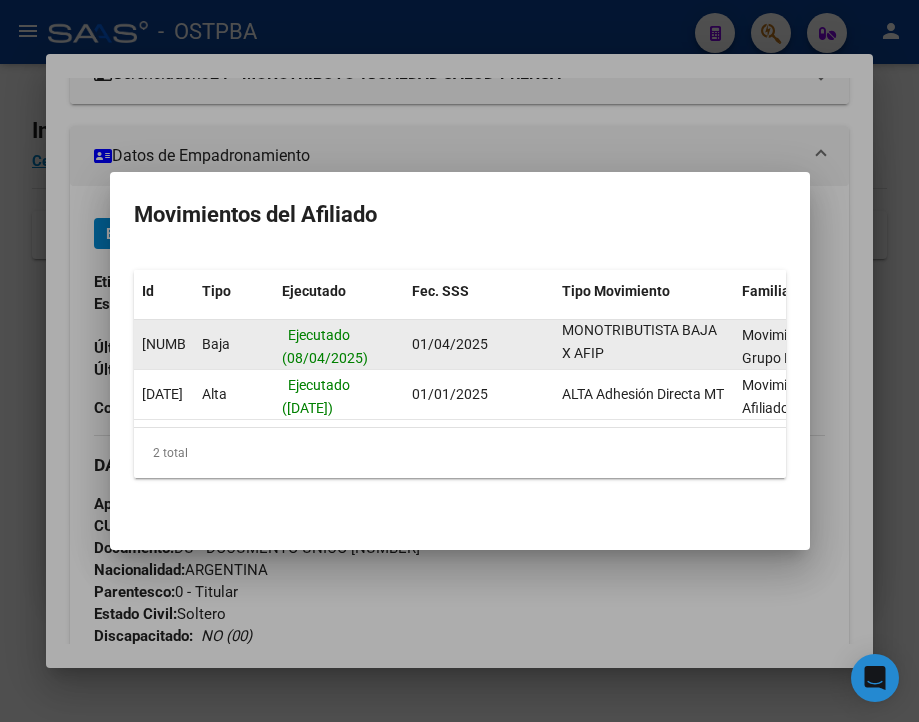 drag, startPoint x: 563, startPoint y: 329, endPoint x: 625, endPoint y: 342, distance: 63.348244 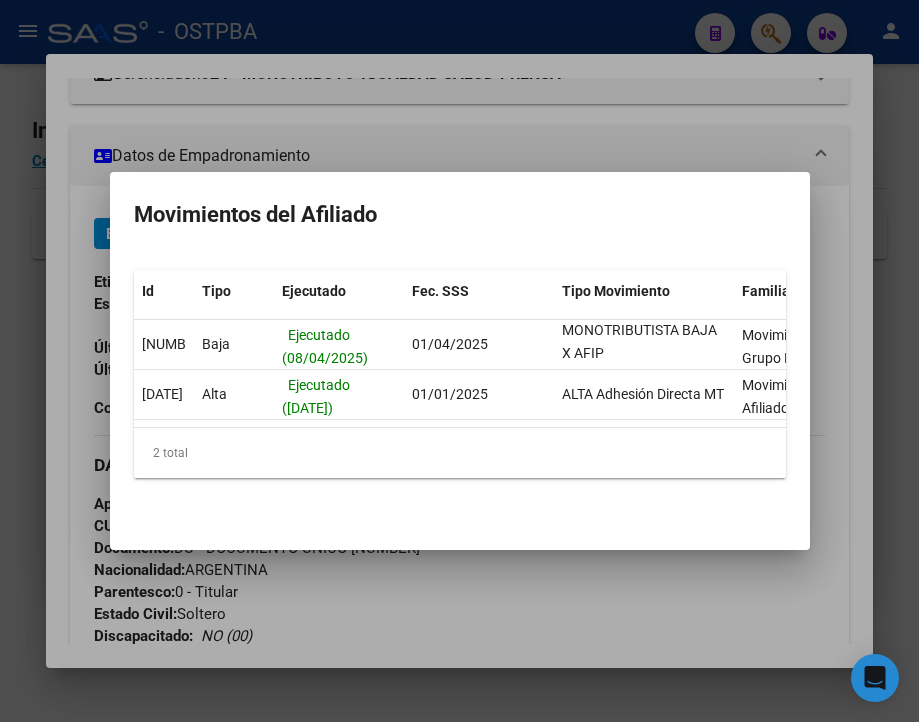 click at bounding box center [459, 361] 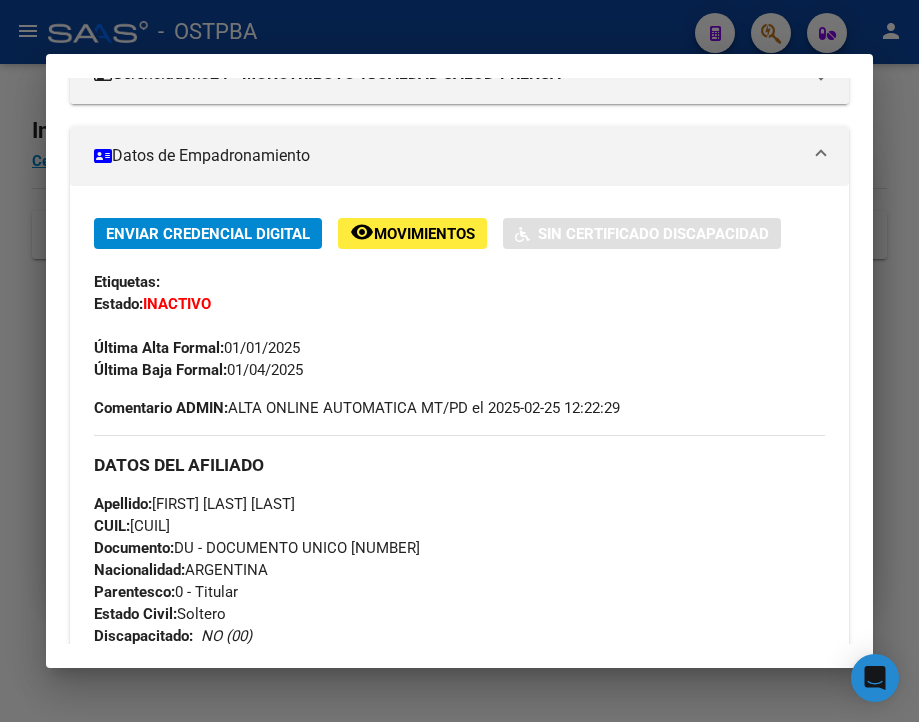 click at bounding box center (459, 361) 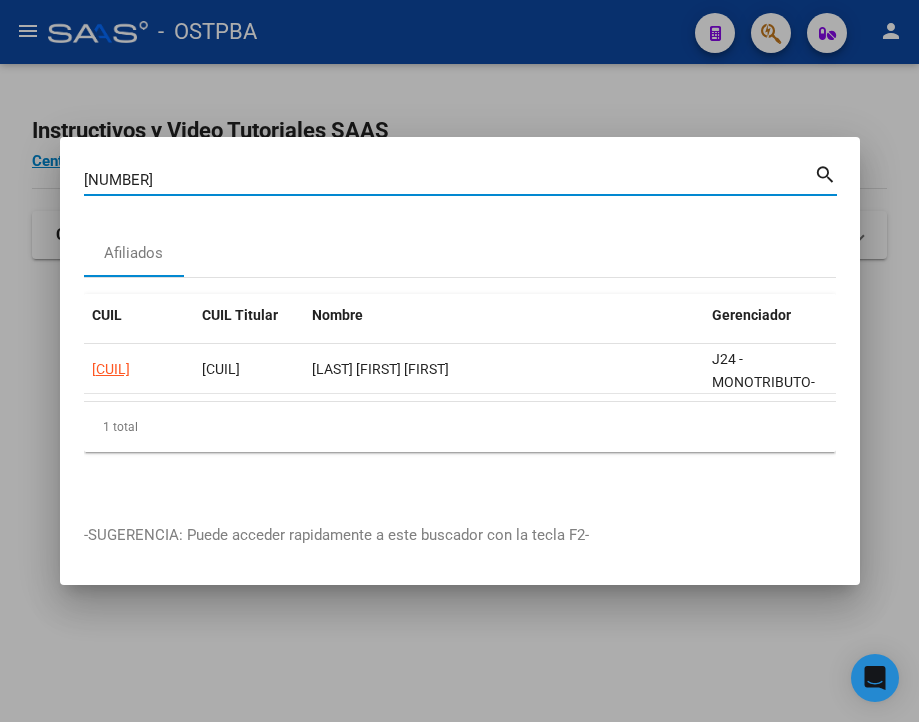 click on "[NUMBER]" at bounding box center [449, 180] 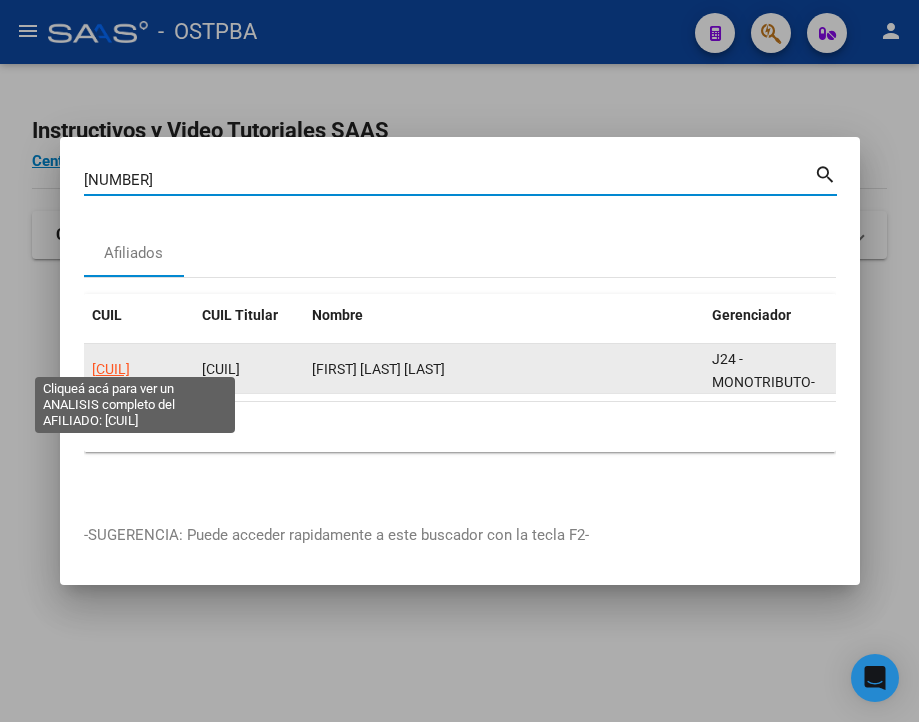 click on "[CUIL]" 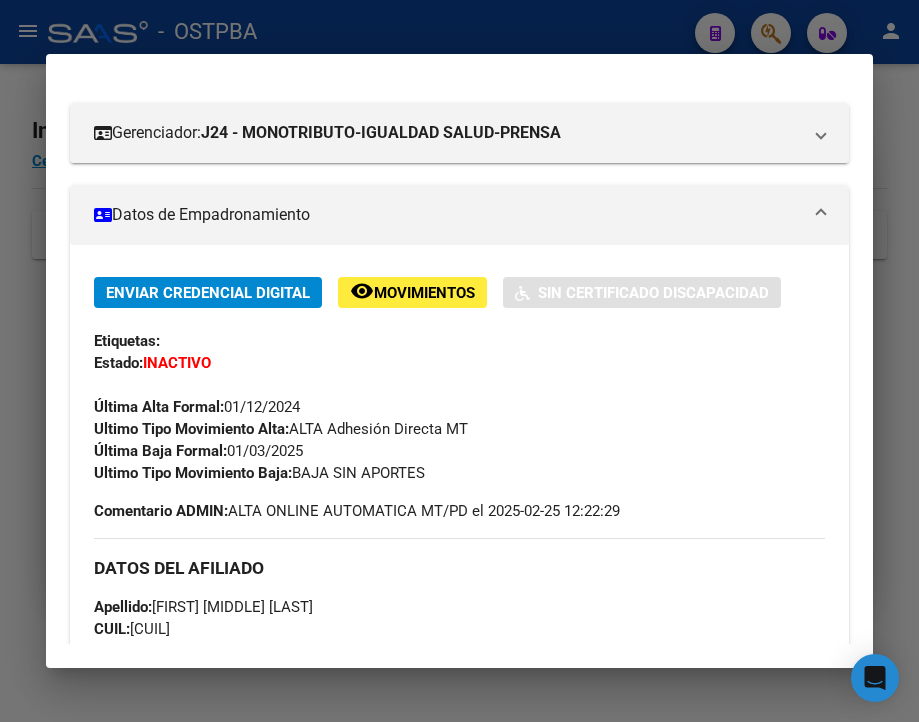 scroll, scrollTop: 300, scrollLeft: 0, axis: vertical 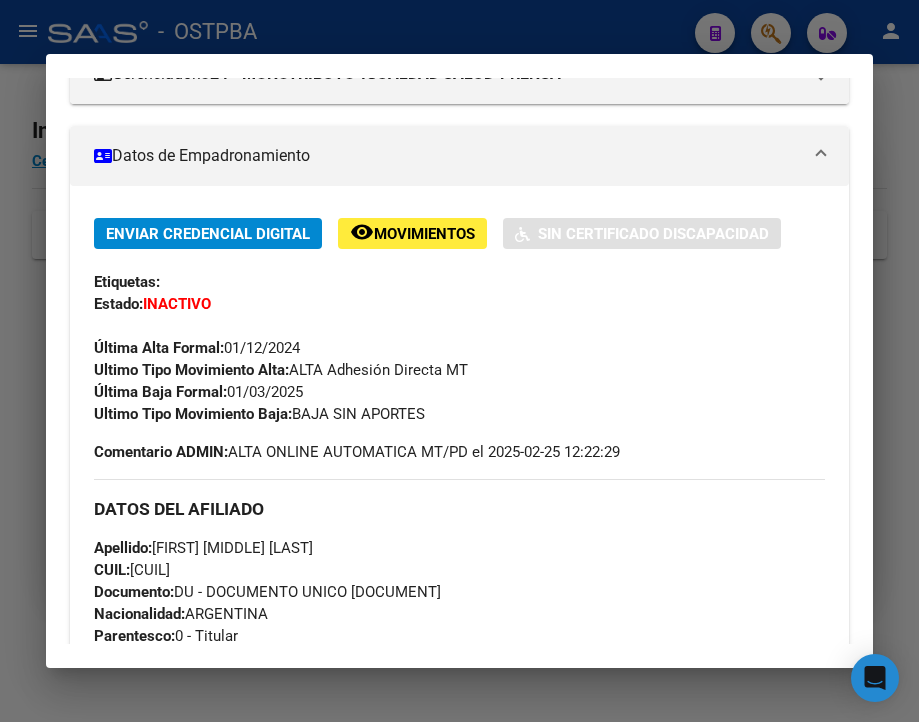 click at bounding box center (459, 361) 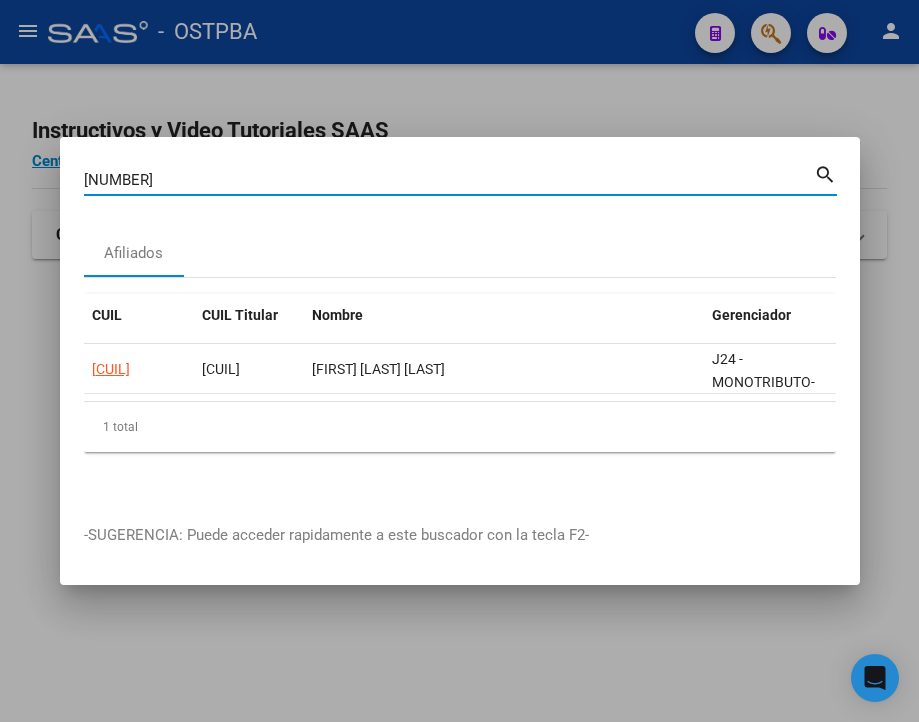 click on "[NUMBER]" at bounding box center [449, 180] 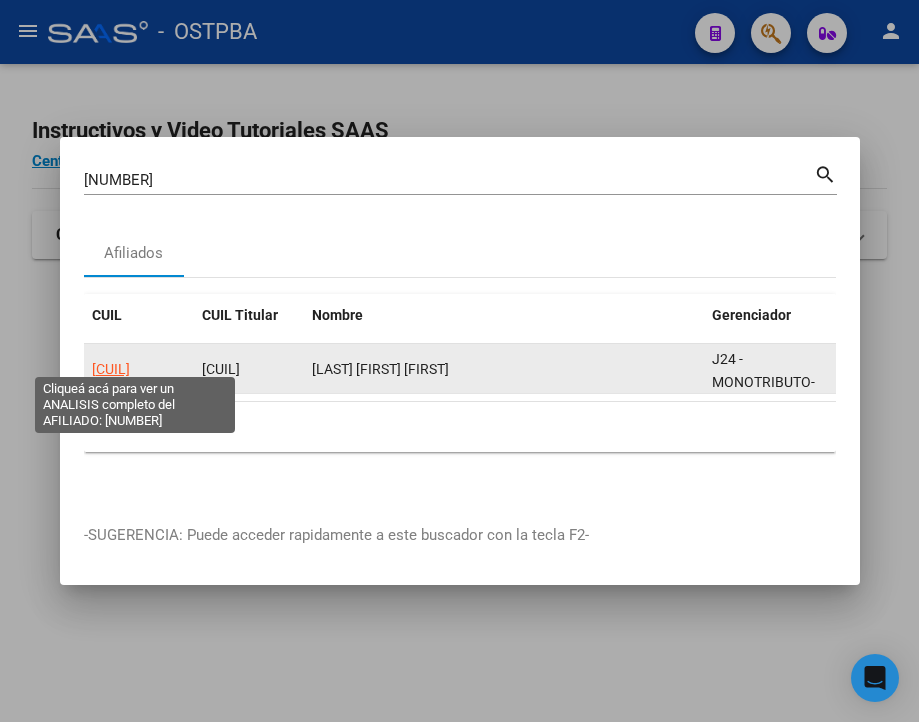 click on "[CUIL]" 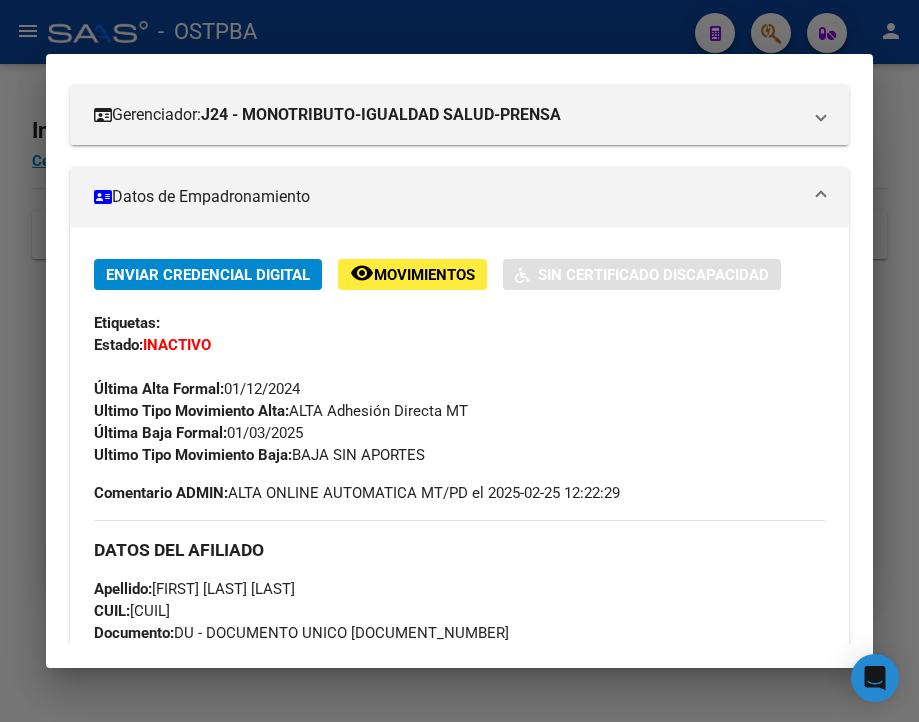 scroll, scrollTop: 260, scrollLeft: 0, axis: vertical 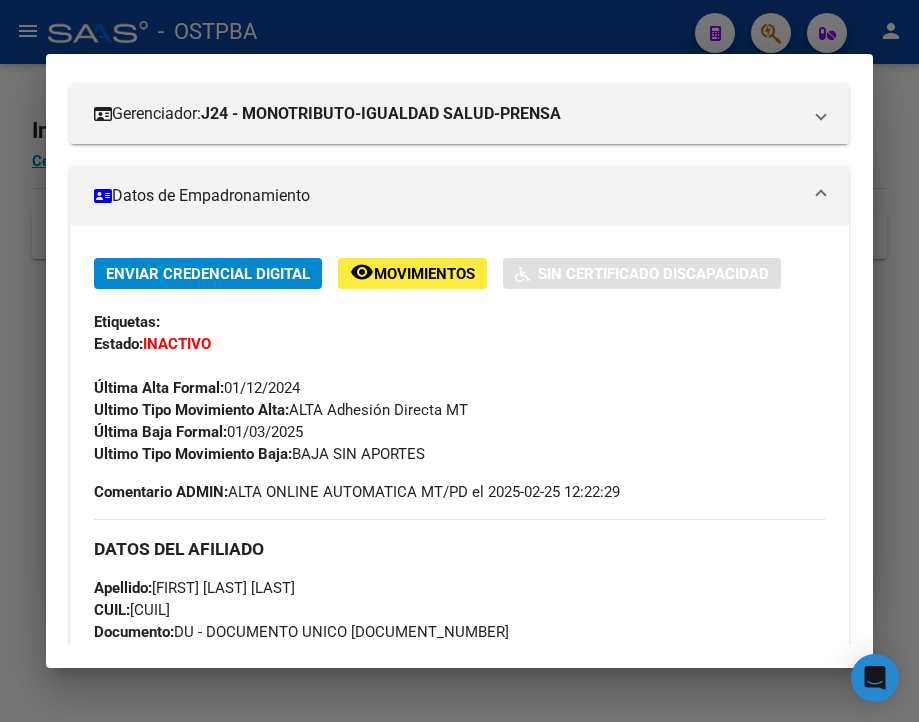 click at bounding box center (459, 361) 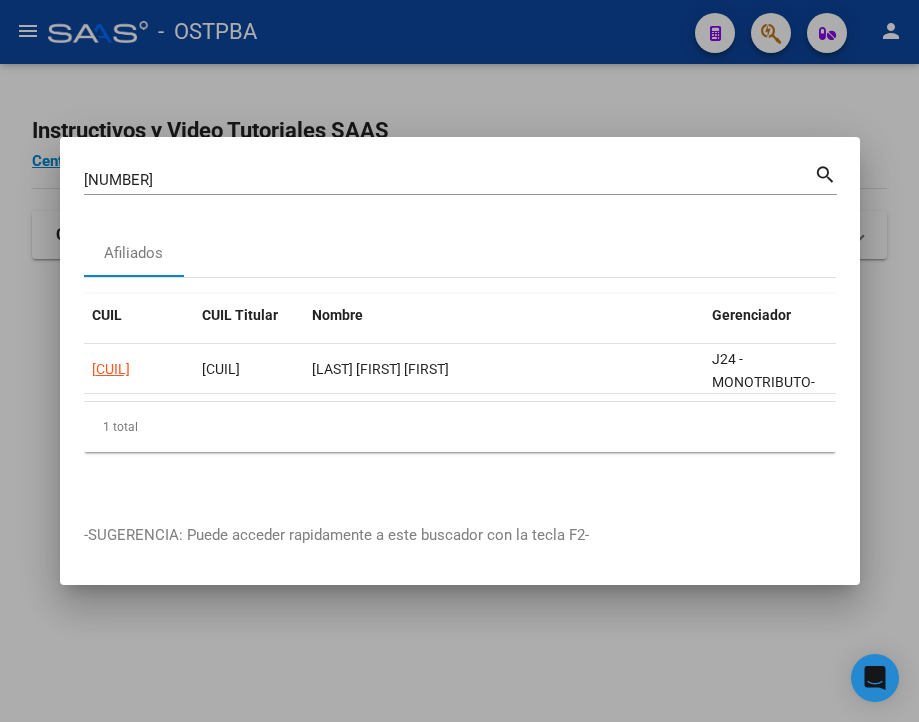 click on "[NUMBER]" at bounding box center [449, 180] 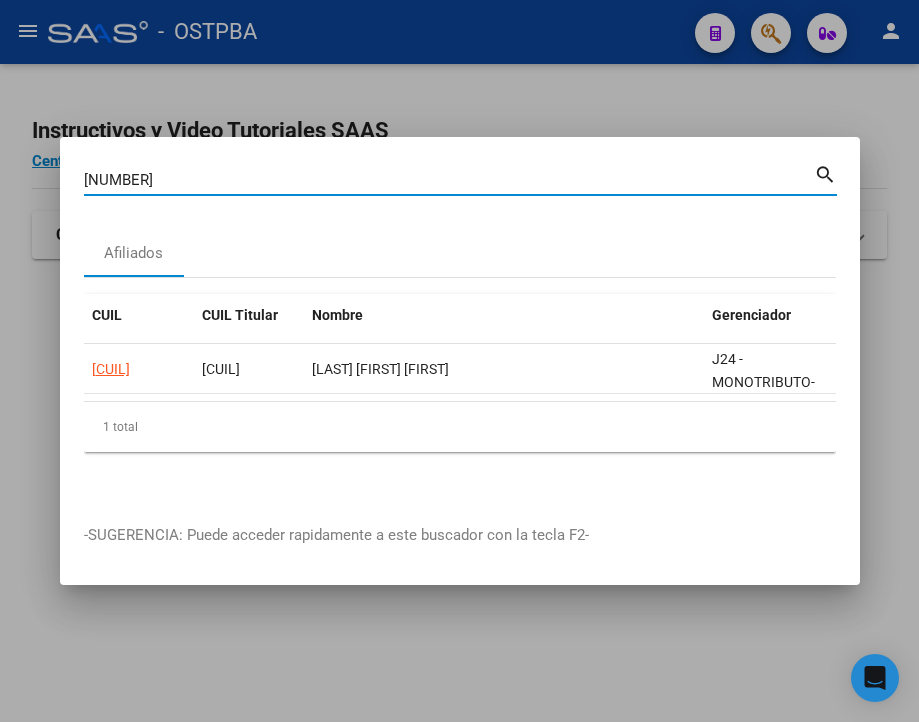 click on "[NUMBER]" at bounding box center (449, 180) 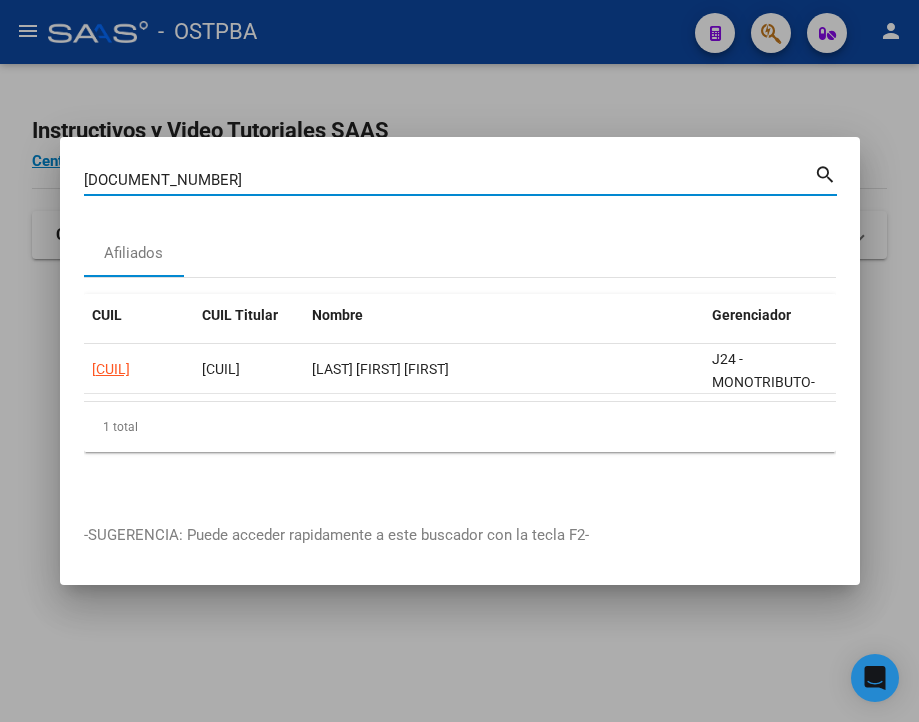 type on "[DOCUMENT_NUMBER]" 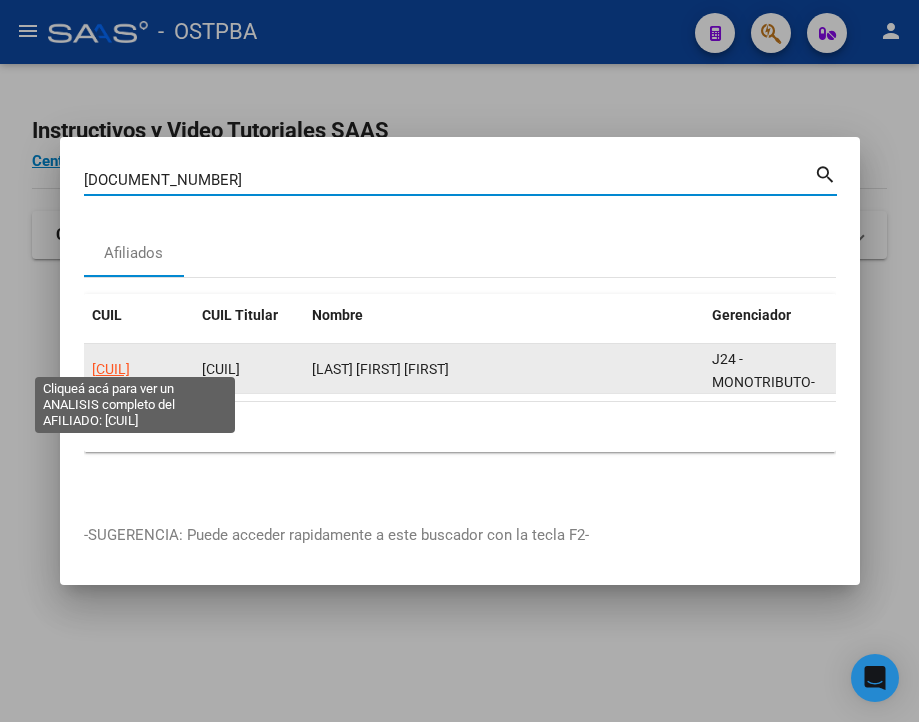 click on "[CUIL]" 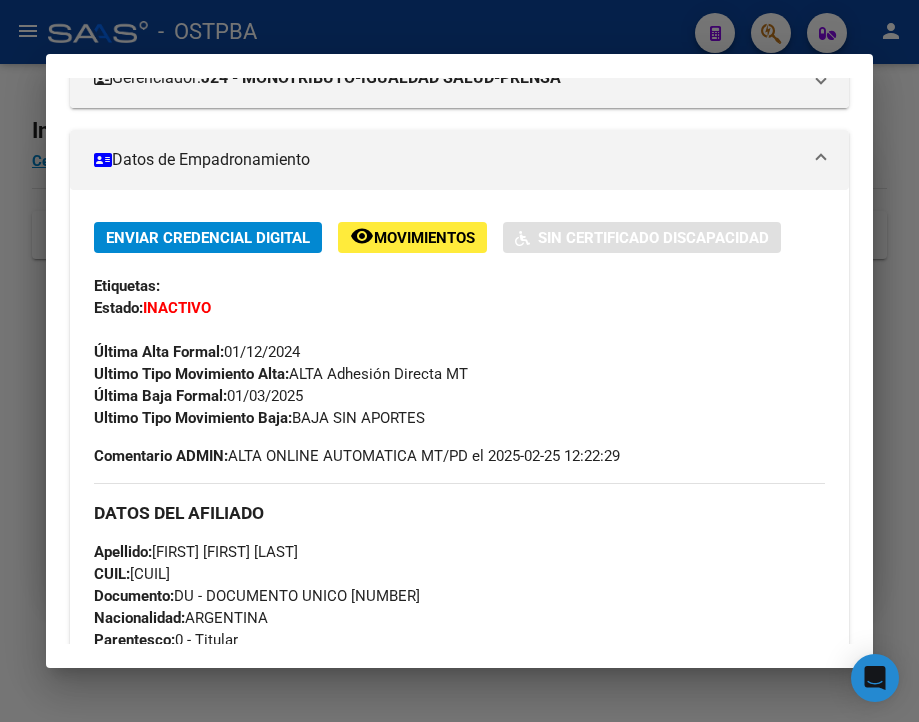 scroll, scrollTop: 300, scrollLeft: 0, axis: vertical 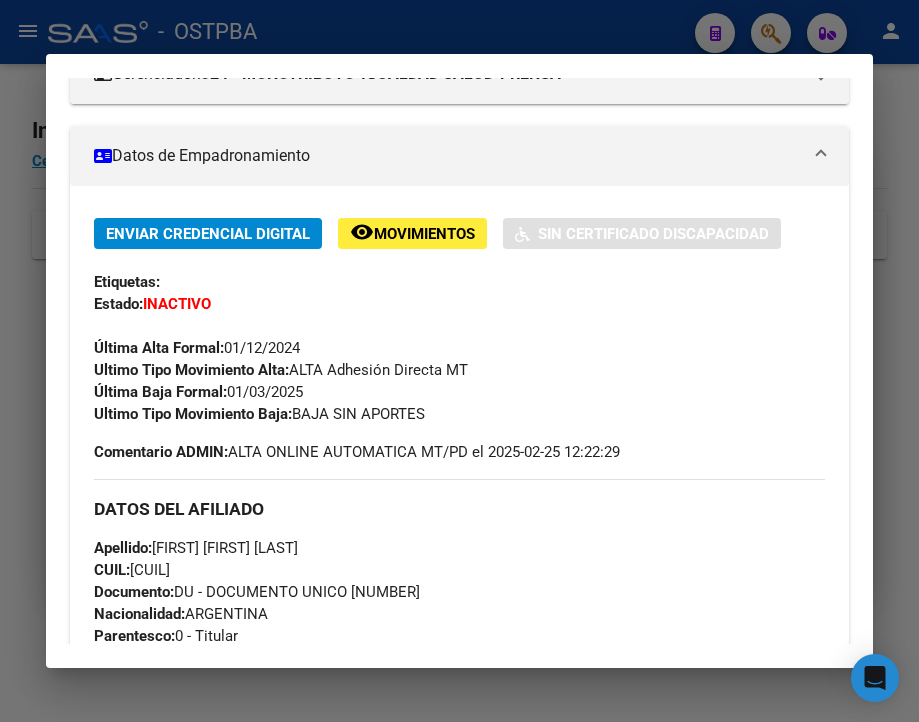 click at bounding box center [459, 361] 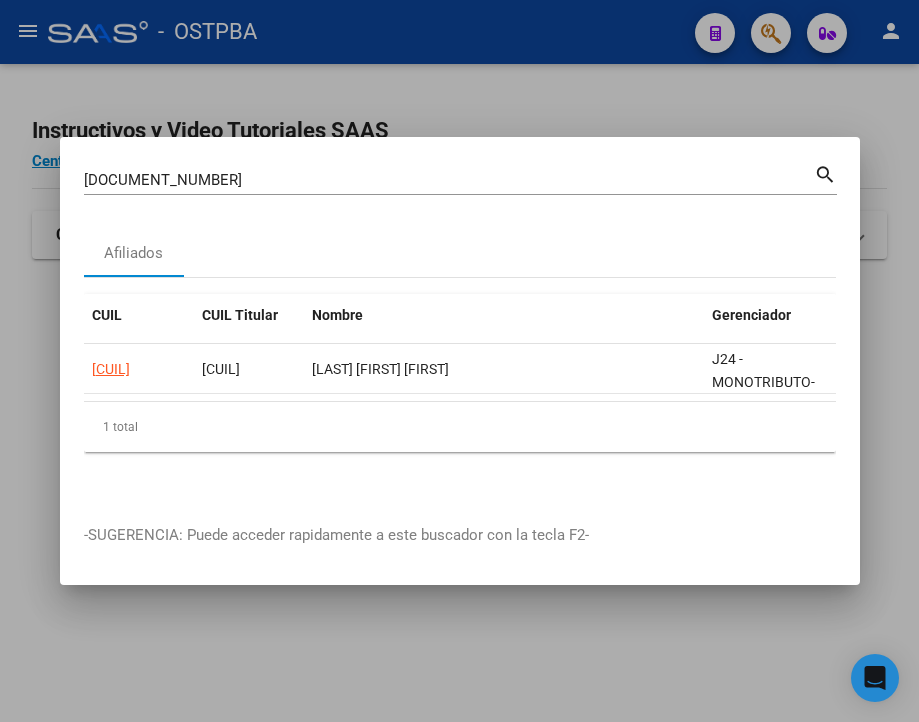 click on "[DOCUMENT_NUMBER]" at bounding box center [449, 180] 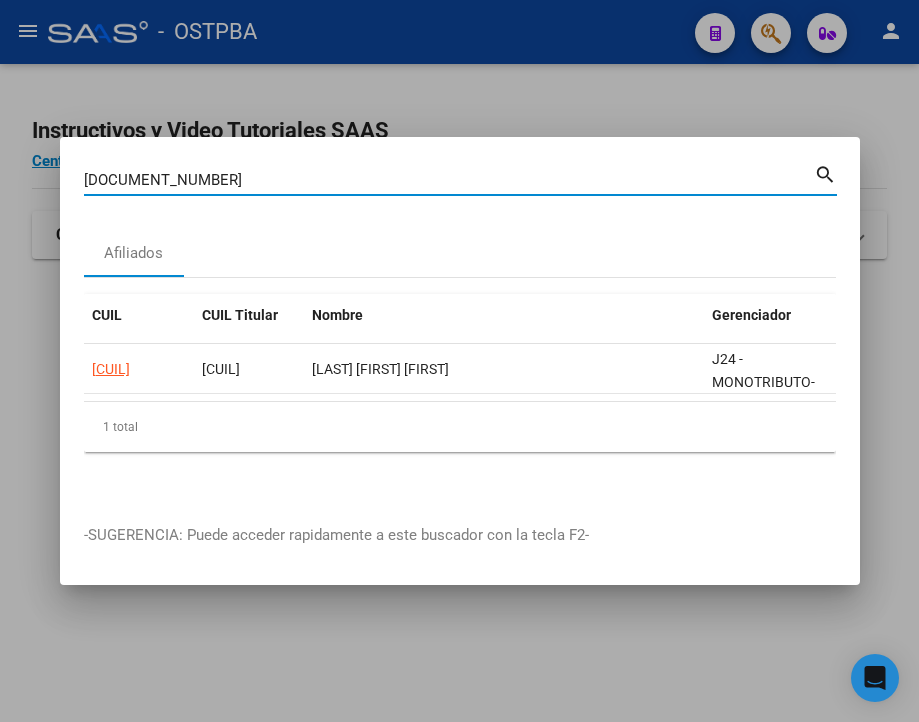 click on "[DOCUMENT_NUMBER]" at bounding box center (449, 180) 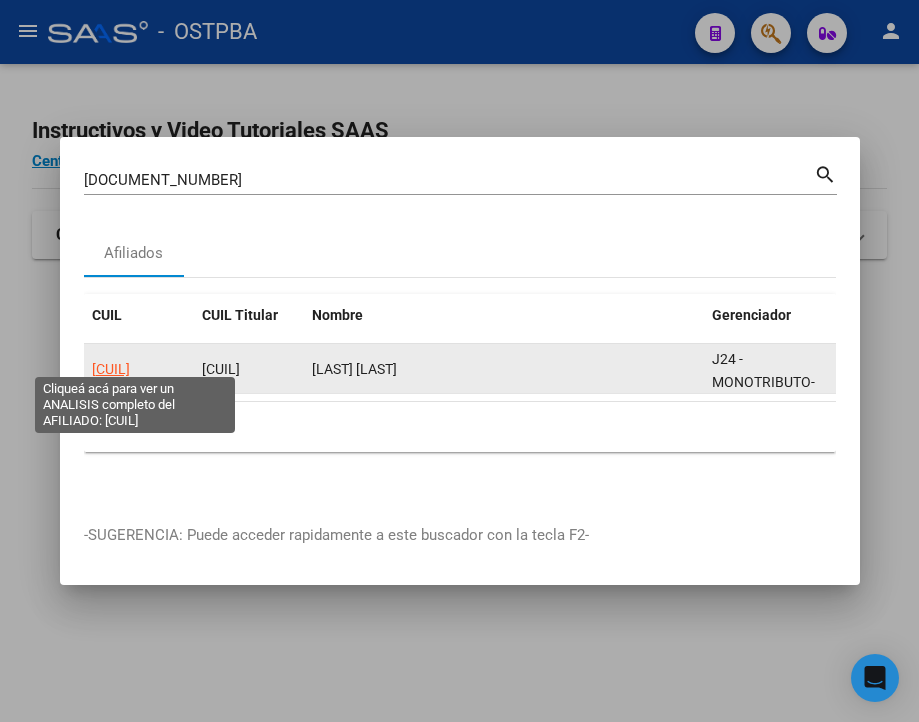 click on "[CUIL]" 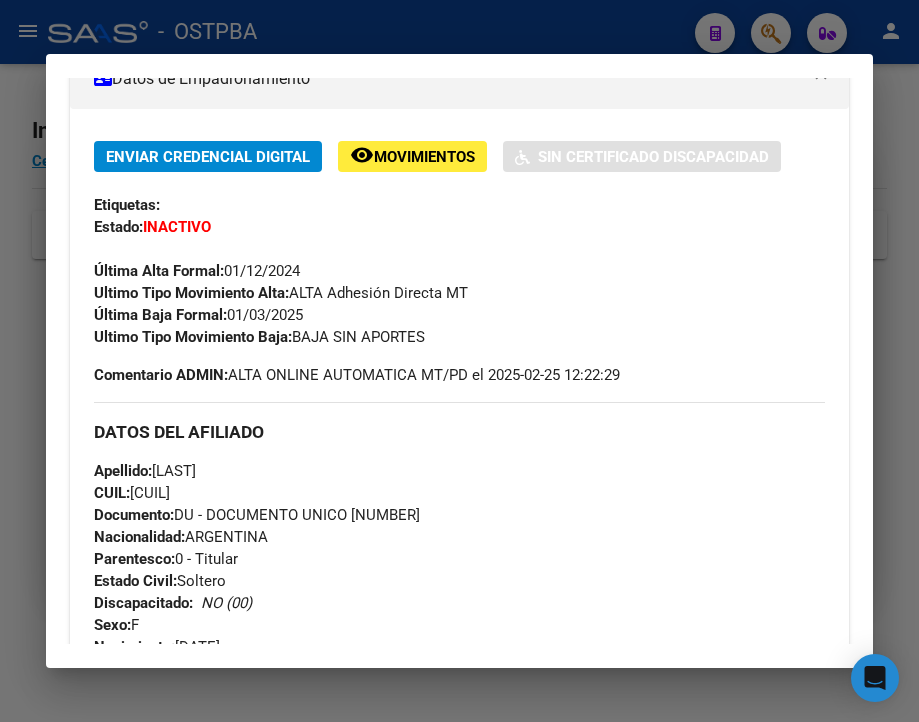 scroll, scrollTop: 400, scrollLeft: 0, axis: vertical 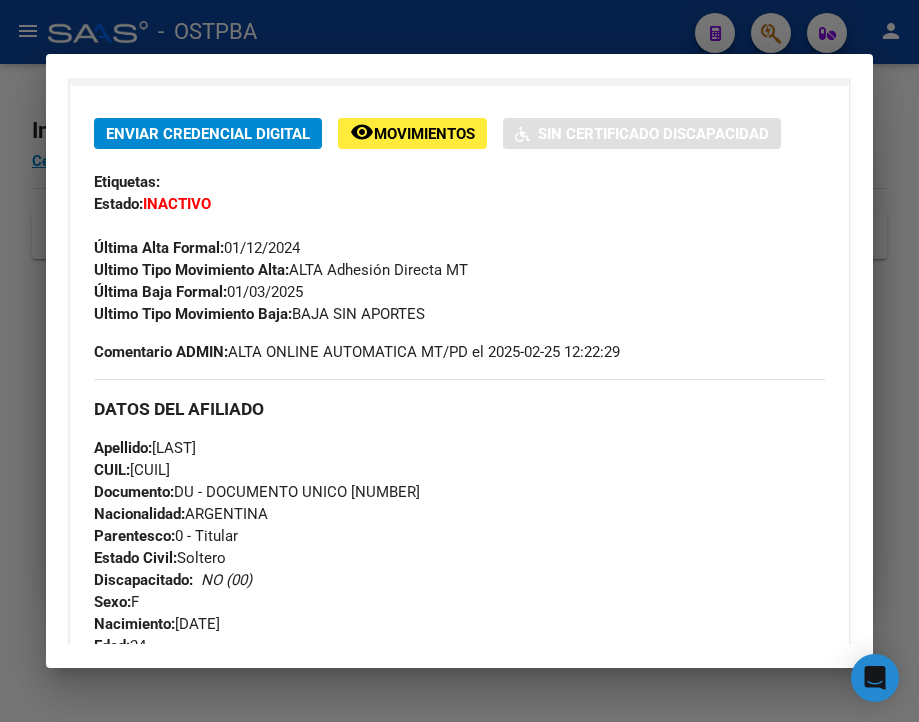 click at bounding box center (459, 361) 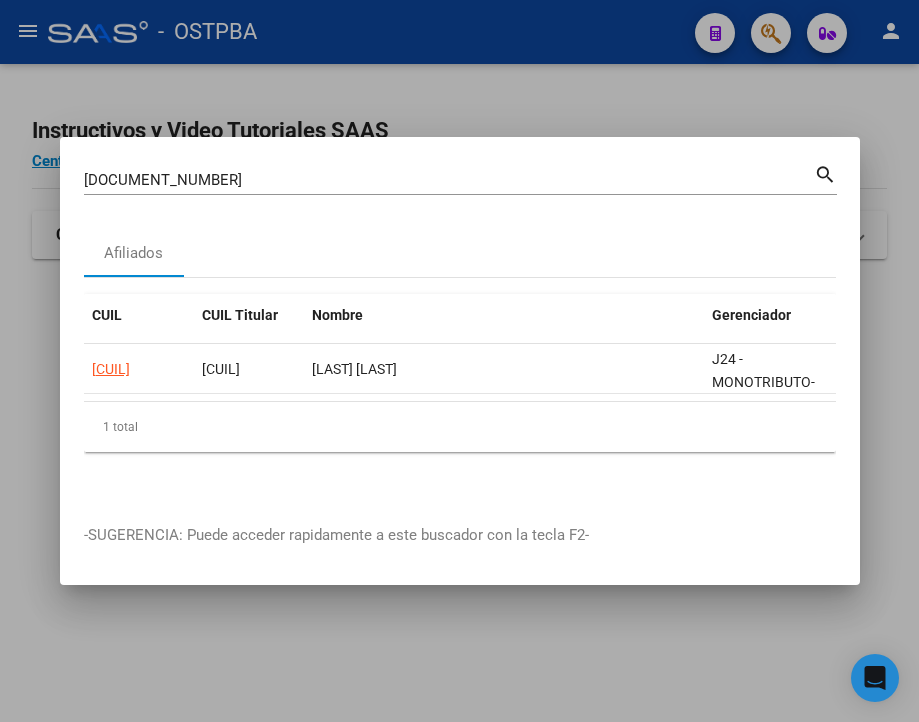 click on "[DOCUMENT_NUMBER]" at bounding box center (449, 180) 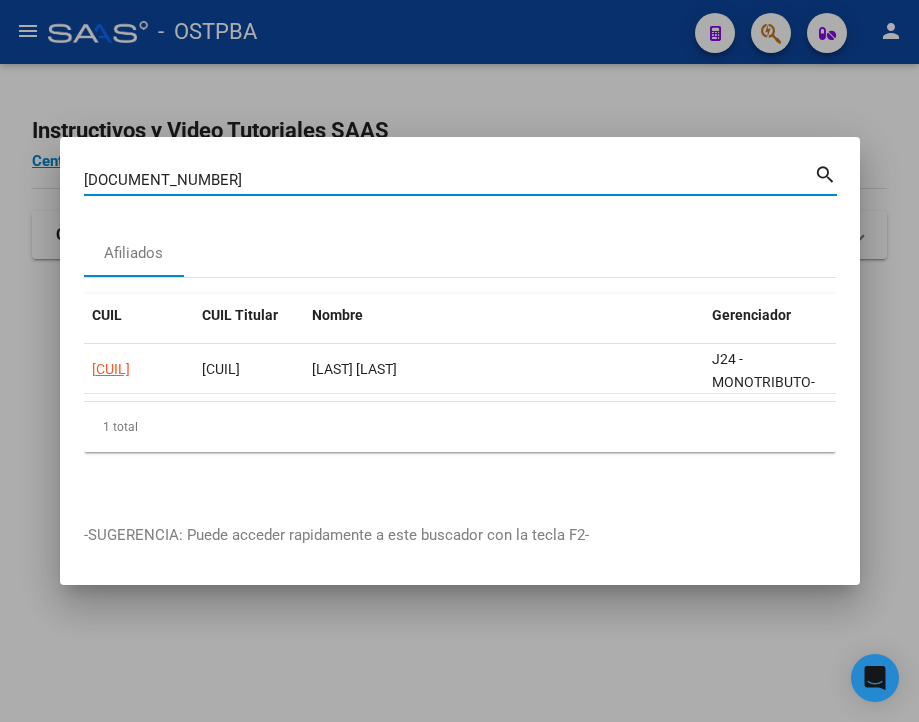 click on "[DOCUMENT_NUMBER]" at bounding box center (449, 180) 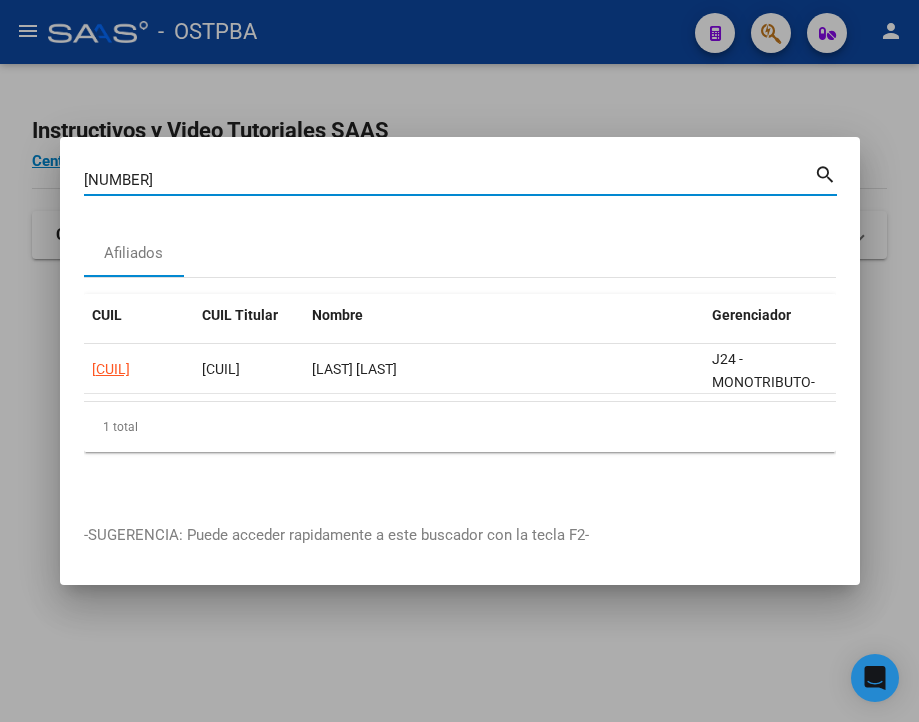 type on "[NUMBER]" 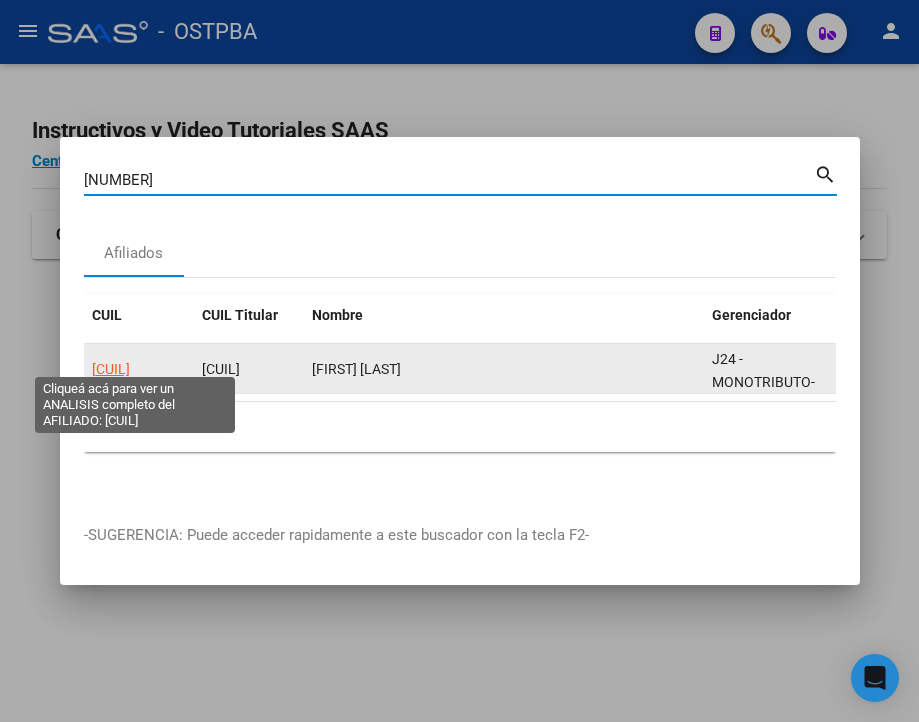 click on "[CUIL]" 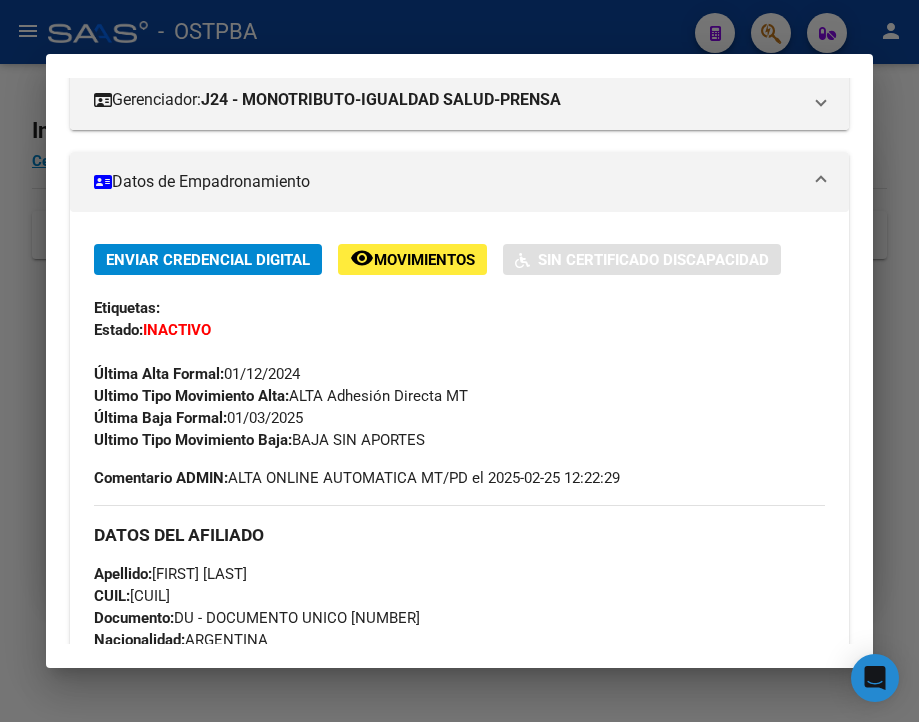 scroll, scrollTop: 300, scrollLeft: 0, axis: vertical 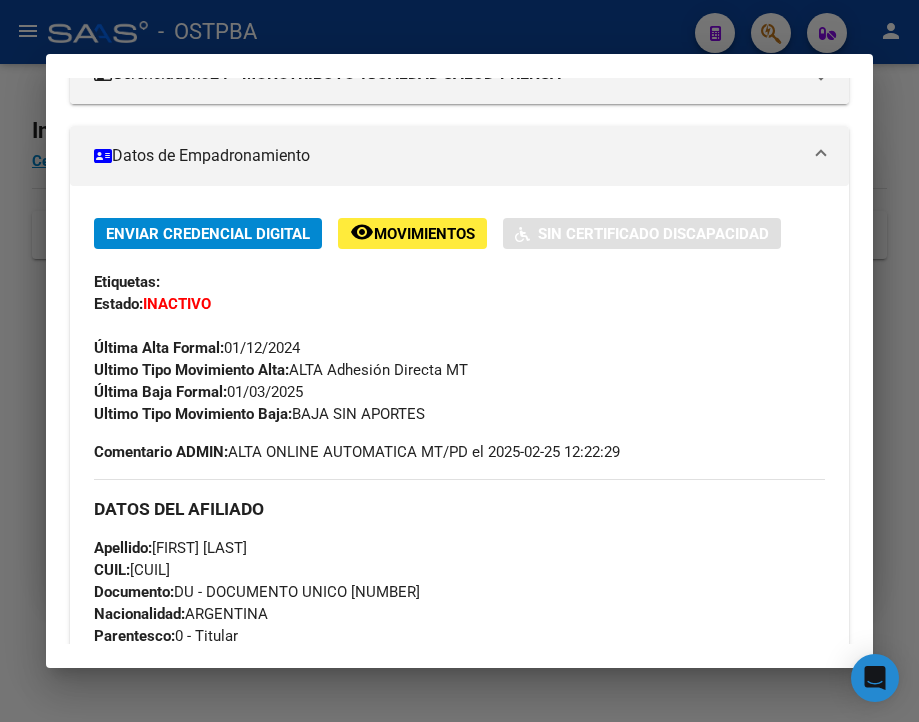 click at bounding box center [459, 361] 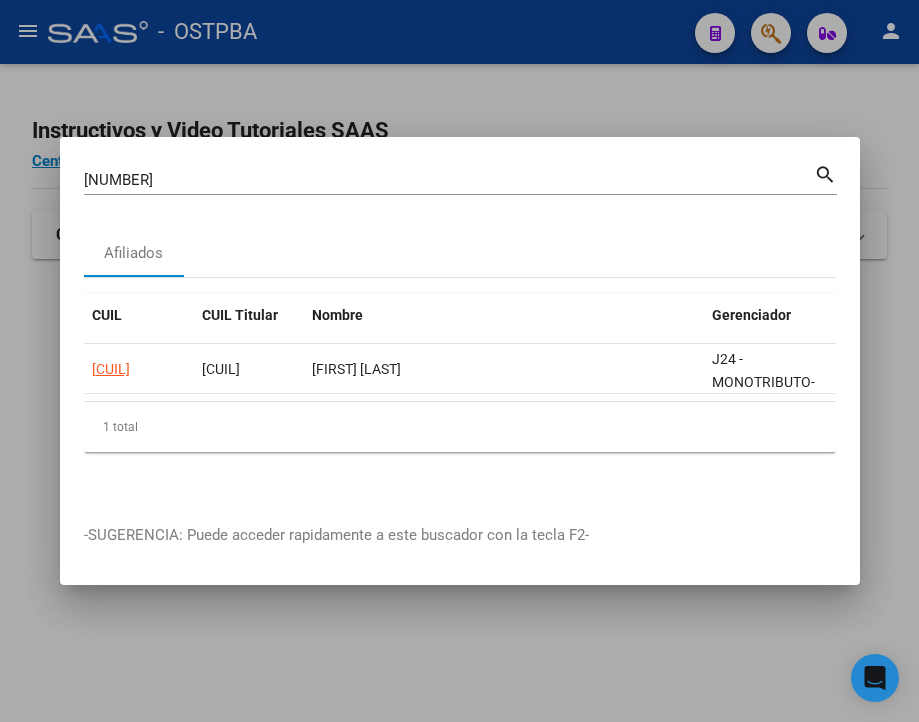 click on "[NUMBER]" at bounding box center [449, 180] 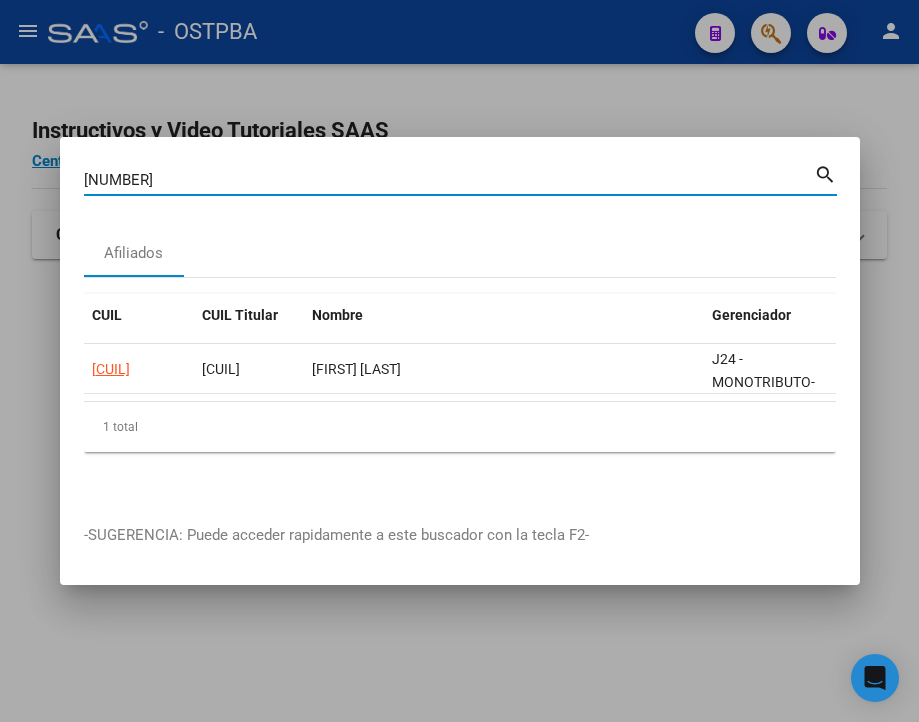 click on "[NUMBER]" at bounding box center (449, 180) 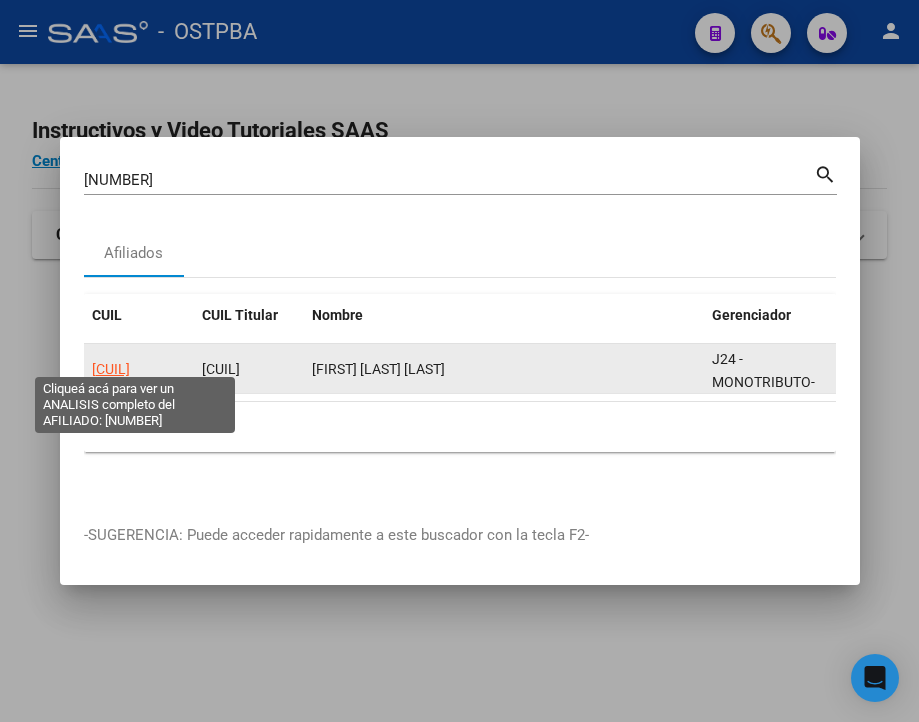 click on "[CUIL]" 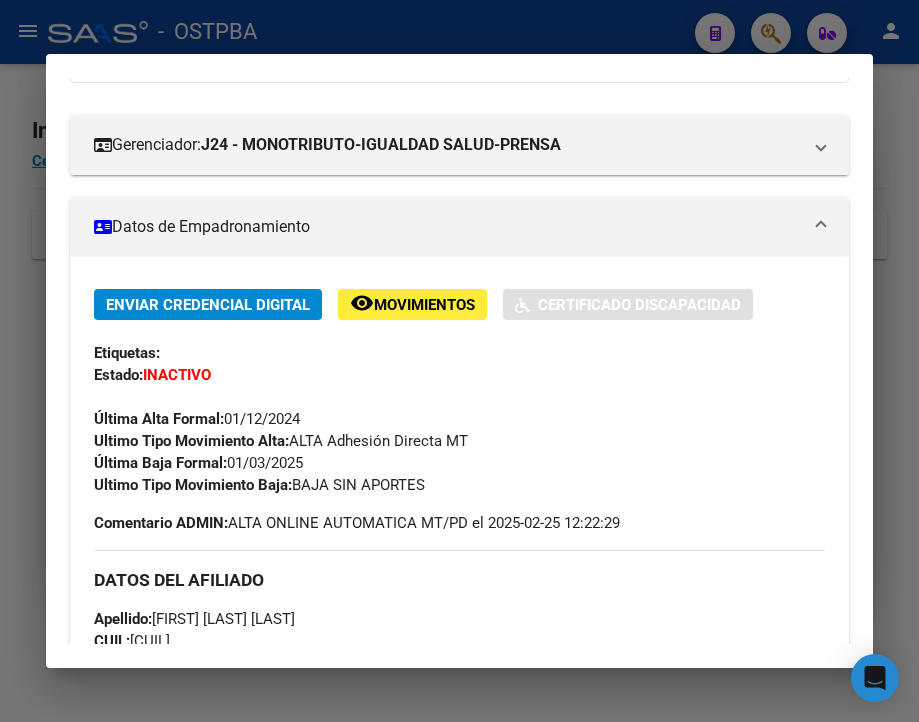 scroll, scrollTop: 300, scrollLeft: 0, axis: vertical 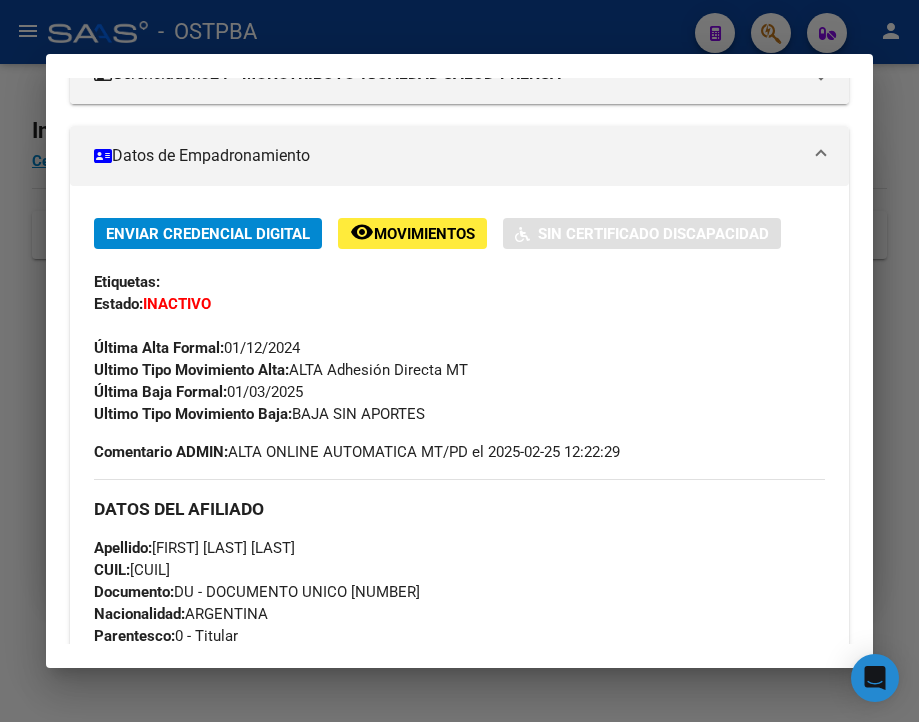 click at bounding box center [459, 361] 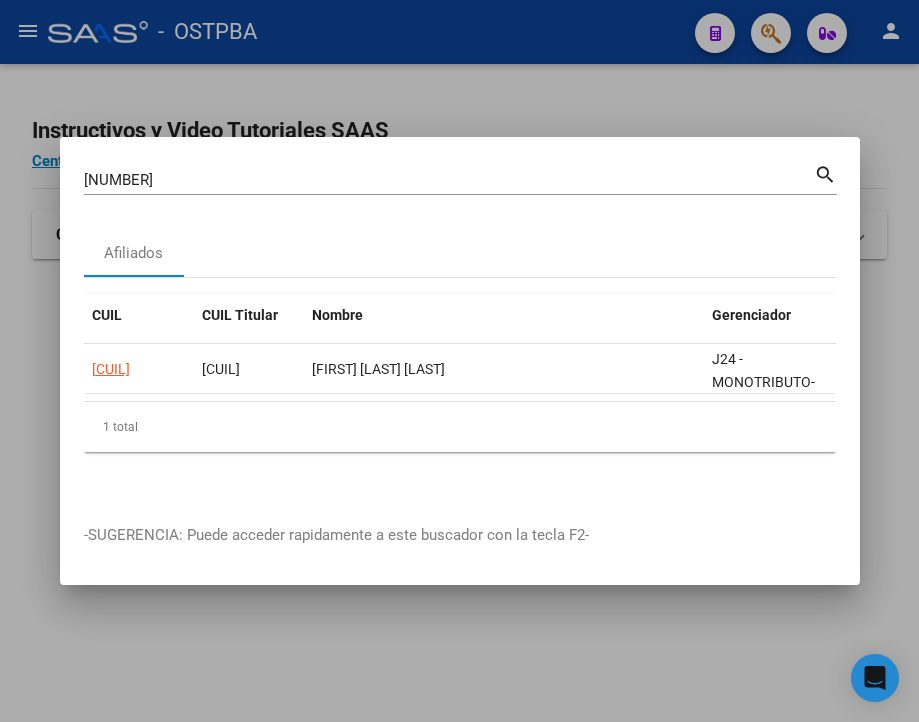 click on "[NUMBER]" at bounding box center (449, 180) 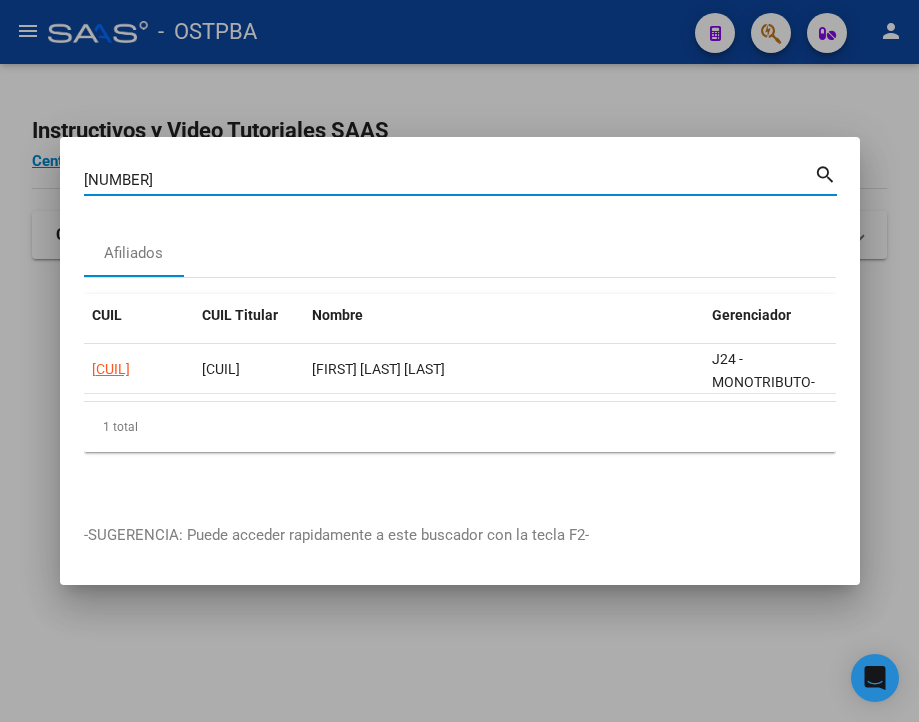 click on "[NUMBER]" at bounding box center (449, 180) 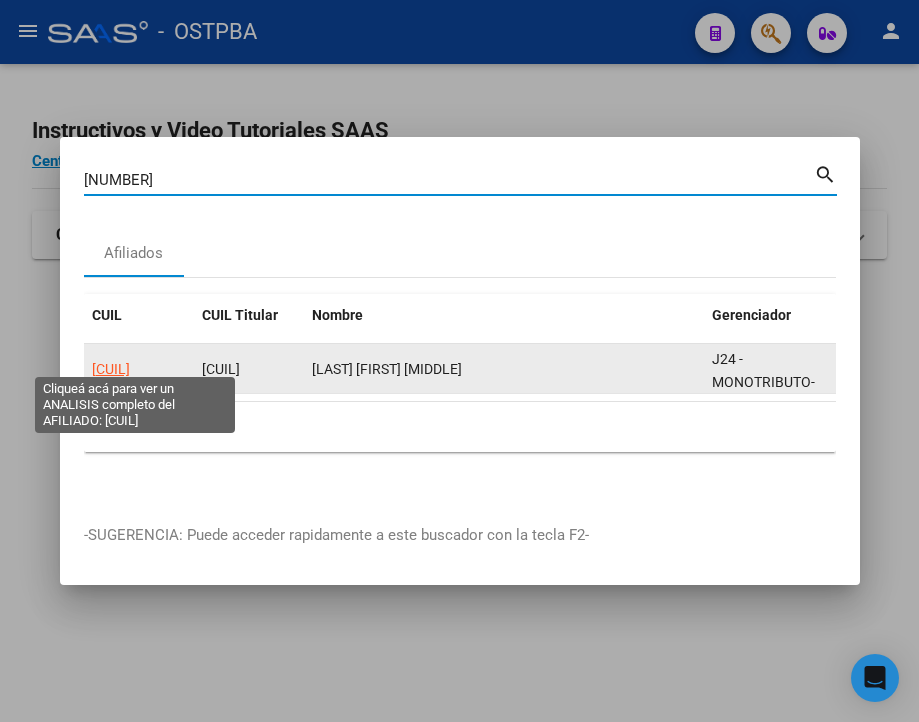 click on "[CUIL]" 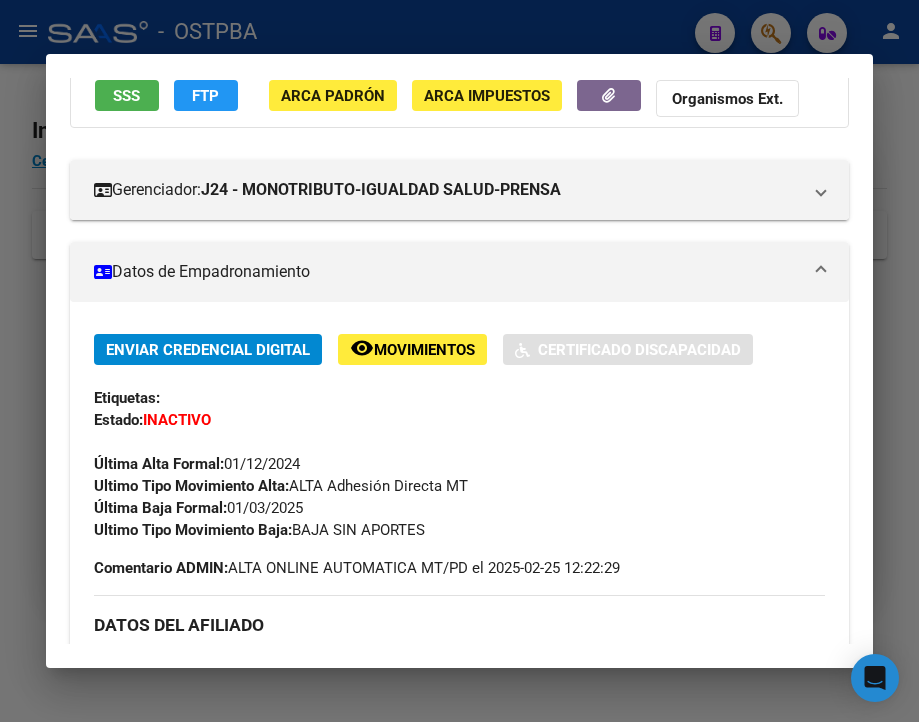 scroll, scrollTop: 200, scrollLeft: 0, axis: vertical 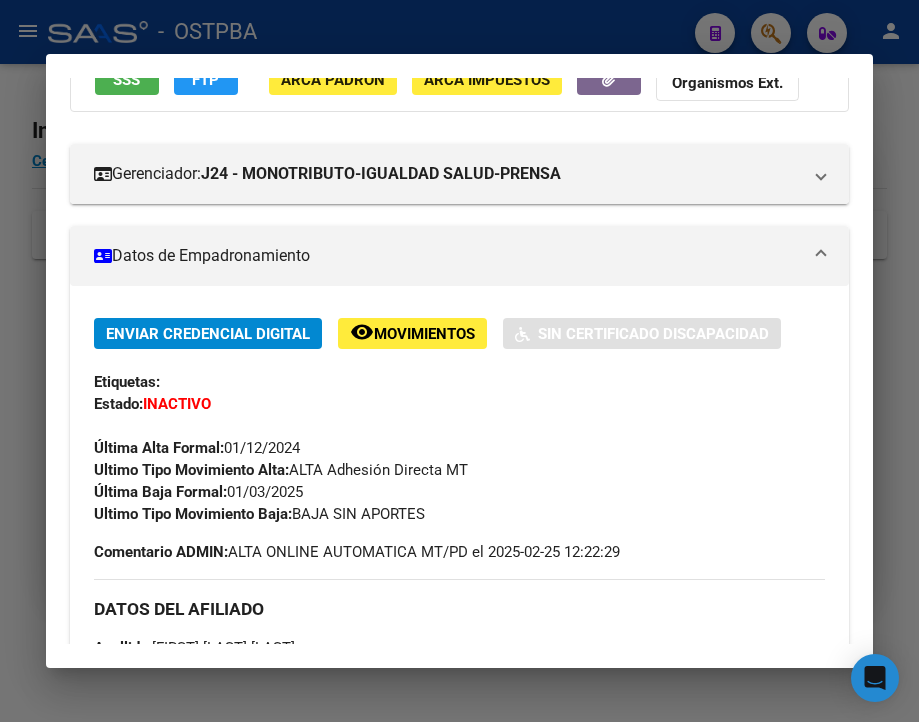 click at bounding box center [459, 361] 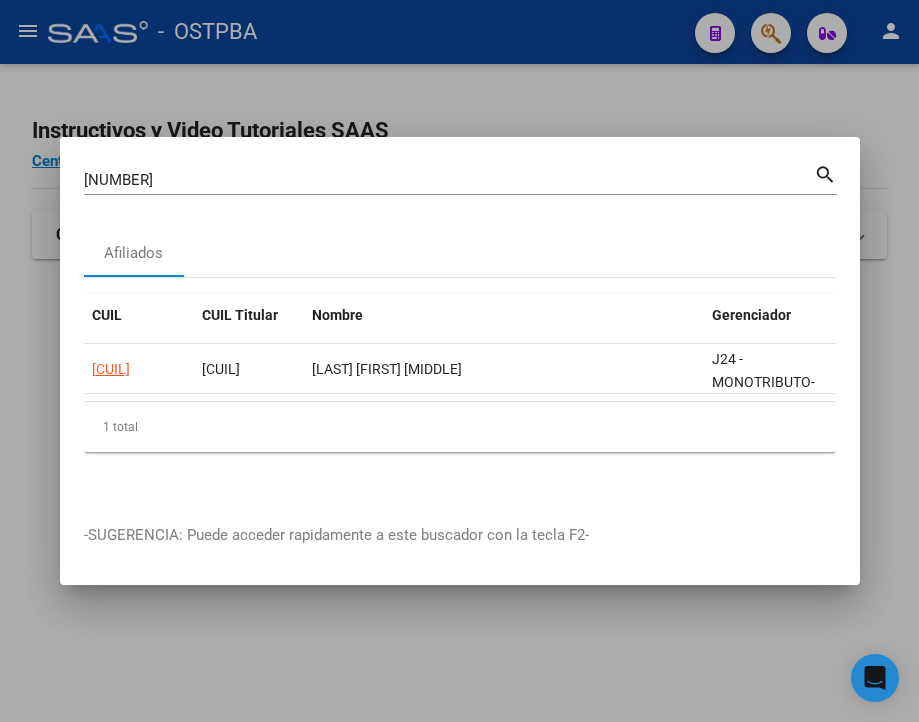click on "[NUMBER]" at bounding box center (449, 180) 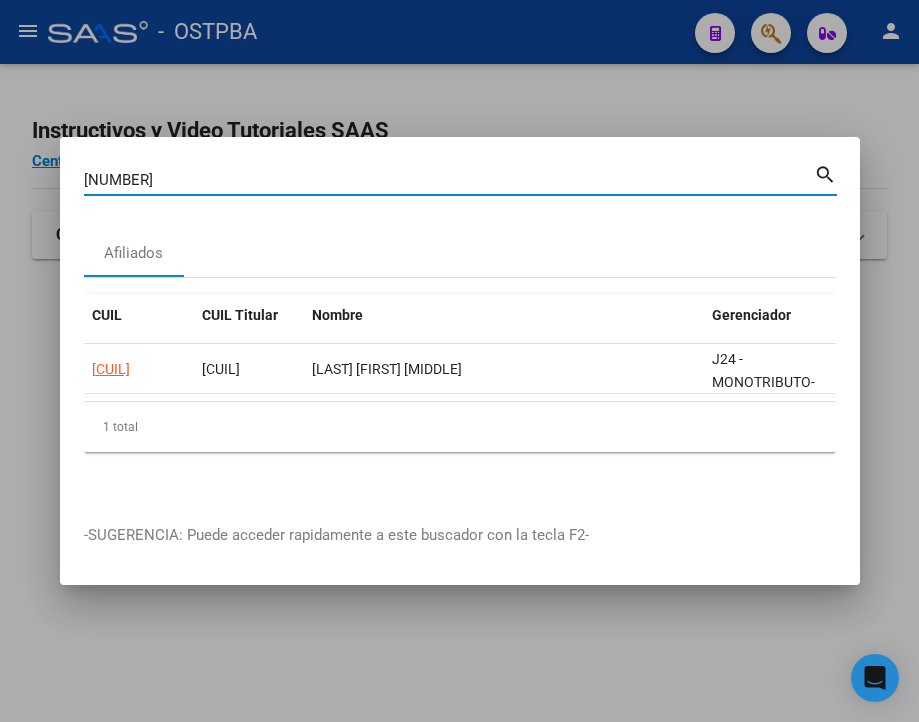 click on "[NUMBER]" at bounding box center [449, 180] 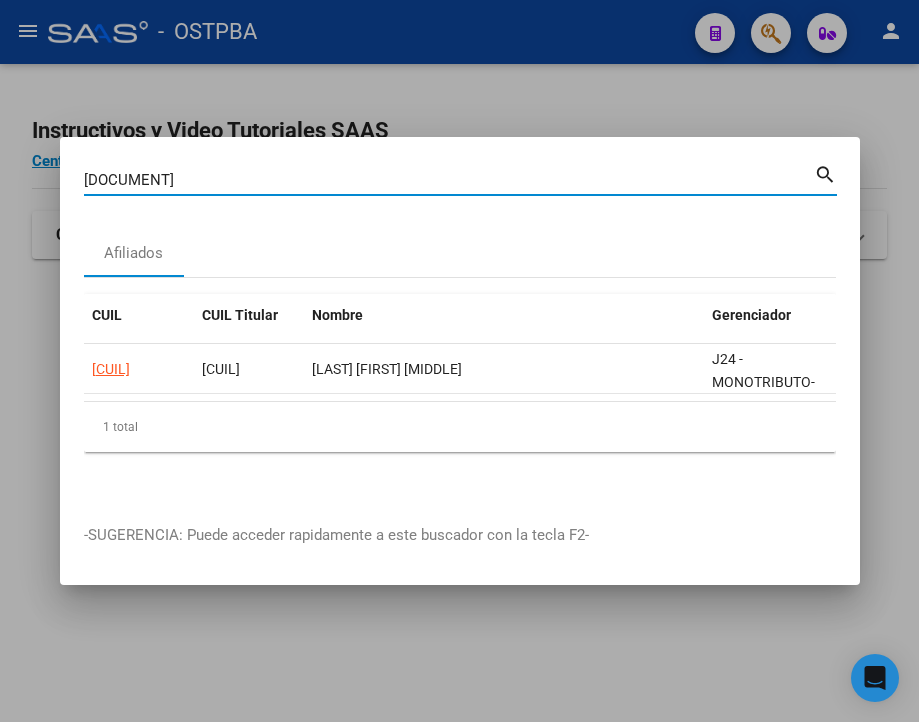 type on "[DOCUMENT]" 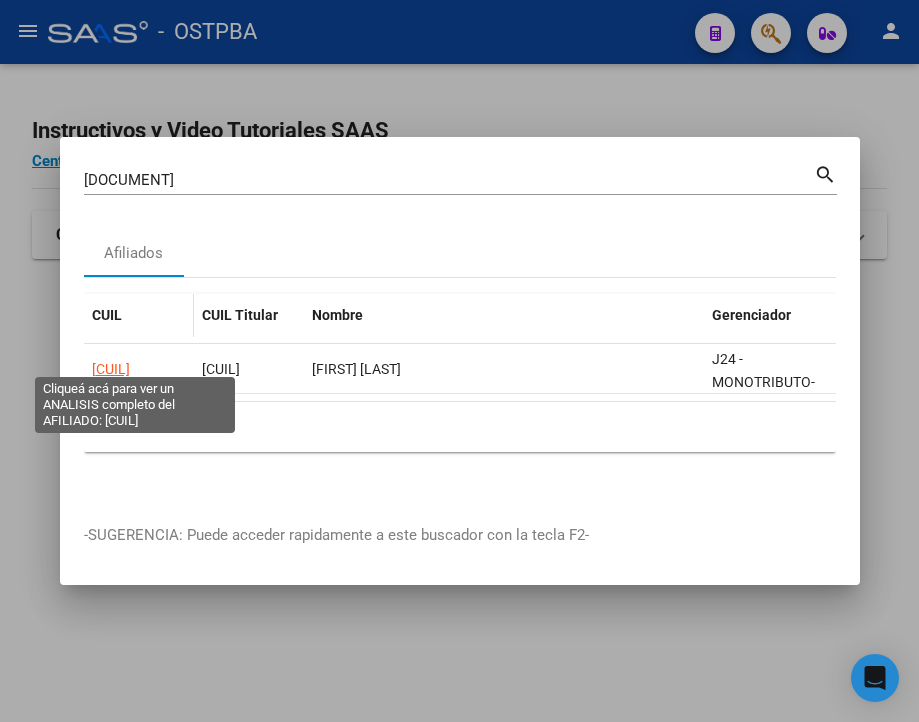 click on "[CUIL]" 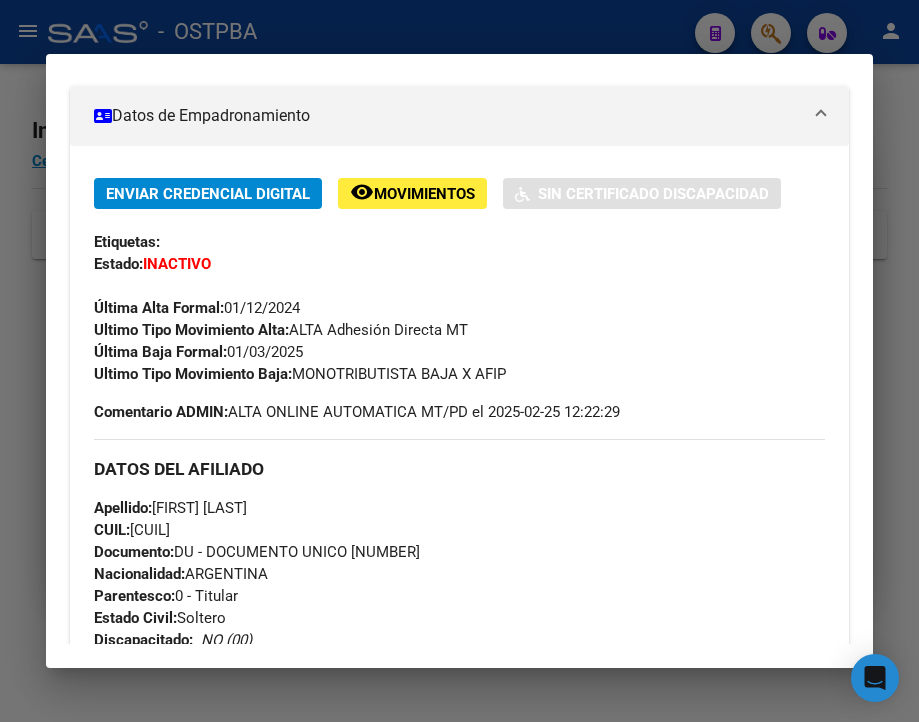 scroll, scrollTop: 400, scrollLeft: 0, axis: vertical 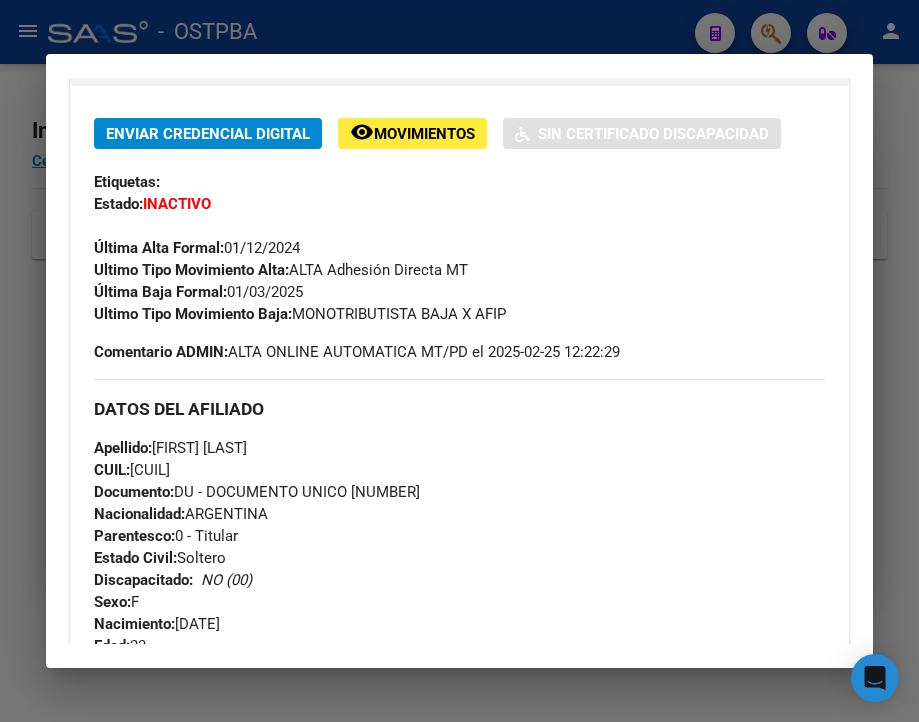 click at bounding box center [459, 361] 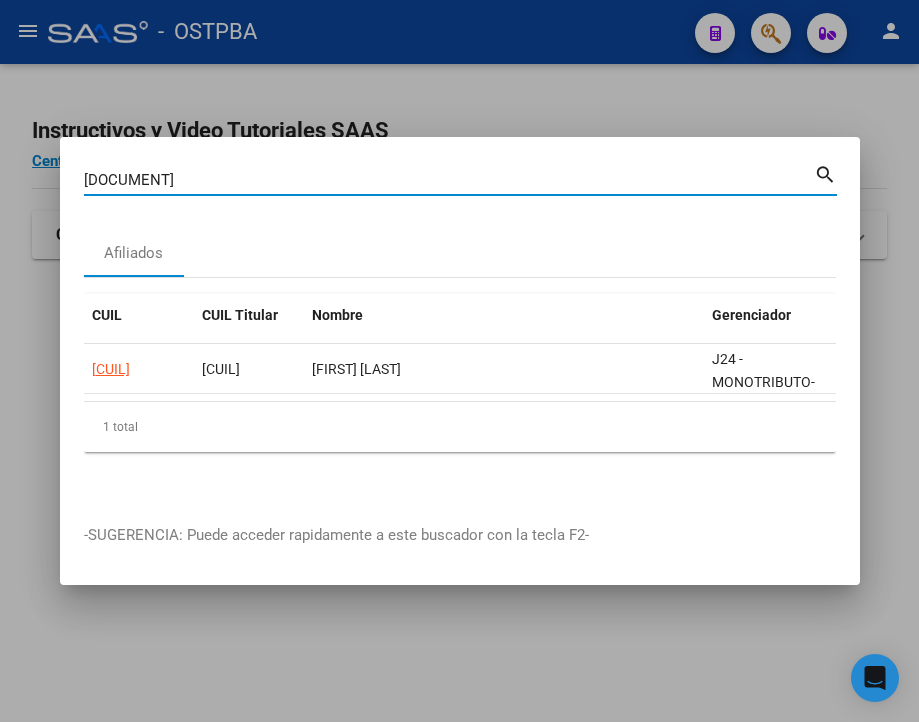 click on "[DOCUMENT]" at bounding box center (449, 180) 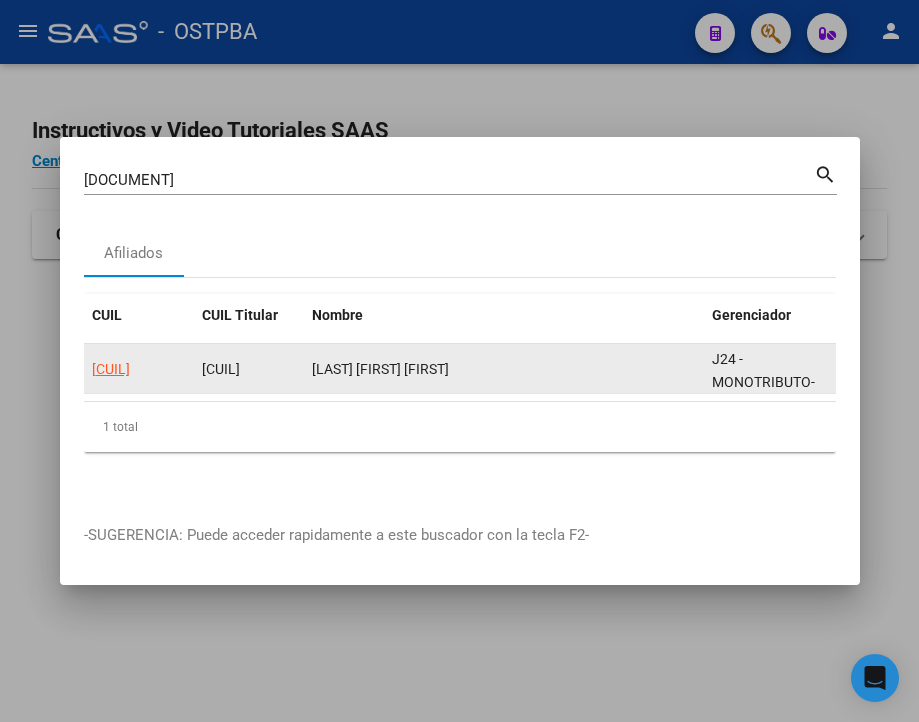 click on "[CUIL]" 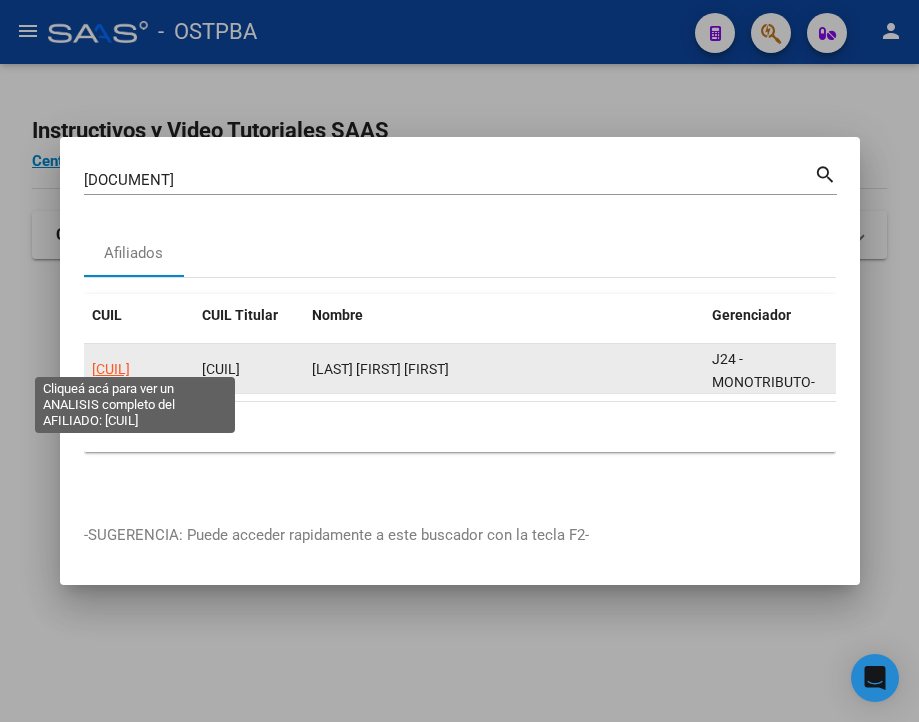click on "[CUIL]" 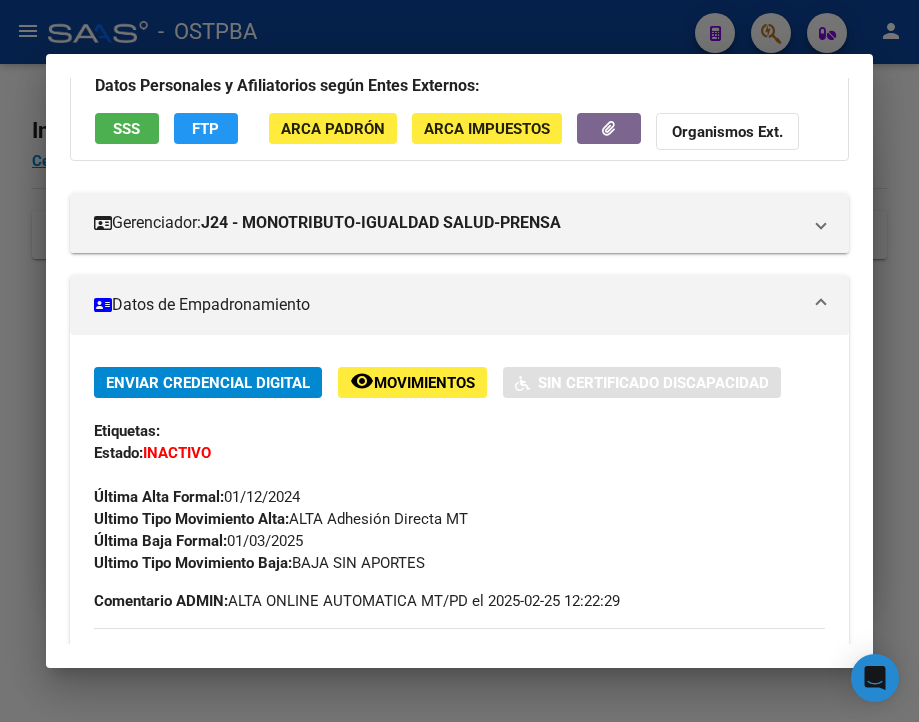scroll, scrollTop: 200, scrollLeft: 0, axis: vertical 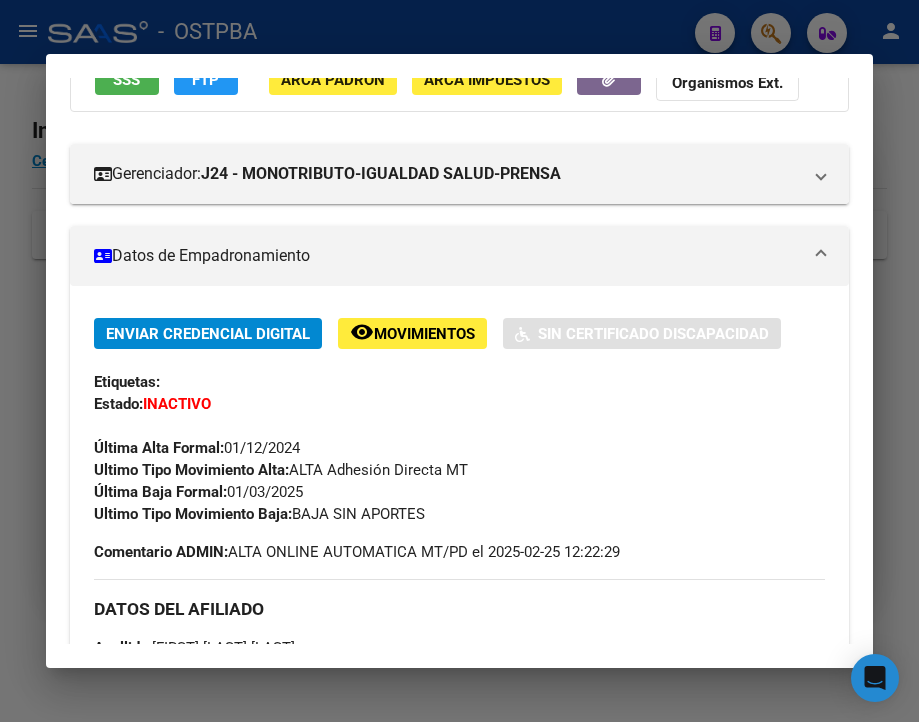 click at bounding box center (459, 361) 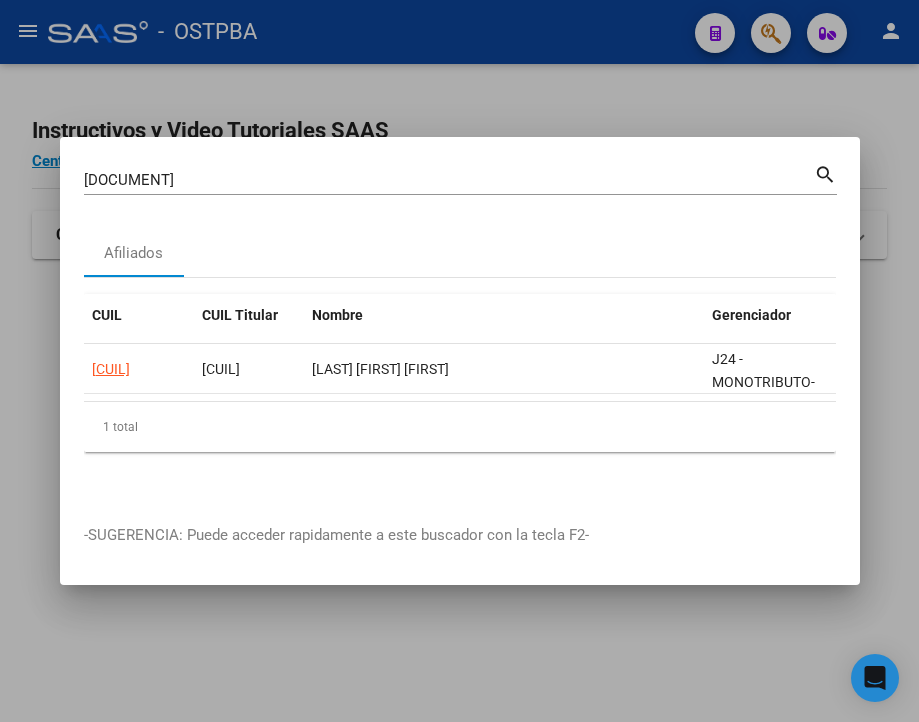 click on "[NUMBER] Buscar (apellido, dni, cuil, nro traspaso, cuit, obra social)" at bounding box center (449, 180) 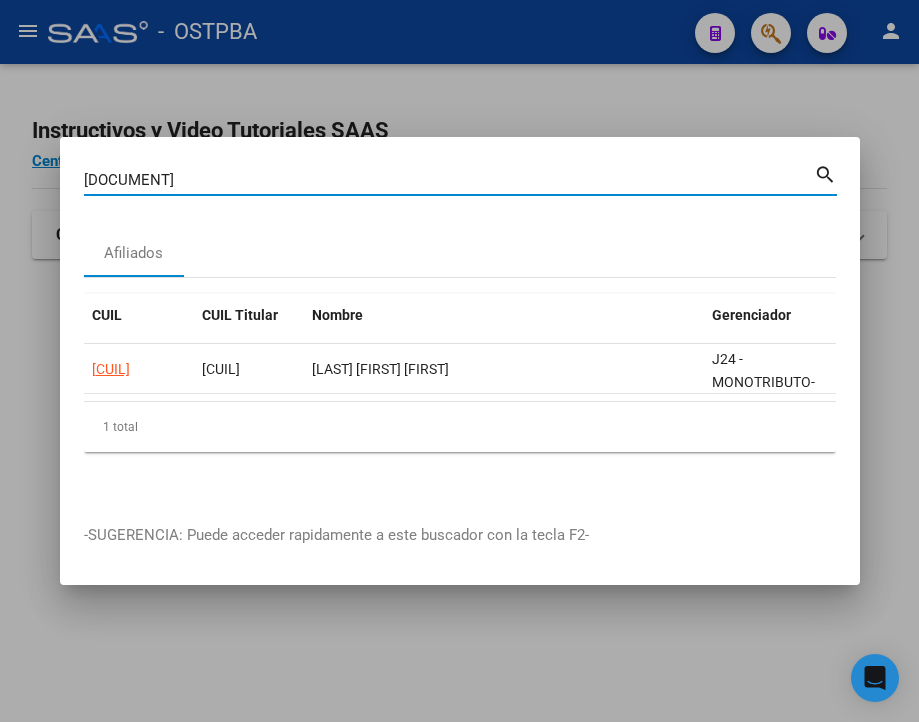 click on "[DOCUMENT]" at bounding box center [449, 180] 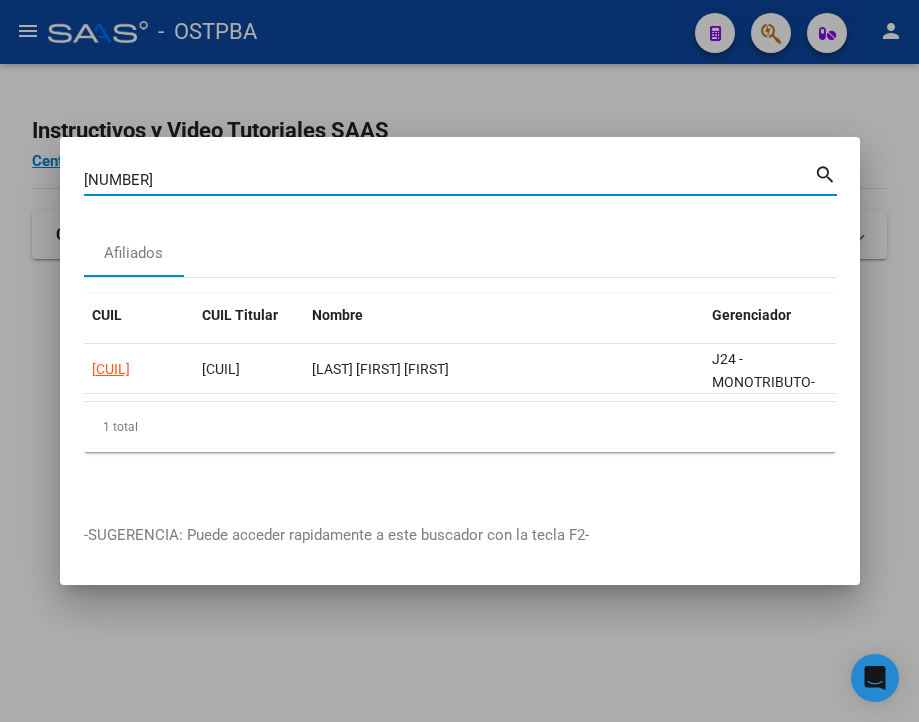 type on "[NUMBER]" 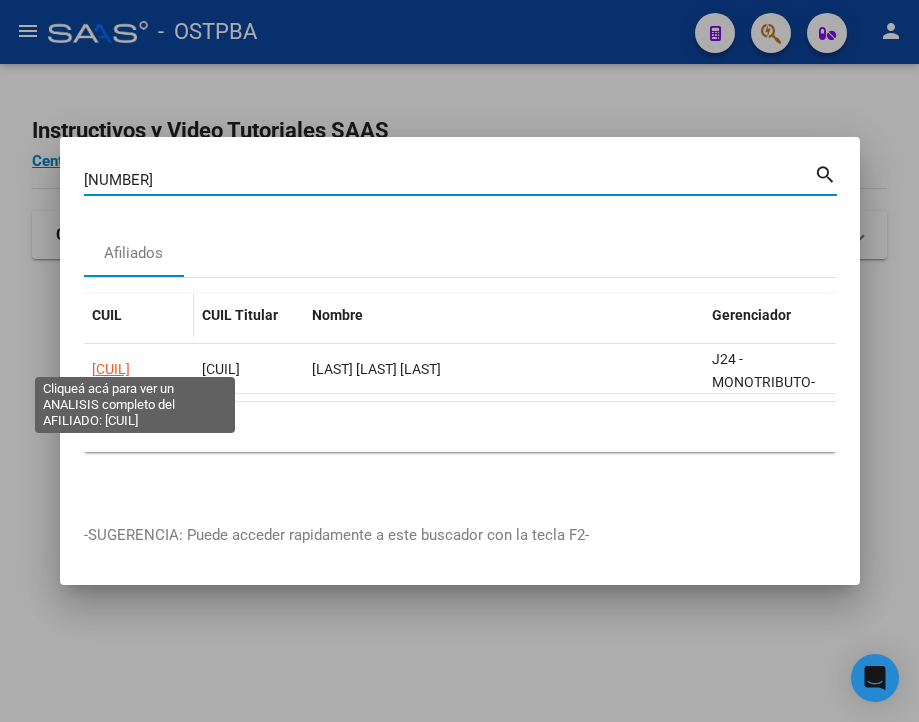 click on "[CUIL]" 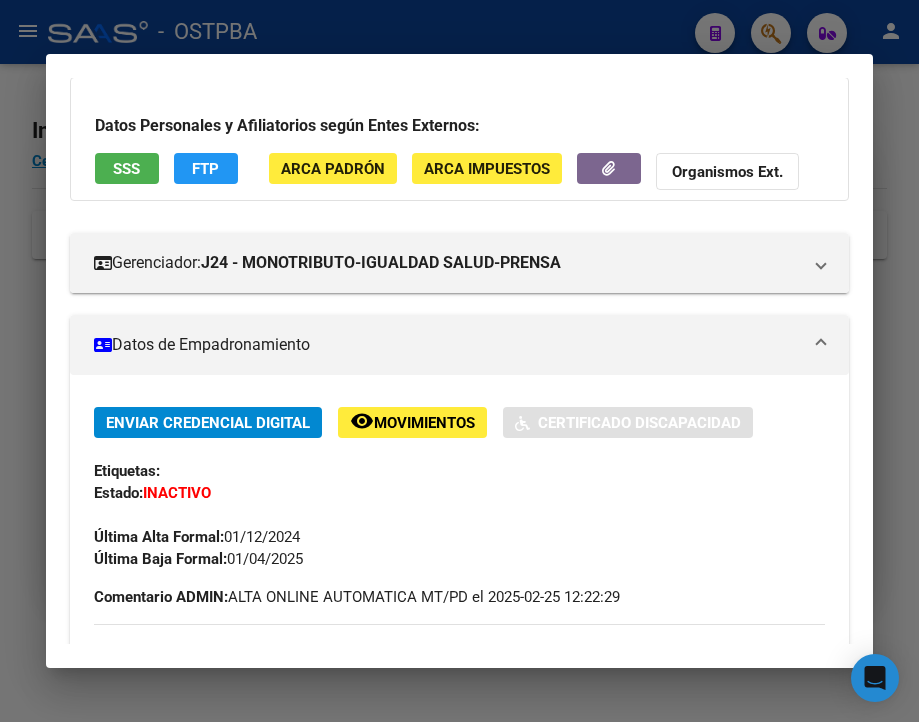 scroll, scrollTop: 200, scrollLeft: 0, axis: vertical 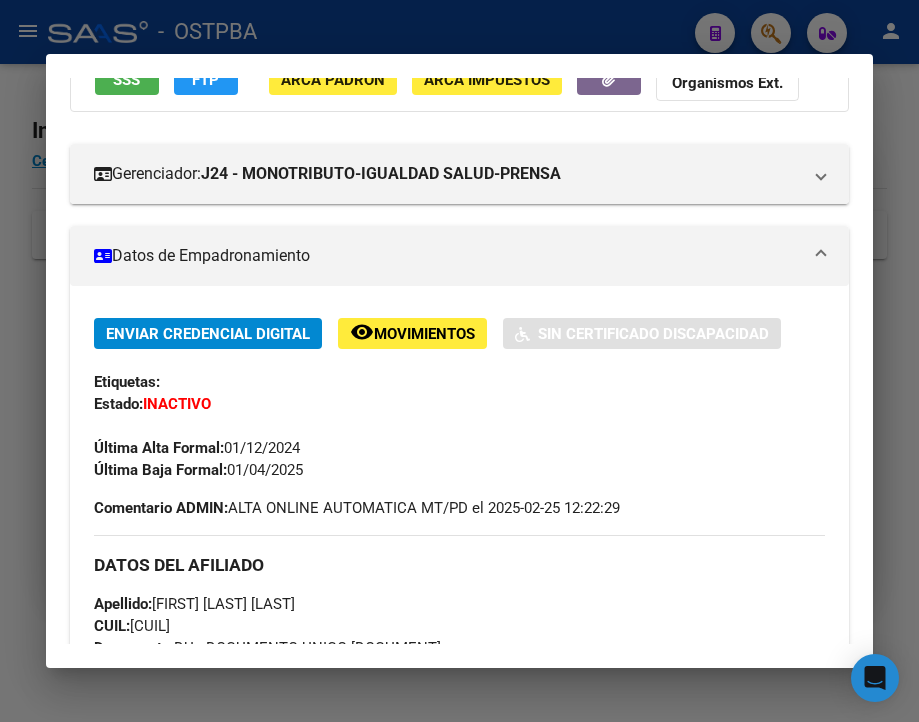 click on "remove_red_eye" 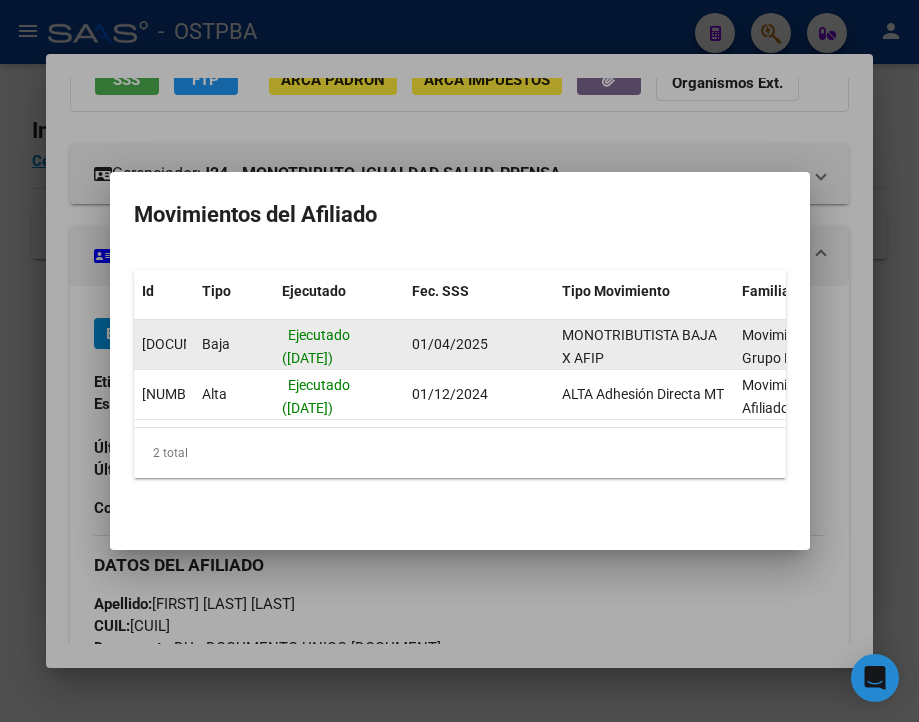 drag, startPoint x: 408, startPoint y: 333, endPoint x: 500, endPoint y: 334, distance: 92.00543 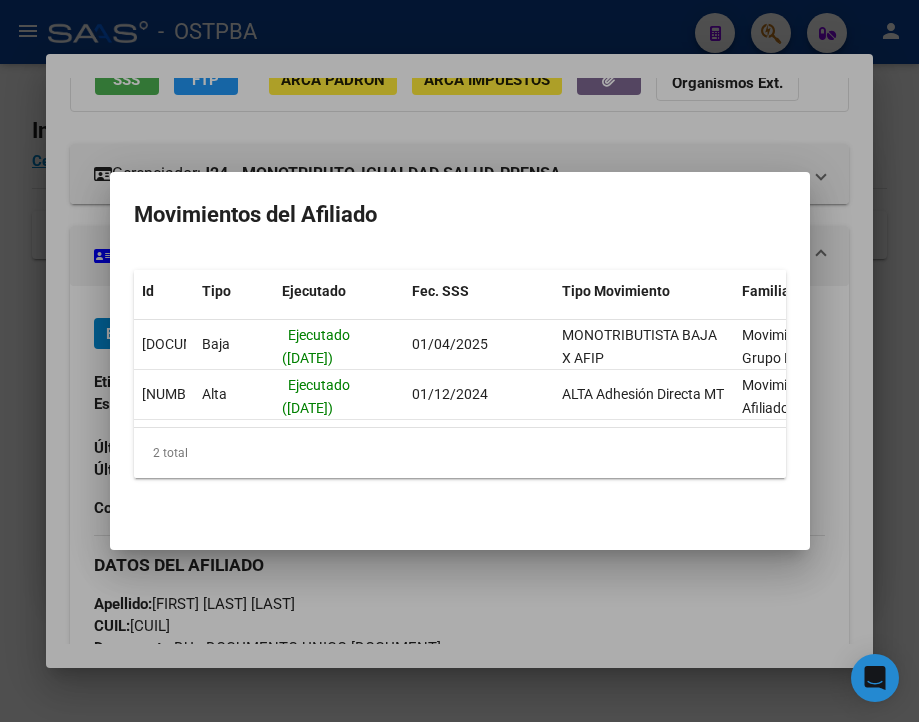 click at bounding box center (459, 361) 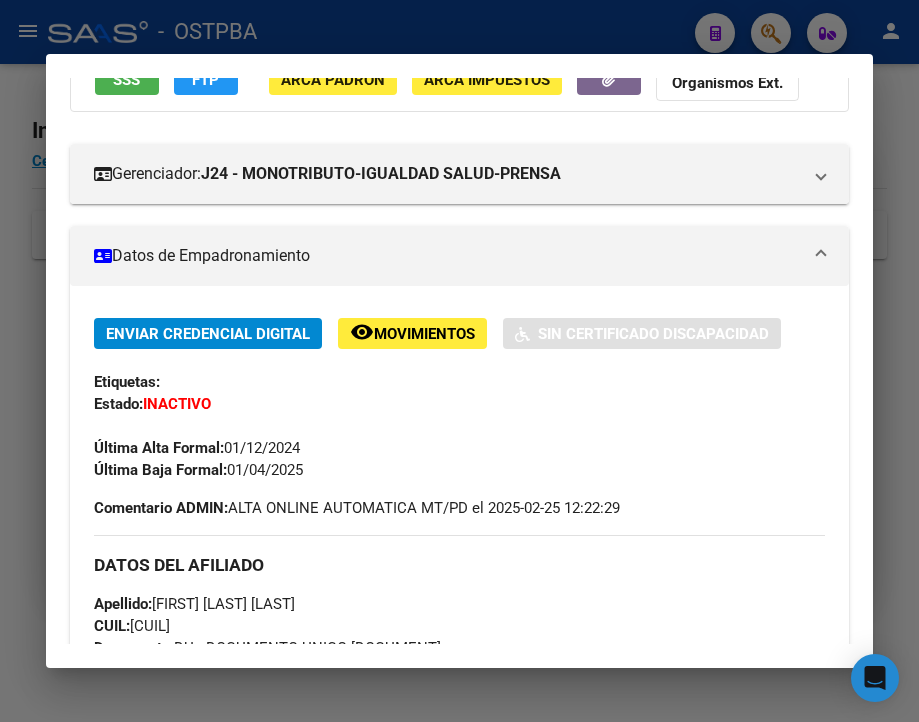 click at bounding box center [459, 361] 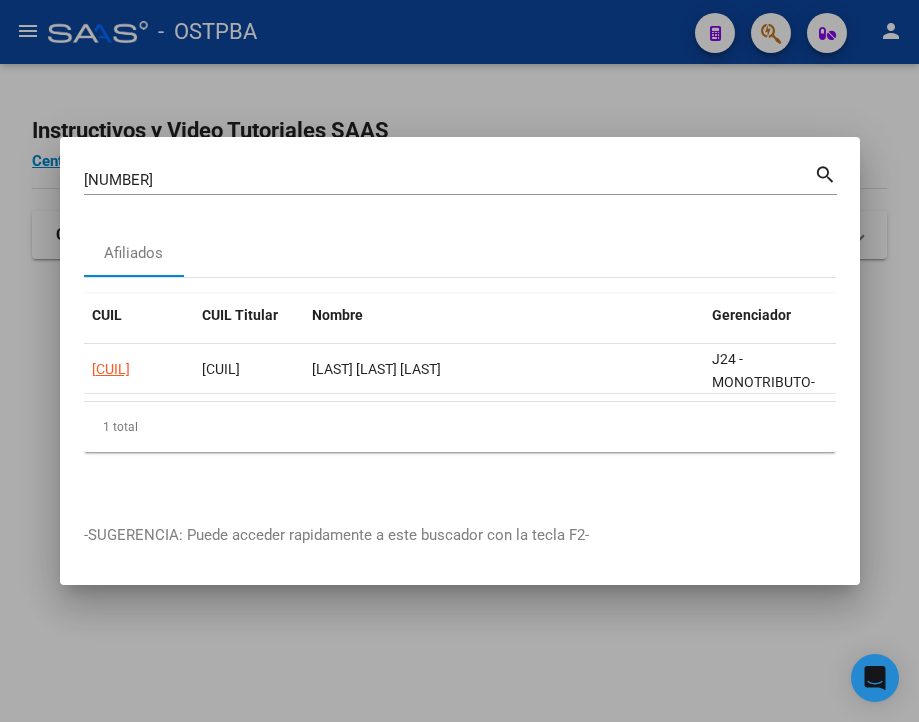 click on "[NUMBER]" at bounding box center [449, 180] 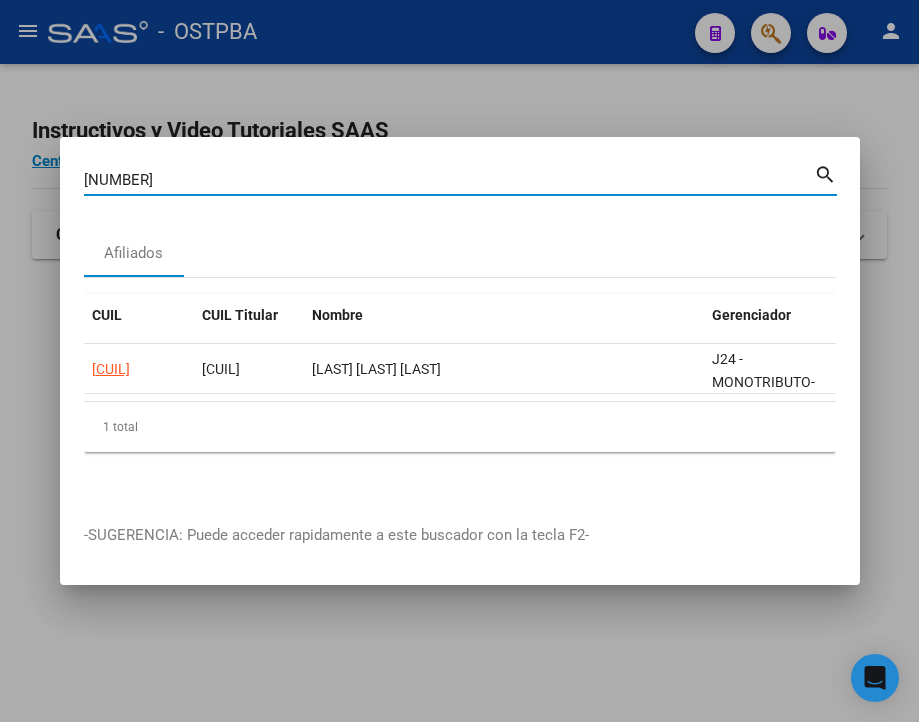 click on "[NUMBER]" at bounding box center [449, 180] 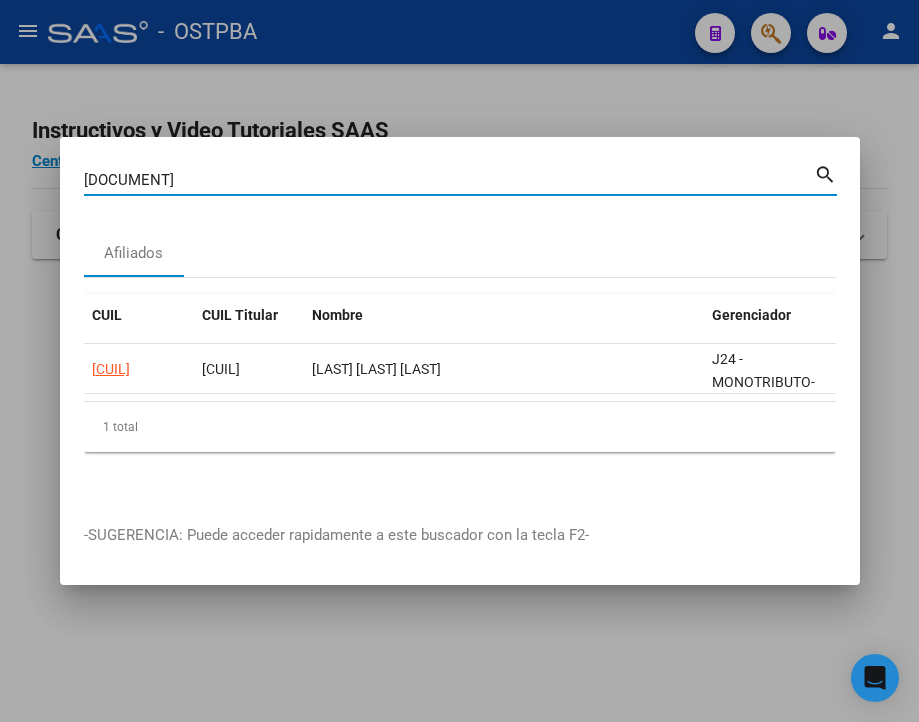 type on "[DOCUMENT]" 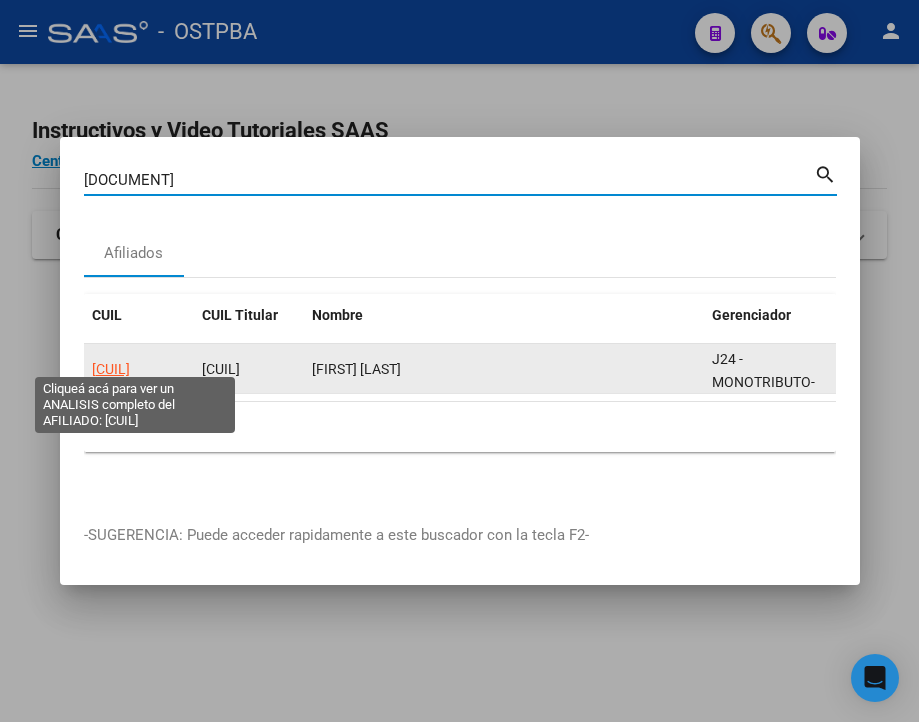 click on "[CUIL]" 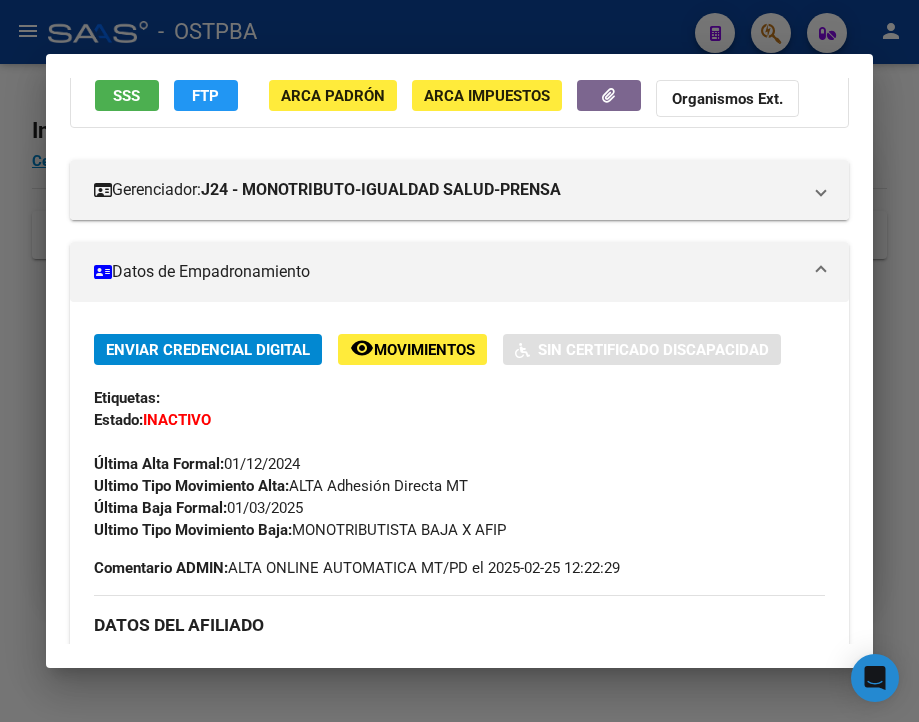 scroll, scrollTop: 200, scrollLeft: 0, axis: vertical 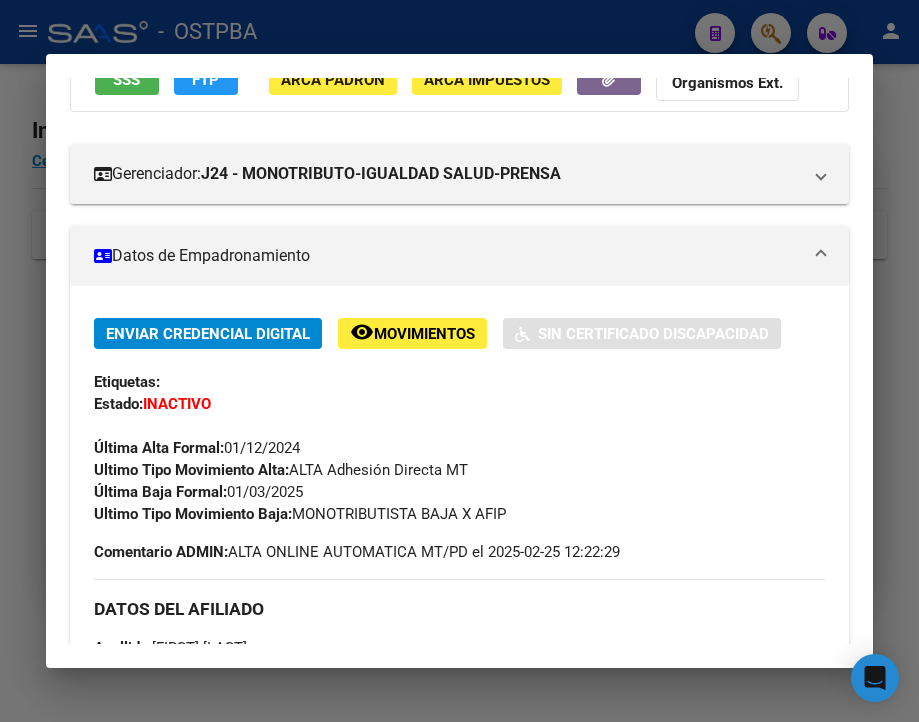 click at bounding box center (459, 361) 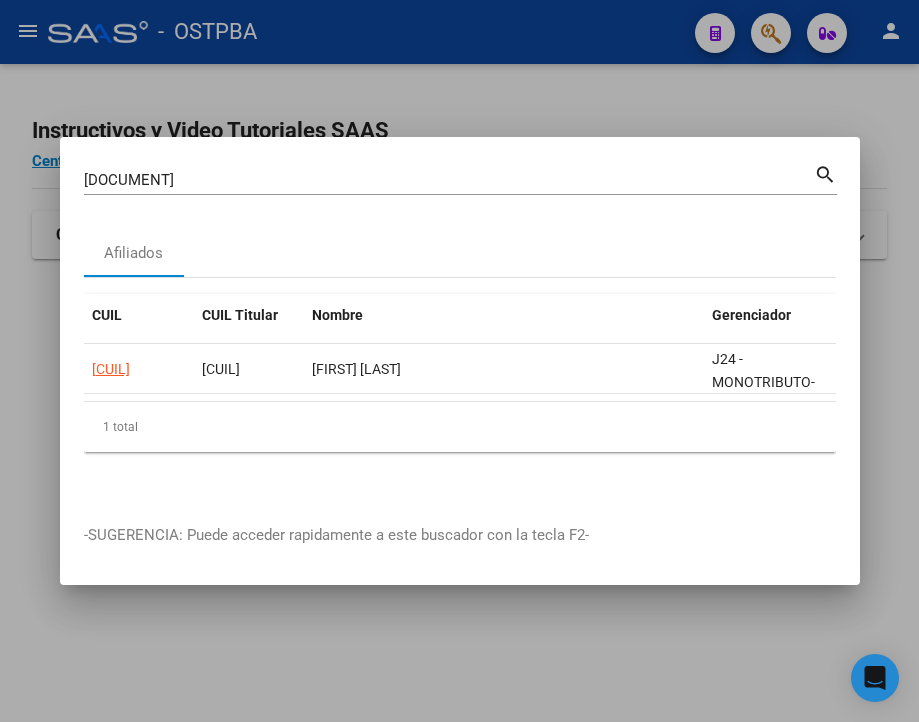 click on "[DOCUMENT]" at bounding box center (449, 180) 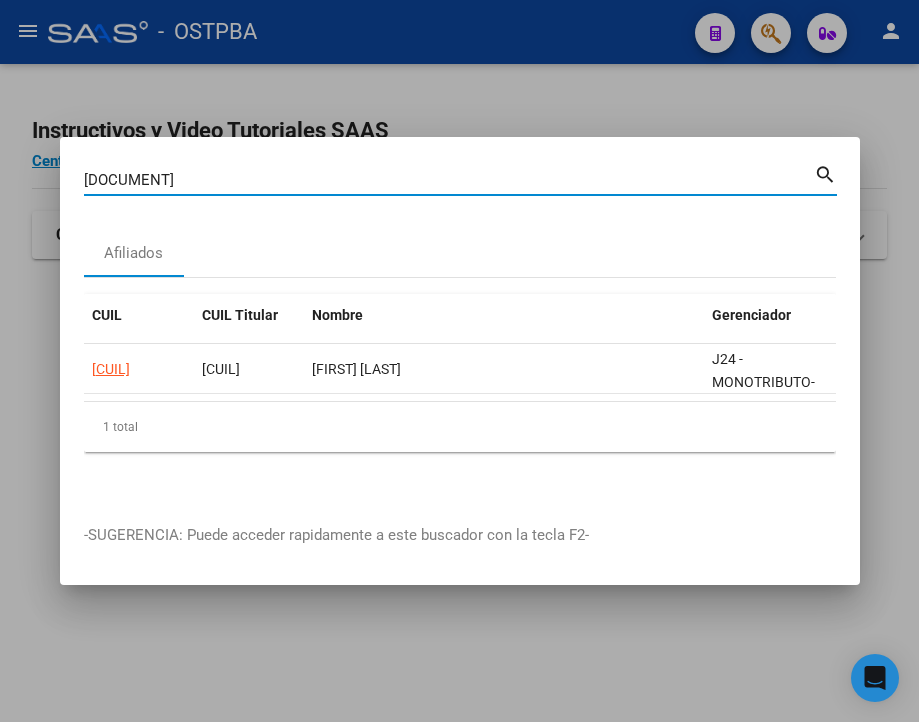 click on "[DOCUMENT]" at bounding box center [449, 180] 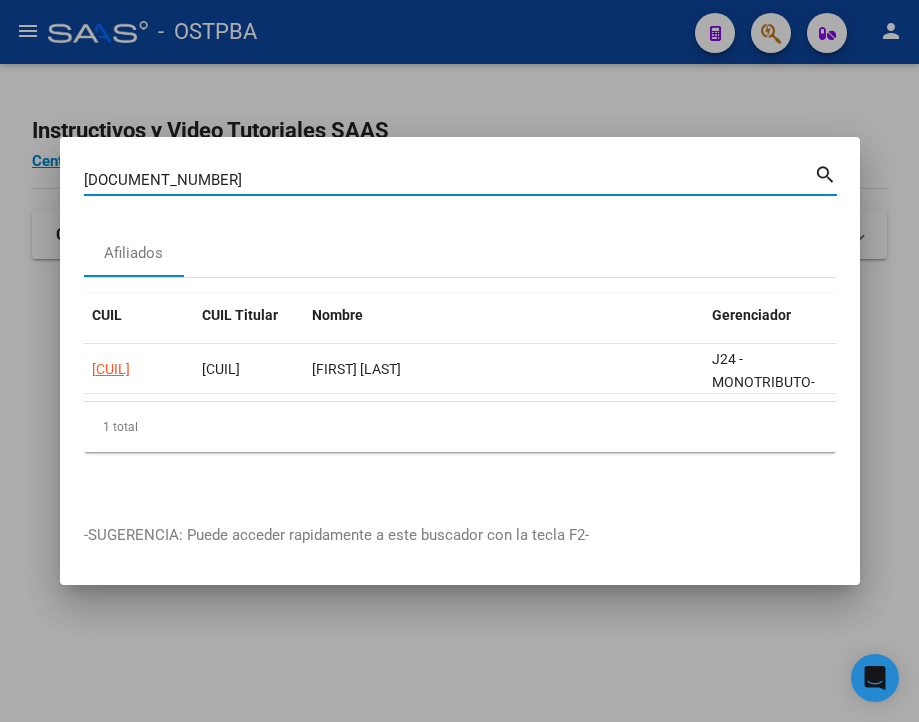 type on "[DOCUMENT_NUMBER]" 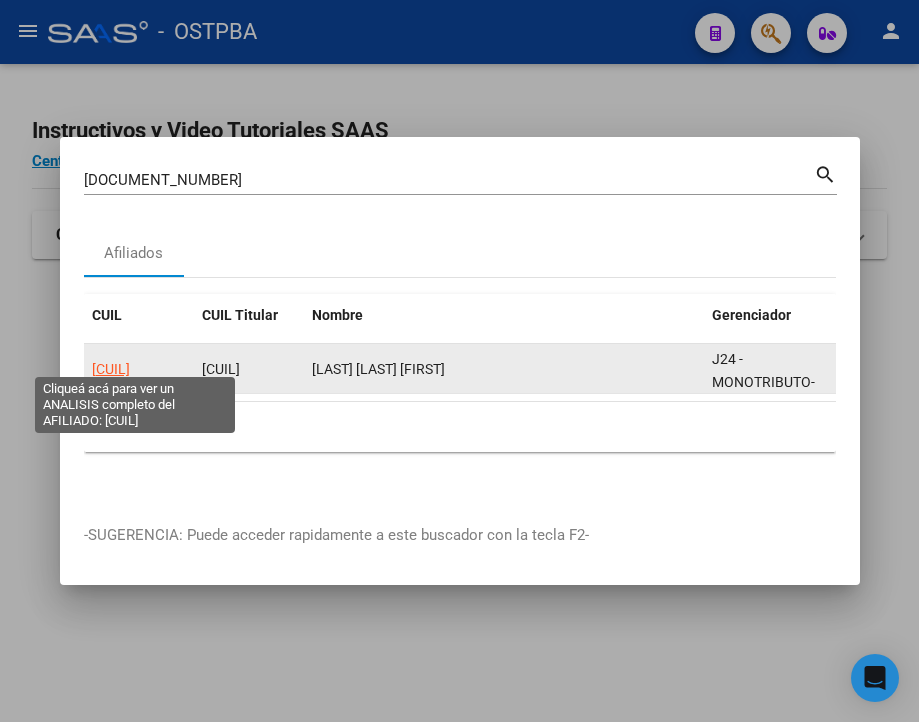 click on "[CUIL]" 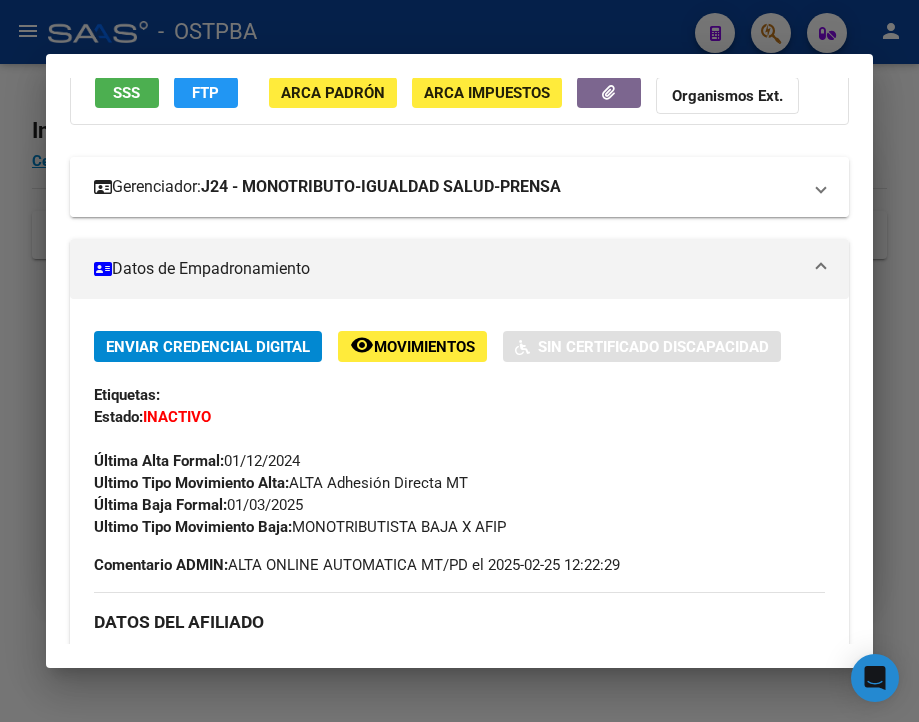 scroll, scrollTop: 200, scrollLeft: 0, axis: vertical 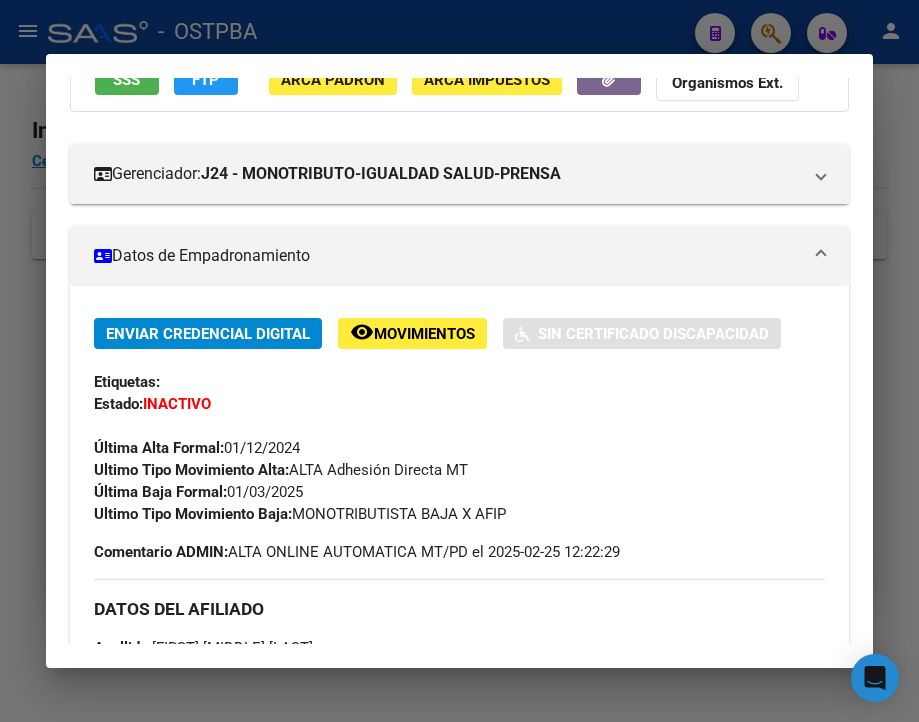 click at bounding box center (459, 361) 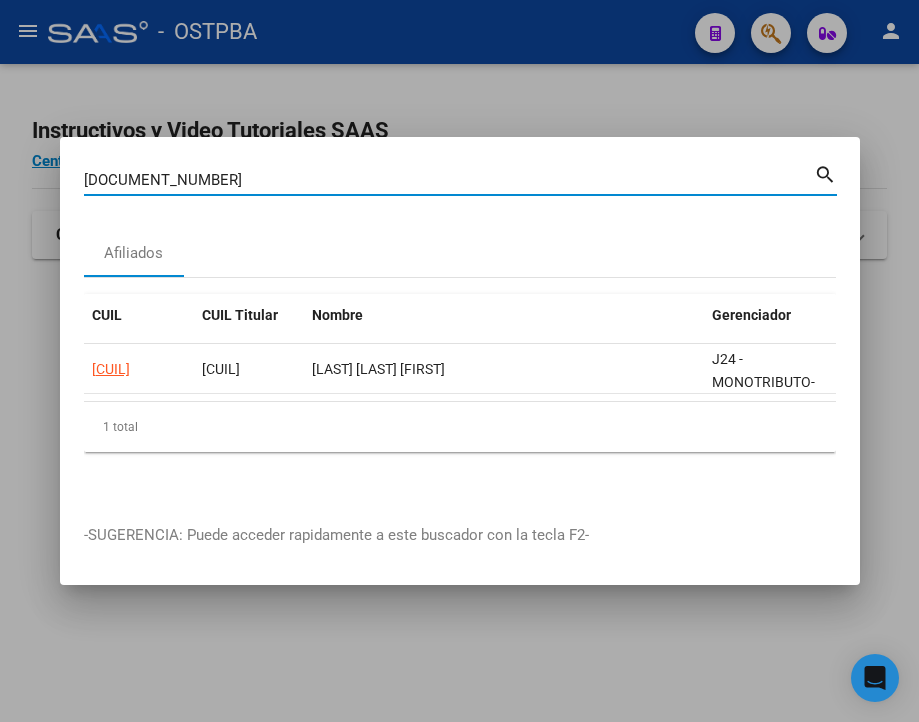 click on "[DOCUMENT_NUMBER]" at bounding box center (449, 180) 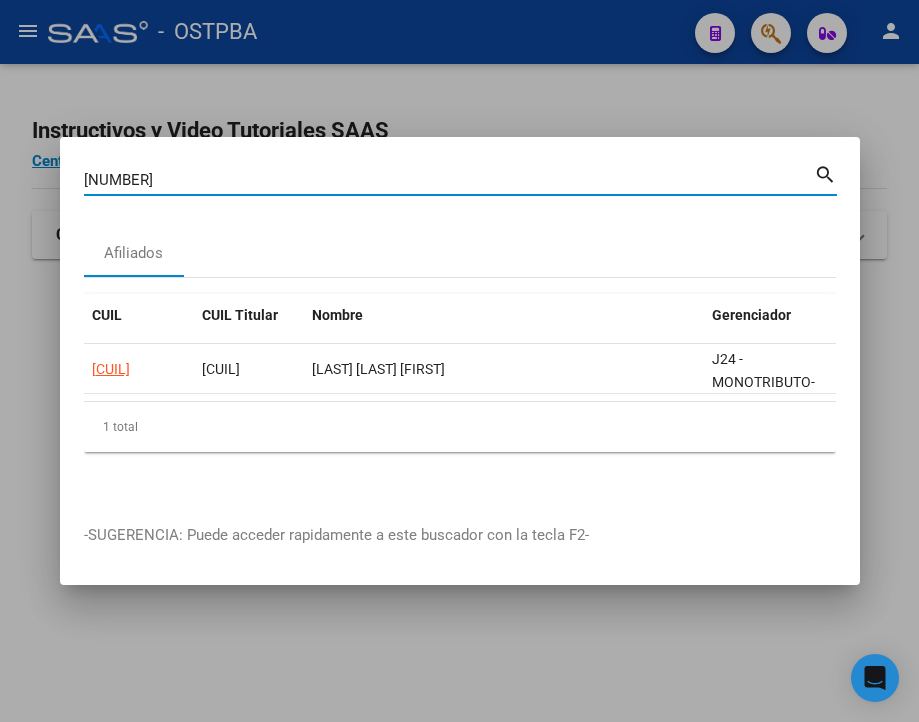 type on "[NUMBER]" 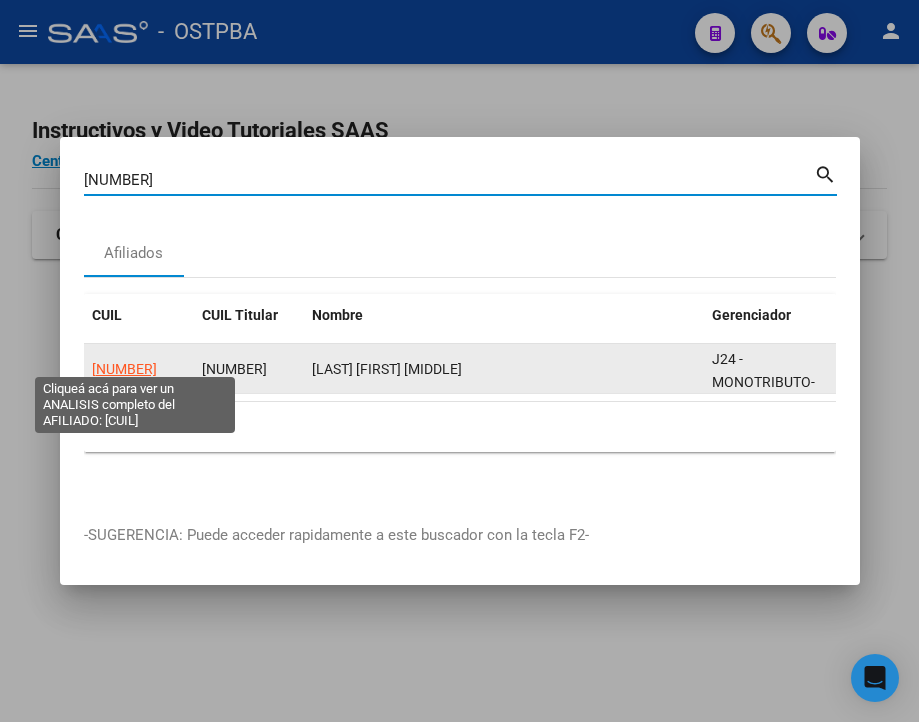 click on "[NUMBER]" 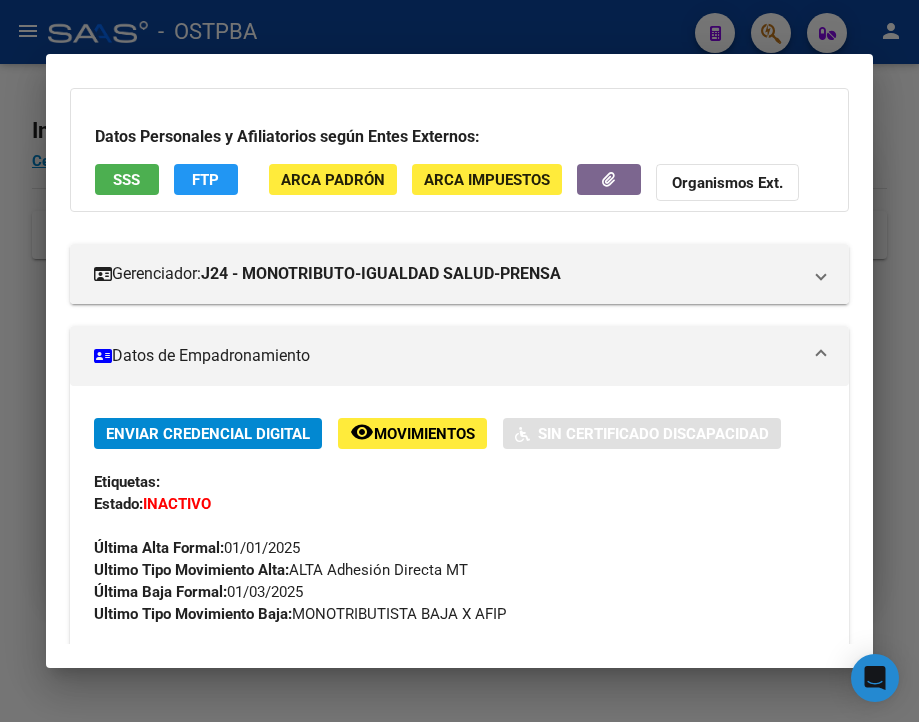 scroll, scrollTop: 200, scrollLeft: 0, axis: vertical 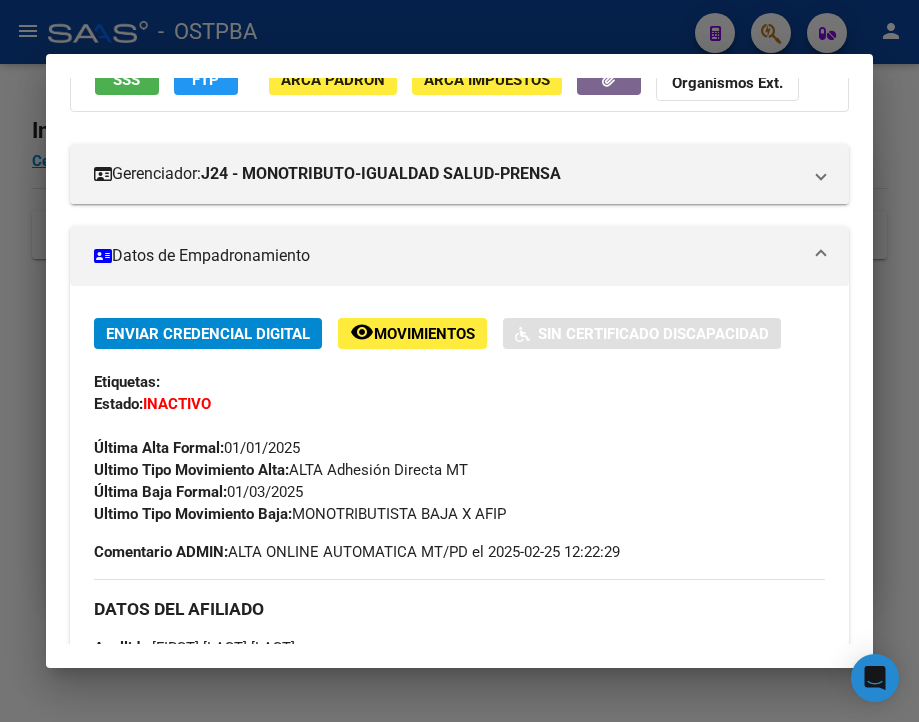 click at bounding box center (459, 361) 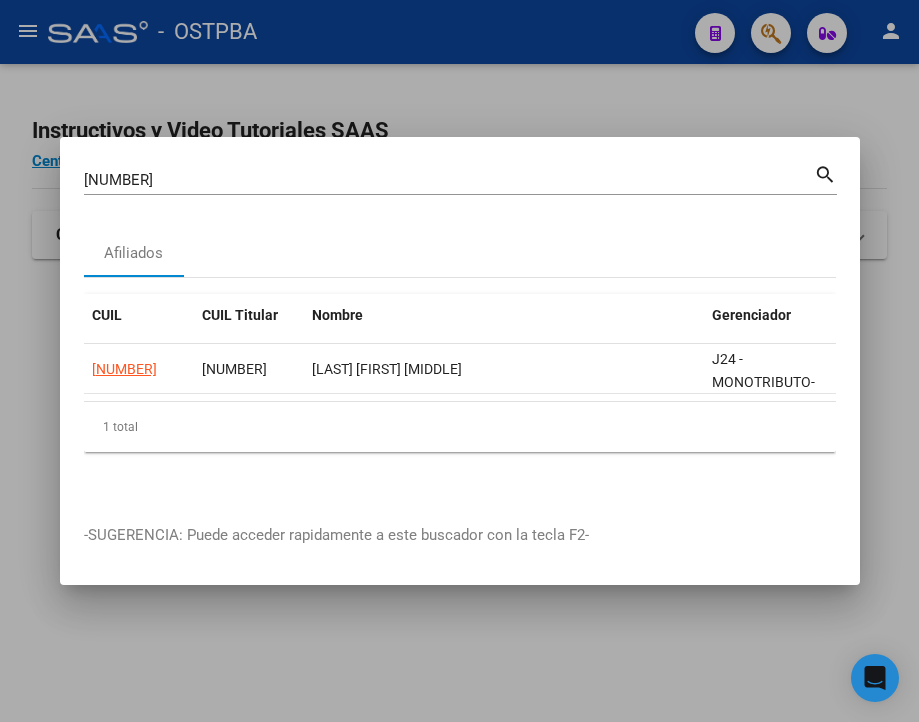 click on "[NUMBER]" at bounding box center (449, 180) 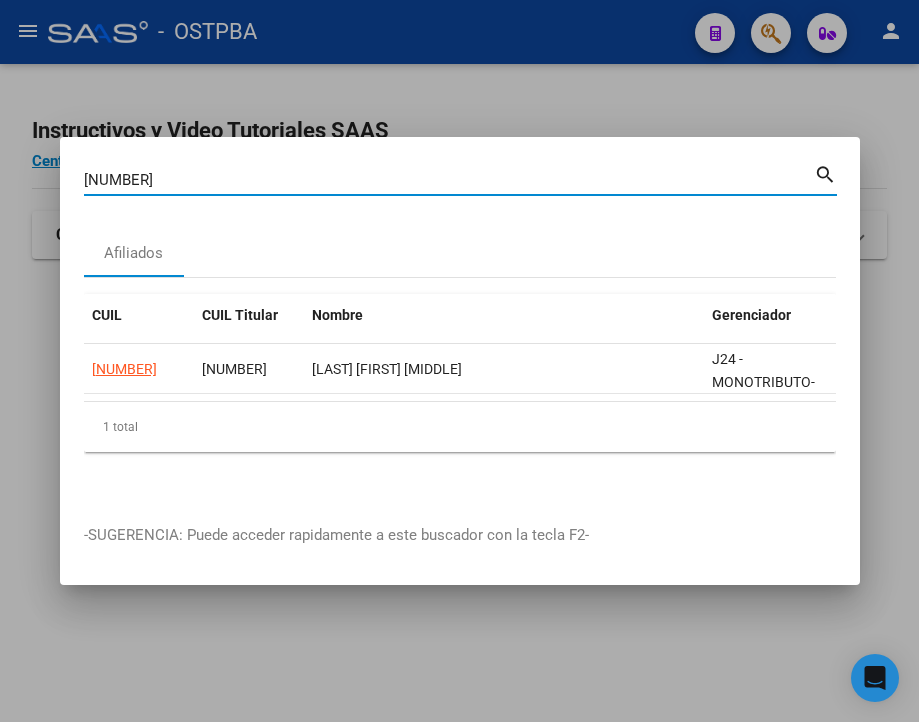 click on "[NUMBER]" at bounding box center [449, 180] 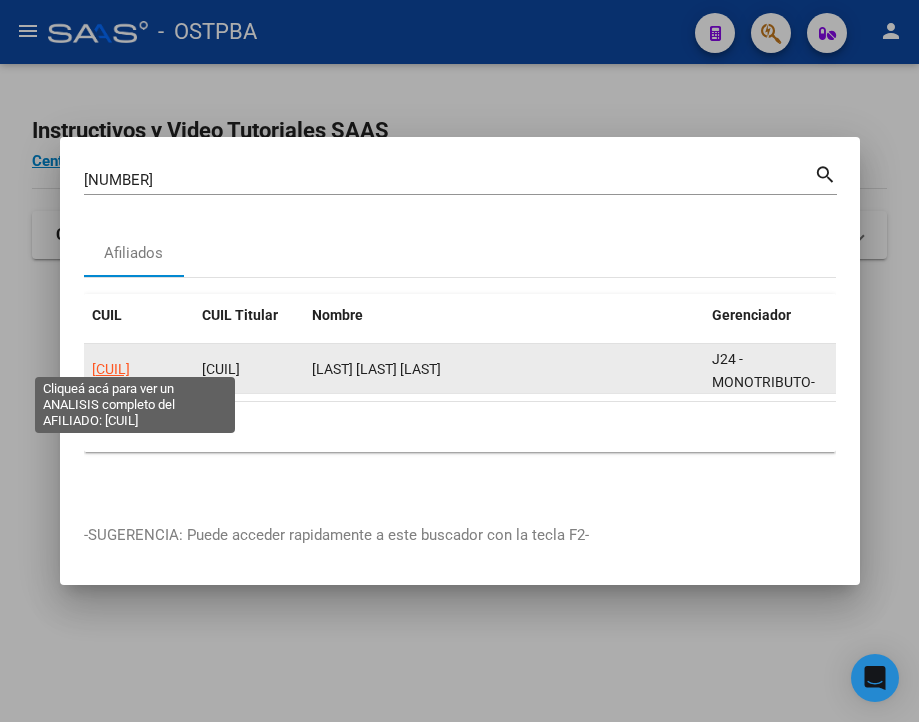click on "[CUIL]" 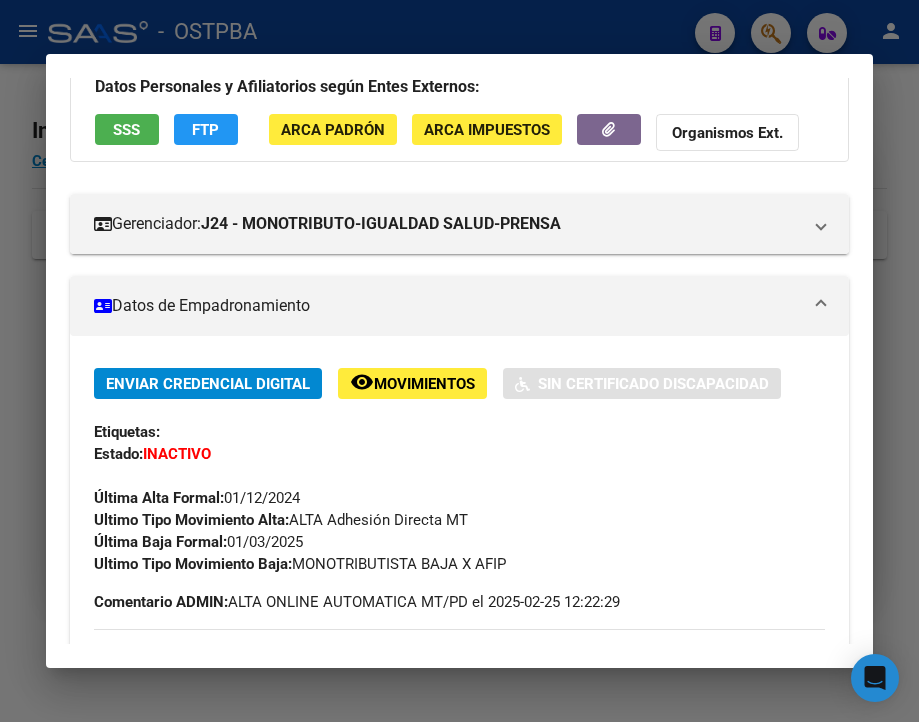 scroll, scrollTop: 200, scrollLeft: 0, axis: vertical 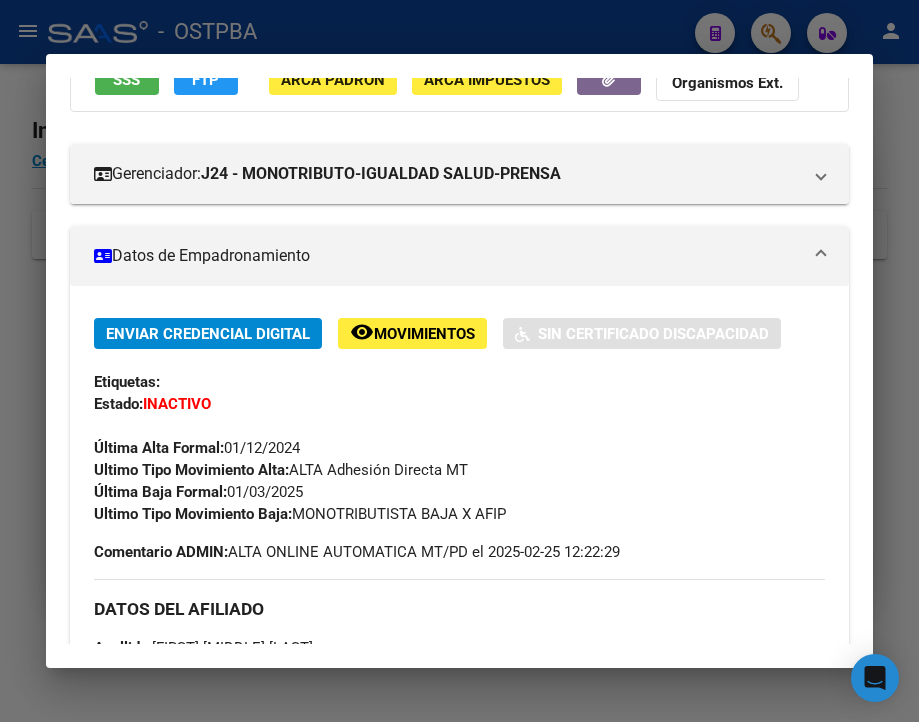 click at bounding box center [459, 361] 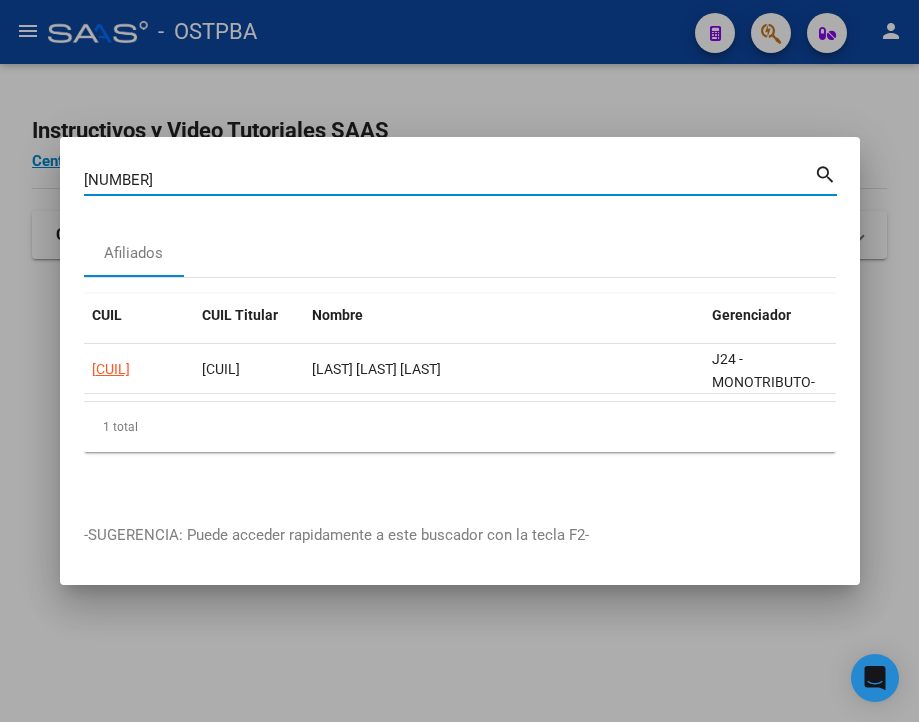 click on "[NUMBER]" at bounding box center [449, 180] 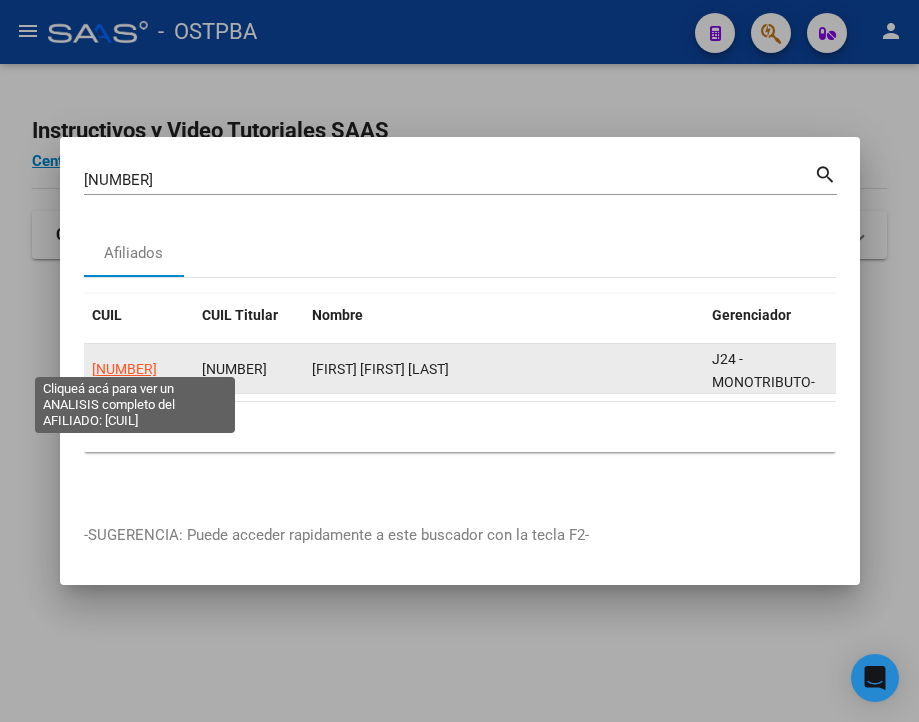 click on "[NUMBER]" 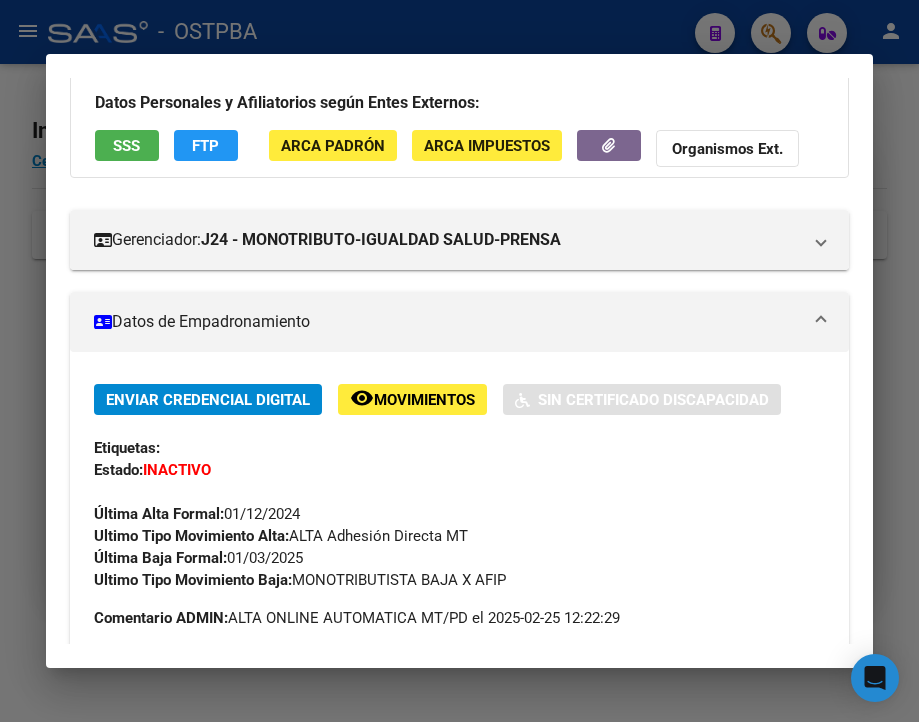 scroll, scrollTop: 200, scrollLeft: 0, axis: vertical 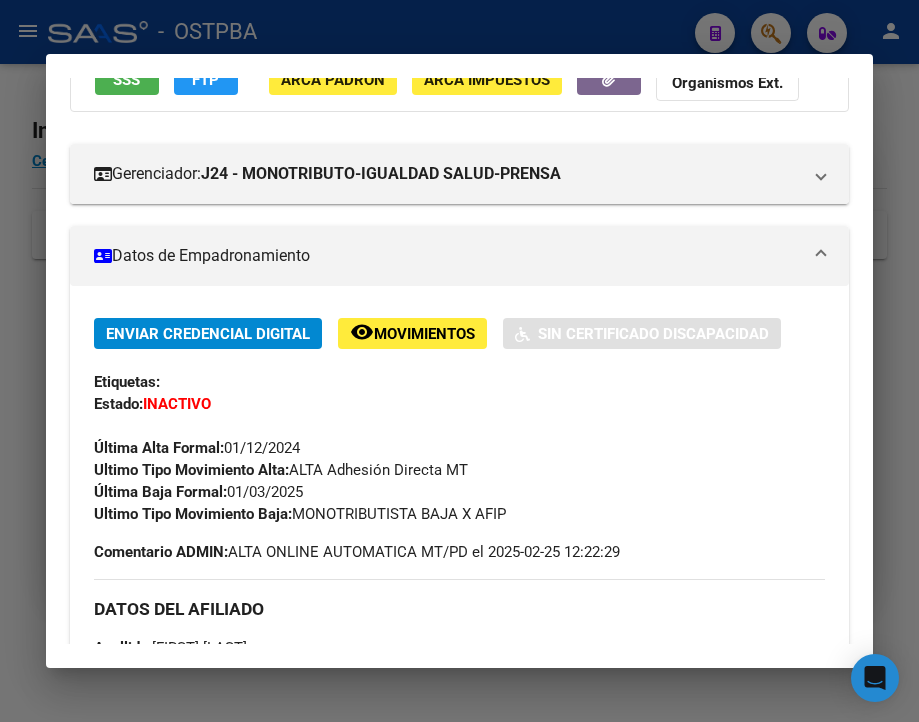 click at bounding box center (459, 361) 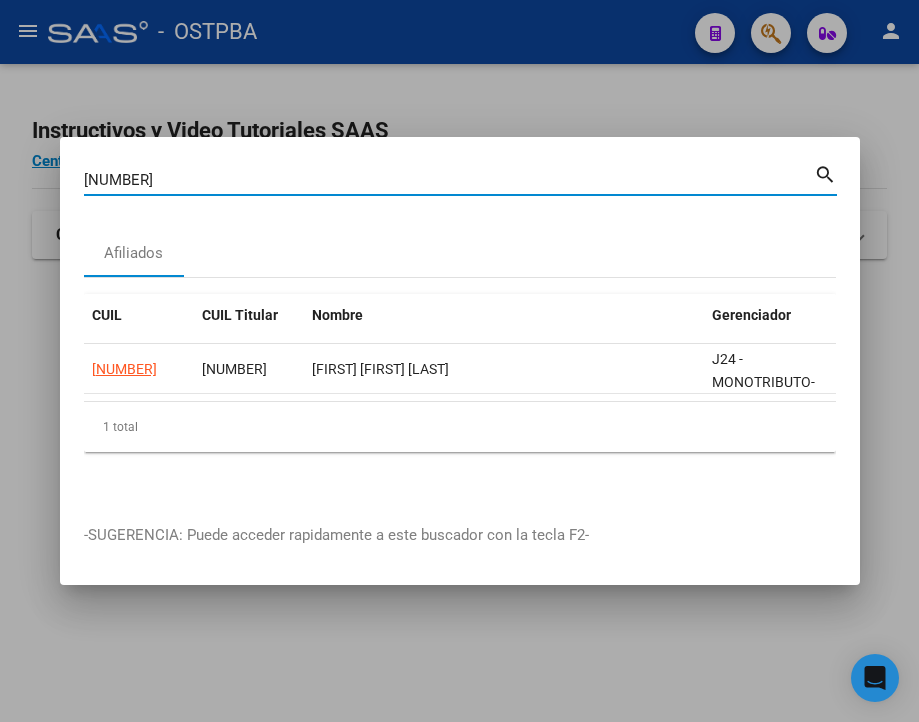 click on "[NUMBER]" at bounding box center [449, 180] 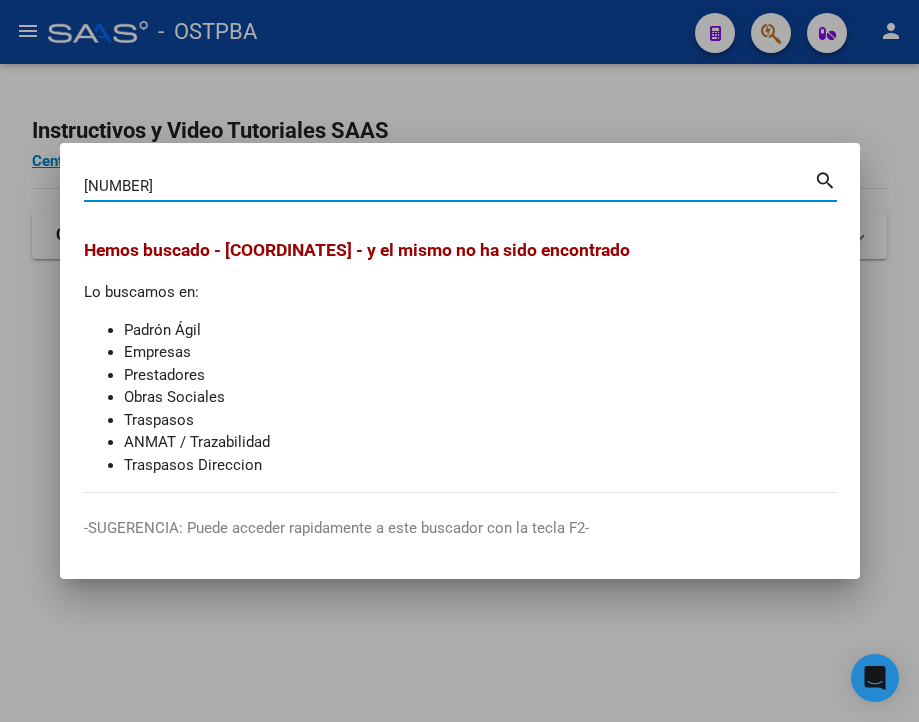 click on "[NUMBER]" at bounding box center (449, 186) 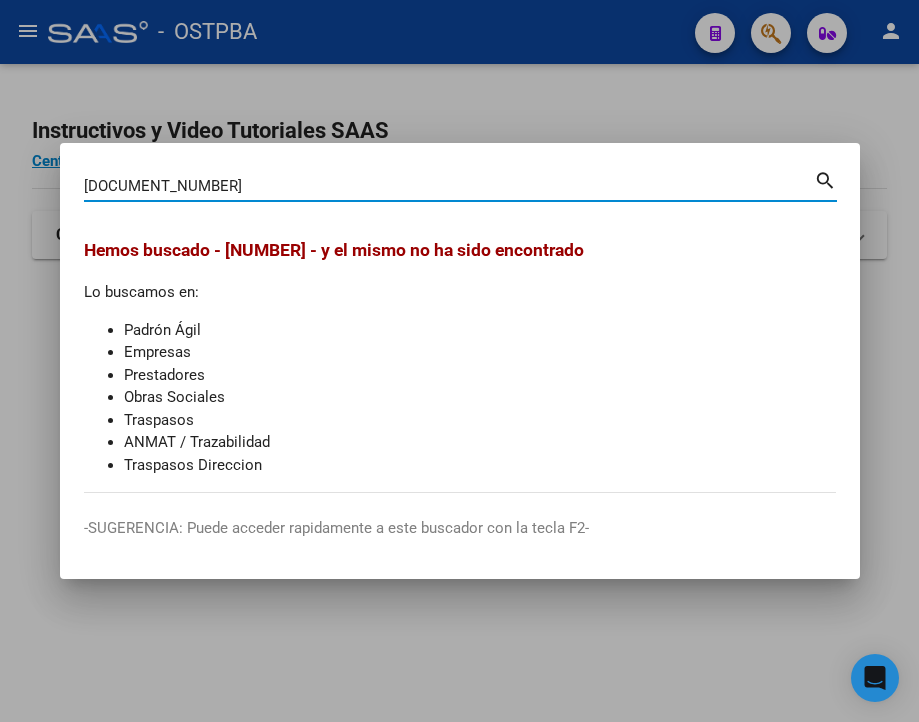 type on "[DOCUMENT_NUMBER]" 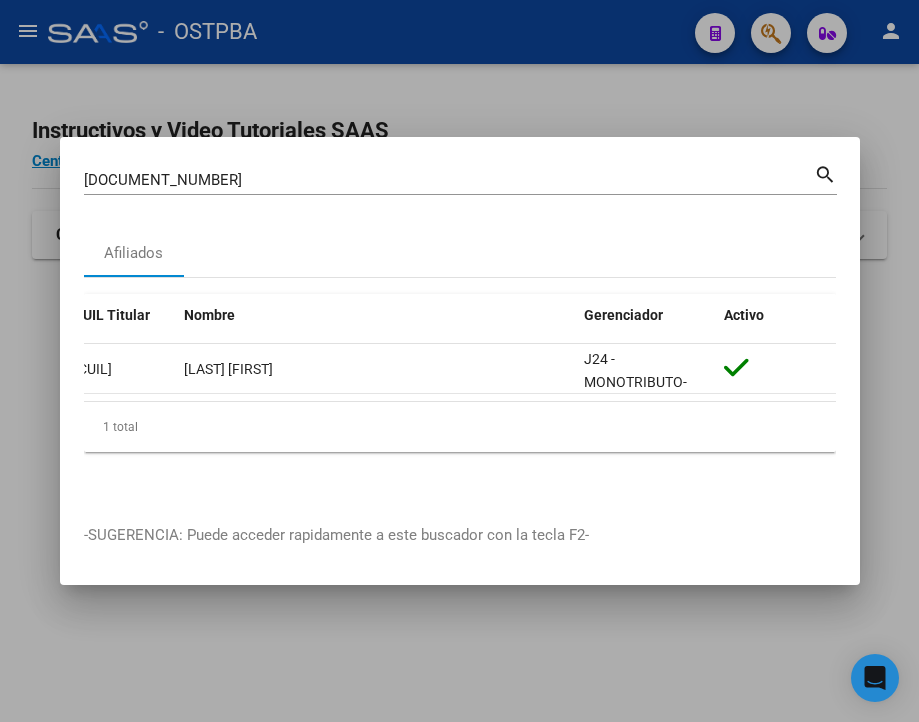 scroll, scrollTop: 0, scrollLeft: 27, axis: horizontal 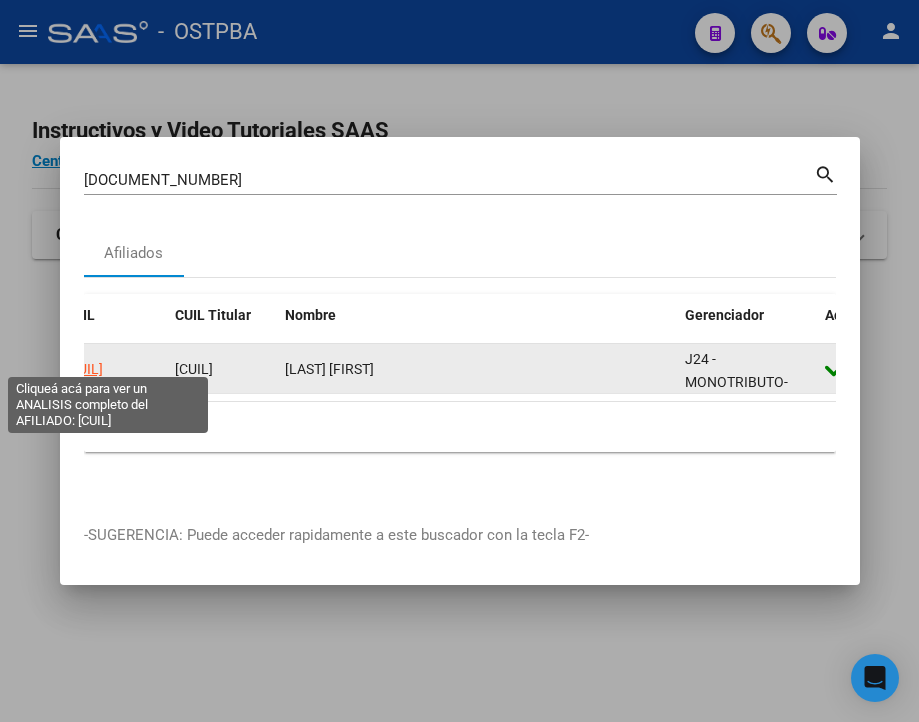 click on "[CUIL]" 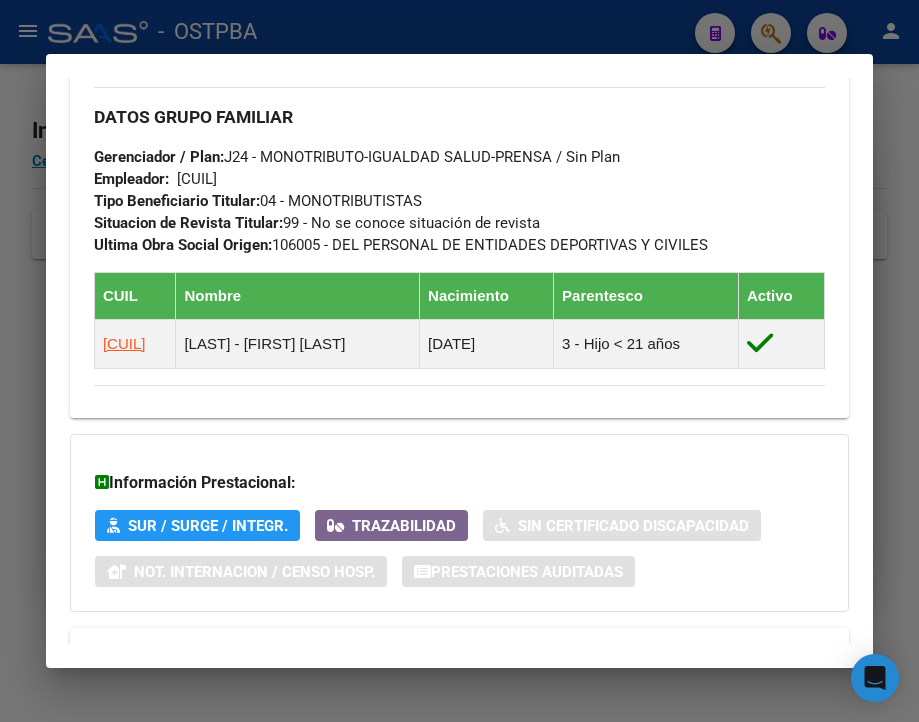 scroll, scrollTop: 1187, scrollLeft: 0, axis: vertical 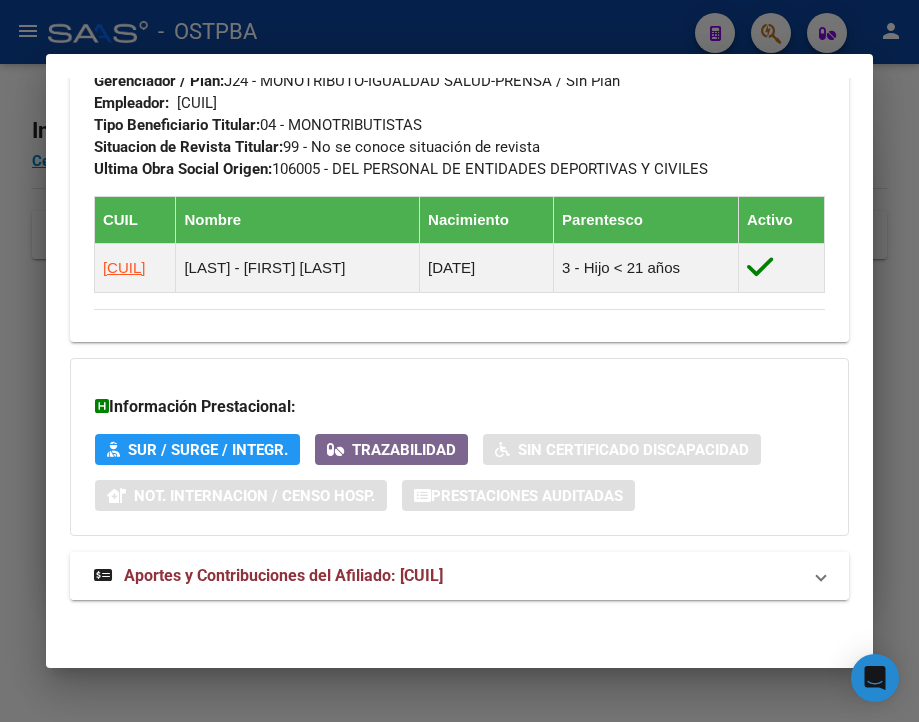 click on "Aportes y Contribuciones del Afiliado: [CUIL]" at bounding box center [283, 575] 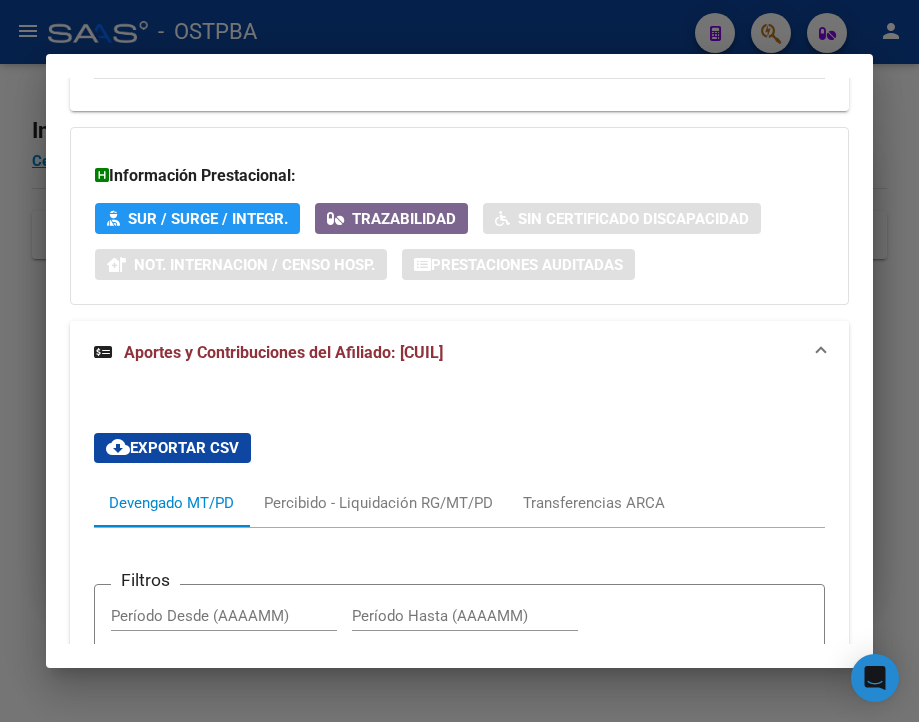 scroll, scrollTop: 1387, scrollLeft: 0, axis: vertical 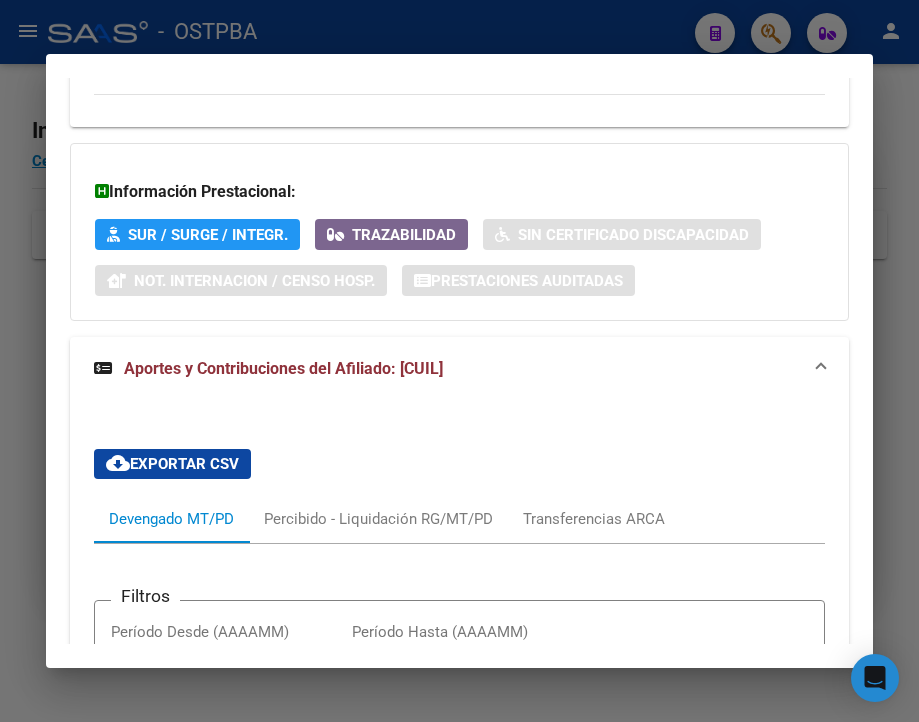 click on "Trazabilidad" 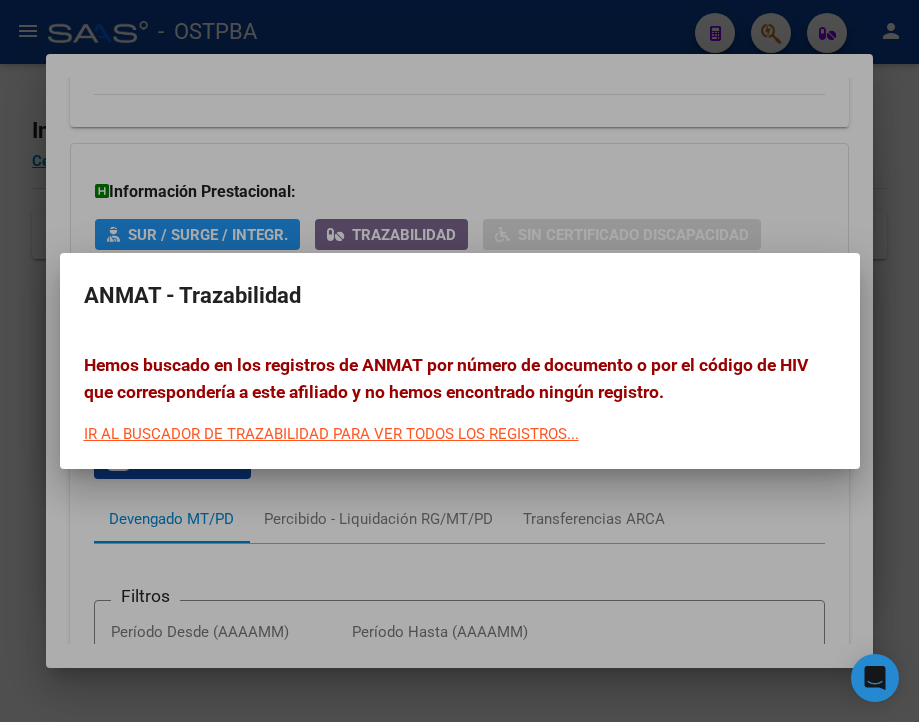 click on "IR AL BUSCADOR DE TRAZABILIDAD PARA VER TODOS LOS REGISTROS..." at bounding box center [331, 434] 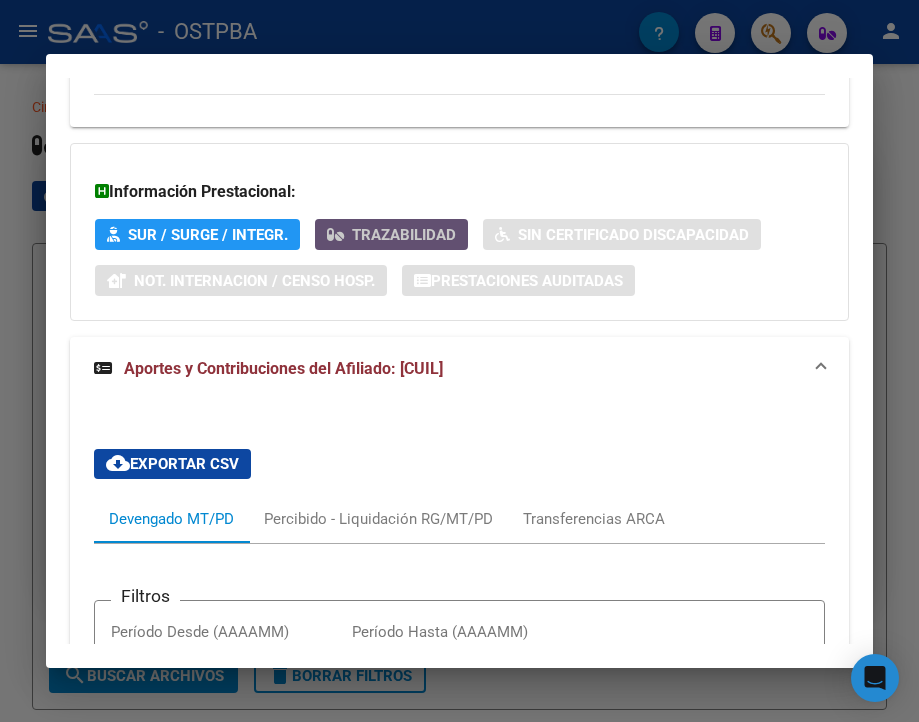 click on "Trazabilidad" 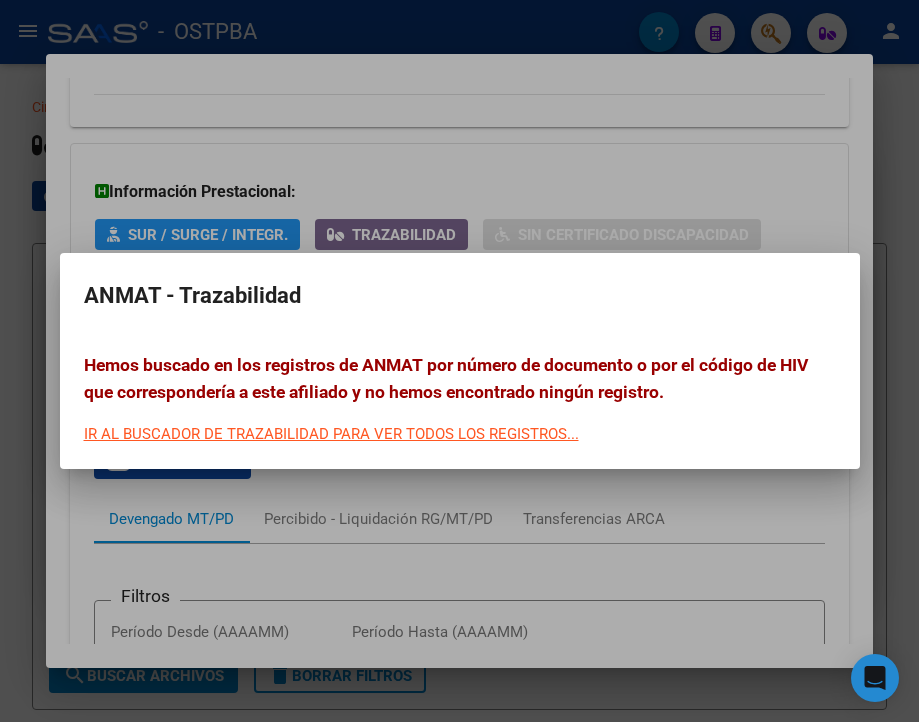 click on "IR AL BUSCADOR DE TRAZABILIDAD PARA VER TODOS LOS REGISTROS..." at bounding box center (331, 434) 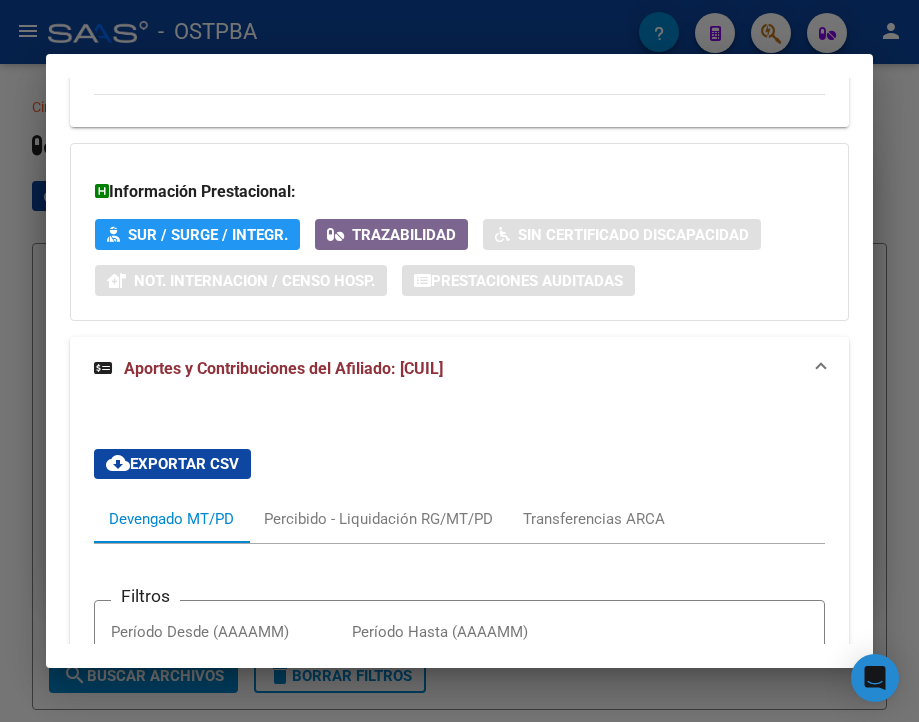 click on "Información Prestacional:       SUR / SURGE / INTEGR.    Trazabilidad    Sin Certificado Discapacidad    Not. Internacion / Censo Hosp.  Prestaciones Auditadas" at bounding box center (459, 232) 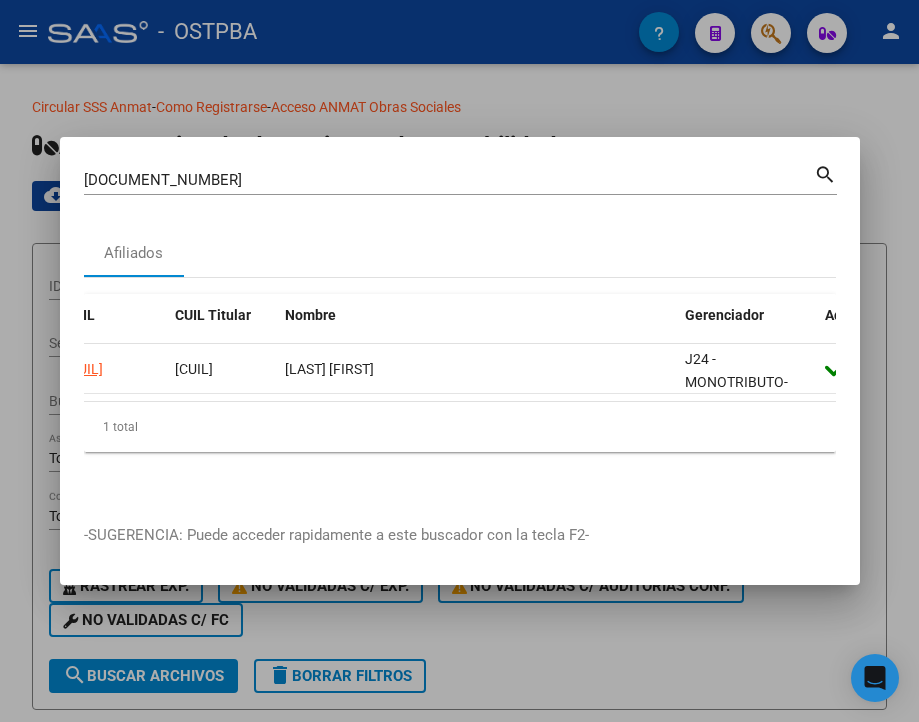 click on "[DOCUMENT_NUMBER]" at bounding box center (449, 180) 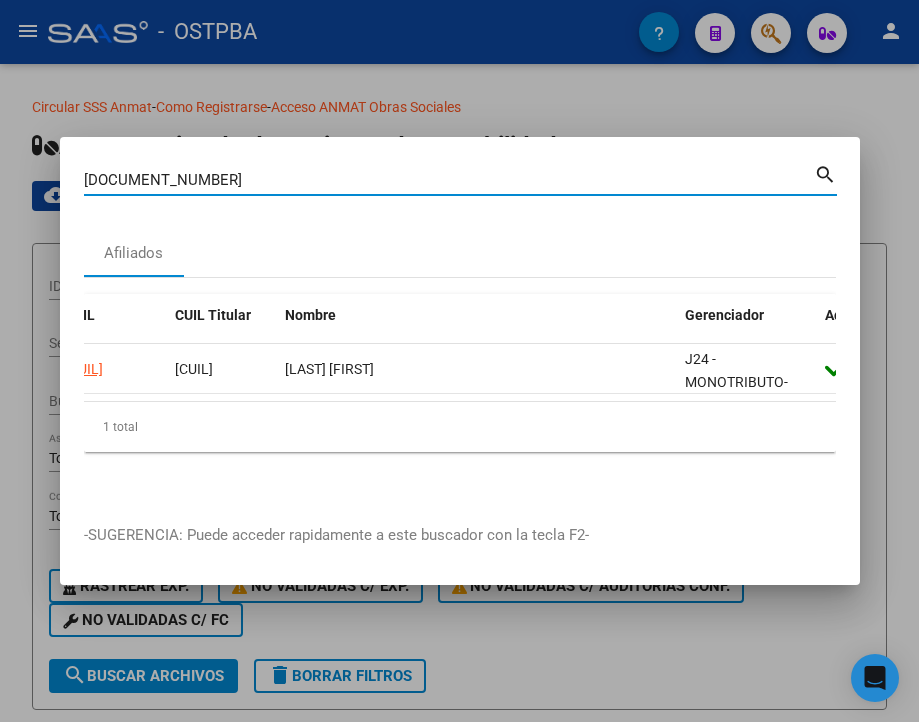 click on "[DOCUMENT_NUMBER]" at bounding box center (449, 180) 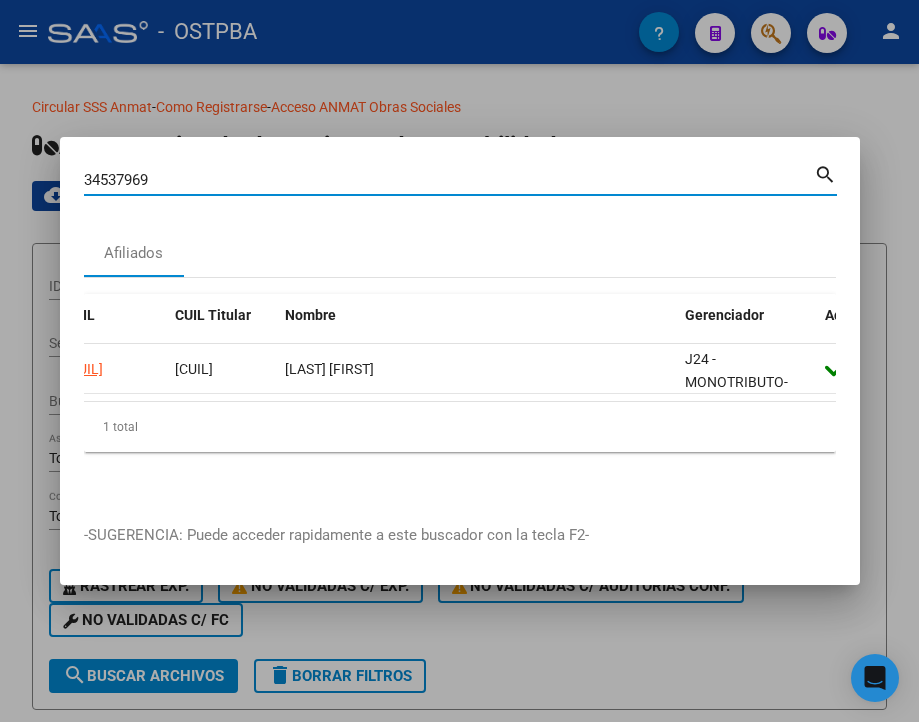 type on "34537969" 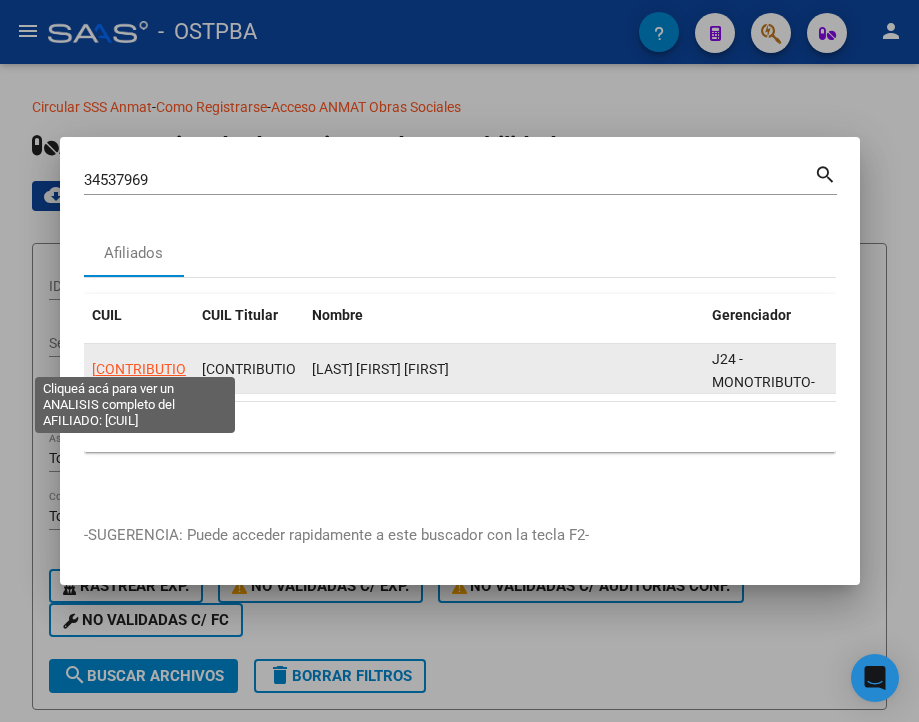 click on "[CONTRIBUTION]" 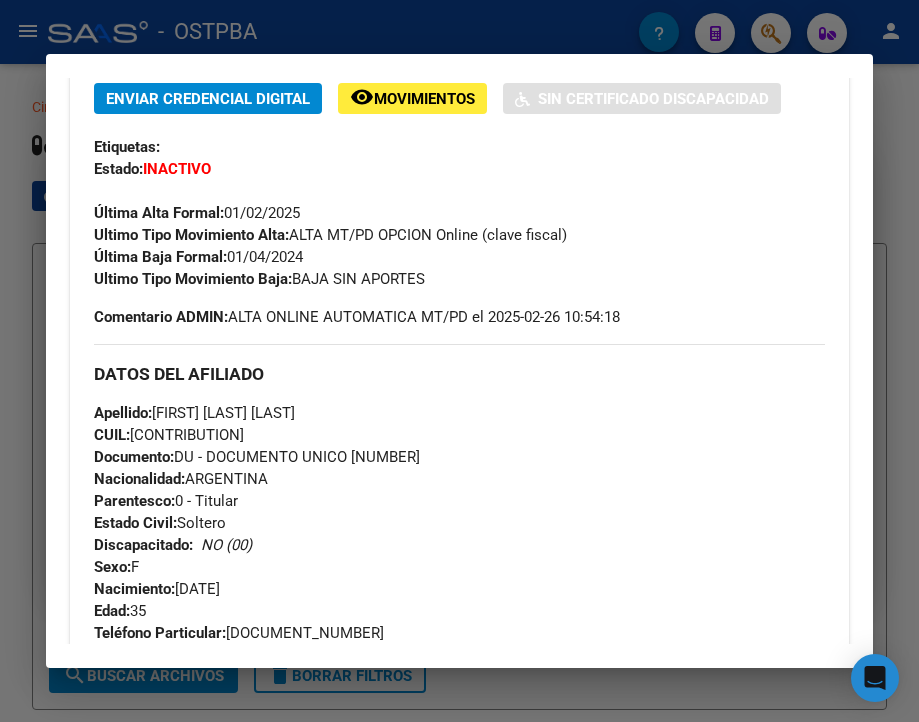 scroll, scrollTop: 400, scrollLeft: 0, axis: vertical 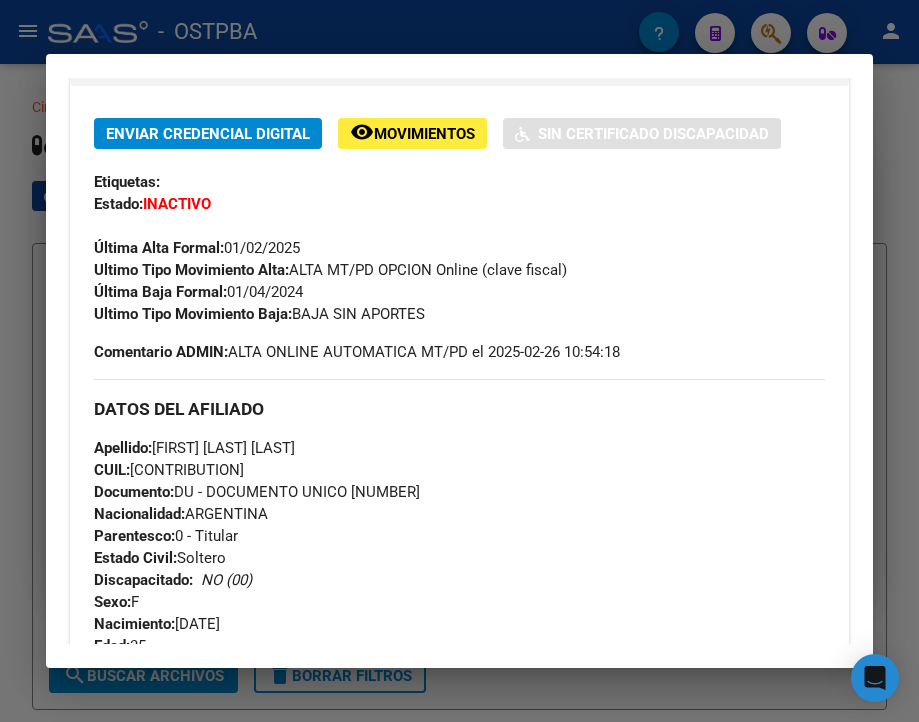 click at bounding box center (459, 361) 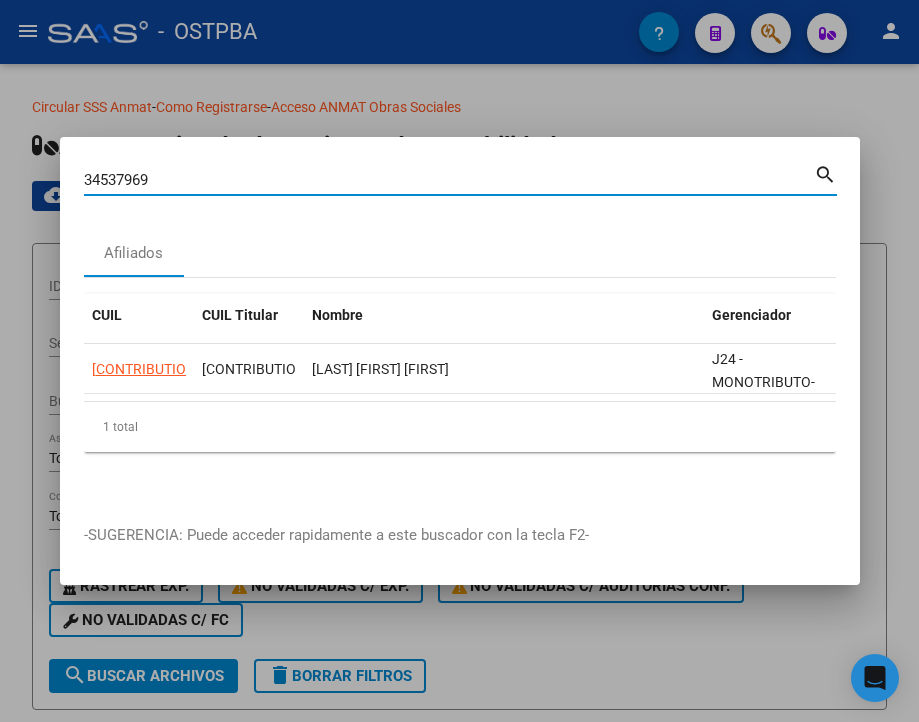 click on "34537969" at bounding box center [449, 180] 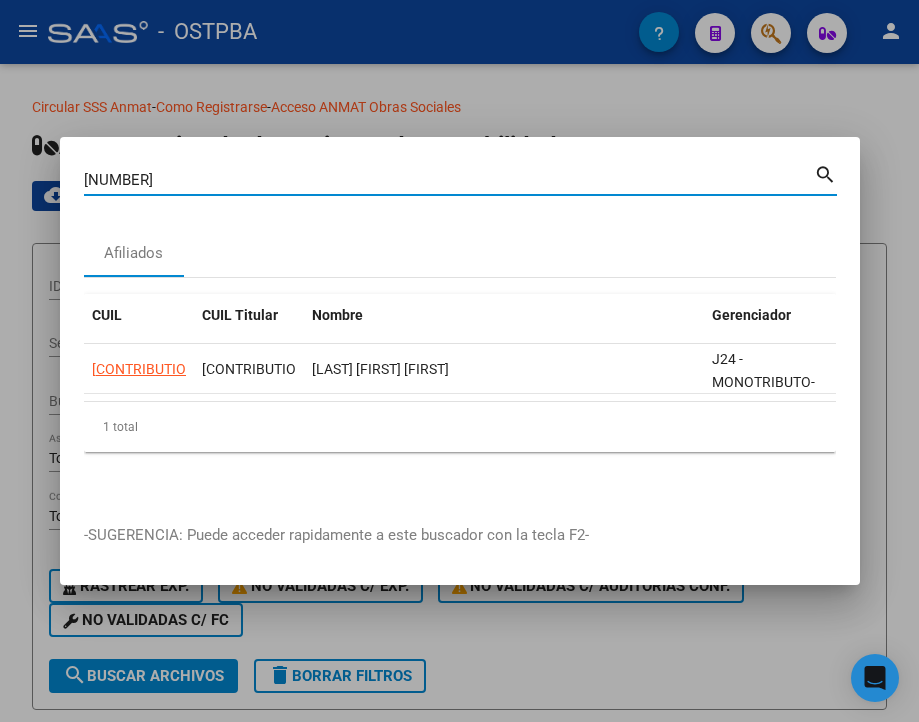 type on "[NUMBER]" 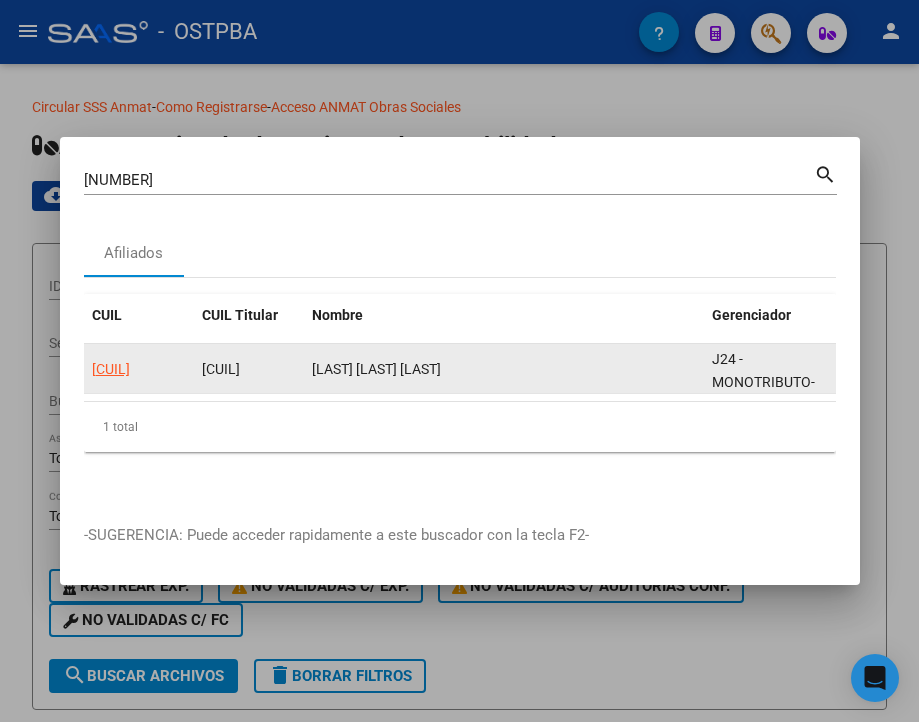 click on "[CUIL]" 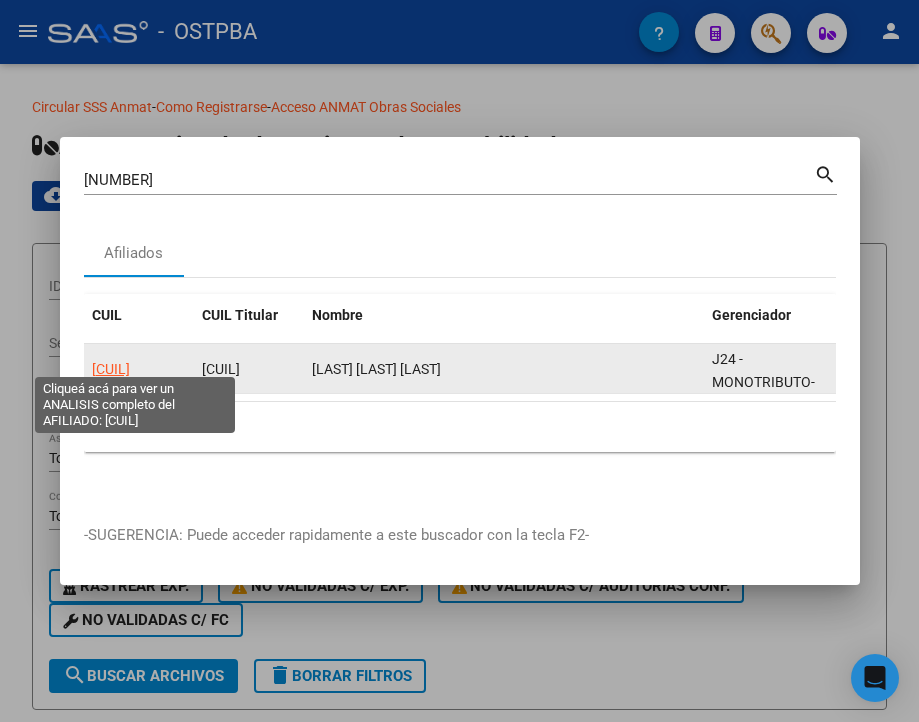 click on "[CUIL]" 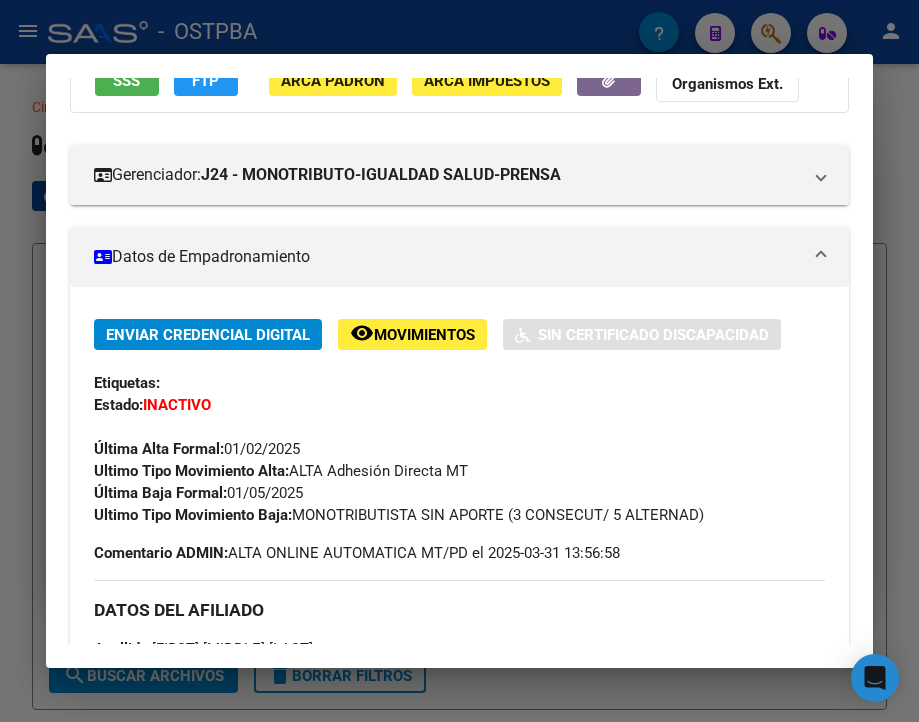 scroll, scrollTop: 300, scrollLeft: 0, axis: vertical 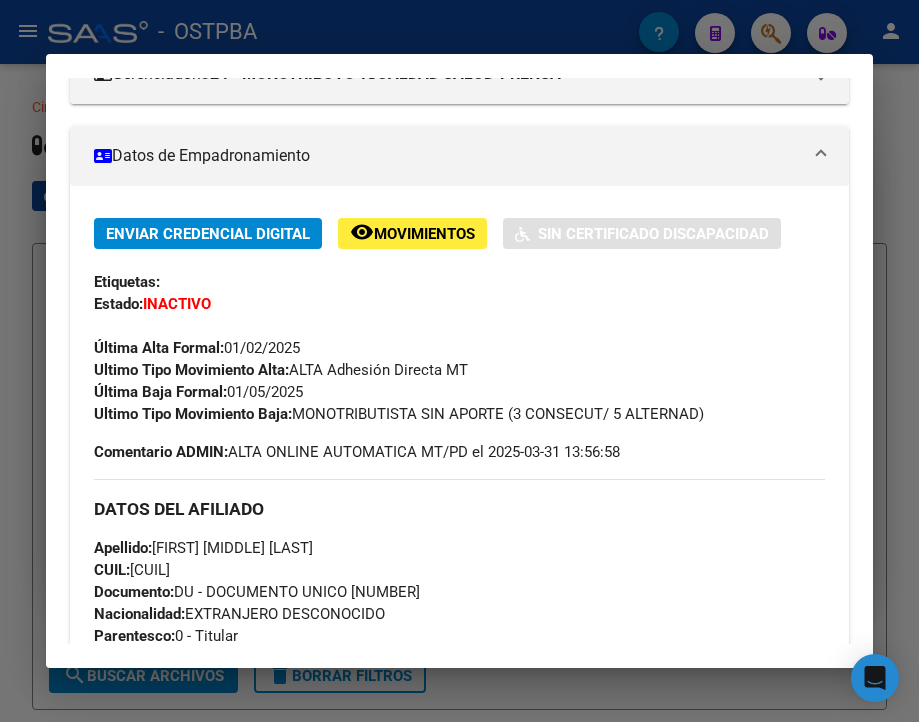 click at bounding box center (459, 361) 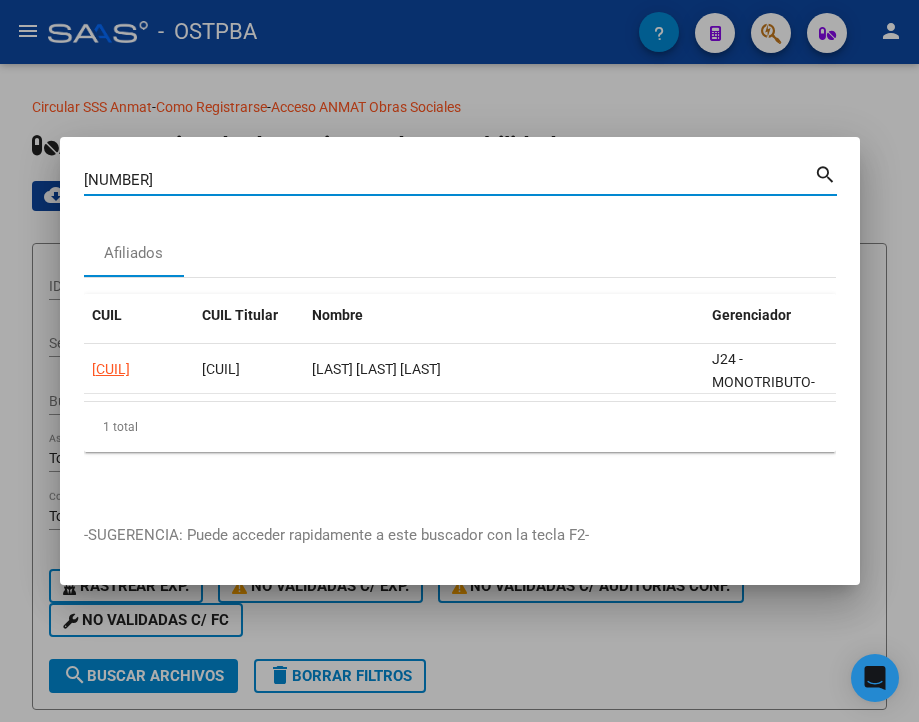 click on "[NUMBER]" at bounding box center [449, 180] 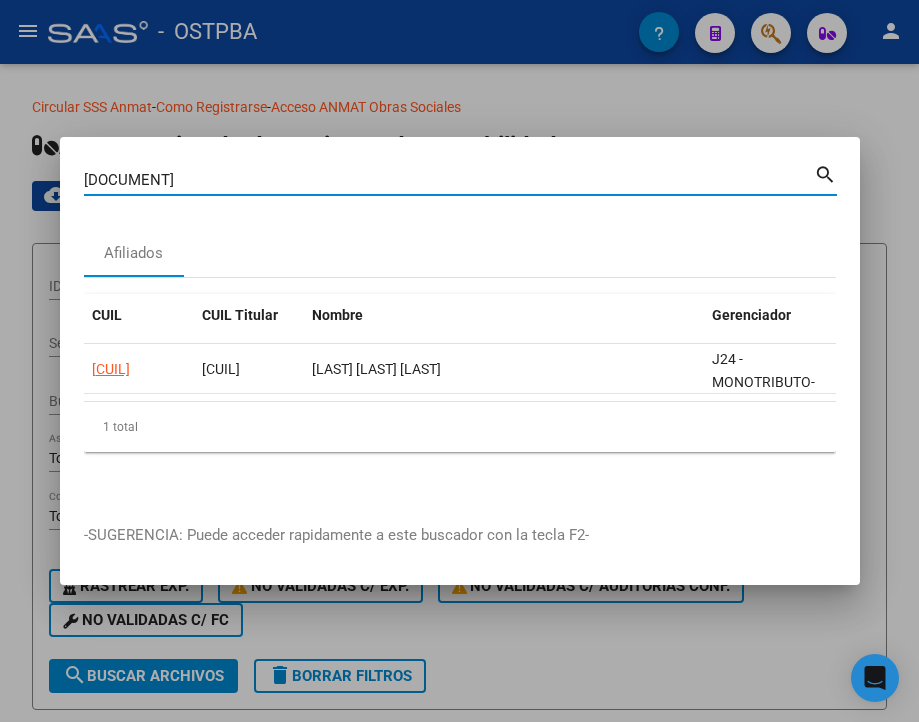 type on "[DOCUMENT]" 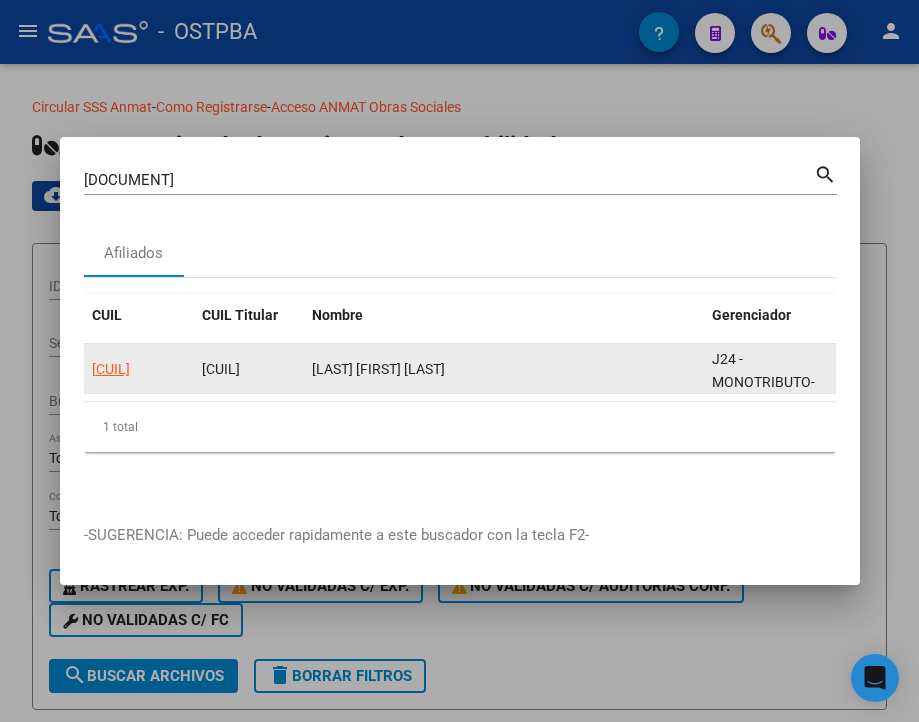 click on "[CUIL]" 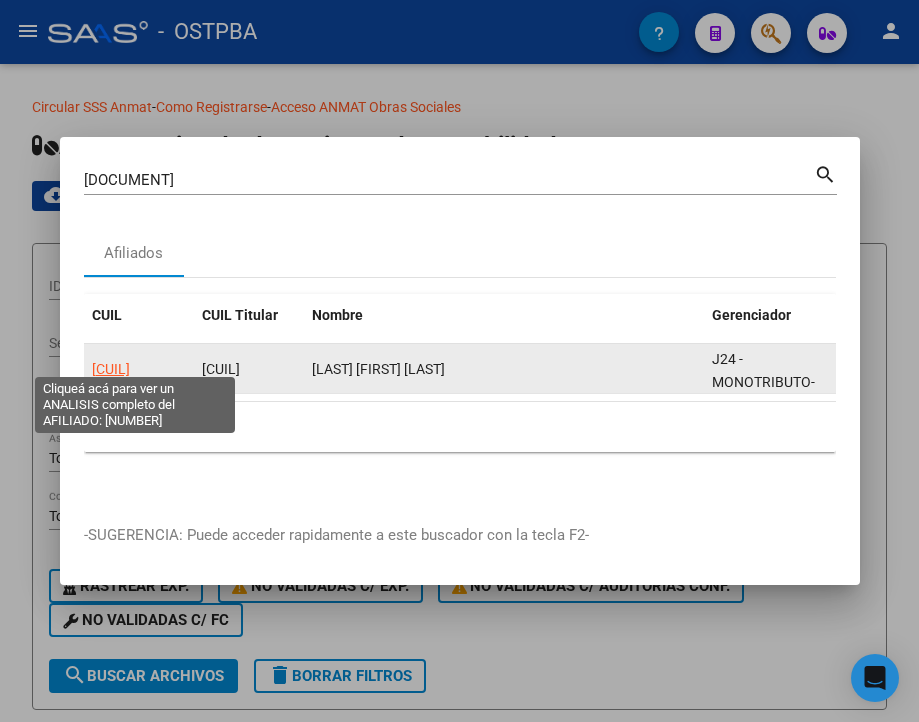 click on "[CUIL]" 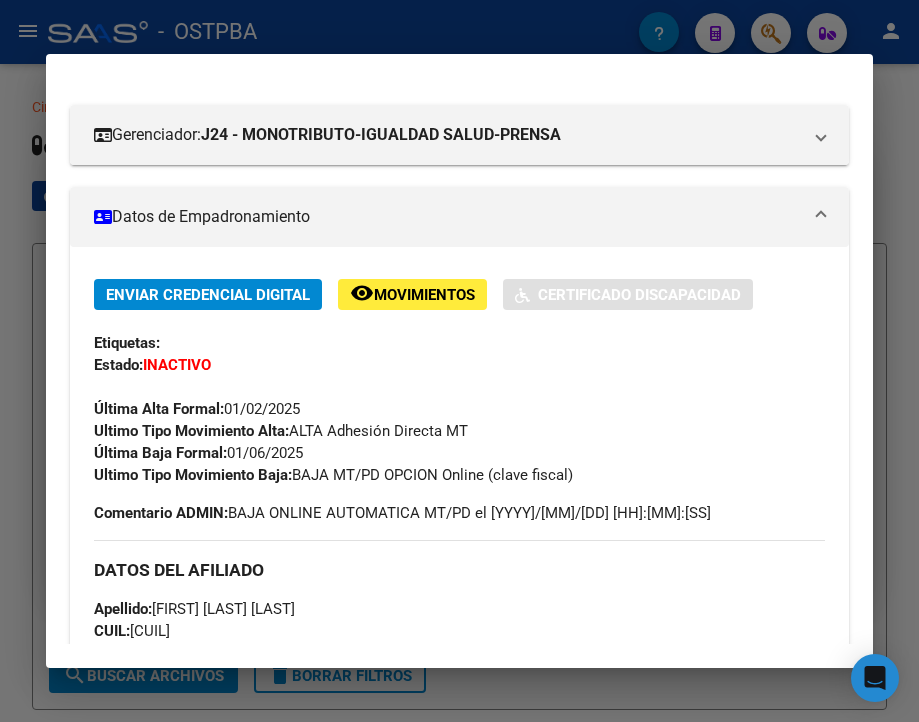 scroll, scrollTop: 300, scrollLeft: 0, axis: vertical 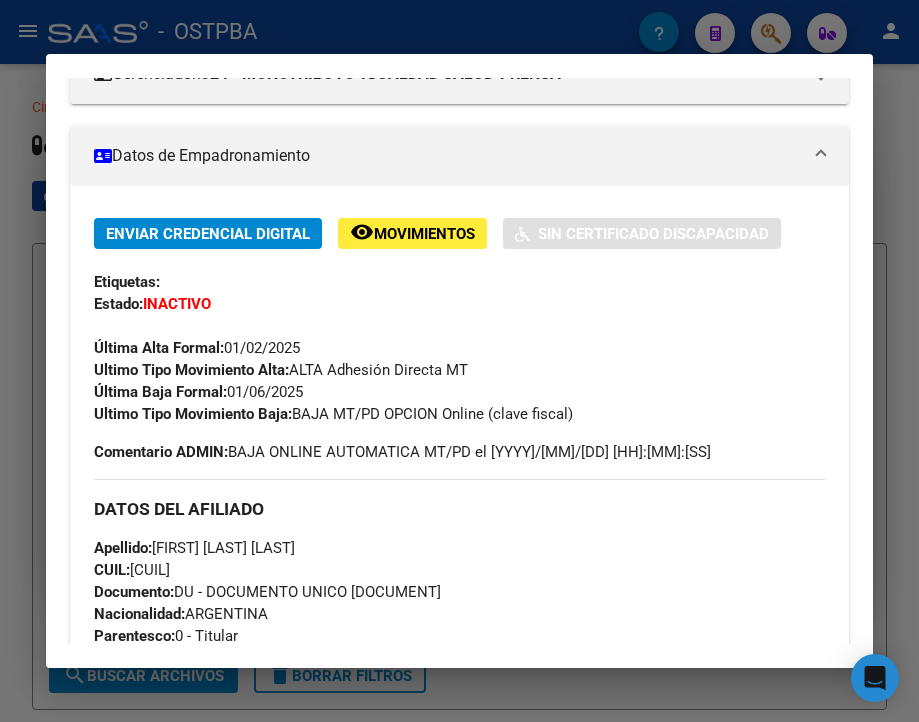 drag, startPoint x: 230, startPoint y: 406, endPoint x: 353, endPoint y: 418, distance: 123.58398 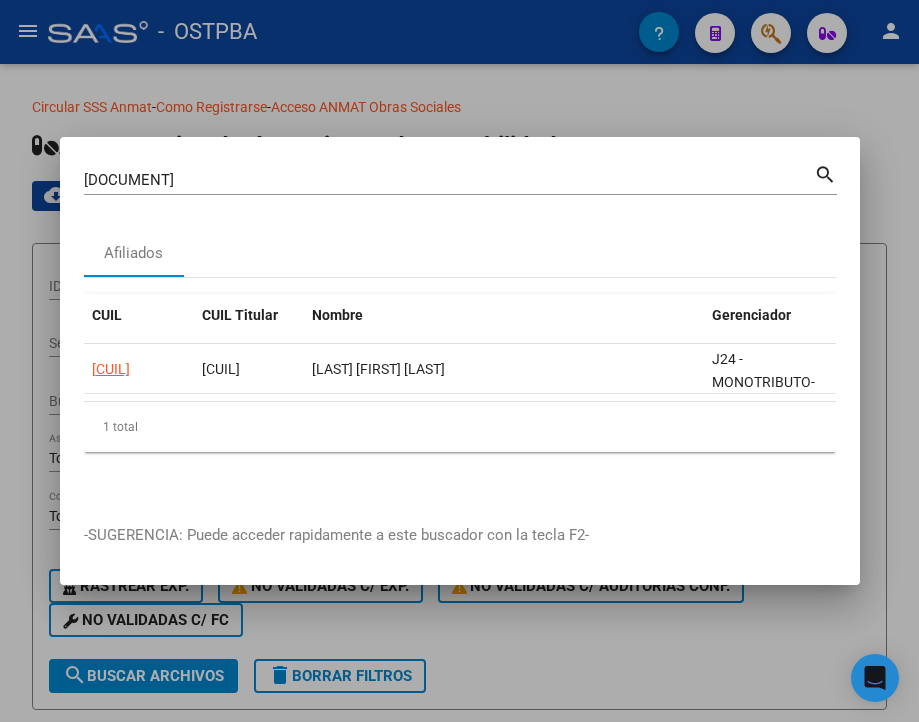 click on "[DOCUMENT]" at bounding box center [449, 180] 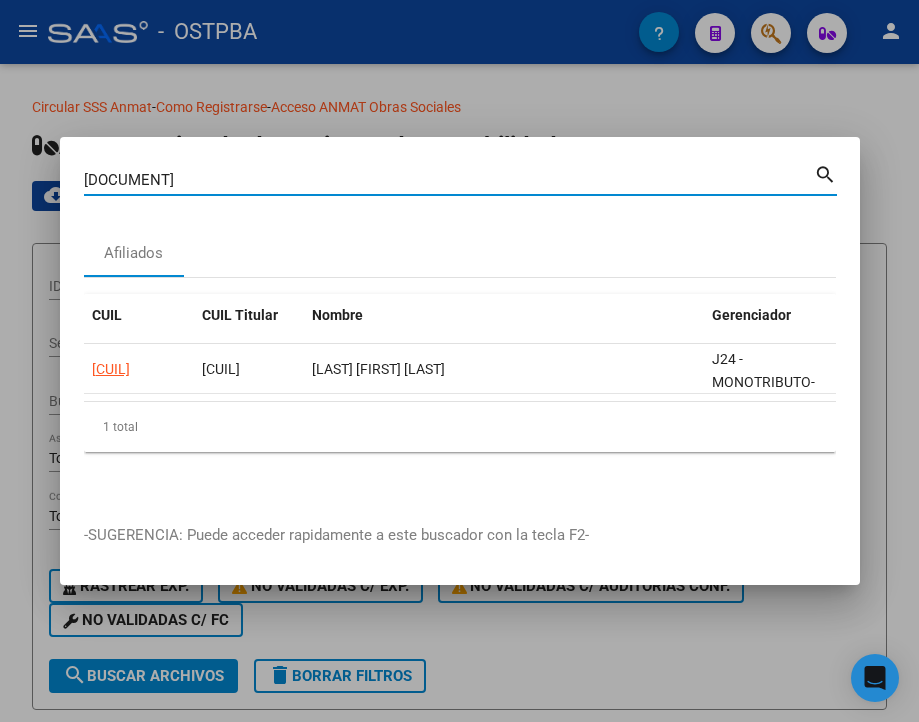 click on "[DOCUMENT]" at bounding box center (449, 180) 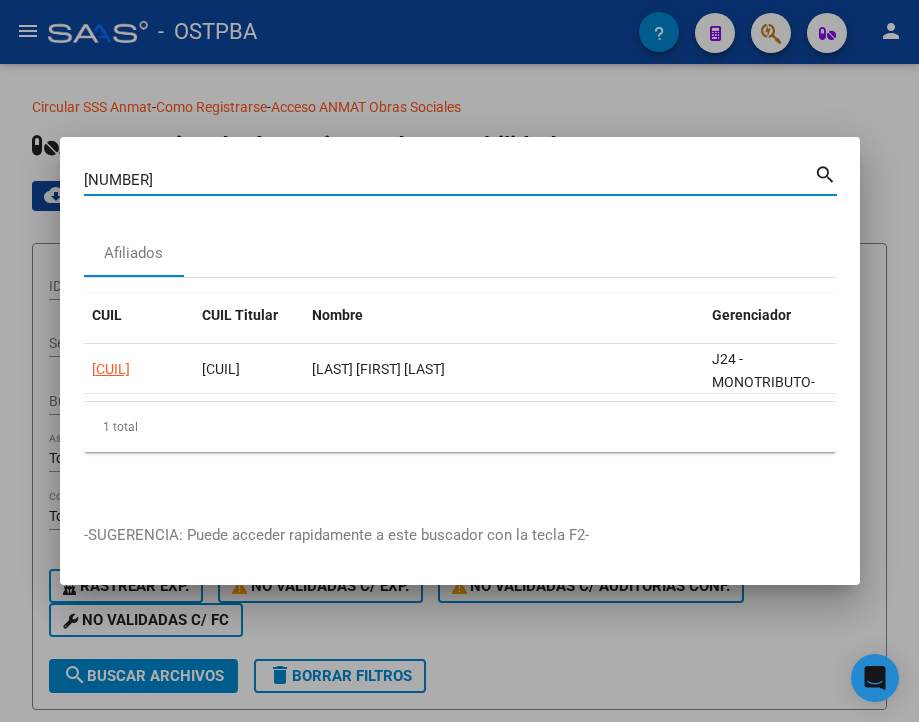 type on "[NUMBER]" 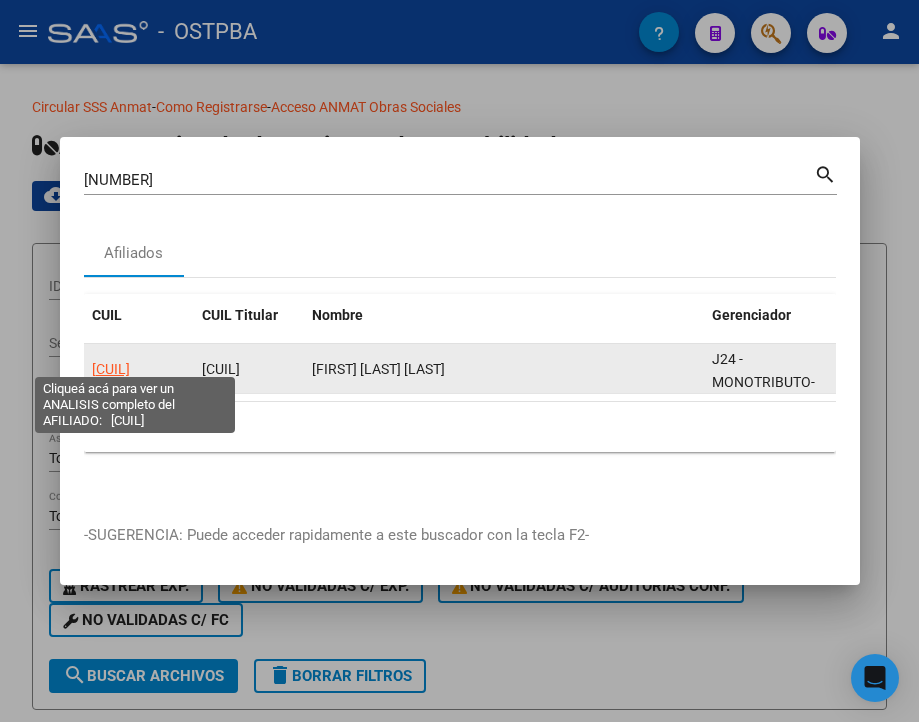 click on "[CUIL]" 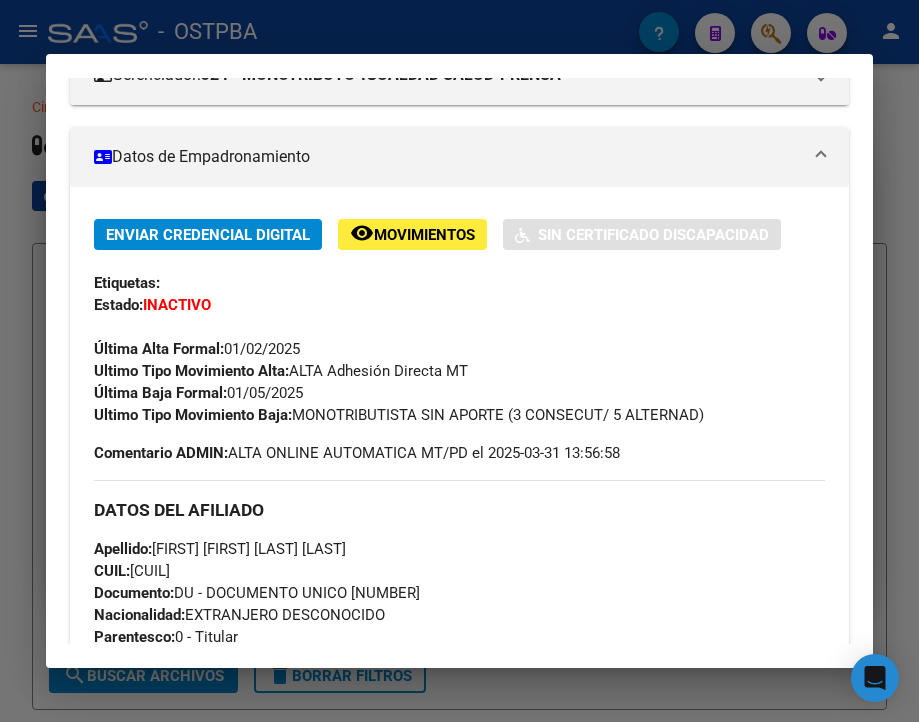 scroll, scrollTop: 300, scrollLeft: 0, axis: vertical 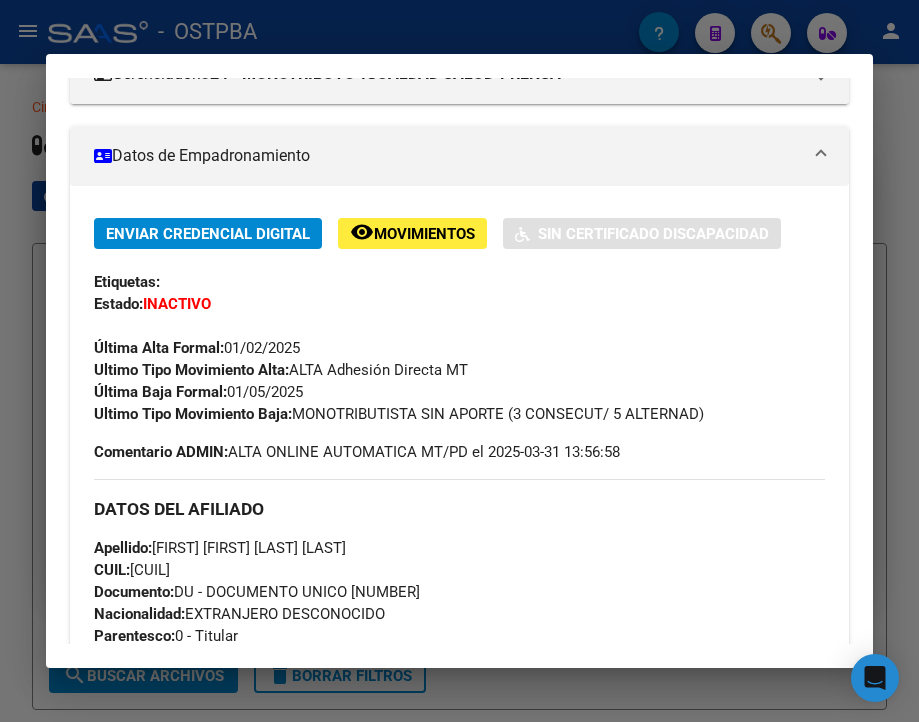 click at bounding box center (459, 361) 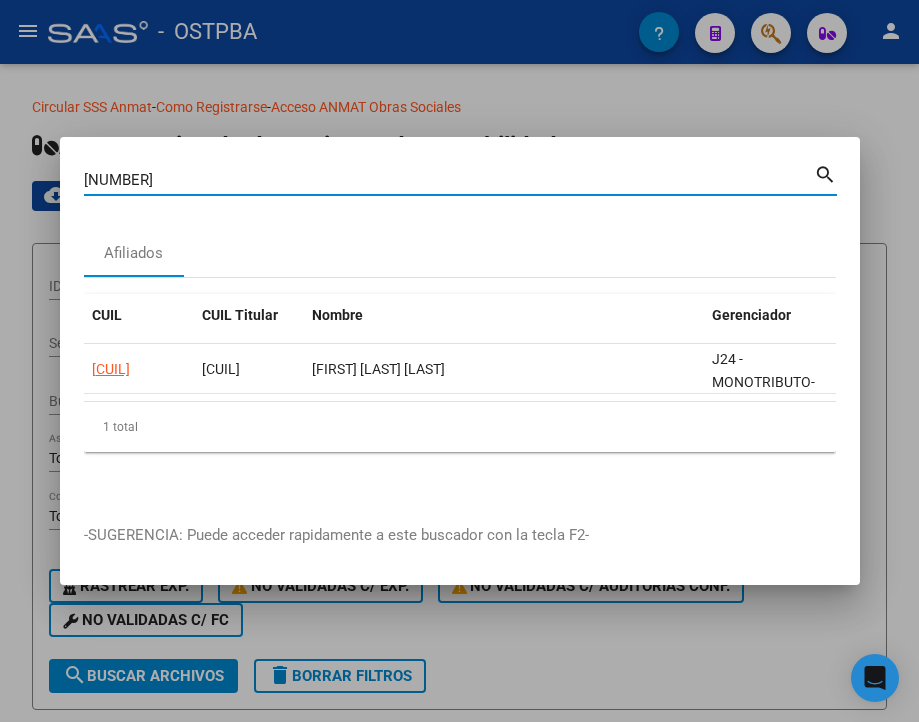 click on "[NUMBER]" at bounding box center [449, 180] 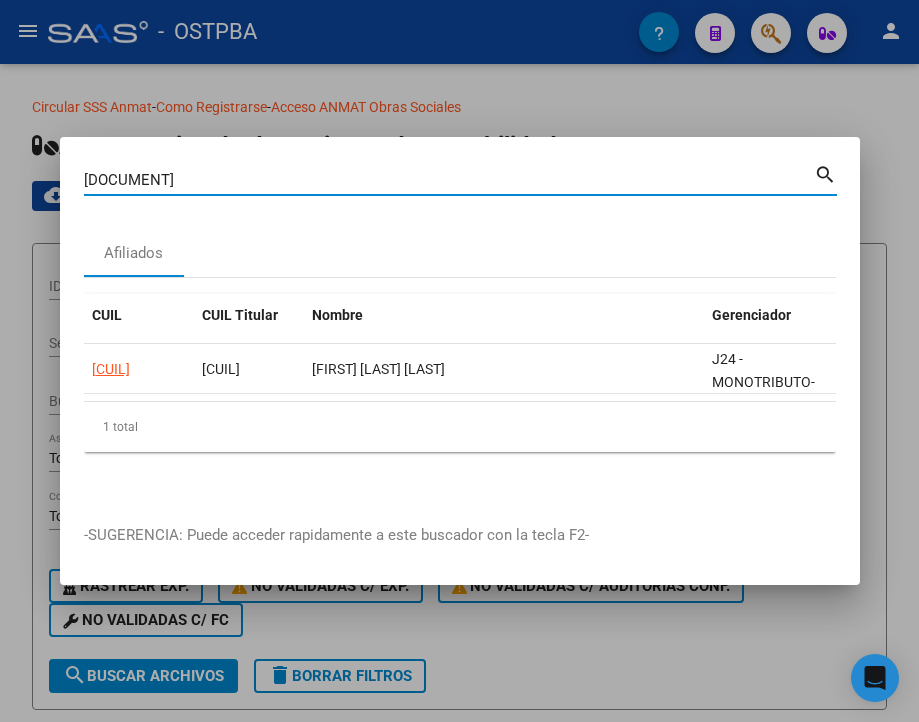 type on "[DOCUMENT]" 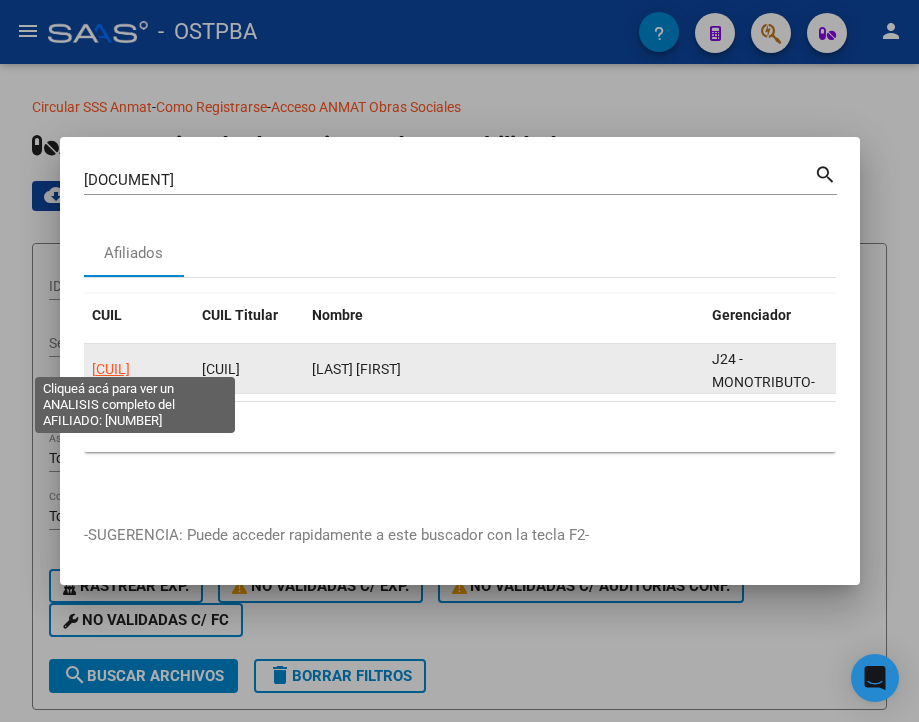 click on "[CUIL]" 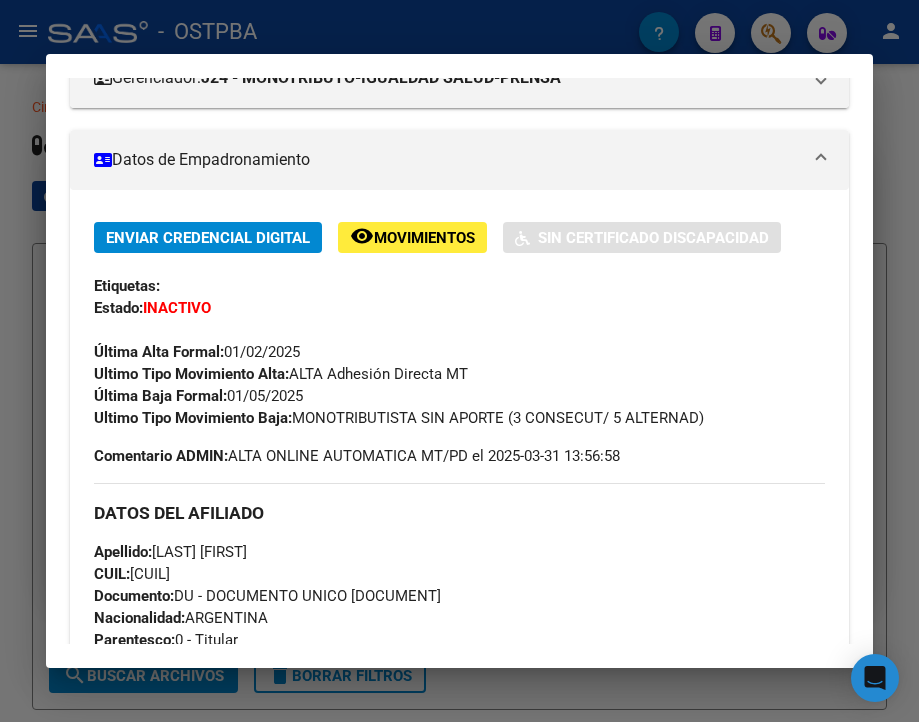 scroll, scrollTop: 300, scrollLeft: 0, axis: vertical 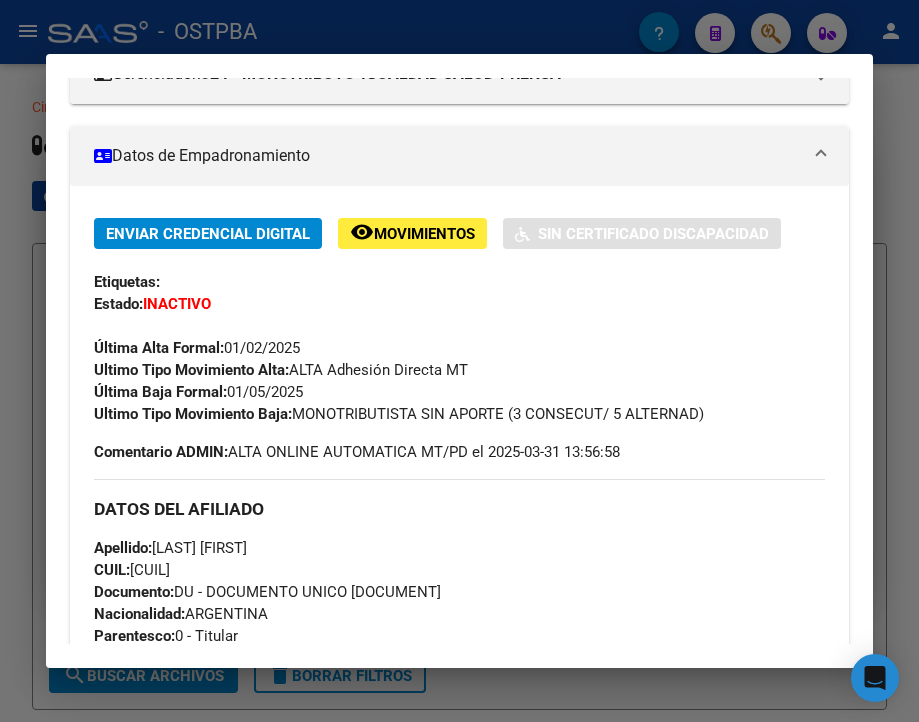 click at bounding box center (459, 361) 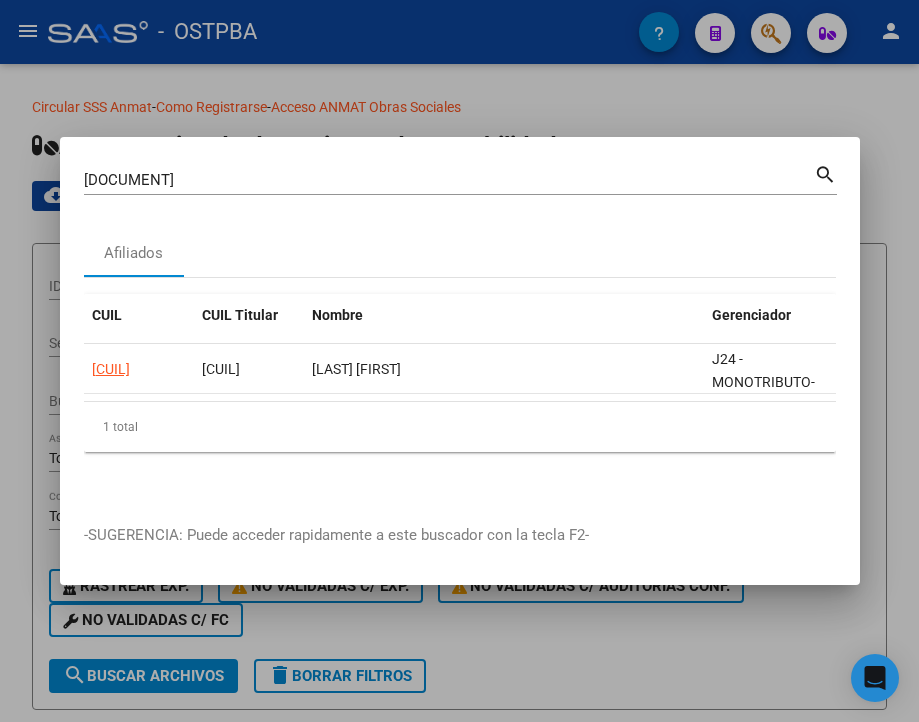 click on "[DOCUMENT]" at bounding box center [449, 180] 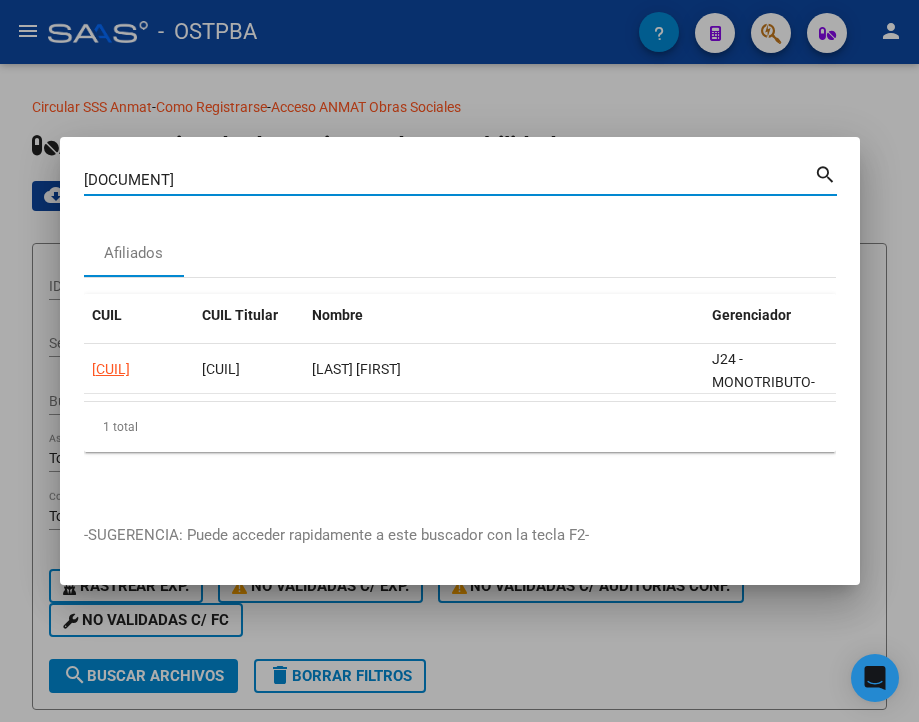 click on "[DOCUMENT]" at bounding box center (449, 180) 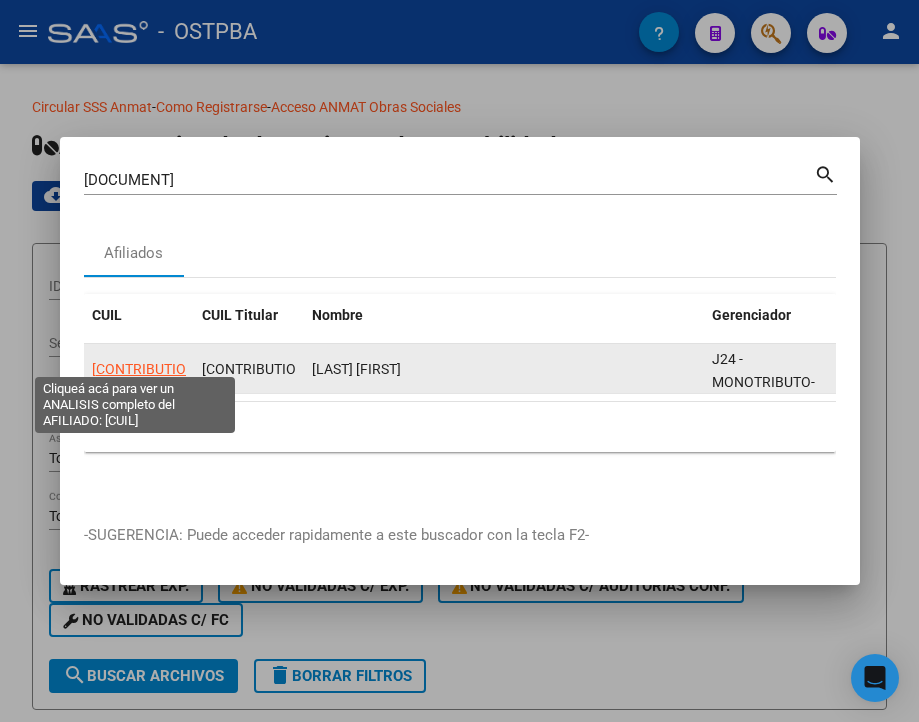 click on "[CONTRIBUTION]" 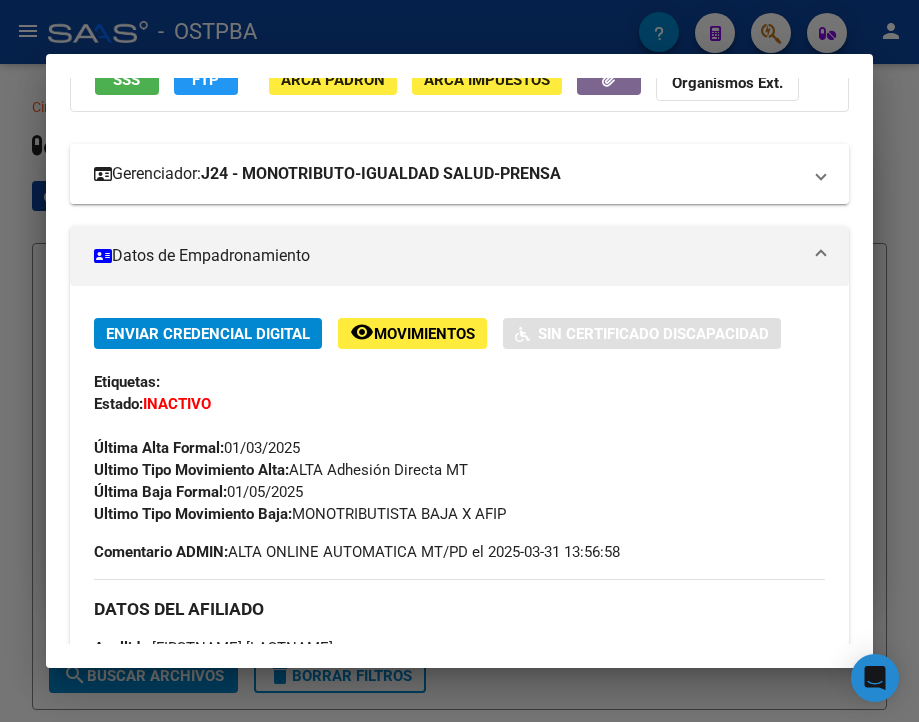scroll, scrollTop: 300, scrollLeft: 0, axis: vertical 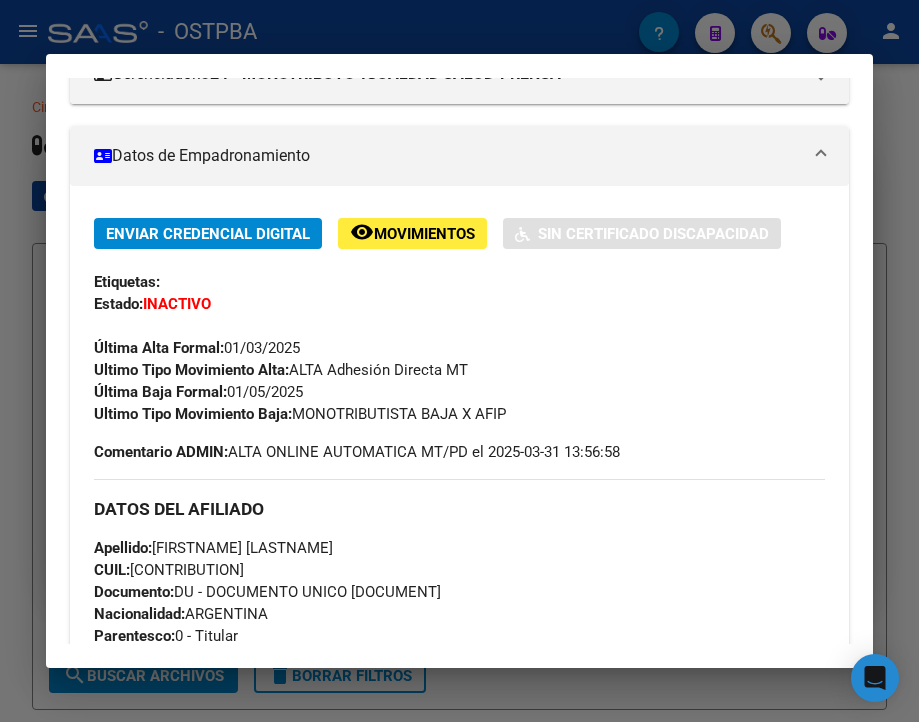 drag, startPoint x: 231, startPoint y: 410, endPoint x: 450, endPoint y: 412, distance: 219.00912 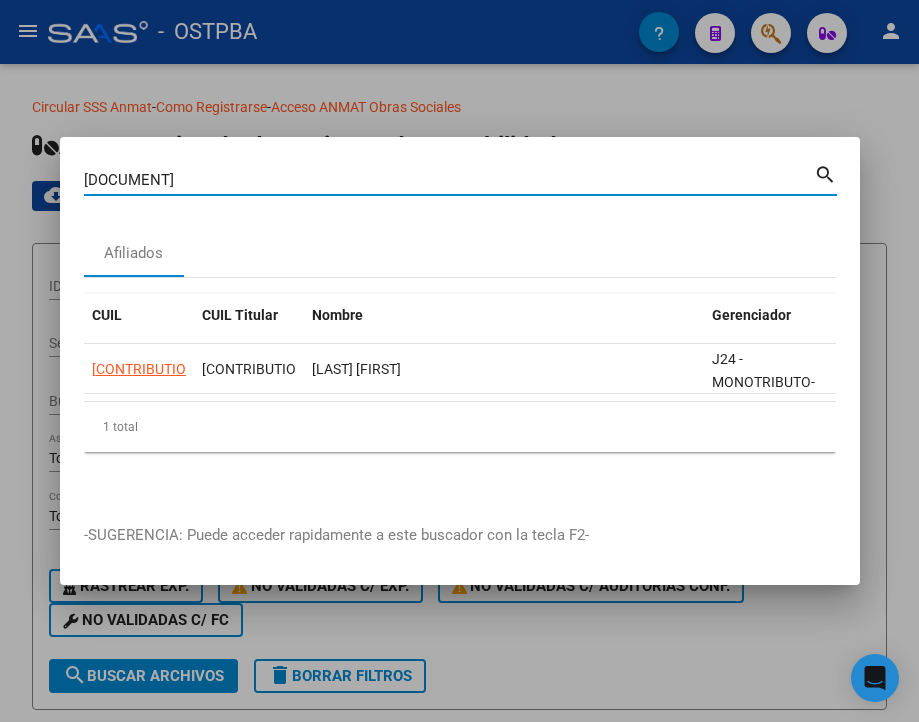 click on "[DOCUMENT]" at bounding box center (449, 180) 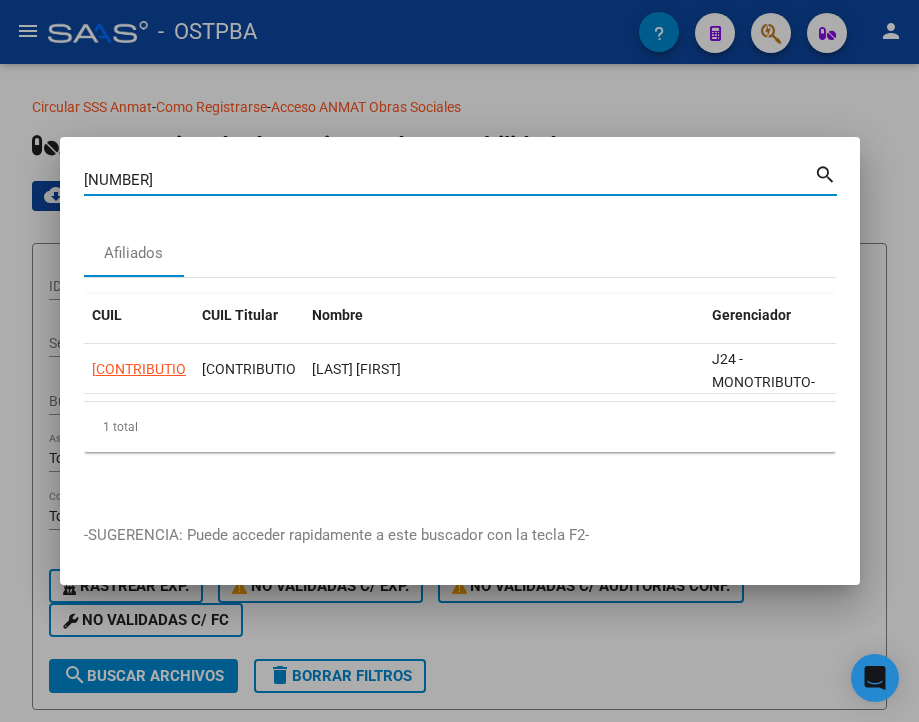 type on "[NUMBER]" 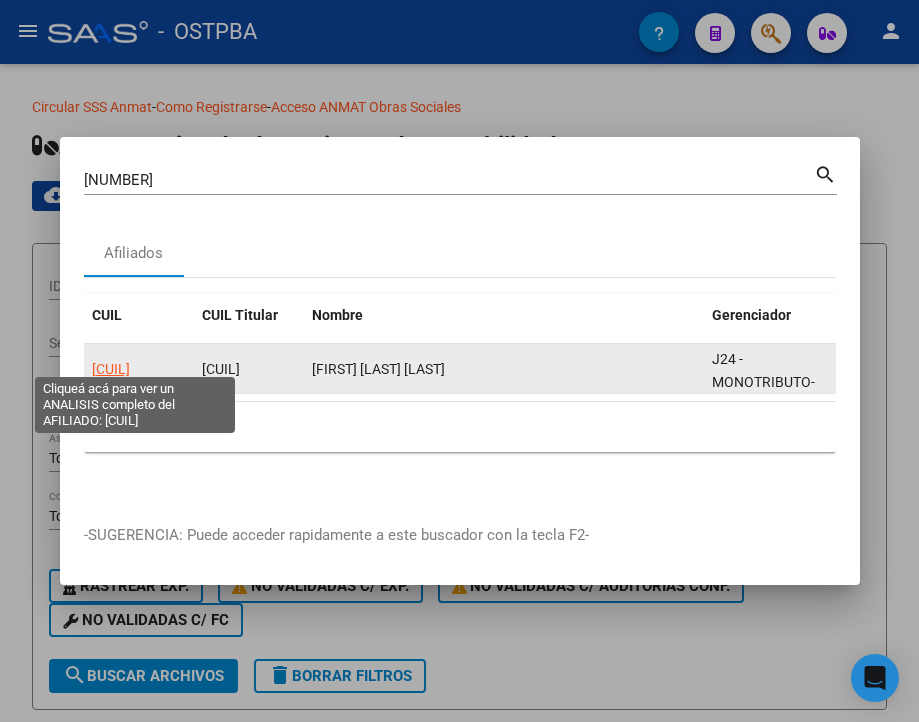 click on "[CUIL]" 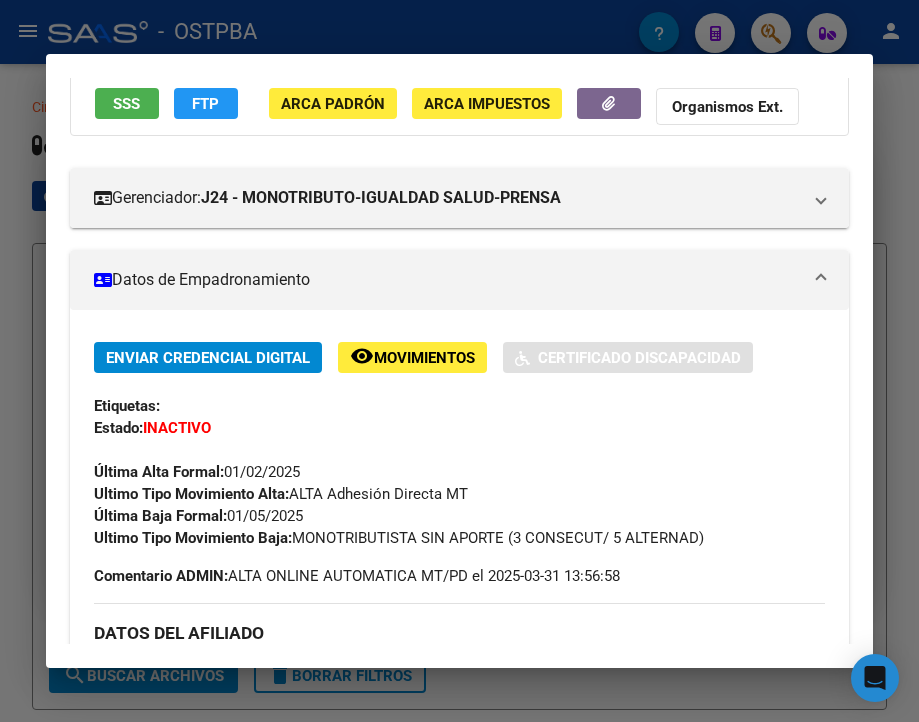 scroll, scrollTop: 260, scrollLeft: 0, axis: vertical 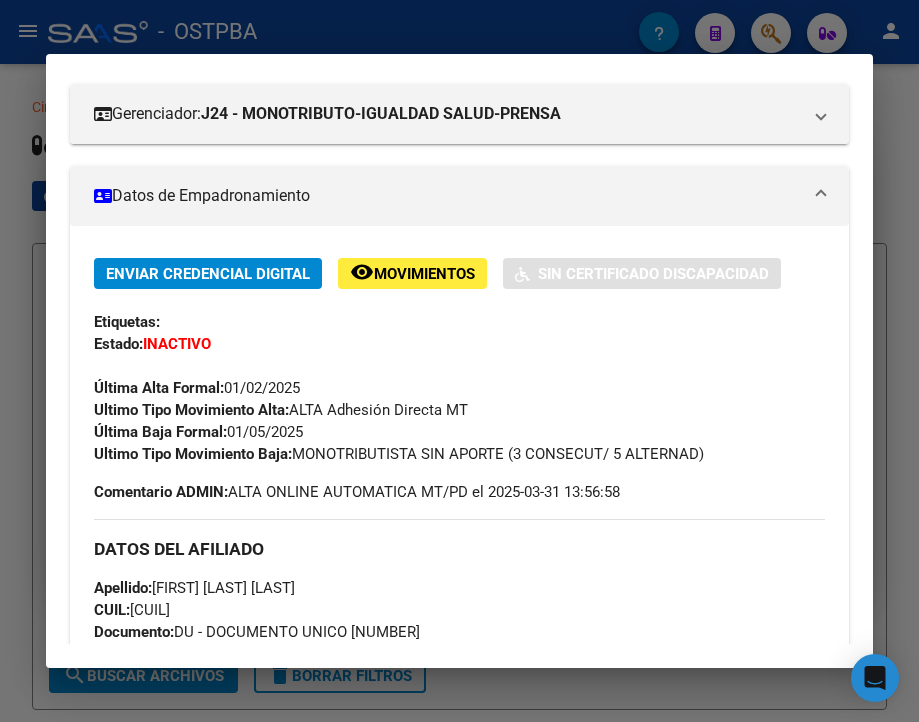 drag, startPoint x: 229, startPoint y: 447, endPoint x: 319, endPoint y: 447, distance: 90 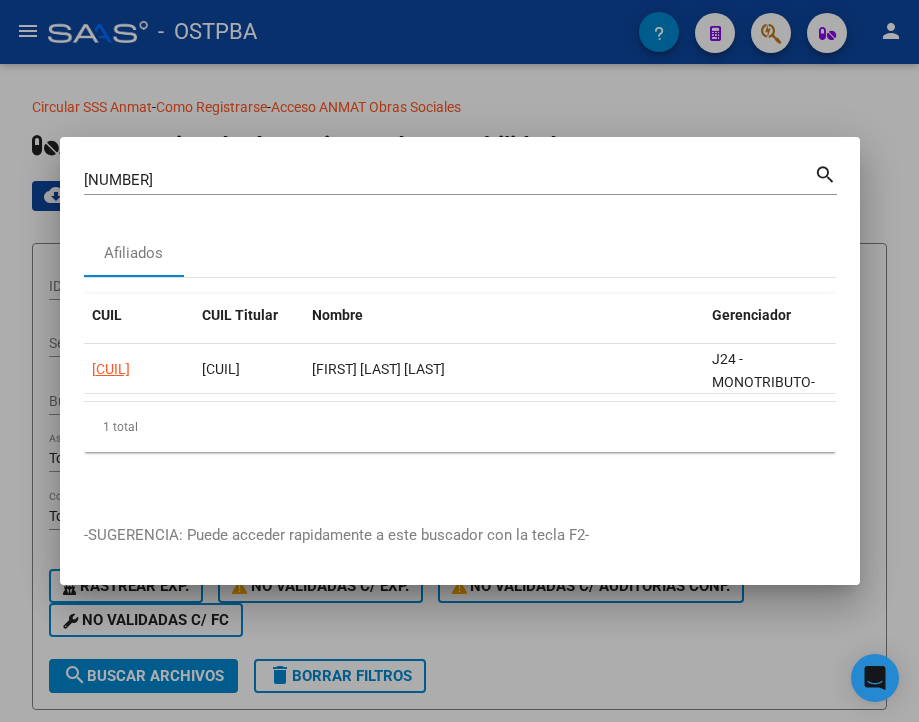 click on "[NUMBER]" at bounding box center [449, 180] 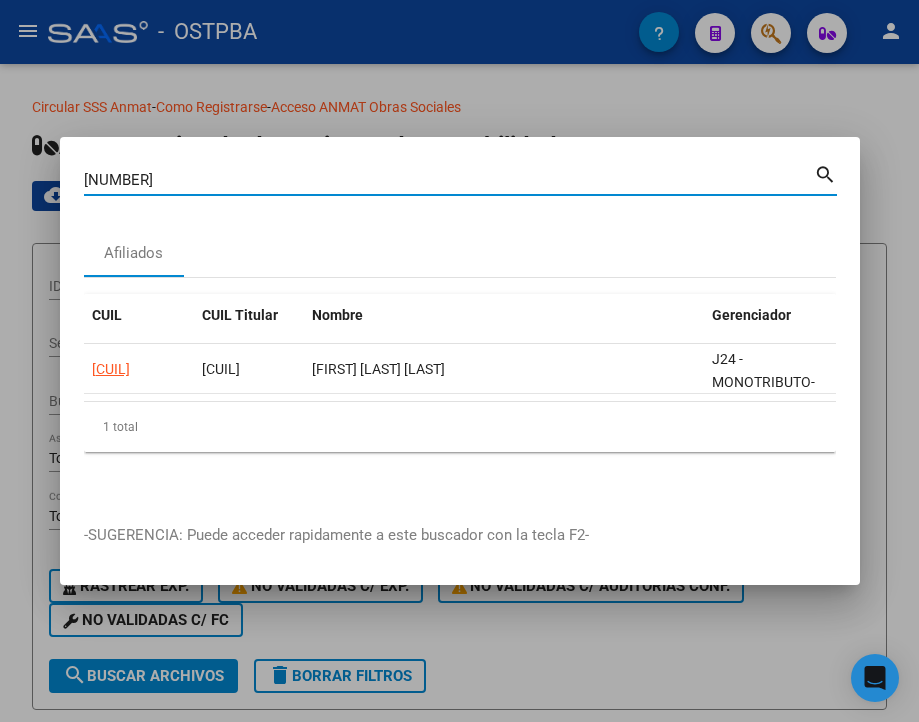 click on "[NUMBER]" at bounding box center [449, 180] 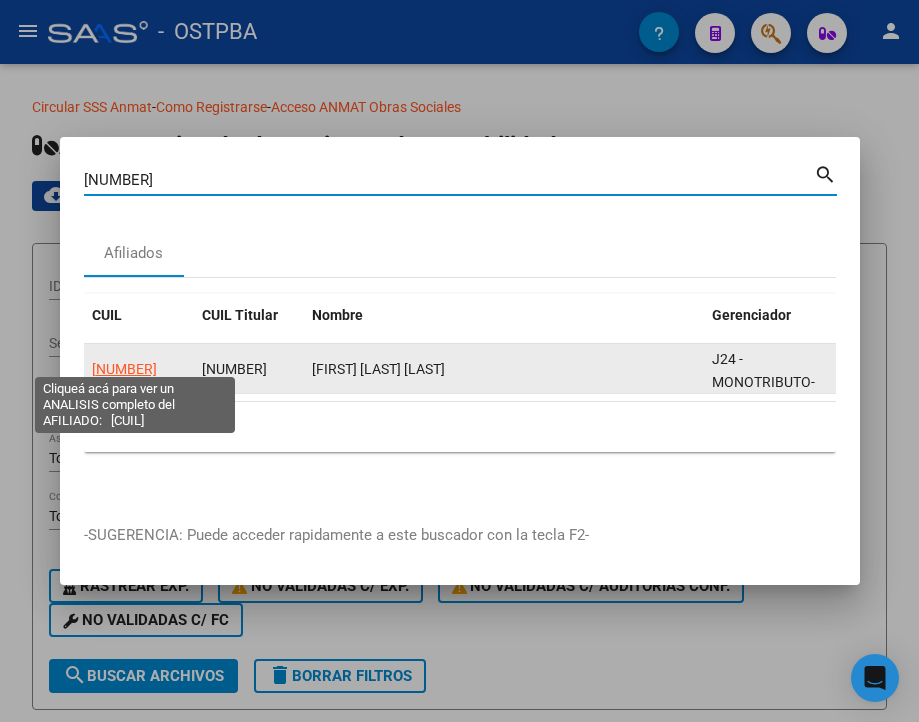 click on "[NUMBER]" 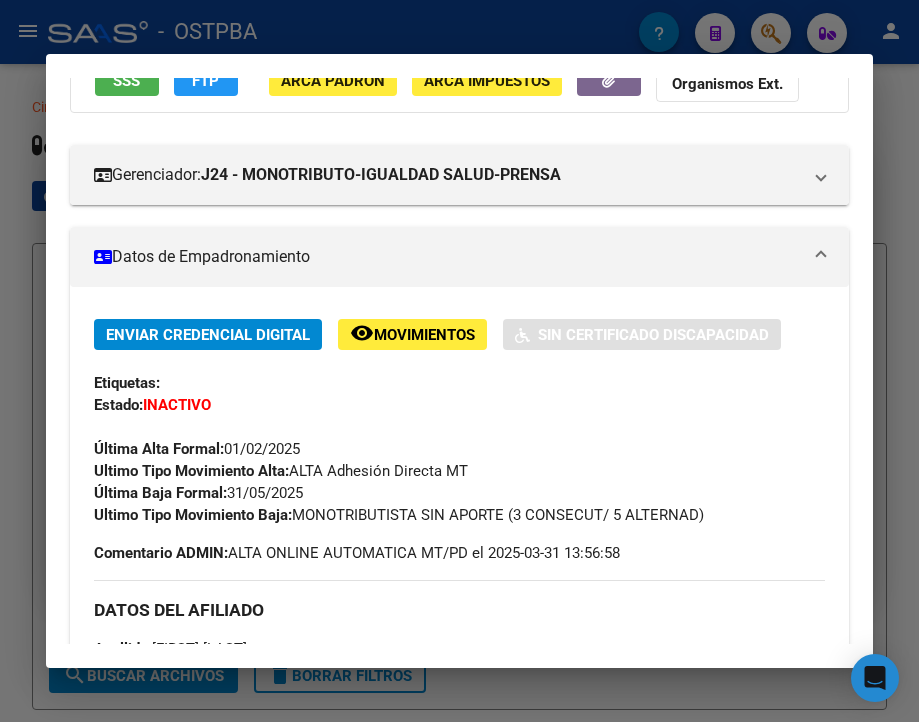 scroll, scrollTop: 200, scrollLeft: 0, axis: vertical 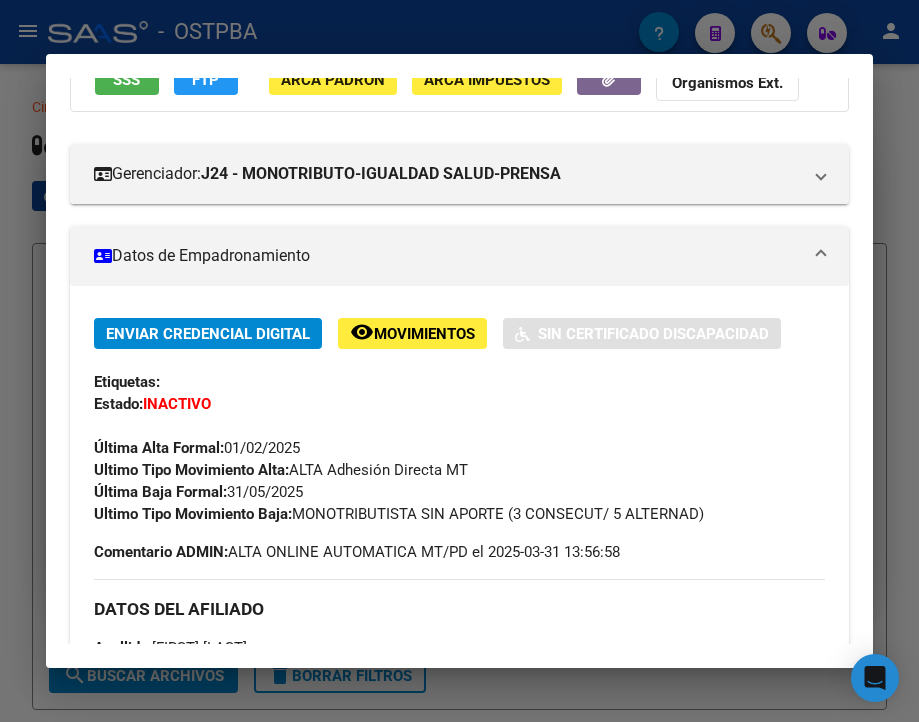 drag, startPoint x: 231, startPoint y: 502, endPoint x: 333, endPoint y: 511, distance: 102.396286 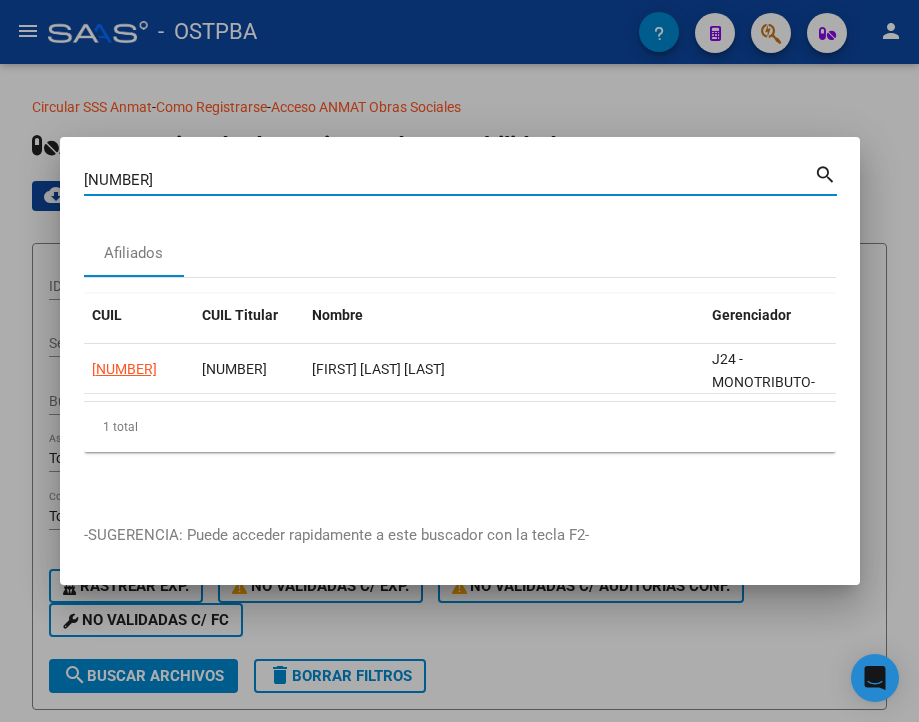 click on "[NUMBER]" at bounding box center [449, 180] 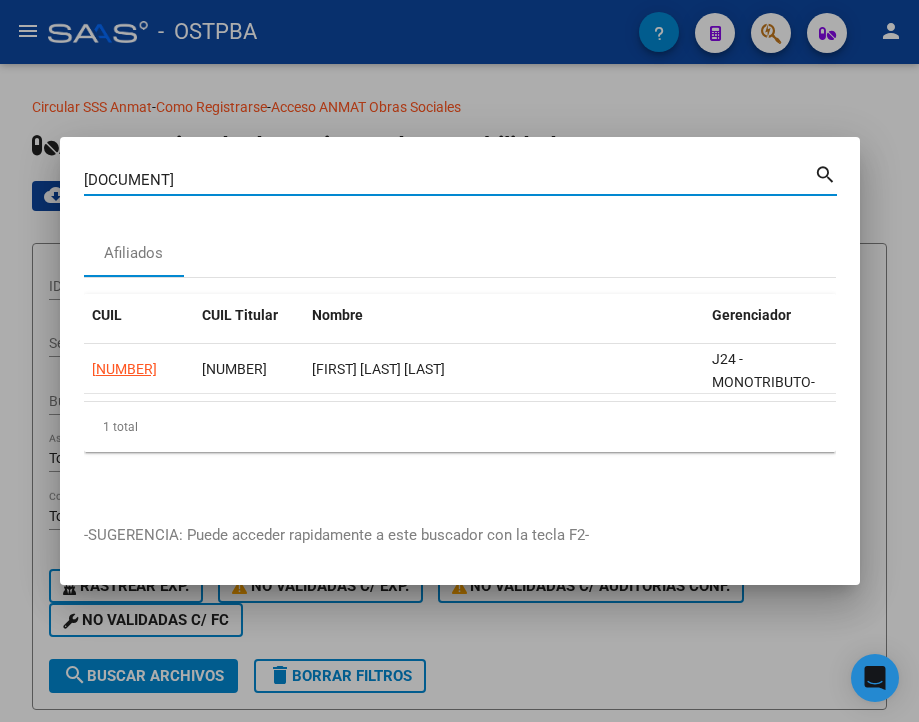 type on "[DOCUMENT]" 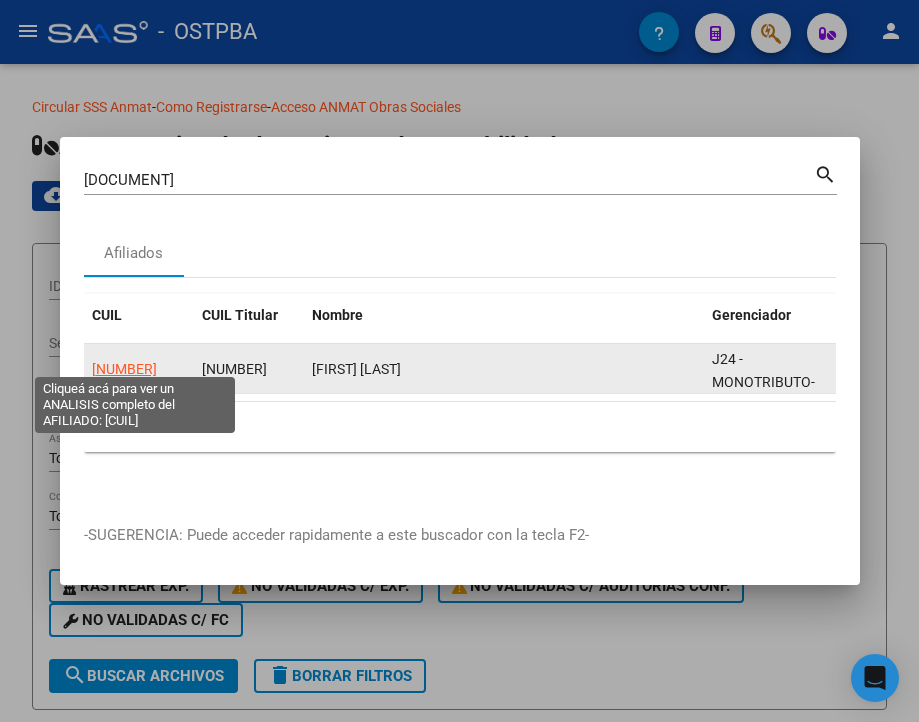 click on "[NUMBER]" 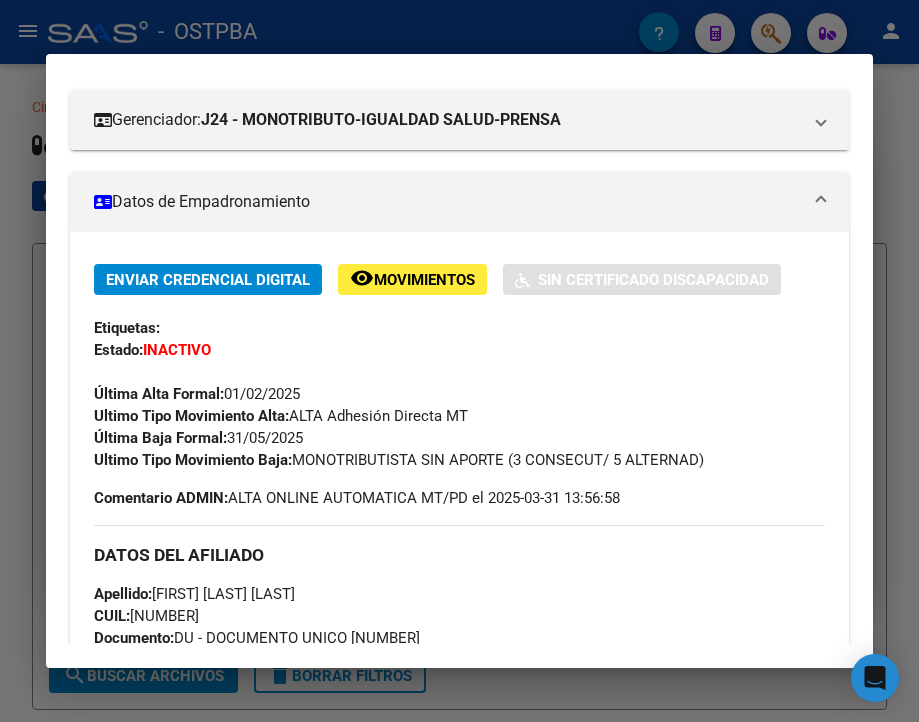 scroll, scrollTop: 300, scrollLeft: 0, axis: vertical 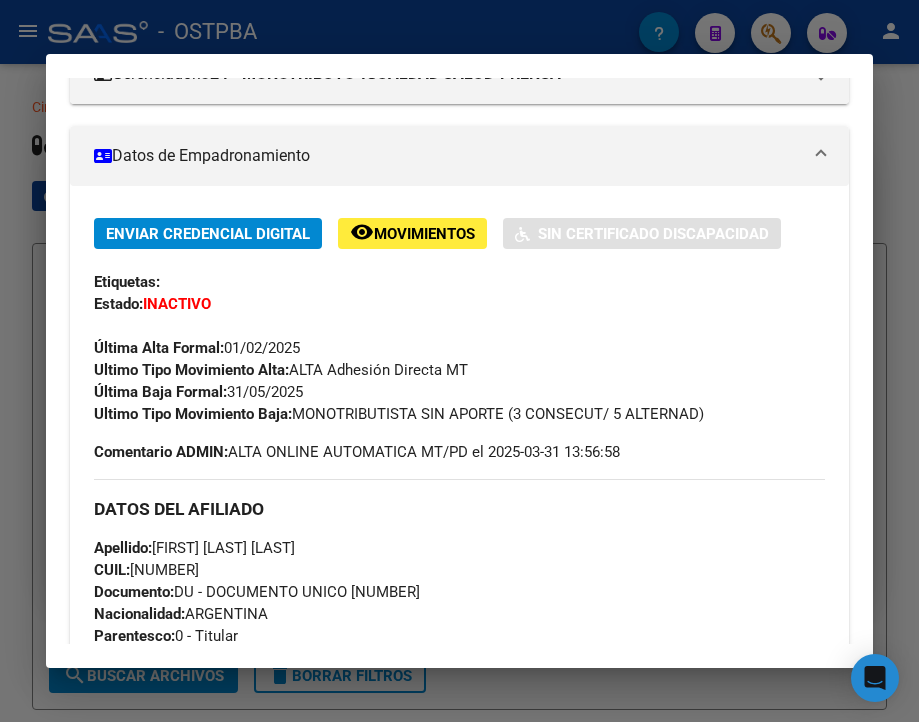 drag, startPoint x: 229, startPoint y: 406, endPoint x: 35, endPoint y: 422, distance: 194.65868 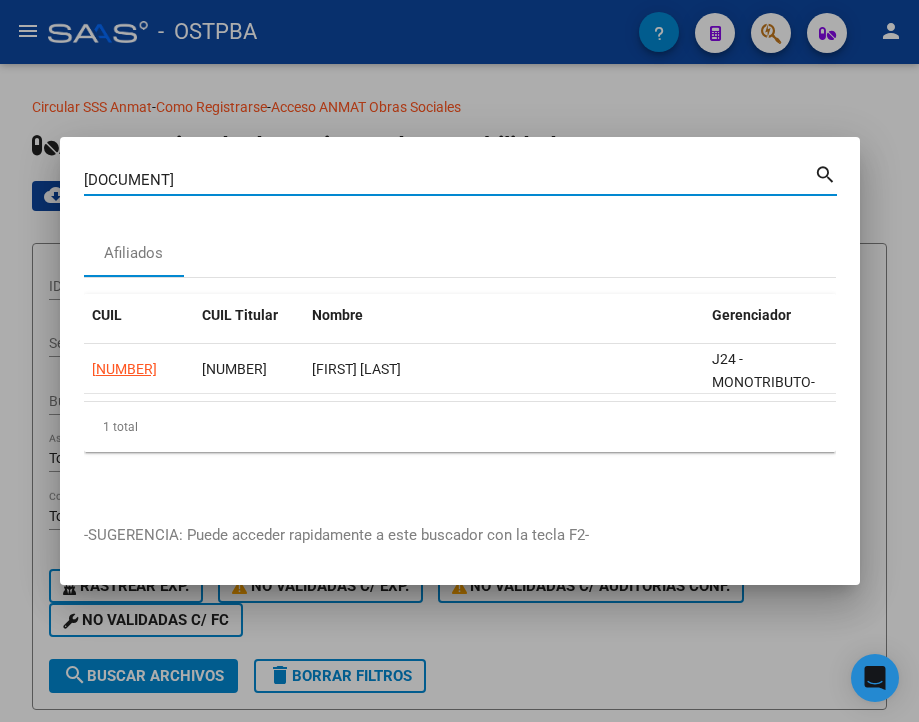 click on "[DOCUMENT]" at bounding box center [449, 180] 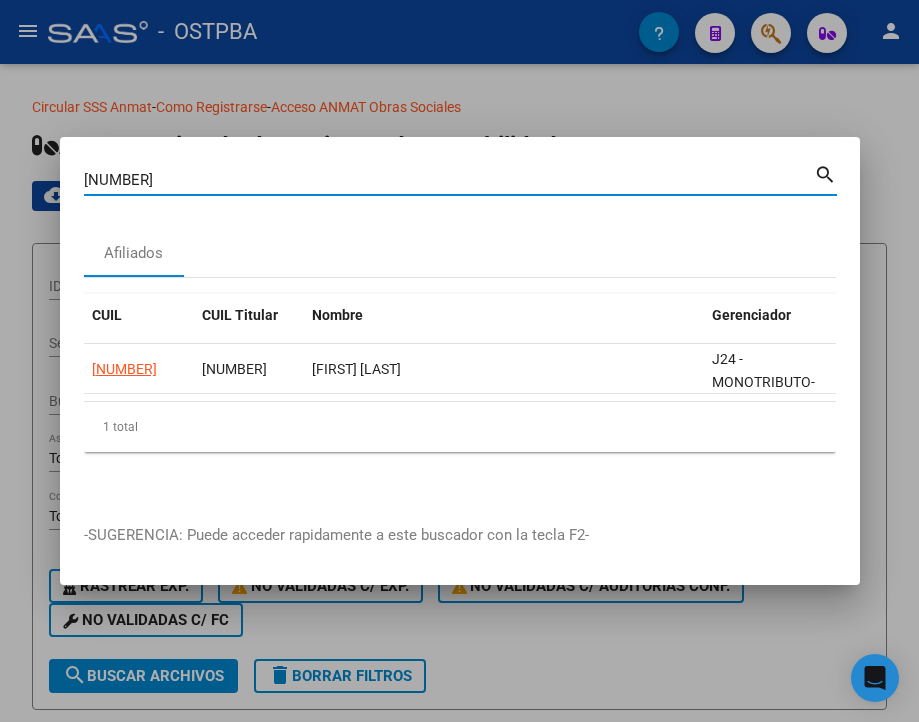 type on "[NUMBER]" 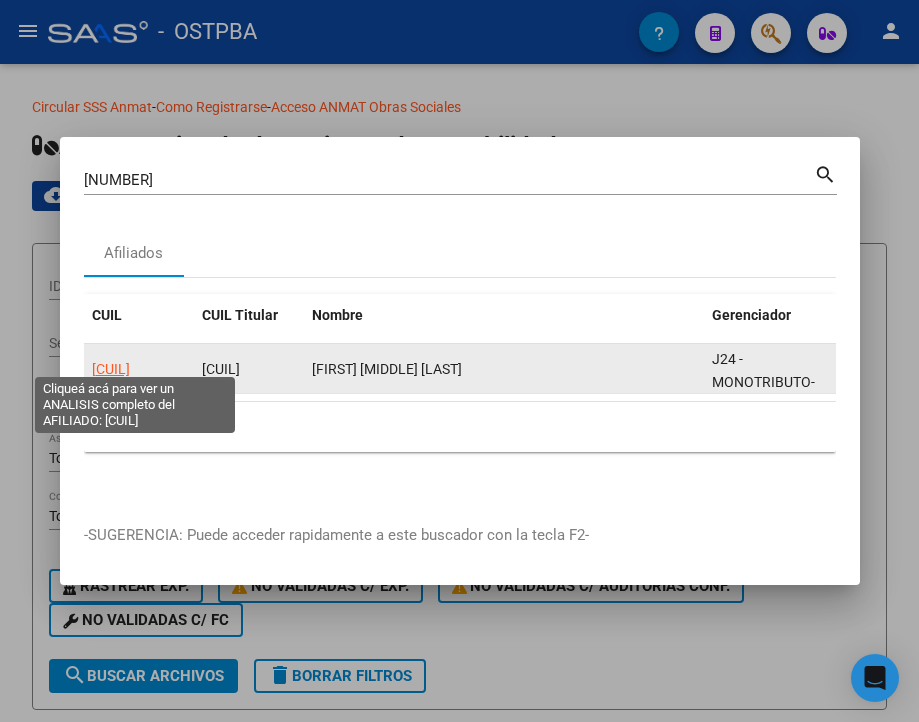 click on "[CUIL]" 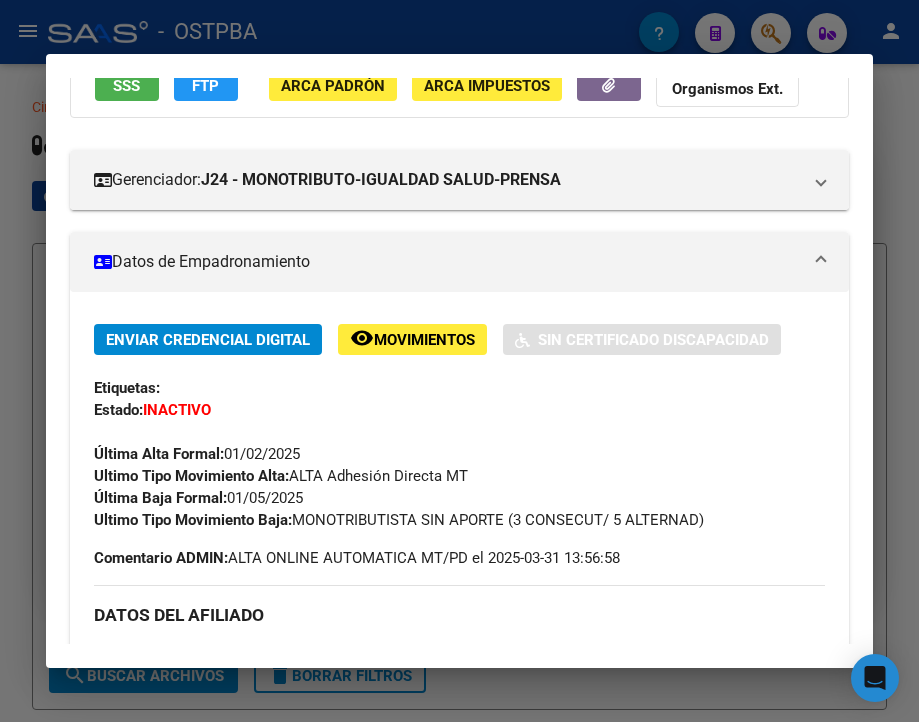 scroll, scrollTop: 200, scrollLeft: 0, axis: vertical 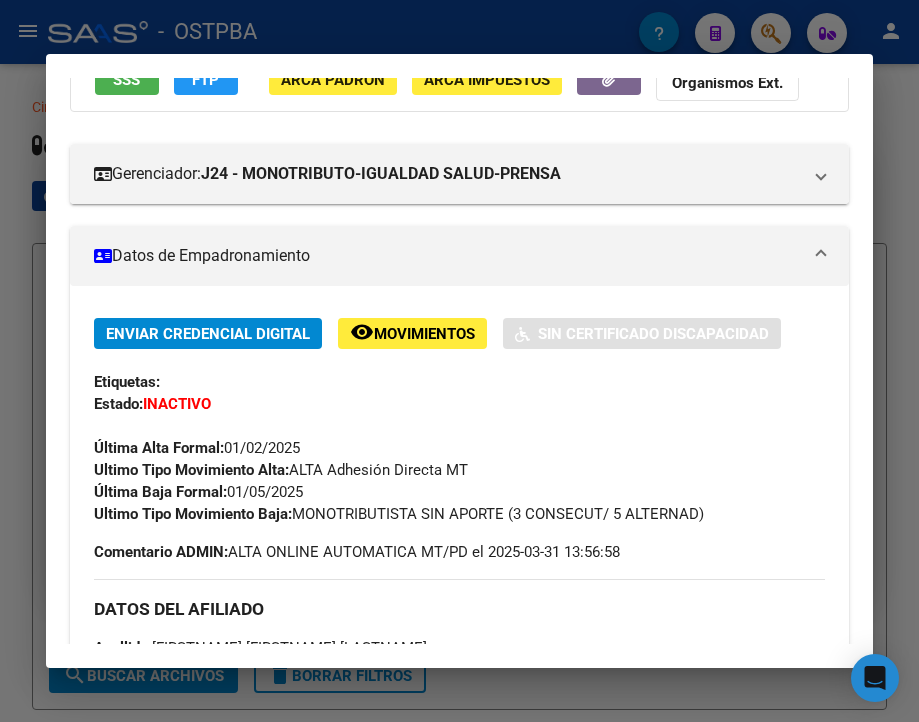 click at bounding box center [459, 361] 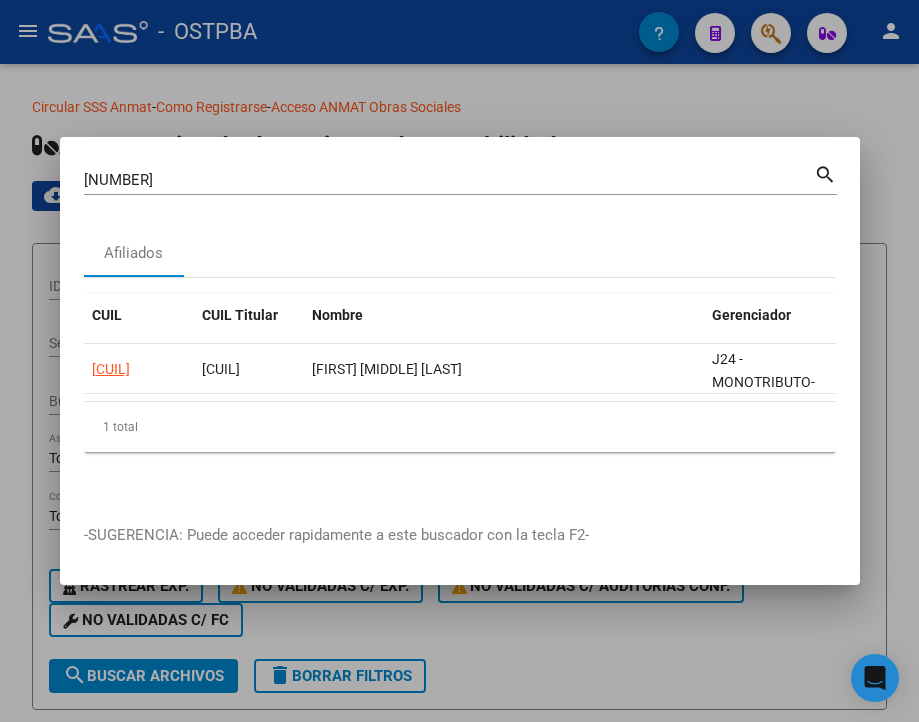 click on "[NUMBER] Buscar (apellido, dni, cuil, nro traspaso, cuit, obra social)" at bounding box center (449, 180) 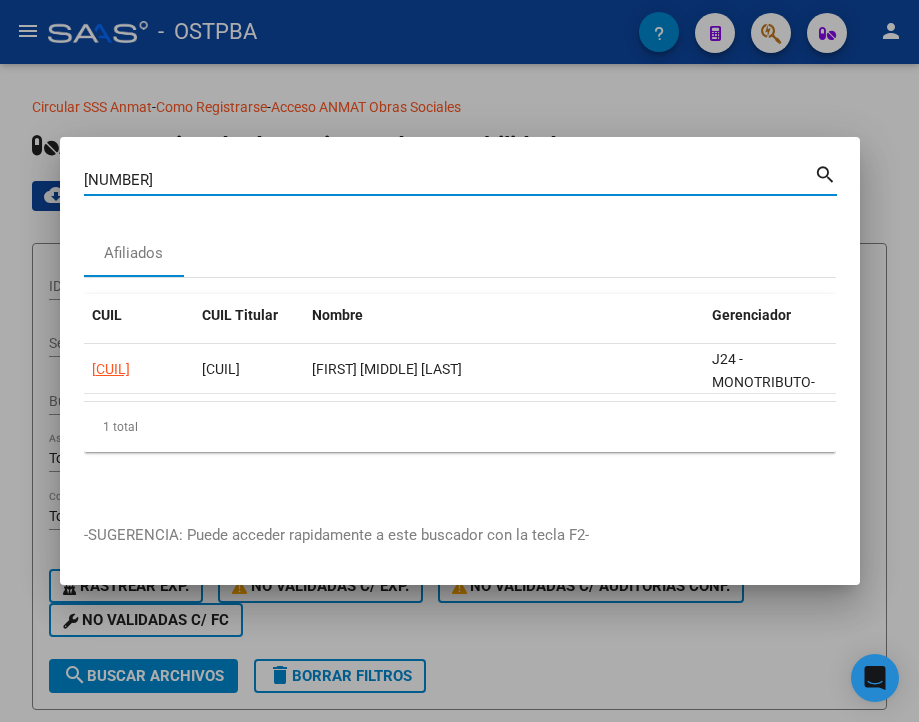 click on "[NUMBER] Buscar (apellido, dni, cuil, nro traspaso, cuit, obra social)" at bounding box center (449, 180) 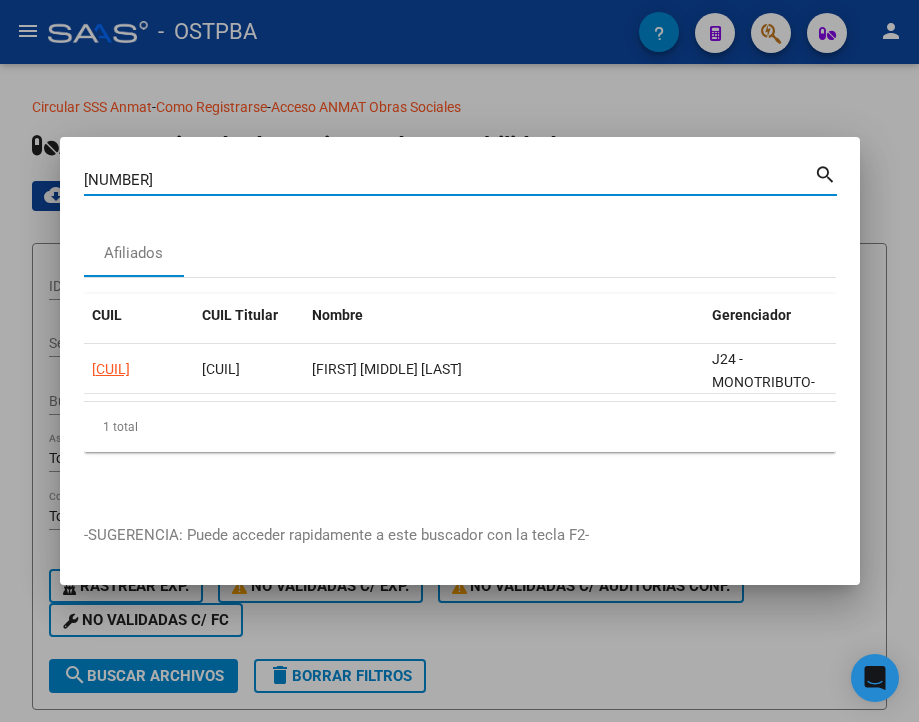 click on "[NUMBER]" at bounding box center [449, 180] 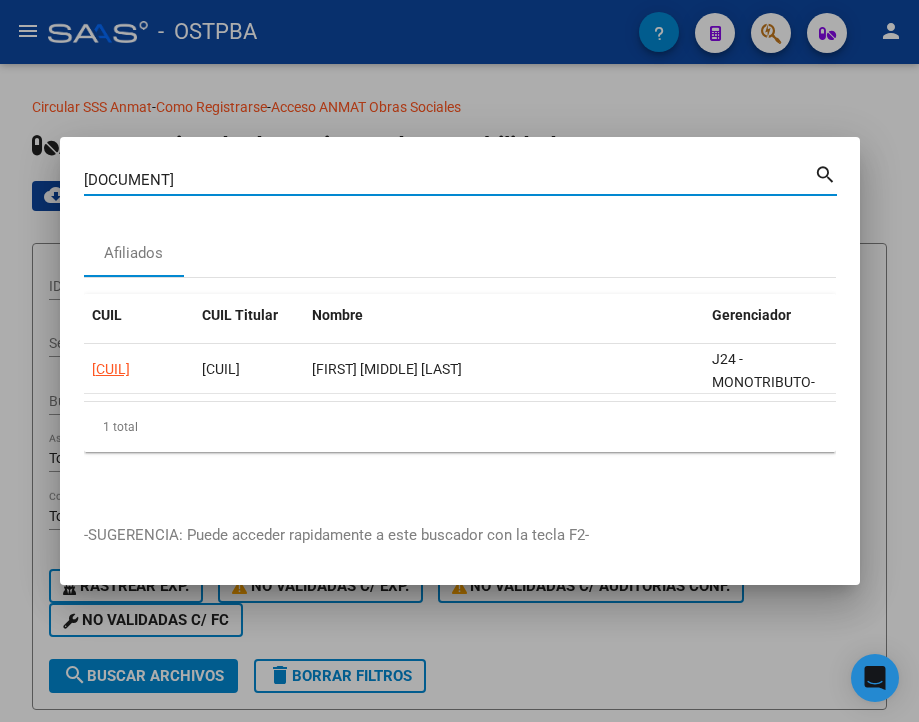 type on "[DOCUMENT]" 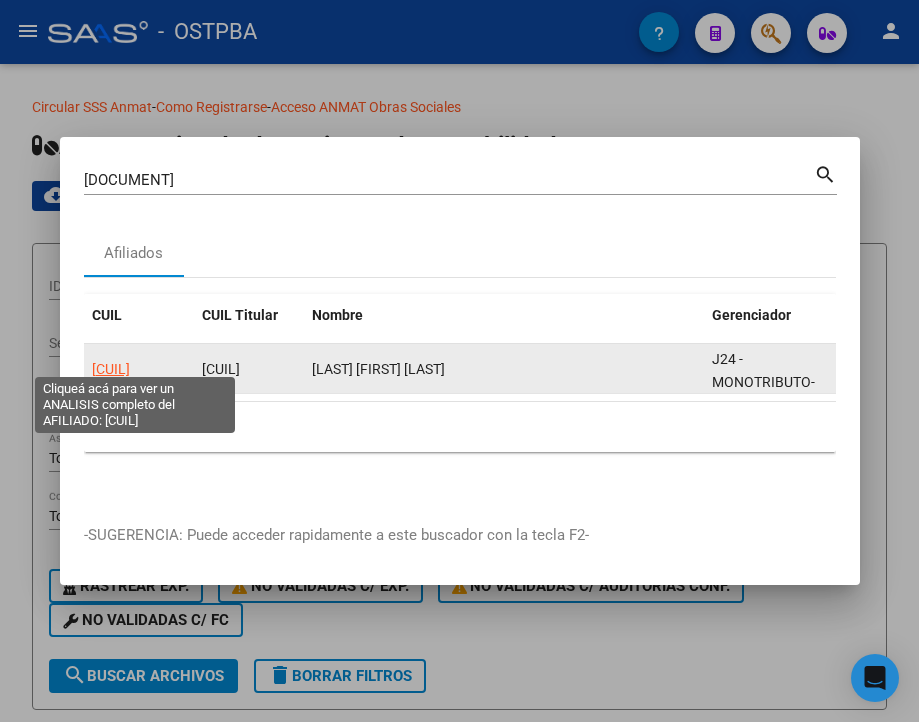 click on "[CUIL]" 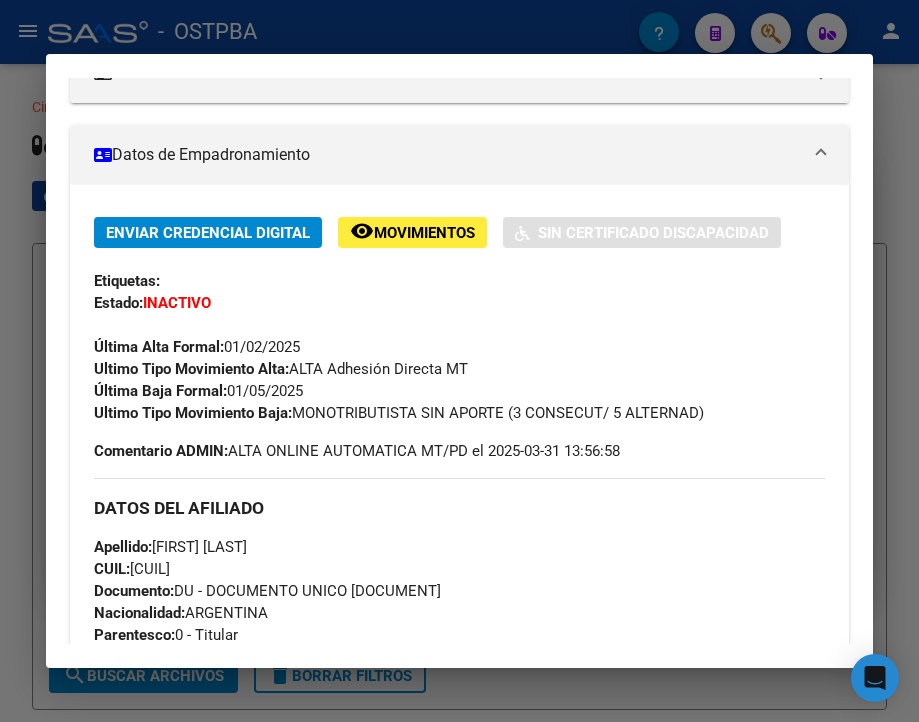 scroll, scrollTop: 360, scrollLeft: 0, axis: vertical 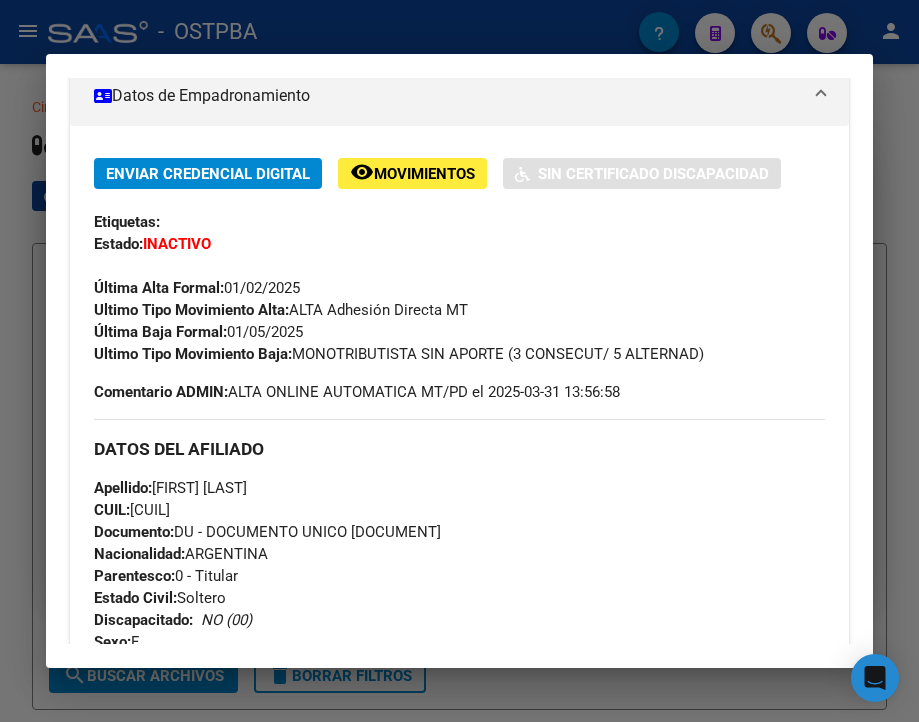click at bounding box center [459, 361] 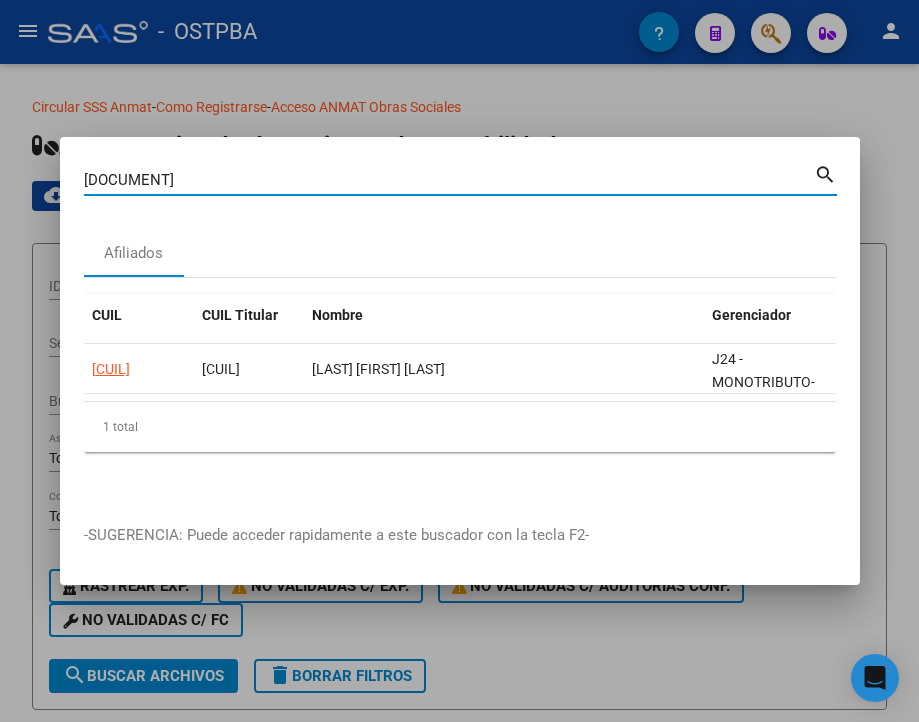 click on "[DOCUMENT]" at bounding box center (449, 180) 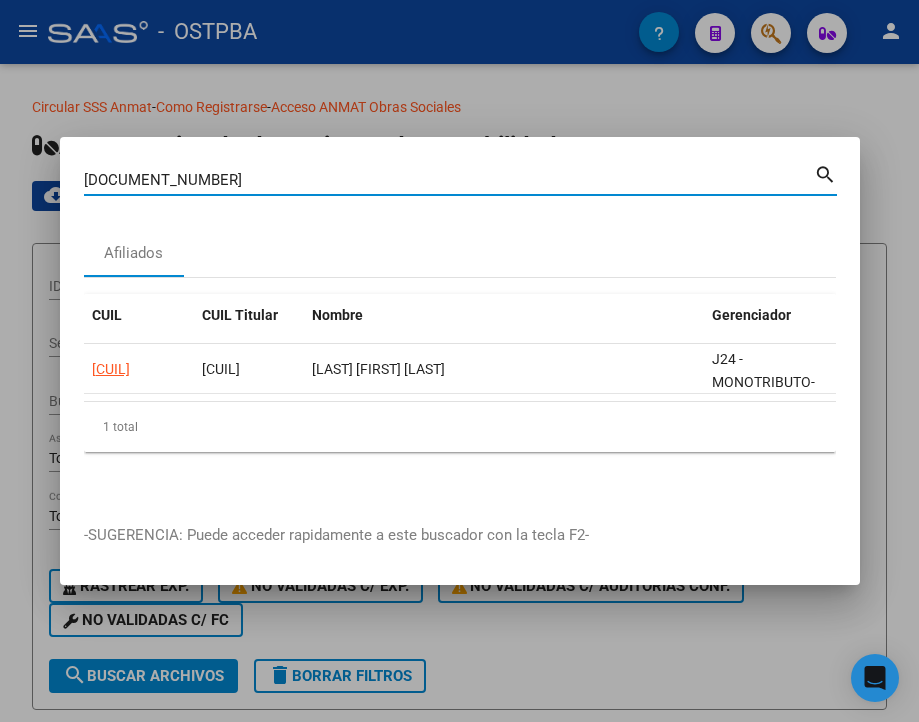 type on "[DOCUMENT_NUMBER]" 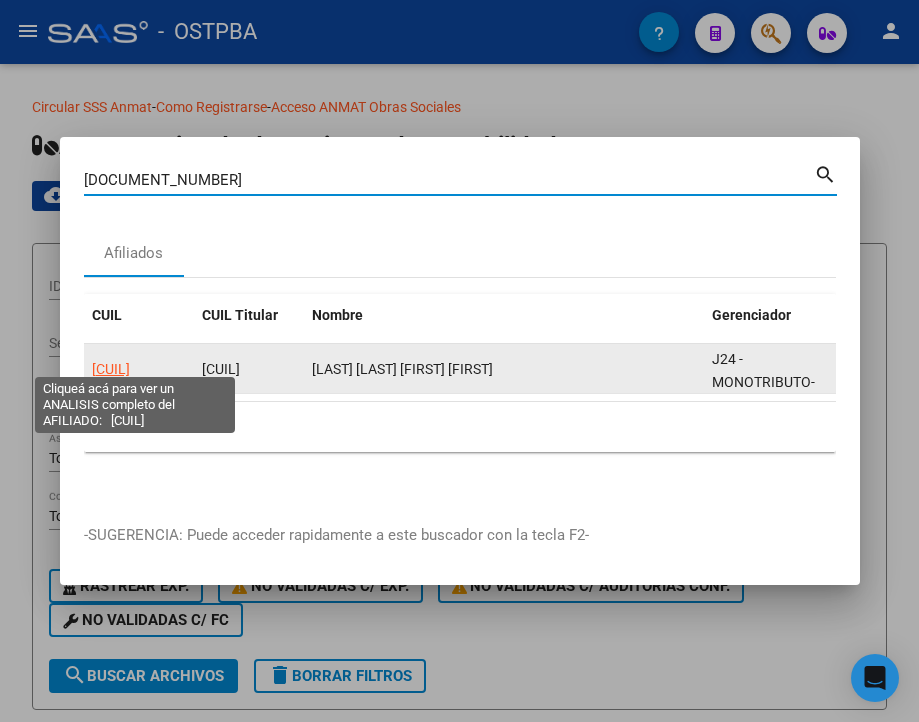 click on "[CUIL]" 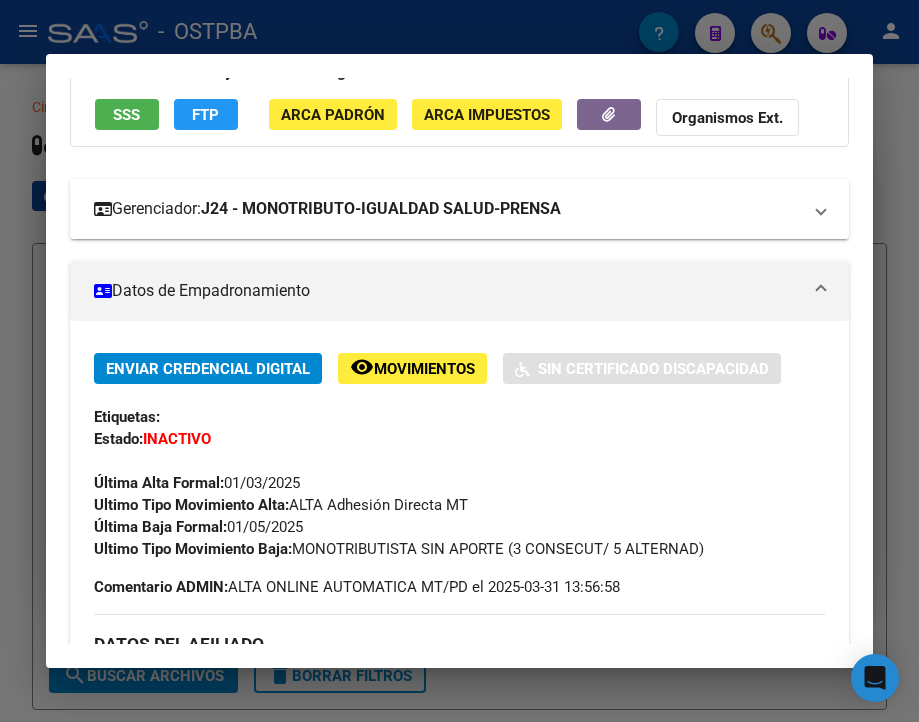 scroll, scrollTop: 300, scrollLeft: 0, axis: vertical 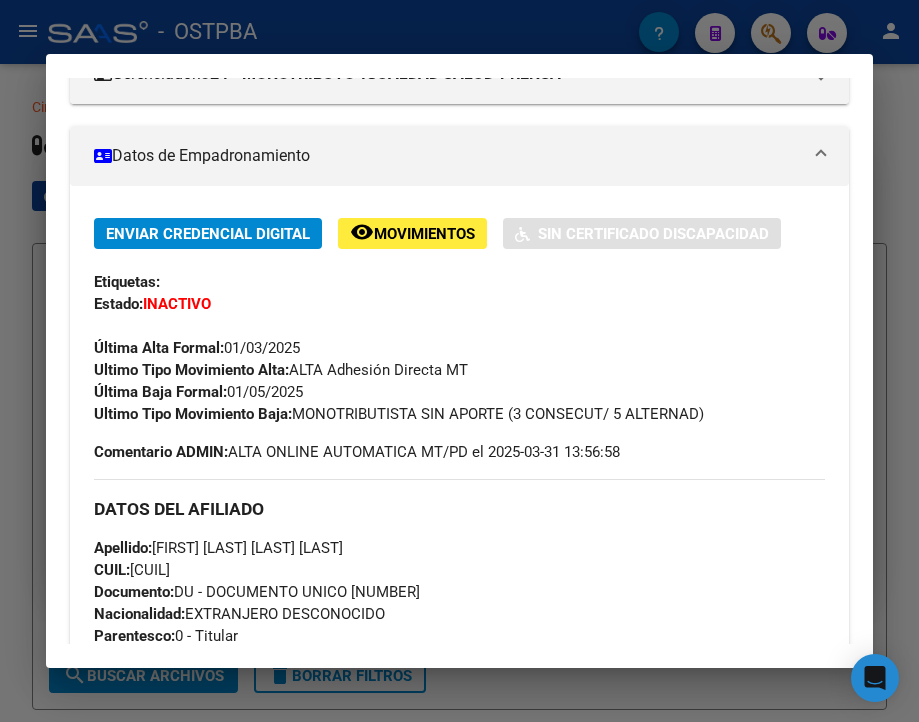 click at bounding box center [459, 361] 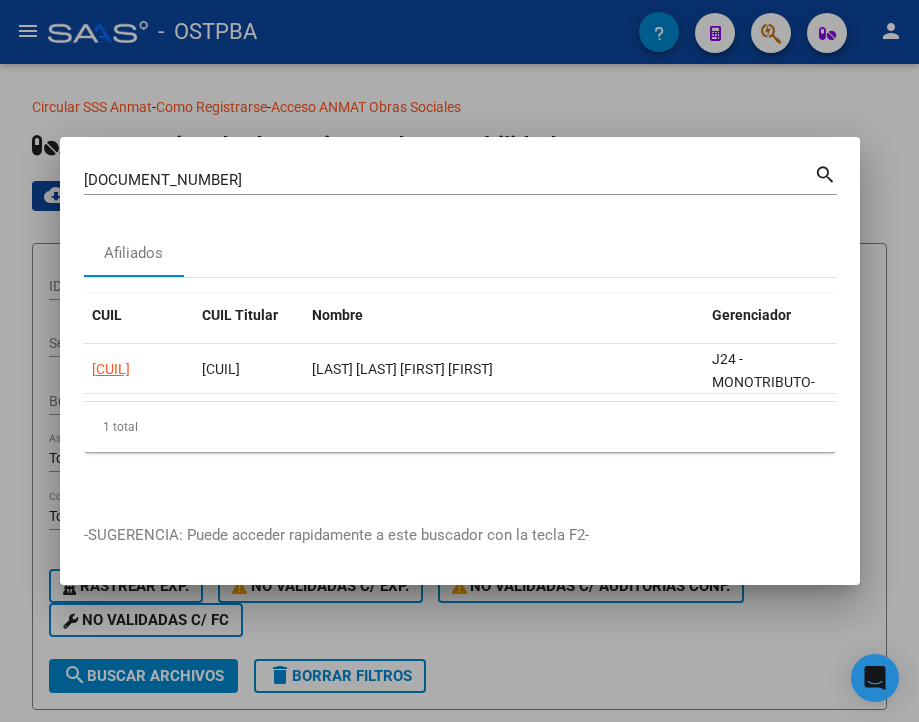 click on "[DOCUMENT_NUMBER]" at bounding box center (449, 180) 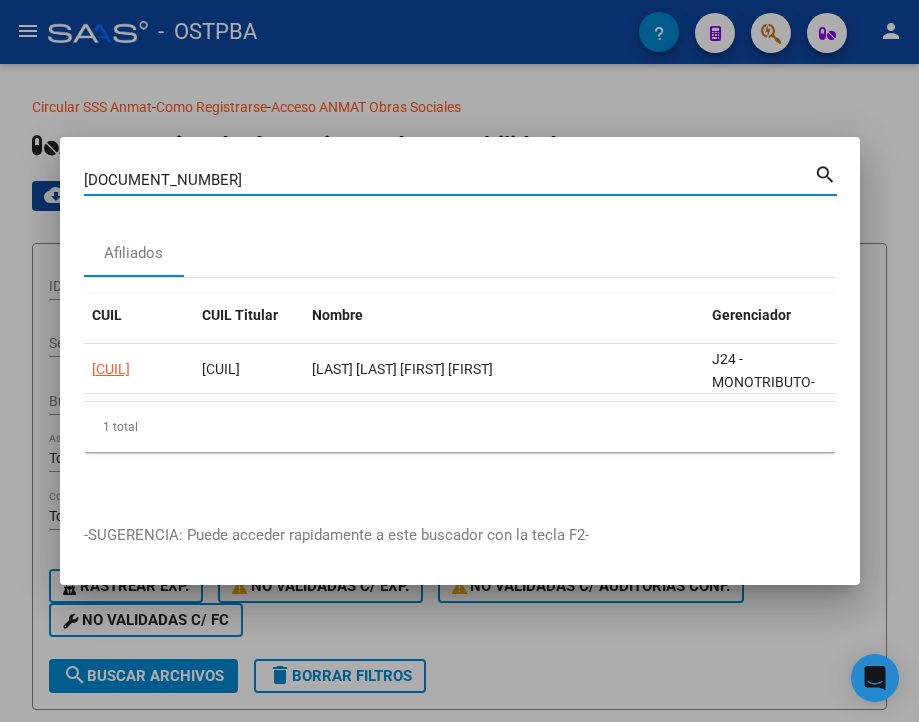 click on "[DOCUMENT_NUMBER]" at bounding box center [449, 180] 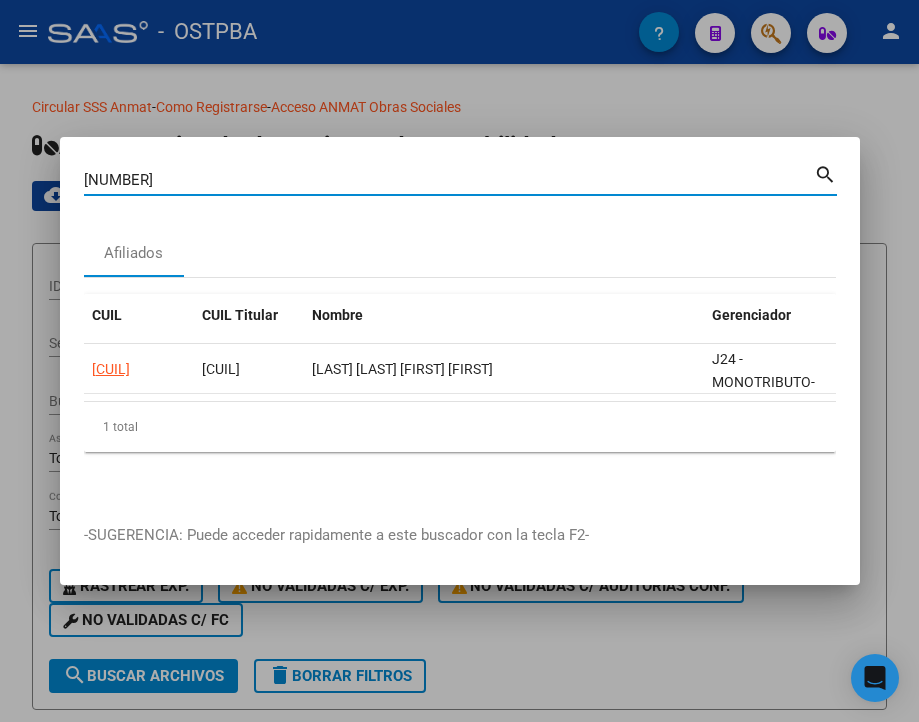 type on "[NUMBER]" 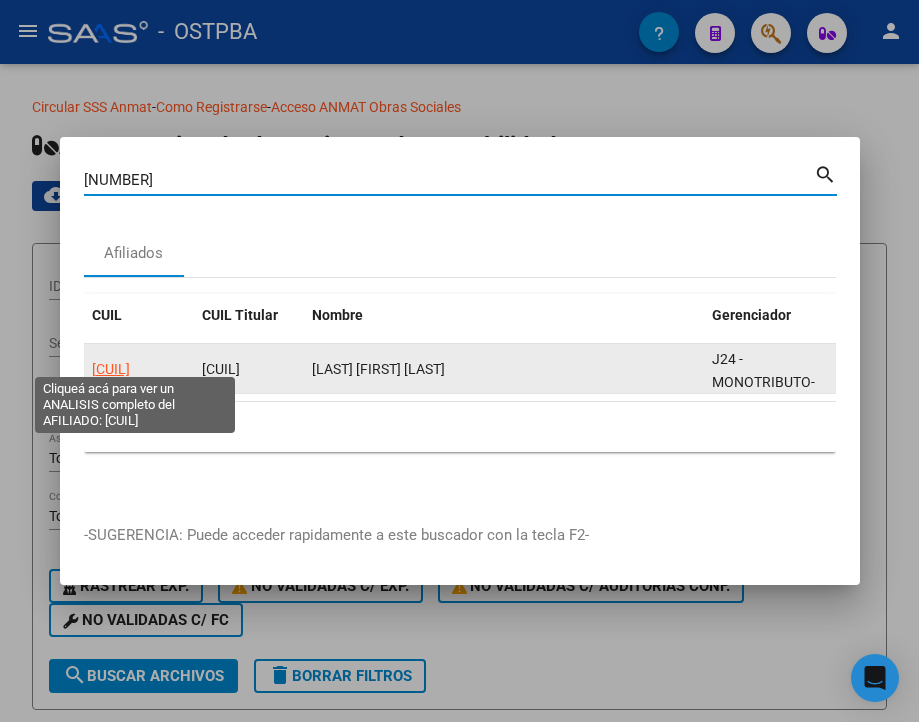 click on "[CUIL]" 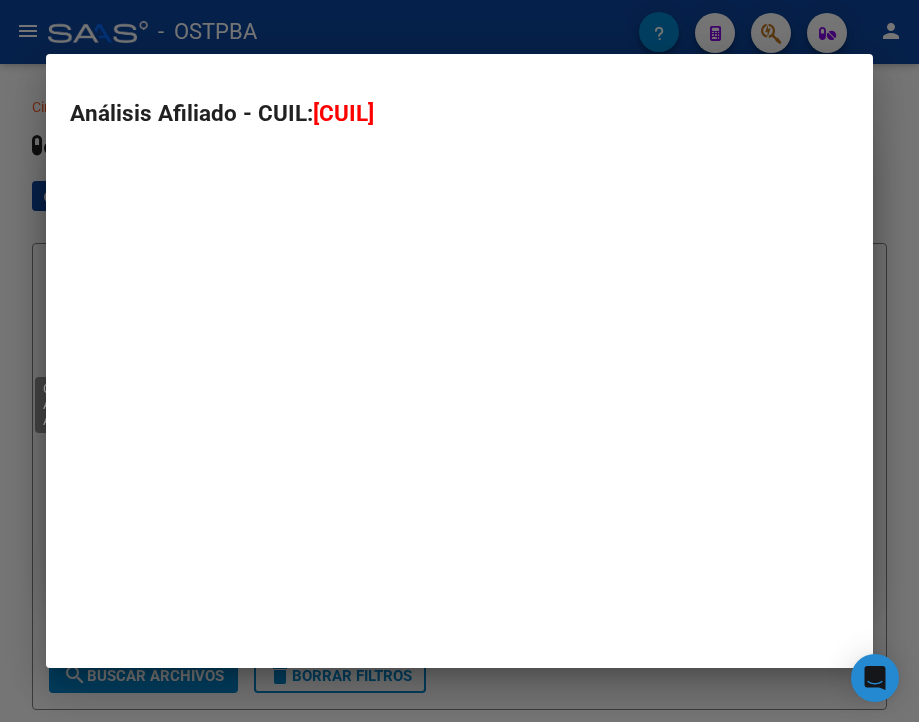 type on "[CUIL]" 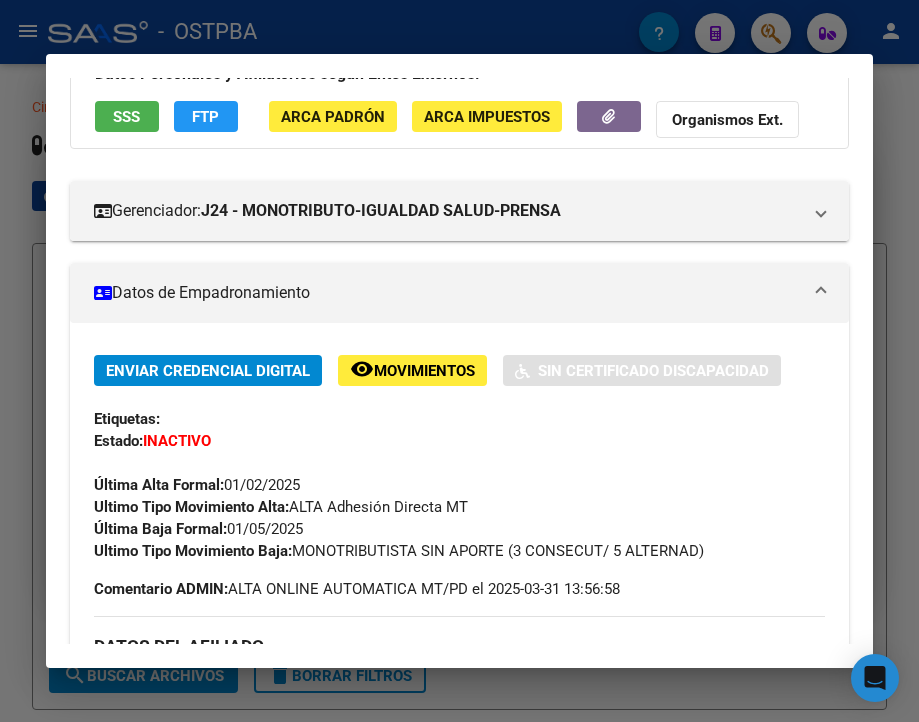 scroll, scrollTop: 300, scrollLeft: 0, axis: vertical 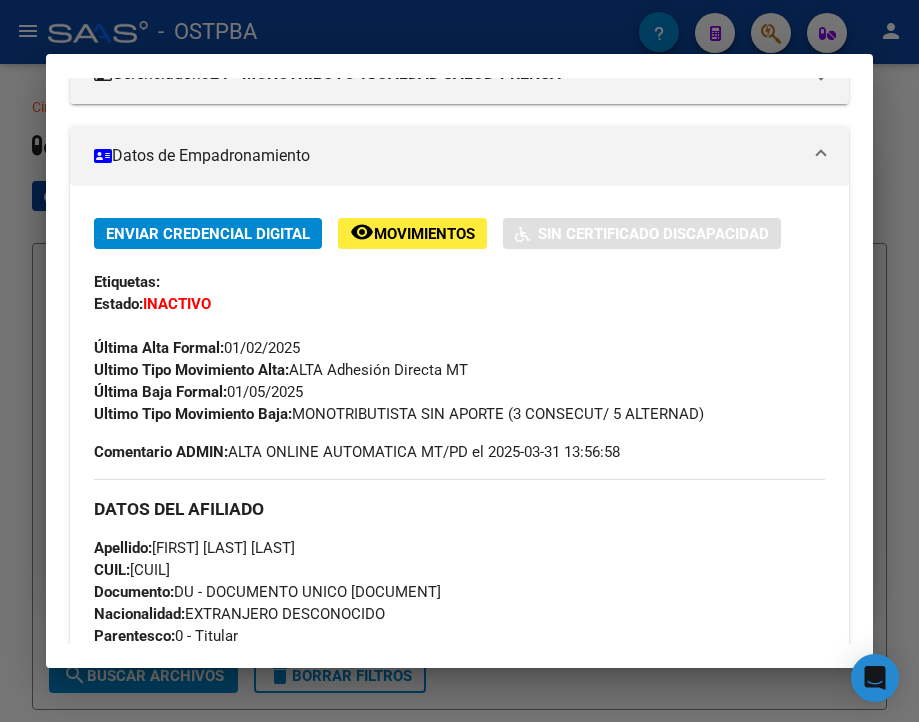 click at bounding box center (459, 361) 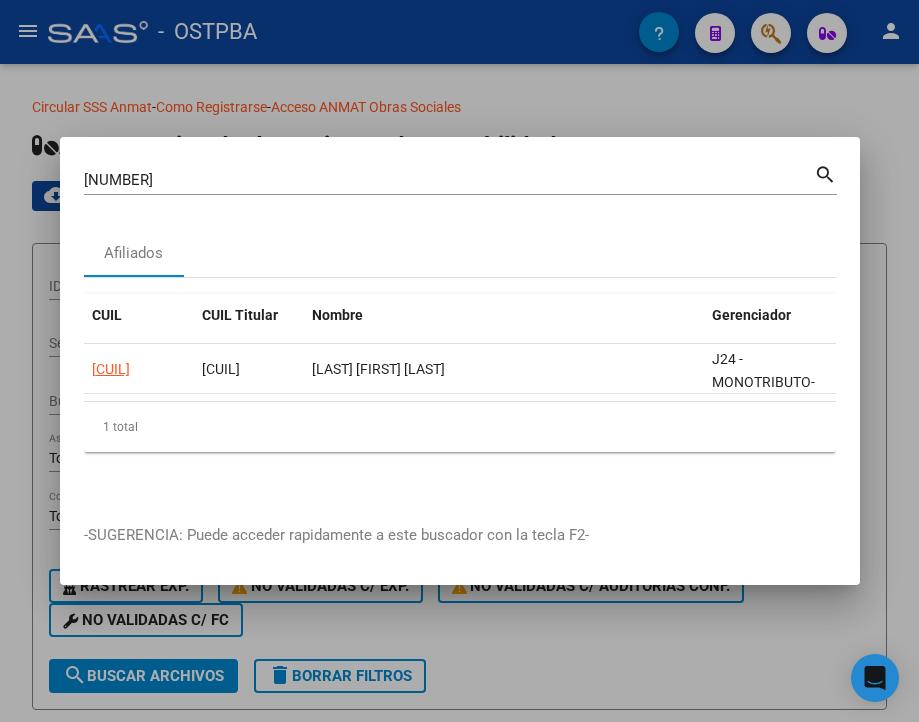 click on "[NUMBER]" at bounding box center [449, 180] 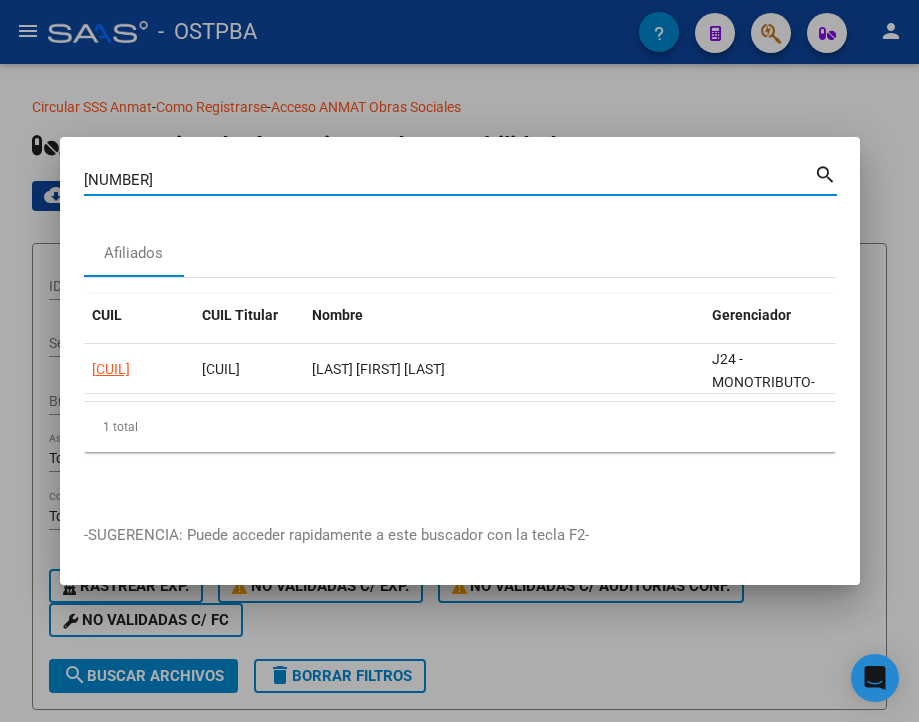 click on "[NUMBER]" at bounding box center [449, 180] 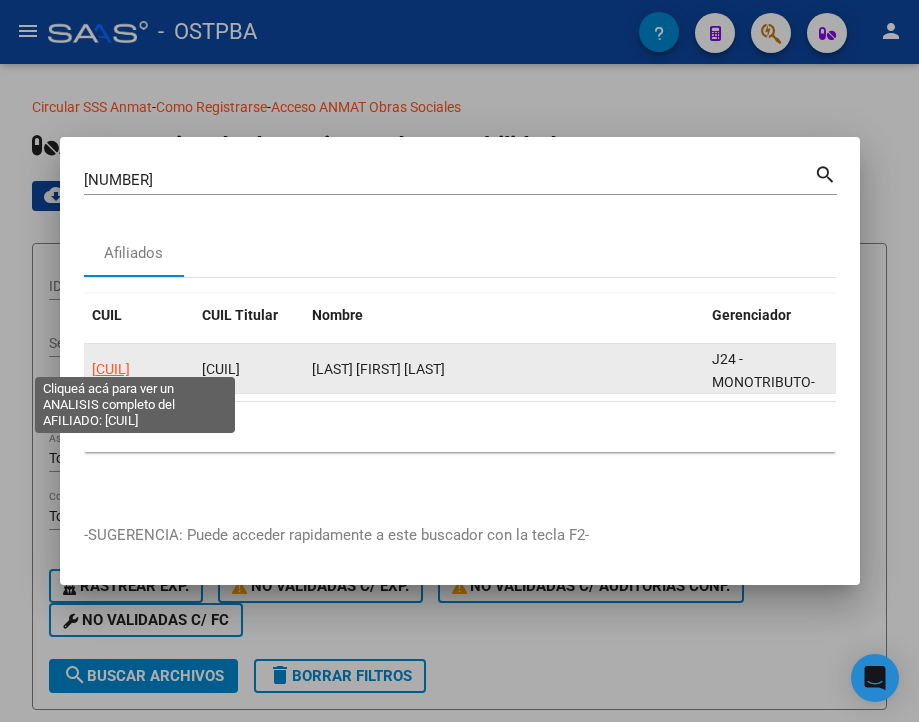 click on "[CUIL]" 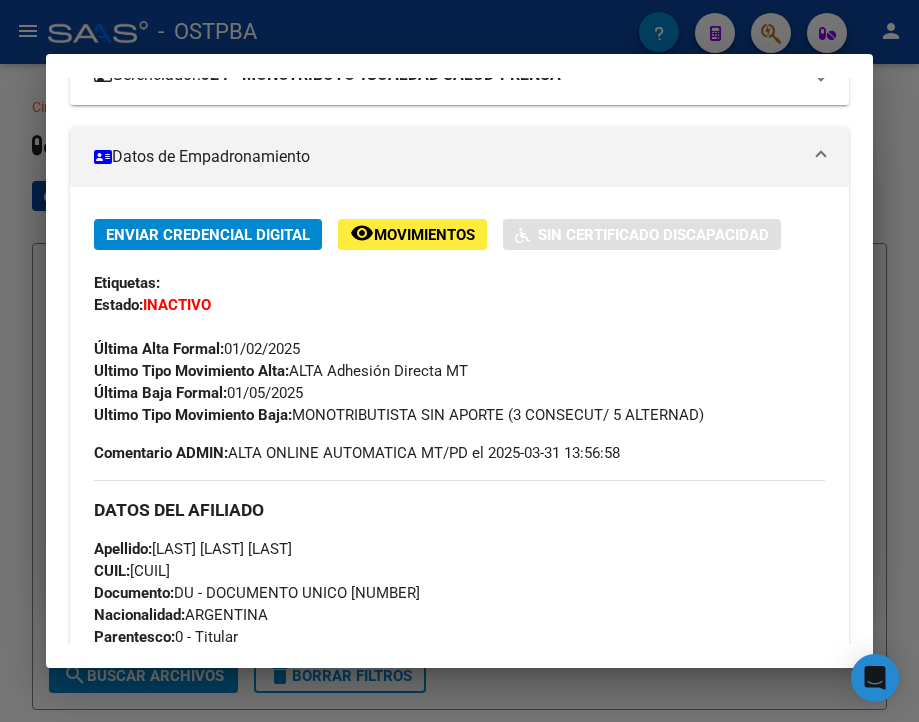 scroll, scrollTop: 300, scrollLeft: 0, axis: vertical 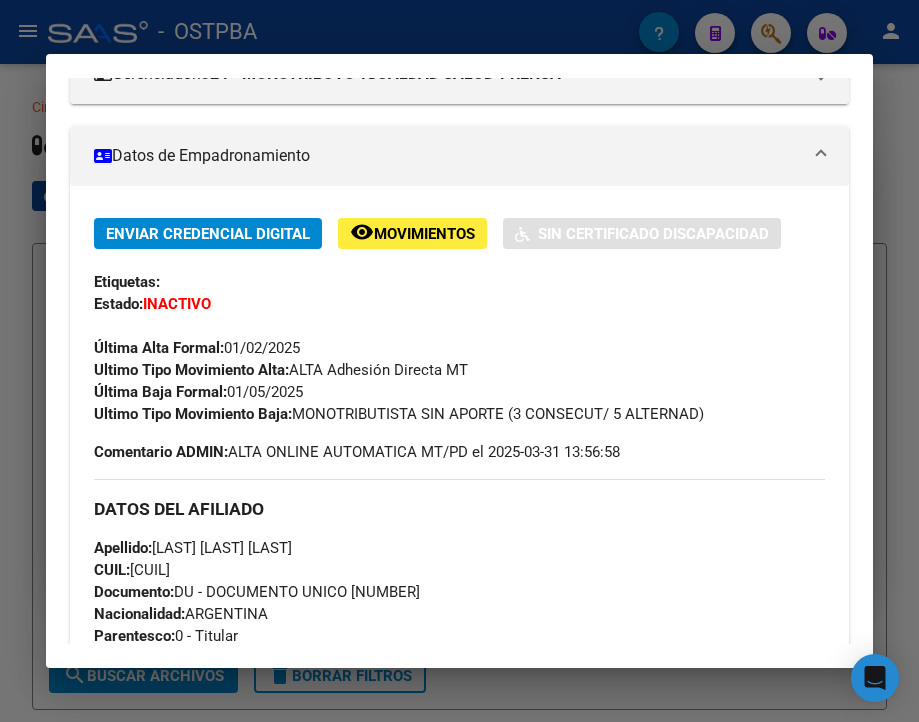 click at bounding box center [459, 361] 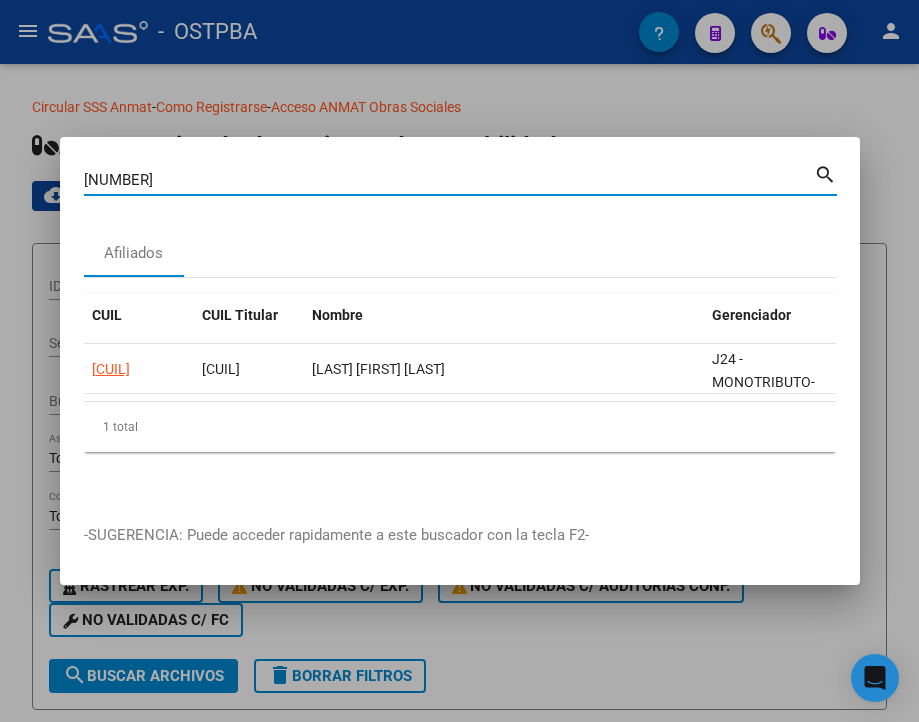 click on "[NUMBER]" at bounding box center [449, 180] 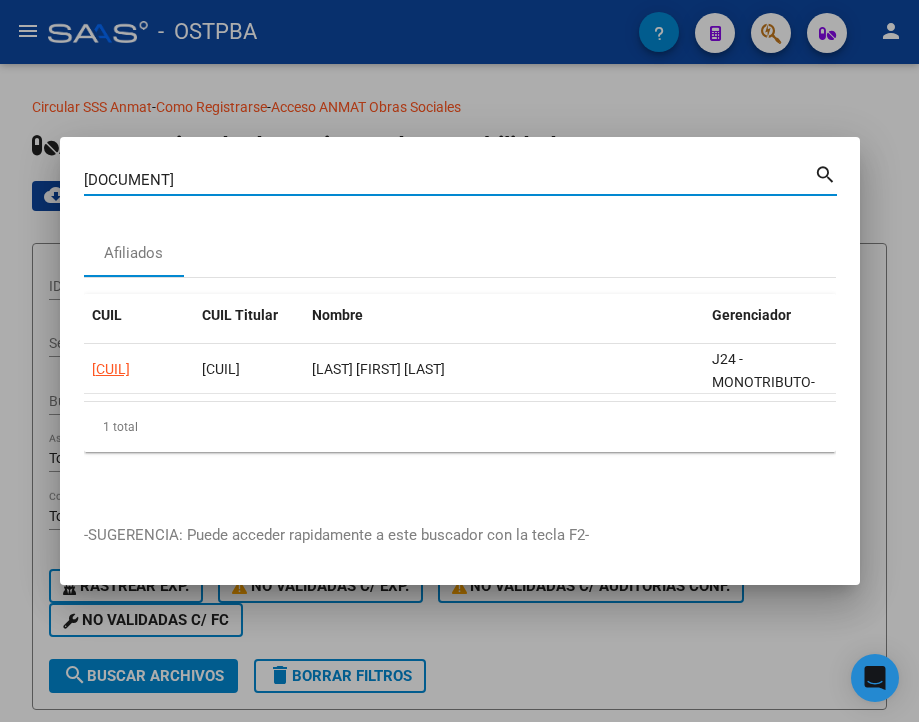 type on "[DOCUMENT]" 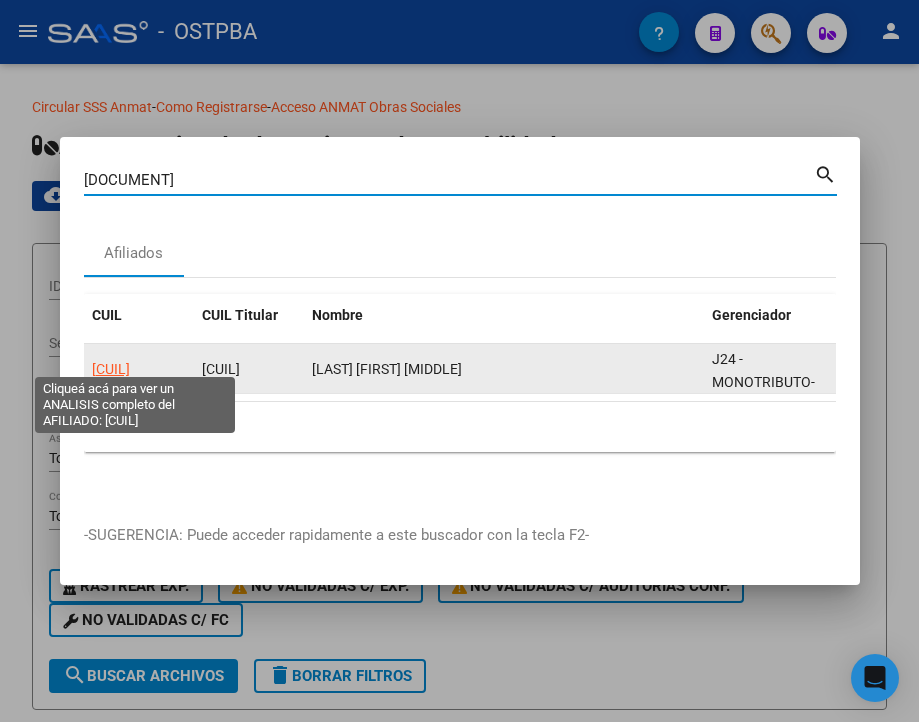 click on "[CUIL]" 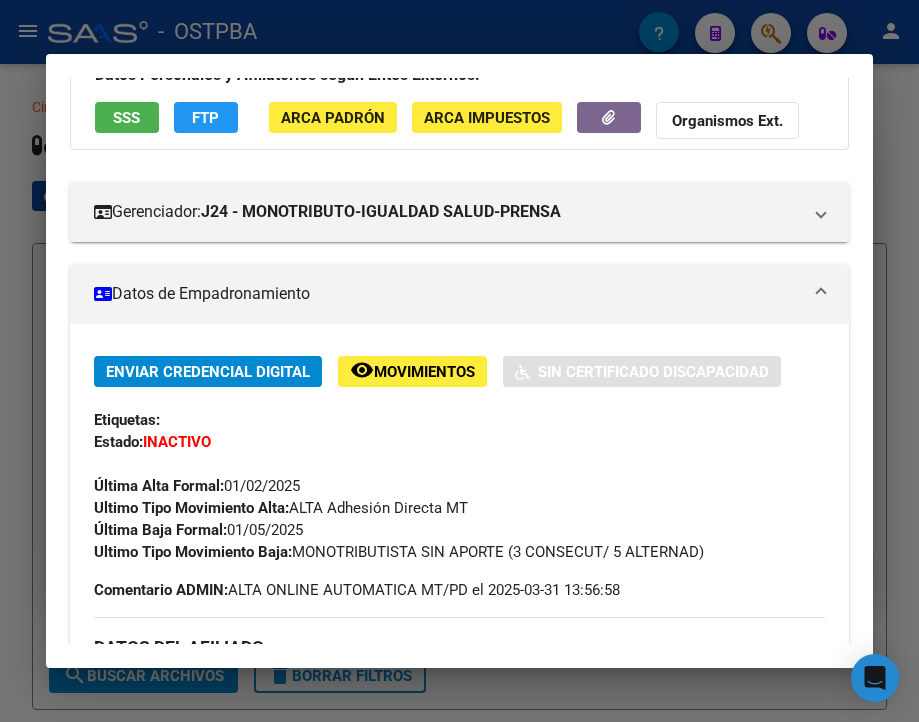 scroll, scrollTop: 200, scrollLeft: 0, axis: vertical 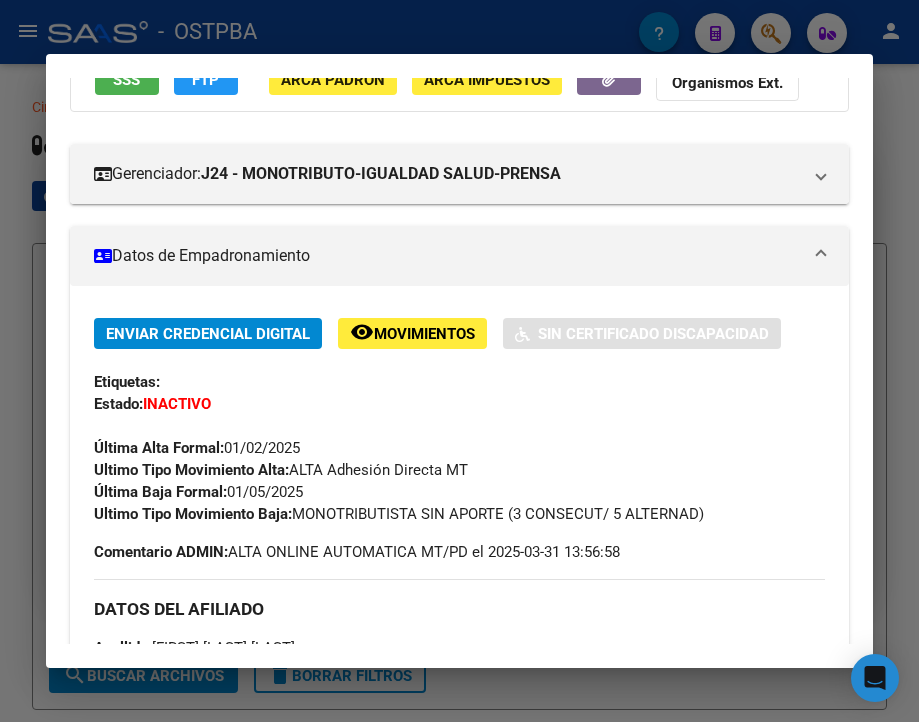 click at bounding box center (459, 361) 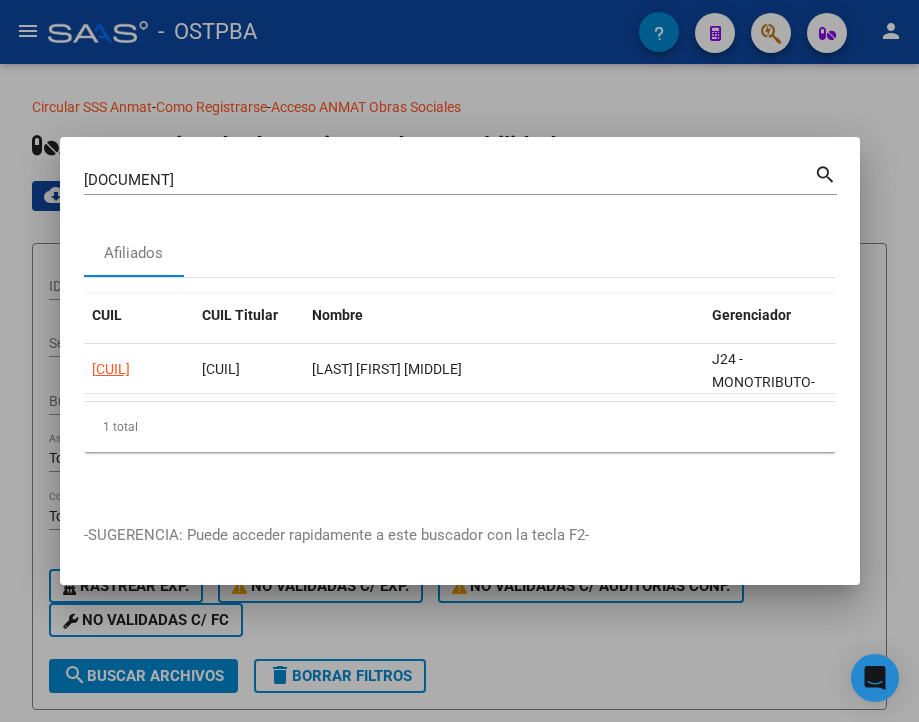 click on "[DOCUMENT]" at bounding box center [449, 180] 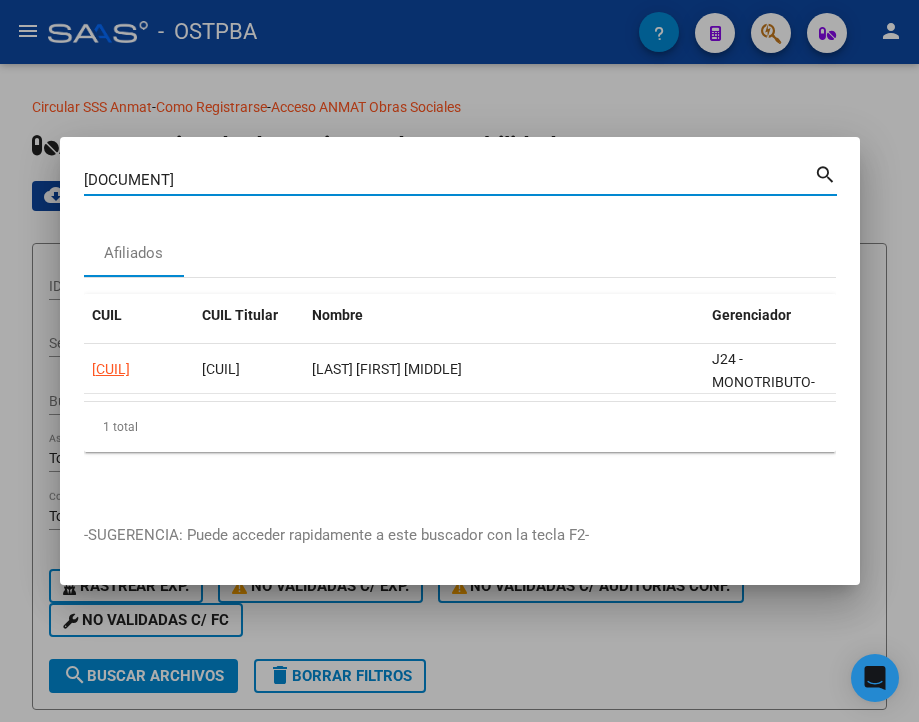 click on "[DOCUMENT]" at bounding box center (449, 180) 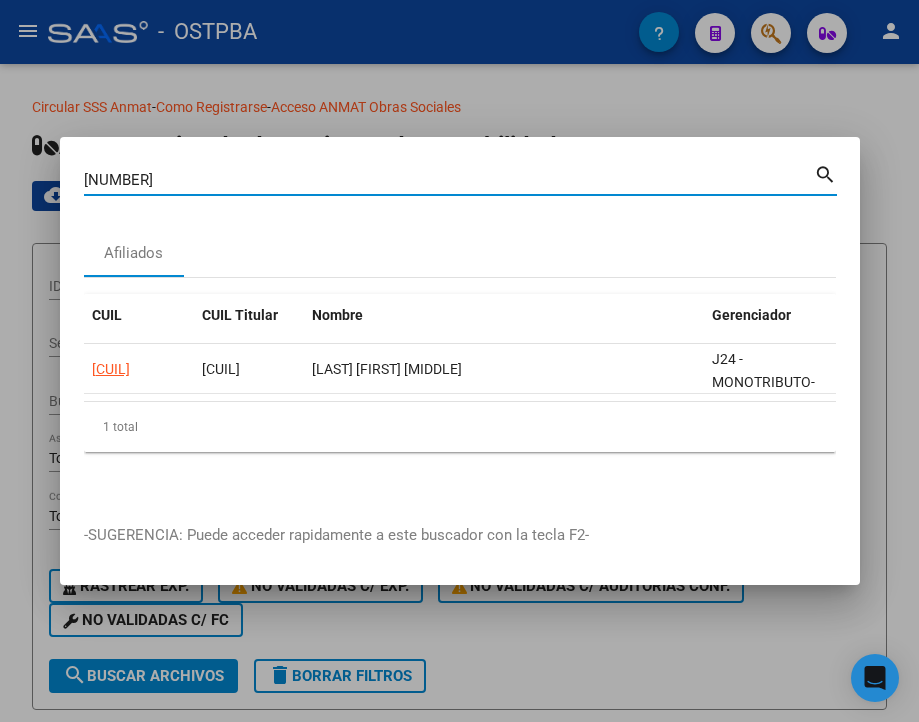 type on "[NUMBER]" 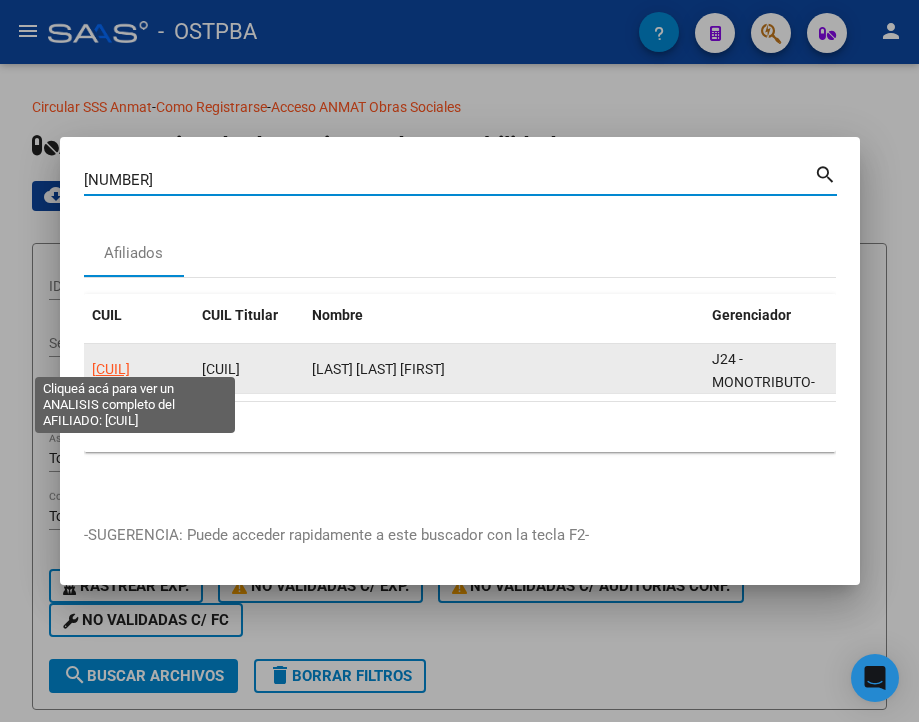 click on "[CUIL]" 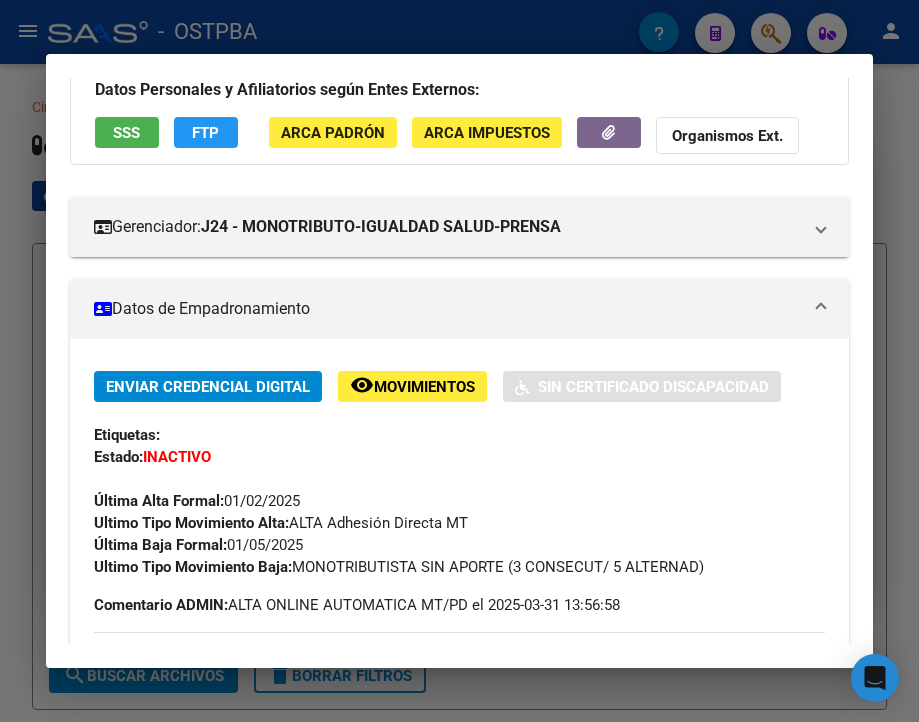 scroll, scrollTop: 200, scrollLeft: 0, axis: vertical 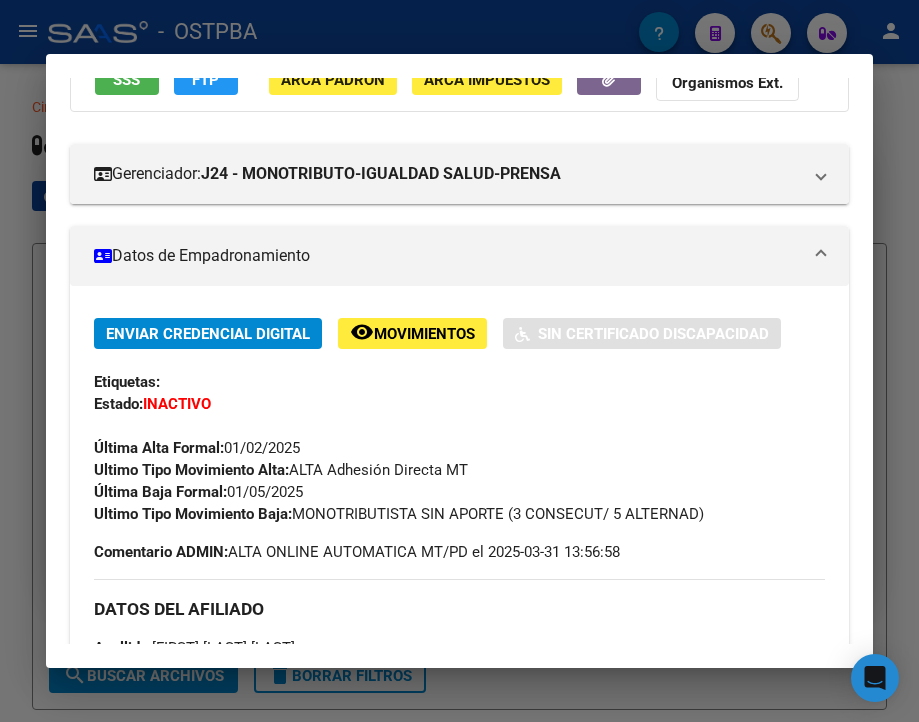 click at bounding box center (459, 361) 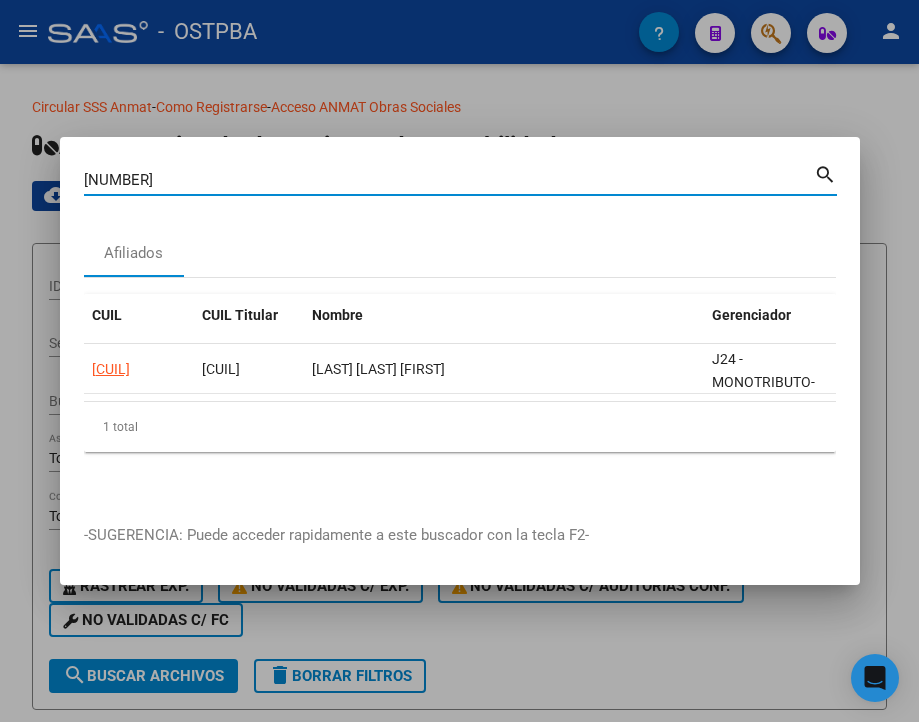 click on "[NUMBER]" at bounding box center [449, 180] 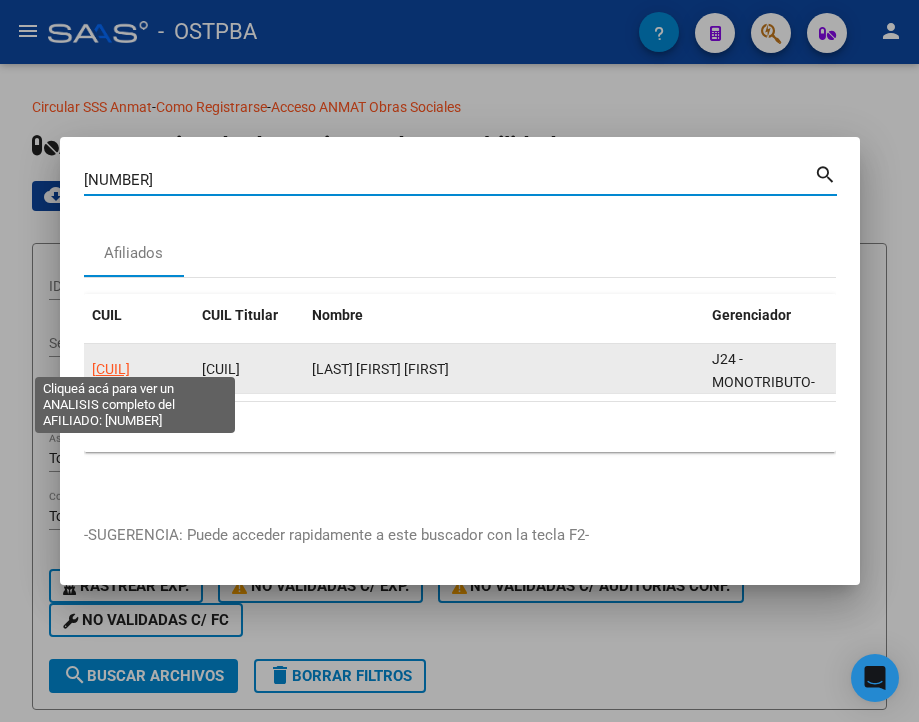 click on "[CUIL]" 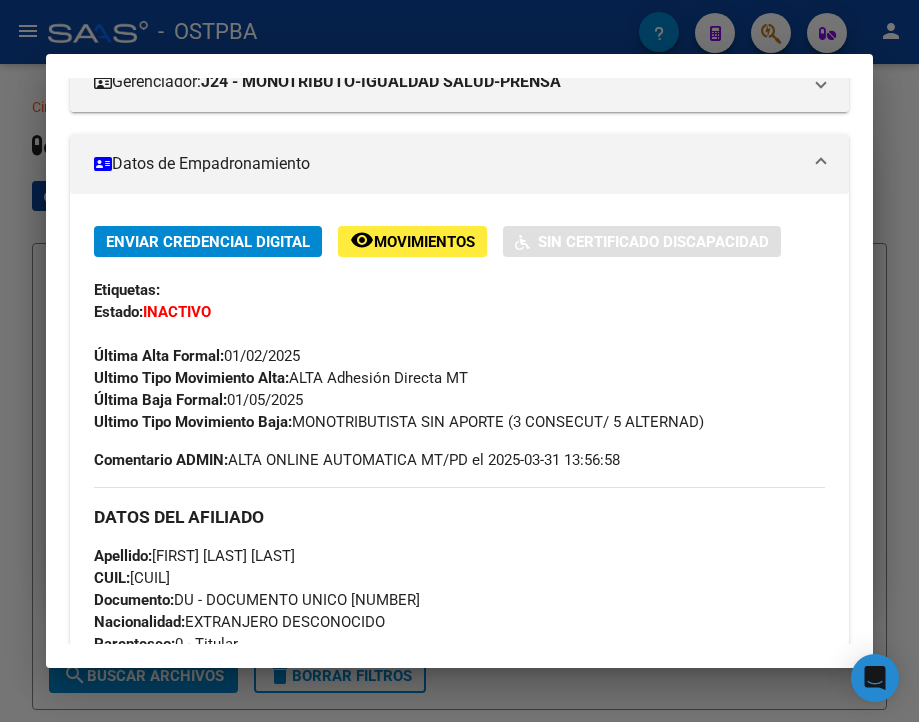 scroll, scrollTop: 300, scrollLeft: 0, axis: vertical 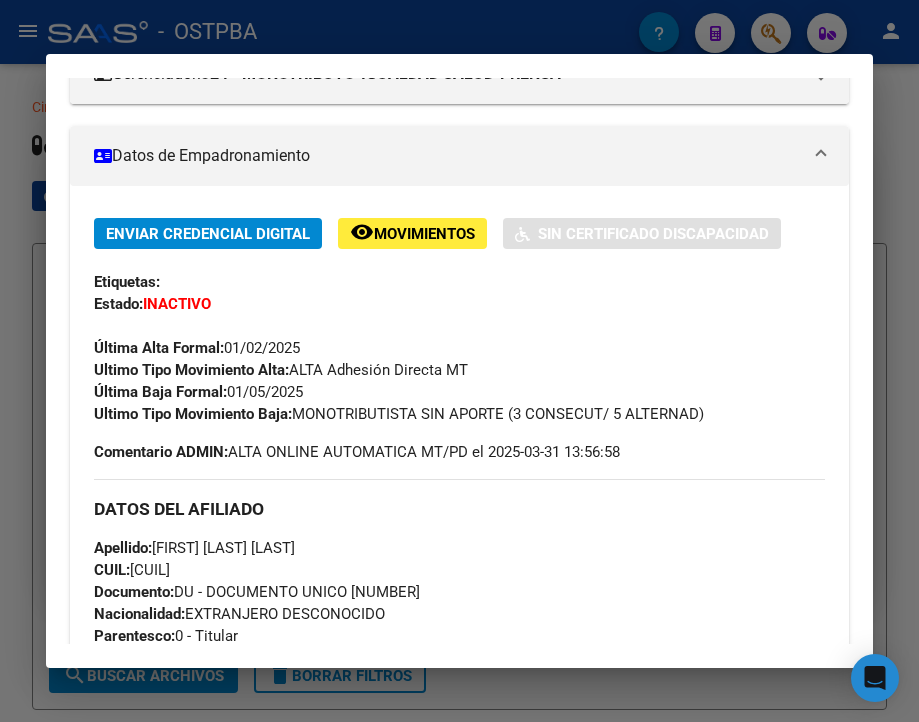 click at bounding box center [459, 361] 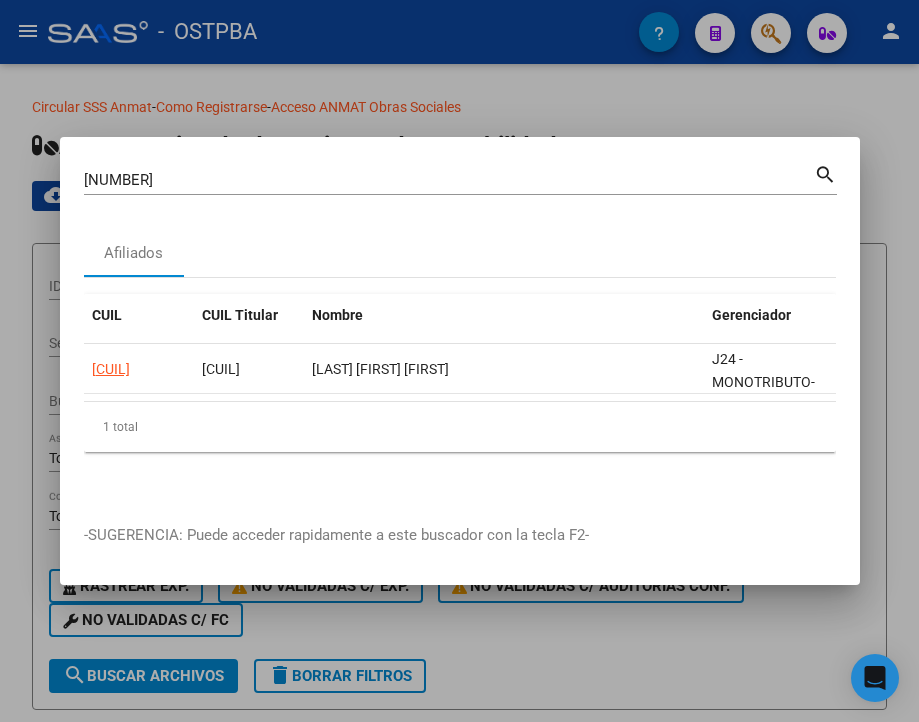 click on "[NUMBER]" at bounding box center [449, 180] 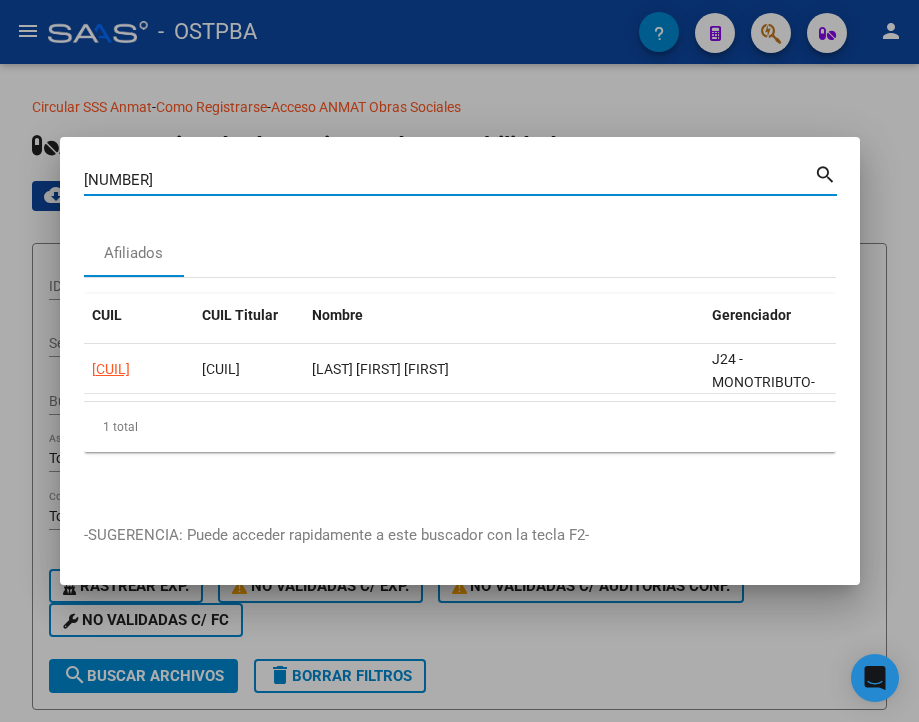 click on "[NUMBER]" at bounding box center (449, 180) 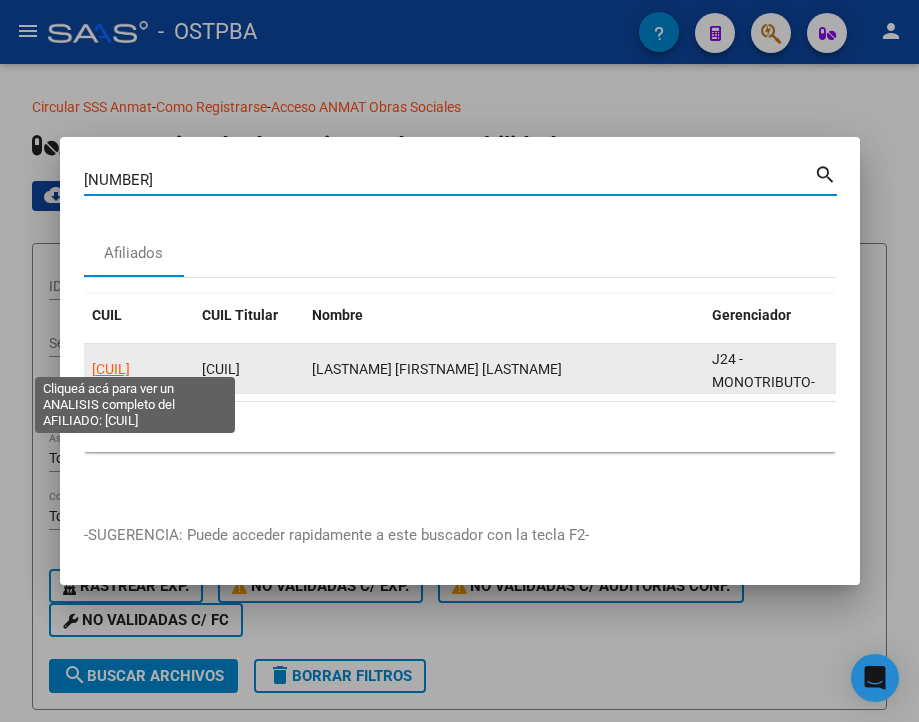 click on "[CUIL]" 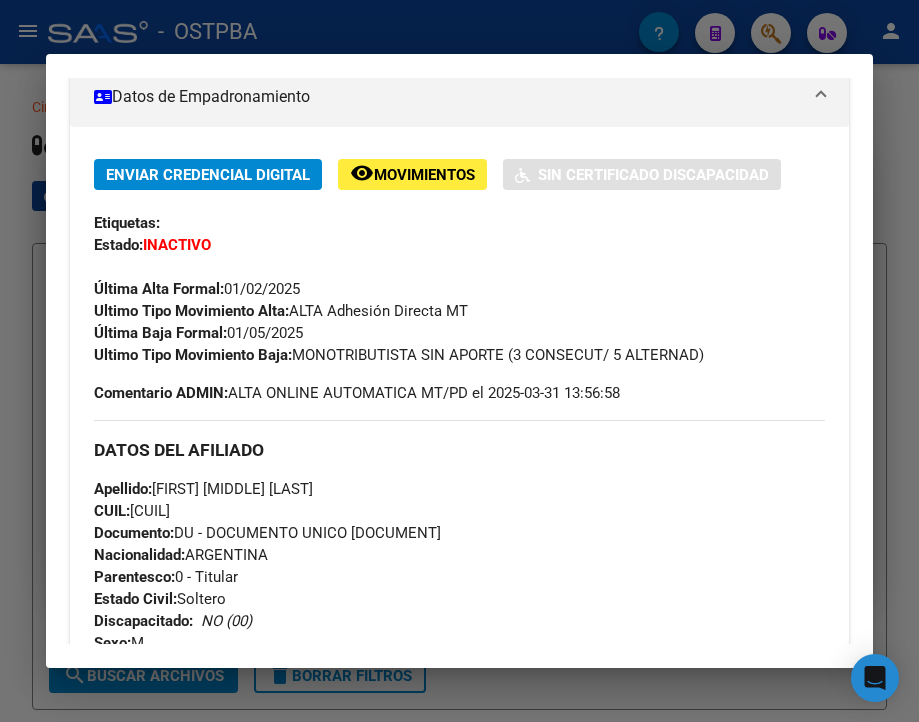 scroll, scrollTop: 360, scrollLeft: 0, axis: vertical 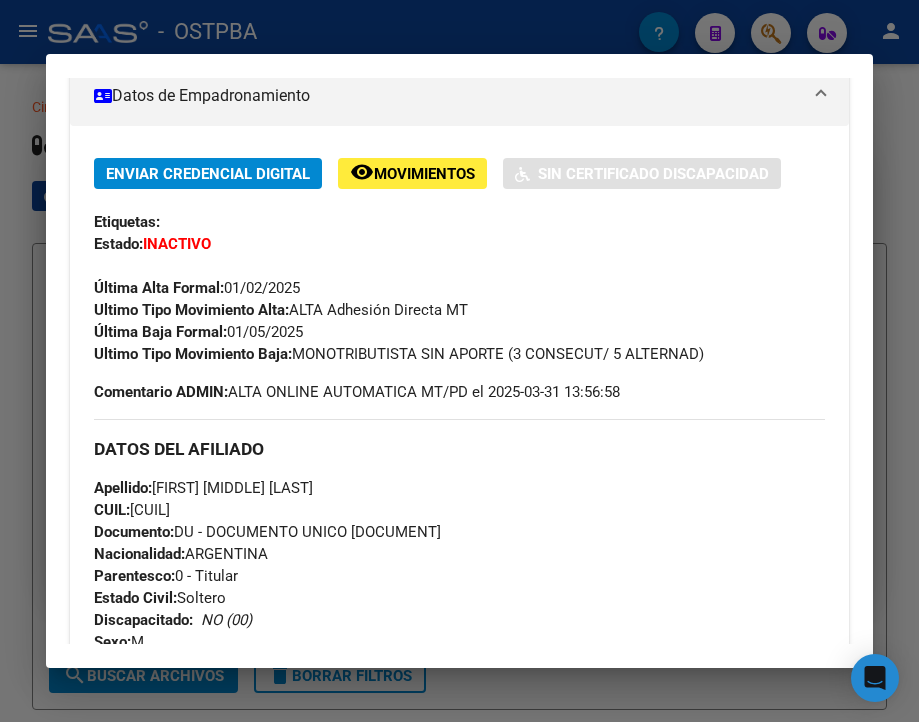 click on "Análisis Afiliado - CUIL:  [CUIL] DATOS PADRÓN ÁGIL:  [LAST] [FIRST] [LAST]     |   INACTIVO   |     AFILIADO TITULAR  Datos Personales y Afiliatorios según Entes Externos: SSS FTP ARCA Padrón ARCA Impuestos Organismos Ext.    Gerenciador:      J24 - MONOTRIBUTO-IGUALDAD SALUD-PRENSA Atención telefónica: Atención emergencias: Otros Datos Útiles:    Datos de Empadronamiento  Enviar Credencial Digital remove_red_eye Movimientos    Sin Certificado Discapacidad Etiquetas: Estado: INACTIVO Última Alta Formal:  01/02/2025 Ultimo Tipo Movimiento Alta:  ALTA Adhesión Directa MT Última Baja Formal:  01/05/2025 Ultimo Tipo Movimiento Baja:  MONOTRIBUTISTA SIN APORTE (3 CONSECUT/ 5 ALTERNAD) Comentario ADMIN:  ALTA ONLINE AUTOMATICA MT/PD el 2025-03-31 13:56:58 DATOS DEL AFILIADO Apellido:  [LAST] [FIRST] [LAST] CUIL:  [CUIL] Documento:  DU - DOCUMENTO UNICO [DOCUMENT]  Nacionalidad:  ARGENTINA Parentesco:  0 - Titular Estado Civil:  Soltero Discapacitado:    NO (00) Sexo:  M Nacimiento:  31" at bounding box center (459, 361) 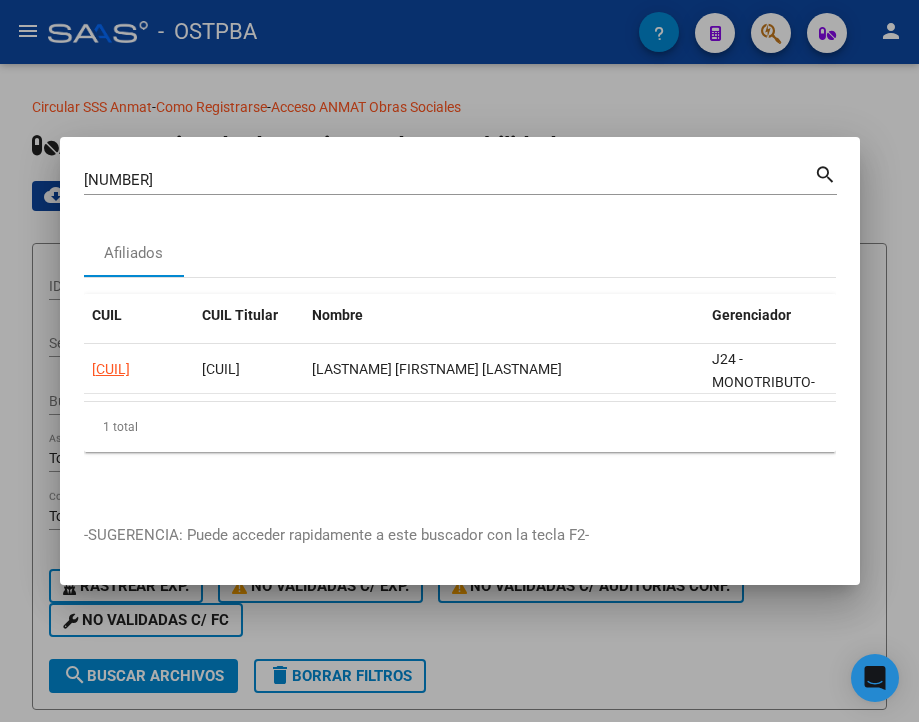click on "[NUMBER]" at bounding box center [449, 180] 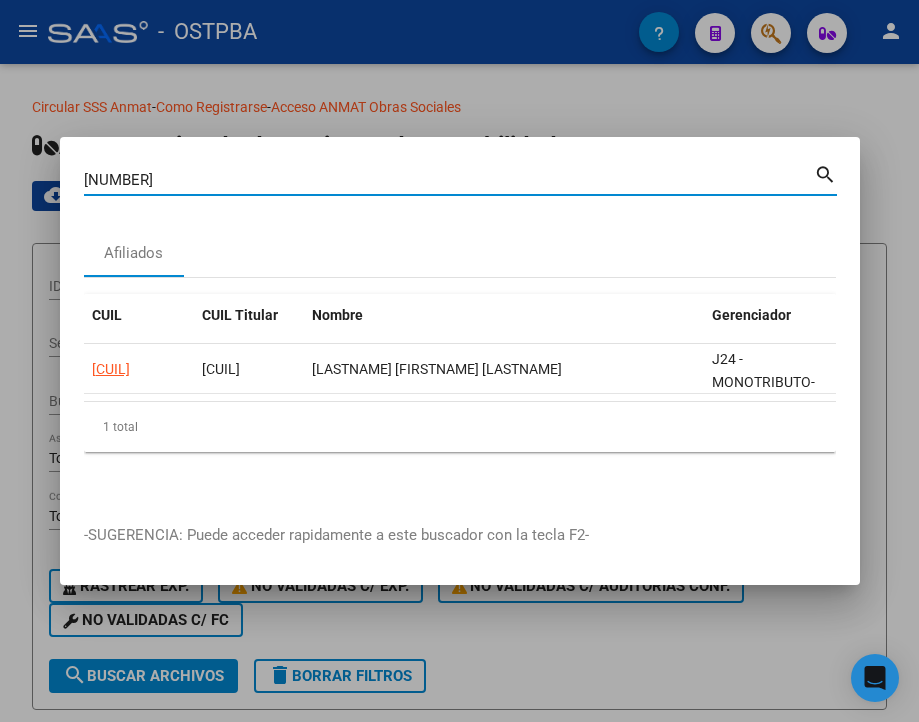 click on "[NUMBER]" at bounding box center (449, 180) 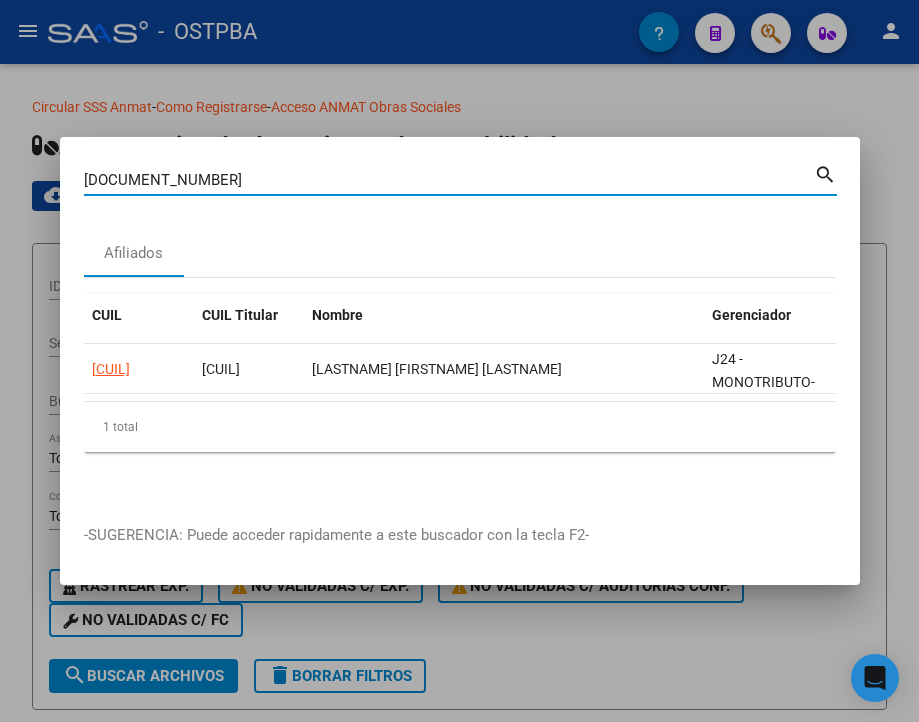 type on "[DOCUMENT_NUMBER]" 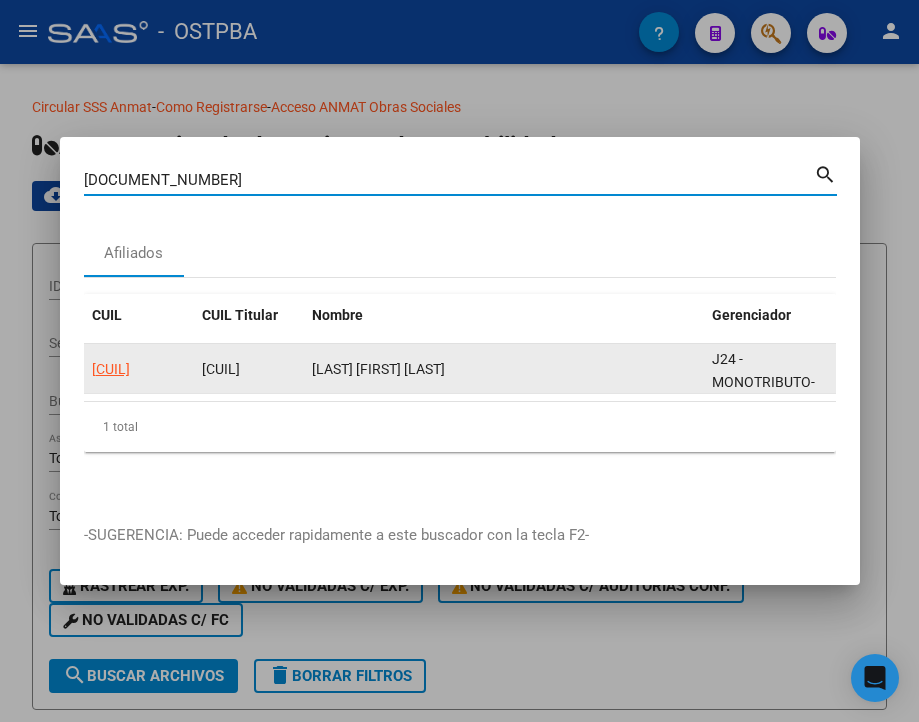 click on "[CUIL]" 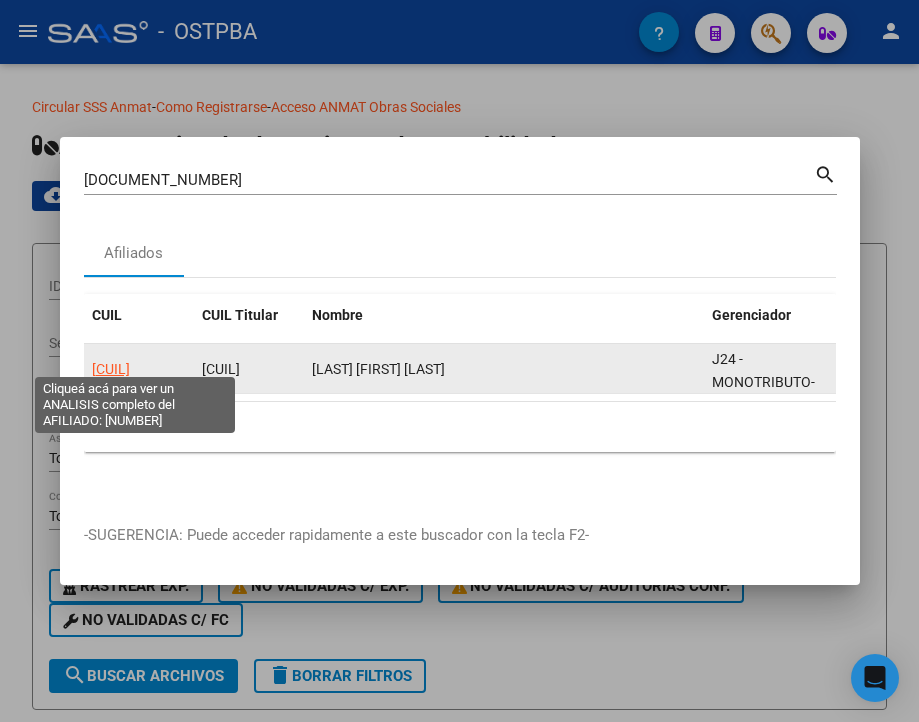 click on "[CUIL]" 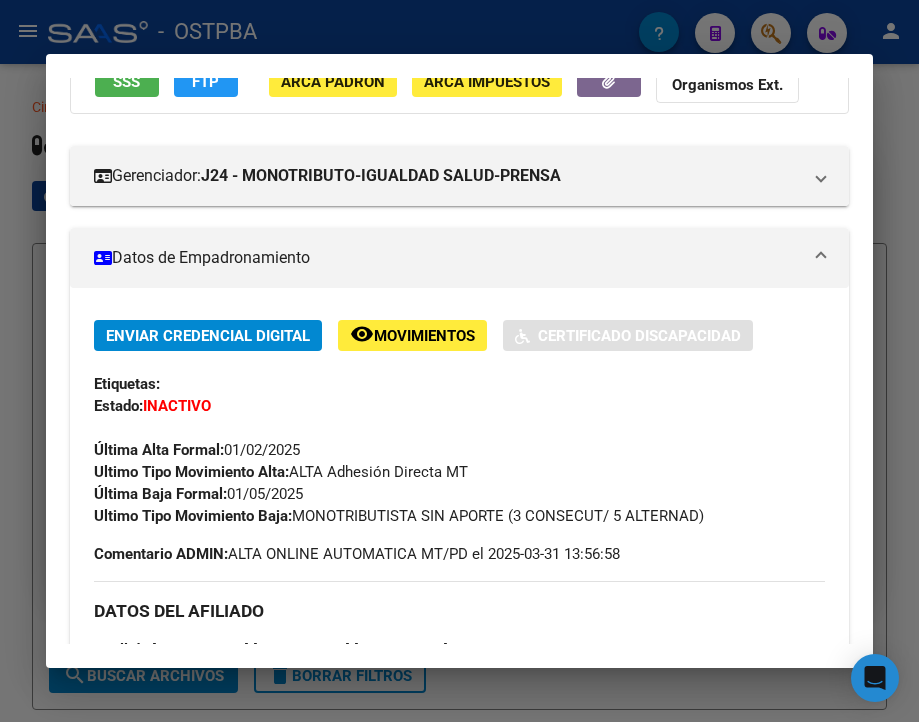 scroll, scrollTop: 300, scrollLeft: 0, axis: vertical 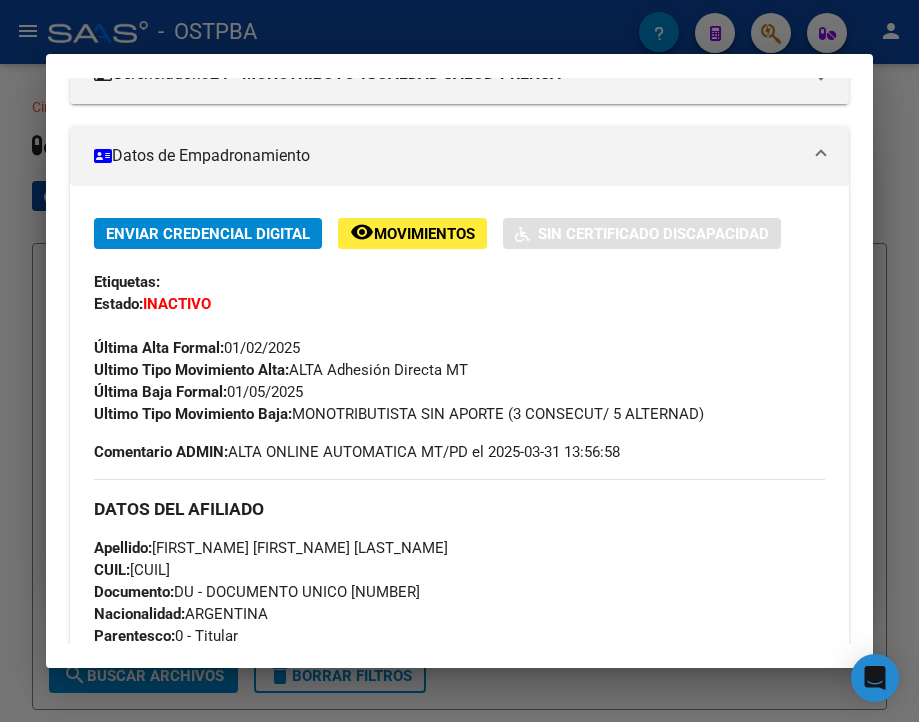 click at bounding box center (459, 361) 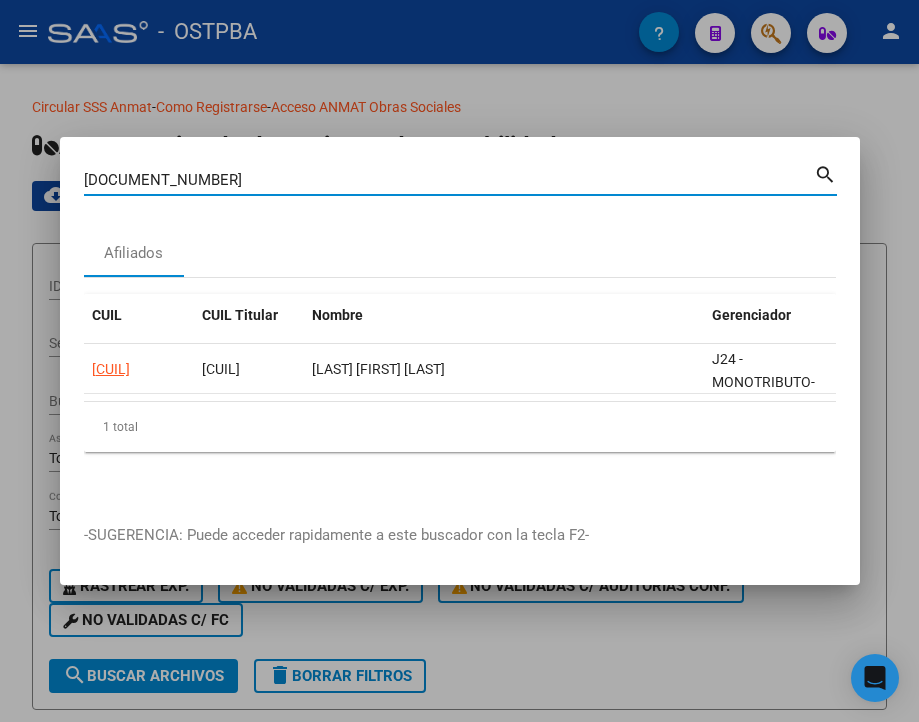 click on "[DOCUMENT_NUMBER]" at bounding box center [449, 180] 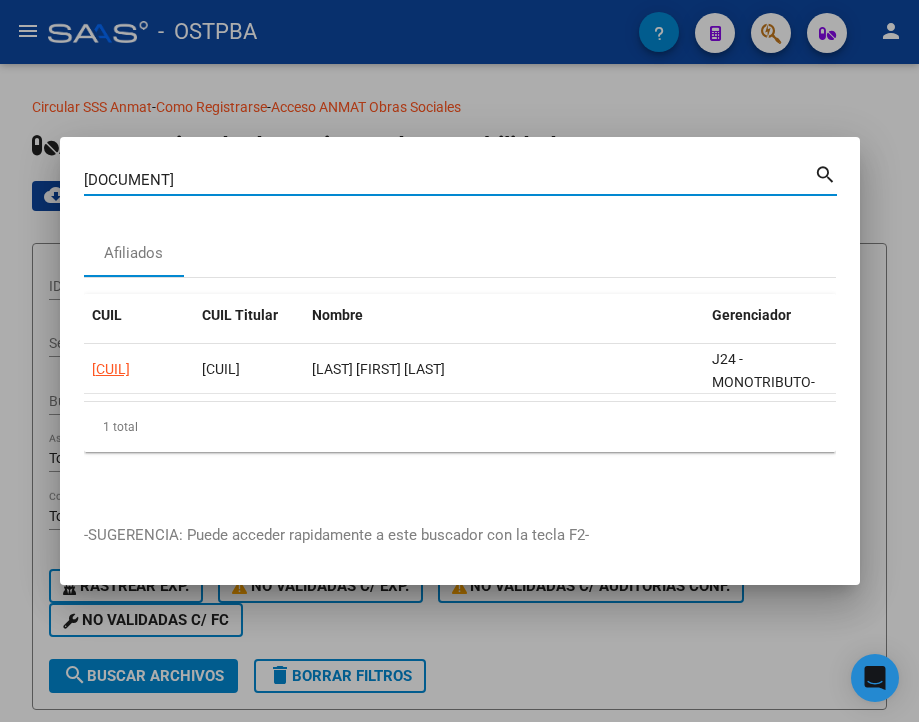 type on "[DOCUMENT]" 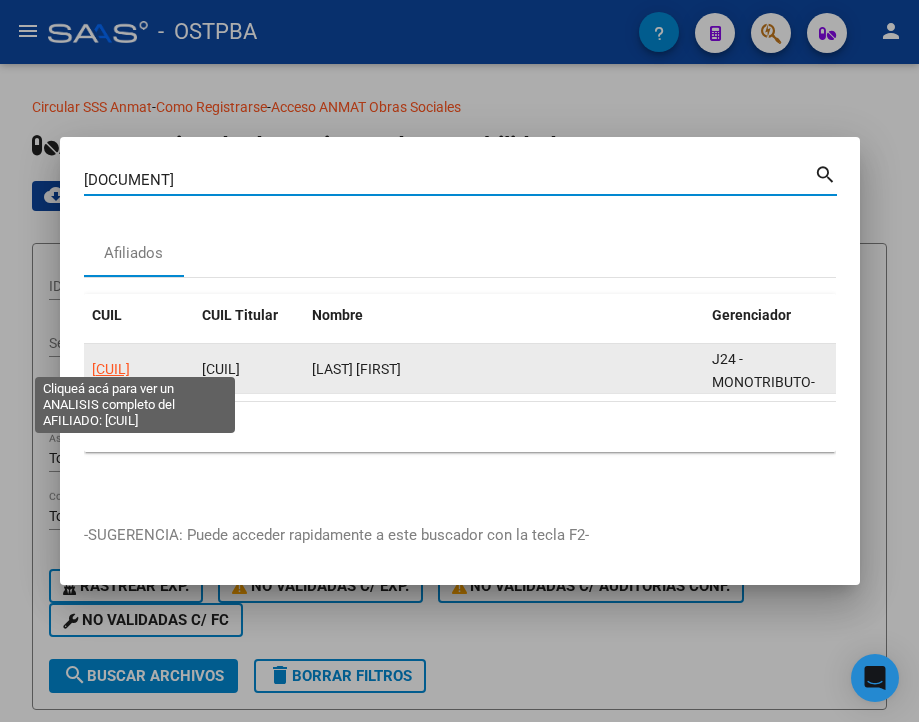click on "[CUIL]" 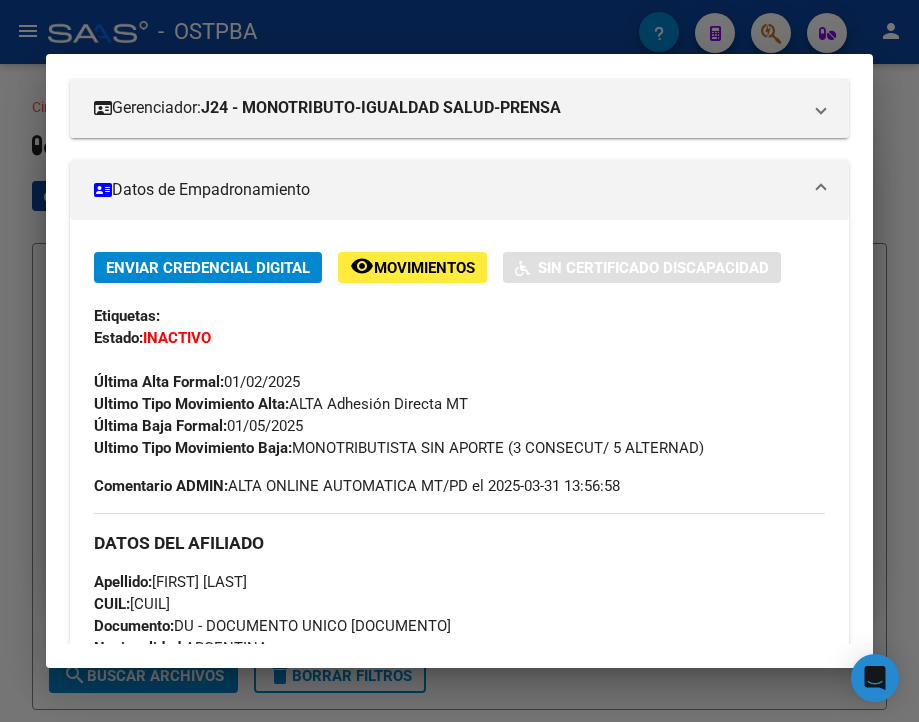scroll, scrollTop: 300, scrollLeft: 0, axis: vertical 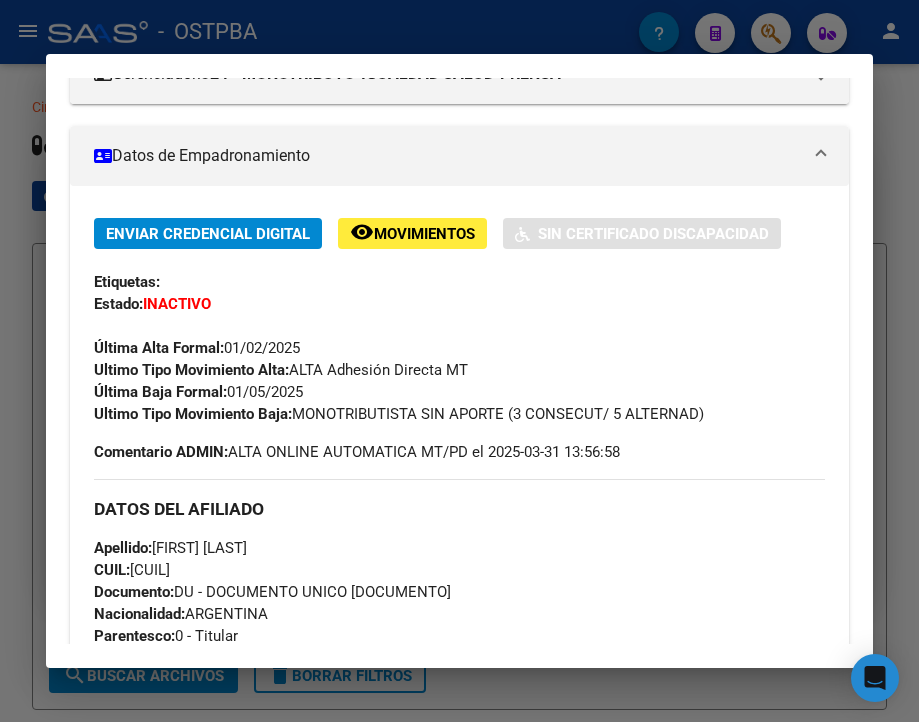 click at bounding box center (459, 361) 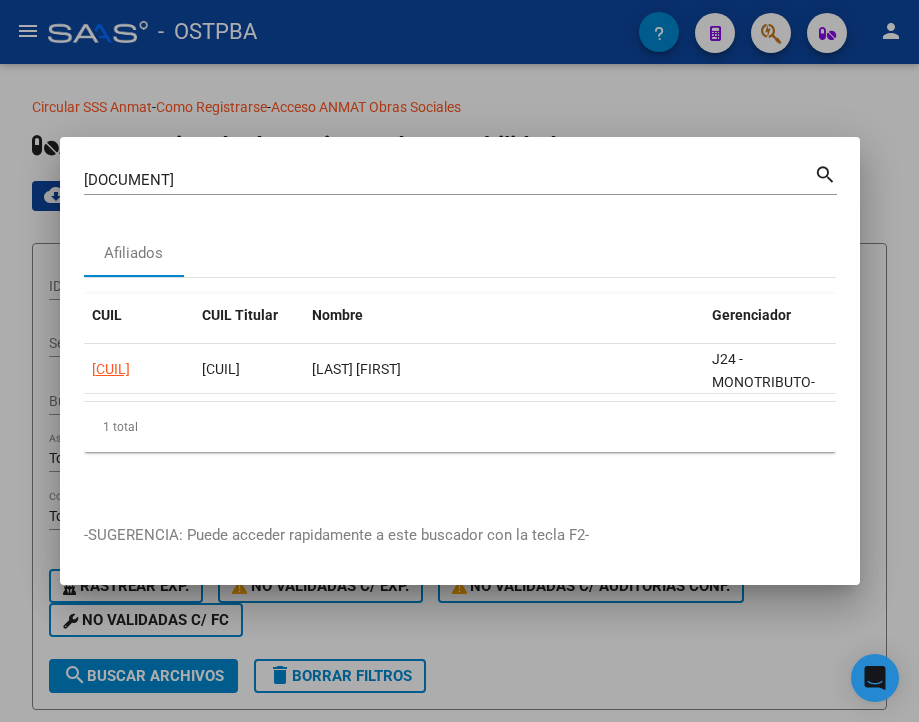 click on "[NUMBER] Buscar (apellido, dni, cuil, nro traspaso, cuit, obra social)" at bounding box center (449, 180) 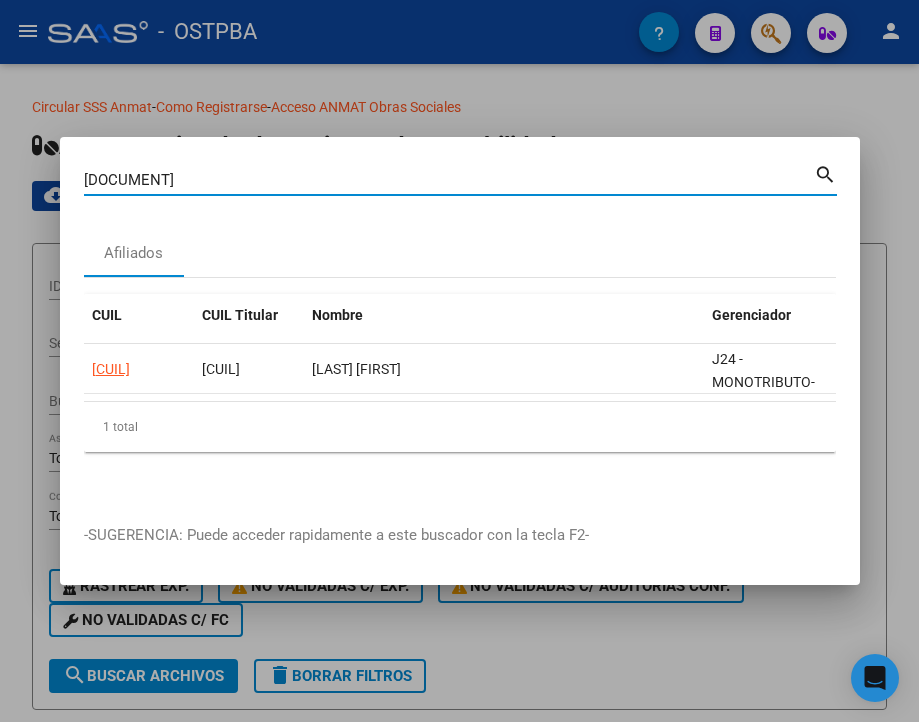 click on "[DOCUMENT]" at bounding box center (449, 180) 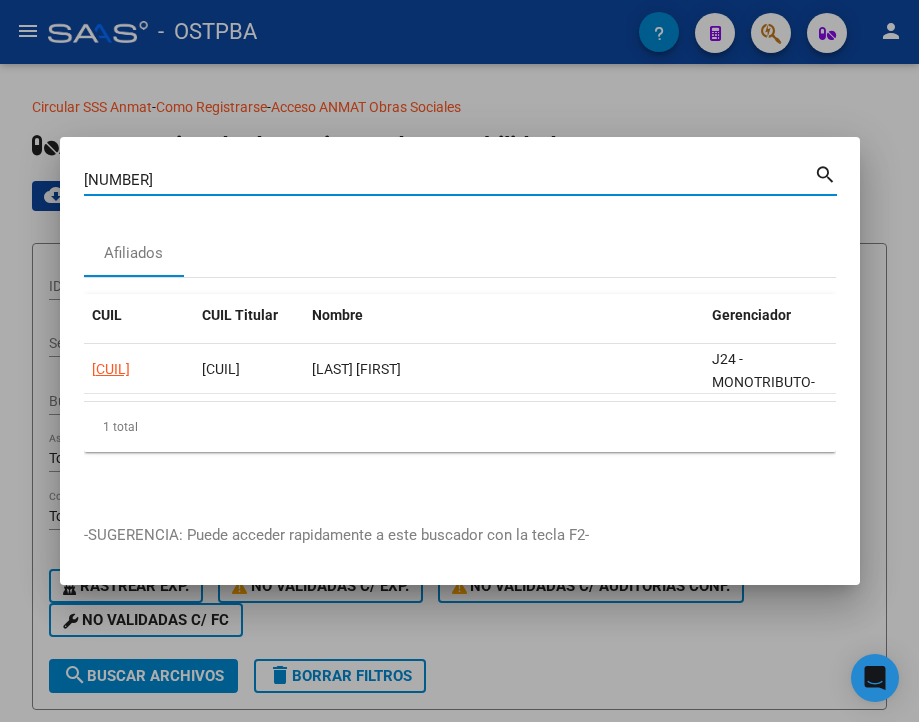 type 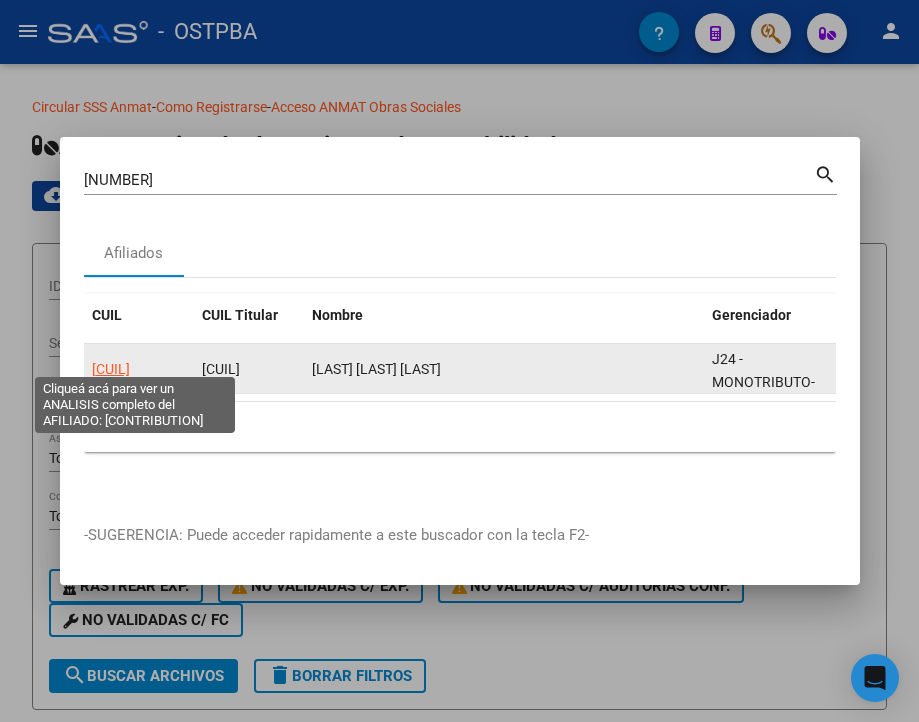 click on "[CUIL]" 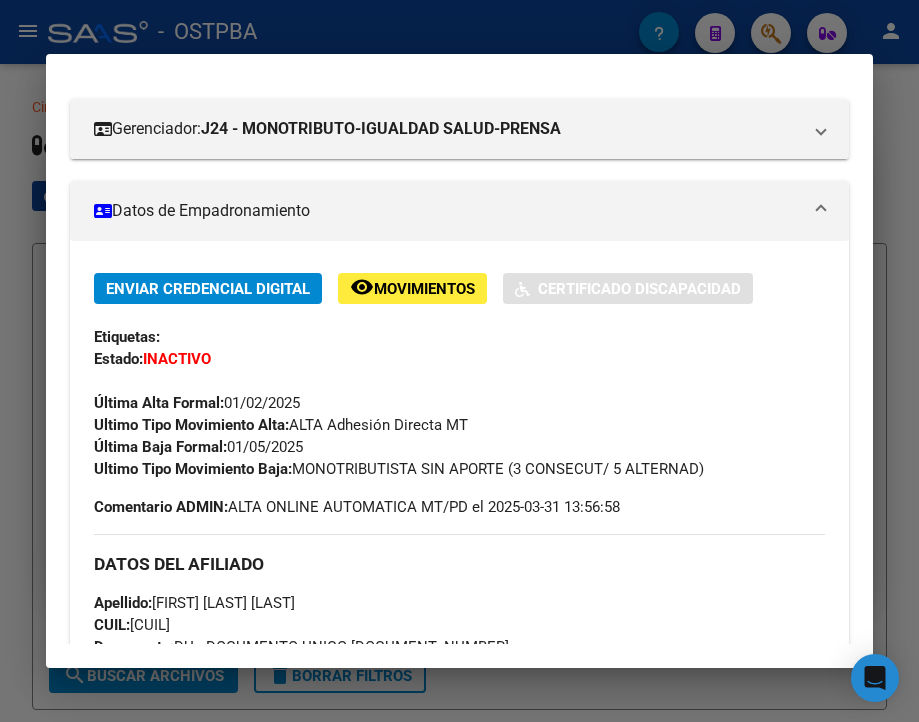 scroll, scrollTop: 260, scrollLeft: 0, axis: vertical 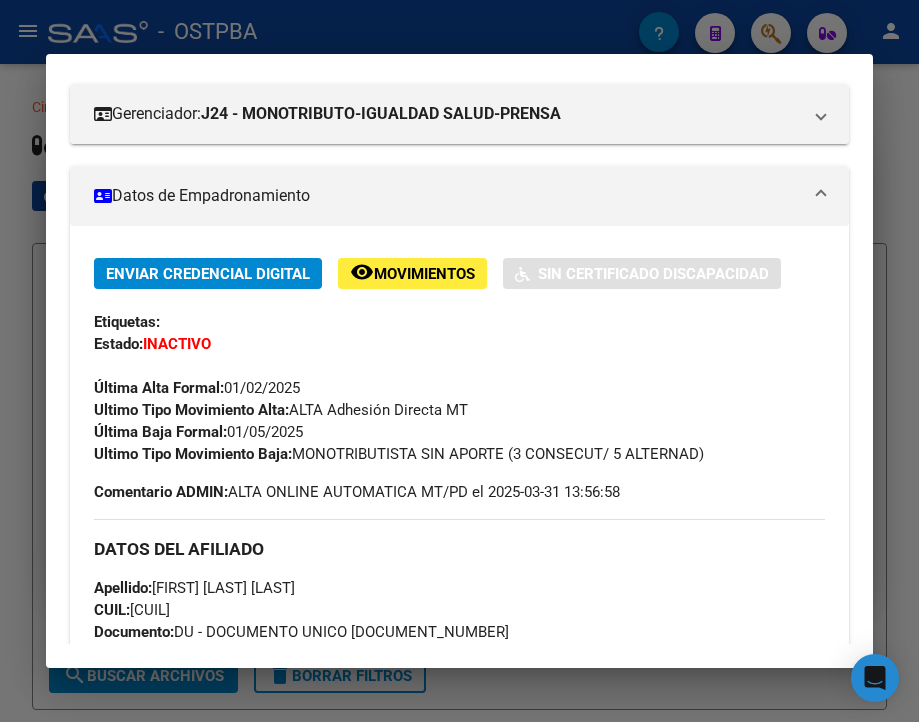 click at bounding box center (459, 361) 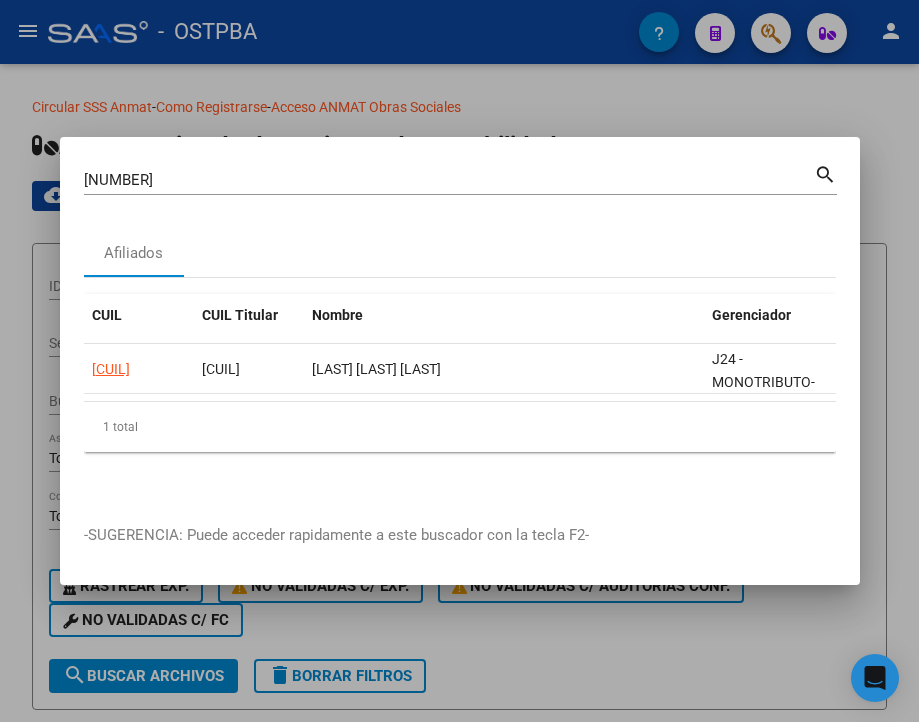 click on "[NUMBER]" at bounding box center [449, 180] 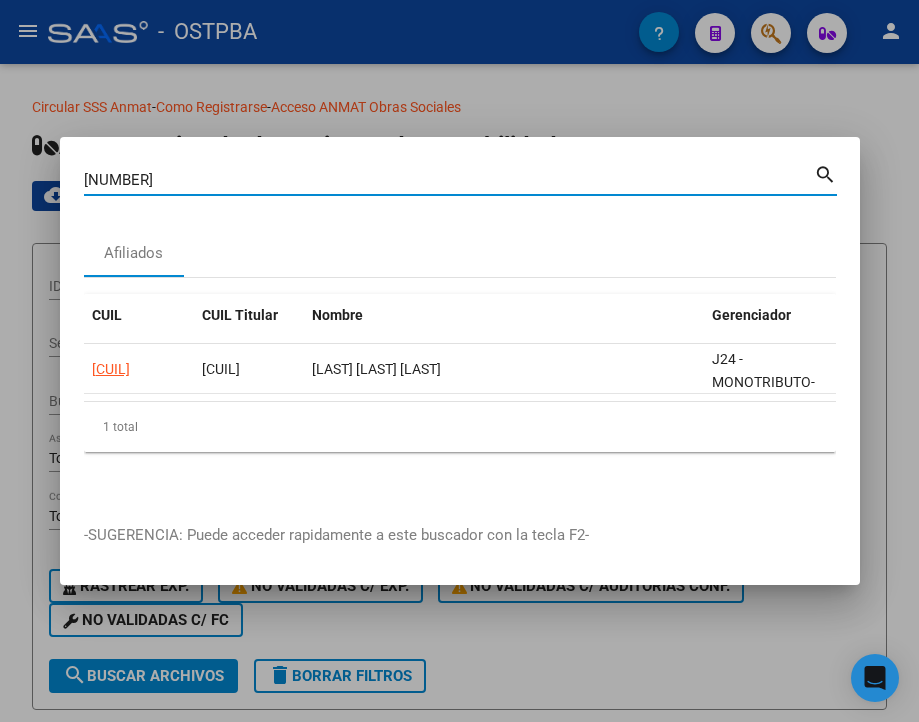 click on "[NUMBER]" at bounding box center (449, 180) 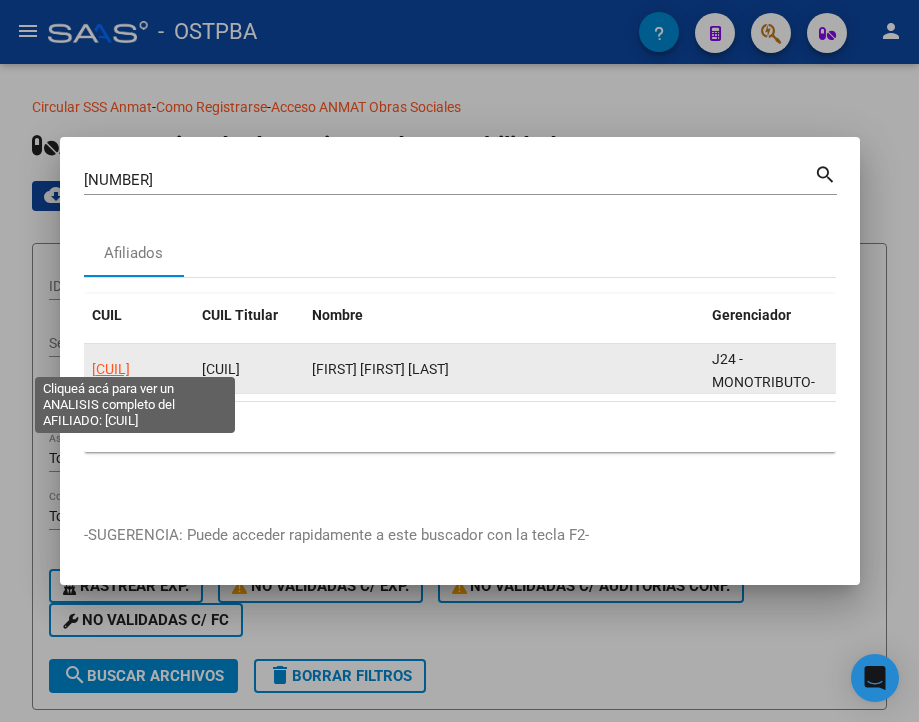 click on "[CUIL]" 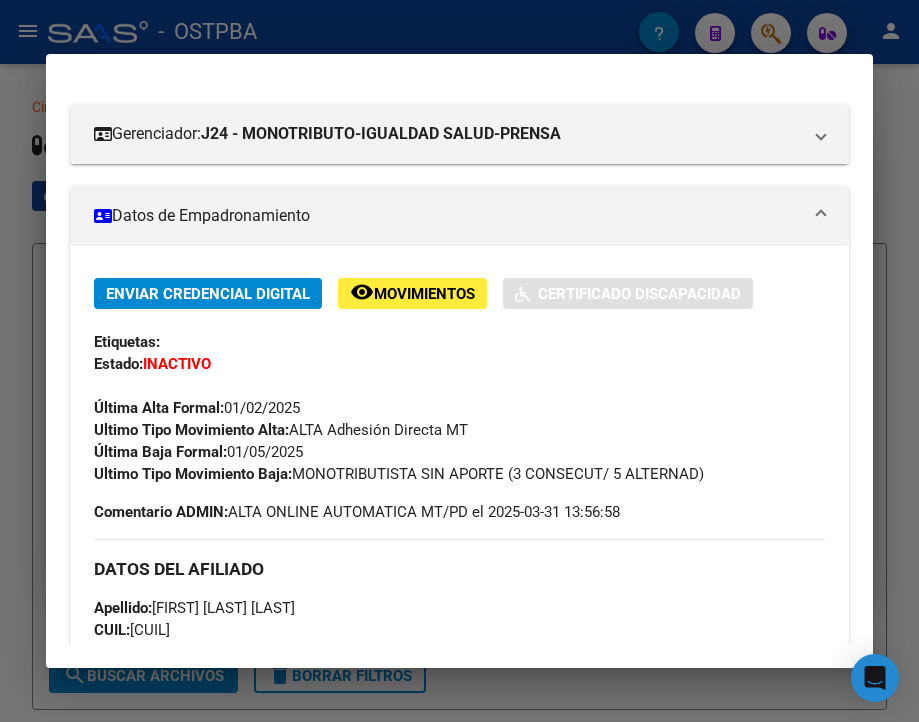 scroll, scrollTop: 300, scrollLeft: 0, axis: vertical 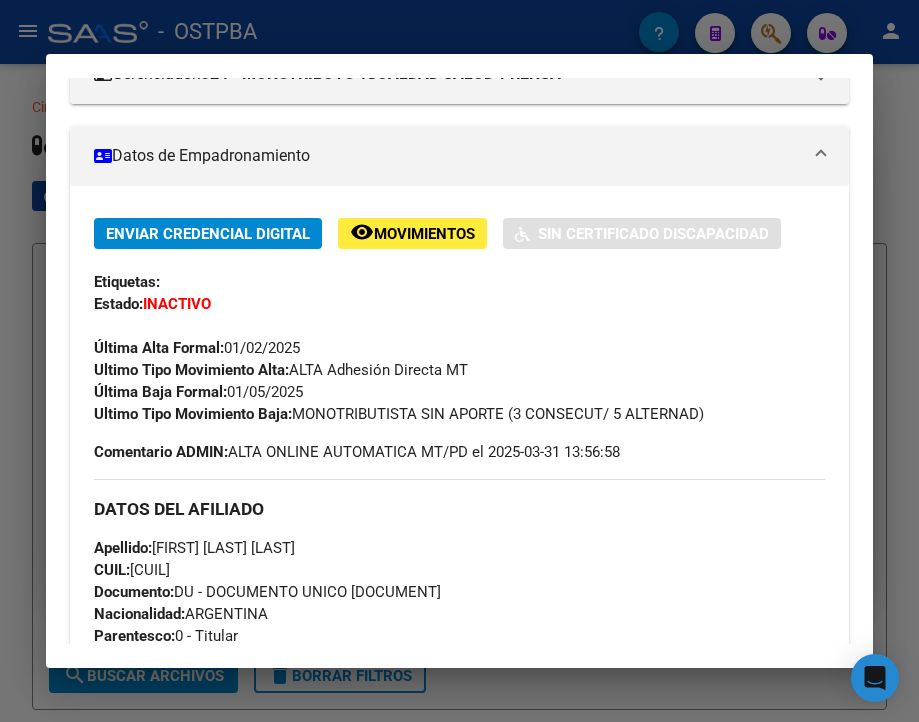 click at bounding box center [459, 361] 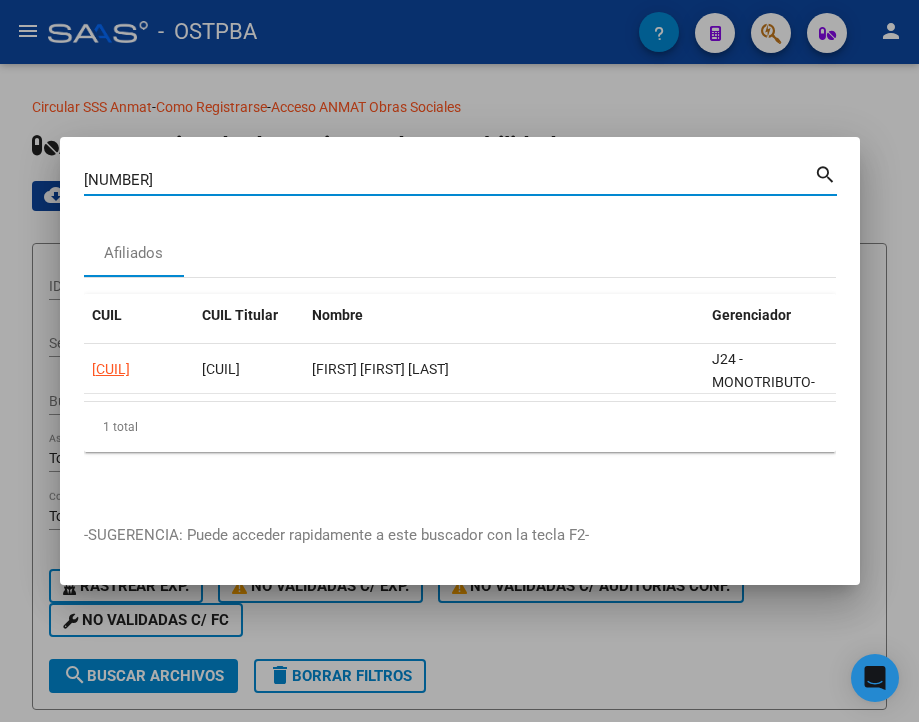 click on "[NUMBER]" at bounding box center (449, 180) 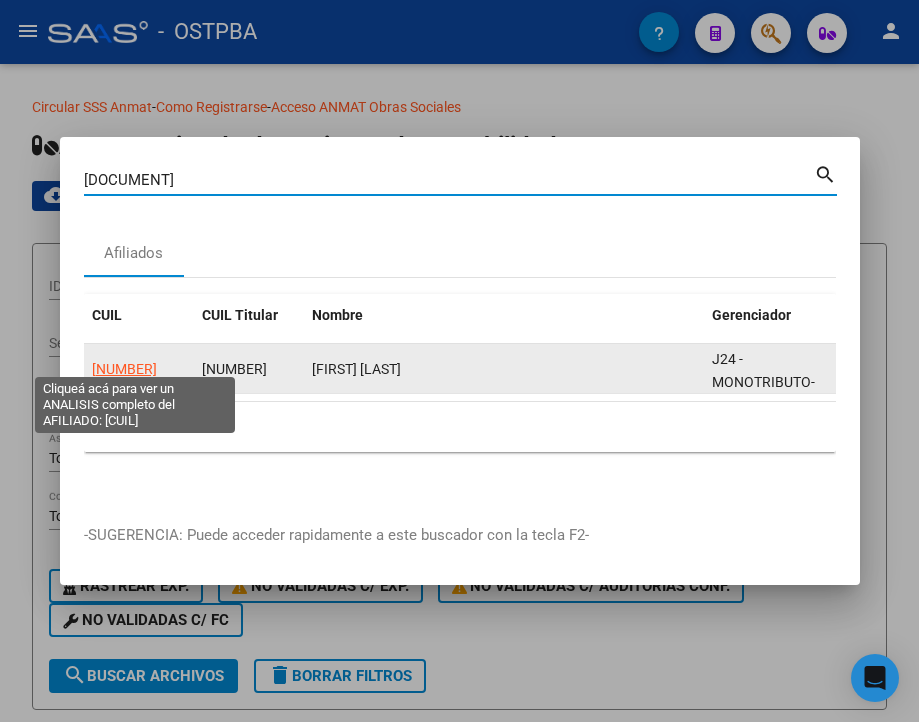 click on "[NUMBER]" 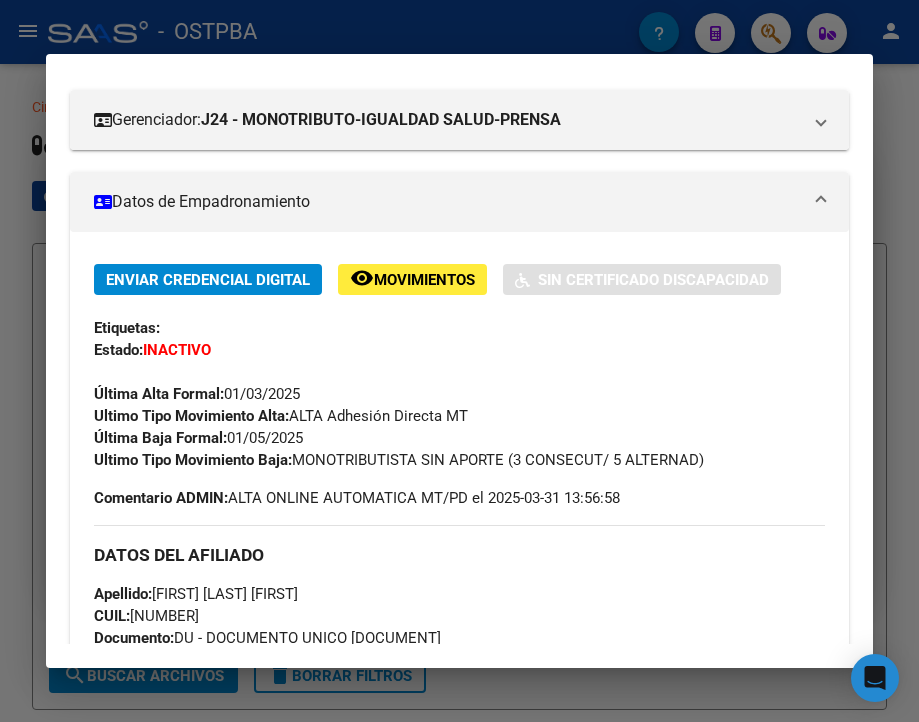 scroll, scrollTop: 360, scrollLeft: 0, axis: vertical 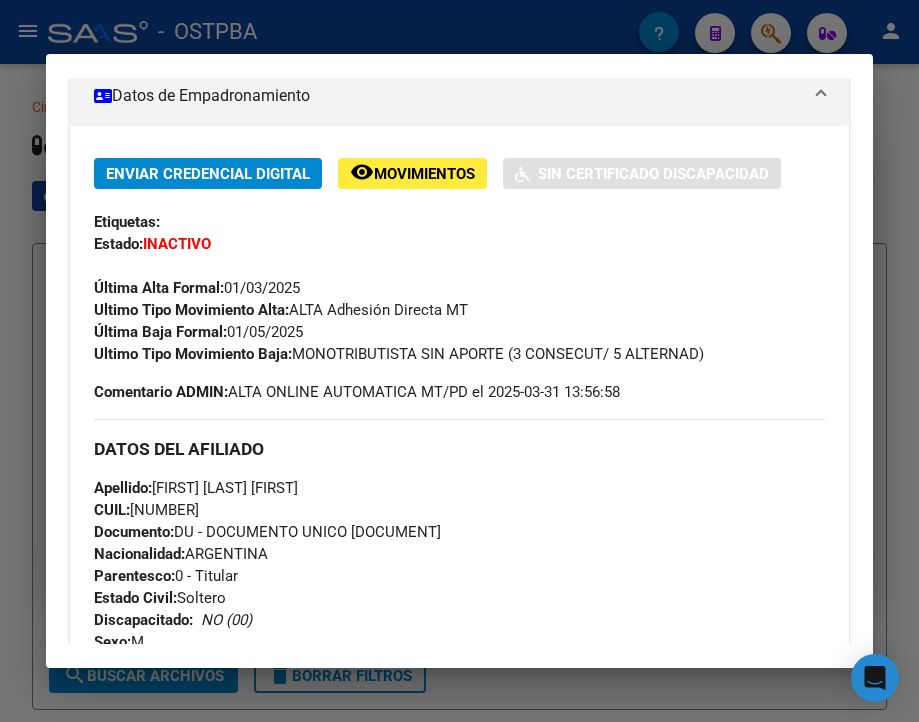 click at bounding box center [459, 361] 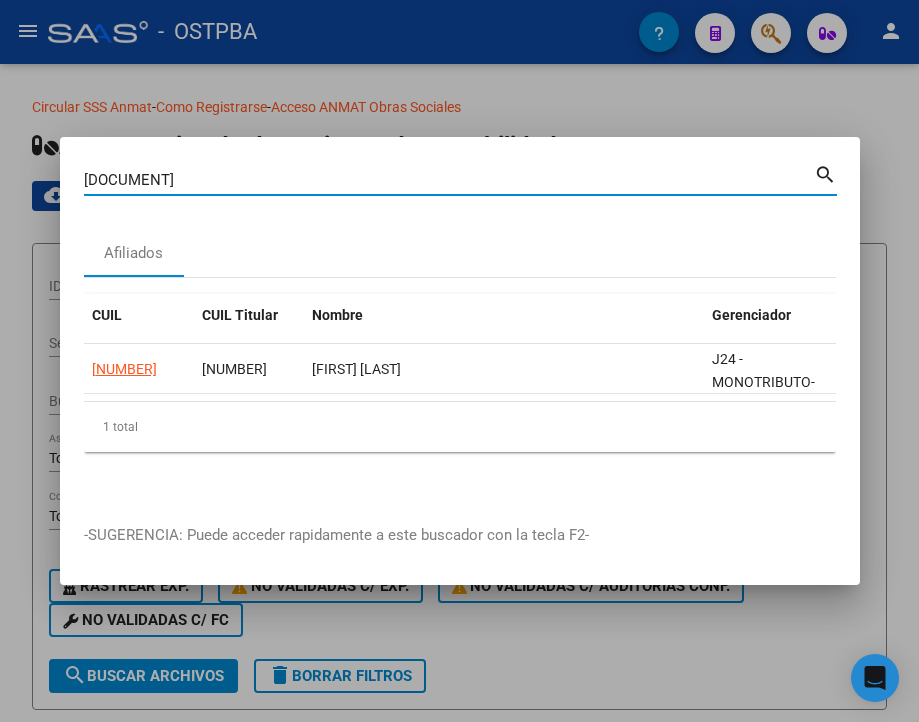 click on "[DOCUMENT]" at bounding box center [449, 180] 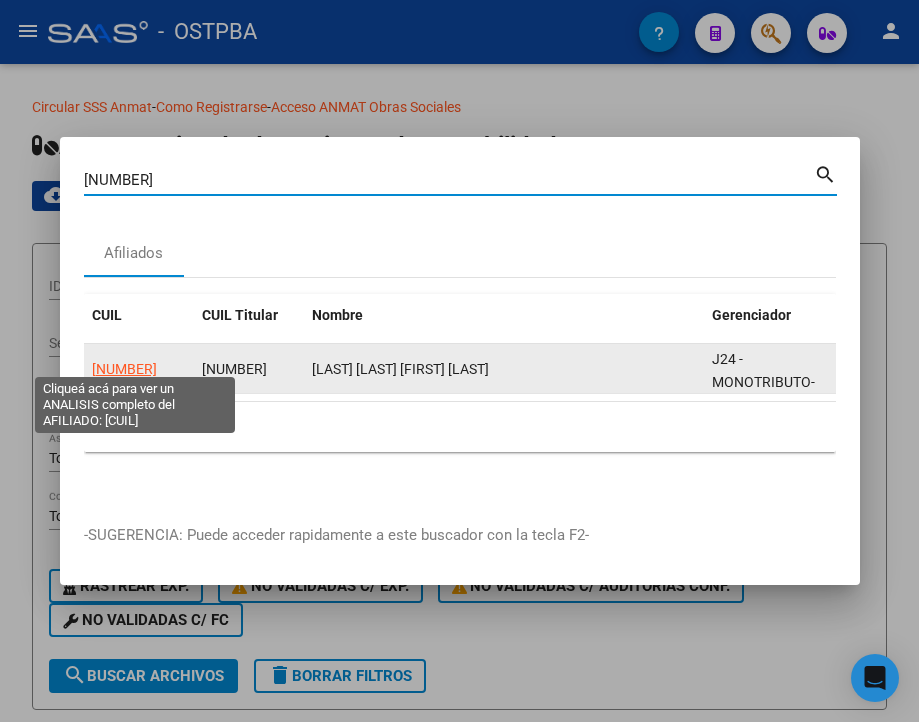 click on "[NUMBER]" 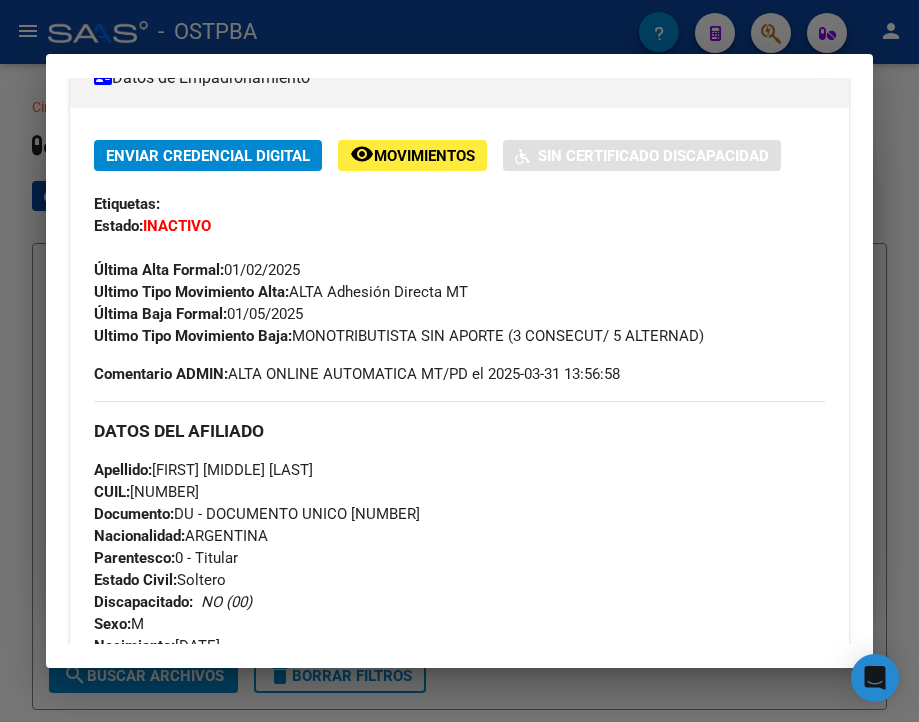 scroll, scrollTop: 400, scrollLeft: 0, axis: vertical 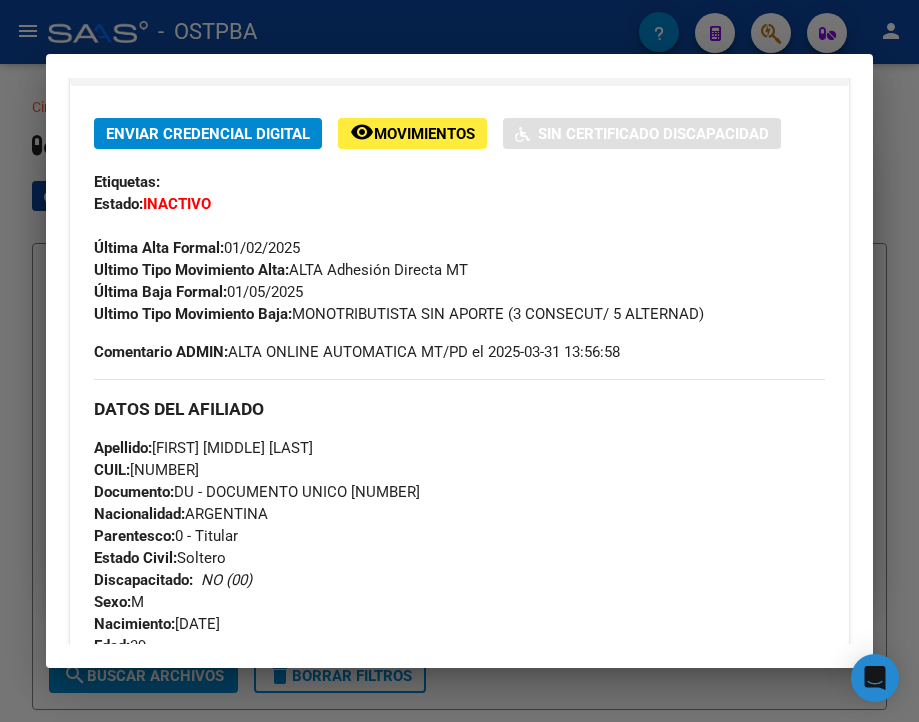 click at bounding box center (459, 361) 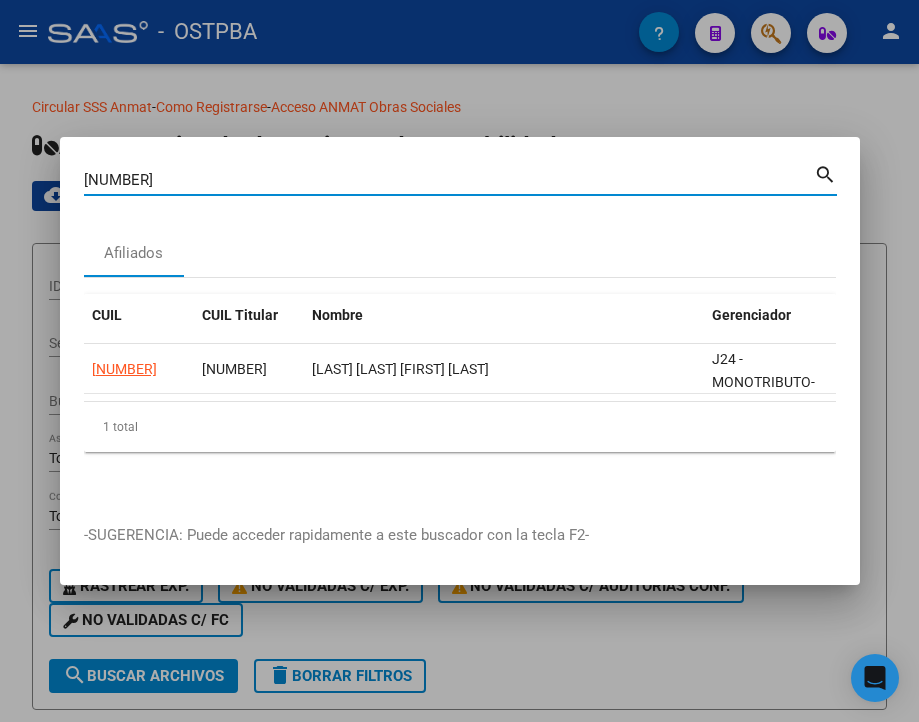 click on "[NUMBER]" at bounding box center (449, 180) 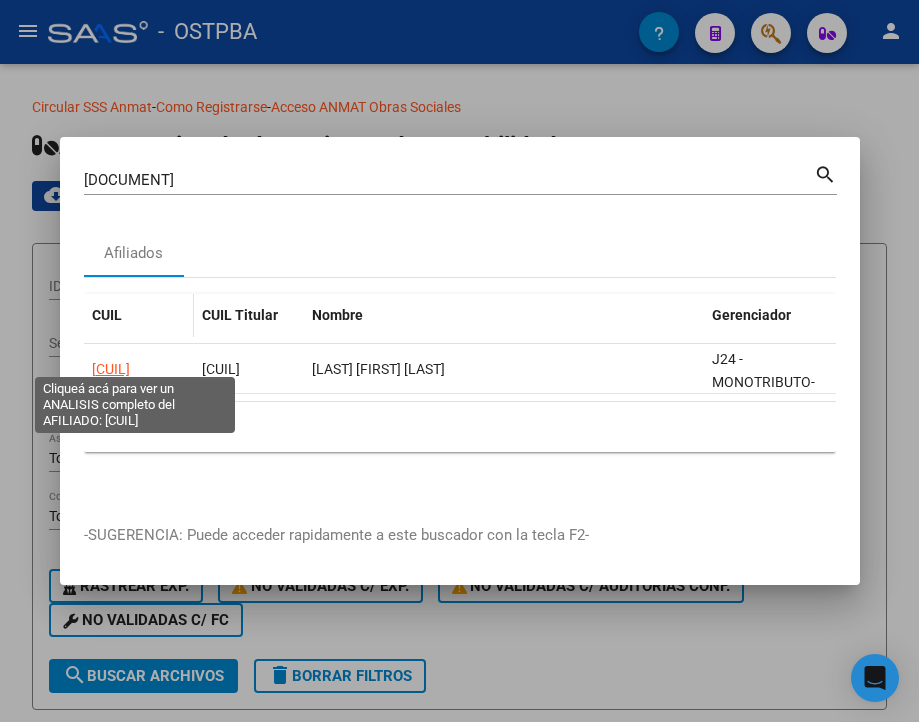 click on "[CUIL]" 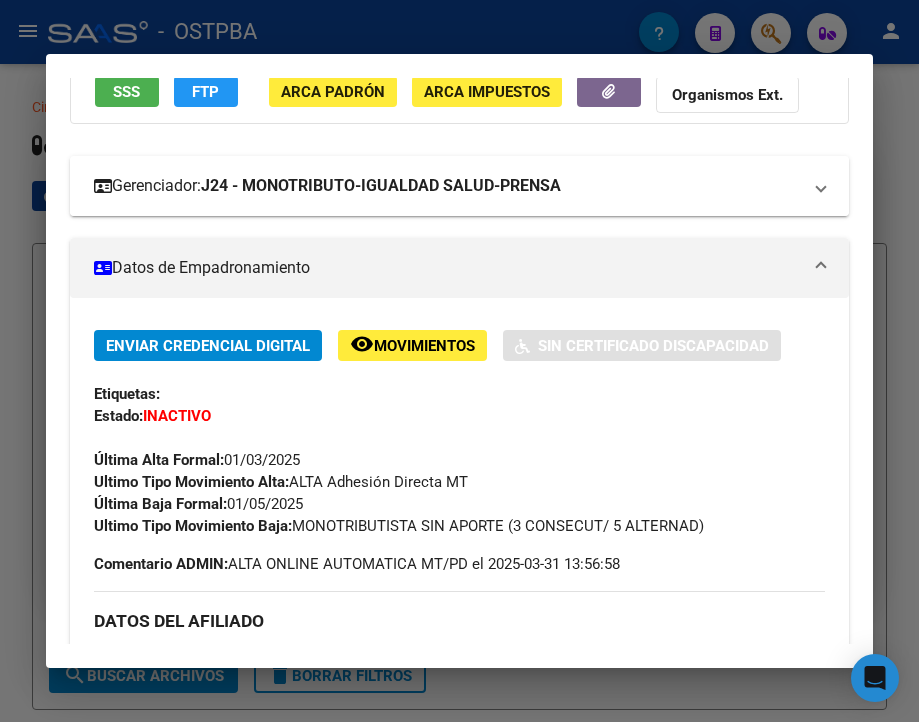 scroll, scrollTop: 200, scrollLeft: 0, axis: vertical 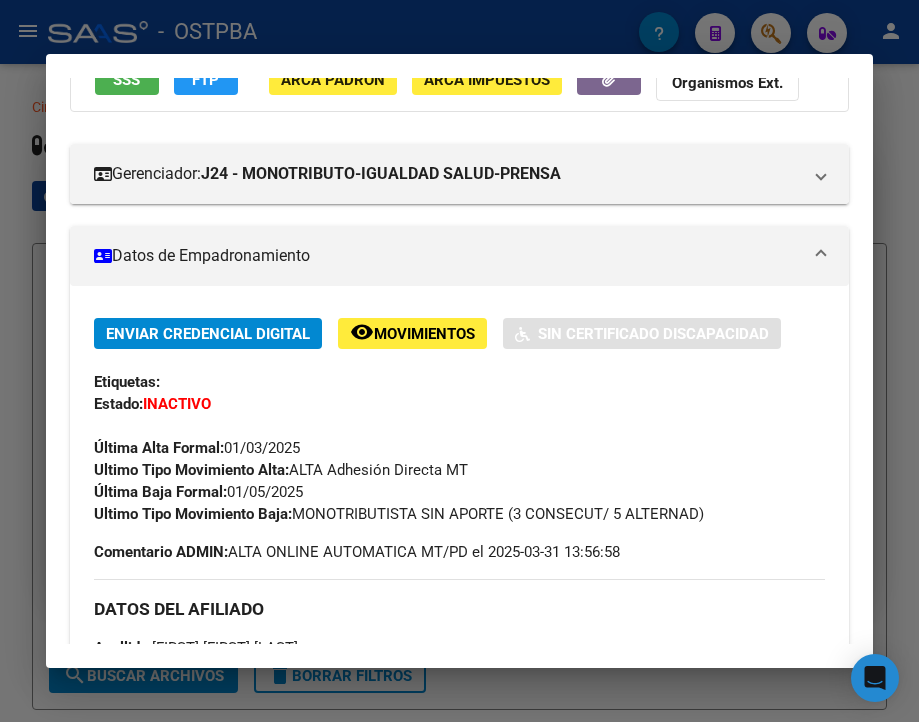 click at bounding box center (459, 361) 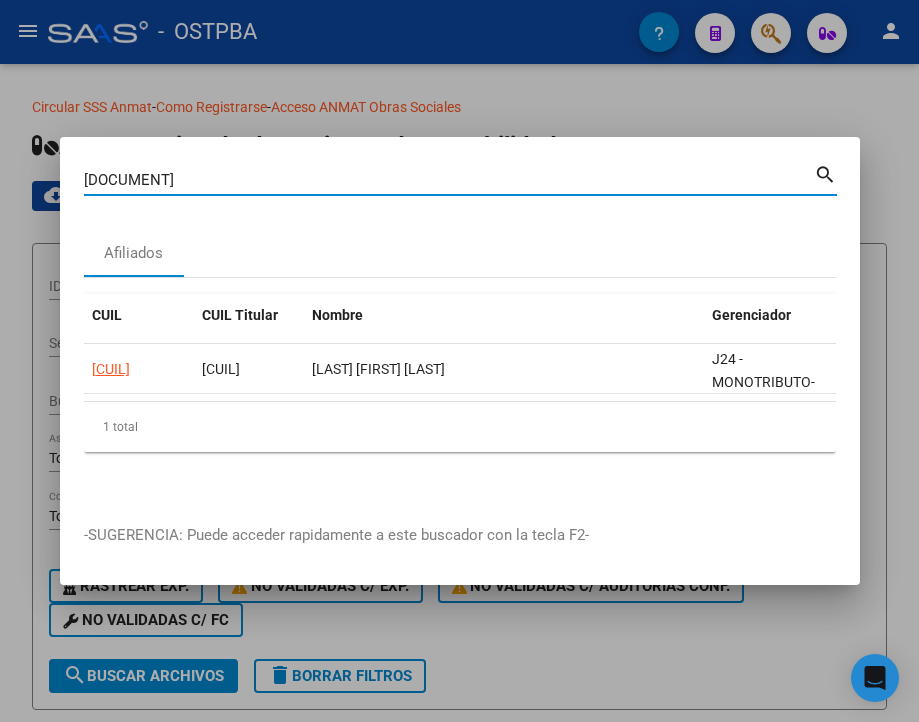 click on "[DOCUMENT]" at bounding box center (449, 180) 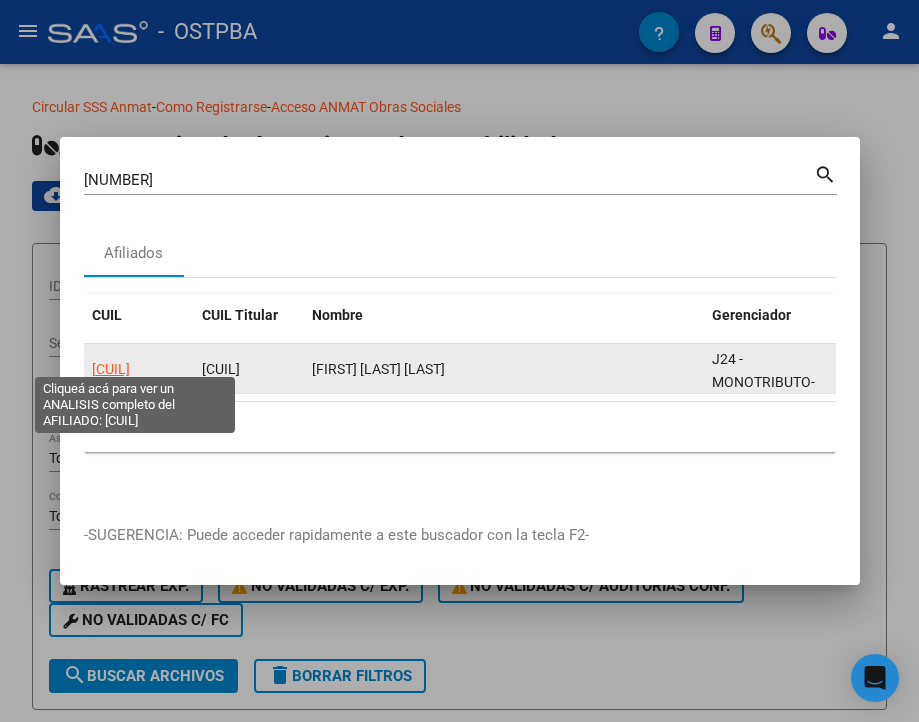 click on "[CUIL]" 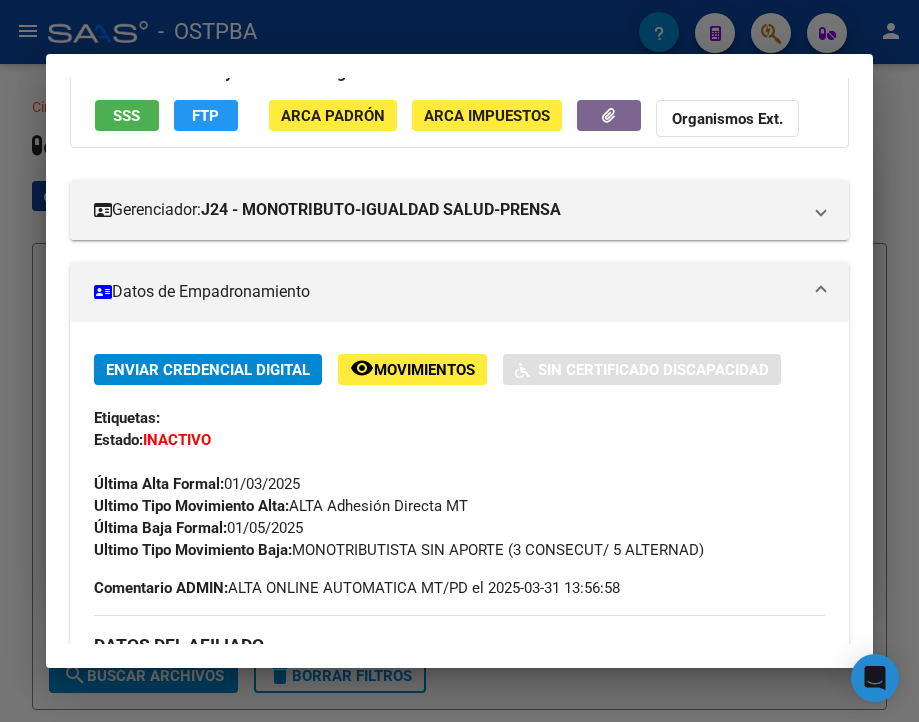 scroll, scrollTop: 200, scrollLeft: 0, axis: vertical 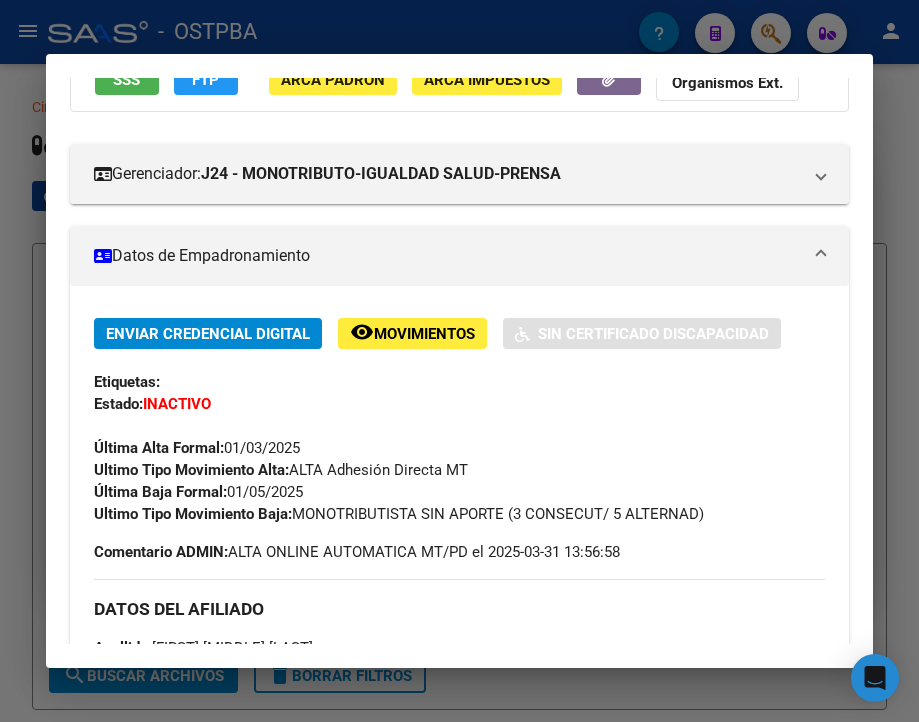 click at bounding box center [459, 361] 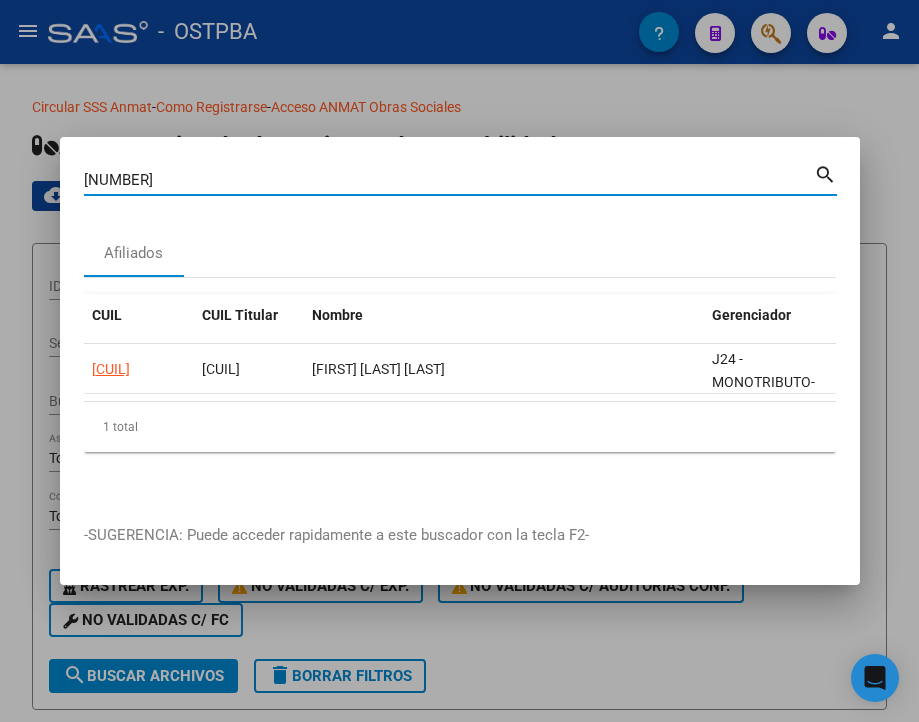 click on "[NUMBER]" at bounding box center (449, 180) 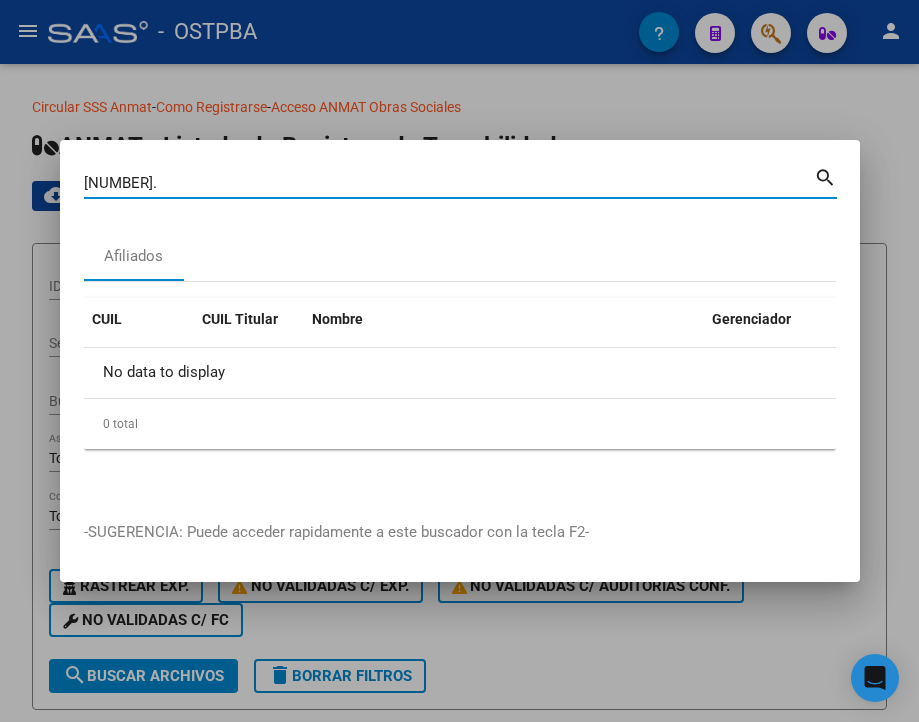 click on "[NUMBER]." at bounding box center (449, 183) 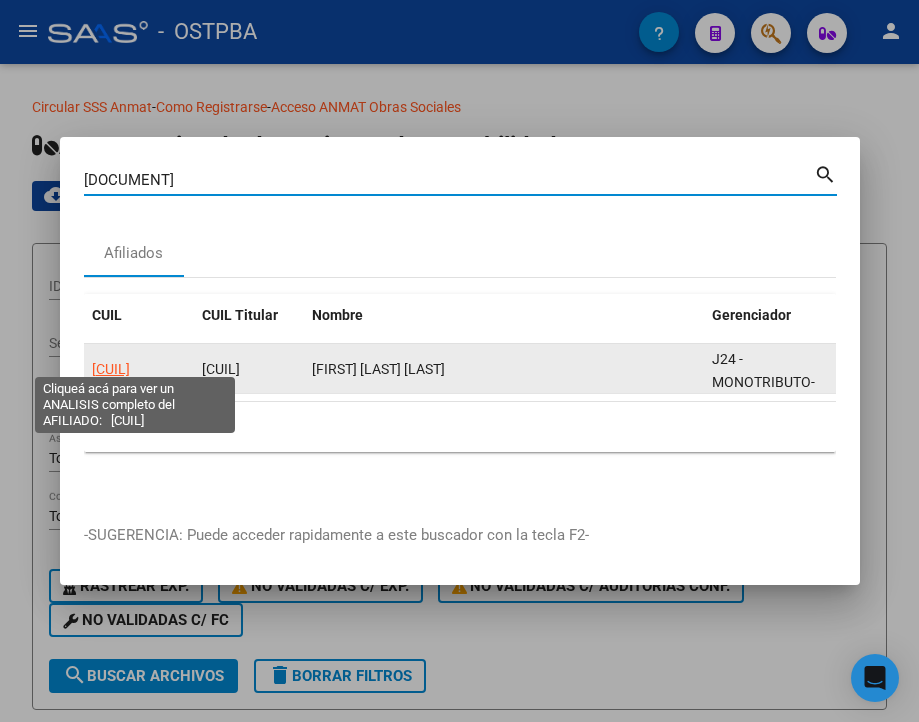 click on "[CUIL]" 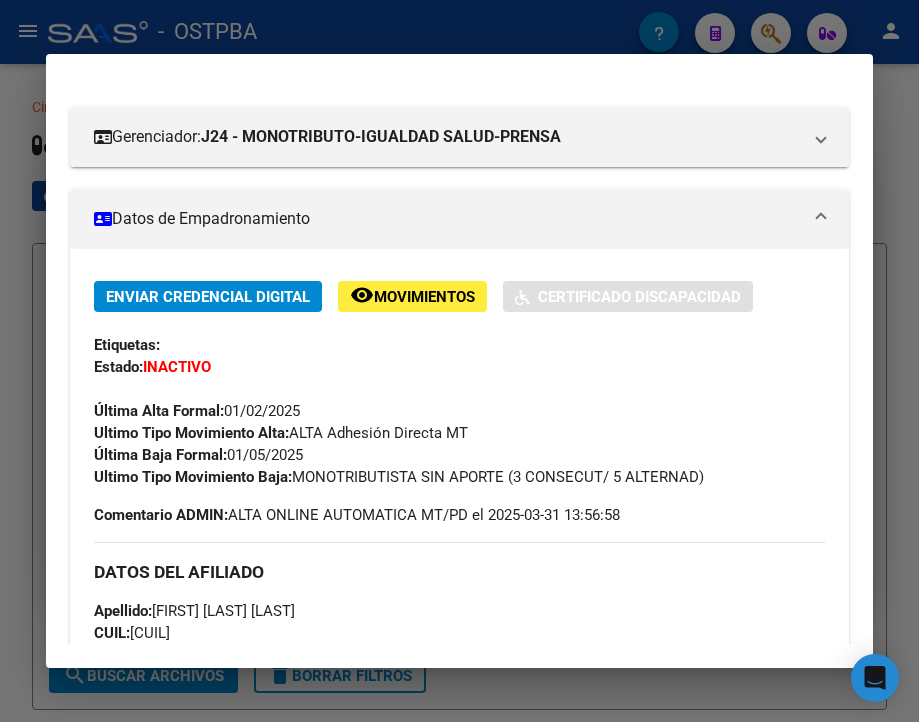 scroll, scrollTop: 260, scrollLeft: 0, axis: vertical 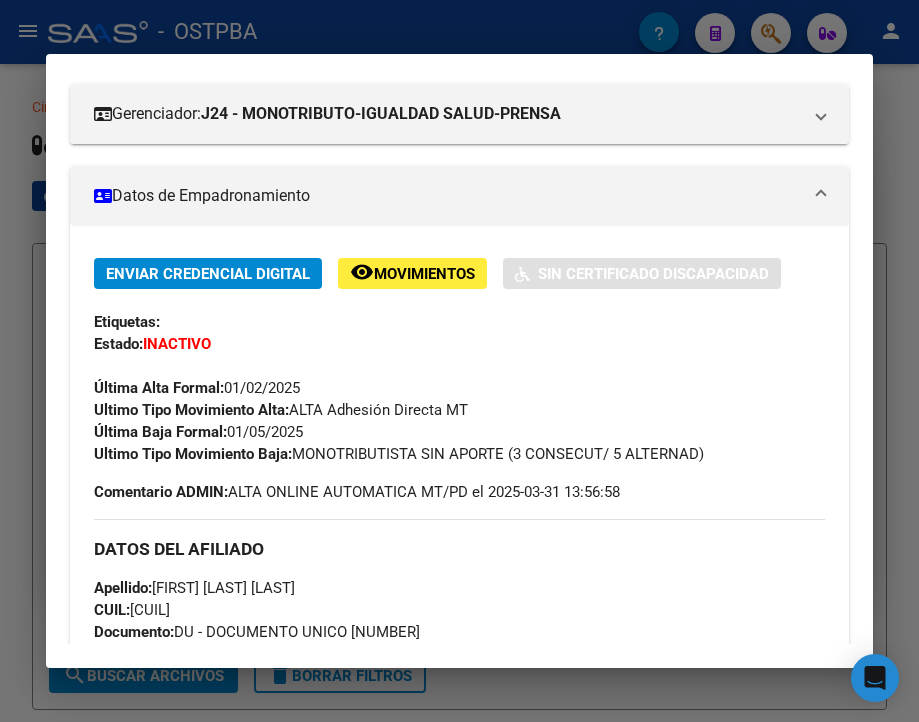 click at bounding box center [459, 361] 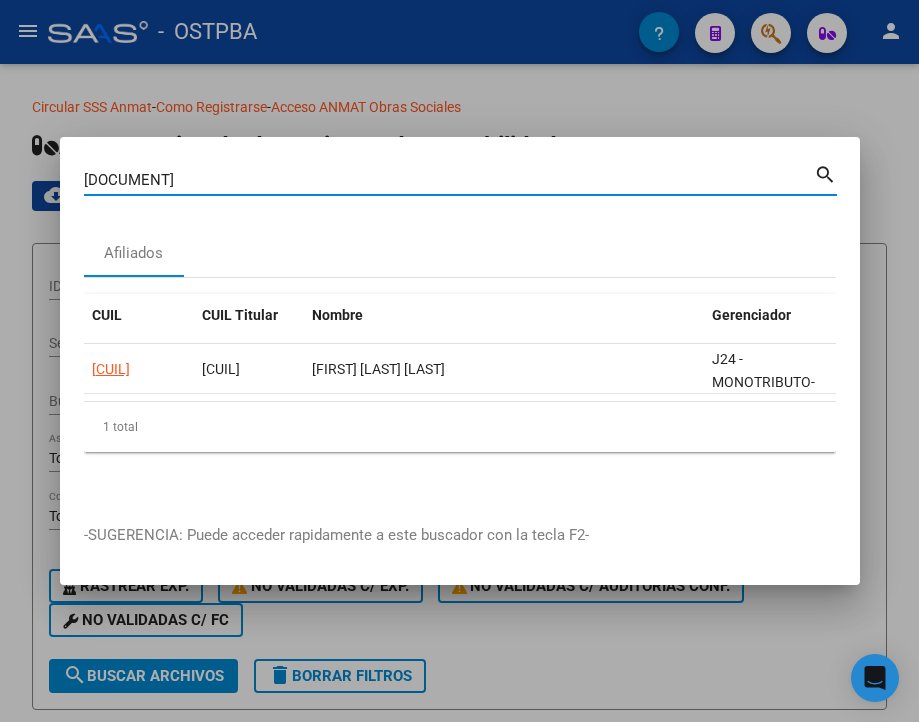 click on "[DOCUMENT]" at bounding box center [449, 180] 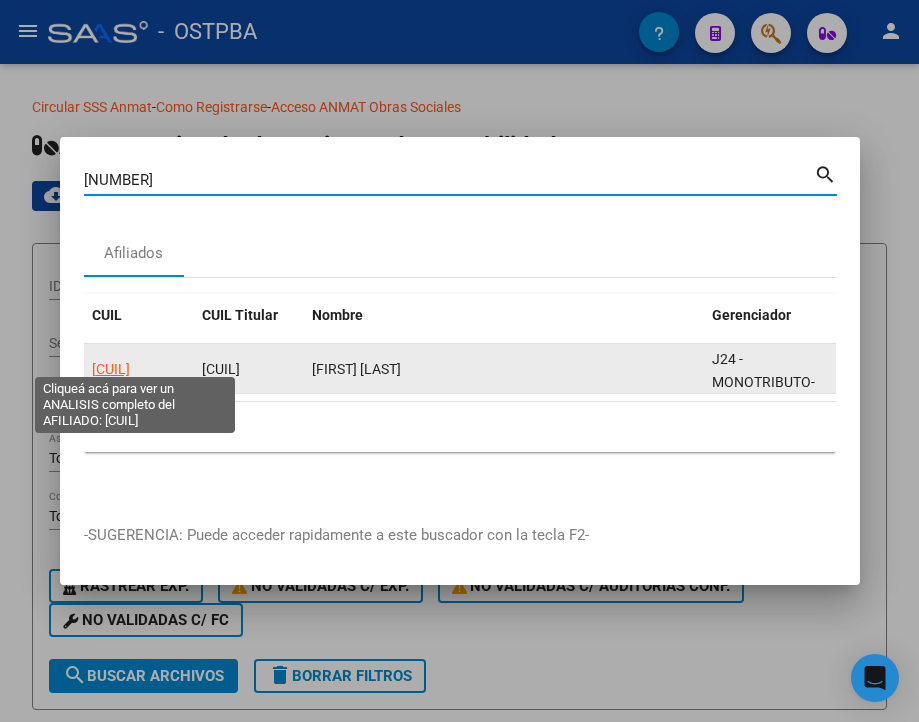 click on "[CUIL]" 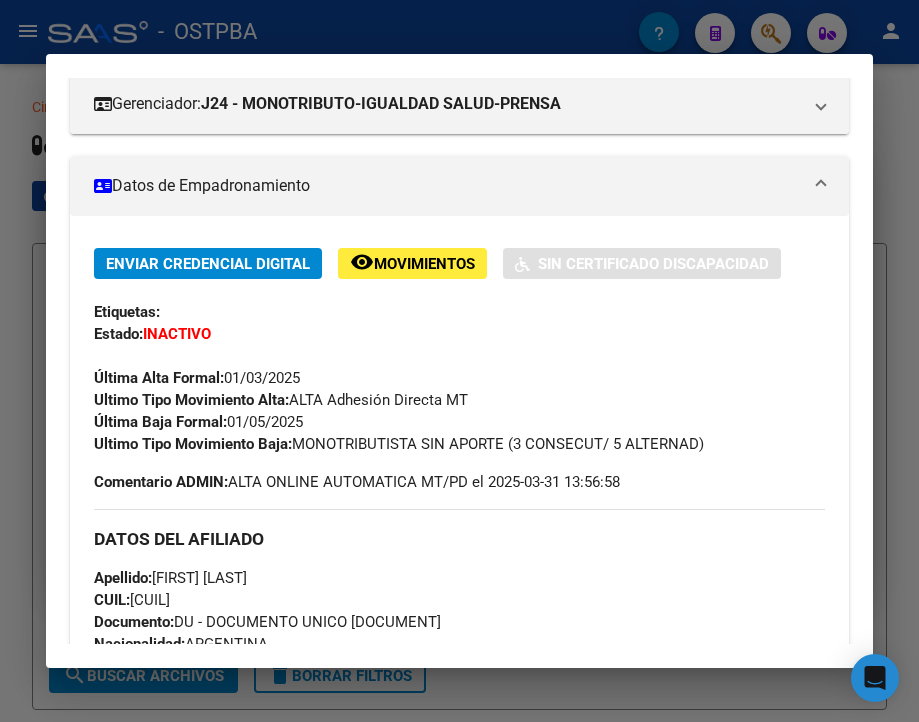 scroll, scrollTop: 300, scrollLeft: 0, axis: vertical 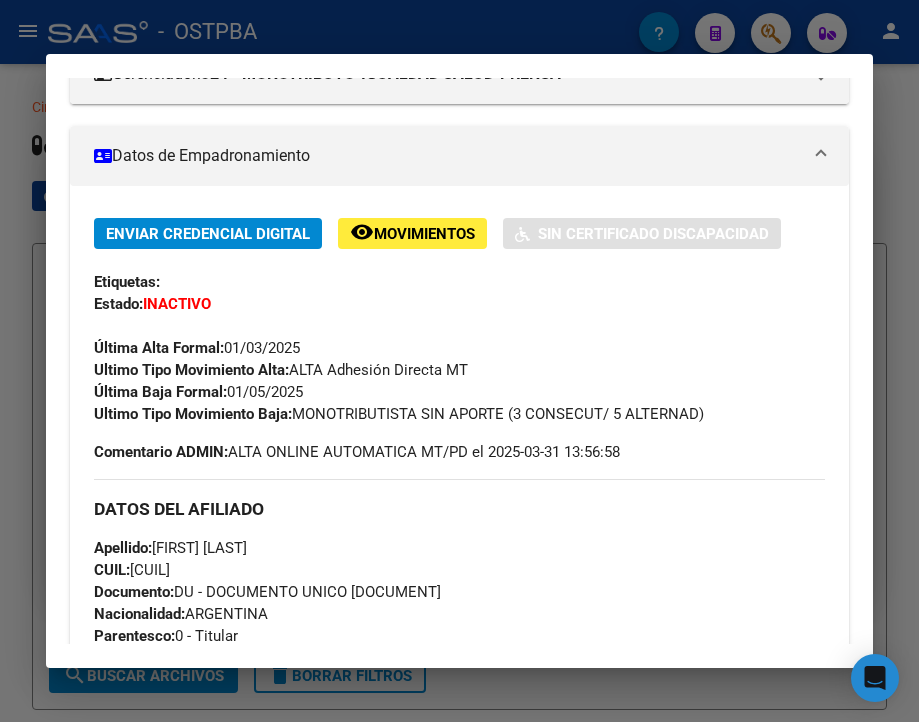 click at bounding box center (459, 361) 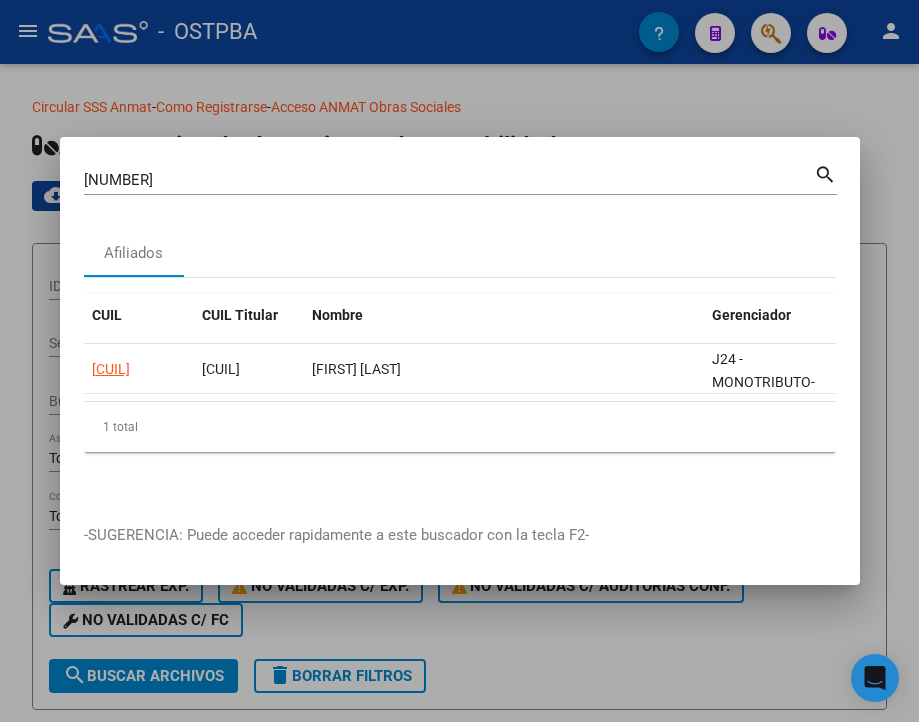 click on "[NUMBER]" at bounding box center (449, 180) 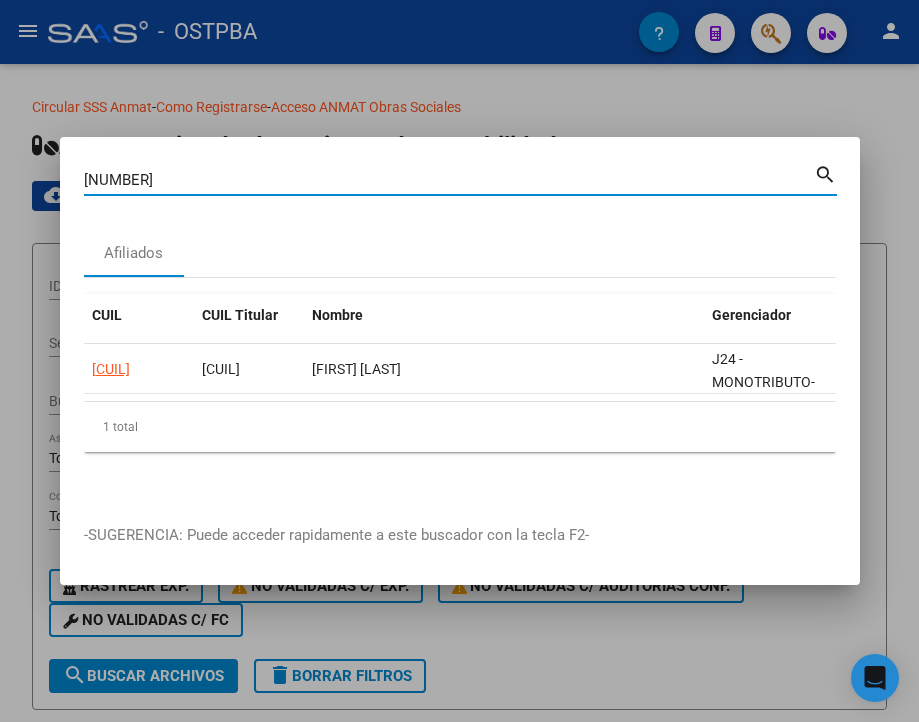 click on "[NUMBER]" at bounding box center (449, 180) 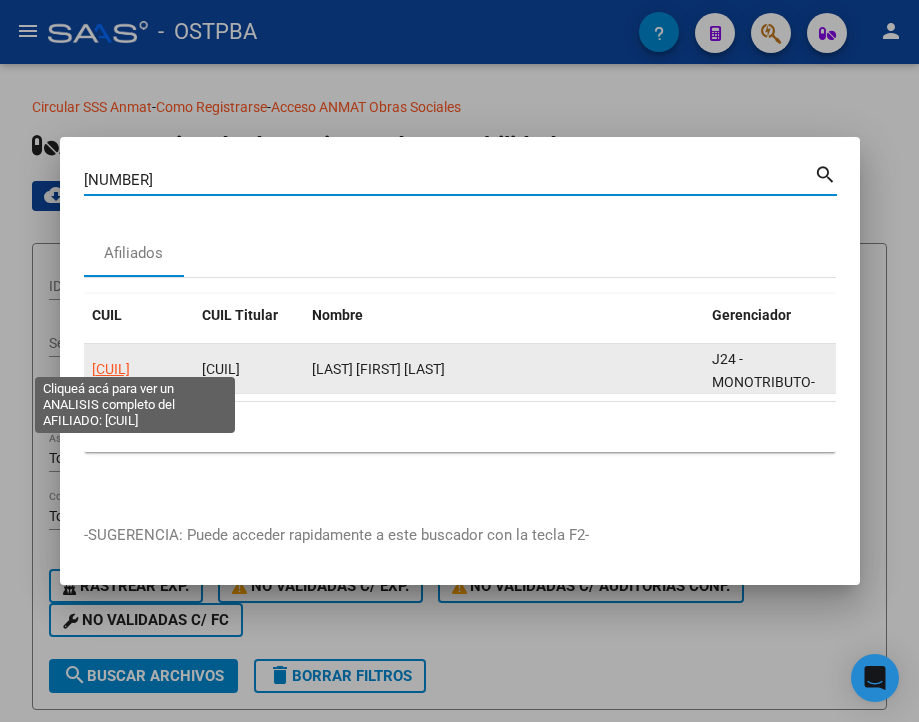 click on "[CUIL]" 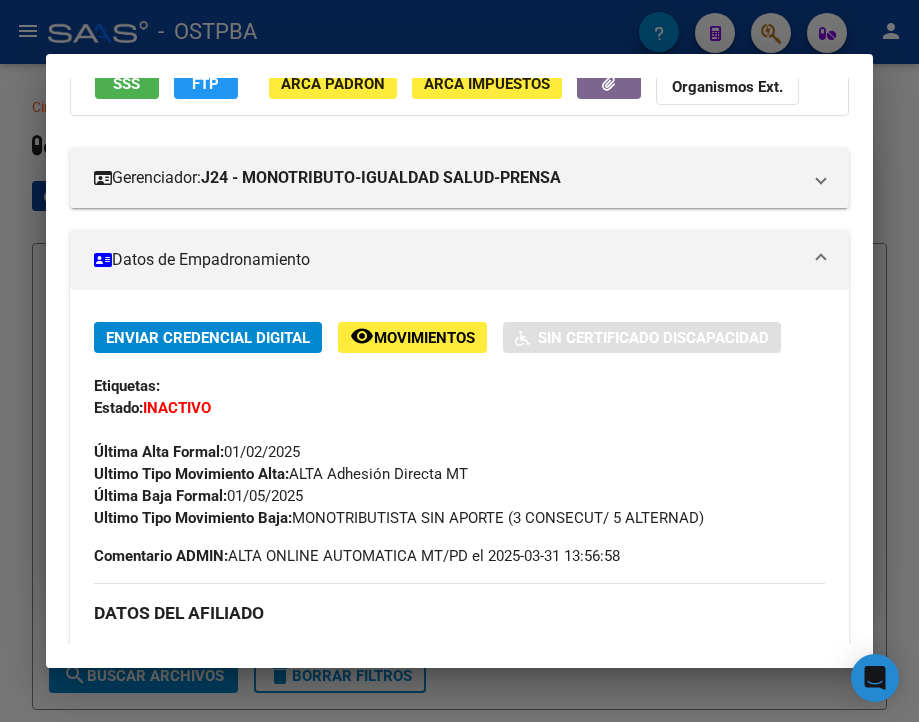 scroll, scrollTop: 200, scrollLeft: 0, axis: vertical 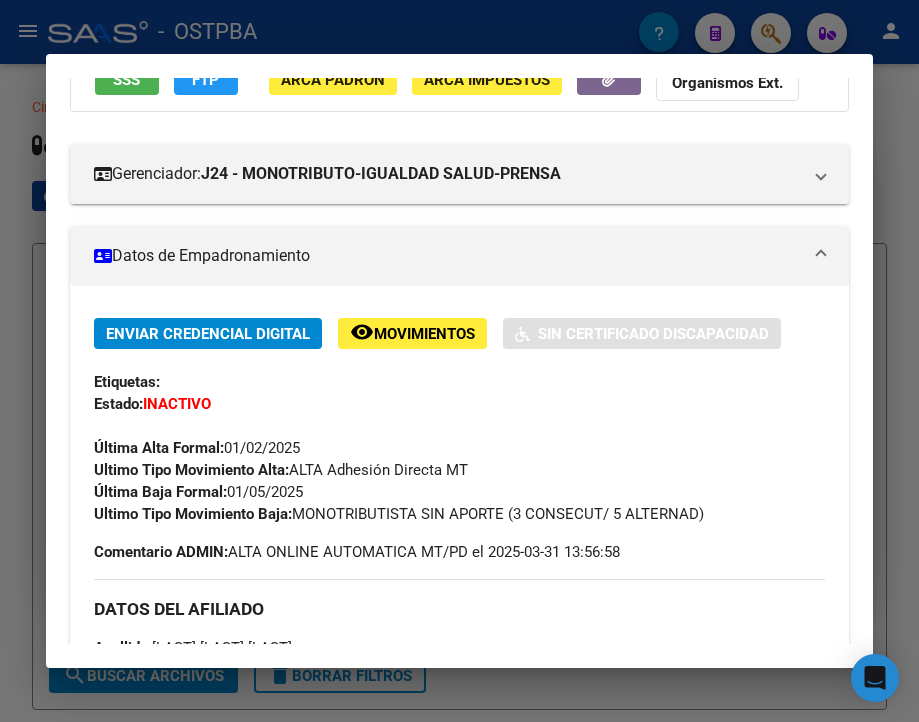 click at bounding box center (459, 361) 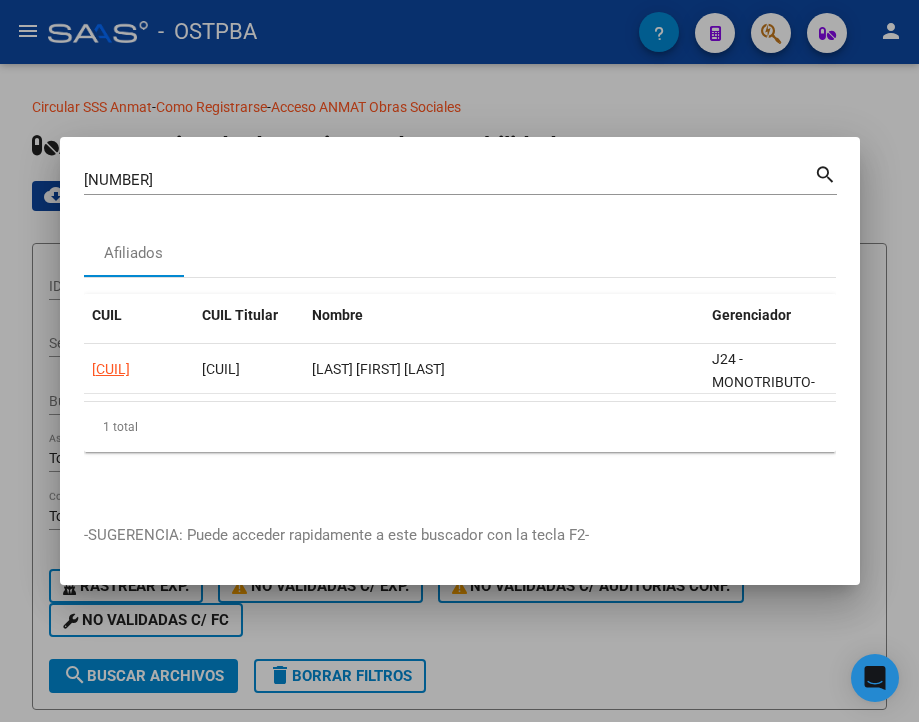 click on "[NUMBER]" at bounding box center (449, 180) 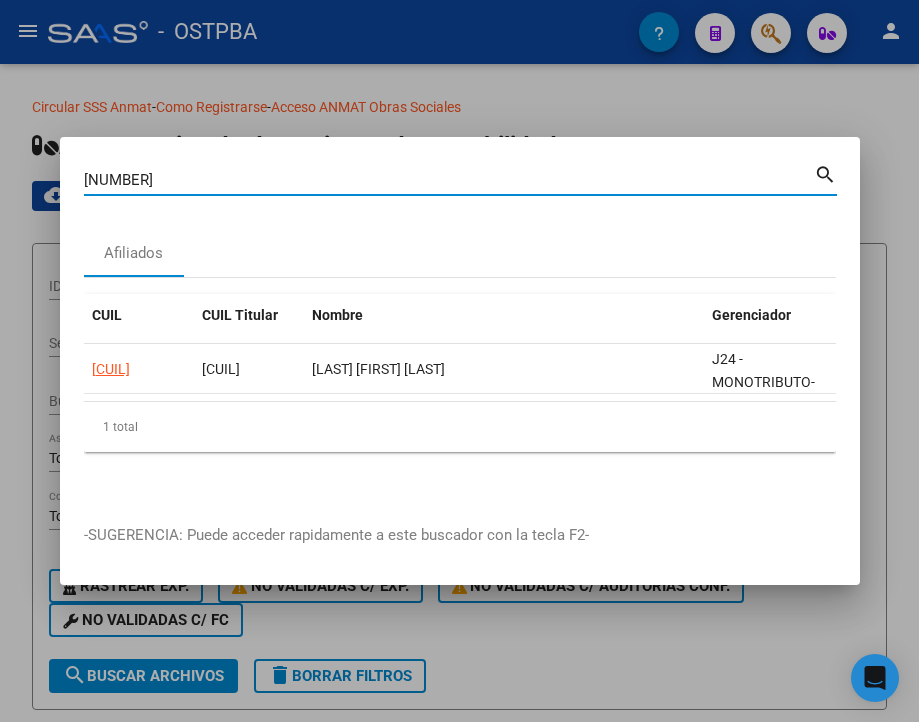 click on "[NUMBER]" at bounding box center [449, 180] 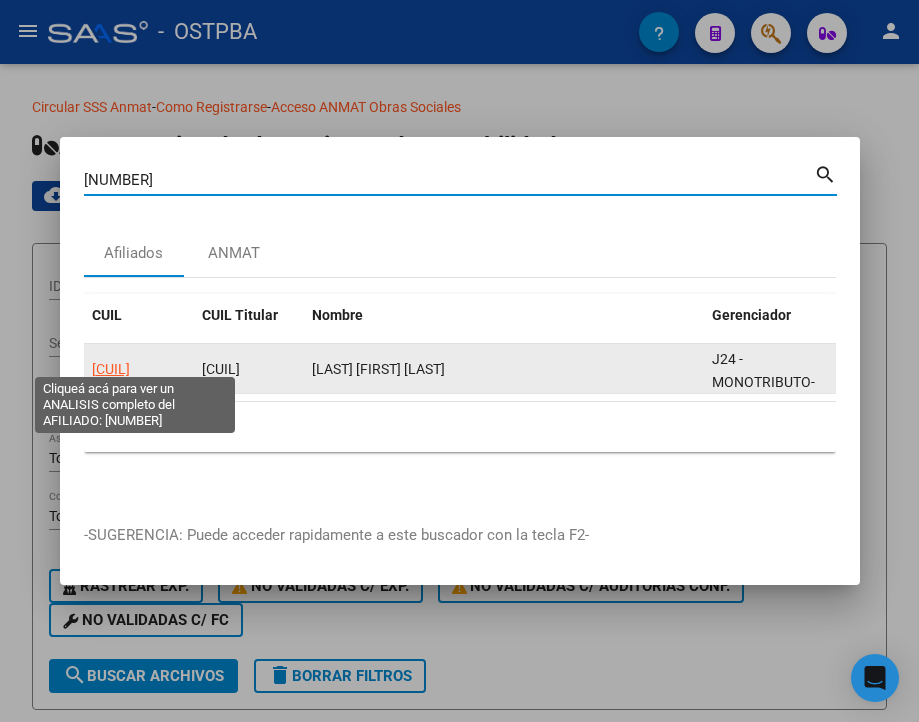 click on "[CUIL]" 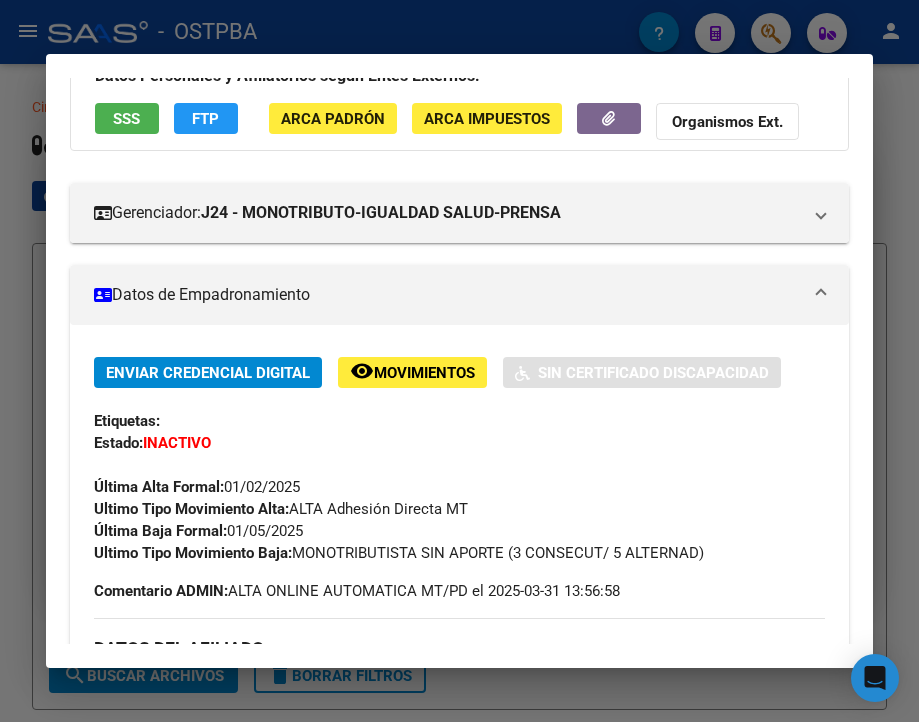 scroll, scrollTop: 300, scrollLeft: 0, axis: vertical 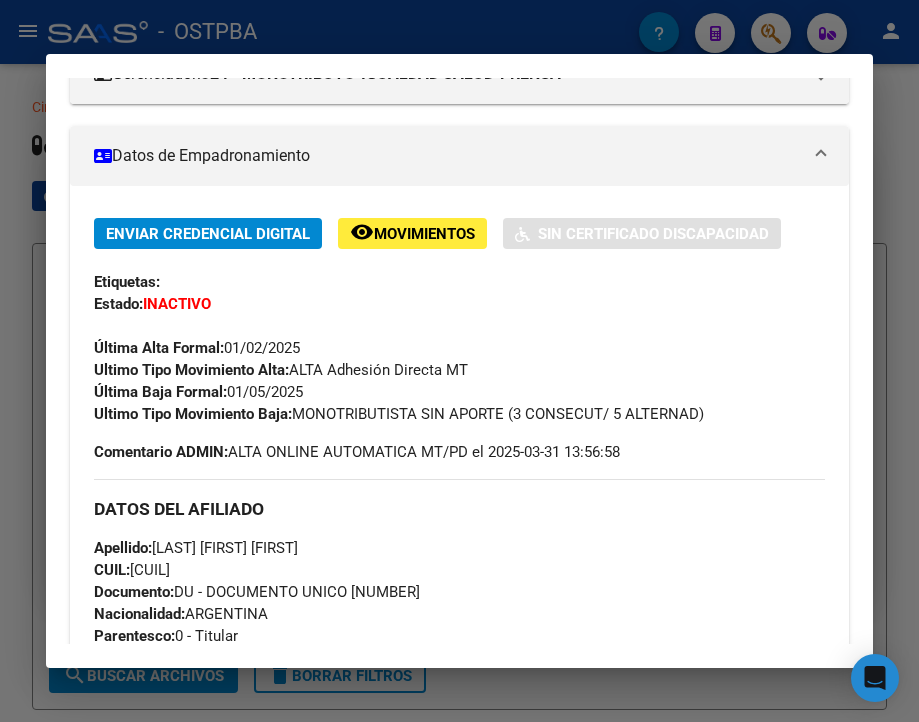 drag, startPoint x: 176, startPoint y: 37, endPoint x: 167, endPoint y: 115, distance: 78.51752 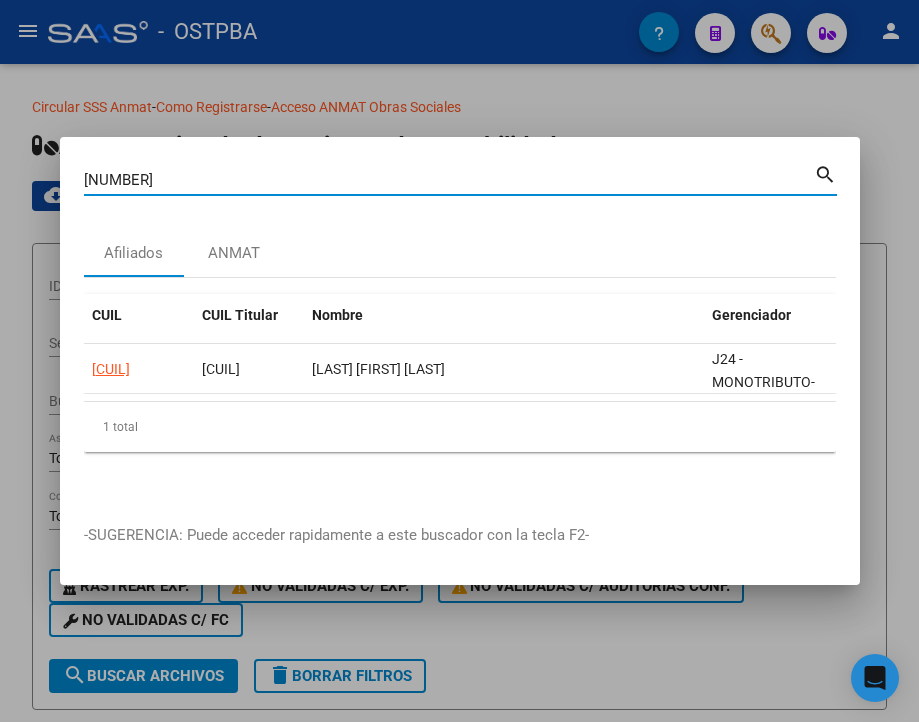 click on "[NUMBER]" at bounding box center (449, 180) 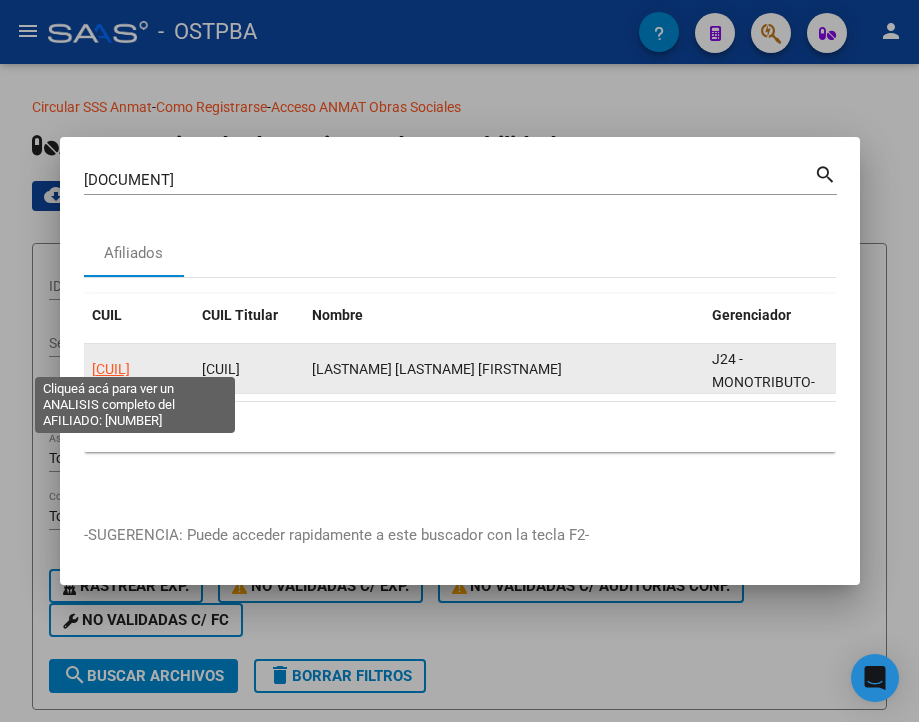 click on "[CUIL]" 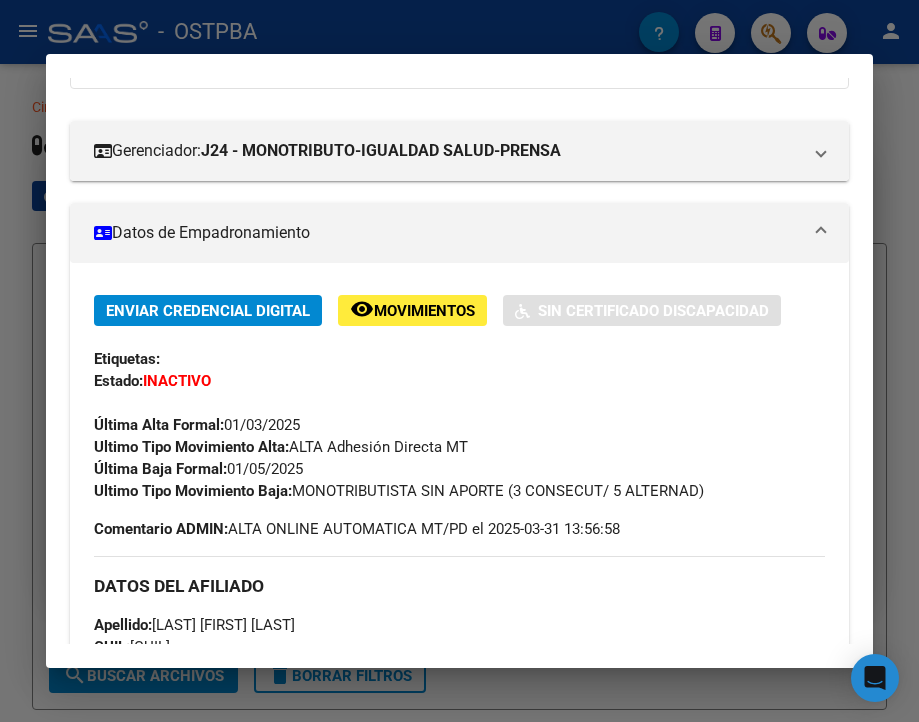 scroll, scrollTop: 300, scrollLeft: 0, axis: vertical 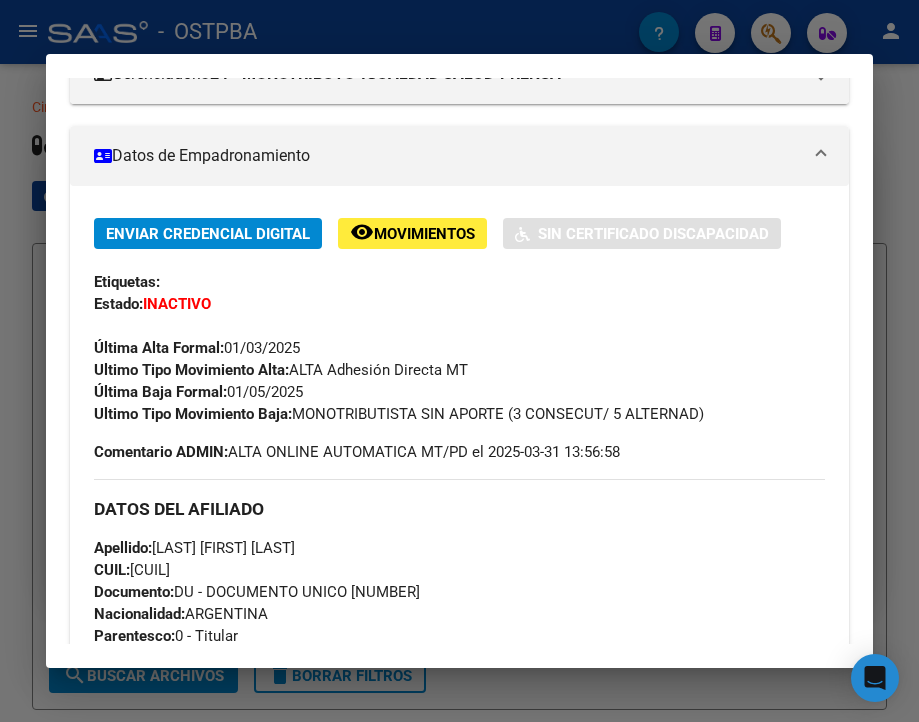 click at bounding box center (459, 361) 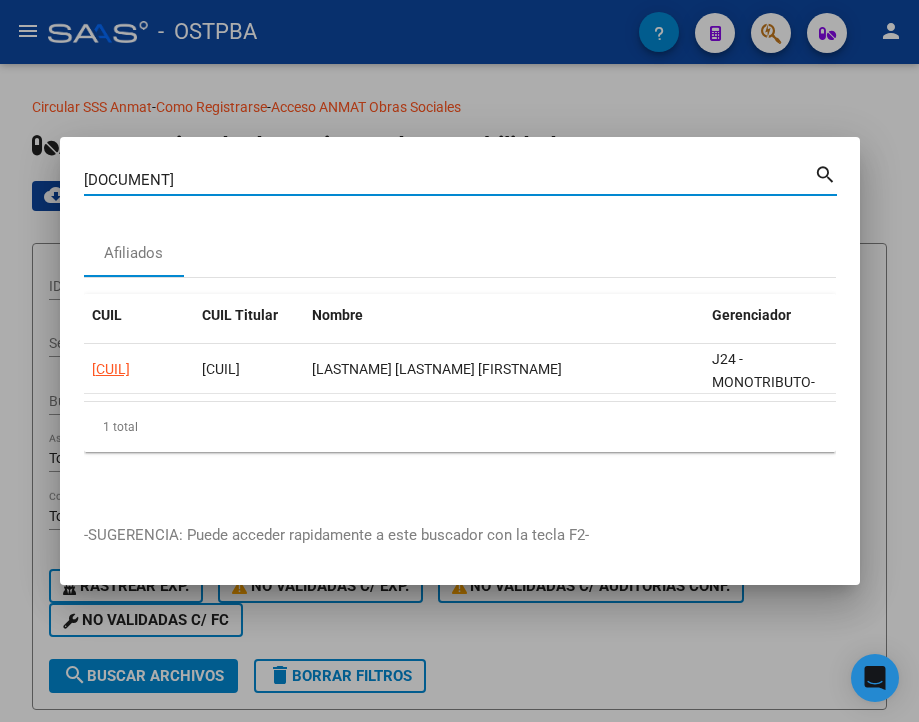 click on "[DOCUMENT]" at bounding box center (449, 180) 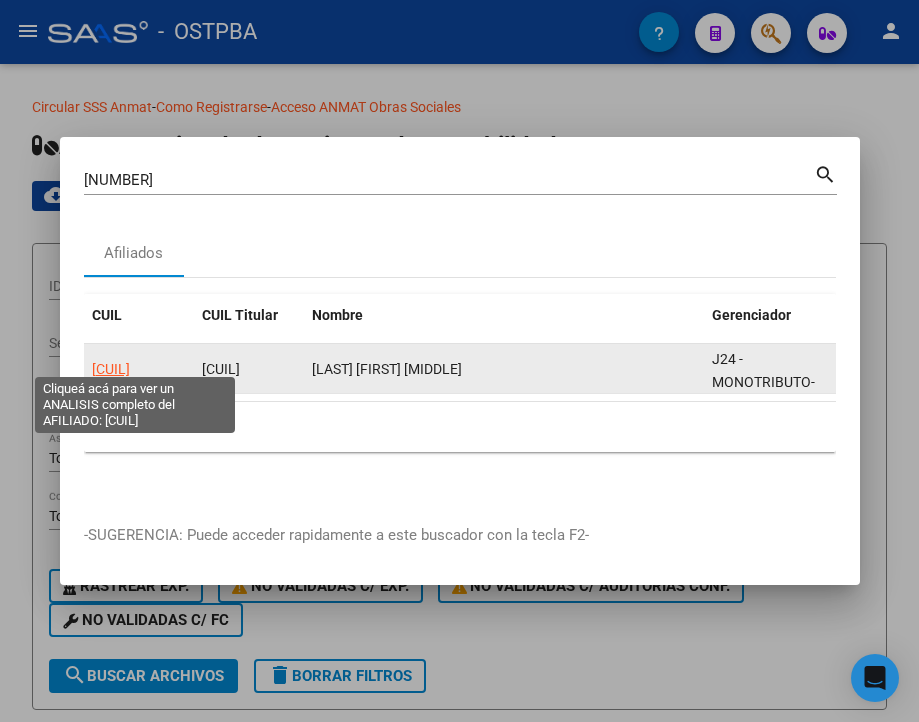 click on "[CUIL]" 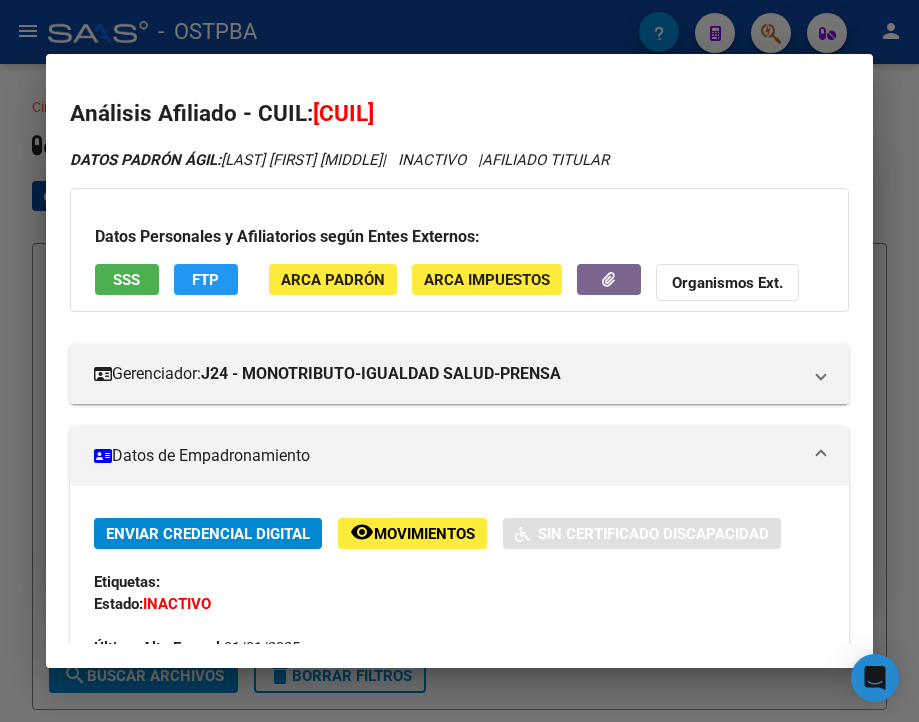 scroll, scrollTop: 100, scrollLeft: 0, axis: vertical 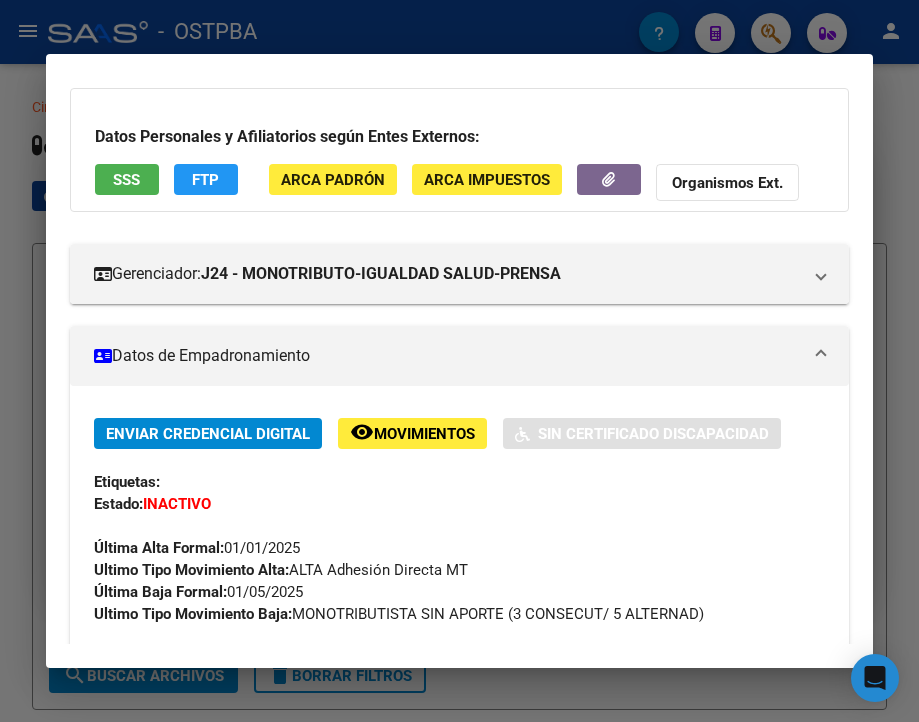 click at bounding box center (459, 361) 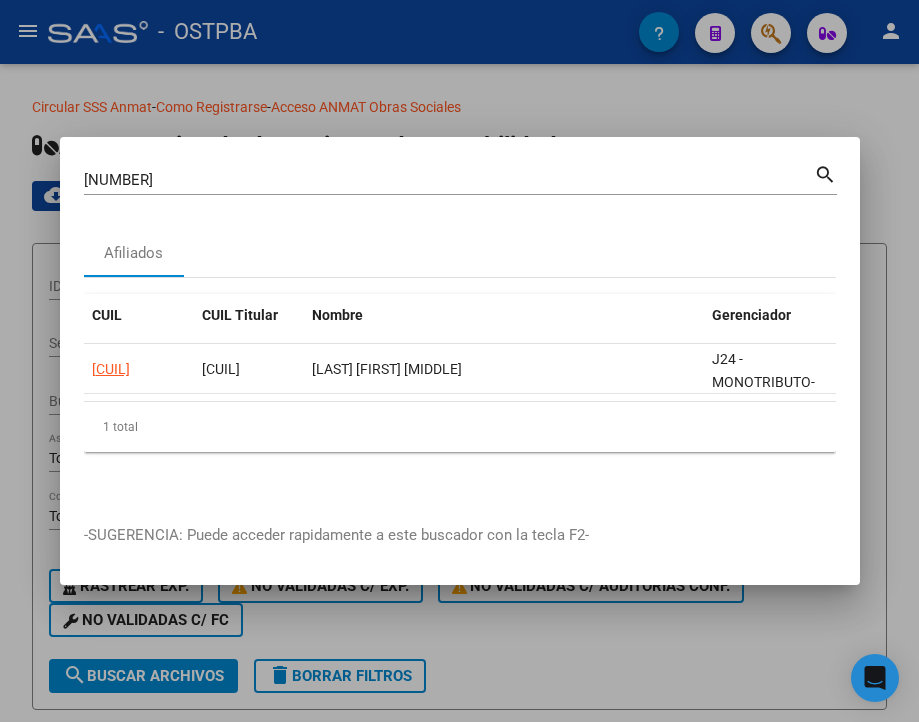 drag, startPoint x: 82, startPoint y: 170, endPoint x: 98, endPoint y: 172, distance: 16.124516 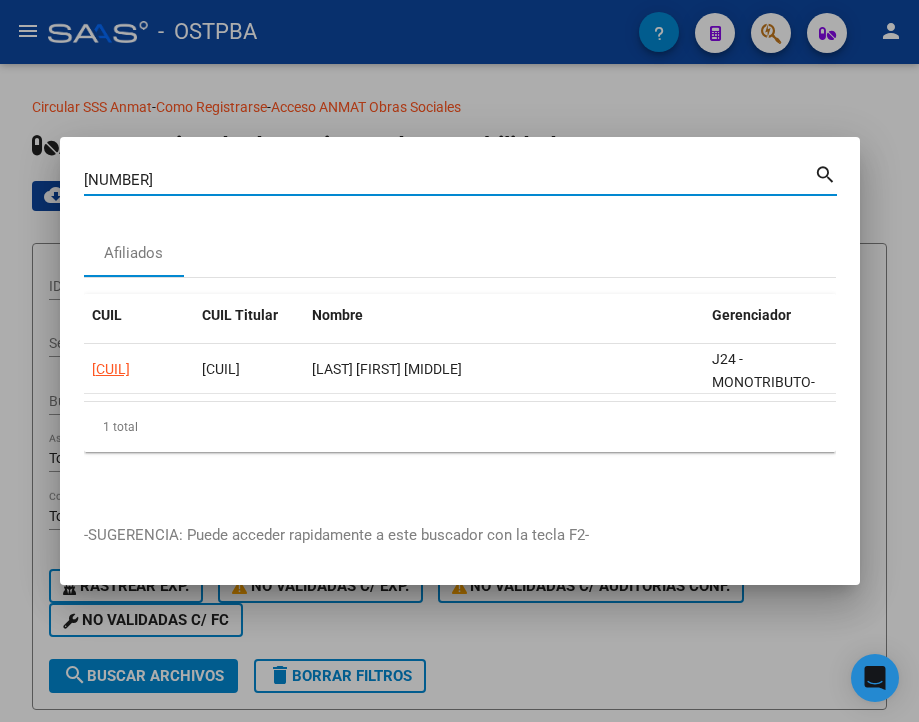 click on "[NUMBER]" at bounding box center [449, 180] 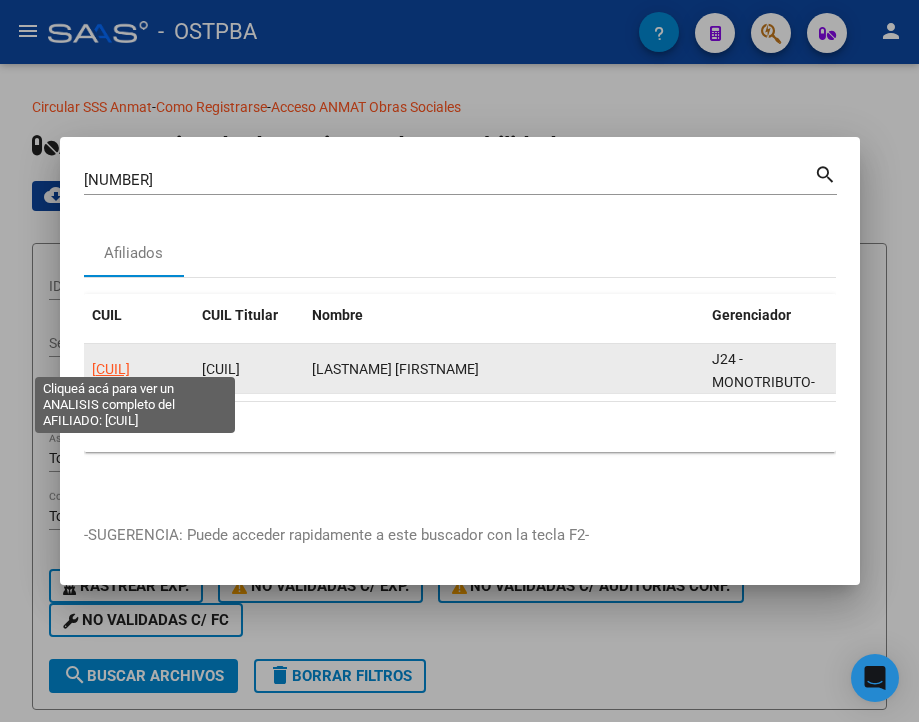 click on "[CUIL]" 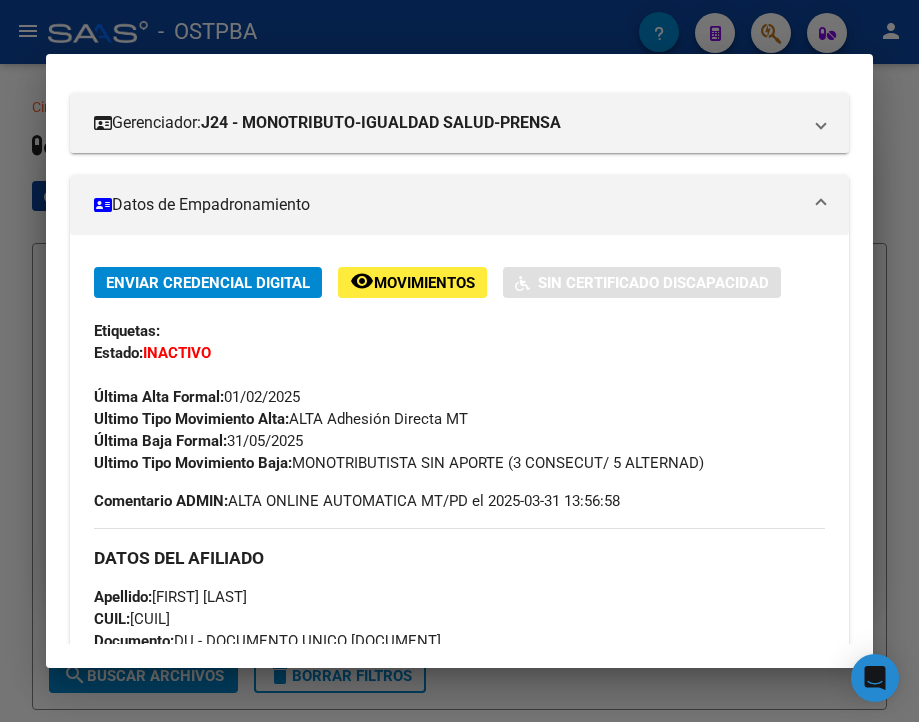 scroll, scrollTop: 300, scrollLeft: 0, axis: vertical 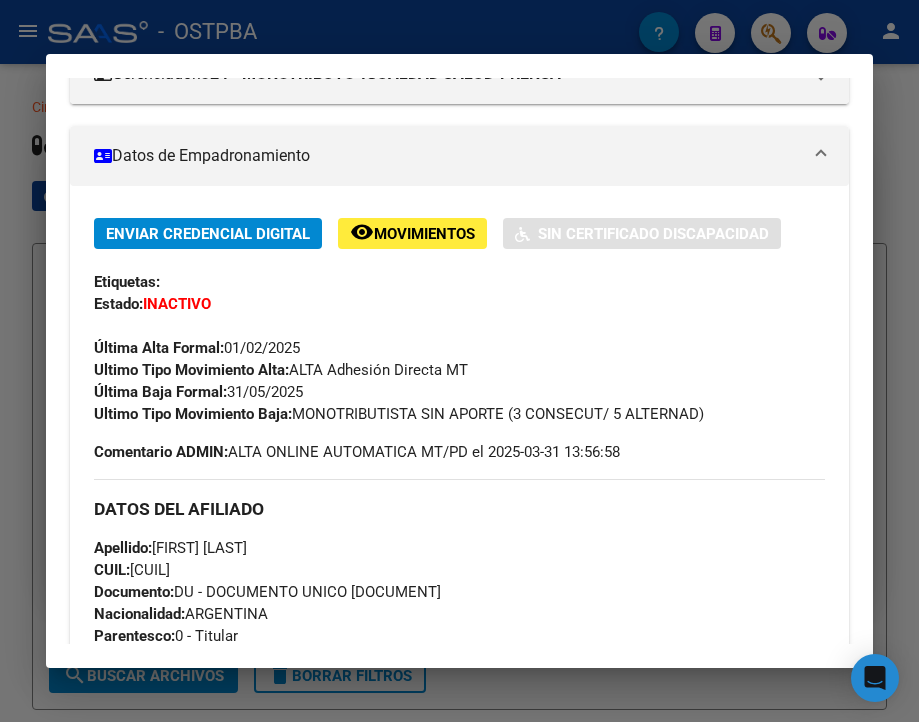 drag, startPoint x: 234, startPoint y: 411, endPoint x: 306, endPoint y: 411, distance: 72 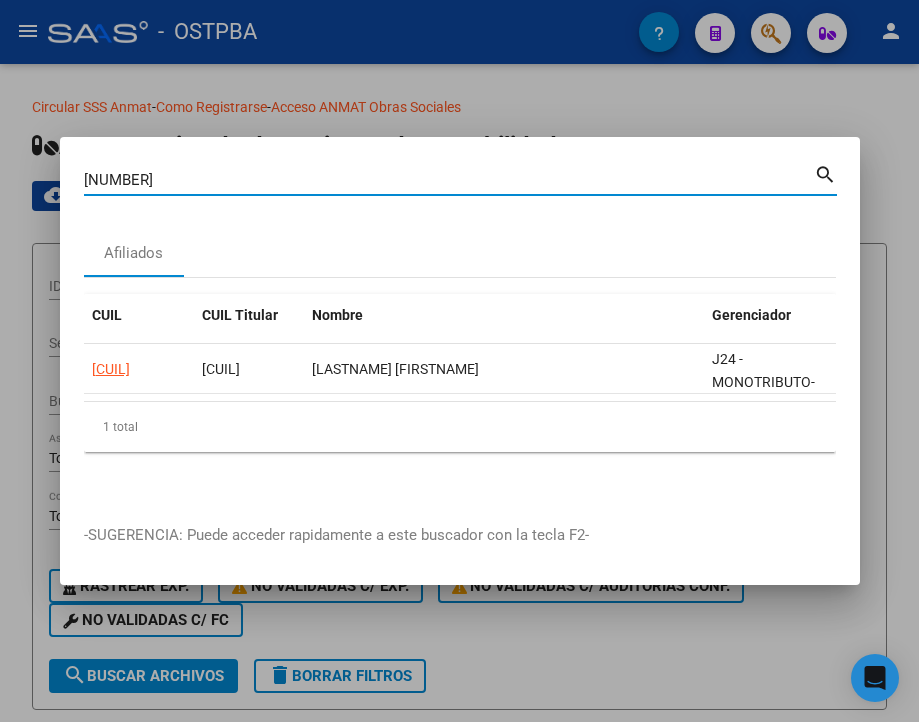 click on "[NUMBER]" at bounding box center (449, 180) 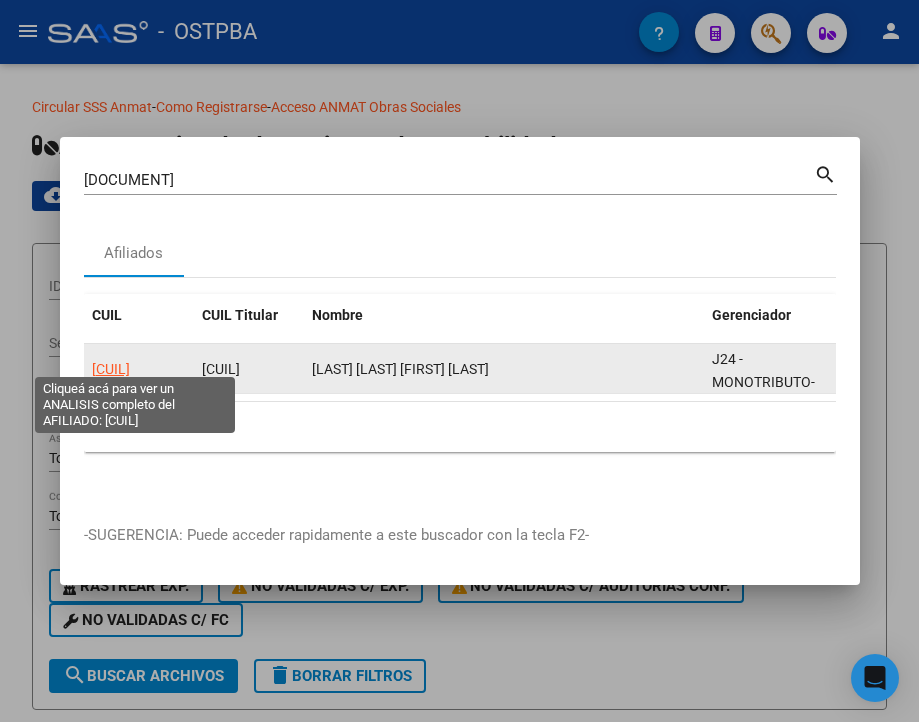 click on "[CUIL]" 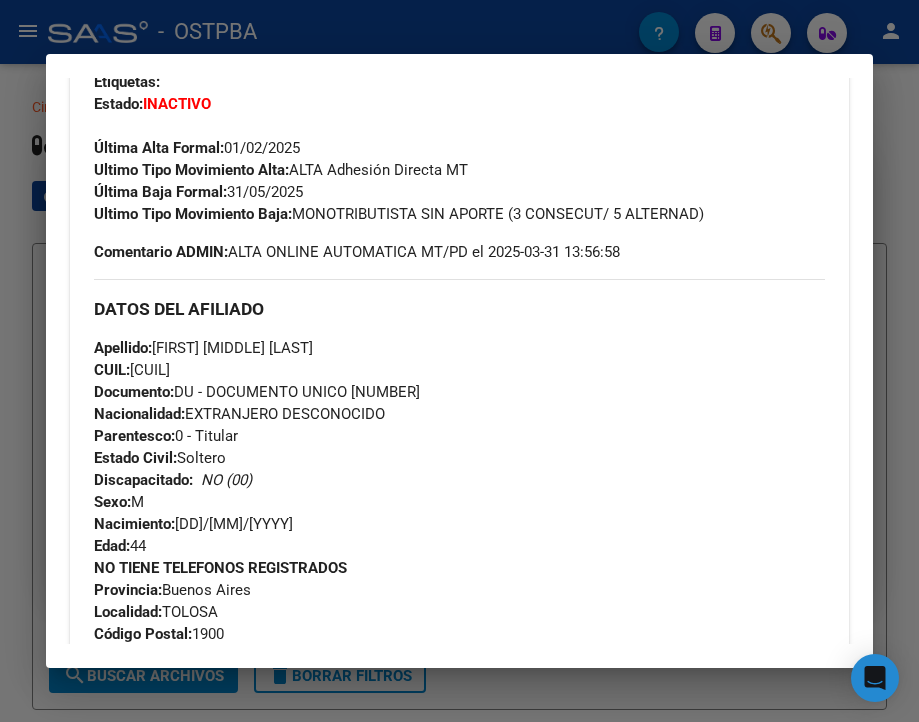 scroll, scrollTop: 400, scrollLeft: 0, axis: vertical 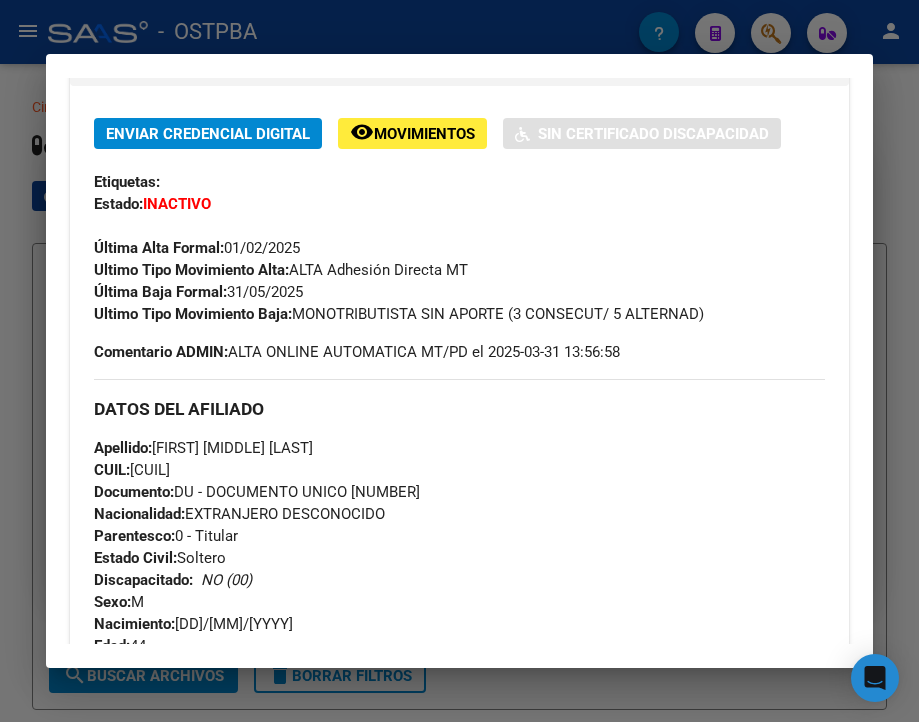 click at bounding box center (459, 361) 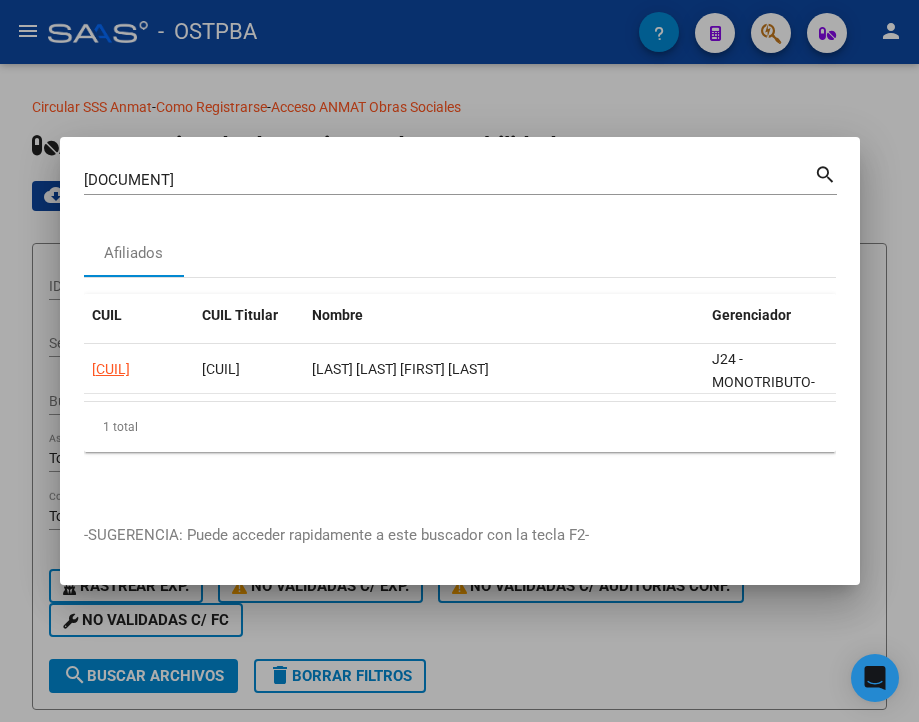 click on "[DOCUMENT]" at bounding box center (449, 180) 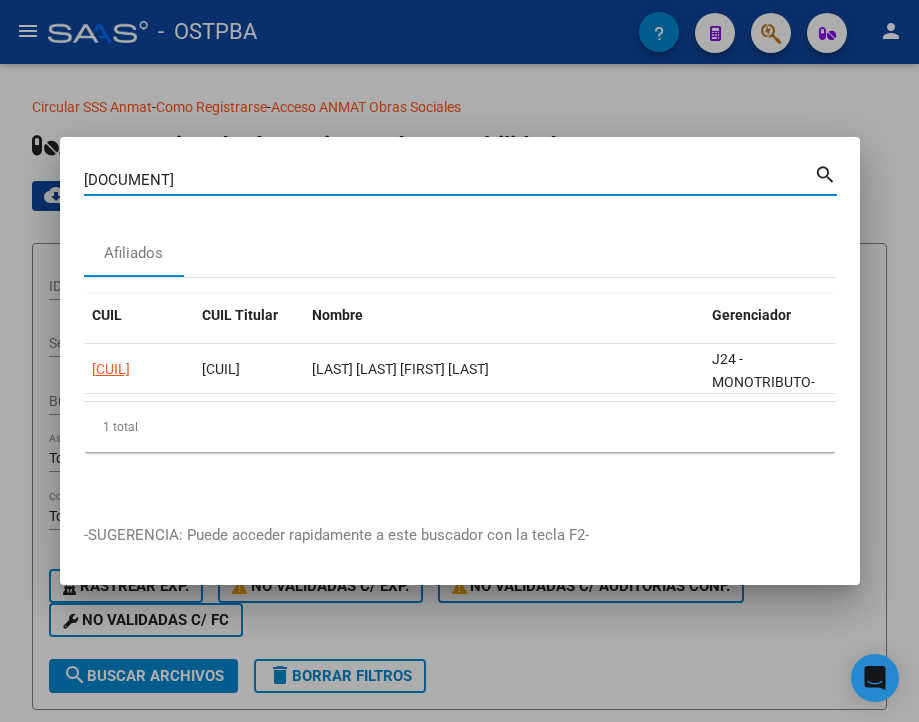 click on "[DOCUMENT]" at bounding box center (449, 180) 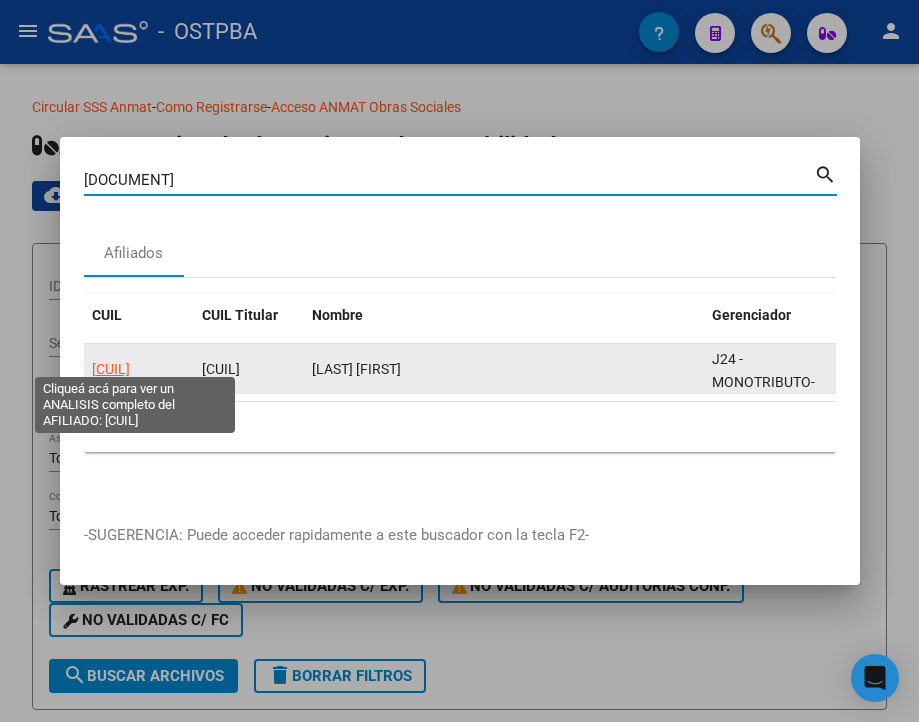 click on "[CUIL]" 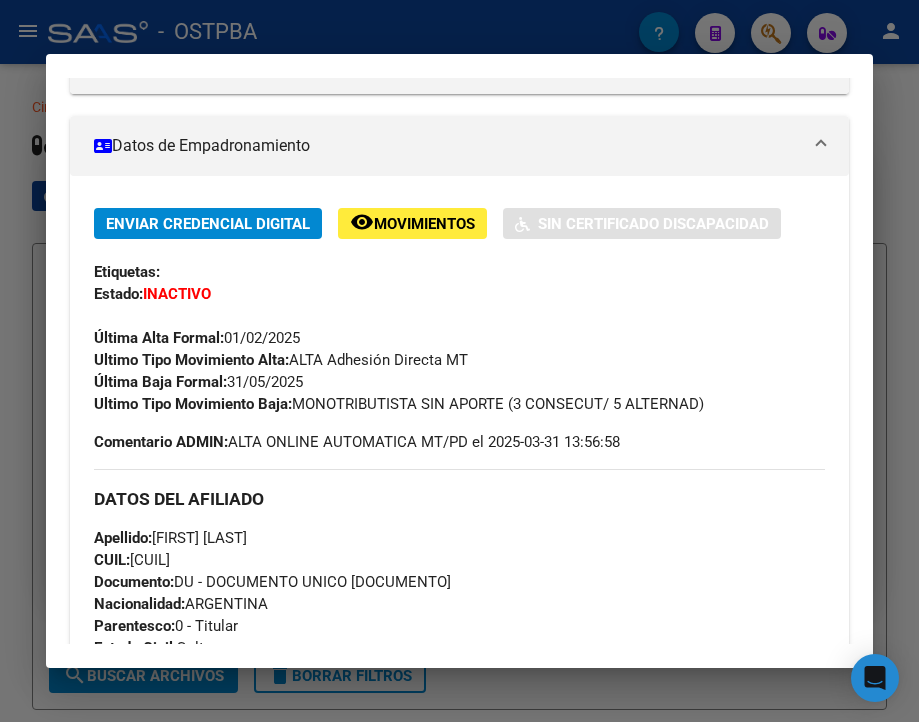scroll, scrollTop: 400, scrollLeft: 0, axis: vertical 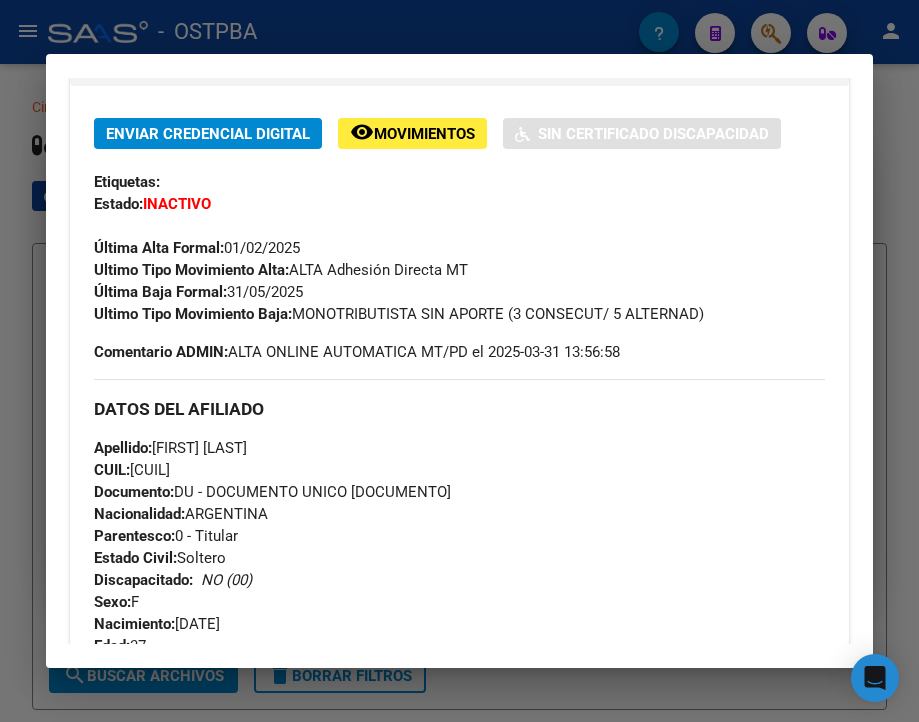 click at bounding box center [459, 361] 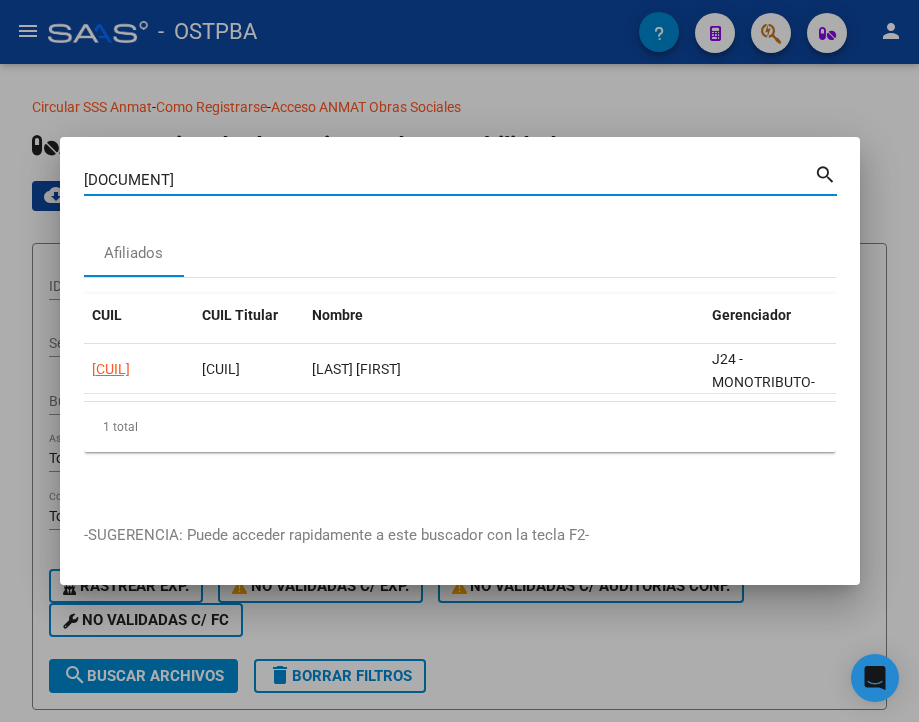 click on "[DOCUMENT]" at bounding box center [449, 180] 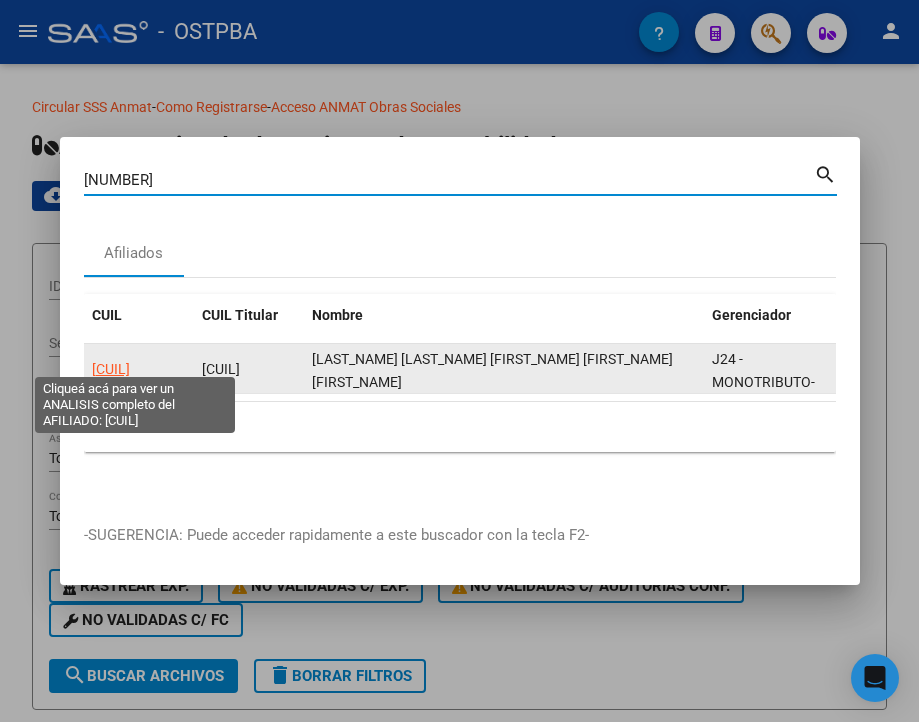 click on "[CUIL]" 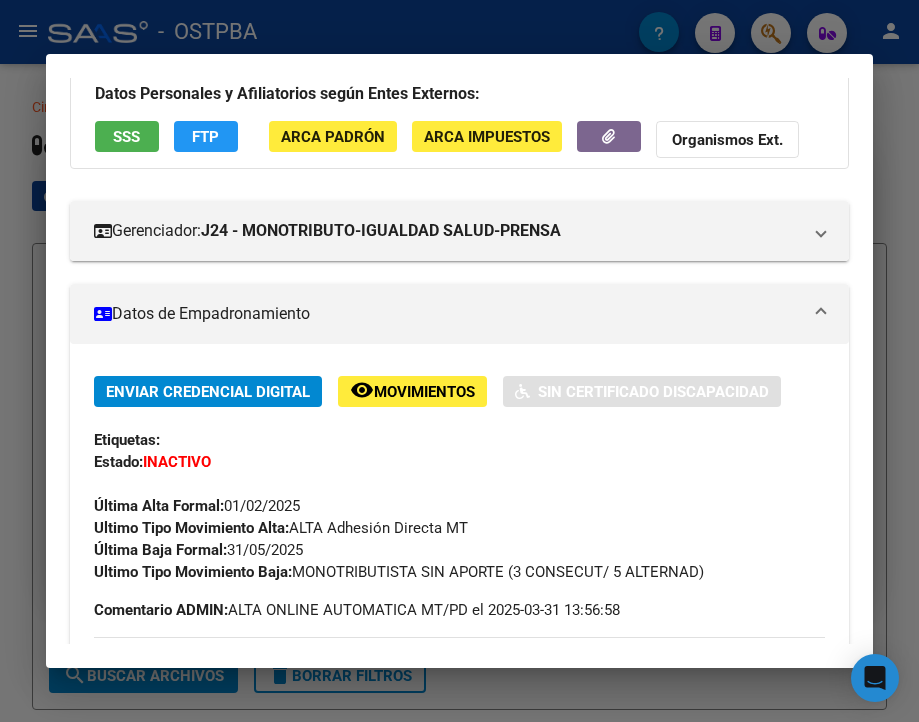 scroll, scrollTop: 200, scrollLeft: 0, axis: vertical 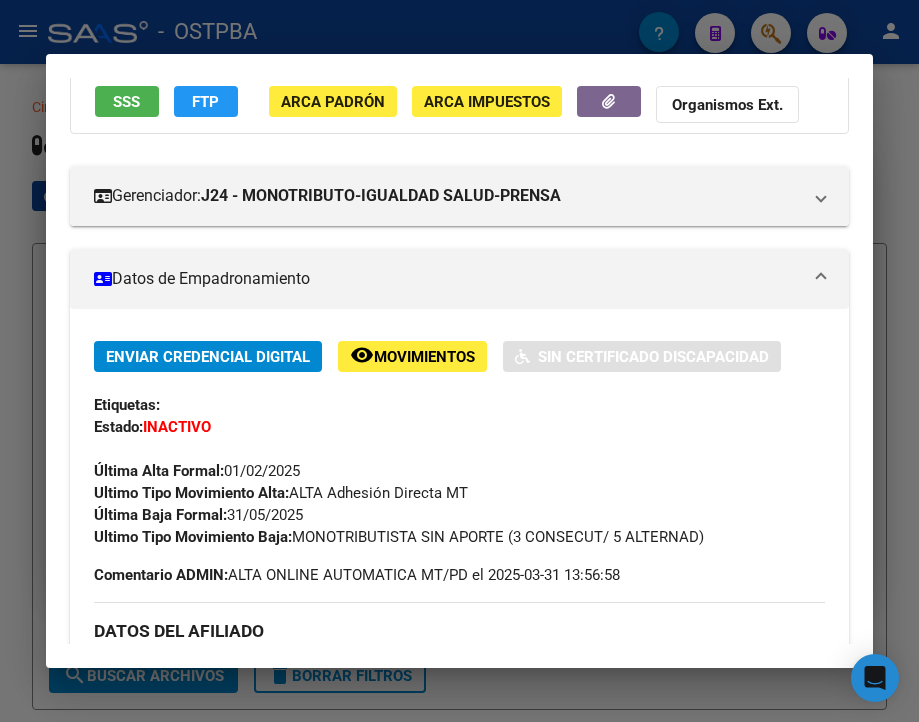 click at bounding box center [459, 361] 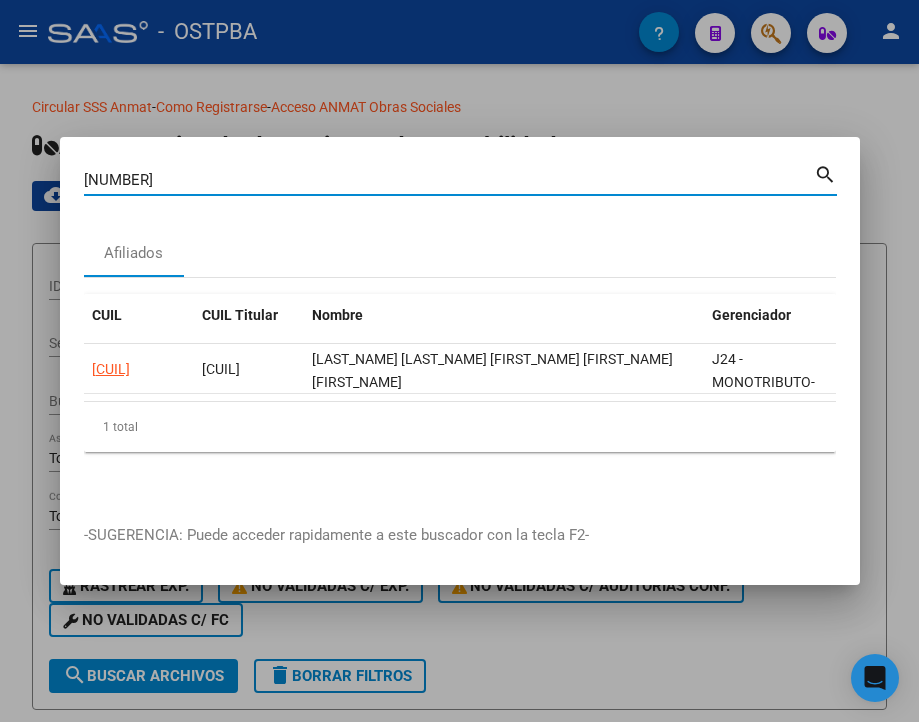 click on "[NUMBER]" at bounding box center [449, 180] 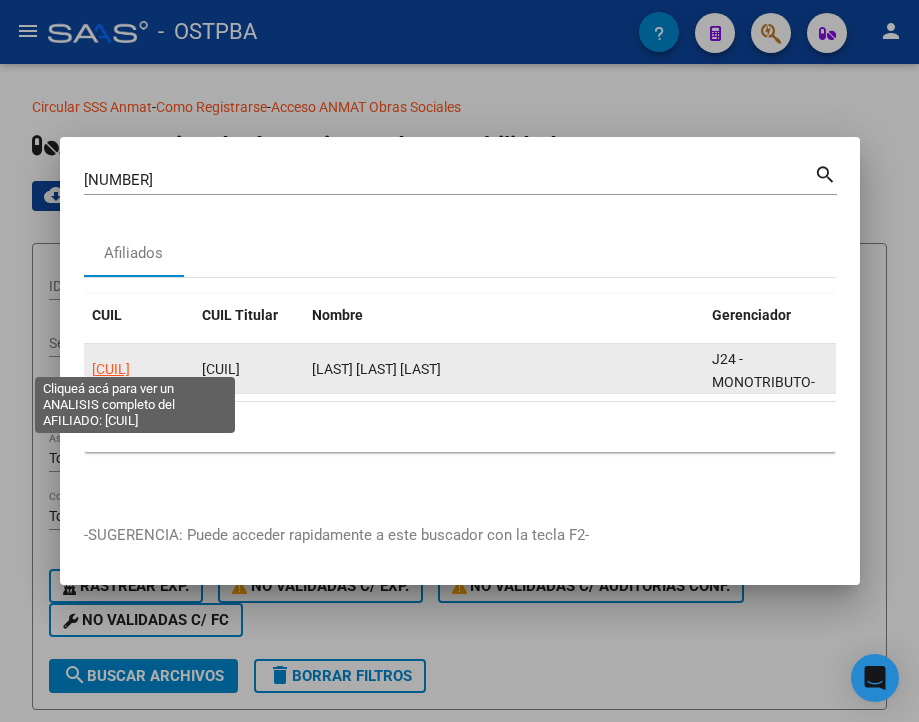 click on "[CUIL]" 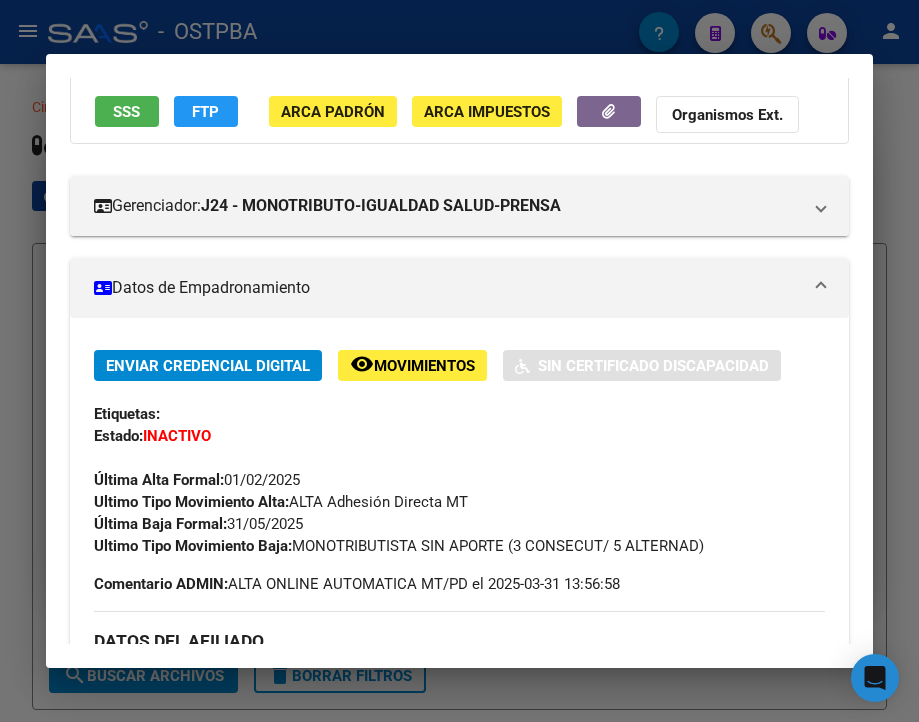 scroll, scrollTop: 200, scrollLeft: 0, axis: vertical 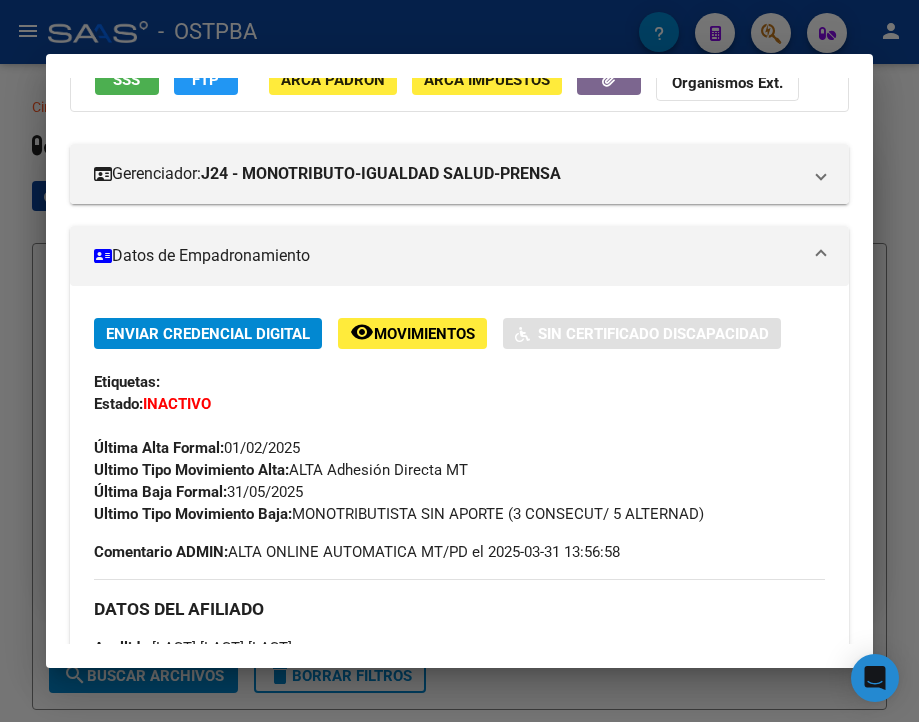 click at bounding box center [459, 361] 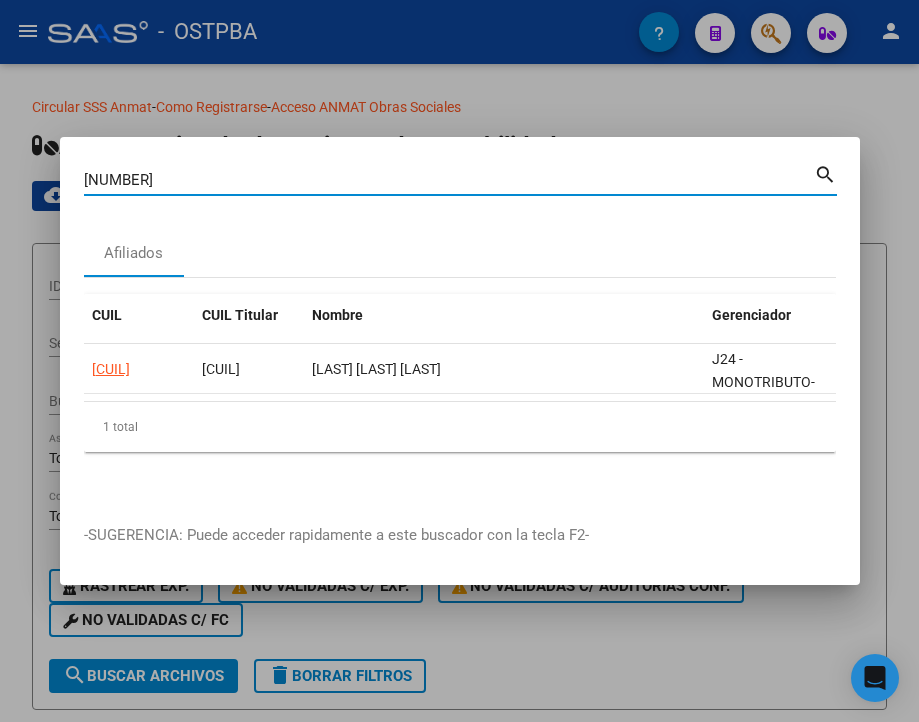 click on "[NUMBER]" at bounding box center [449, 180] 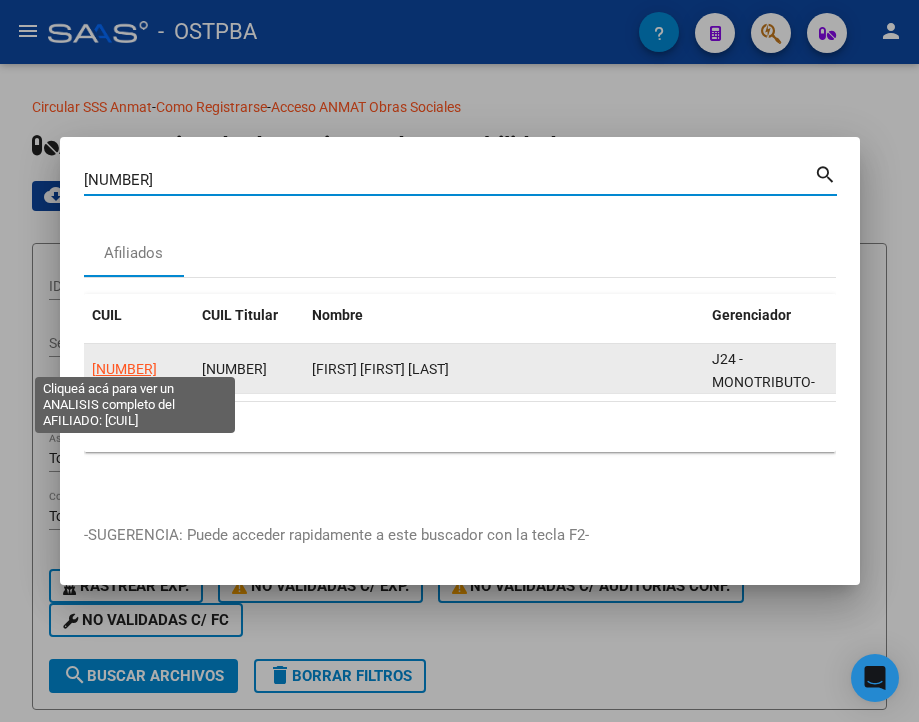click on "[NUMBER]" 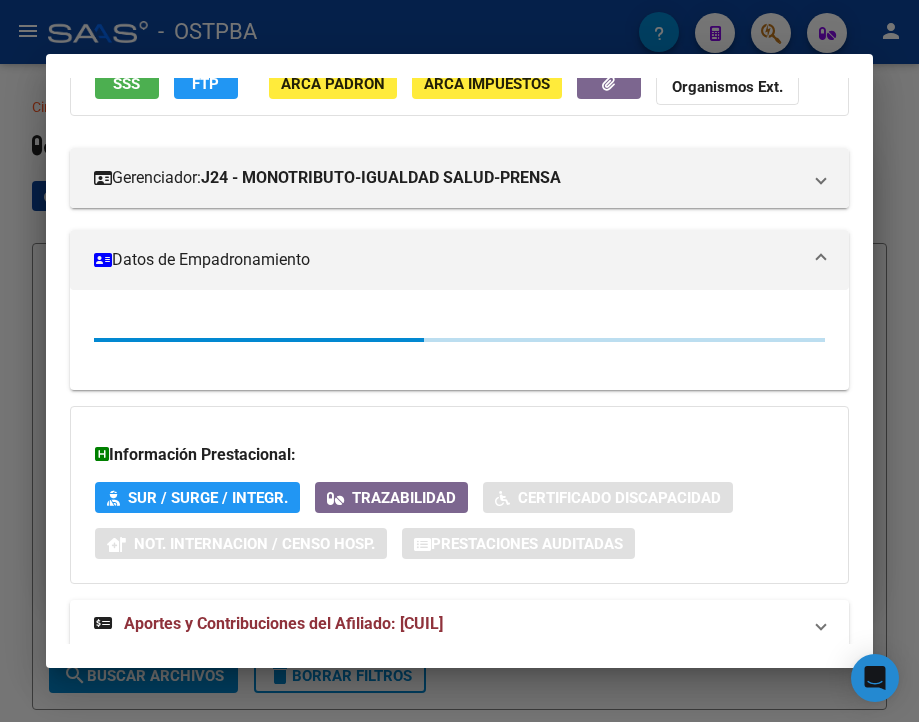 scroll, scrollTop: 200, scrollLeft: 0, axis: vertical 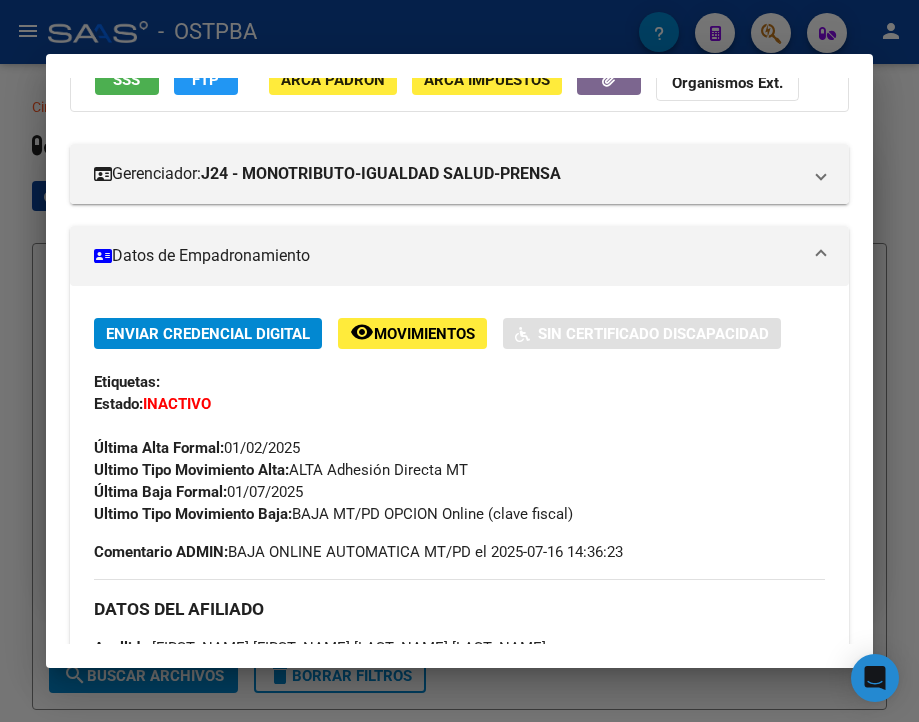 drag, startPoint x: 230, startPoint y: 504, endPoint x: 319, endPoint y: 507, distance: 89.050545 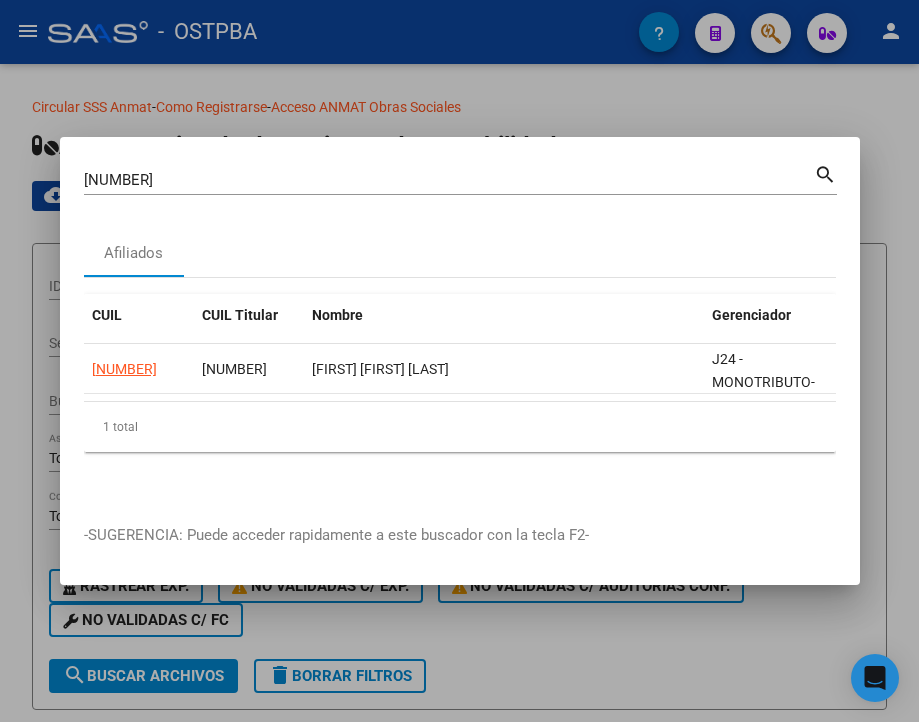 click on "[NUMBER]" at bounding box center [449, 180] 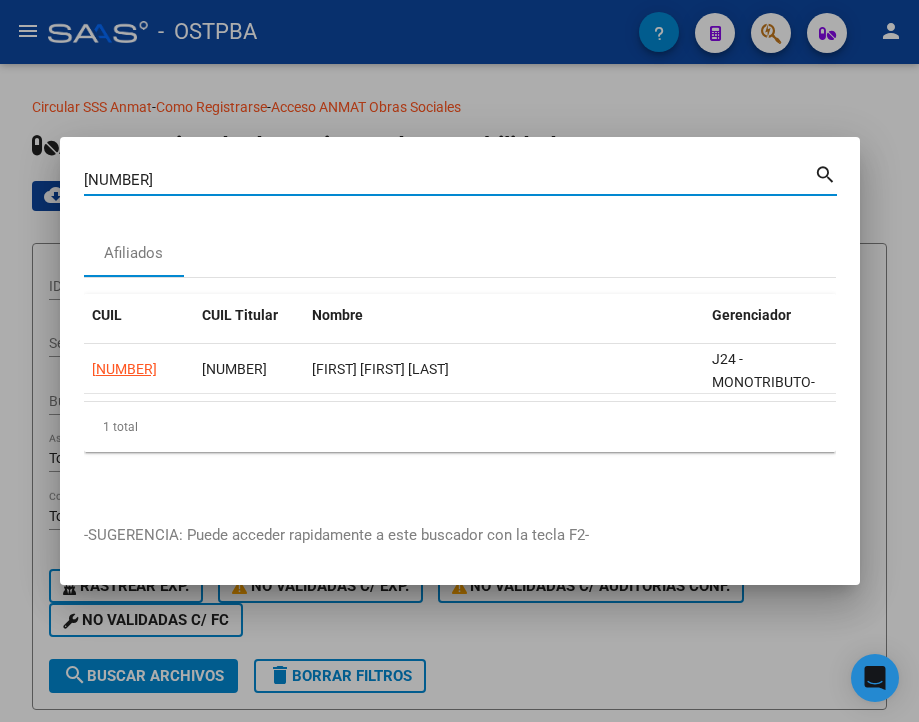 click on "[NUMBER]" at bounding box center (449, 180) 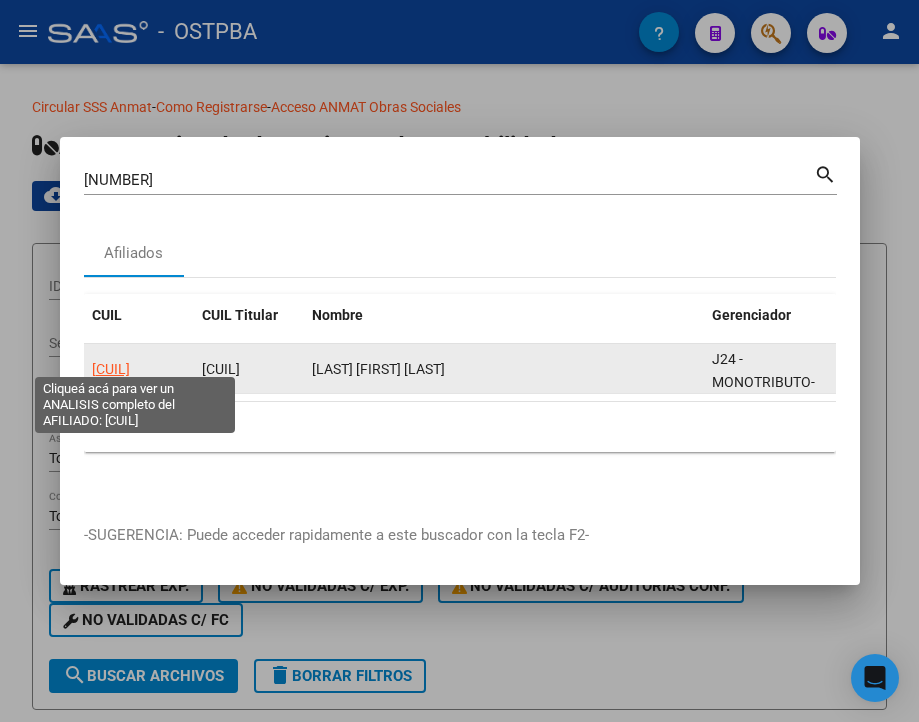 click on "[CUIL]" 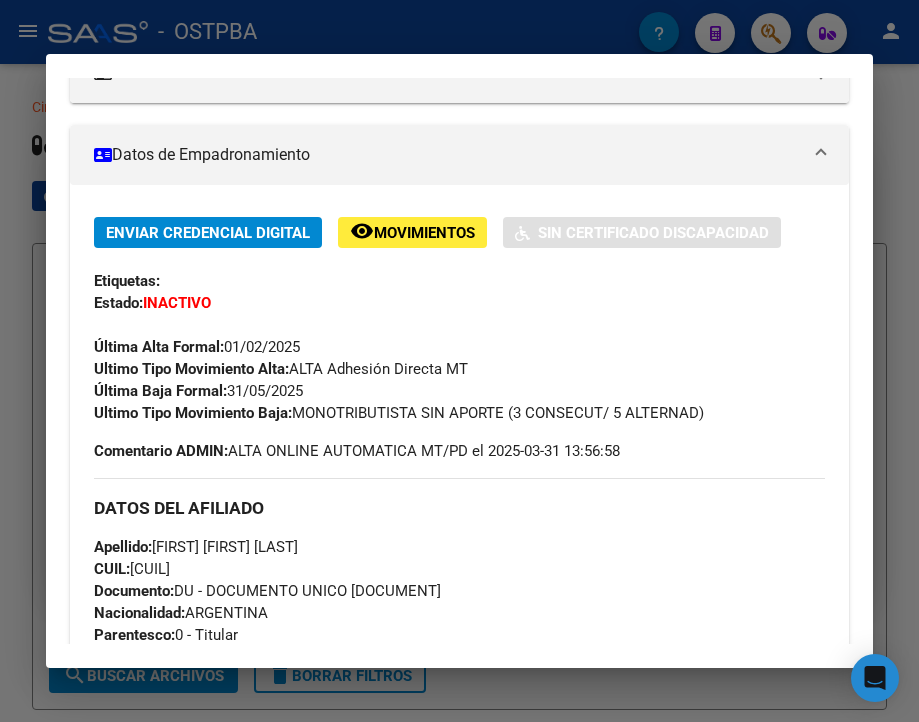 scroll, scrollTop: 400, scrollLeft: 0, axis: vertical 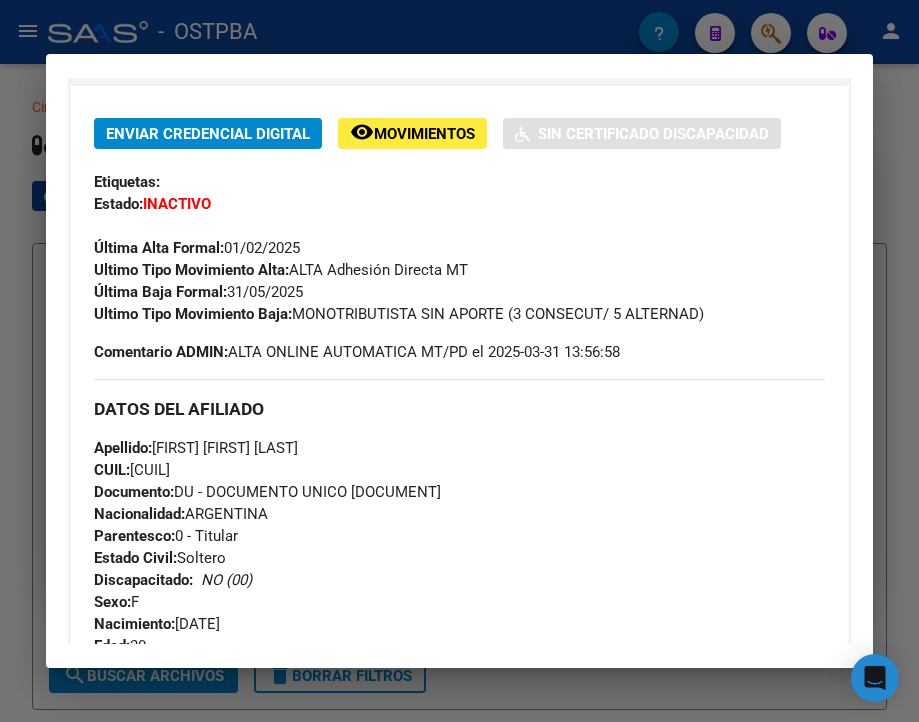 click at bounding box center (459, 361) 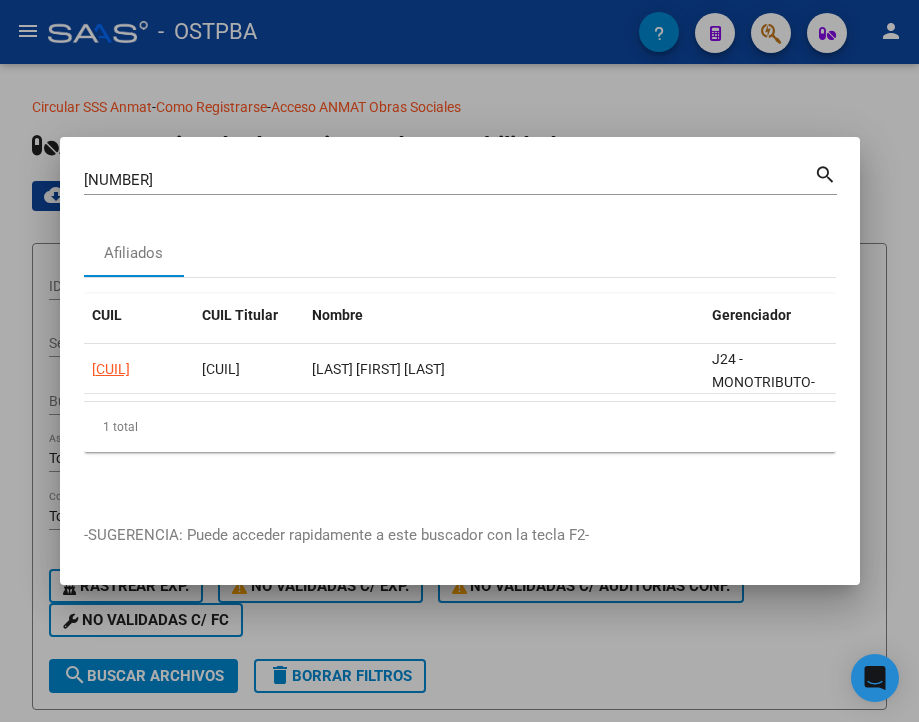 click on "[NUMBER] Buscar (apellido, dni, cuil, nro traspaso, cuit, obra social)" at bounding box center [449, 180] 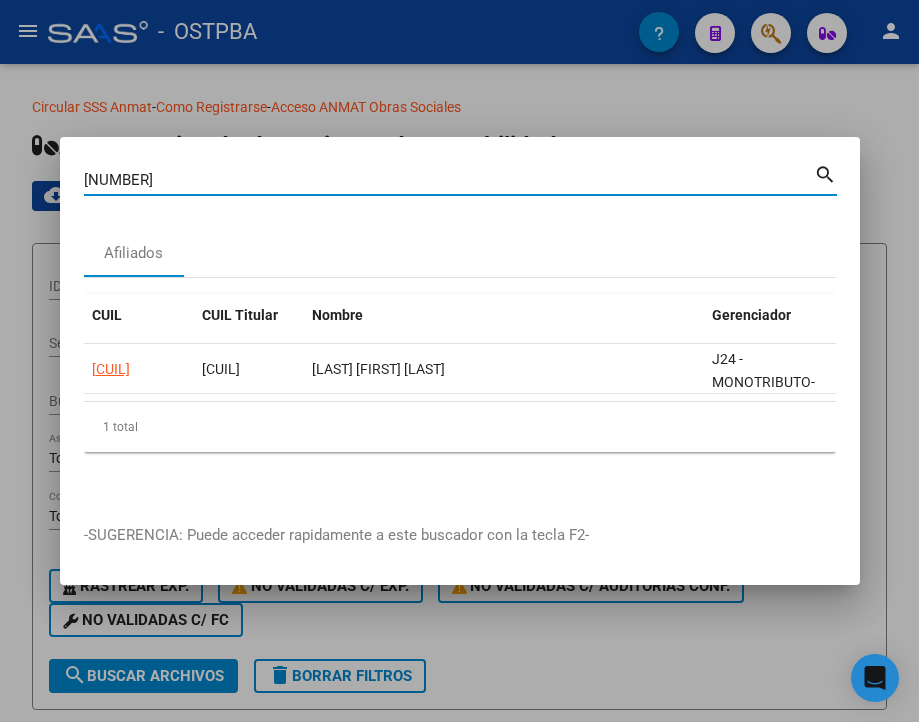 click on "[NUMBER]" at bounding box center [449, 180] 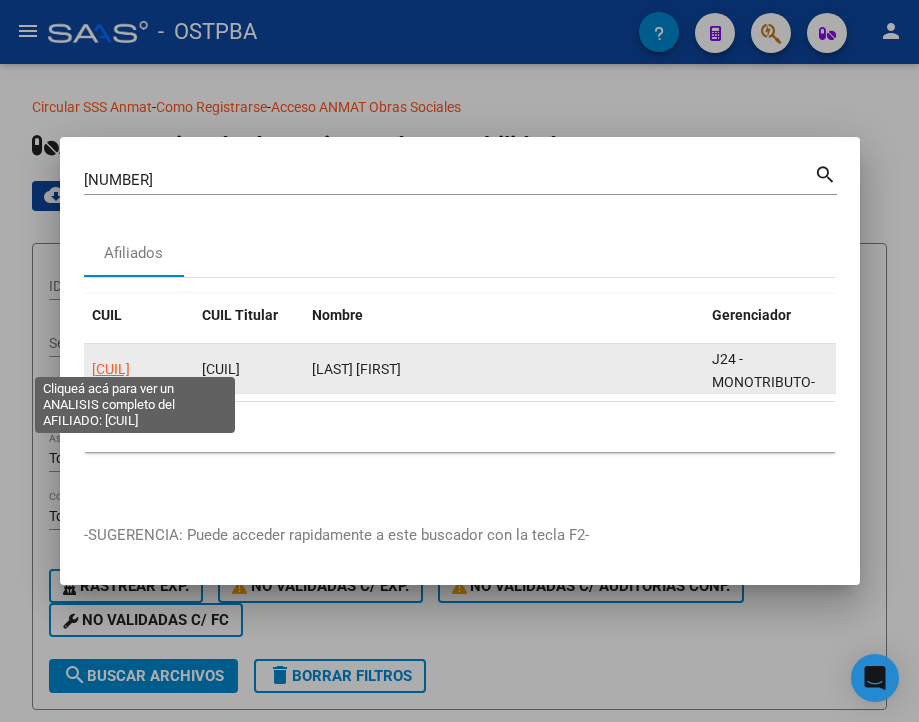 click on "[CUIL]" 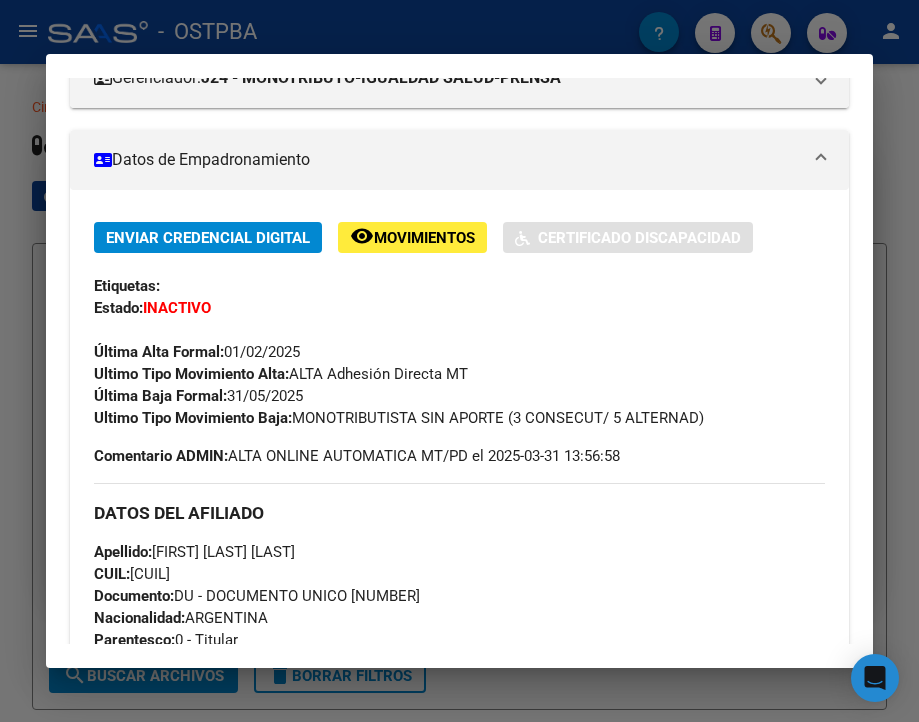 scroll, scrollTop: 300, scrollLeft: 0, axis: vertical 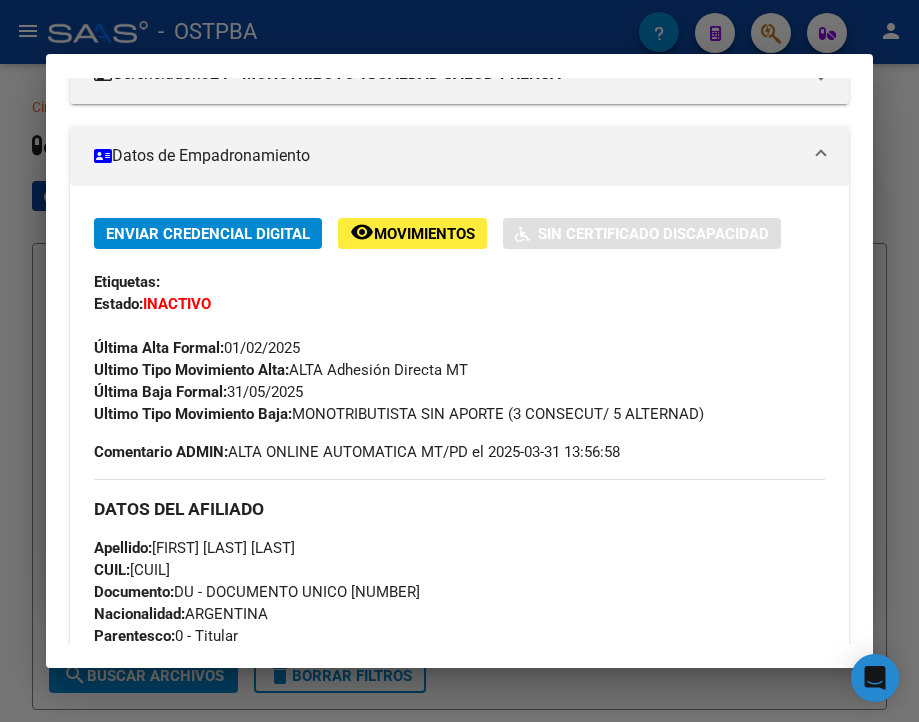 click at bounding box center (459, 361) 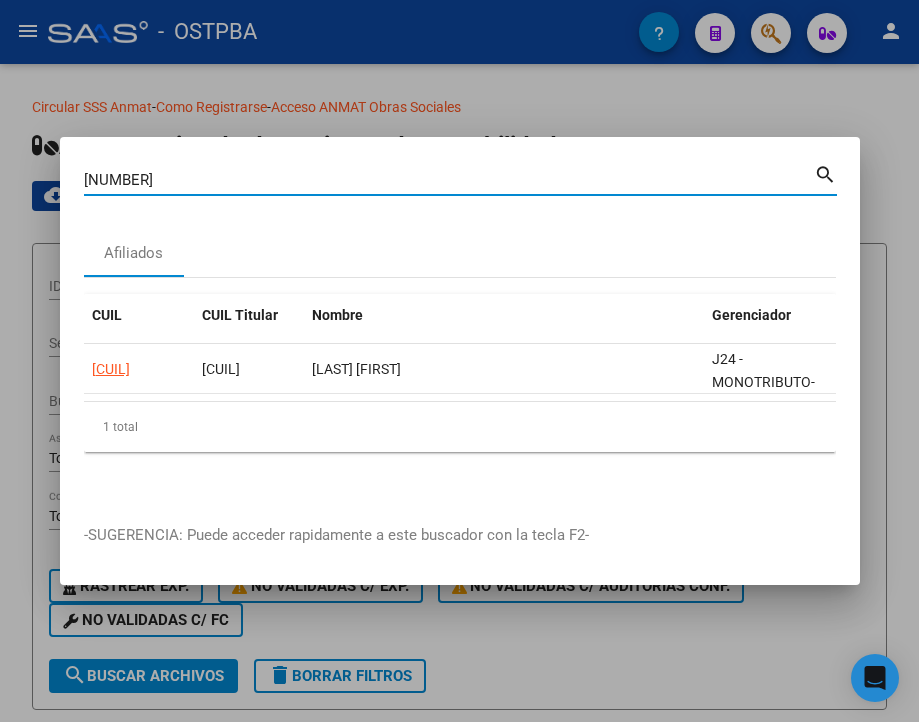 click on "[NUMBER]" at bounding box center (449, 180) 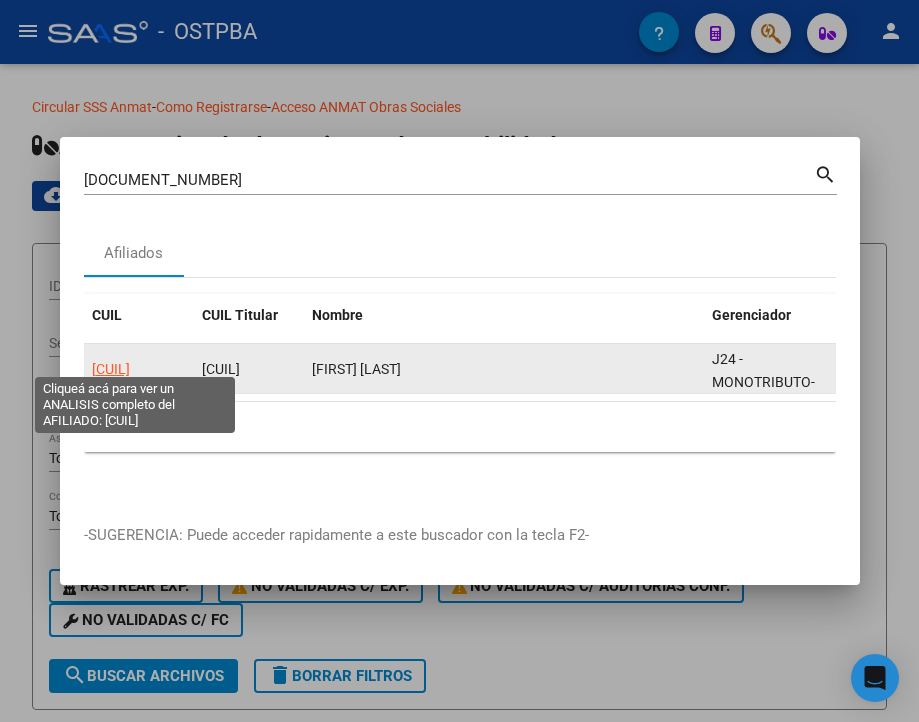 click on "[CUIL]" 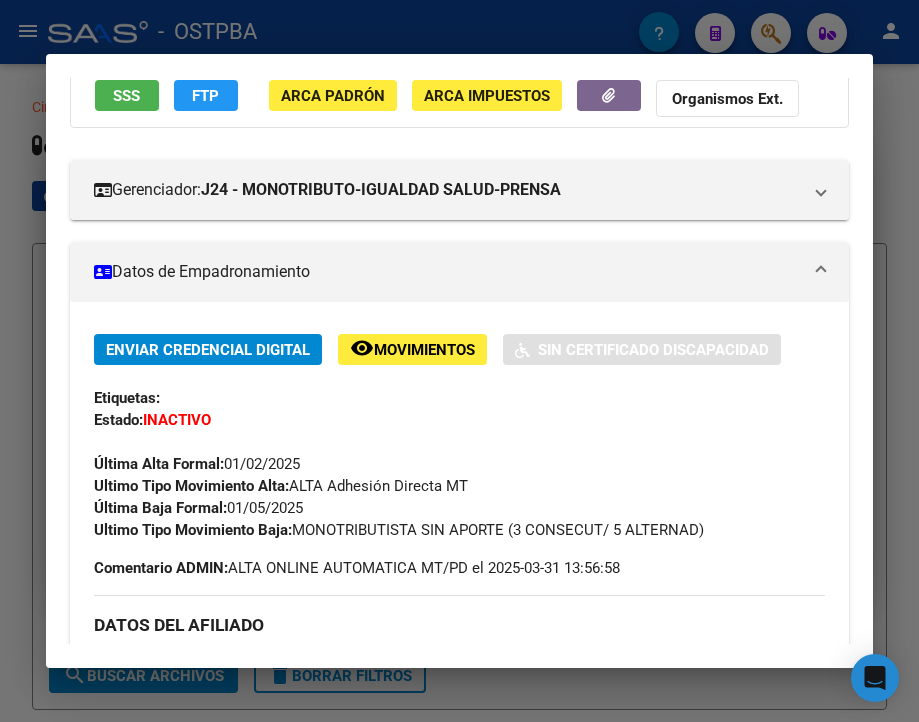 scroll, scrollTop: 200, scrollLeft: 0, axis: vertical 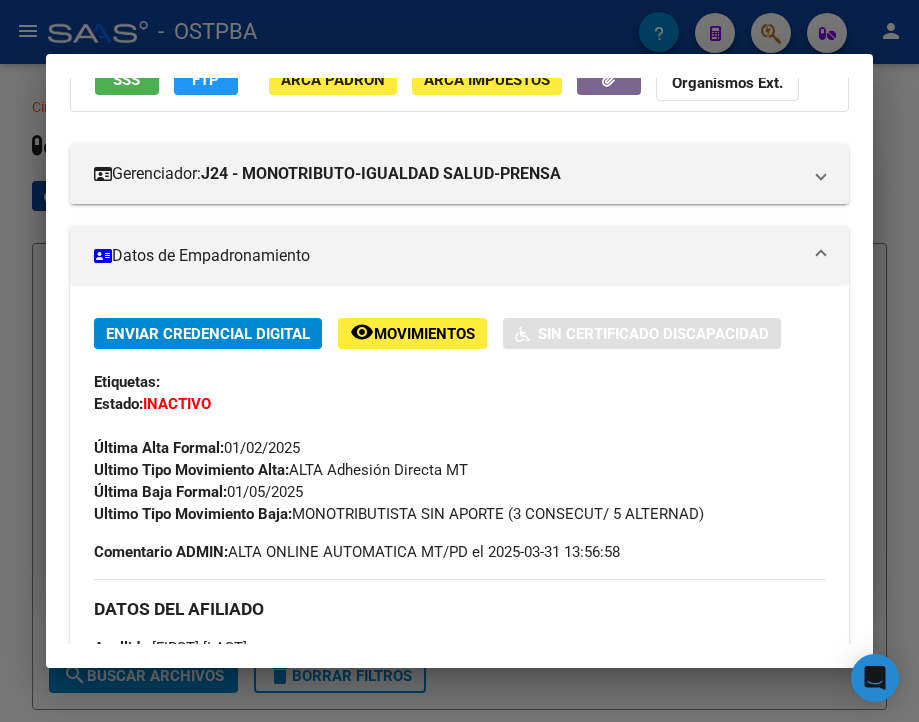 click at bounding box center [459, 361] 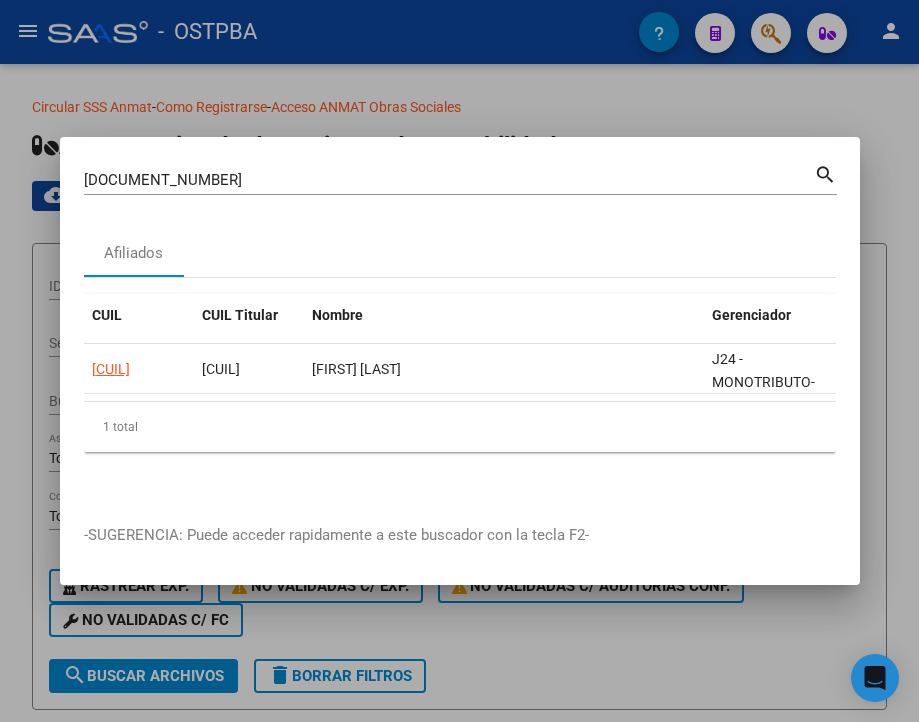 click on "[DOCUMENT_NUMBER]" at bounding box center [449, 180] 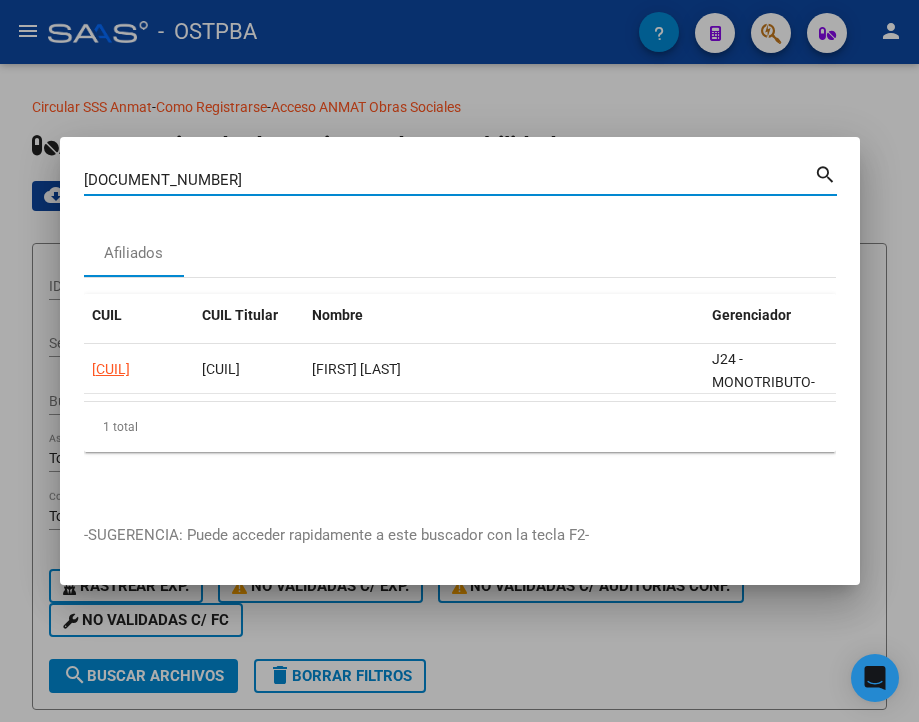 click on "[DOCUMENT_NUMBER]" at bounding box center (449, 180) 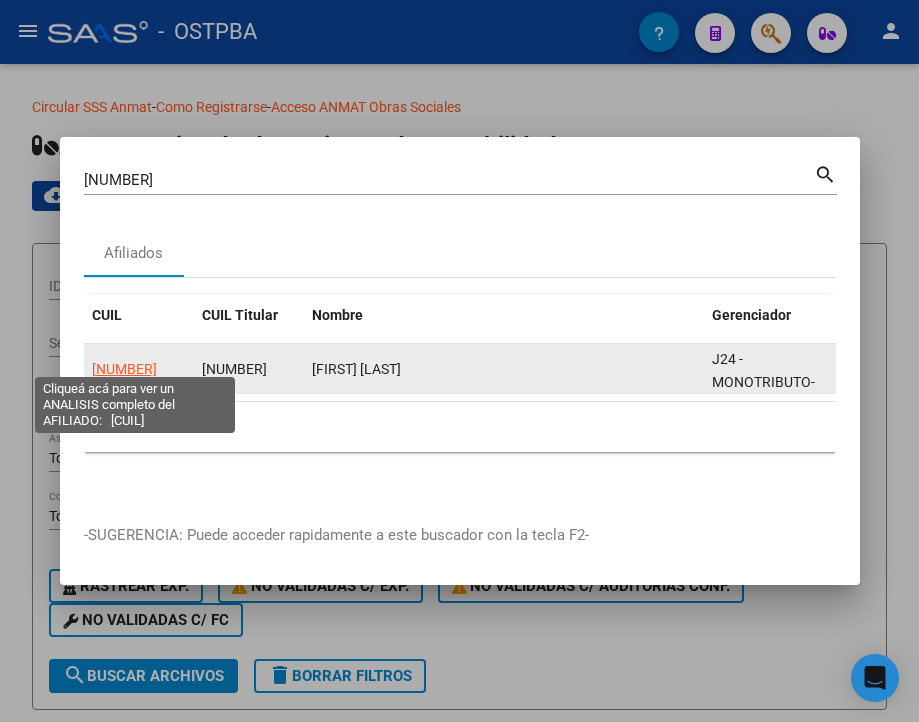 click on "[NUMBER]" 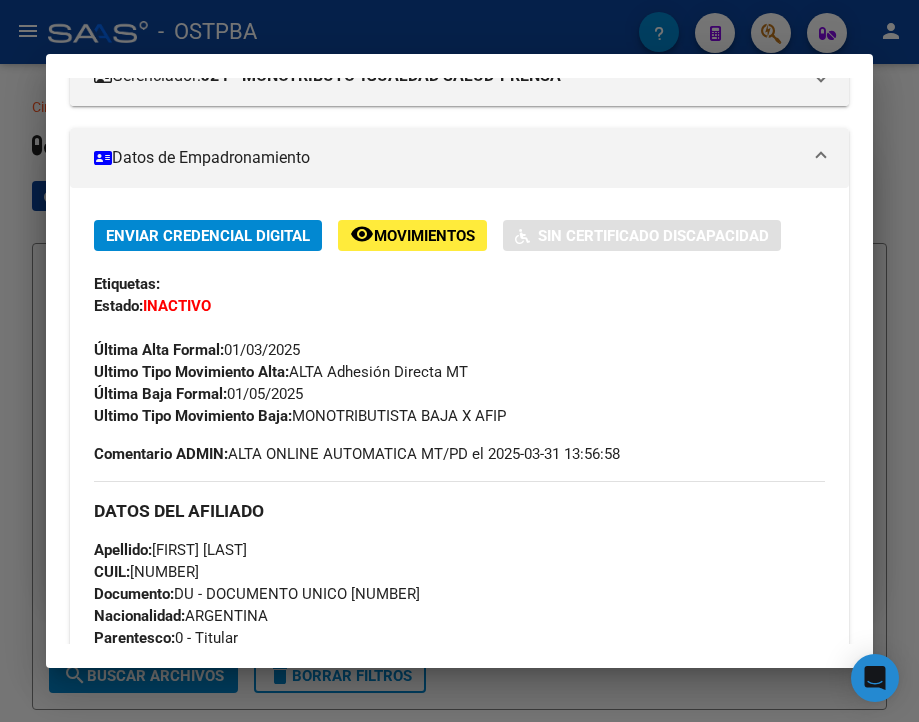 scroll, scrollTop: 300, scrollLeft: 0, axis: vertical 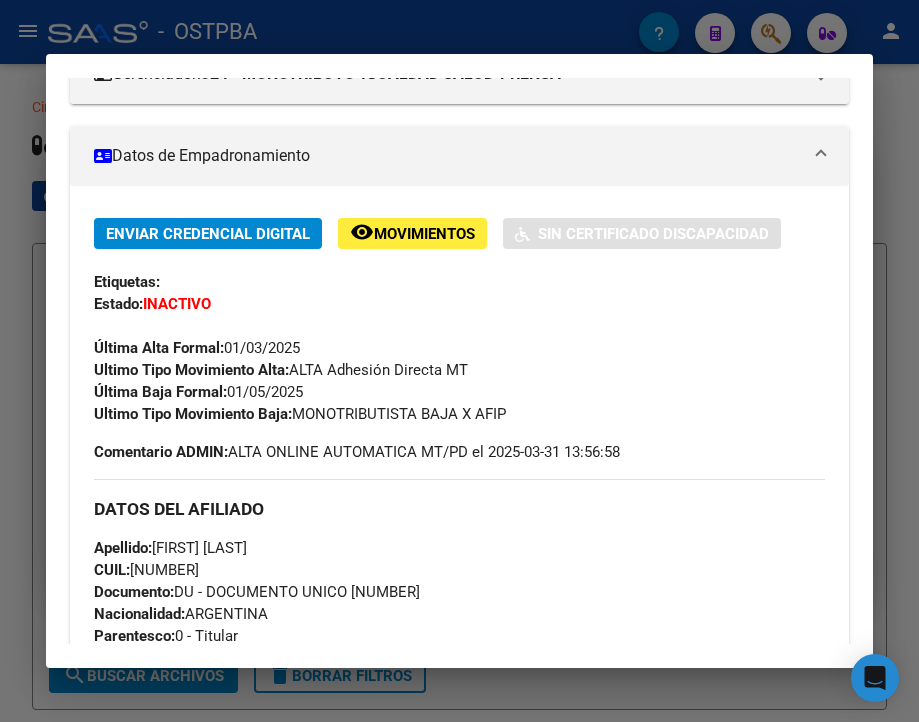 drag, startPoint x: 231, startPoint y: 411, endPoint x: 349, endPoint y: 414, distance: 118.03813 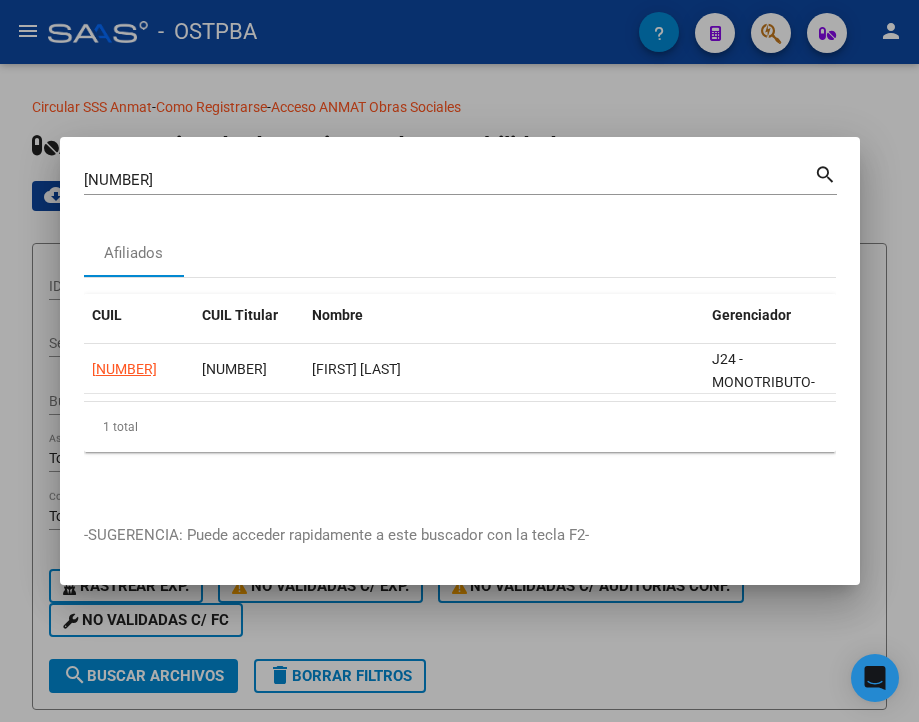 click on "[NUMBER] Buscar (apellido, dni, cuil, nro traspaso, cuit, obra social)" at bounding box center (449, 180) 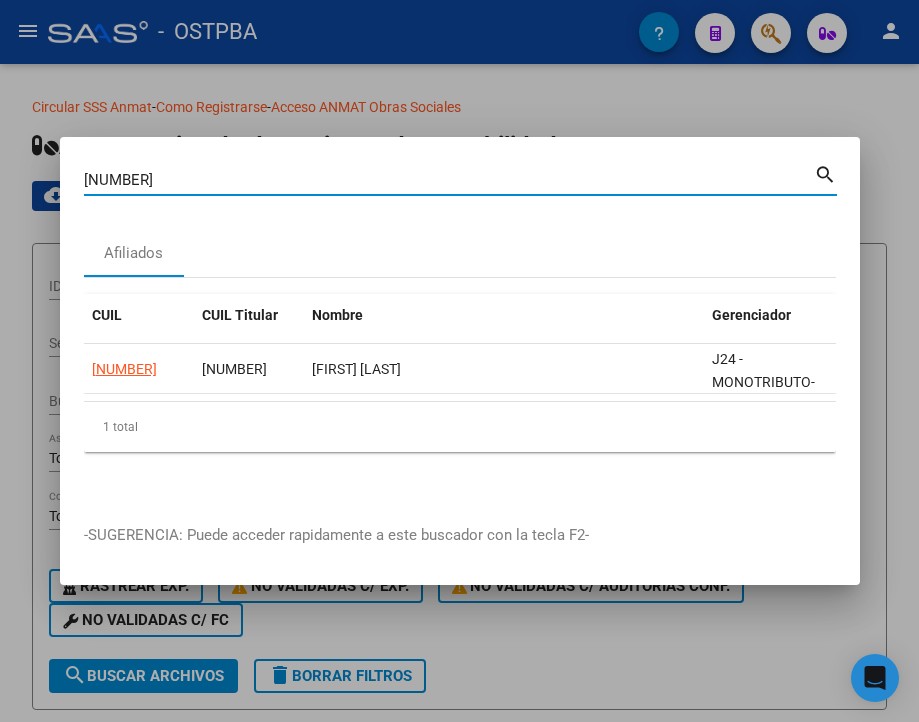 click on "[NUMBER]" at bounding box center (449, 180) 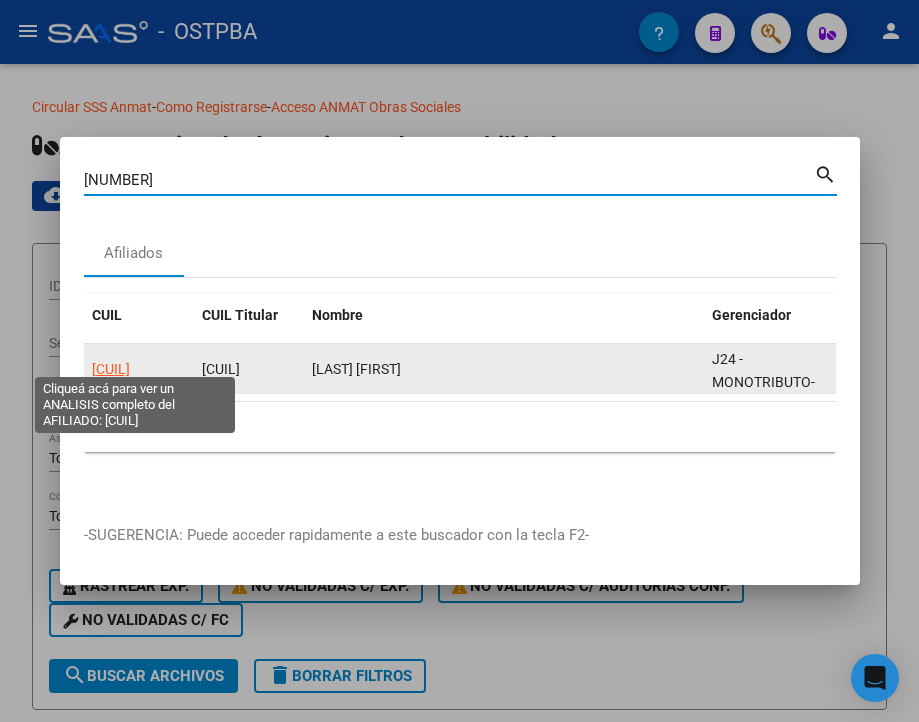 click on "[CUIL]" 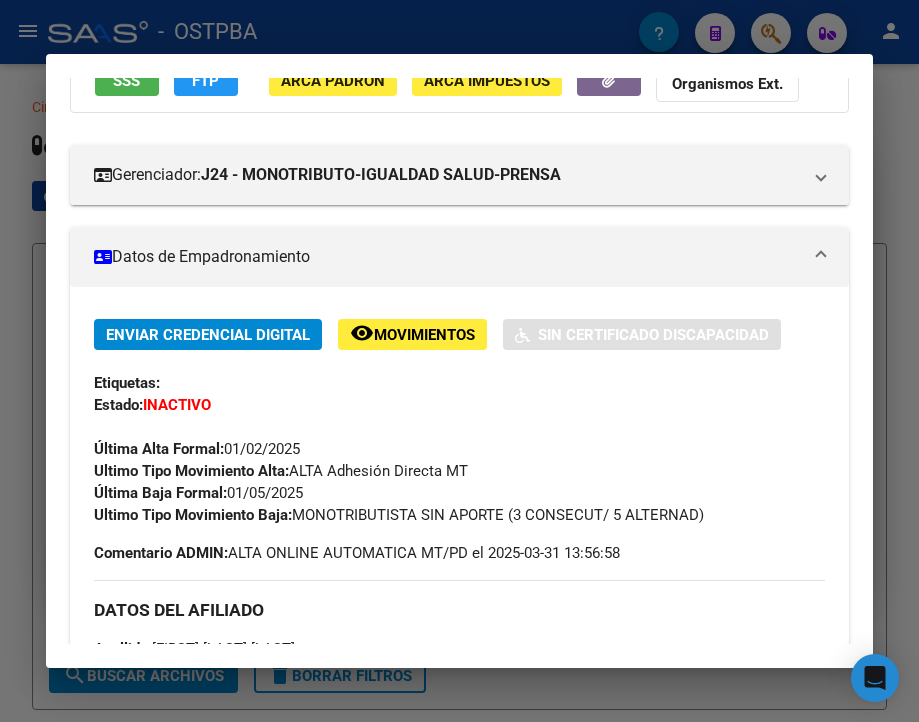 scroll, scrollTop: 200, scrollLeft: 0, axis: vertical 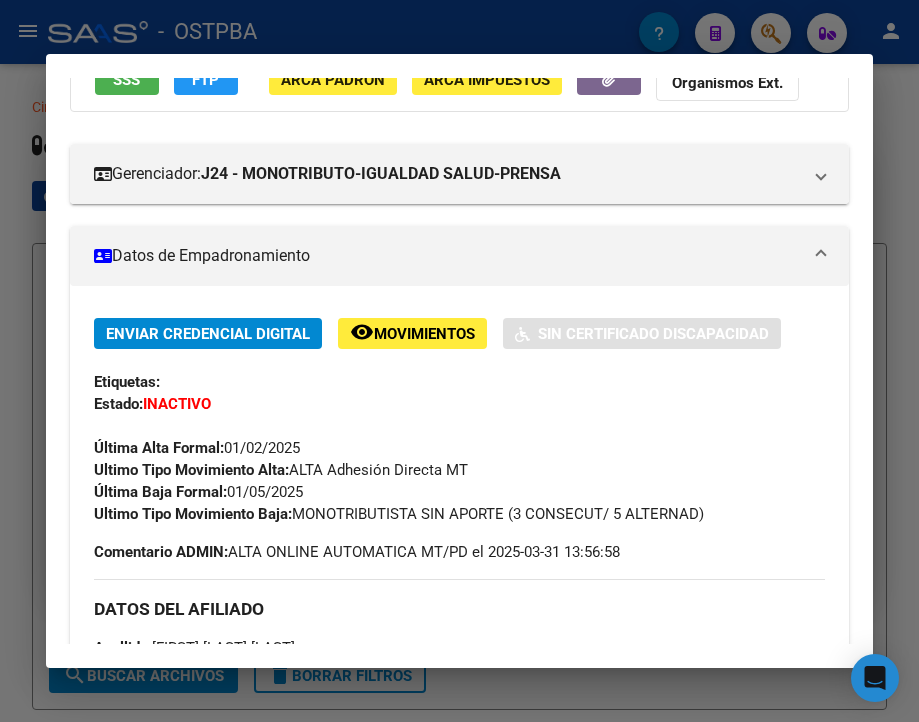 drag, startPoint x: 231, startPoint y: 508, endPoint x: 336, endPoint y: 524, distance: 106.21205 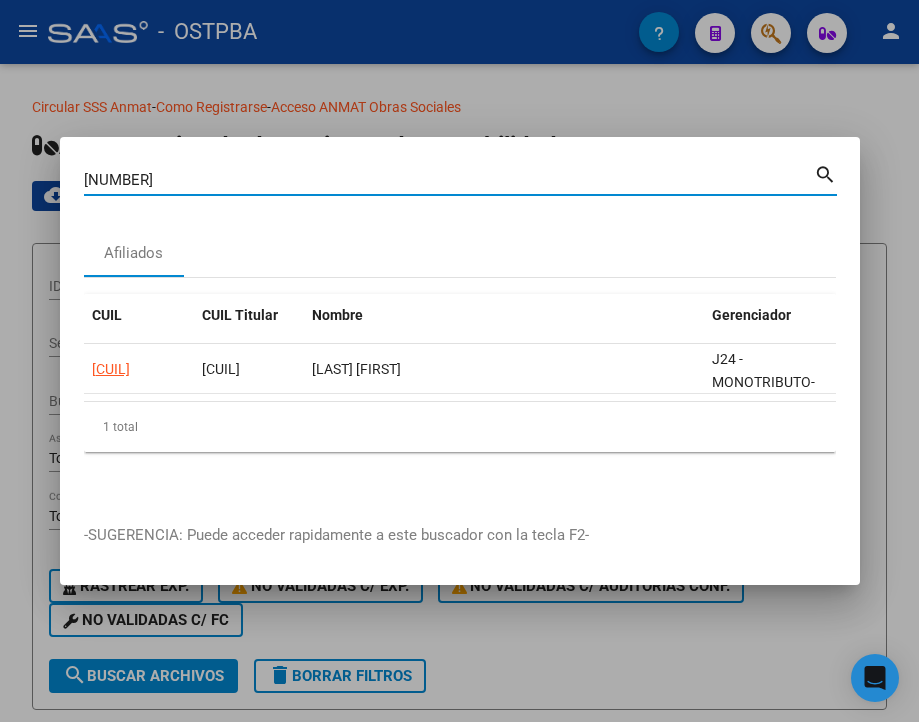 click on "[NUMBER]" at bounding box center (449, 180) 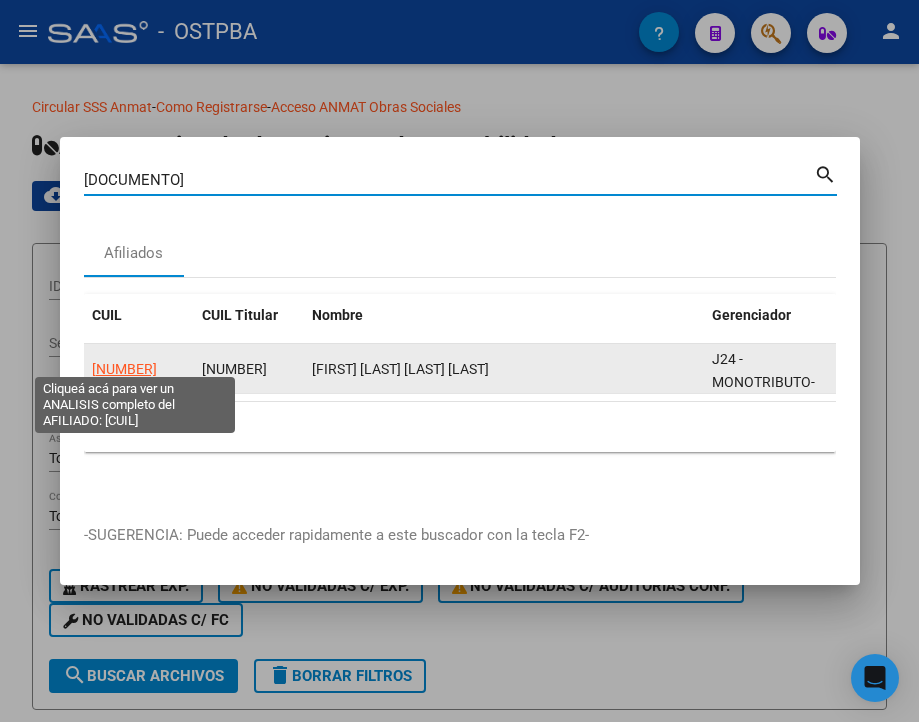 click on "[NUMBER]" 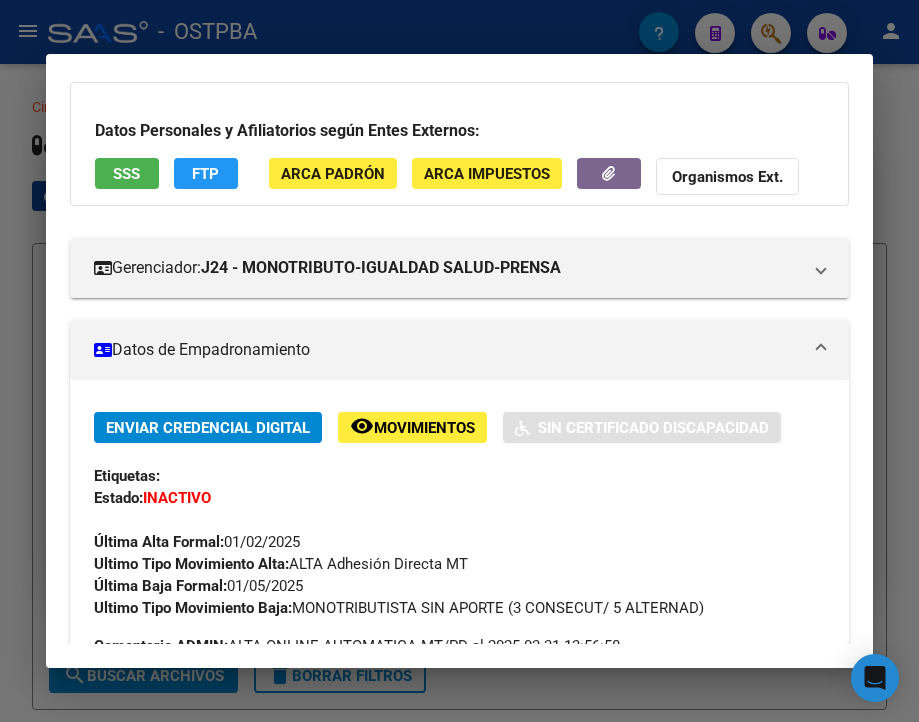 scroll, scrollTop: 200, scrollLeft: 0, axis: vertical 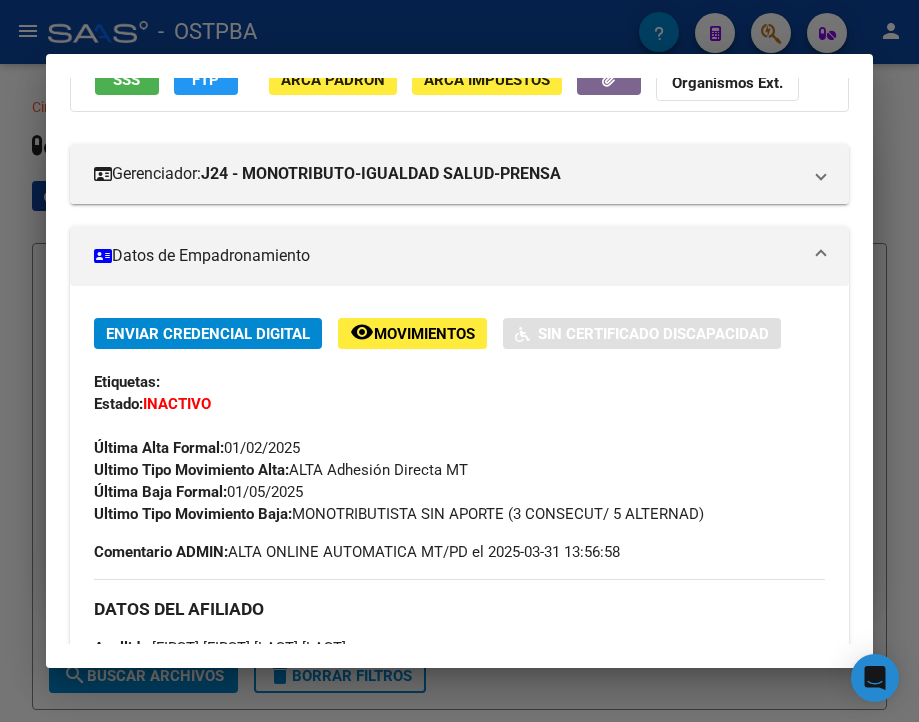 click at bounding box center (459, 361) 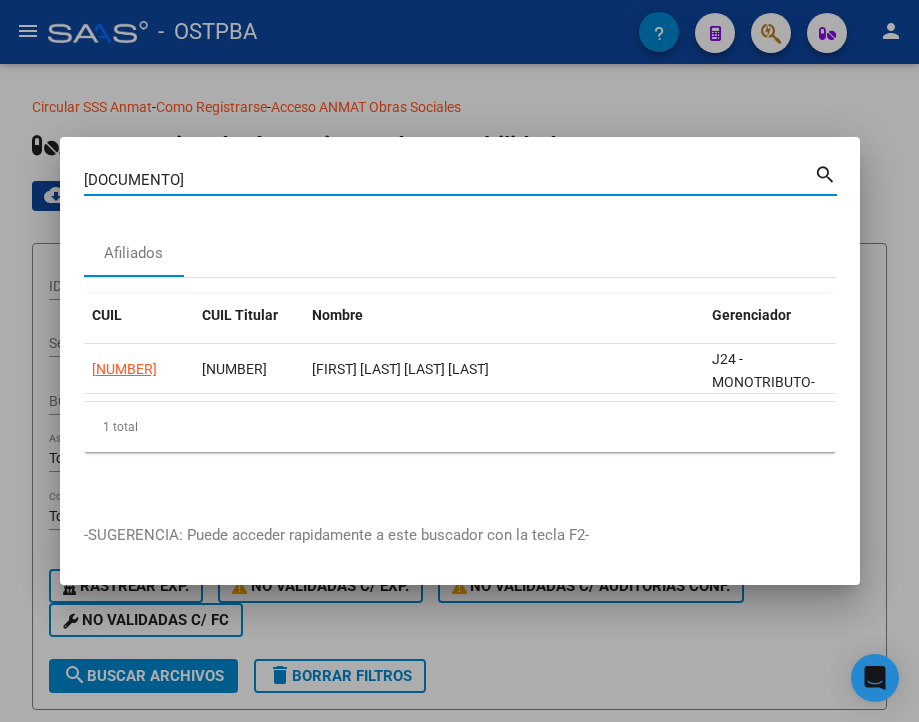 click on "[DOCUMENTO]" at bounding box center [449, 180] 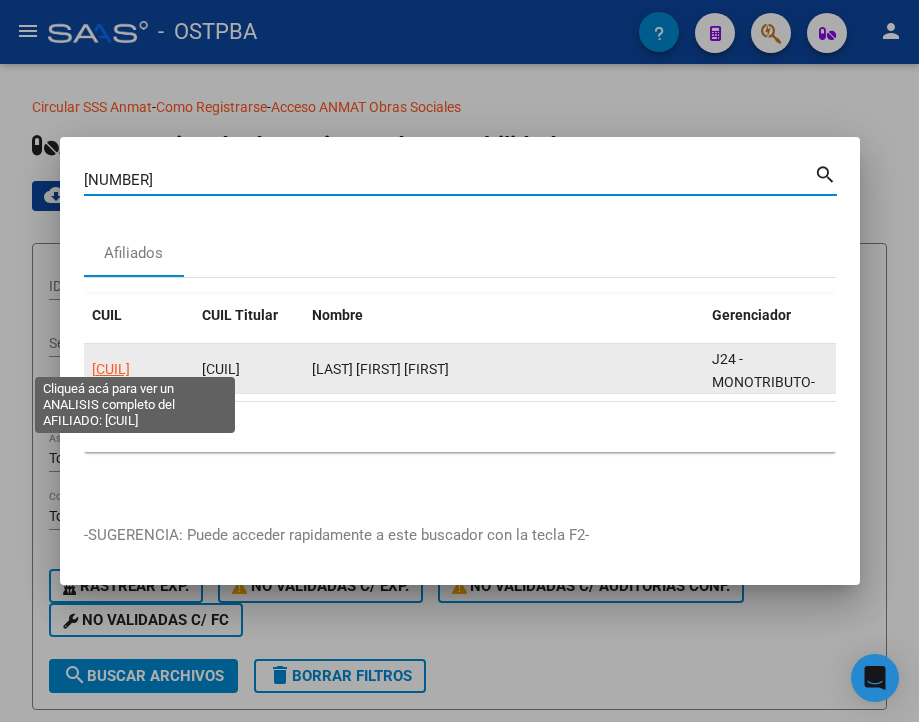 click on "[CUIL]" 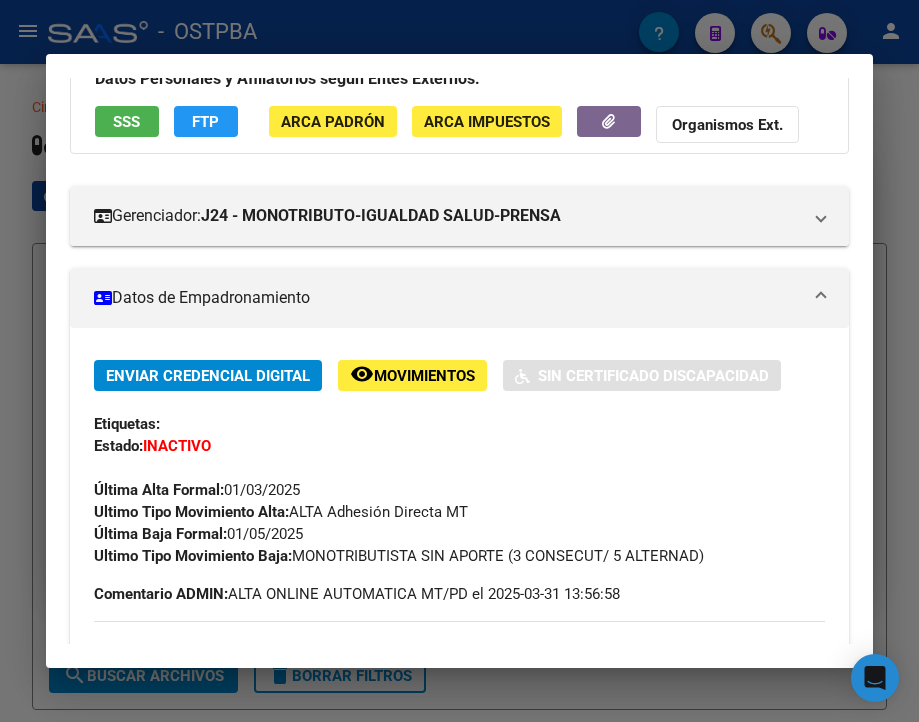 scroll, scrollTop: 200, scrollLeft: 0, axis: vertical 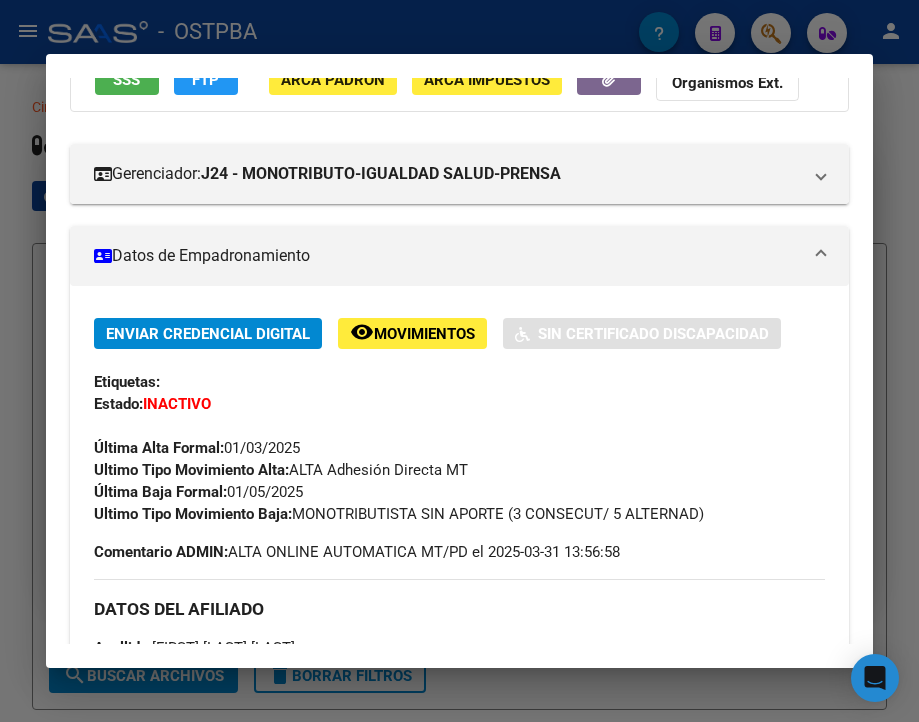 click at bounding box center [459, 361] 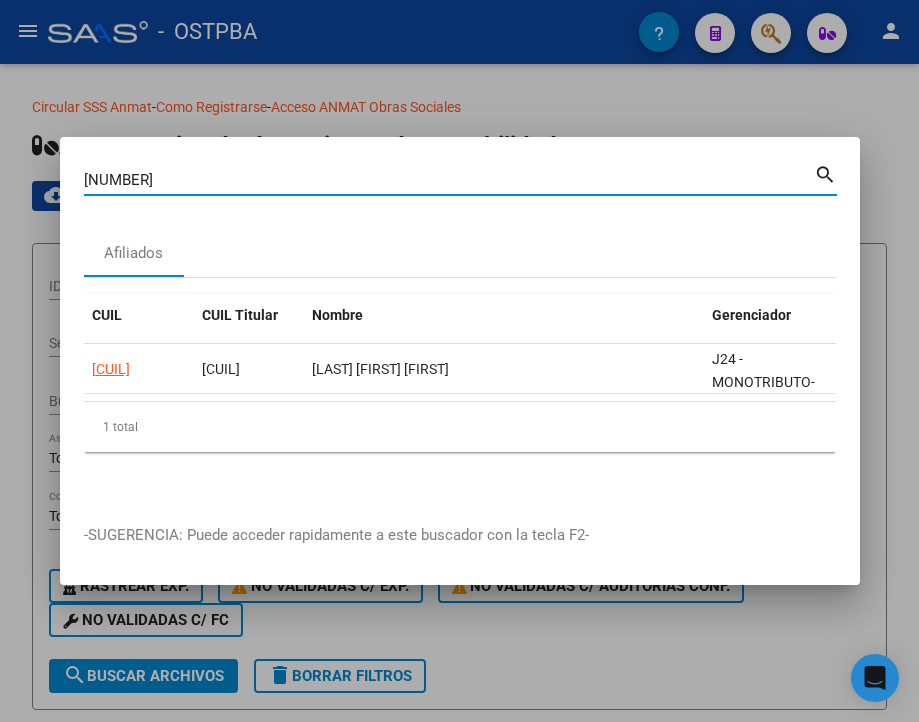 click on "[NUMBER]" at bounding box center [449, 180] 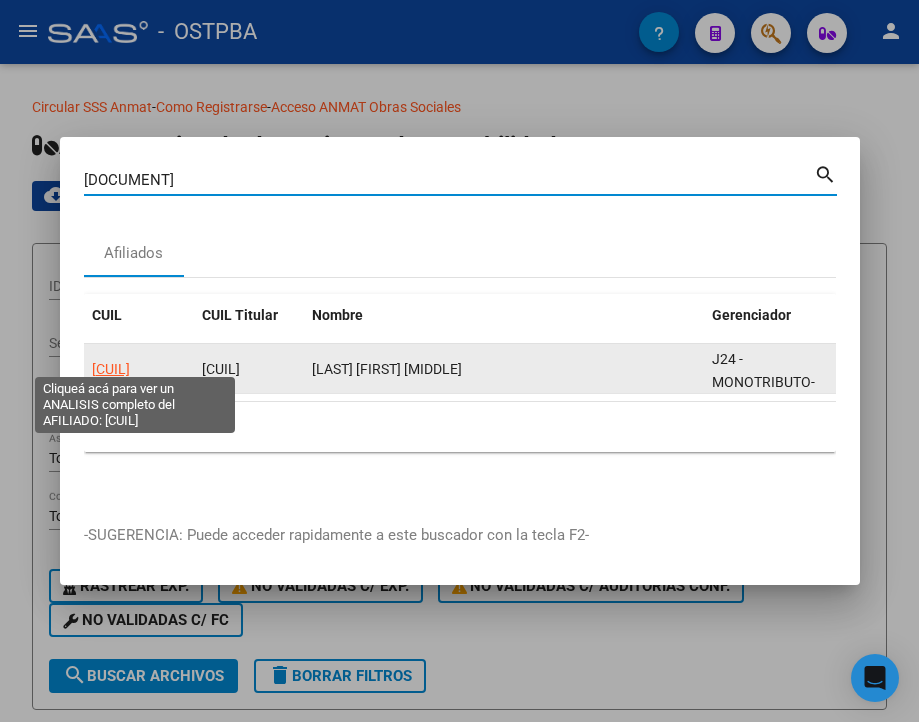 click on "[CUIL]" 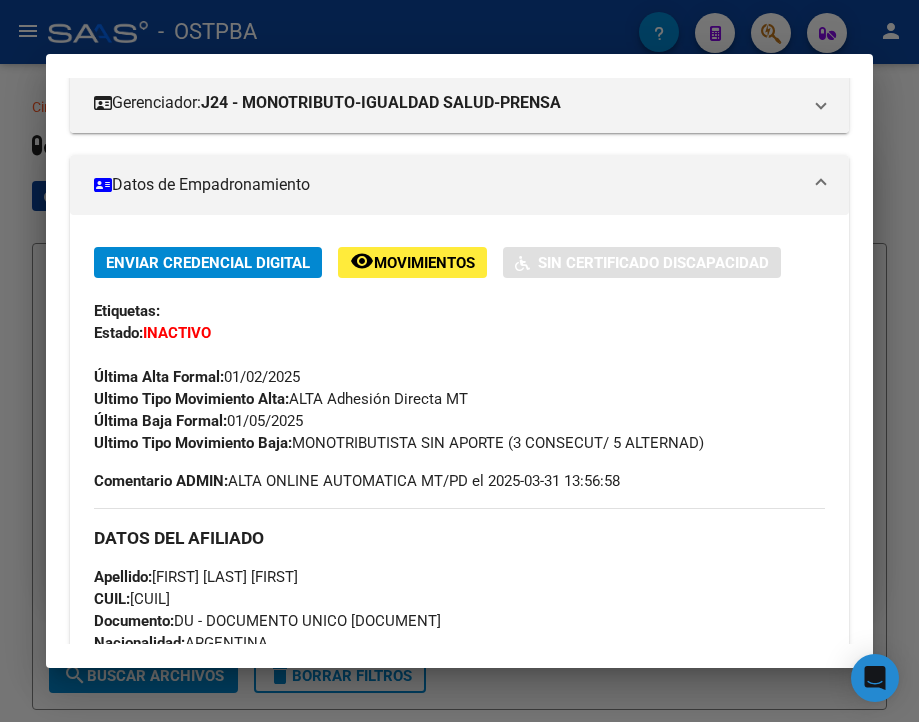 scroll, scrollTop: 300, scrollLeft: 0, axis: vertical 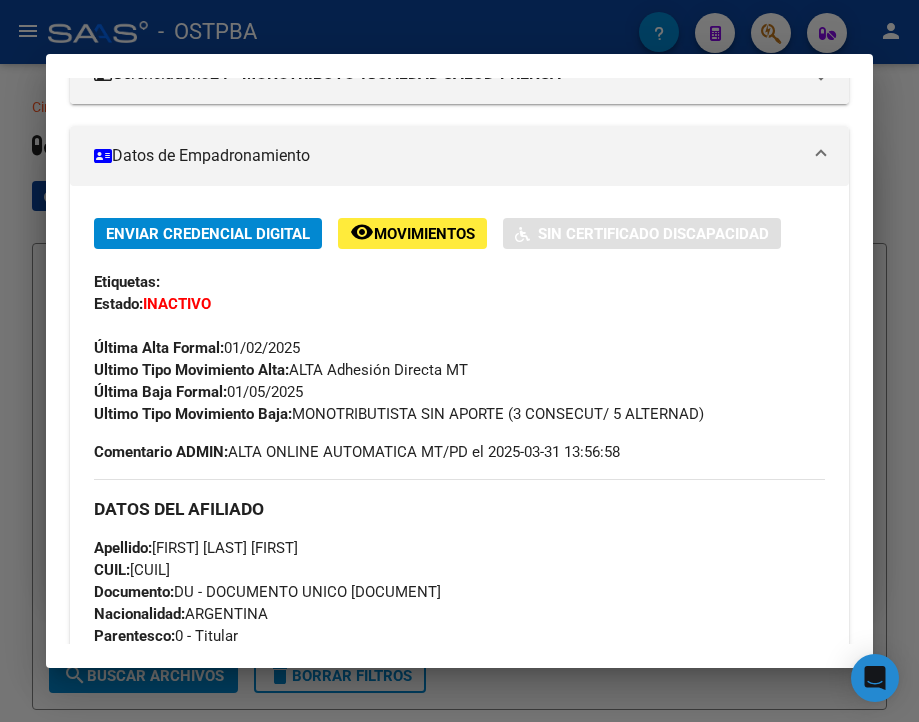 click at bounding box center (459, 361) 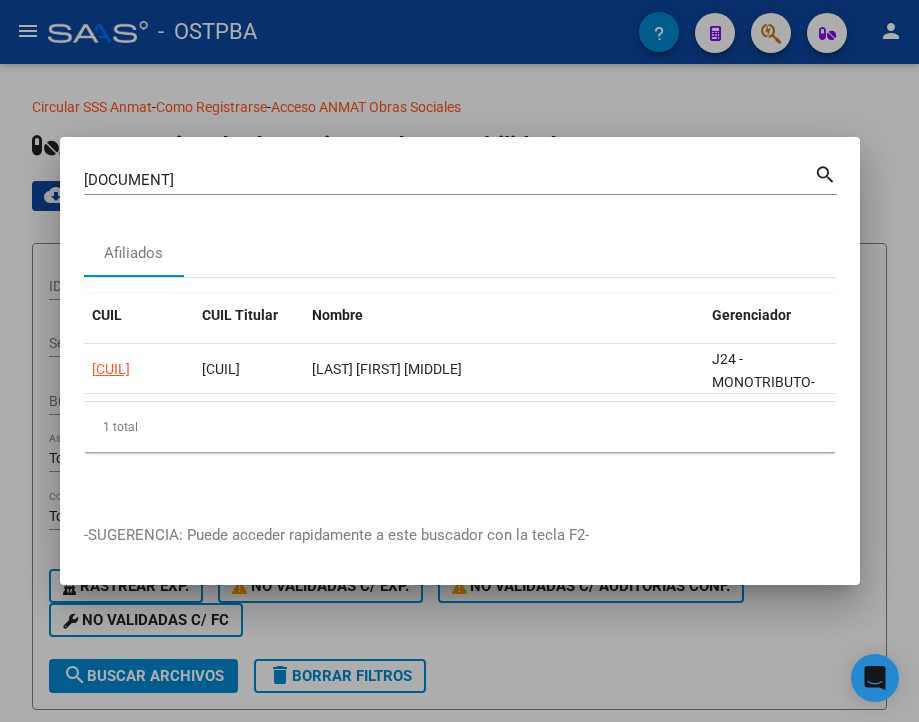 click on "[DOCUMENT]" at bounding box center (449, 180) 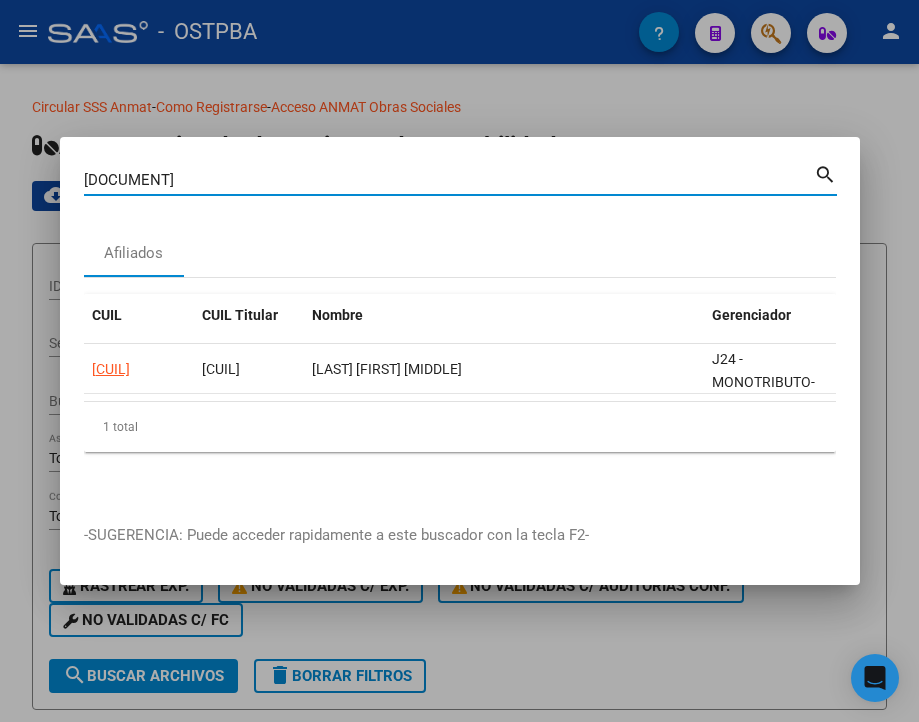 click on "[DOCUMENT]" at bounding box center [449, 180] 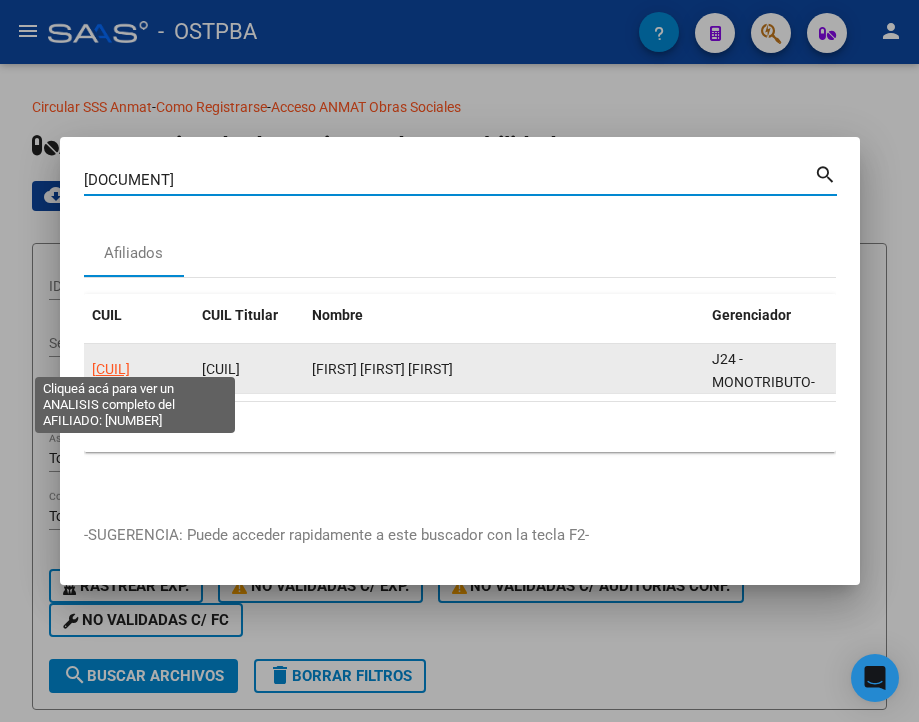 click on "[CUIL]" 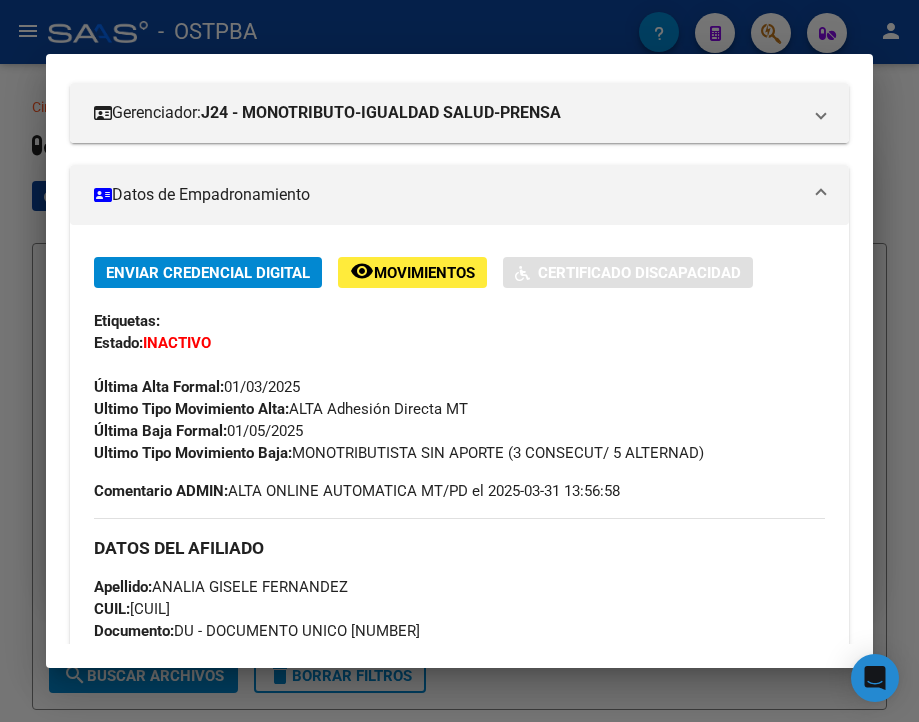 scroll, scrollTop: 300, scrollLeft: 0, axis: vertical 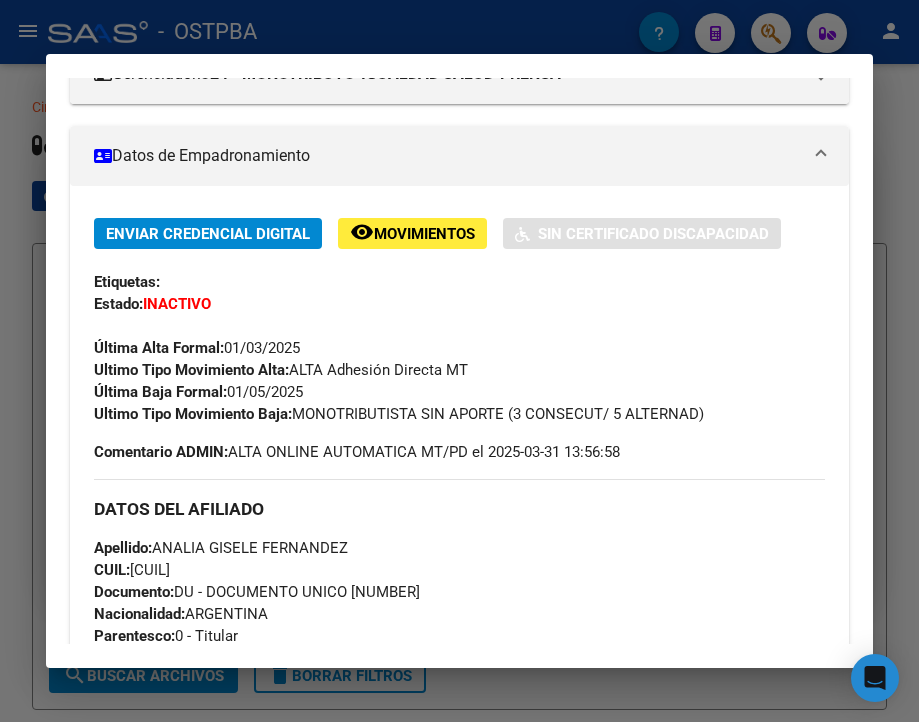 click at bounding box center [459, 361] 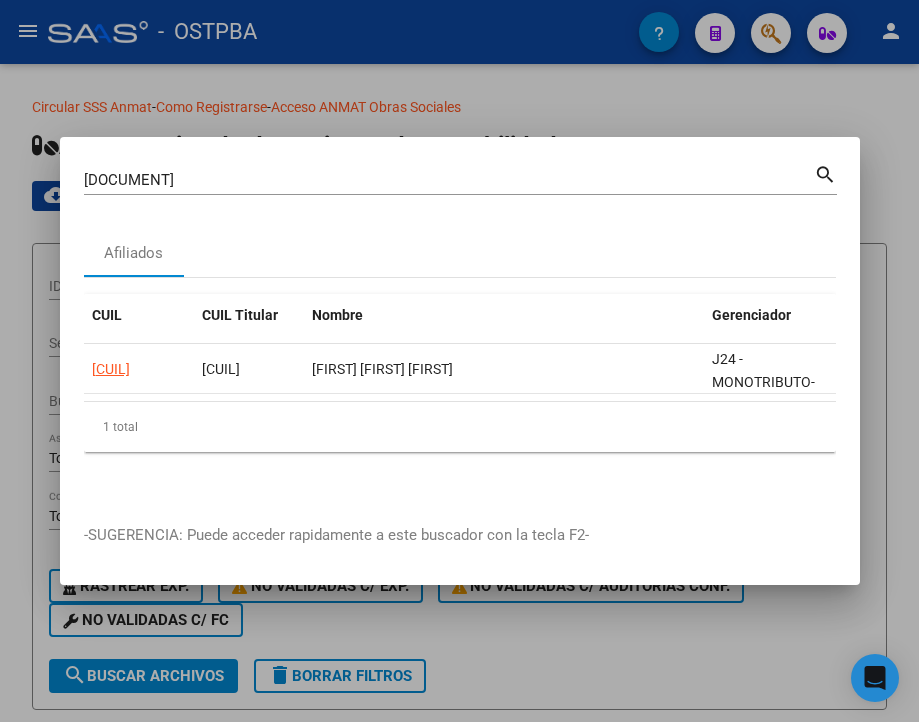 click on "[DOCUMENT]" at bounding box center [449, 180] 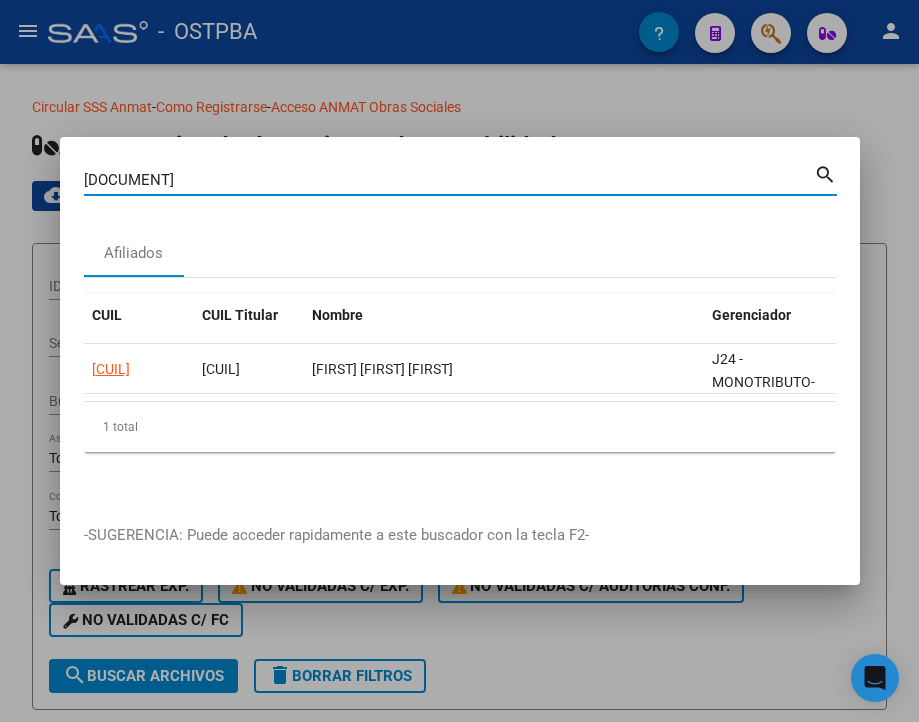 click on "[DOCUMENT]" at bounding box center [449, 180] 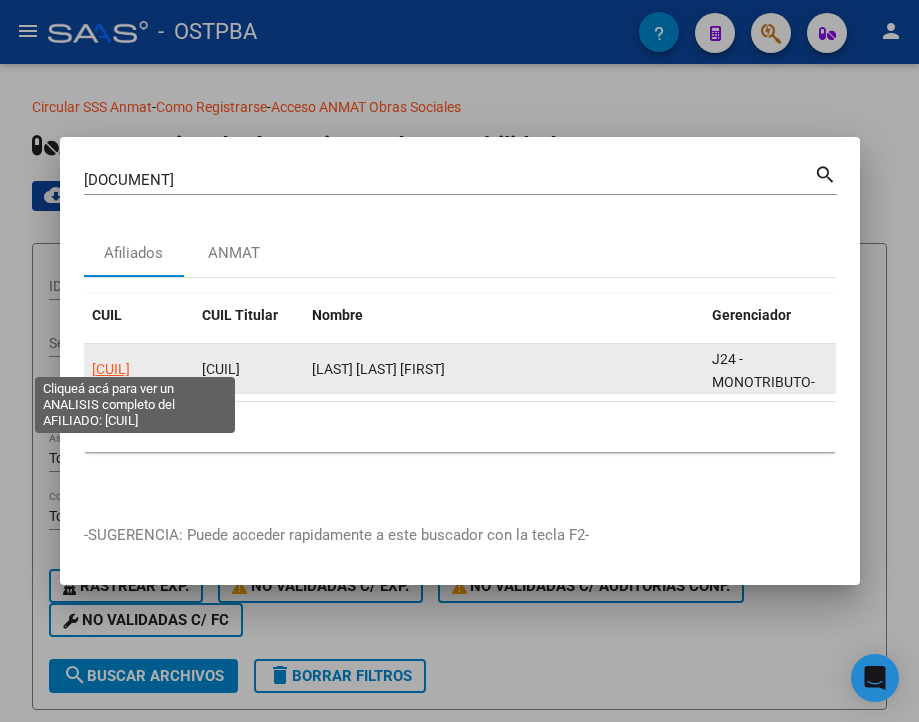 click on "[CUIL]" 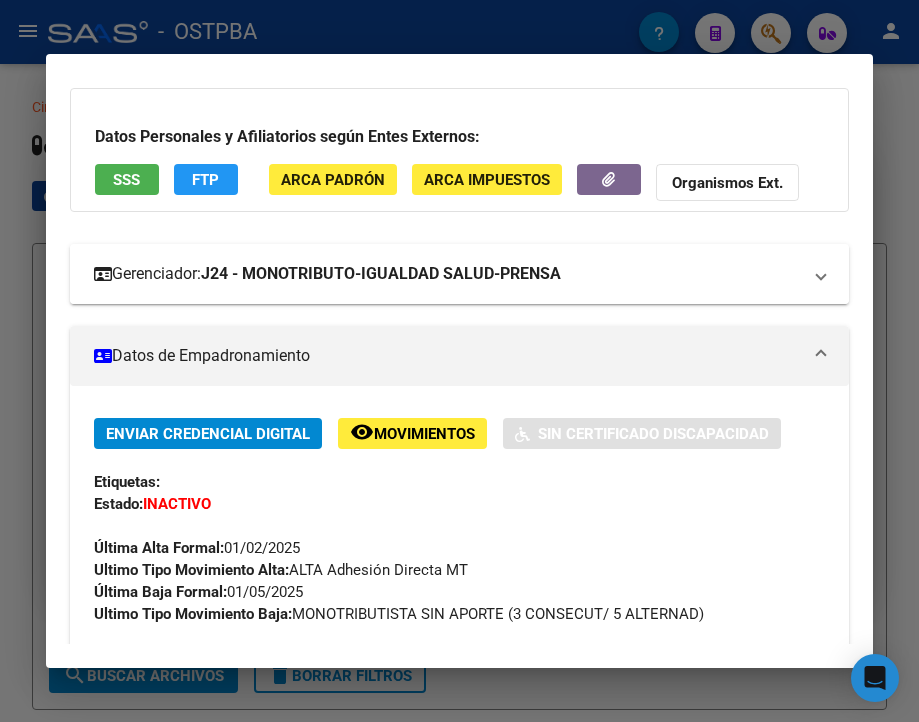 scroll, scrollTop: 200, scrollLeft: 0, axis: vertical 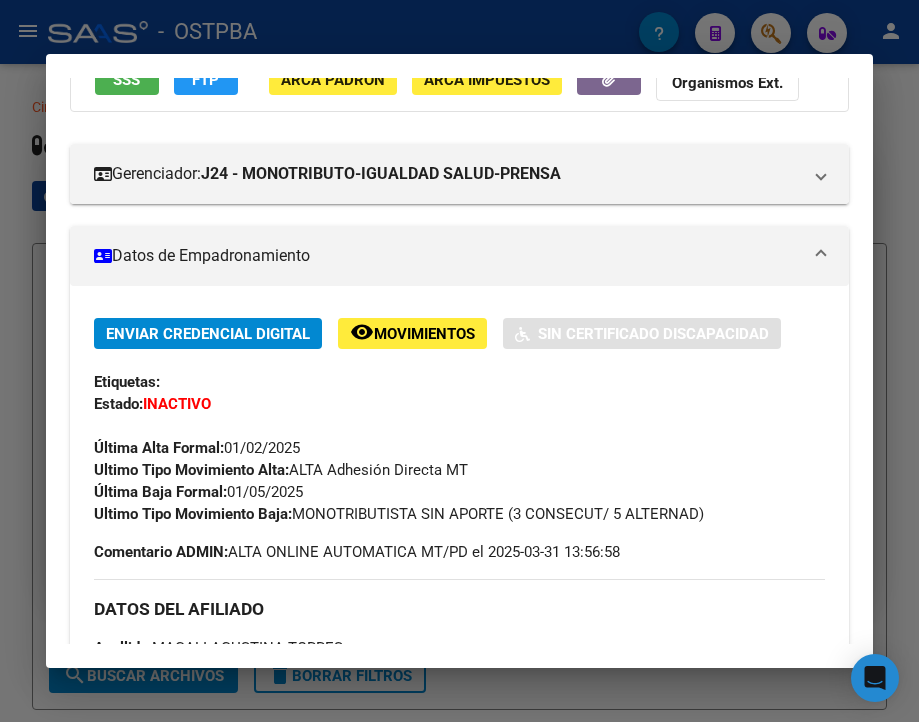 click at bounding box center (459, 361) 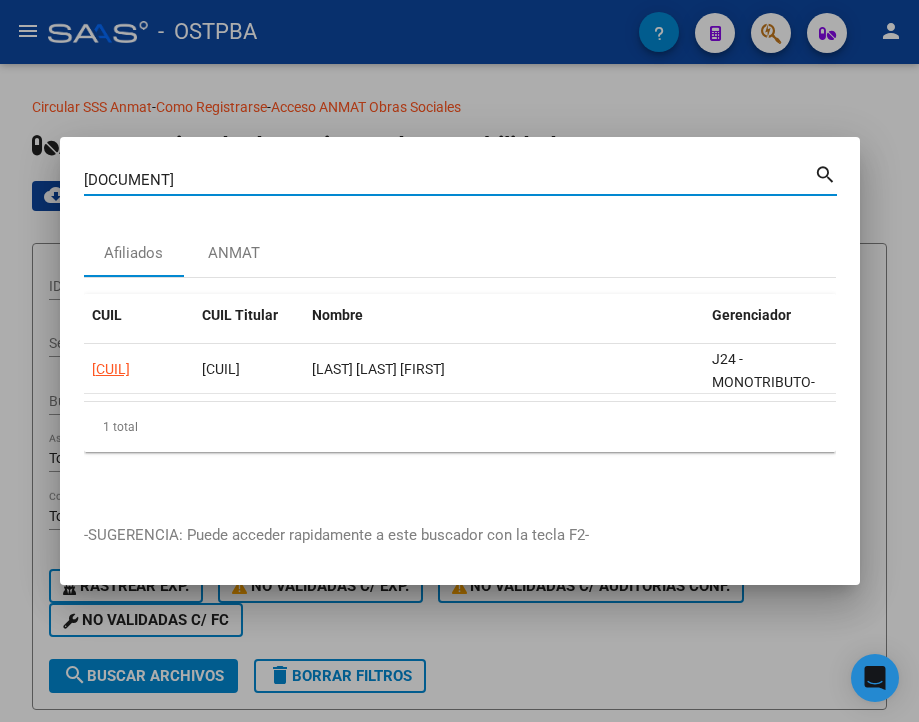 click on "[DOCUMENT]" at bounding box center [449, 180] 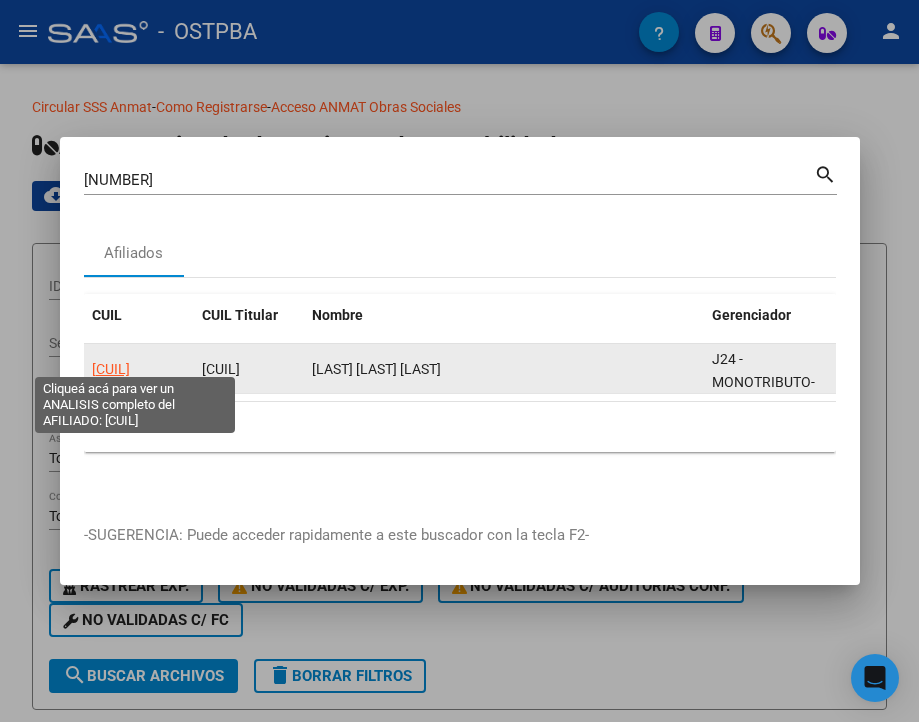 click on "[CUIL]" 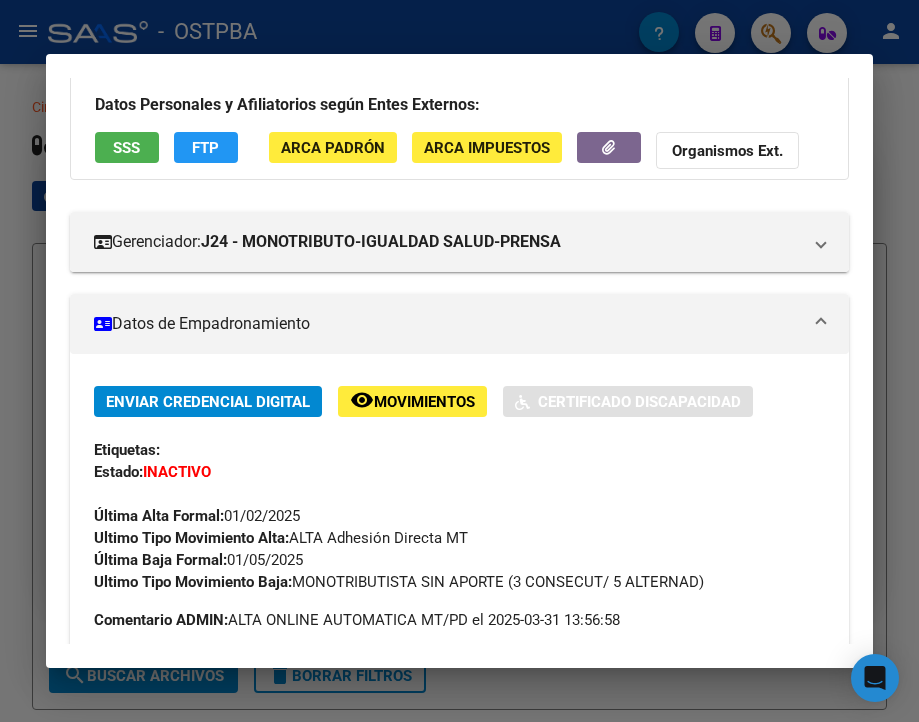 scroll, scrollTop: 200, scrollLeft: 0, axis: vertical 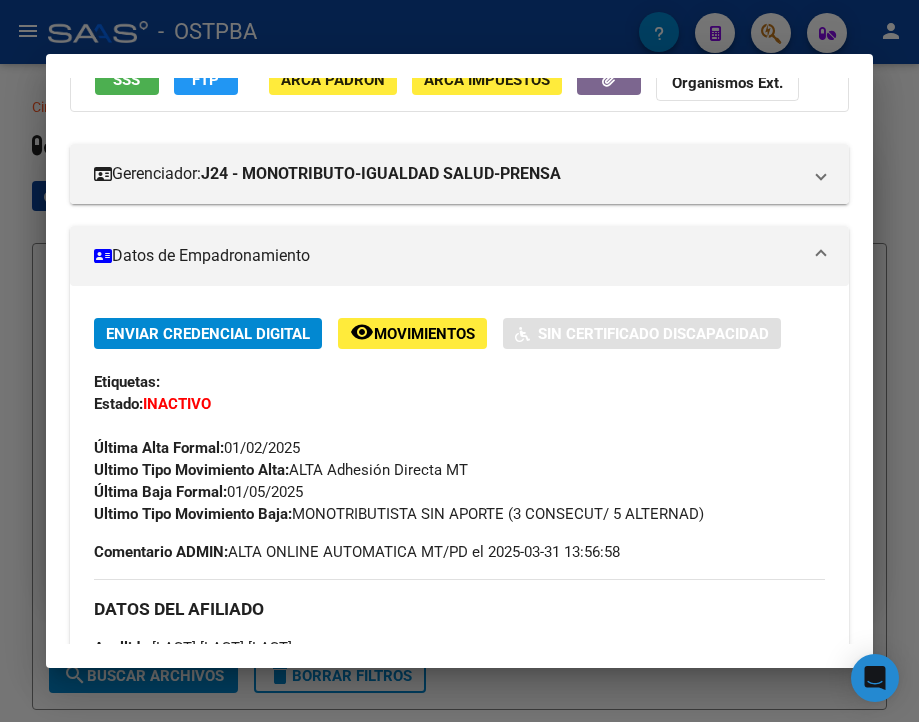 click at bounding box center (459, 361) 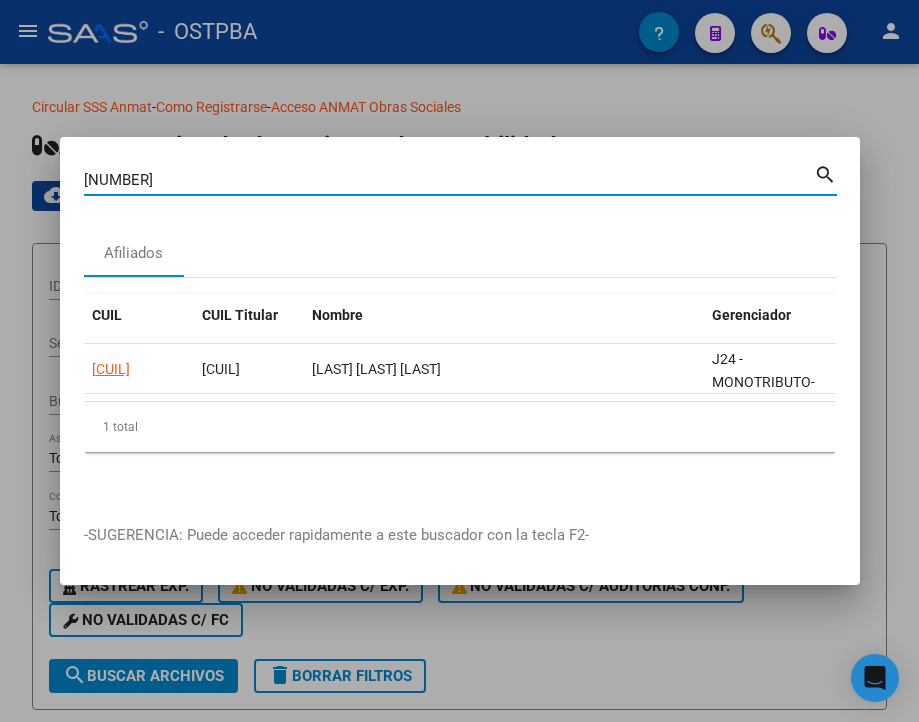 click on "[NUMBER]" at bounding box center [449, 180] 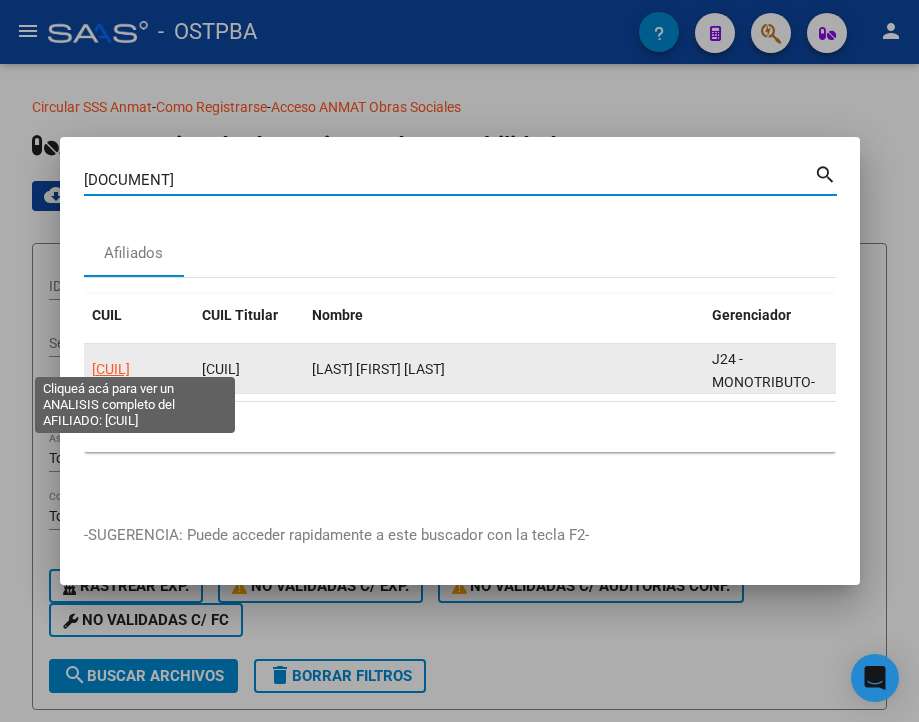 click on "[CUIL]" 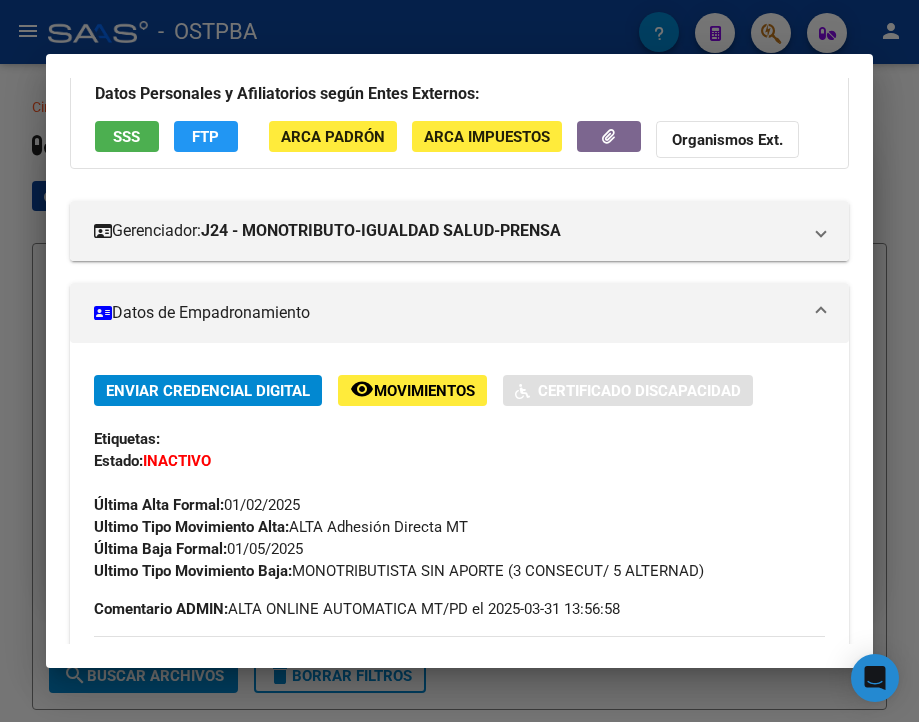 scroll, scrollTop: 200, scrollLeft: 0, axis: vertical 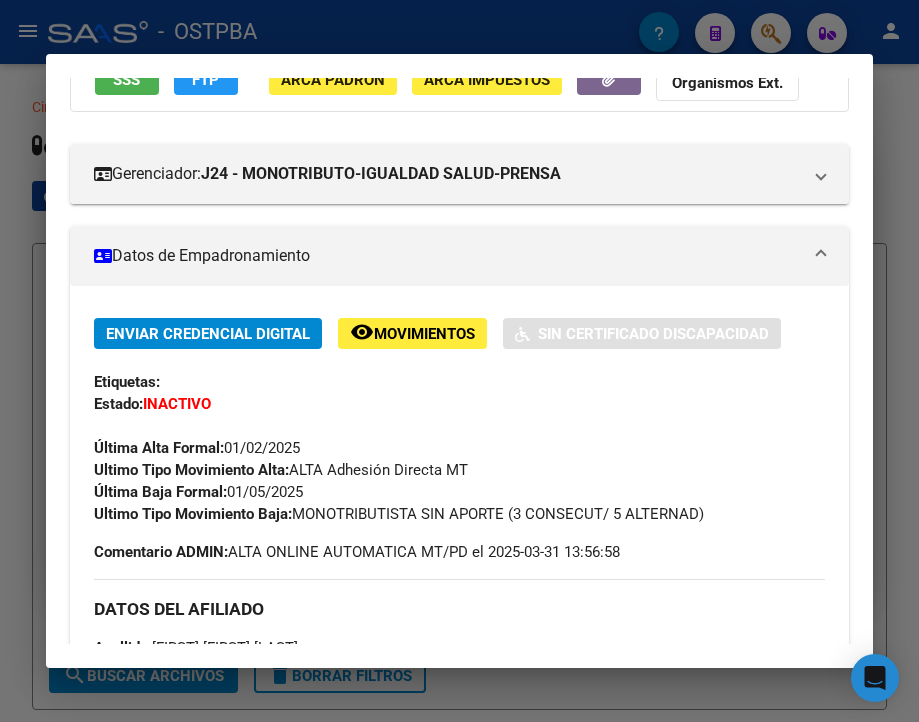 click at bounding box center [459, 361] 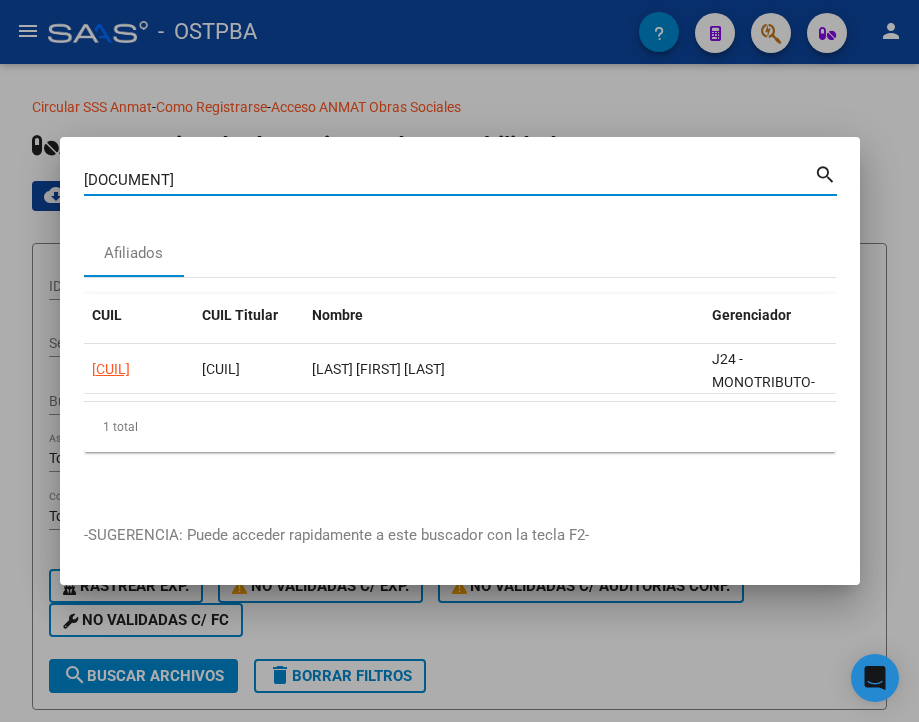 click on "[DOCUMENT]" at bounding box center (449, 180) 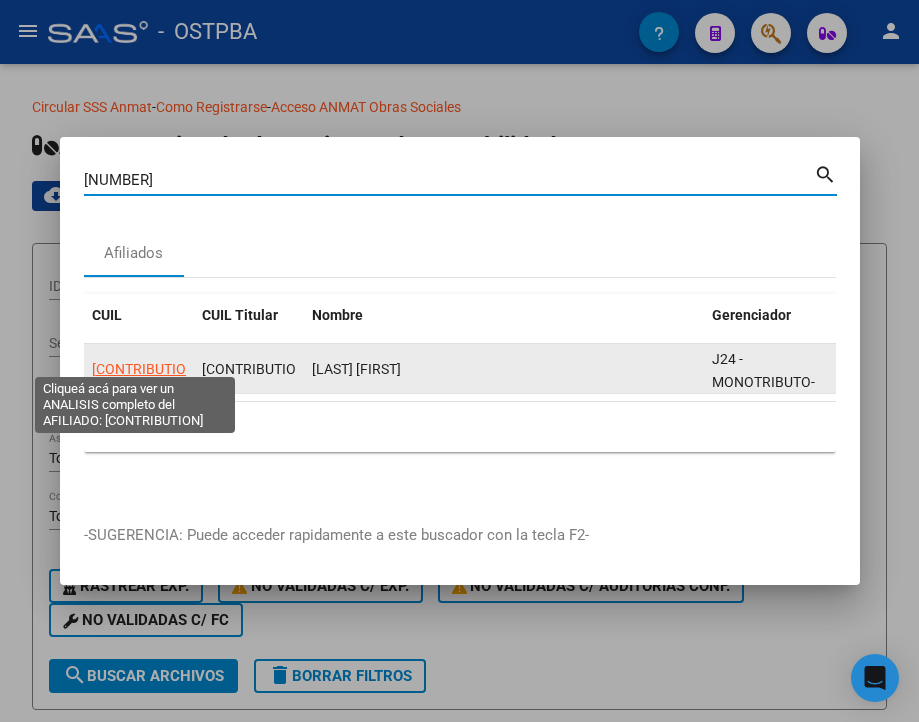 click on "[CONTRIBUTION]" 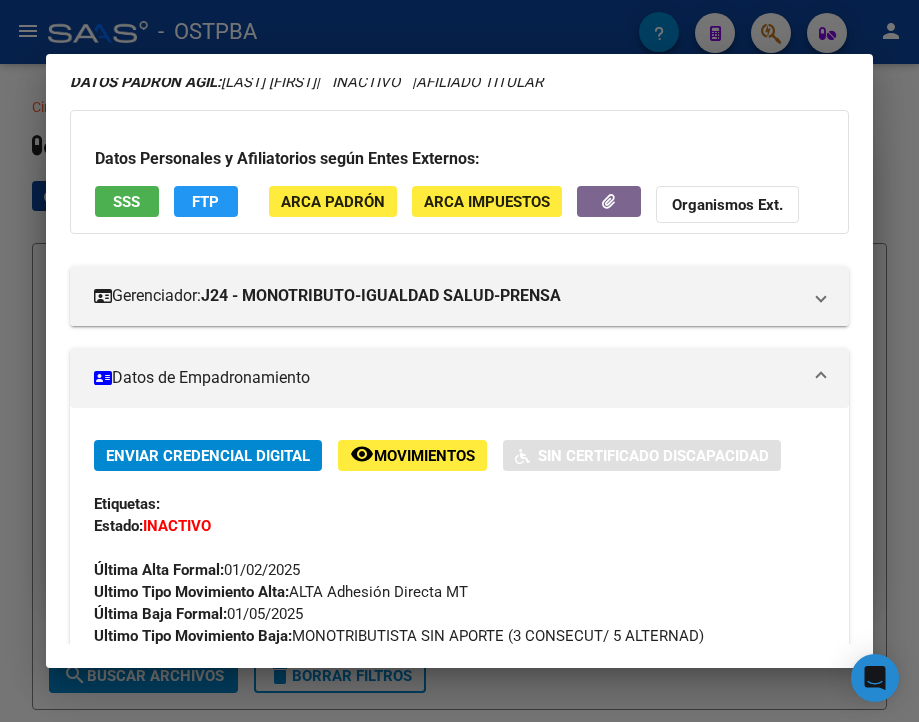 scroll, scrollTop: 200, scrollLeft: 0, axis: vertical 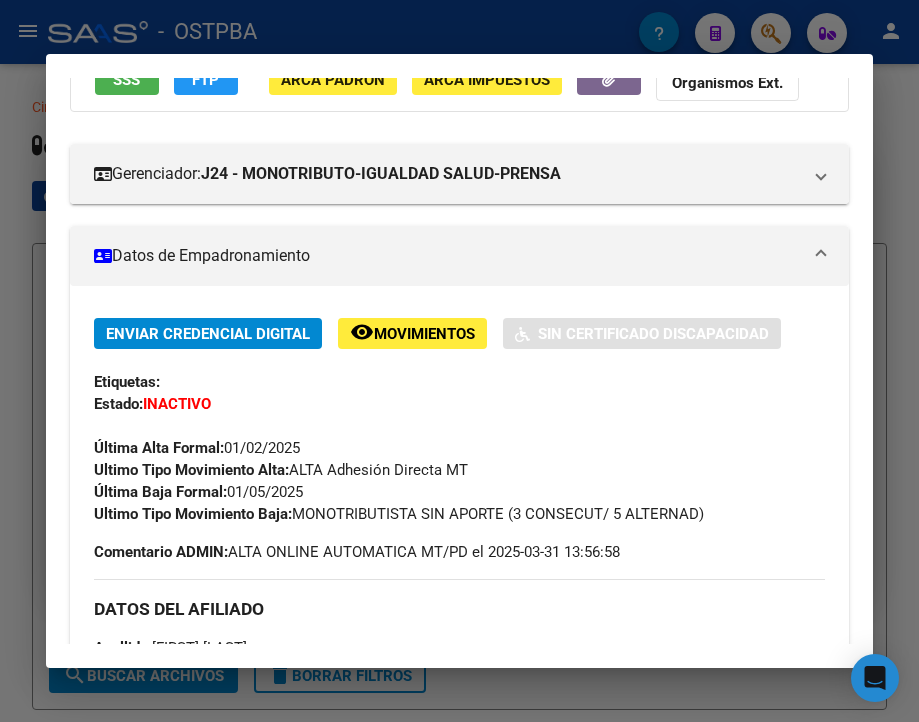 click at bounding box center [459, 361] 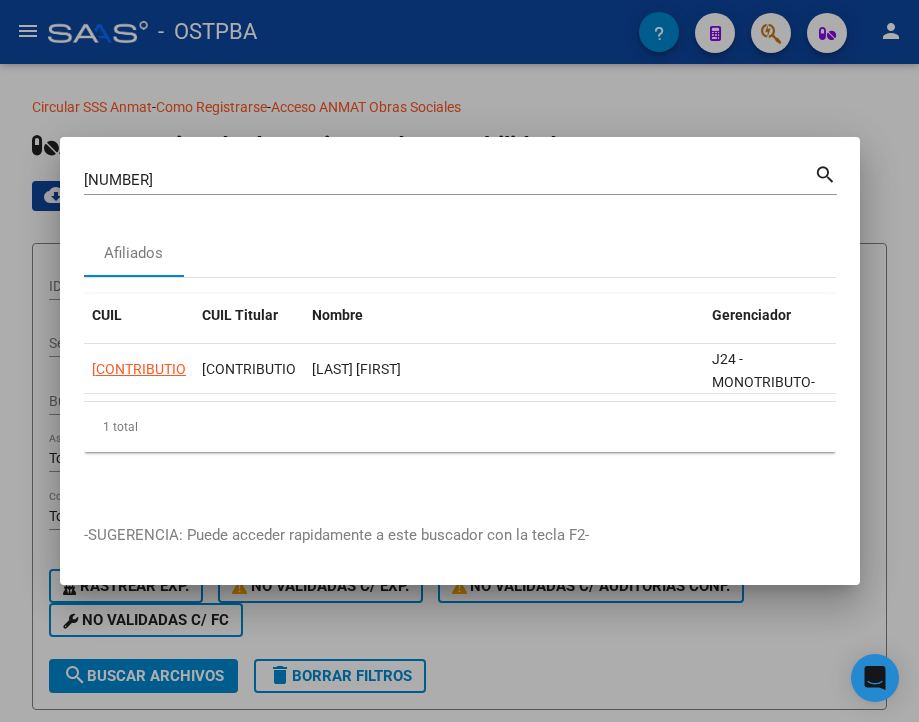 click on "[NUMBER]" at bounding box center (449, 180) 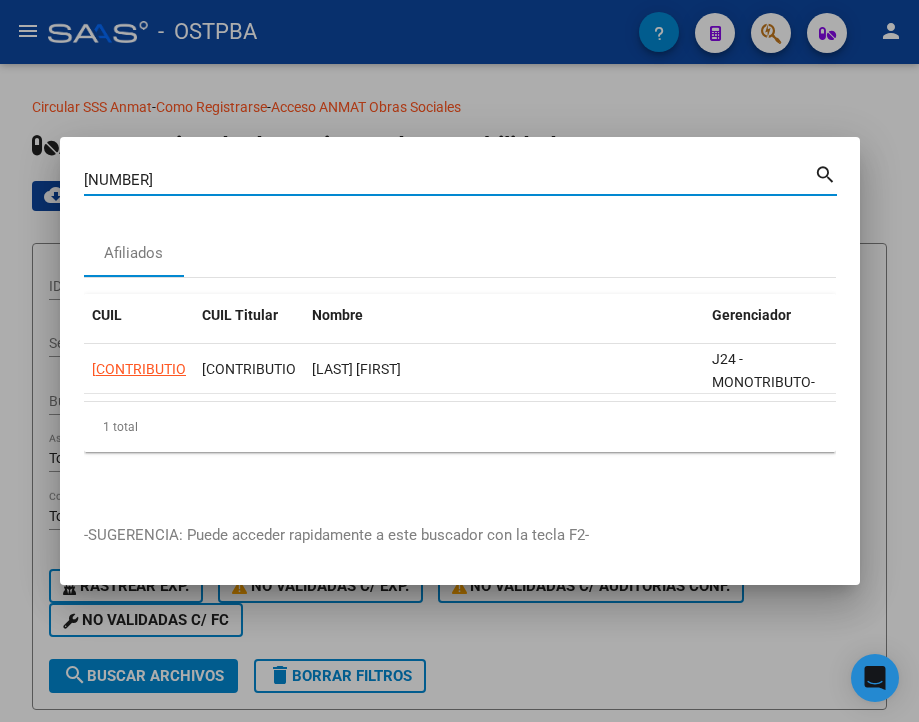 click on "[NUMBER]" at bounding box center (449, 180) 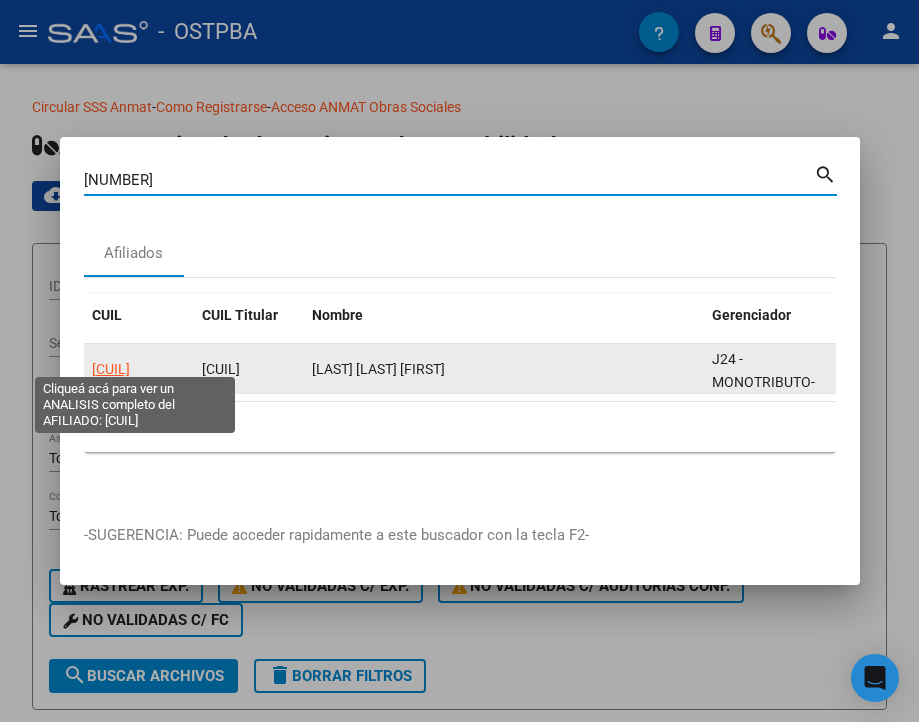 click on "[CUIL]" 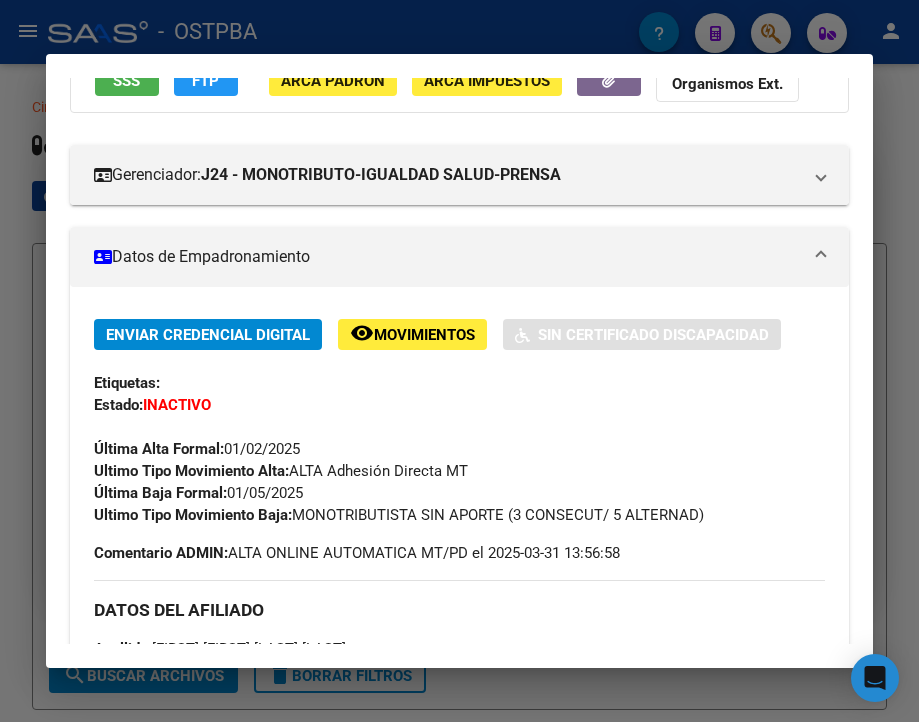 scroll, scrollTop: 200, scrollLeft: 0, axis: vertical 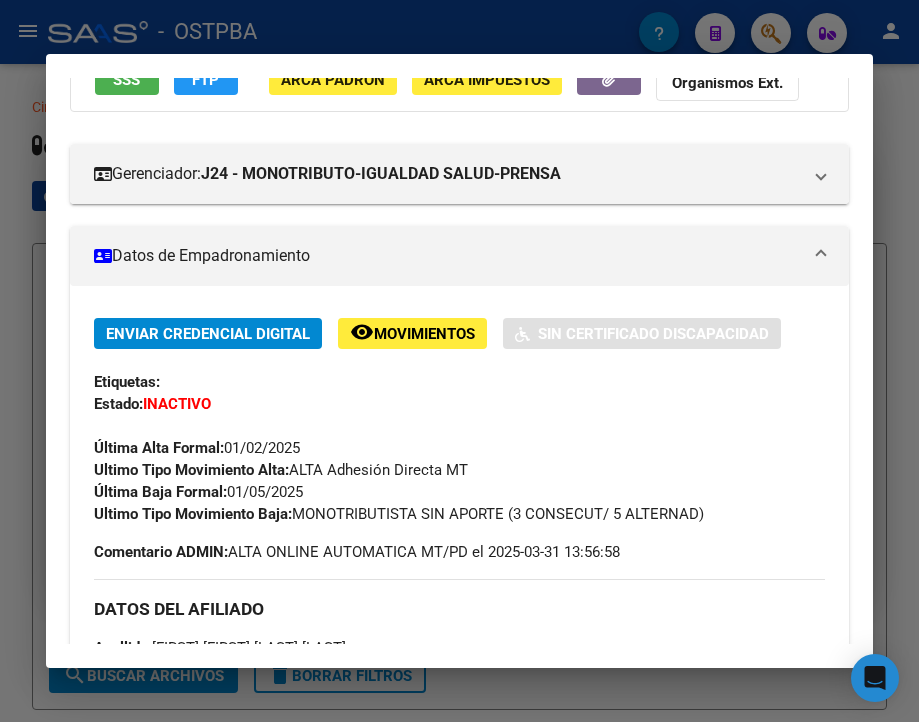 click at bounding box center [459, 361] 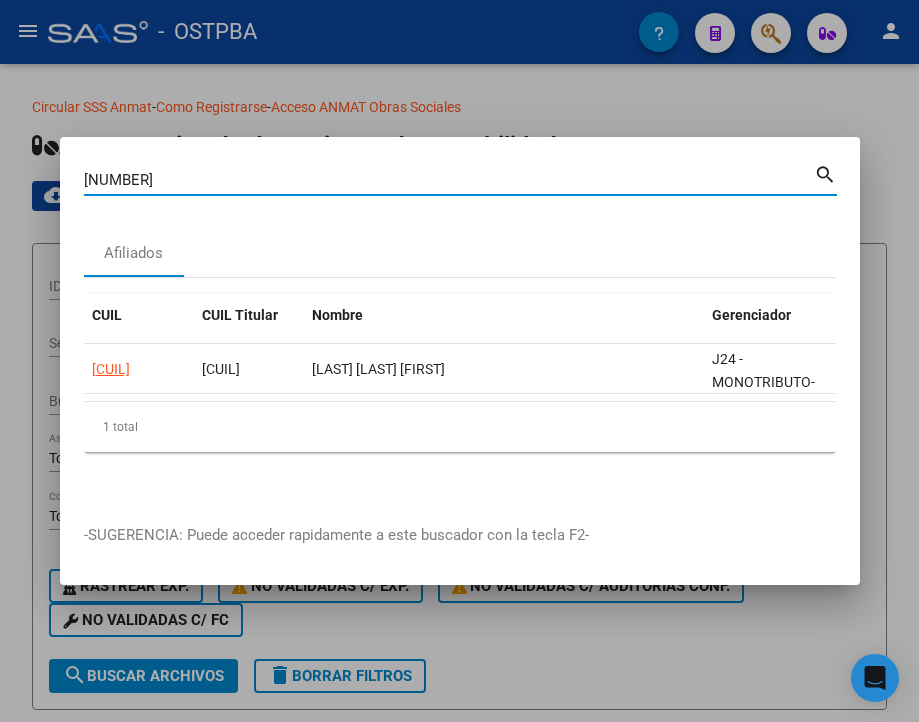 click on "[NUMBER]" at bounding box center [449, 180] 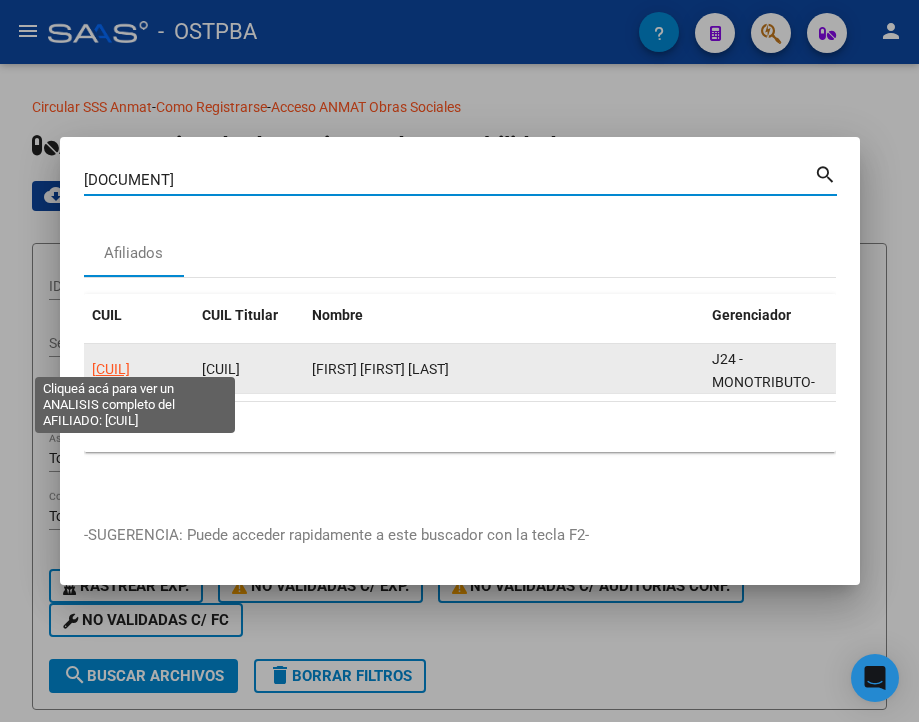 click on "[CUIL]" 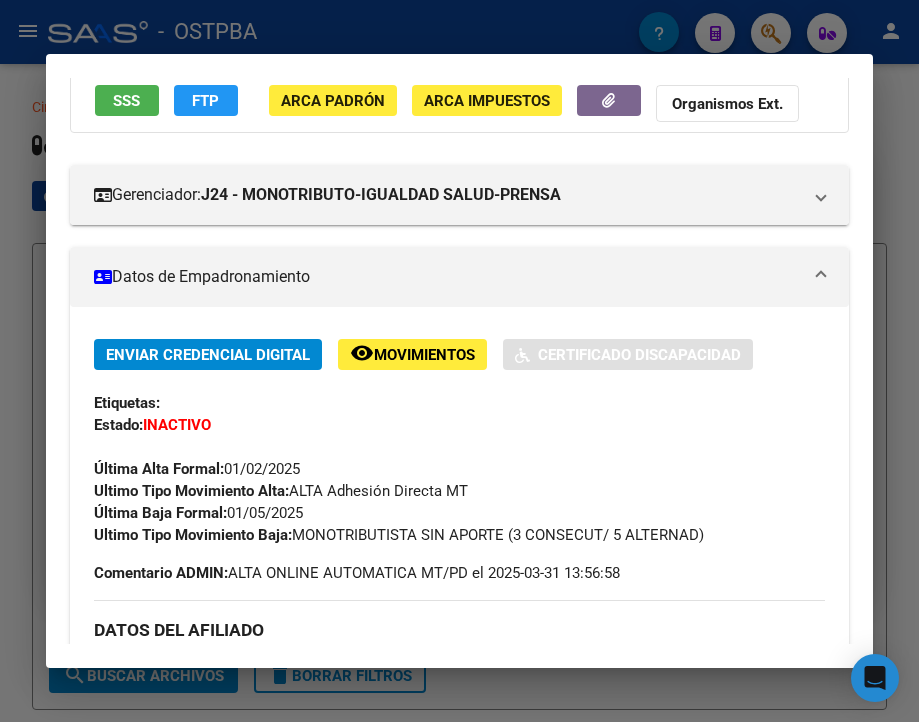 scroll, scrollTop: 200, scrollLeft: 0, axis: vertical 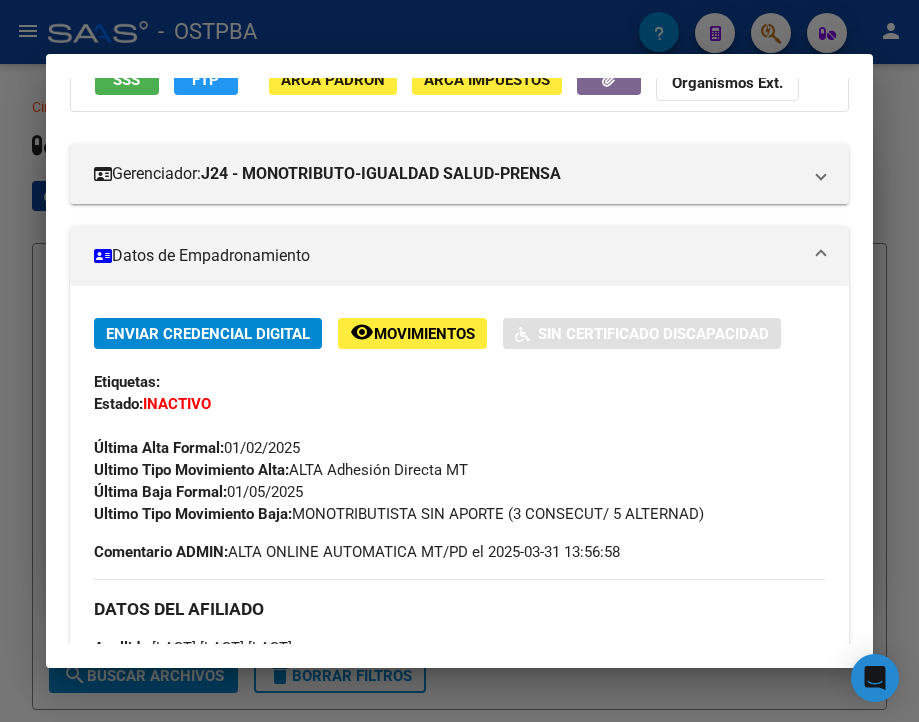 click at bounding box center [459, 361] 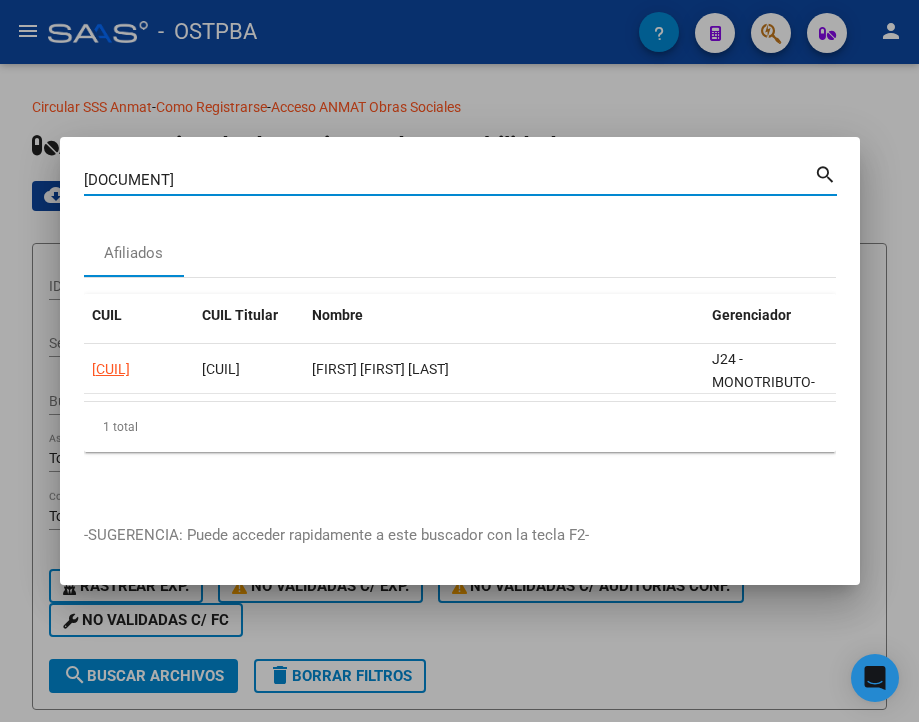click on "[DOCUMENT]" at bounding box center [449, 180] 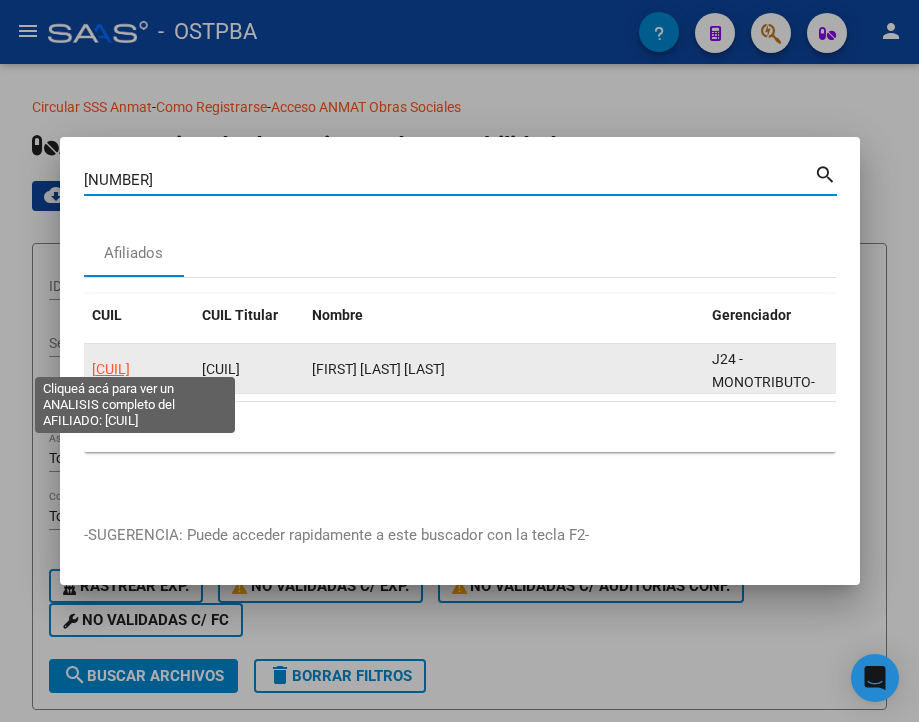 click on "[CUIL]" 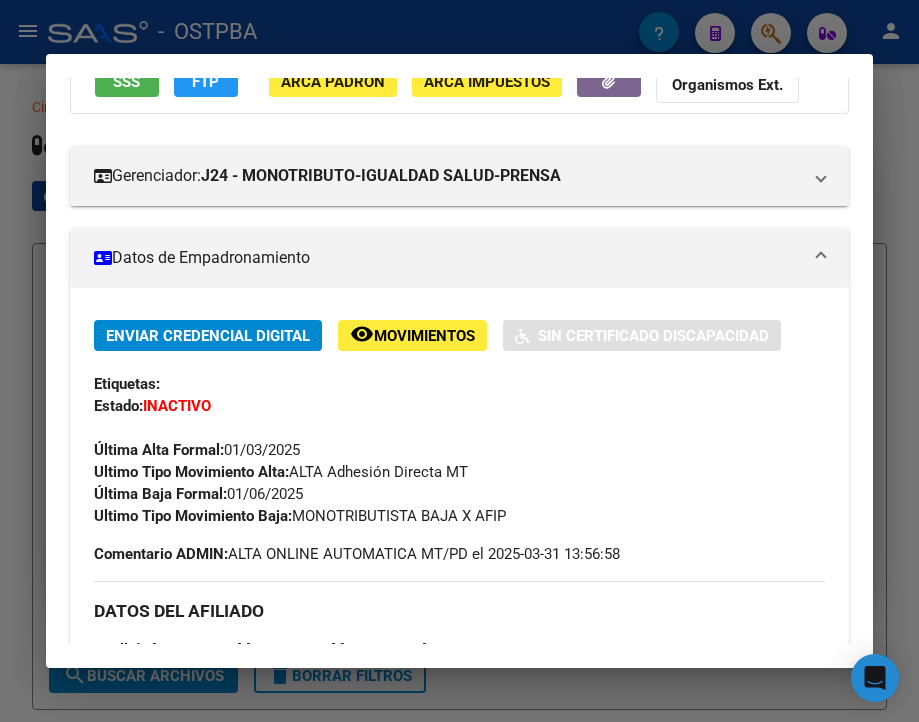 scroll, scrollTop: 200, scrollLeft: 0, axis: vertical 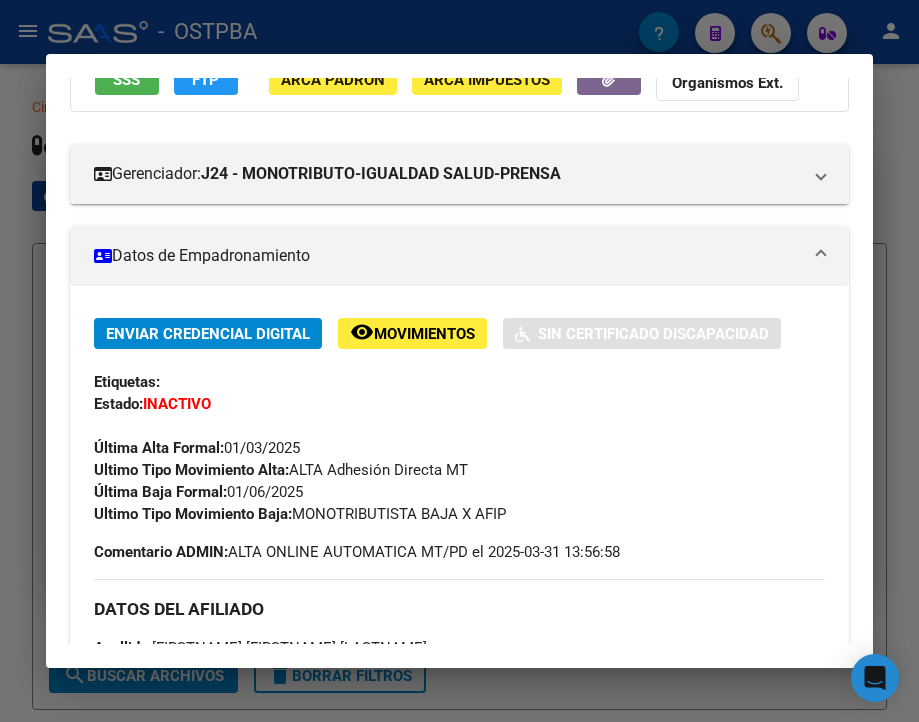 drag, startPoint x: 230, startPoint y: 507, endPoint x: 340, endPoint y: 512, distance: 110.11358 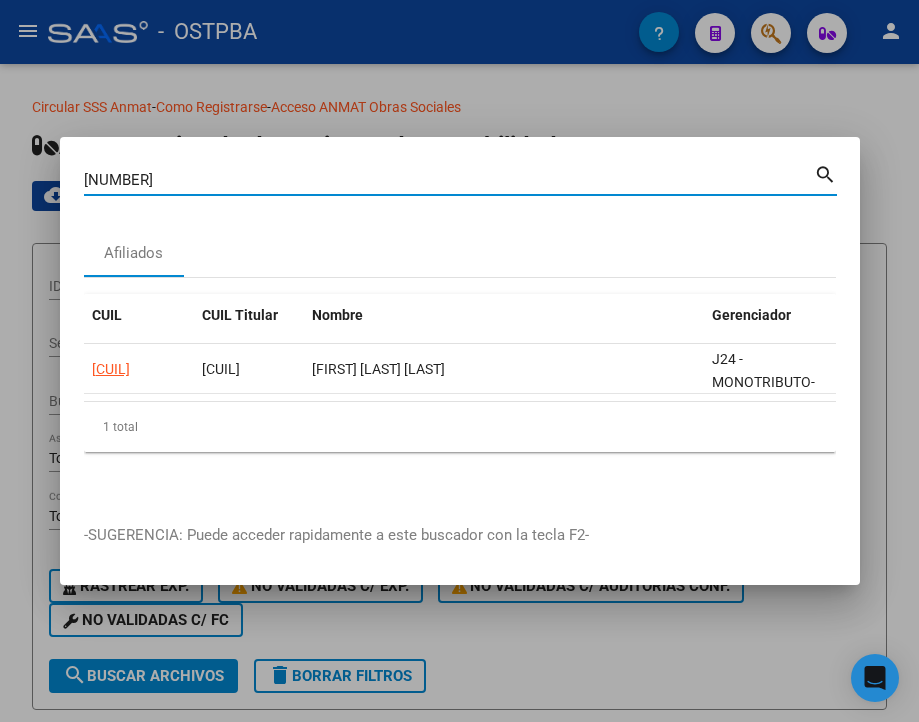 click on "[NUMBER]" at bounding box center [449, 180] 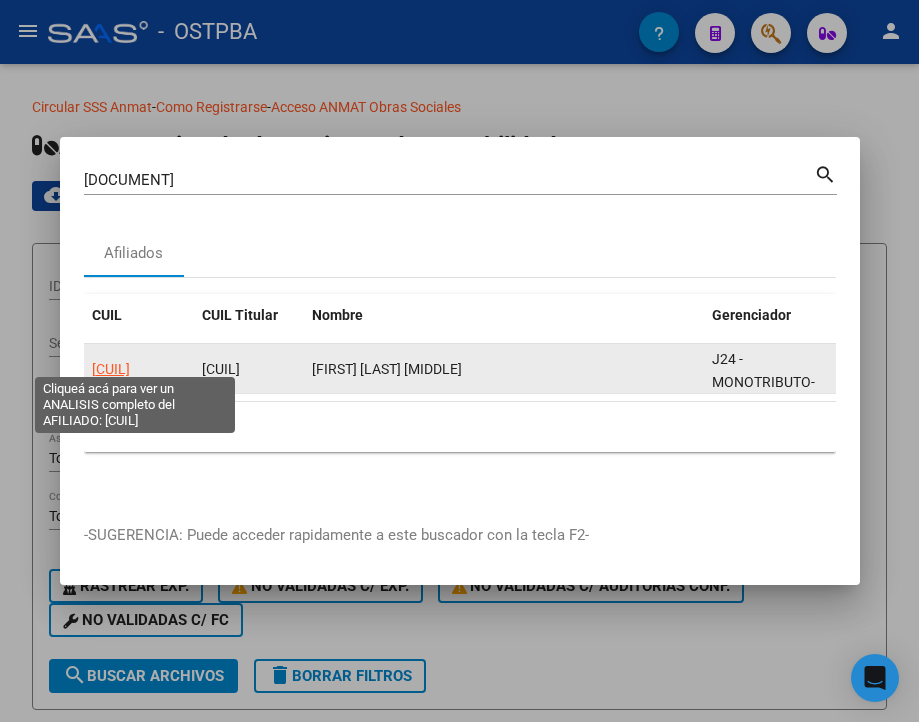 click on "[CUIL]" 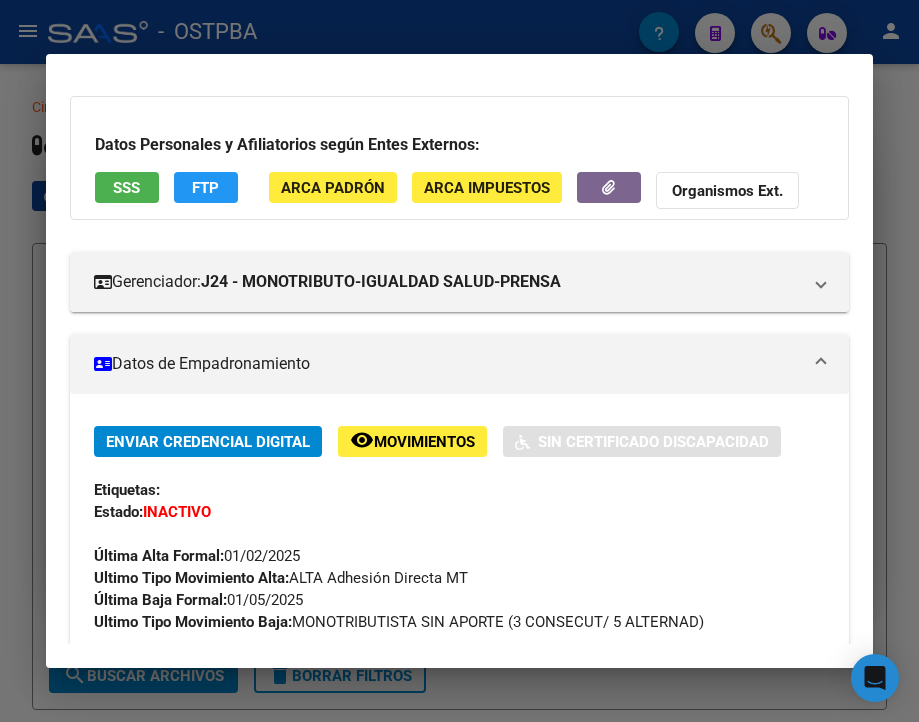 scroll, scrollTop: 200, scrollLeft: 0, axis: vertical 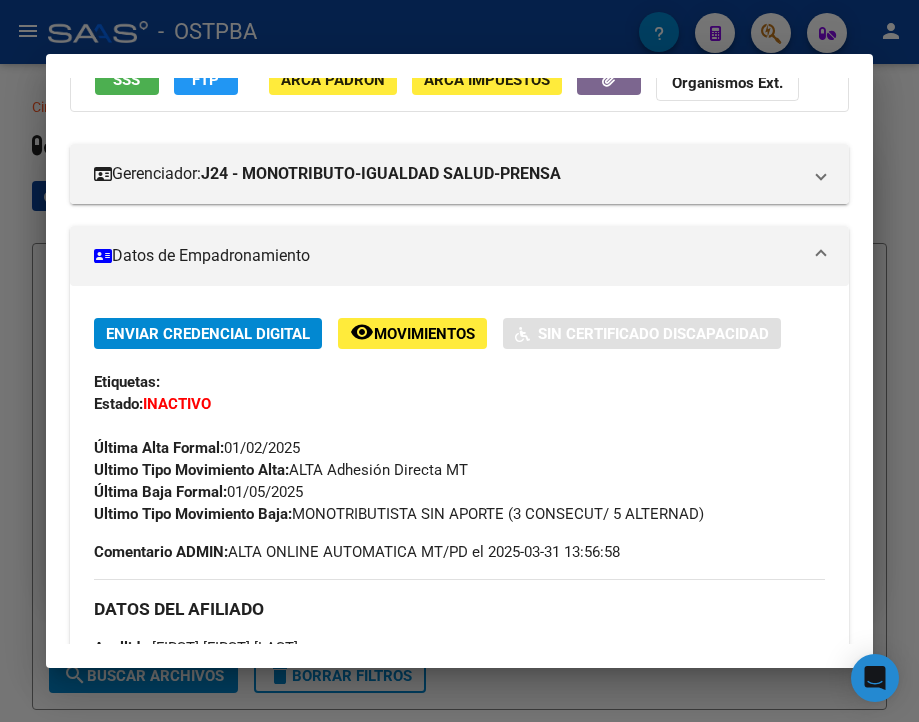 click at bounding box center [459, 361] 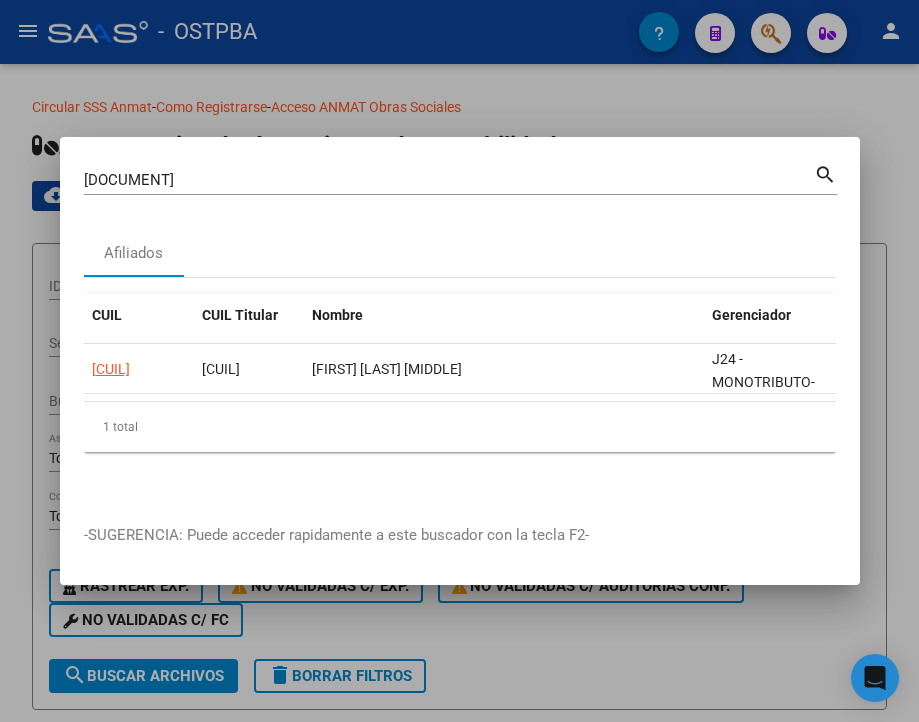 click on "[DOCUMENT]" at bounding box center [449, 180] 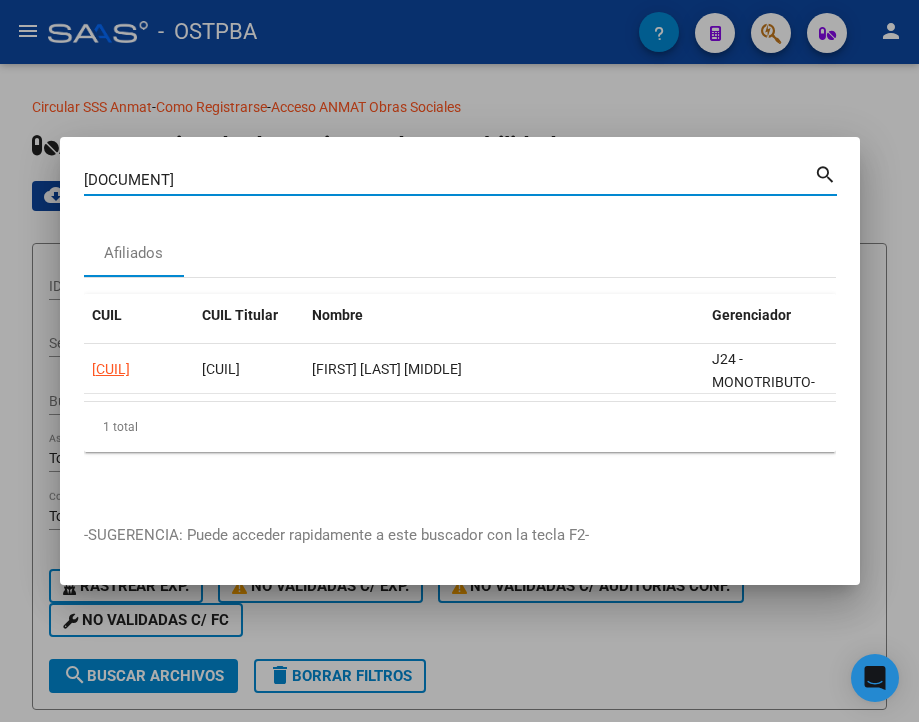 click on "[DOCUMENT]" at bounding box center [449, 180] 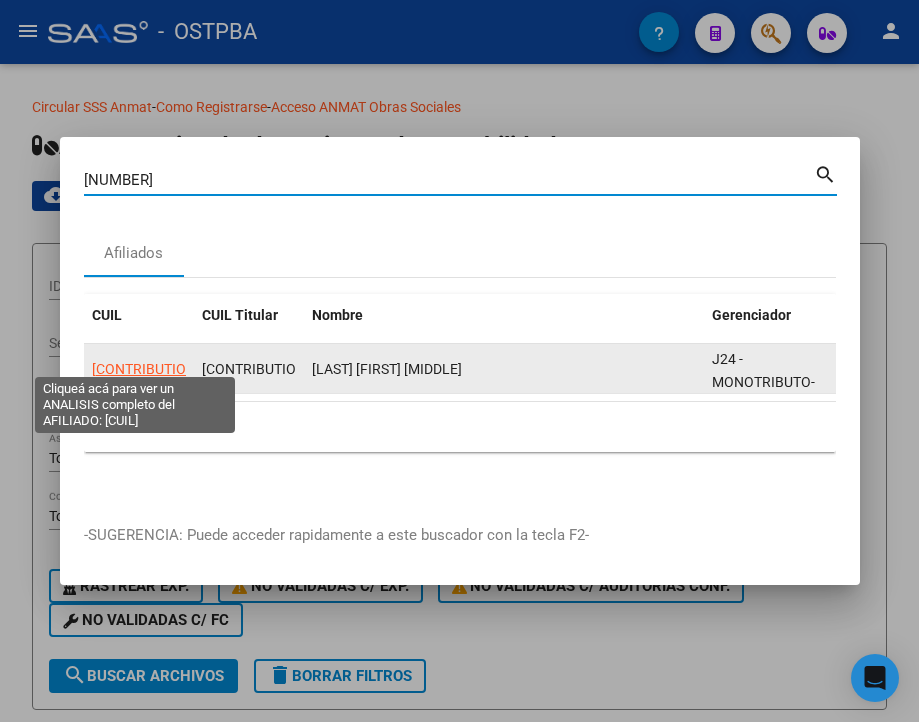 click on "[CONTRIBUTION]" 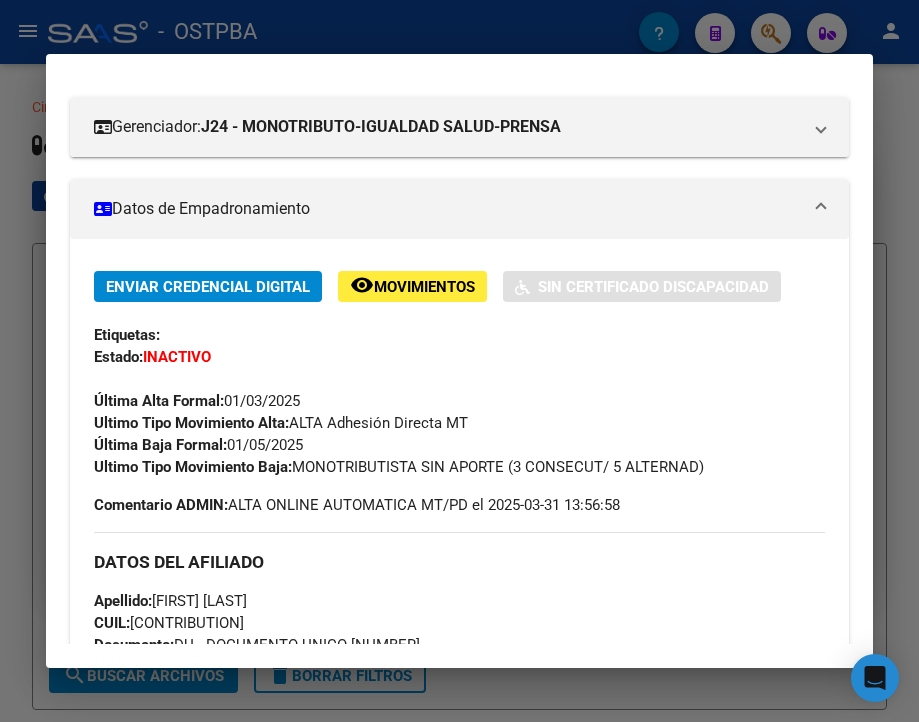 scroll, scrollTop: 300, scrollLeft: 0, axis: vertical 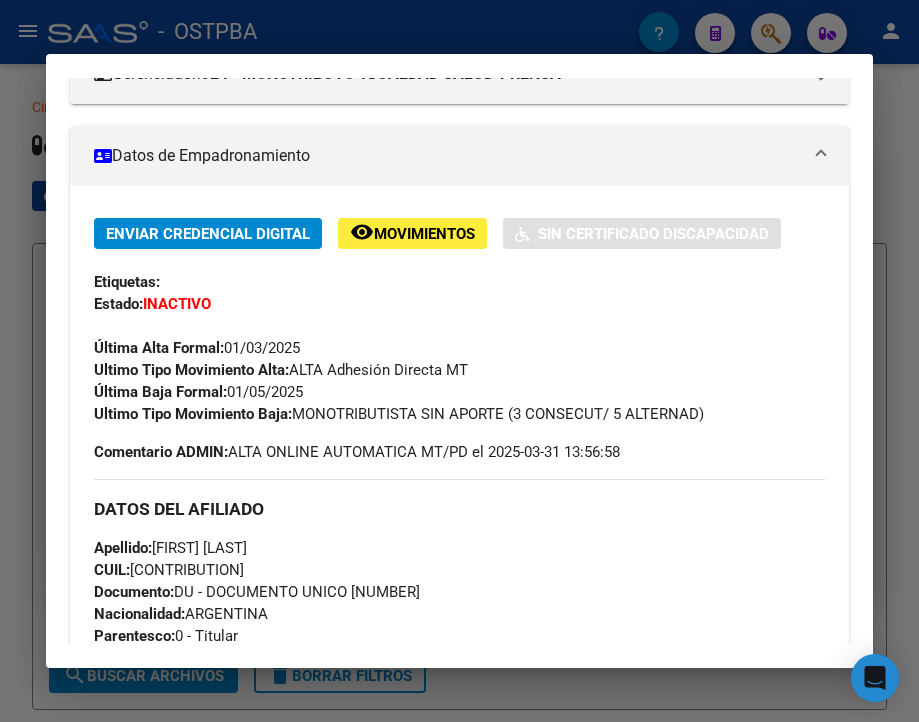 click at bounding box center [459, 361] 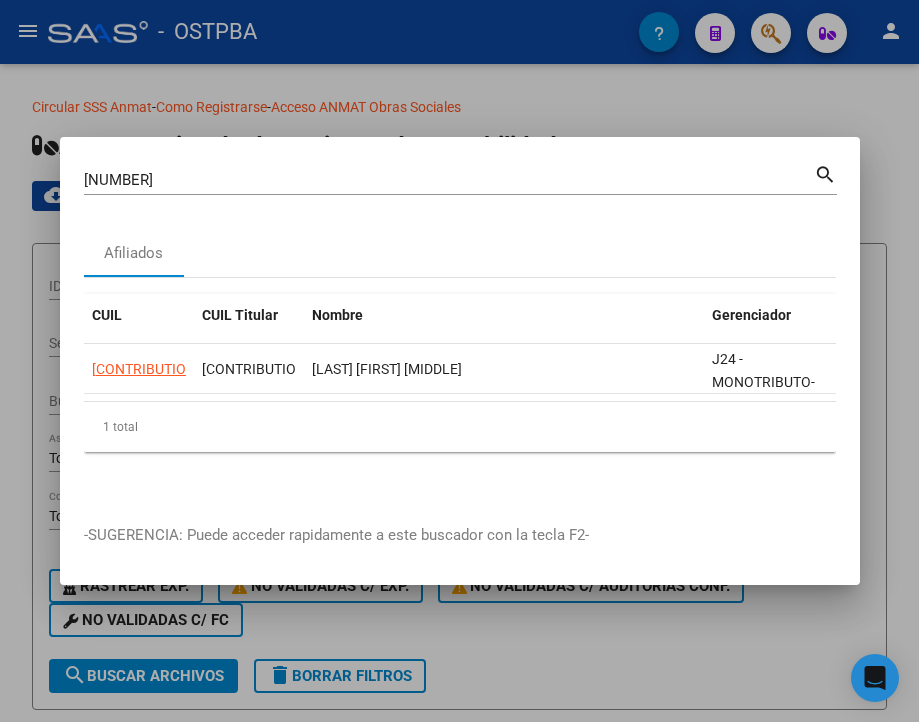 click on "[NUMBER]" at bounding box center [449, 180] 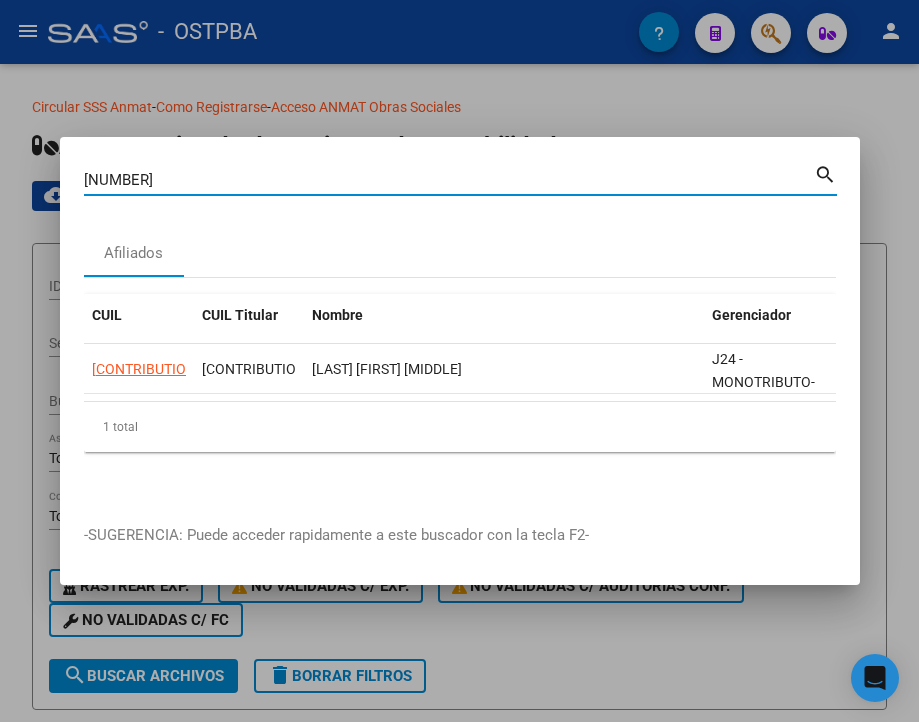 click on "[NUMBER]" at bounding box center [449, 180] 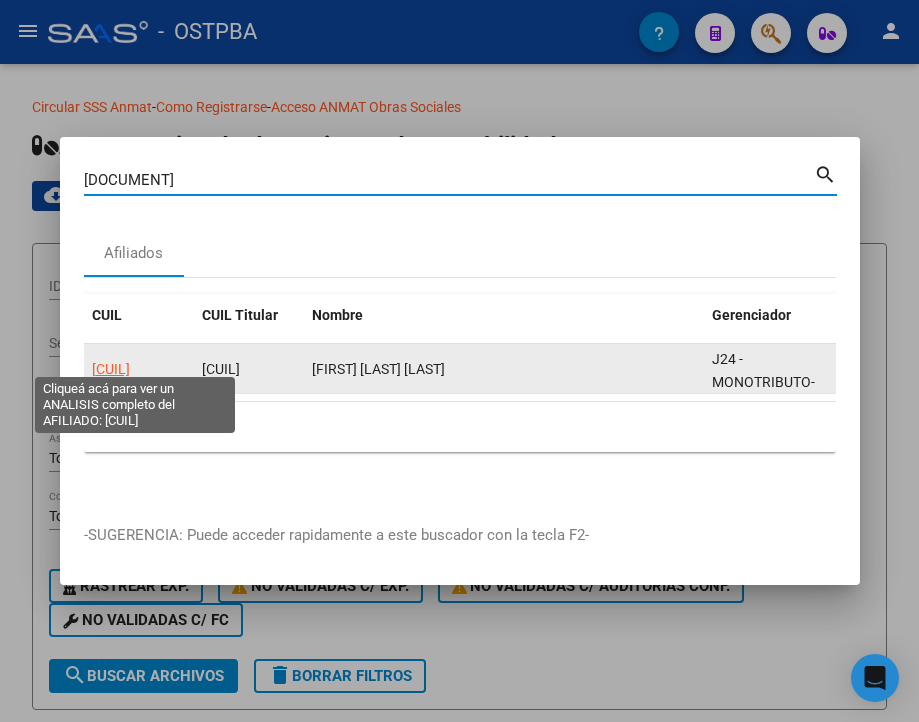 click on "[CUIL]" 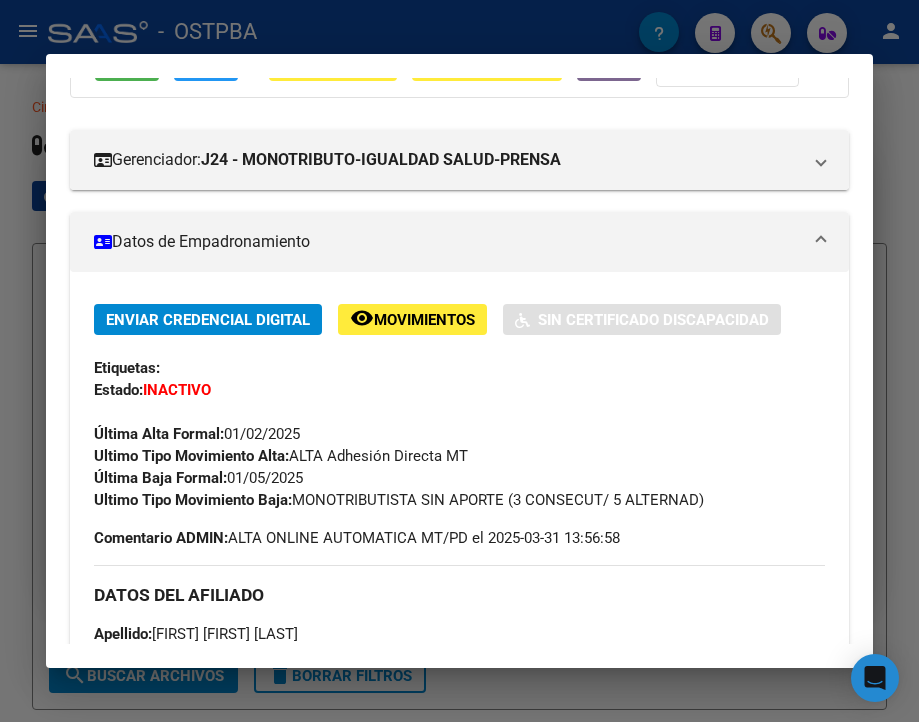 scroll, scrollTop: 300, scrollLeft: 0, axis: vertical 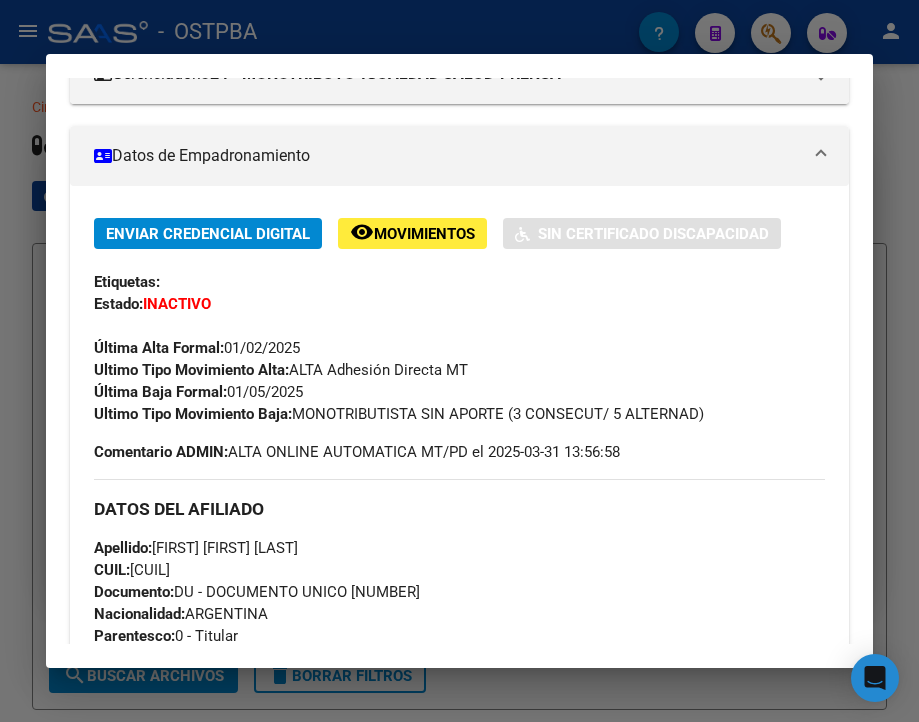 click at bounding box center [459, 361] 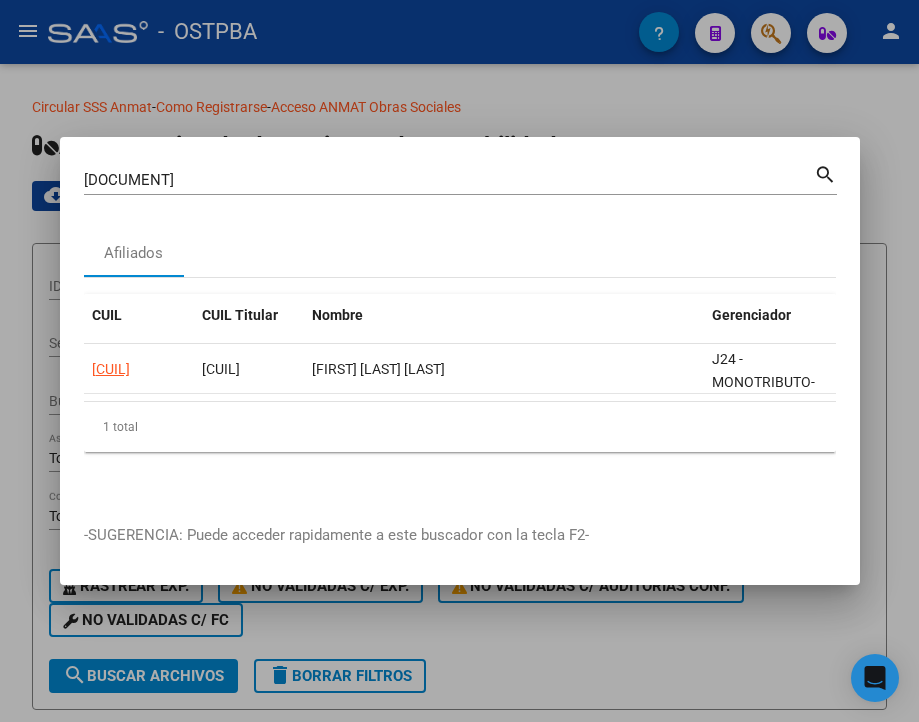 click on "[DOCUMENT]" at bounding box center (449, 180) 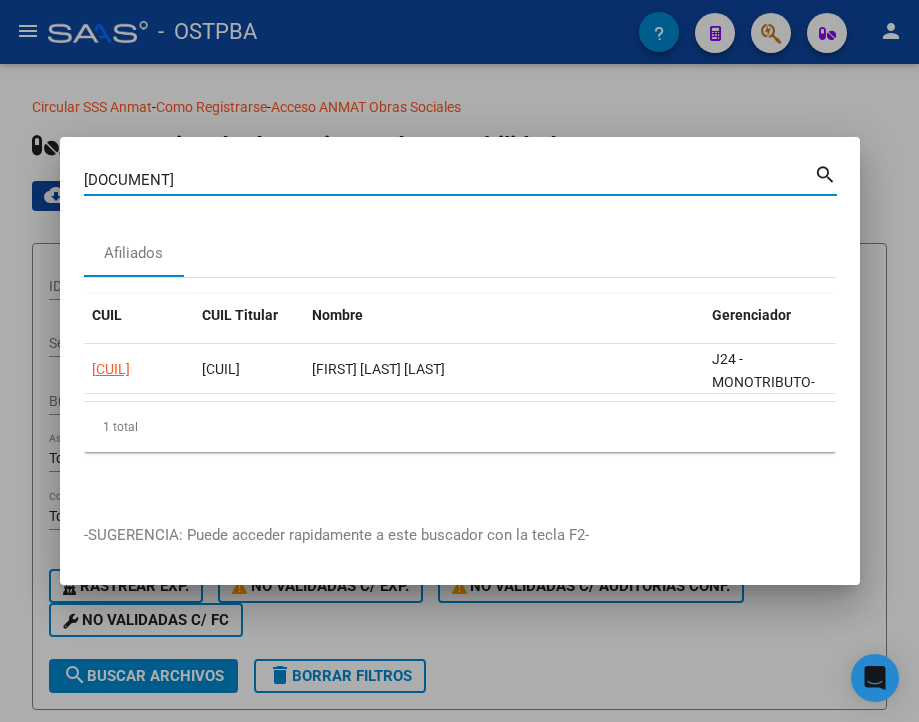 click on "[DOCUMENT]" at bounding box center [449, 180] 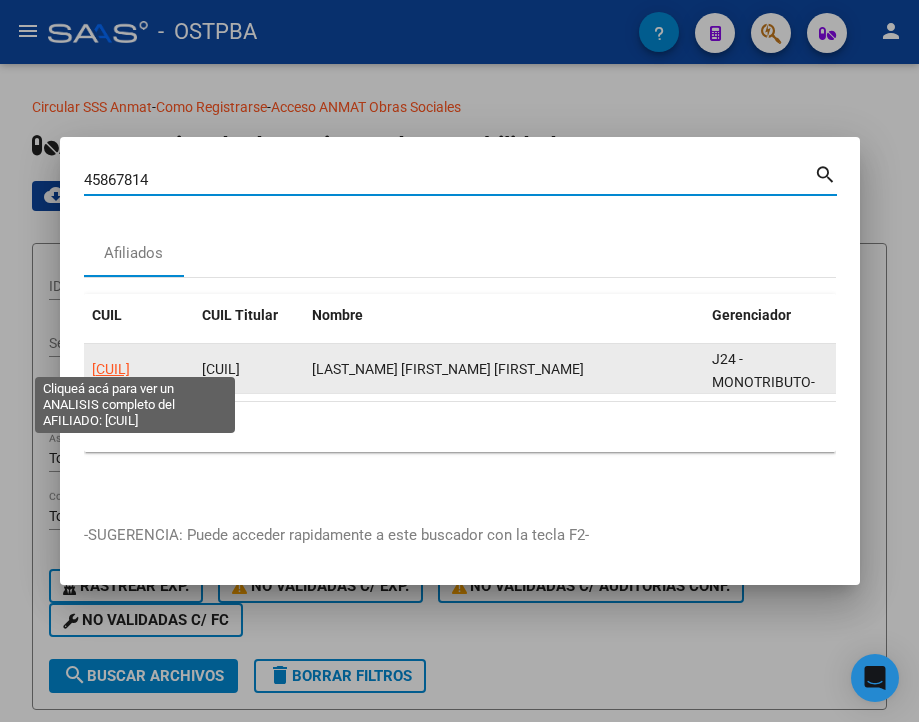 click on "[CUIL]" 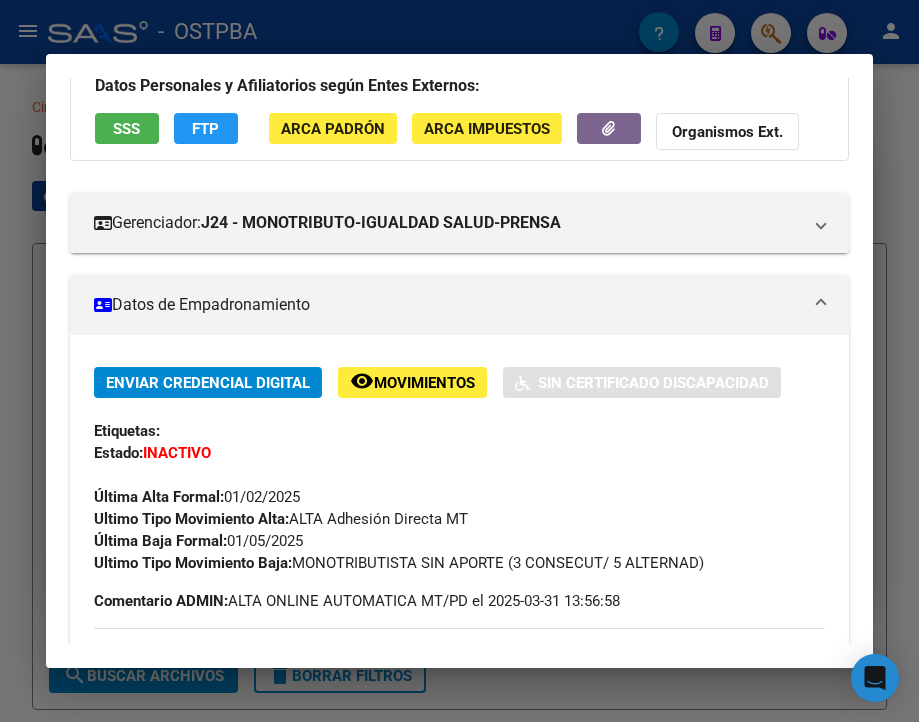 scroll, scrollTop: 200, scrollLeft: 0, axis: vertical 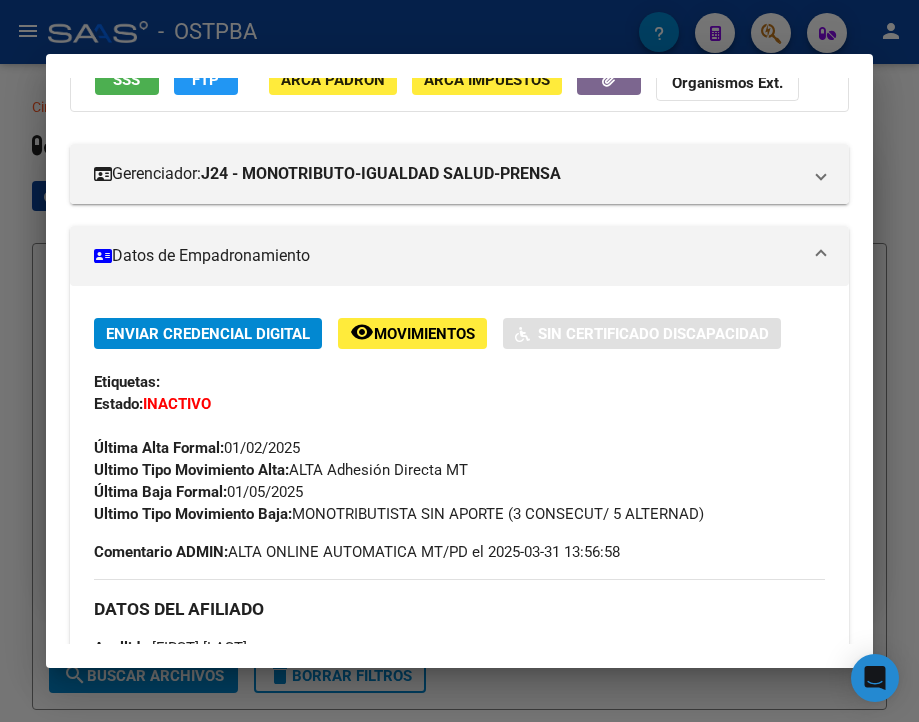 click at bounding box center [459, 361] 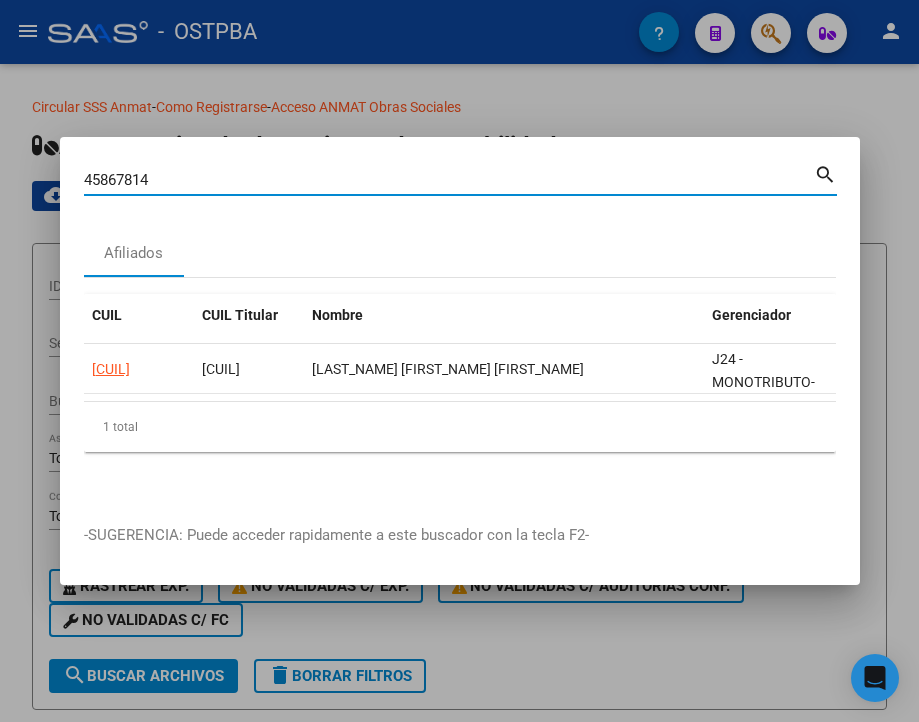 click on "45867814" at bounding box center (449, 180) 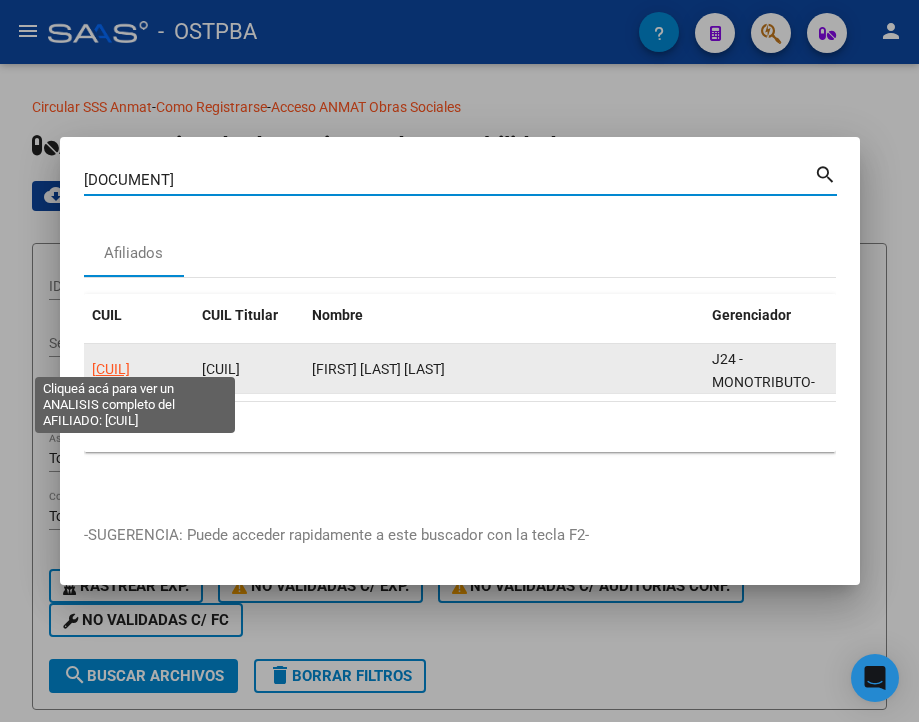 click on "[CUIL]" 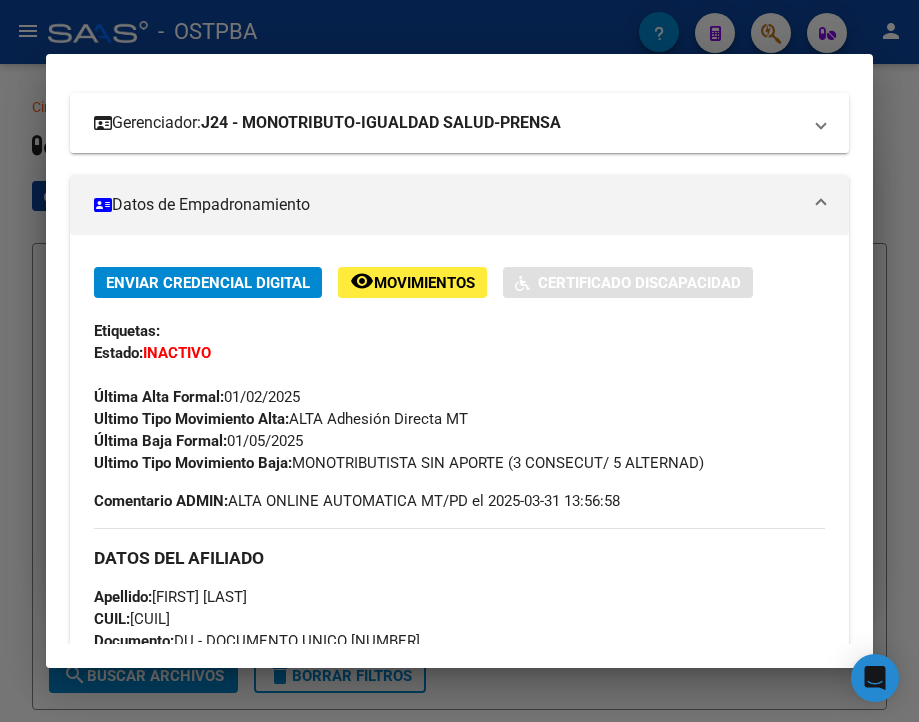 scroll, scrollTop: 260, scrollLeft: 0, axis: vertical 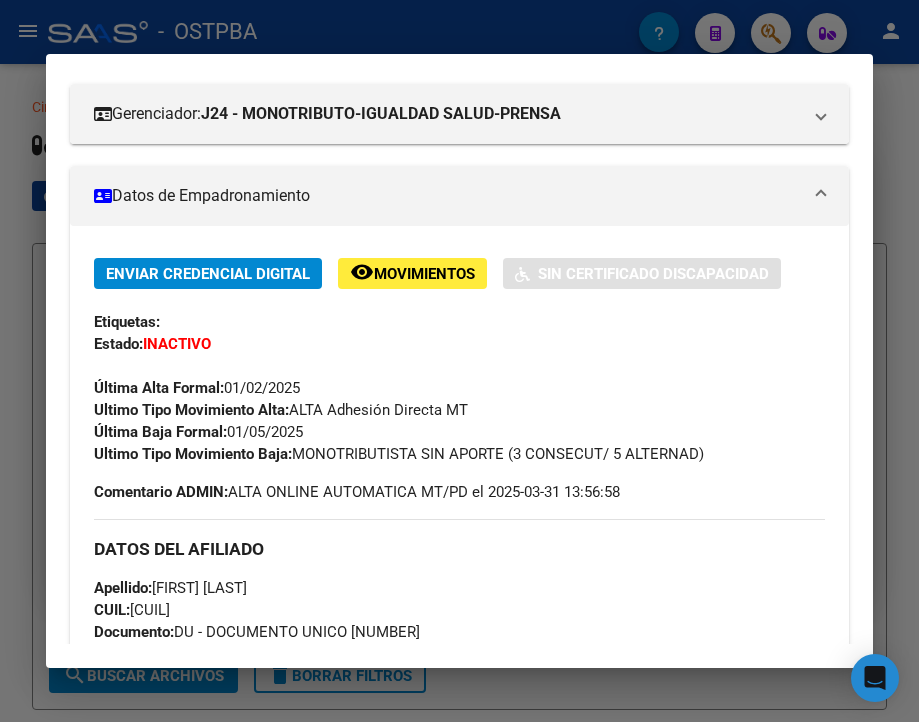 click at bounding box center [459, 361] 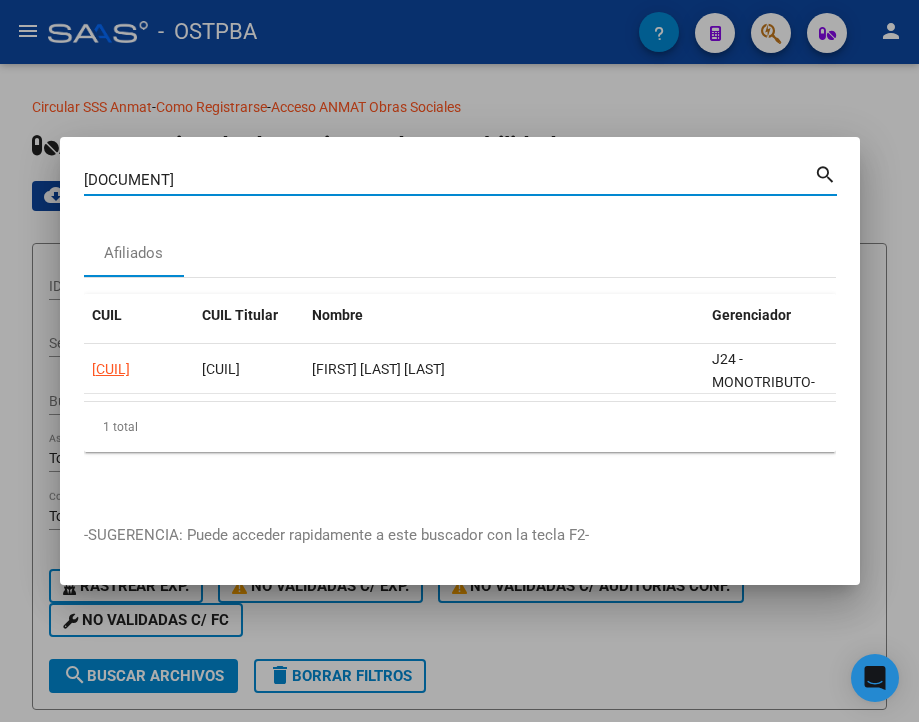 click on "[DOCUMENT]" at bounding box center [449, 180] 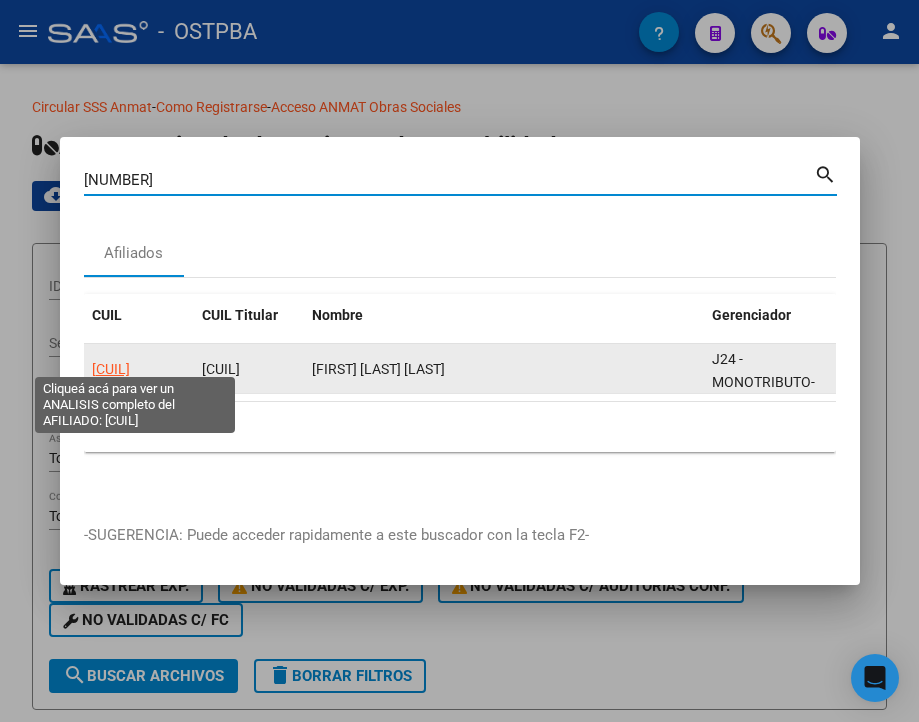 click on "[CUIL]" 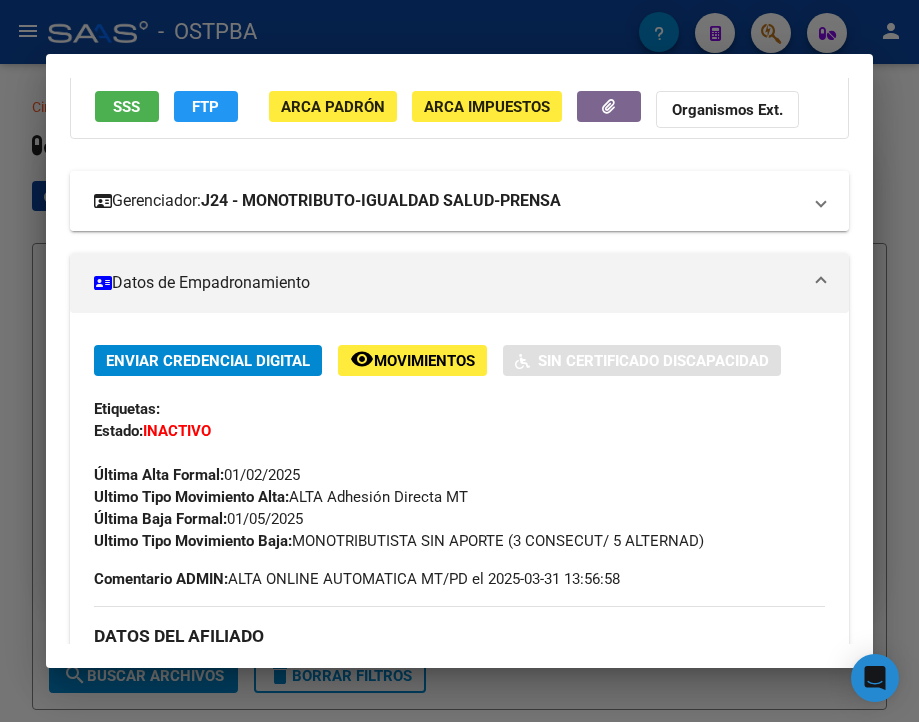 scroll, scrollTop: 200, scrollLeft: 0, axis: vertical 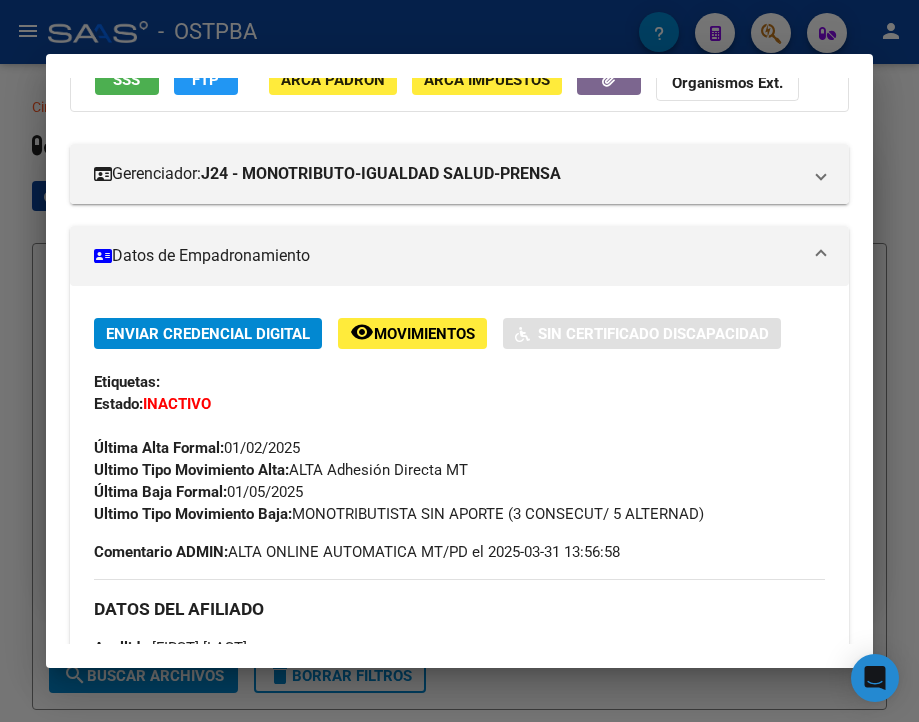 click at bounding box center (459, 361) 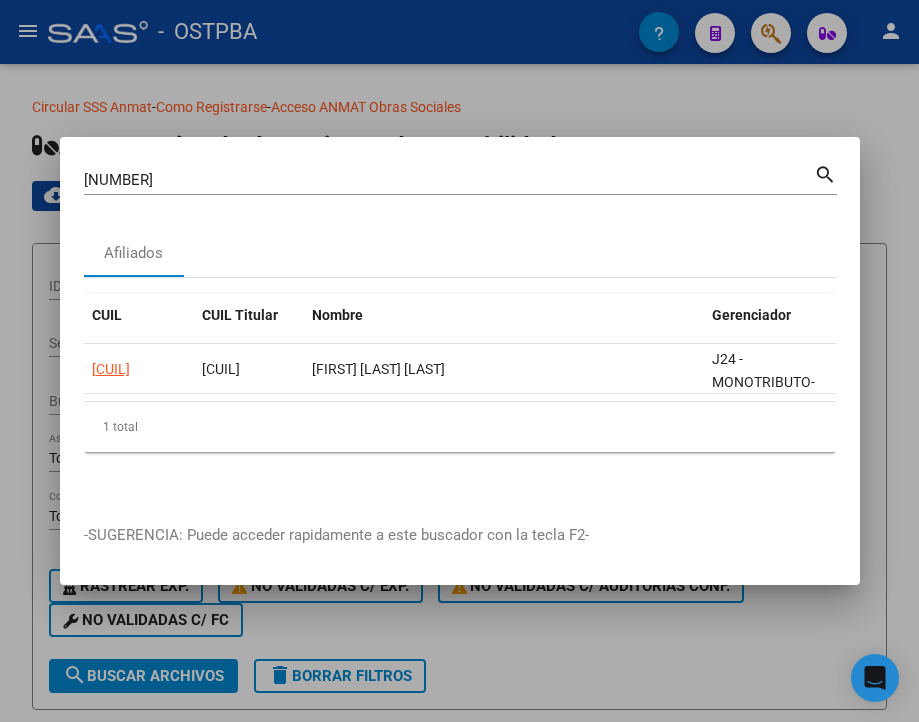 click on "[NUMBER]" at bounding box center (449, 180) 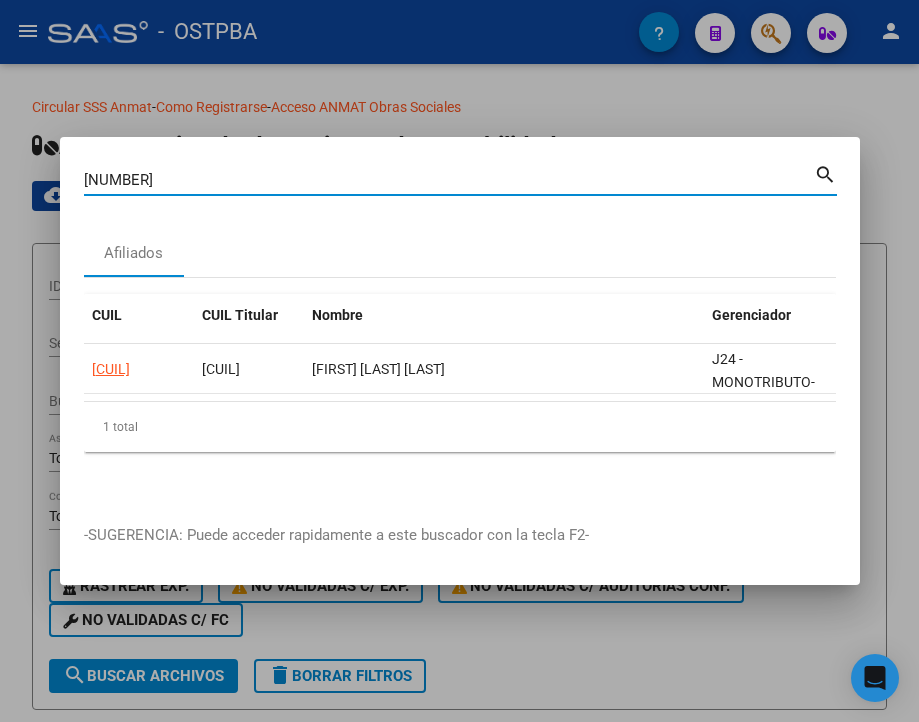 click on "[NUMBER]" at bounding box center (449, 180) 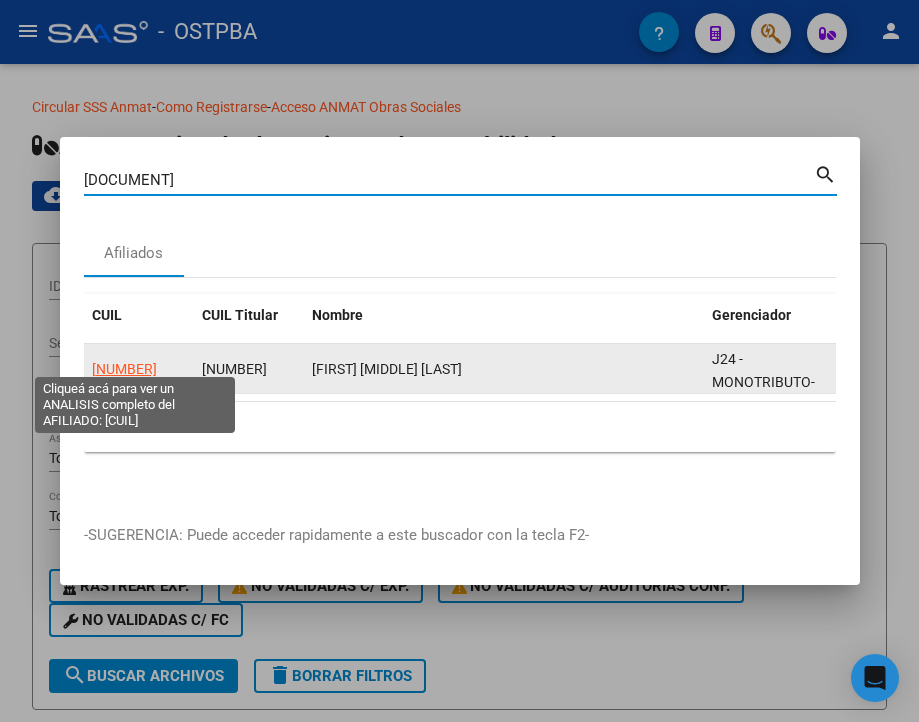 click on "[NUMBER]" 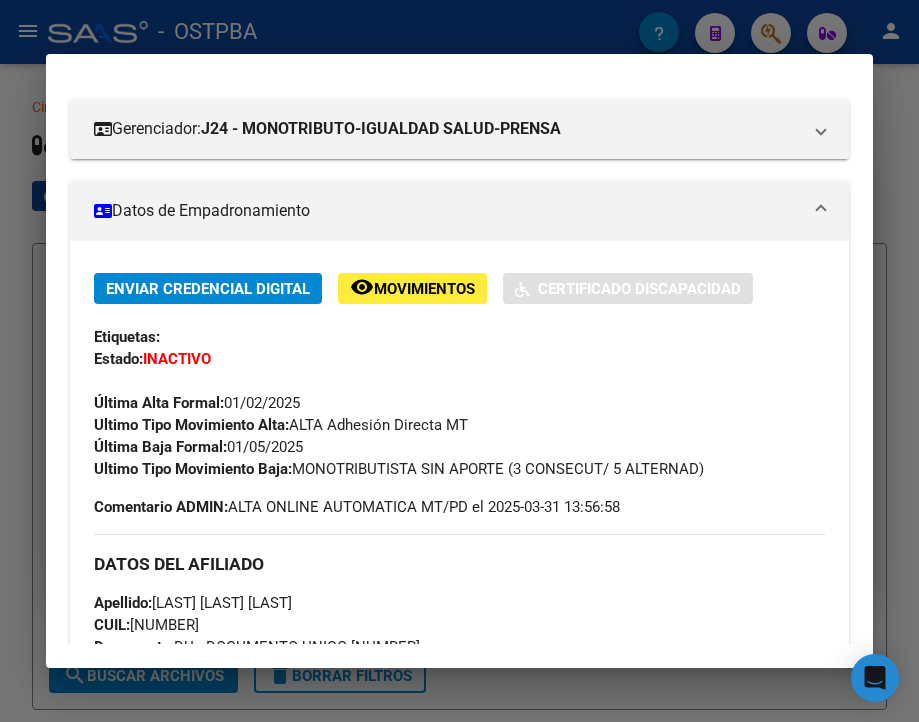 scroll, scrollTop: 300, scrollLeft: 0, axis: vertical 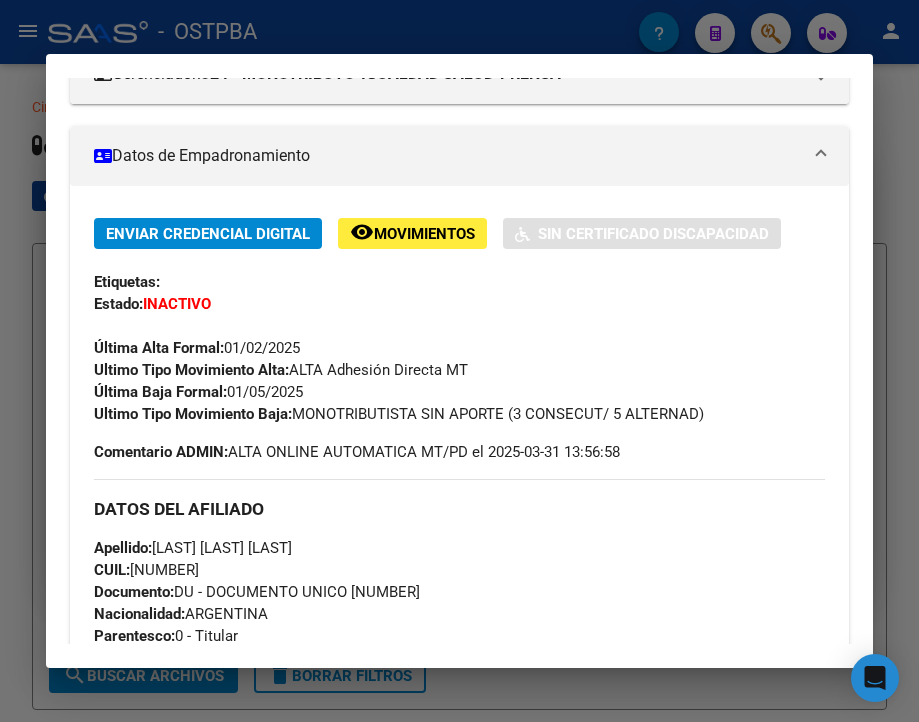 click at bounding box center [459, 361] 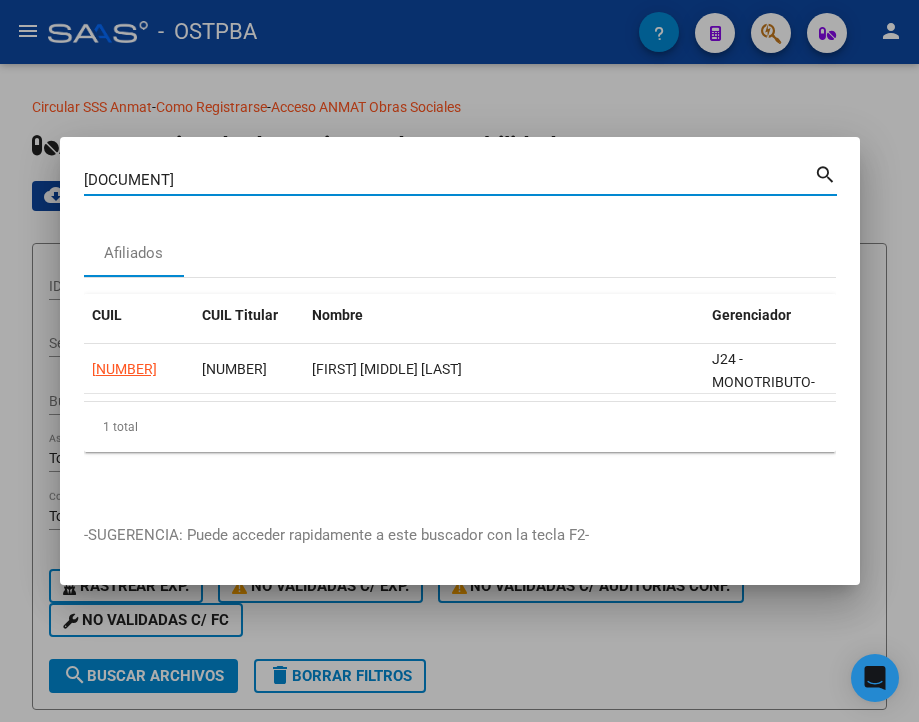 click on "[DOCUMENT]" at bounding box center [449, 180] 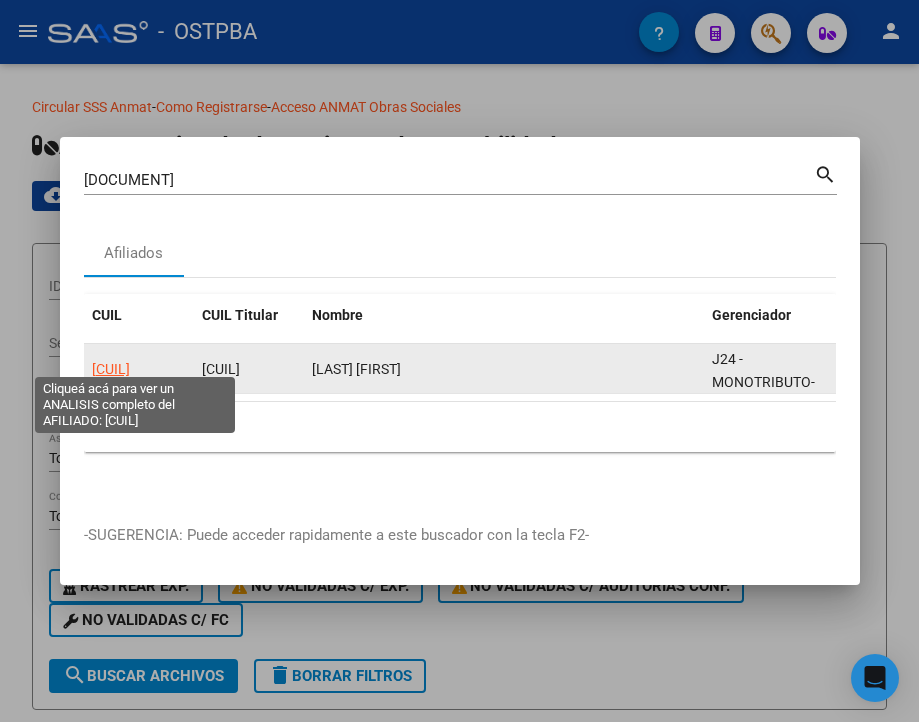 click on "[CUIL]" 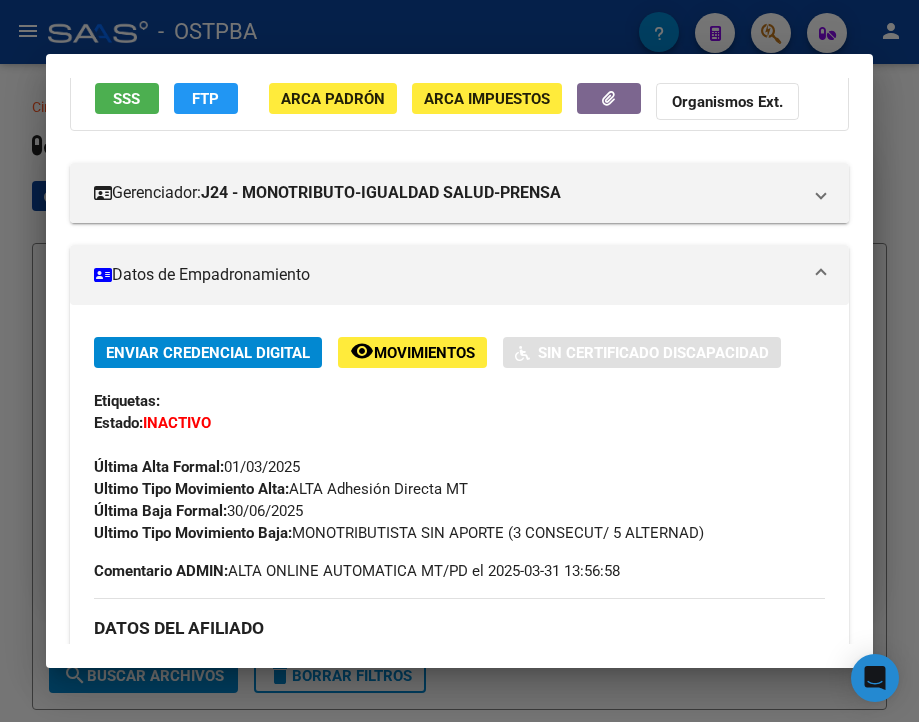 scroll, scrollTop: 200, scrollLeft: 0, axis: vertical 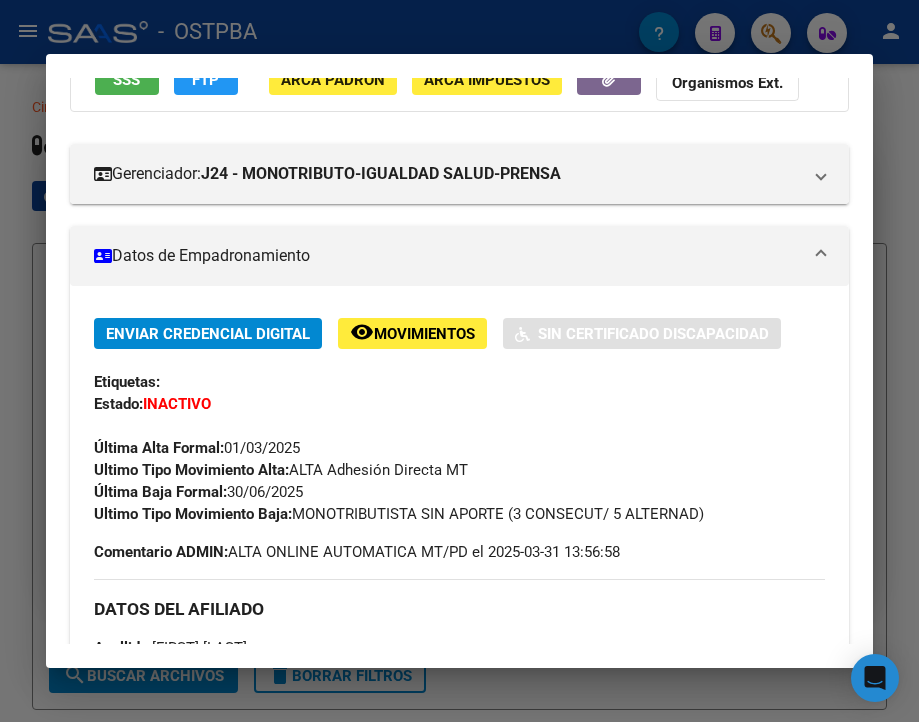 click at bounding box center (459, 361) 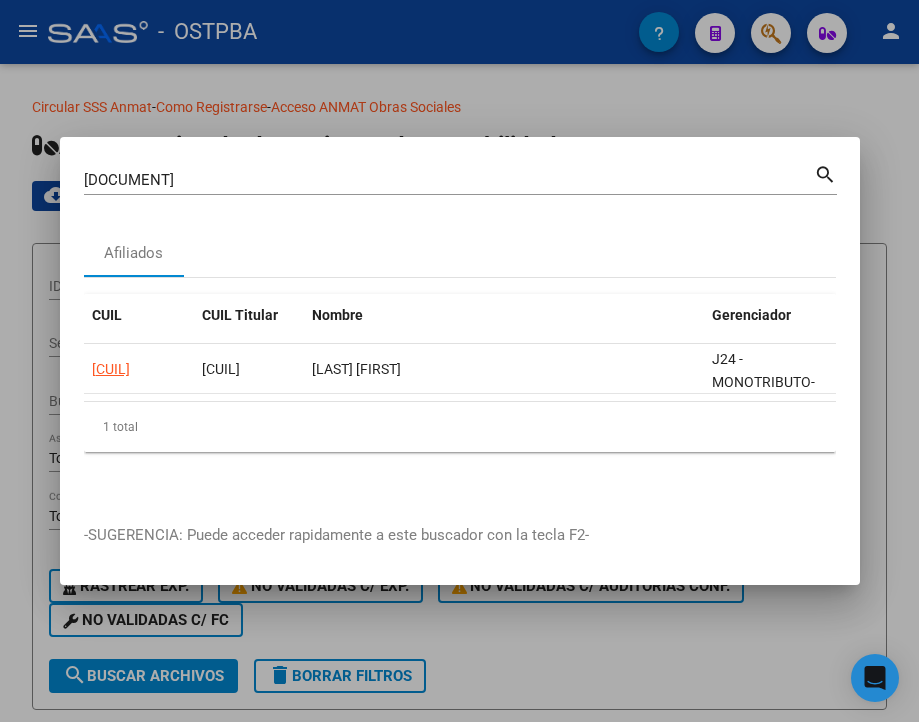 click on "[NUMBER] Buscar (apellido, dni, cuil, nro traspaso, cuit, obra social)" at bounding box center [449, 180] 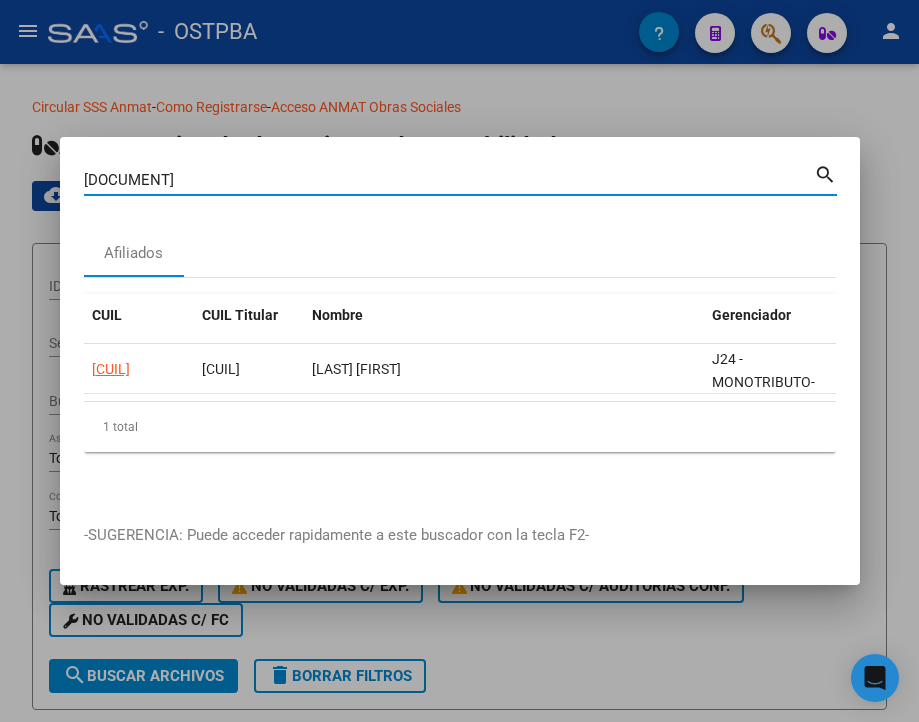 click on "[DOCUMENT]" at bounding box center (449, 180) 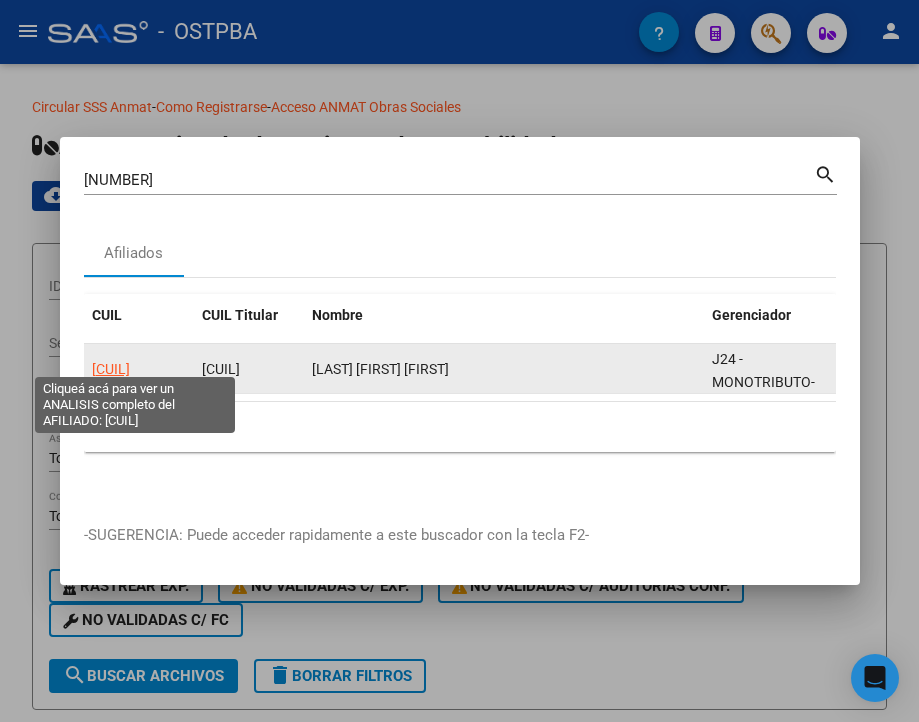 click on "[CUIL]" 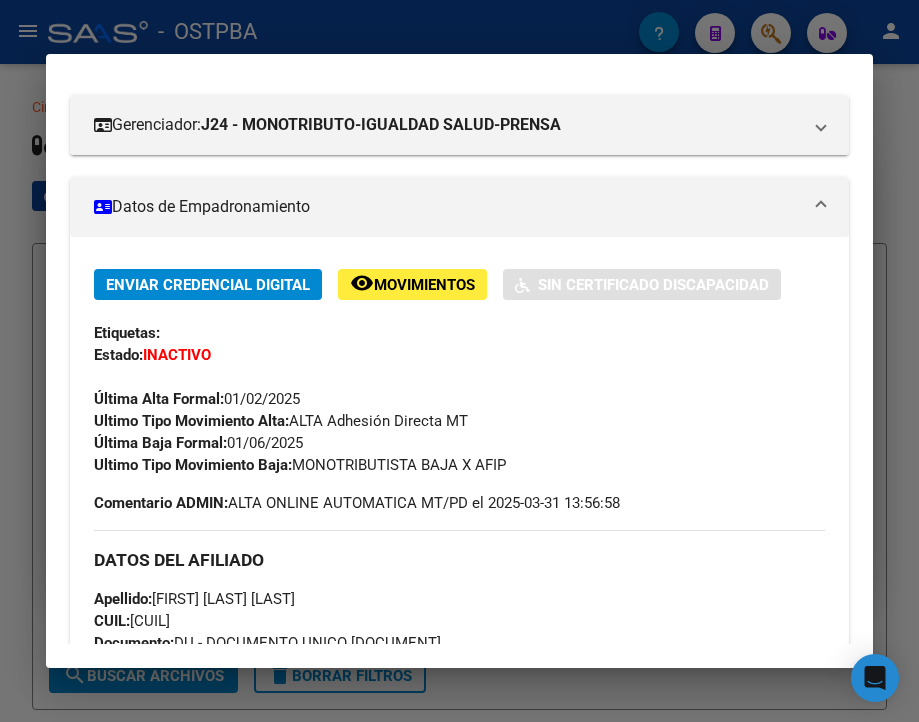 scroll, scrollTop: 300, scrollLeft: 0, axis: vertical 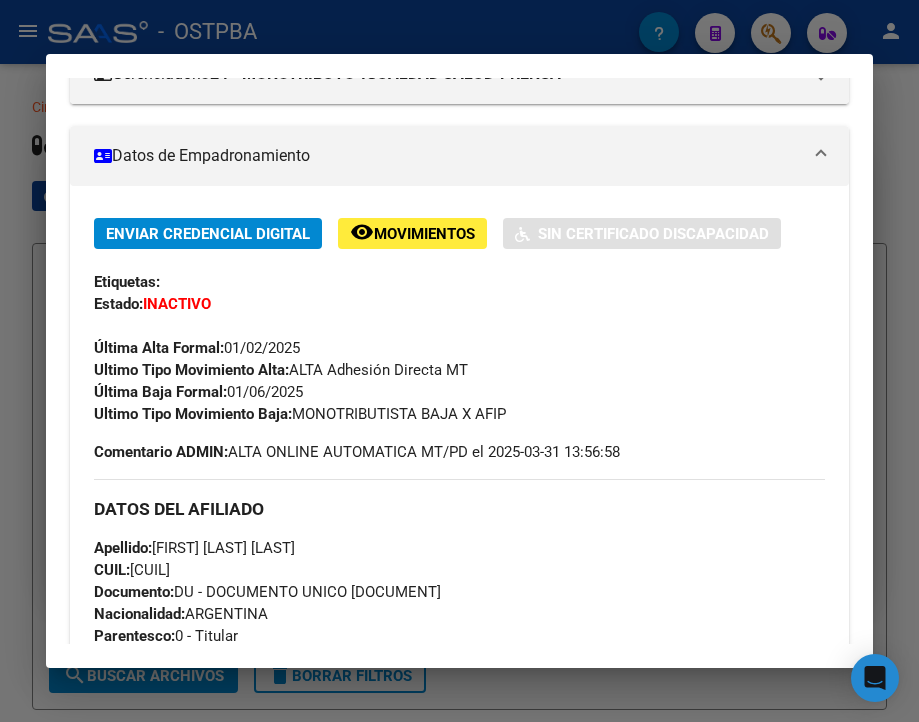 click at bounding box center [459, 361] 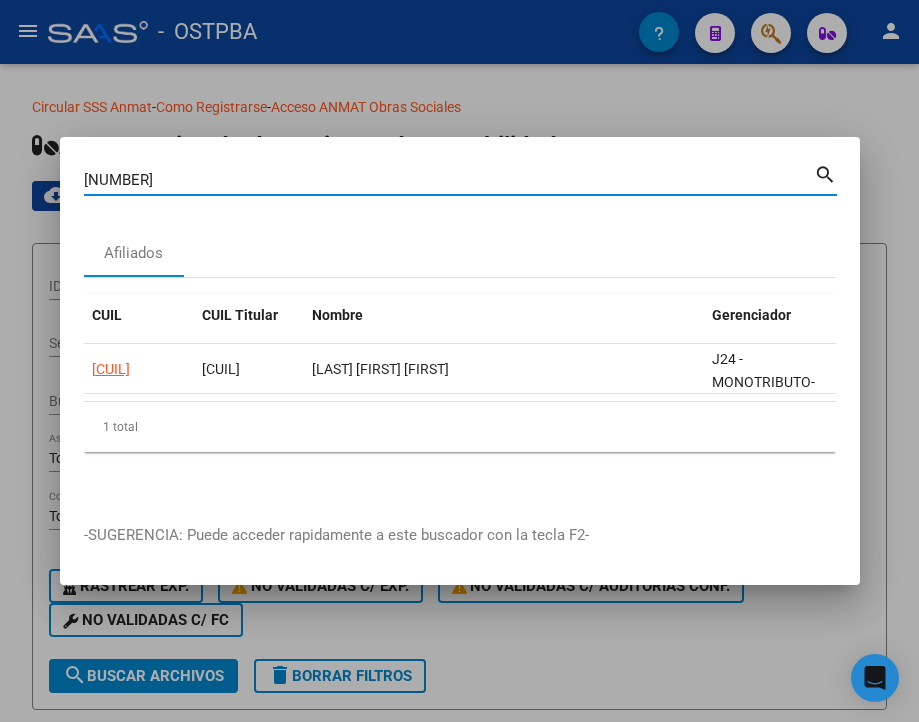 click on "[NUMBER]" at bounding box center [449, 180] 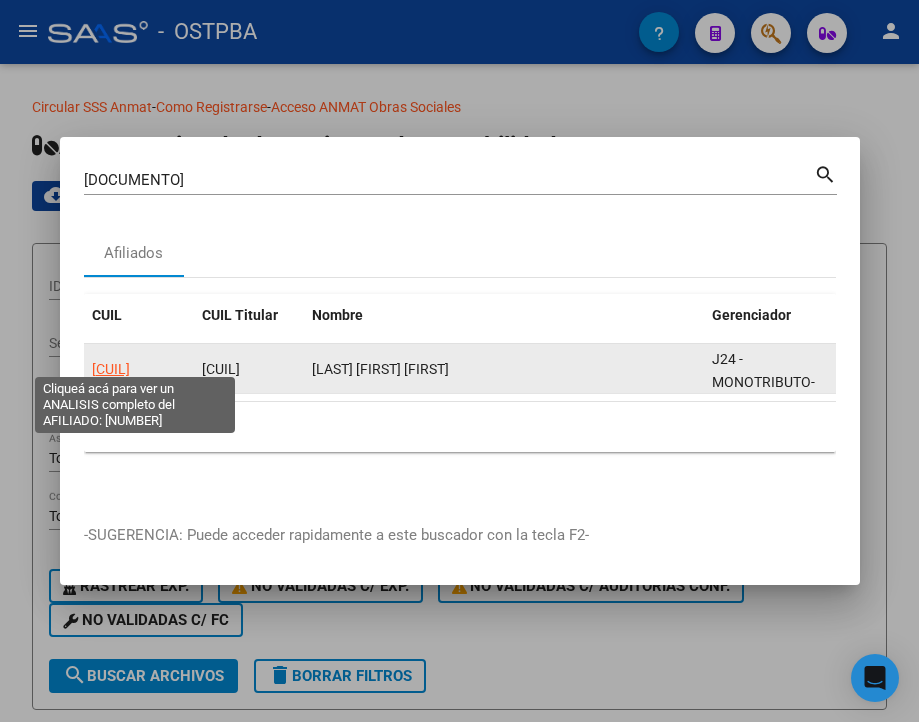 click on "[CUIL]" 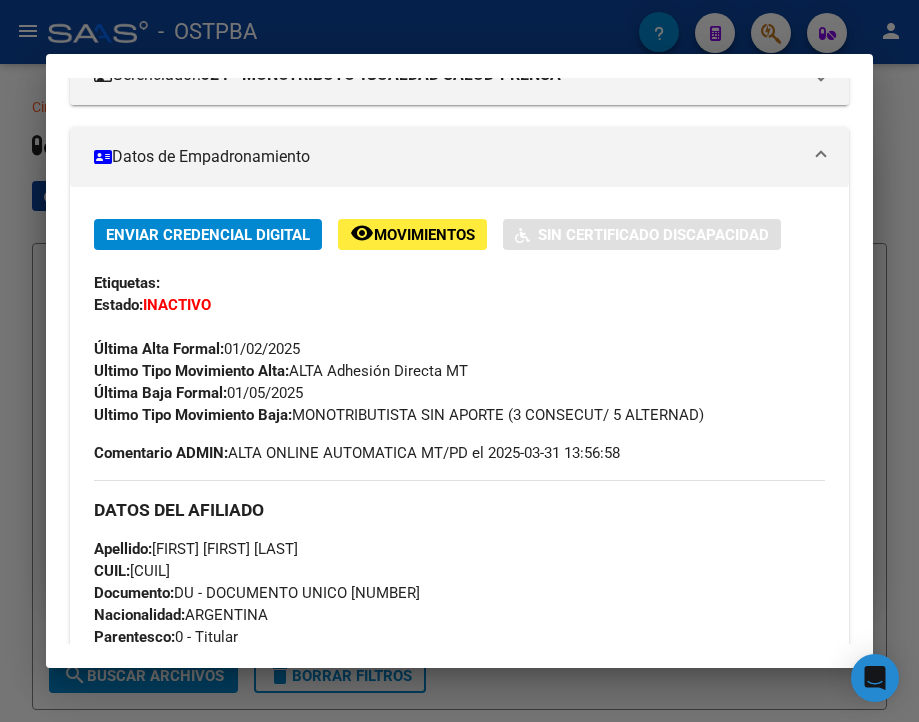 scroll, scrollTop: 300, scrollLeft: 0, axis: vertical 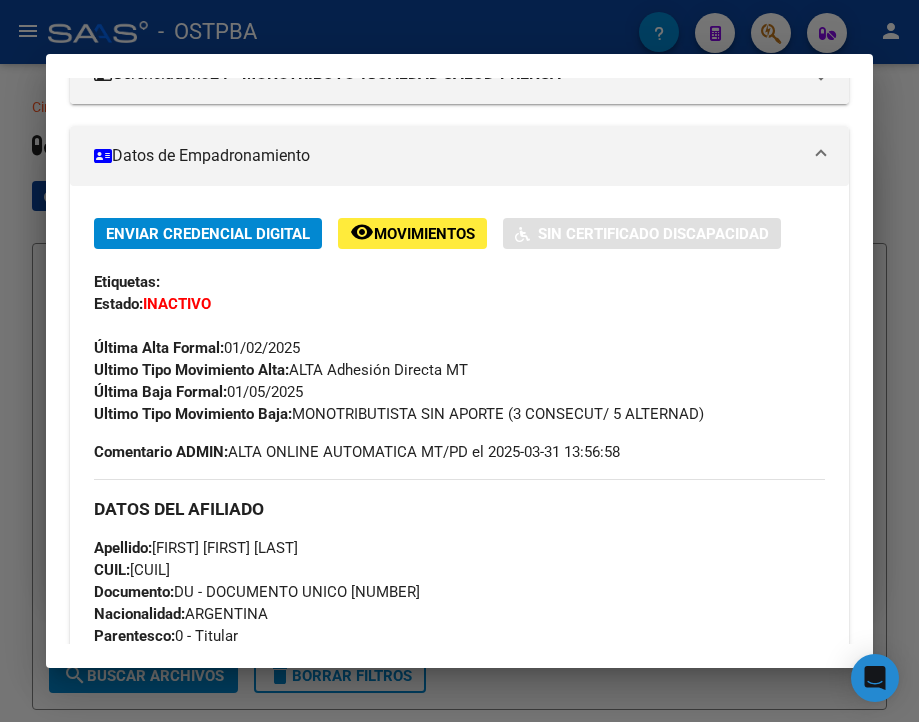 click at bounding box center (459, 361) 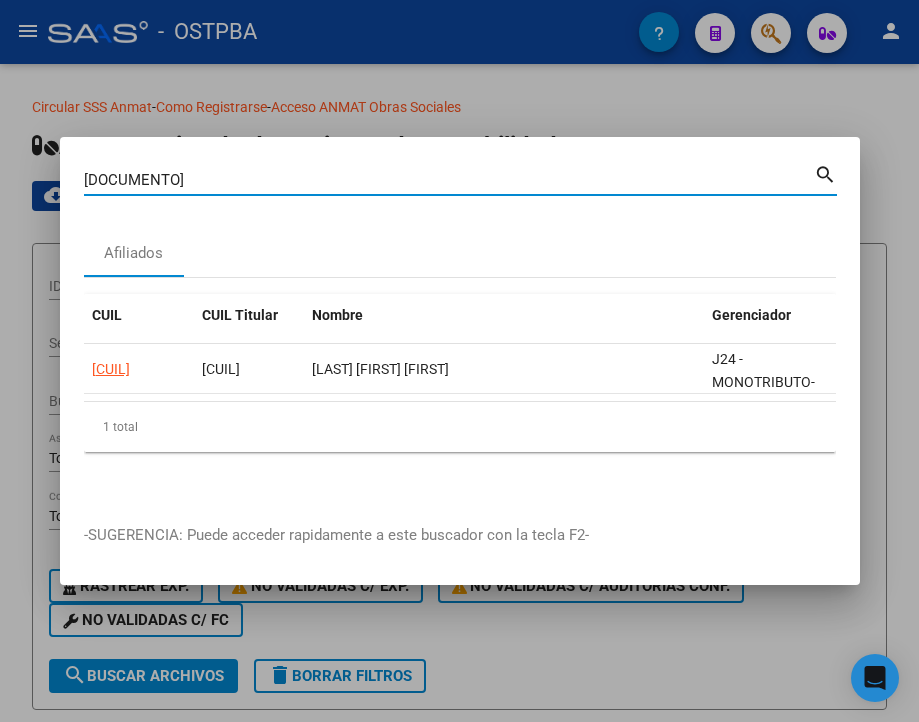 click on "[DOCUMENTO]" at bounding box center (449, 180) 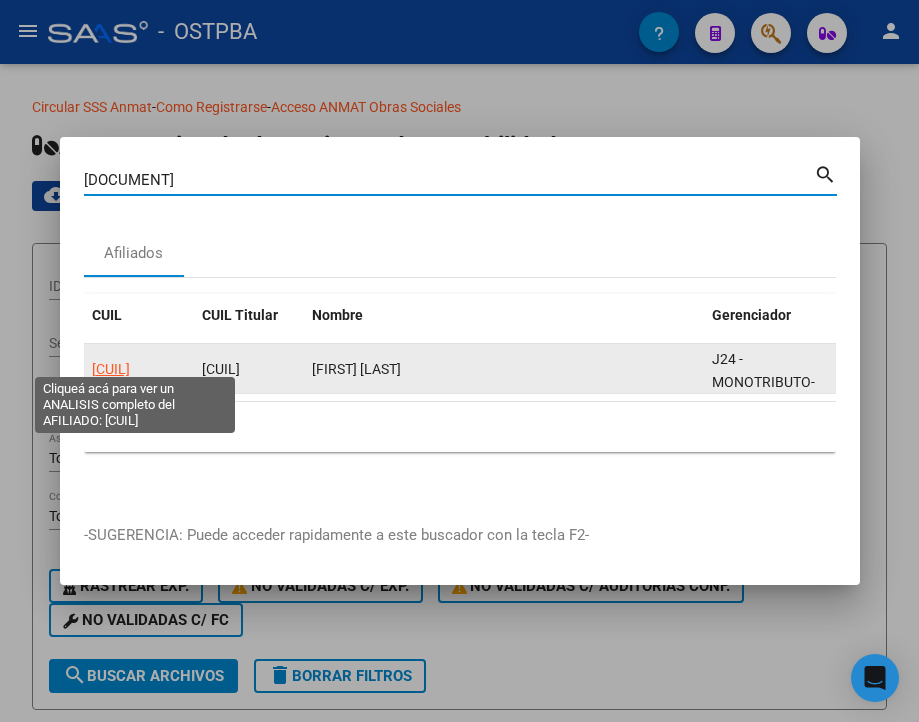 click on "[CUIL]" 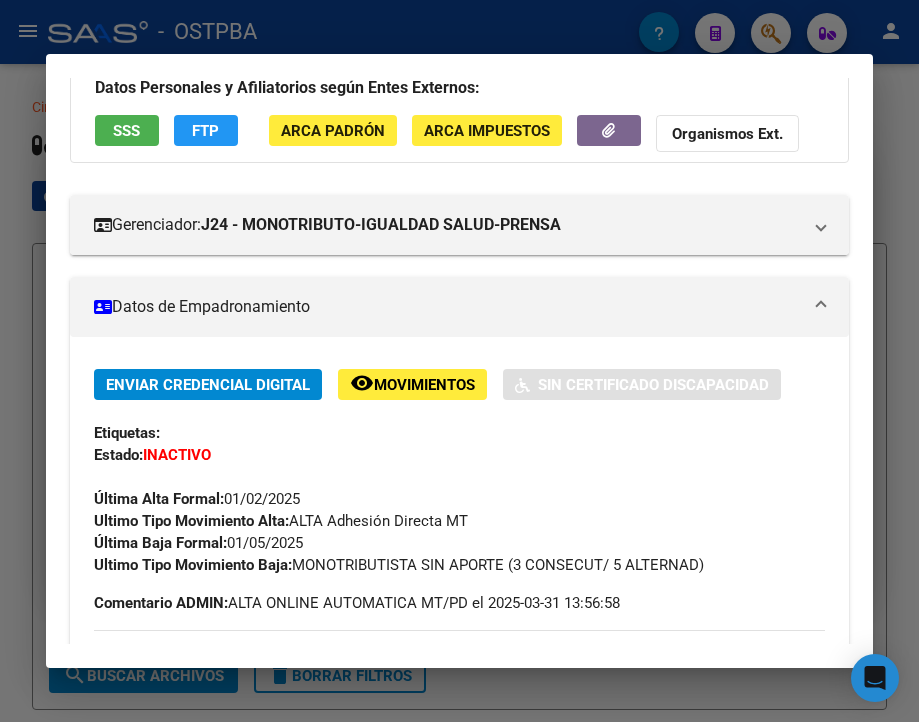 scroll, scrollTop: 300, scrollLeft: 0, axis: vertical 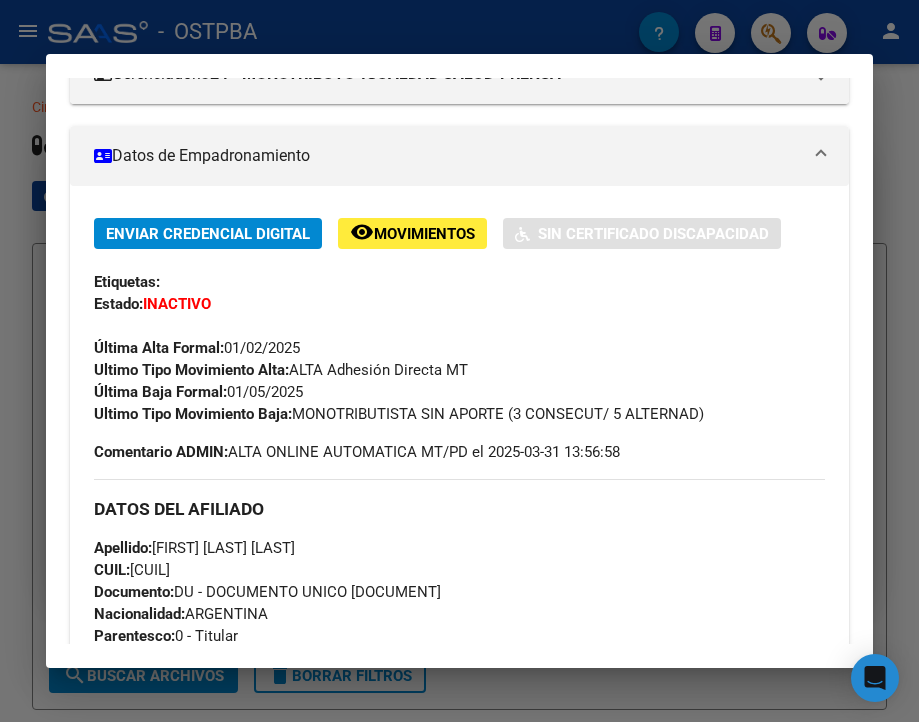 click at bounding box center [459, 361] 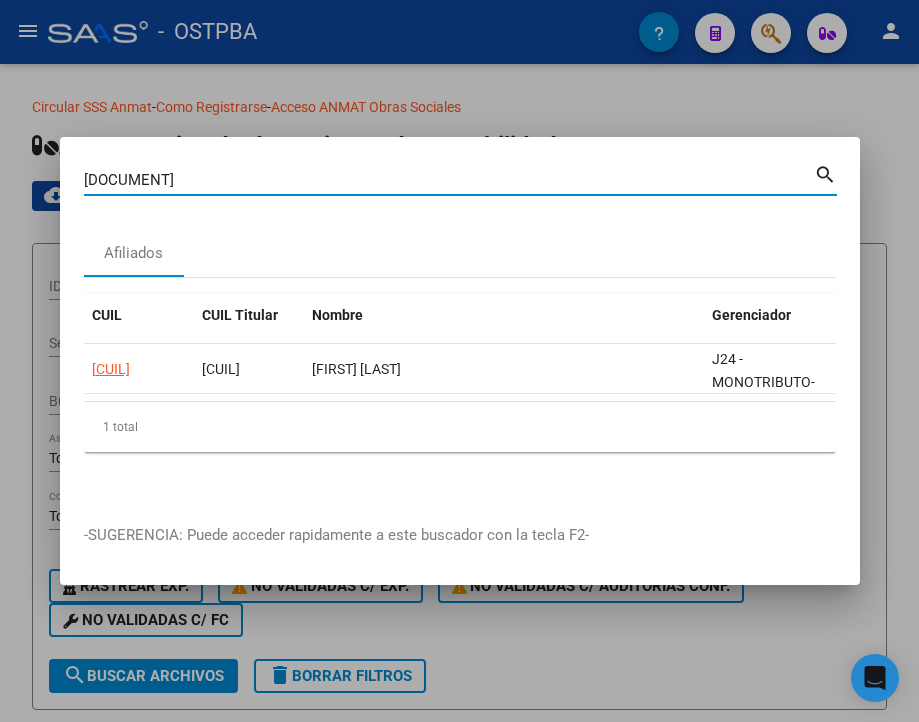 click on "[DOCUMENT]" at bounding box center (449, 180) 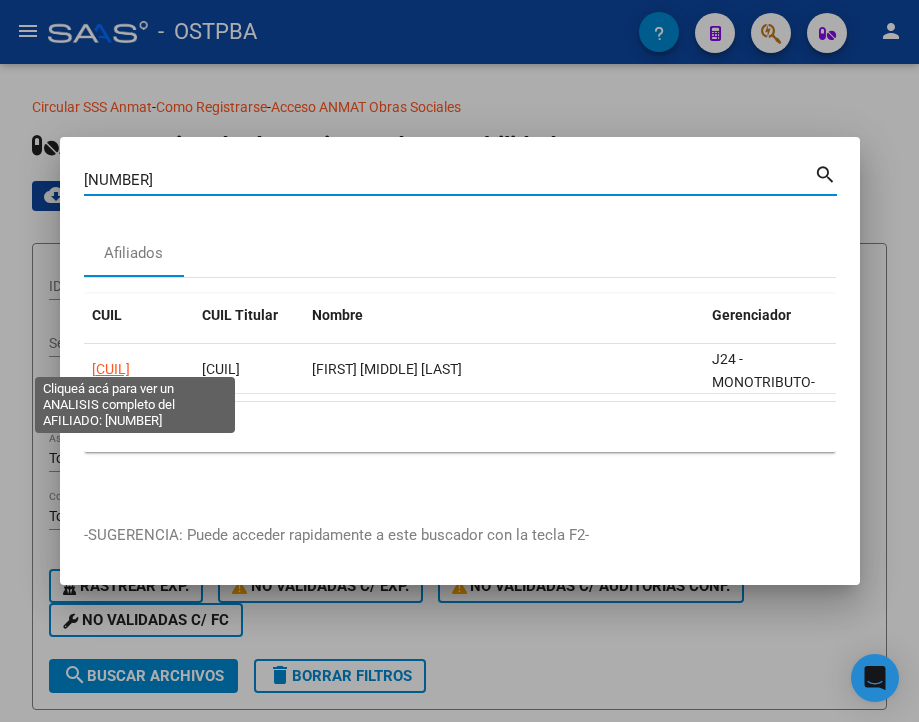click on "[CUIL]" 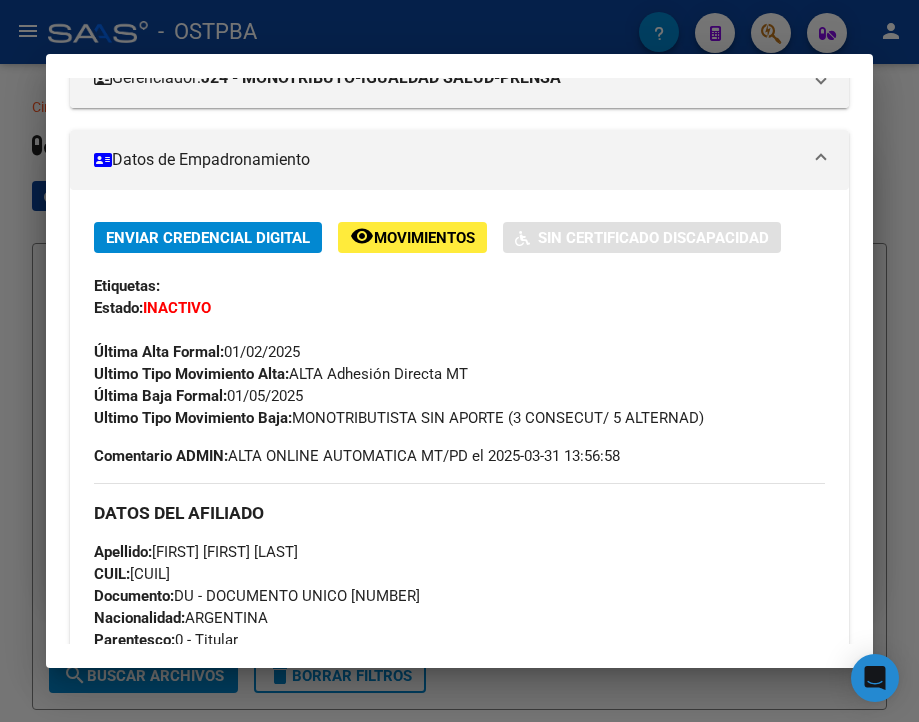 scroll, scrollTop: 300, scrollLeft: 0, axis: vertical 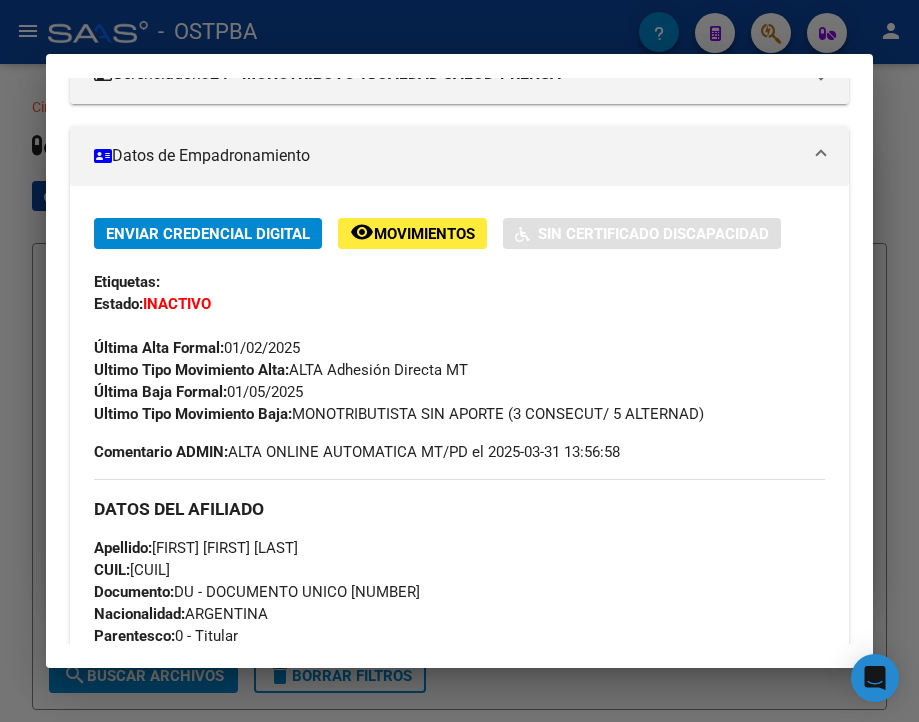 click at bounding box center (459, 361) 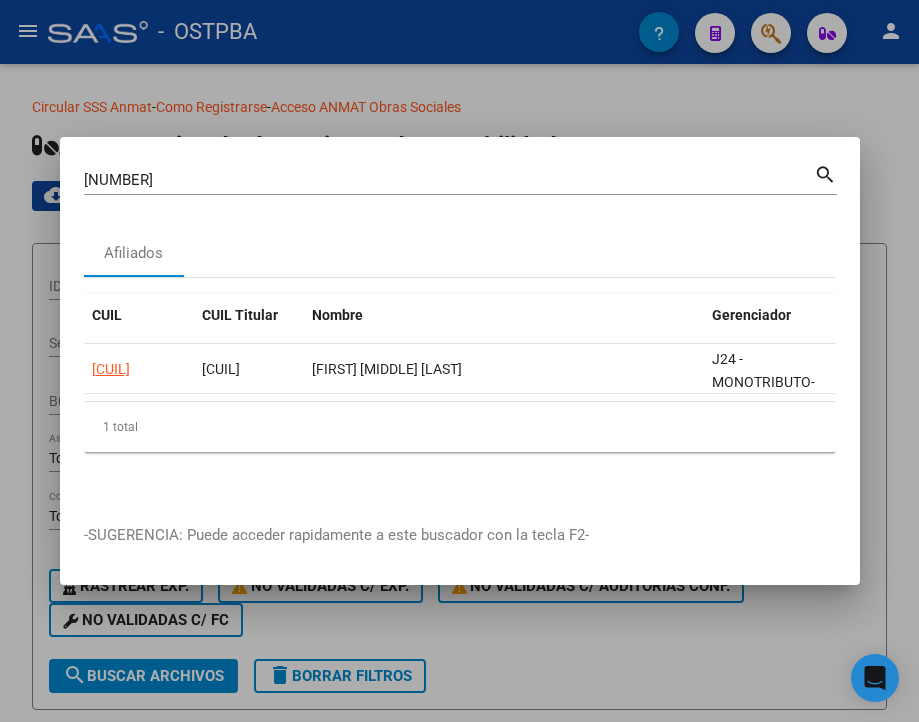 click on "[NUMBER]" at bounding box center (449, 180) 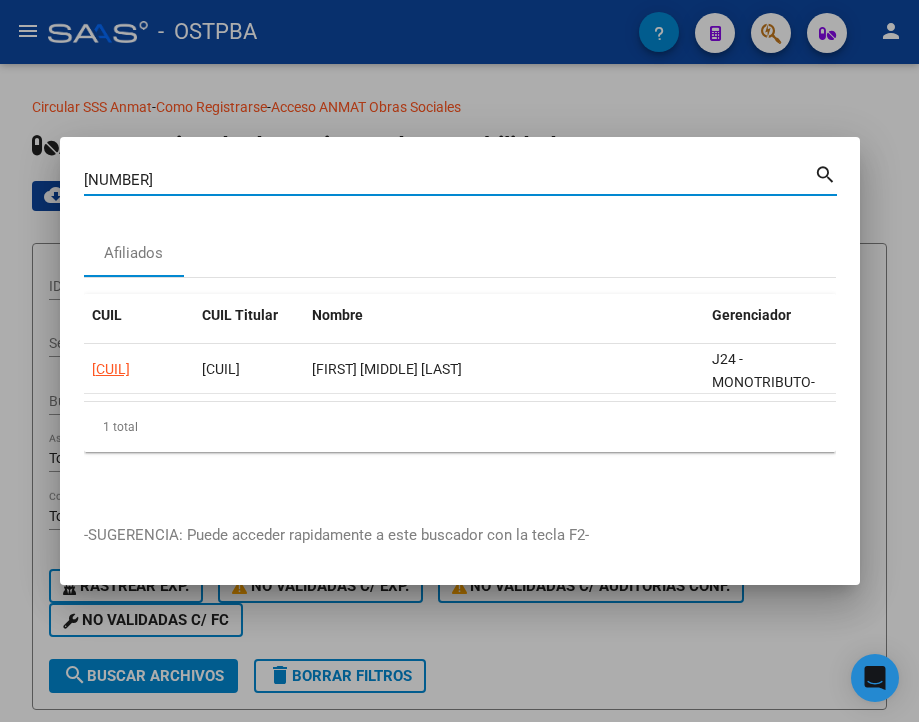click on "[NUMBER]" at bounding box center [449, 180] 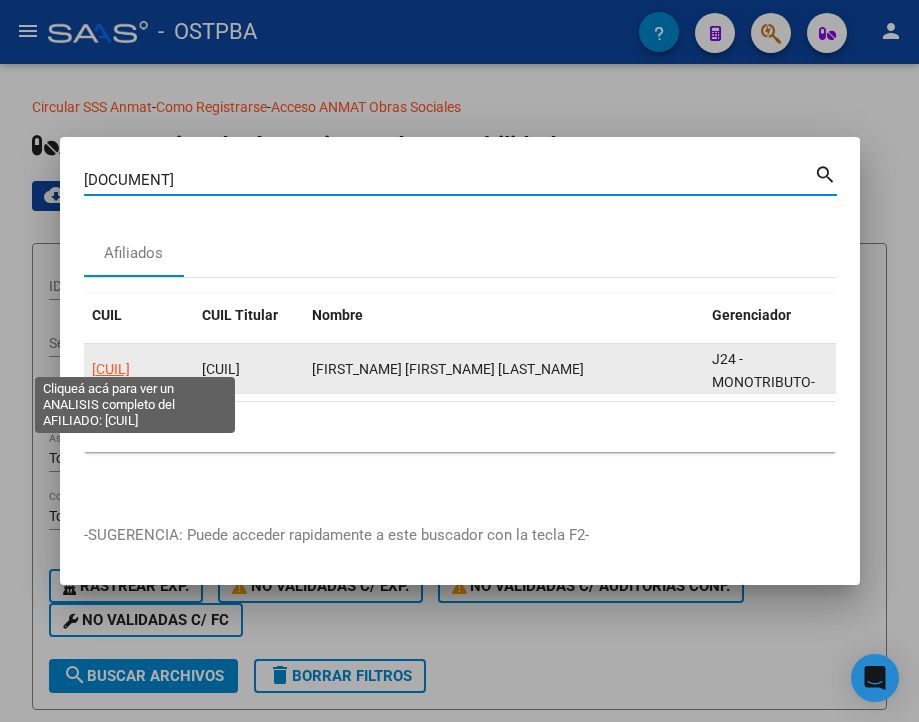 click on "[CUIL]" 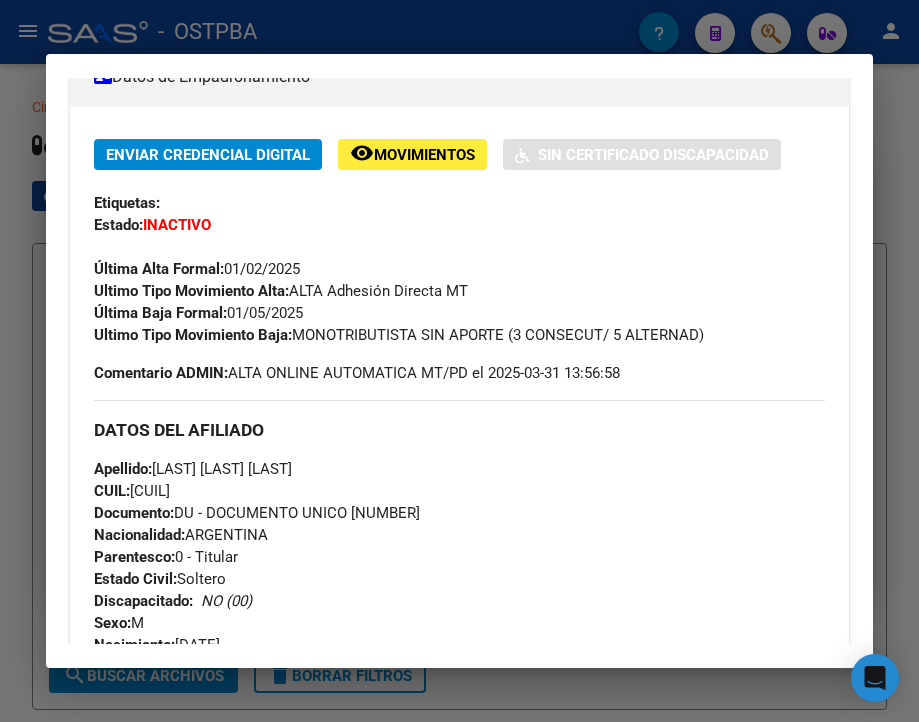 scroll, scrollTop: 400, scrollLeft: 0, axis: vertical 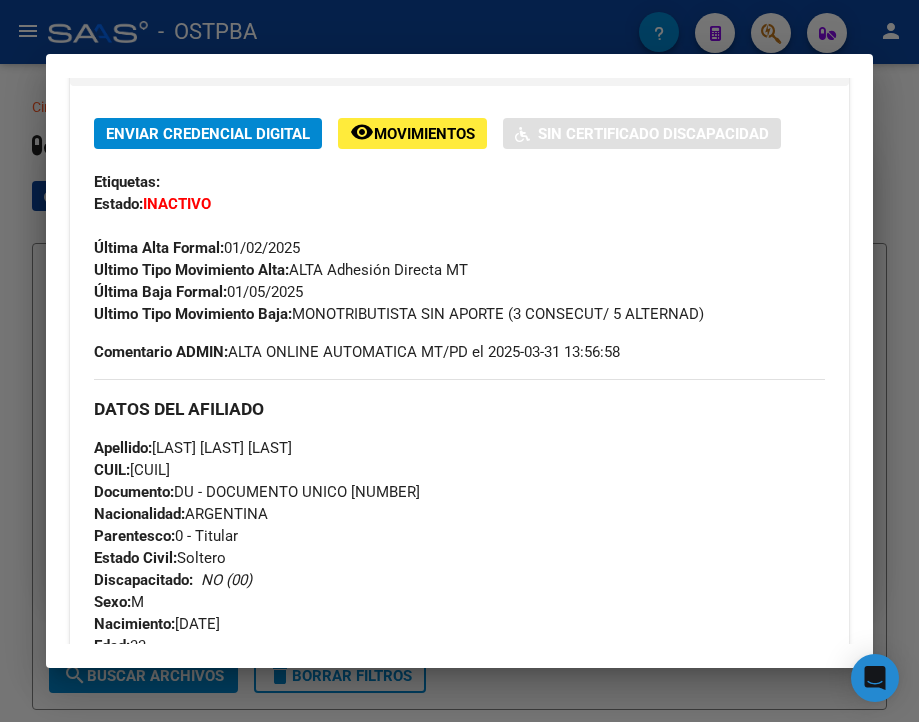 click at bounding box center [459, 361] 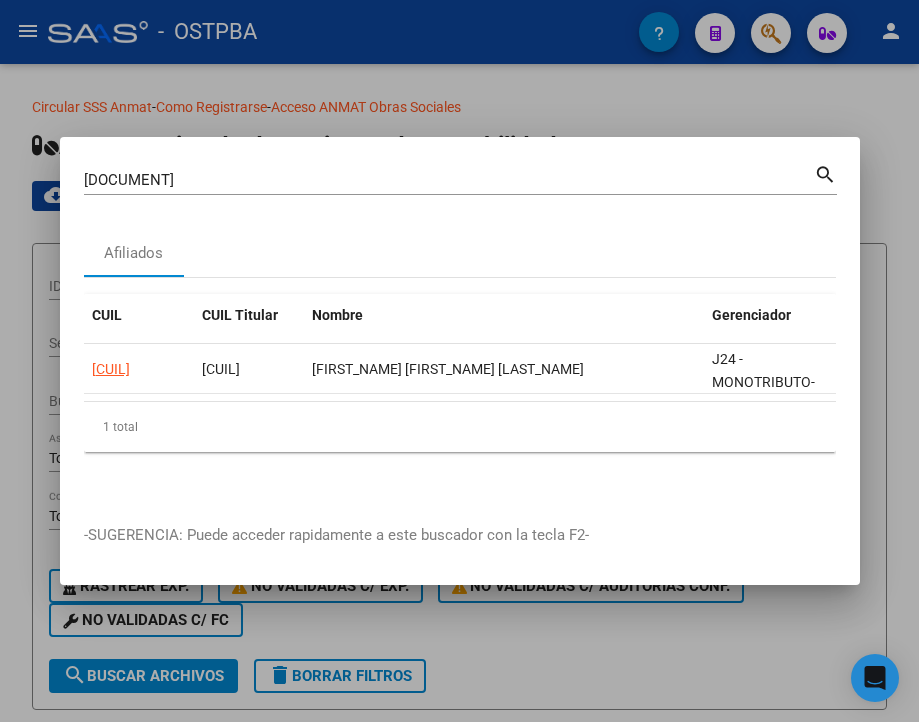 click on "[DOCUMENT]" at bounding box center (449, 180) 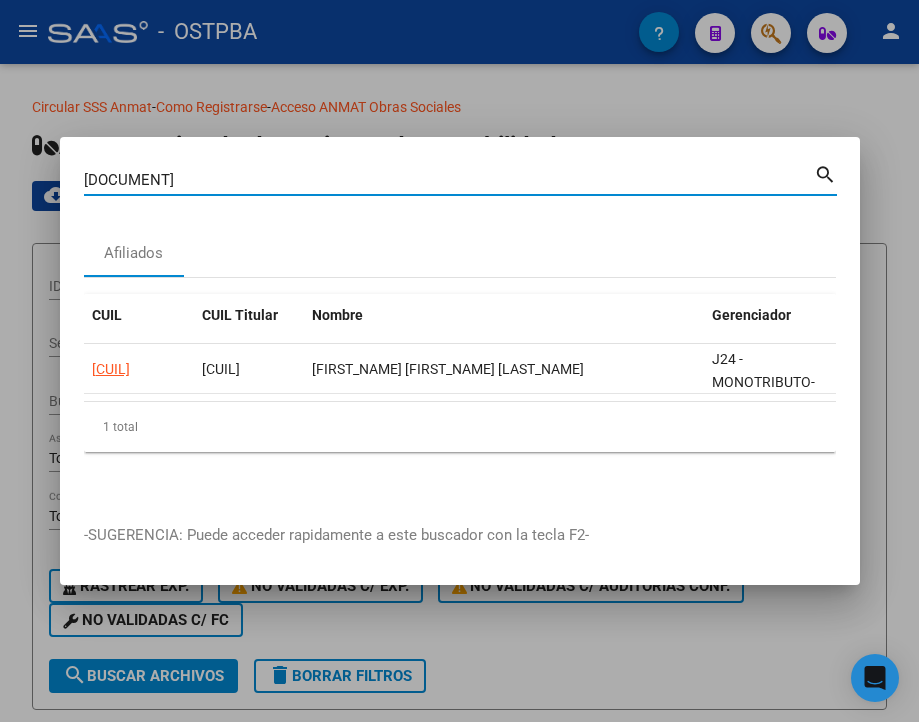 click on "[DOCUMENT]" at bounding box center (449, 180) 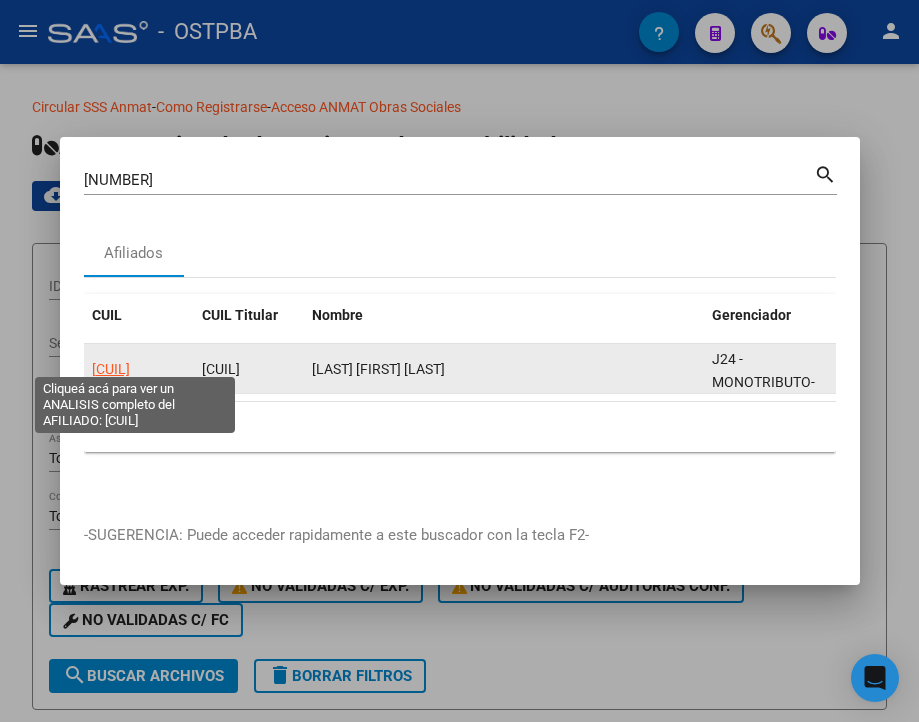 click on "[CUIL]" 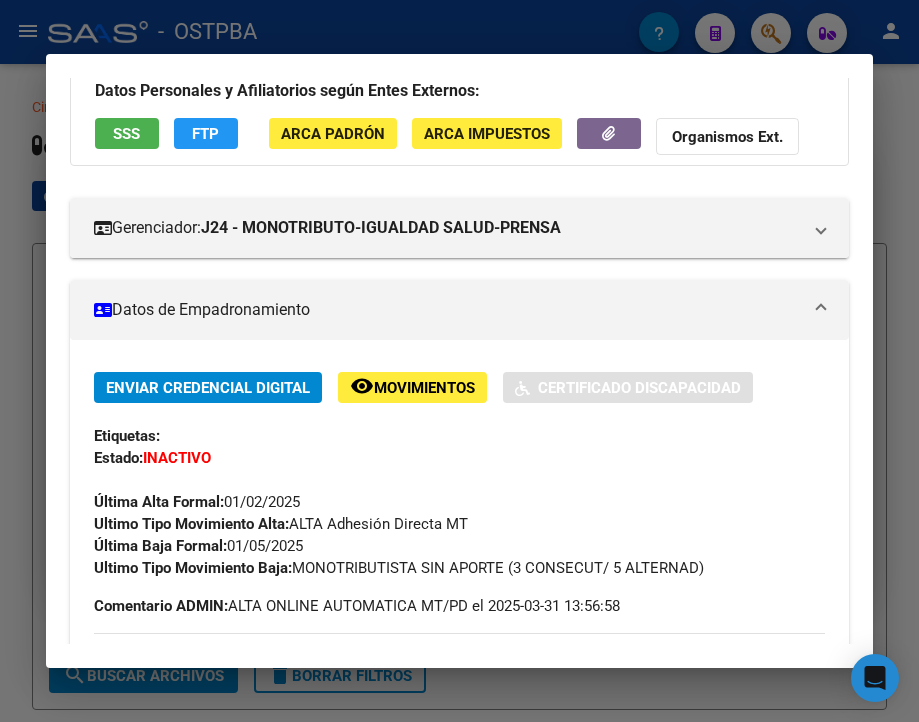 scroll, scrollTop: 200, scrollLeft: 0, axis: vertical 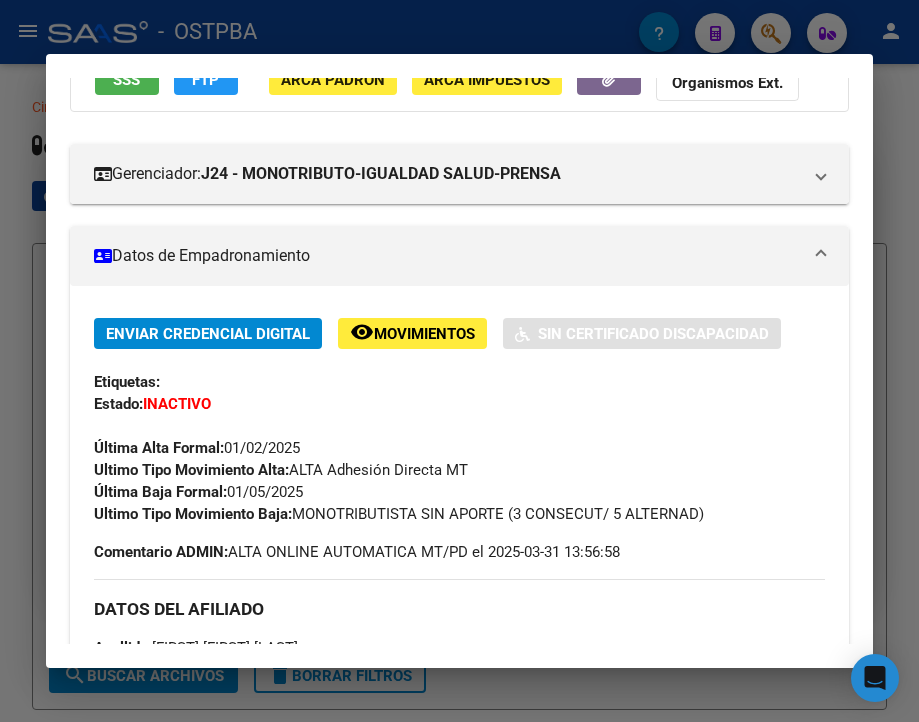 click at bounding box center [459, 361] 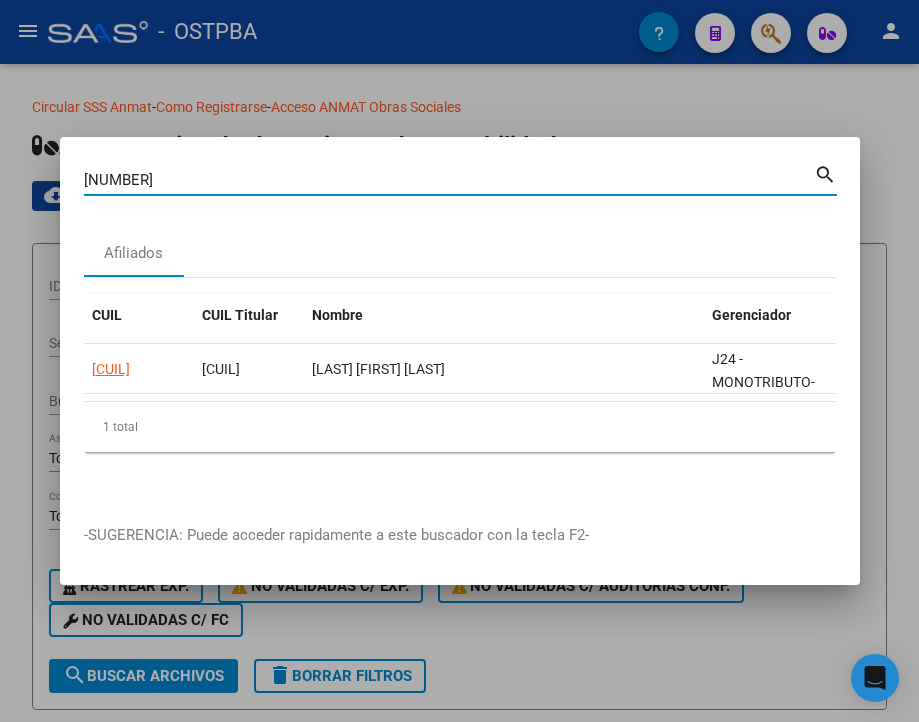 click on "[NUMBER]" at bounding box center (449, 180) 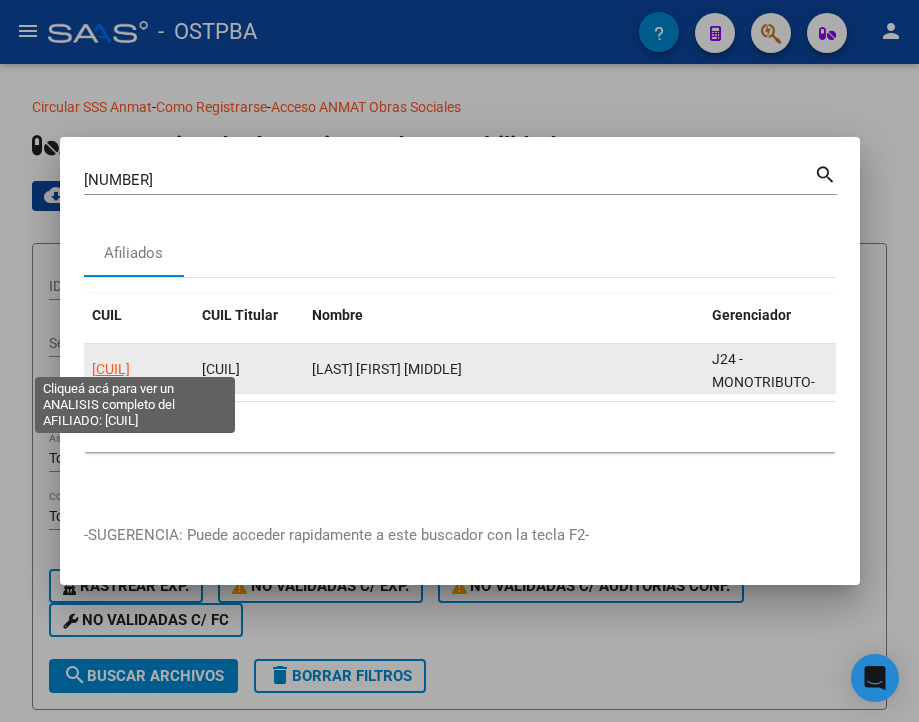 click on "[CUIL]" 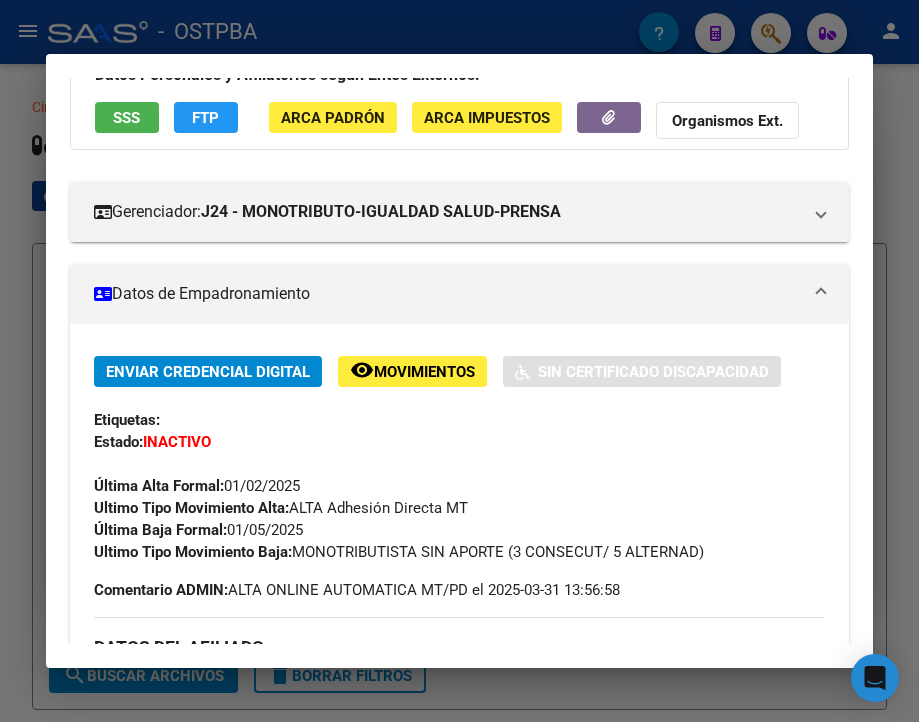 scroll, scrollTop: 200, scrollLeft: 0, axis: vertical 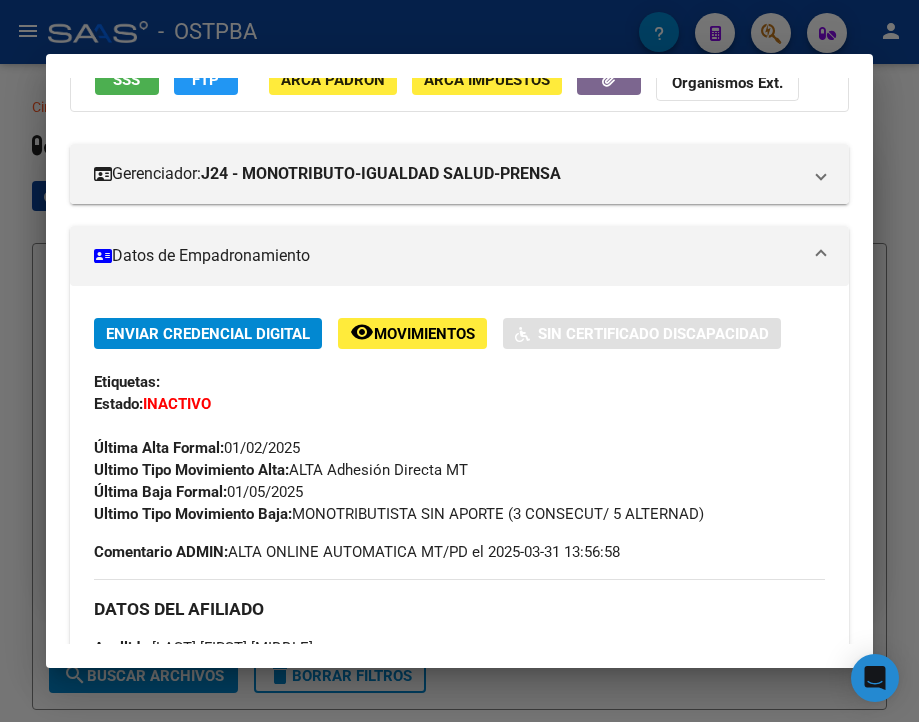 click at bounding box center [459, 361] 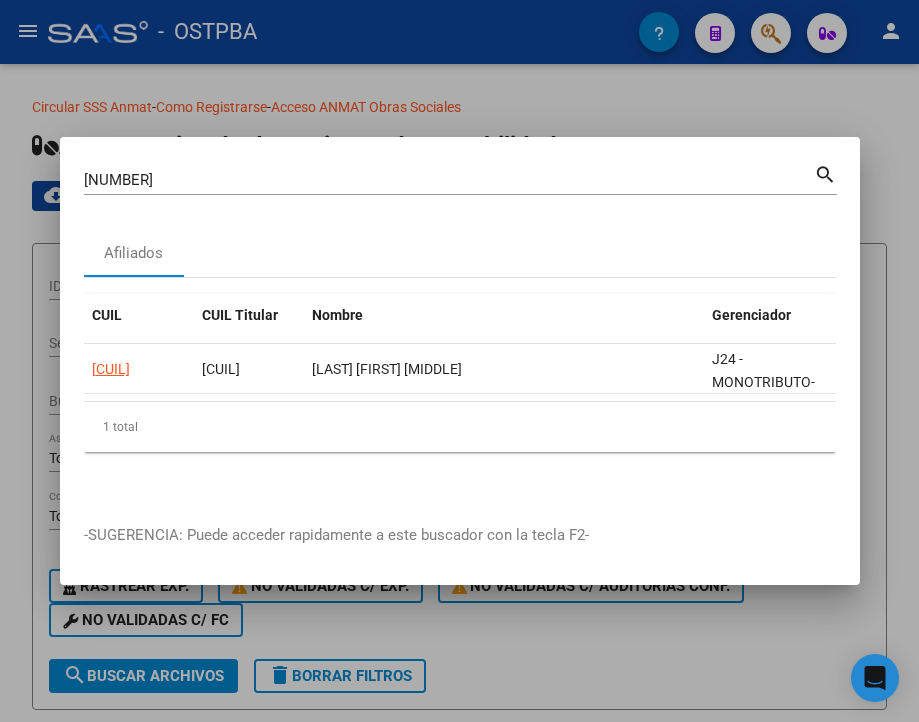 click on "[NUMBER]" at bounding box center [449, 180] 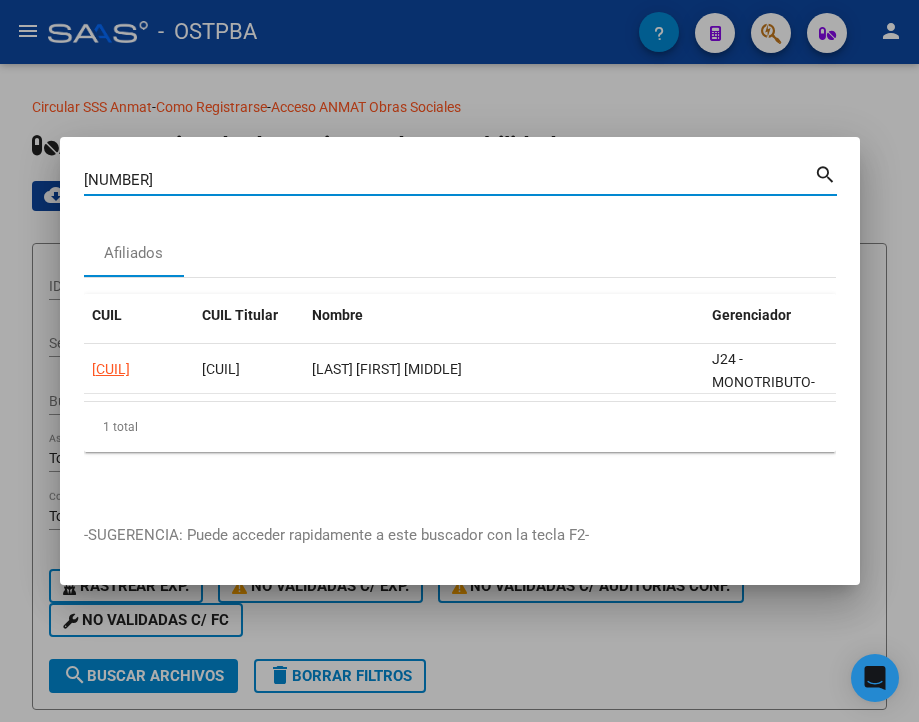 click on "[NUMBER]" at bounding box center [449, 180] 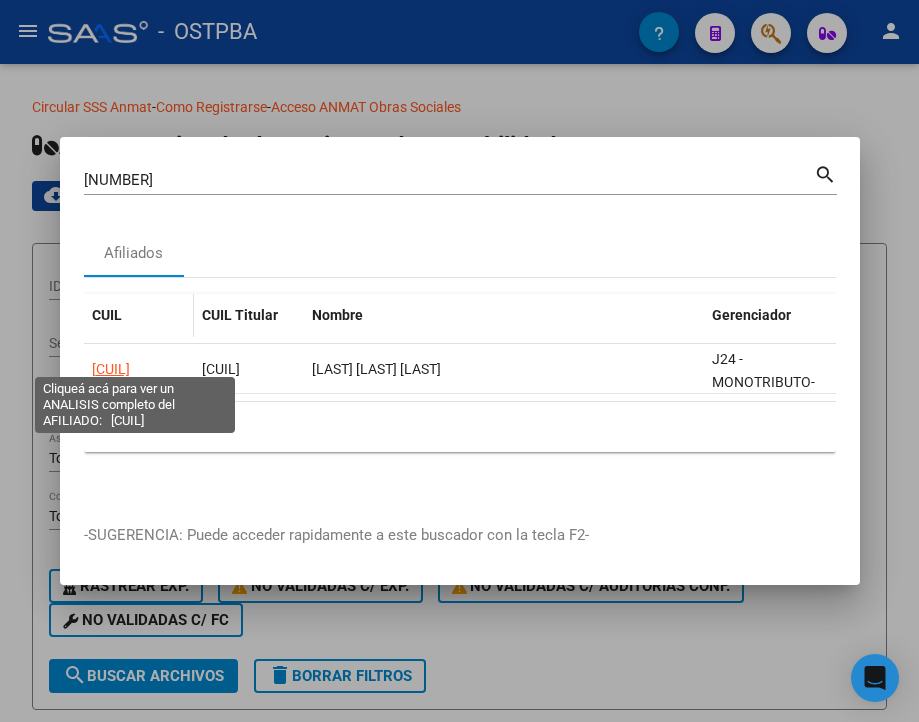 click on "[CUIL]" 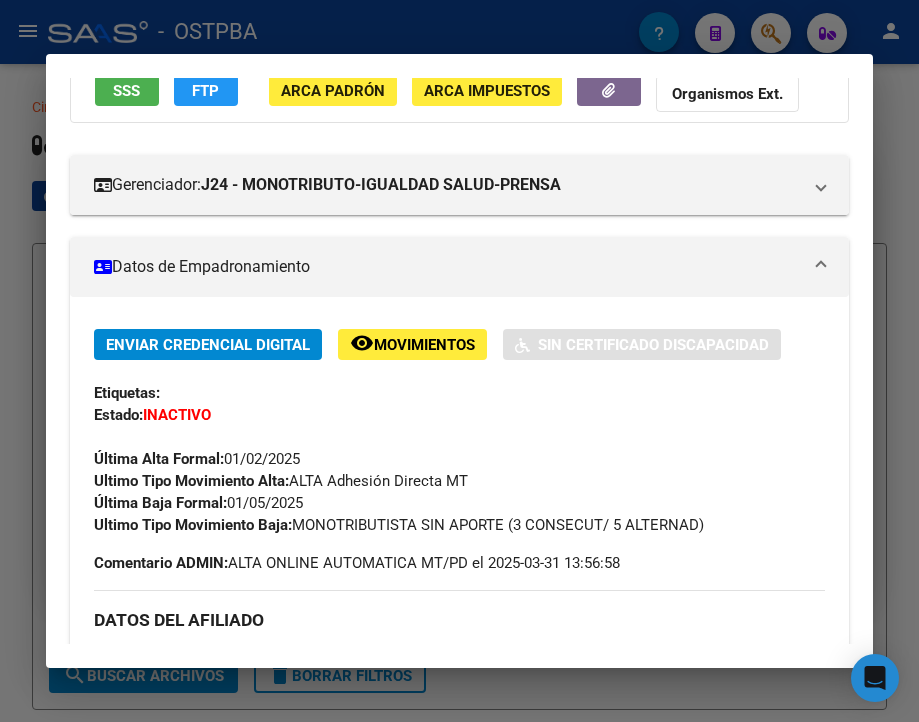 scroll, scrollTop: 200, scrollLeft: 0, axis: vertical 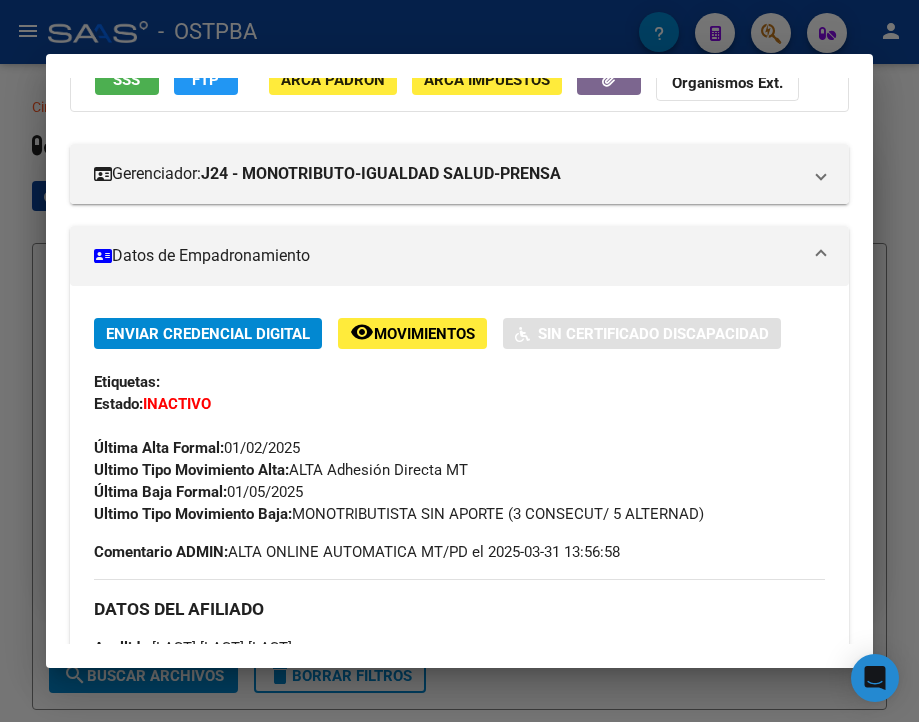 drag, startPoint x: 197, startPoint y: 24, endPoint x: 193, endPoint y: 38, distance: 14.56022 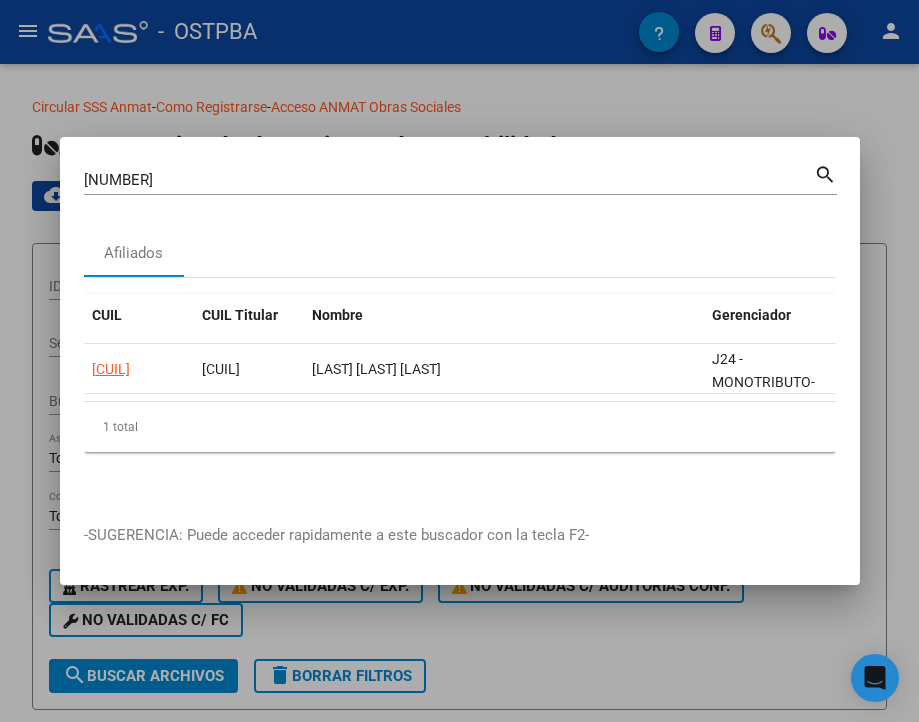 click on "[NUMBER]" at bounding box center [449, 180] 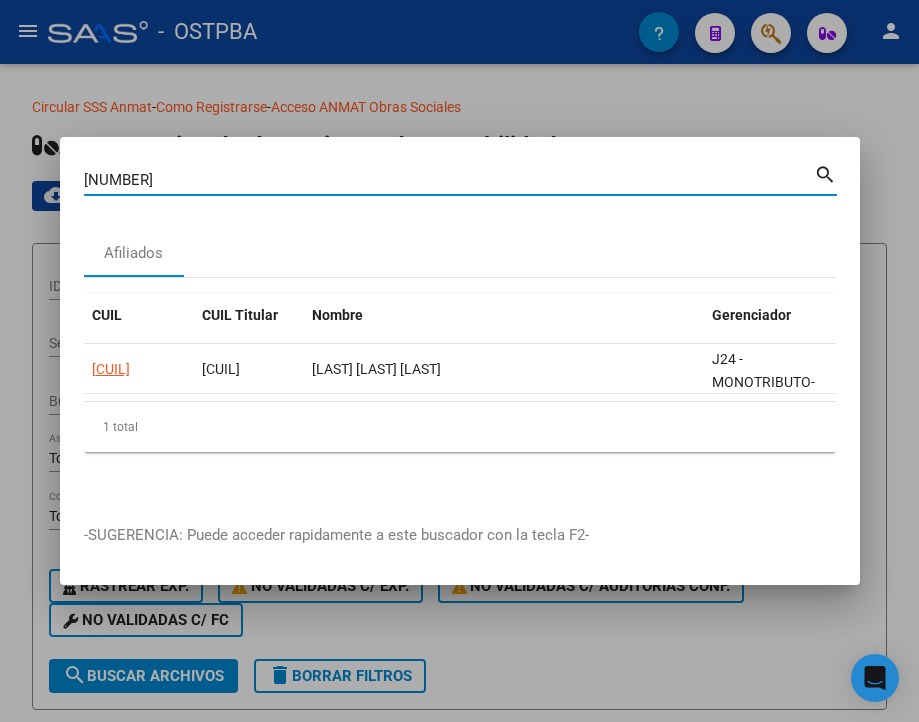 click on "[NUMBER]" at bounding box center (449, 180) 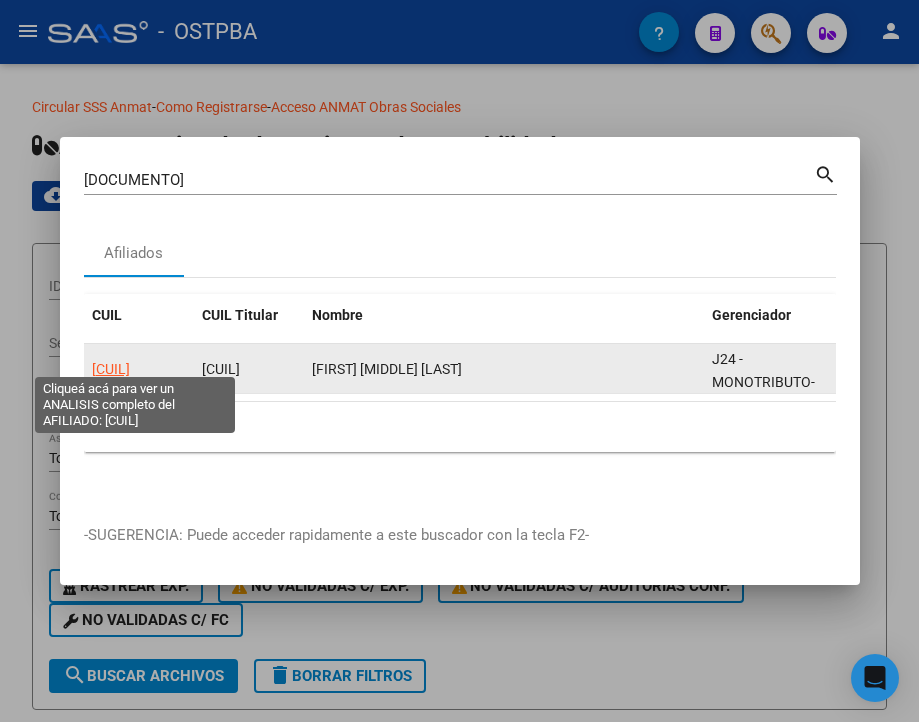click on "[CUIL]" 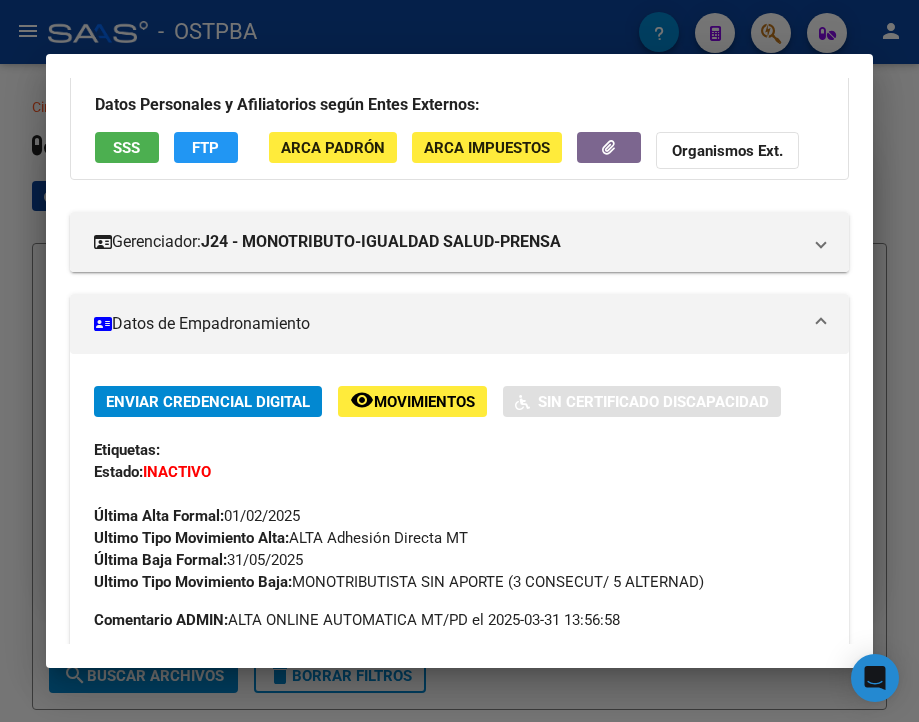 scroll, scrollTop: 200, scrollLeft: 0, axis: vertical 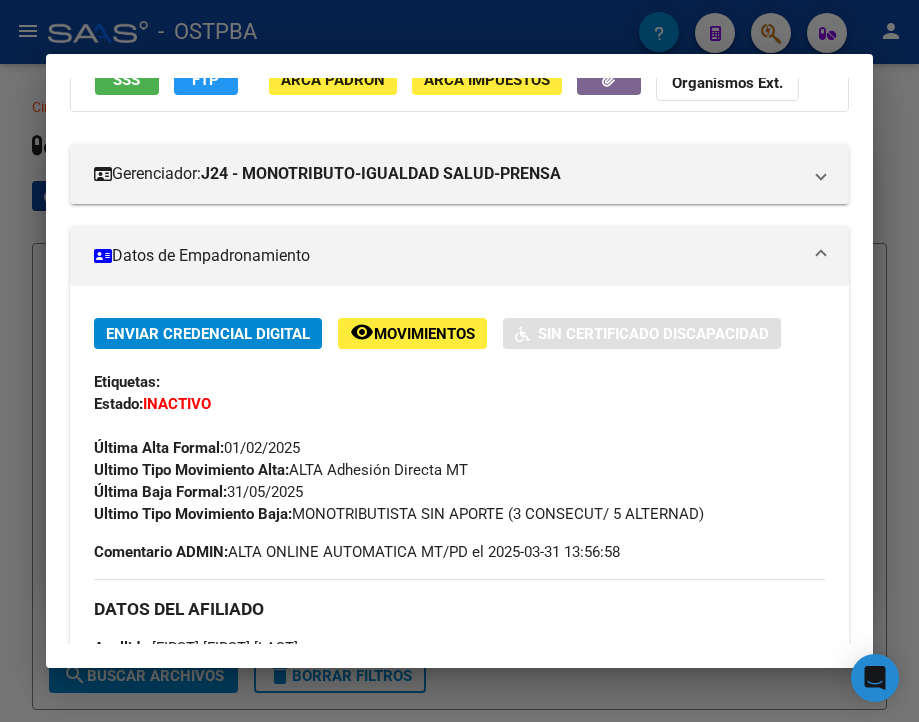drag, startPoint x: 231, startPoint y: 505, endPoint x: 307, endPoint y: 505, distance: 76 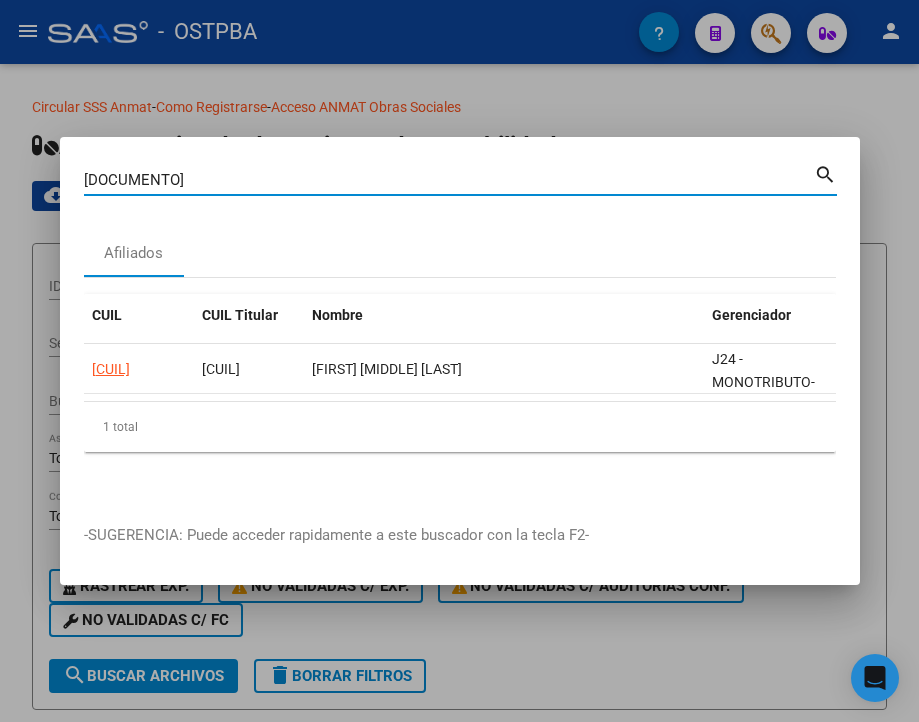 click on "[DOCUMENTO]" at bounding box center [449, 180] 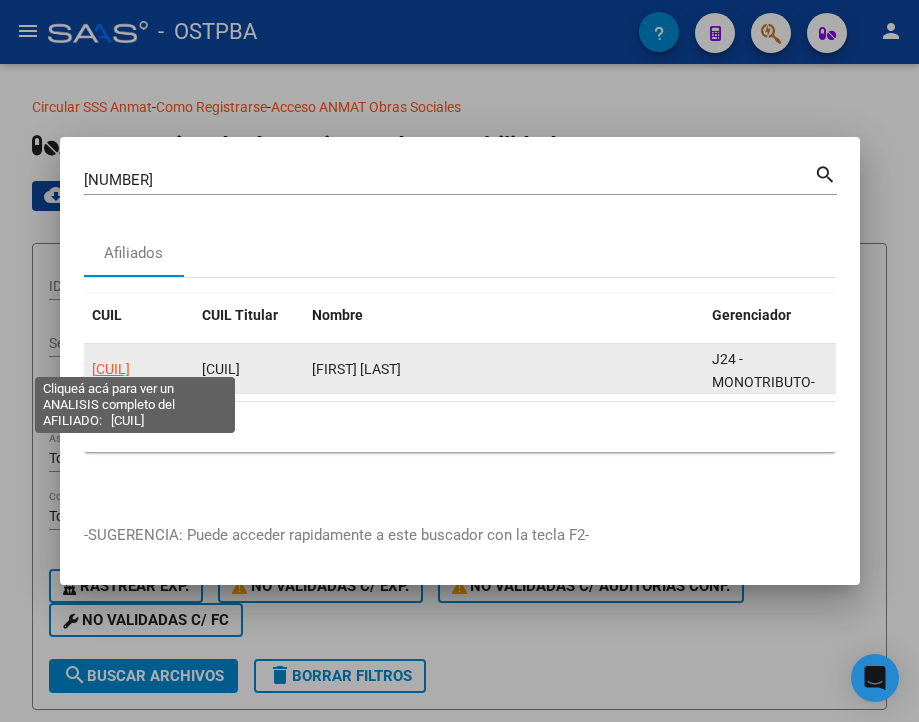click on "[CUIL]" 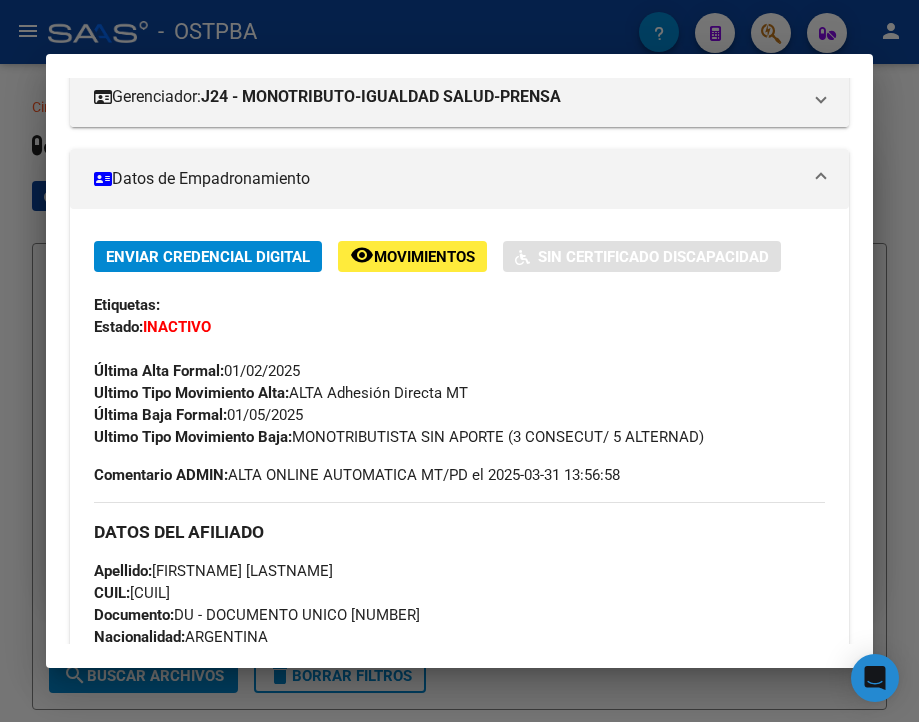 scroll, scrollTop: 300, scrollLeft: 0, axis: vertical 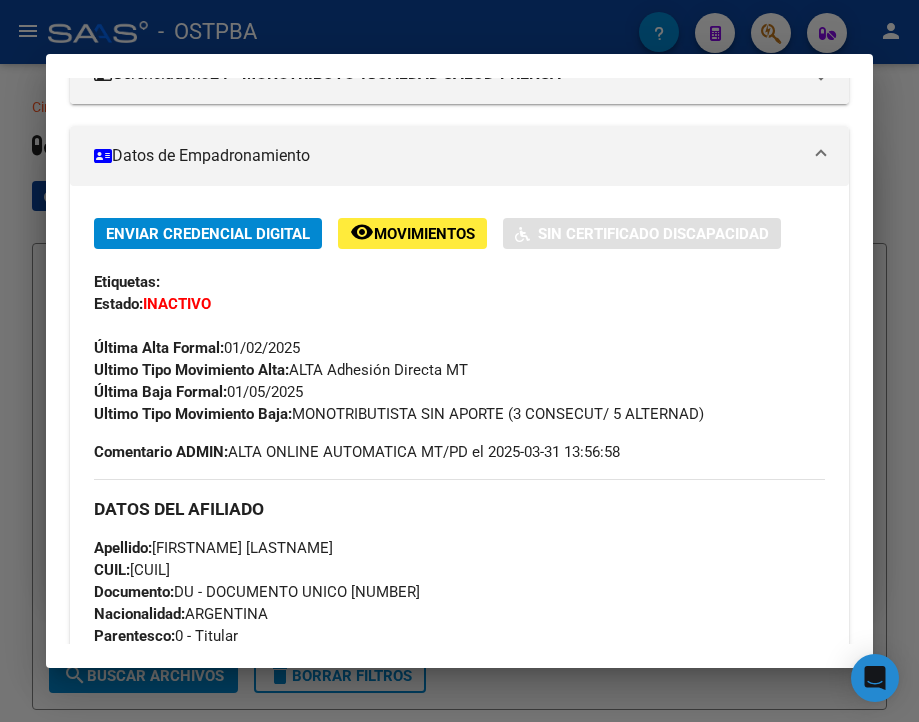 click at bounding box center (459, 361) 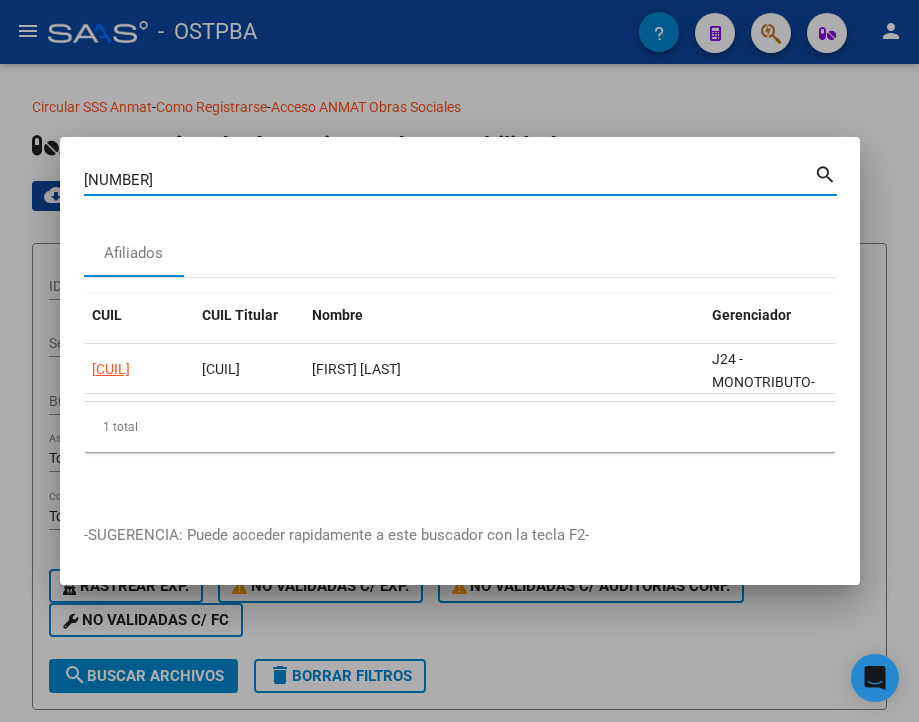 click on "[NUMBER]" at bounding box center (449, 180) 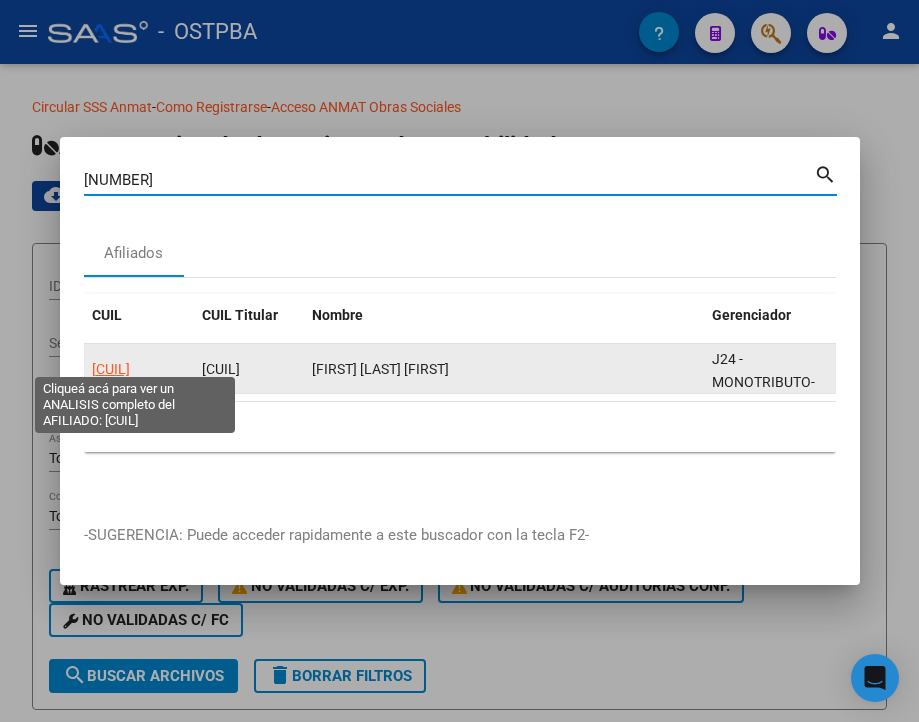 click on "[CUIL]" 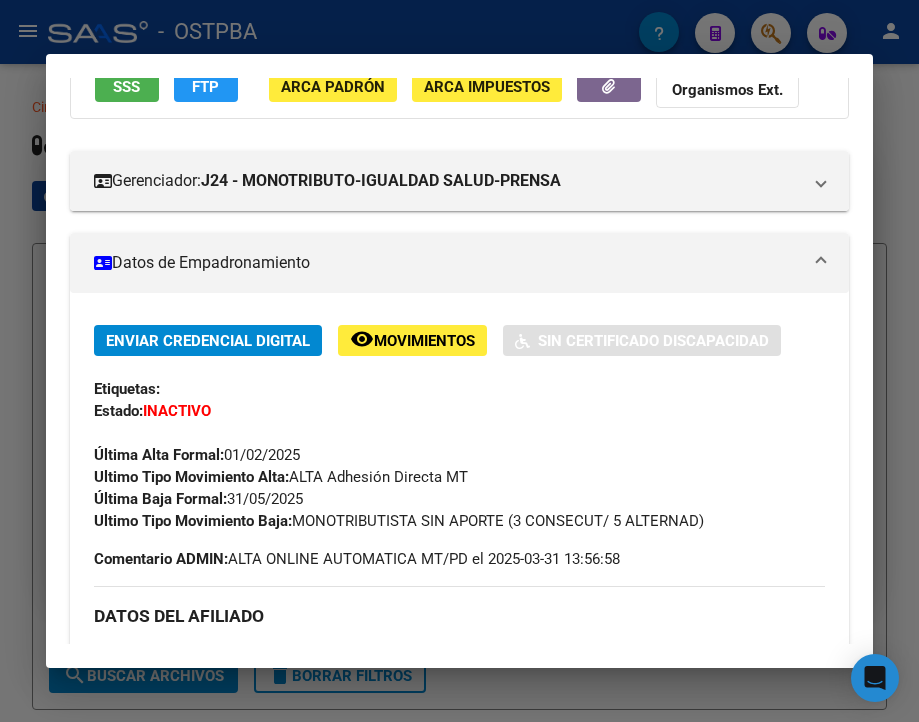 scroll, scrollTop: 200, scrollLeft: 0, axis: vertical 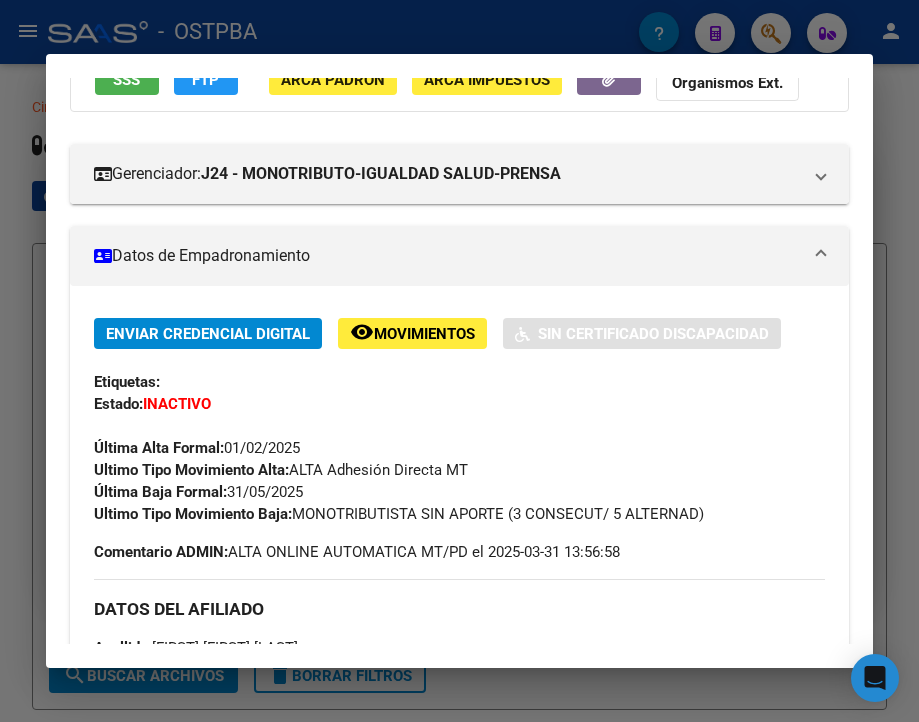 click at bounding box center [459, 361] 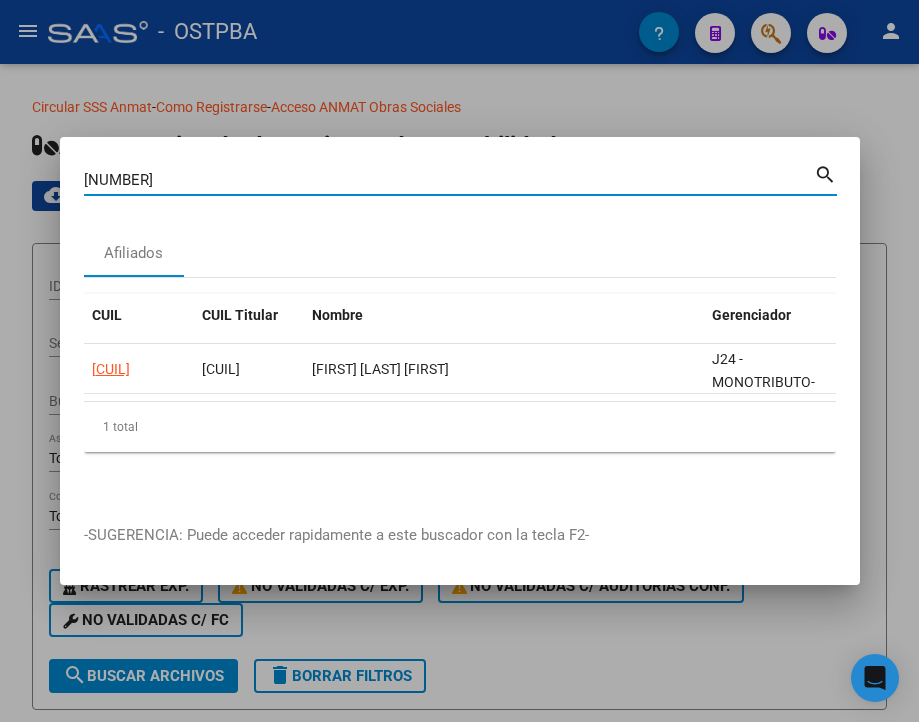 click on "[NUMBER]" at bounding box center (449, 180) 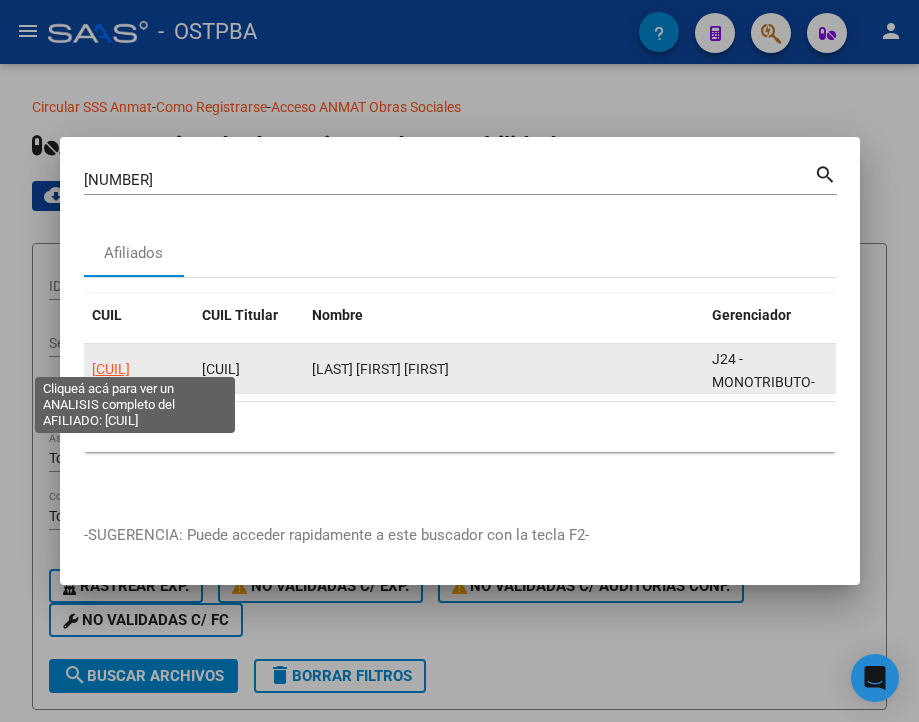 click on "[CUIL]" 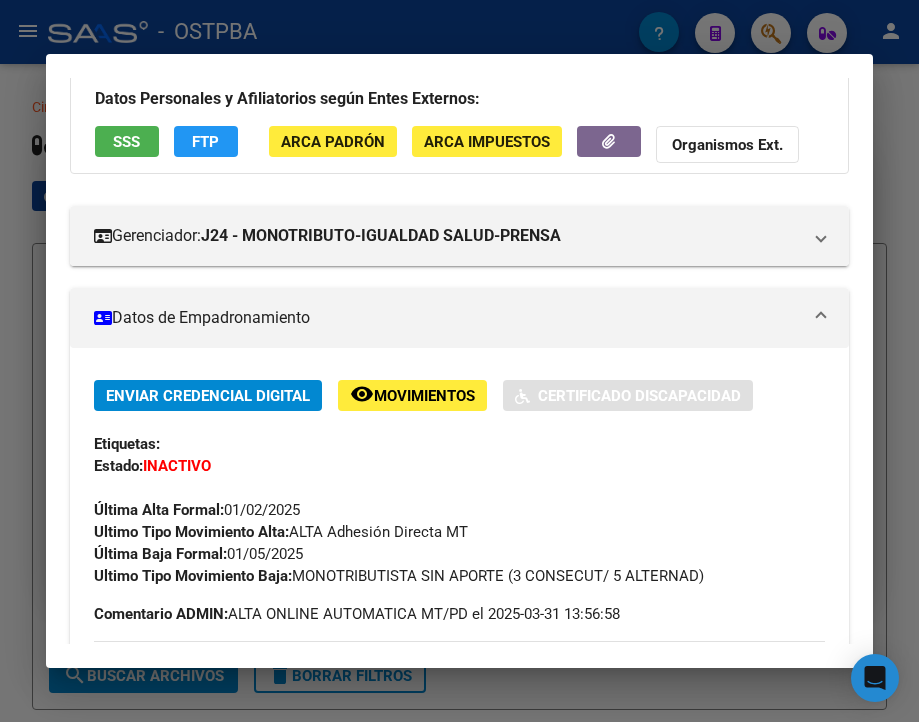scroll, scrollTop: 200, scrollLeft: 0, axis: vertical 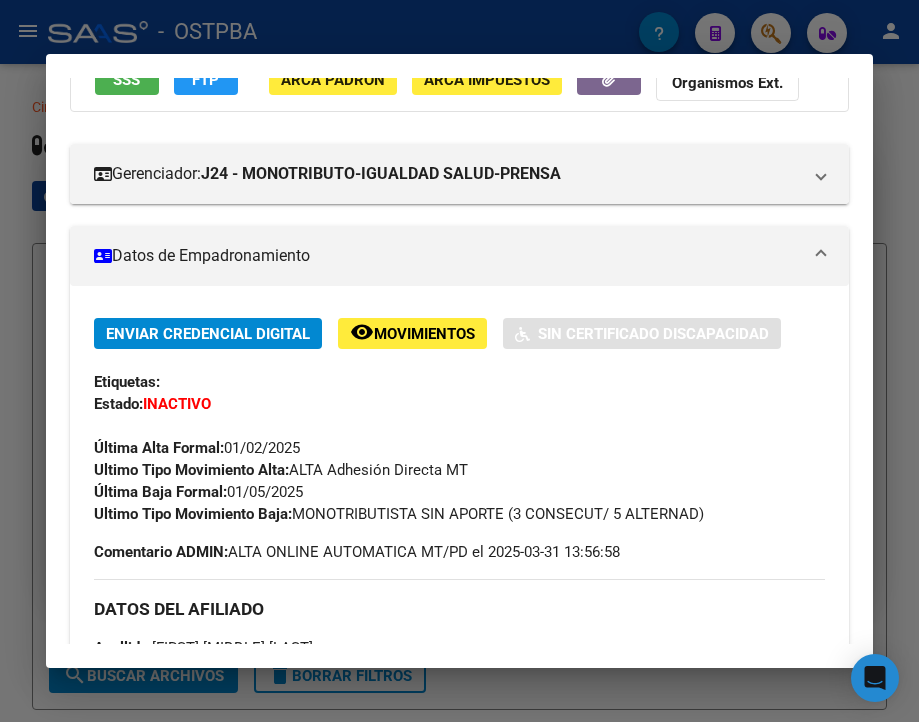 click at bounding box center [459, 361] 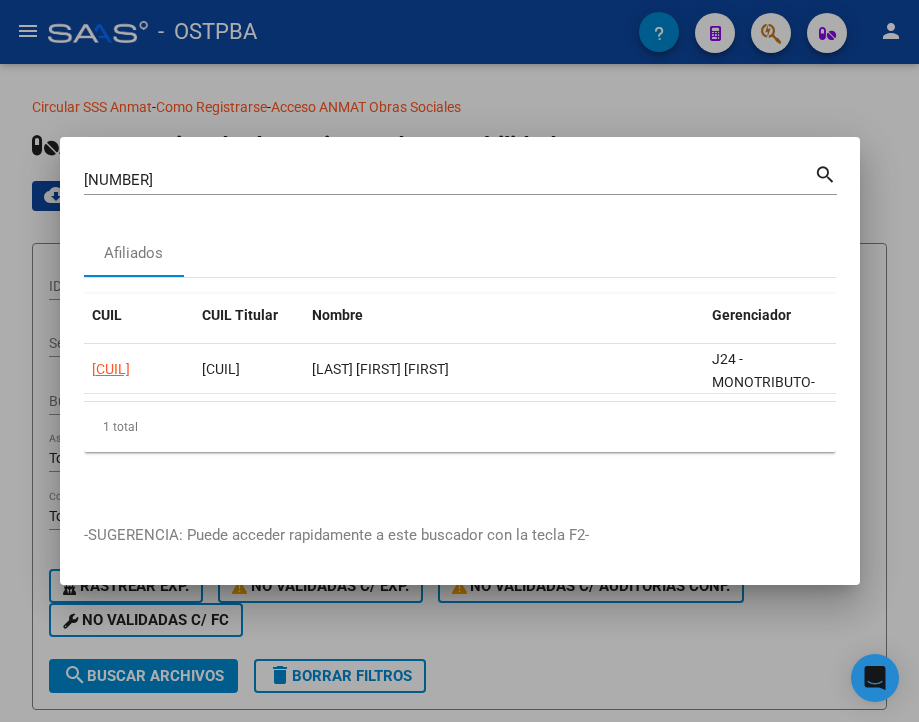 click on "[NUMBER]" at bounding box center [449, 180] 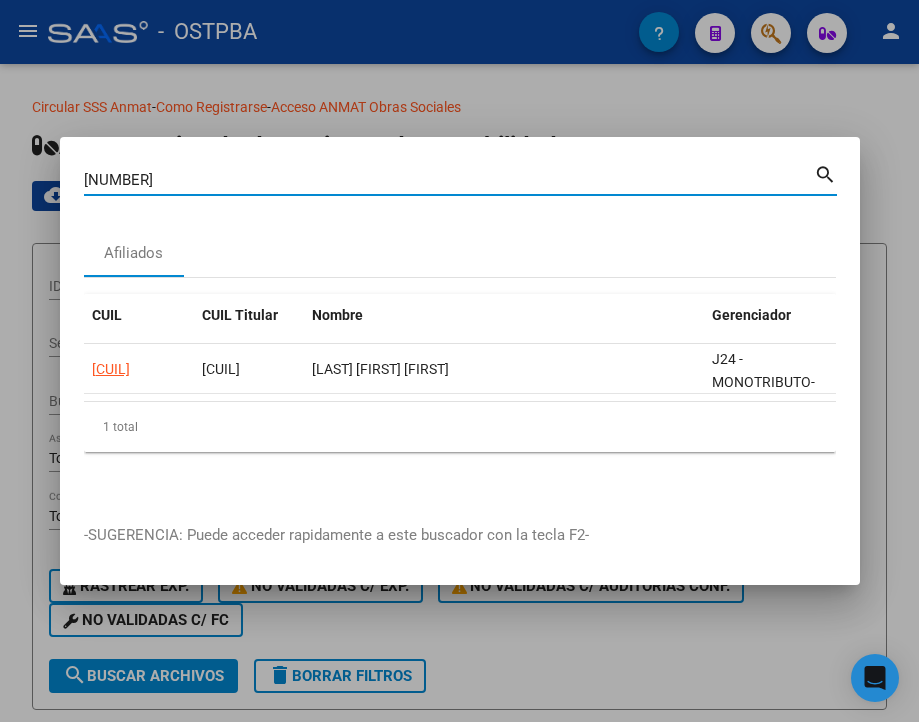 click on "[NUMBER]" at bounding box center (449, 180) 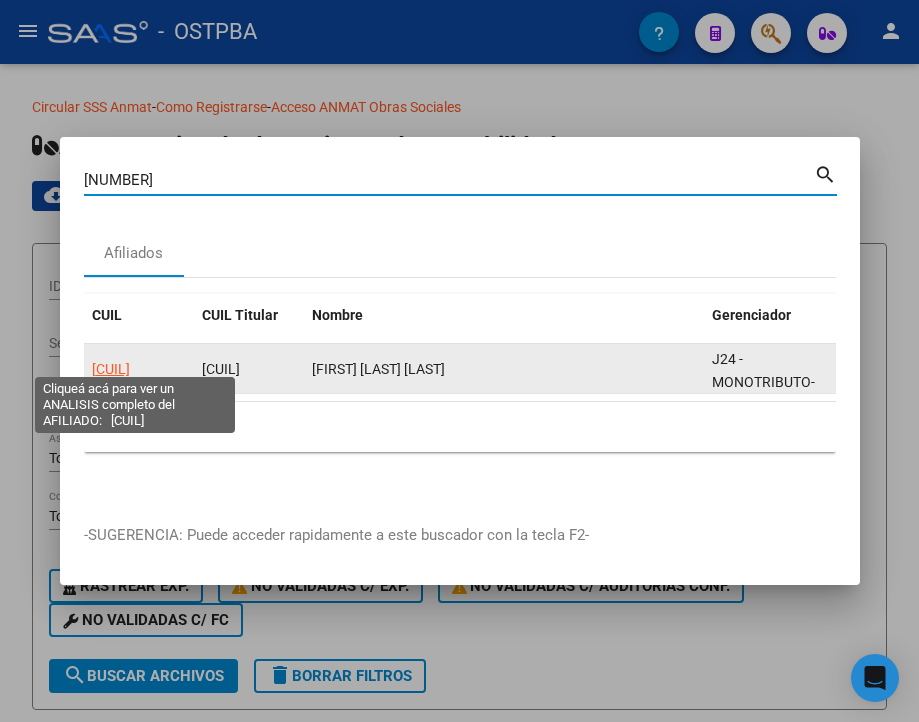 click on "[CUIL]" 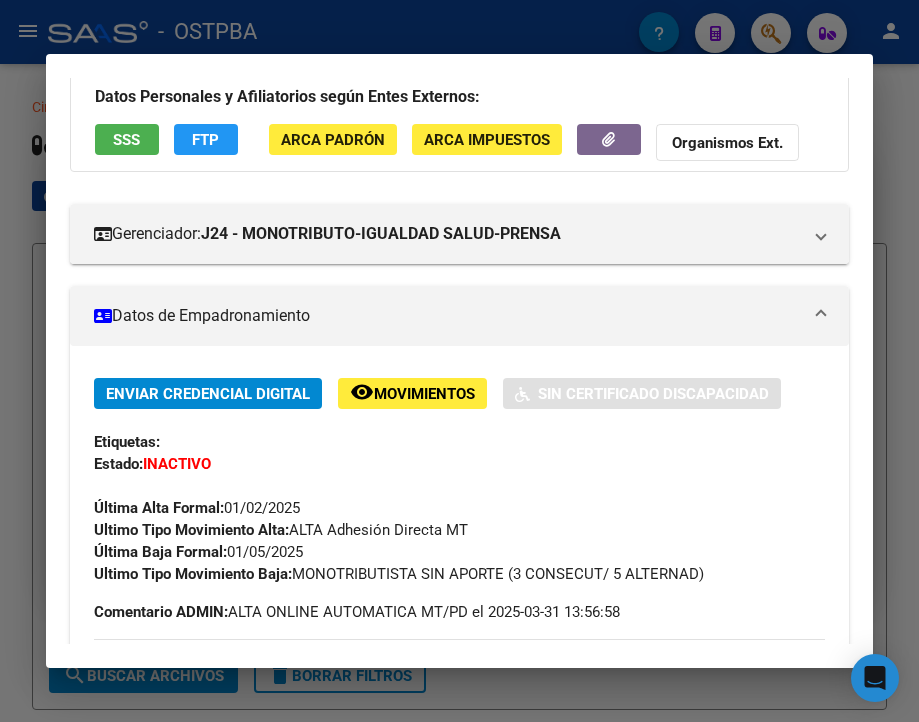 scroll, scrollTop: 200, scrollLeft: 0, axis: vertical 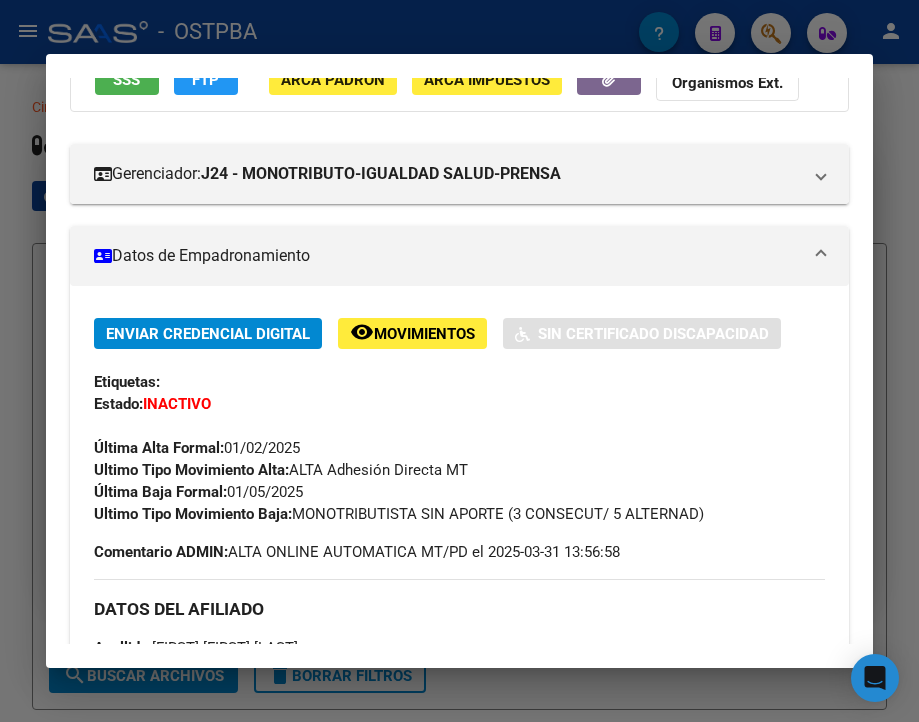 click at bounding box center [459, 361] 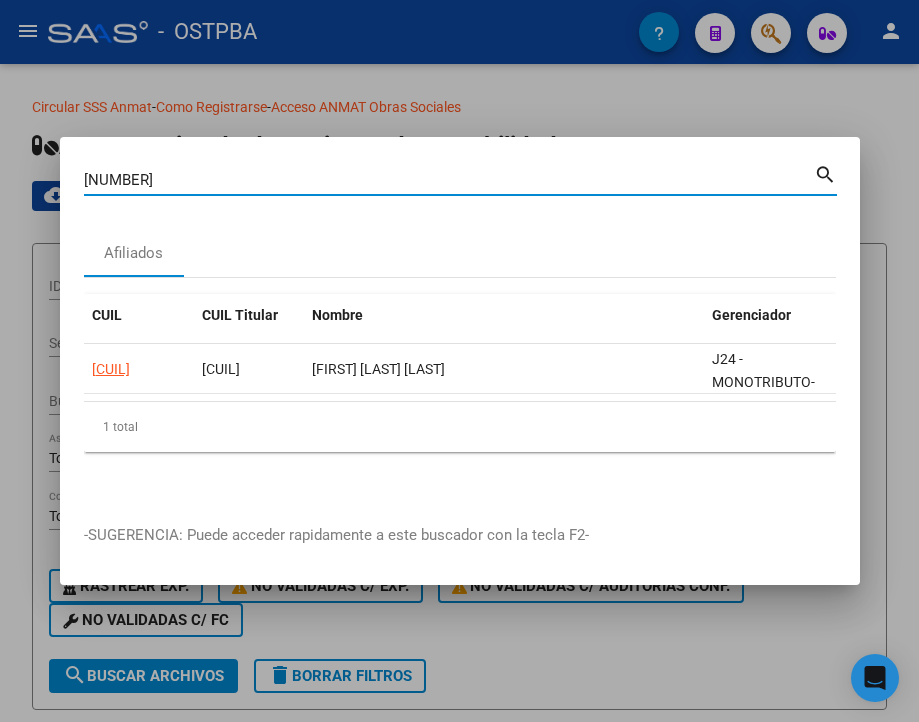 click on "[NUMBER]" at bounding box center [449, 180] 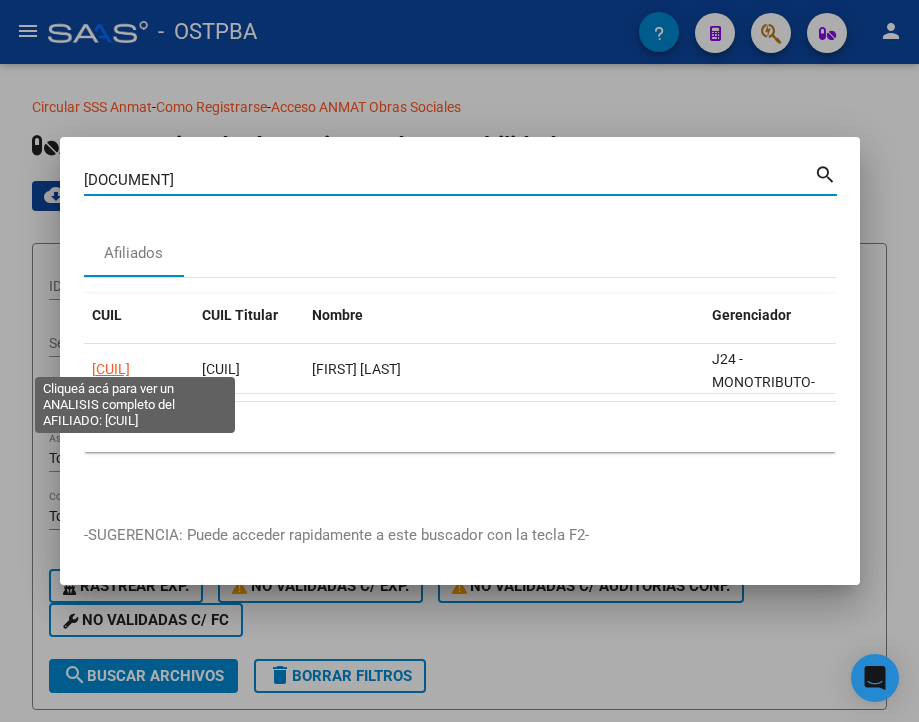 click on "[CUIL]" 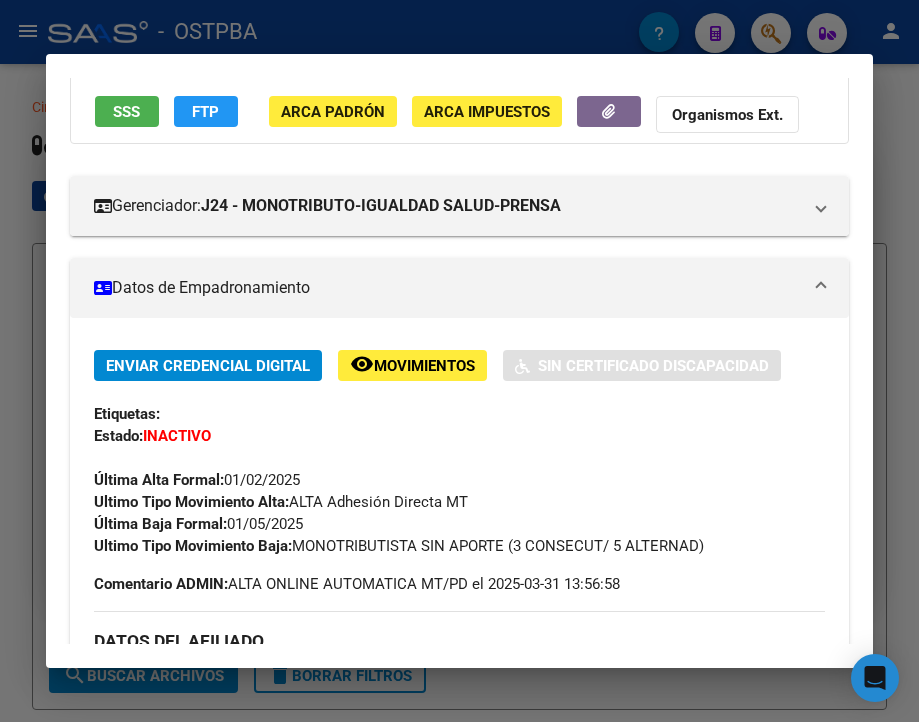 scroll, scrollTop: 200, scrollLeft: 0, axis: vertical 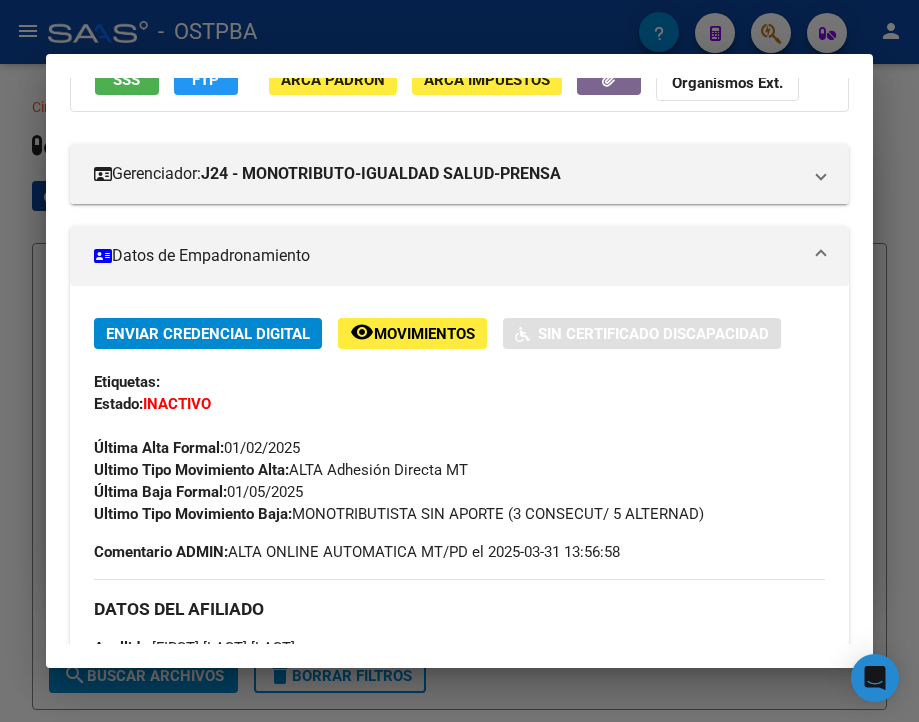 click at bounding box center (459, 361) 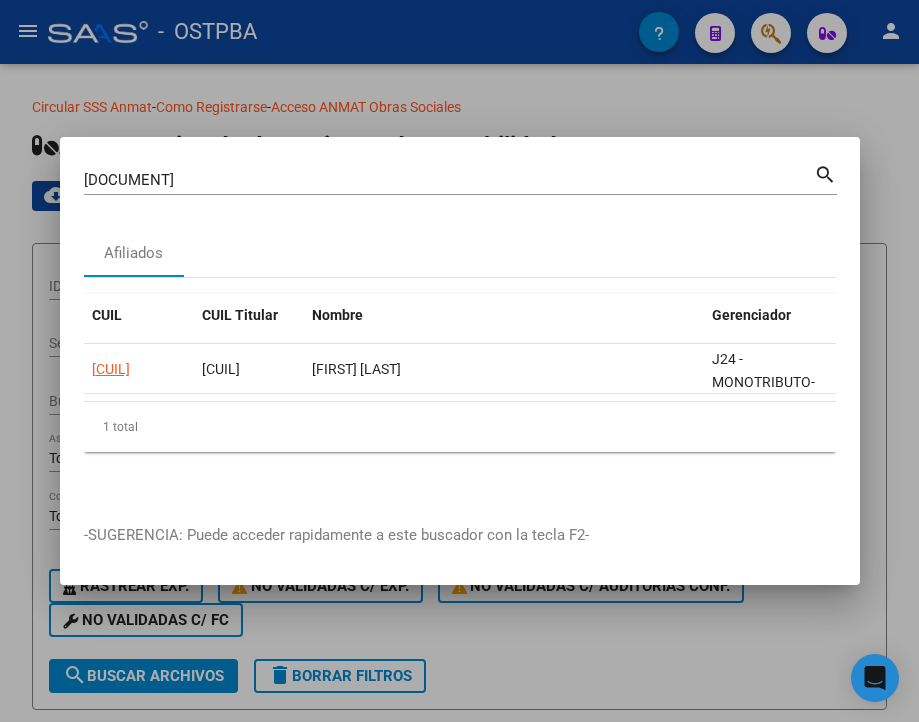 click on "[DOCUMENT]" at bounding box center (449, 180) 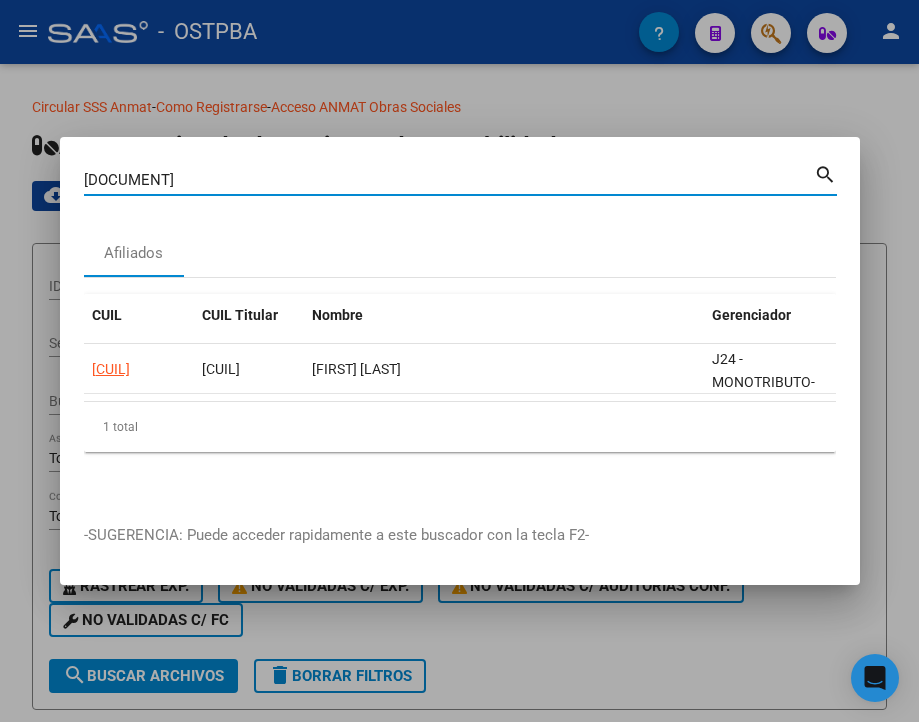 click on "[DOCUMENT]" at bounding box center (449, 180) 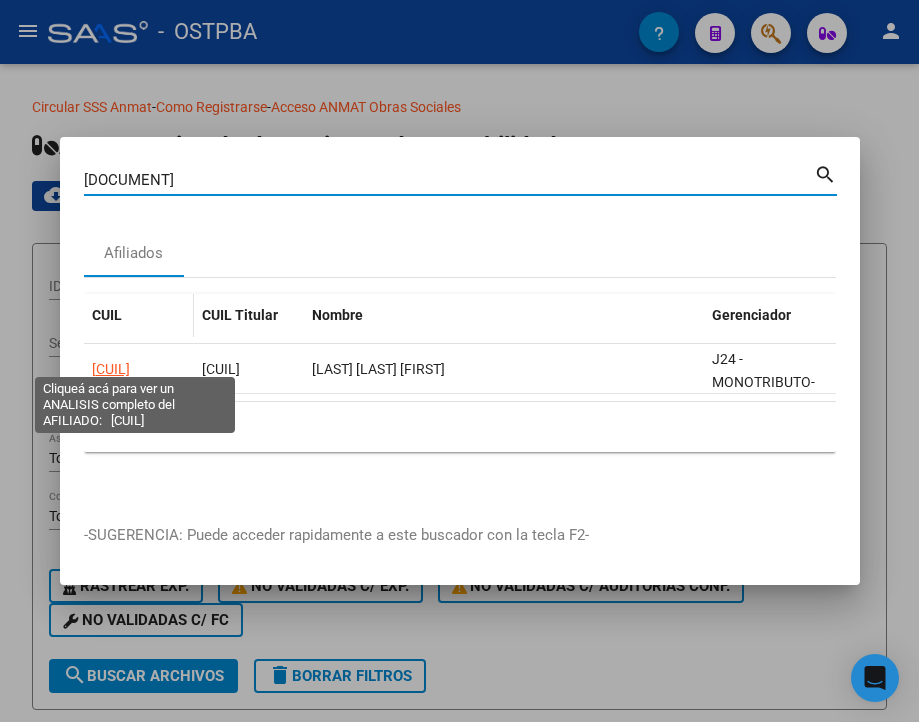 click on "[CUIL]" 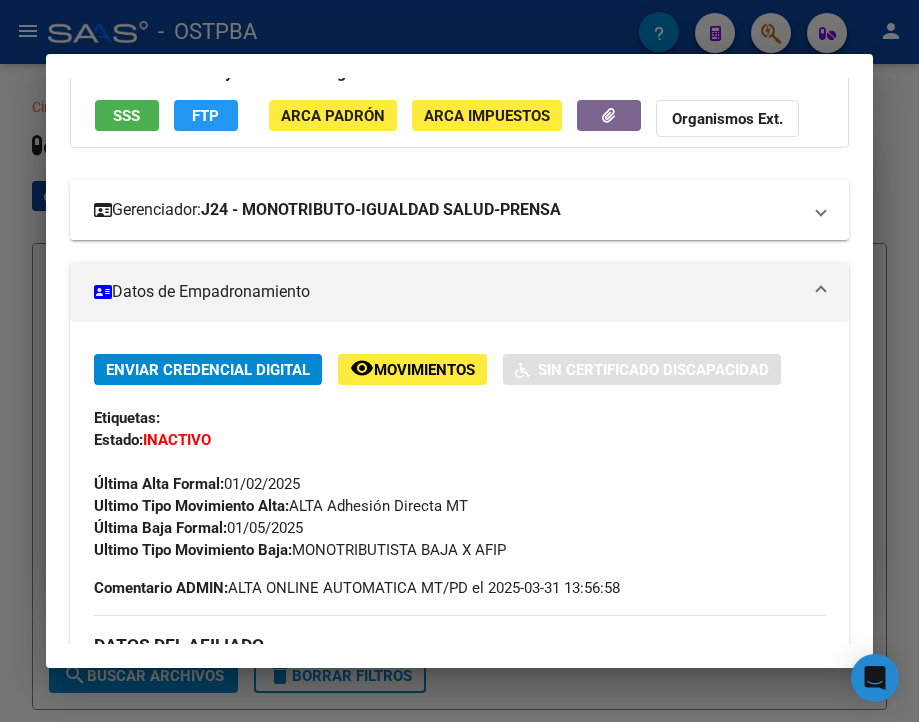 scroll, scrollTop: 200, scrollLeft: 0, axis: vertical 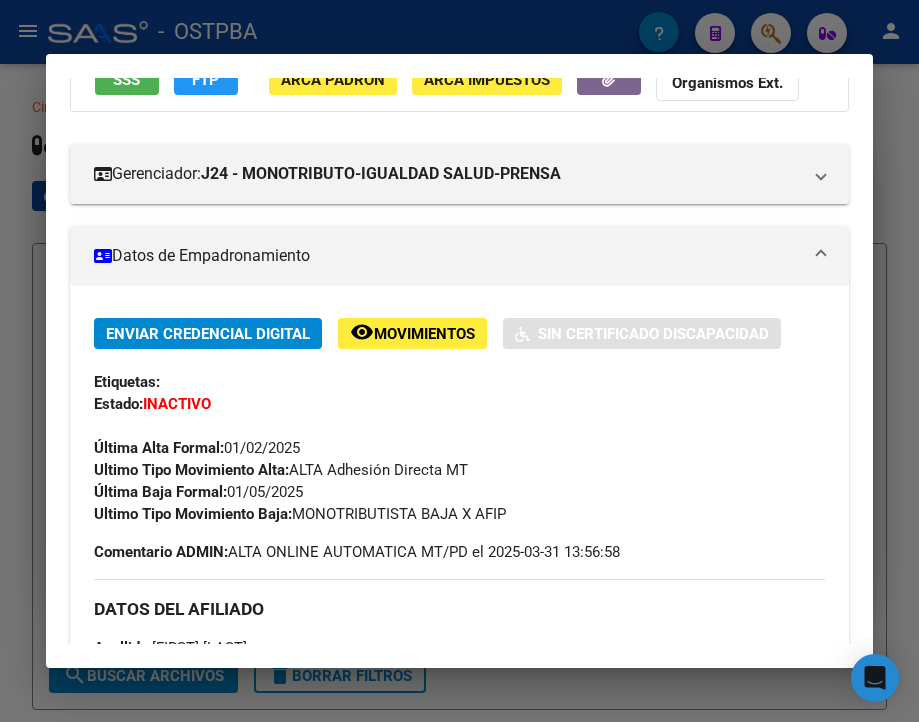 click at bounding box center [459, 361] 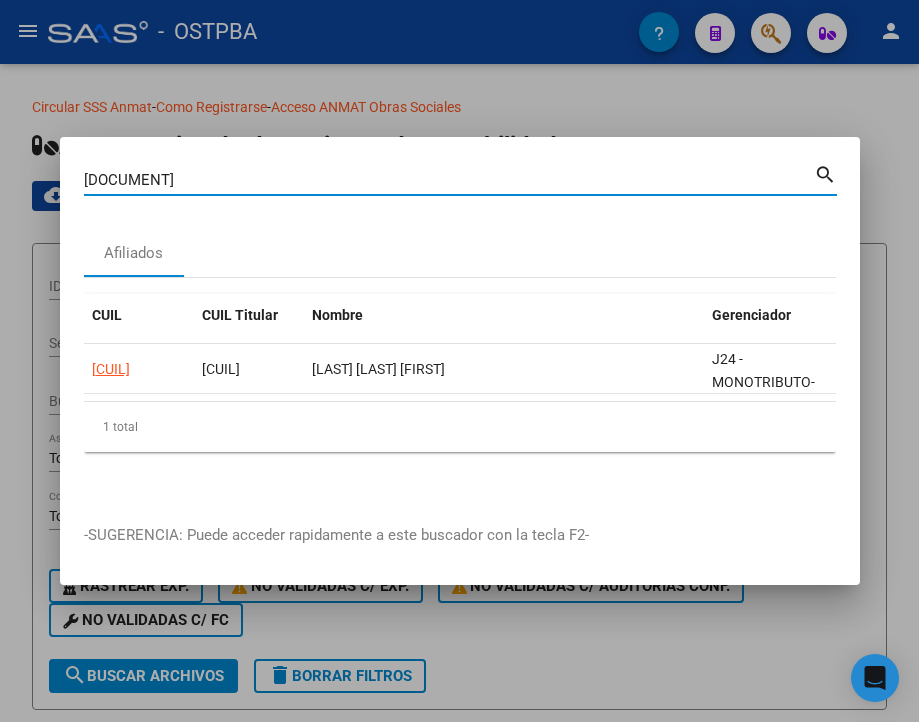 click on "[DOCUMENT]" at bounding box center [449, 180] 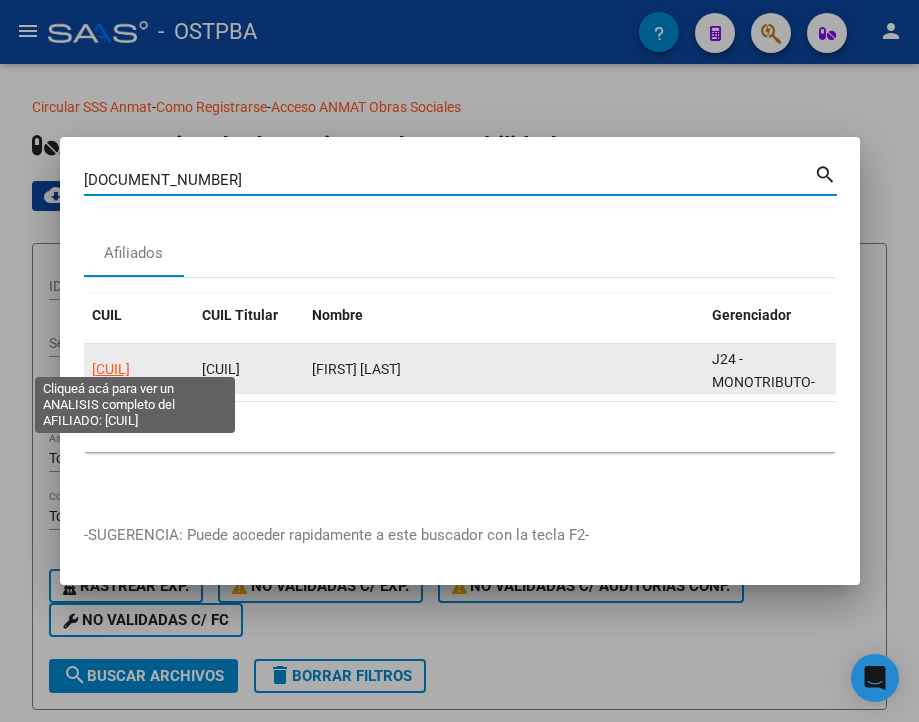click on "[CUIL]" 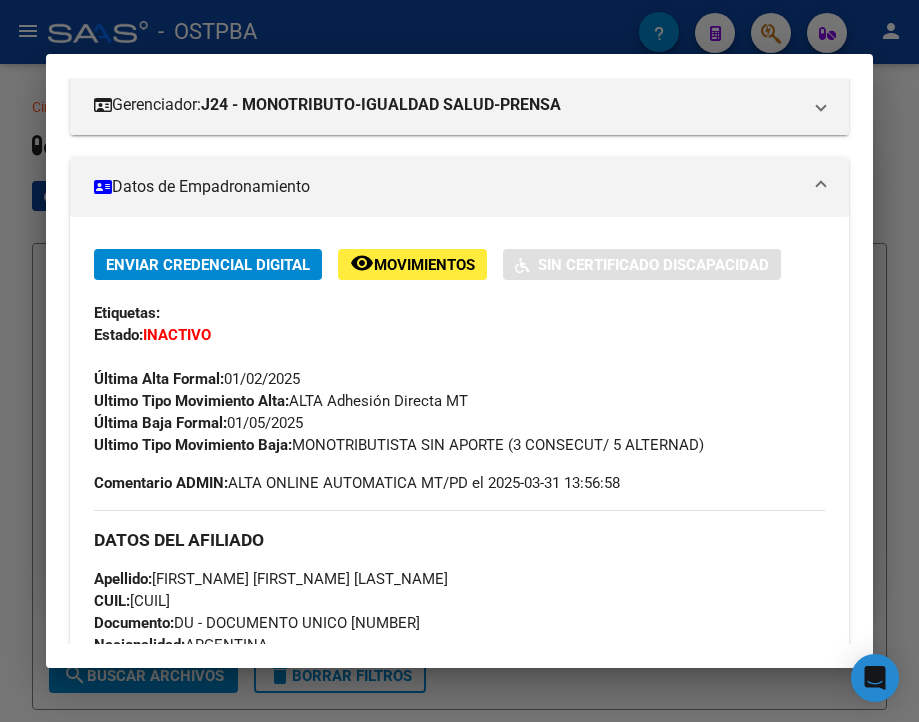 scroll, scrollTop: 300, scrollLeft: 0, axis: vertical 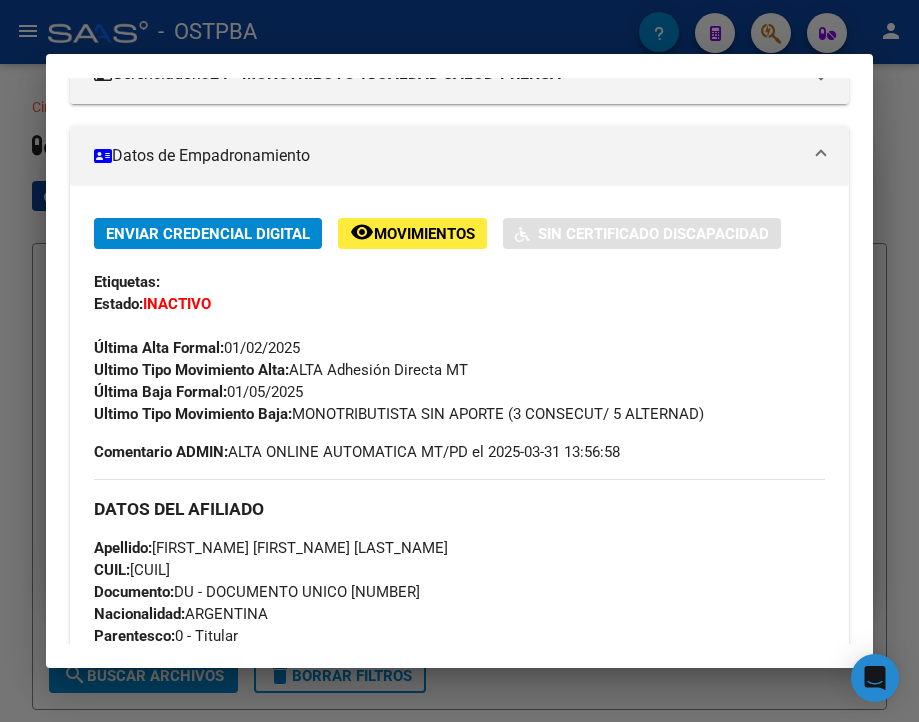 click at bounding box center [459, 361] 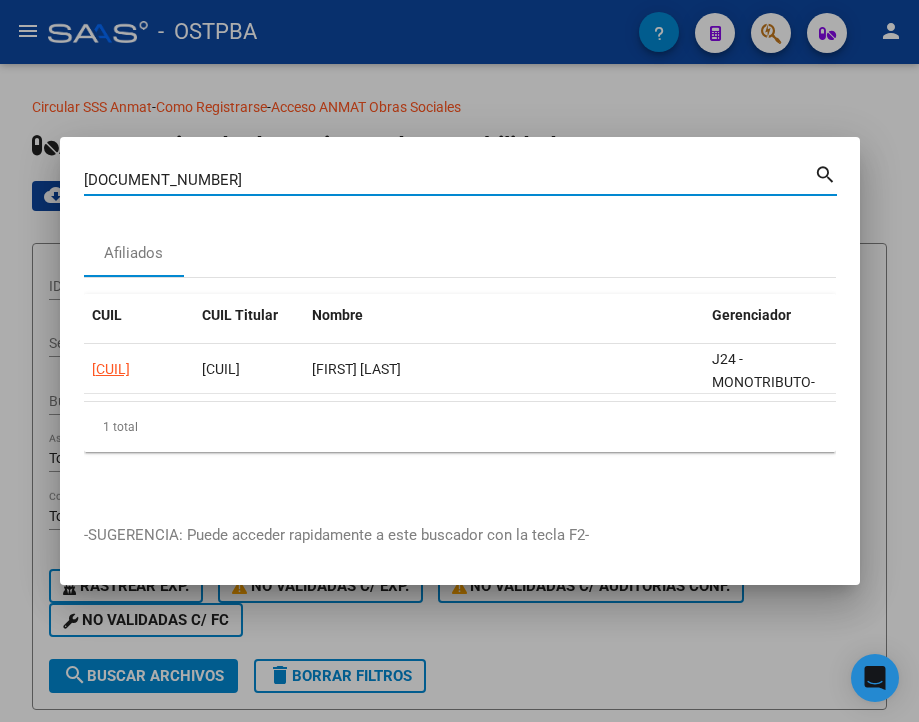 click on "[DOCUMENT_NUMBER]" at bounding box center [449, 180] 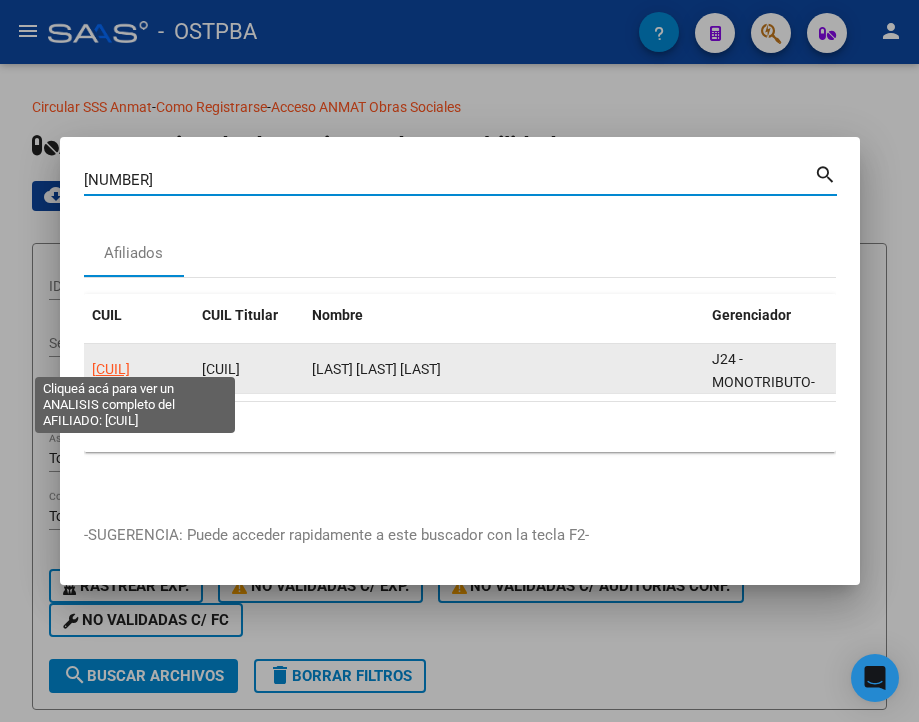 click on "[CUIL]" 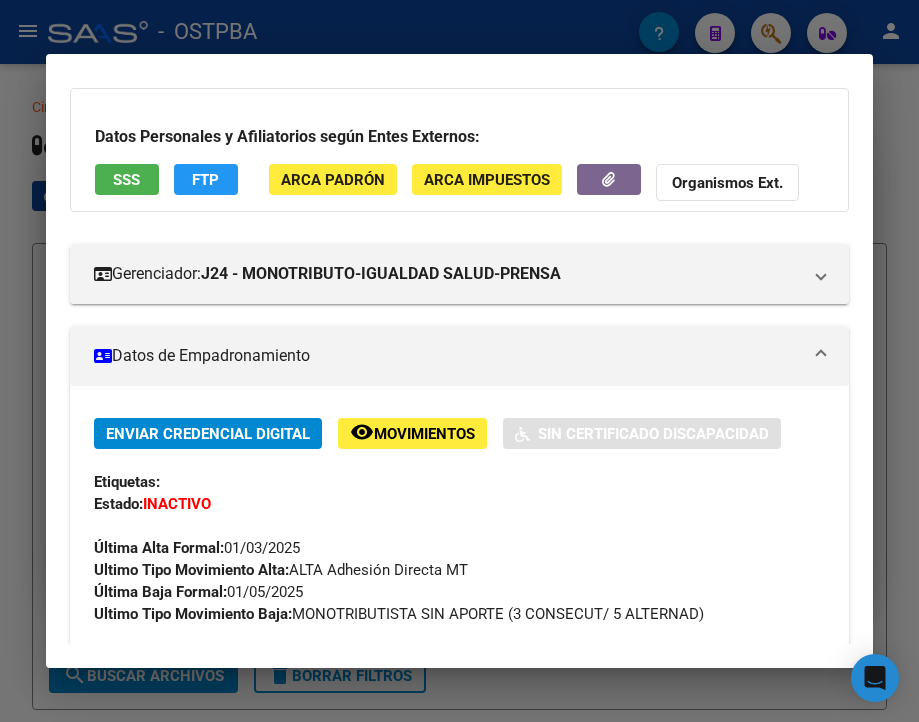 scroll, scrollTop: 200, scrollLeft: 0, axis: vertical 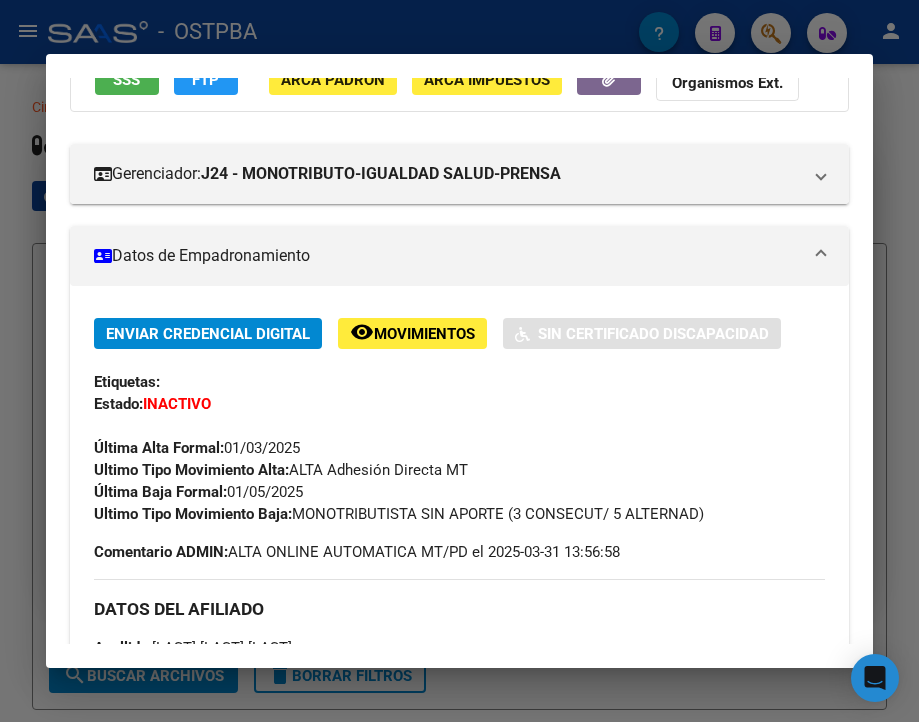 click at bounding box center [459, 361] 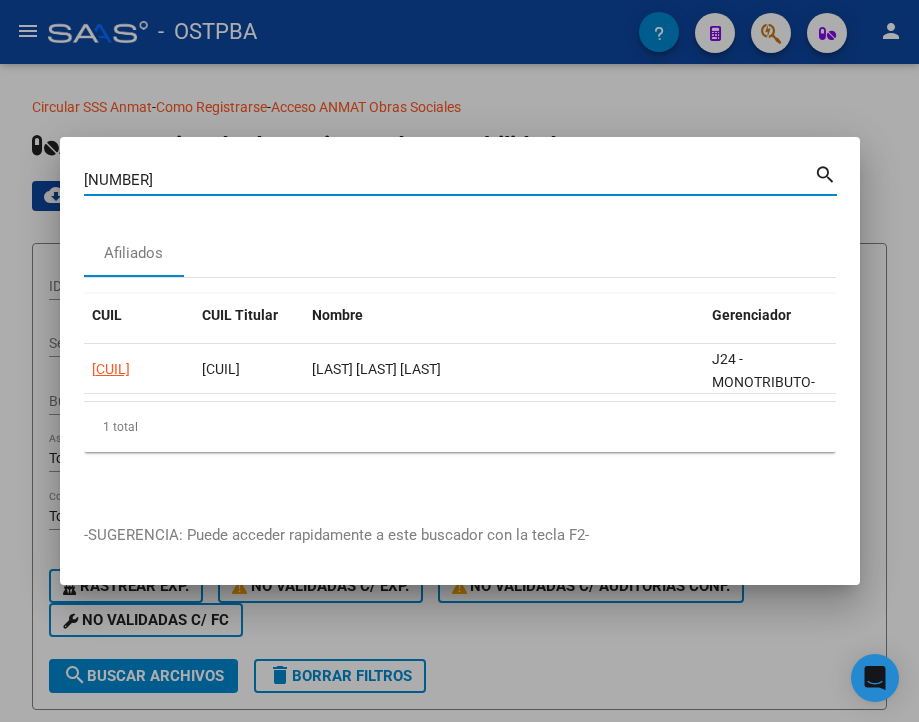 click on "[NUMBER]" at bounding box center (449, 180) 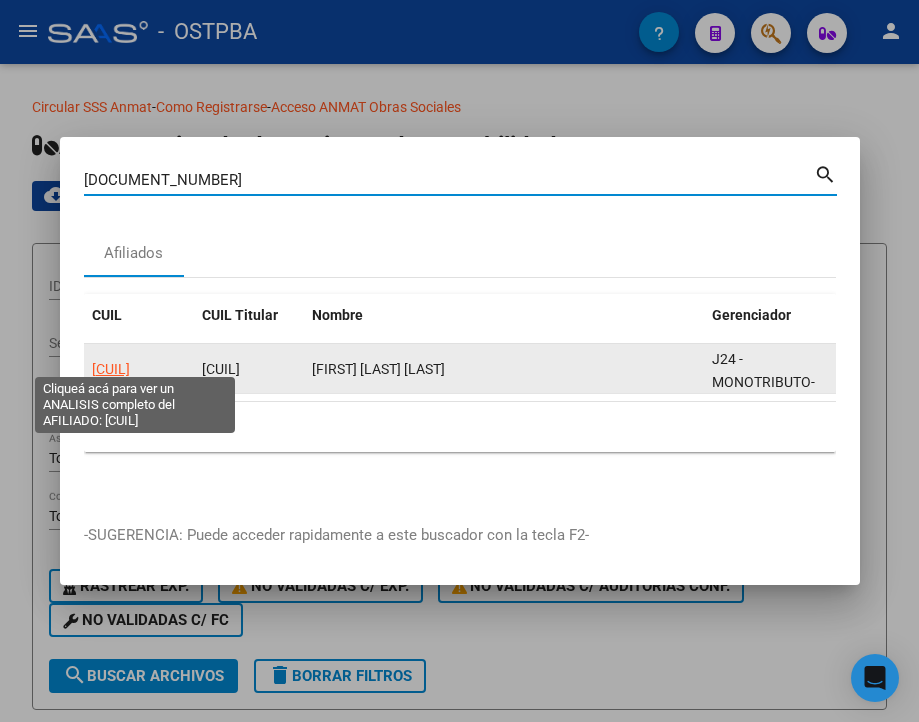 click on "[CUIL]" 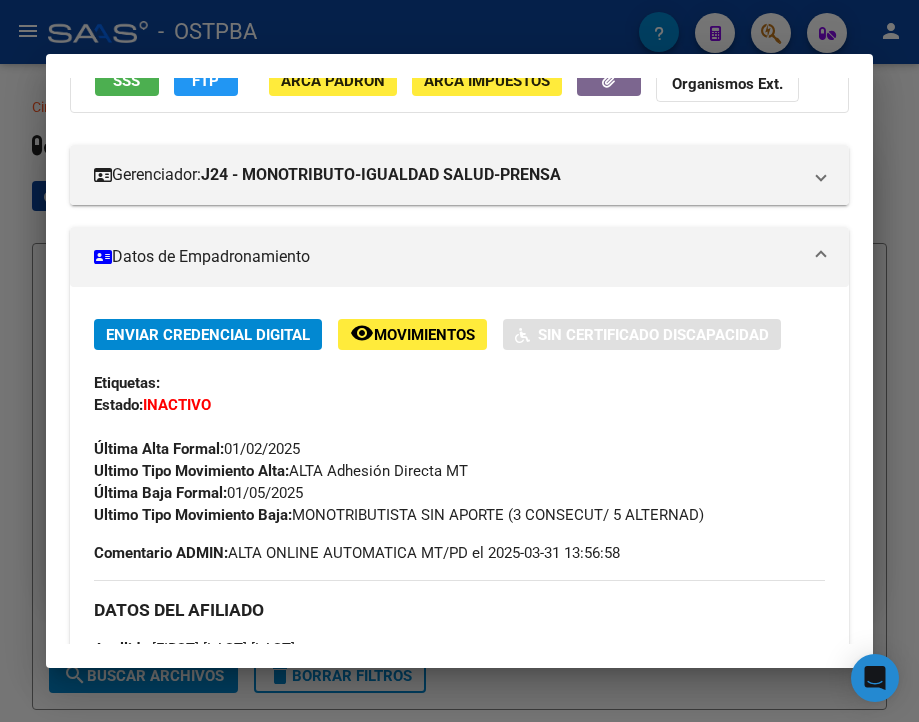 scroll, scrollTop: 200, scrollLeft: 0, axis: vertical 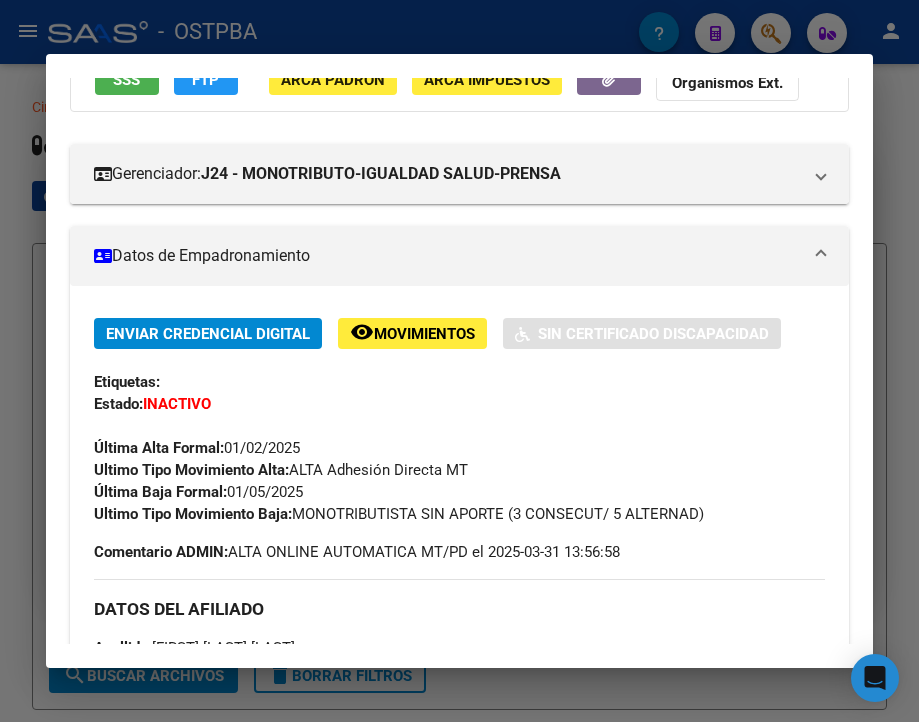 click at bounding box center (459, 361) 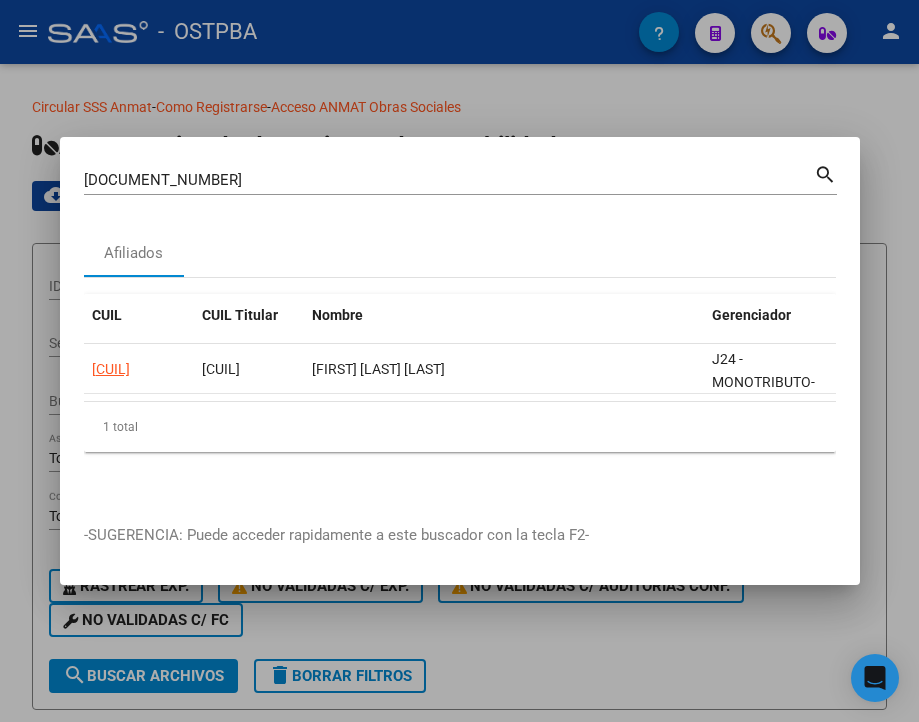click on "[DOCUMENT_NUMBER]" at bounding box center (449, 180) 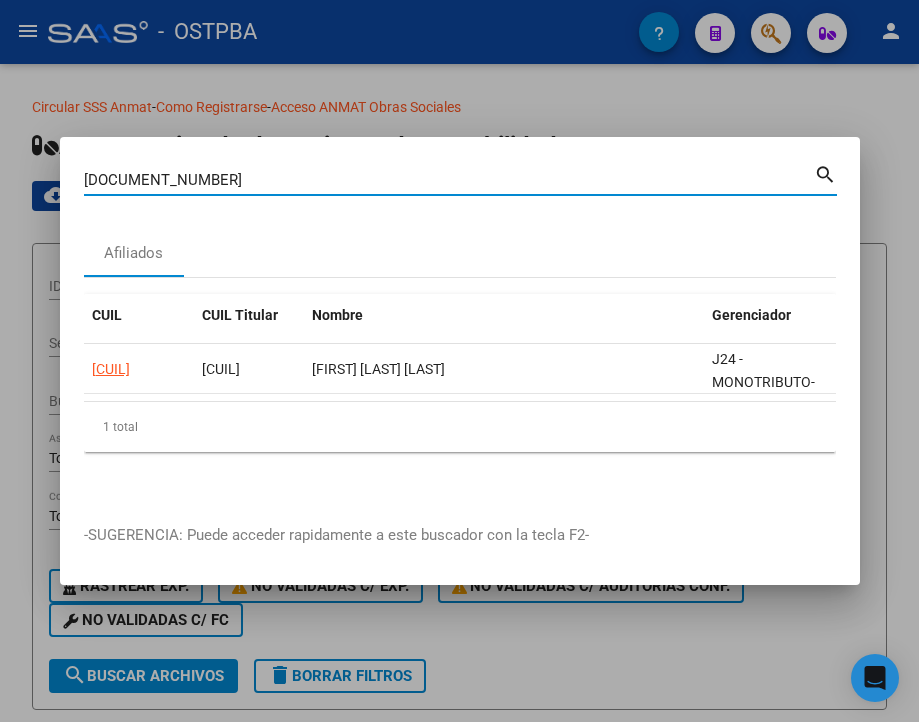 click on "[DOCUMENT_NUMBER]" at bounding box center [449, 180] 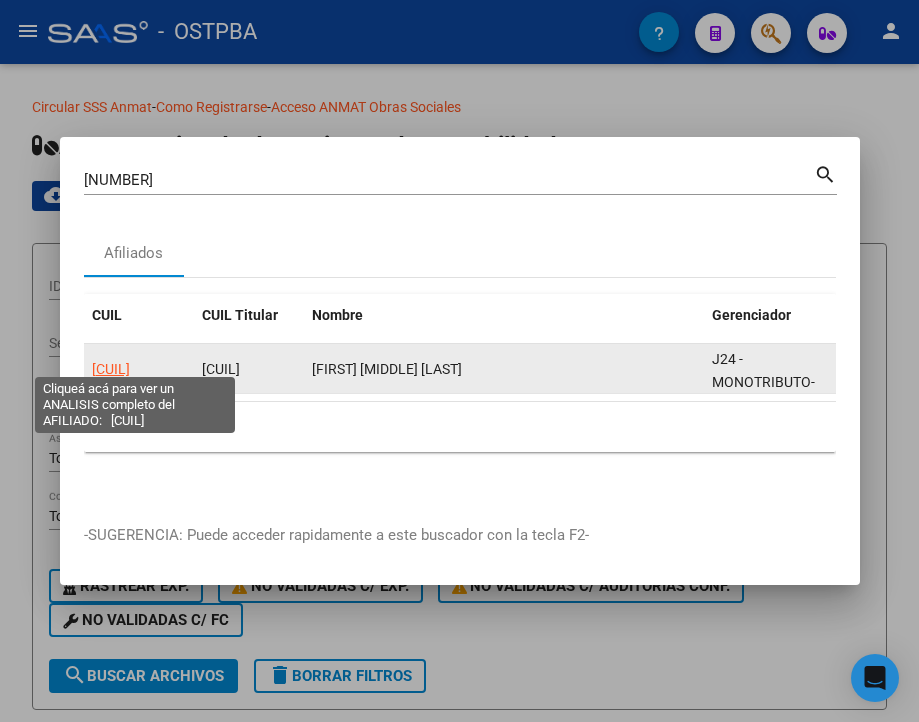 click on "[CUIL]" 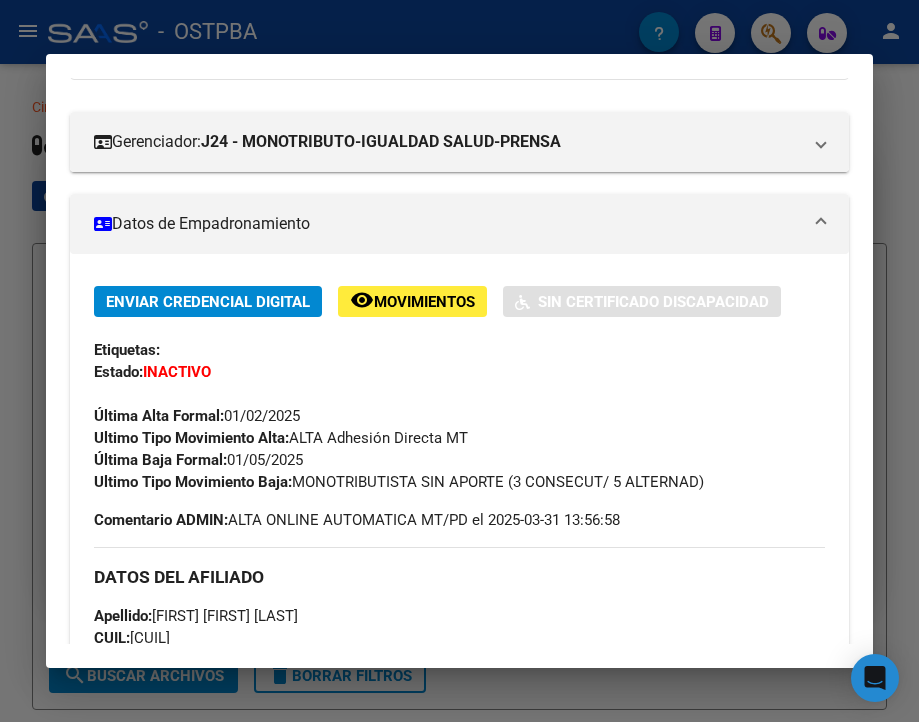 scroll, scrollTop: 300, scrollLeft: 0, axis: vertical 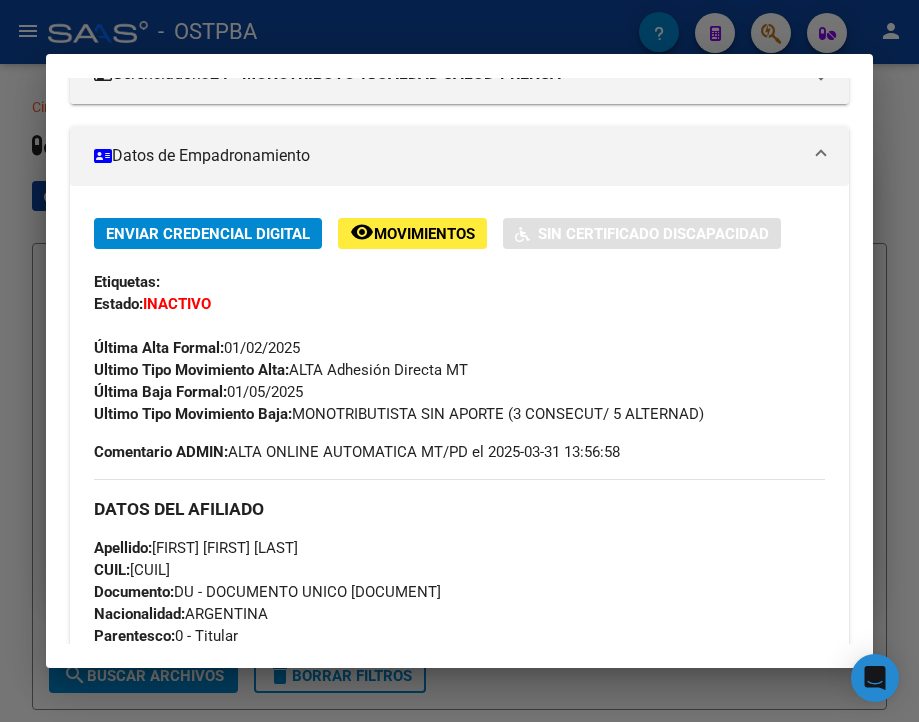 click at bounding box center (459, 361) 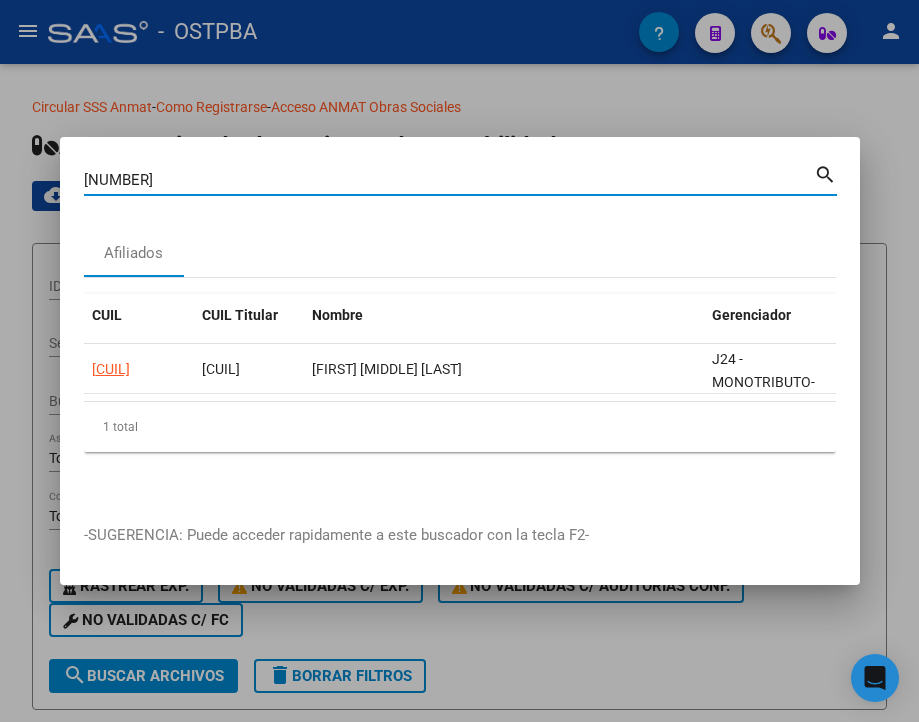 click on "[NUMBER]" at bounding box center (449, 180) 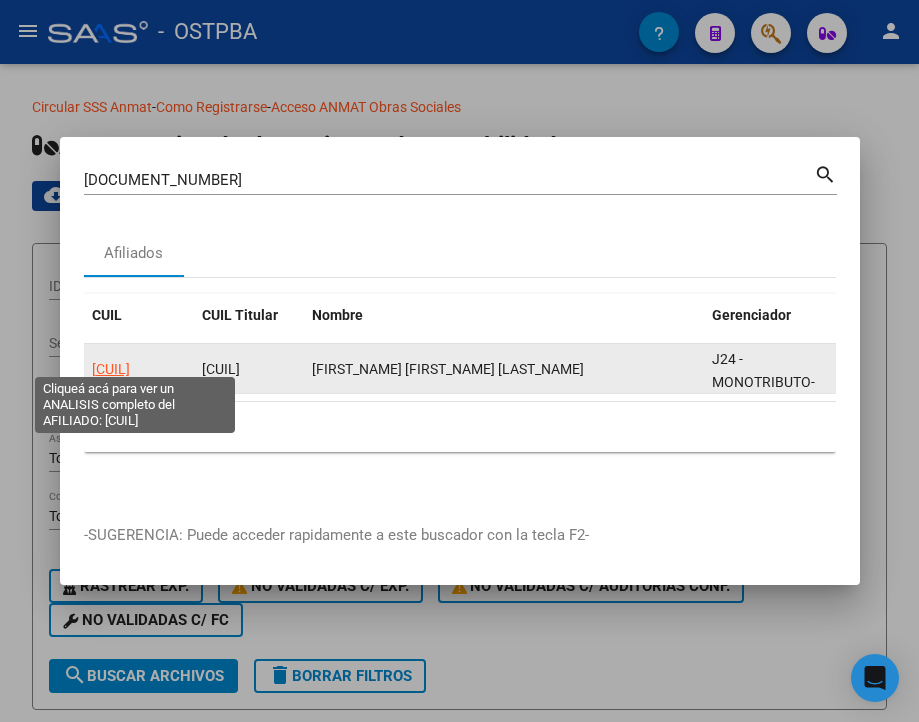 click on "[CUIL]" 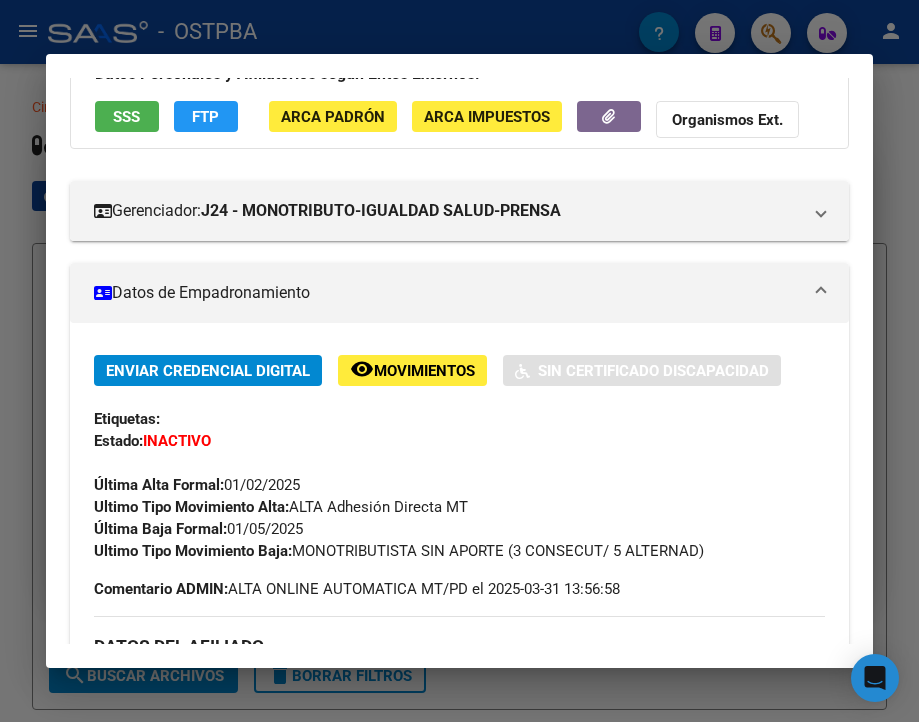 scroll, scrollTop: 300, scrollLeft: 0, axis: vertical 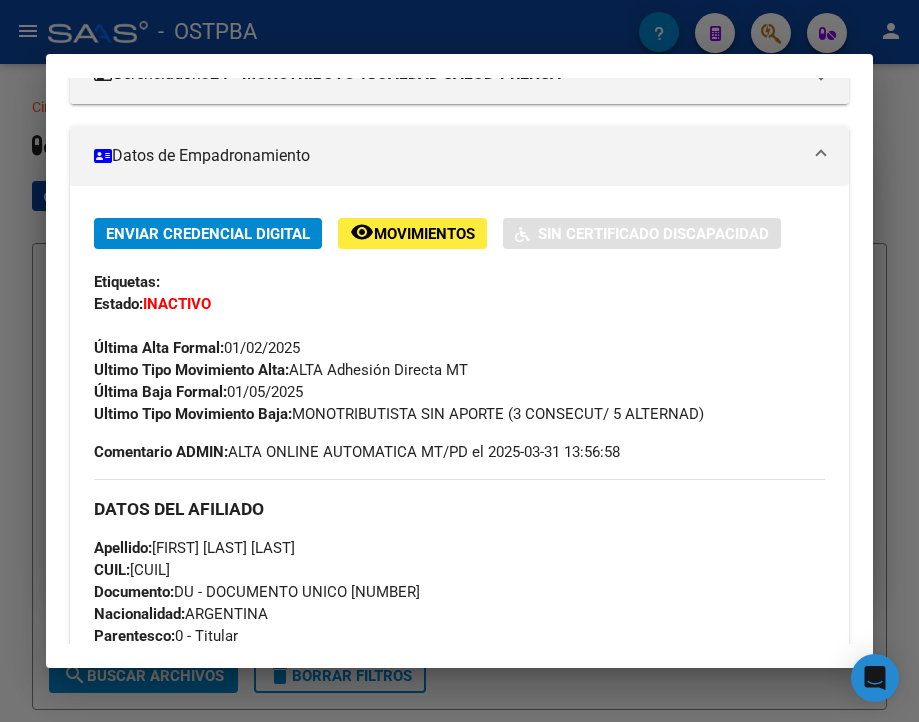 click at bounding box center [459, 361] 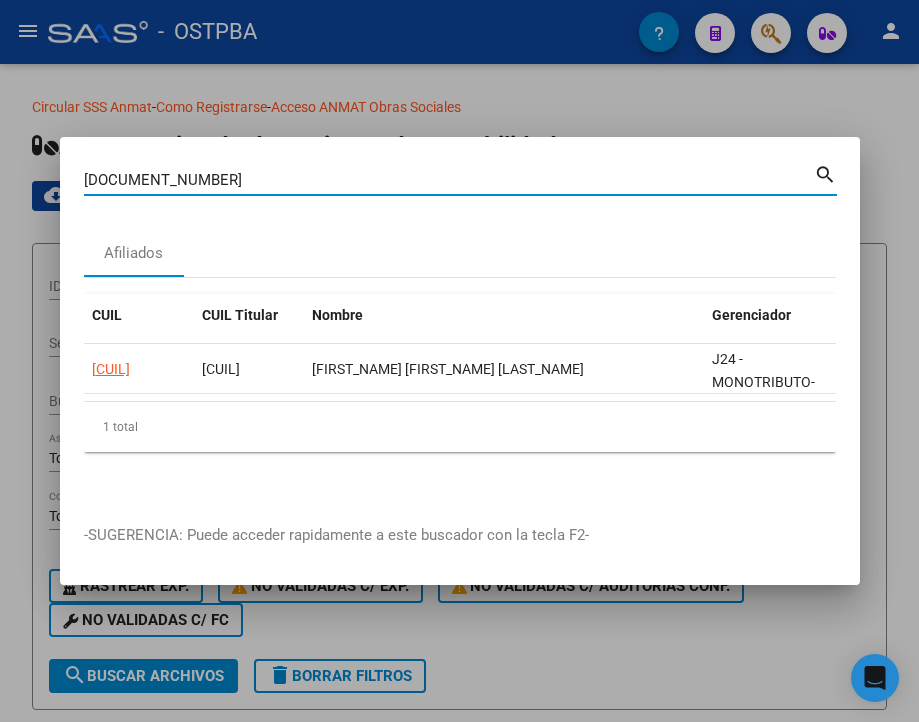 click on "[DOCUMENT_NUMBER]" at bounding box center (449, 180) 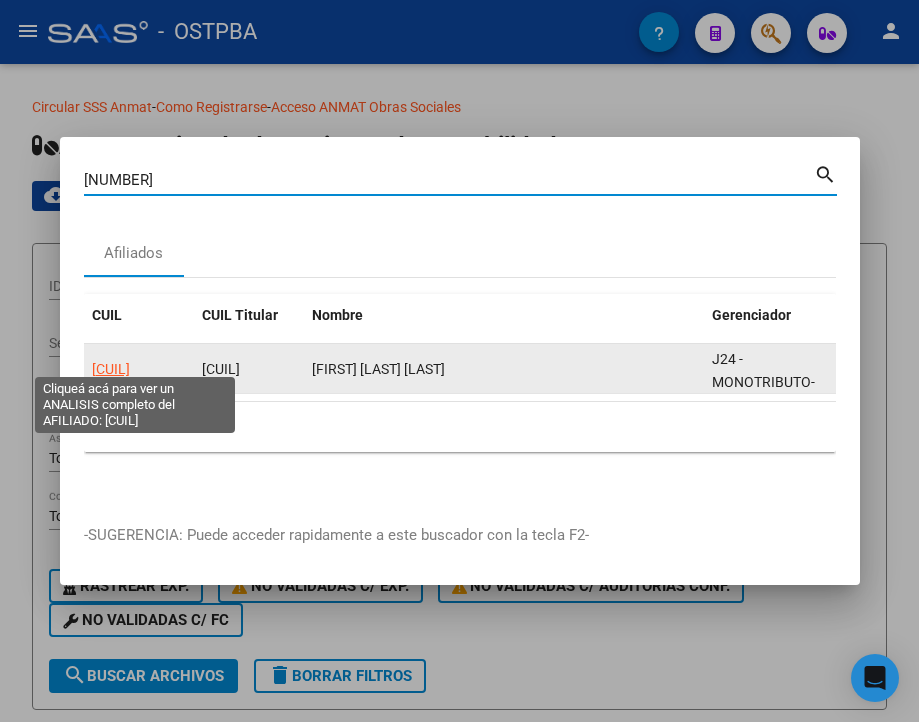 click on "[CUIL]" 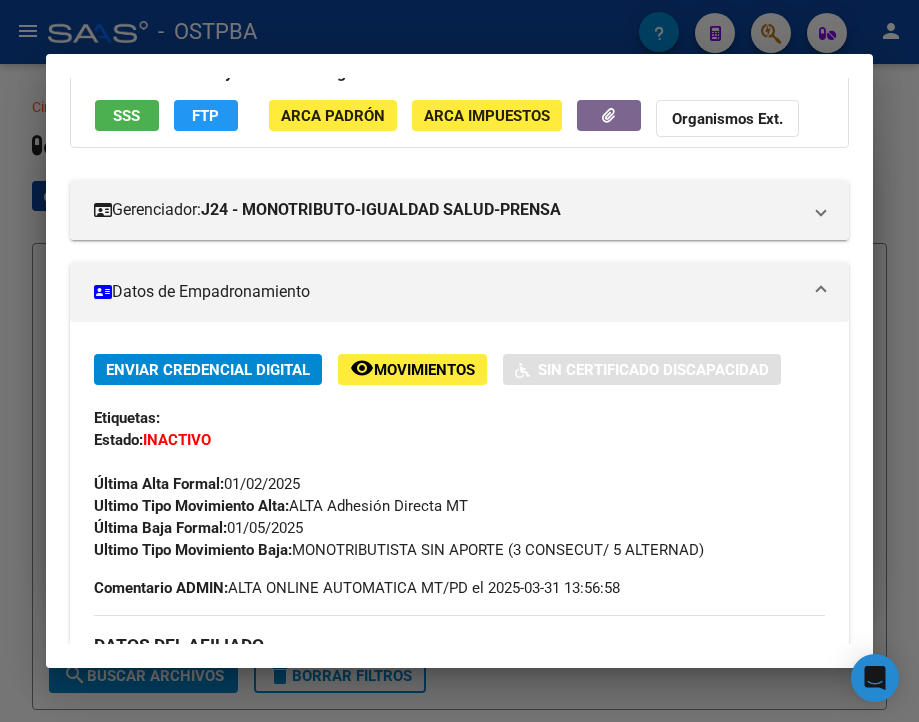 scroll, scrollTop: 200, scrollLeft: 0, axis: vertical 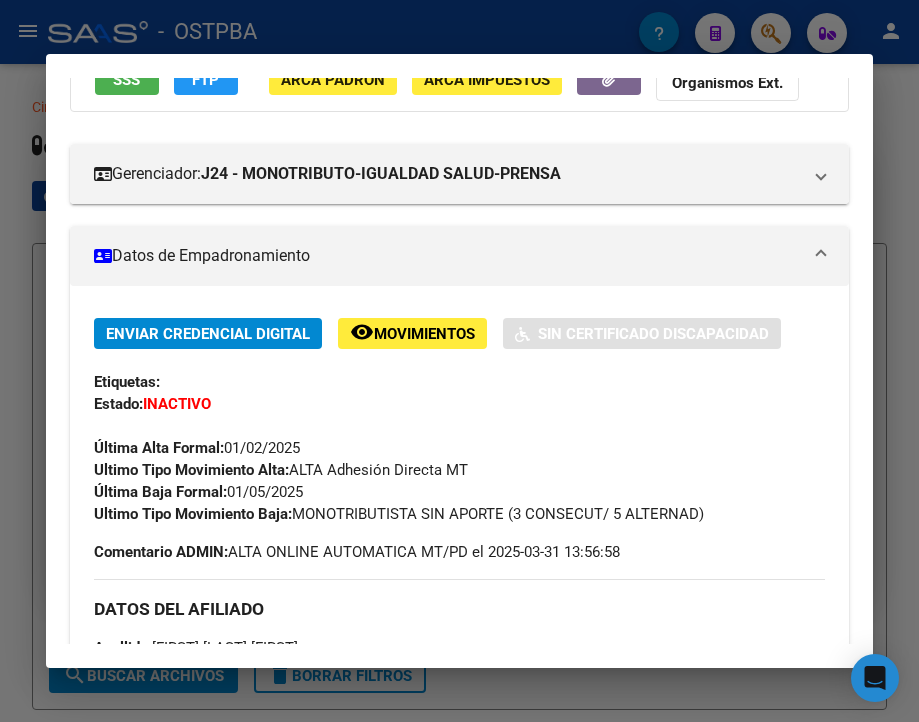 click at bounding box center [459, 361] 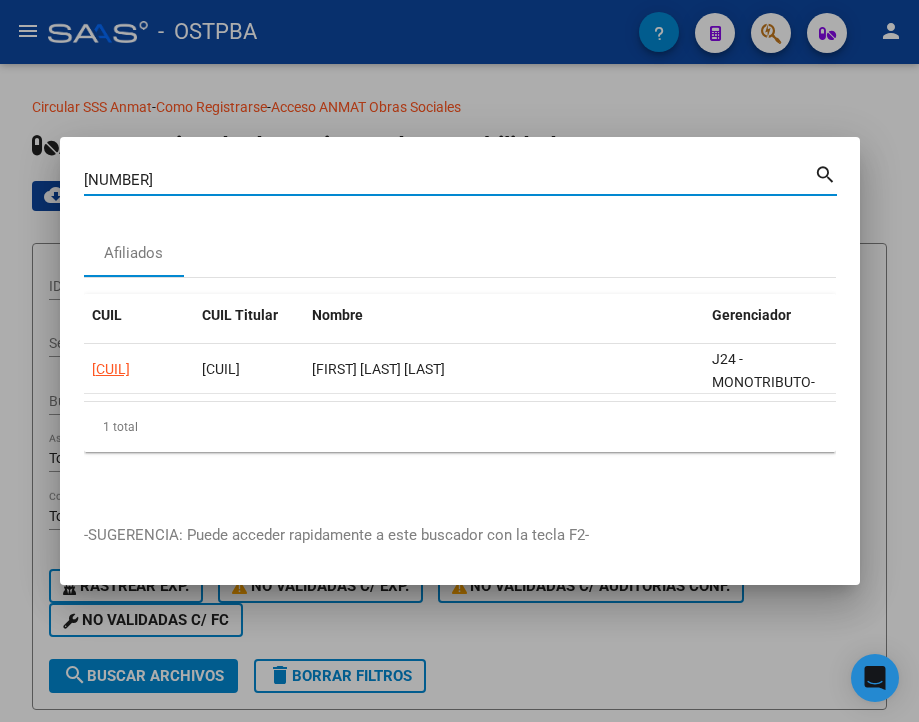 click on "[NUMBER]" at bounding box center (449, 180) 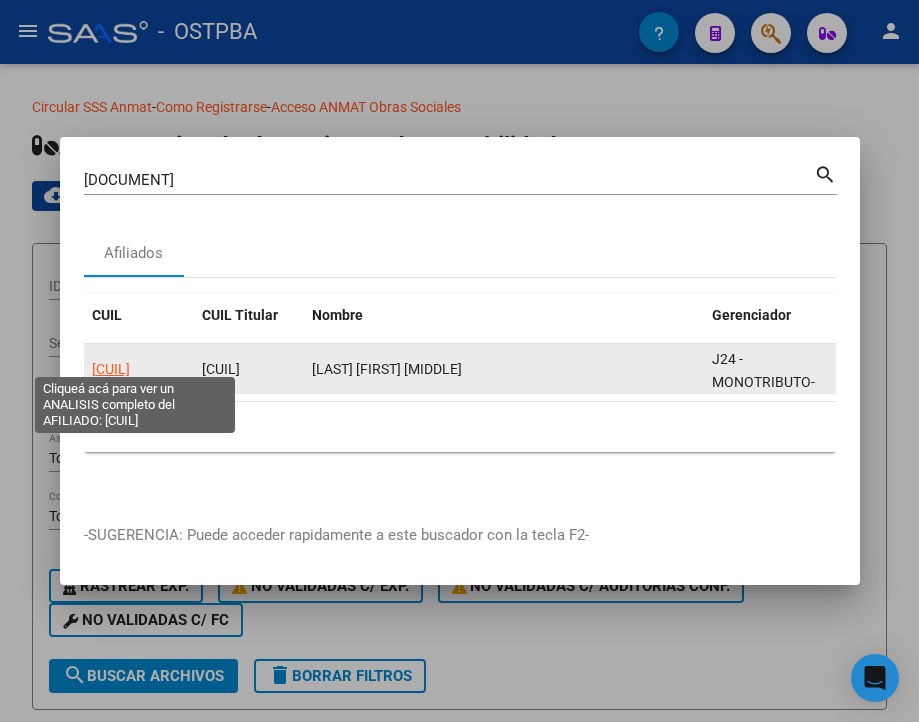 click on "[CUIL]" 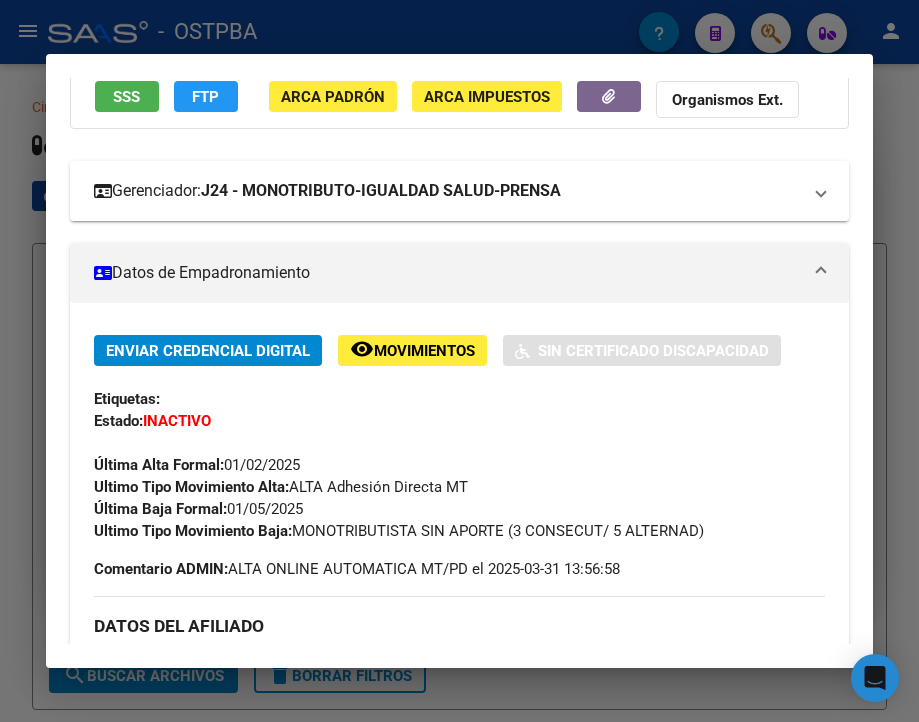 scroll, scrollTop: 200, scrollLeft: 0, axis: vertical 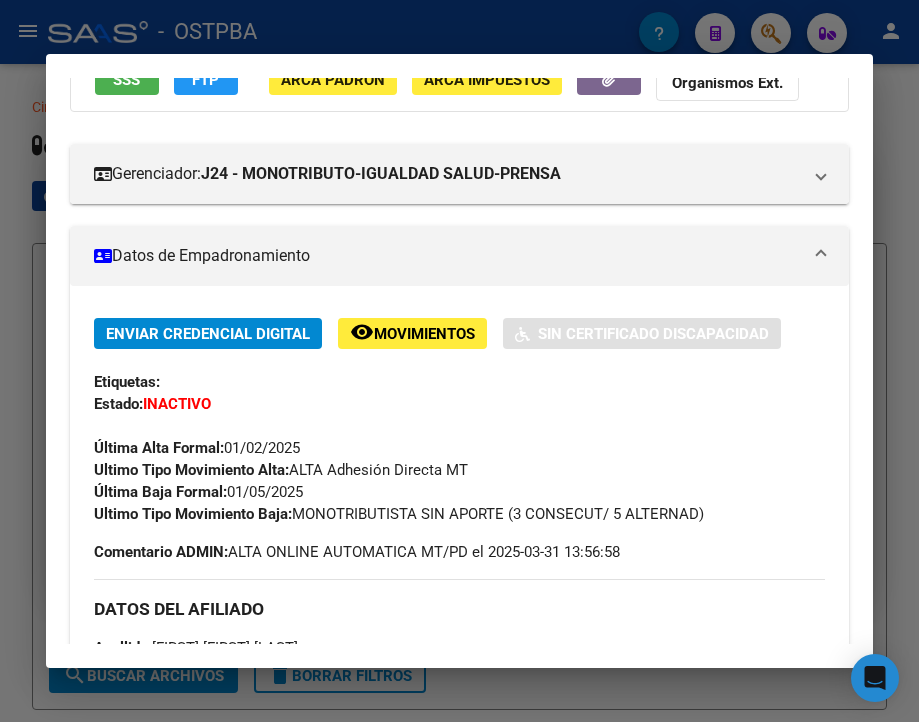 click at bounding box center [459, 361] 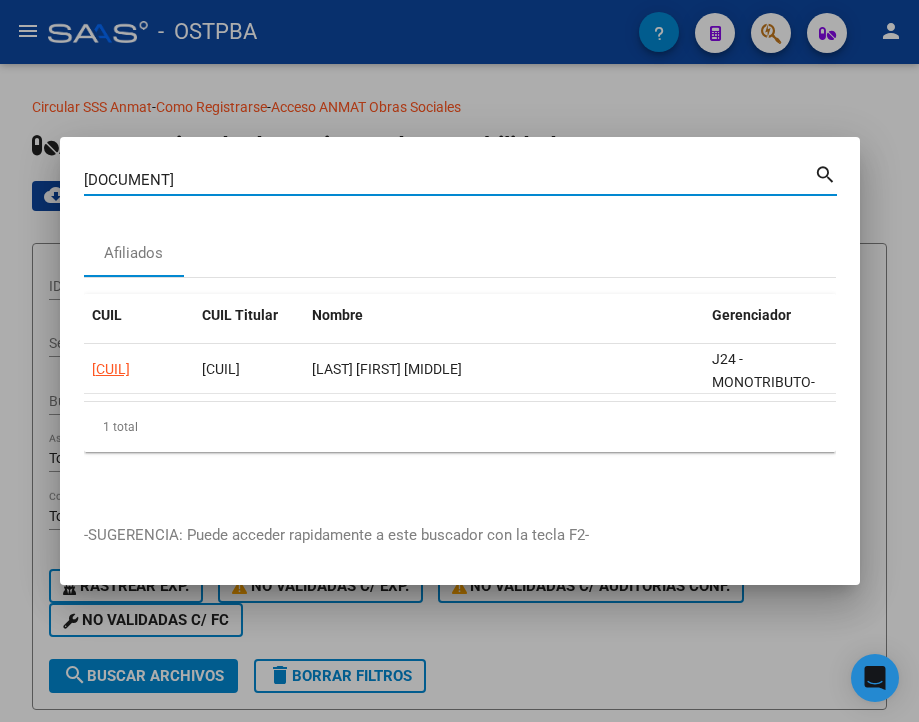 click on "[DOCUMENT]" at bounding box center [449, 180] 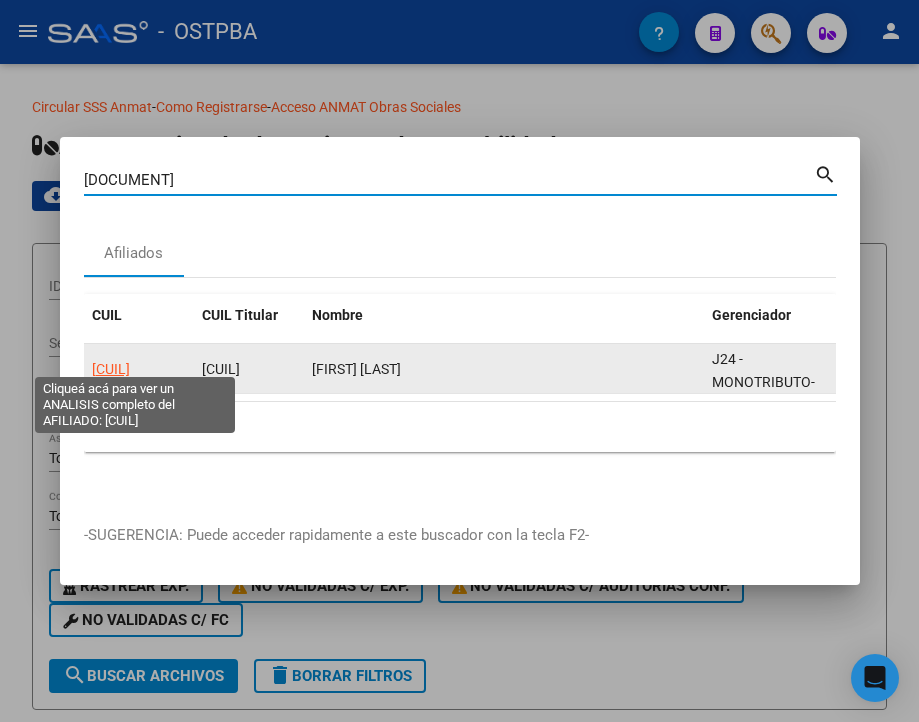 click on "[CUIL]" 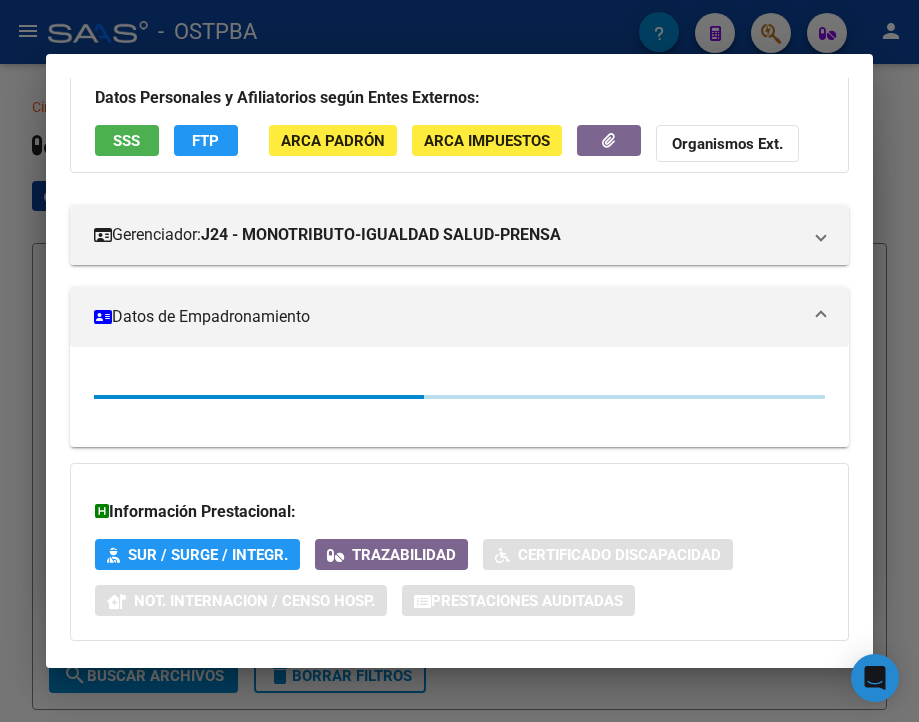 scroll, scrollTop: 200, scrollLeft: 0, axis: vertical 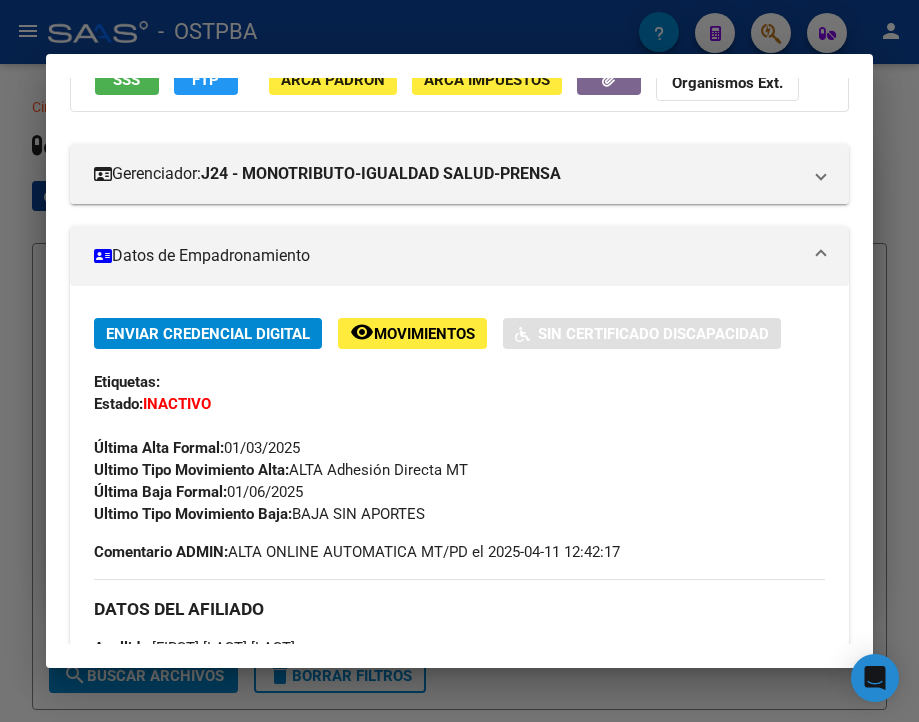 drag, startPoint x: 229, startPoint y: 513, endPoint x: 344, endPoint y: 501, distance: 115.62439 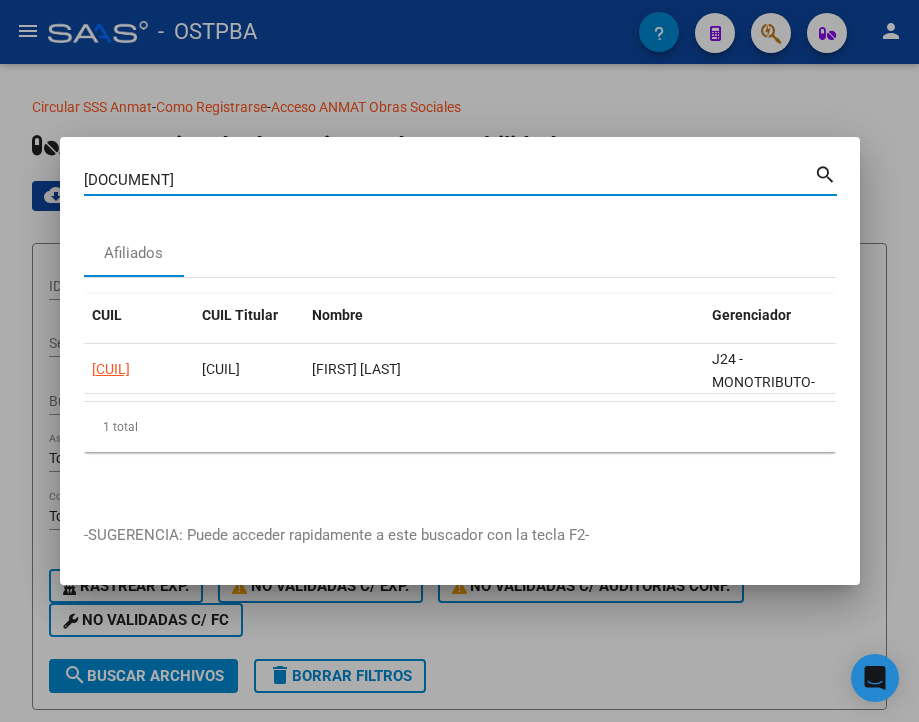 click on "[DOCUMENT]" at bounding box center (449, 180) 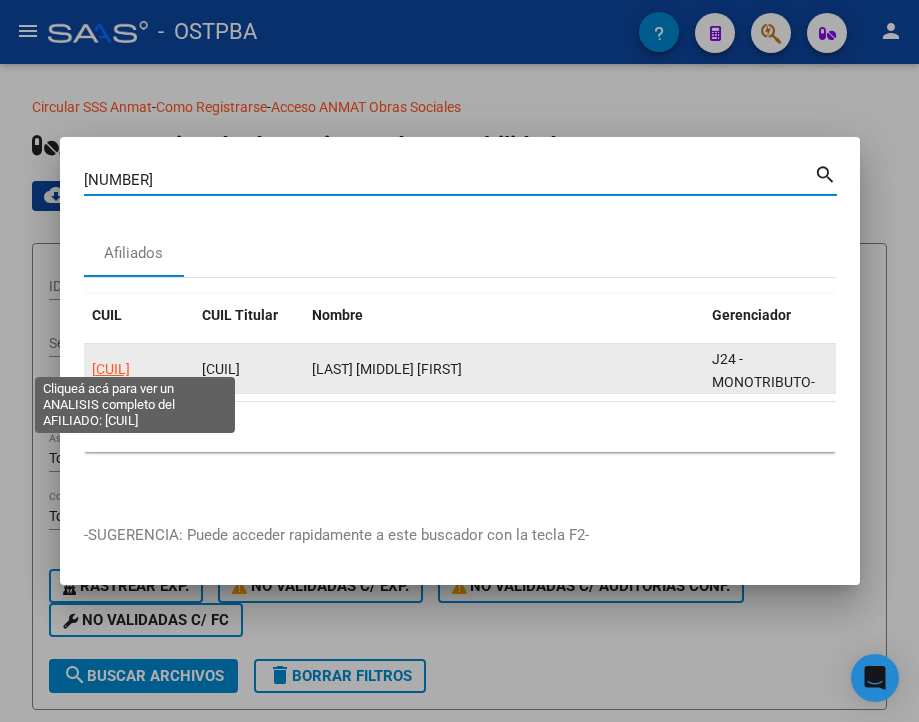 click on "[CUIL]" 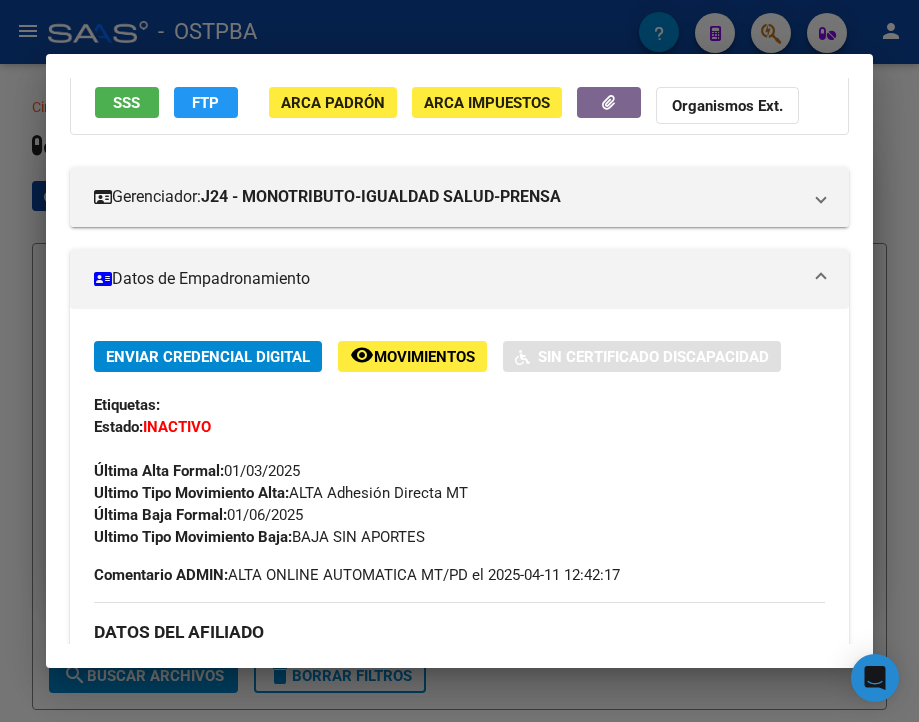 scroll, scrollTop: 200, scrollLeft: 0, axis: vertical 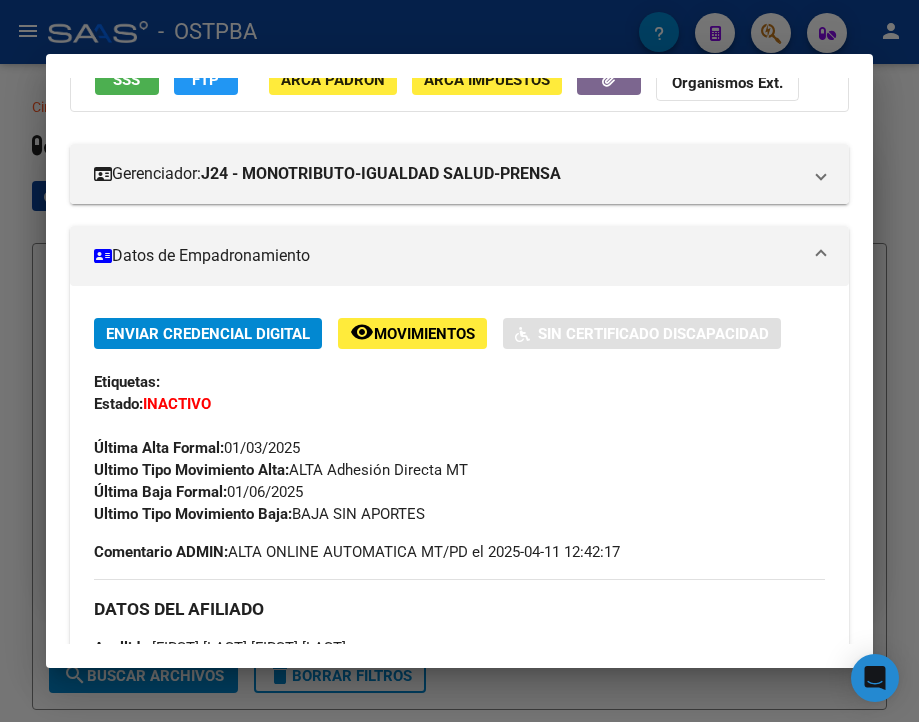 click at bounding box center (459, 361) 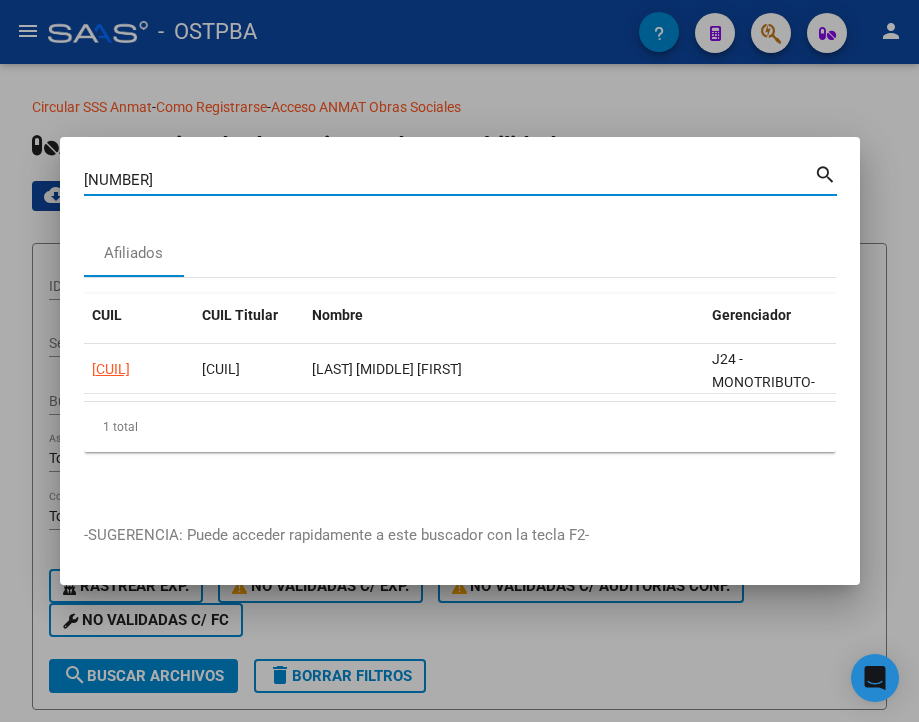 click on "[NUMBER]" at bounding box center [449, 180] 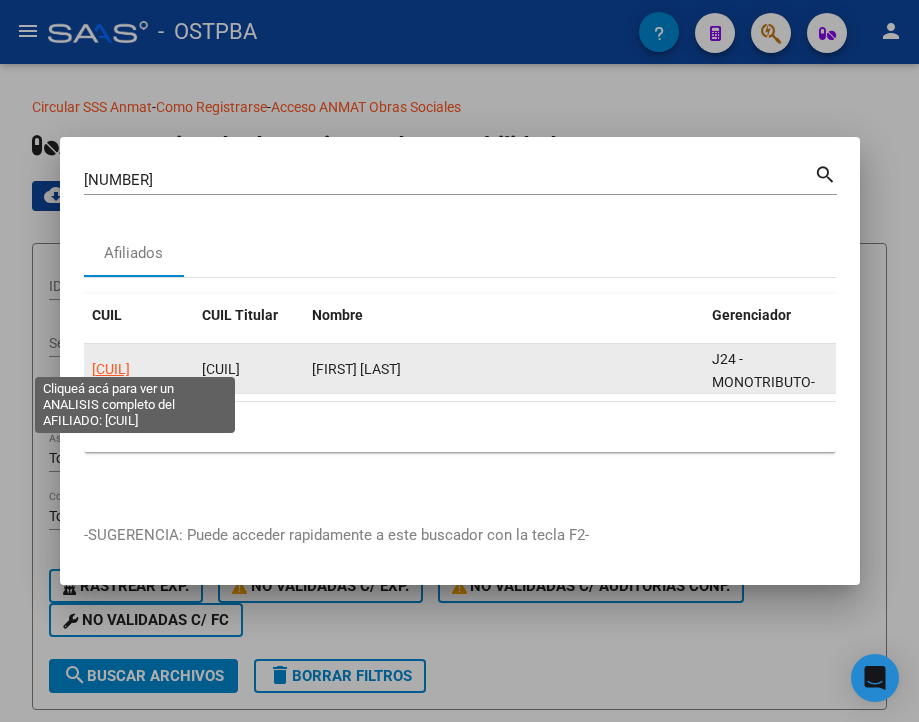 click on "[CUIL]" 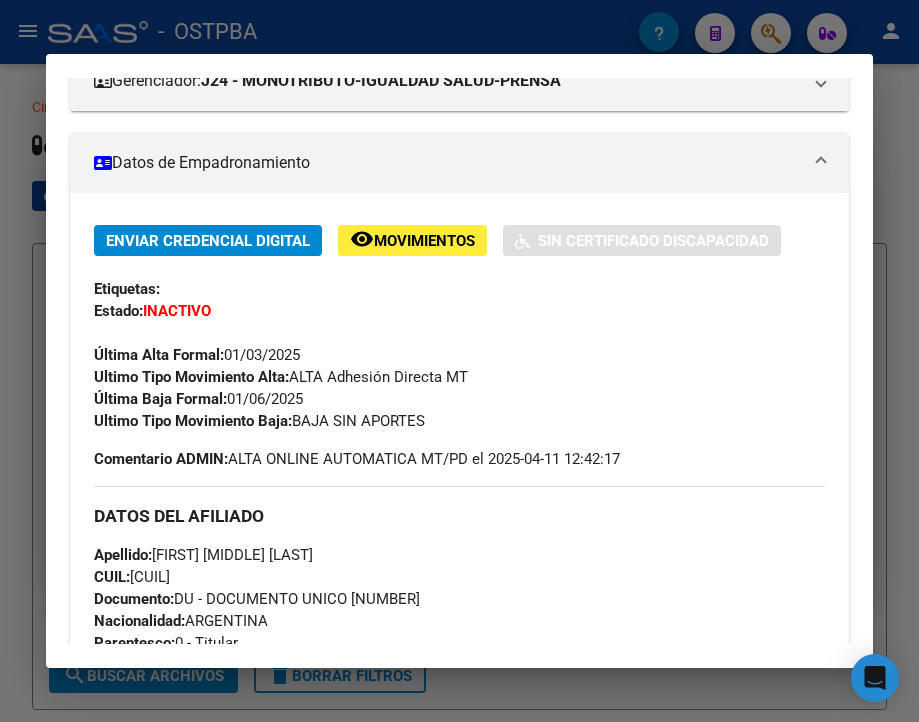 scroll, scrollTop: 300, scrollLeft: 0, axis: vertical 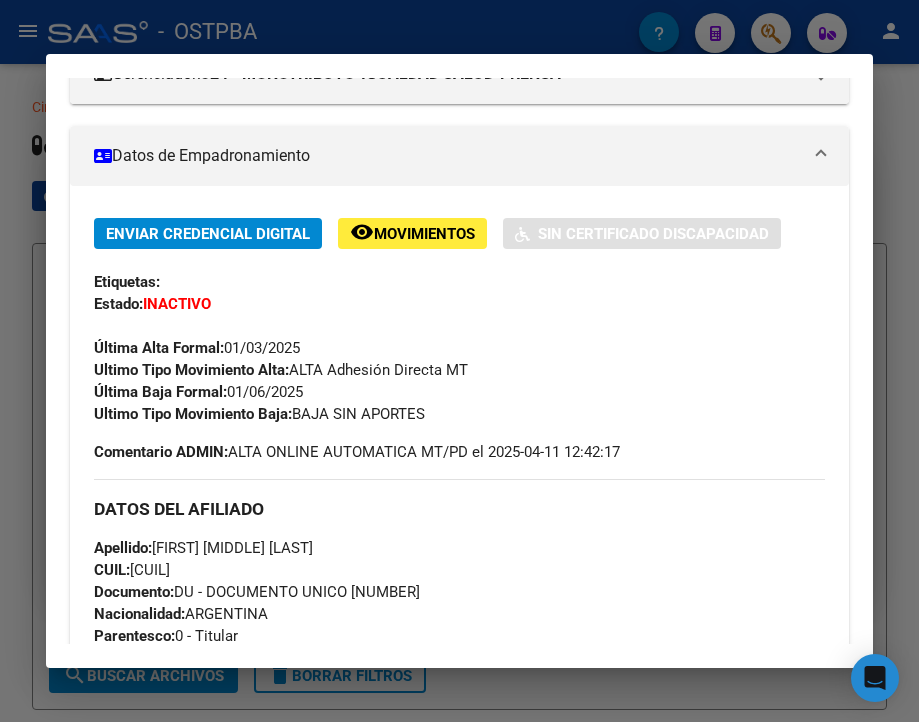 click at bounding box center (459, 361) 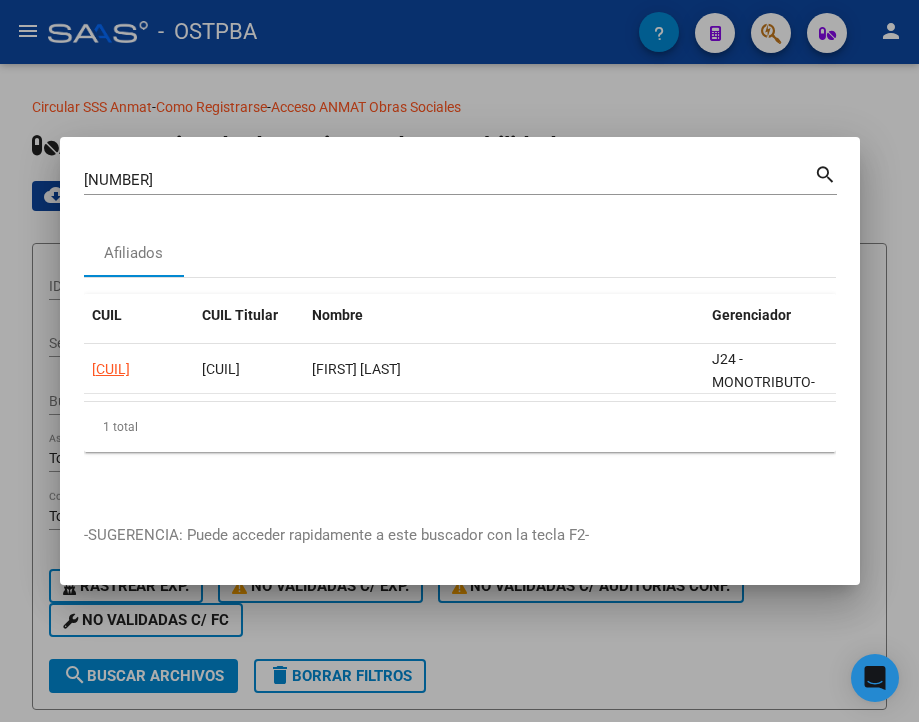 click on "Buscar (apellido, dni, cuil, nro traspaso, cuit, obra social)" at bounding box center [449, 180] 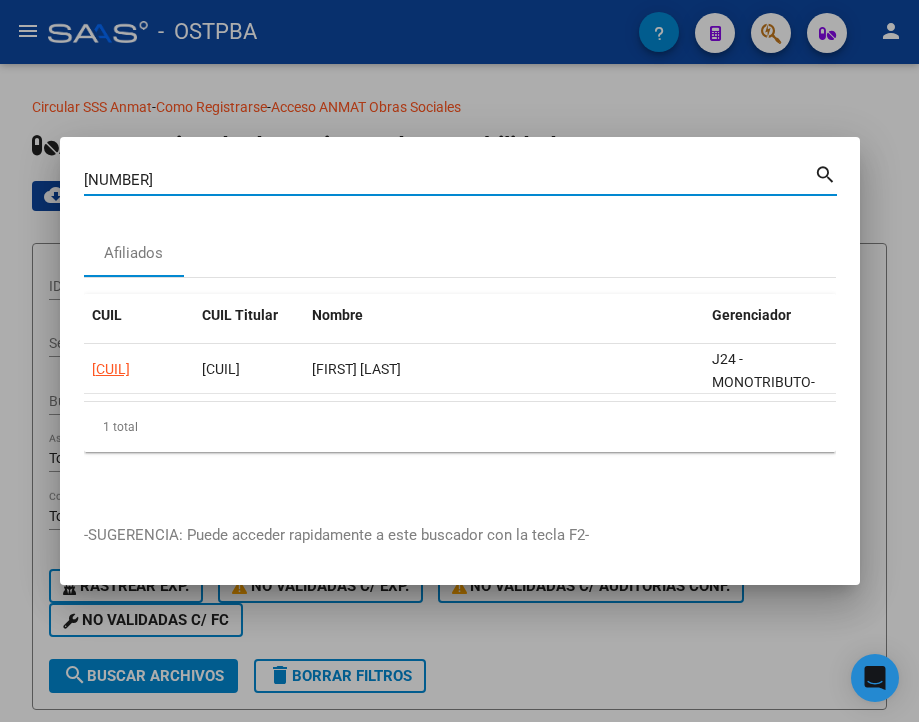 click on "[NUMBER]" at bounding box center [449, 180] 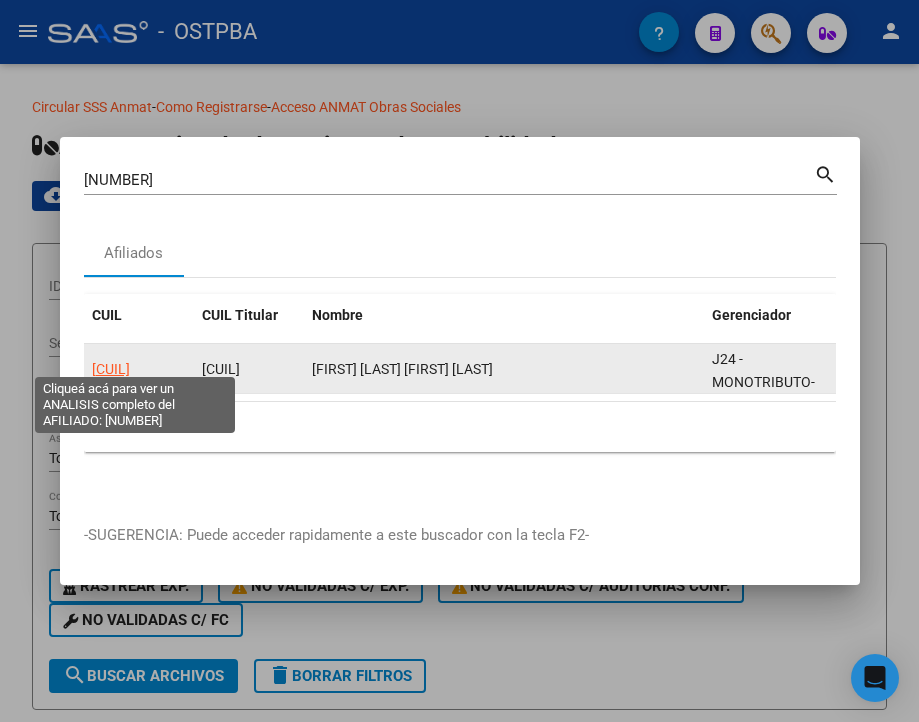 click on "[CUIL]" 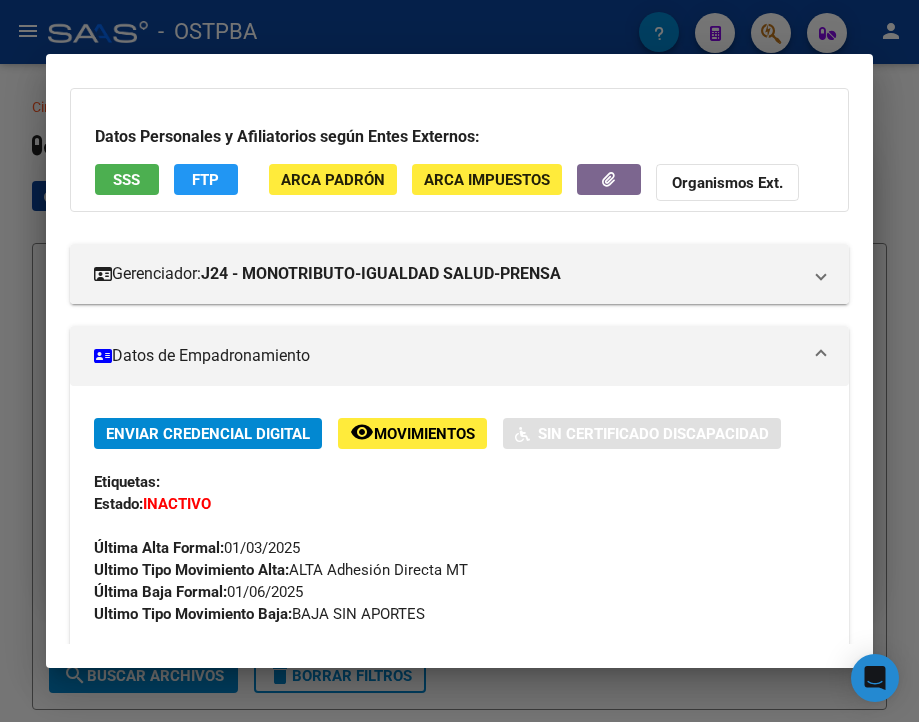 scroll, scrollTop: 200, scrollLeft: 0, axis: vertical 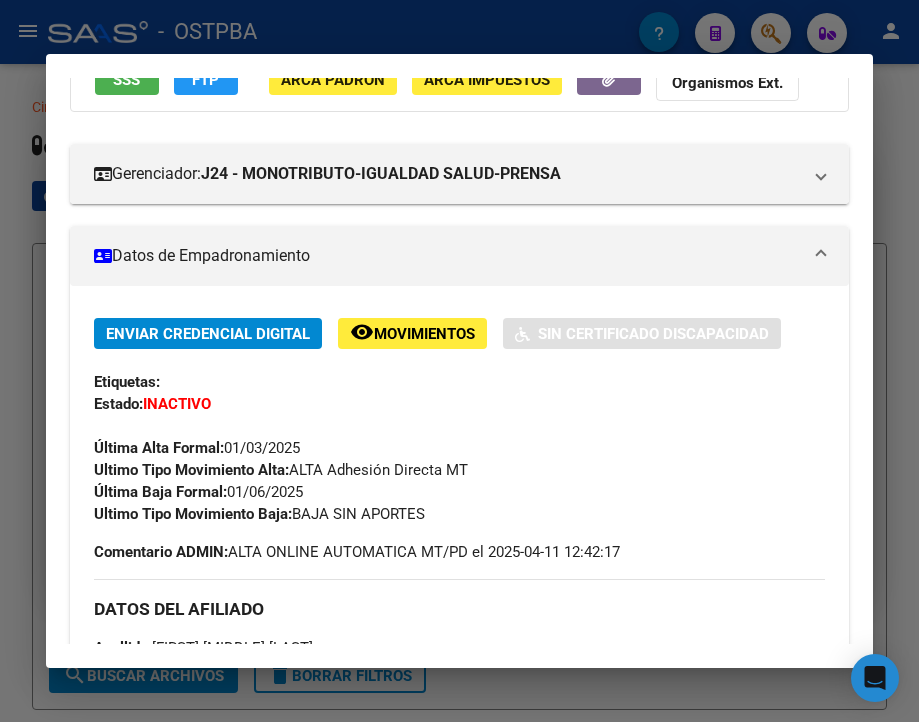 click at bounding box center [459, 361] 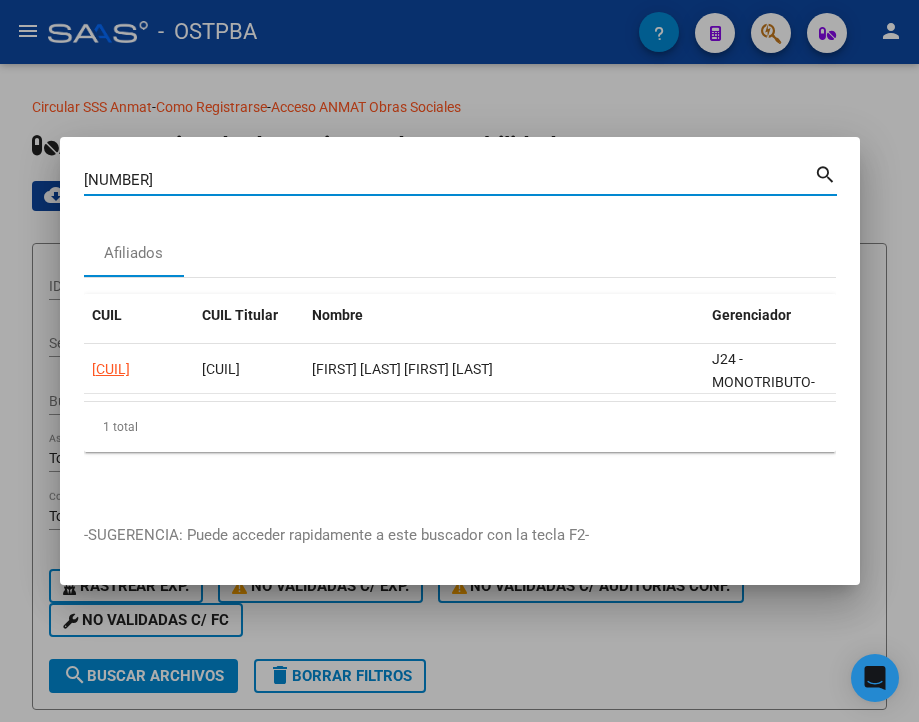 click on "[NUMBER]" at bounding box center (449, 180) 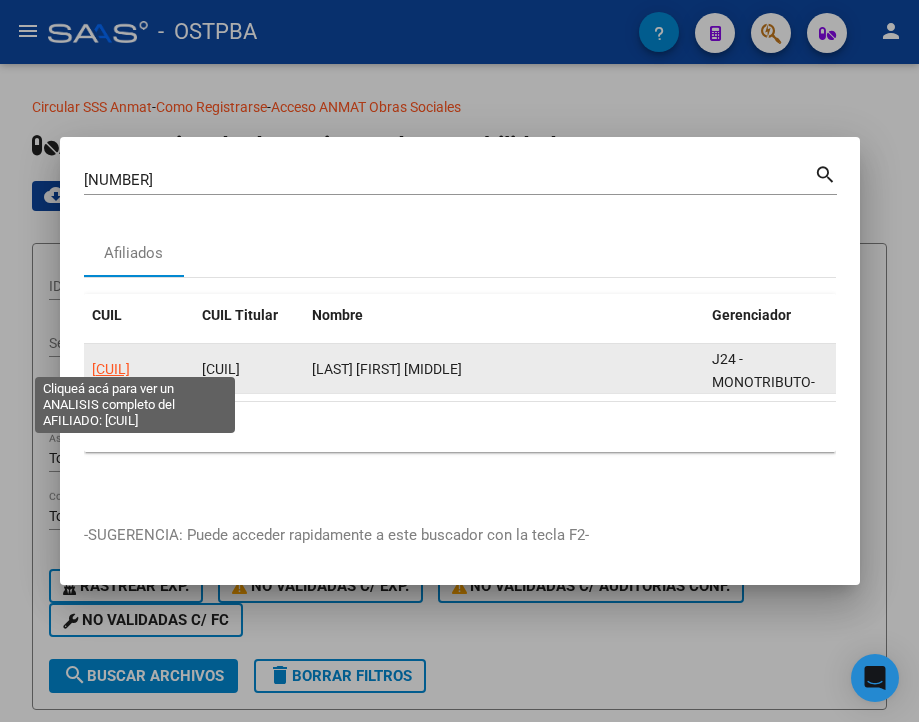 click on "[CUIL]" 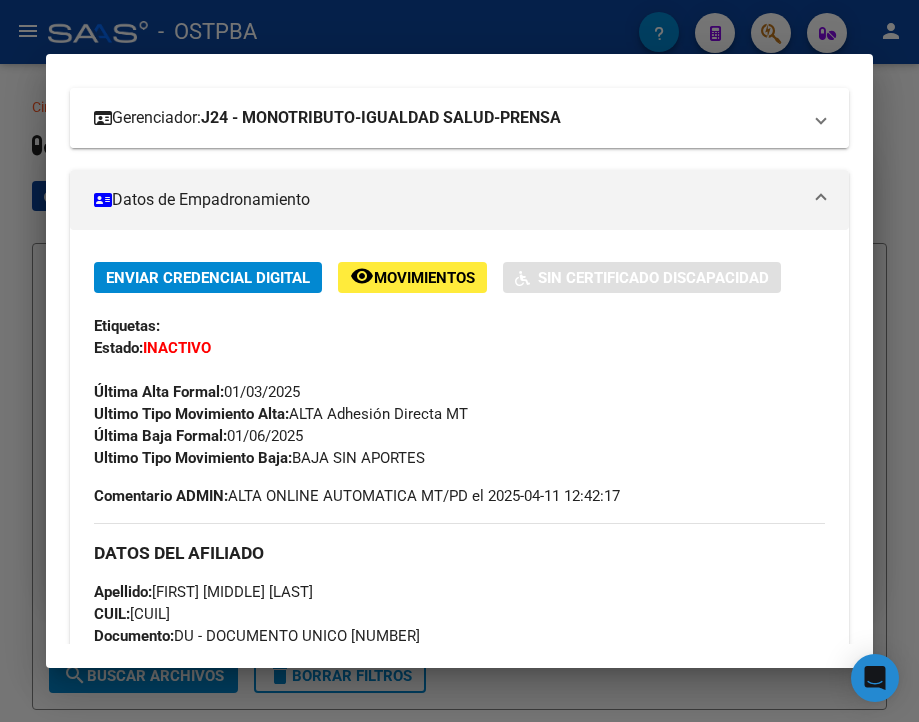 scroll, scrollTop: 300, scrollLeft: 0, axis: vertical 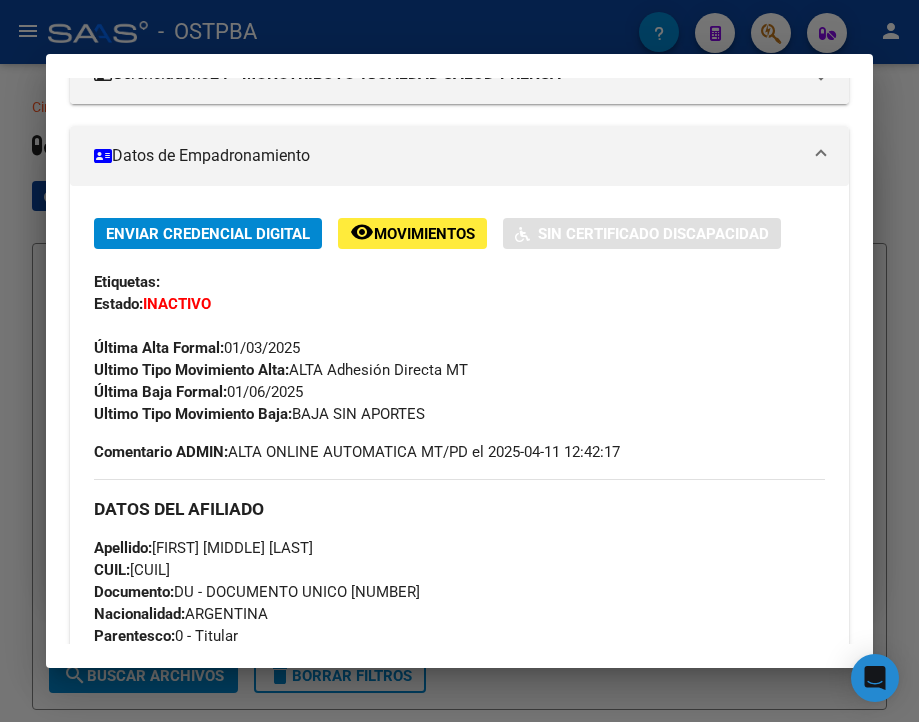 click at bounding box center [459, 361] 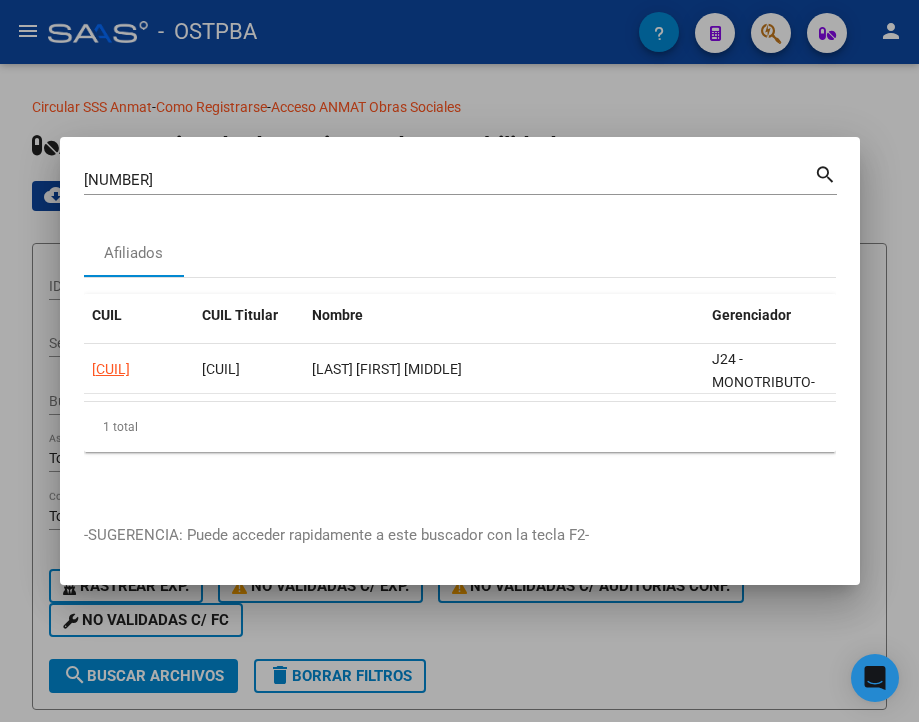 click on "[NUMBER]" at bounding box center [449, 180] 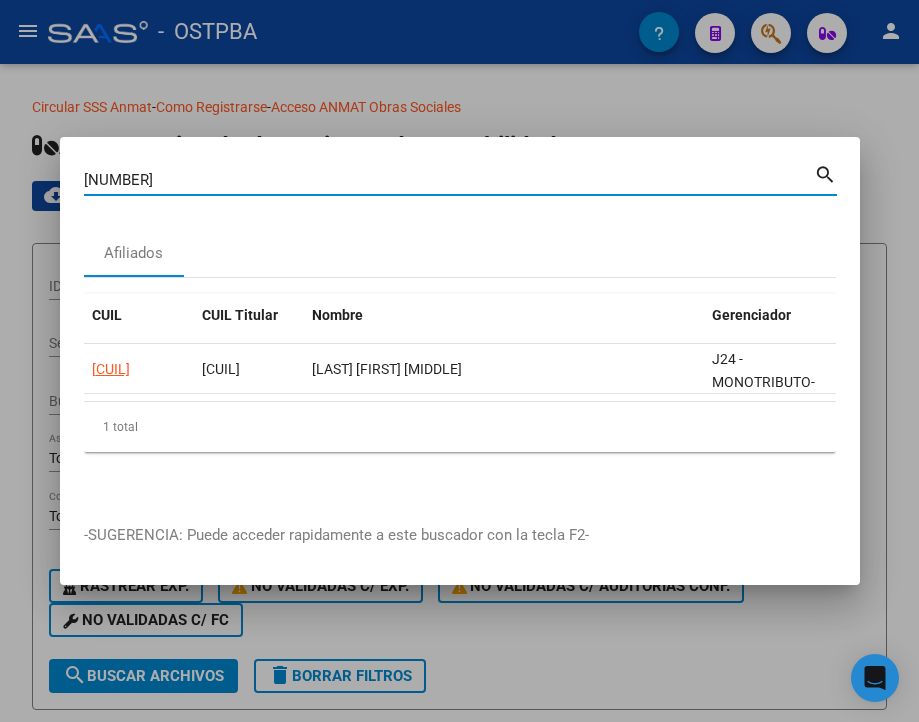 click on "[NUMBER]" at bounding box center [449, 180] 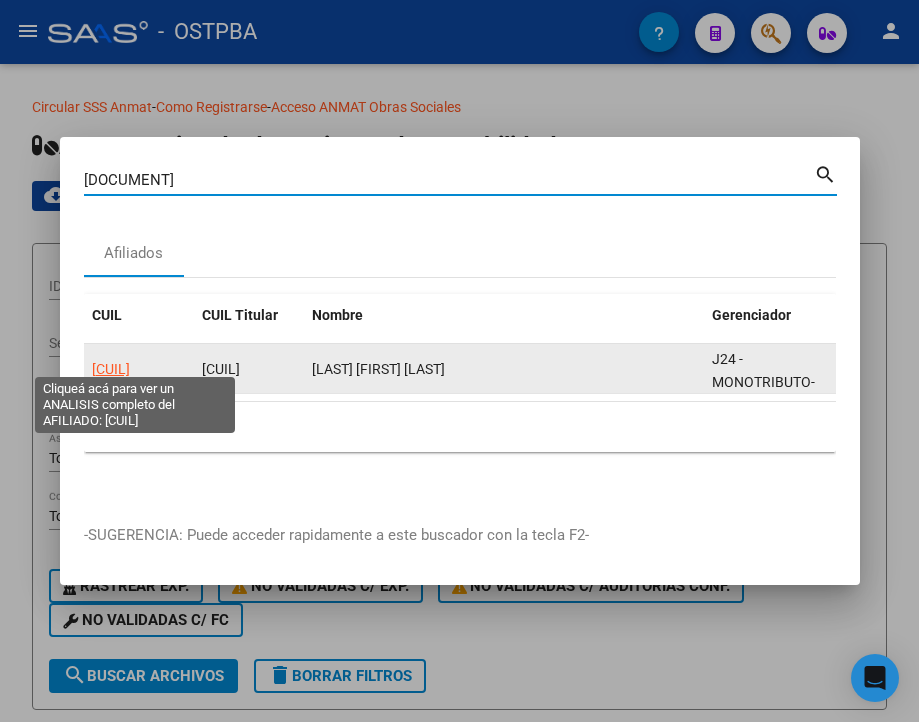 click on "[CUIL]" 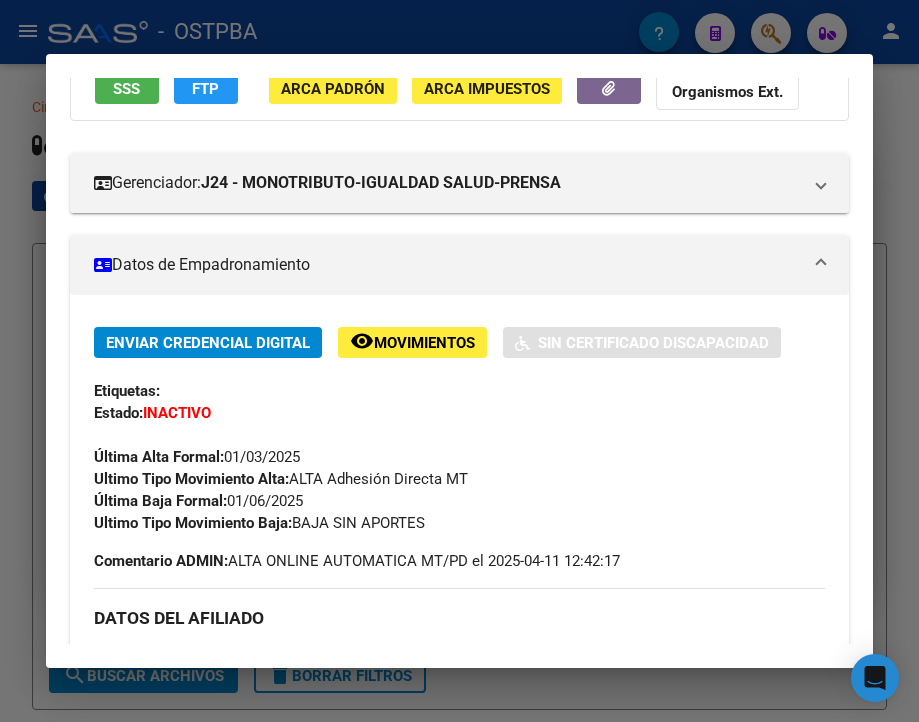 scroll, scrollTop: 200, scrollLeft: 0, axis: vertical 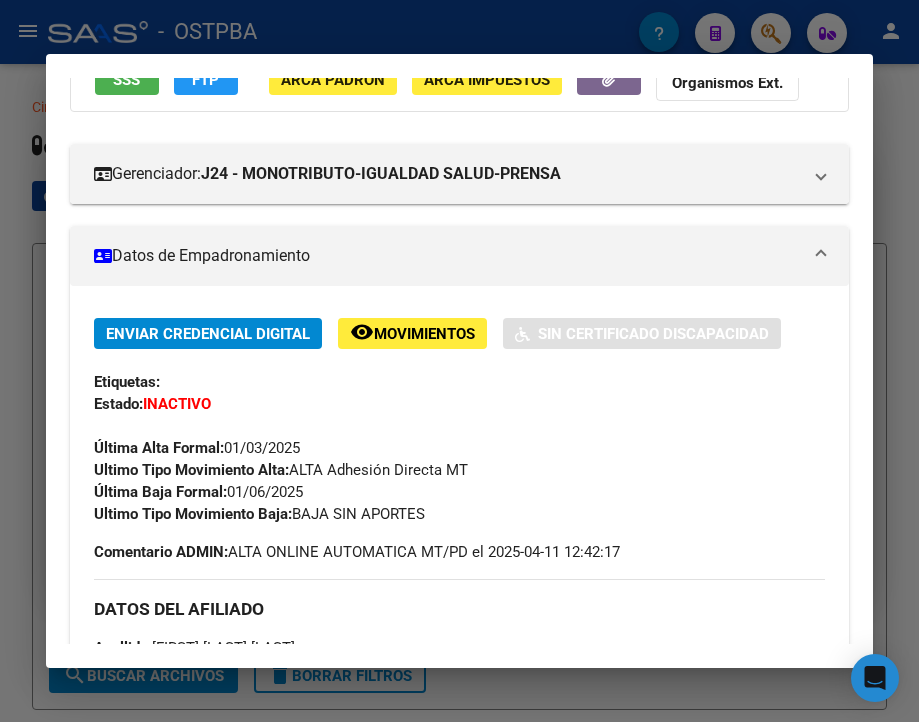 click at bounding box center (459, 361) 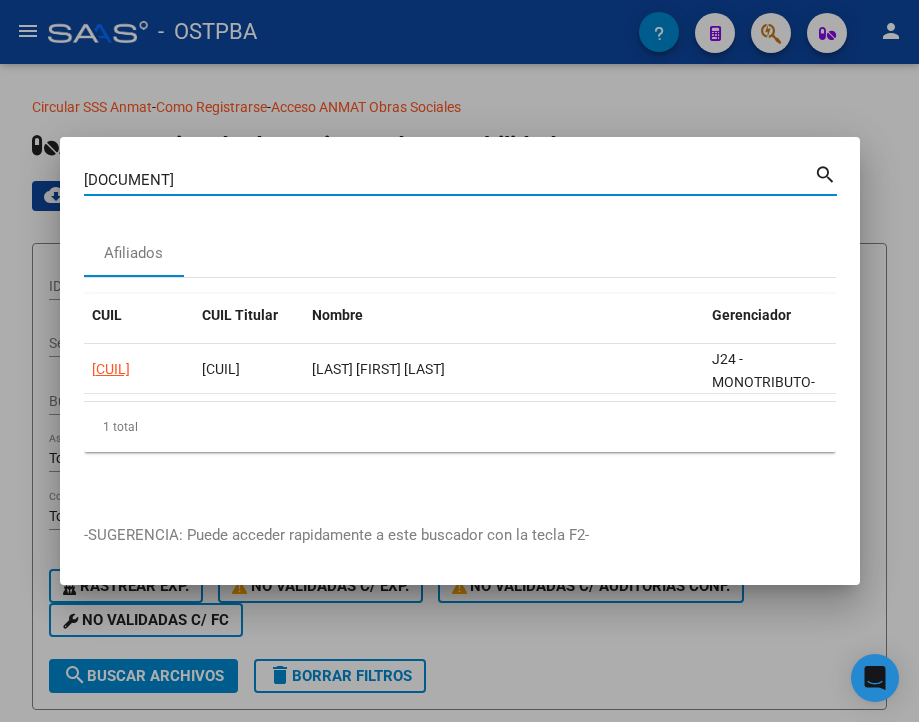 click on "[DOCUMENT]" at bounding box center [449, 180] 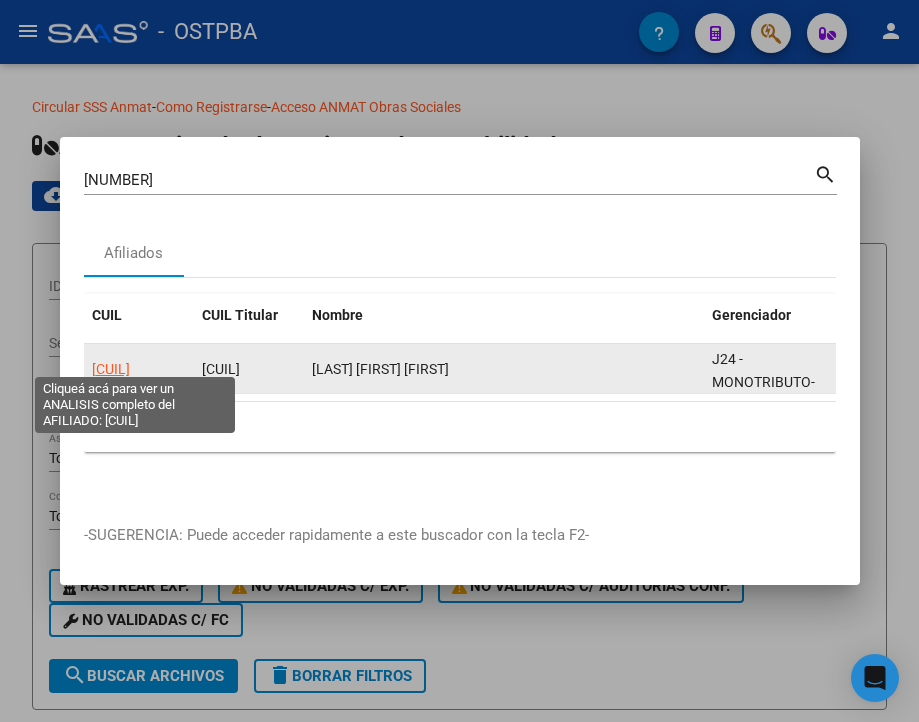 click on "[CUIL]" 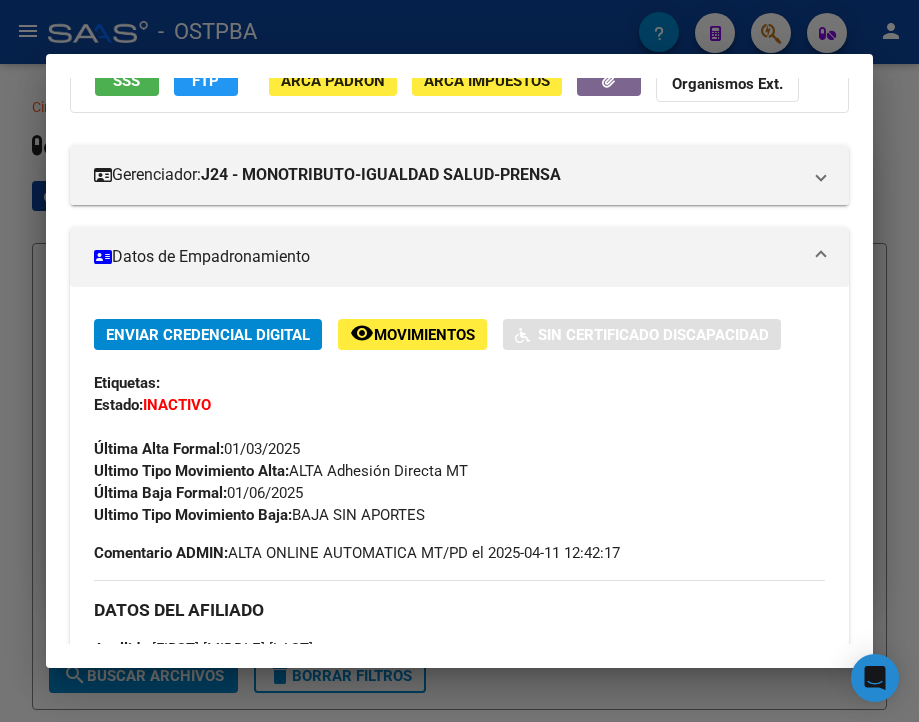 scroll, scrollTop: 200, scrollLeft: 0, axis: vertical 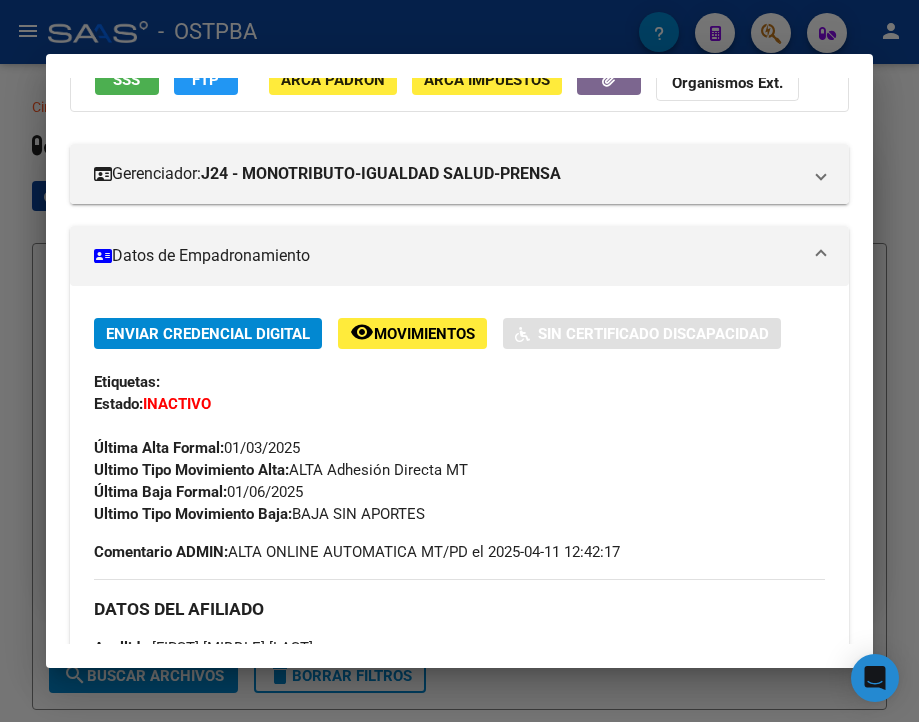 click at bounding box center [459, 361] 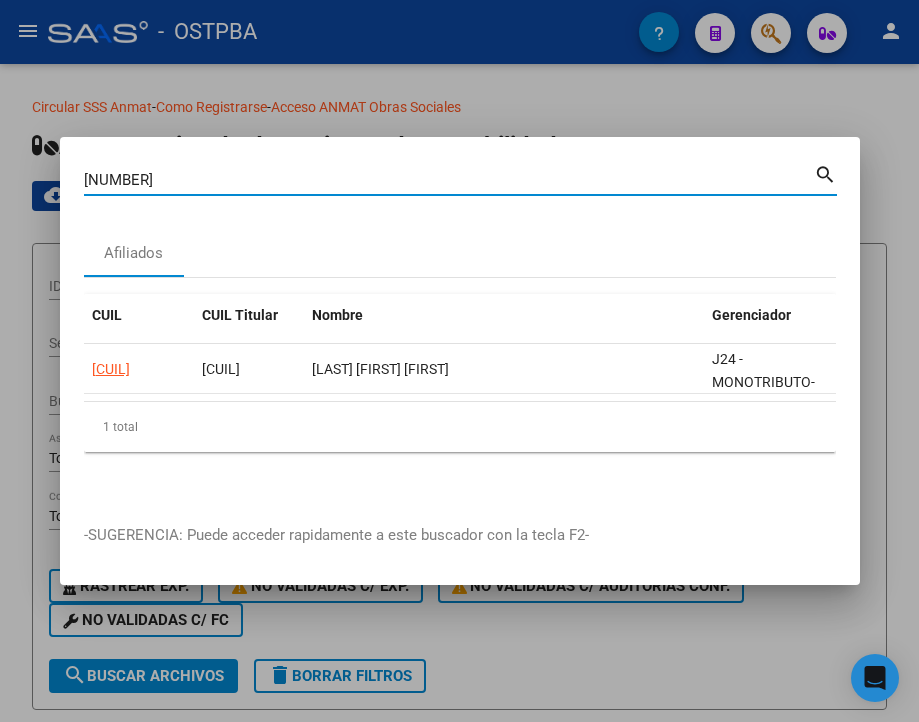 click on "[NUMBER]" at bounding box center [449, 180] 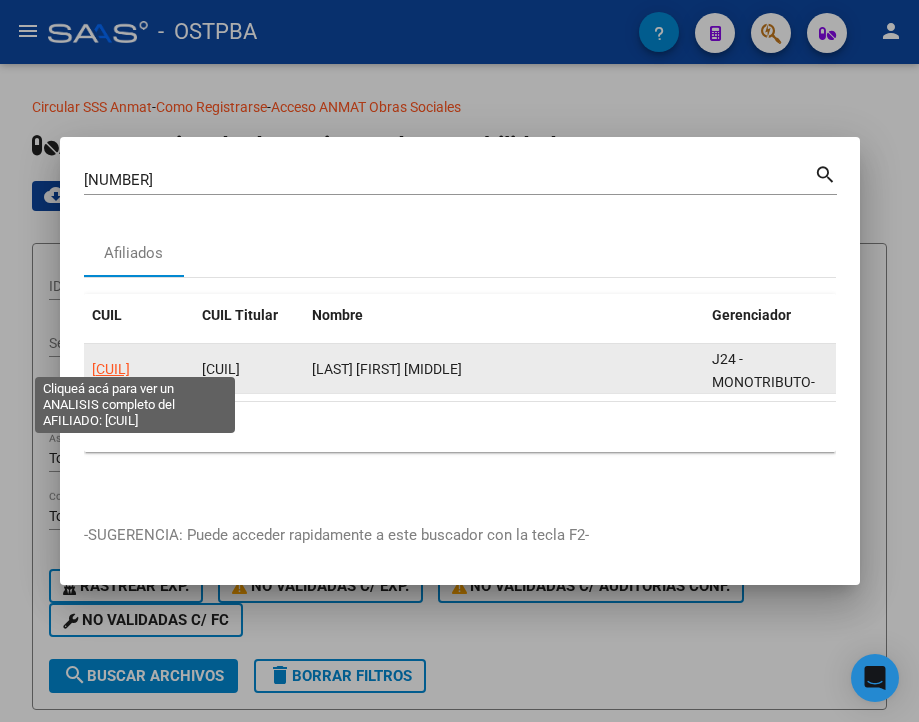 click on "[CUIL]" 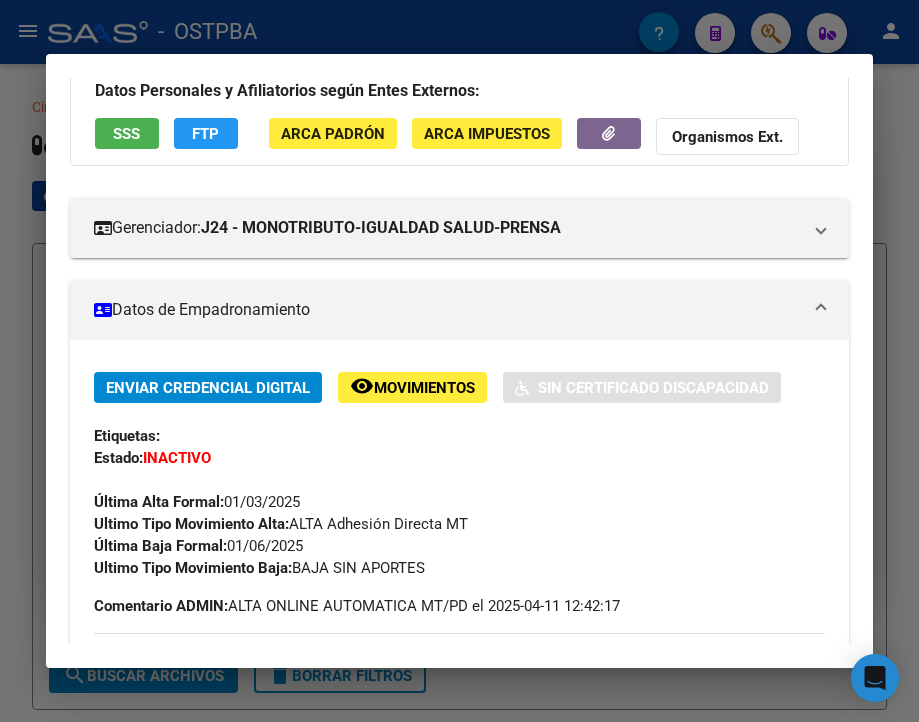 scroll, scrollTop: 200, scrollLeft: 0, axis: vertical 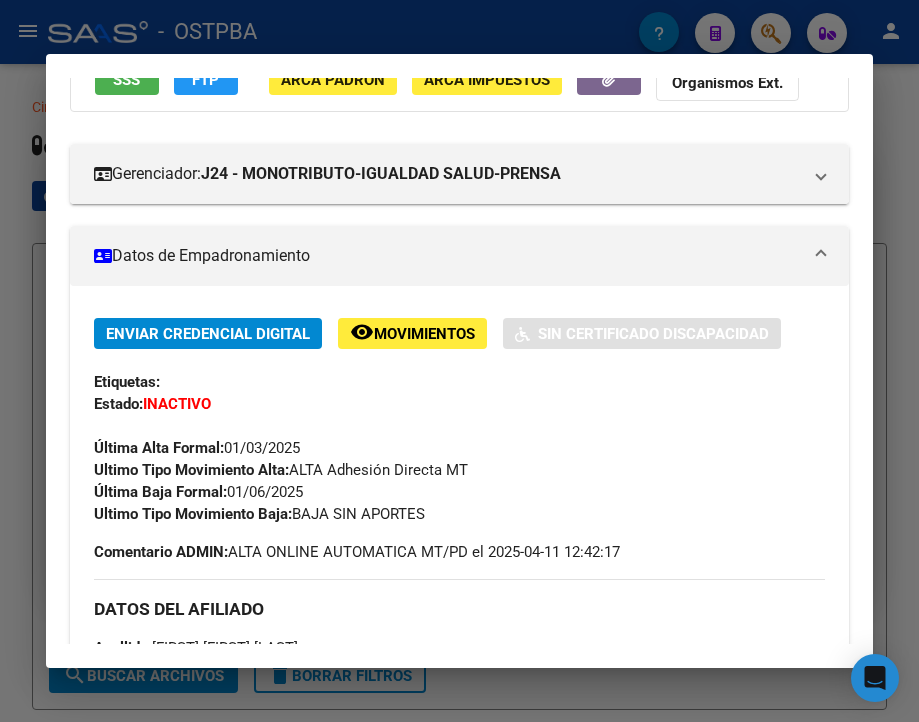 click at bounding box center (459, 361) 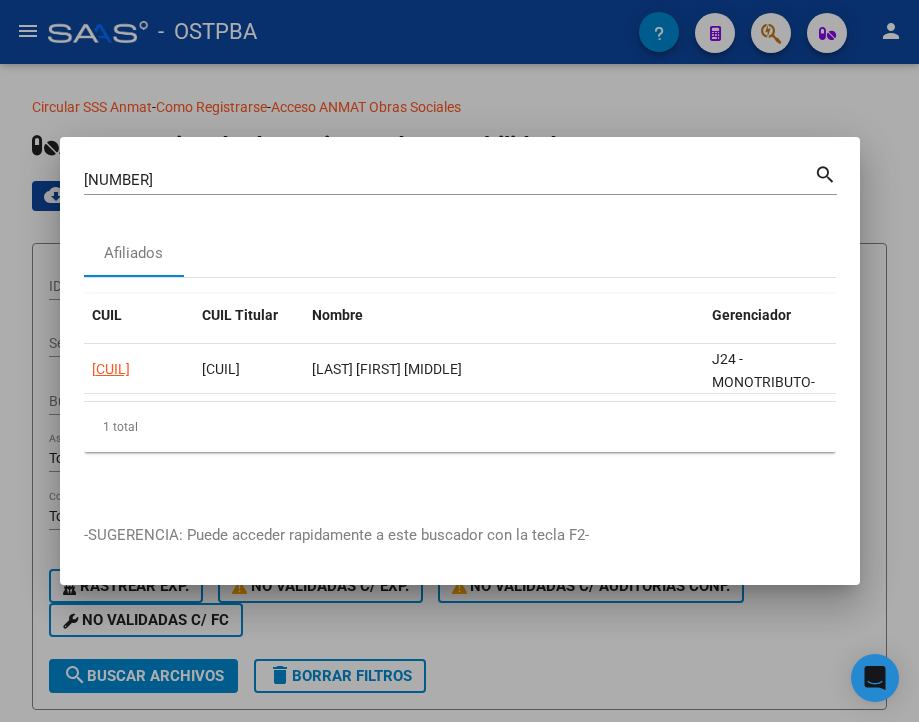 click on "[NUMBER]" at bounding box center (449, 180) 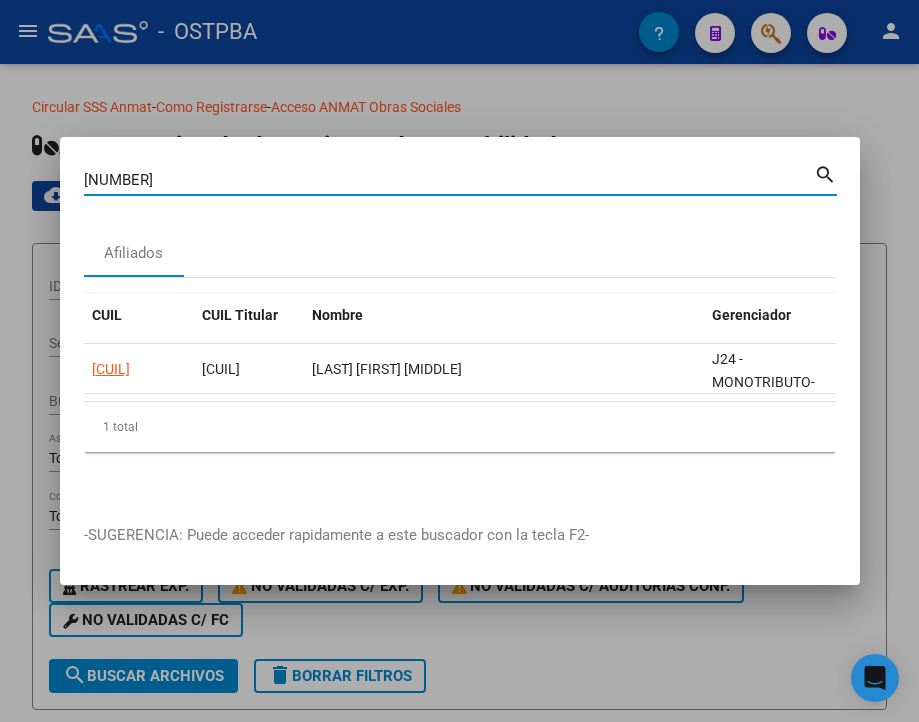 click on "[NUMBER]" at bounding box center (449, 180) 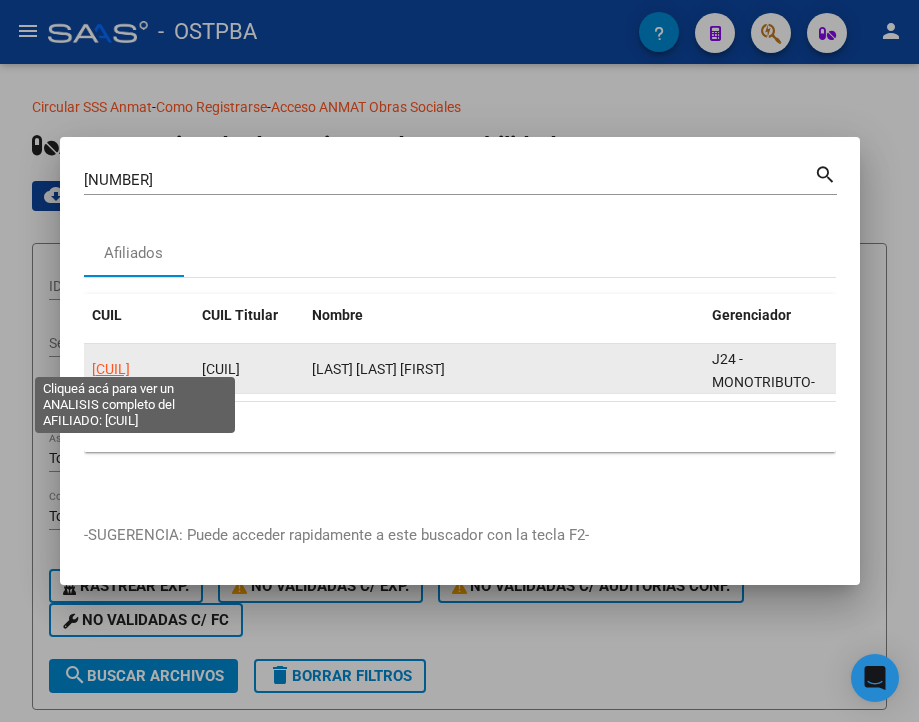 click on "[CUIL]" 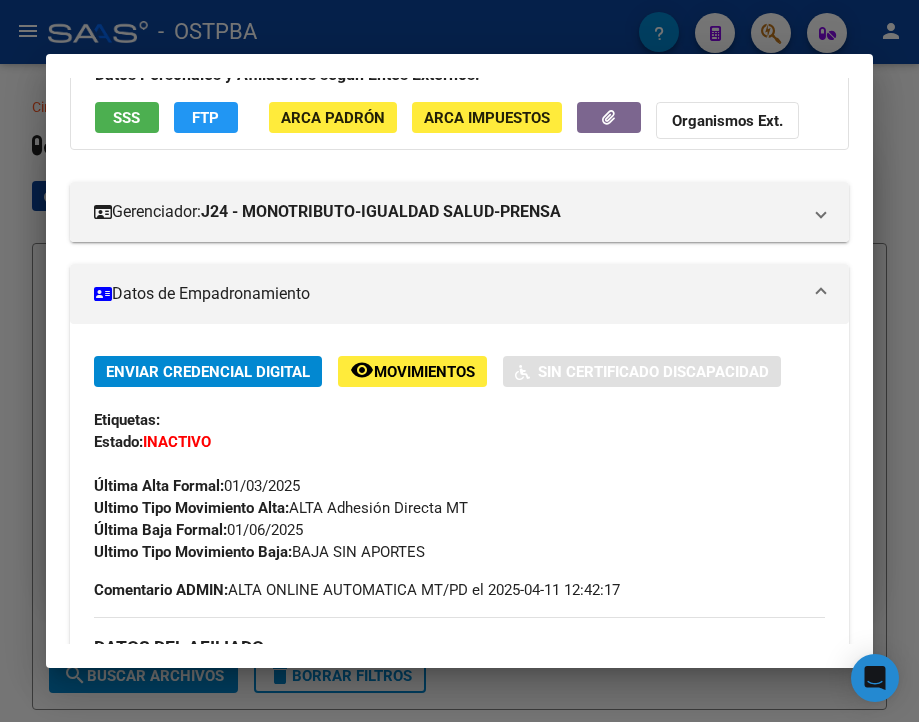 scroll, scrollTop: 200, scrollLeft: 0, axis: vertical 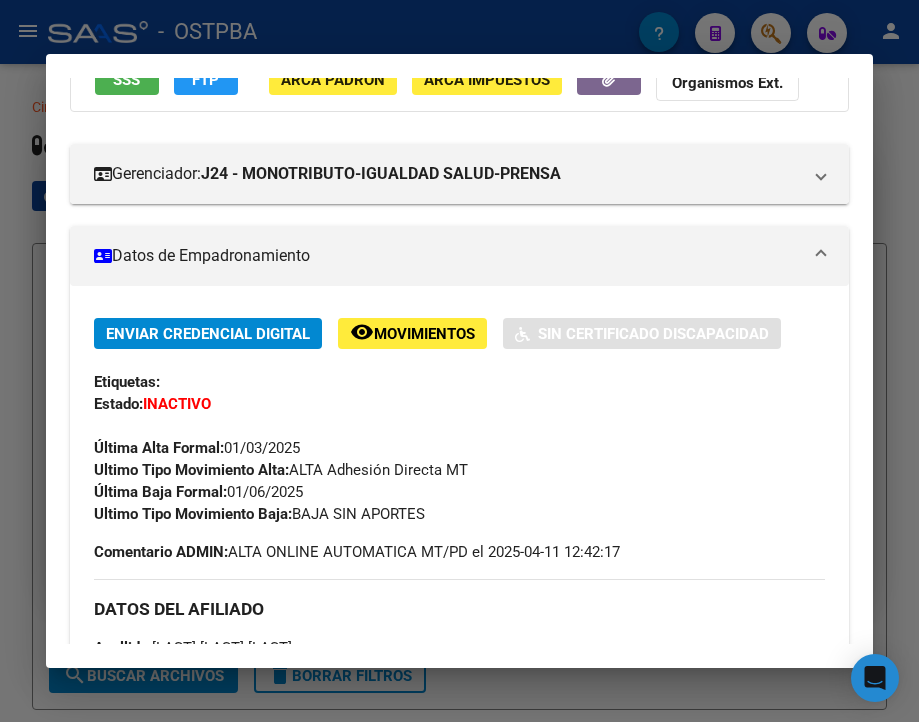 click at bounding box center [459, 361] 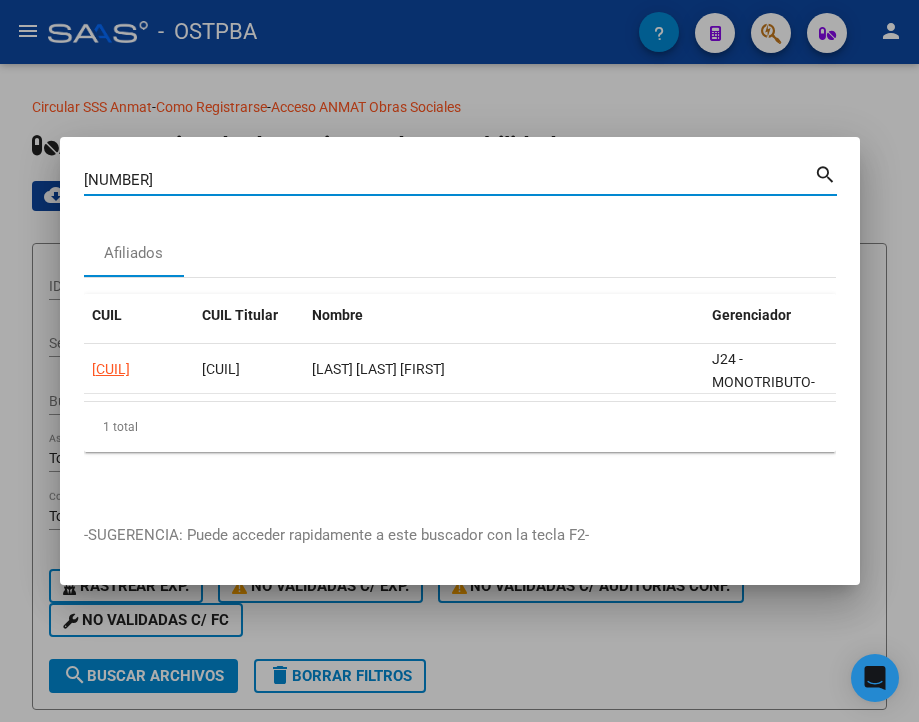 click on "[NUMBER]" at bounding box center [449, 180] 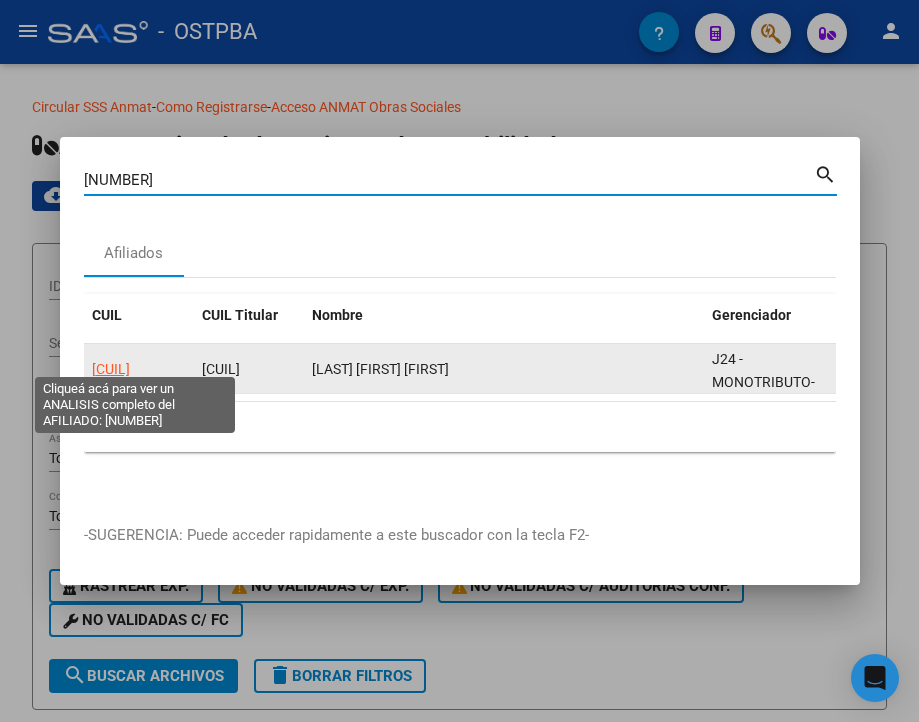 click on "[CUIL]" 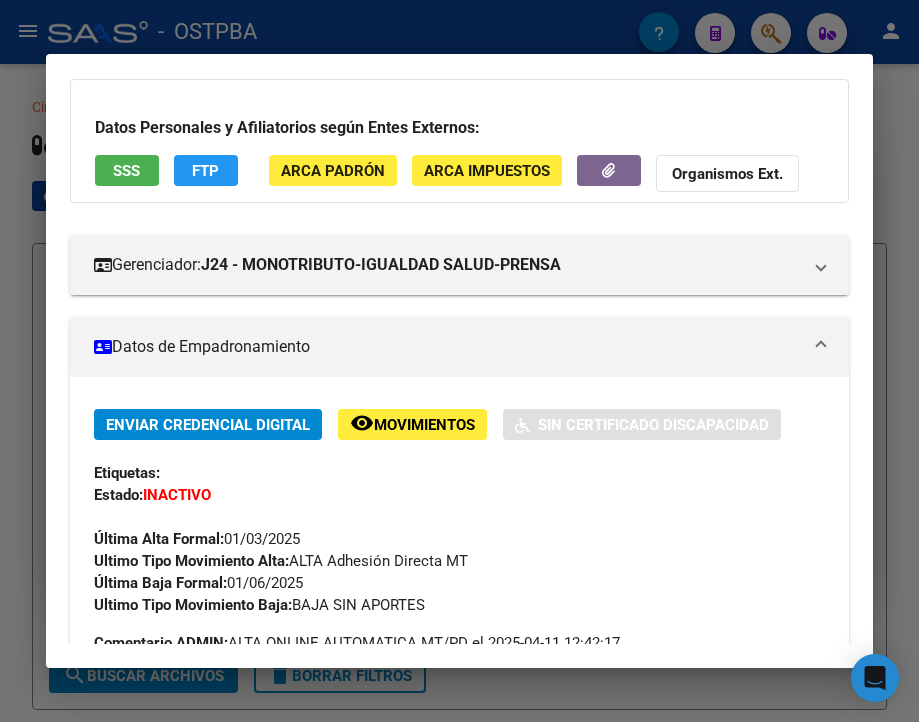 scroll, scrollTop: 200, scrollLeft: 0, axis: vertical 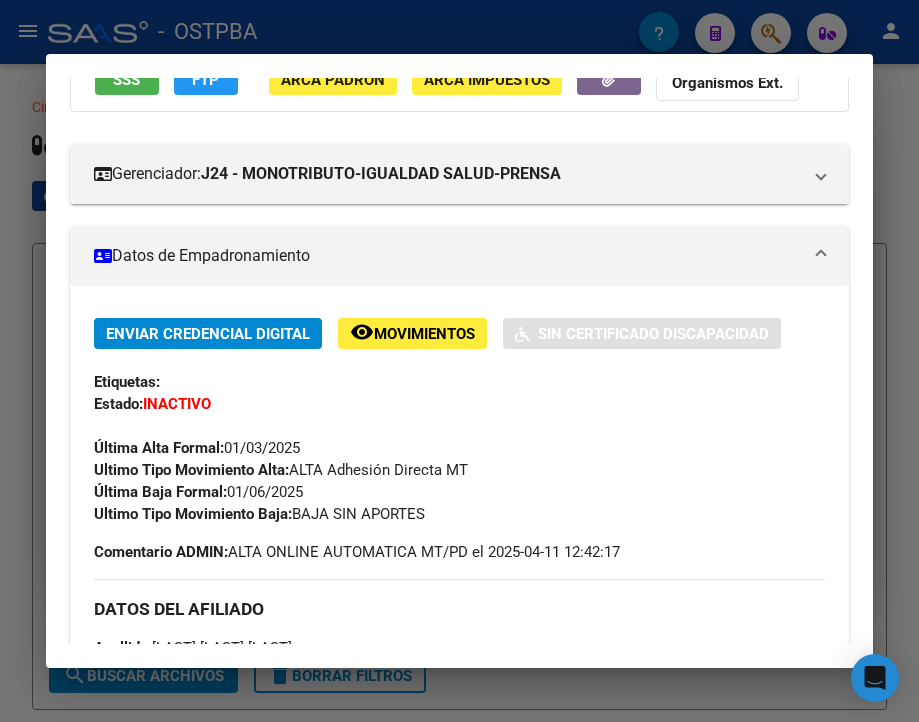 click at bounding box center (459, 361) 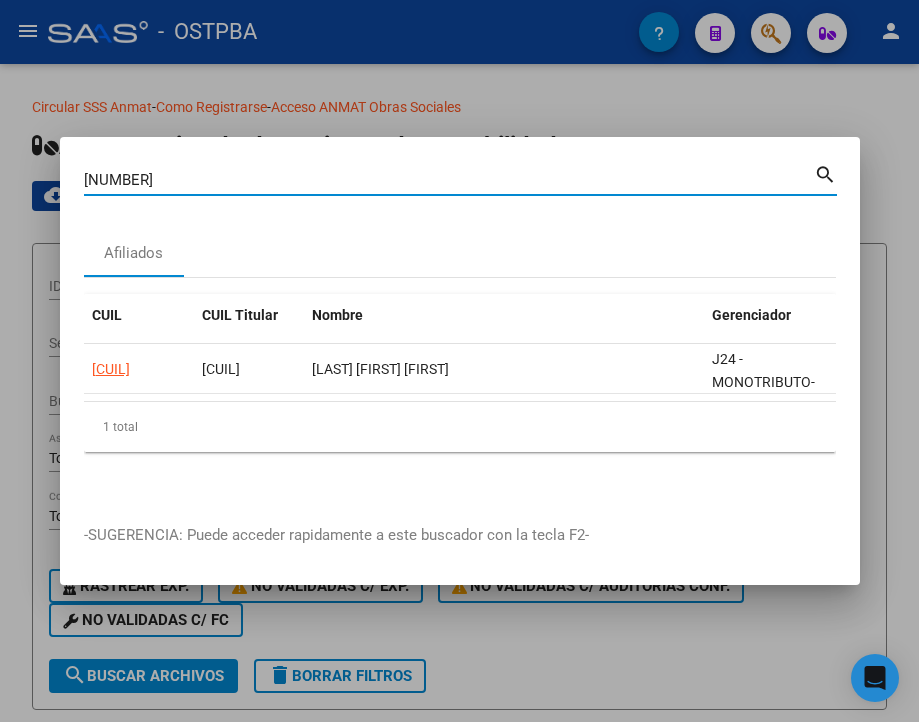 click on "[NUMBER]" at bounding box center [449, 180] 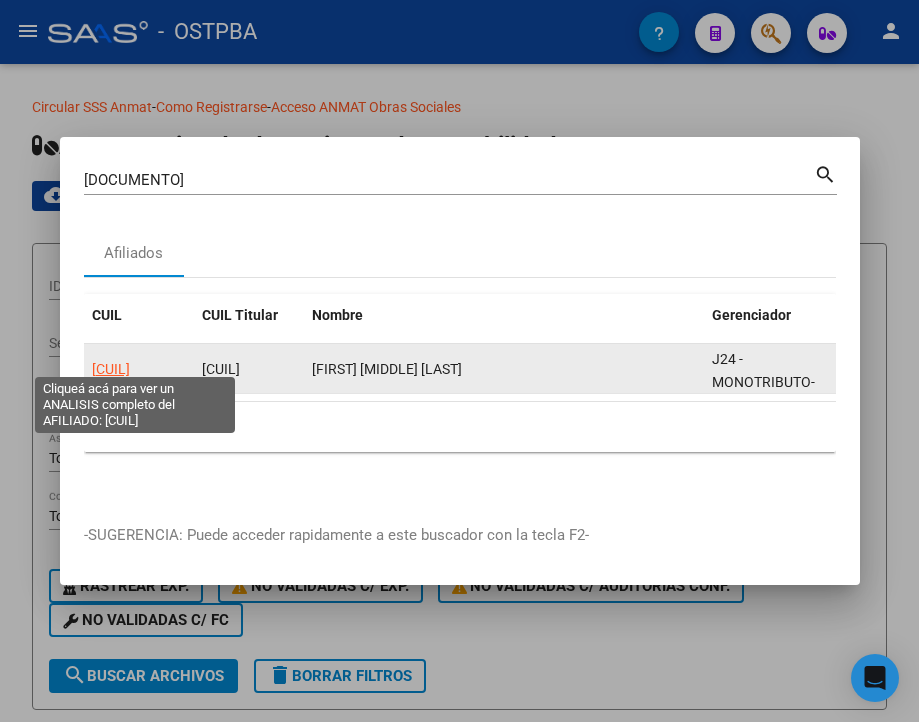 click on "[CUIL]" 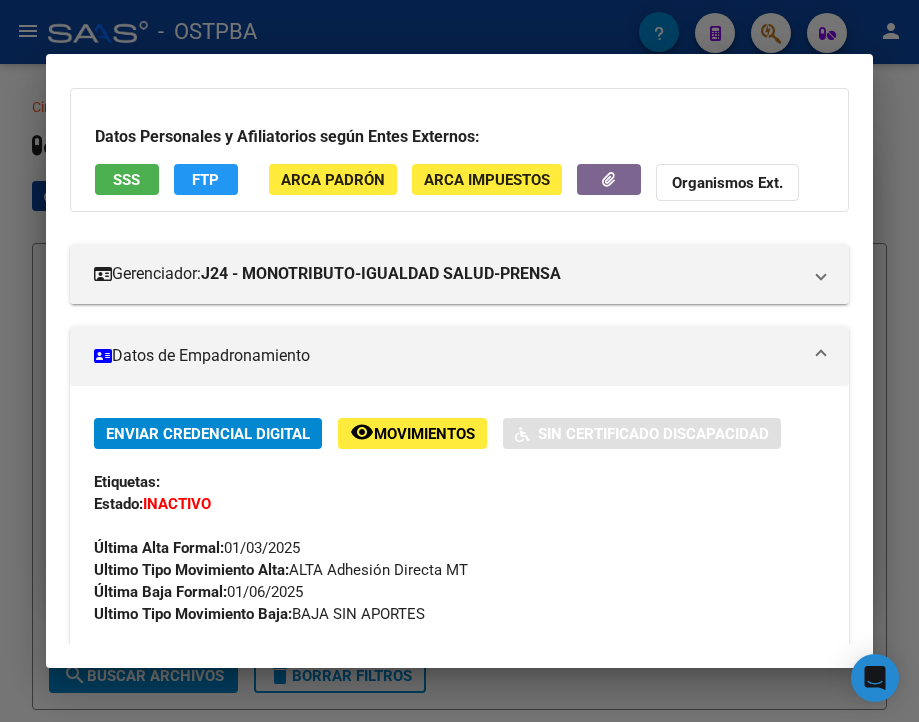 scroll, scrollTop: 200, scrollLeft: 0, axis: vertical 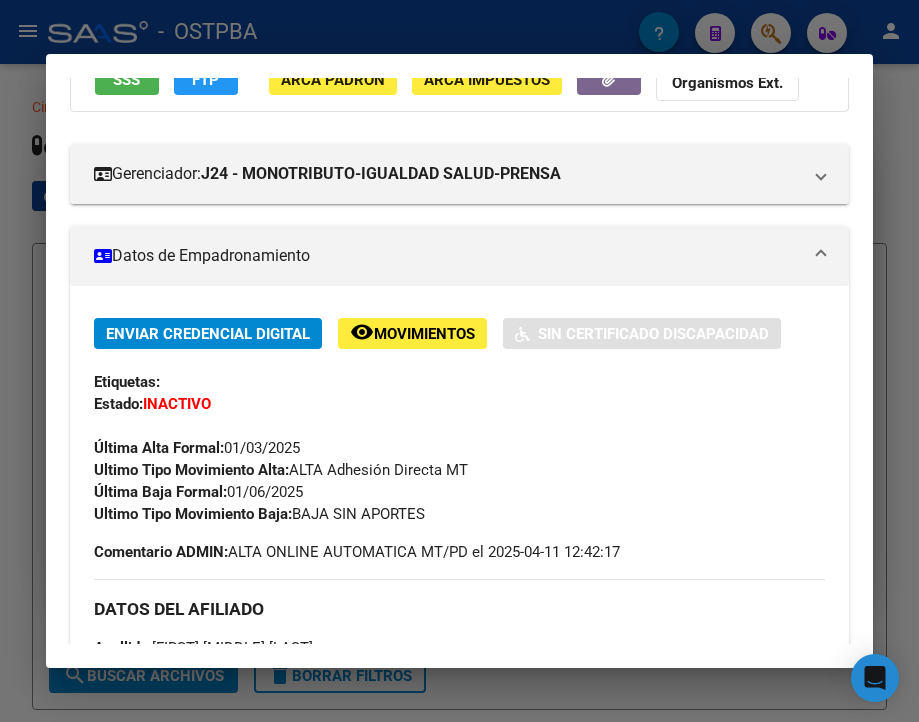 click at bounding box center (459, 361) 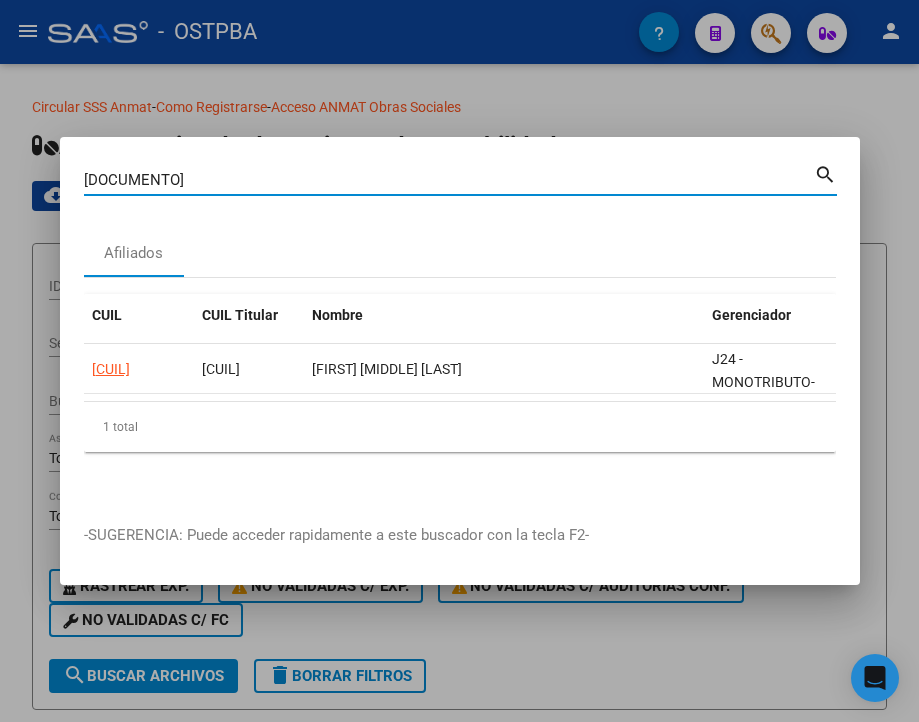 click on "[DOCUMENTO]" at bounding box center (449, 180) 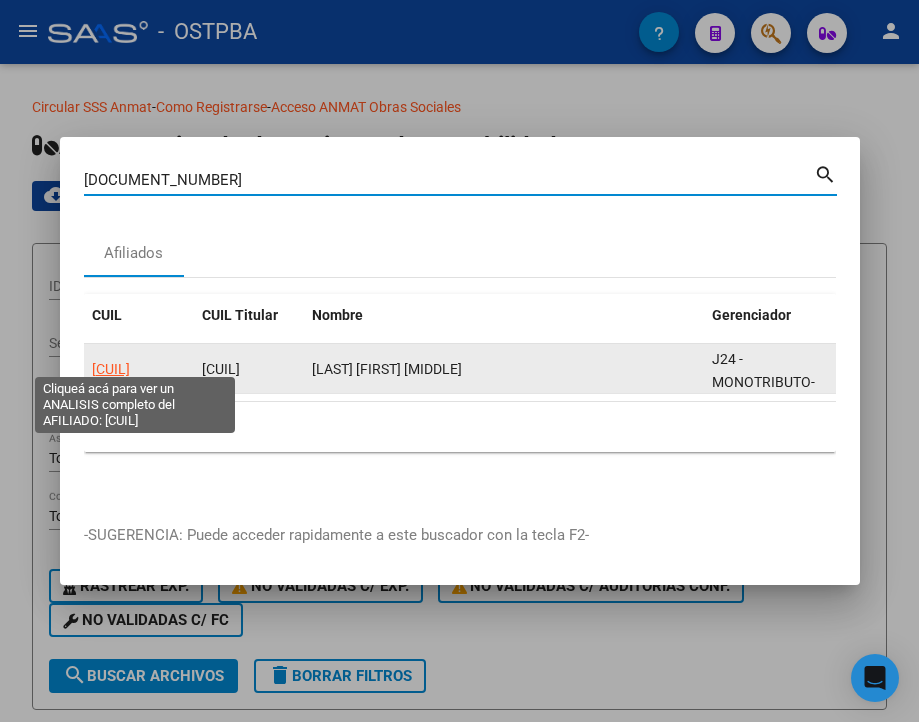 click on "[CUIL]" 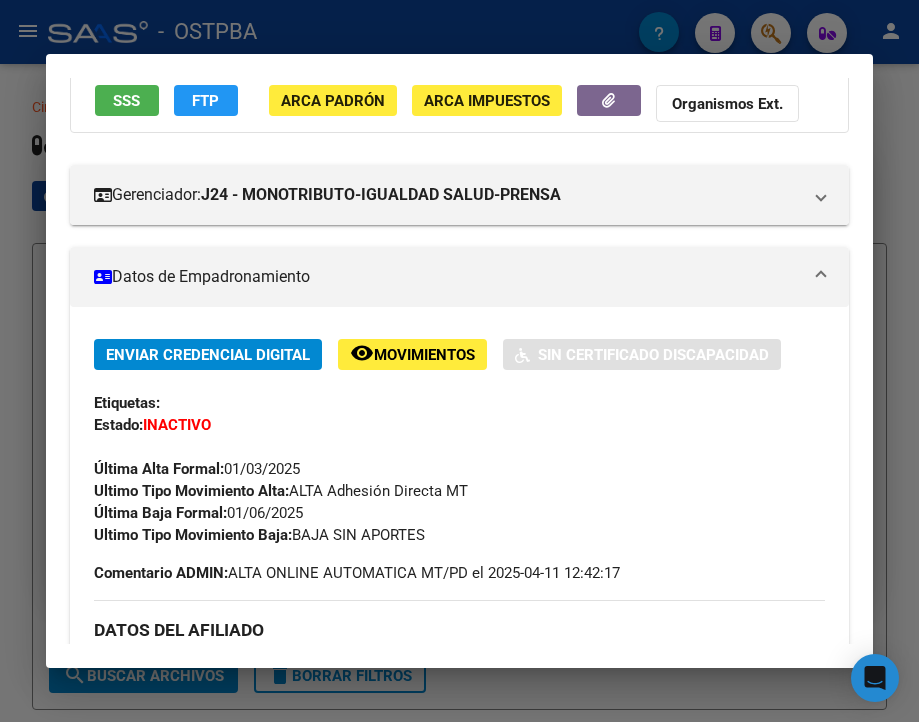 scroll, scrollTop: 200, scrollLeft: 0, axis: vertical 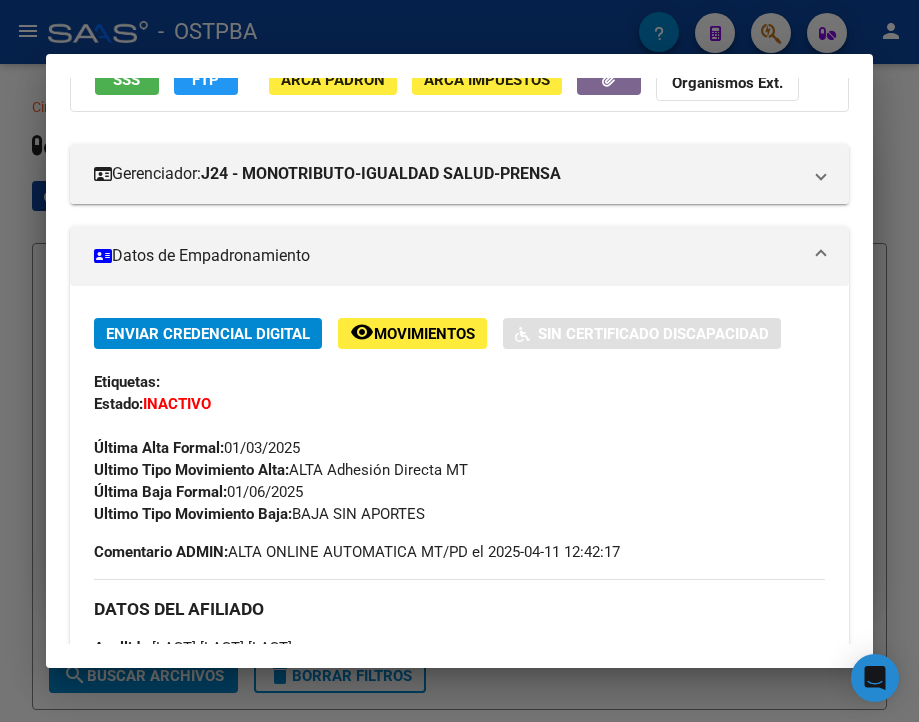 click at bounding box center [459, 361] 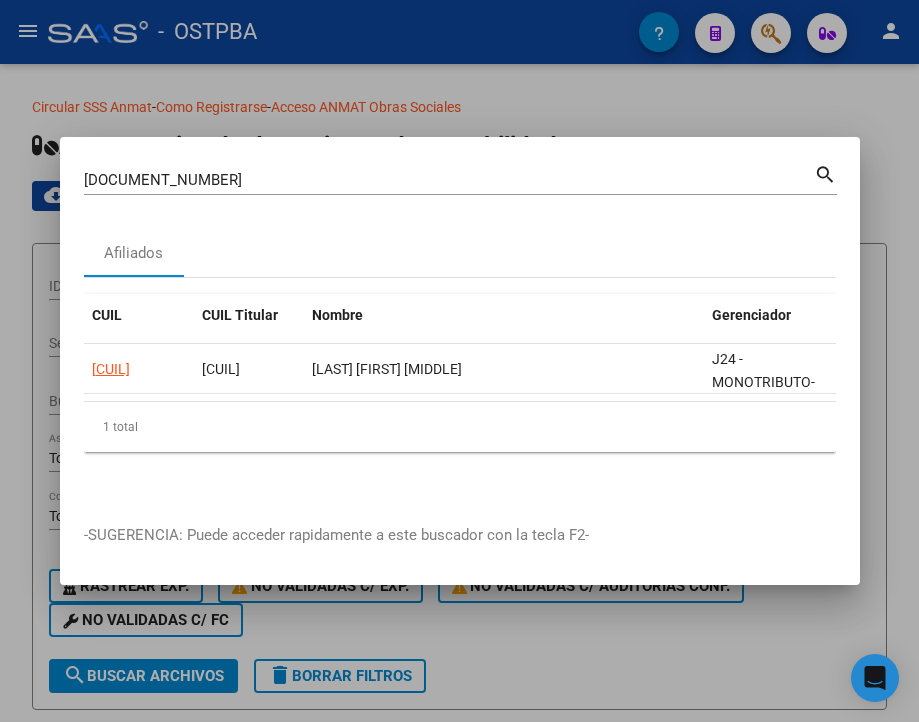 click on "[DOCUMENT_NUMBER] Buscar (apellido, dni, cuil, nro traspaso, cuit, obra social)" at bounding box center (449, 180) 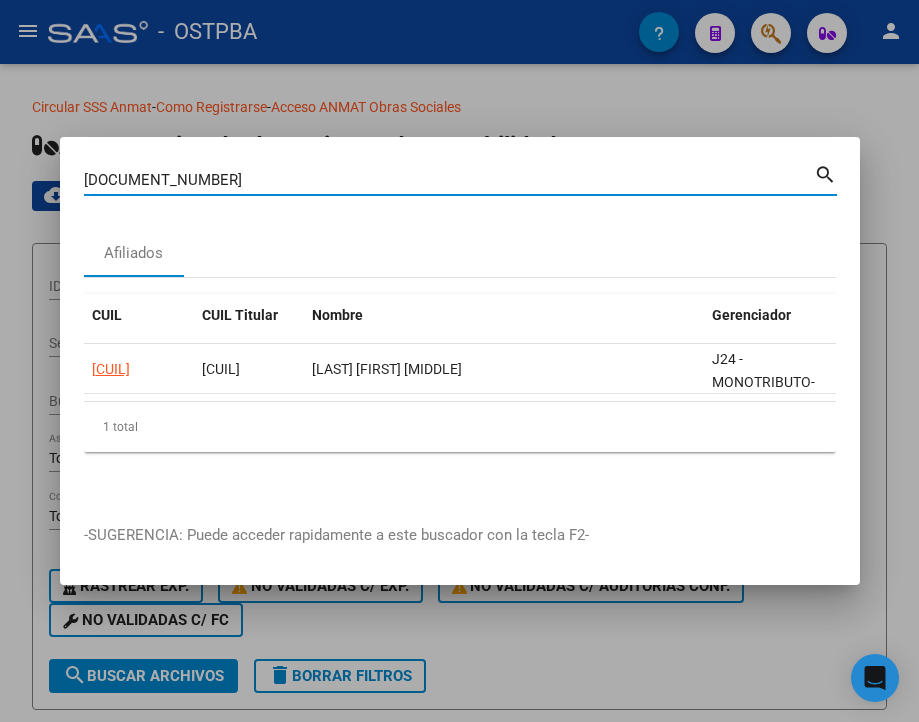 click on "[DOCUMENT_NUMBER] Buscar (apellido, dni, cuil, nro traspaso, cuit, obra social)" at bounding box center (449, 180) 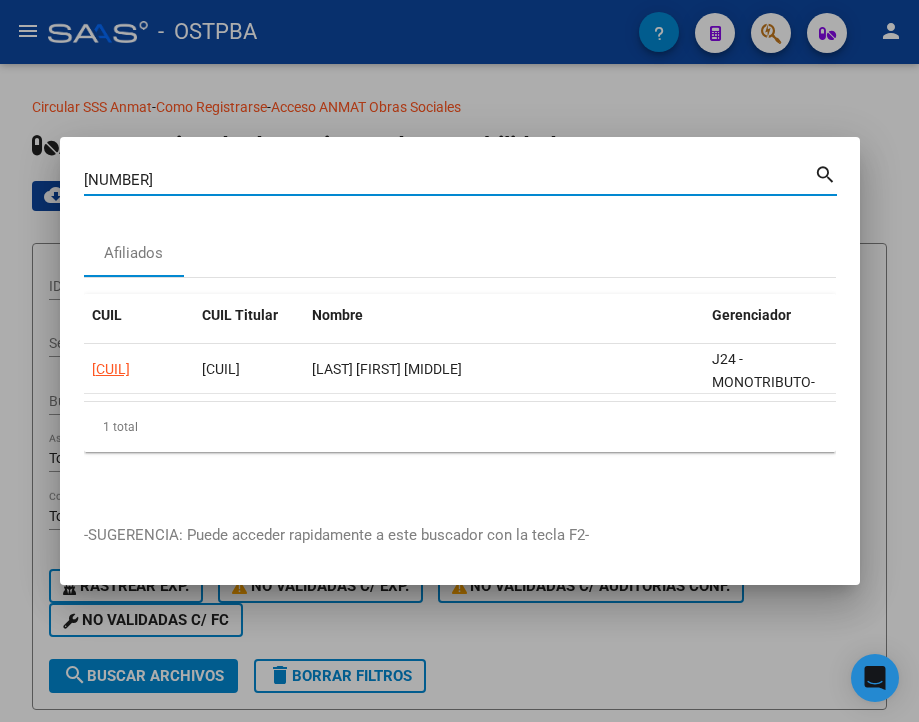 click on "[NUMBER]" at bounding box center [449, 180] 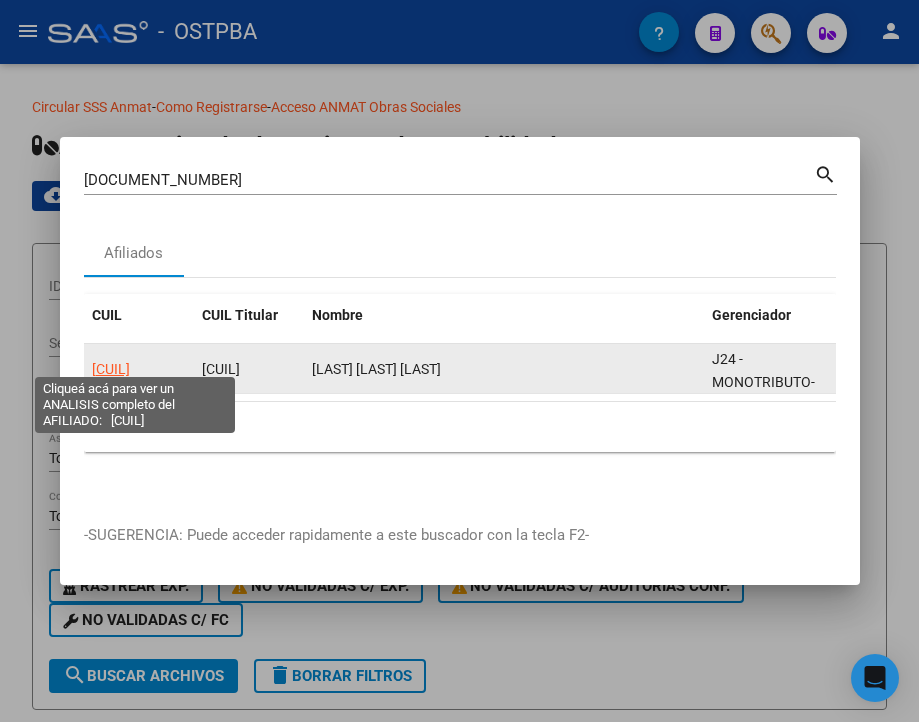 click on "[CUIL]" 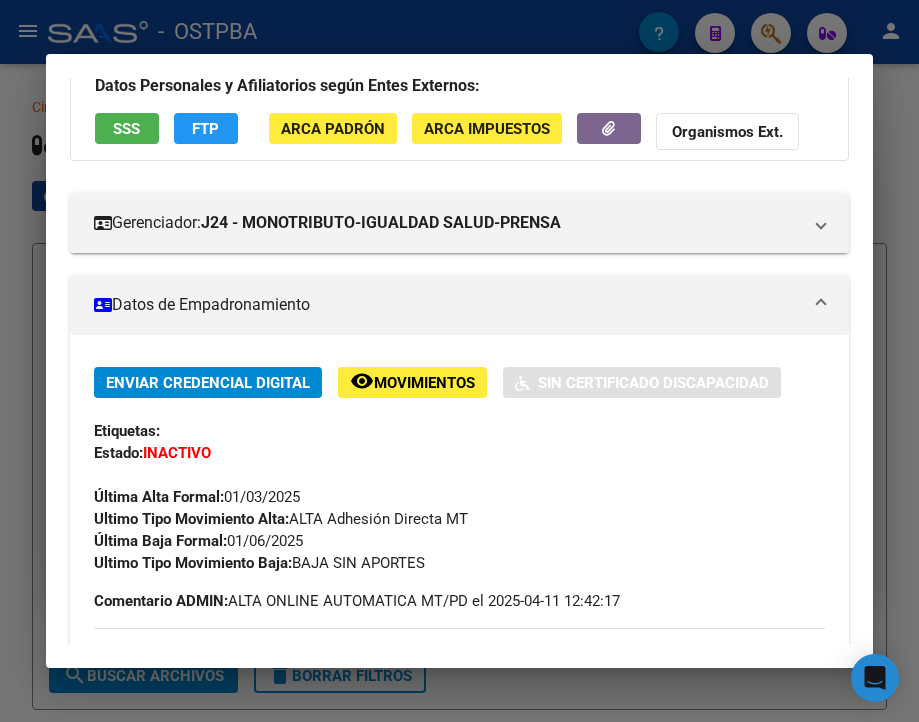 scroll, scrollTop: 200, scrollLeft: 0, axis: vertical 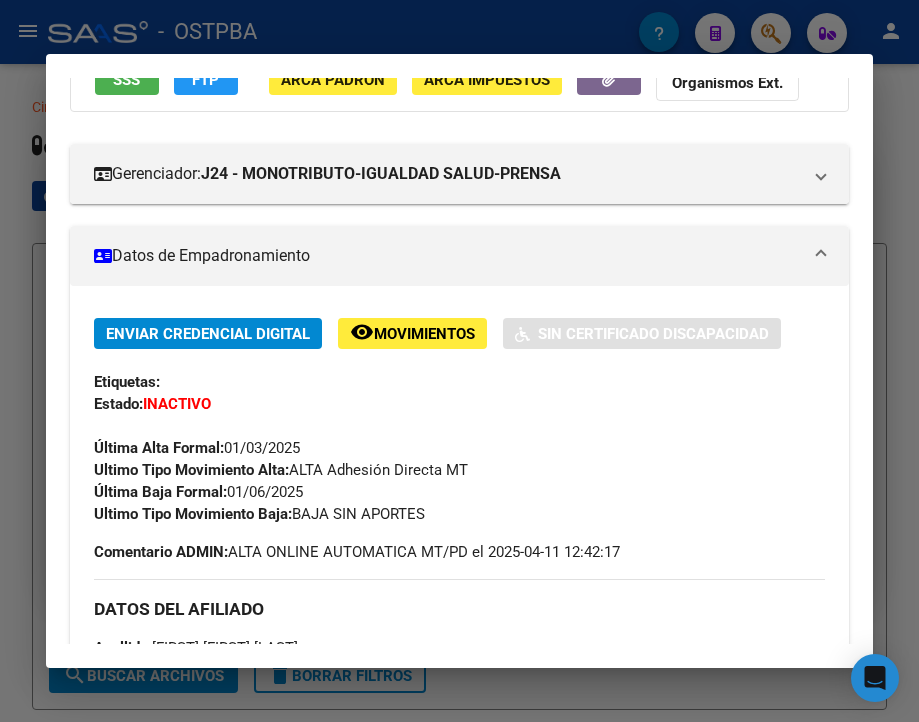 click at bounding box center (459, 361) 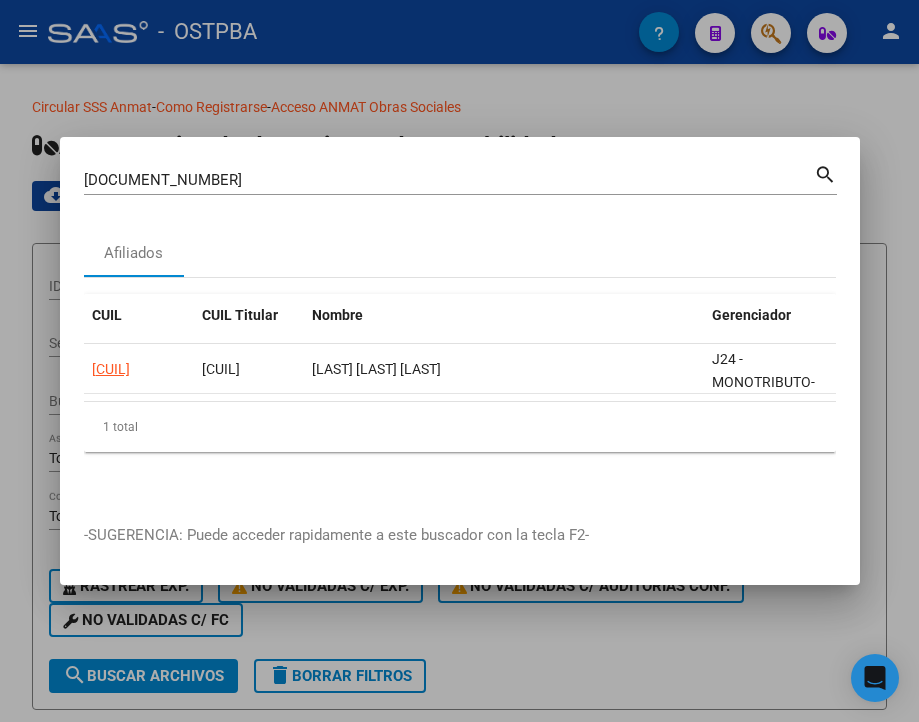 click on "[DOCUMENT_NUMBER]" at bounding box center (449, 180) 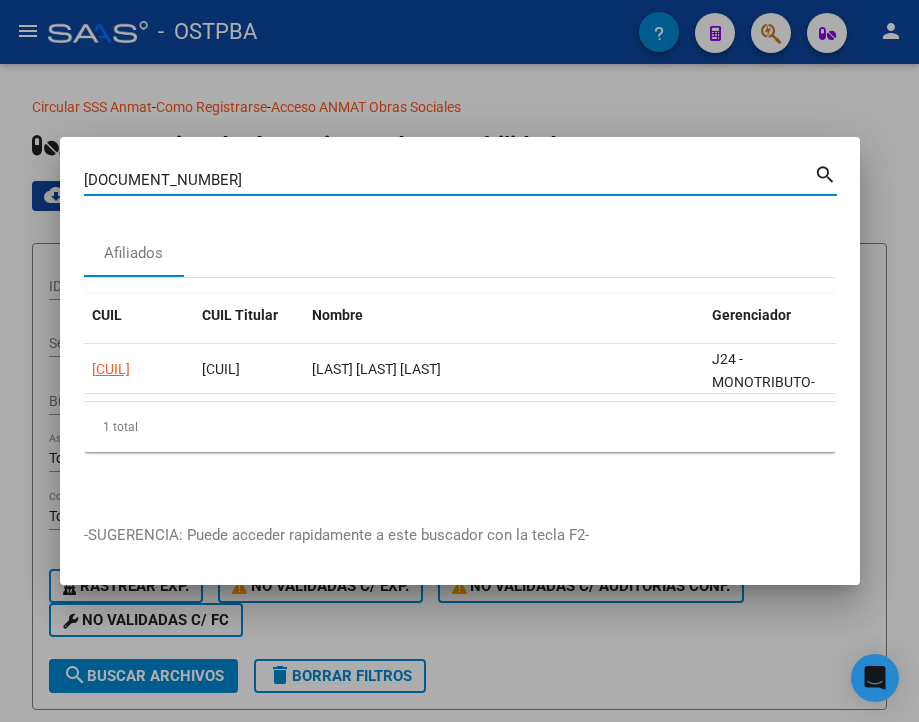 click on "[DOCUMENT_NUMBER]" at bounding box center (449, 180) 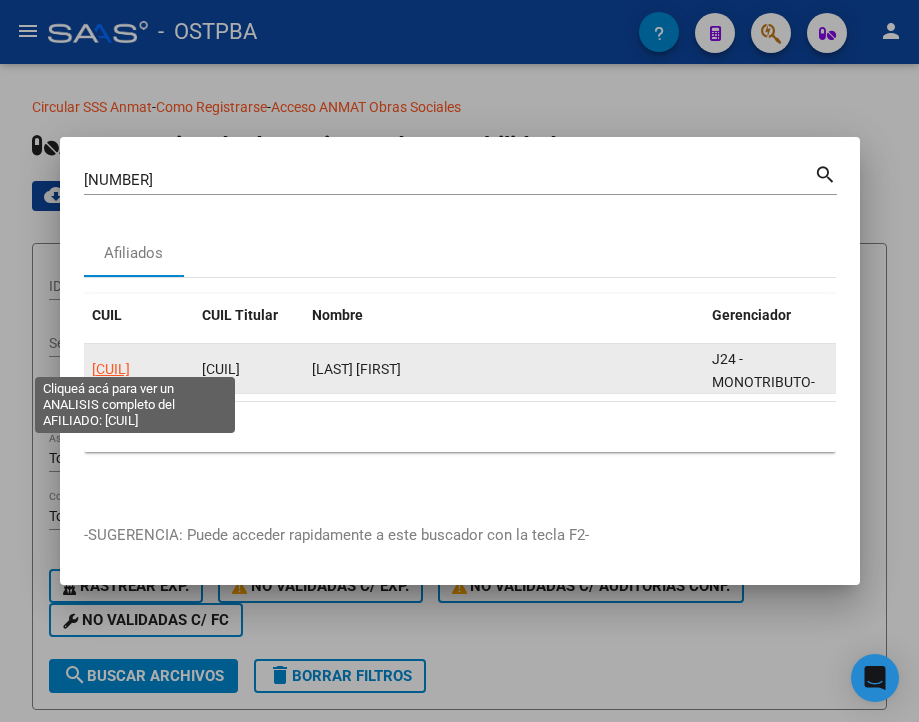 click on "[CUIL]" 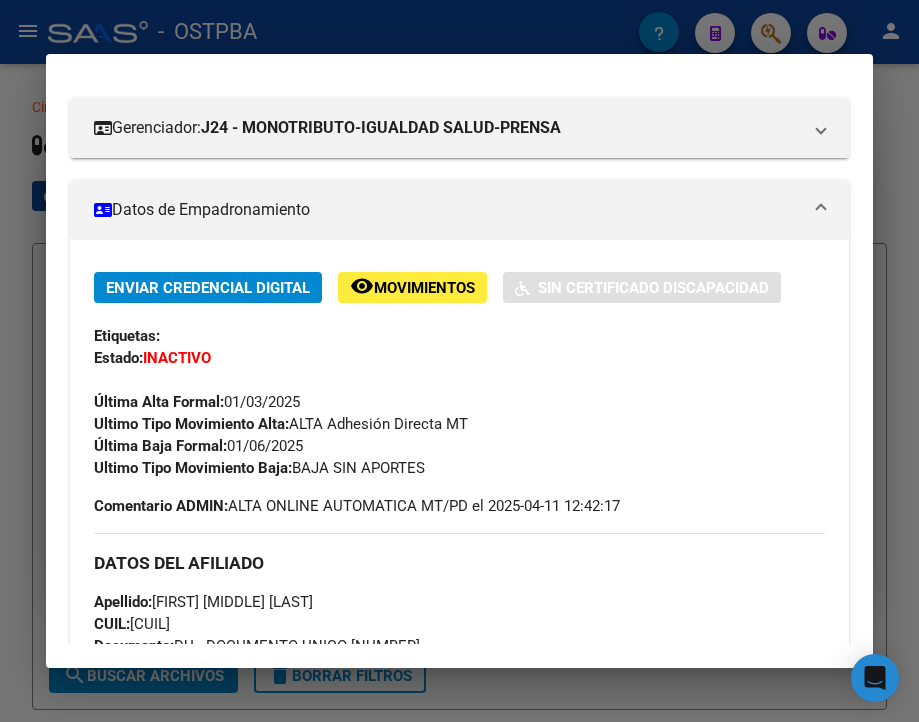 scroll, scrollTop: 300, scrollLeft: 0, axis: vertical 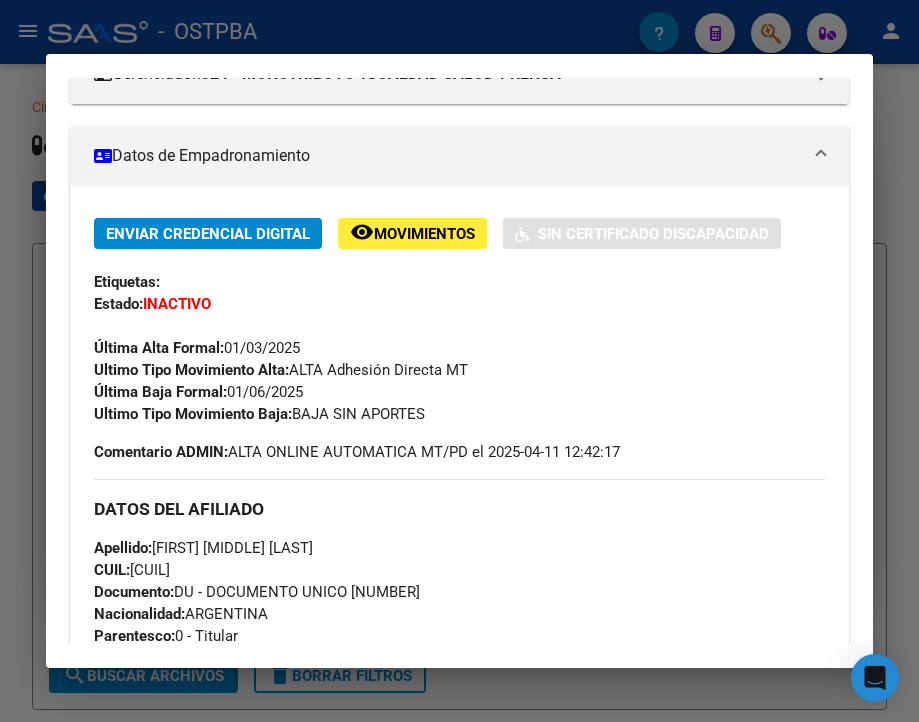 click at bounding box center (459, 361) 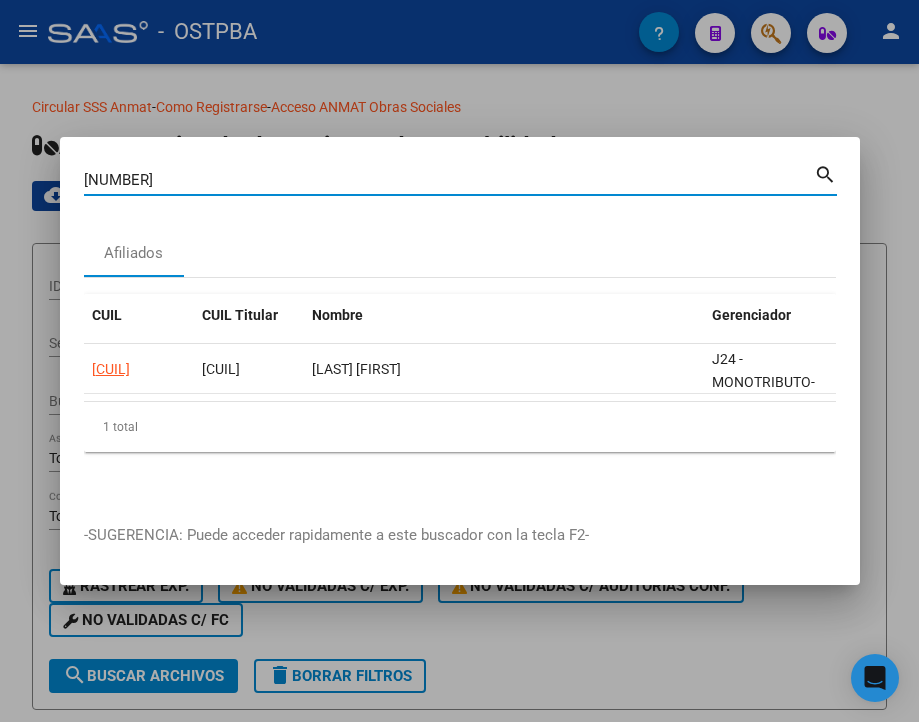 click on "[NUMBER]" at bounding box center (449, 180) 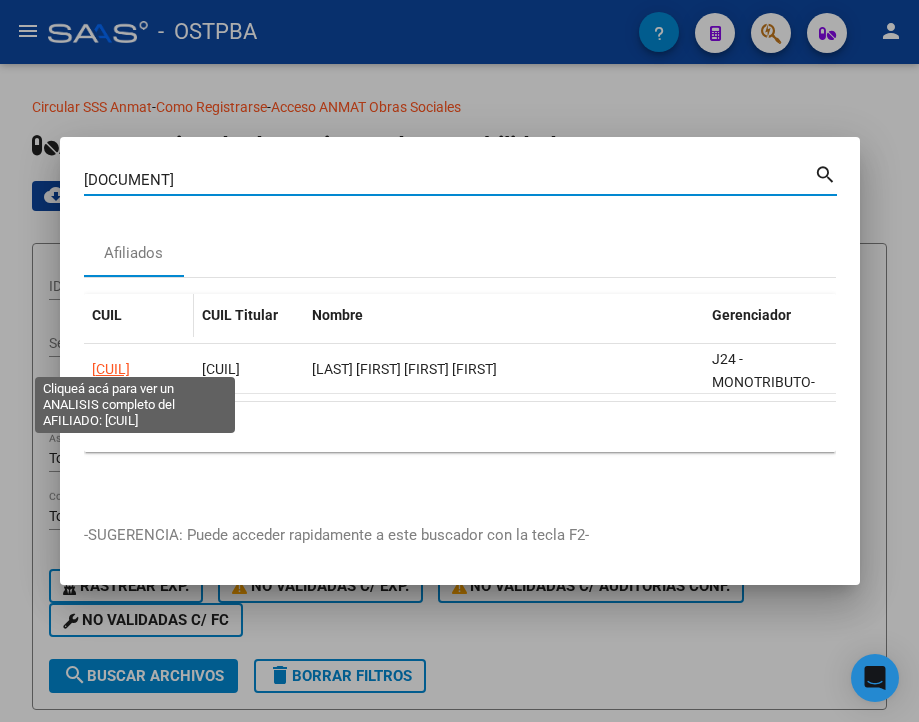 click on "[CUIL]" 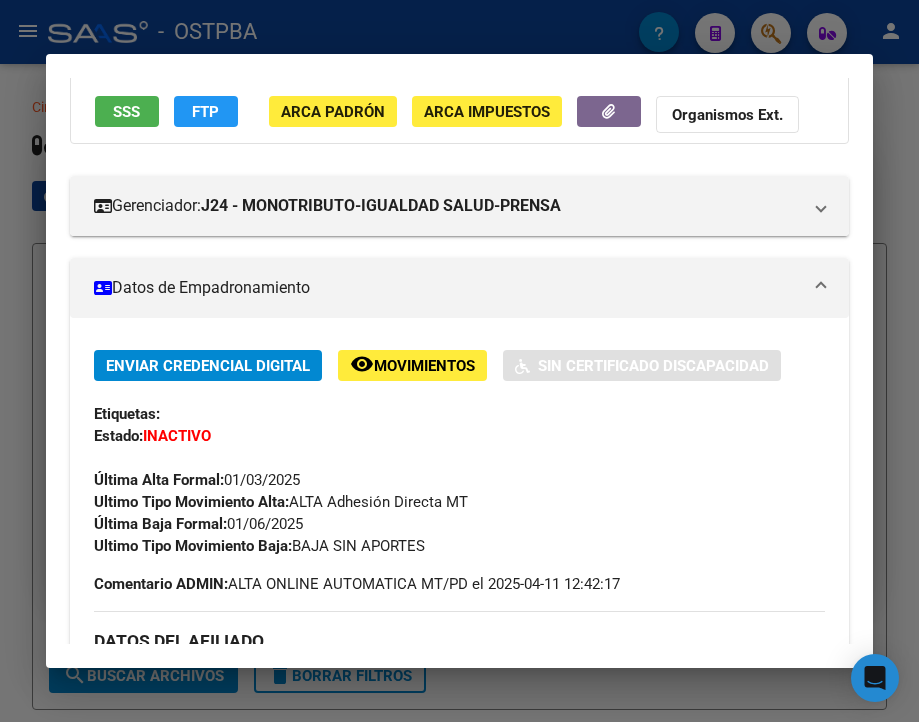 scroll, scrollTop: 200, scrollLeft: 0, axis: vertical 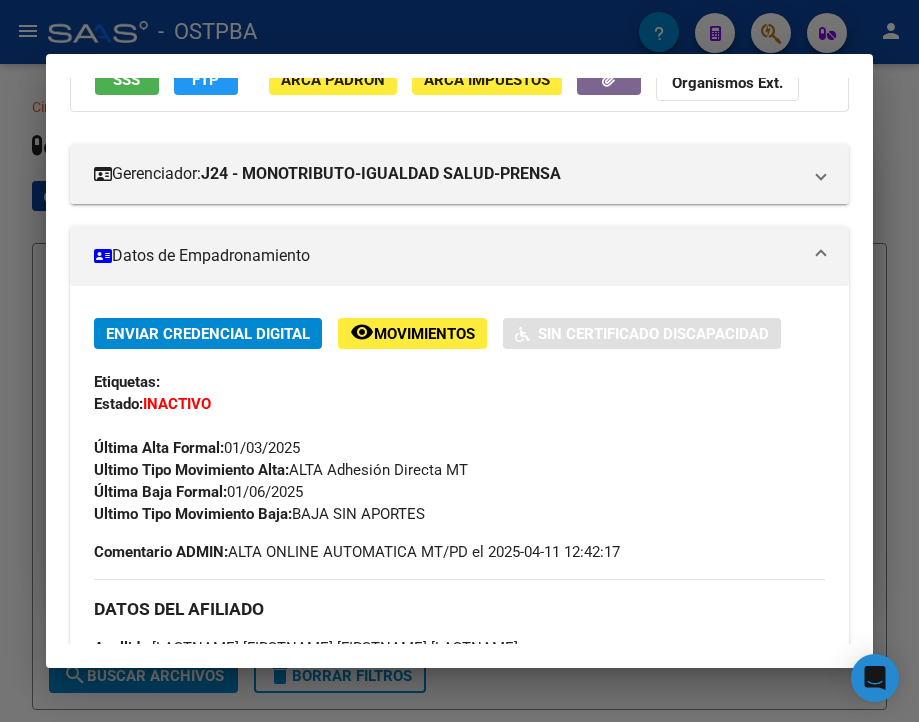 click at bounding box center [459, 361] 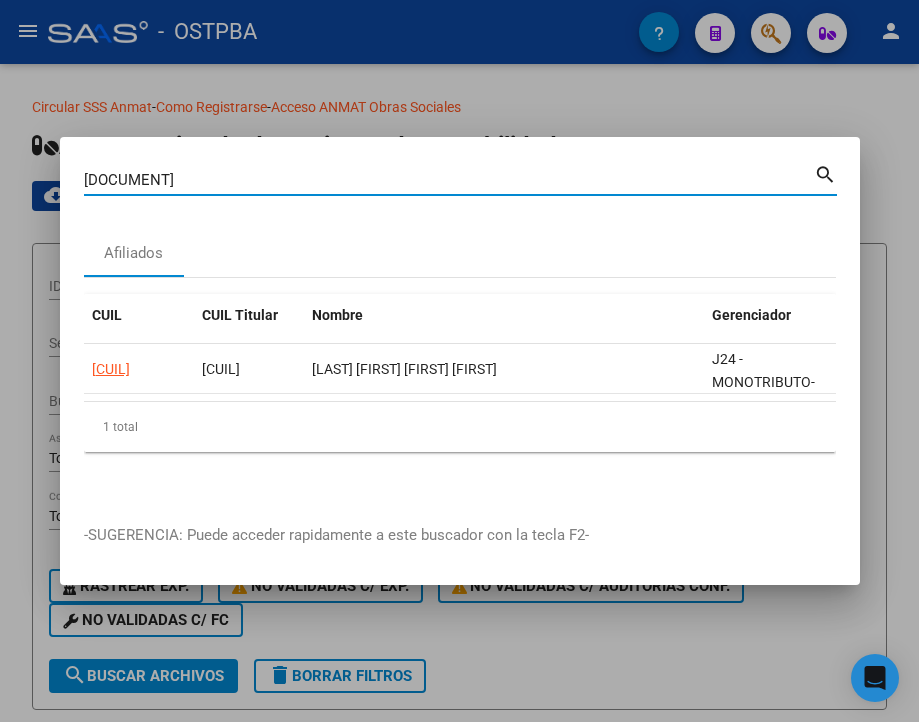 click on "[DOCUMENT]" at bounding box center [449, 180] 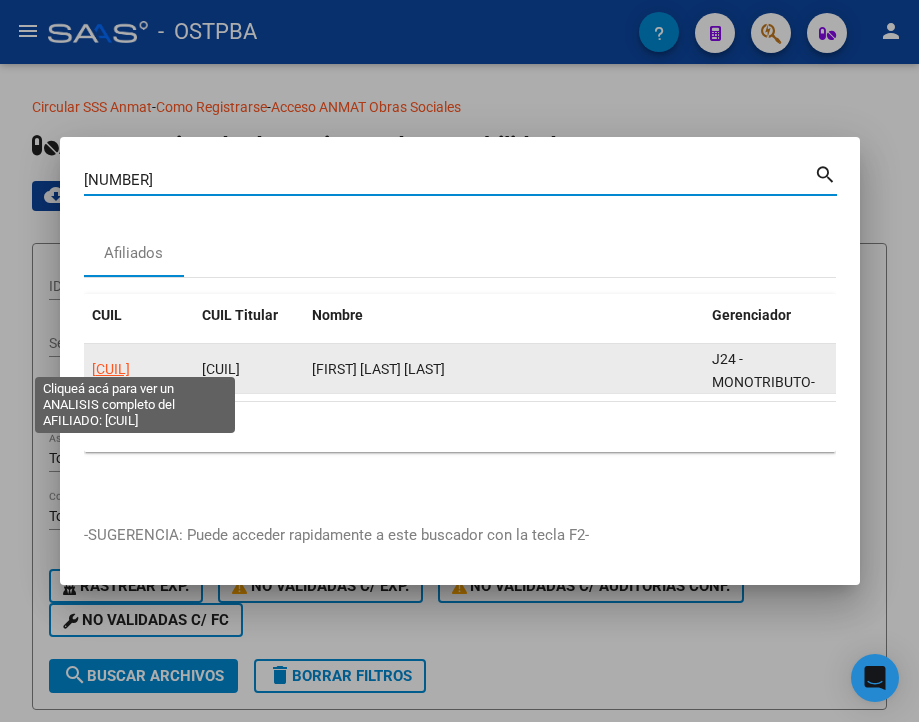 click on "[CUIL]" 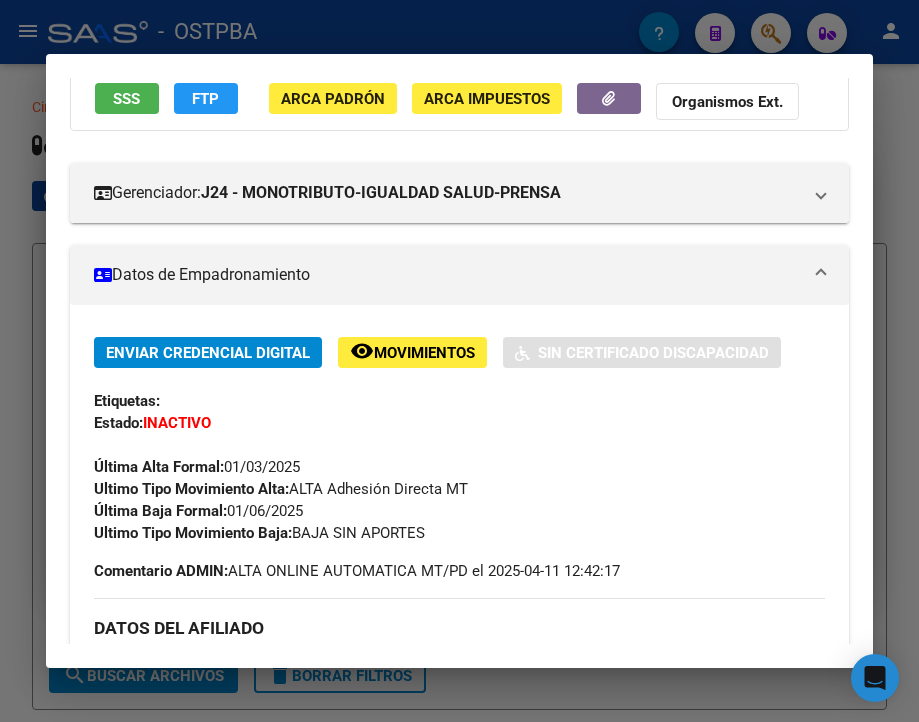 scroll, scrollTop: 200, scrollLeft: 0, axis: vertical 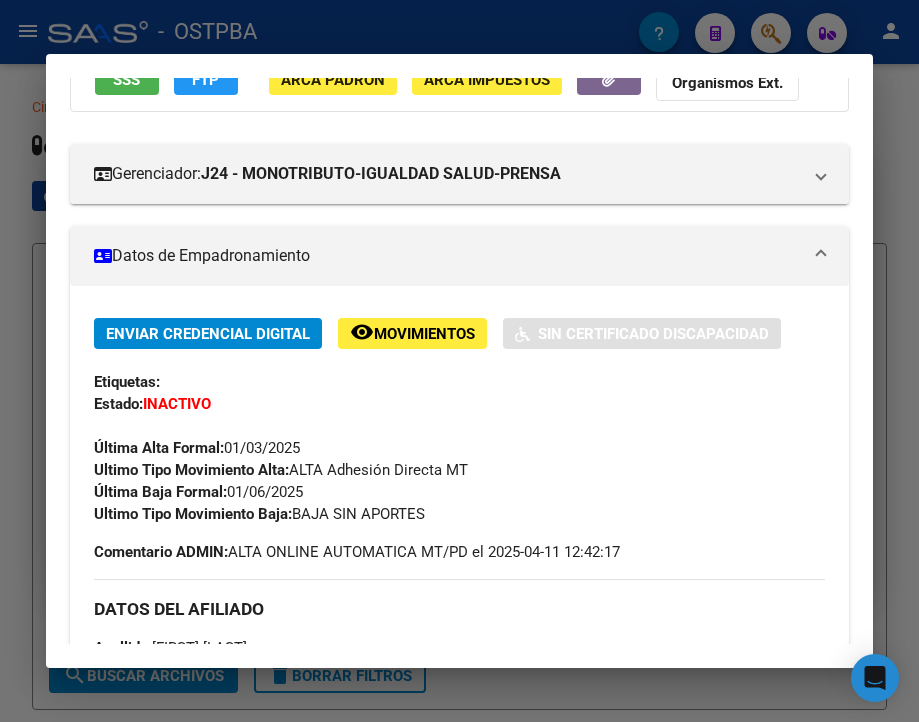 click at bounding box center [459, 361] 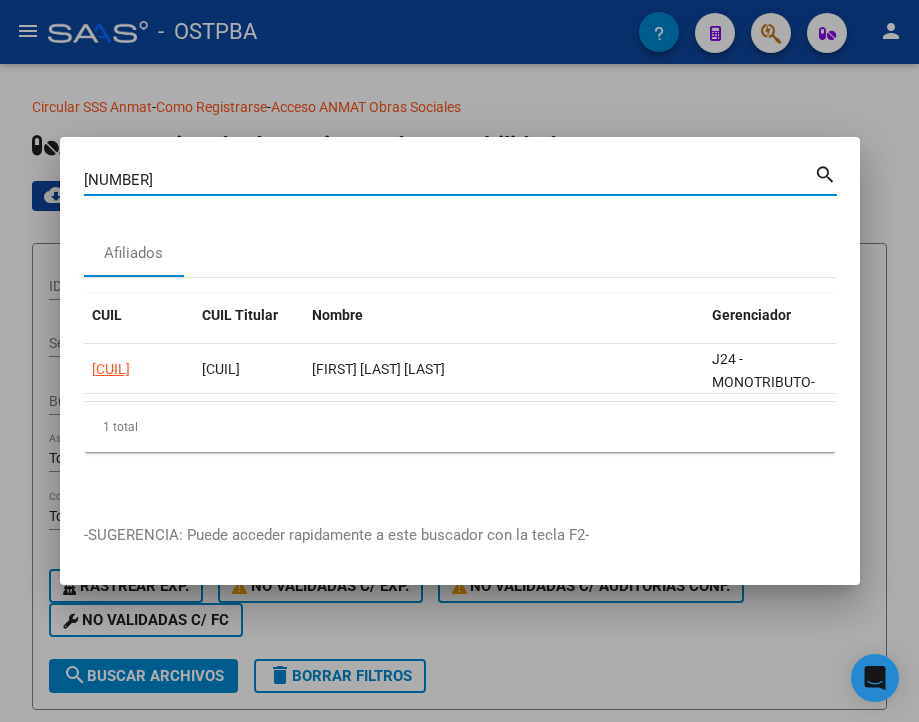click on "[NUMBER]" at bounding box center (449, 180) 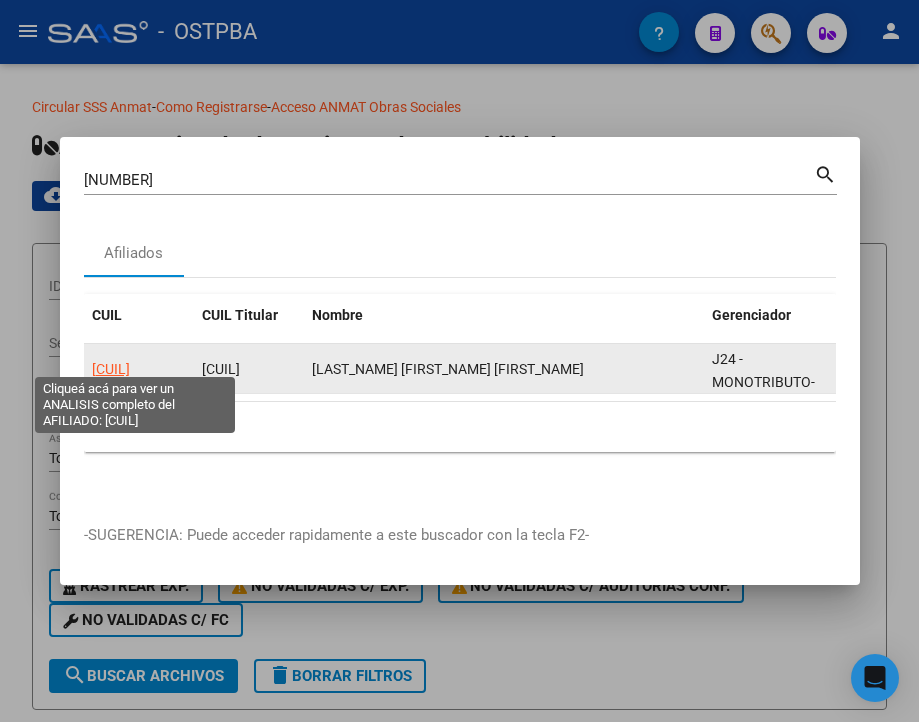 click on "[CUIL]" 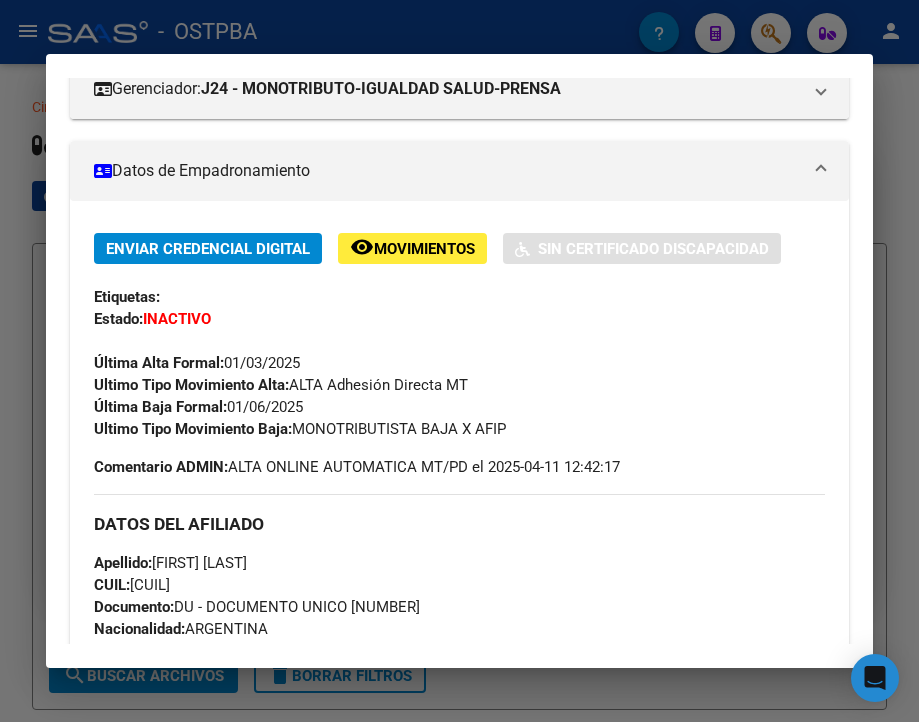 scroll, scrollTop: 300, scrollLeft: 0, axis: vertical 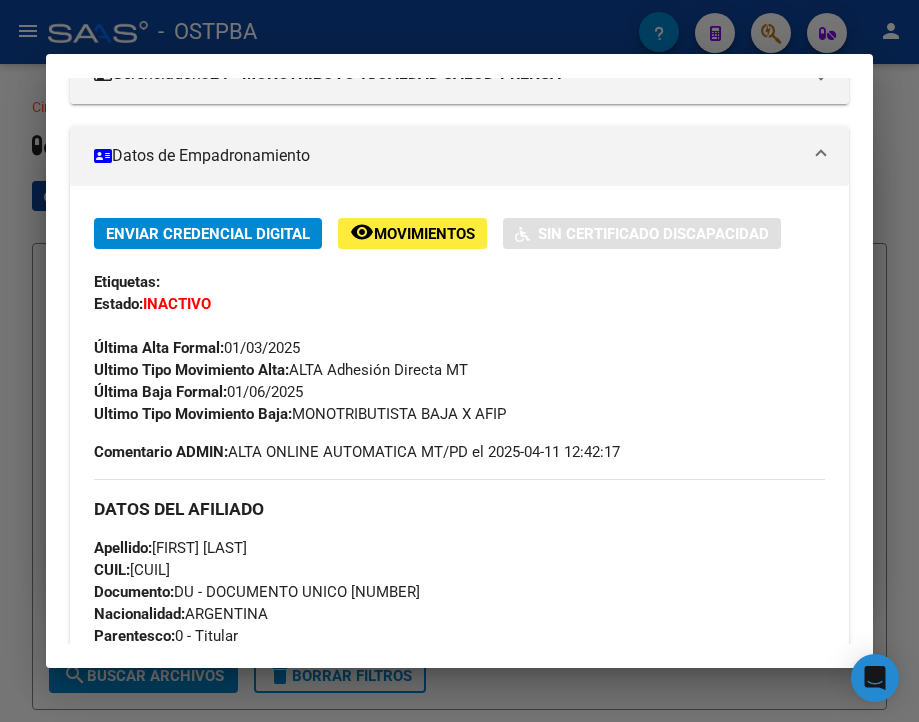 drag, startPoint x: 230, startPoint y: 407, endPoint x: 320, endPoint y: 409, distance: 90.02222 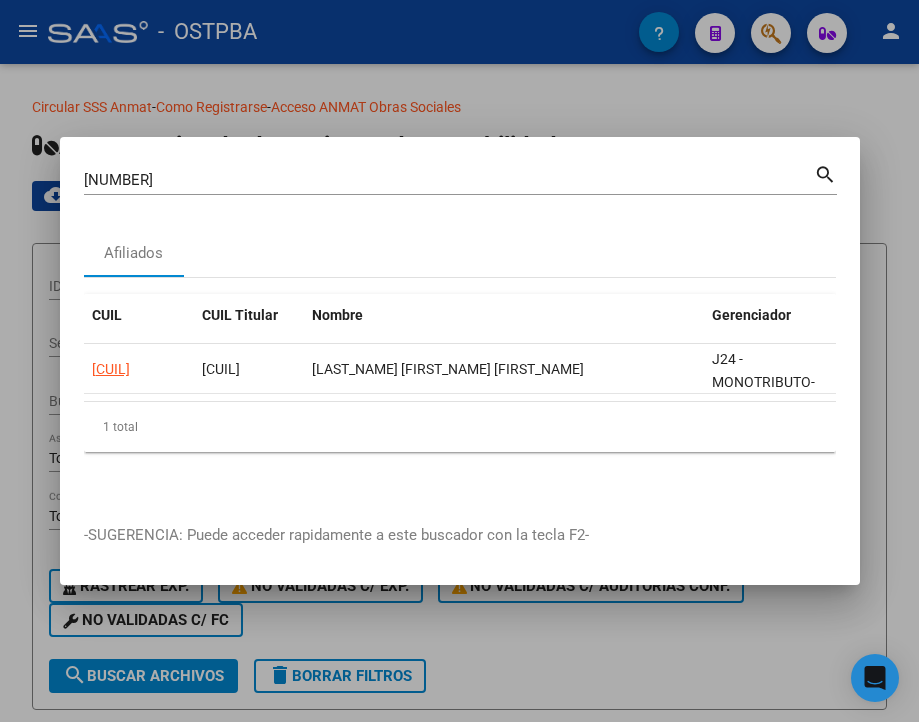click on "[NUMBER]" at bounding box center [449, 180] 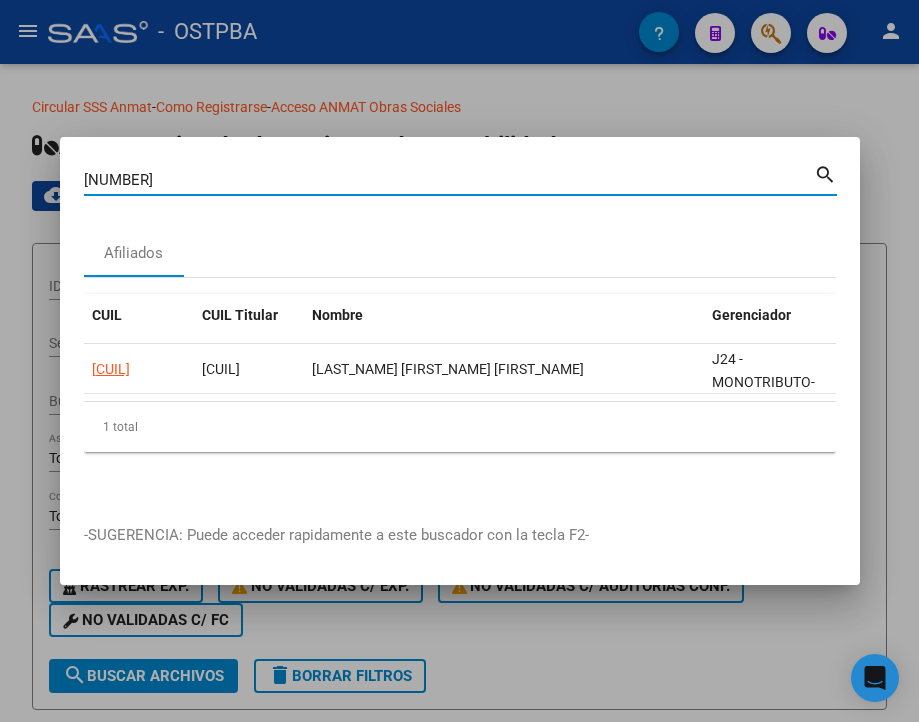 click on "[NUMBER]" at bounding box center [449, 180] 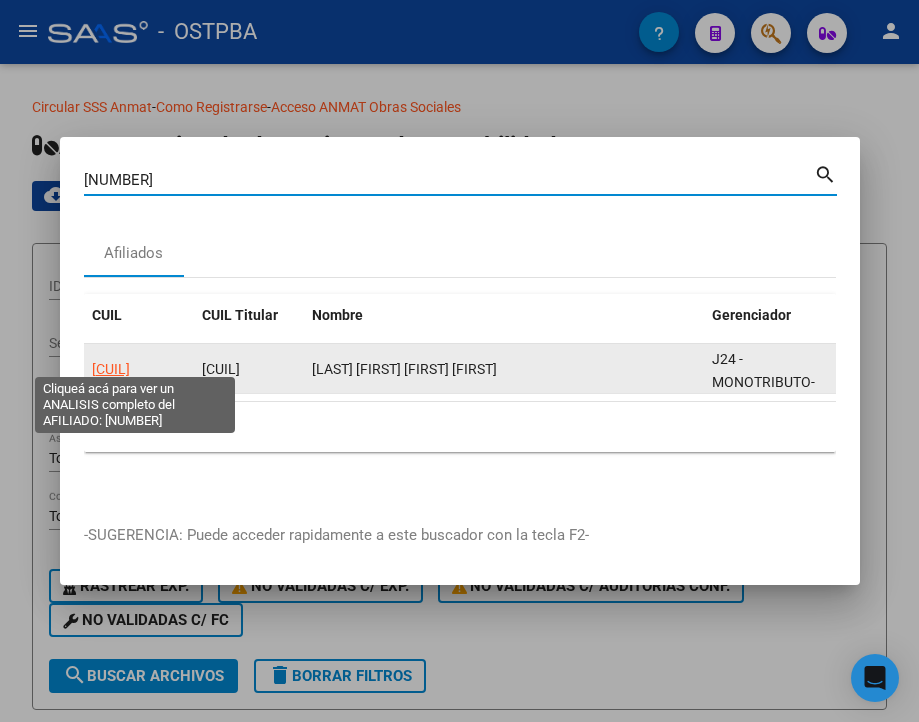 click on "[CUIL]" 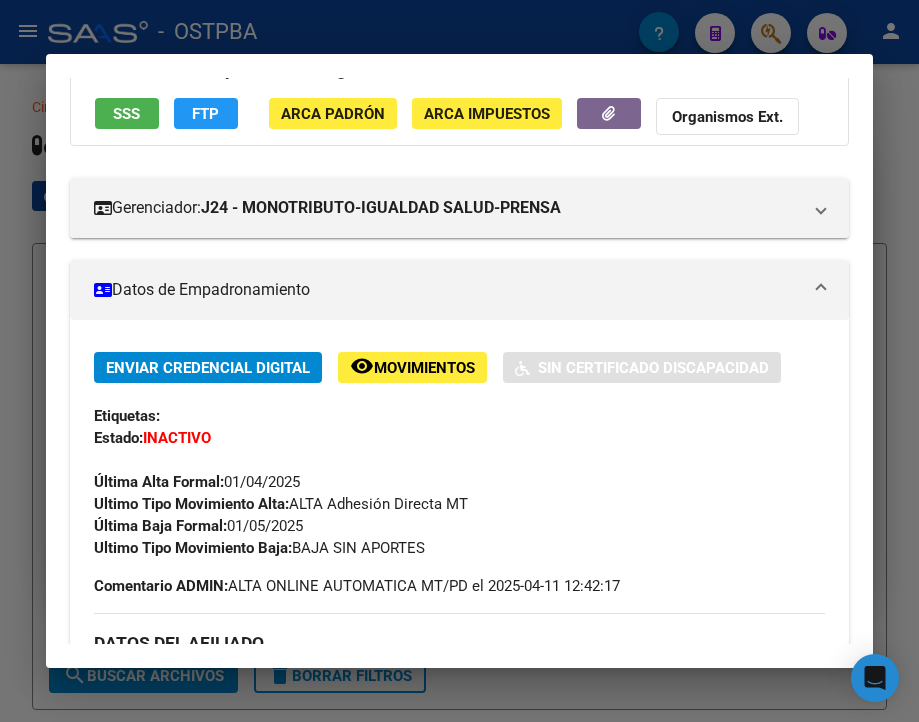 scroll, scrollTop: 200, scrollLeft: 0, axis: vertical 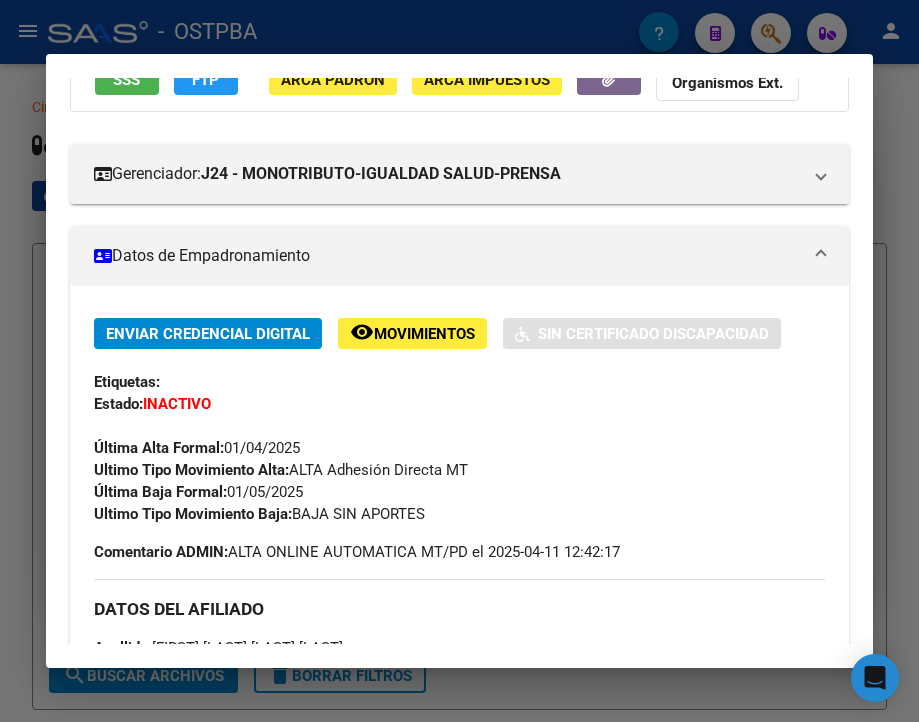 drag, startPoint x: 230, startPoint y: 509, endPoint x: 351, endPoint y: 504, distance: 121.103264 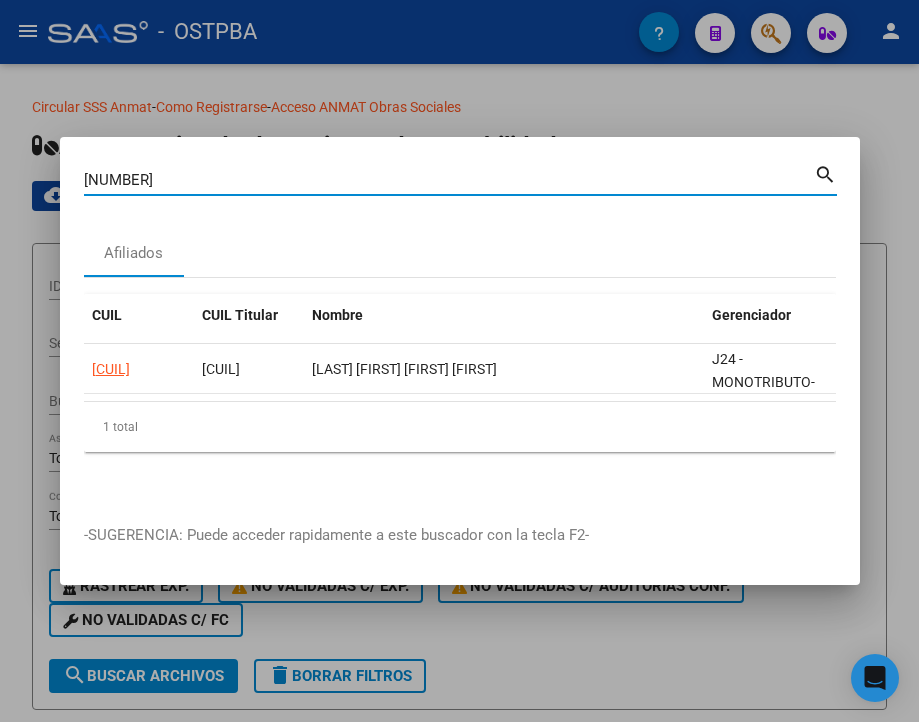 click on "[NUMBER]" at bounding box center (449, 180) 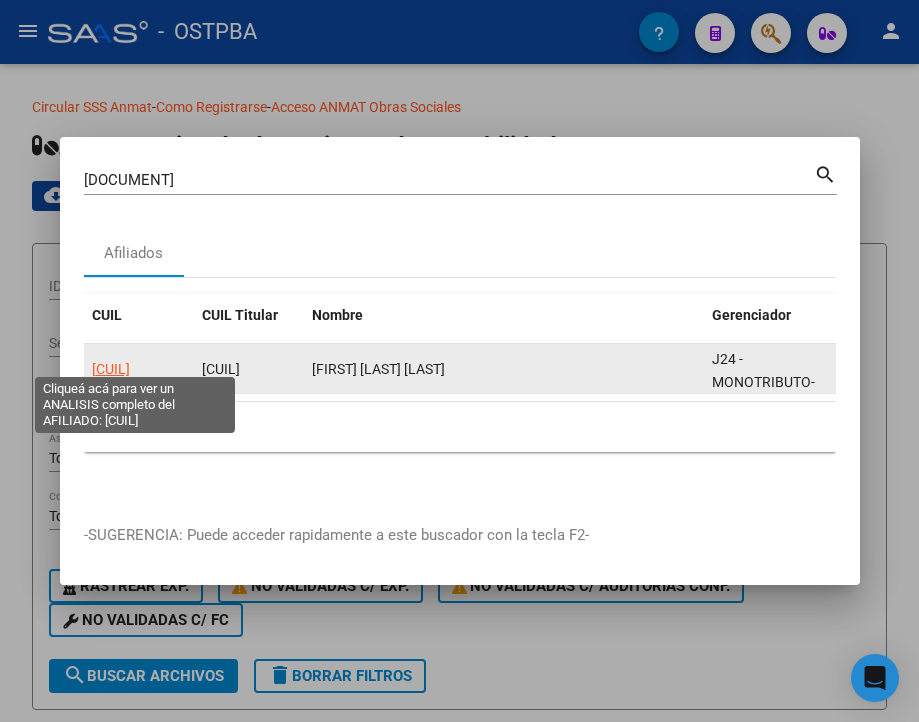 click on "[CUIL]" 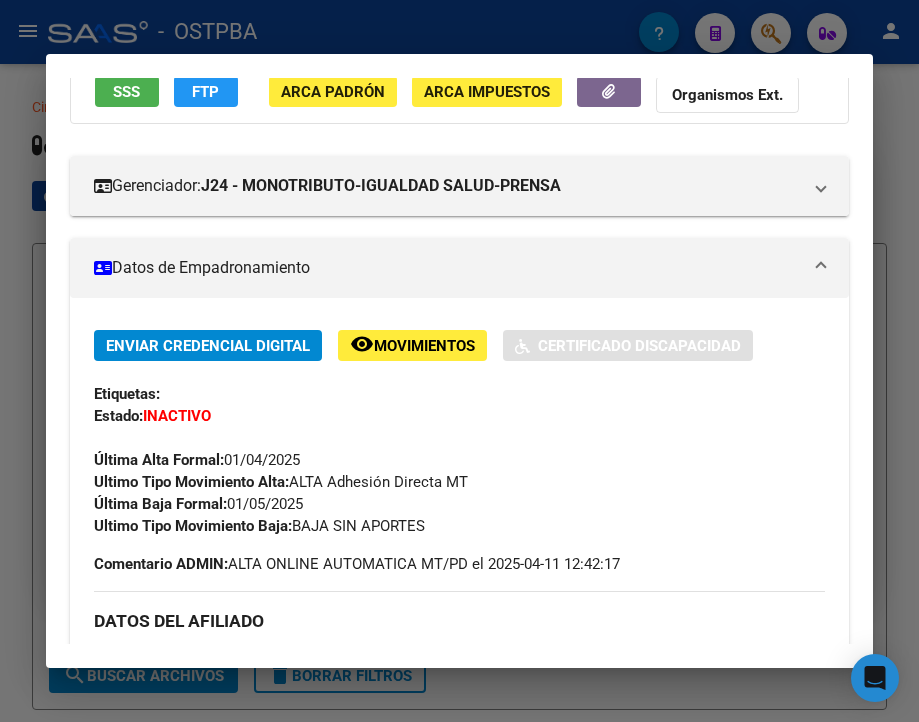 scroll, scrollTop: 200, scrollLeft: 0, axis: vertical 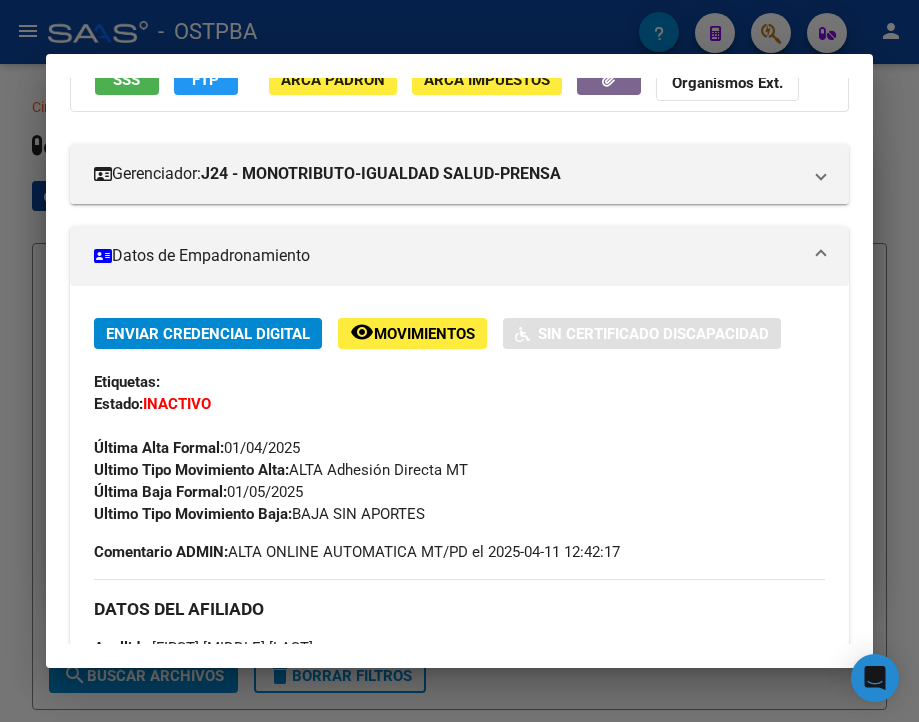 click at bounding box center (459, 361) 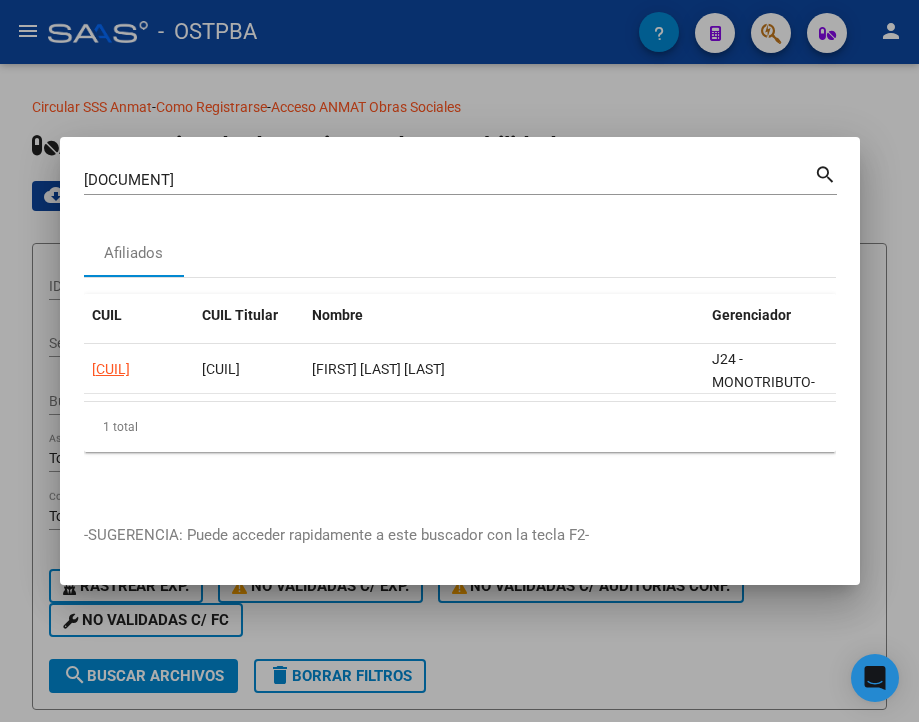 click on "[DOCUMENT]" at bounding box center (449, 180) 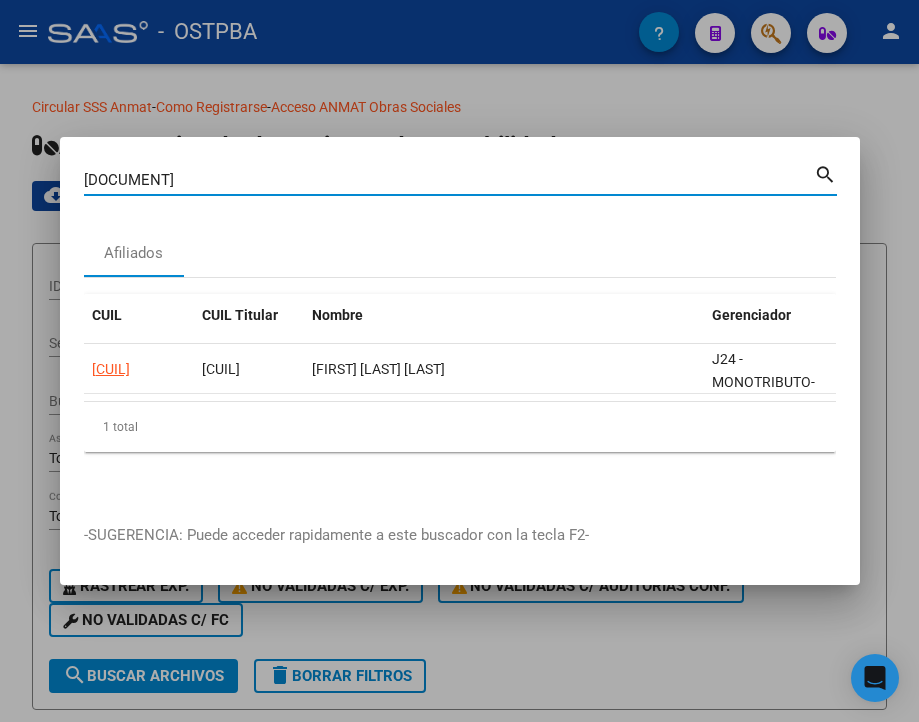 click on "[DOCUMENT]" at bounding box center (449, 180) 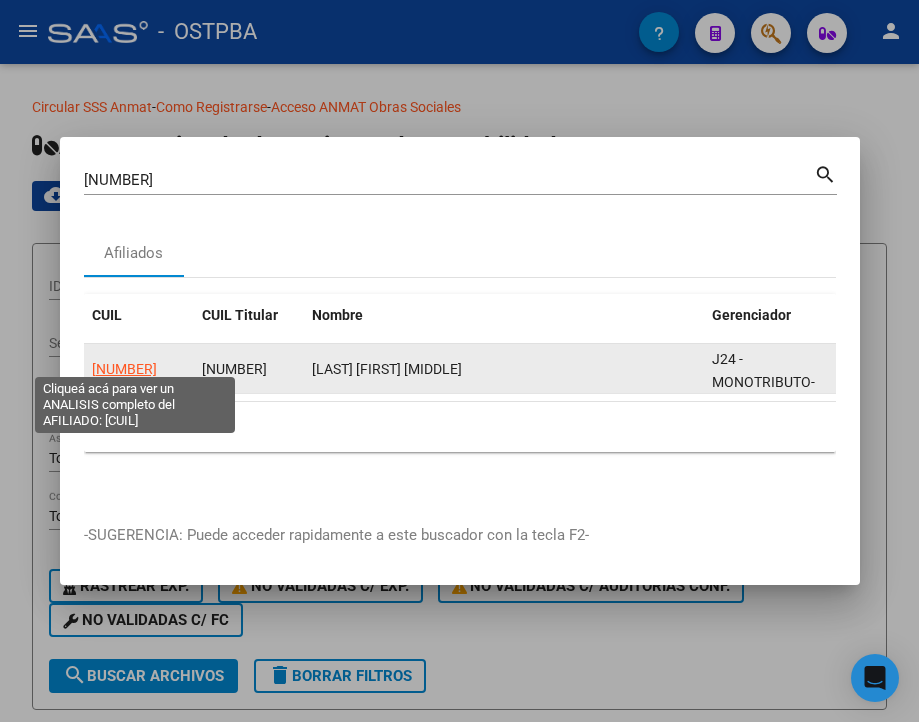 click on "[NUMBER]" 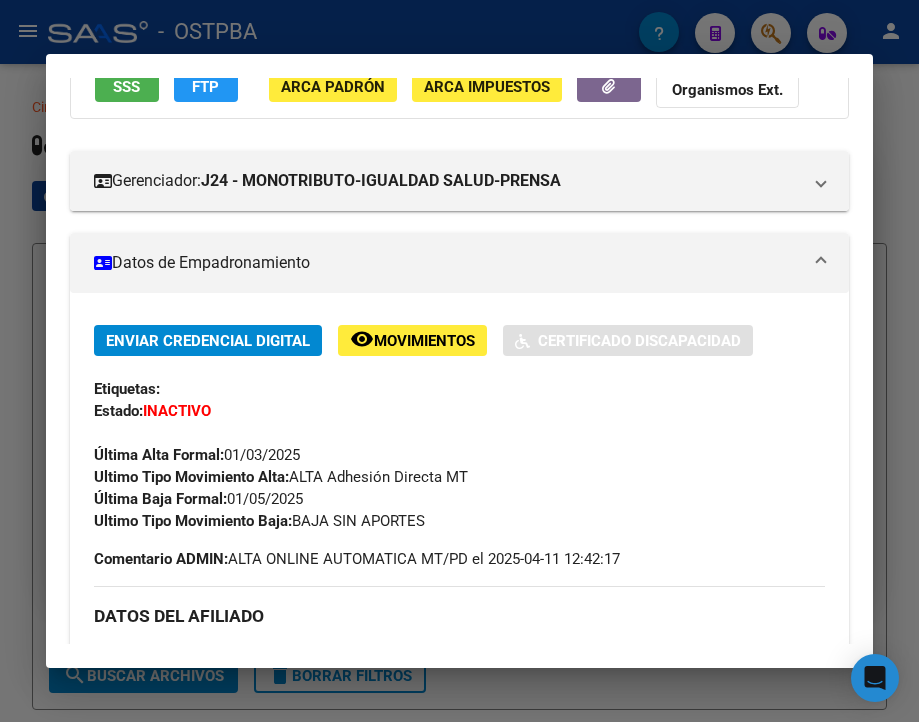 scroll, scrollTop: 200, scrollLeft: 0, axis: vertical 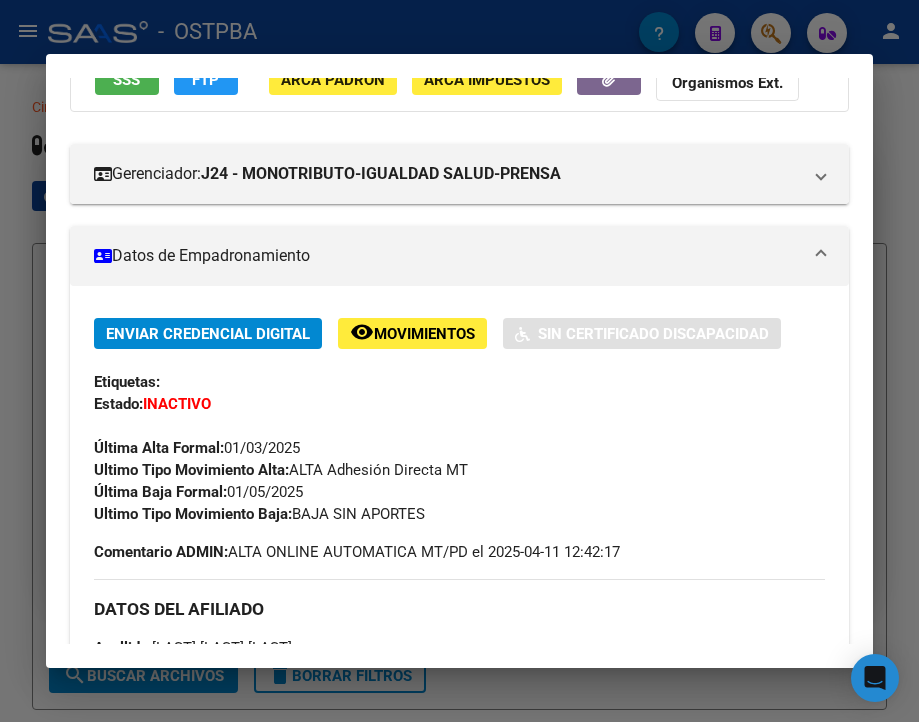 click at bounding box center [459, 361] 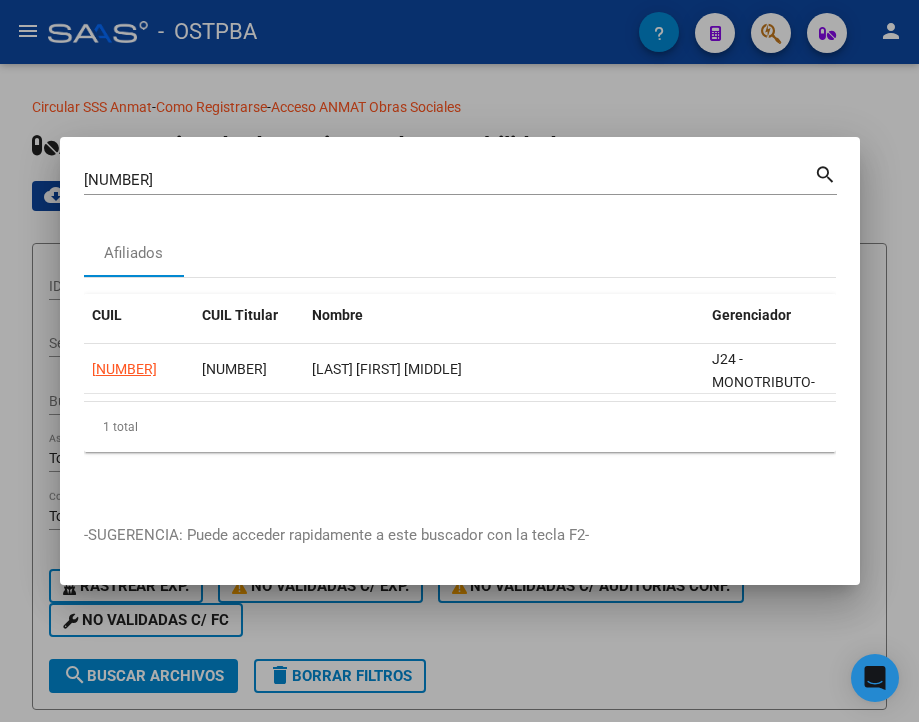 click on "[NUMBER]" at bounding box center (449, 180) 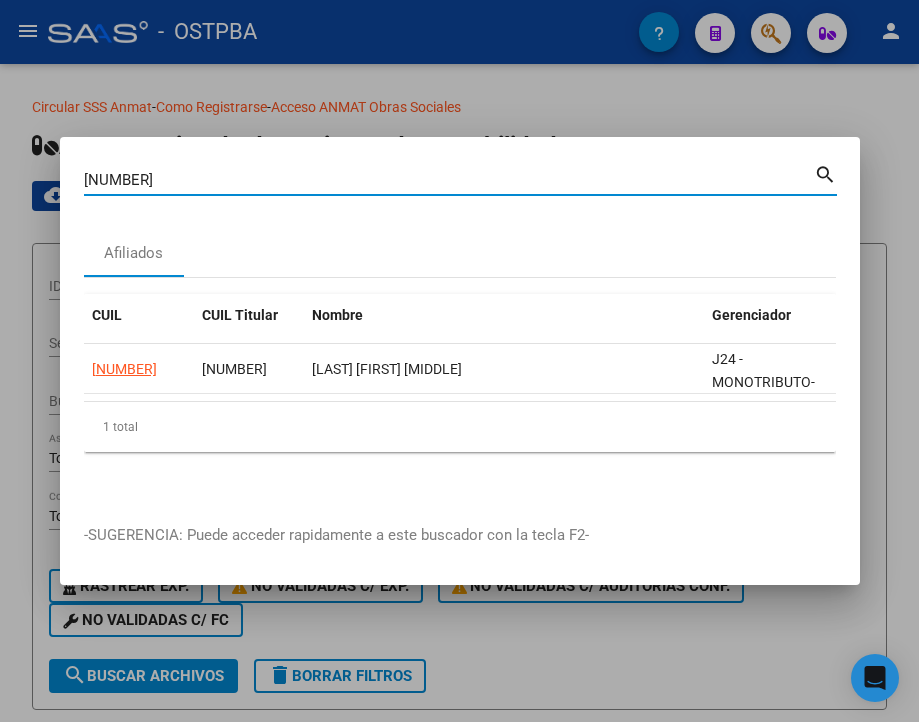 click on "[NUMBER]" at bounding box center [449, 180] 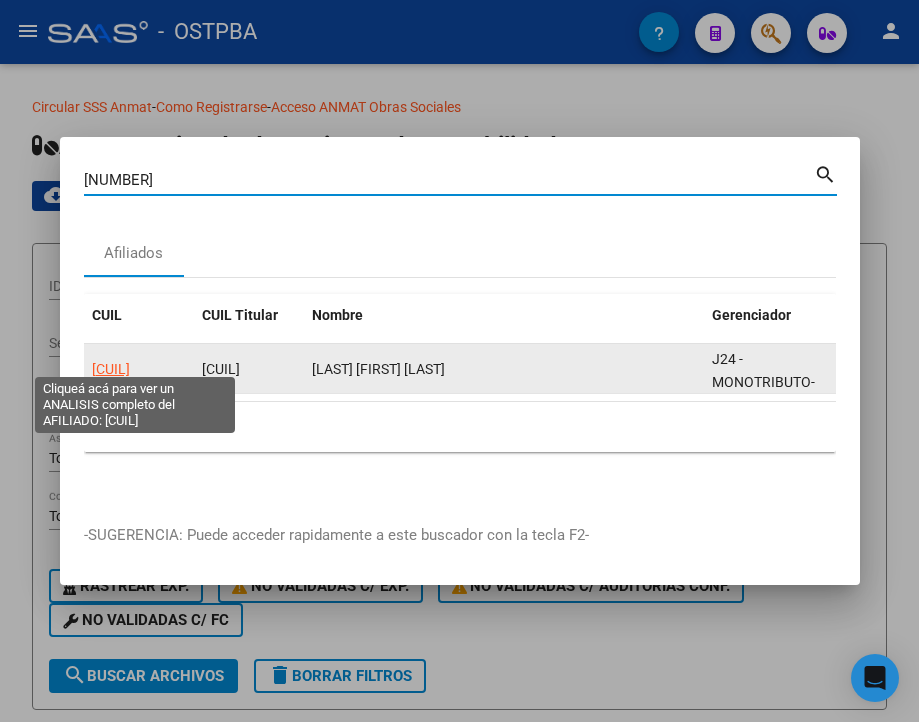 click on "[CUIL]" 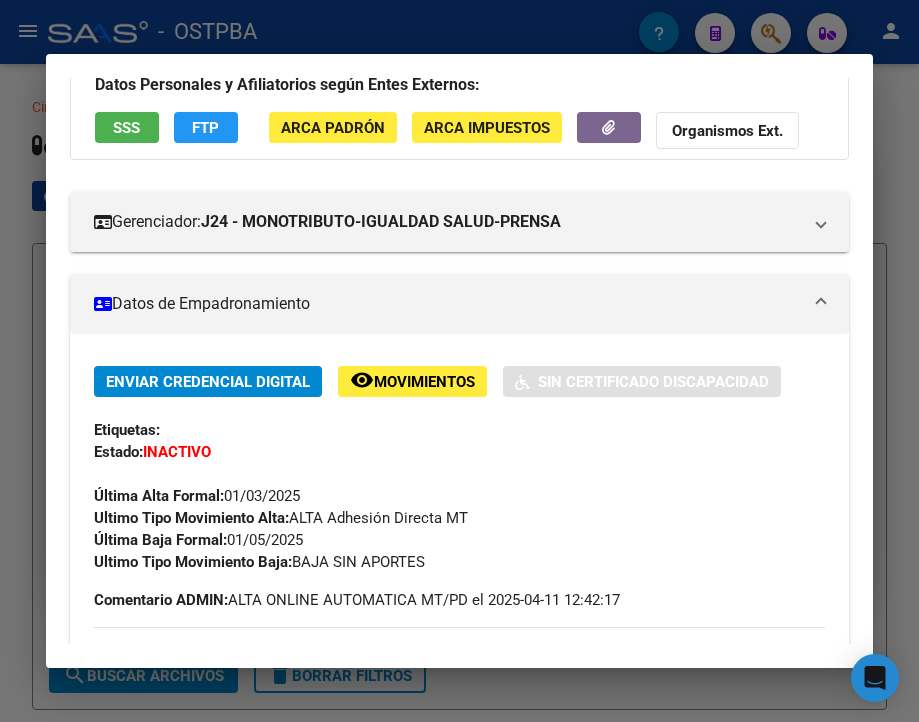 scroll, scrollTop: 200, scrollLeft: 0, axis: vertical 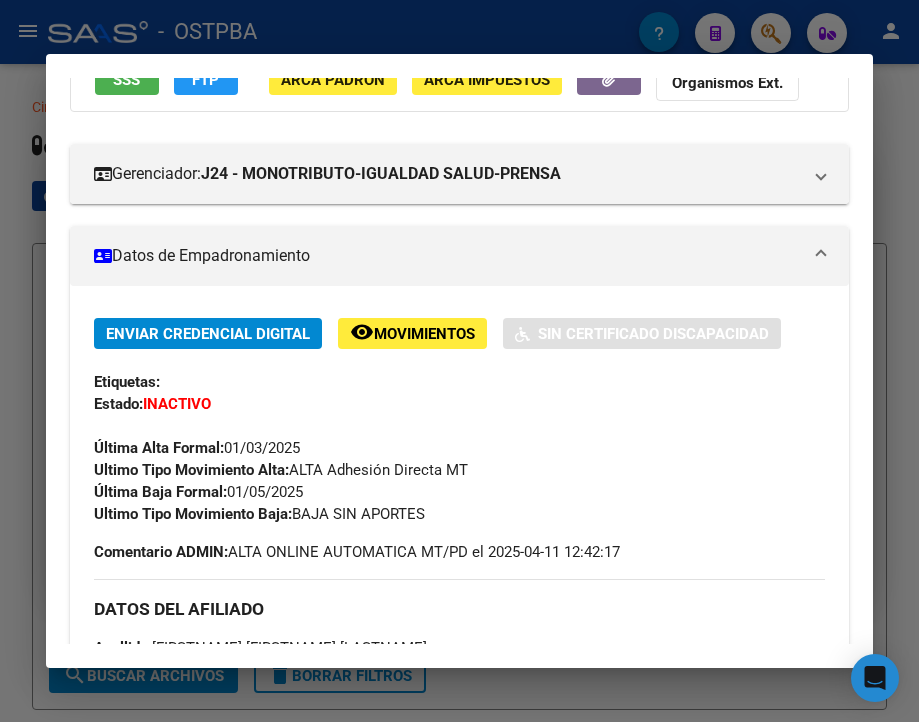 click at bounding box center (459, 361) 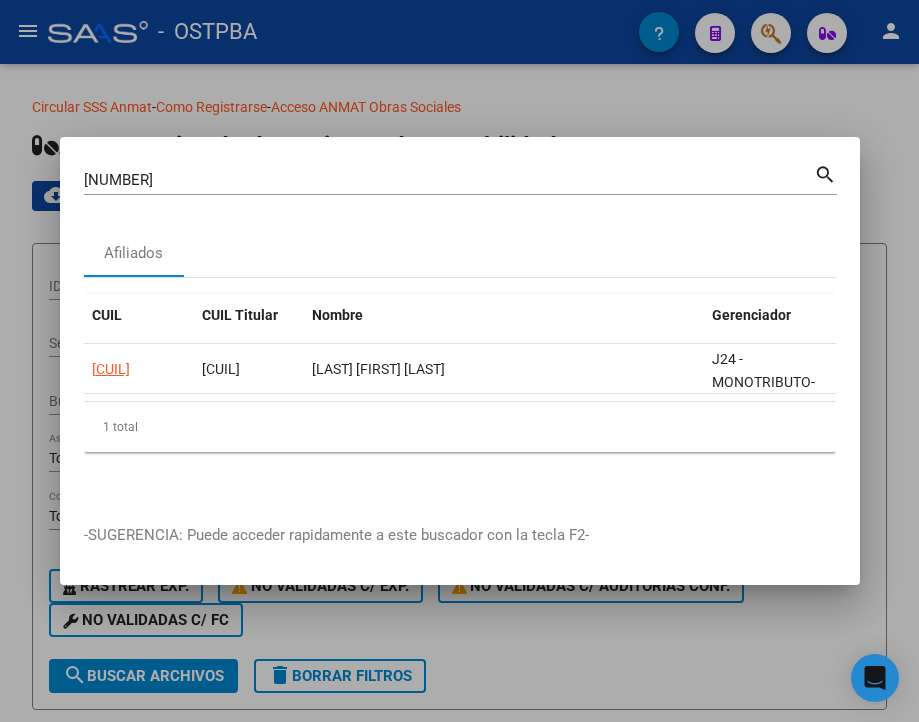 click on "[NUMBER]" at bounding box center (449, 180) 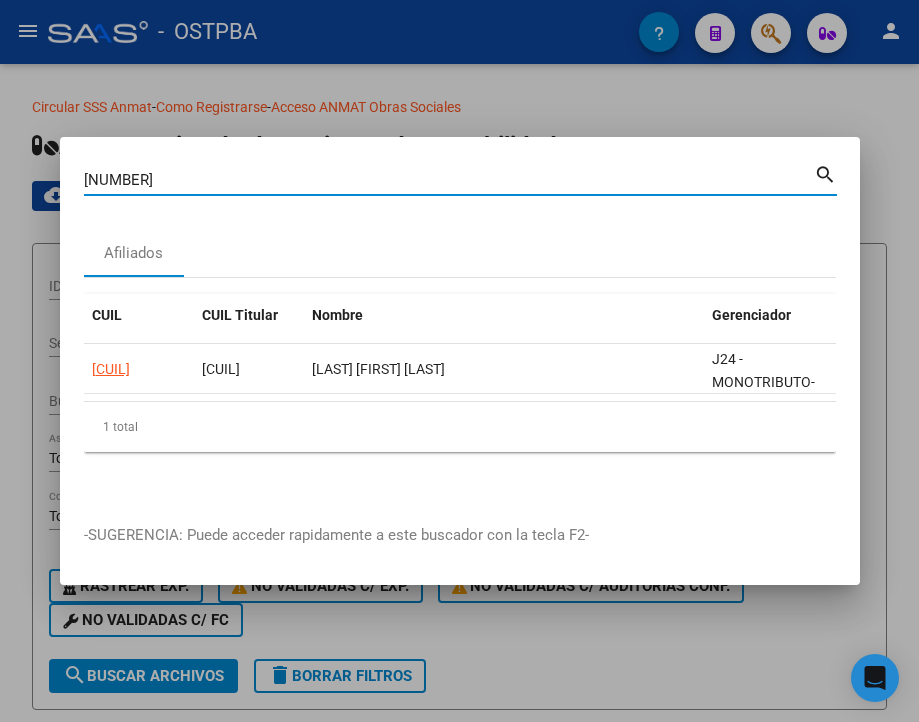 click on "[NUMBER]" at bounding box center (449, 180) 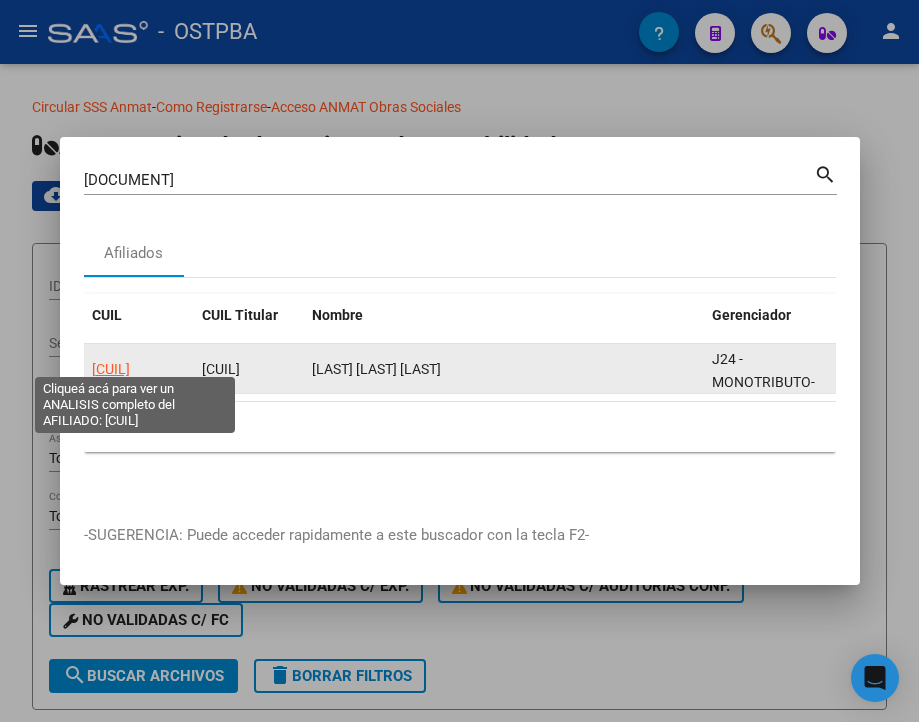 click on "[CUIL]" 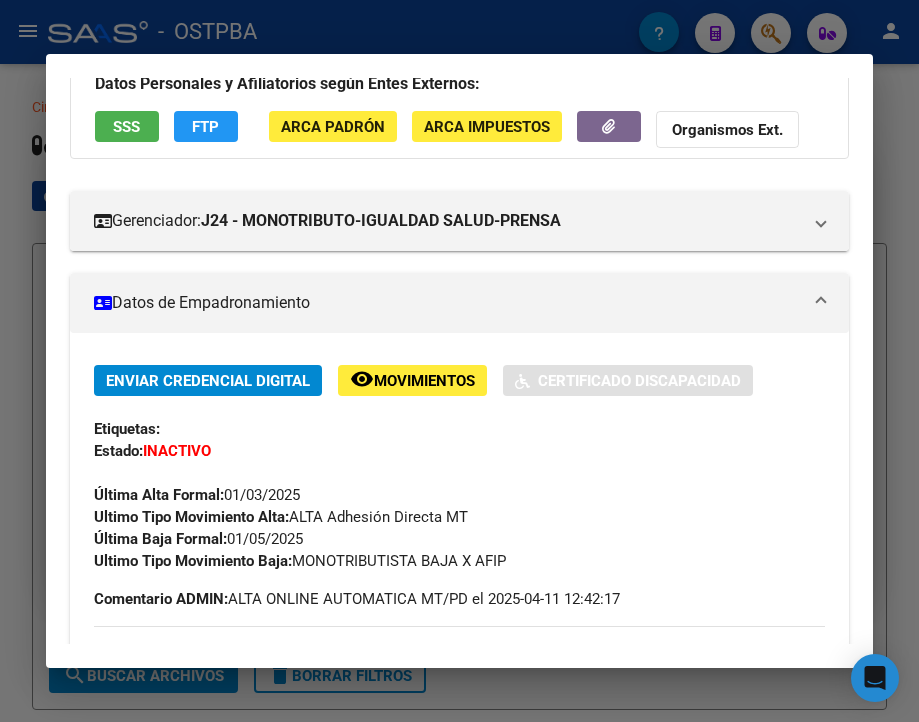 scroll, scrollTop: 200, scrollLeft: 0, axis: vertical 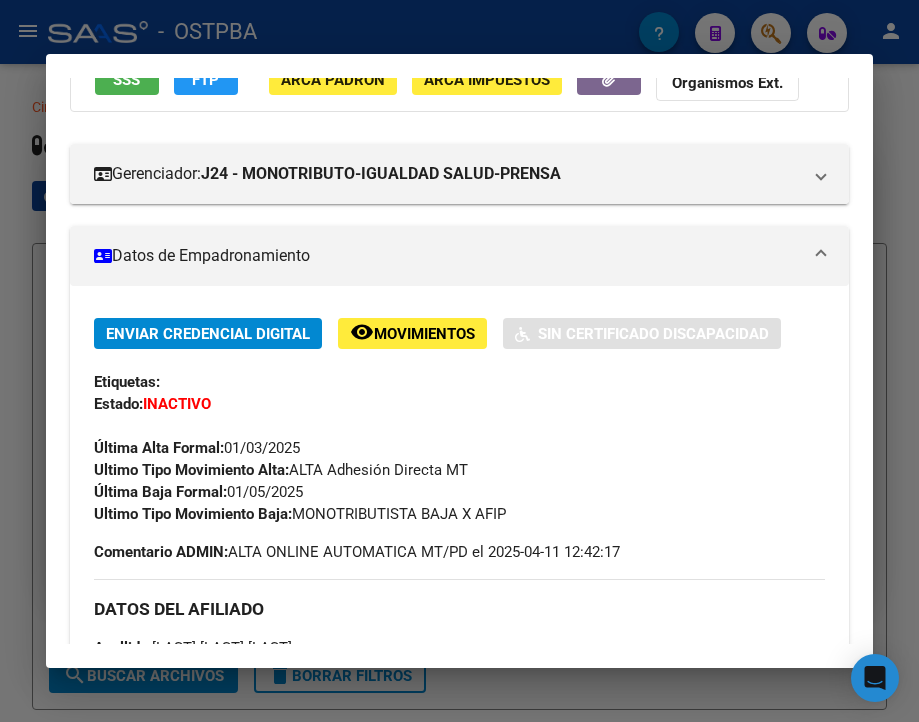 drag, startPoint x: 299, startPoint y: 523, endPoint x: 549, endPoint y: 522, distance: 250.002 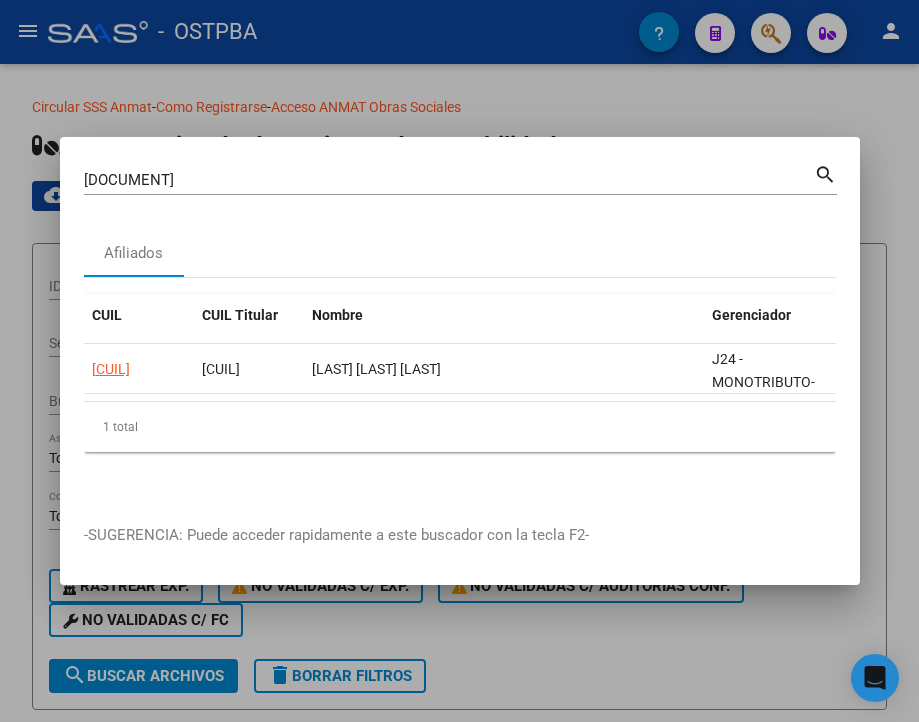 click on "[DOCUMENT]" at bounding box center (449, 180) 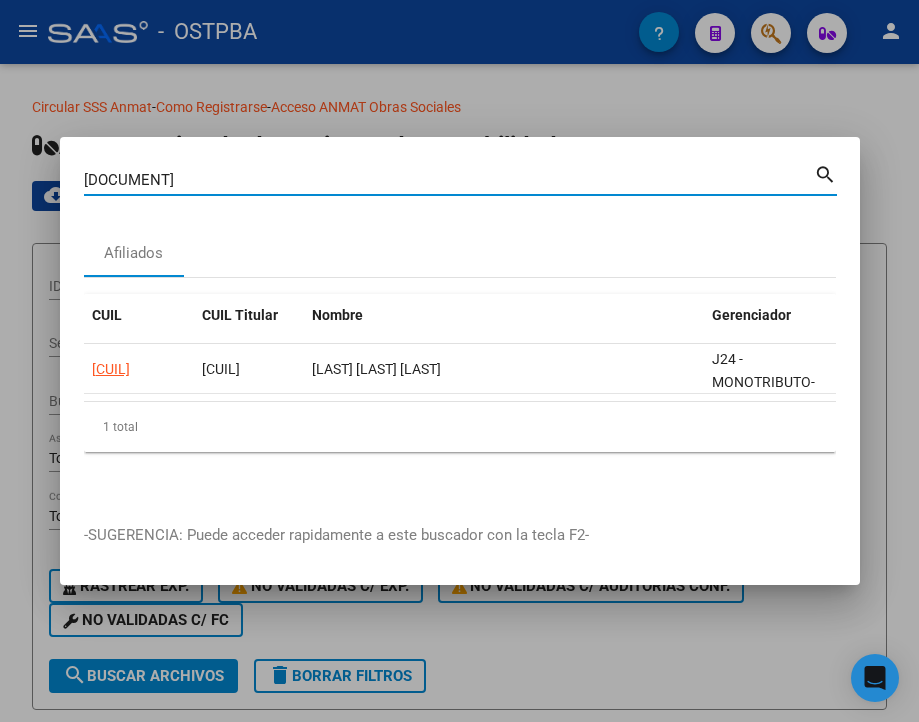 click on "[DOCUMENT]" at bounding box center (449, 180) 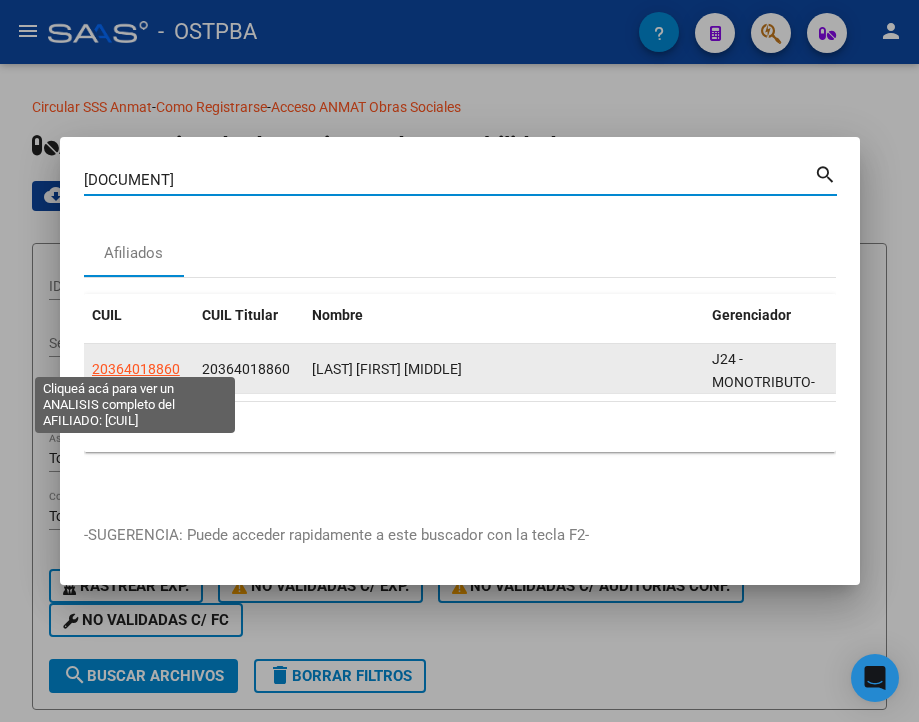 click on "20364018860" 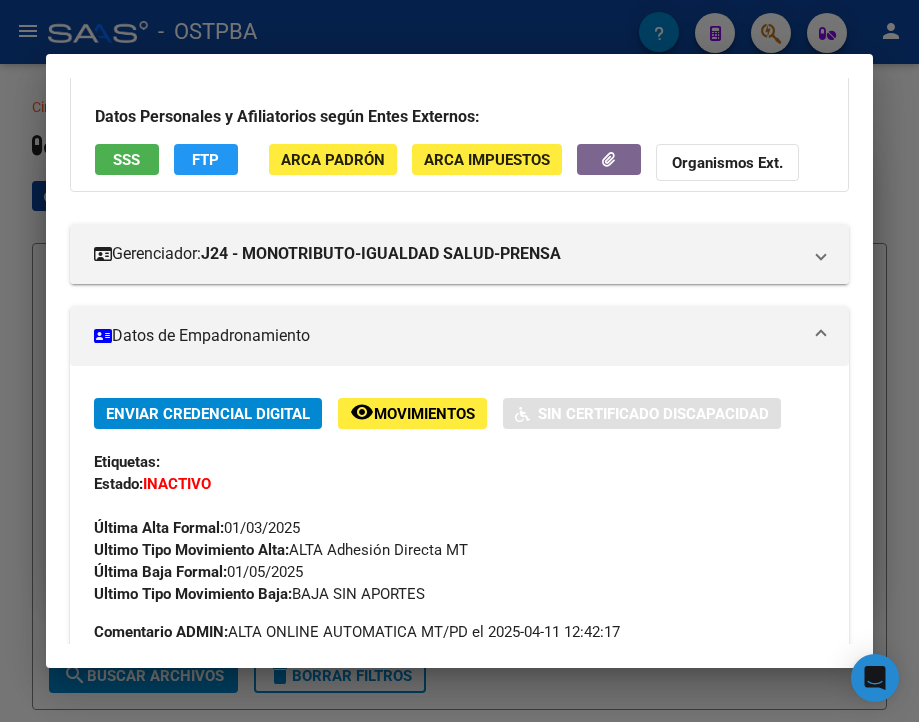 scroll, scrollTop: 200, scrollLeft: 0, axis: vertical 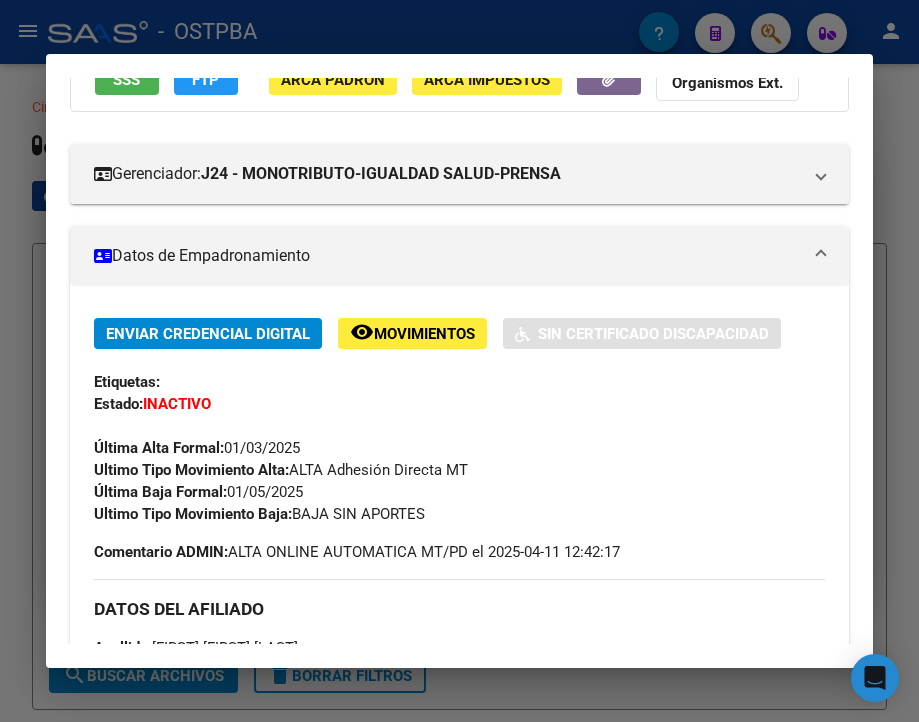 click at bounding box center [459, 361] 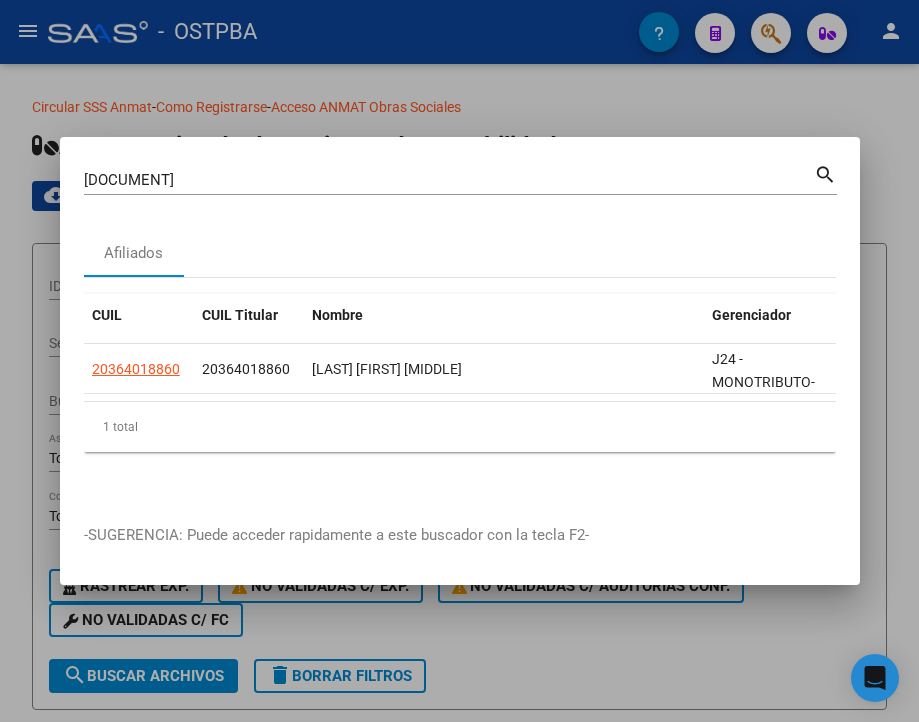 click on "[DOCUMENT]" at bounding box center [449, 180] 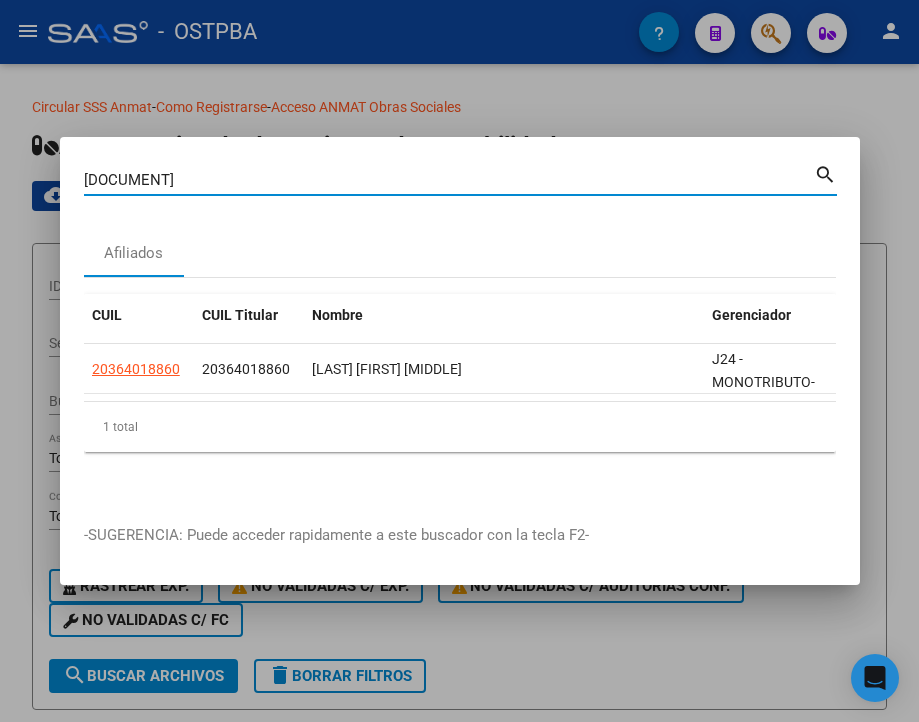 click on "[DOCUMENT]" at bounding box center (449, 180) 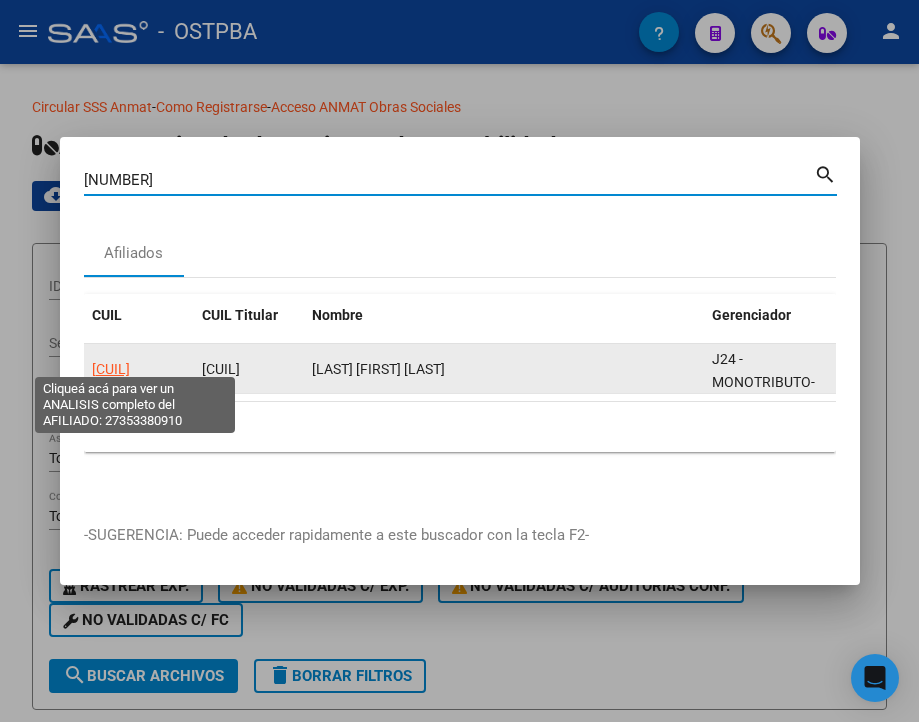 click on "[CUIL]" 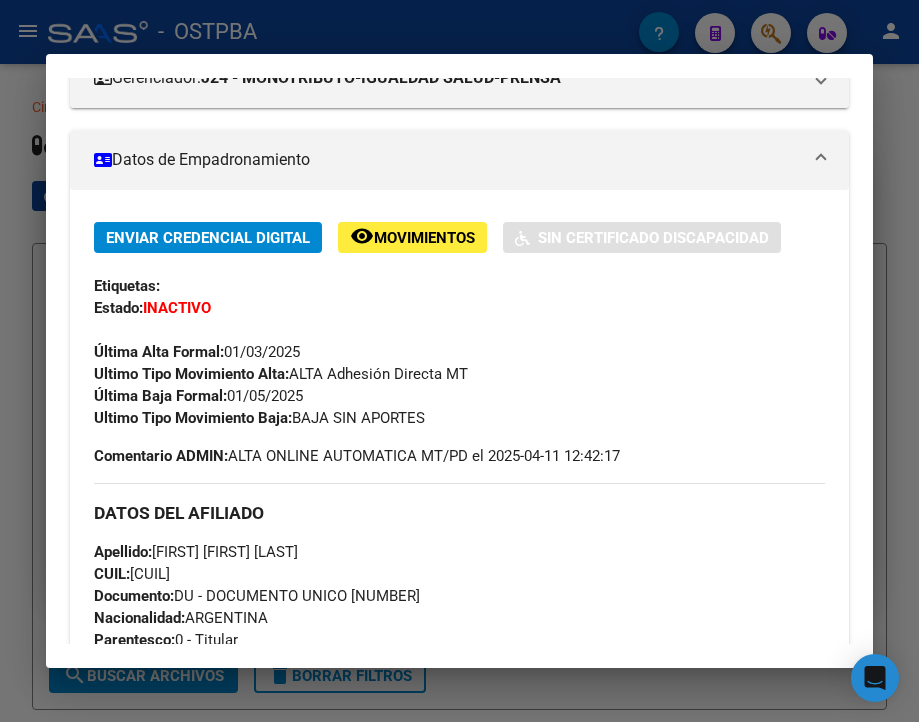 scroll, scrollTop: 300, scrollLeft: 0, axis: vertical 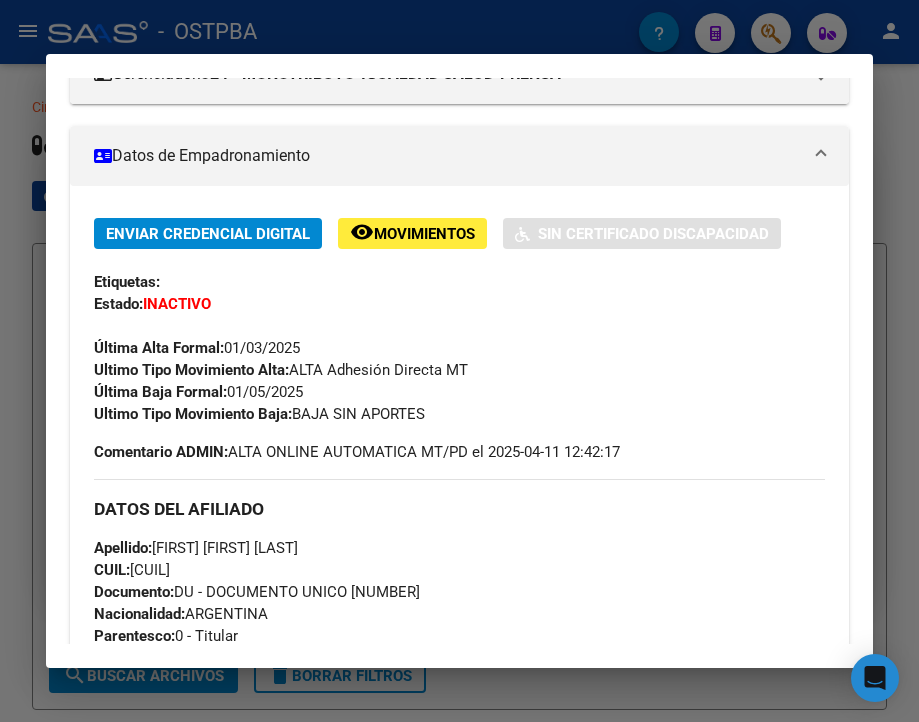 click at bounding box center (459, 361) 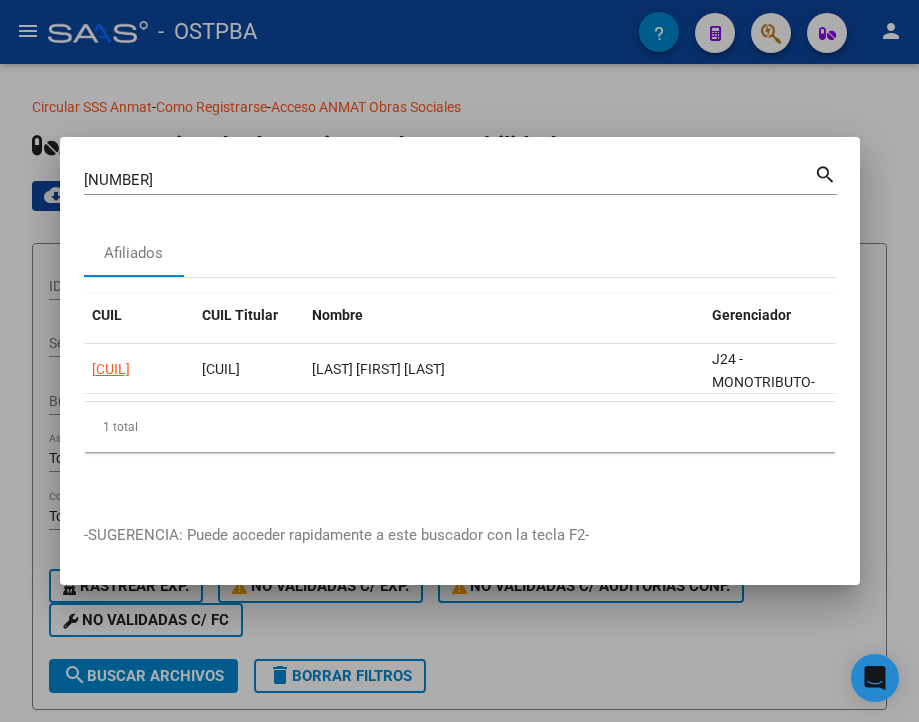 click on "[NUMBER]" at bounding box center (449, 180) 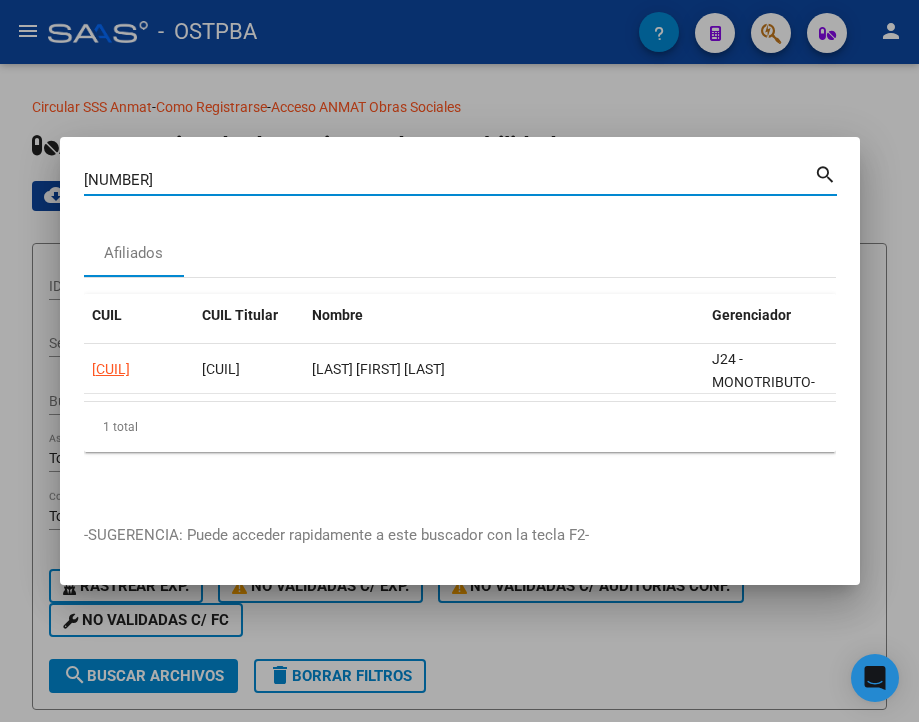 click on "[NUMBER]" at bounding box center (449, 180) 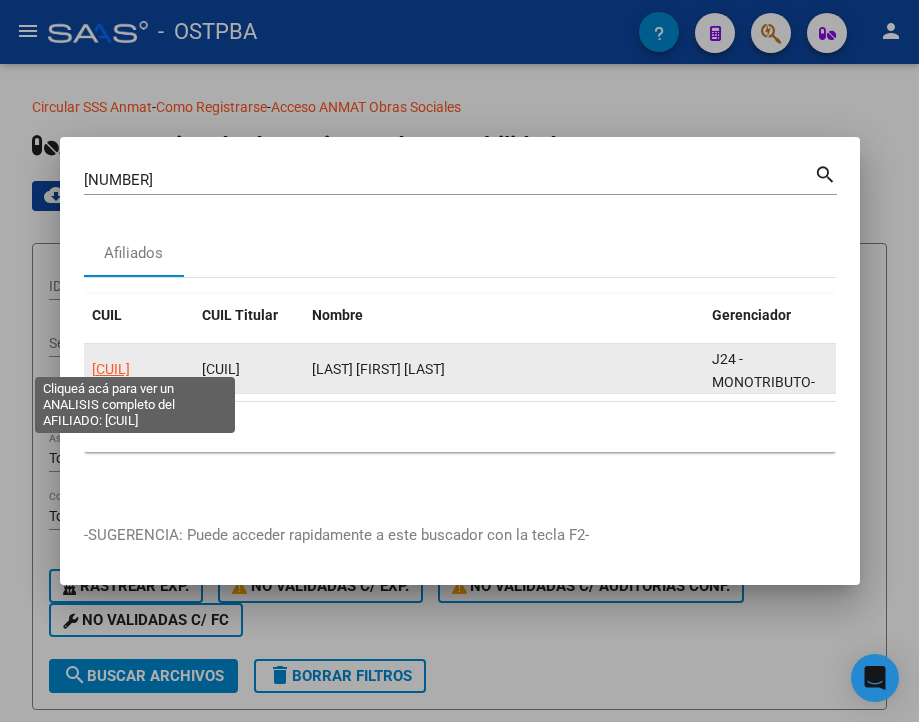 click on "[CUIL]" 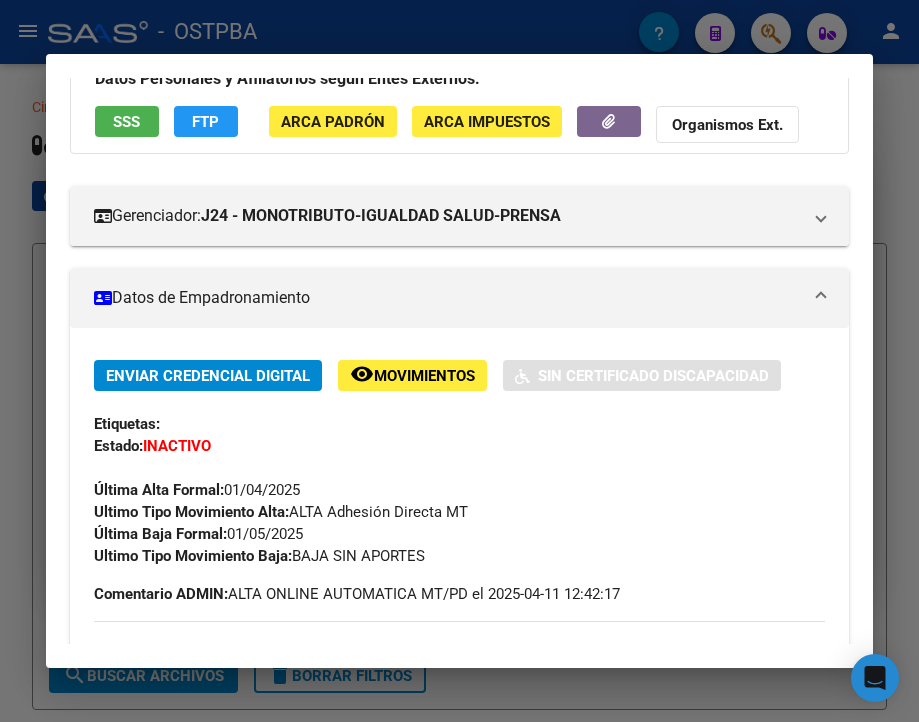 scroll, scrollTop: 200, scrollLeft: 0, axis: vertical 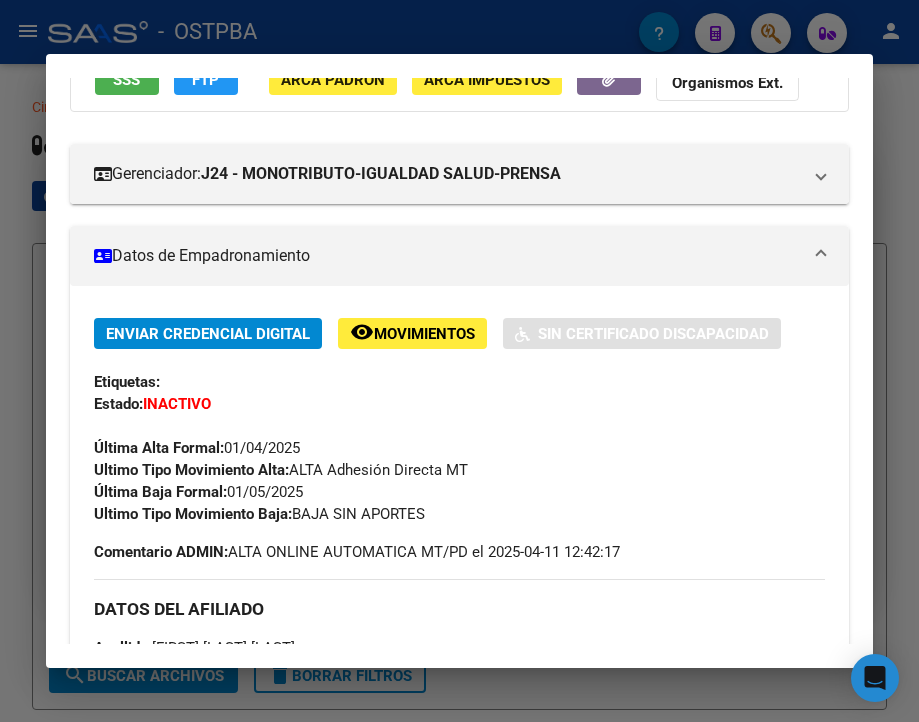 click at bounding box center [459, 361] 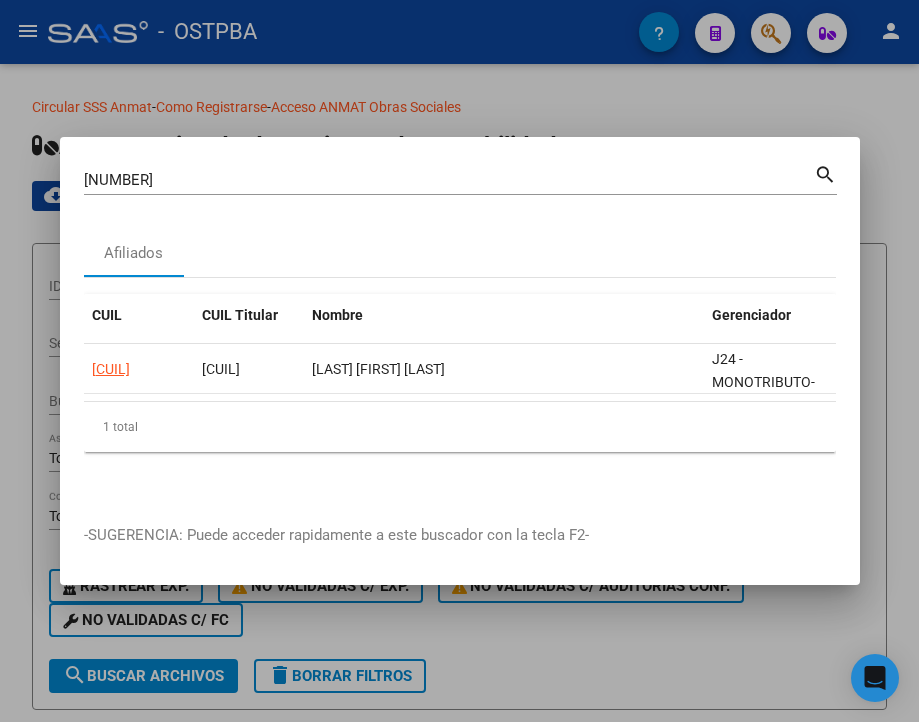click on "[NUMBER]" at bounding box center (449, 180) 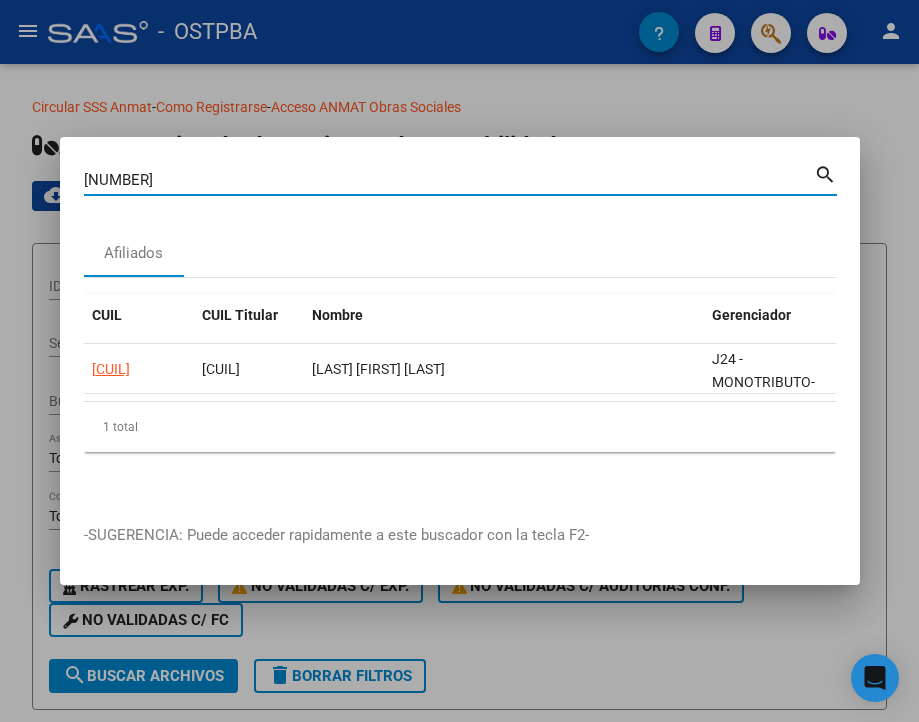 click on "[NUMBER]" at bounding box center [449, 180] 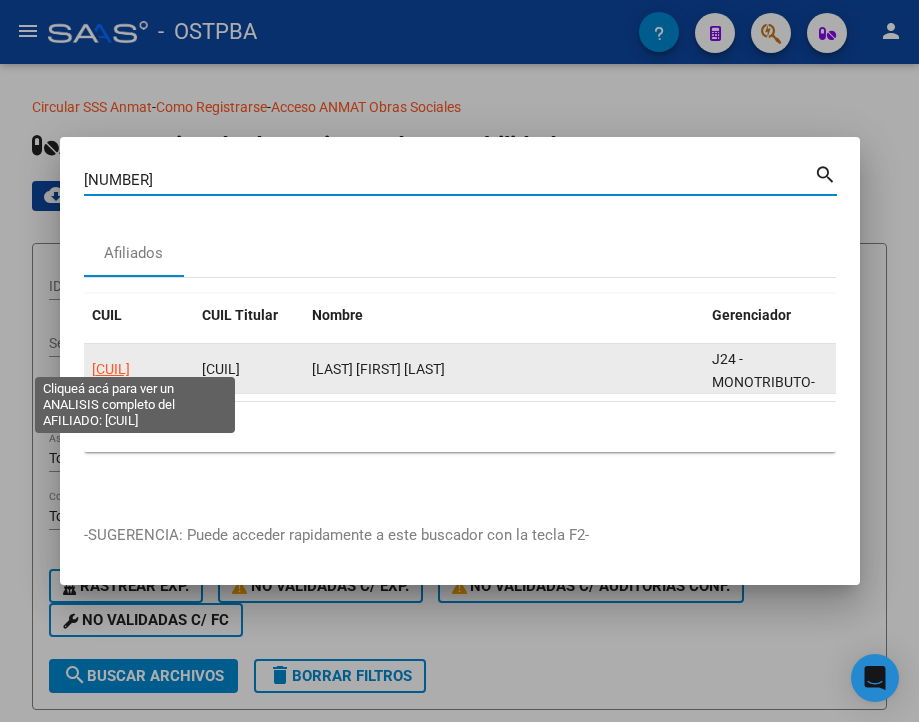 click on "[CUIL]" 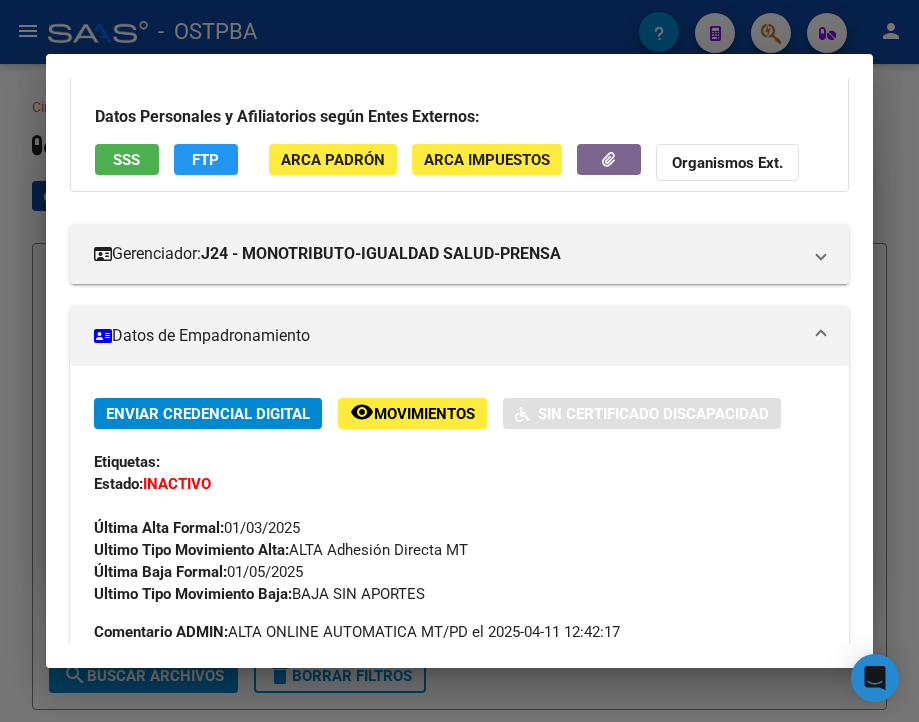 scroll, scrollTop: 200, scrollLeft: 0, axis: vertical 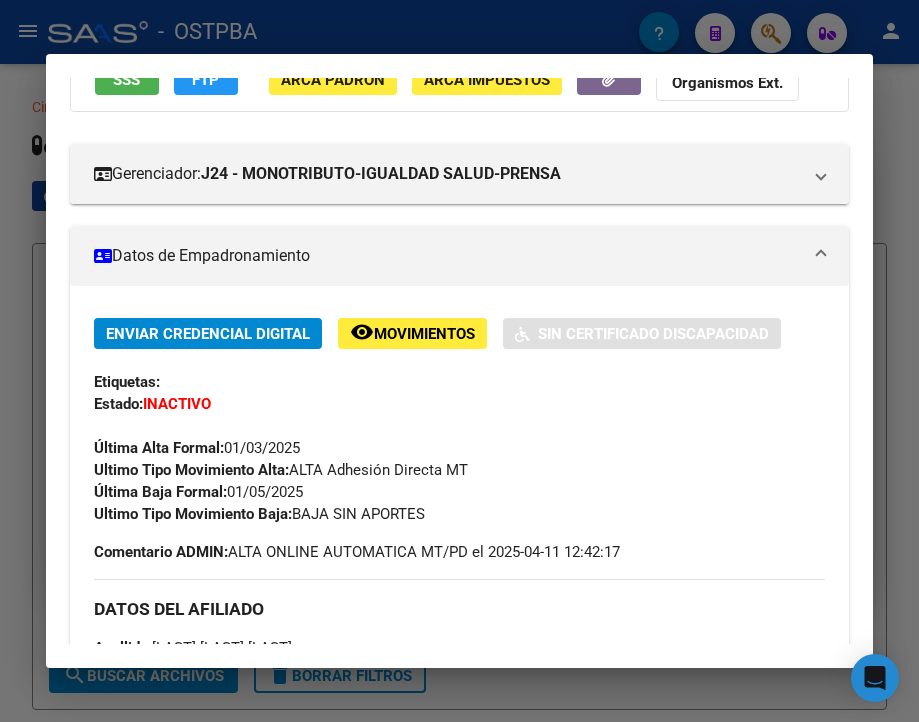 click at bounding box center [459, 361] 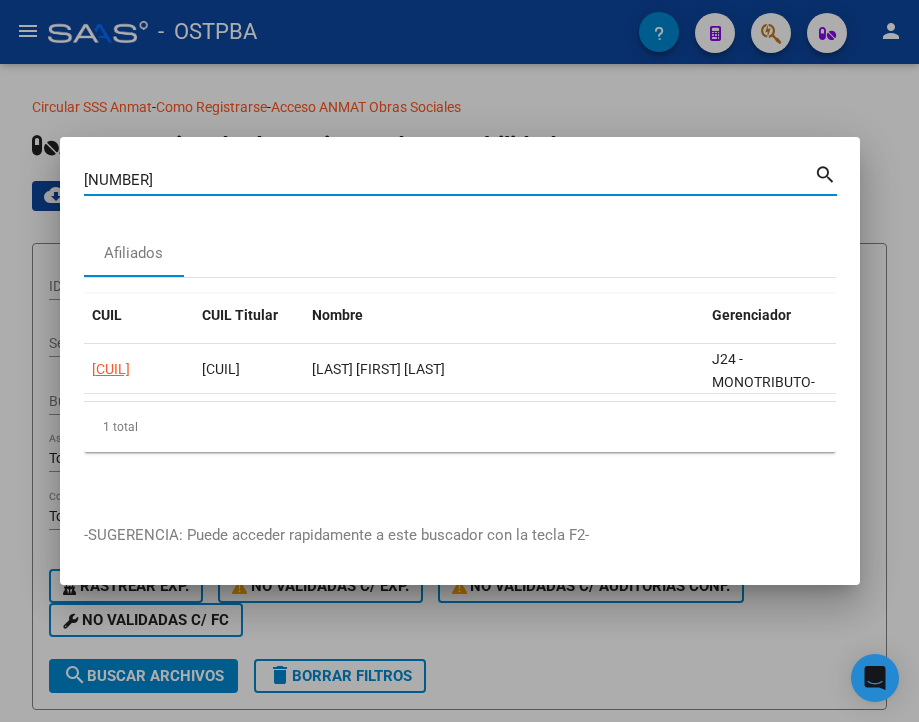 click on "[NUMBER]" at bounding box center (449, 180) 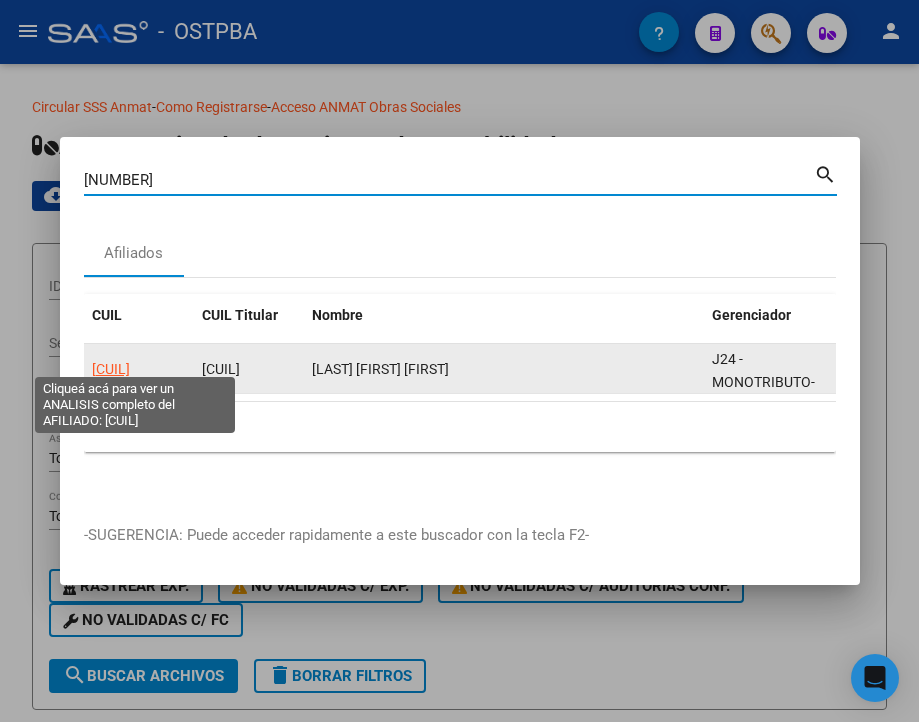 click on "[CUIL]" 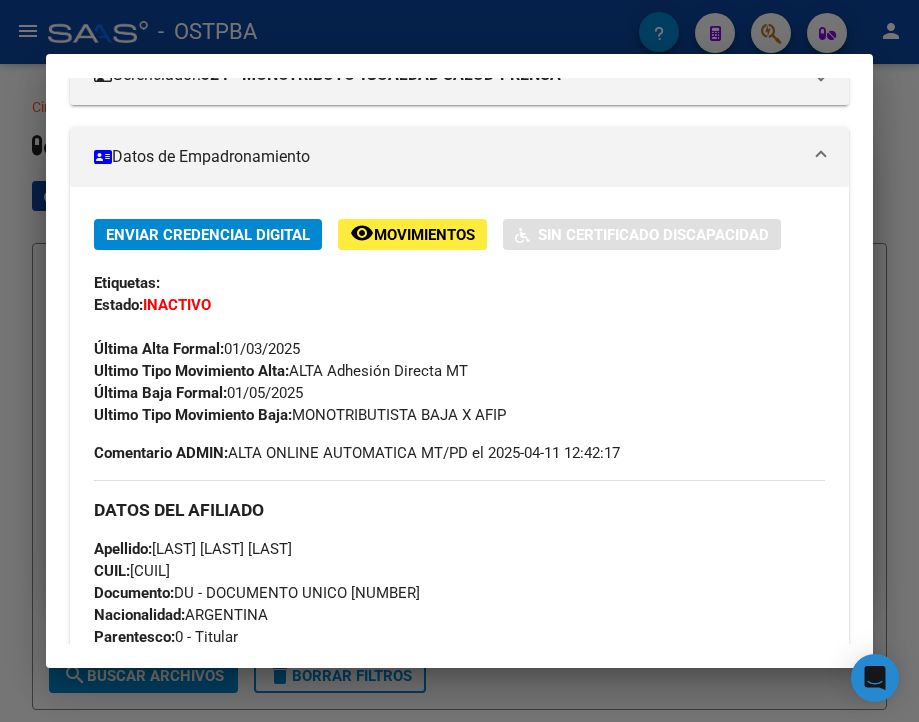 scroll, scrollTop: 300, scrollLeft: 0, axis: vertical 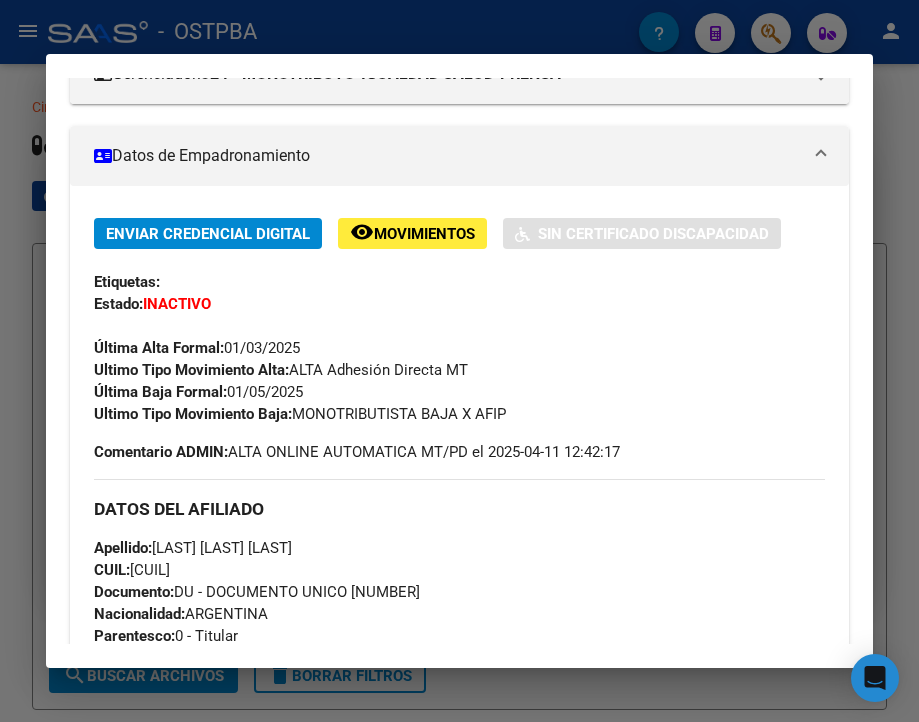 drag, startPoint x: 298, startPoint y: 429, endPoint x: 382, endPoint y: 434, distance: 84.14868 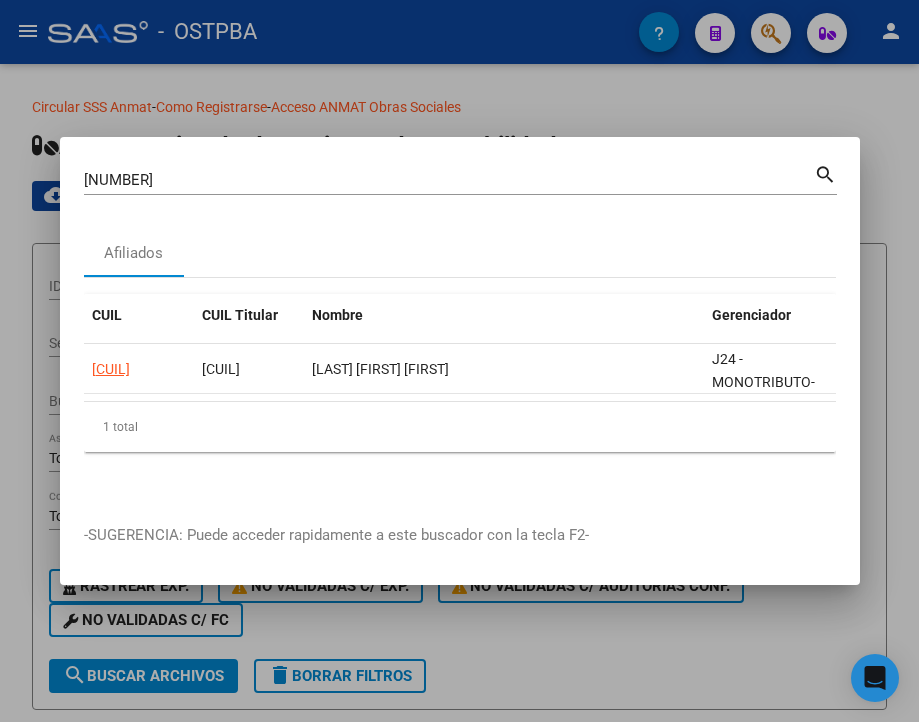 click on "[NUMBER]" at bounding box center [449, 180] 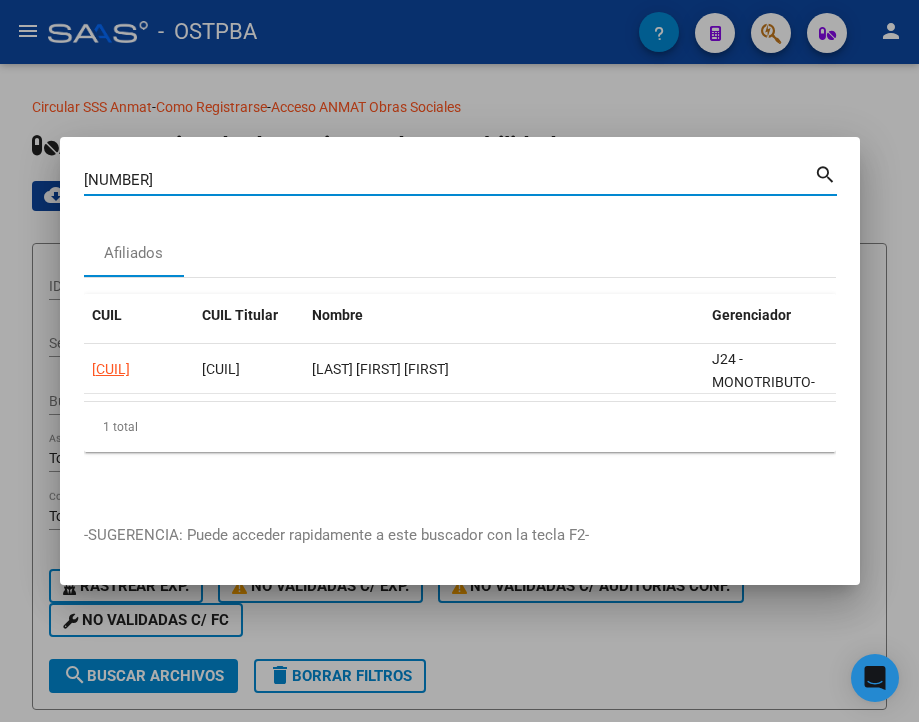 click on "[NUMBER]" at bounding box center (449, 180) 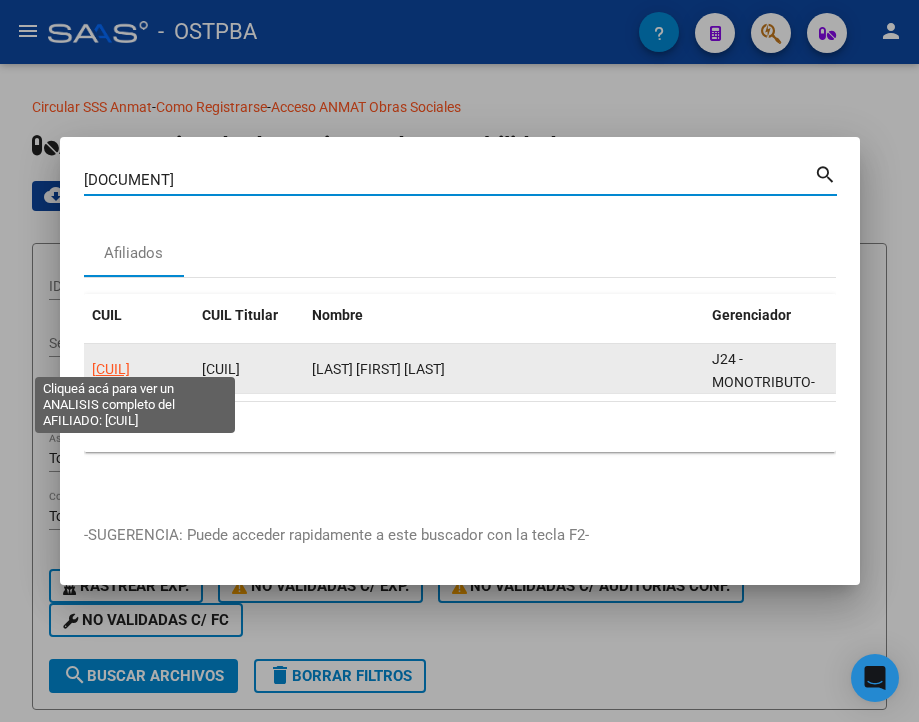 click on "[CUIL]" 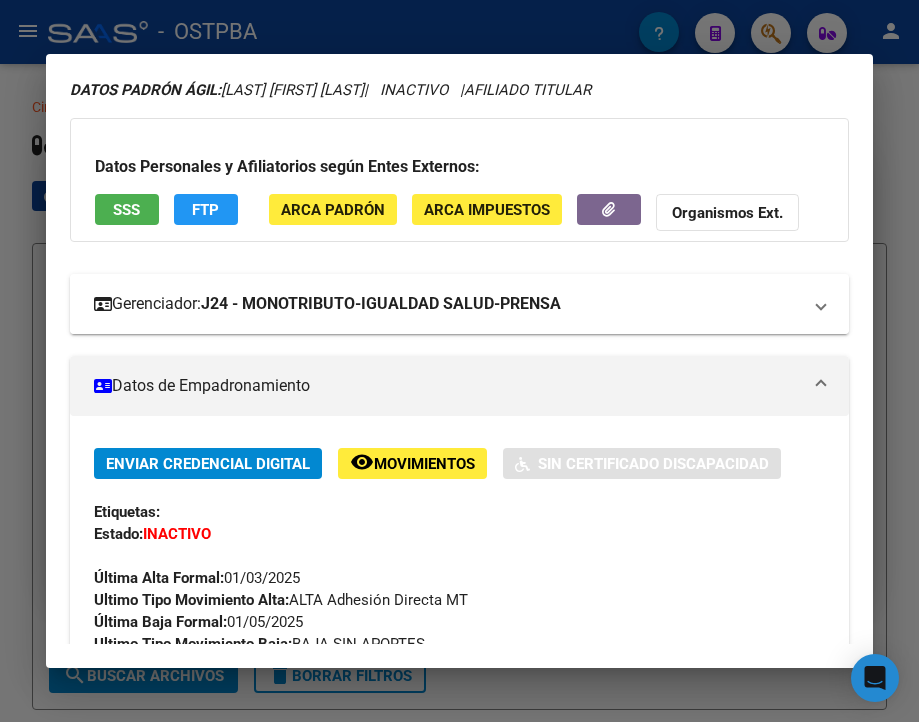 scroll, scrollTop: 200, scrollLeft: 0, axis: vertical 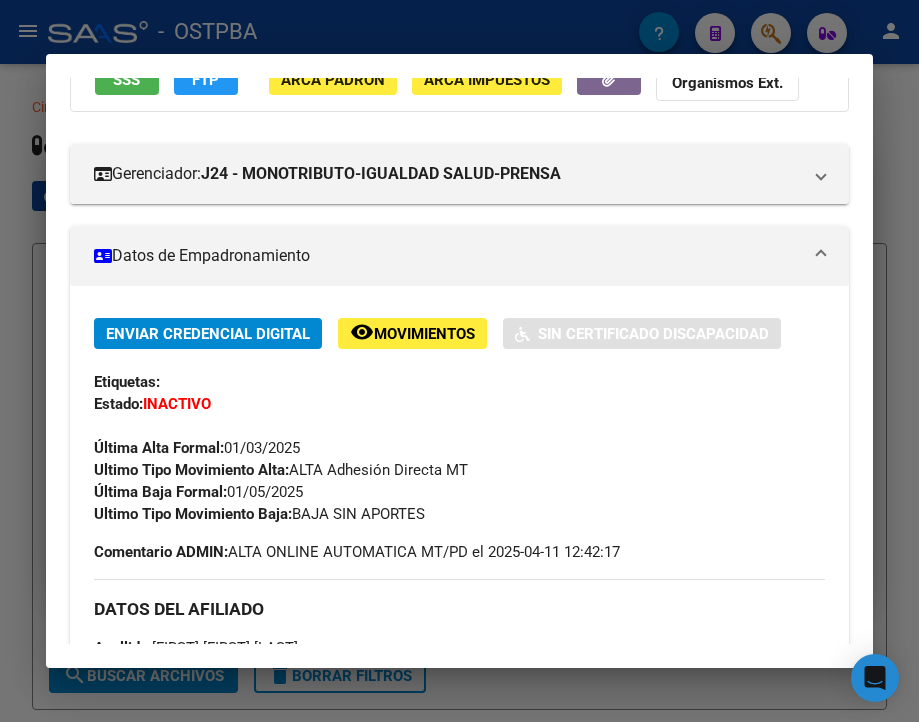 click at bounding box center [459, 361] 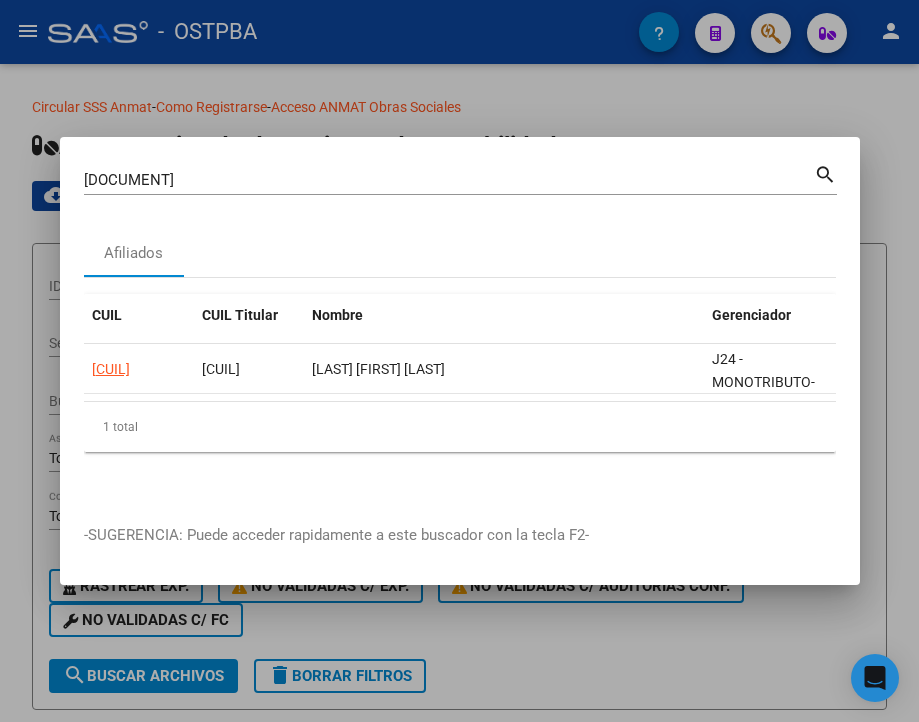 click on "[DOCUMENT]" at bounding box center [449, 180] 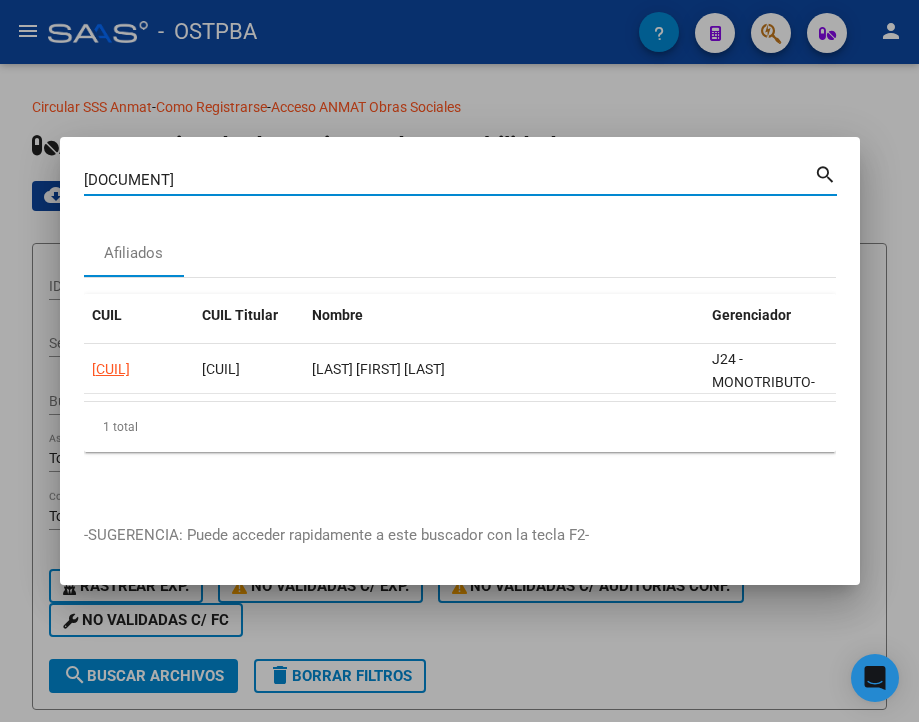 click on "[DOCUMENT]" at bounding box center [449, 180] 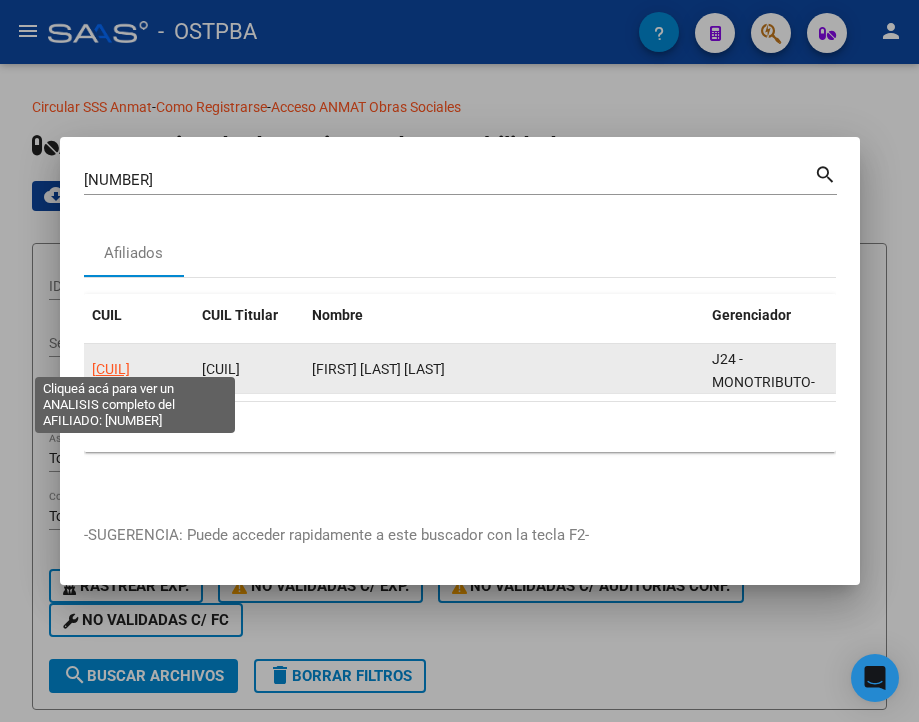 click on "[CUIL]" 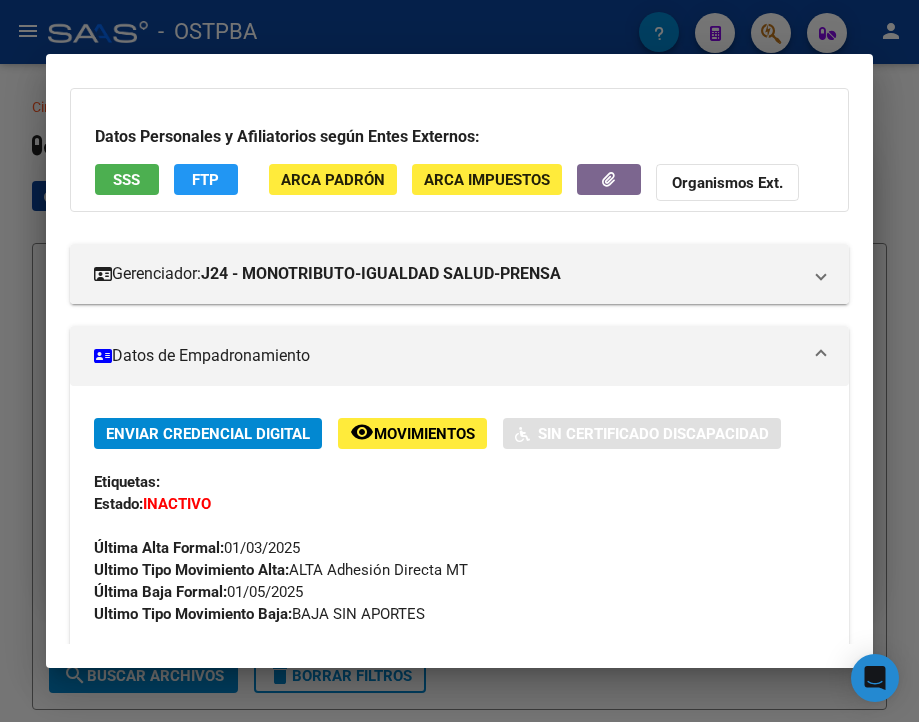 scroll, scrollTop: 200, scrollLeft: 0, axis: vertical 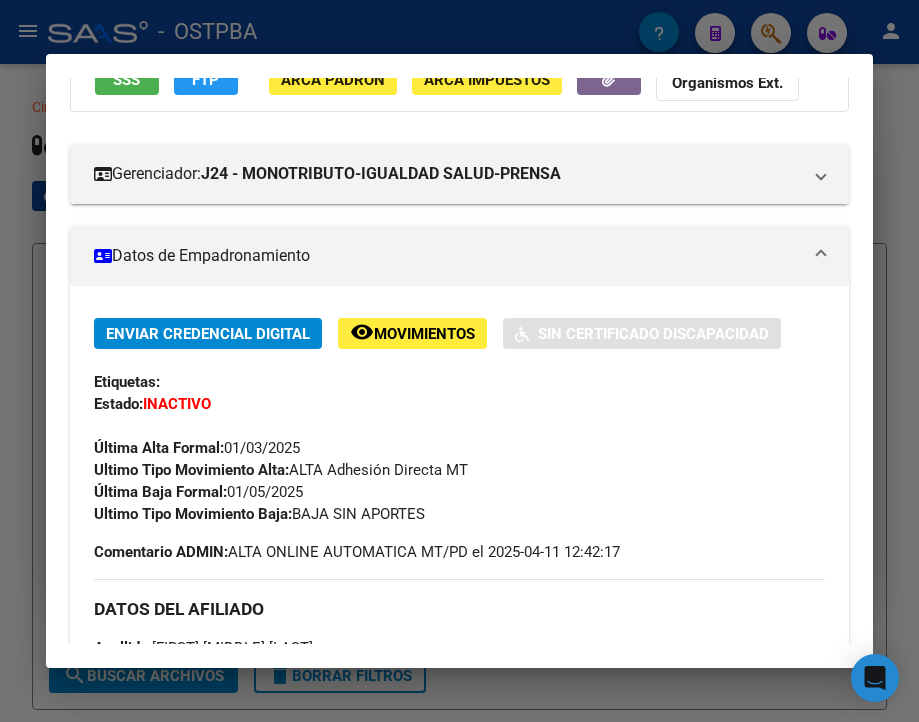 click at bounding box center (459, 361) 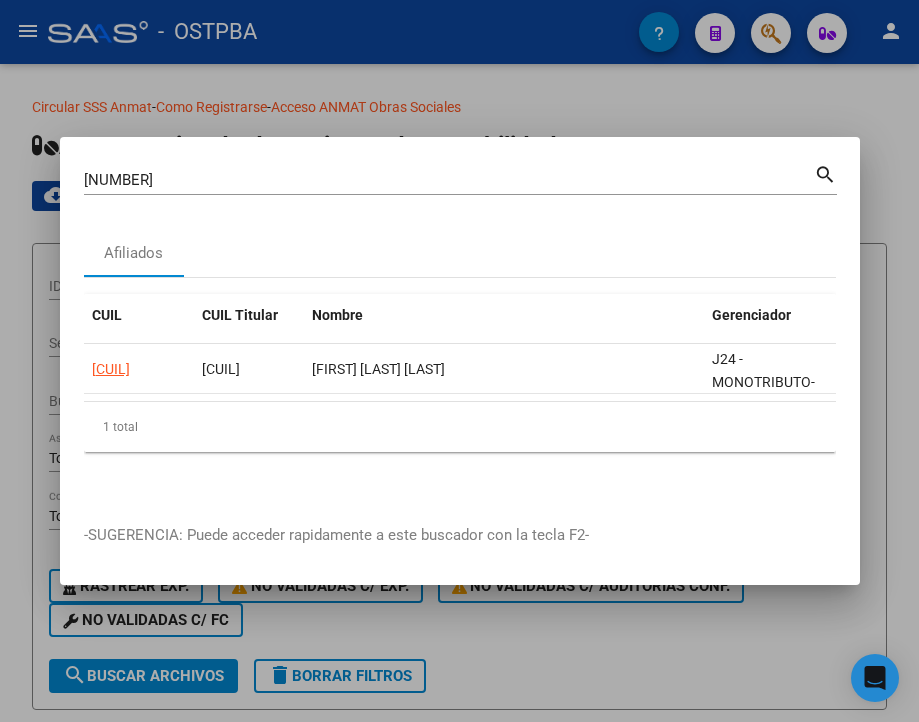 click on "[NUMBER]" at bounding box center [449, 180] 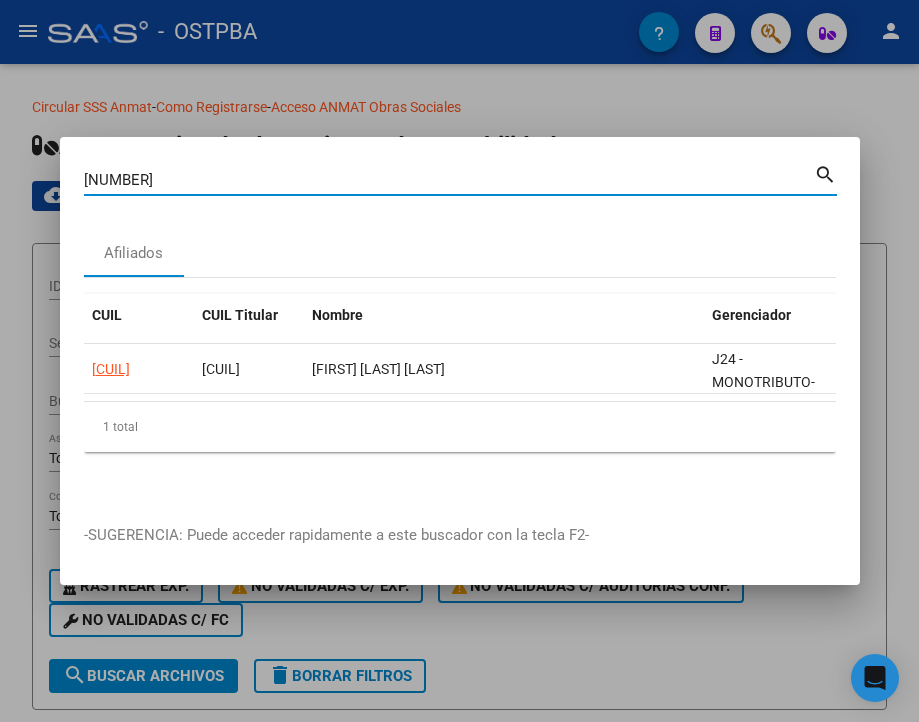 click on "[NUMBER]" at bounding box center [449, 180] 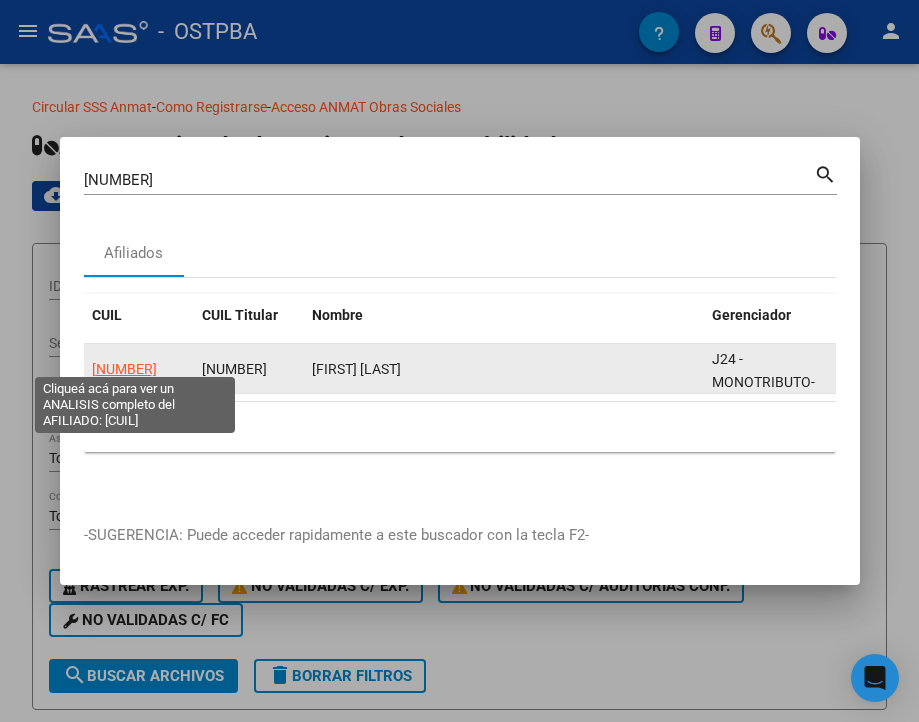 click on "[NUMBER]" 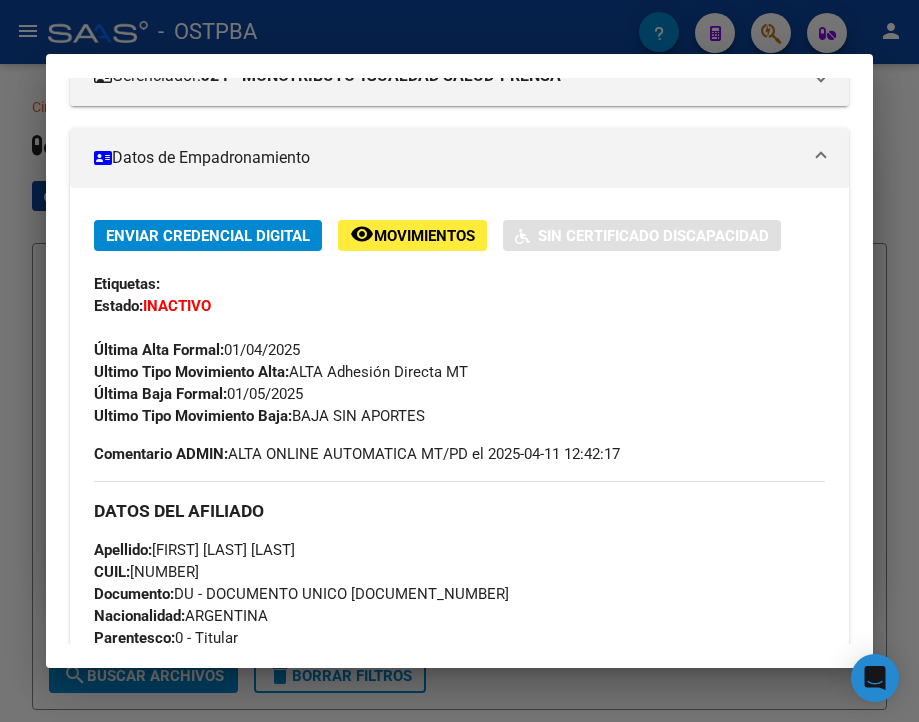 scroll, scrollTop: 300, scrollLeft: 0, axis: vertical 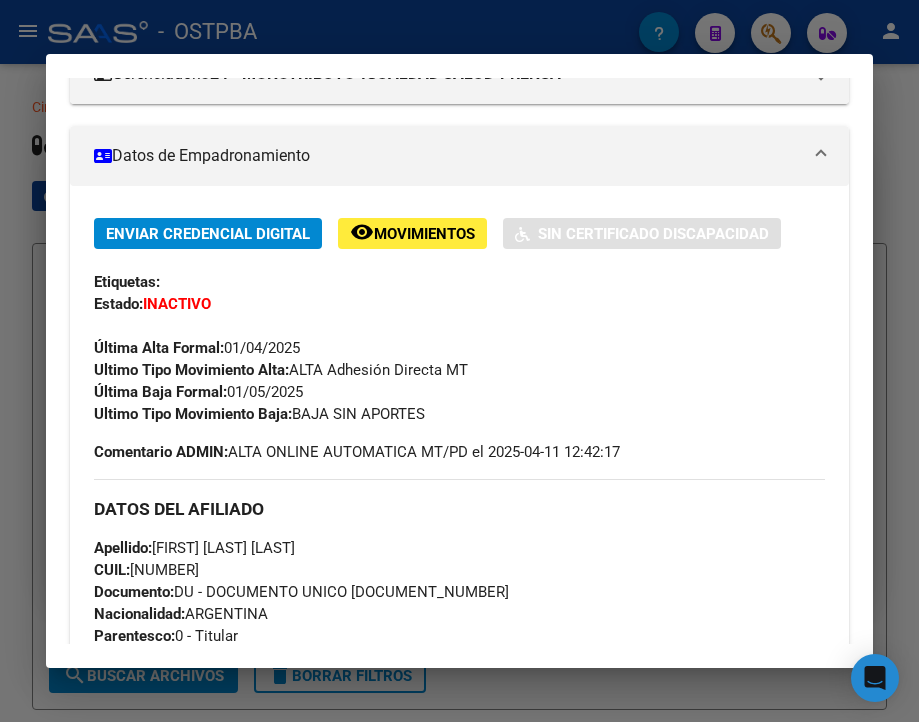 click at bounding box center (459, 361) 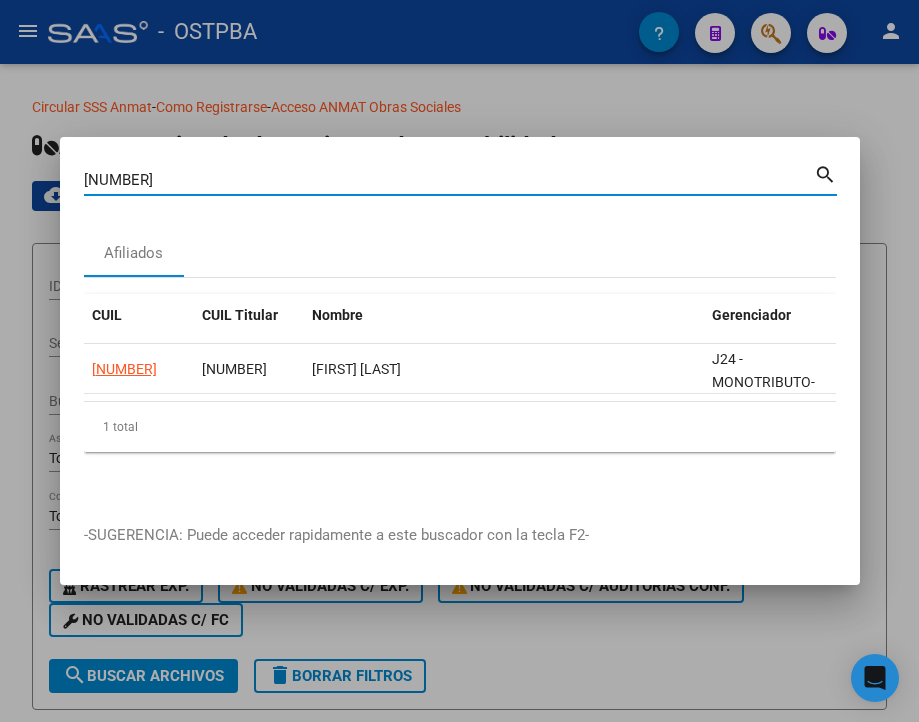 click on "[NUMBER]" at bounding box center (449, 180) 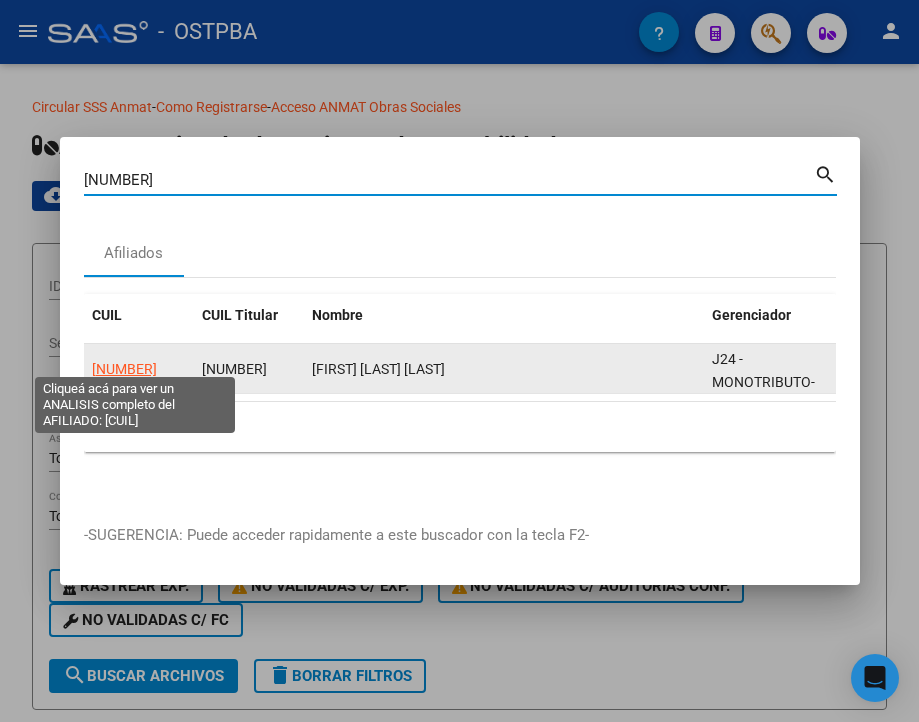 click on "[NUMBER]" 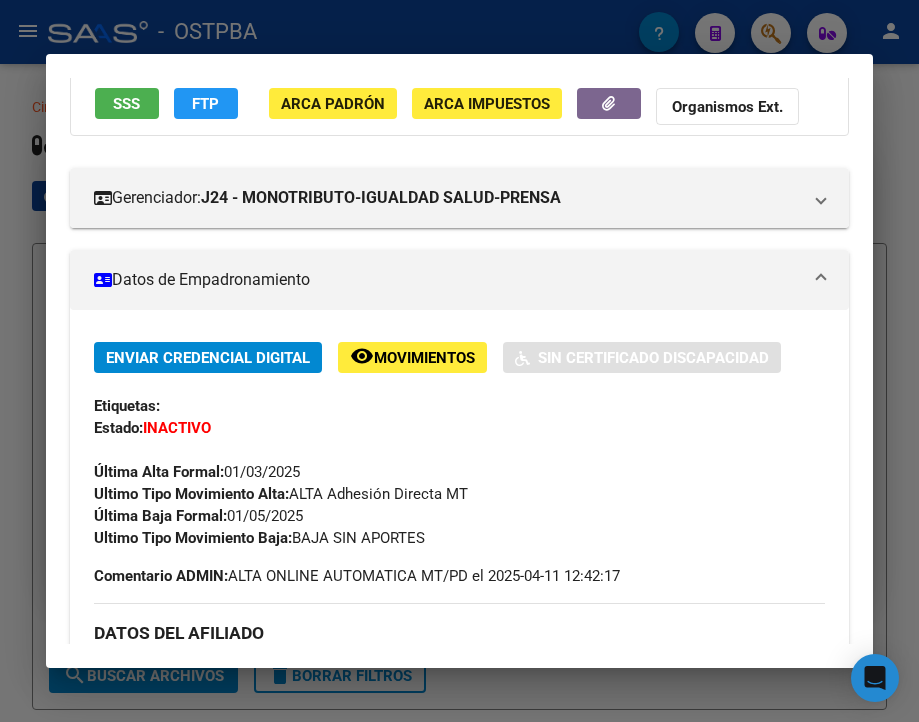 scroll, scrollTop: 200, scrollLeft: 0, axis: vertical 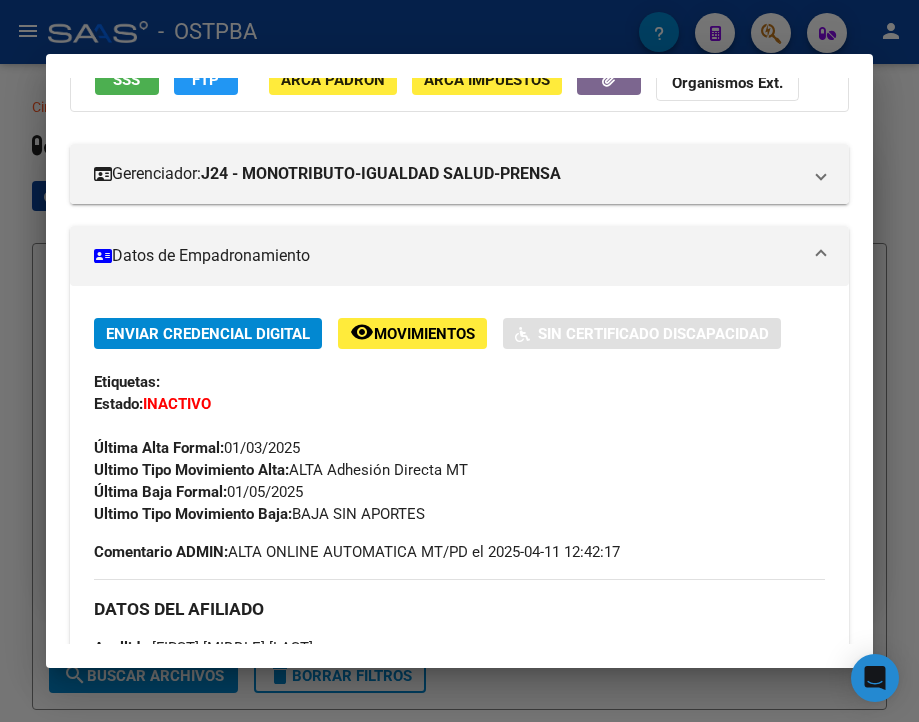 click at bounding box center [459, 361] 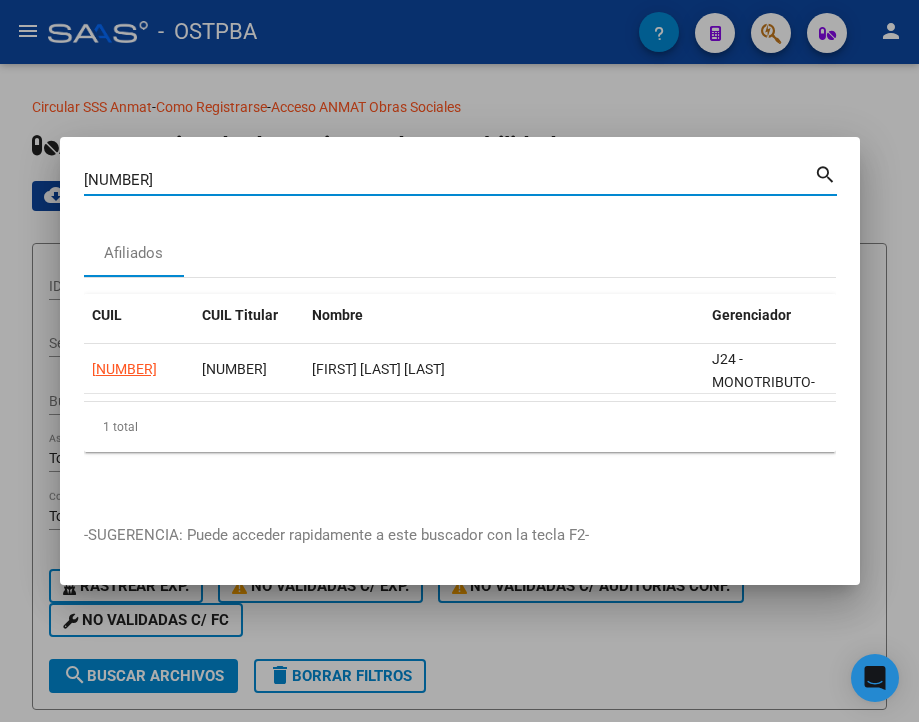 click on "[NUMBER]" at bounding box center (449, 180) 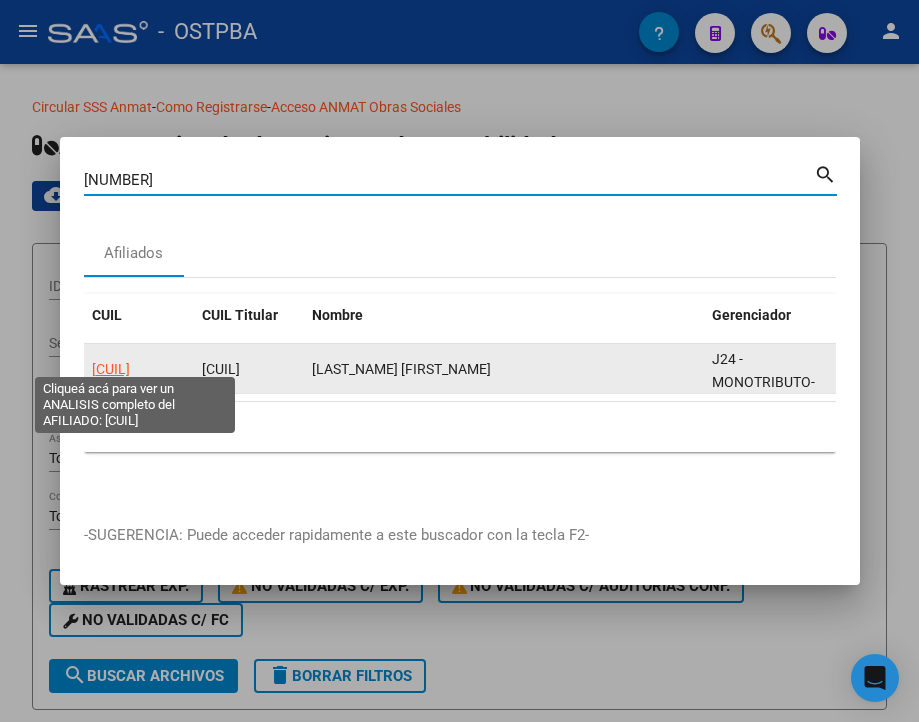 click on "[CUIL]" 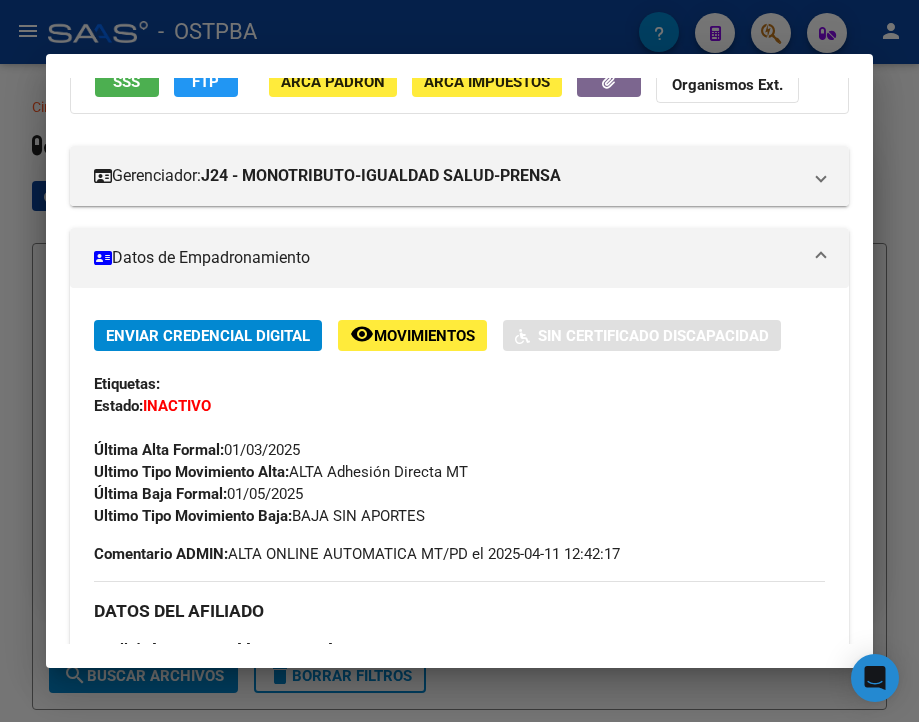 scroll, scrollTop: 200, scrollLeft: 0, axis: vertical 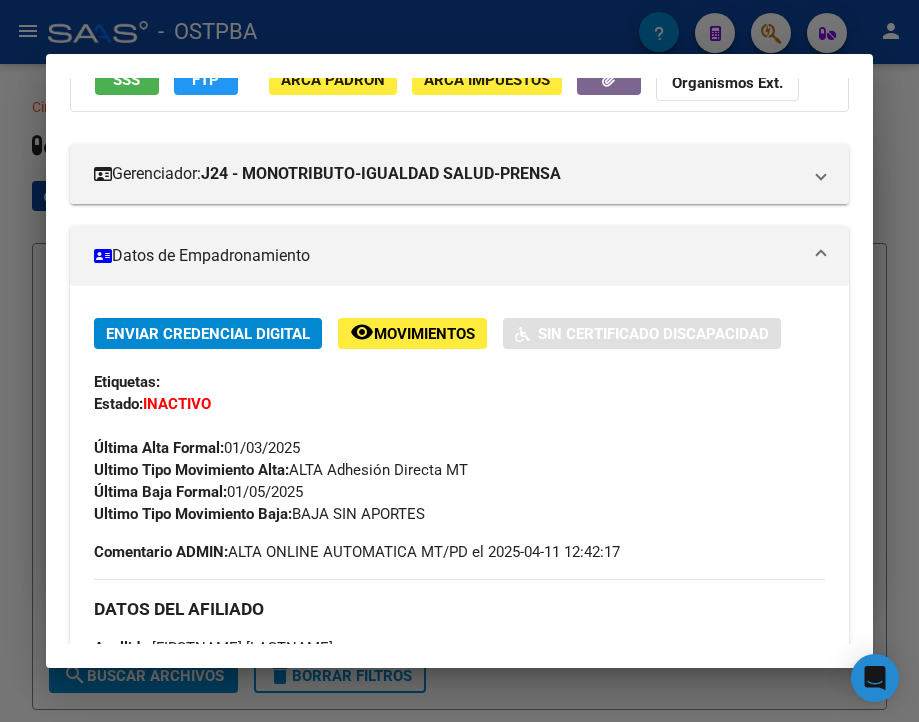 click at bounding box center (459, 361) 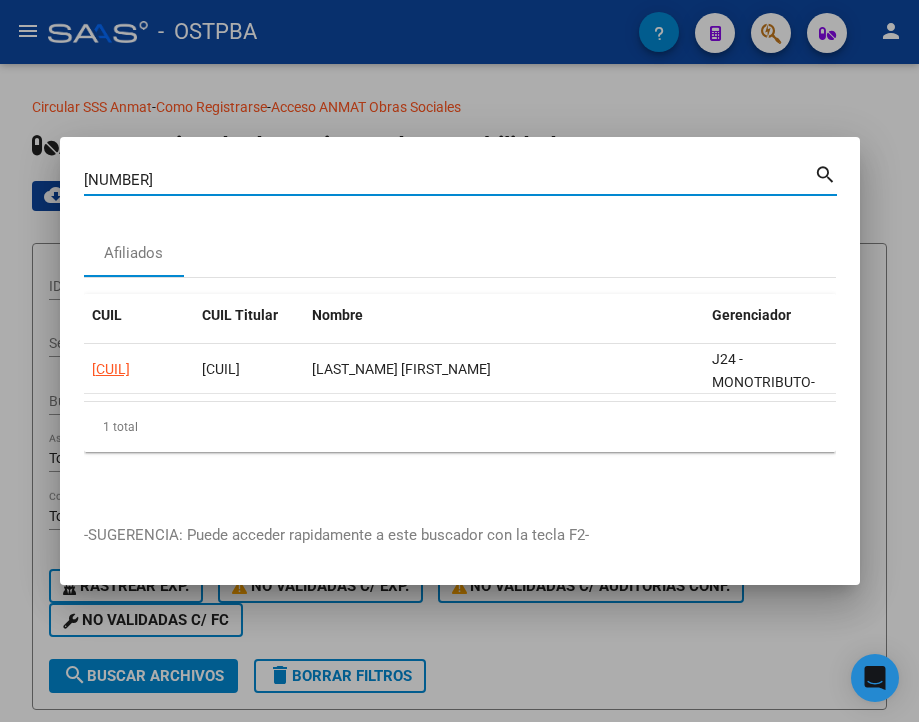 click on "[NUMBER]" at bounding box center (449, 180) 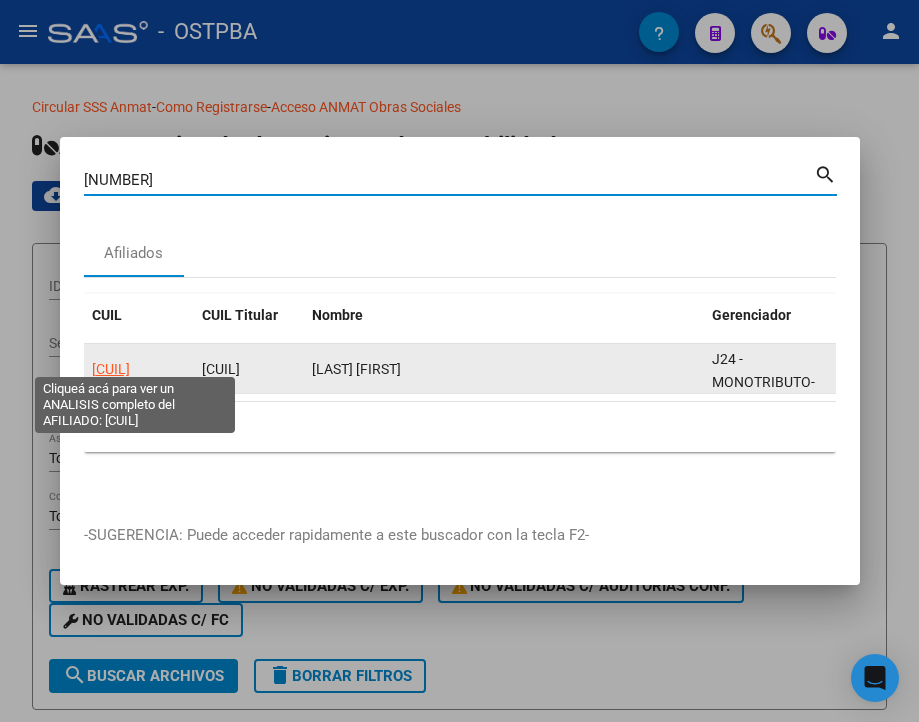 click on "[CUIL]" 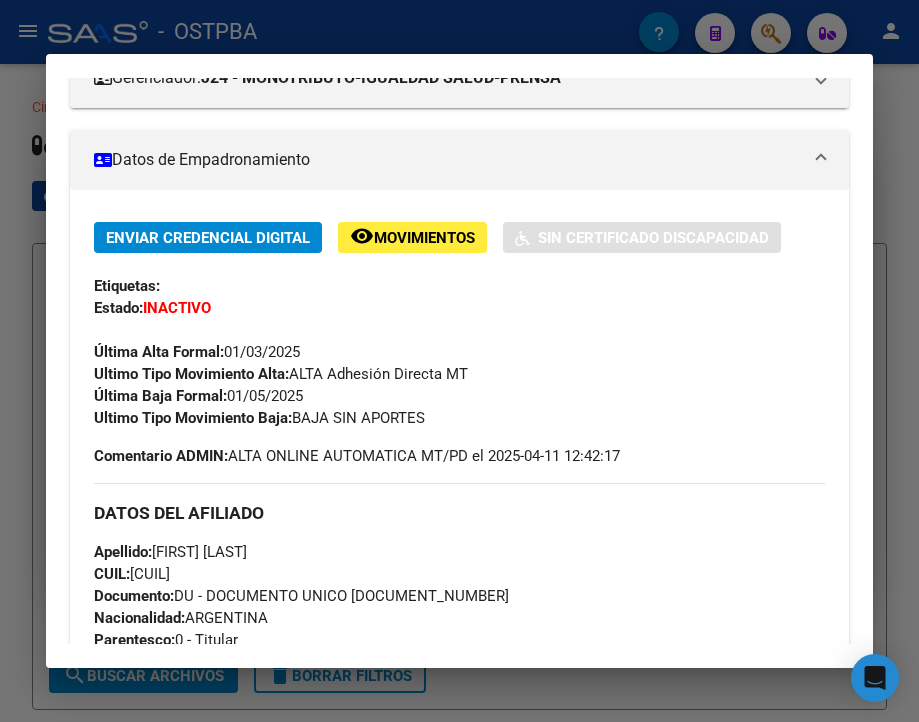 scroll, scrollTop: 300, scrollLeft: 0, axis: vertical 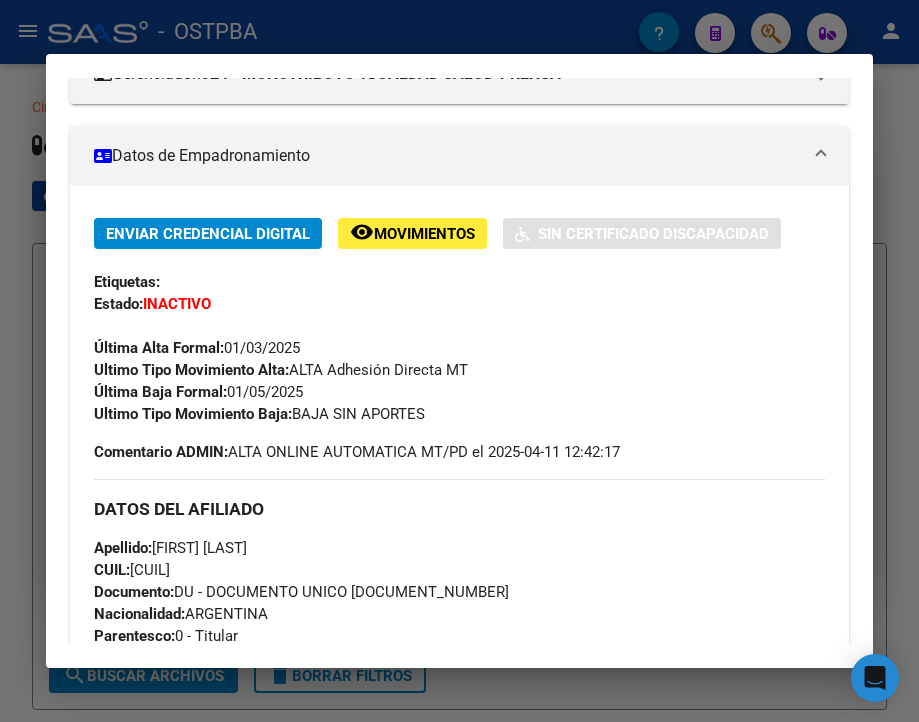 click at bounding box center (459, 361) 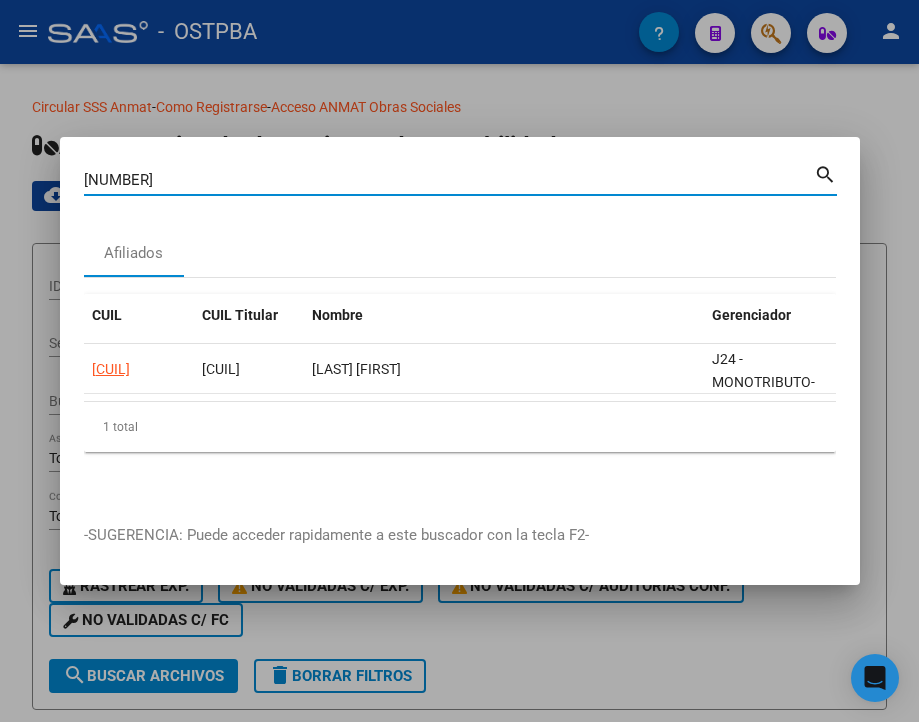 click on "[NUMBER]" at bounding box center (449, 180) 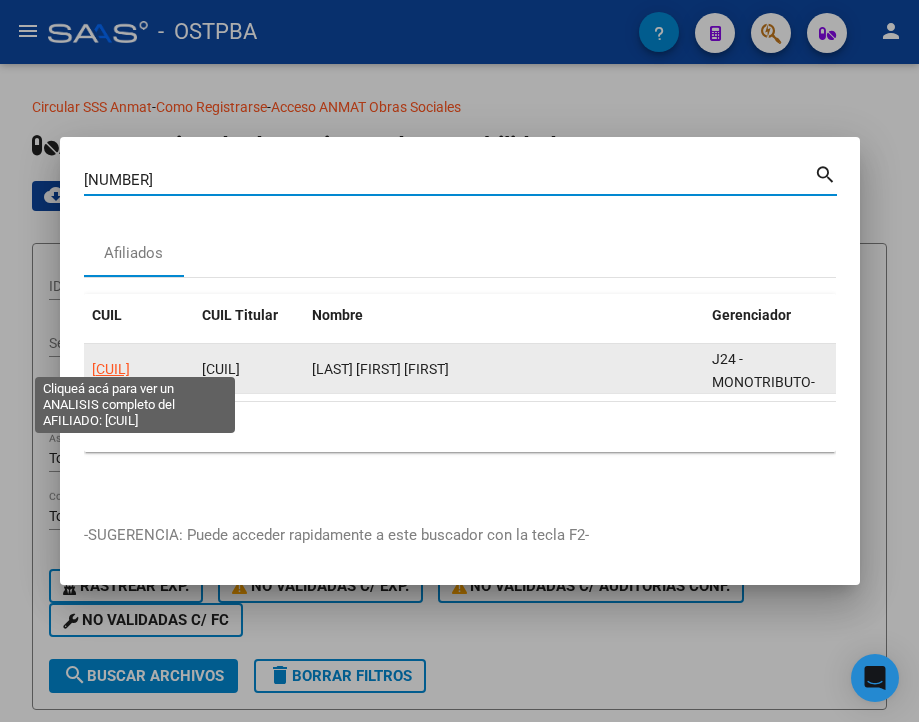 click on "[CUIL]" 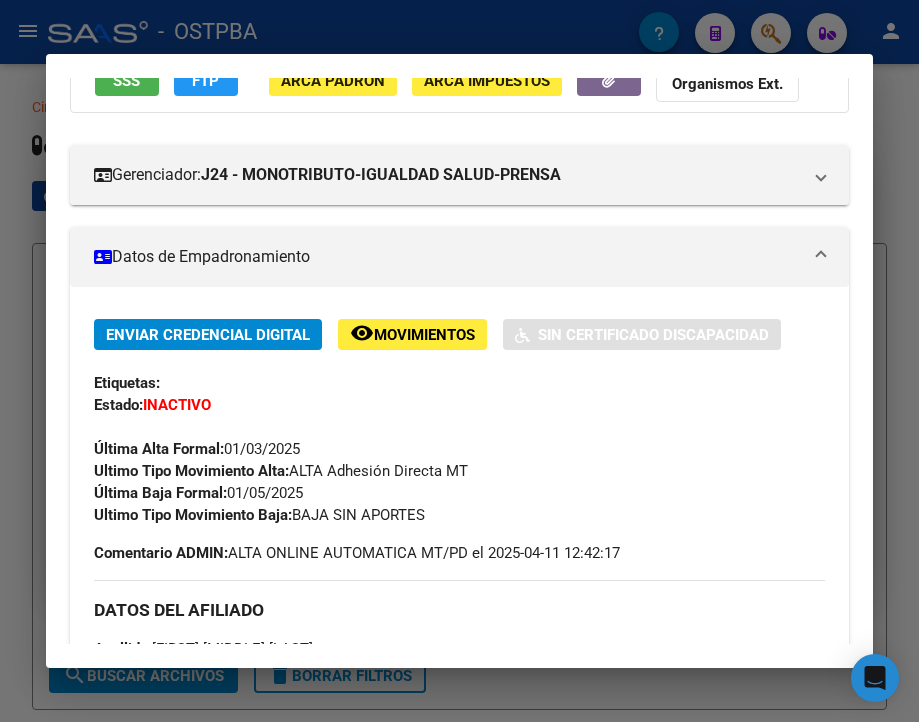 scroll, scrollTop: 200, scrollLeft: 0, axis: vertical 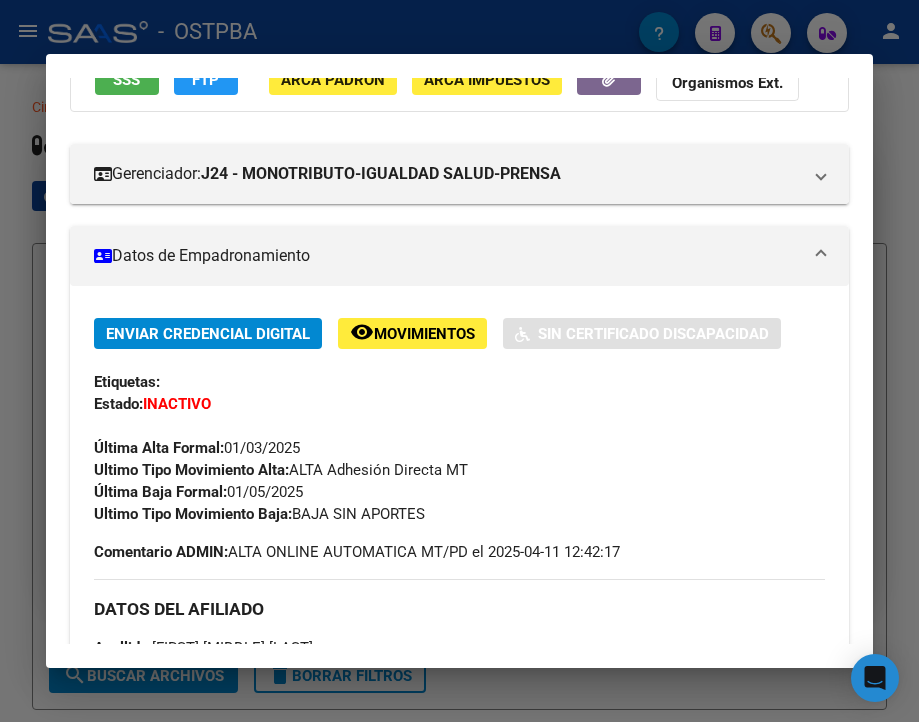 click at bounding box center (459, 361) 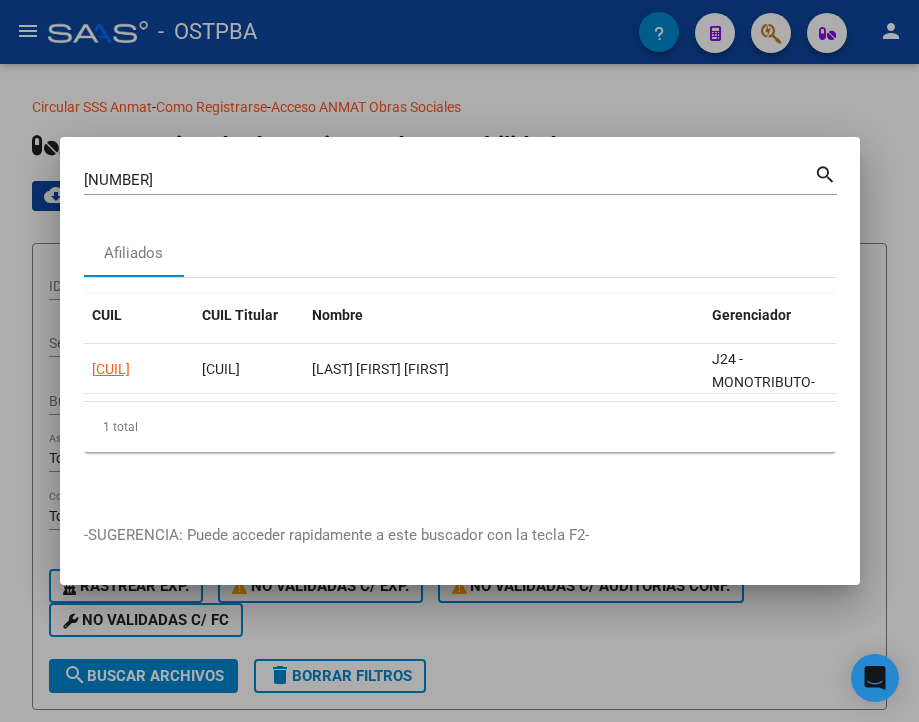 click on "[NUMBER]" at bounding box center [449, 180] 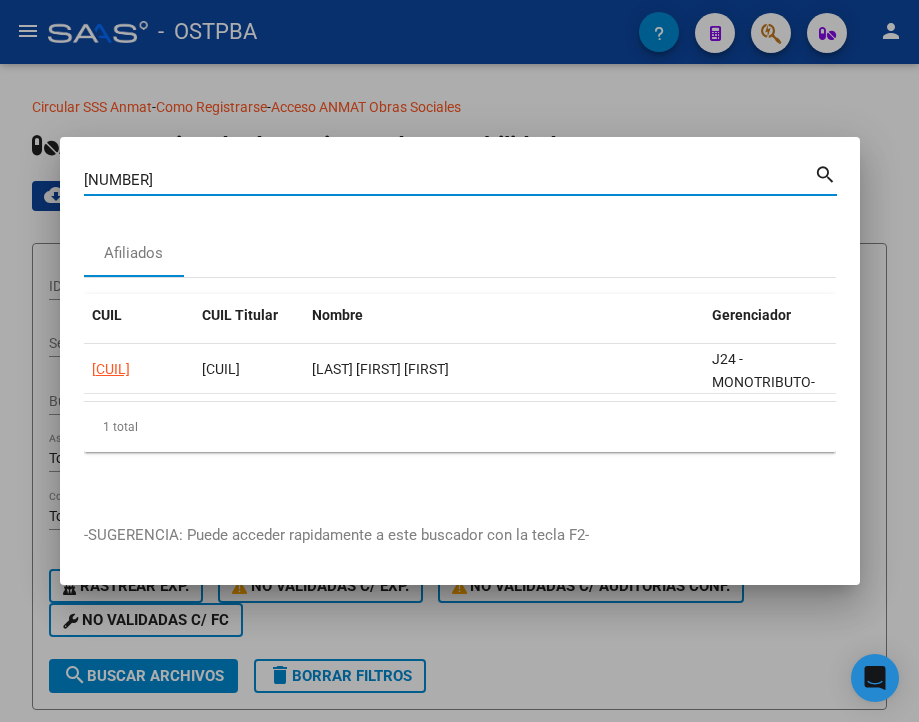 click on "[NUMBER]" at bounding box center [449, 180] 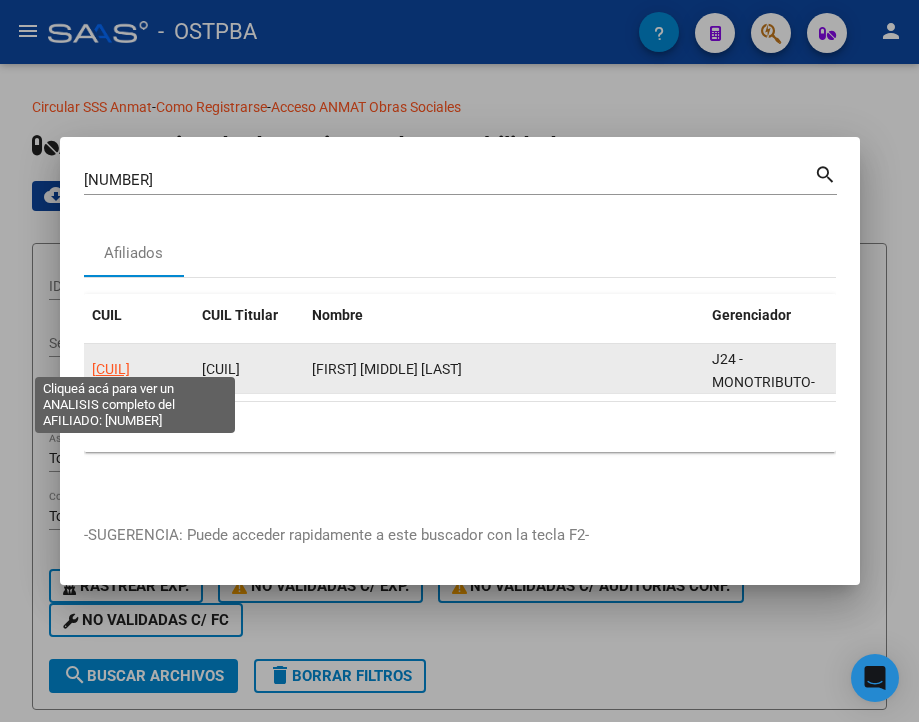 click on "[CUIL]" 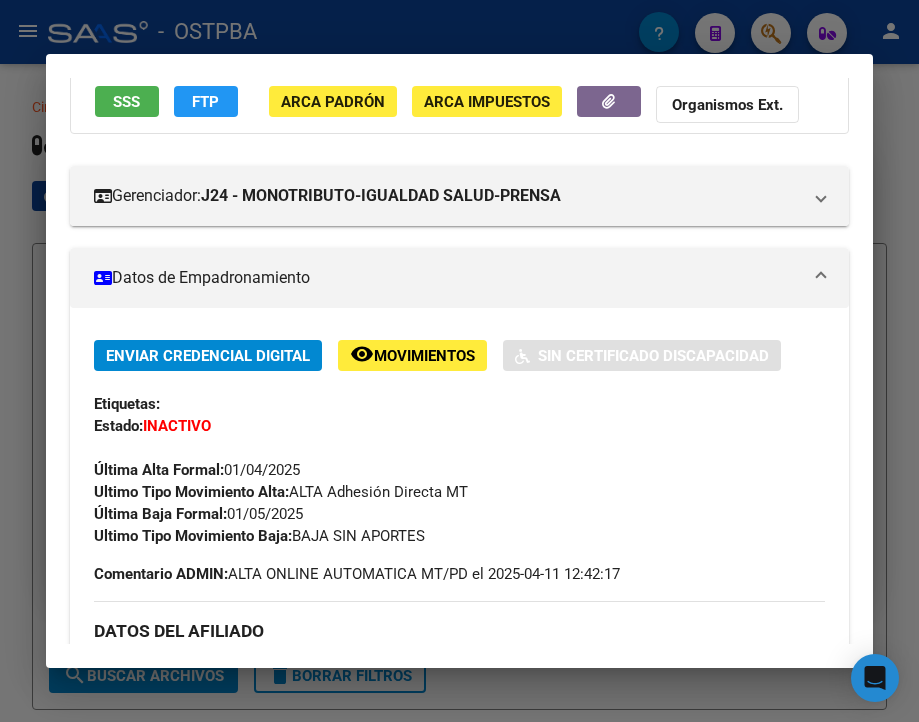 scroll, scrollTop: 200, scrollLeft: 0, axis: vertical 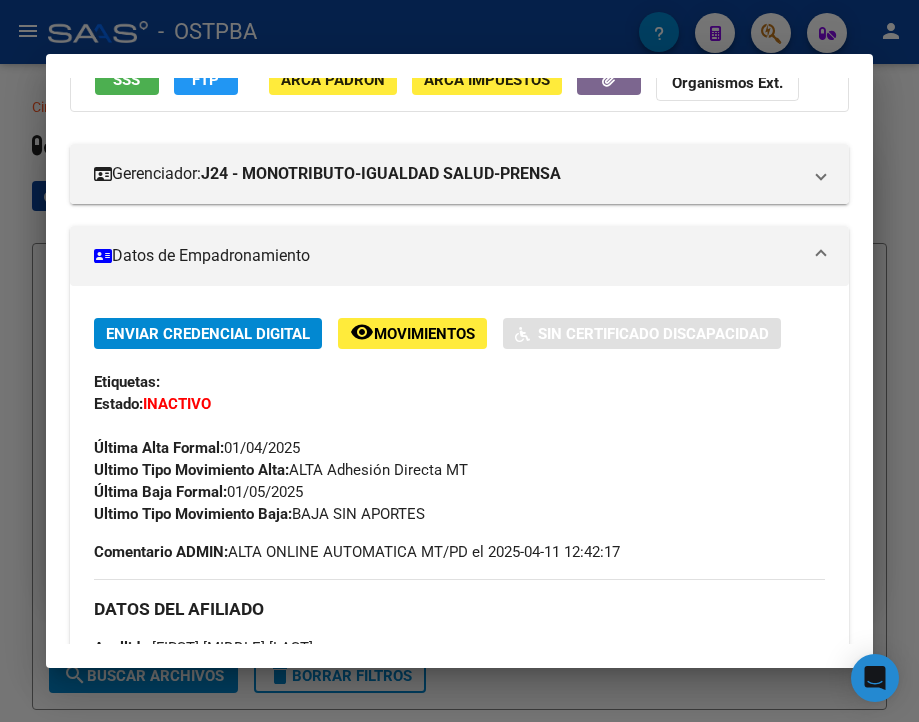click at bounding box center [459, 361] 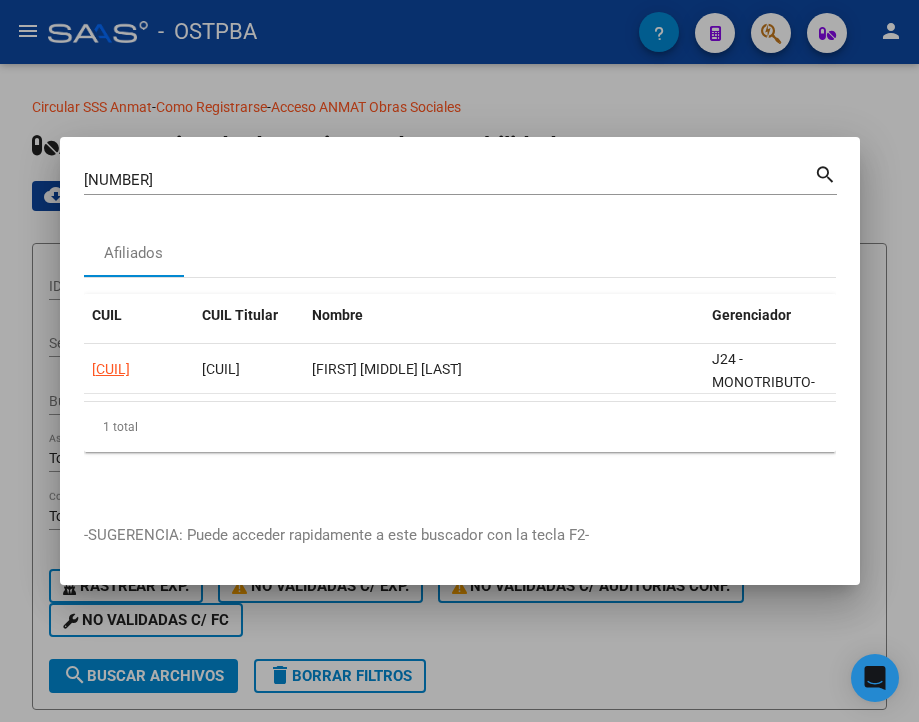 click on "[NUMBER]" at bounding box center (449, 180) 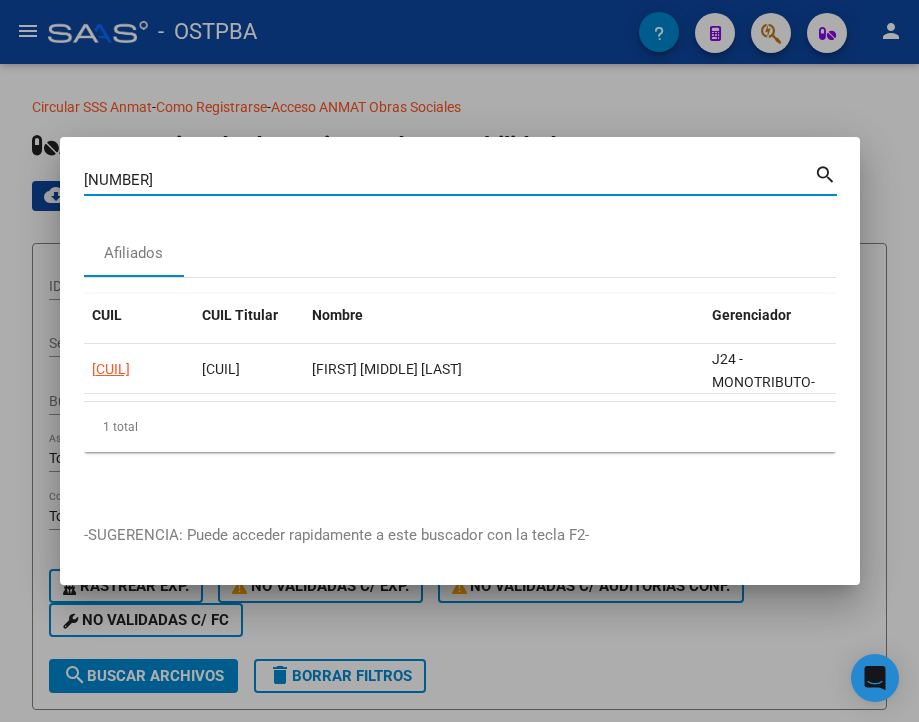 click on "[NUMBER]" at bounding box center (449, 180) 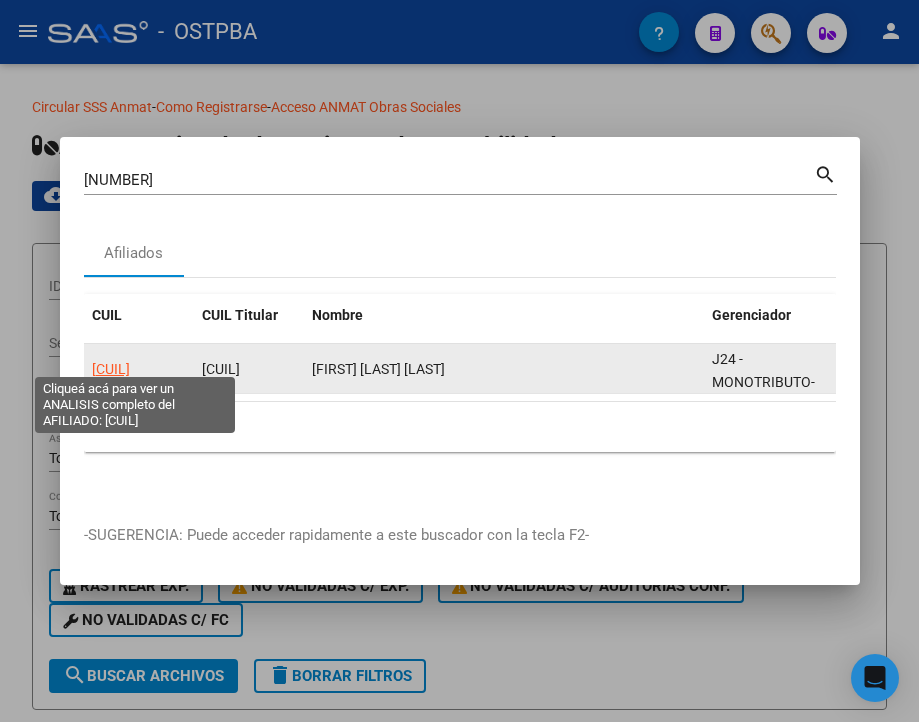click on "[CUIL]" 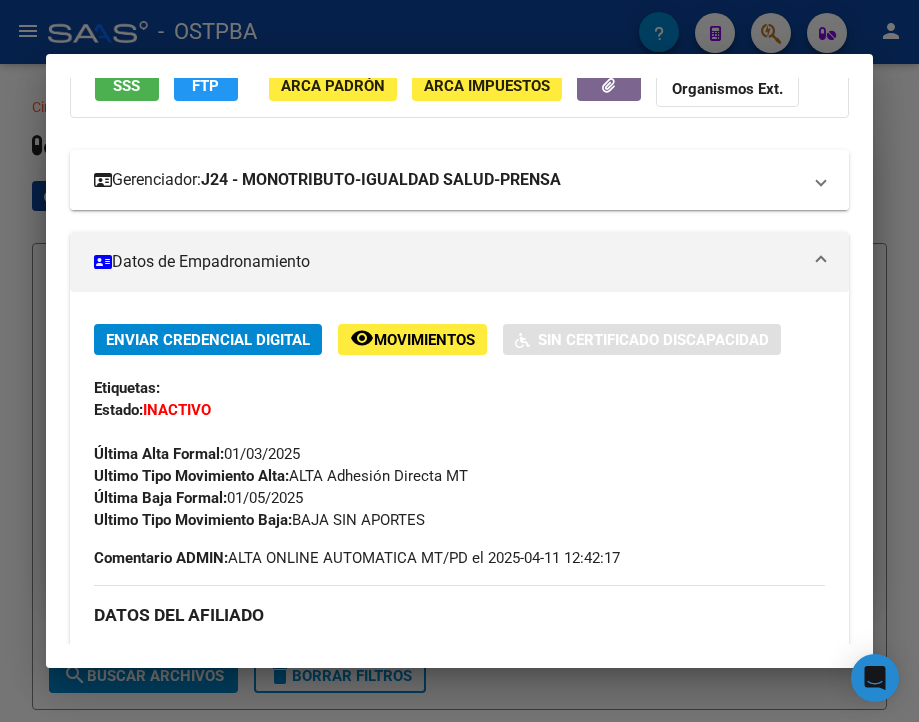 scroll, scrollTop: 200, scrollLeft: 0, axis: vertical 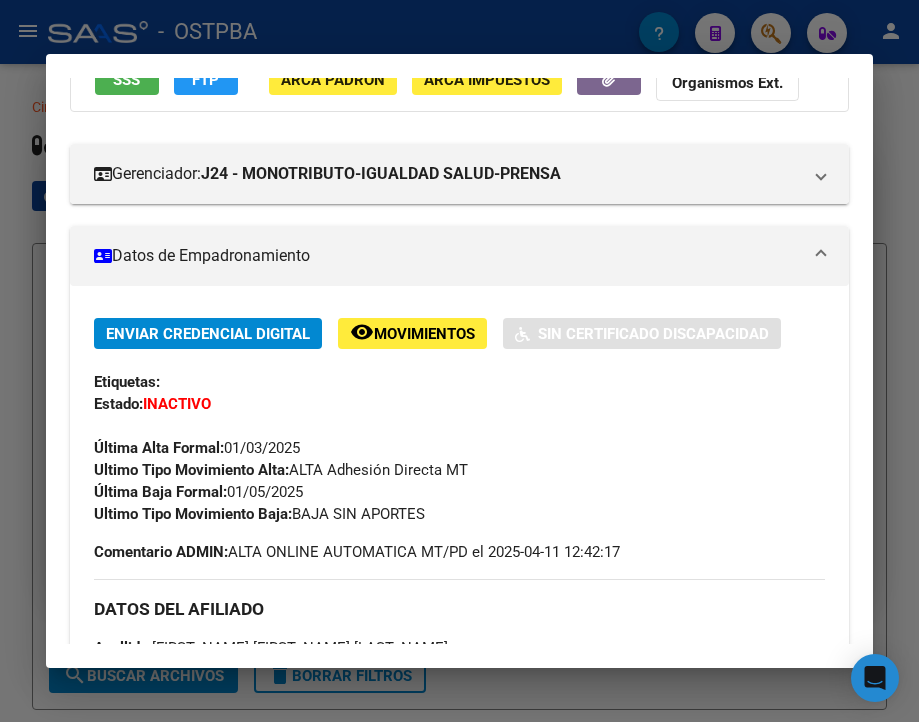 click at bounding box center (459, 361) 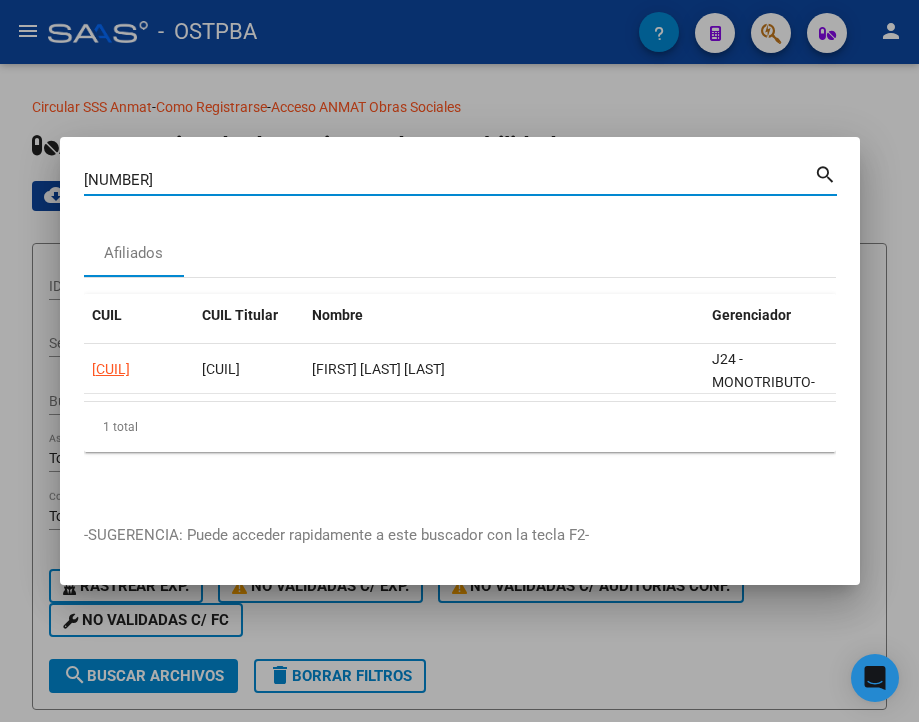 click on "[NUMBER]" at bounding box center [449, 180] 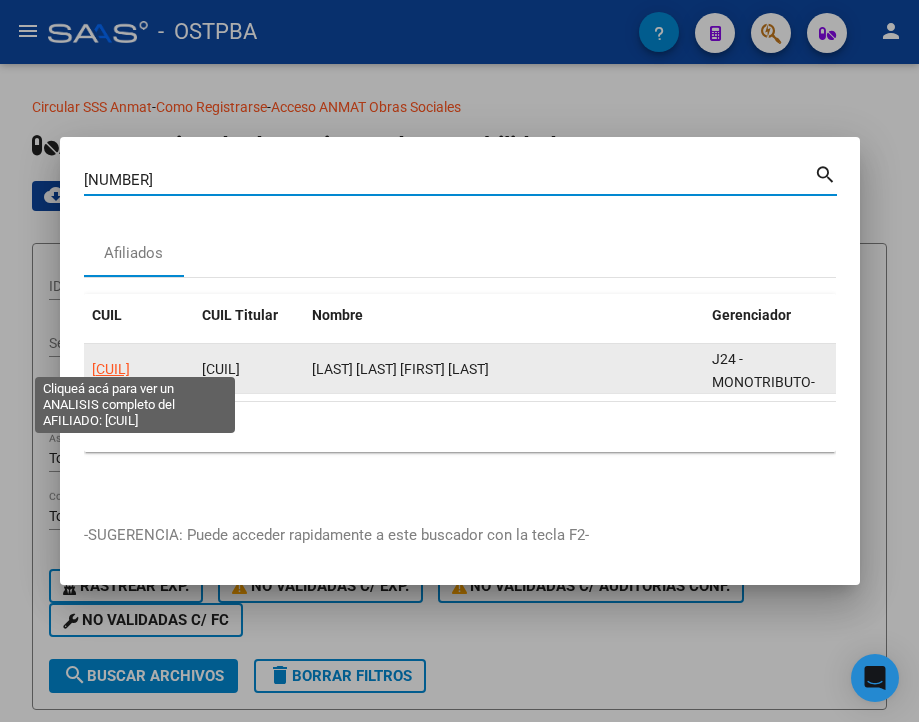 click on "[CUIL]" 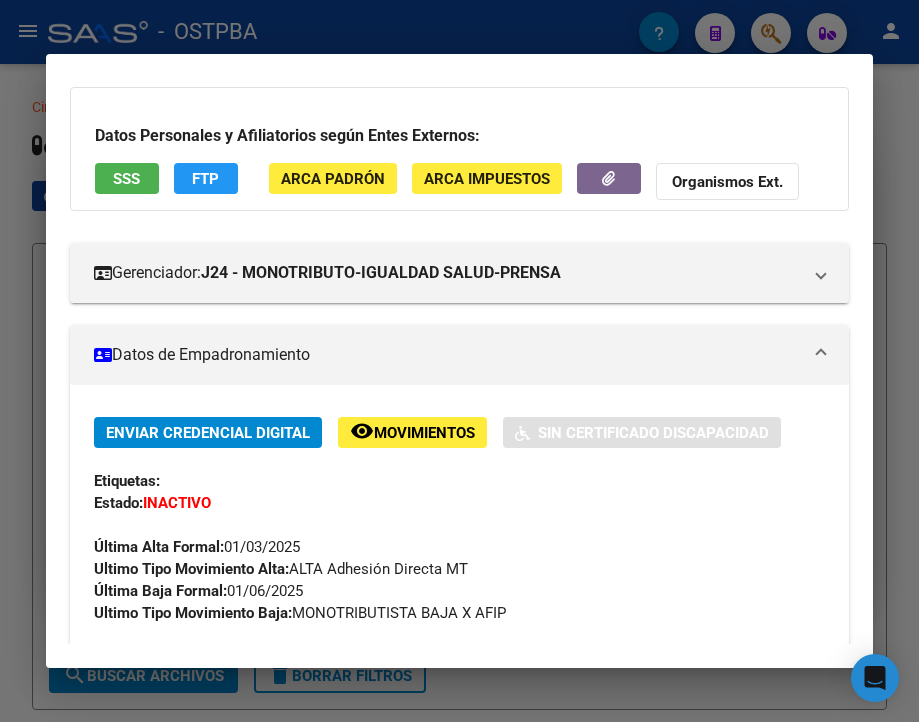 scroll, scrollTop: 200, scrollLeft: 0, axis: vertical 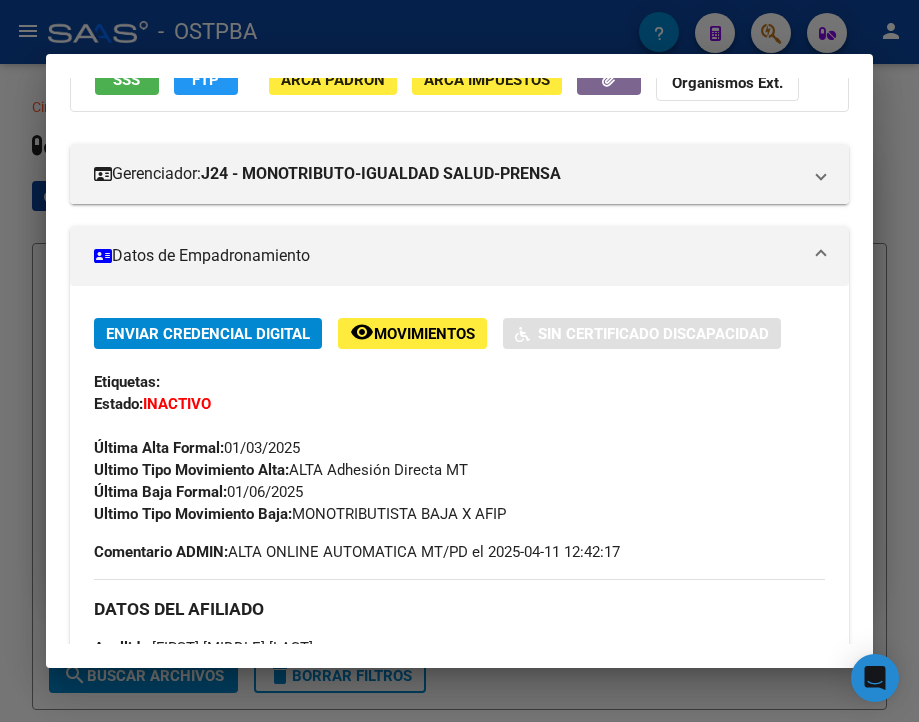 drag, startPoint x: 298, startPoint y: 529, endPoint x: 557, endPoint y: 536, distance: 259.09457 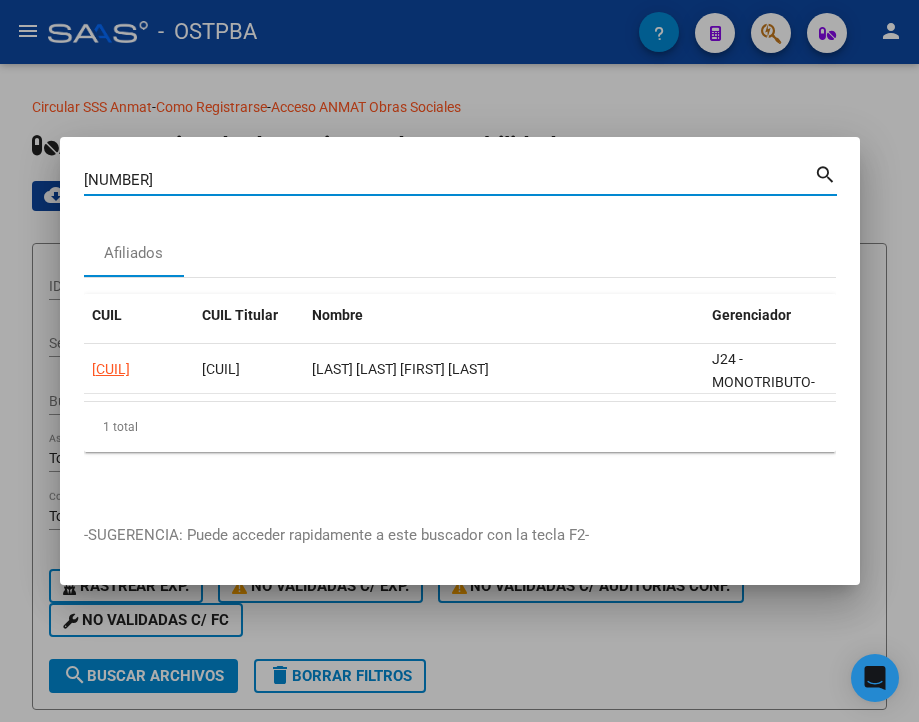 click on "[NUMBER]" at bounding box center (449, 180) 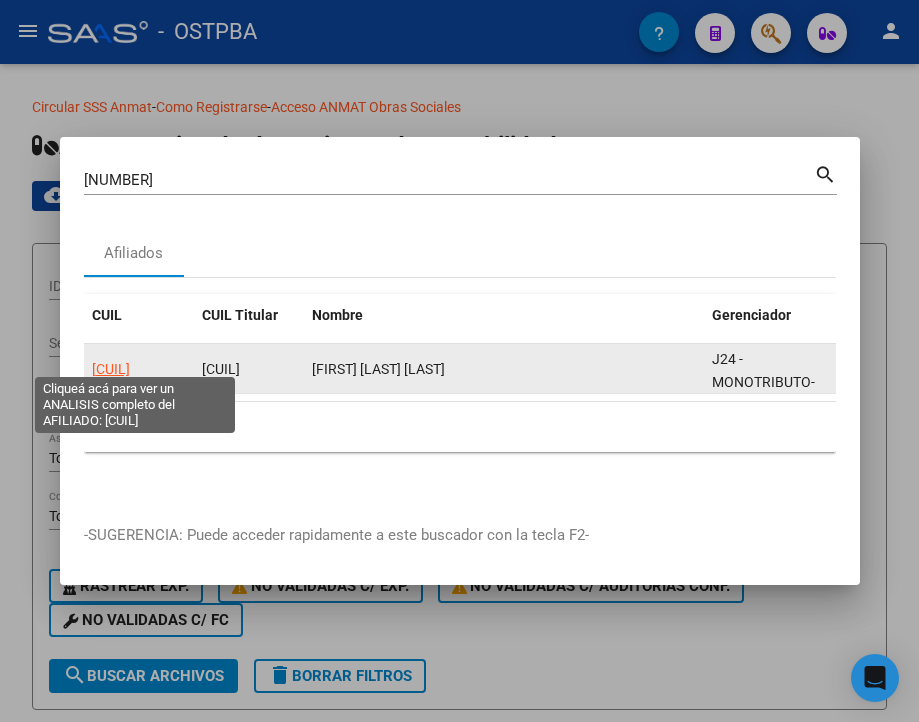 click on "[CUIL]" 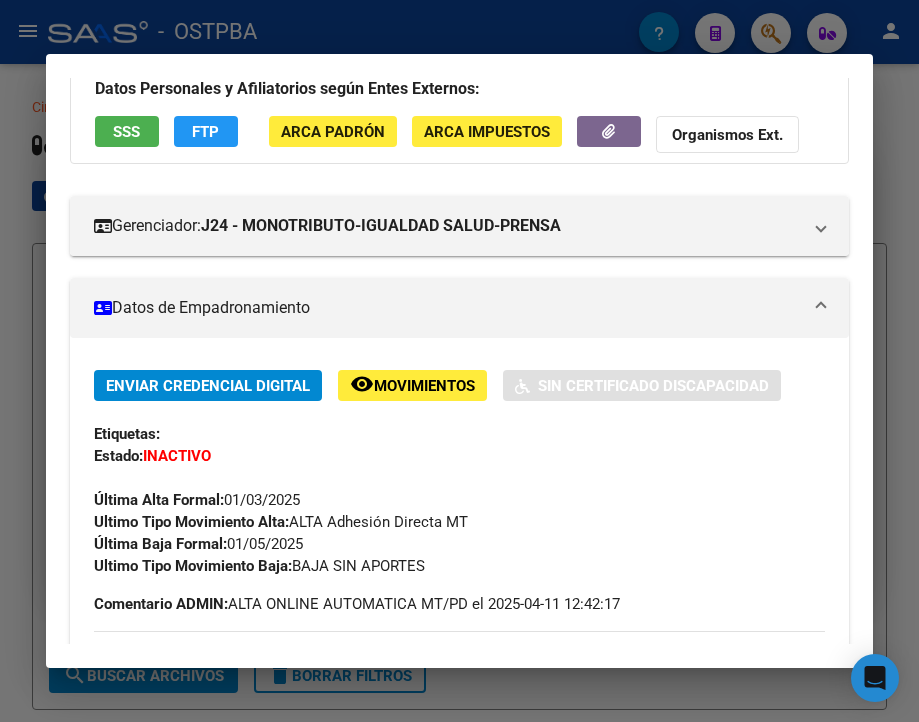 scroll, scrollTop: 200, scrollLeft: 0, axis: vertical 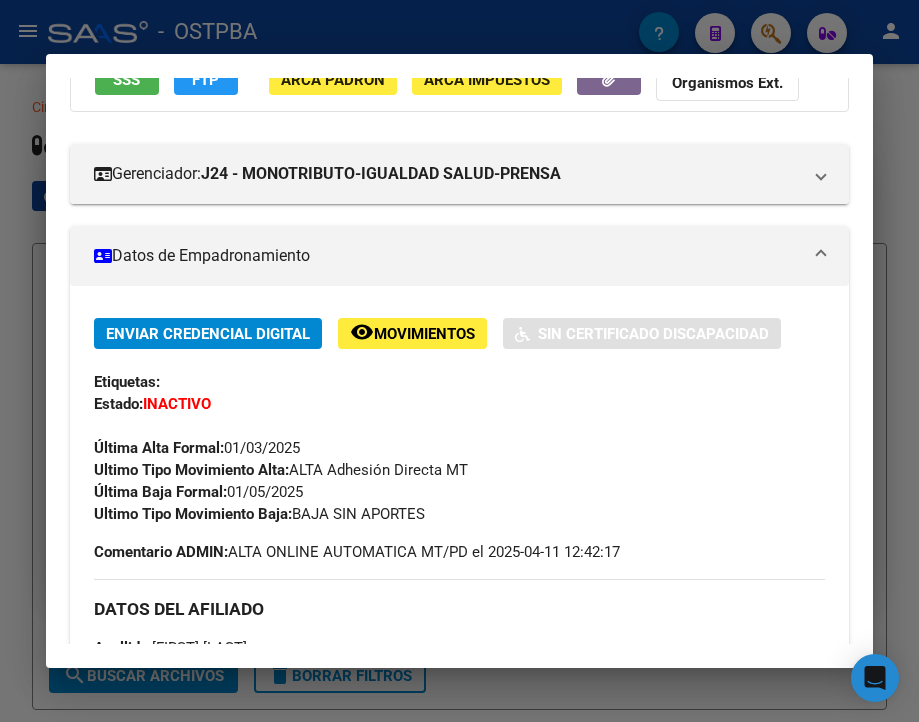 click at bounding box center [459, 361] 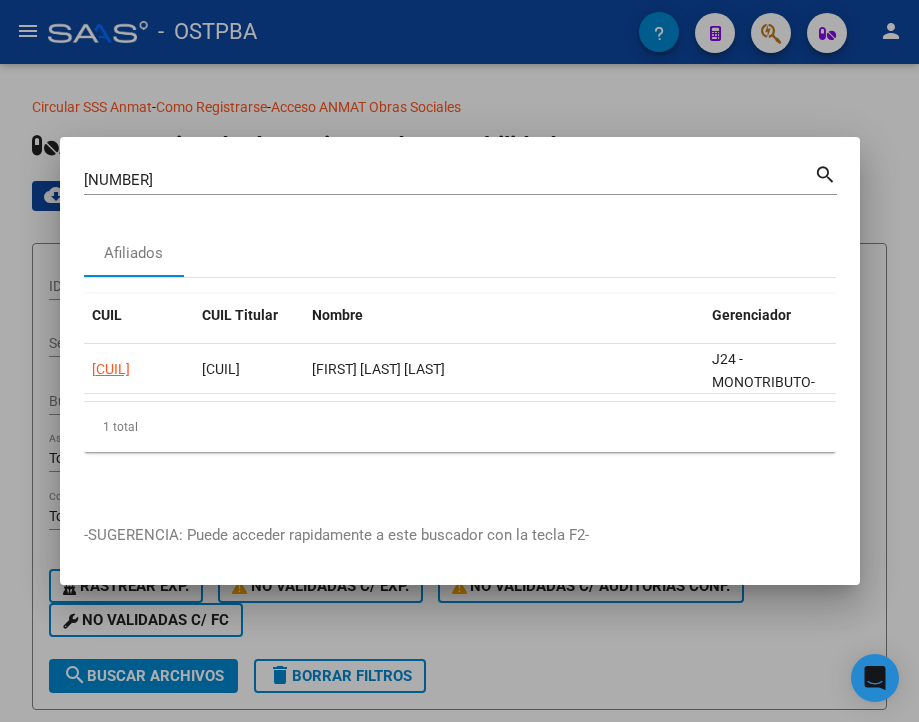 click on "[NUMBER]" at bounding box center [449, 180] 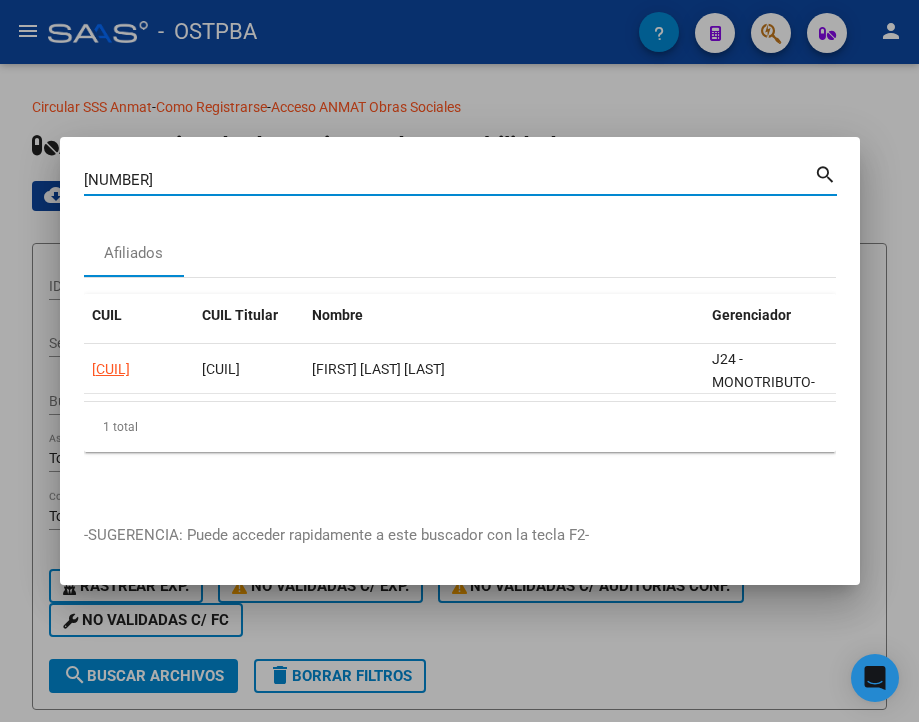 click on "[NUMBER]" at bounding box center [449, 180] 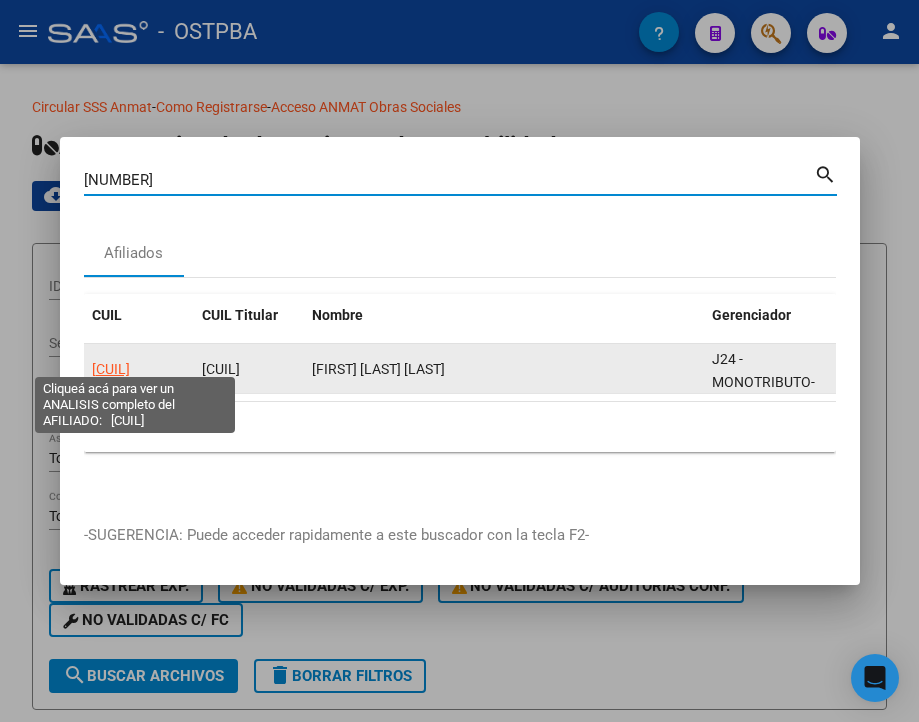 click on "[CUIL]" 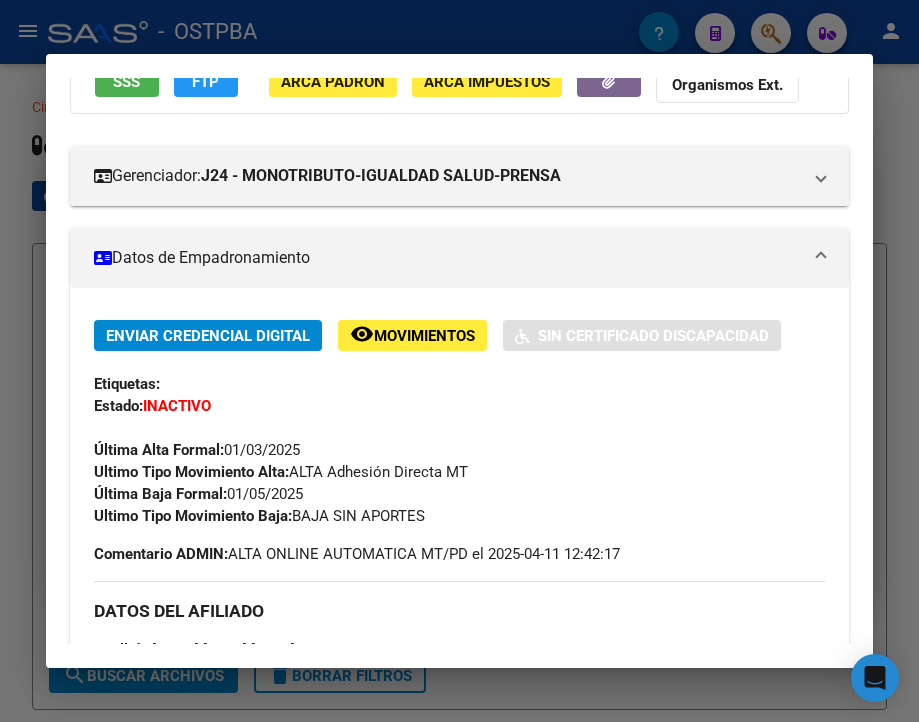 scroll, scrollTop: 200, scrollLeft: 0, axis: vertical 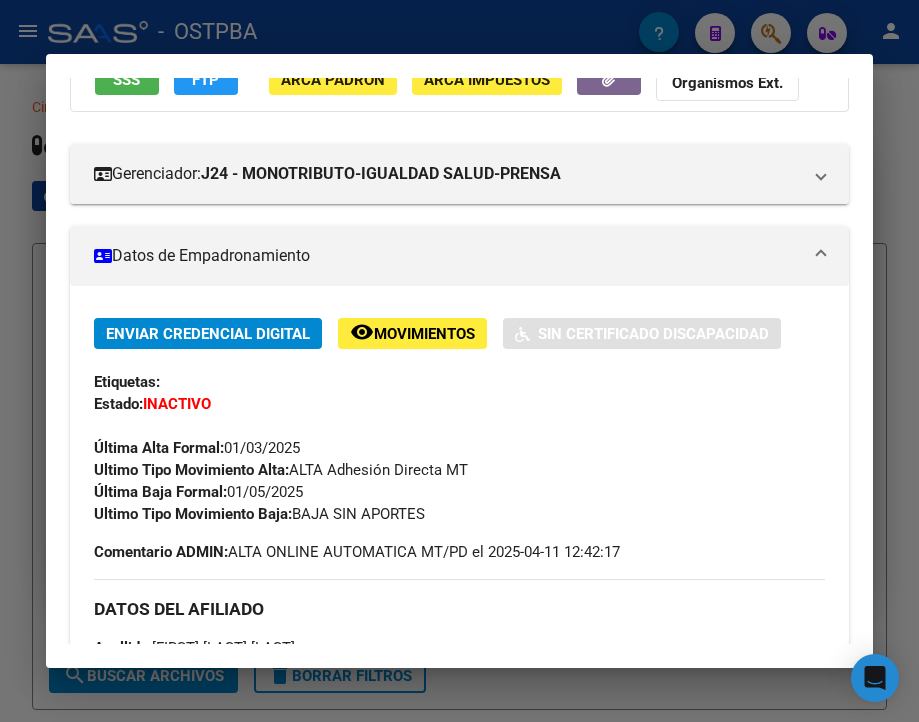 click at bounding box center (459, 361) 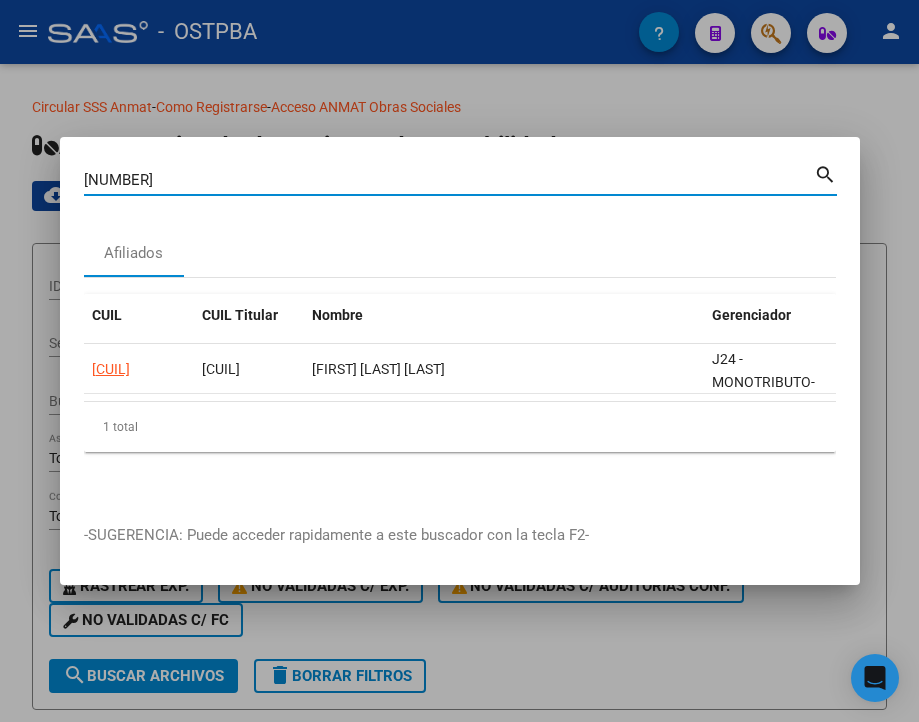 click on "[NUMBER]" at bounding box center [449, 180] 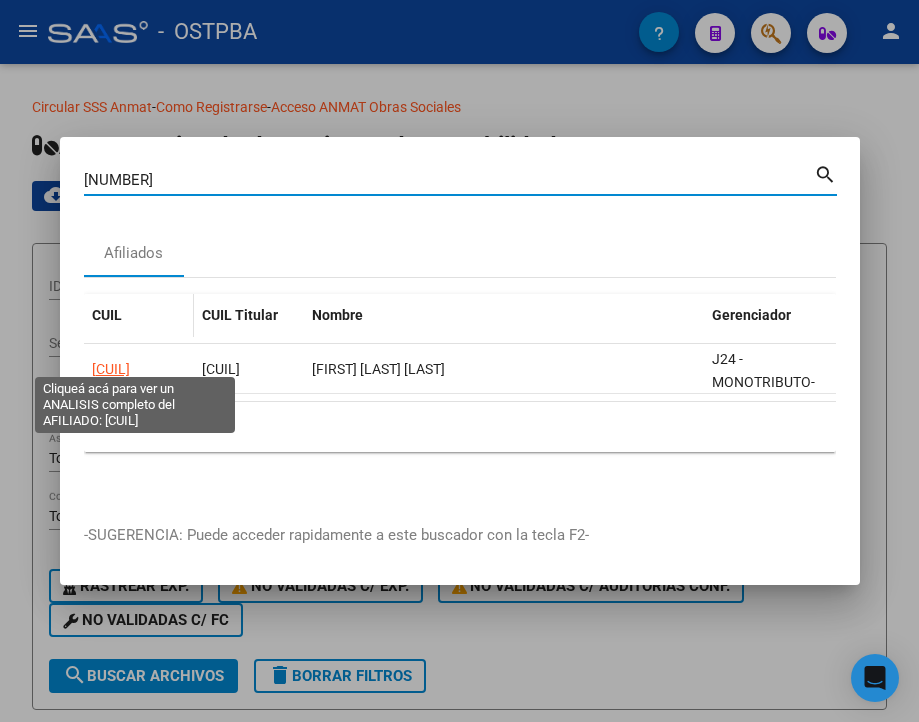 click on "[CUIL]" 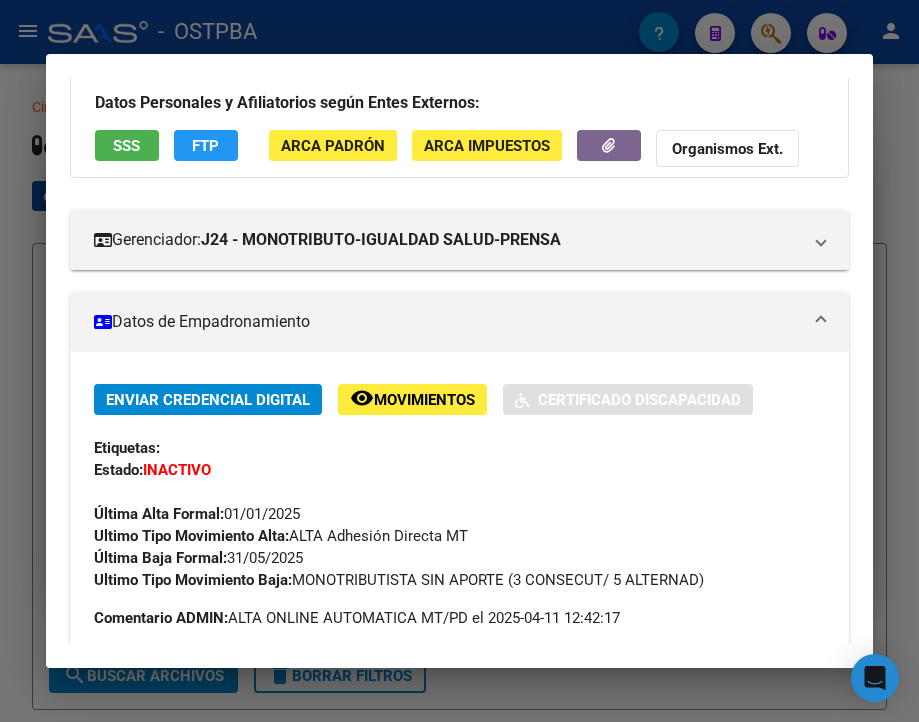 scroll, scrollTop: 300, scrollLeft: 0, axis: vertical 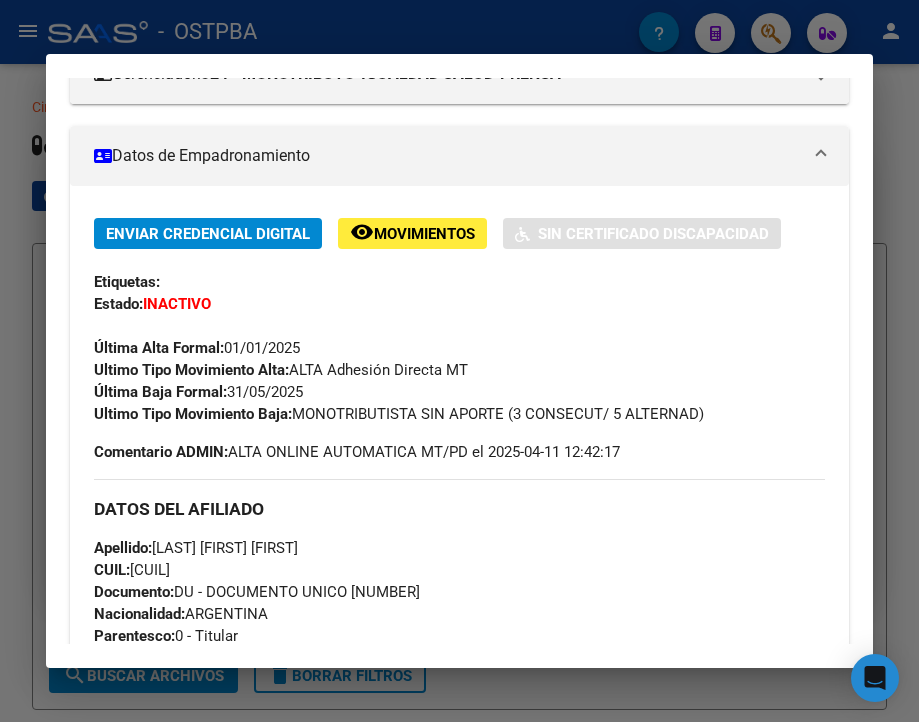 drag, startPoint x: 233, startPoint y: 407, endPoint x: 329, endPoint y: 407, distance: 96 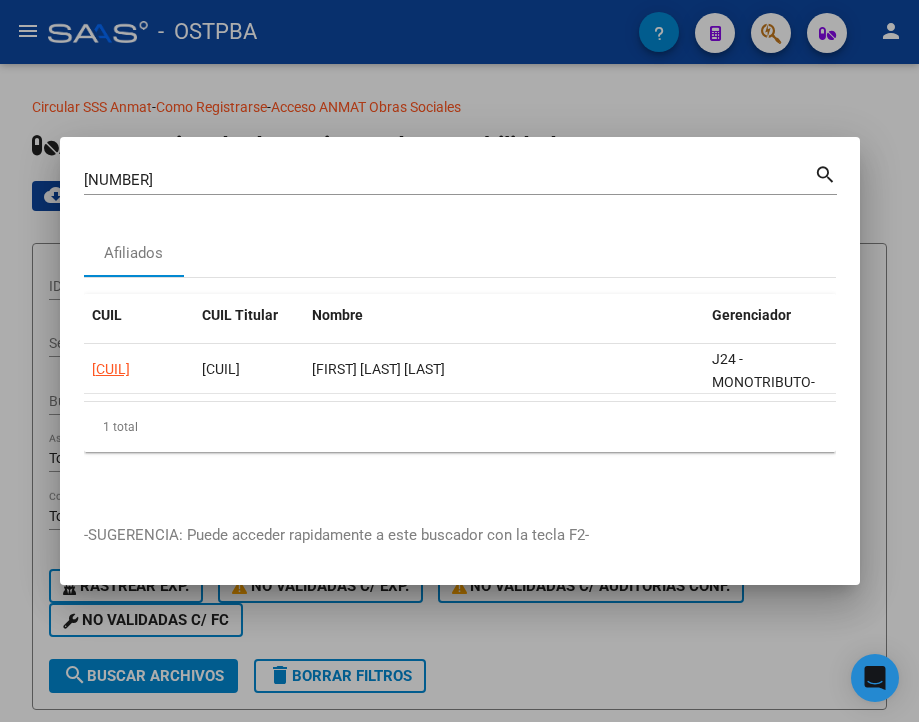 click on "[NUMBER]" at bounding box center [449, 180] 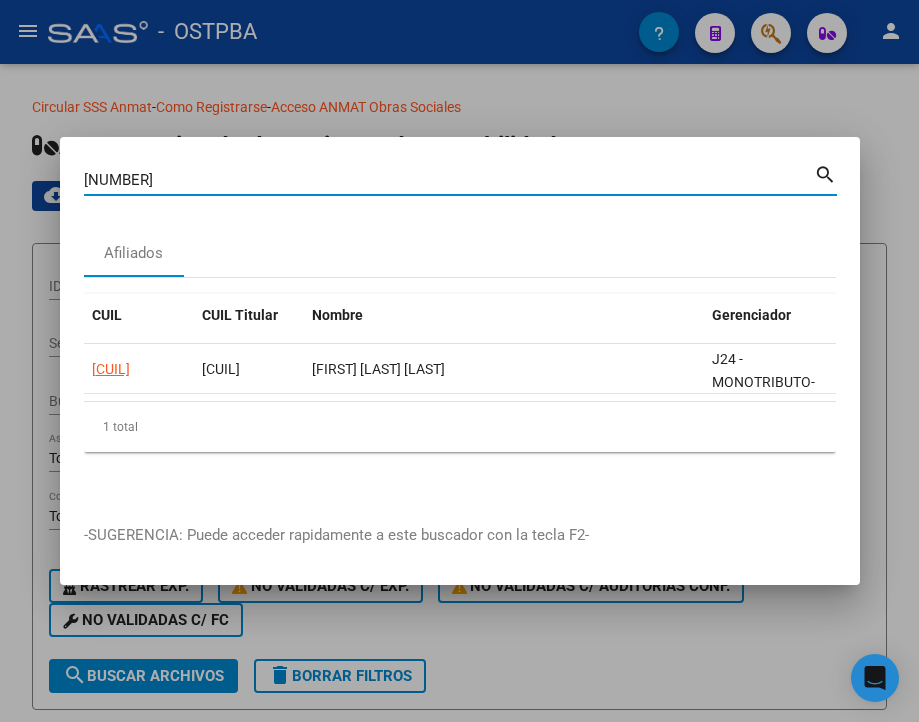 click on "[NUMBER]" at bounding box center [449, 180] 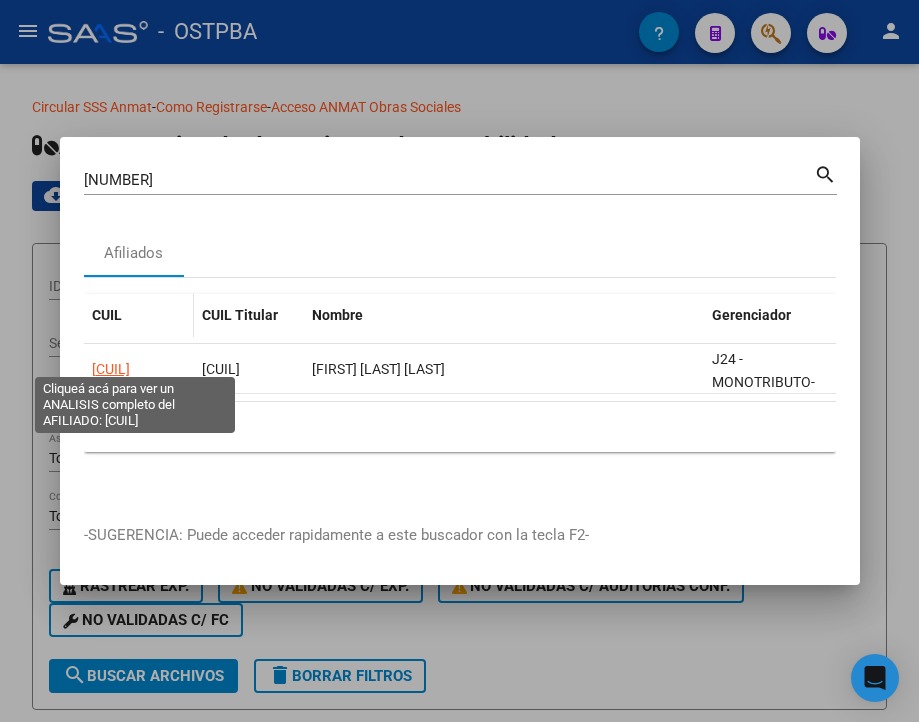 click on "[CUIL]" 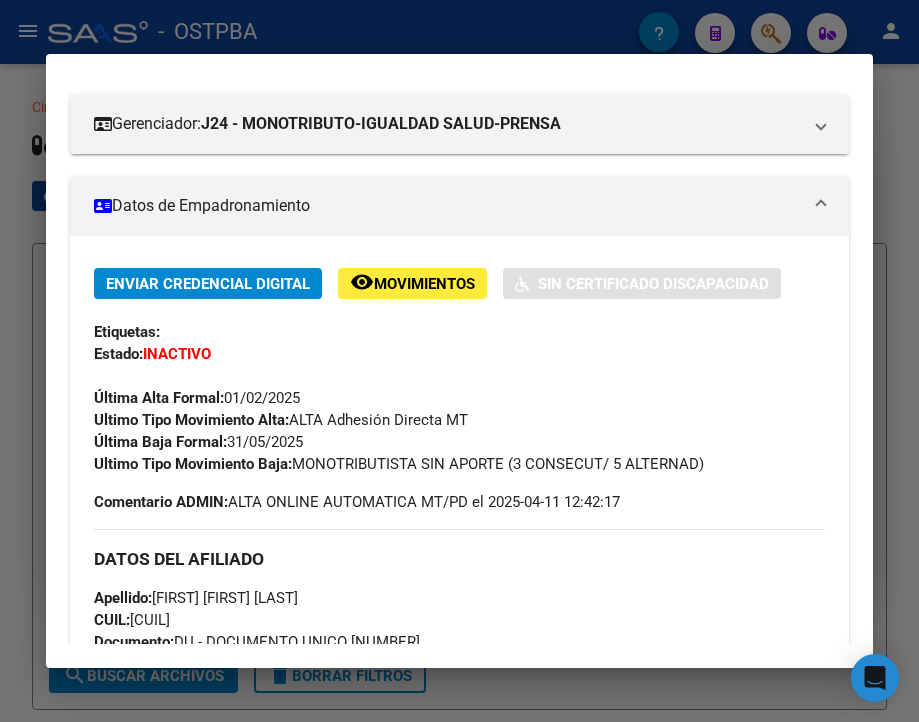scroll, scrollTop: 300, scrollLeft: 0, axis: vertical 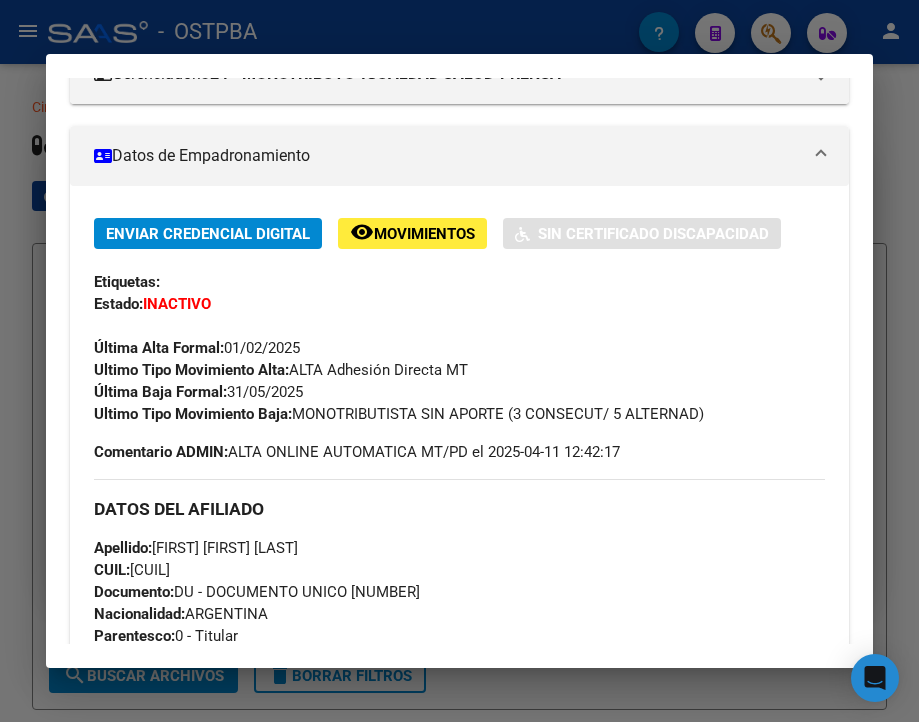 click at bounding box center [459, 361] 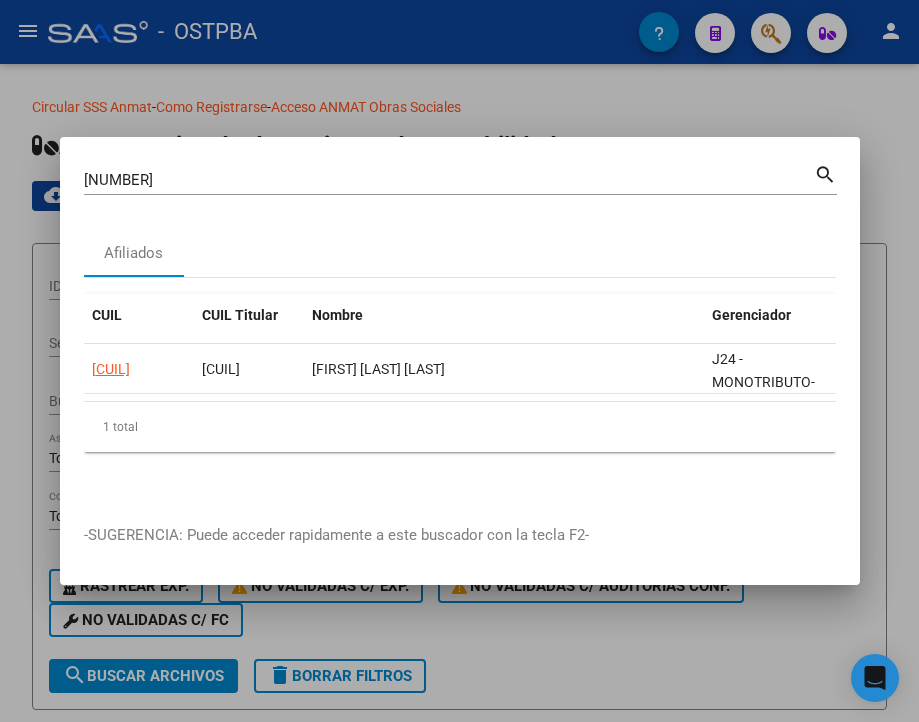 click on "[NUMBER]" at bounding box center [449, 180] 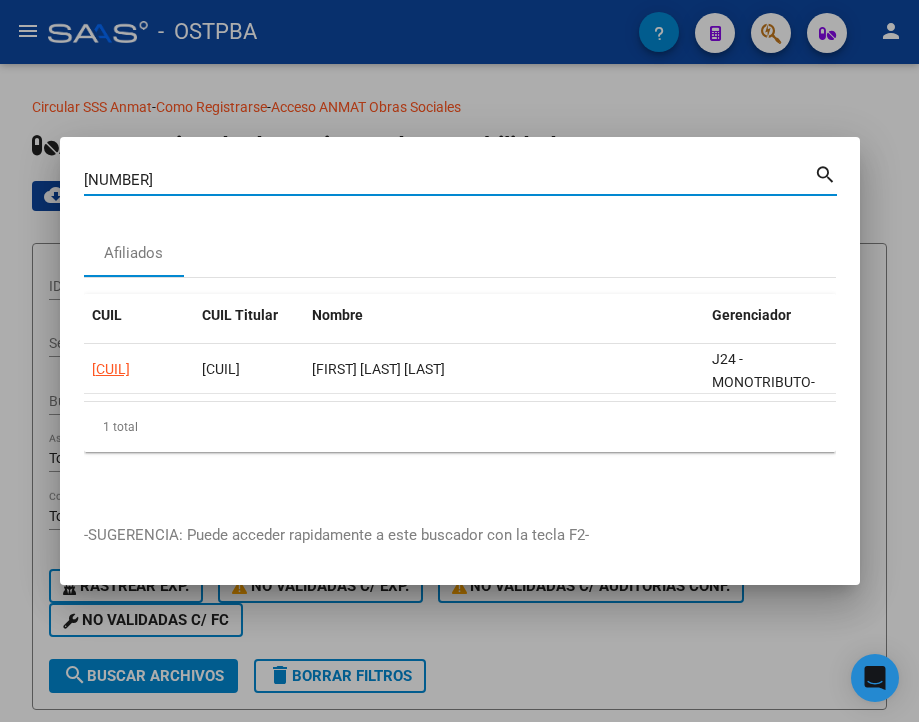 click on "[NUMBER]" at bounding box center [449, 180] 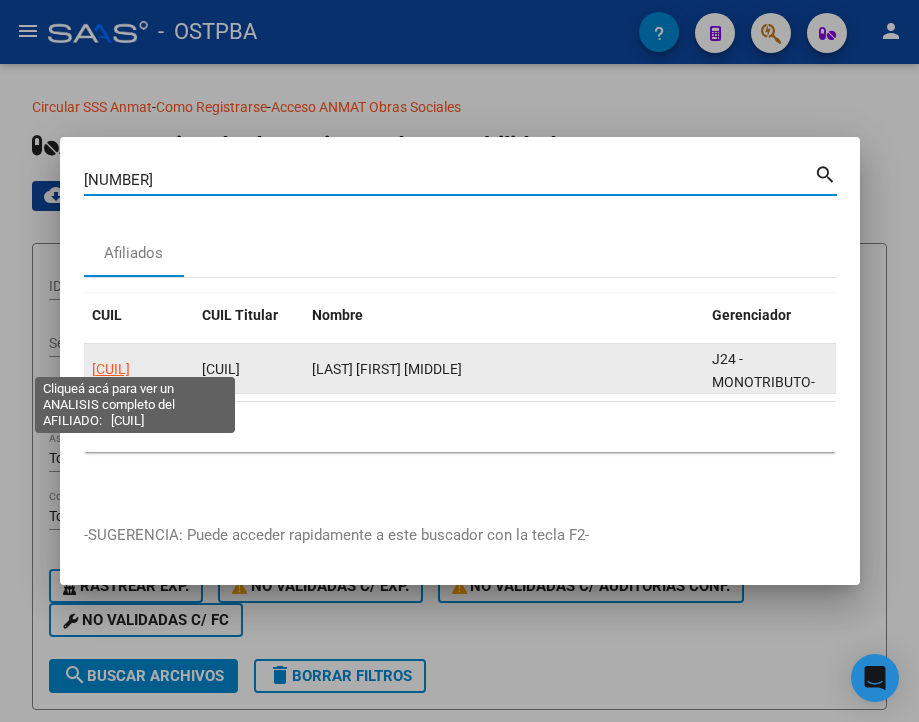 click on "[CUIL]" 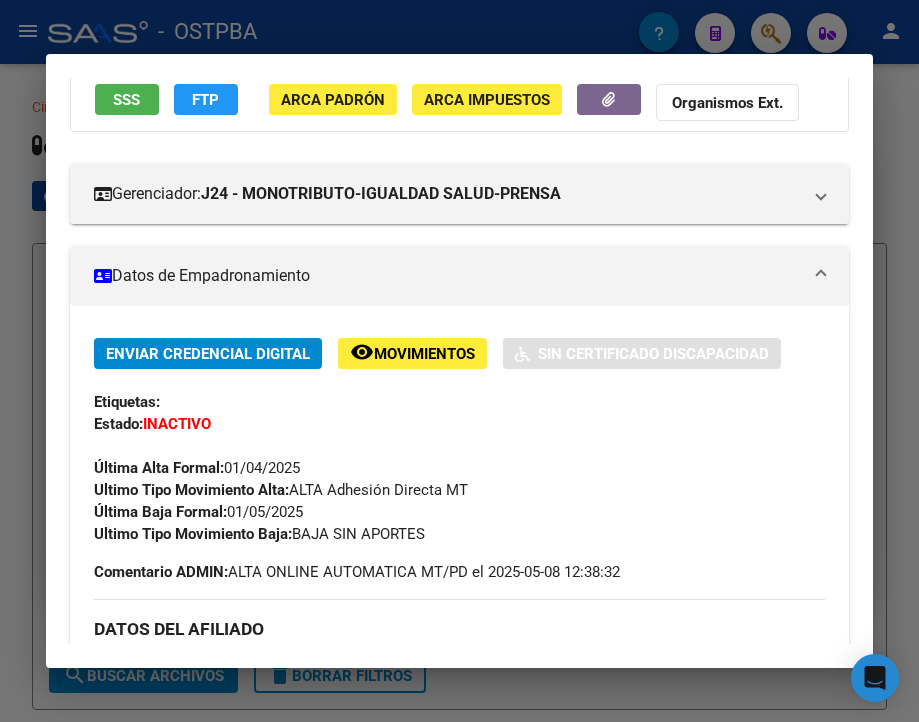 scroll, scrollTop: 200, scrollLeft: 0, axis: vertical 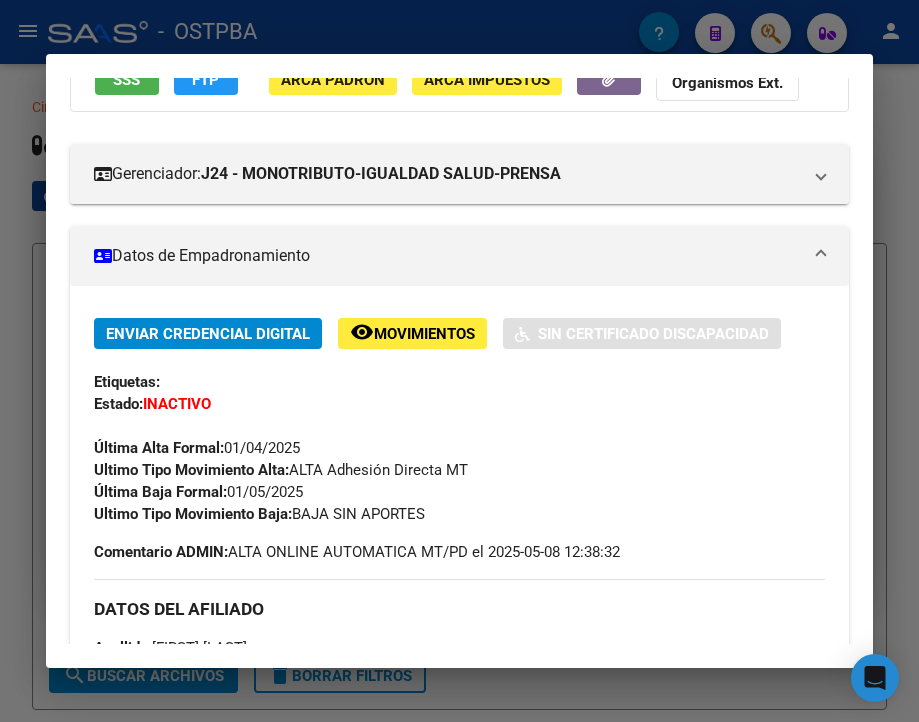 click at bounding box center (459, 361) 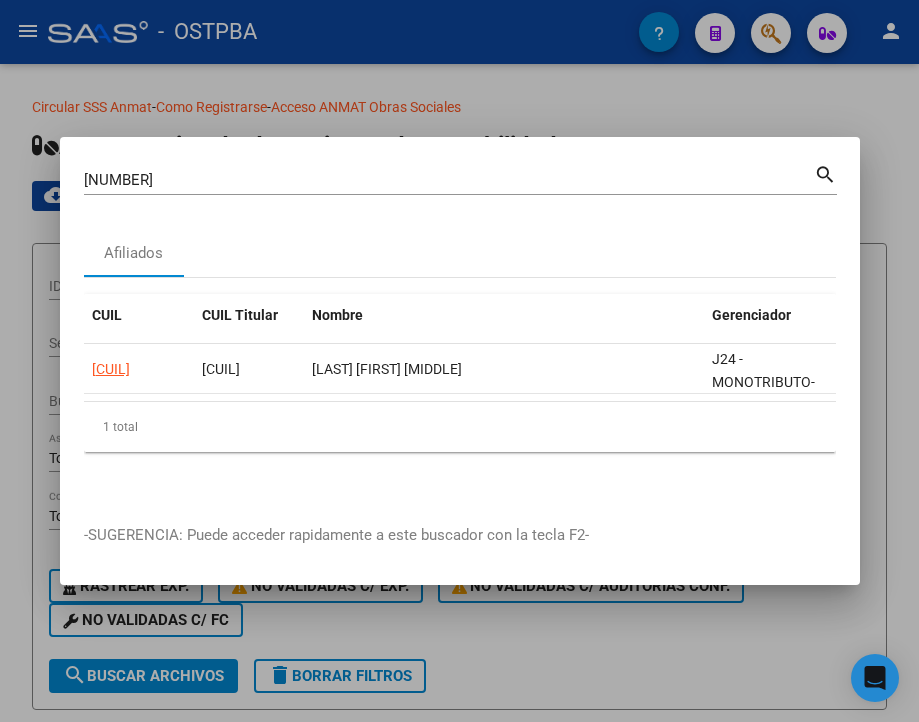 click on "[NUMBER]" at bounding box center [449, 180] 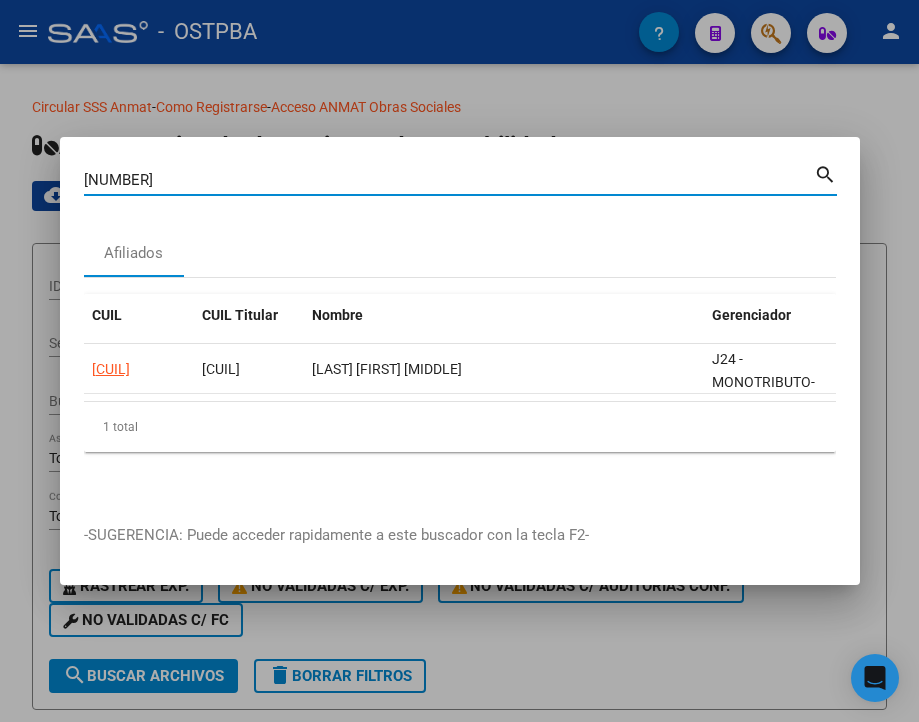 click on "[NUMBER]" at bounding box center (449, 180) 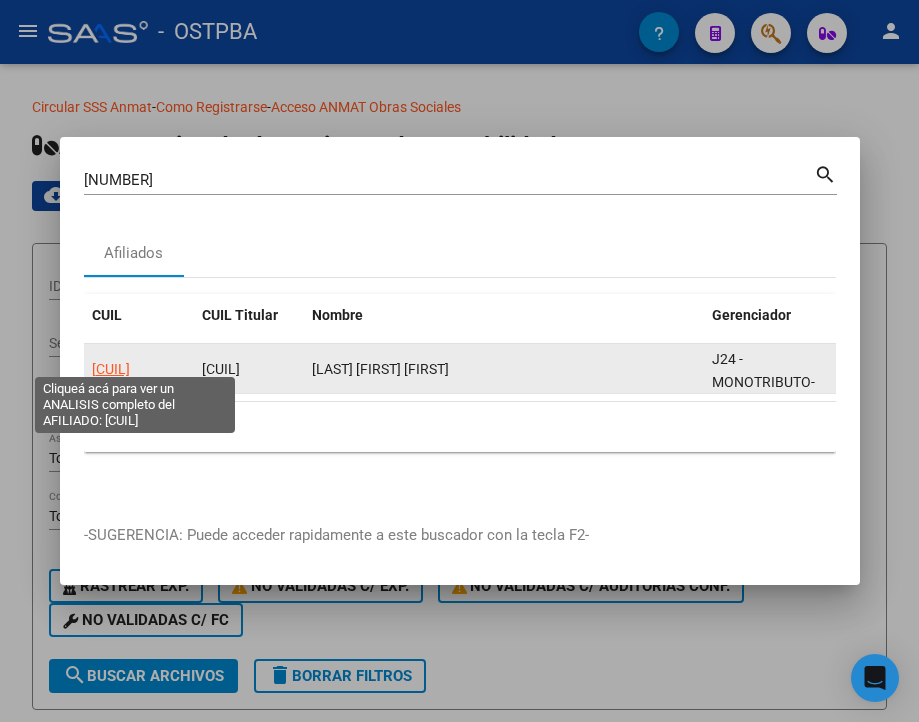 click on "[CUIL]" 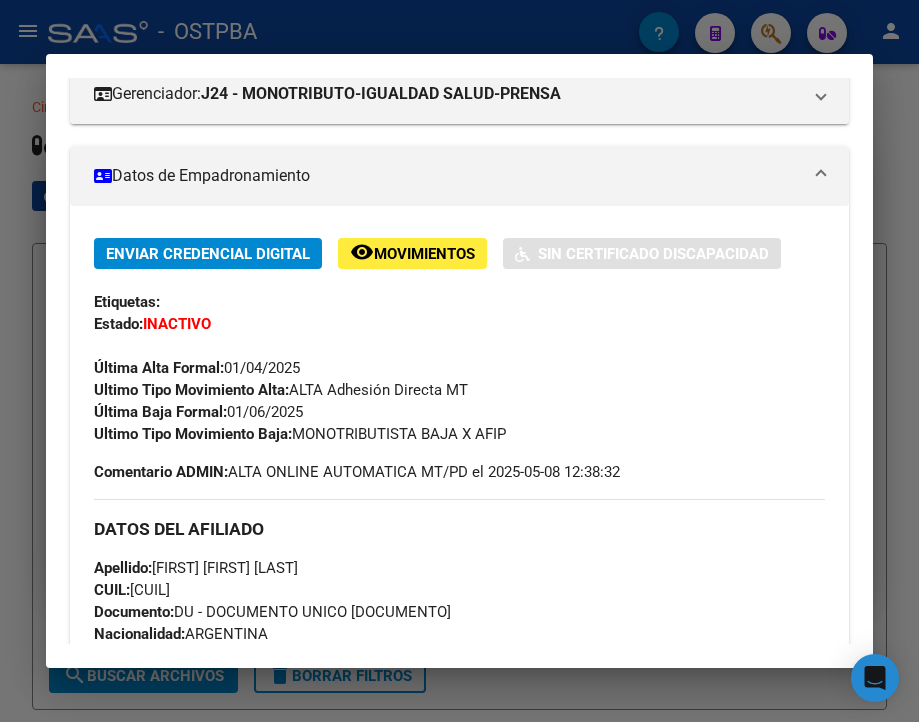 scroll, scrollTop: 300, scrollLeft: 0, axis: vertical 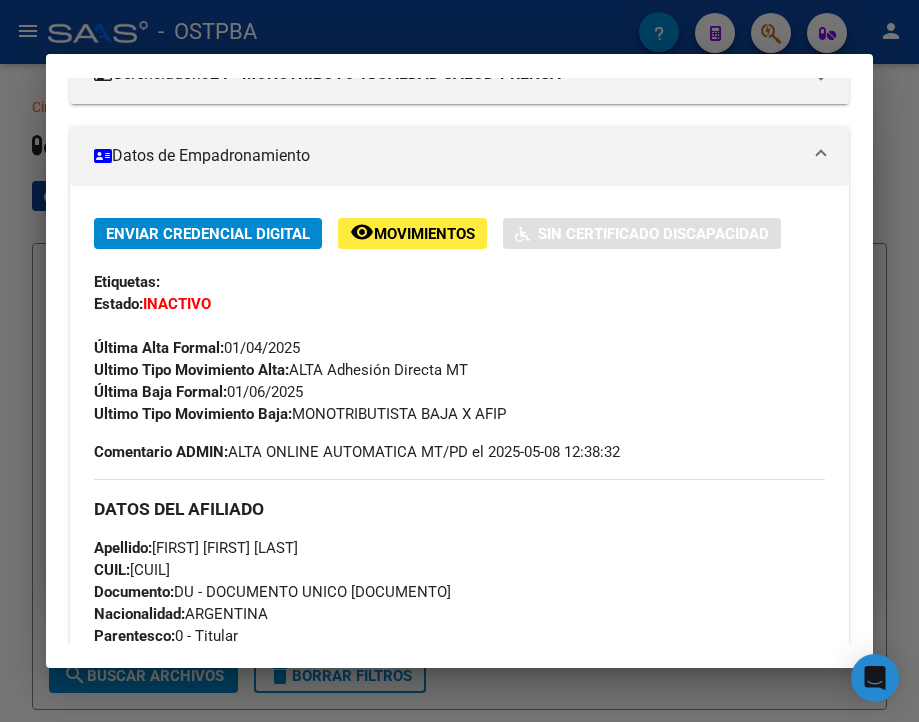 drag, startPoint x: 228, startPoint y: 405, endPoint x: 354, endPoint y: 415, distance: 126.3962 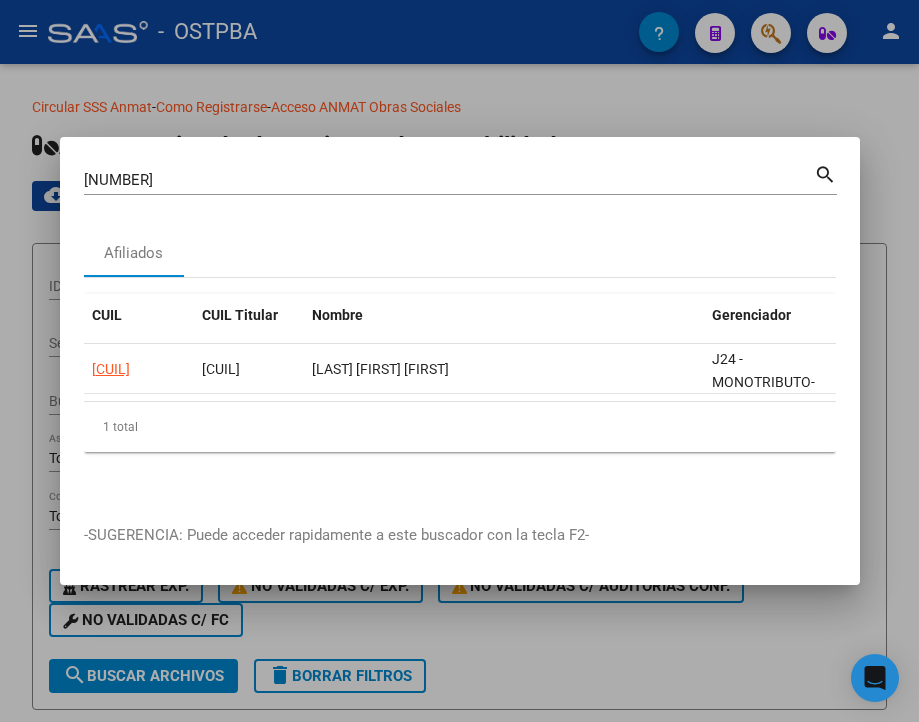 click on "[NUMBER]" at bounding box center (449, 180) 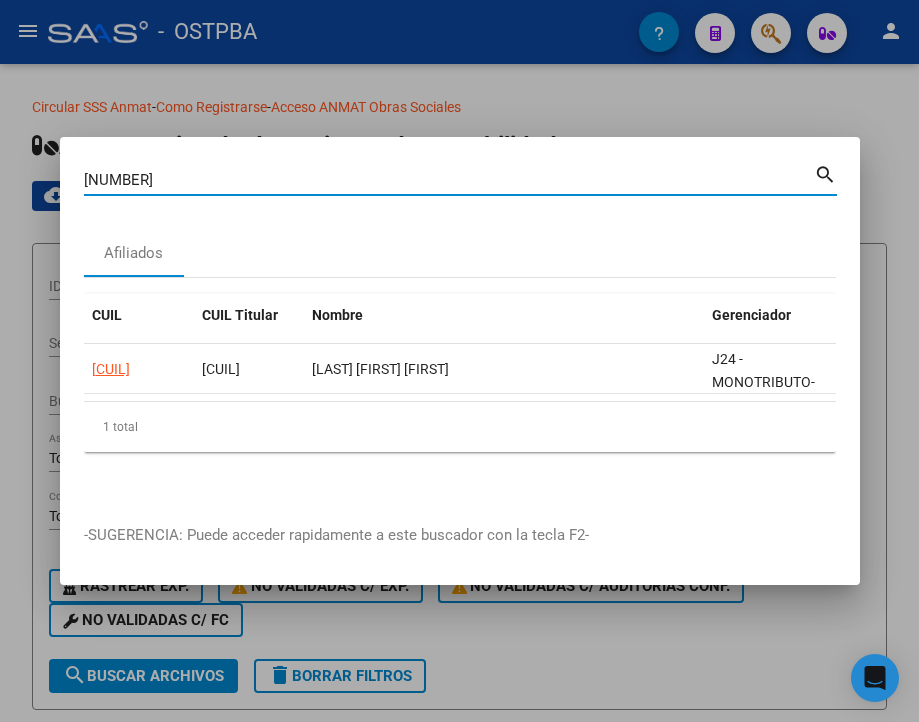 click on "[NUMBER]" at bounding box center (449, 180) 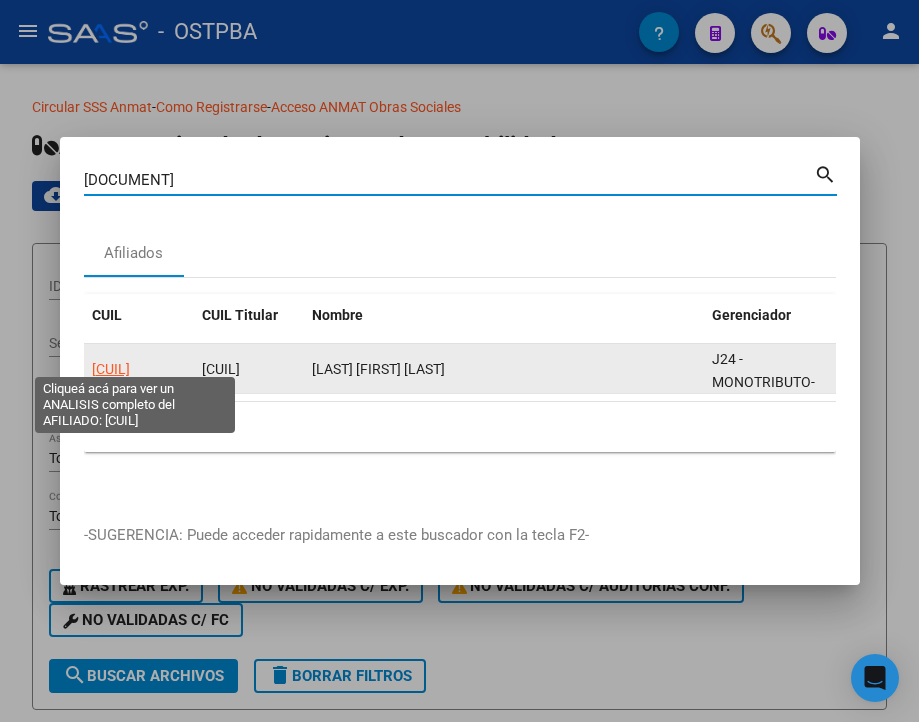 click on "[CUIL]" 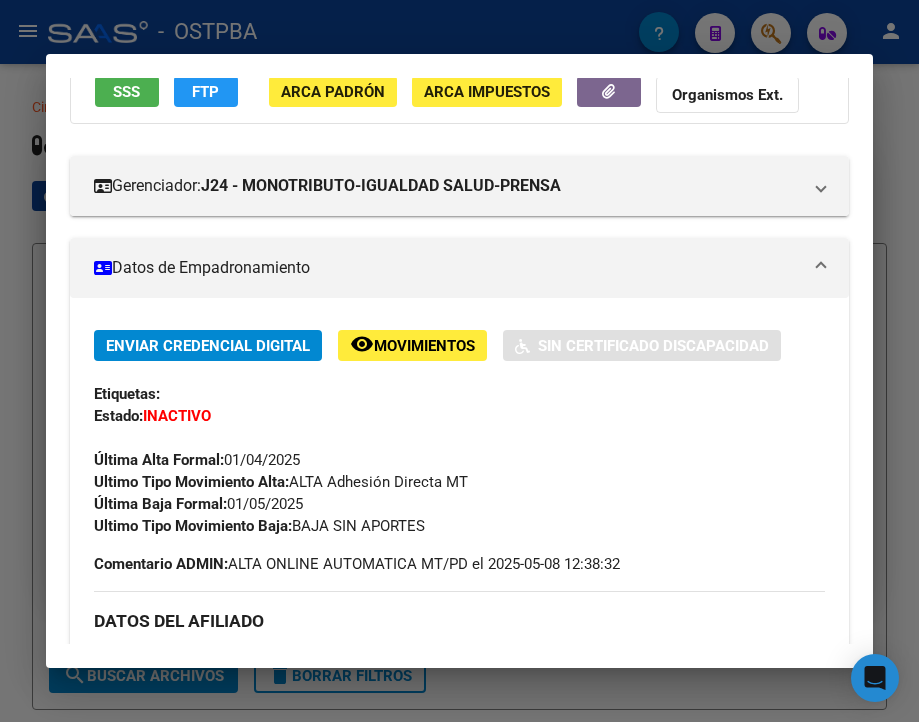 scroll, scrollTop: 200, scrollLeft: 0, axis: vertical 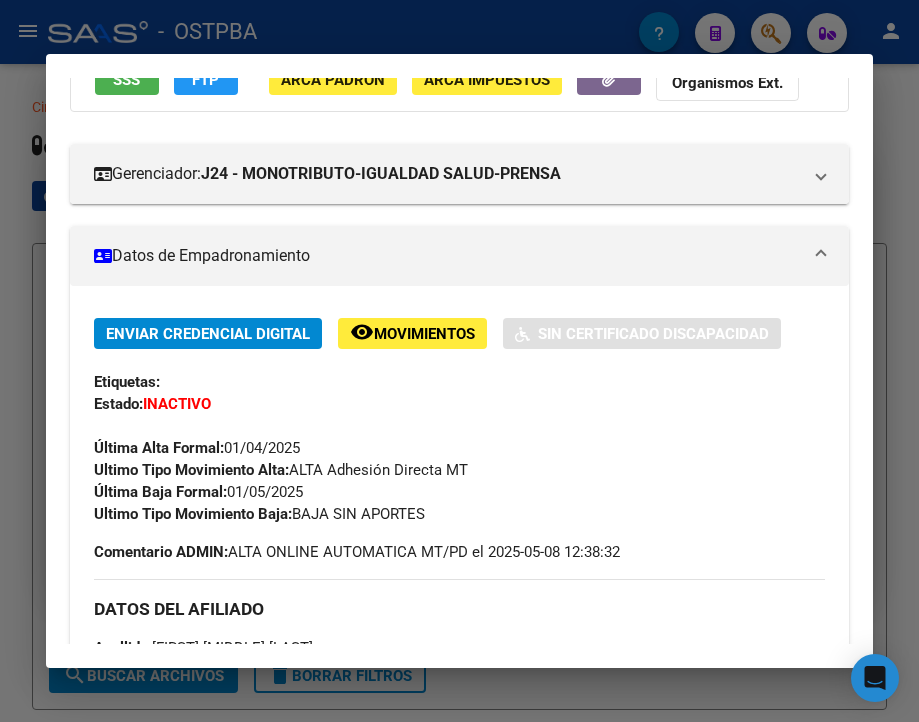 click at bounding box center (459, 361) 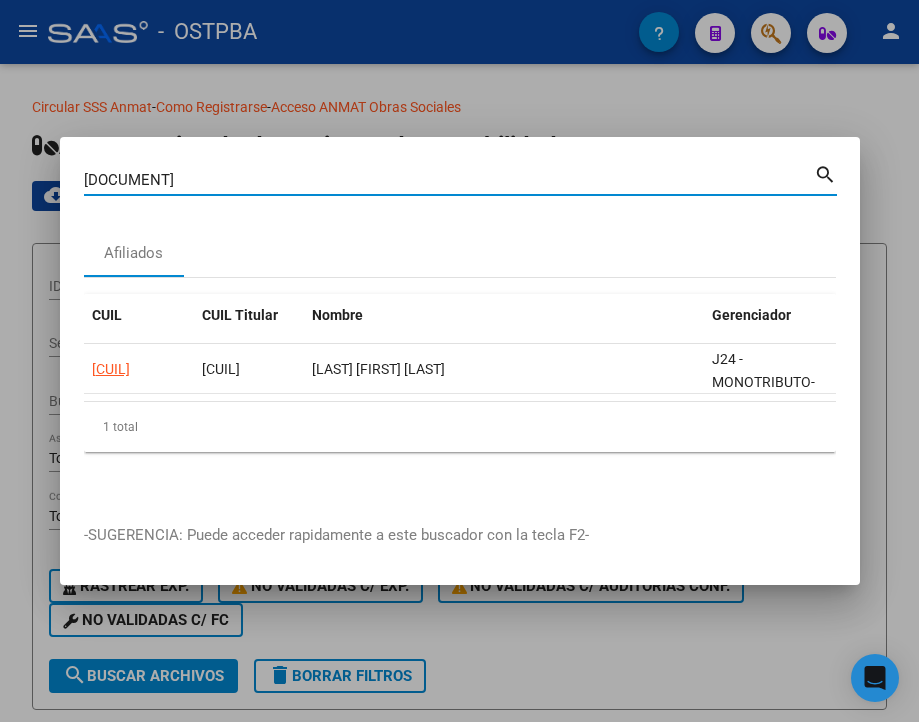 click on "[DOCUMENT]" at bounding box center [449, 180] 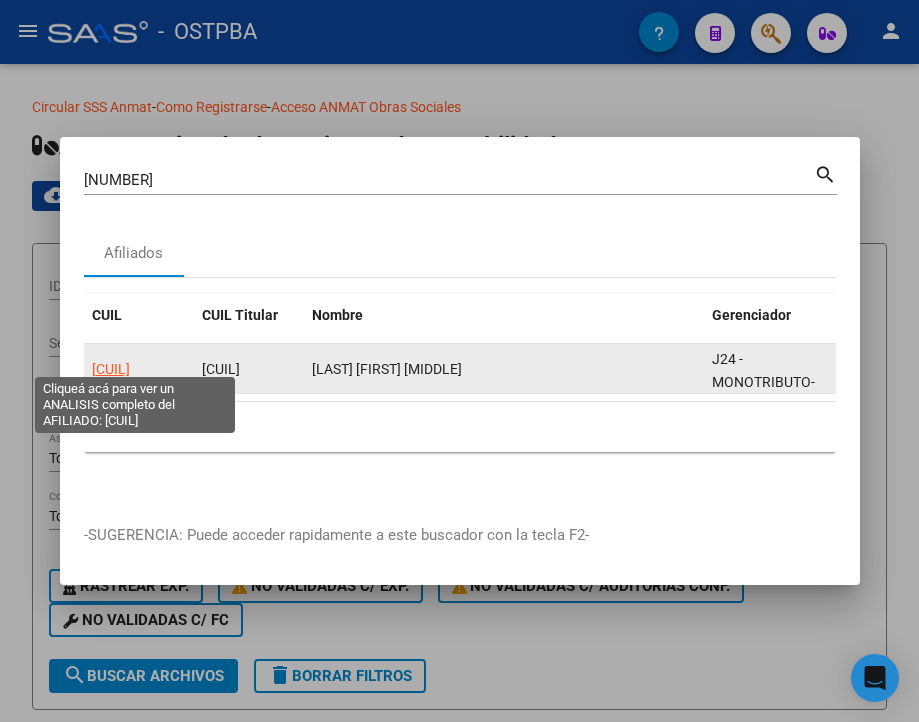 click on "[CUIL]" 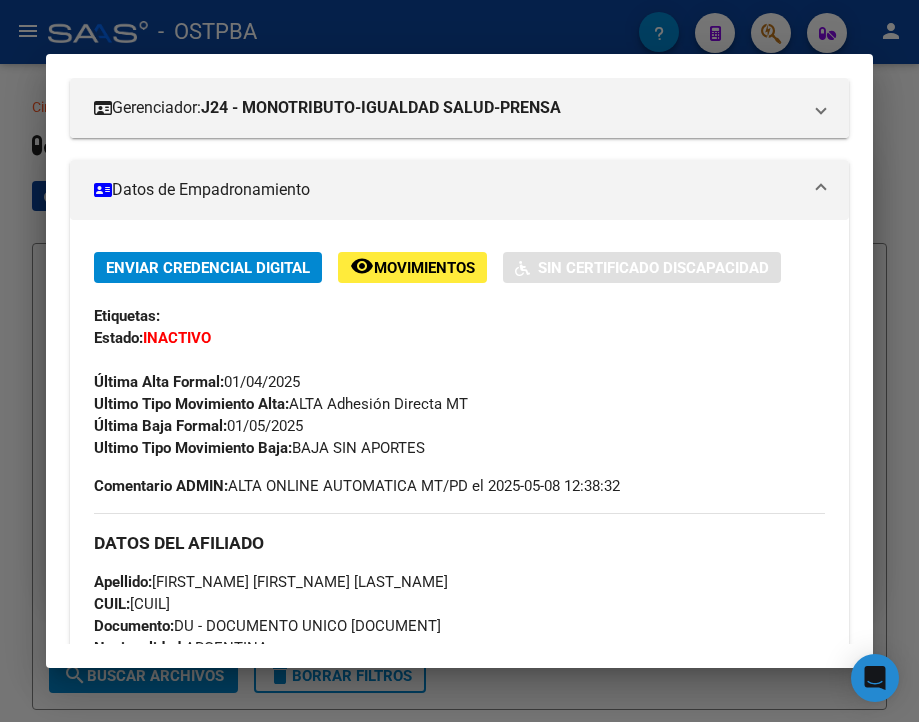 scroll, scrollTop: 300, scrollLeft: 0, axis: vertical 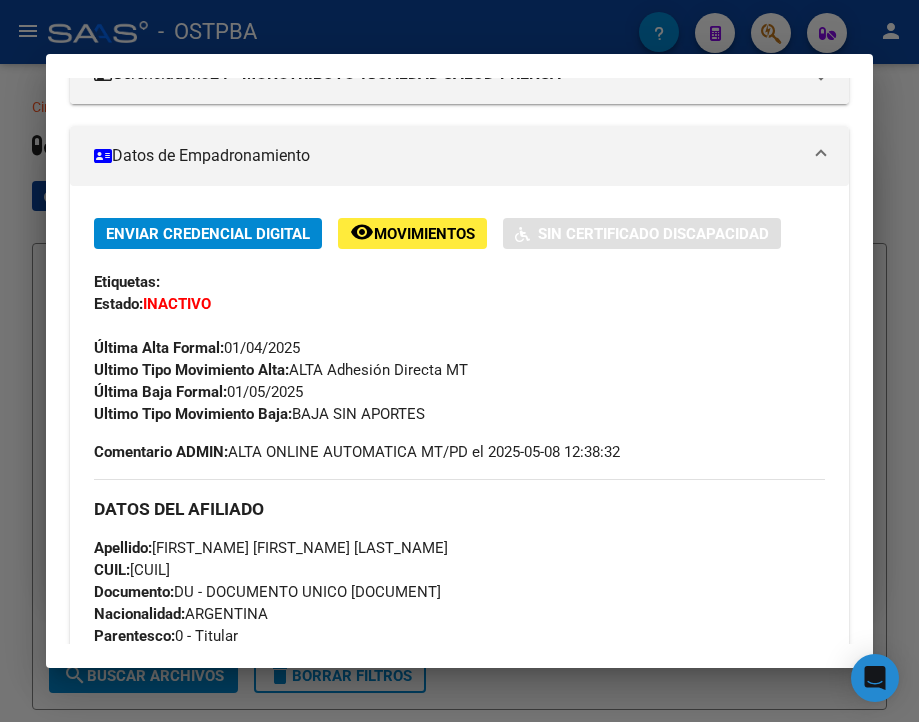 click at bounding box center (459, 361) 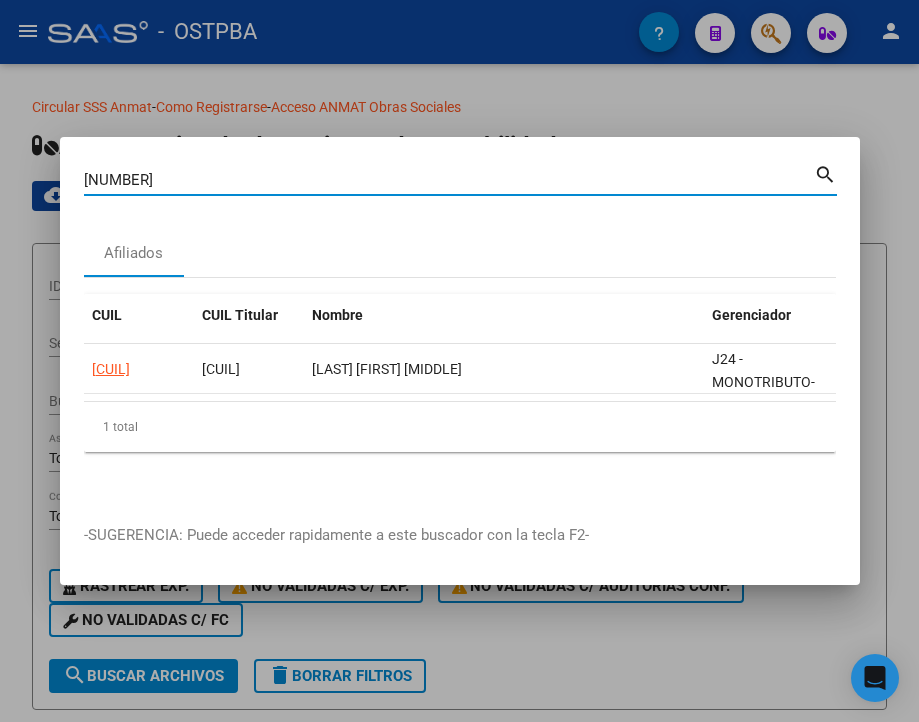 click on "[NUMBER]" at bounding box center [449, 180] 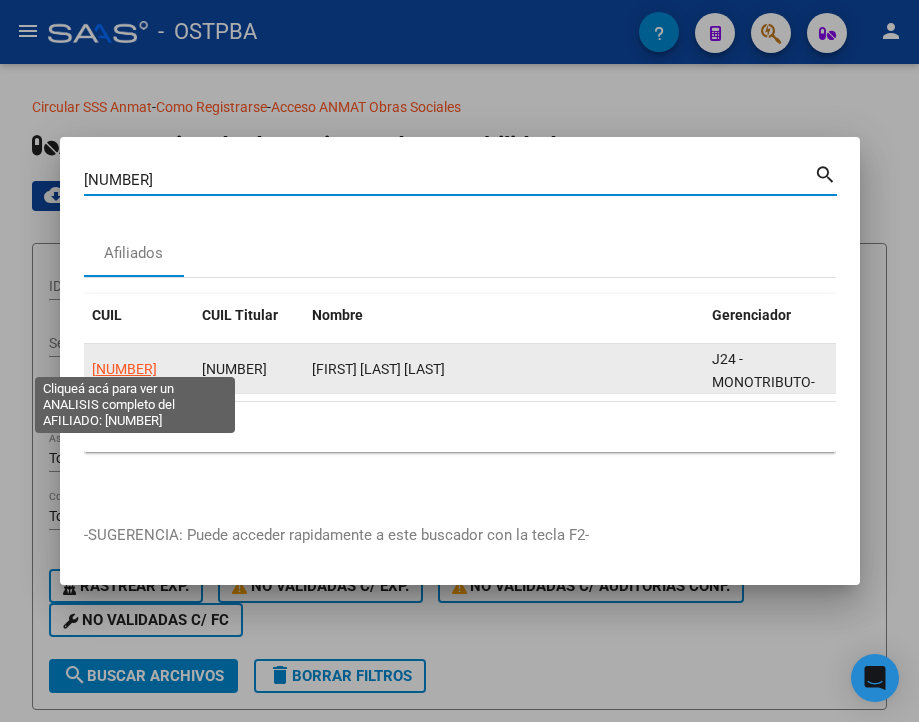 click on "[NUMBER]" 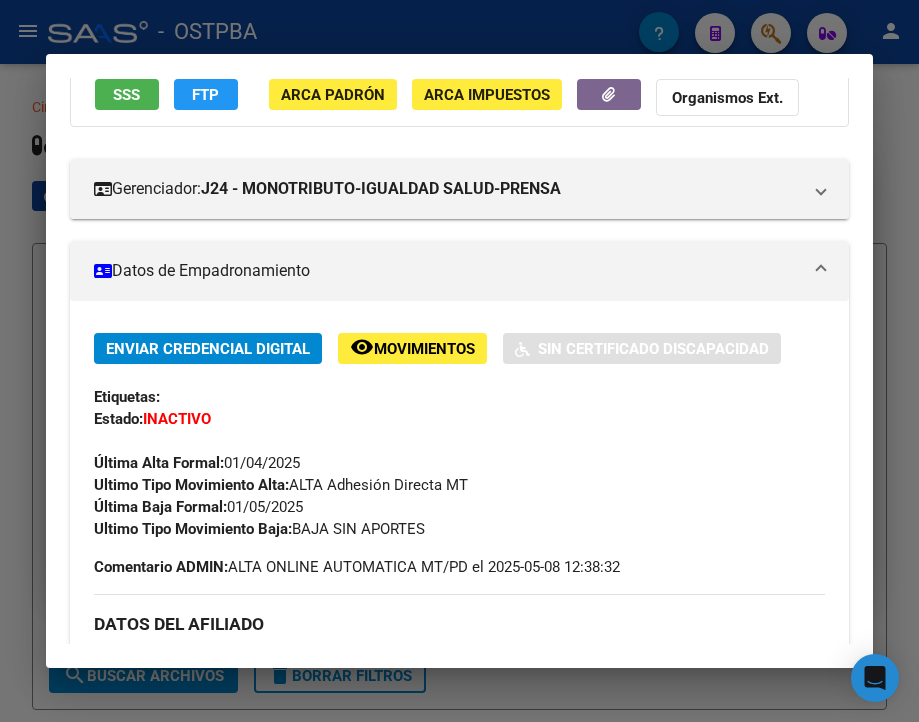 scroll, scrollTop: 200, scrollLeft: 0, axis: vertical 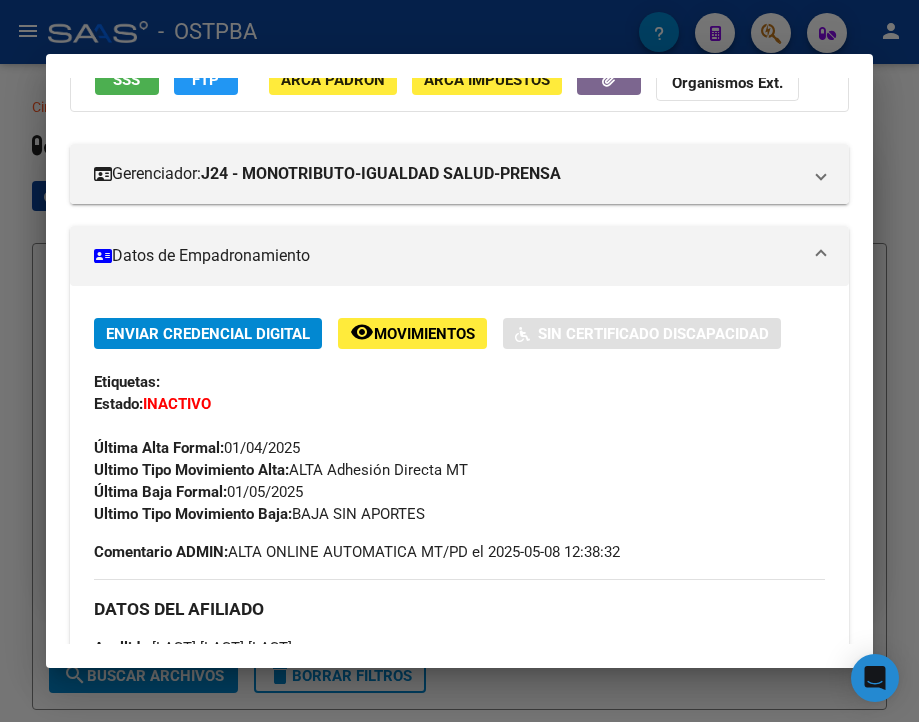 click at bounding box center [459, 361] 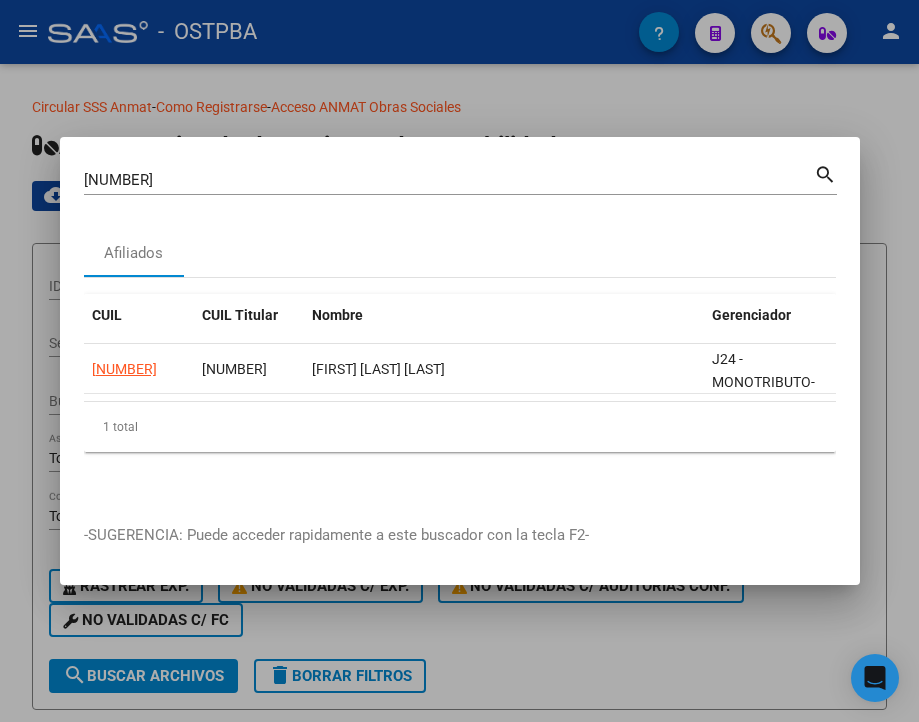 click on "[NUMBER]" at bounding box center (449, 180) 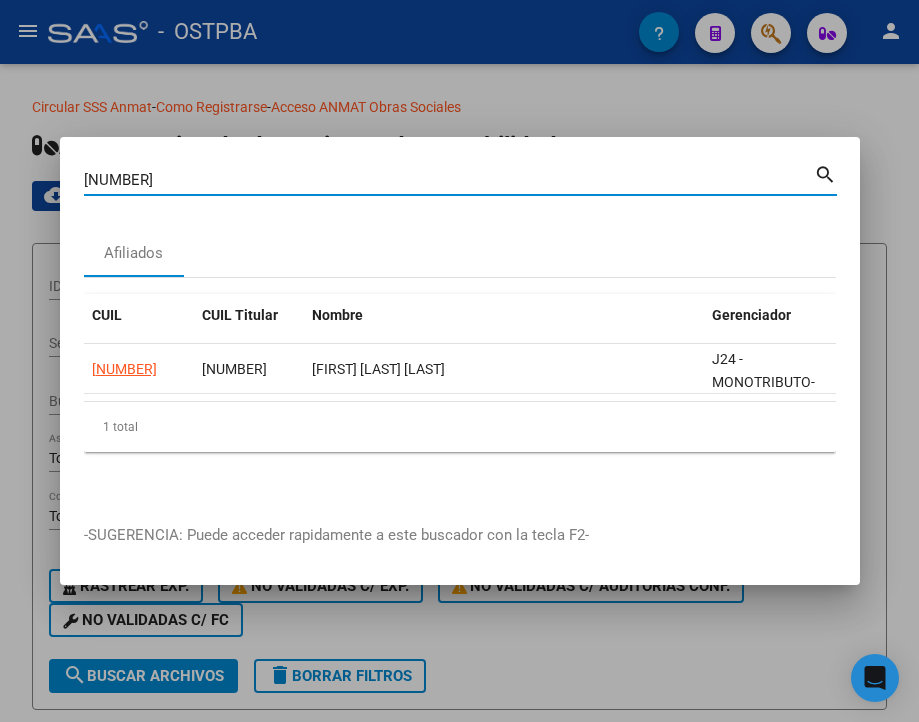 click on "[NUMBER]" at bounding box center [449, 180] 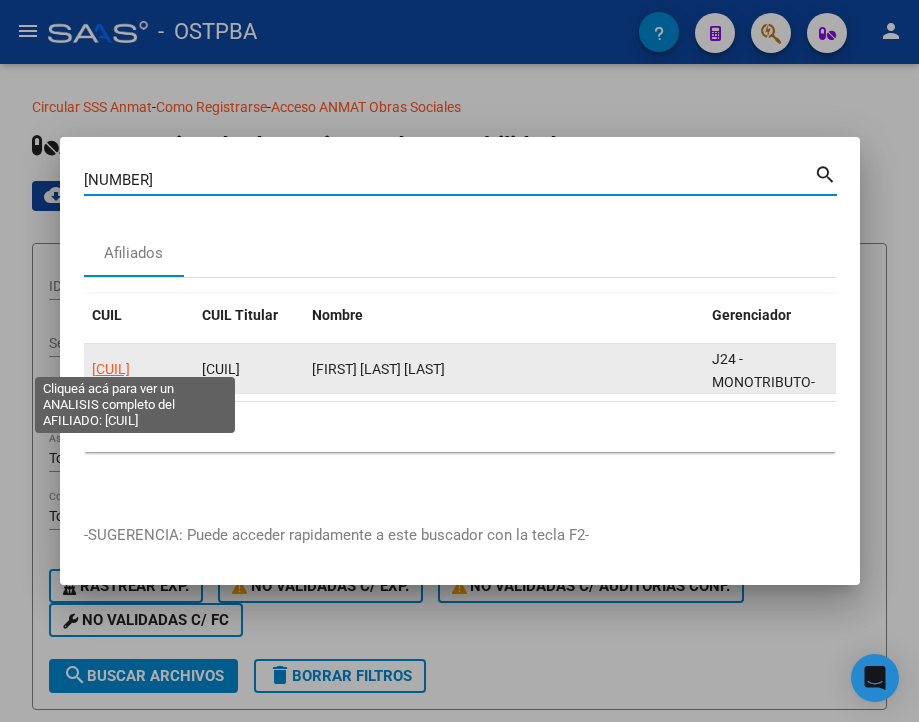 click on "[CUIL]" 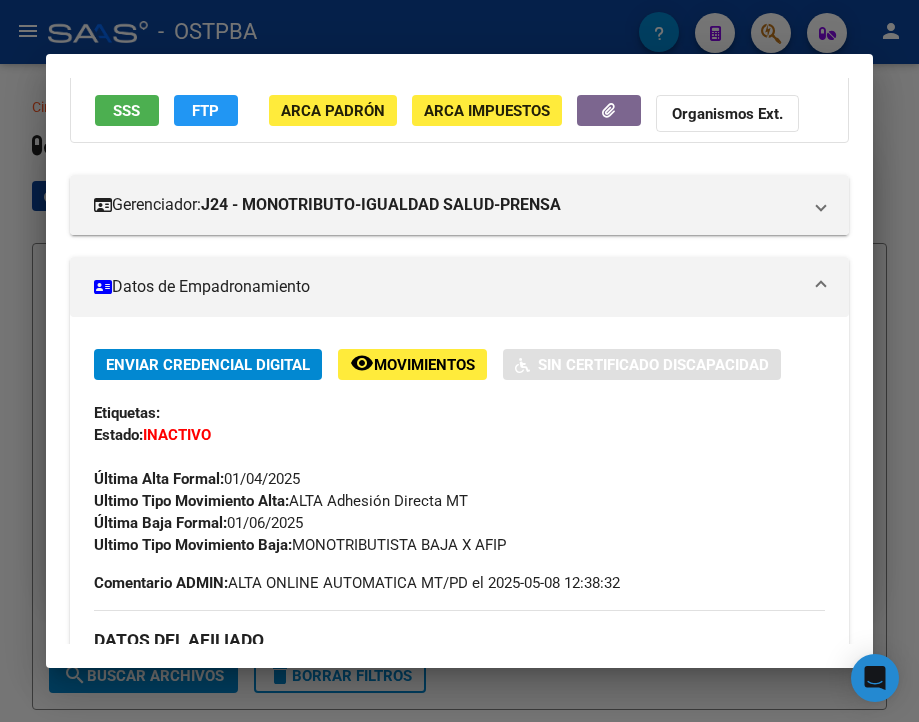 scroll, scrollTop: 300, scrollLeft: 0, axis: vertical 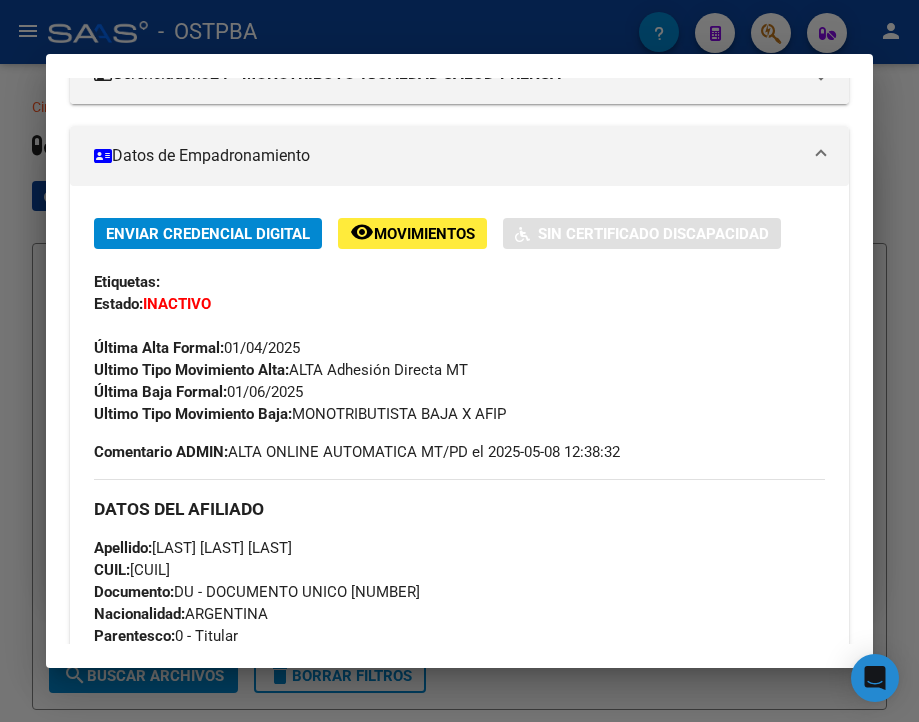 drag, startPoint x: 230, startPoint y: 405, endPoint x: 307, endPoint y: 416, distance: 77.781746 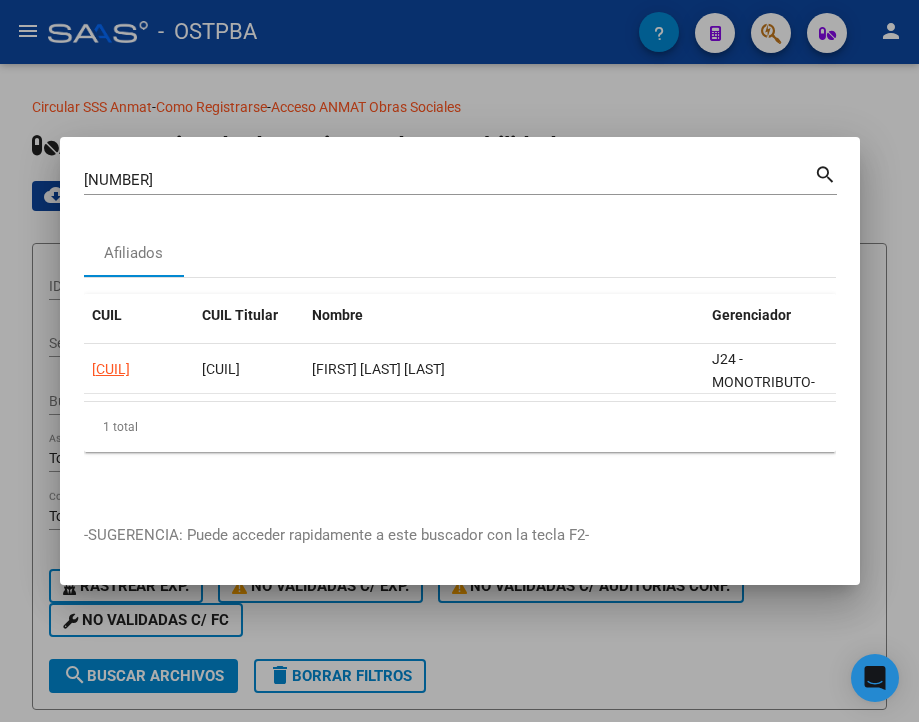 click on "[NUMBER]" at bounding box center (449, 180) 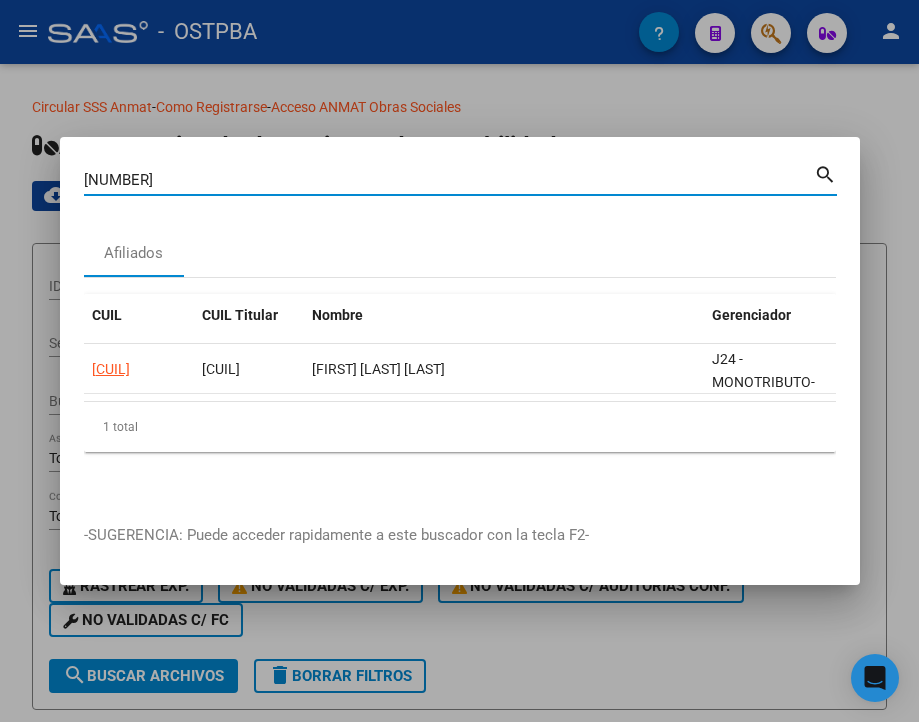 click on "[NUMBER]" at bounding box center (449, 180) 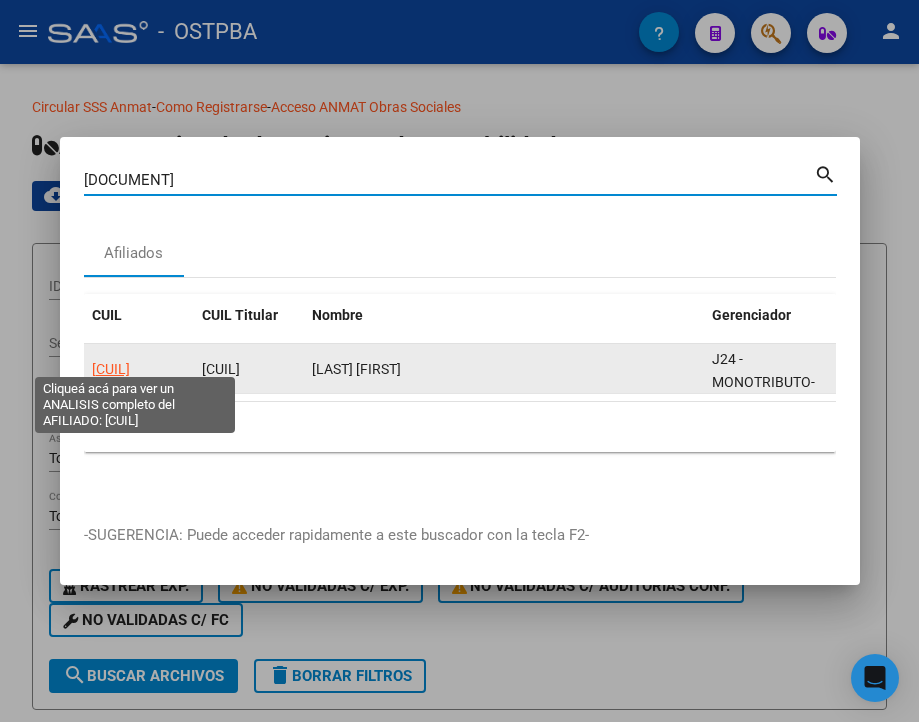 click on "[CUIL]" 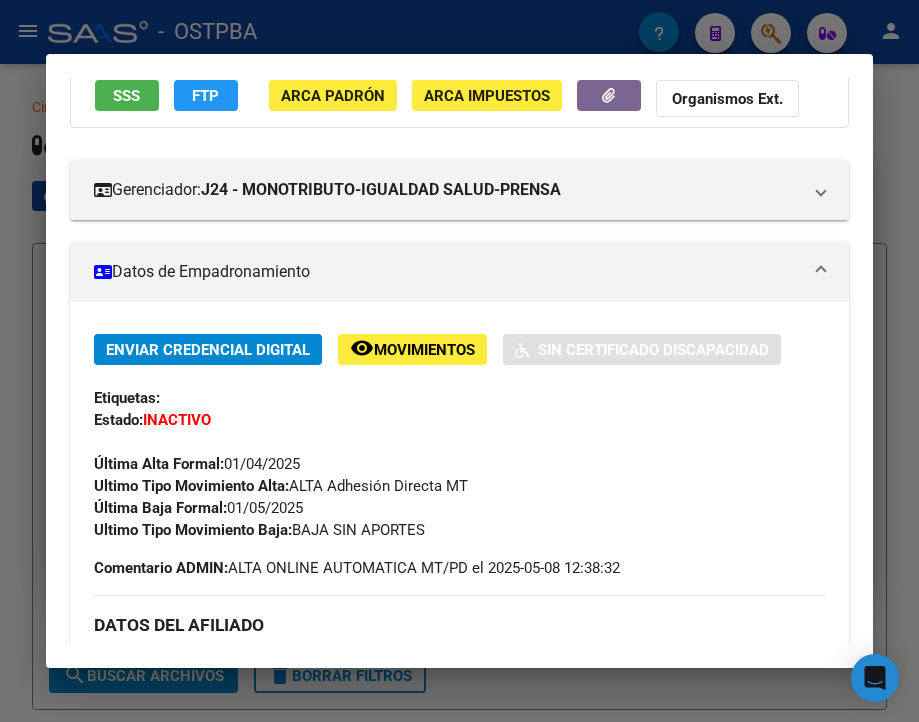 scroll, scrollTop: 200, scrollLeft: 0, axis: vertical 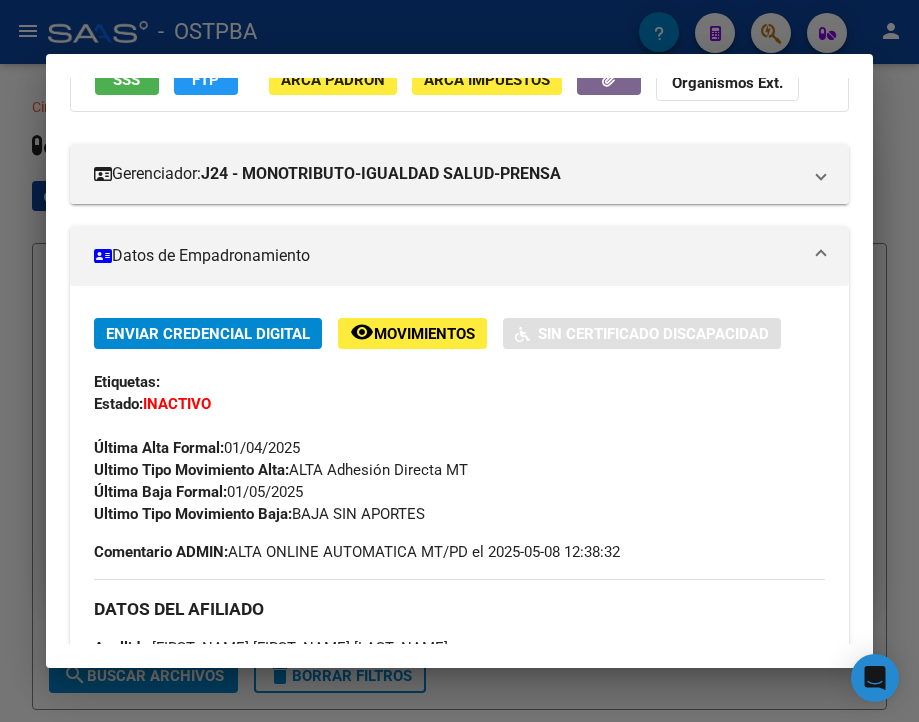 click at bounding box center [459, 361] 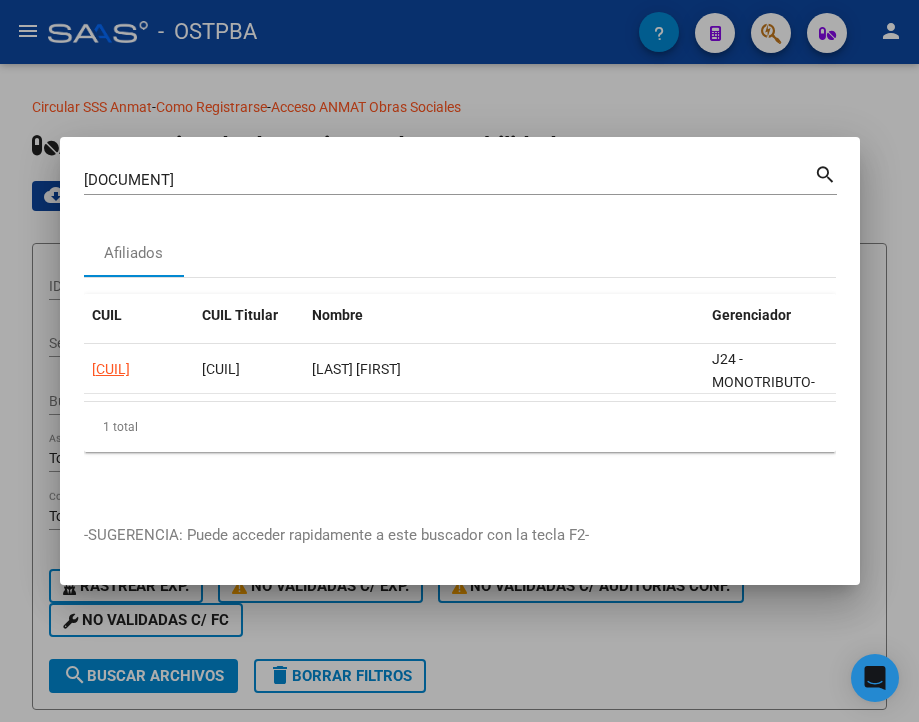 click on "[DOCUMENT]" at bounding box center (449, 180) 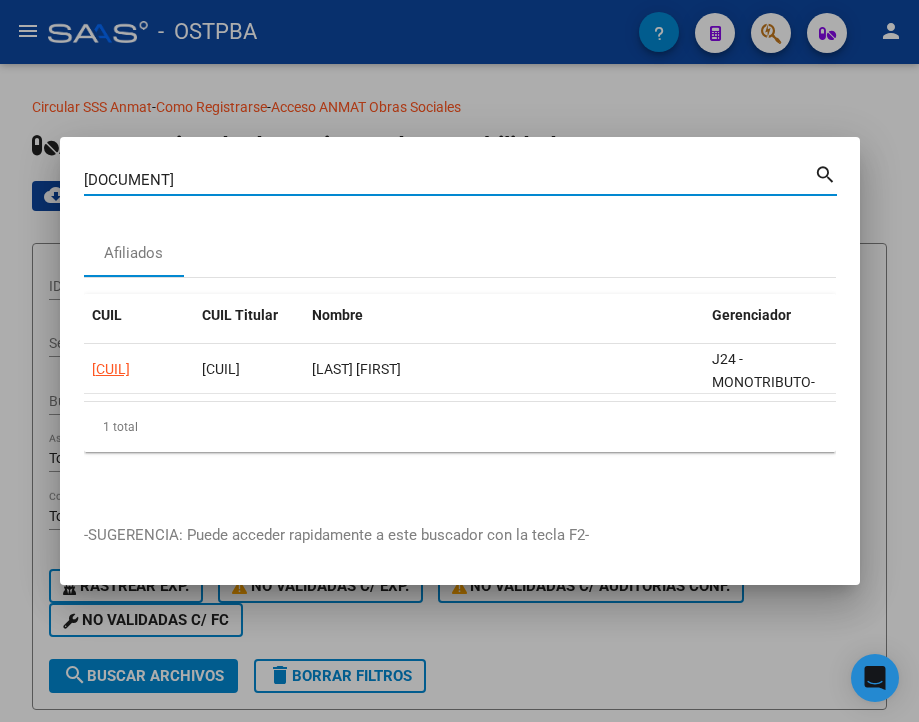 click on "[DOCUMENT]" at bounding box center [449, 180] 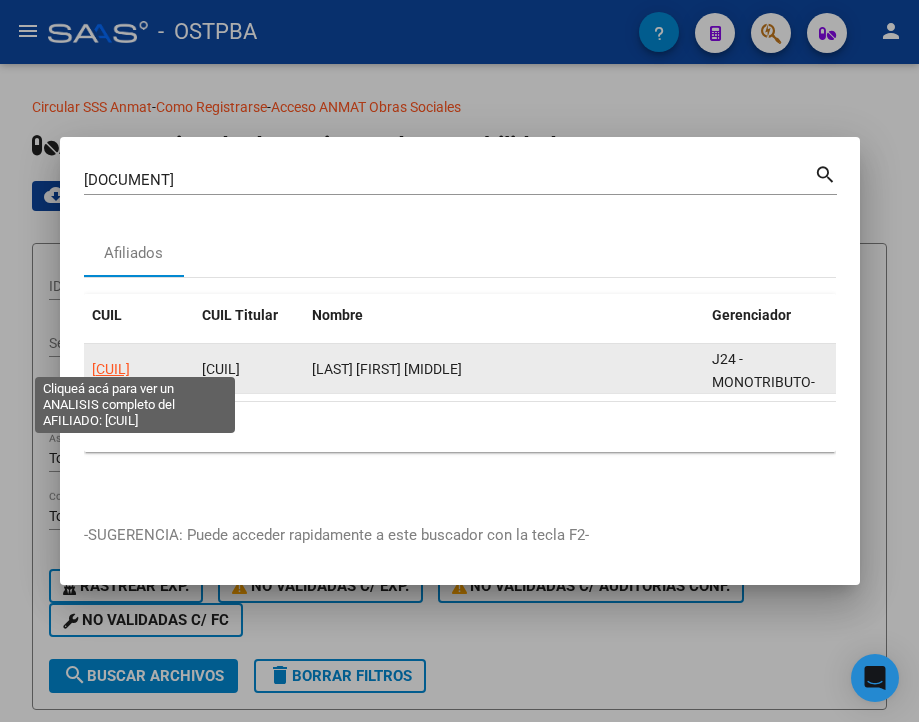 click on "[CUIL]" 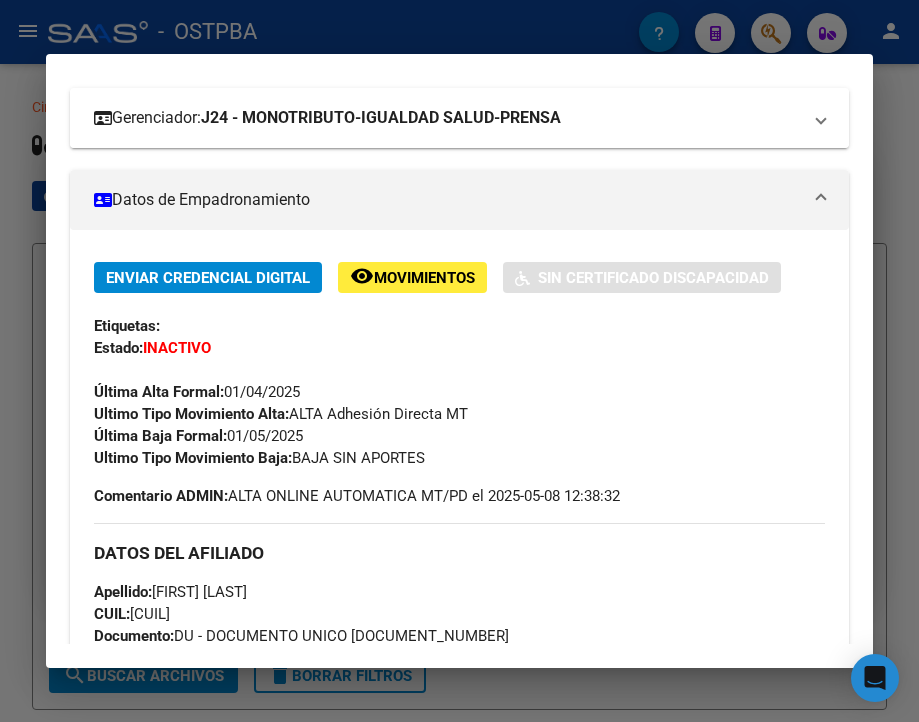 scroll, scrollTop: 300, scrollLeft: 0, axis: vertical 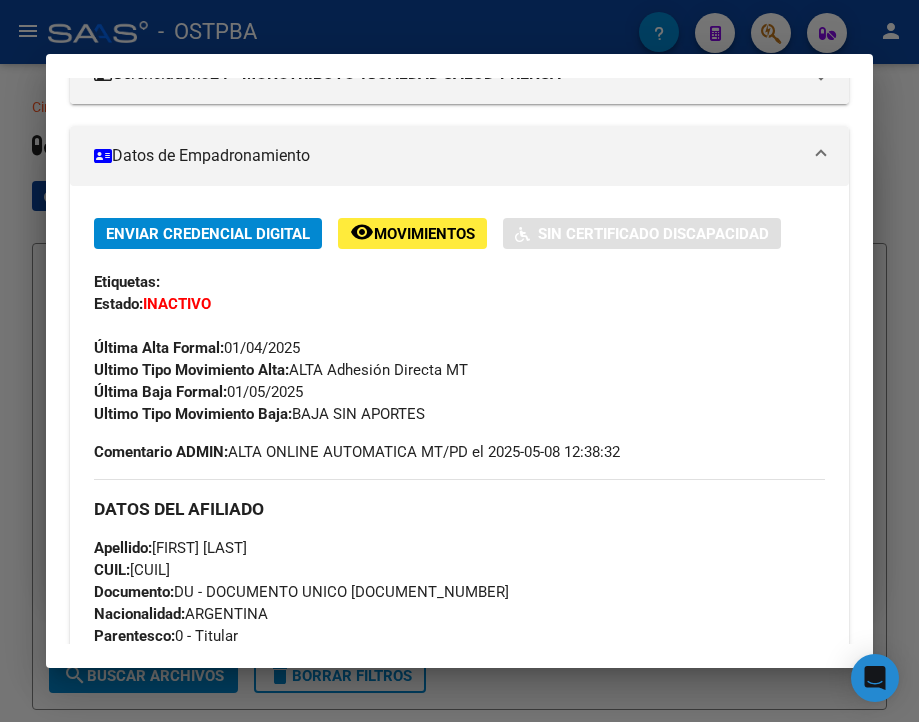 click at bounding box center [459, 361] 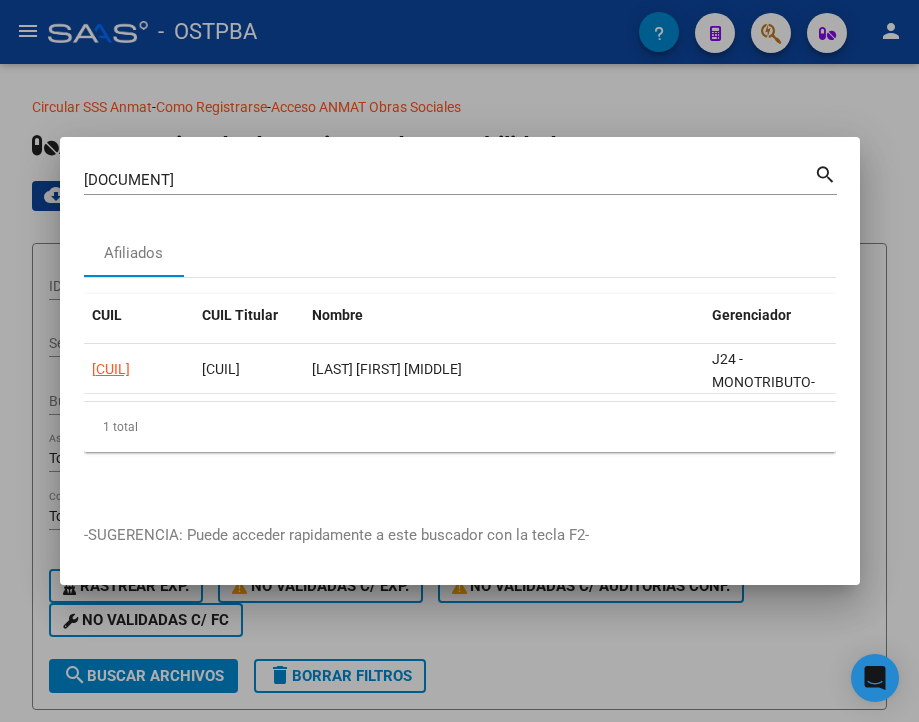 click on "[DOCUMENT]" at bounding box center [449, 180] 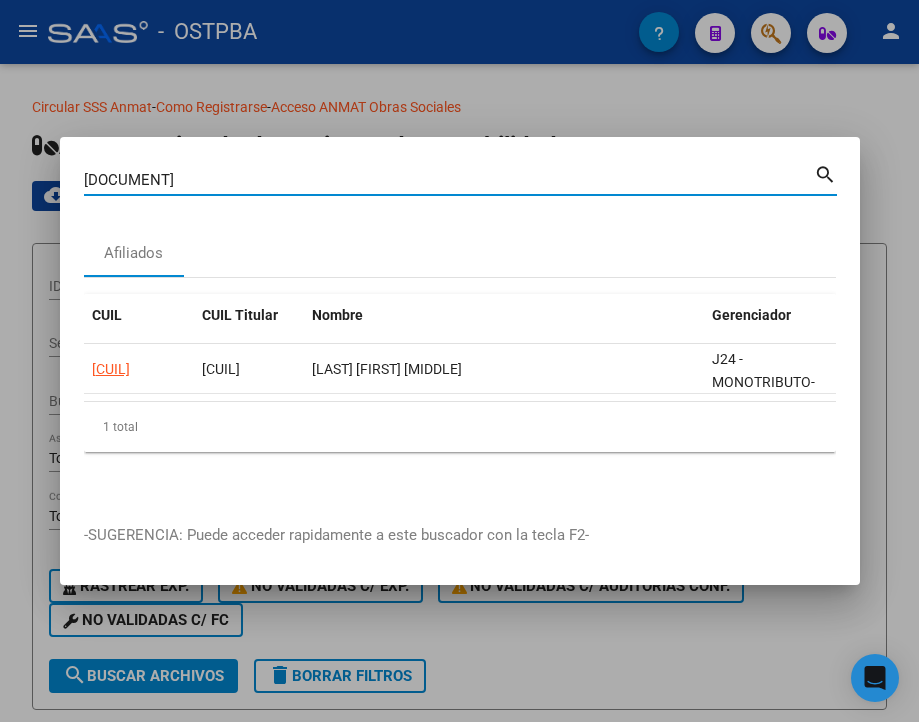 click on "[DOCUMENT]" at bounding box center [449, 180] 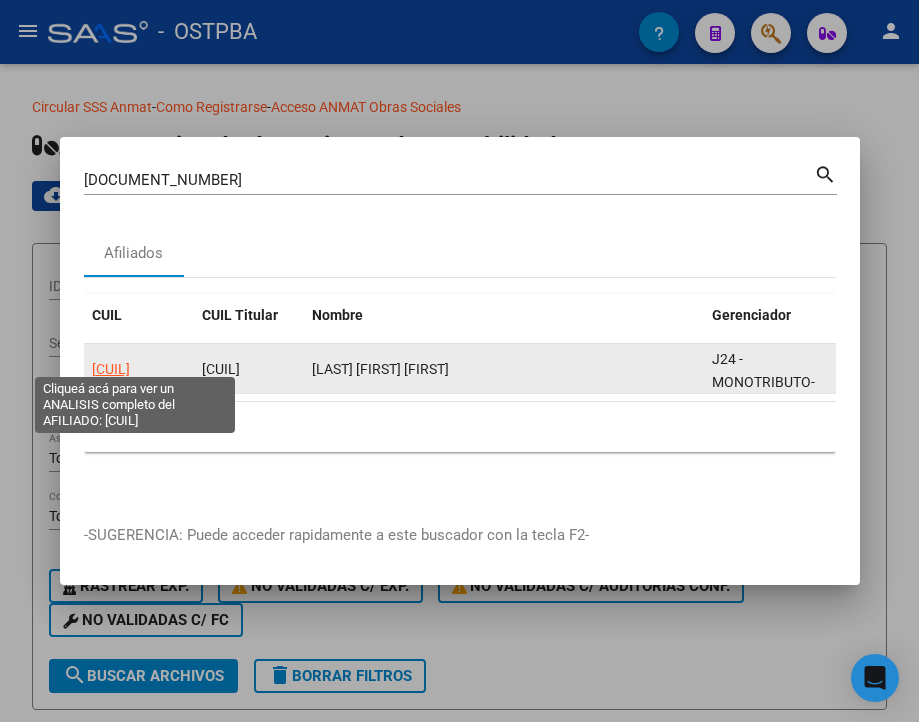 click on "[CUIL]" 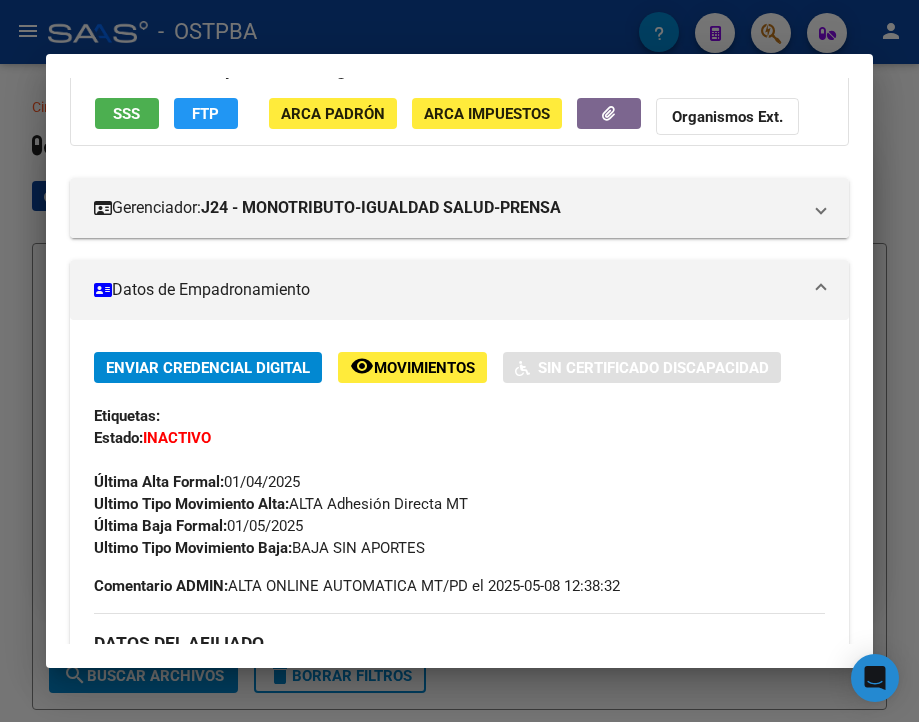 scroll, scrollTop: 200, scrollLeft: 0, axis: vertical 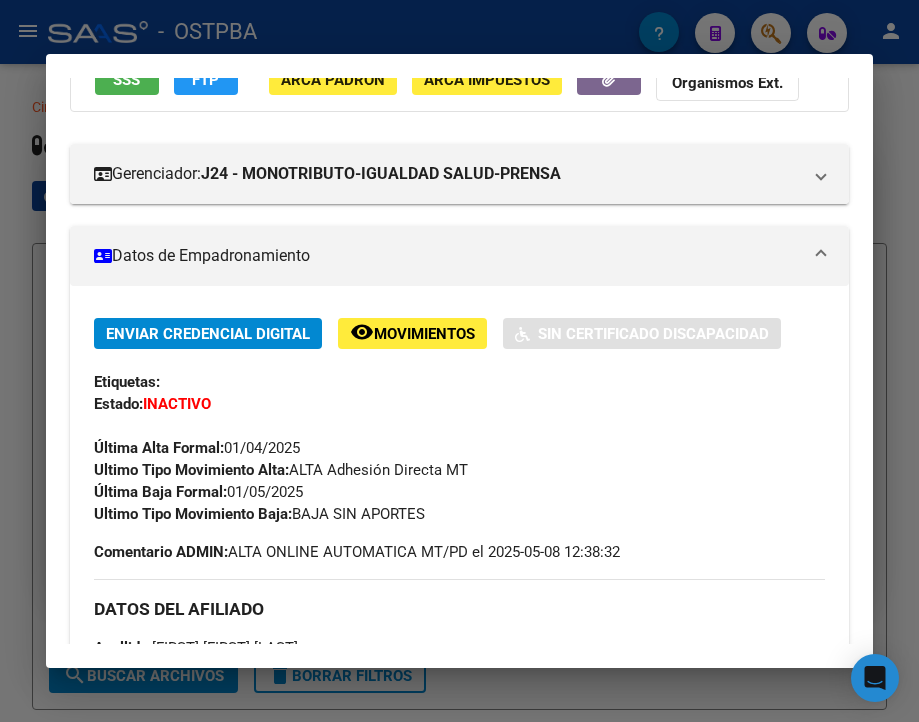 click at bounding box center [459, 361] 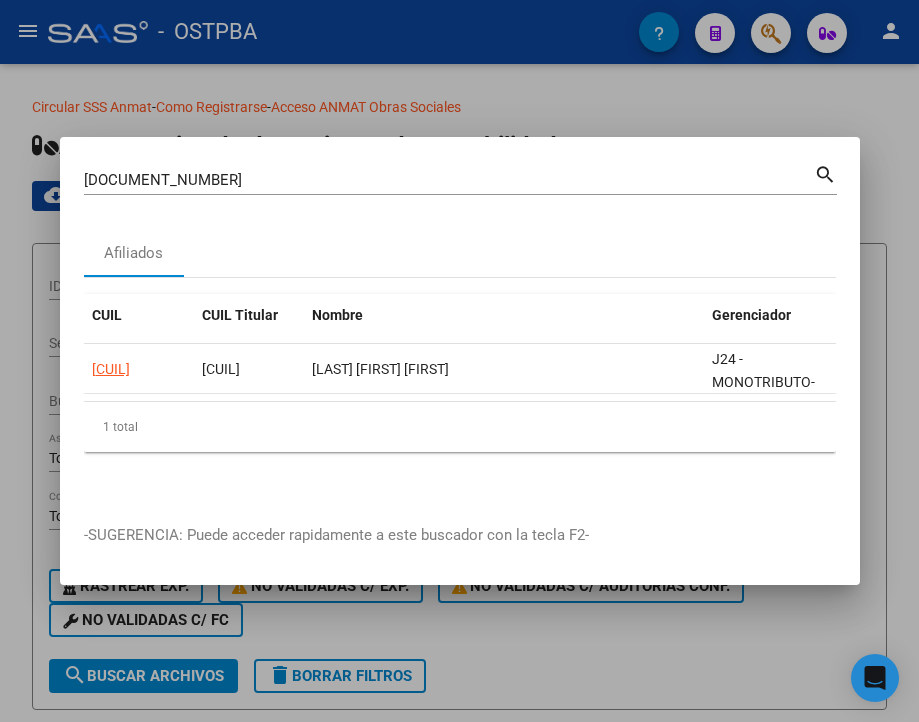 click on "[DOCUMENT_NUMBER]" at bounding box center [449, 180] 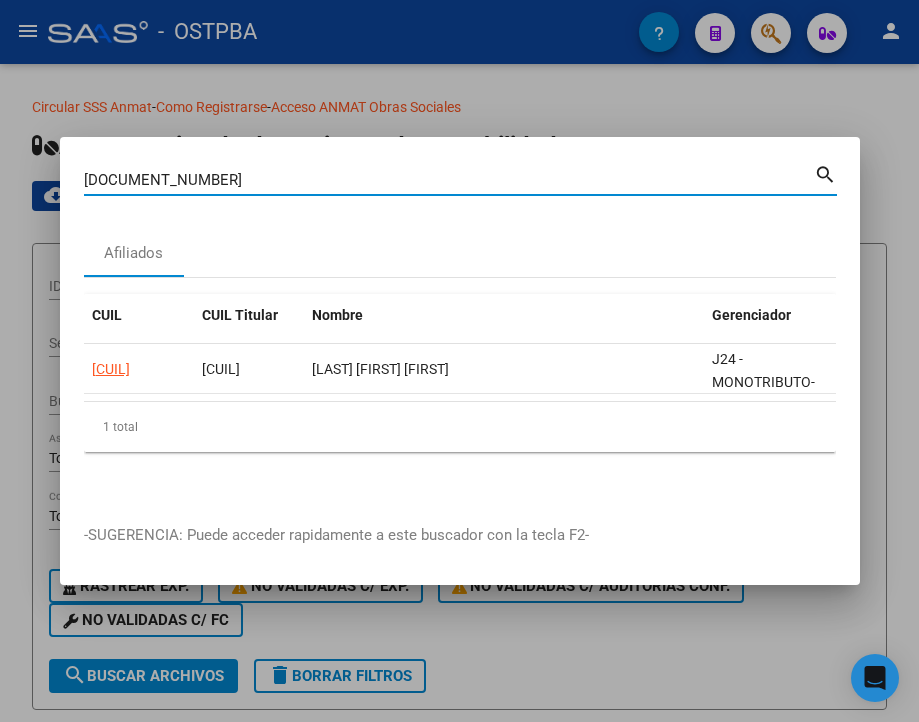 click on "[DOCUMENT_NUMBER]" at bounding box center (449, 180) 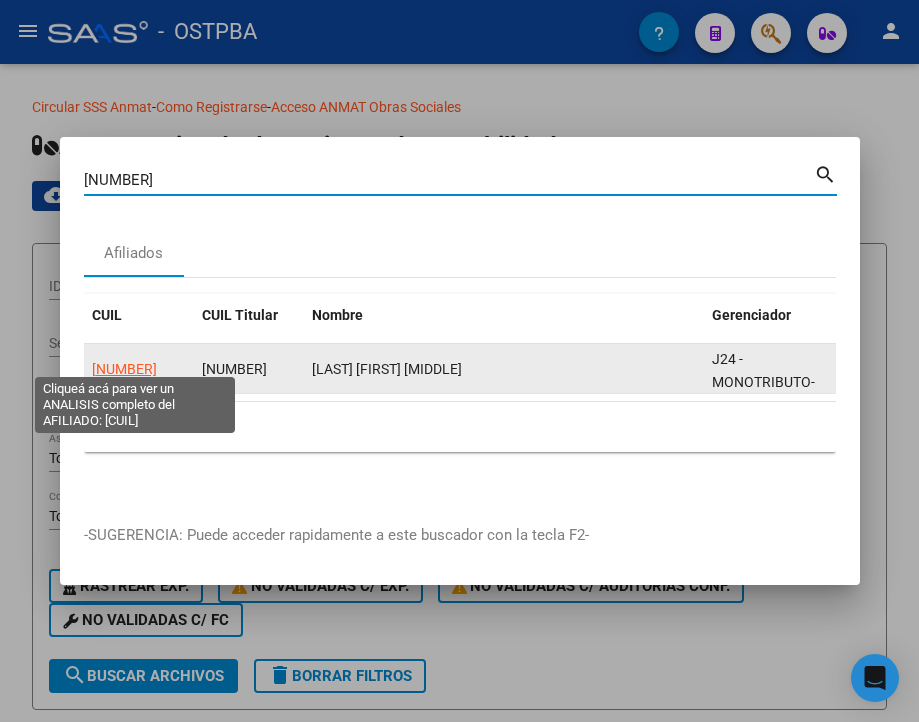 click on "[NUMBER]" 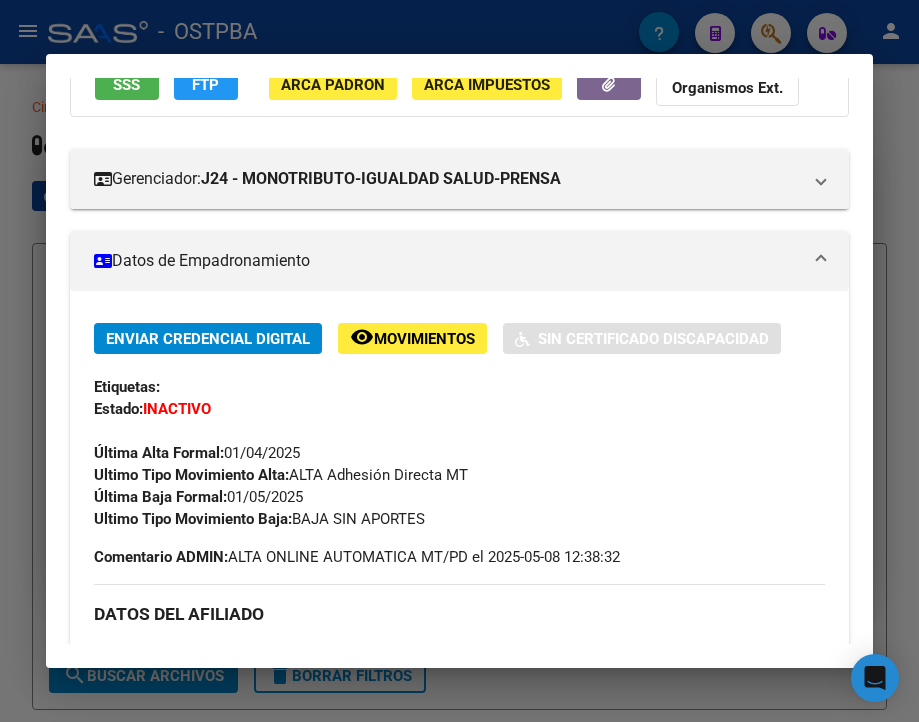 scroll, scrollTop: 200, scrollLeft: 0, axis: vertical 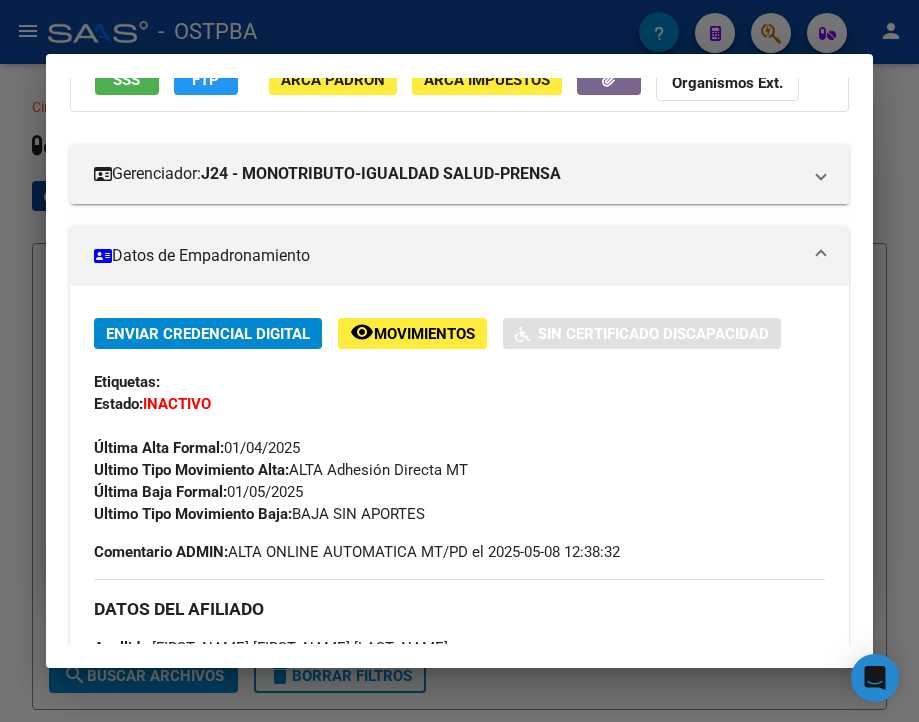click at bounding box center [459, 361] 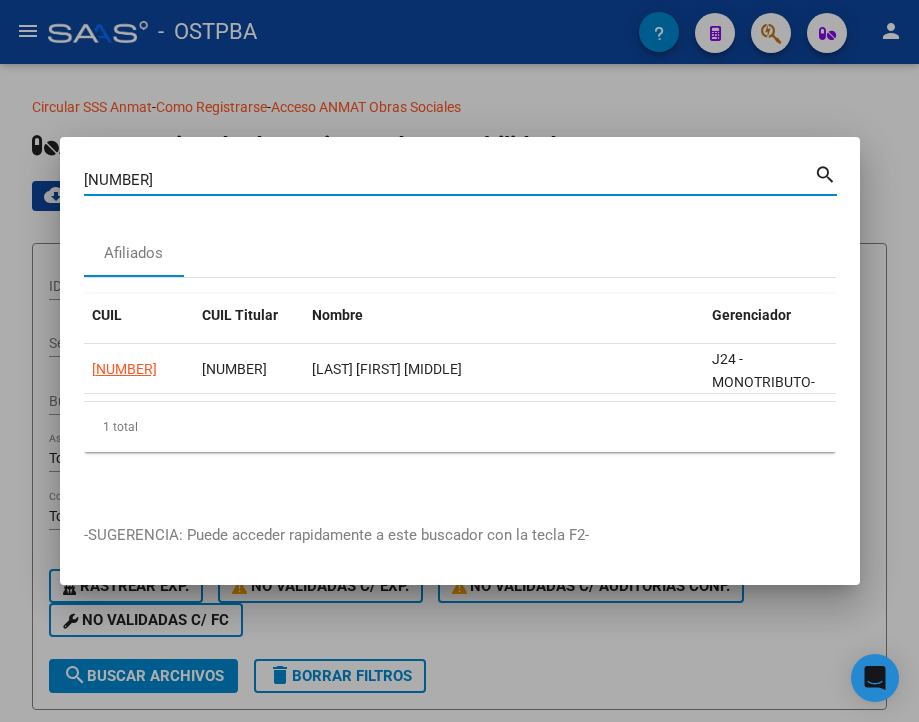 click on "[NUMBER]" at bounding box center [449, 180] 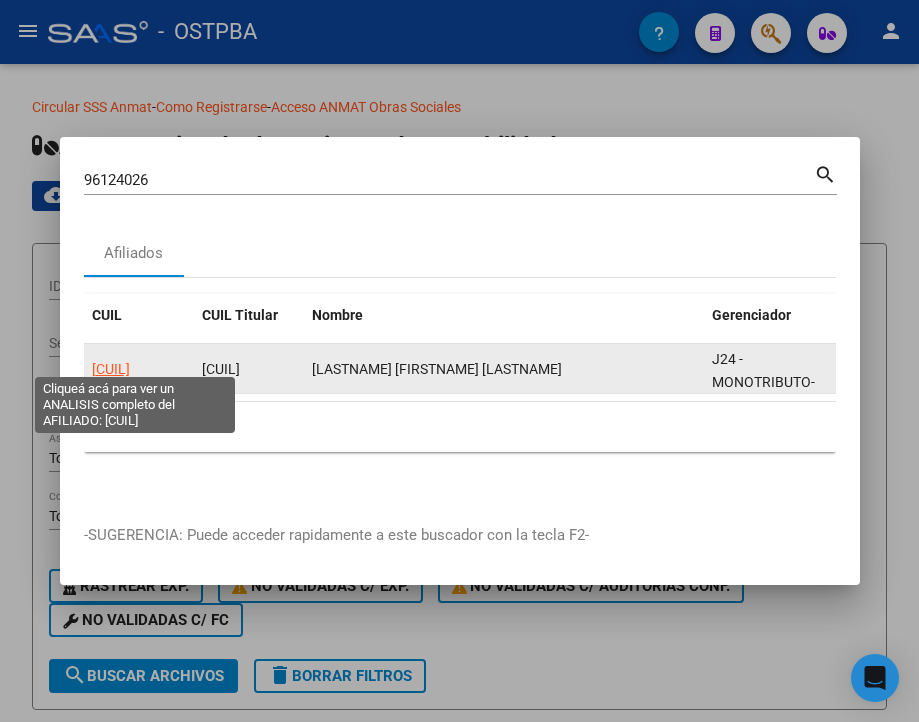 click on "[CUIL]" 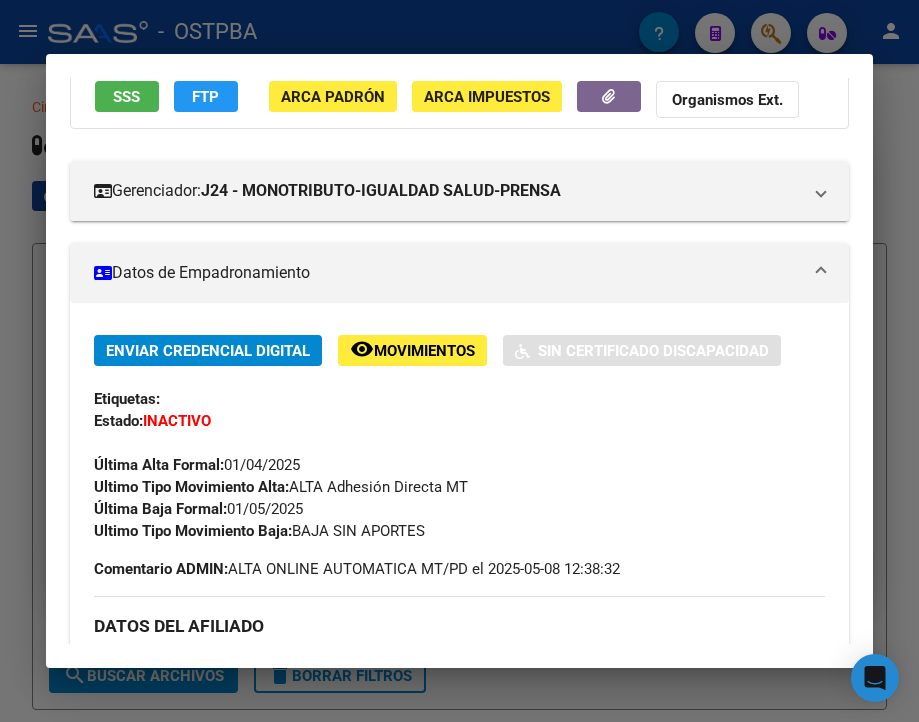 scroll, scrollTop: 200, scrollLeft: 0, axis: vertical 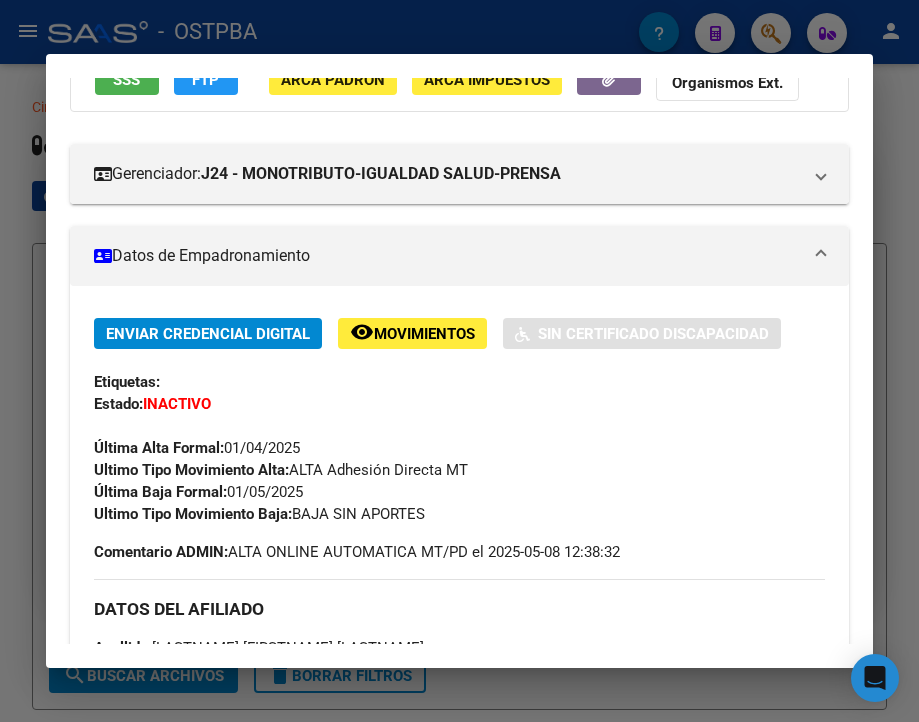 click at bounding box center [459, 361] 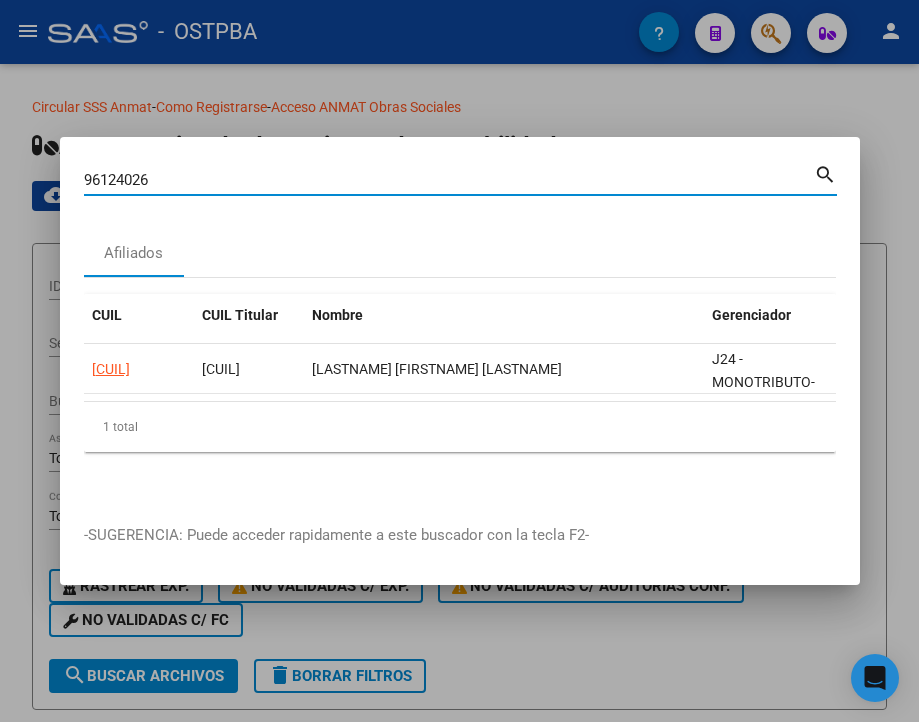 click on "96124026" at bounding box center [449, 180] 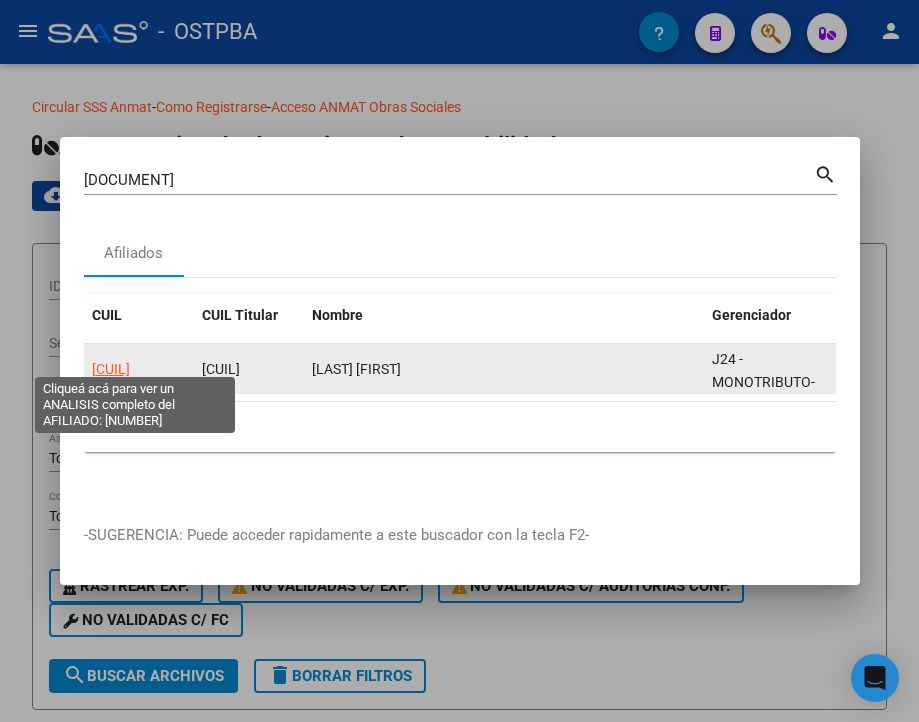 click on "[CUIL]" 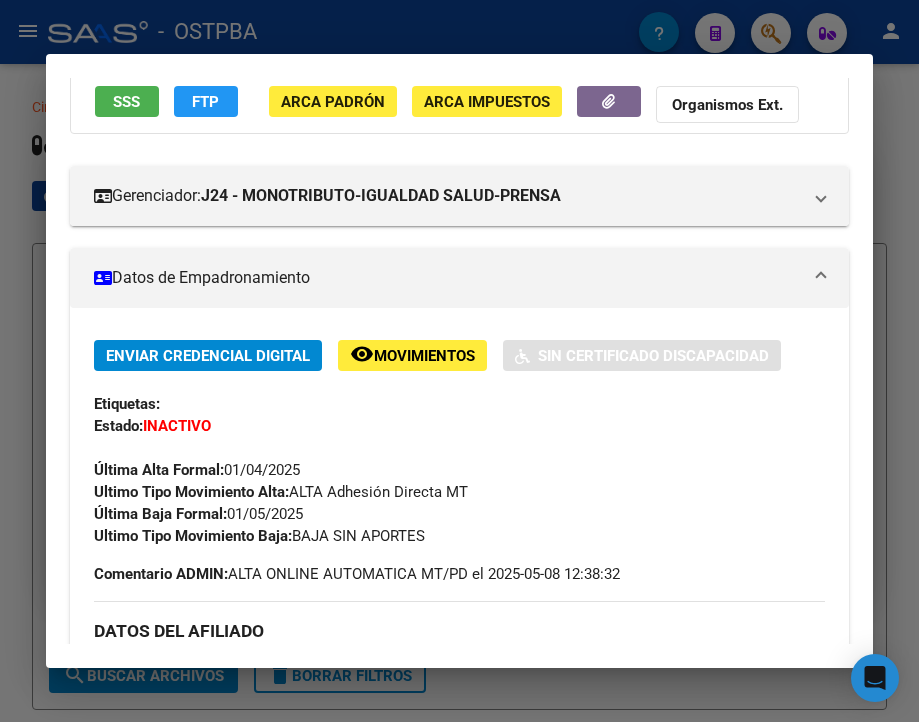 scroll, scrollTop: 200, scrollLeft: 0, axis: vertical 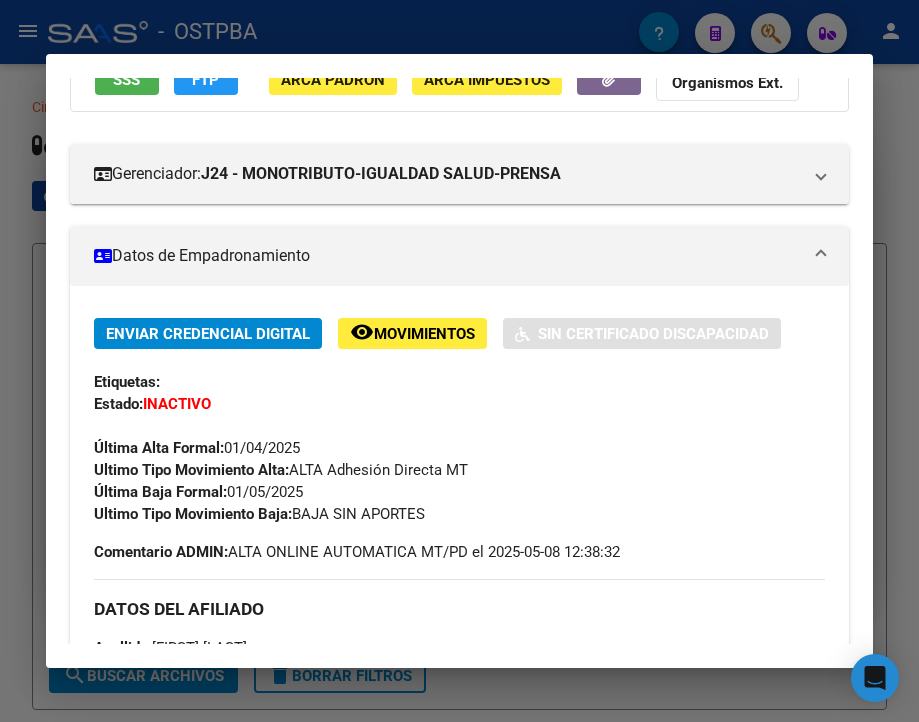 click at bounding box center [459, 361] 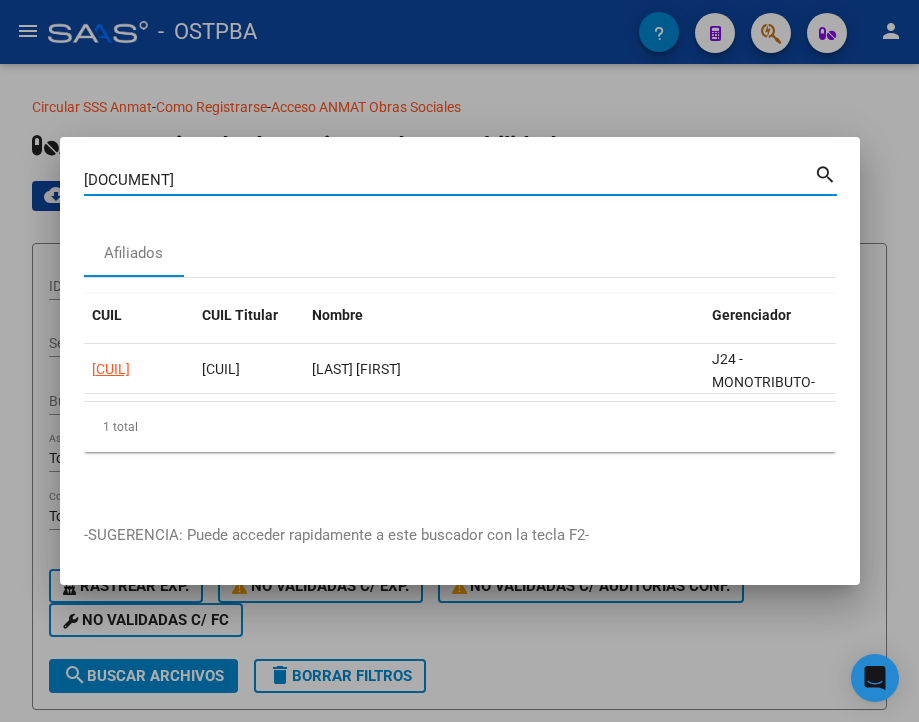click on "[DOCUMENT]" at bounding box center [449, 180] 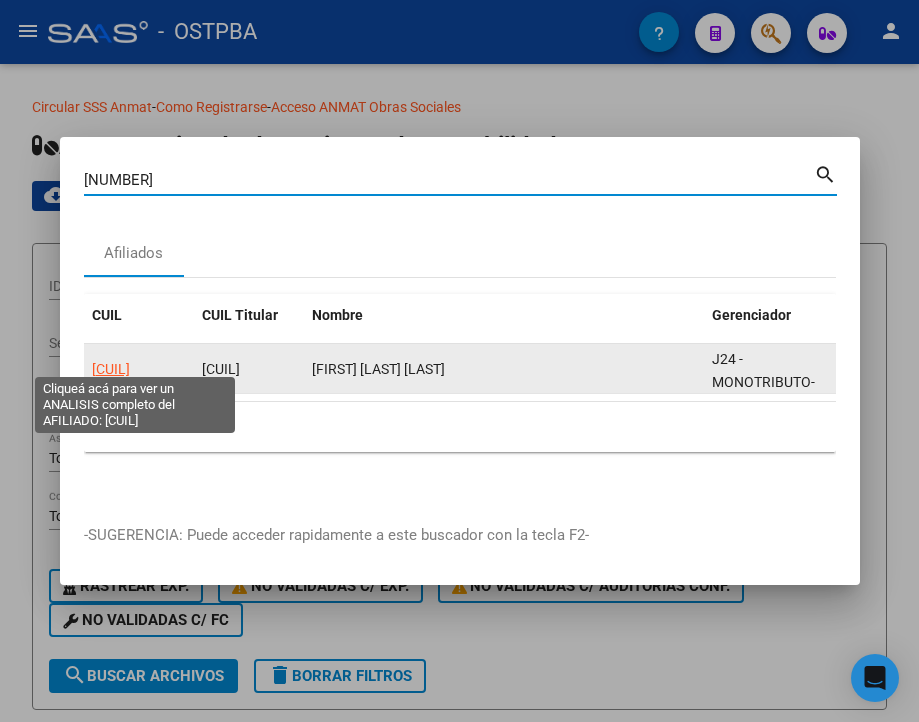 click on "[CUIL]" 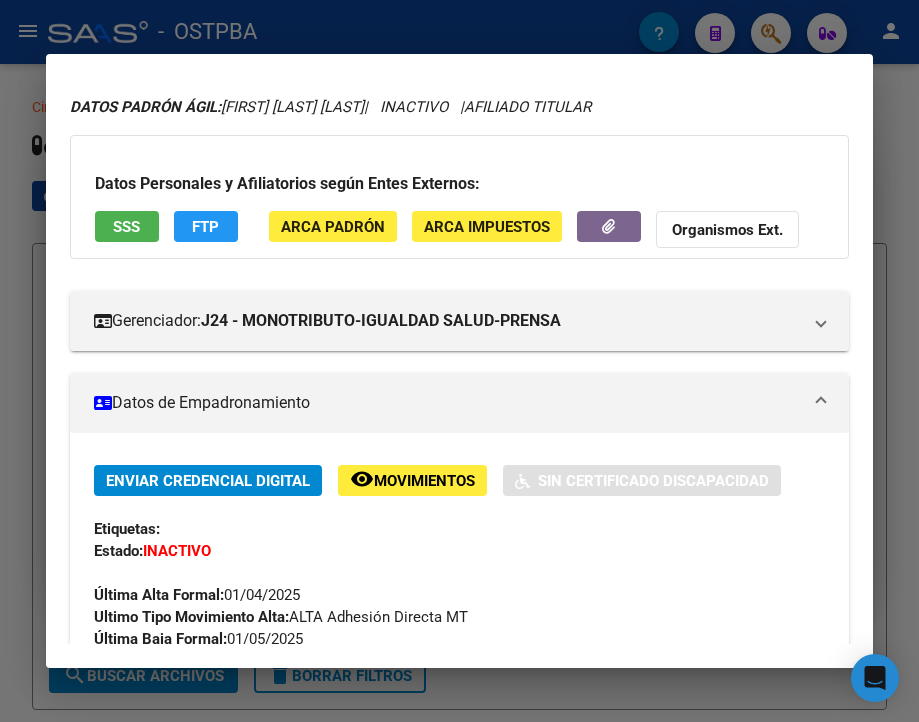 scroll, scrollTop: 100, scrollLeft: 0, axis: vertical 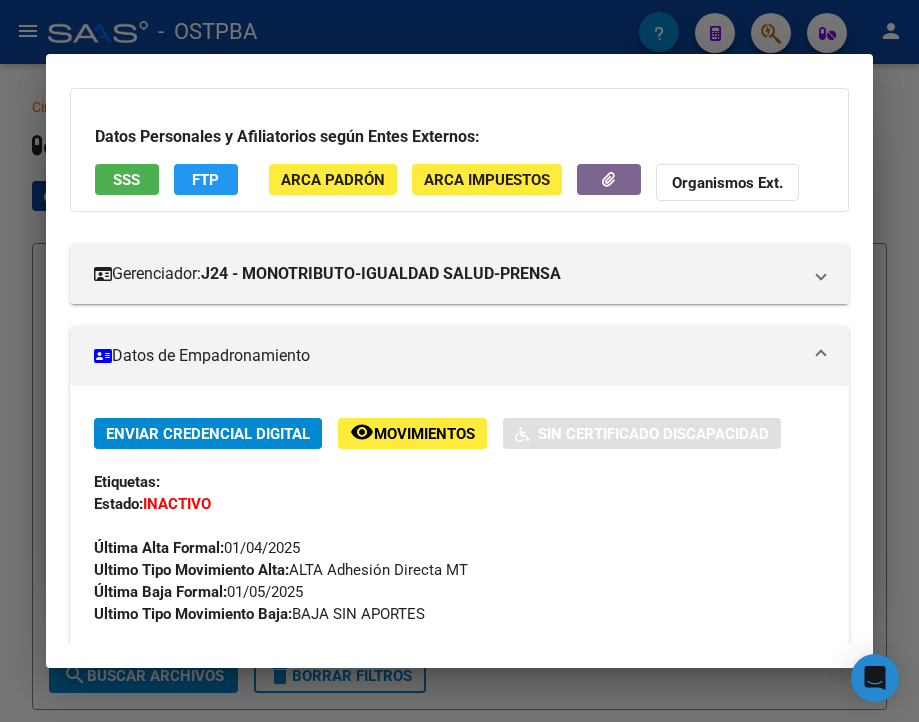 click at bounding box center [459, 361] 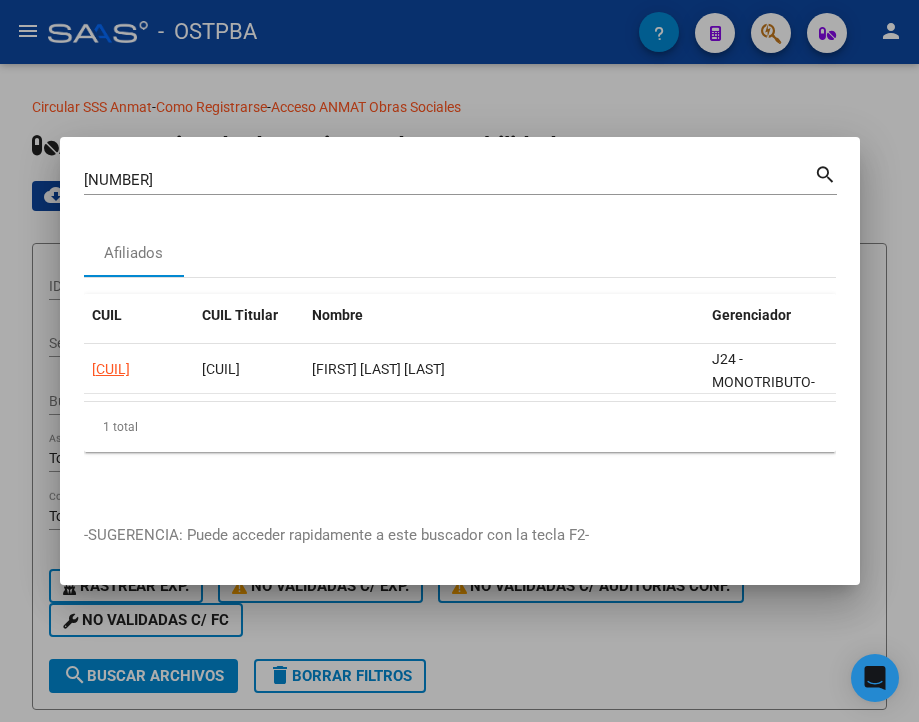 click on "[NUMBER] Buscar (apellido, dni, cuil, nro traspaso, cuit, obra social)" at bounding box center (449, 180) 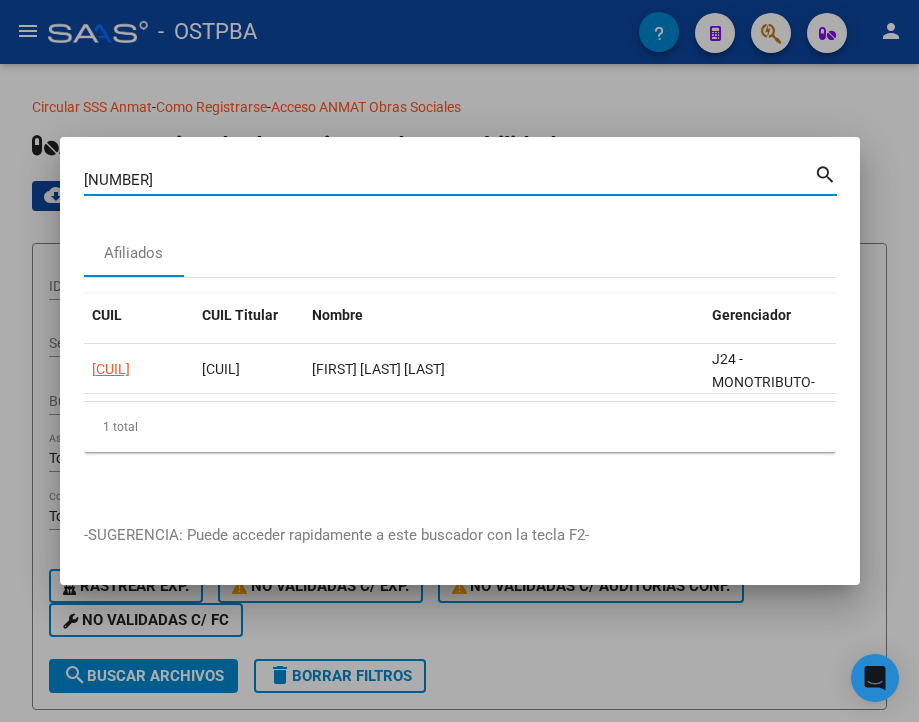 click on "[NUMBER]" at bounding box center [449, 180] 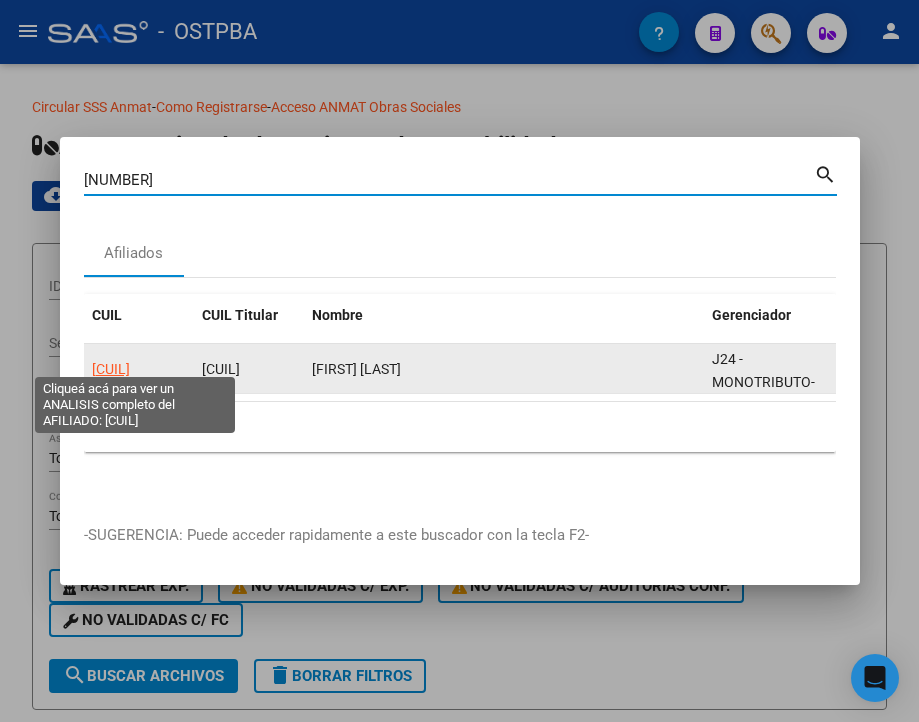 click on "[CUIL]" 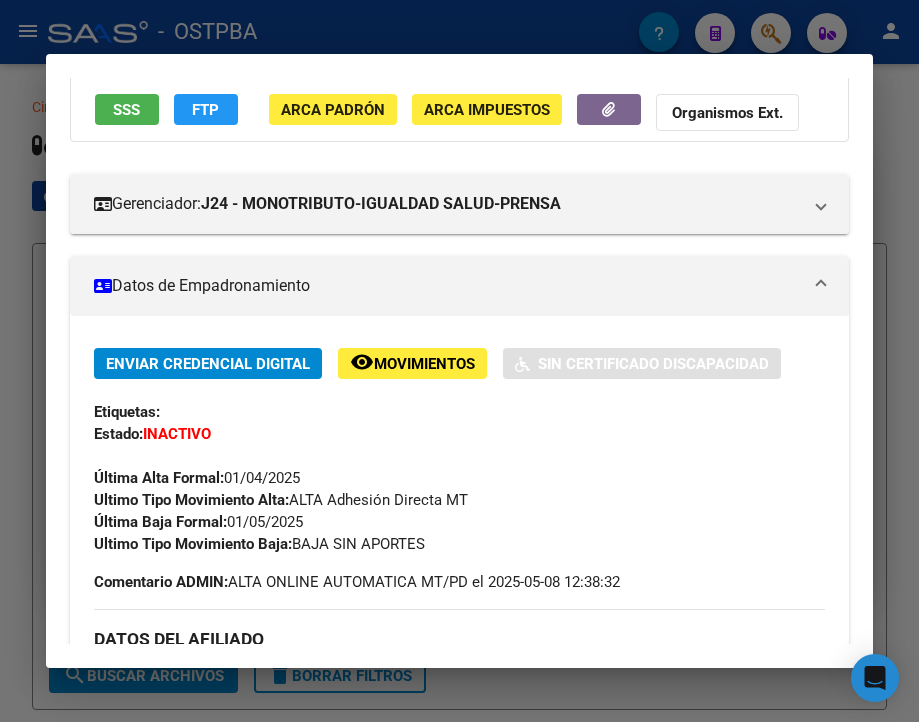 scroll, scrollTop: 200, scrollLeft: 0, axis: vertical 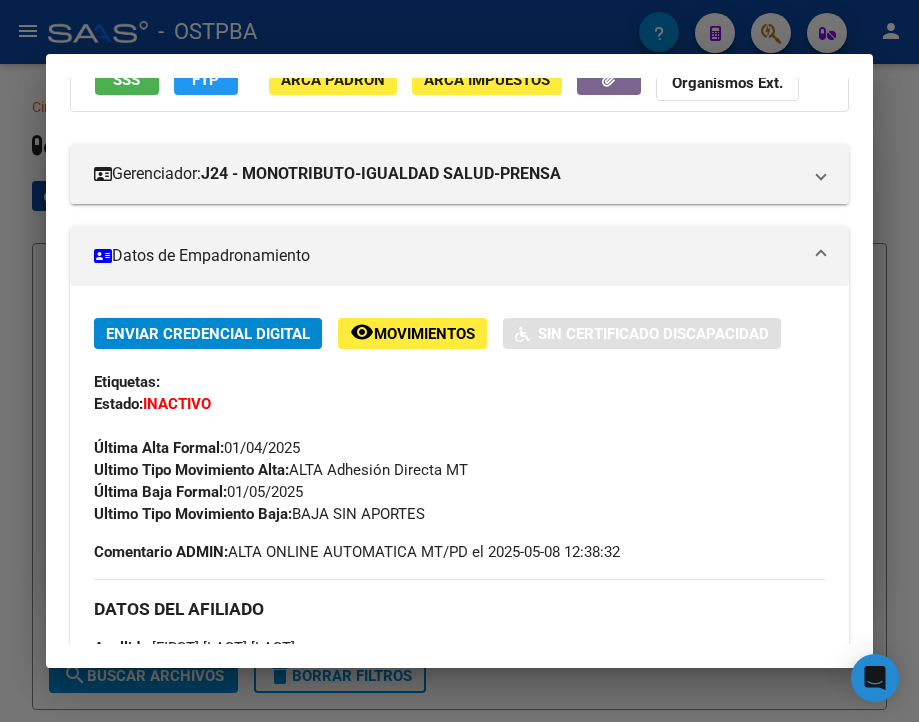 click at bounding box center [459, 361] 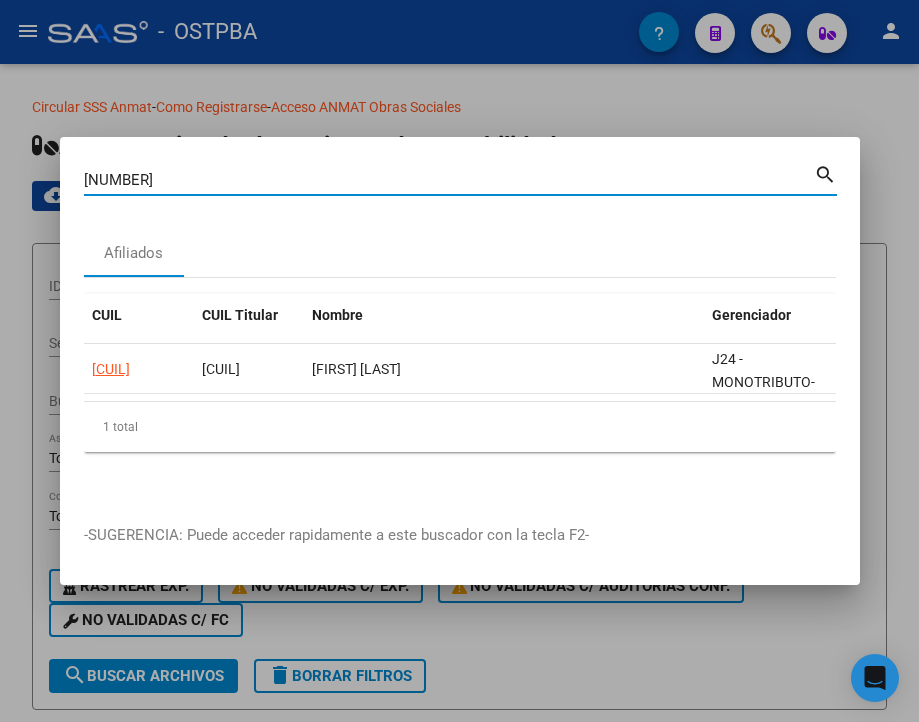click on "[NUMBER]" at bounding box center (449, 180) 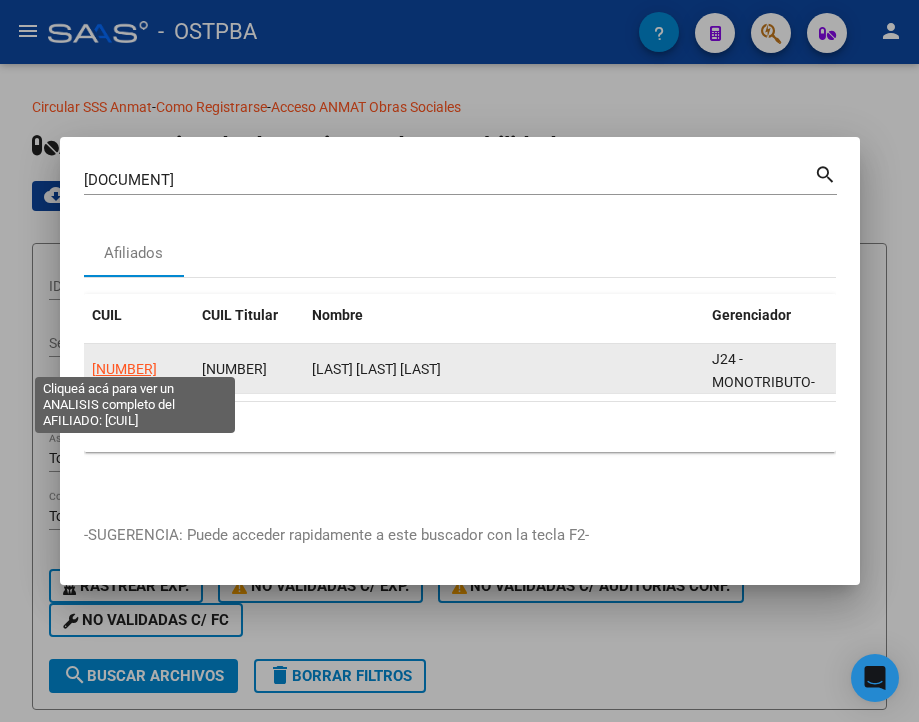 click on "[NUMBER]" 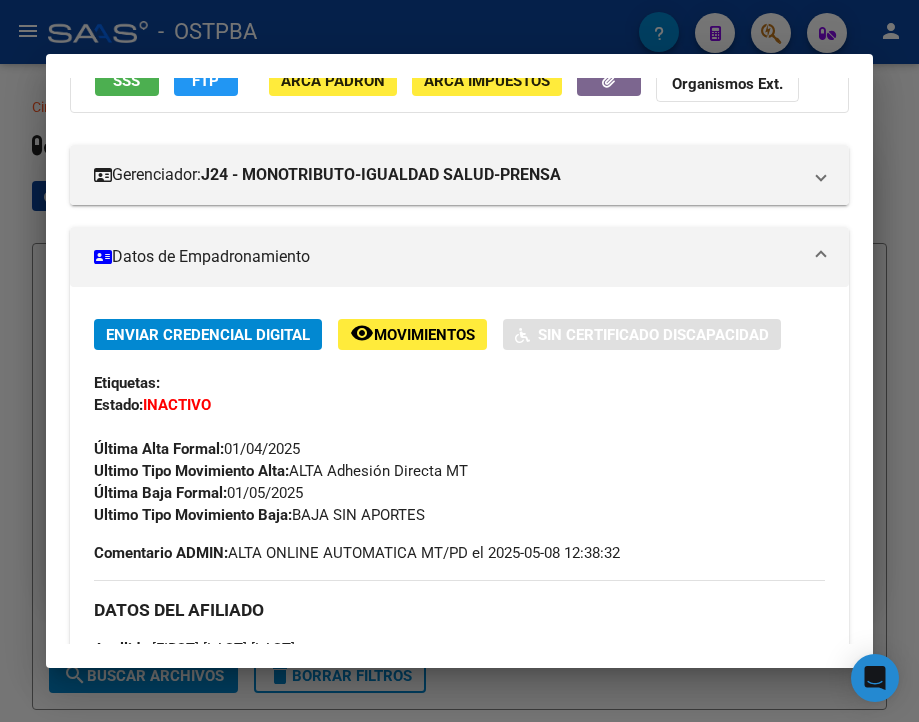 scroll, scrollTop: 200, scrollLeft: 0, axis: vertical 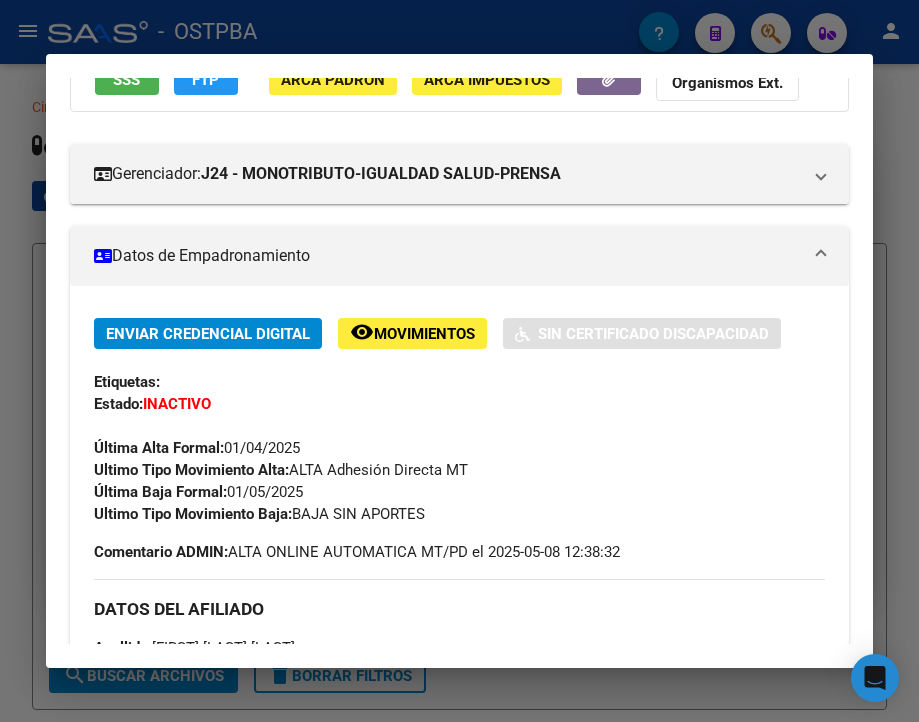 click at bounding box center (459, 361) 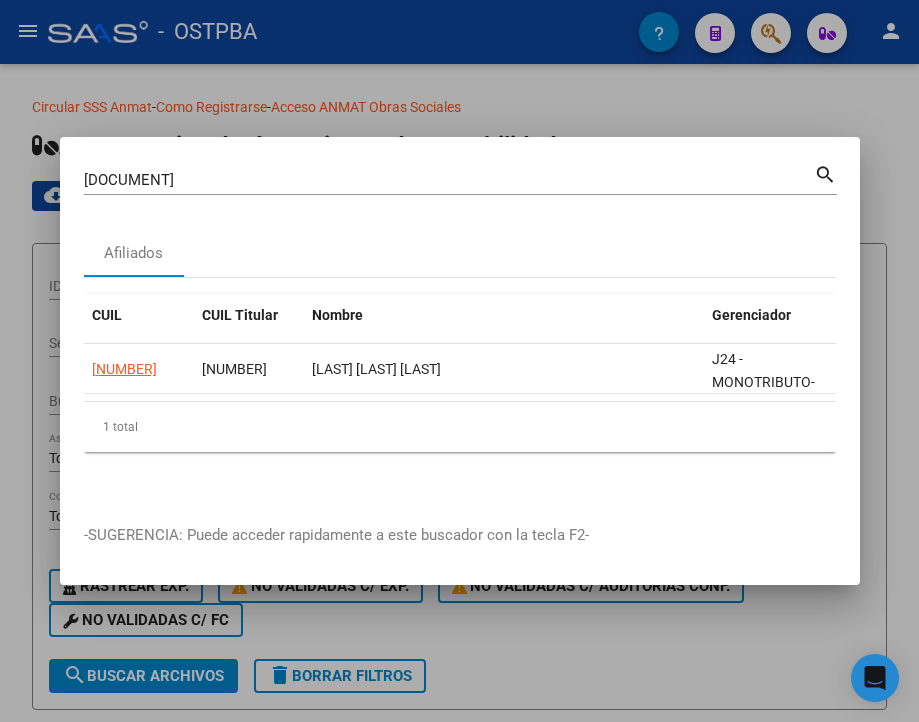 click on "[DOCUMENT]" at bounding box center [449, 180] 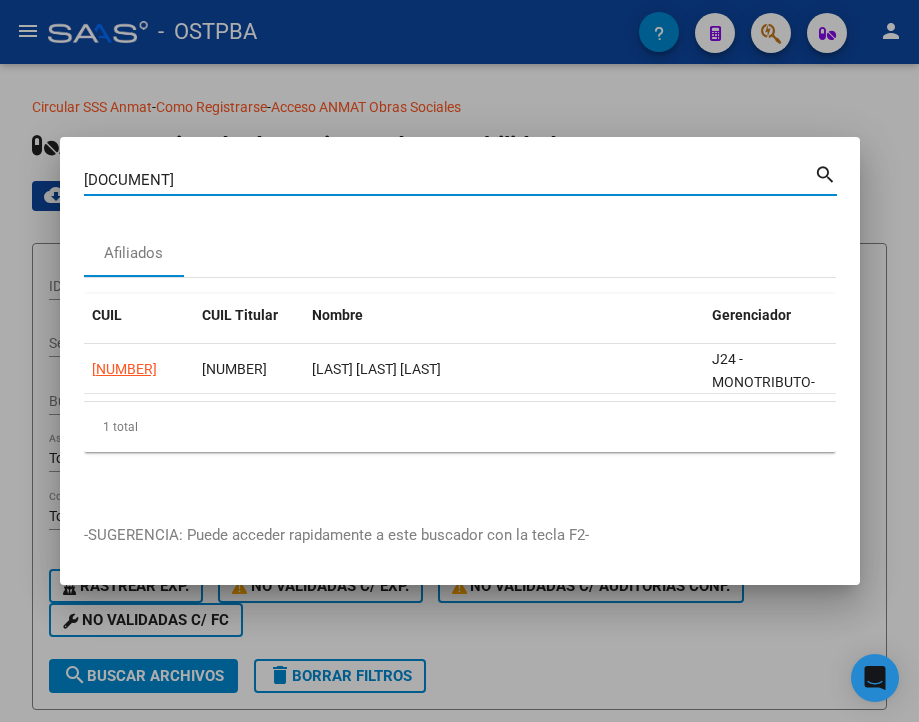 click on "[DOCUMENT]" at bounding box center [449, 180] 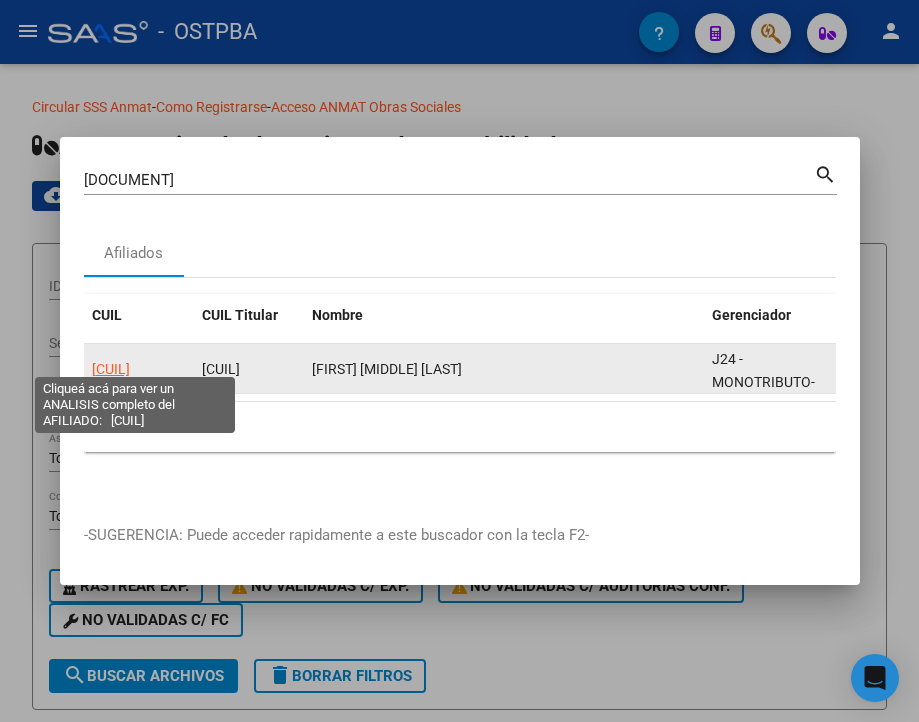 click on "[CUIL]" 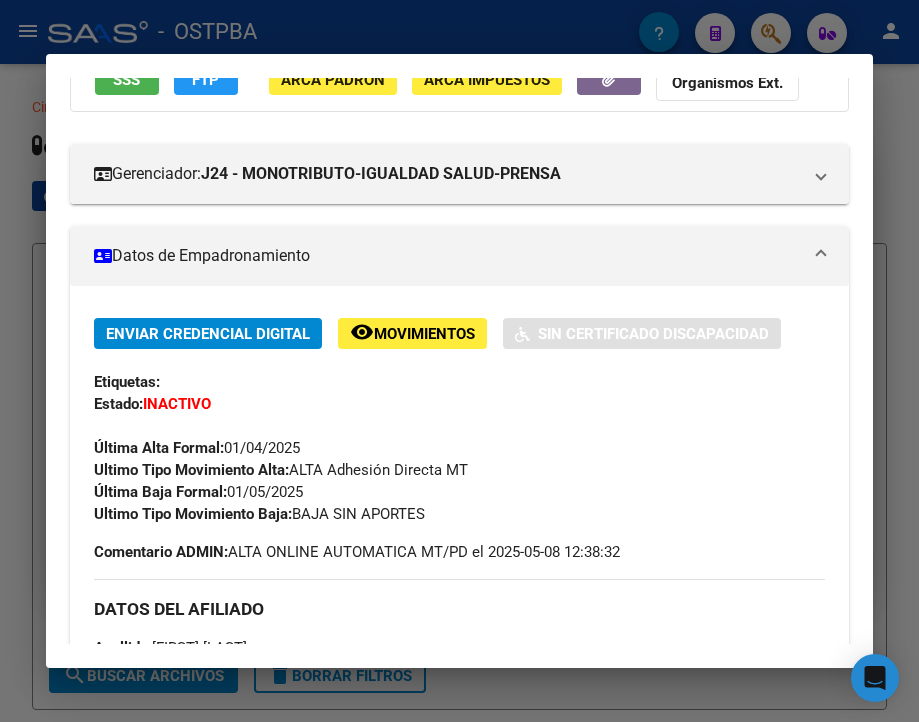 scroll, scrollTop: 300, scrollLeft: 0, axis: vertical 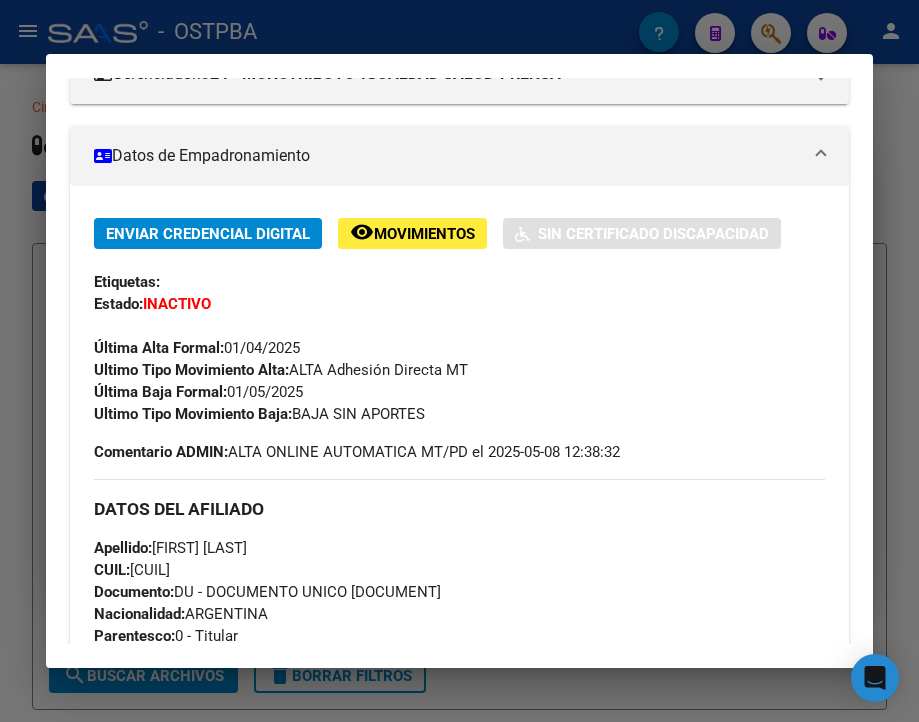 drag, startPoint x: 230, startPoint y: 404, endPoint x: 312, endPoint y: 398, distance: 82.219215 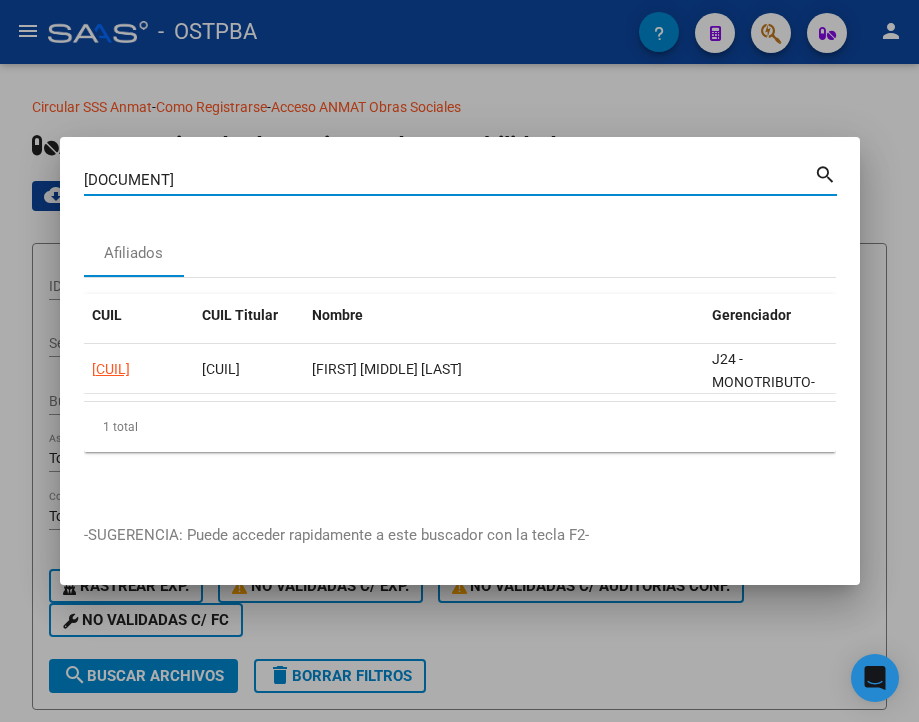 click on "[DOCUMENT]" at bounding box center [449, 180] 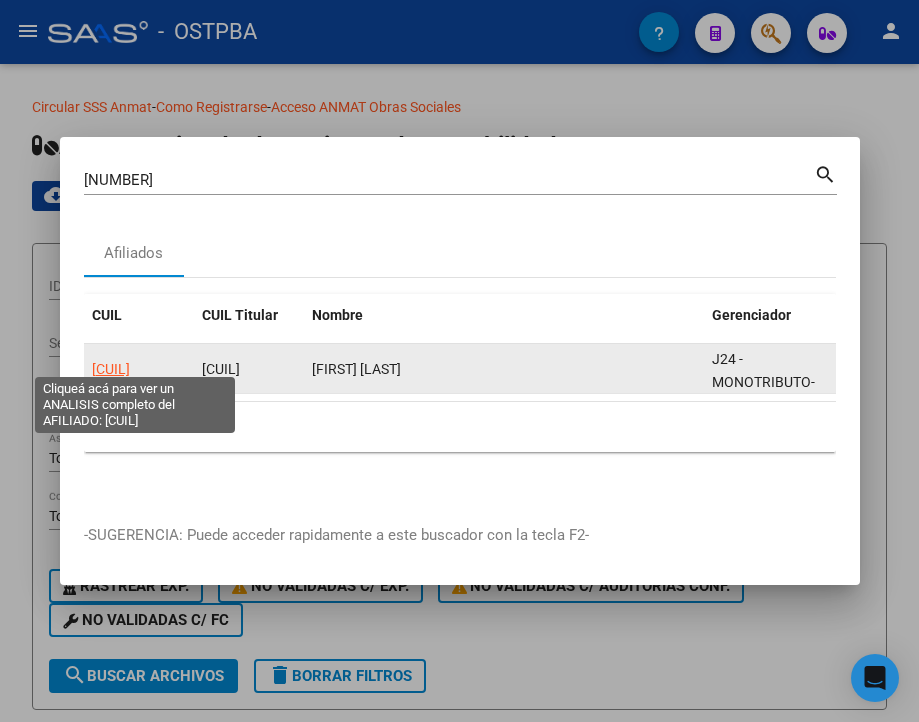 click on "[CUIL]" 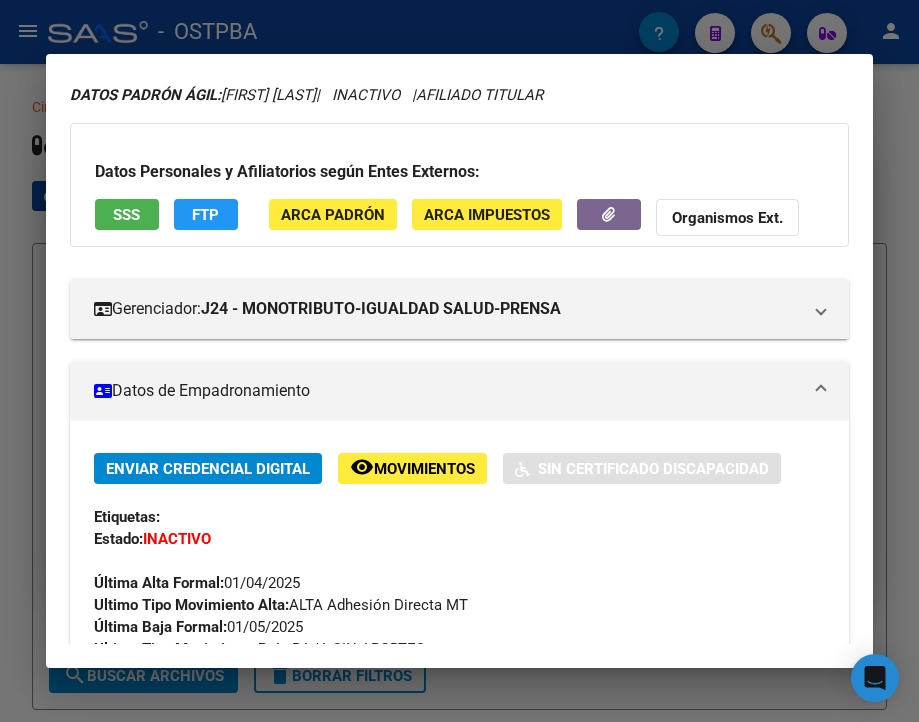 scroll, scrollTop: 100, scrollLeft: 0, axis: vertical 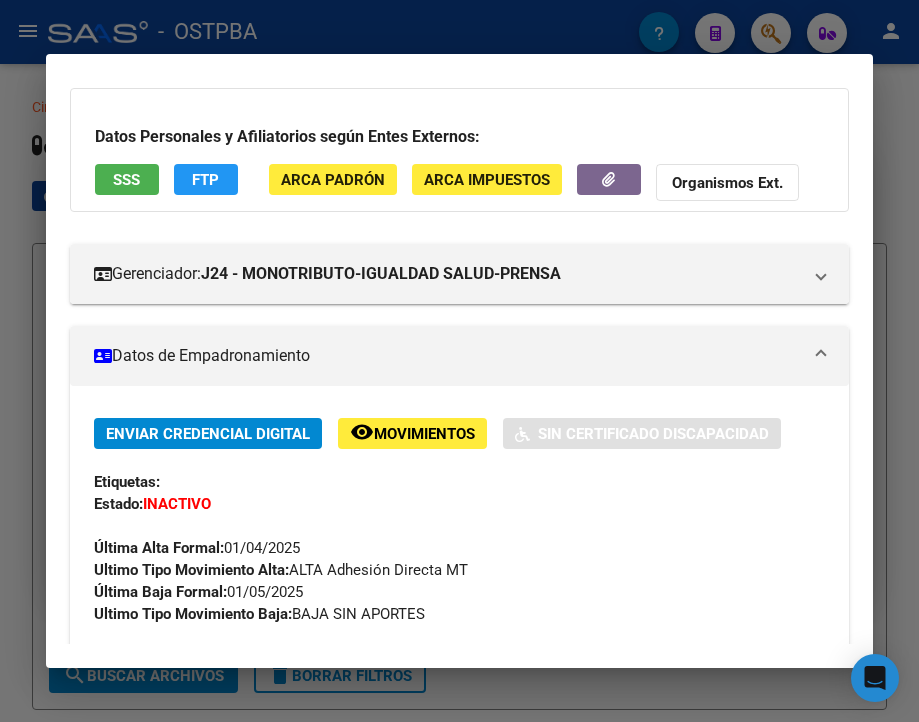click at bounding box center [459, 361] 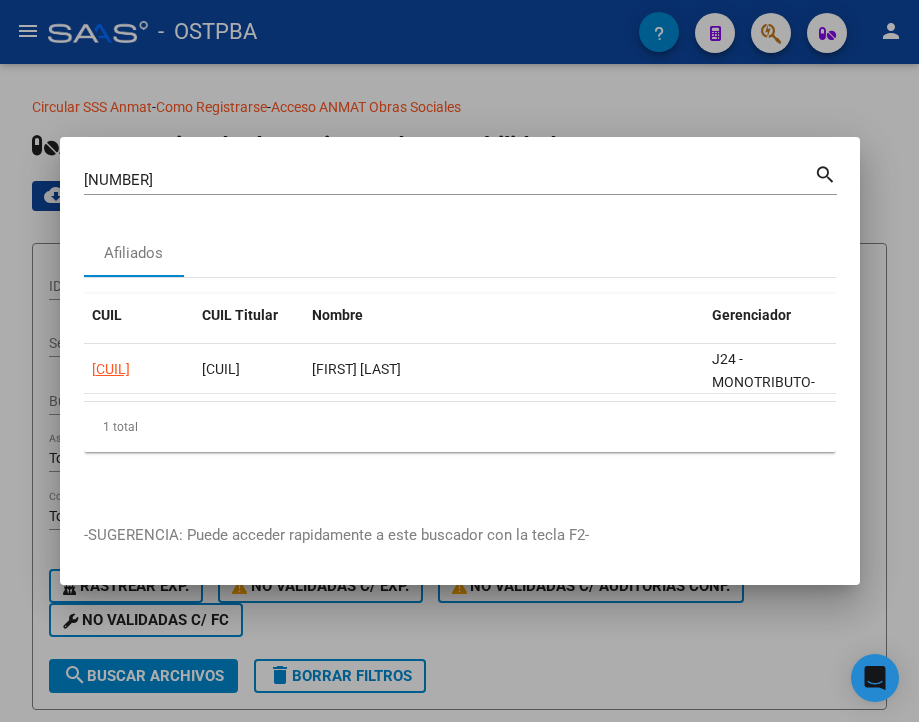 click on "[NUMBER]" at bounding box center (449, 180) 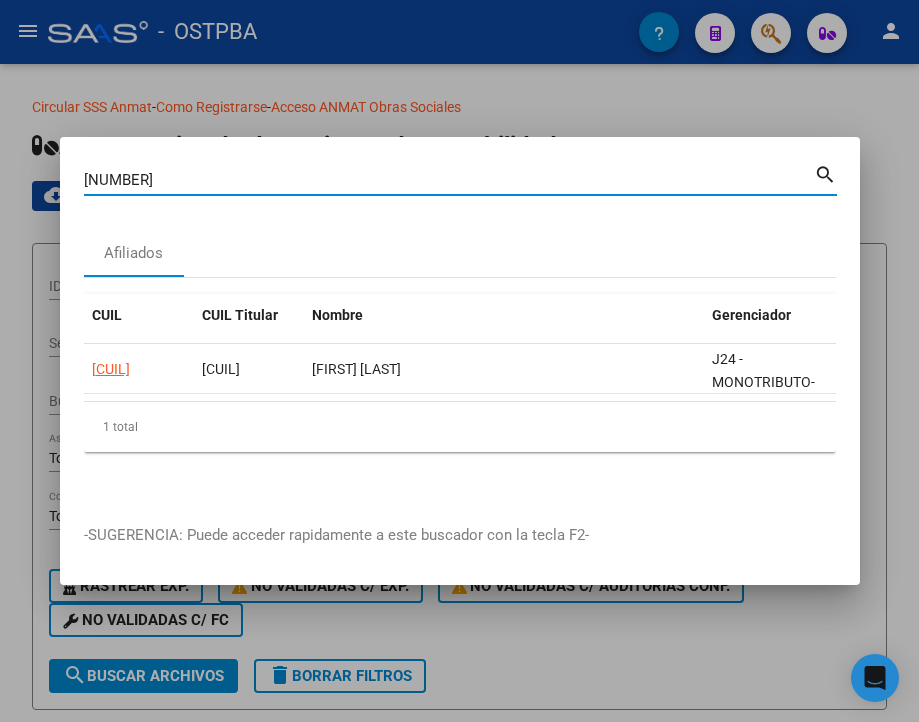 click on "[NUMBER]" at bounding box center (449, 180) 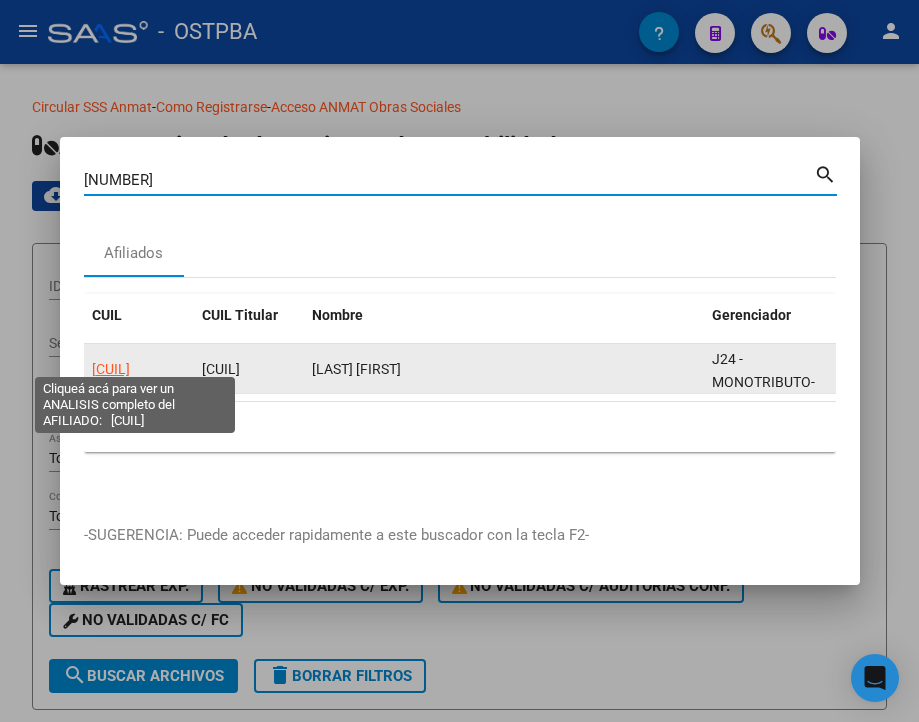 click on "[CUIL]" 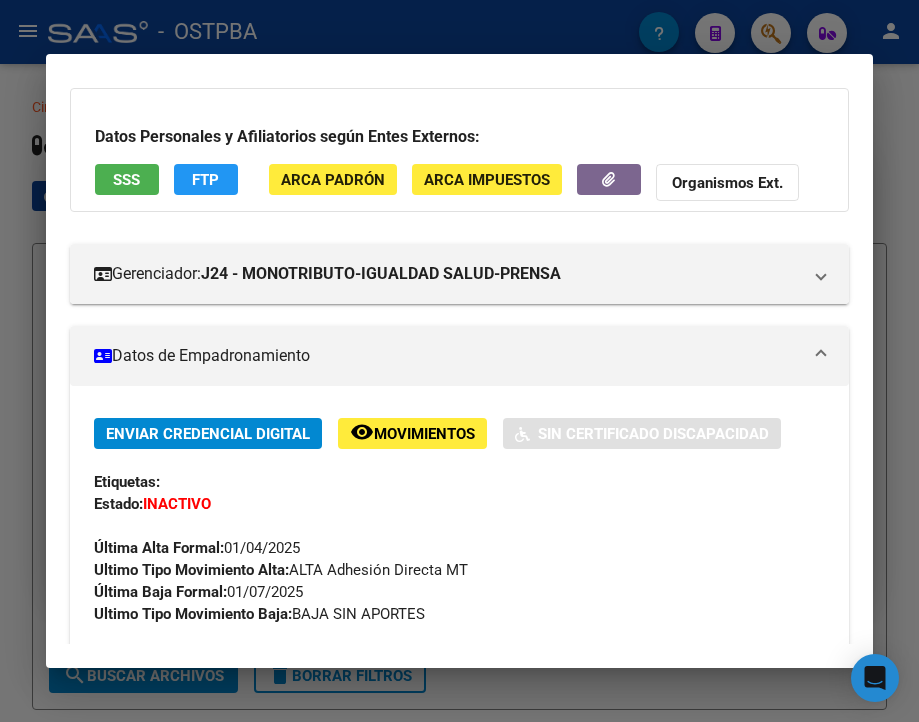 scroll, scrollTop: 200, scrollLeft: 0, axis: vertical 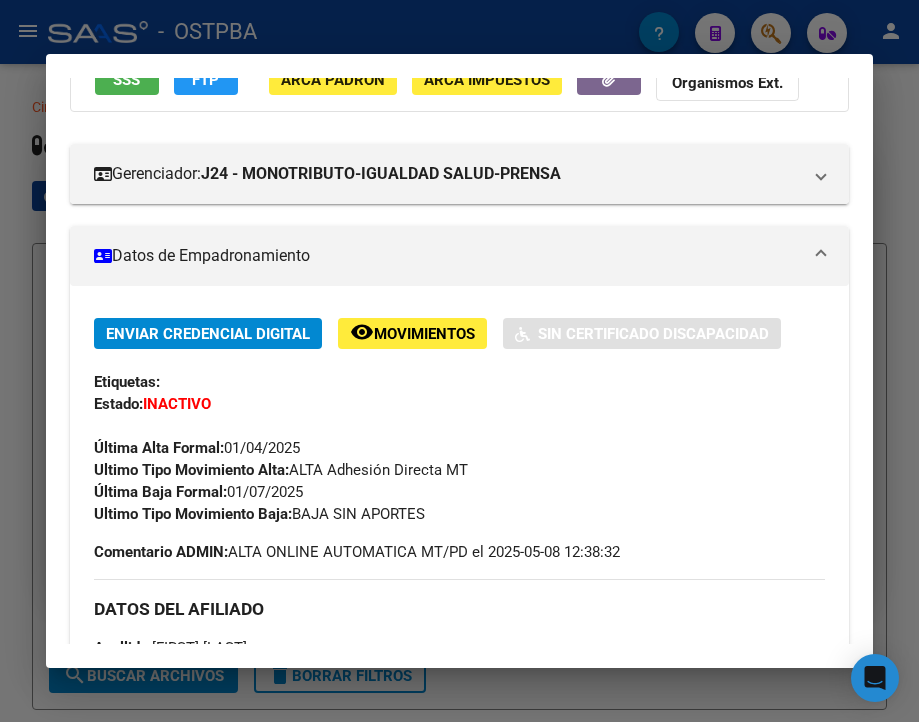 click at bounding box center [459, 361] 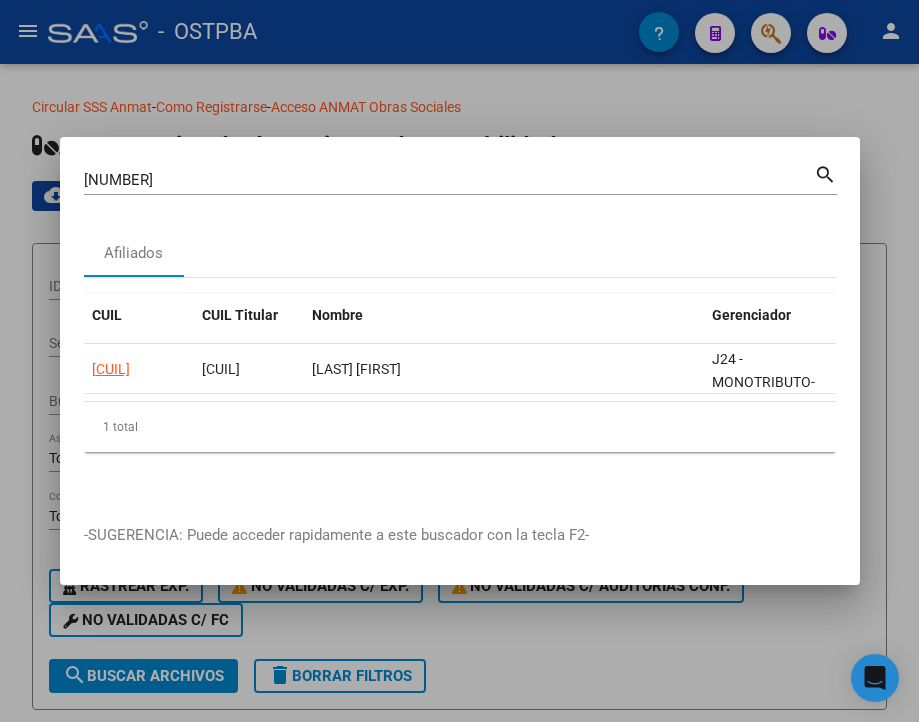 click on "[NUMBER]" at bounding box center [449, 180] 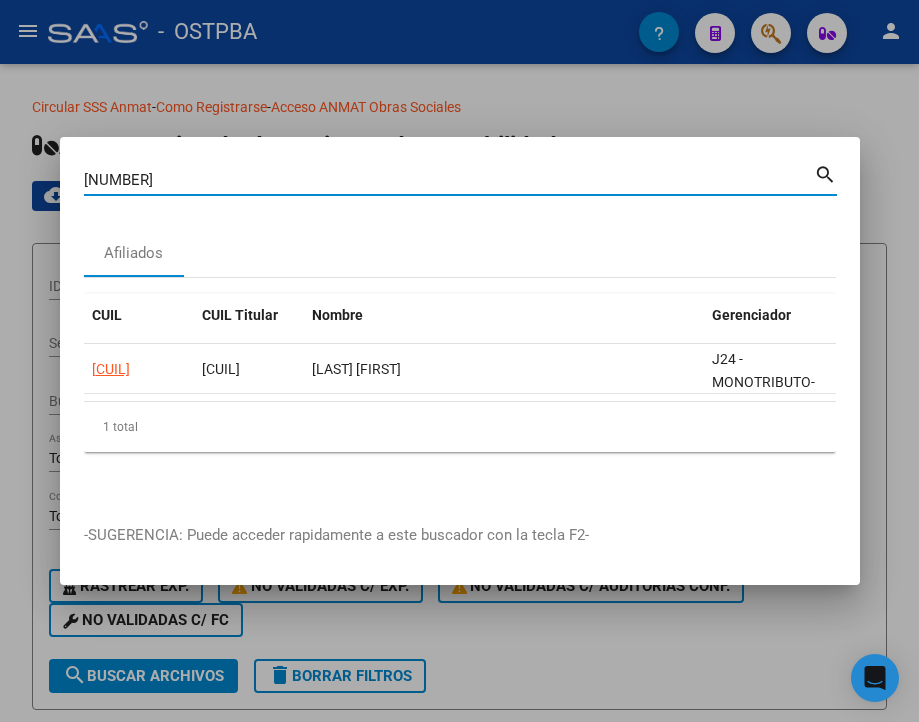 click on "[NUMBER]" at bounding box center [449, 180] 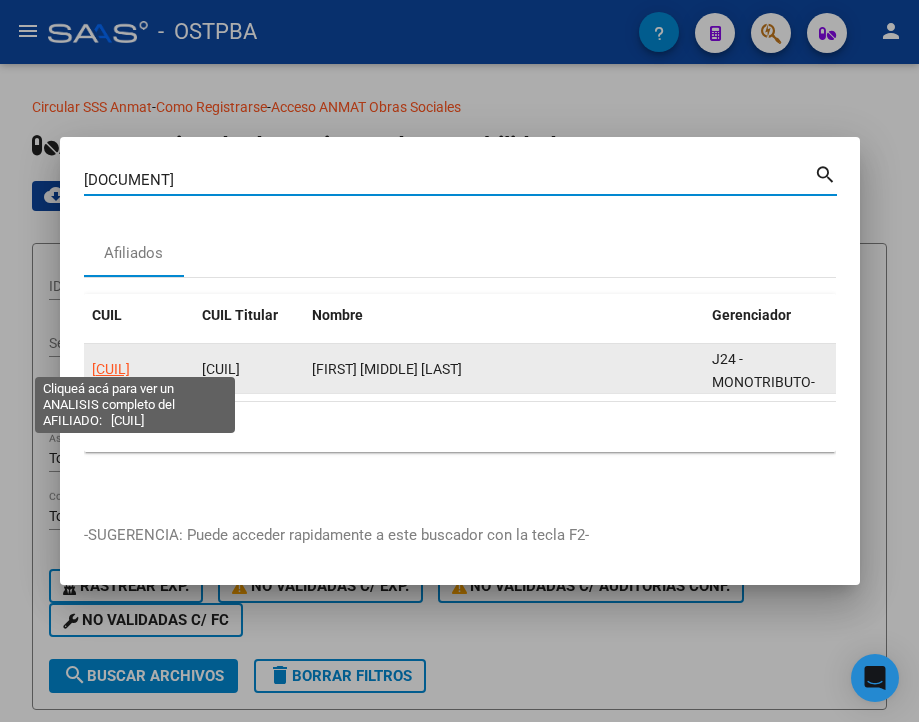 click on "[CUIL]" 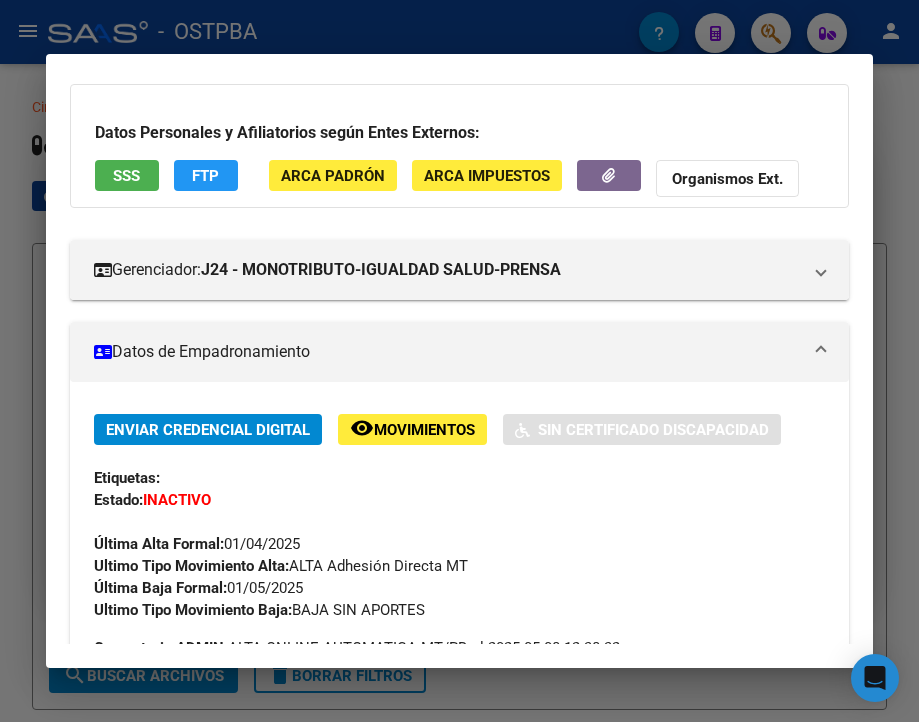 scroll, scrollTop: 200, scrollLeft: 0, axis: vertical 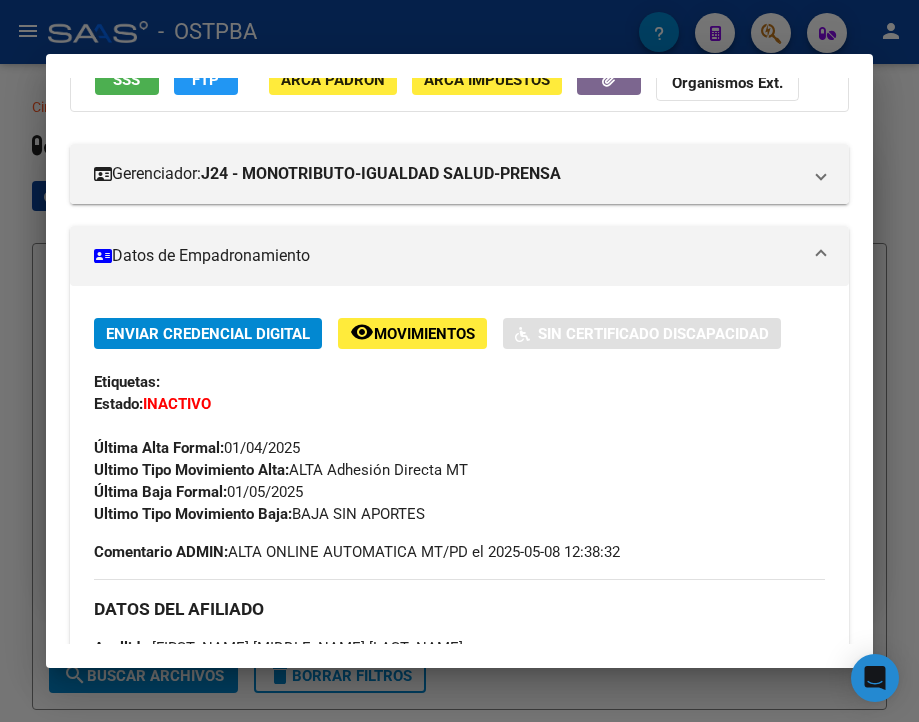 click at bounding box center [459, 361] 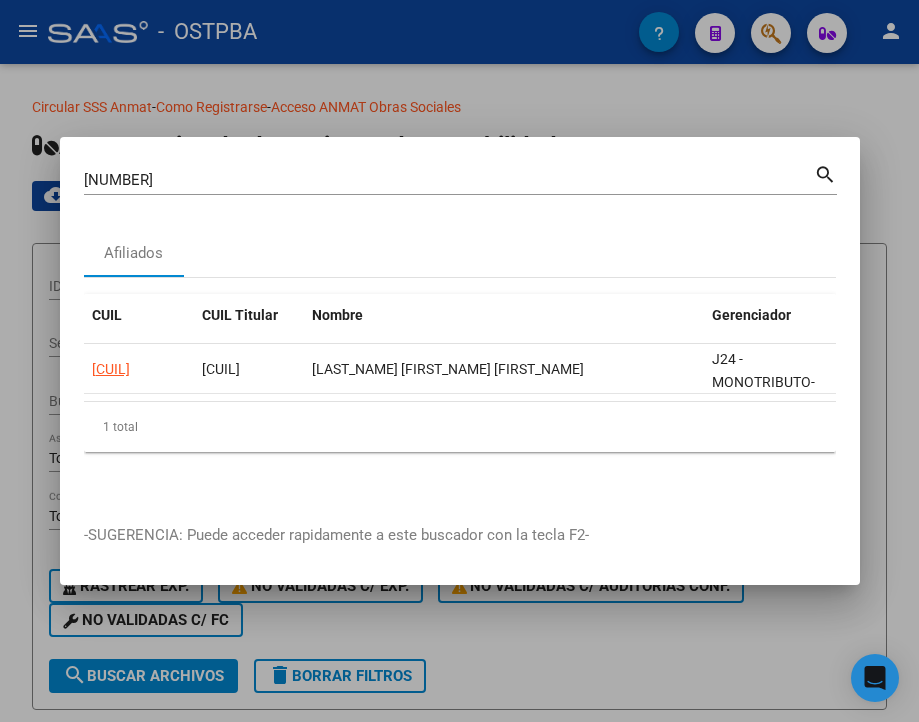 click on "[NUMBER]" at bounding box center (449, 180) 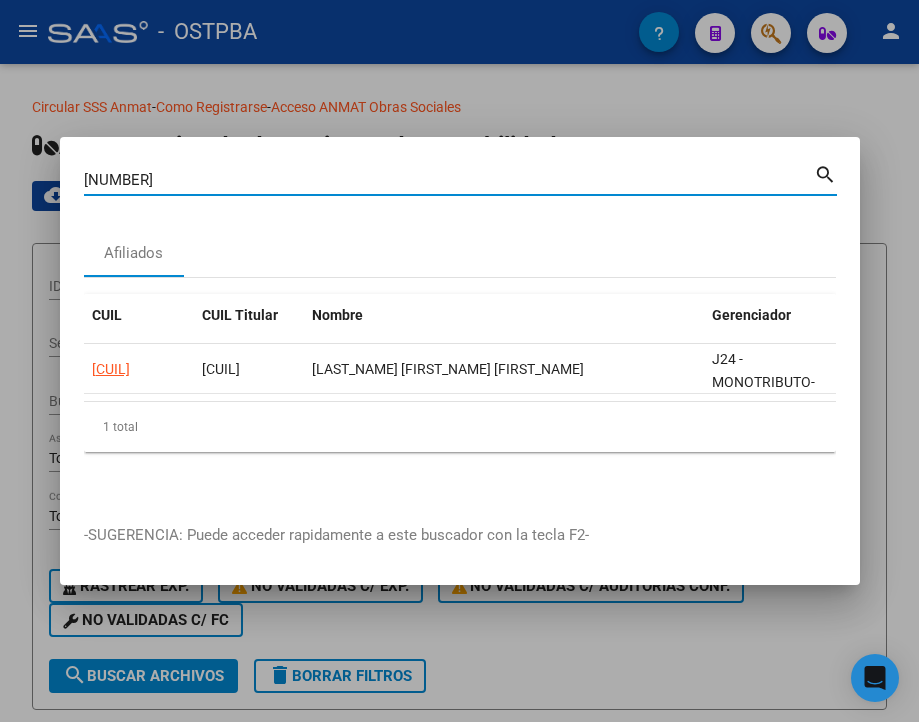 click on "[NUMBER]" at bounding box center [449, 180] 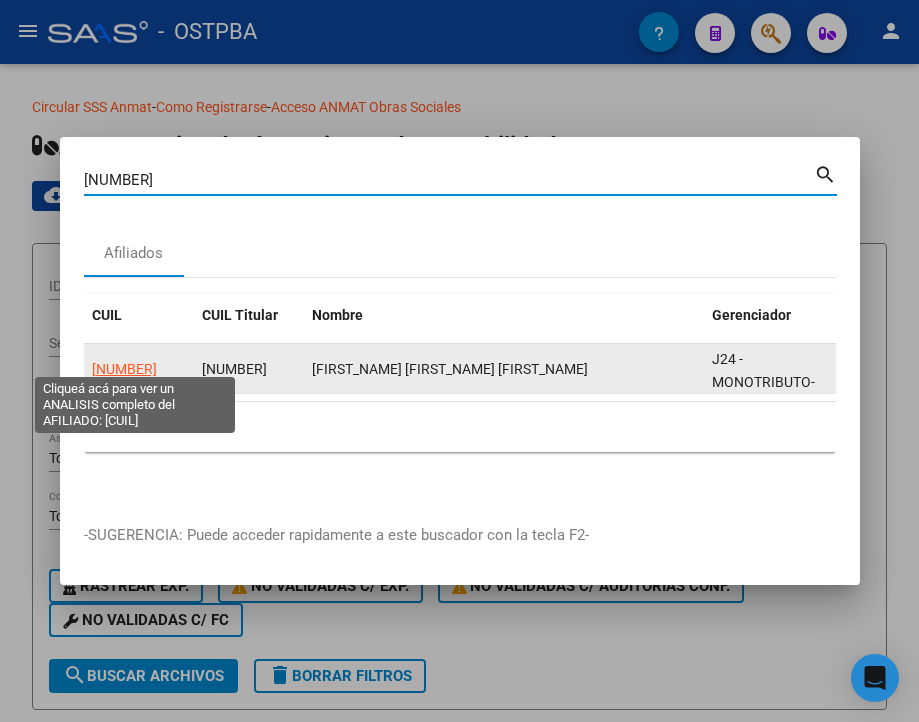 click on "[NUMBER]" 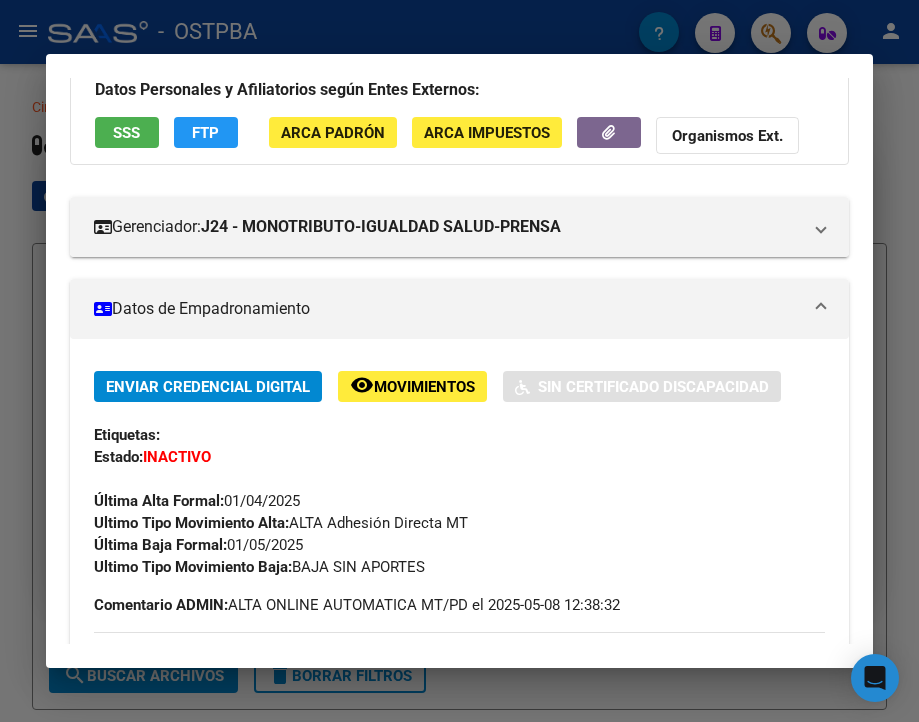 scroll, scrollTop: 300, scrollLeft: 0, axis: vertical 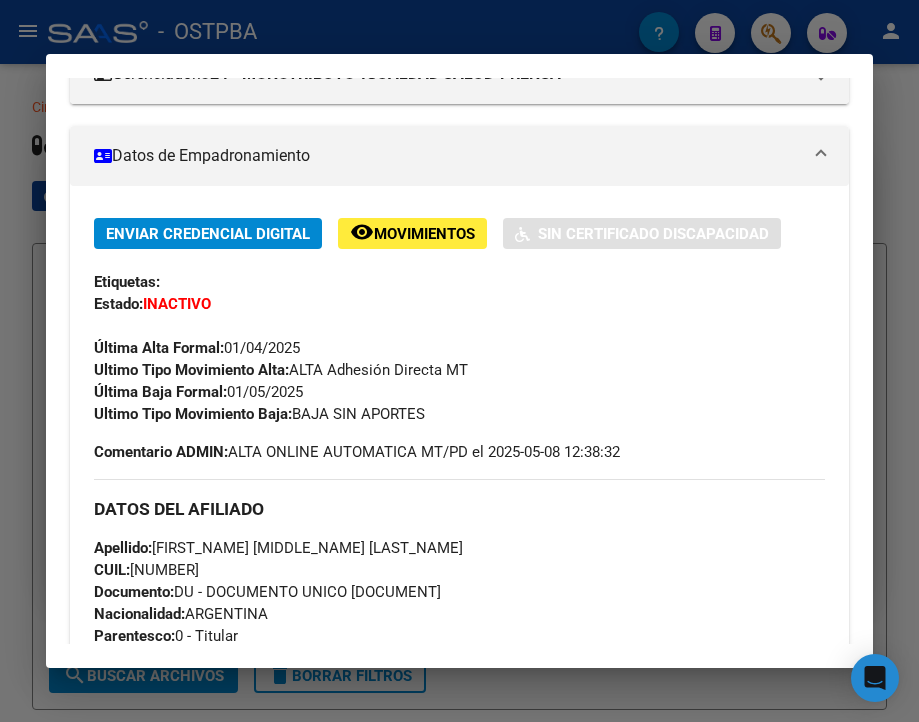 click at bounding box center (459, 361) 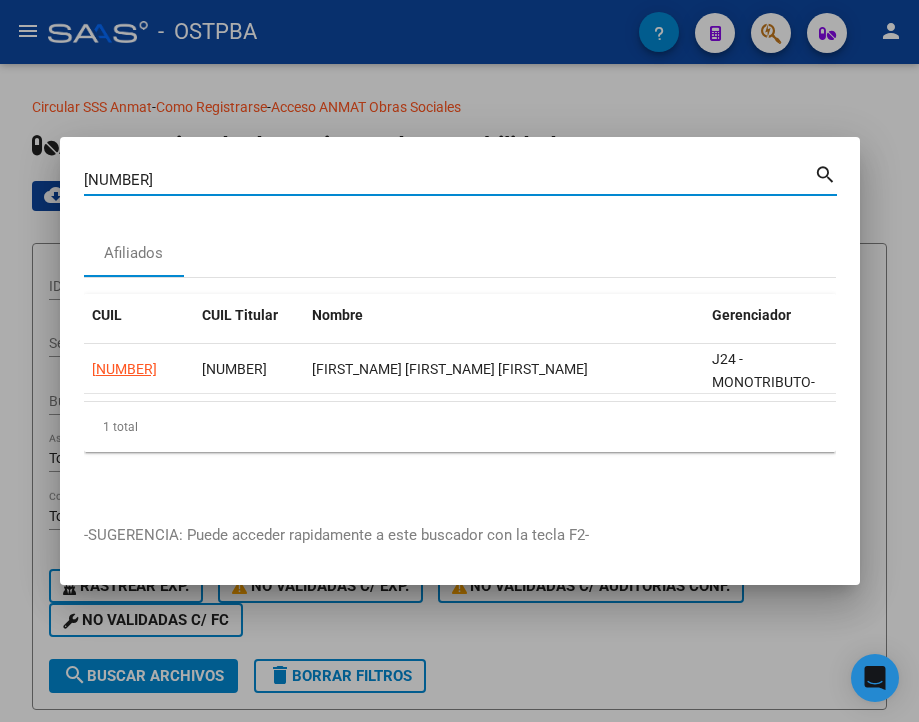click on "45008766" at bounding box center (449, 180) 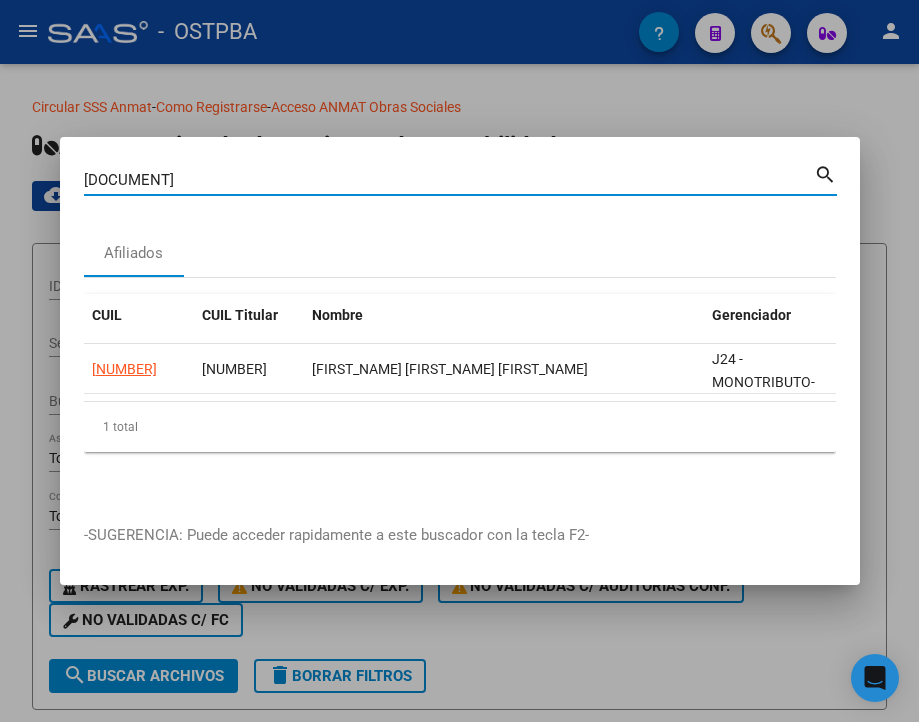 type on "45219772" 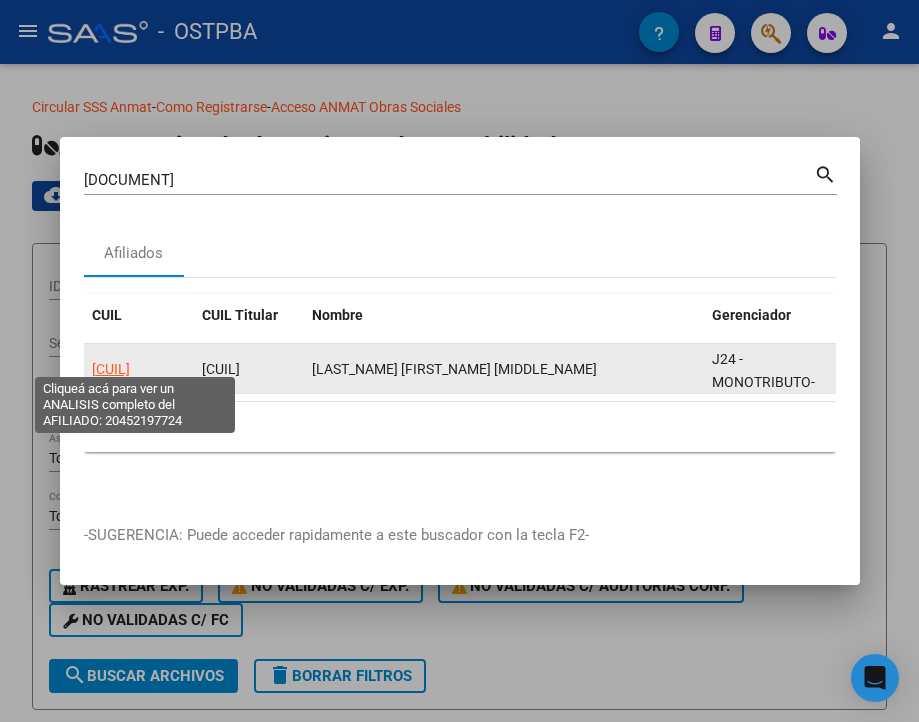 click on "20452197724" 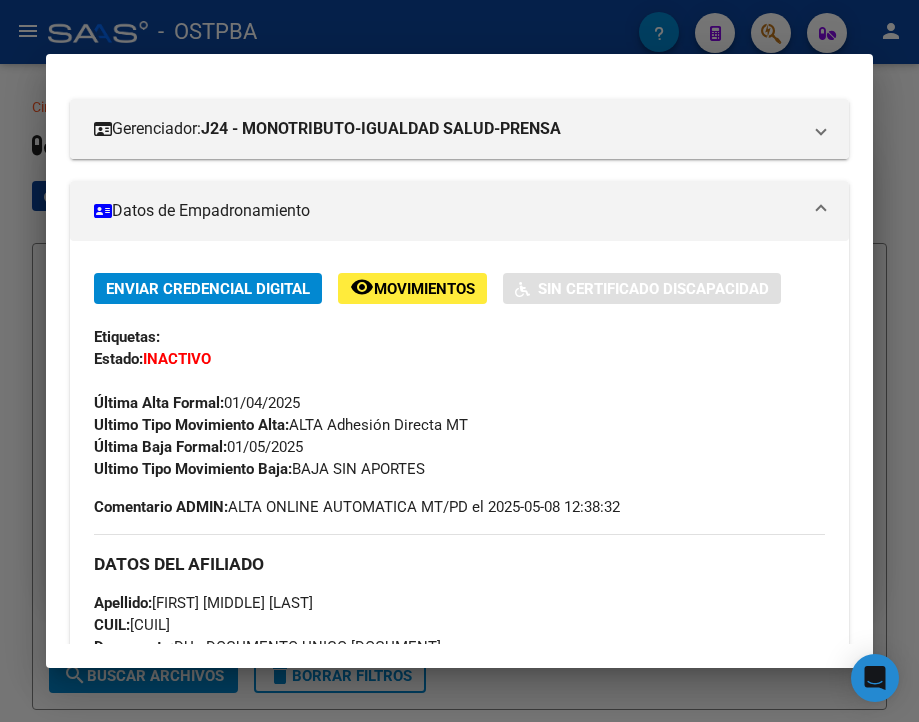 scroll, scrollTop: 300, scrollLeft: 0, axis: vertical 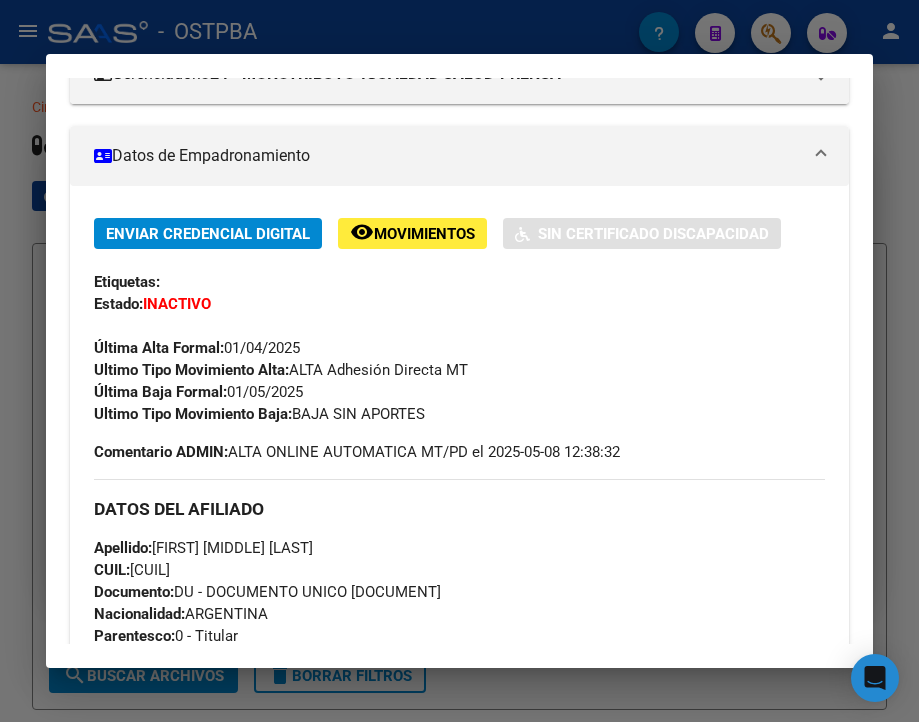 click at bounding box center (459, 361) 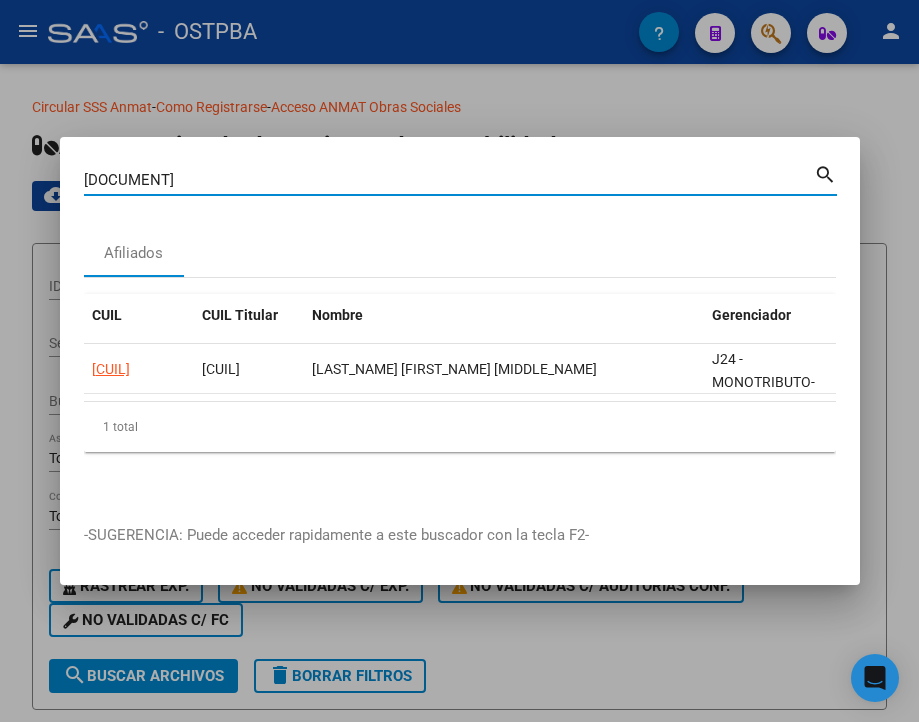 click on "45219772" at bounding box center [449, 180] 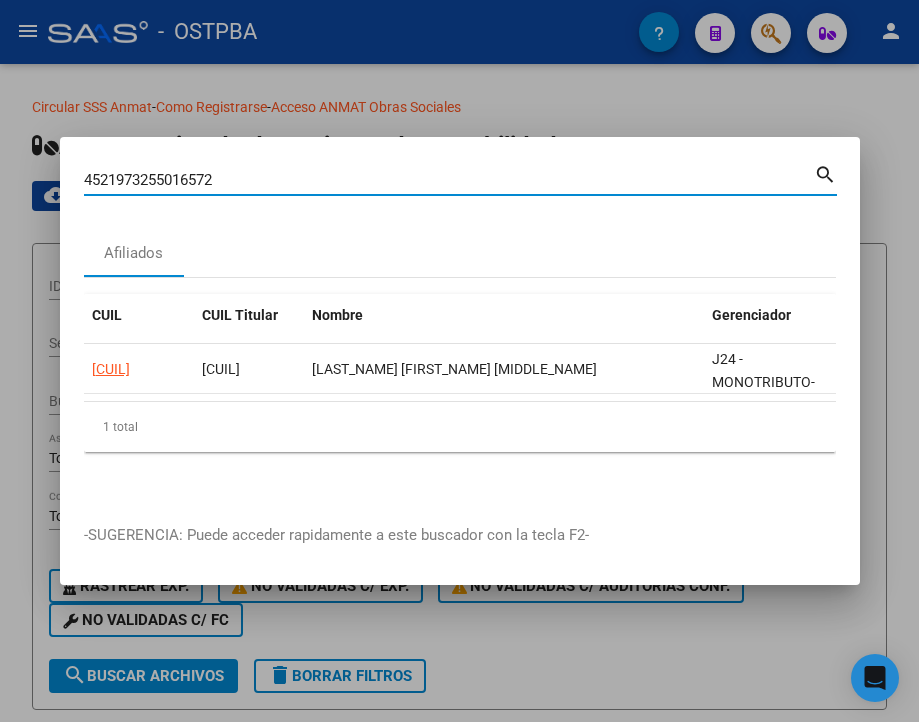click on "4521973255016572" at bounding box center [449, 180] 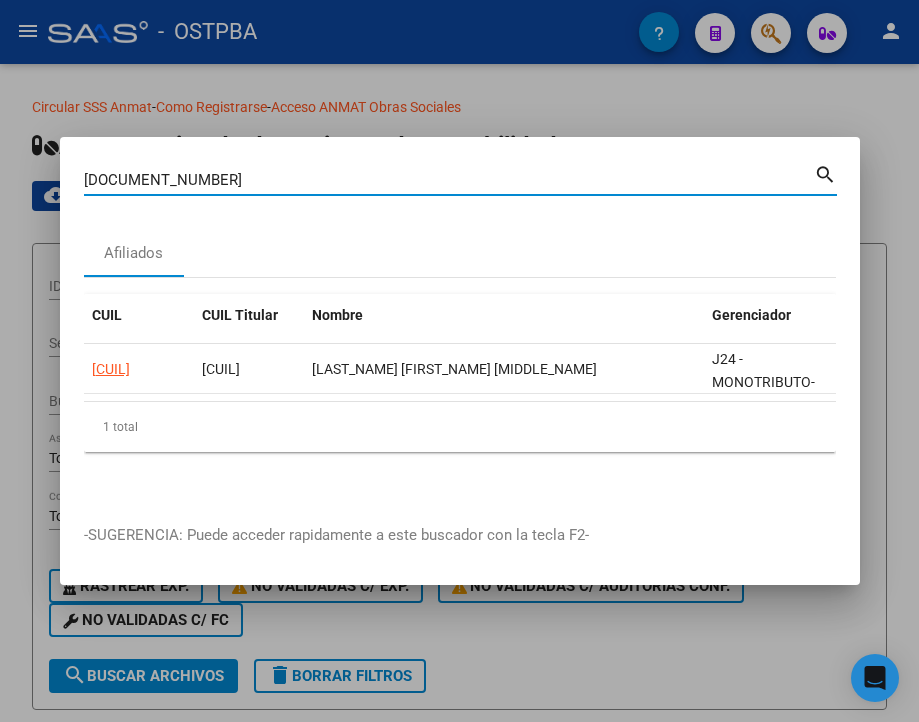 type on "32550165" 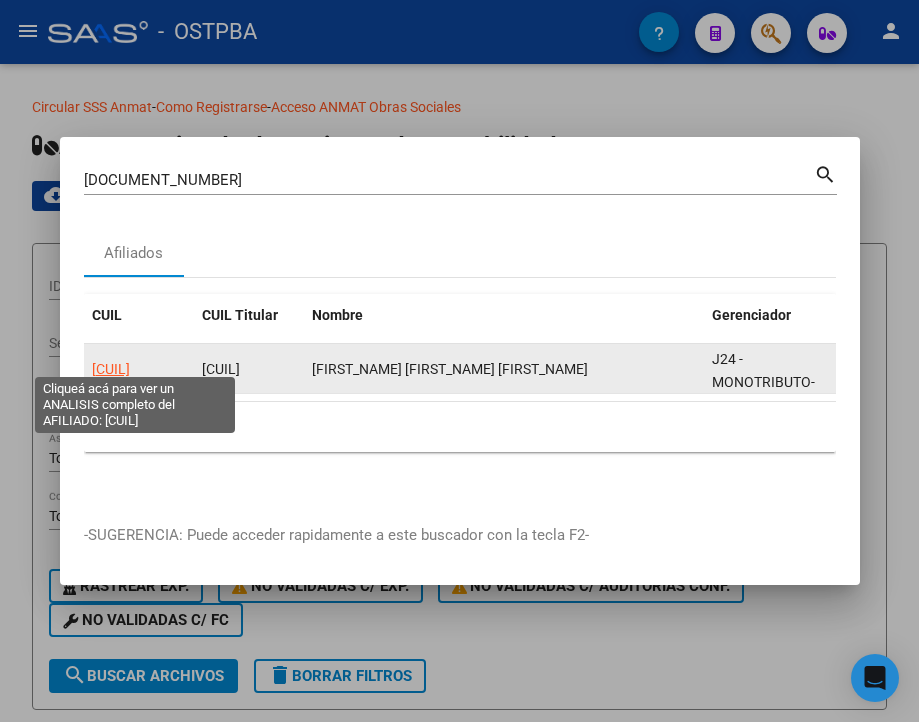 click on "27325501656" 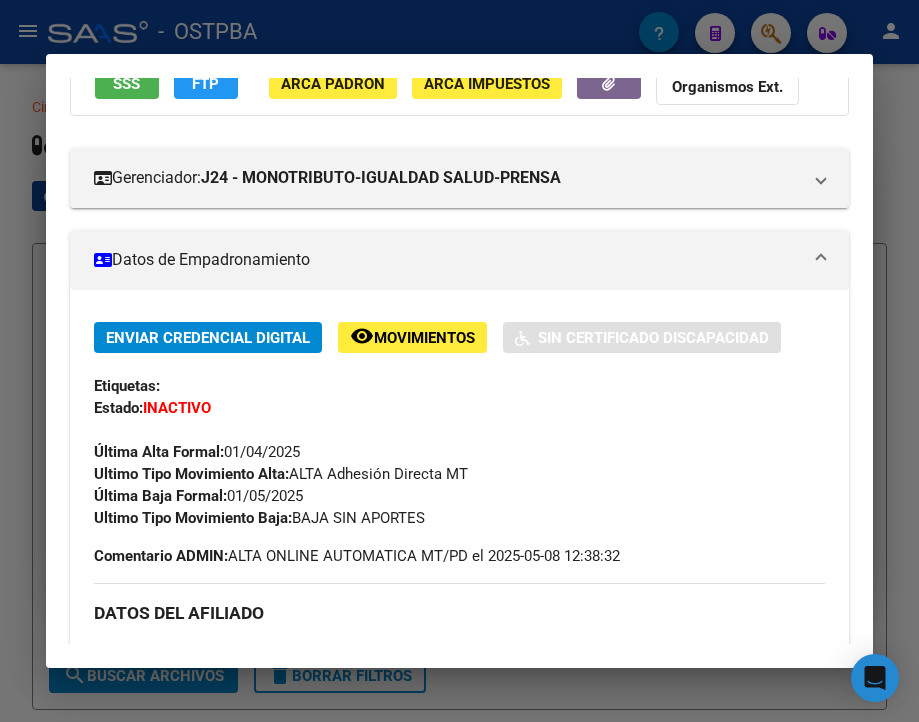 scroll, scrollTop: 200, scrollLeft: 0, axis: vertical 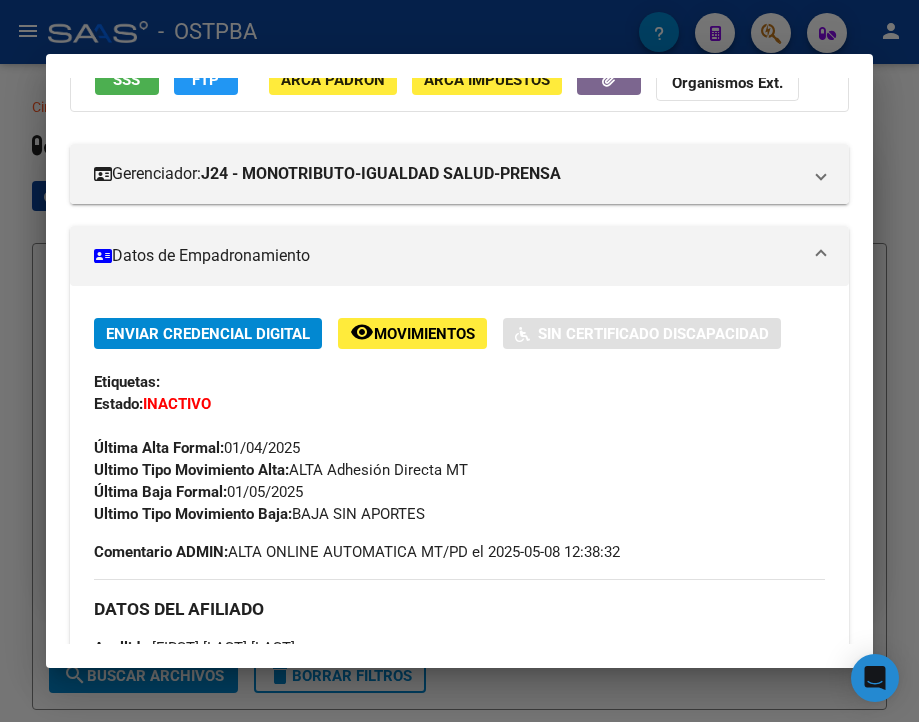 click at bounding box center (459, 361) 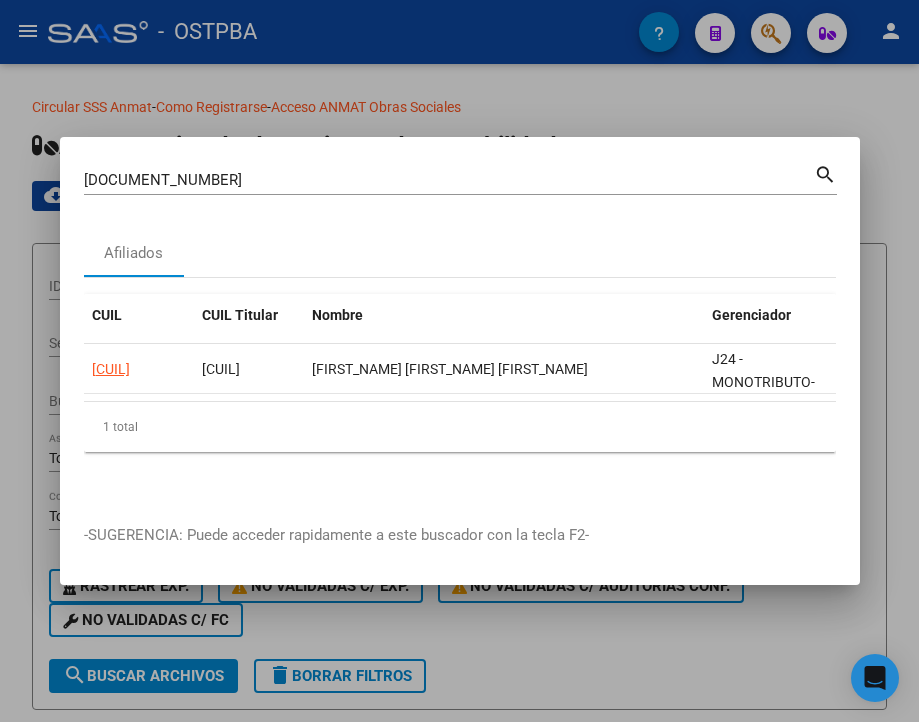 click on "32550165" at bounding box center (449, 180) 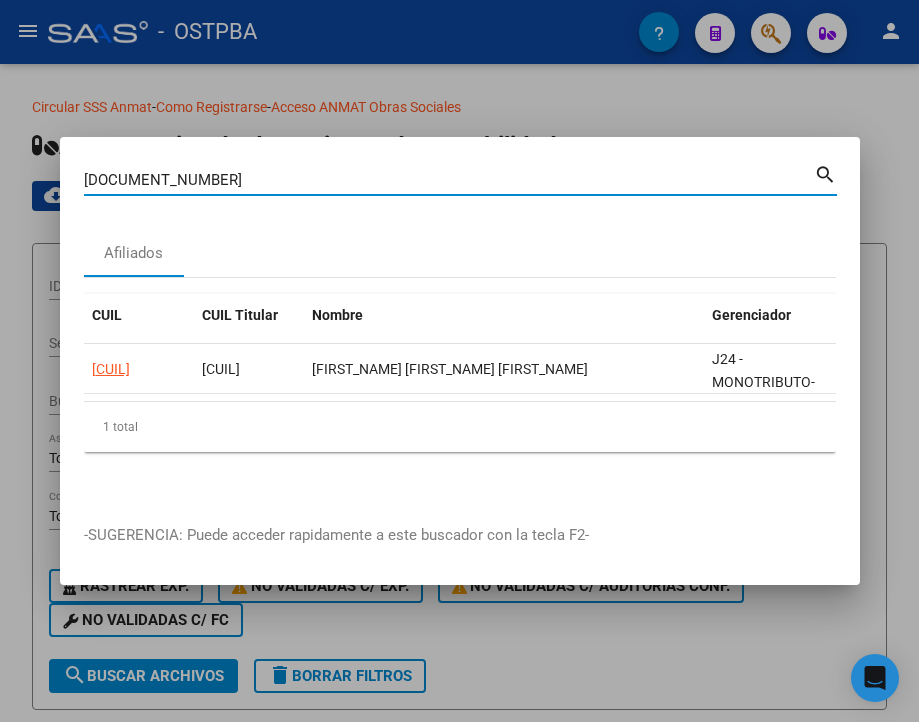 click on "32550165" at bounding box center (449, 180) 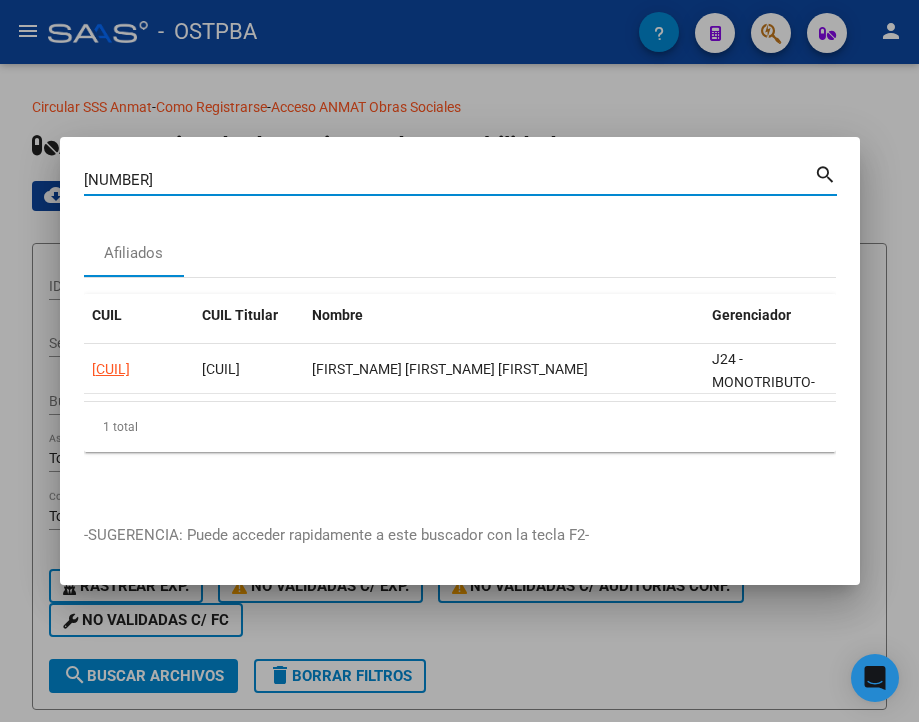 type on "32944370" 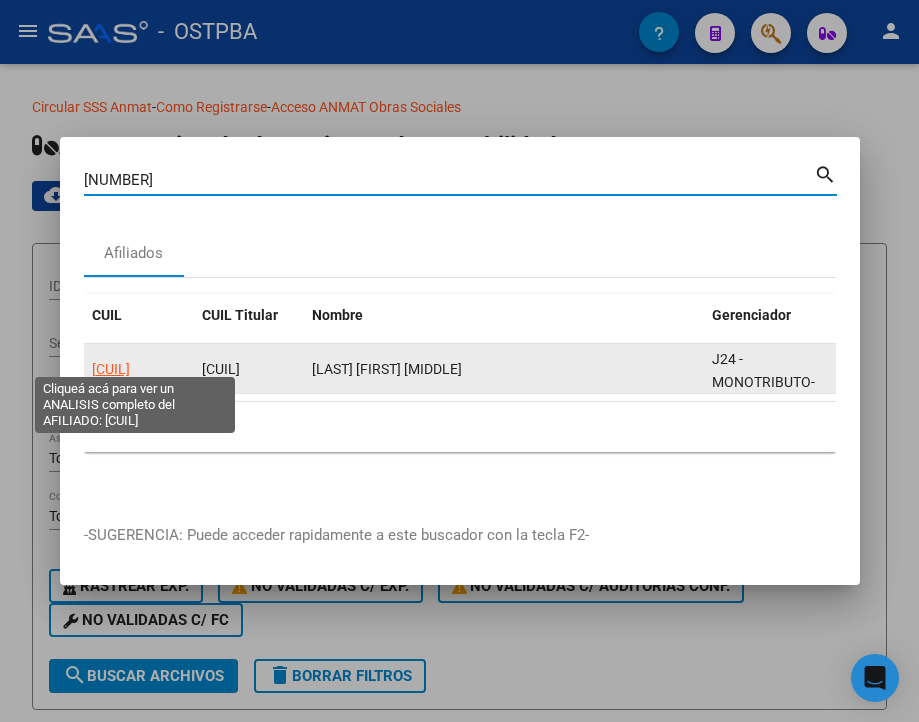 click on "20329443702" 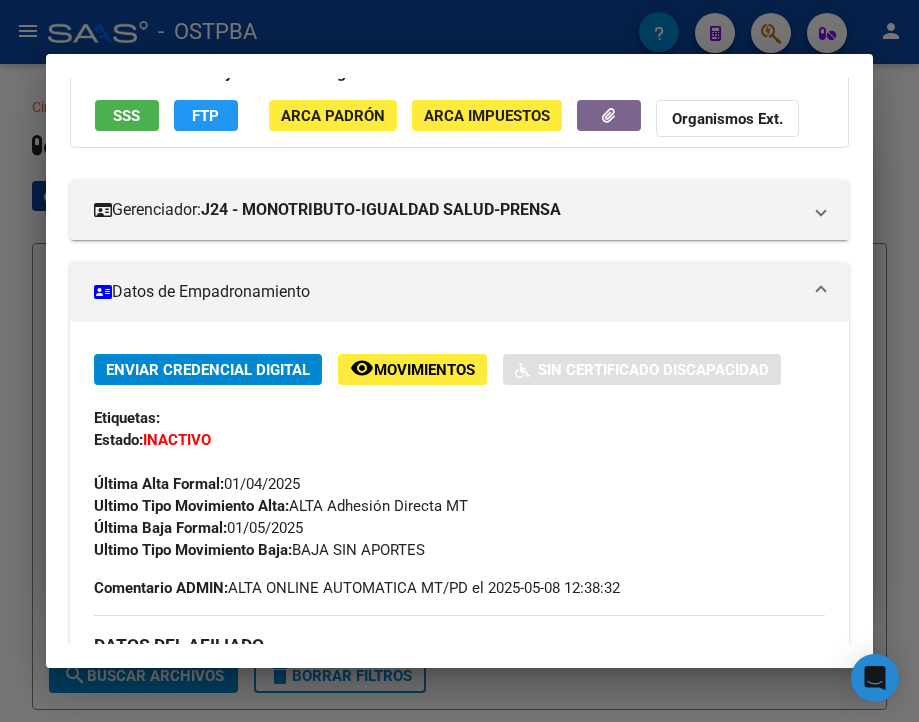 scroll, scrollTop: 200, scrollLeft: 0, axis: vertical 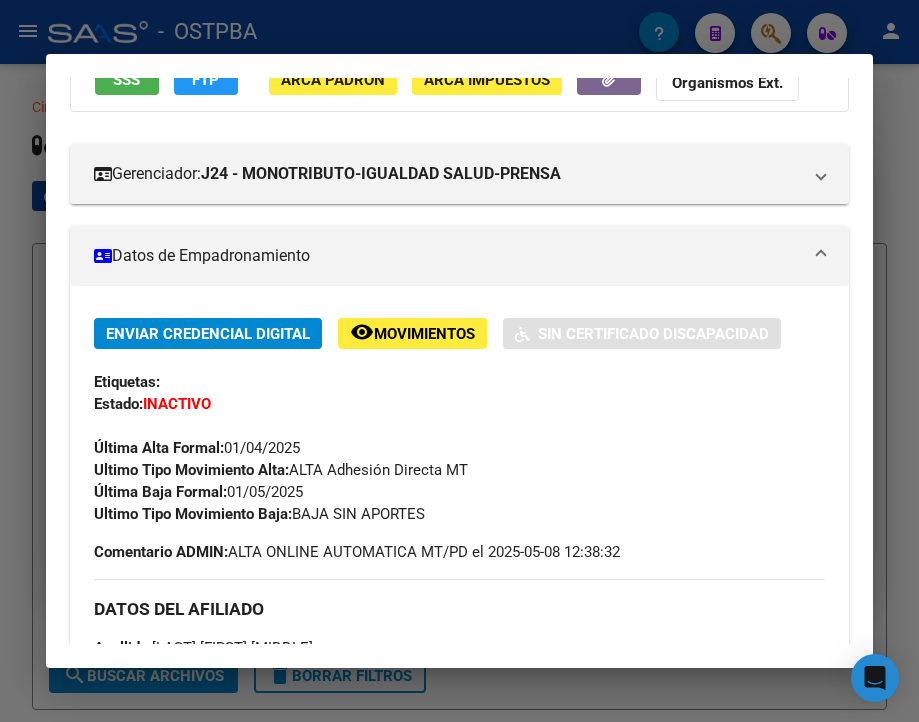 click at bounding box center (459, 361) 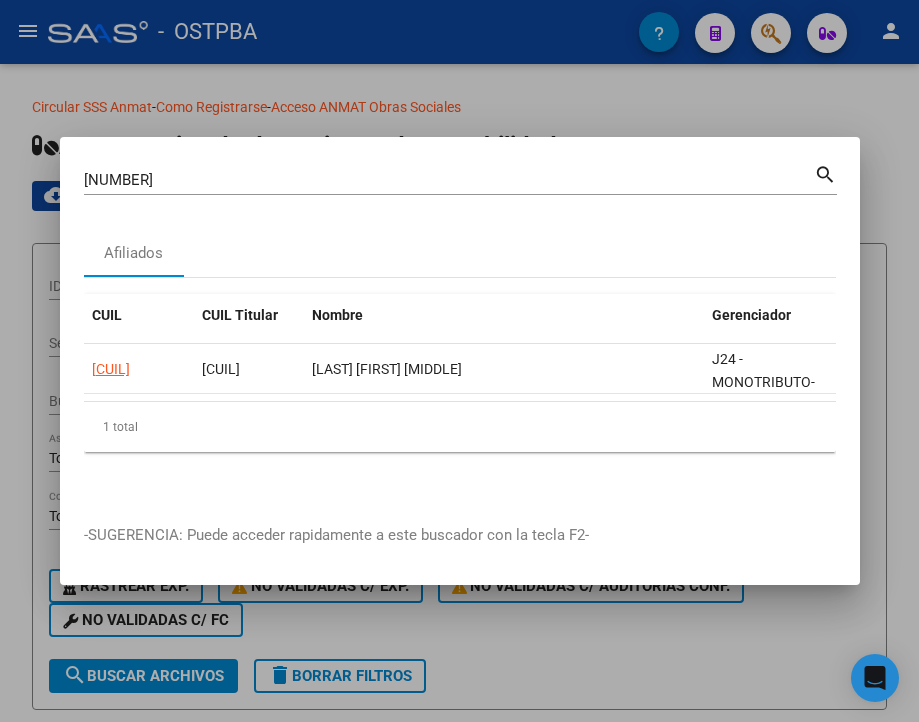 click on "32944370" at bounding box center (449, 180) 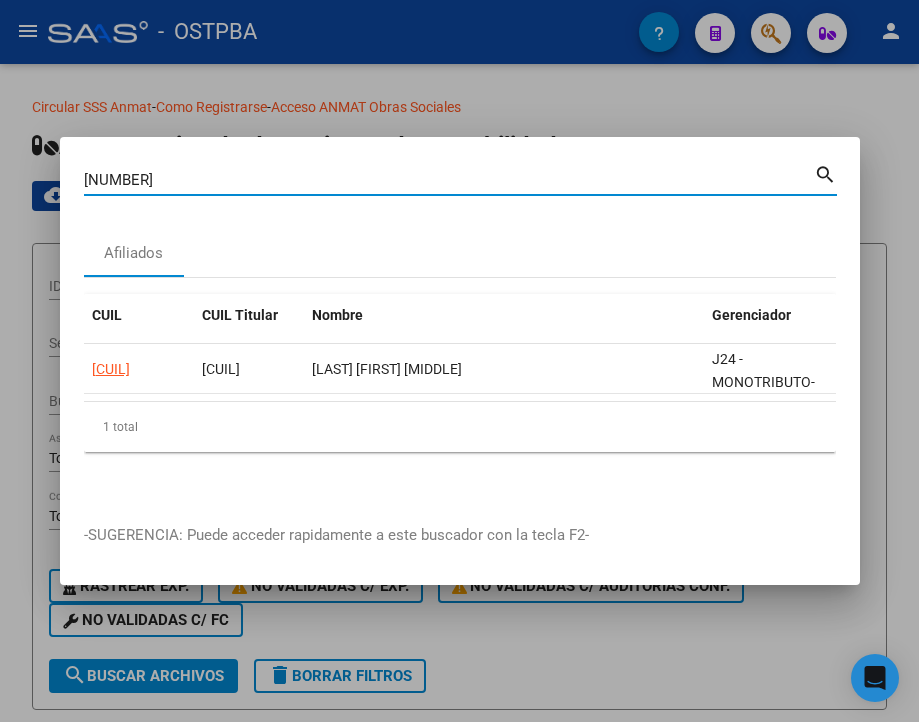 click on "32944370" at bounding box center [449, 180] 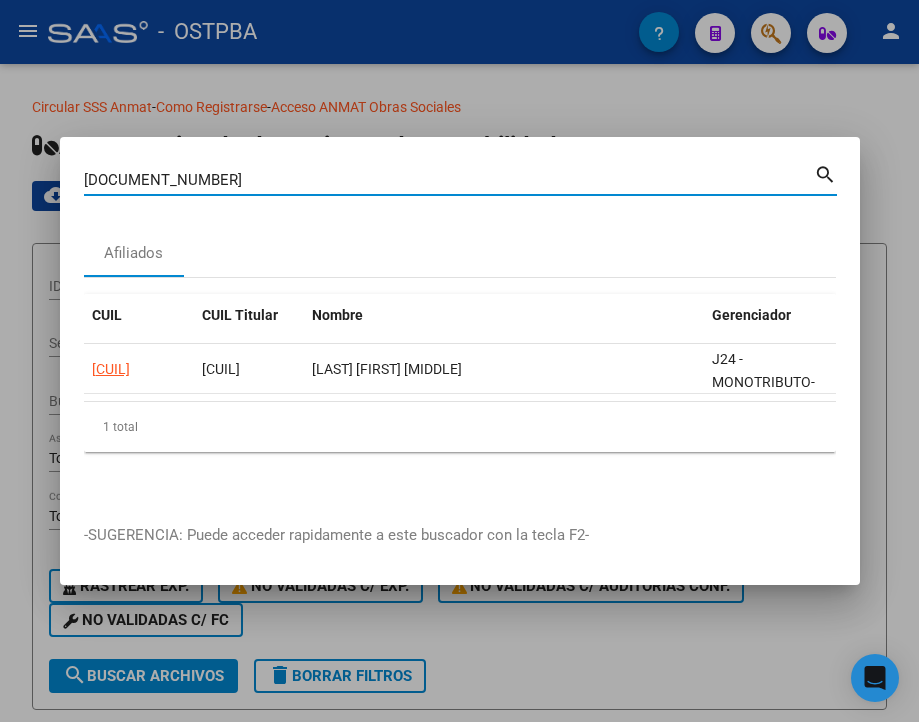 type on "45785868" 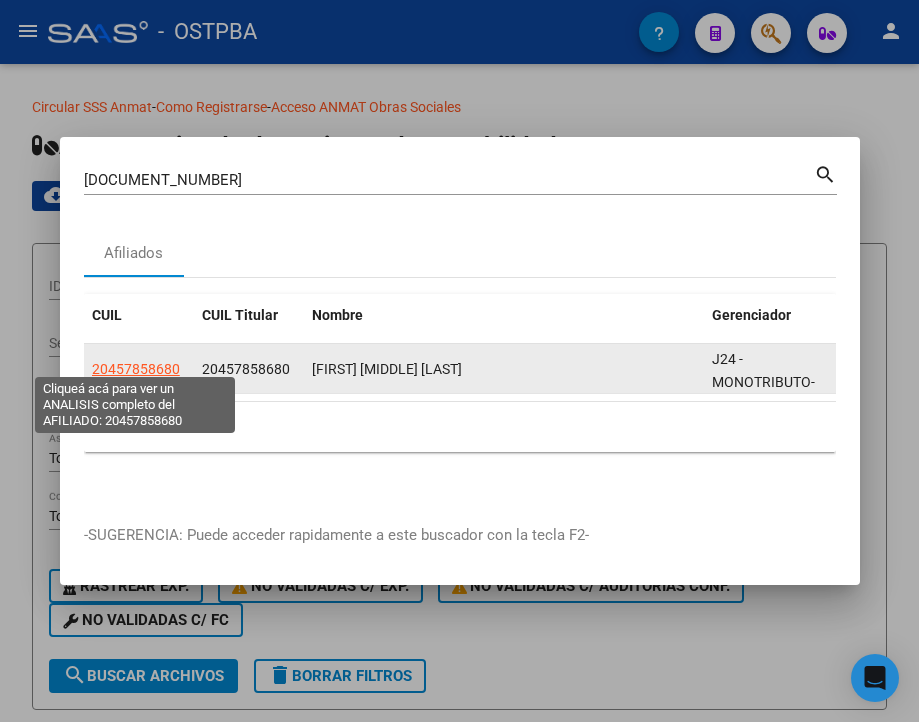 click on "20457858680" 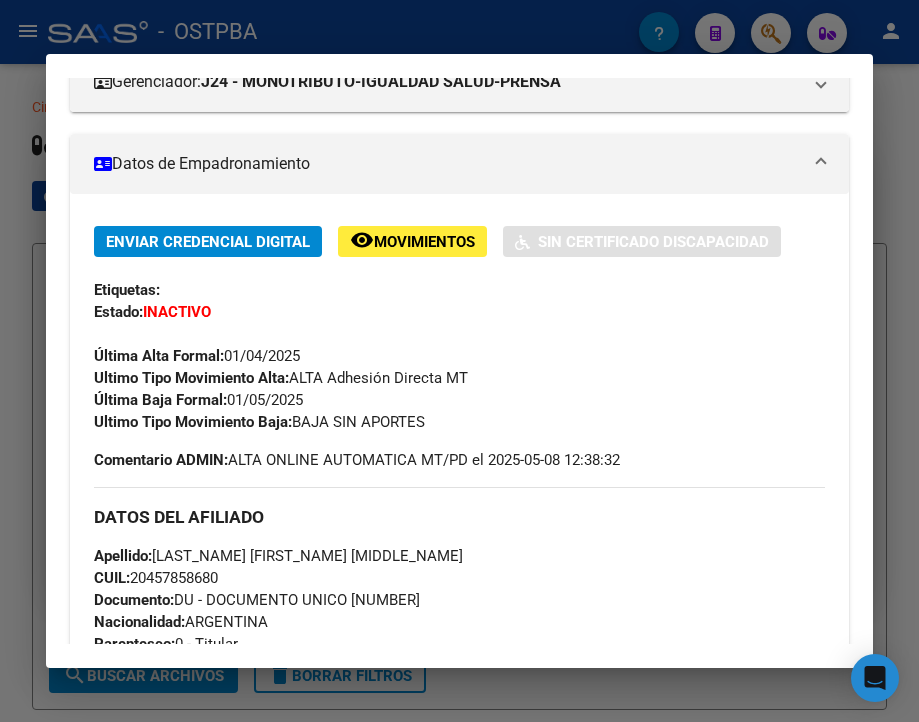 scroll, scrollTop: 300, scrollLeft: 0, axis: vertical 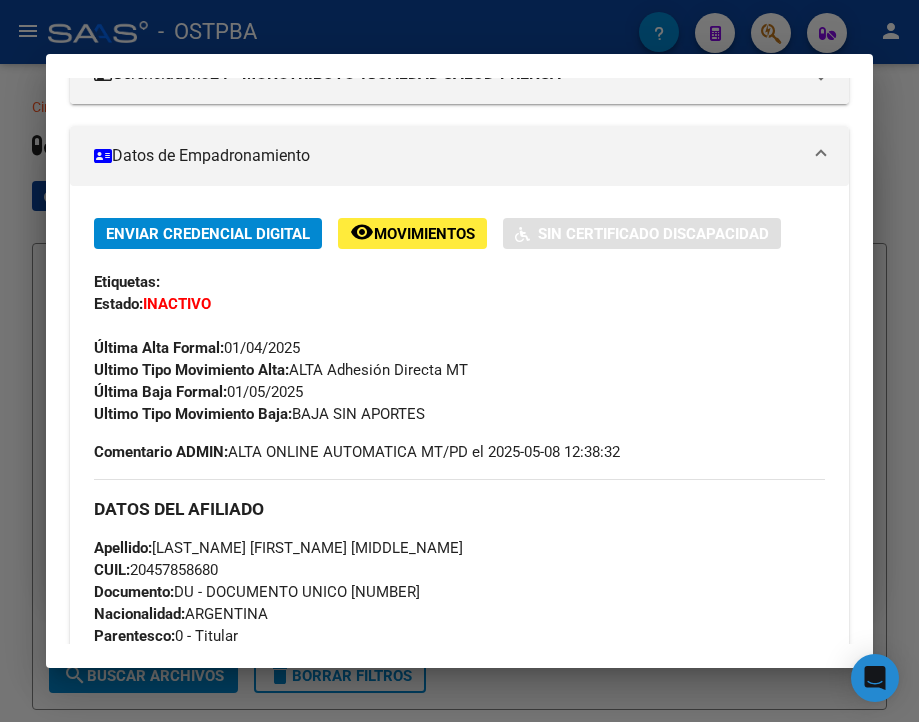 click at bounding box center [459, 361] 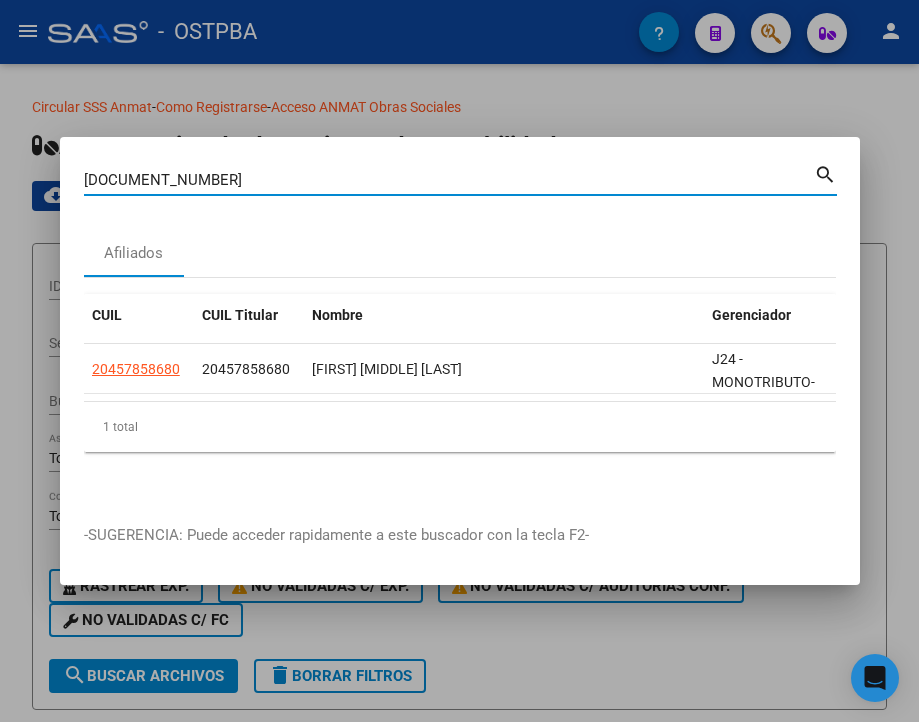 click on "45785868" at bounding box center (449, 180) 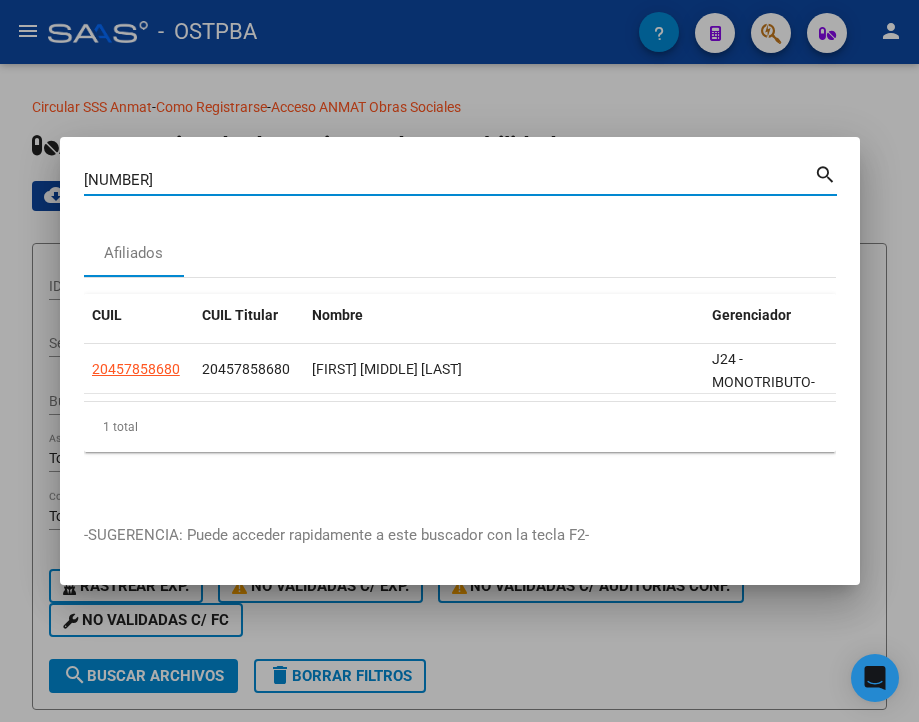 type on "45868461" 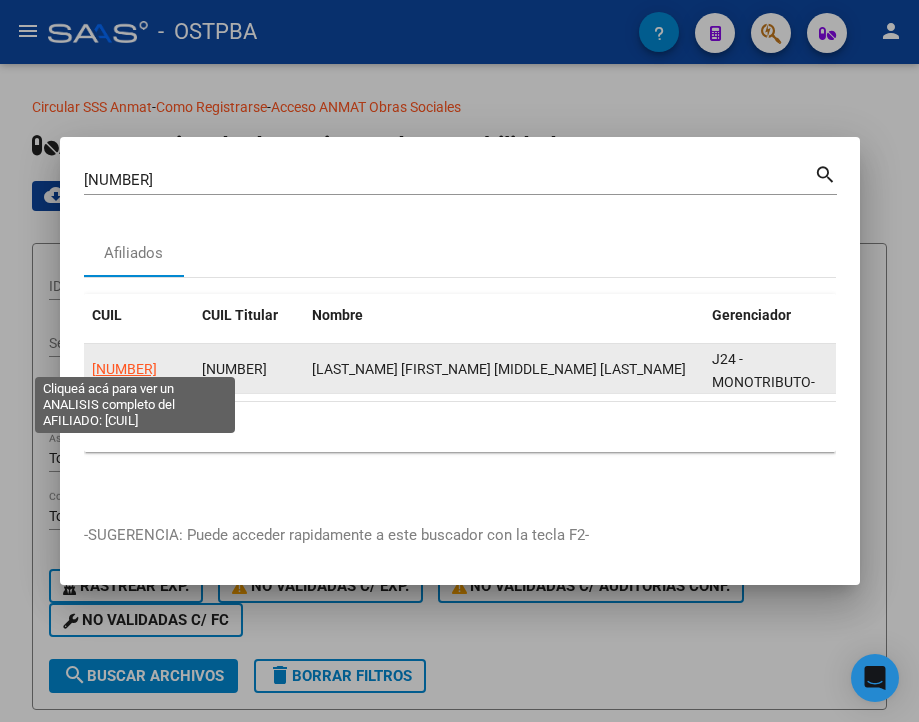 click on "20458684619" 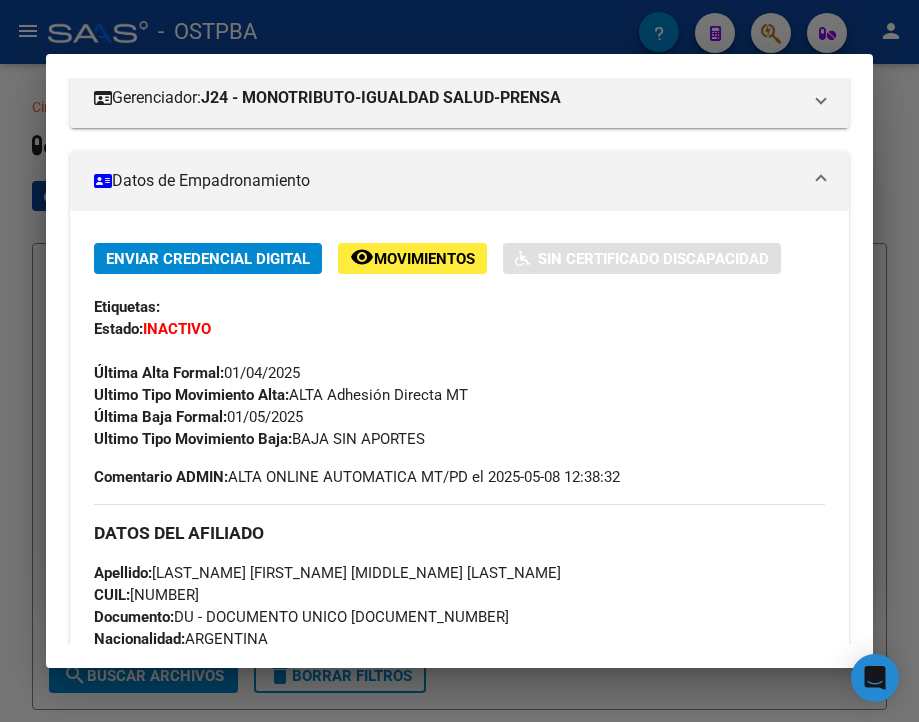 scroll, scrollTop: 300, scrollLeft: 0, axis: vertical 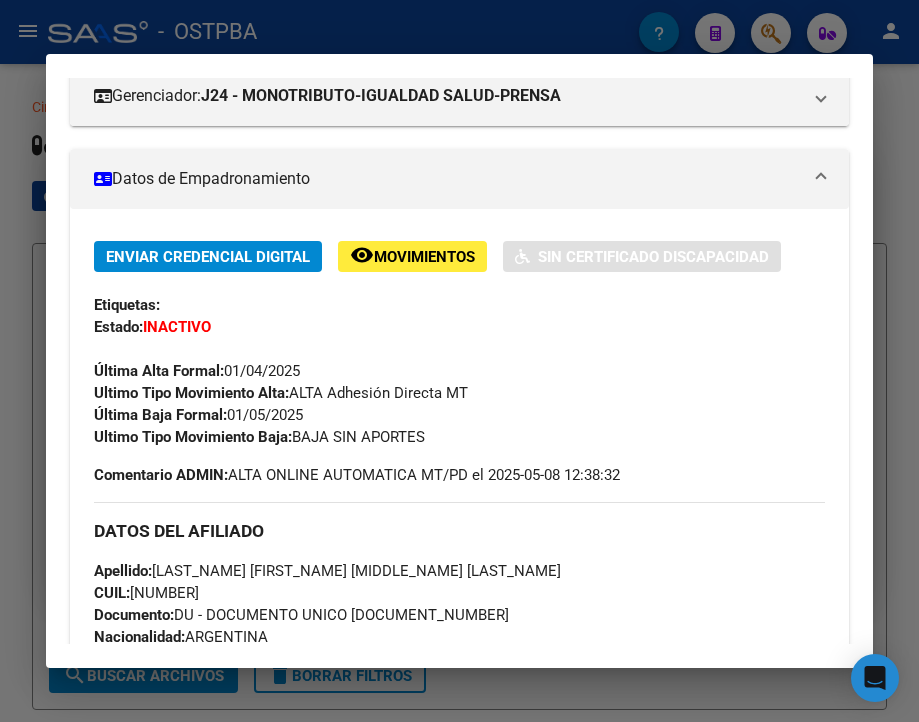 click at bounding box center [459, 361] 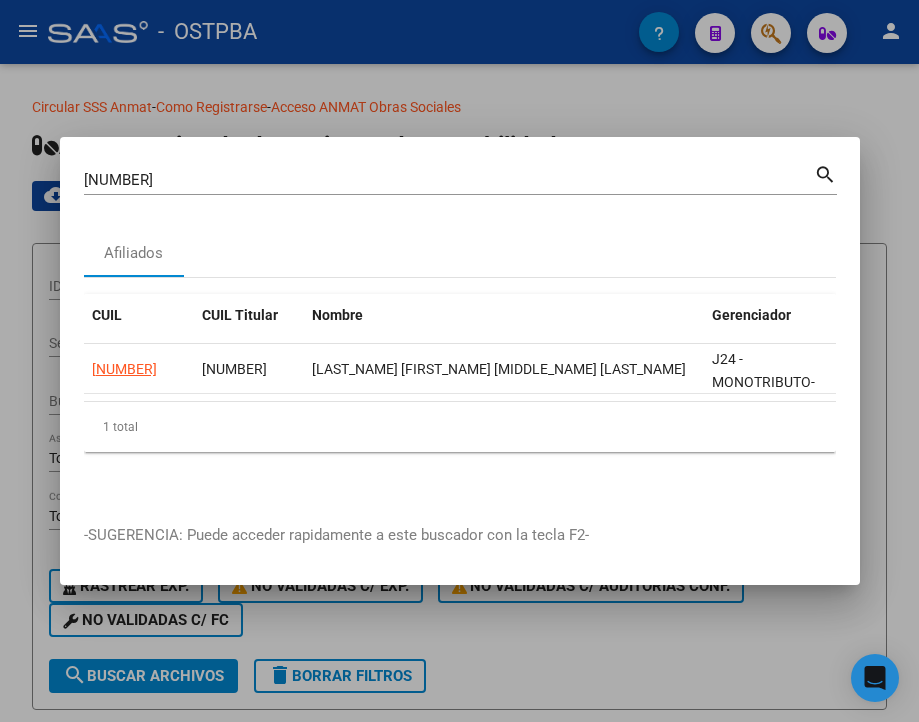 click on "45868461" at bounding box center (449, 180) 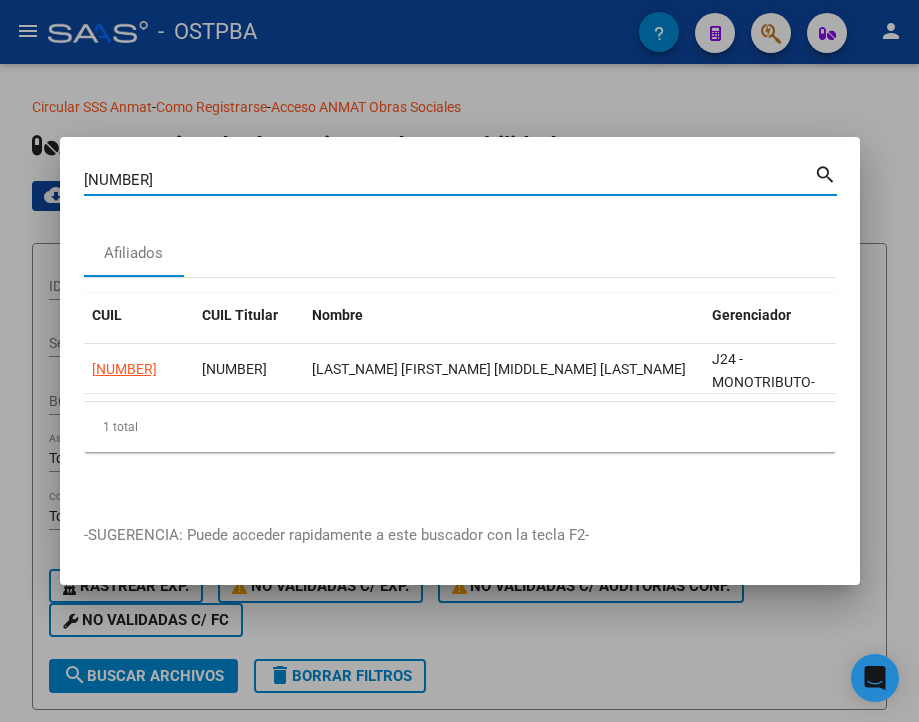 click on "45868461" at bounding box center [449, 180] 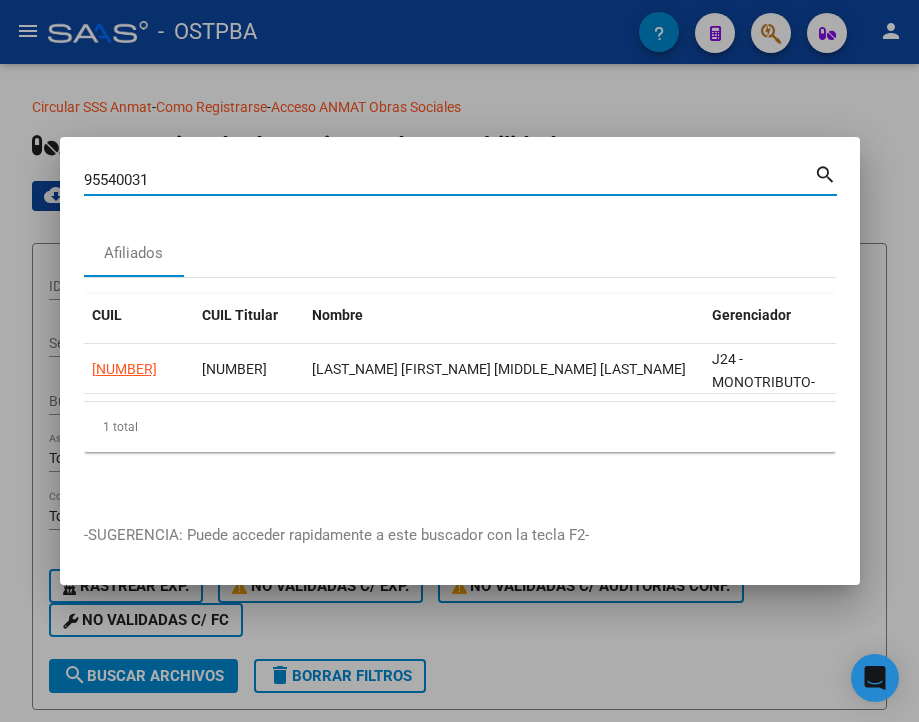 type on "95540031" 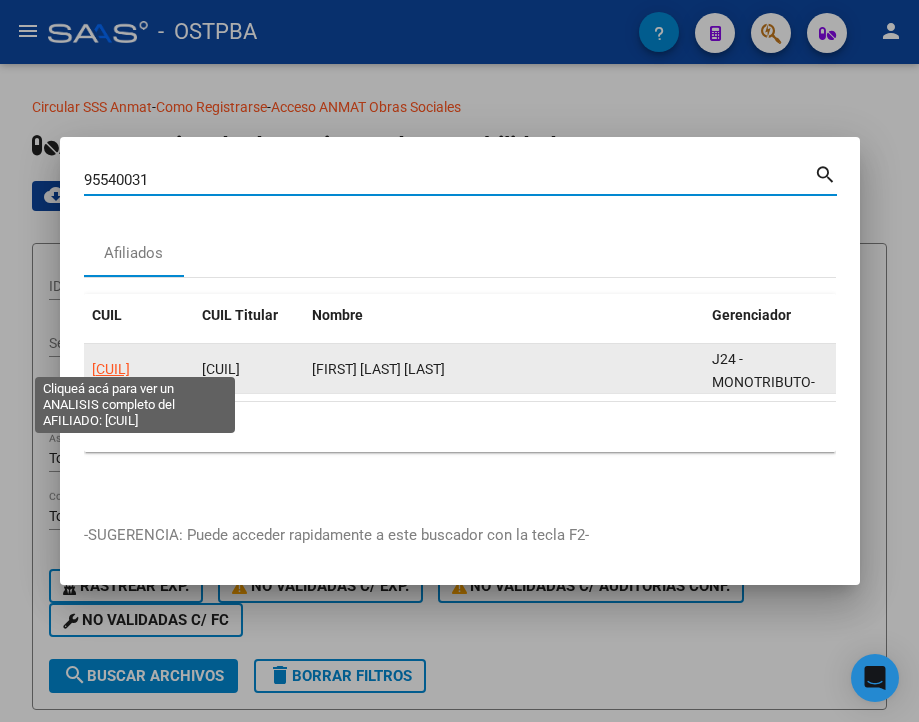 click on "27955400319" 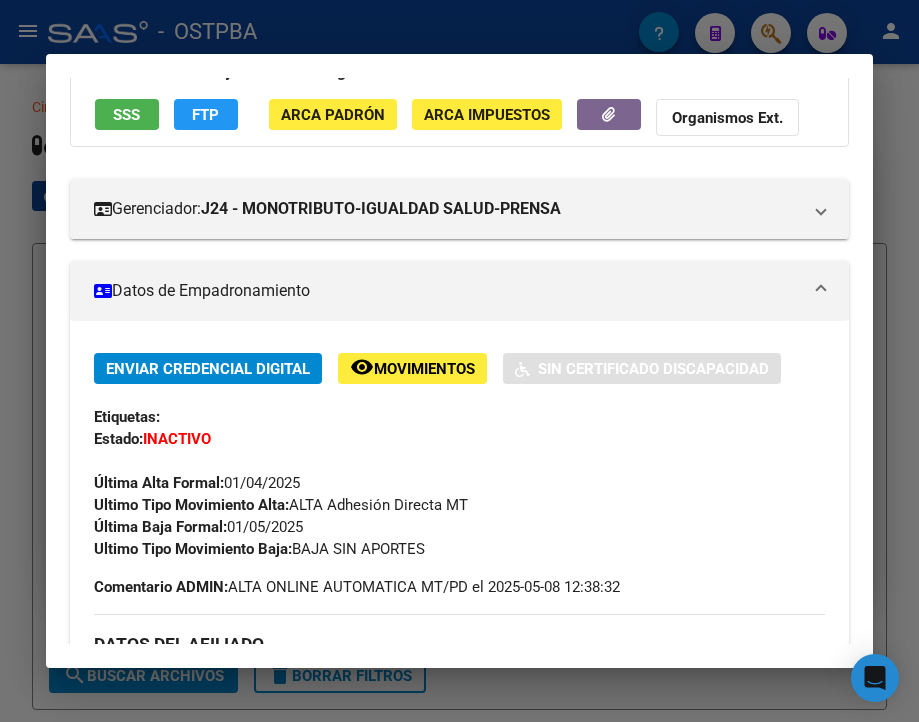 scroll, scrollTop: 200, scrollLeft: 0, axis: vertical 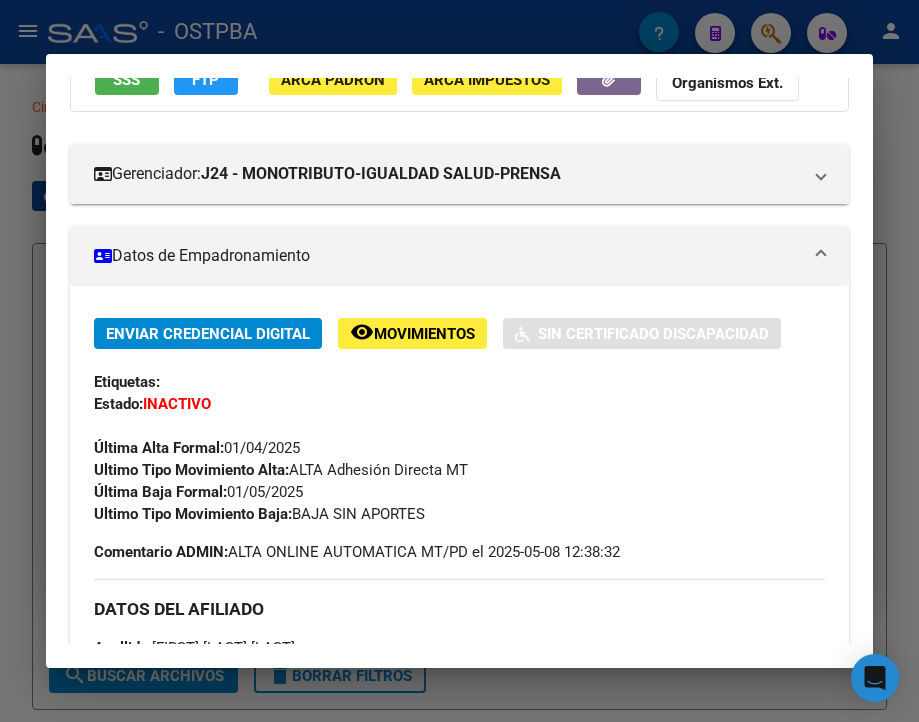 click at bounding box center (459, 361) 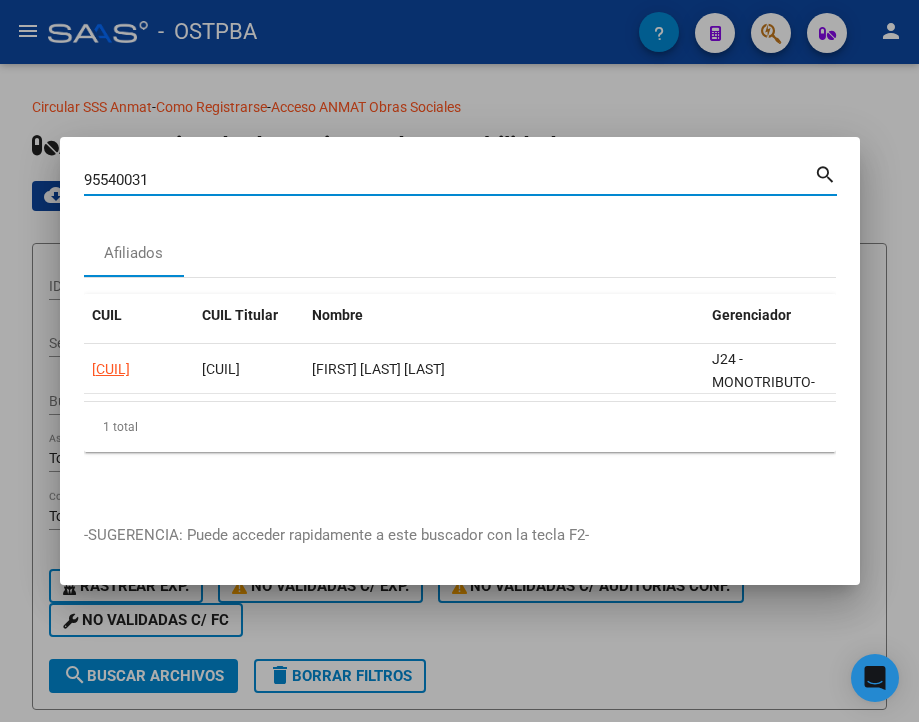 click on "95540031" at bounding box center (449, 180) 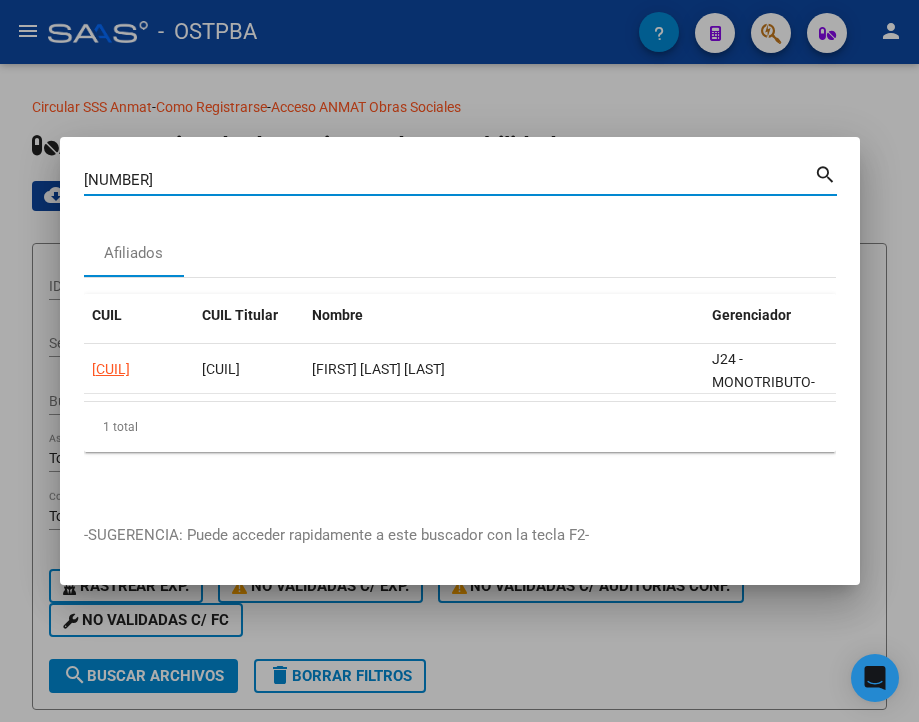 type on "47182995" 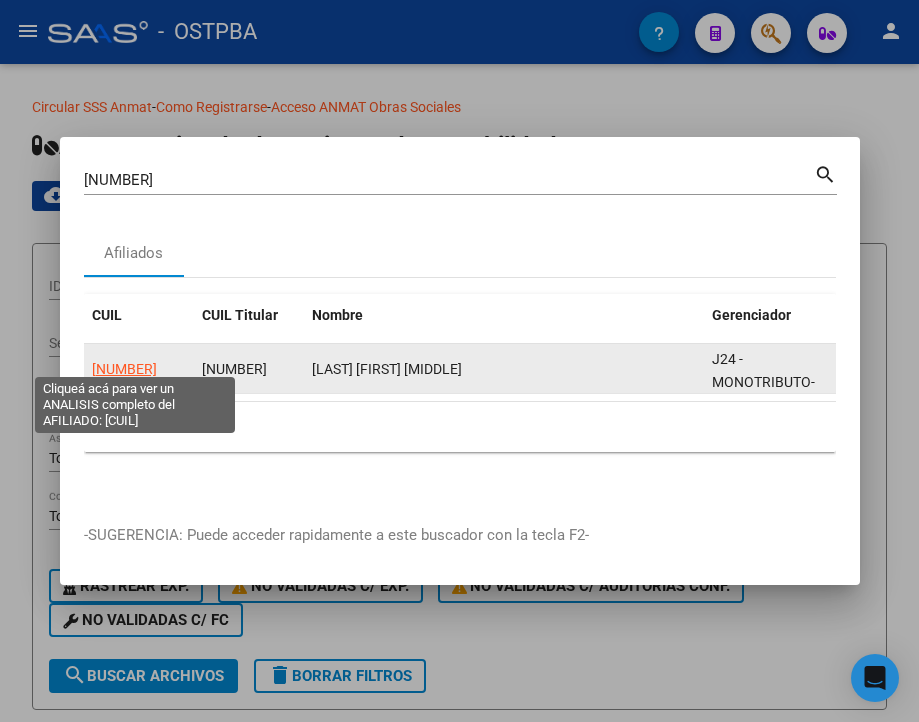 click on "20471829952" 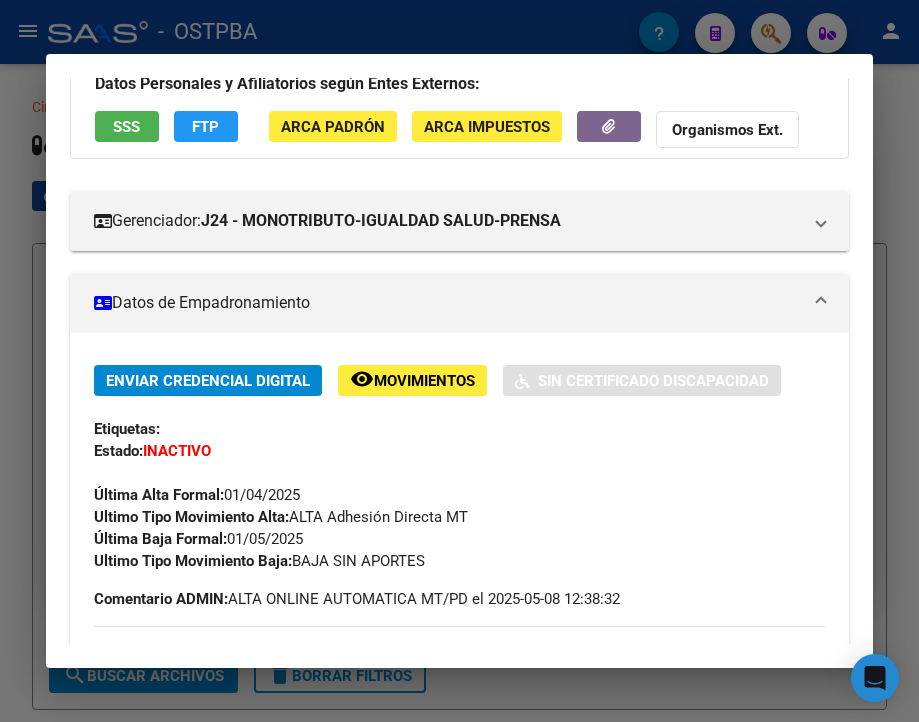 scroll, scrollTop: 200, scrollLeft: 0, axis: vertical 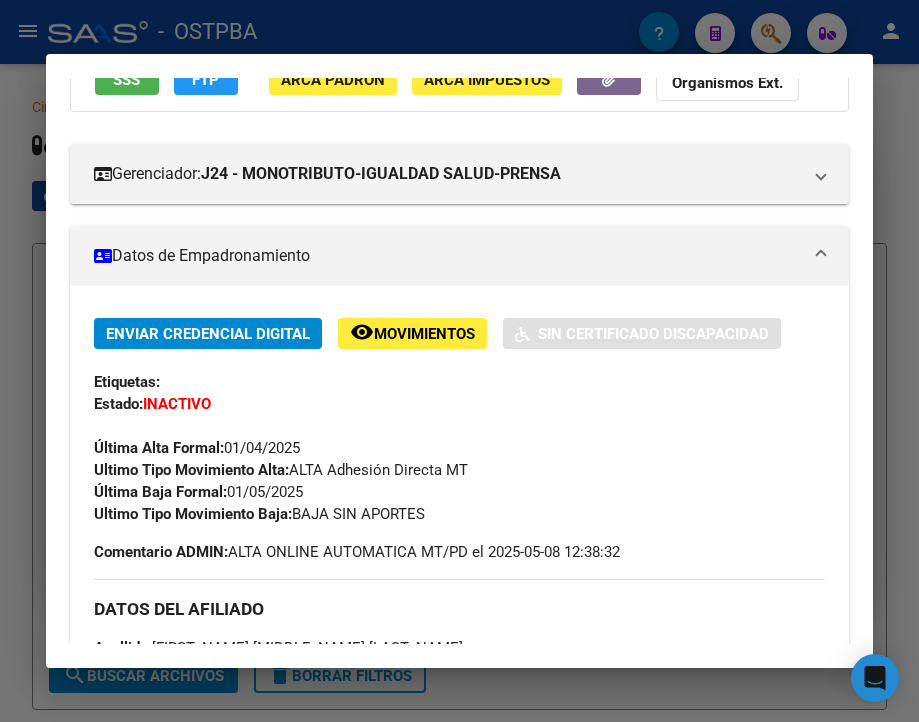 click at bounding box center [459, 361] 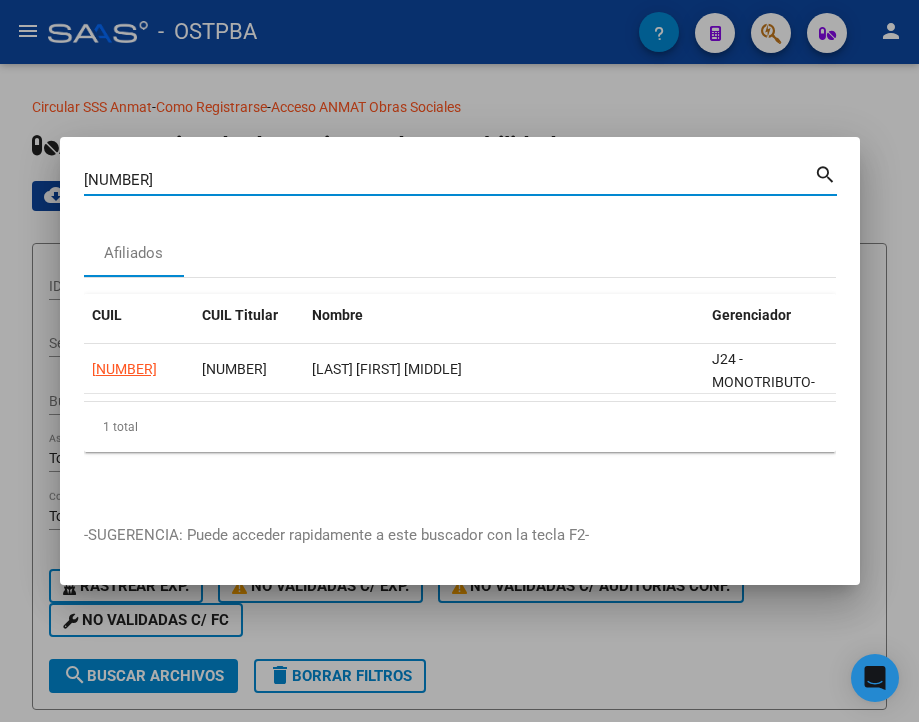 click on "47182995" at bounding box center [449, 180] 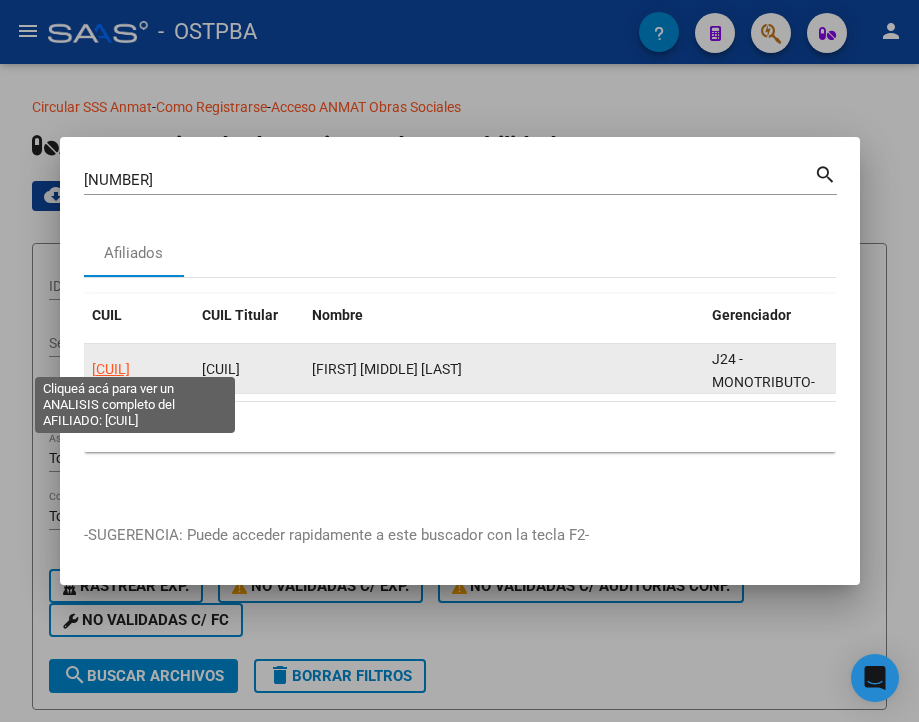 click on "23428849159" 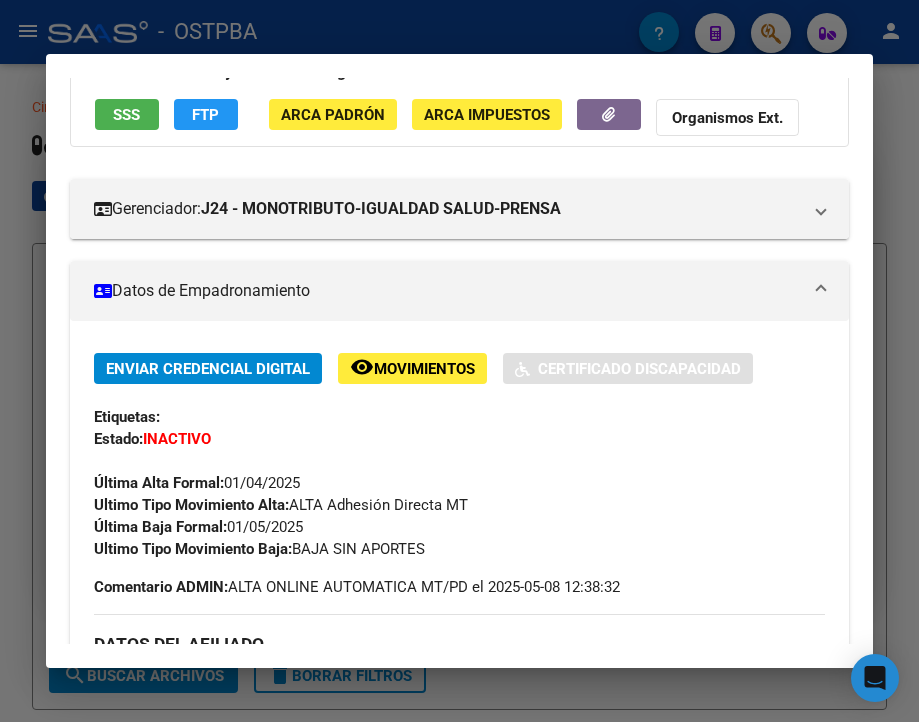scroll, scrollTop: 300, scrollLeft: 0, axis: vertical 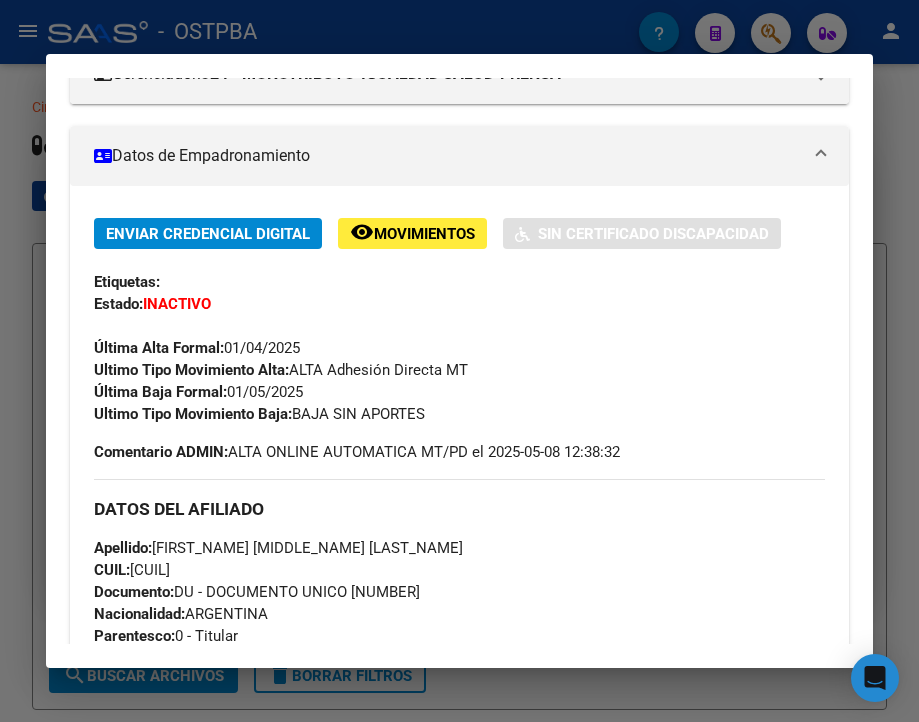 click at bounding box center [459, 361] 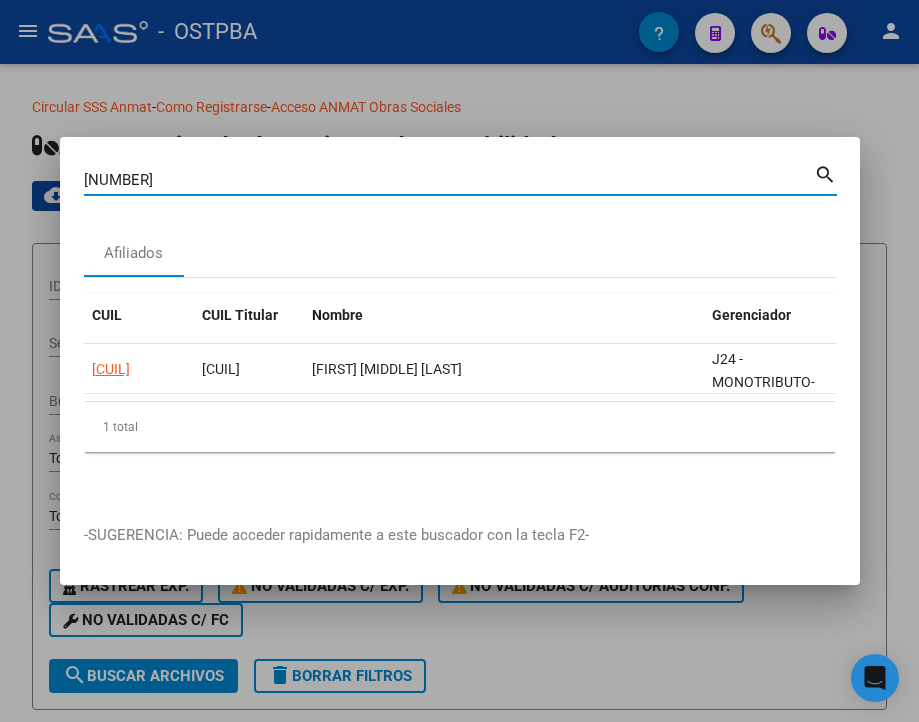 click on "42884915" at bounding box center [449, 180] 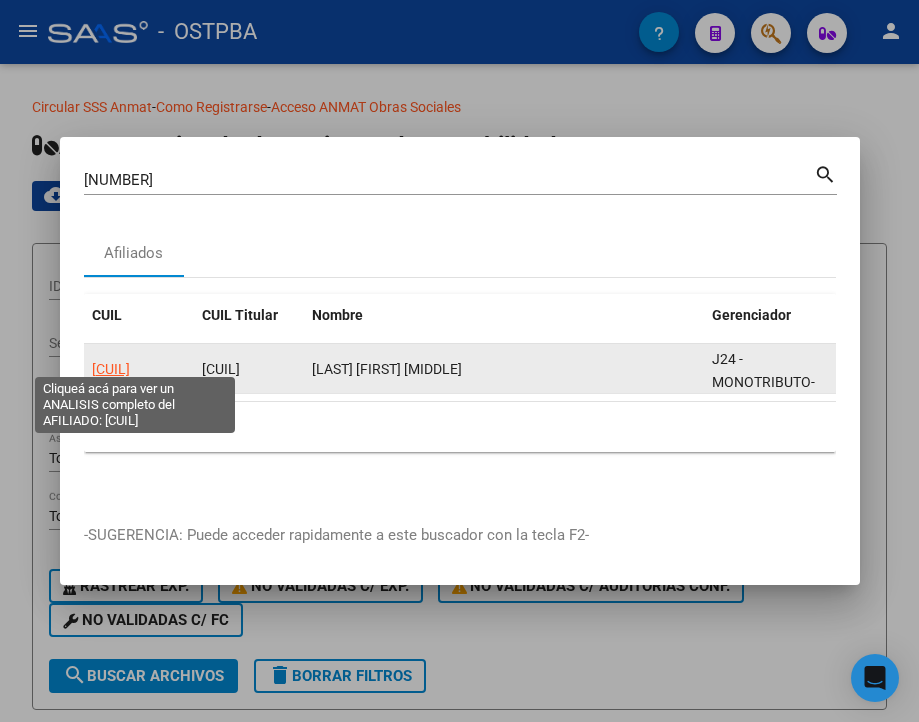 click on "23443669809" 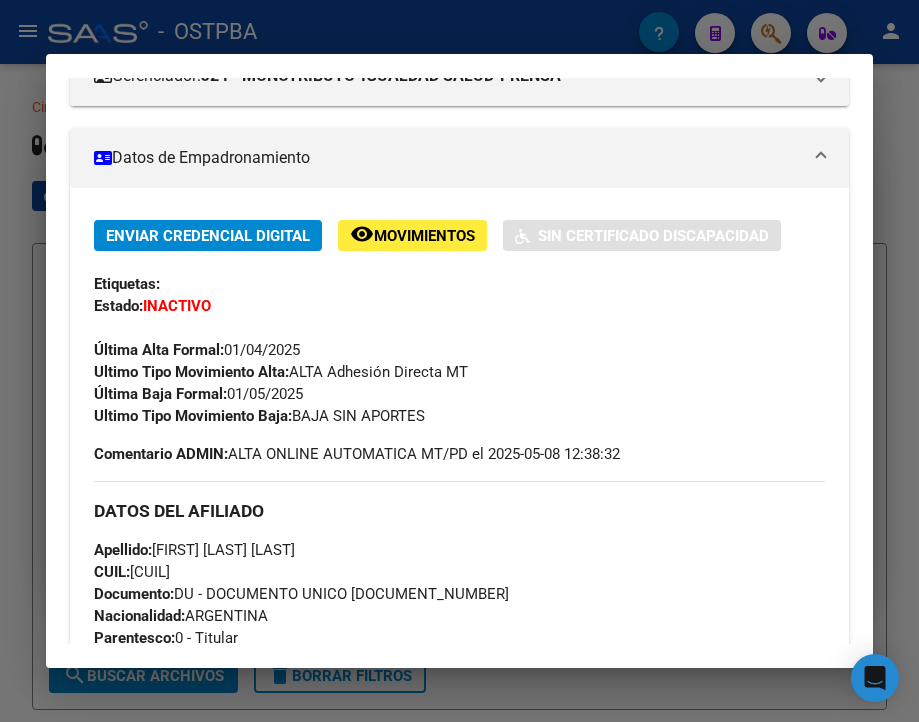 scroll, scrollTop: 300, scrollLeft: 0, axis: vertical 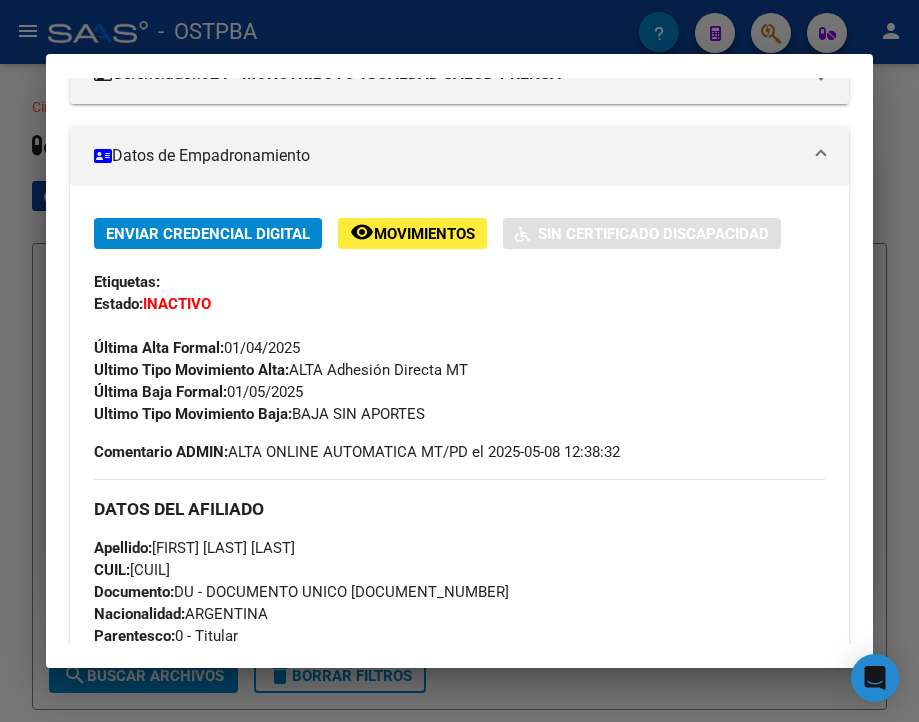 click at bounding box center [459, 361] 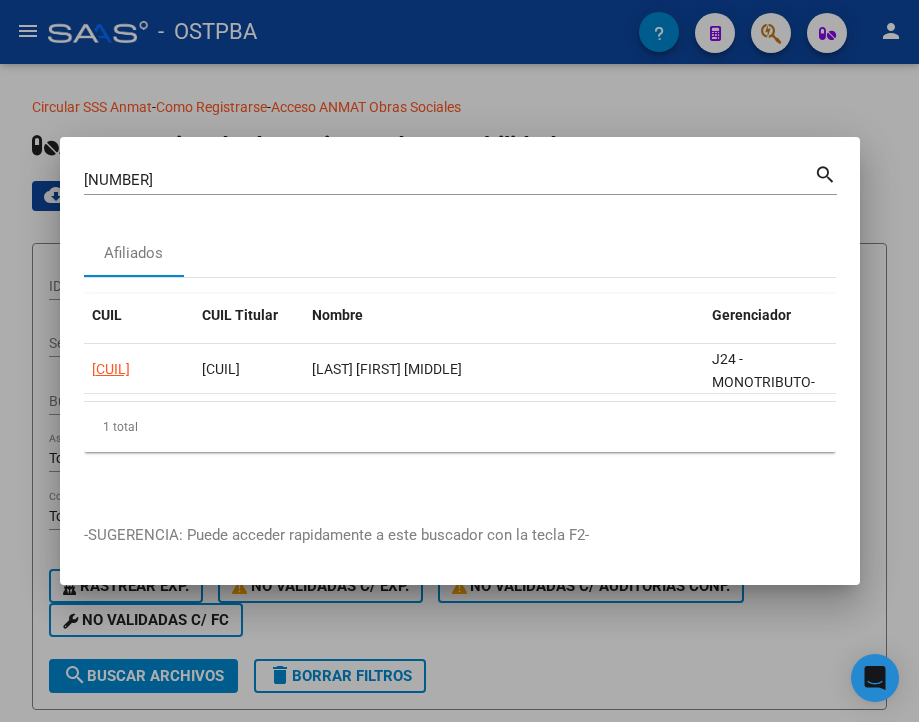 click on "44366980" at bounding box center (449, 180) 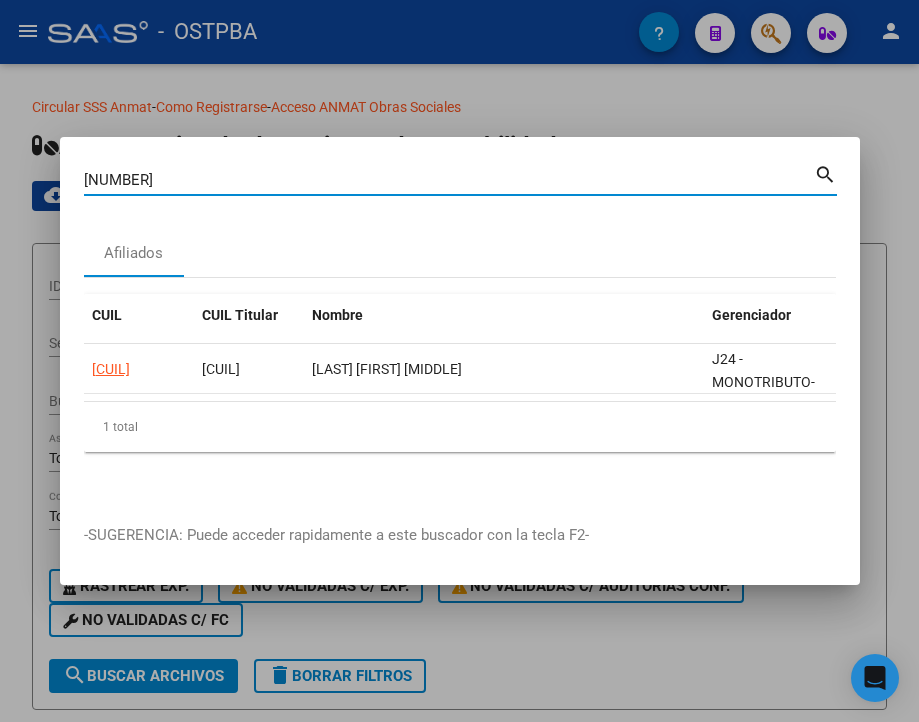 click on "44366980" at bounding box center [449, 180] 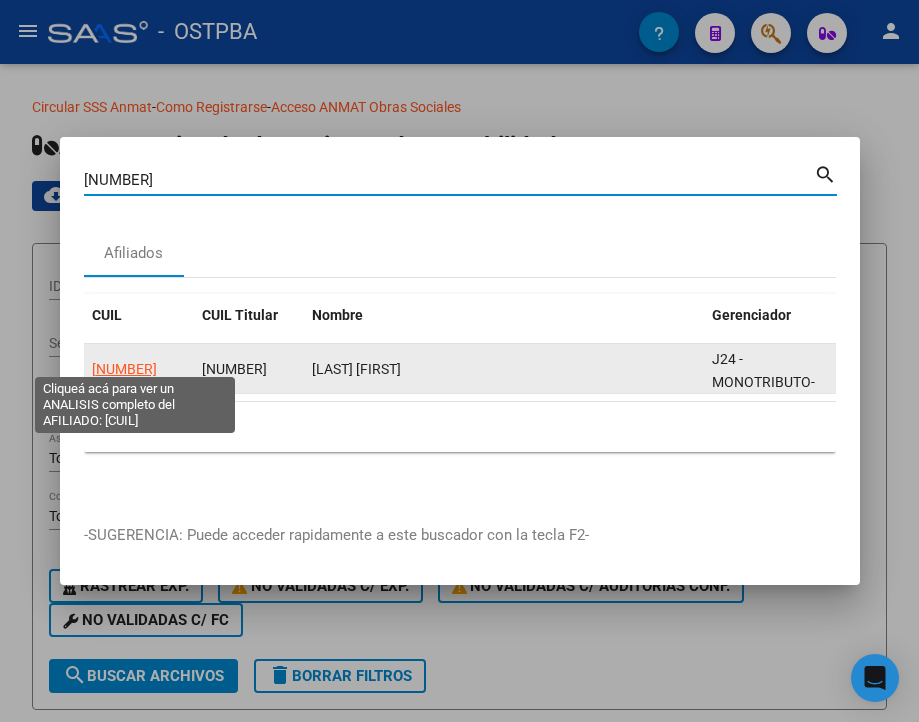 click on "27422254086" 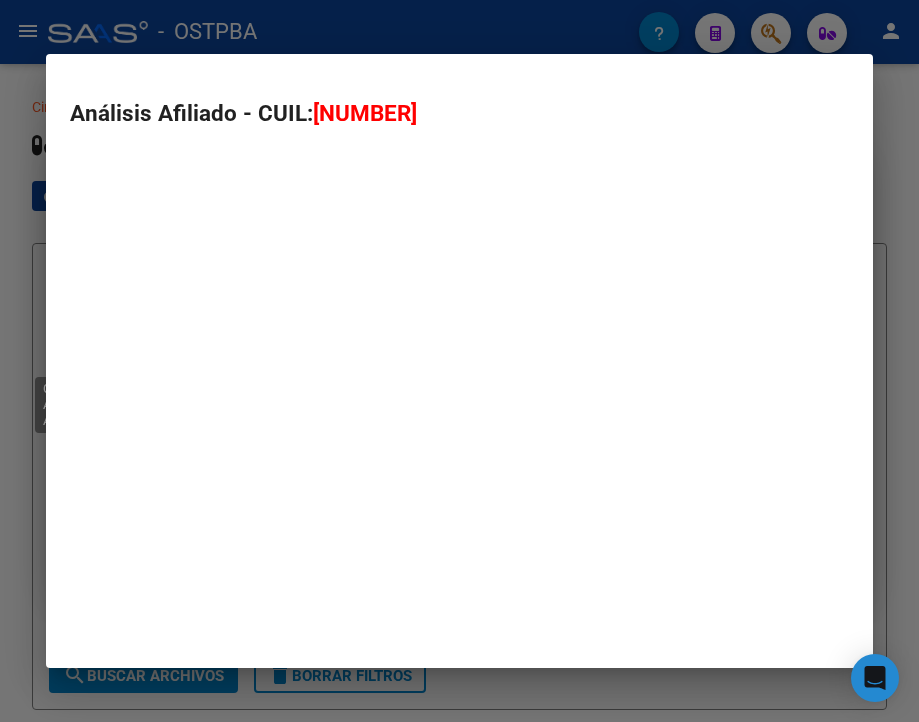 type on "27422254086" 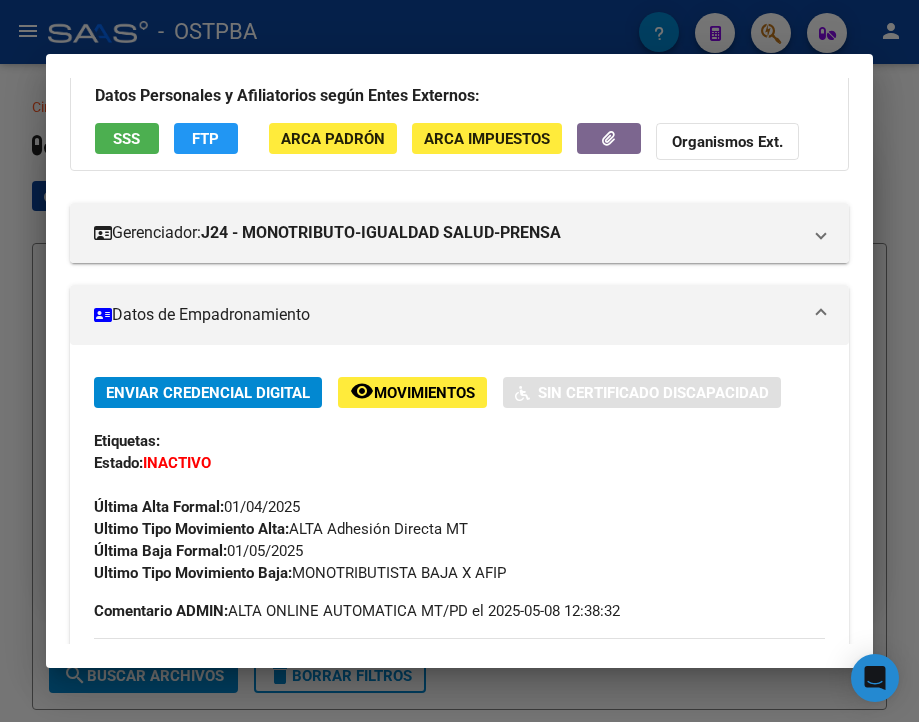 scroll, scrollTop: 200, scrollLeft: 0, axis: vertical 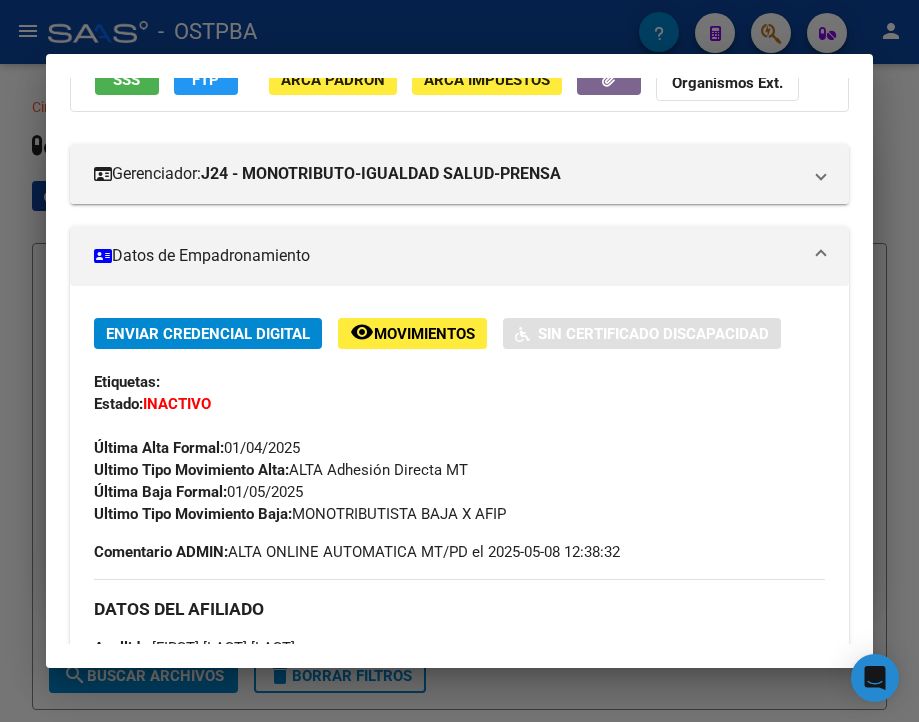drag, startPoint x: 231, startPoint y: 508, endPoint x: 325, endPoint y: 494, distance: 95.036835 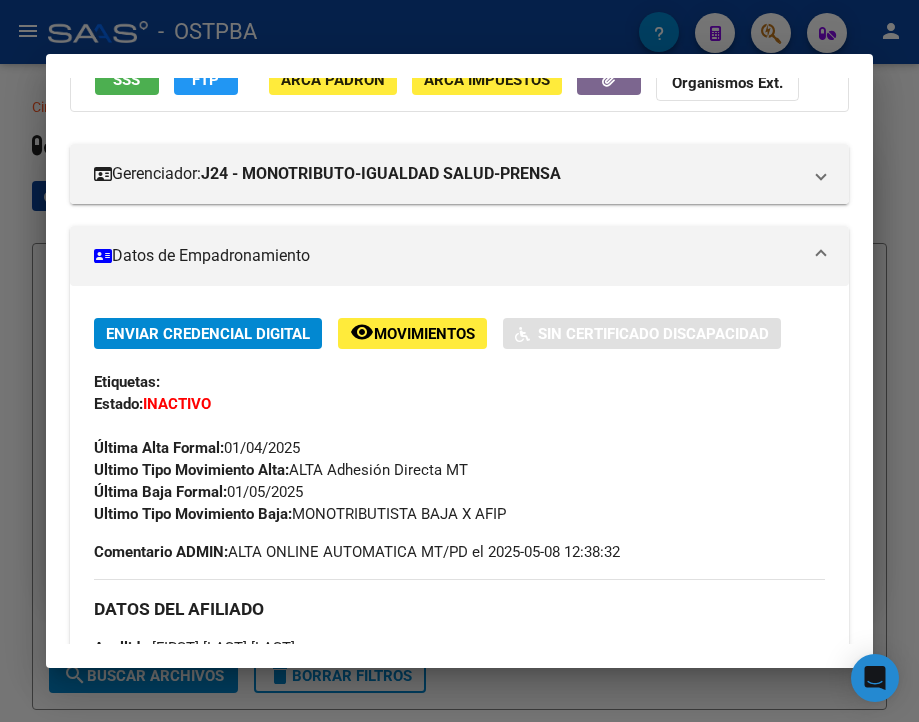 click on "Última Baja Formal:   [DATE]" at bounding box center (198, 492) 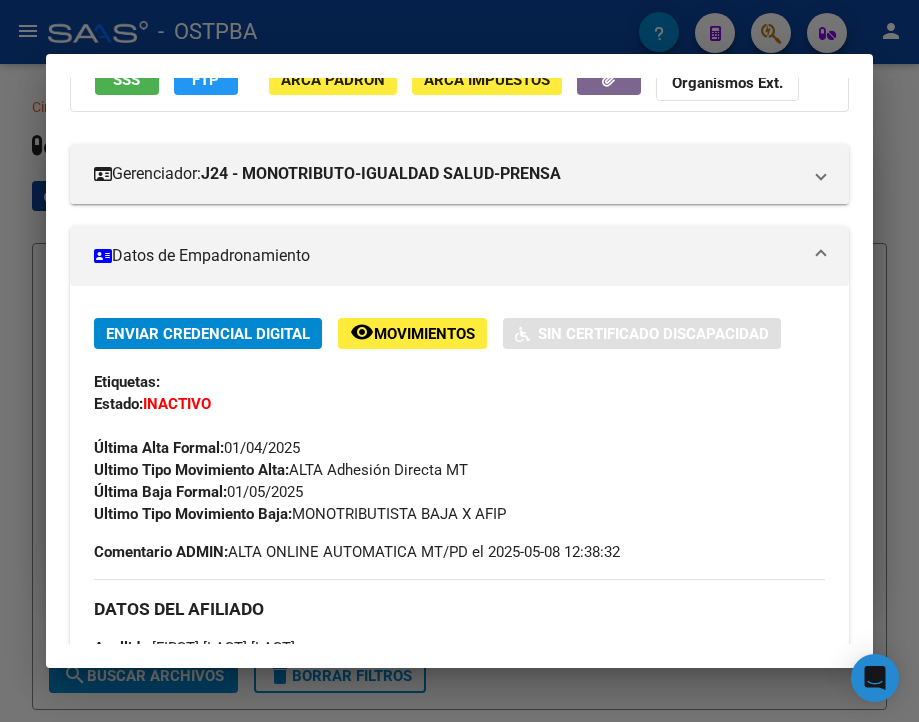drag, startPoint x: 229, startPoint y: 505, endPoint x: 307, endPoint y: 505, distance: 78 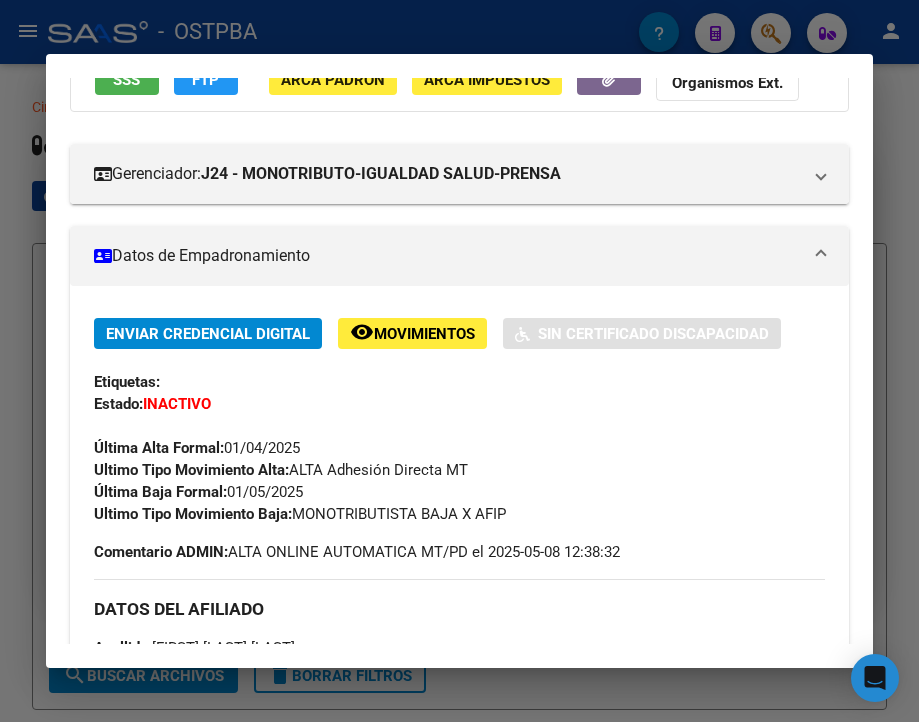 drag, startPoint x: 298, startPoint y: 531, endPoint x: 568, endPoint y: 523, distance: 270.1185 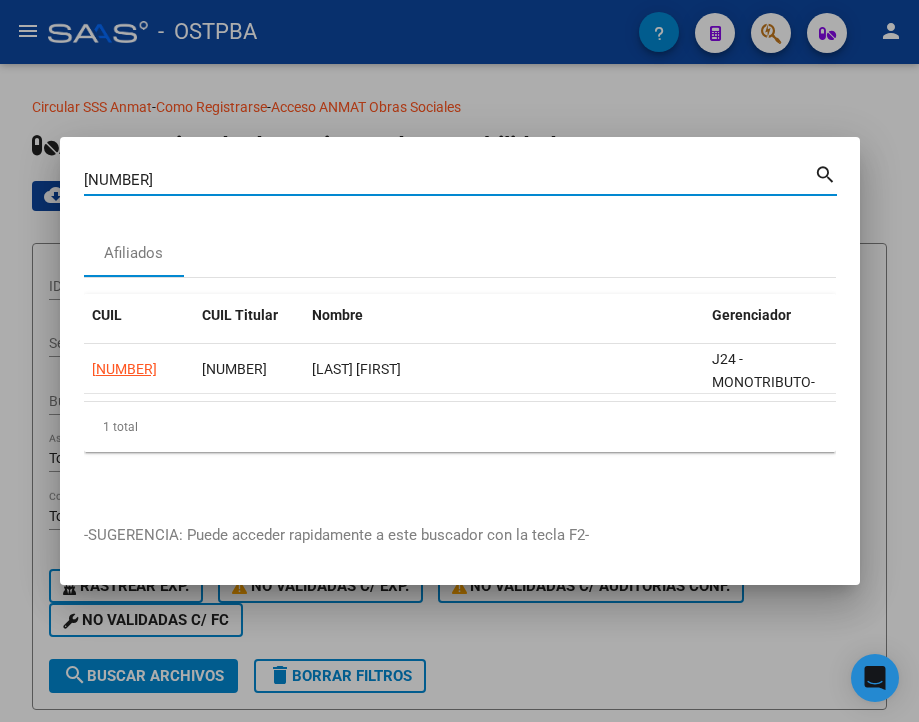 click on "42225408" at bounding box center (449, 180) 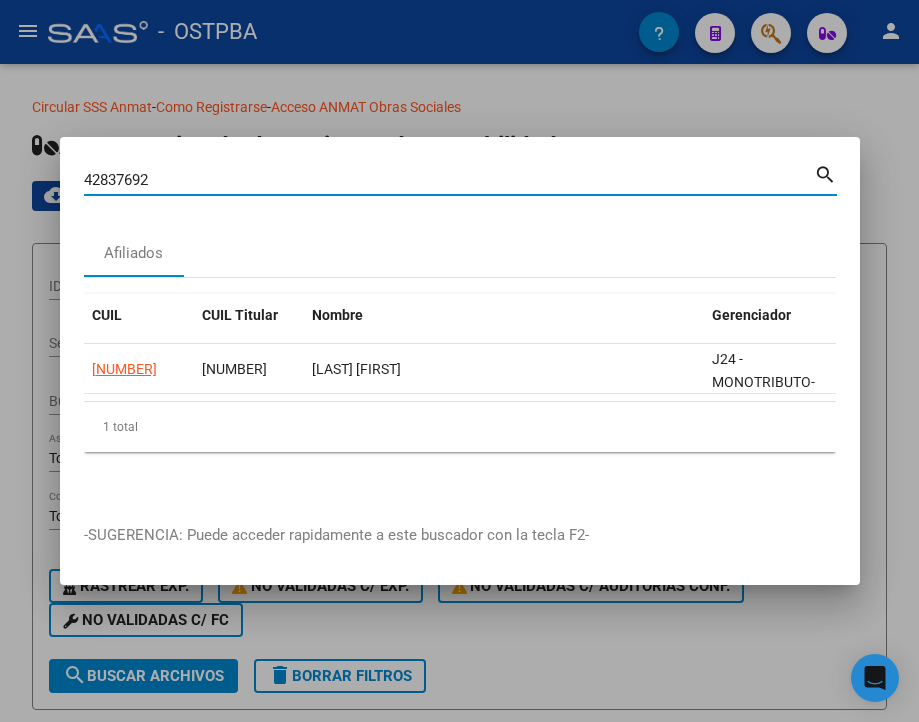 type on "42837692" 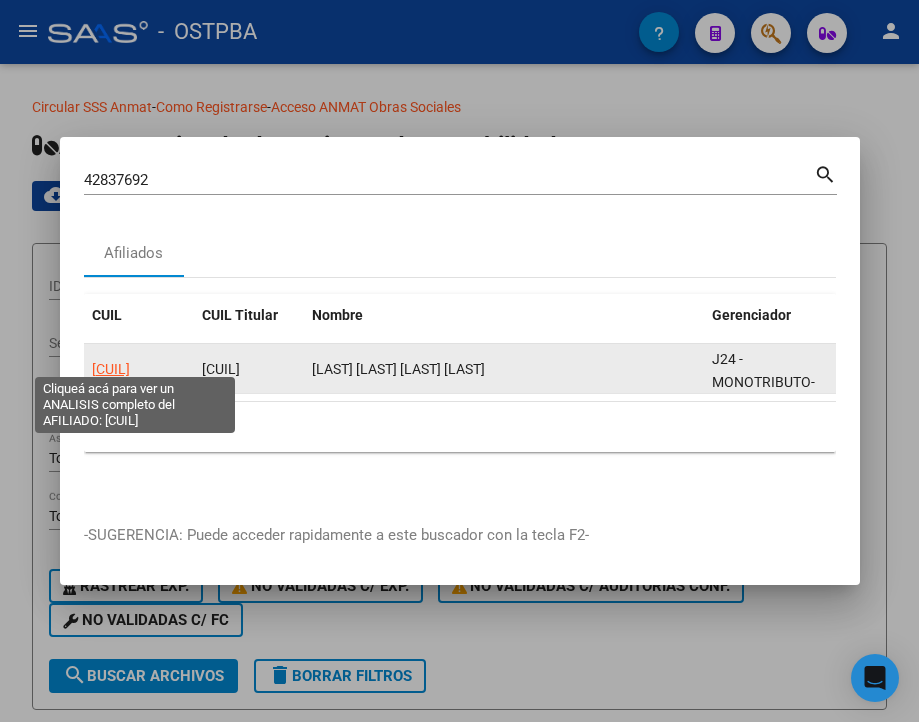 click on "27428376922" 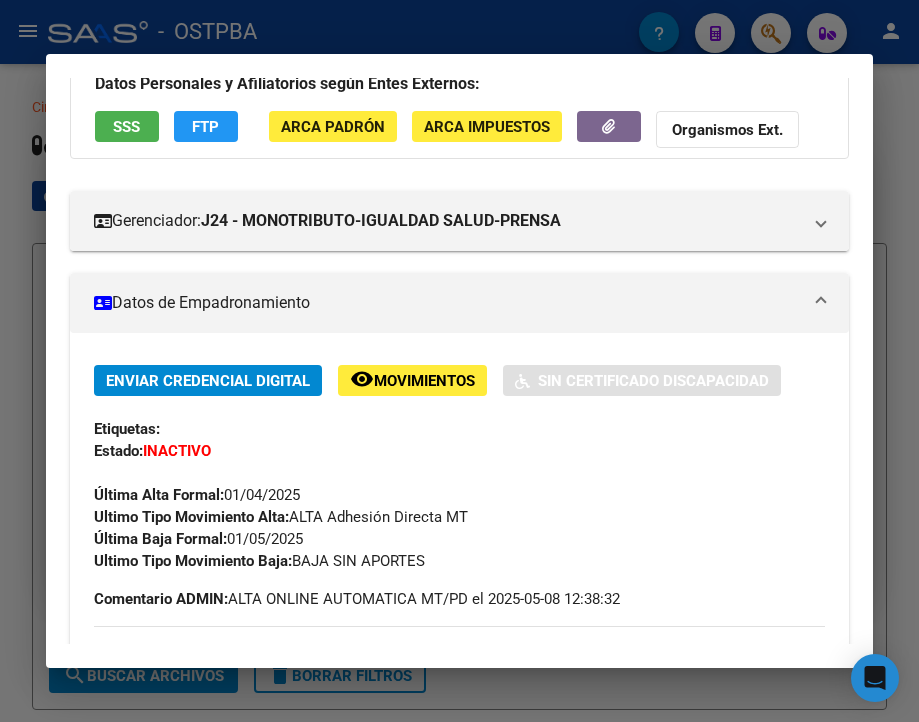 scroll, scrollTop: 200, scrollLeft: 0, axis: vertical 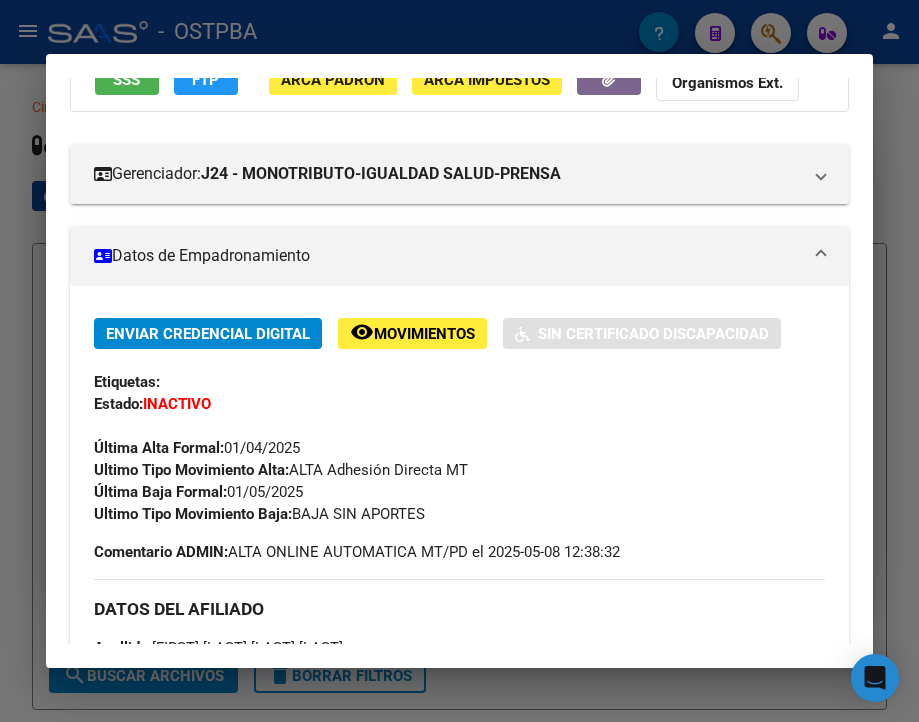 click at bounding box center [459, 361] 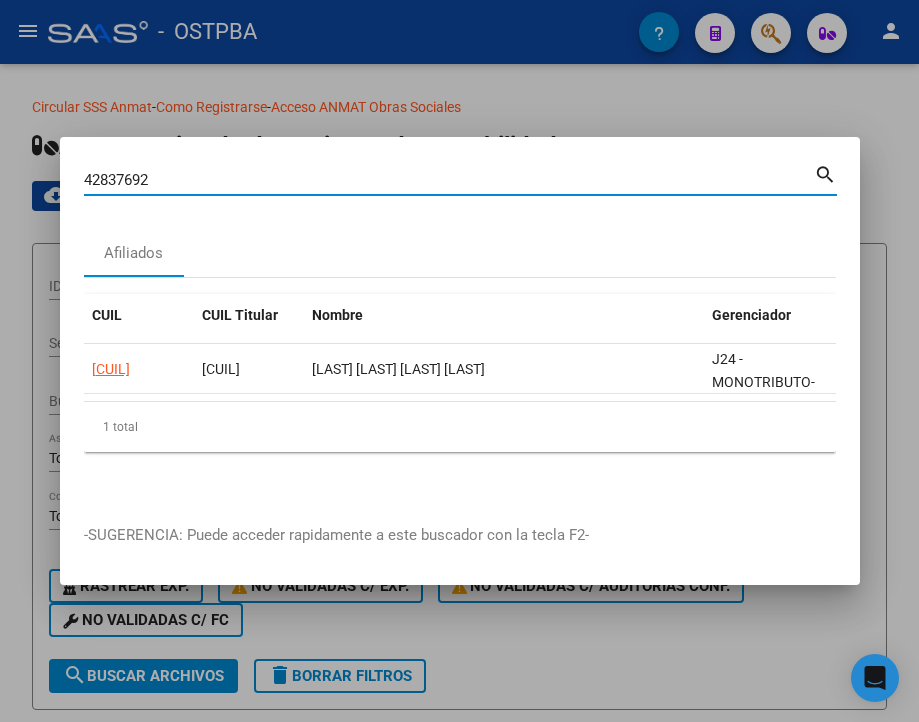 click on "42837692" at bounding box center (449, 180) 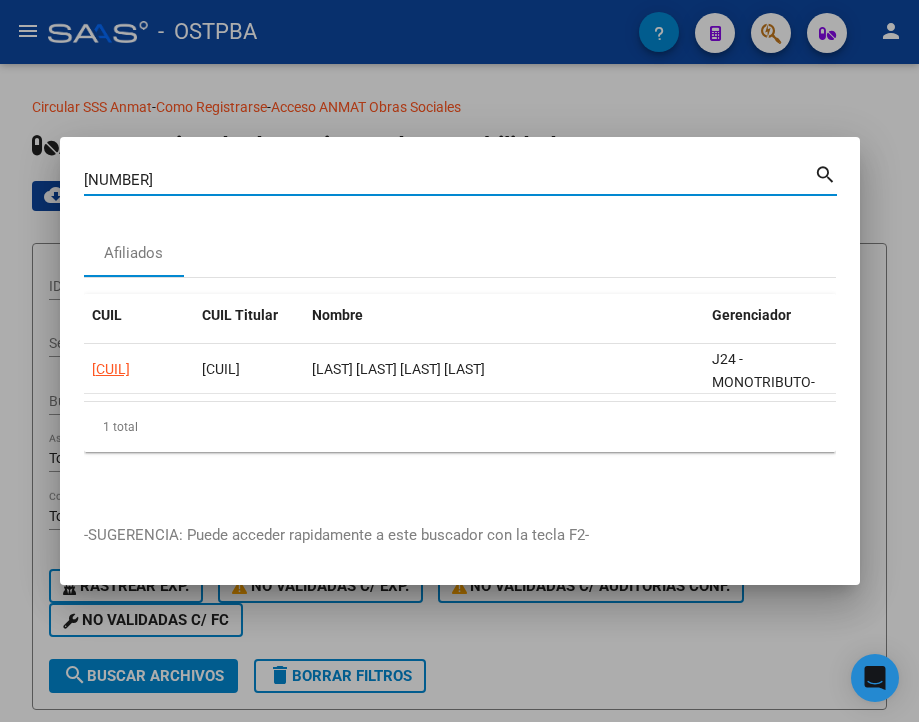 type on "36785309" 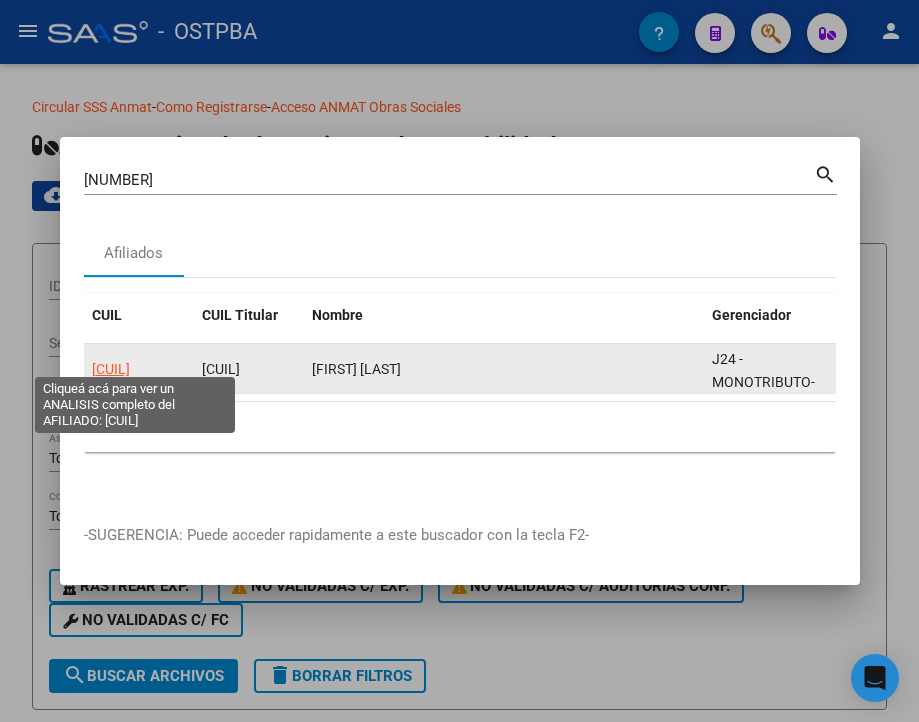 click on "20367853094" 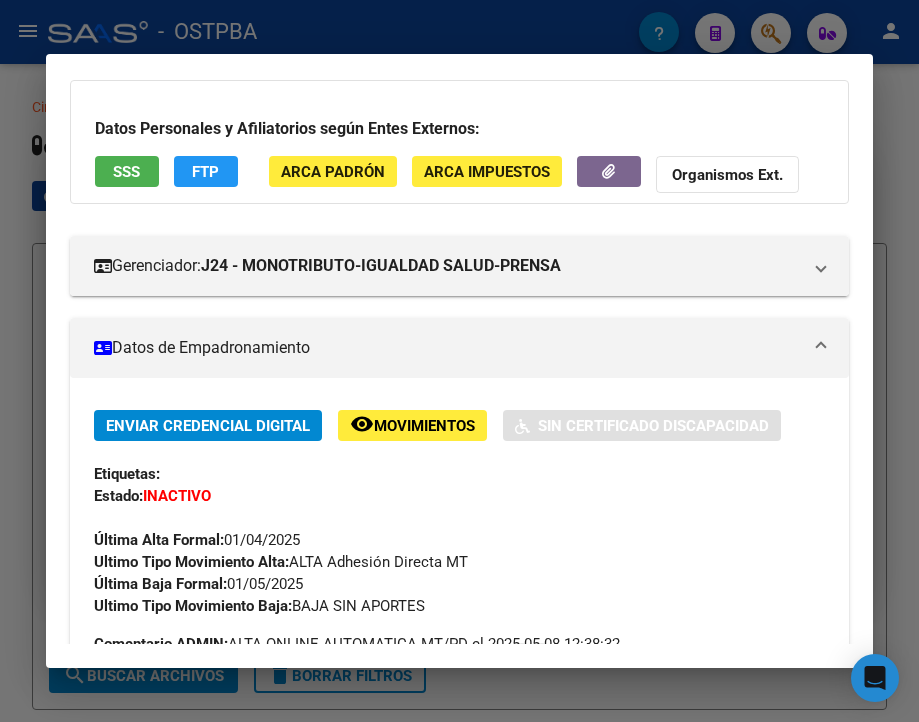 scroll, scrollTop: 200, scrollLeft: 0, axis: vertical 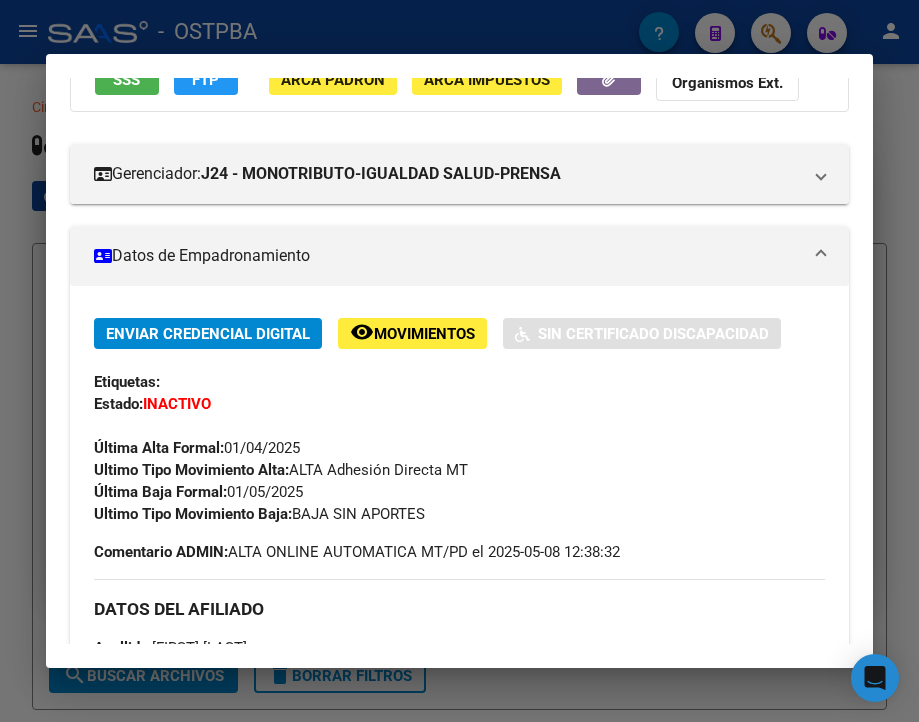 click at bounding box center (459, 361) 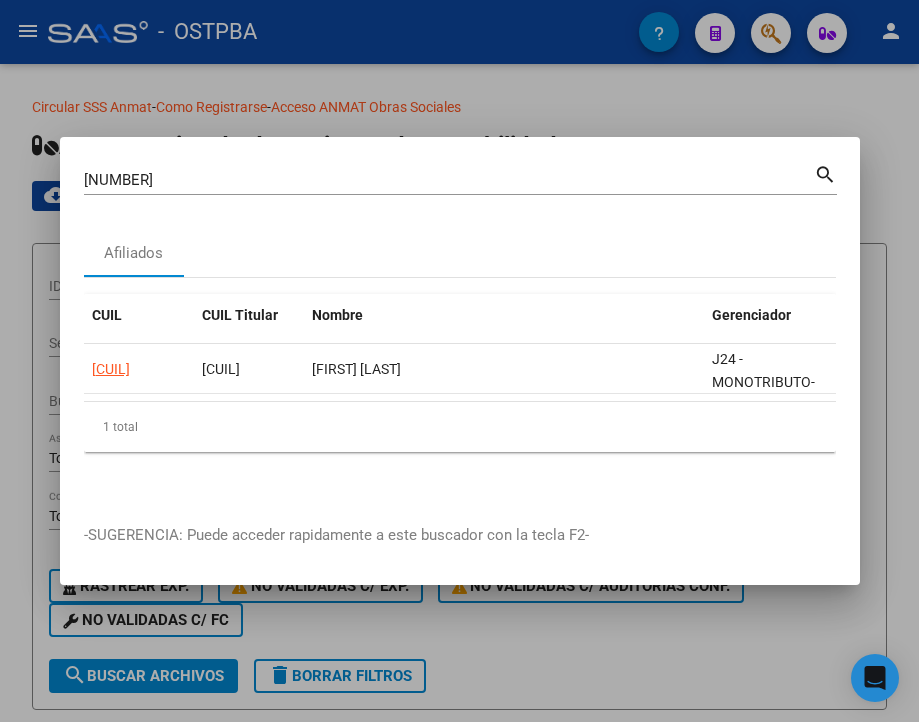 click on "36785309" at bounding box center (449, 180) 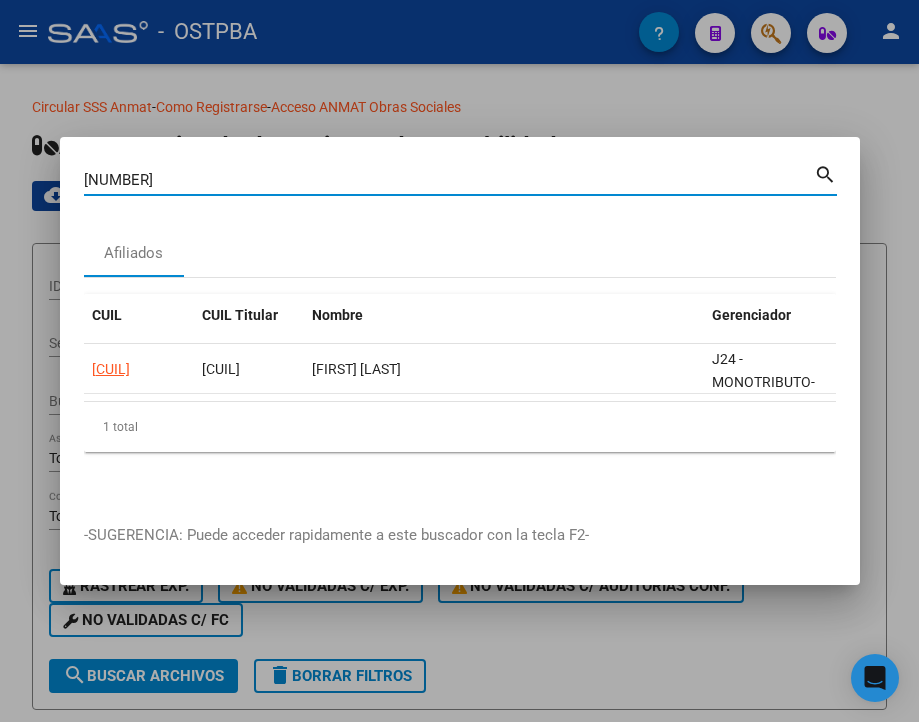 click on "36785309" at bounding box center (449, 180) 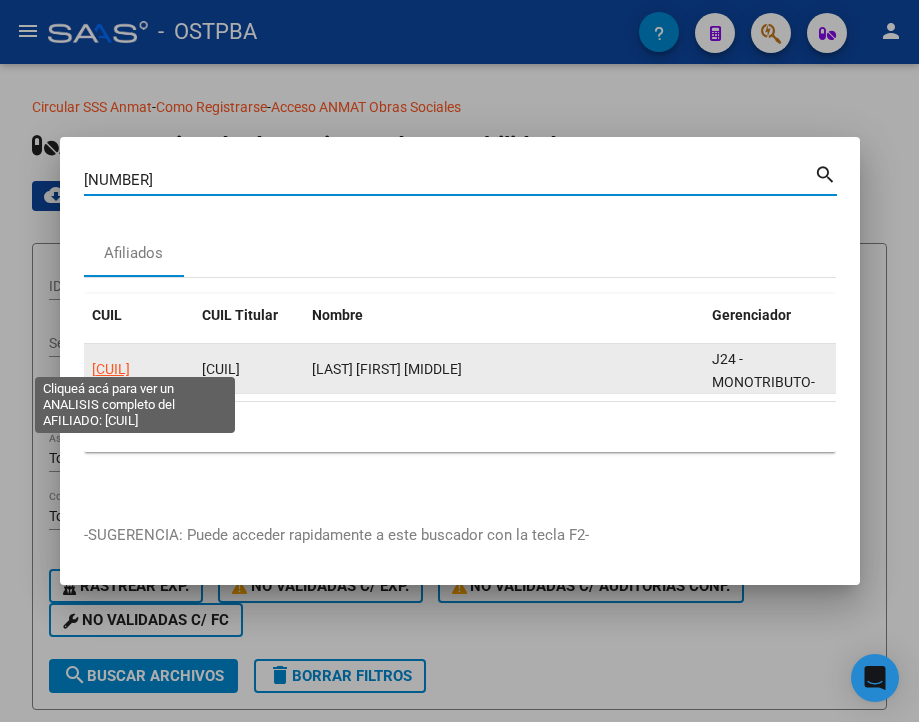 click on "27435345013" 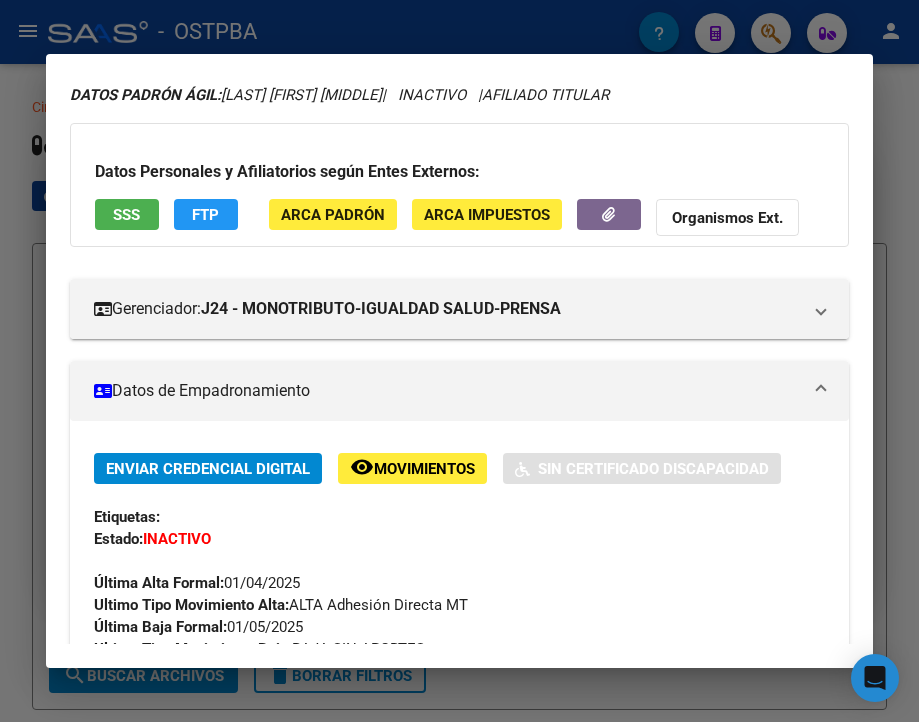 scroll, scrollTop: 100, scrollLeft: 0, axis: vertical 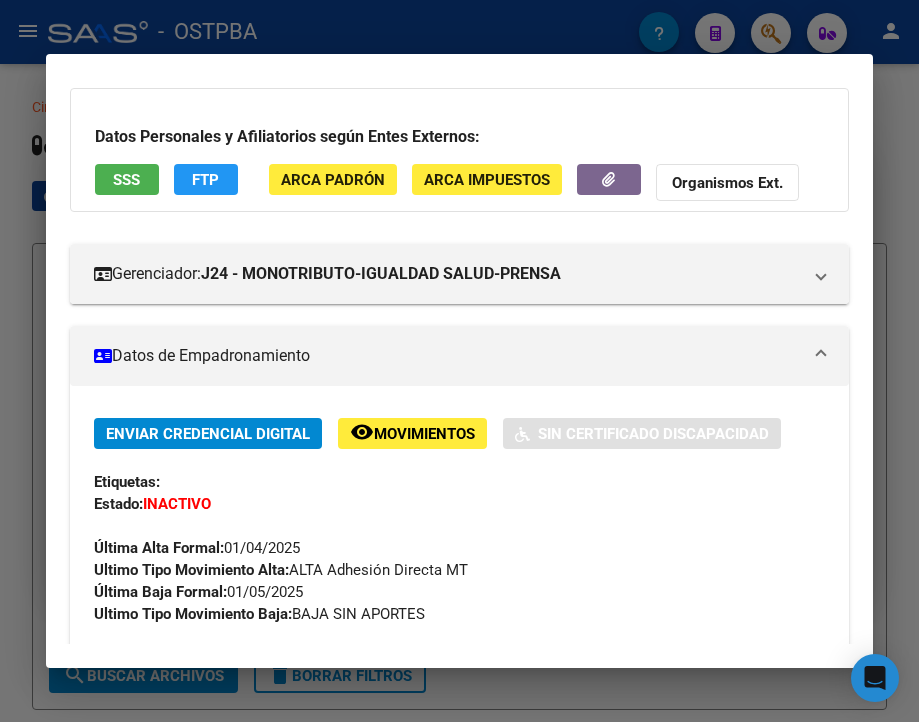 click at bounding box center [459, 361] 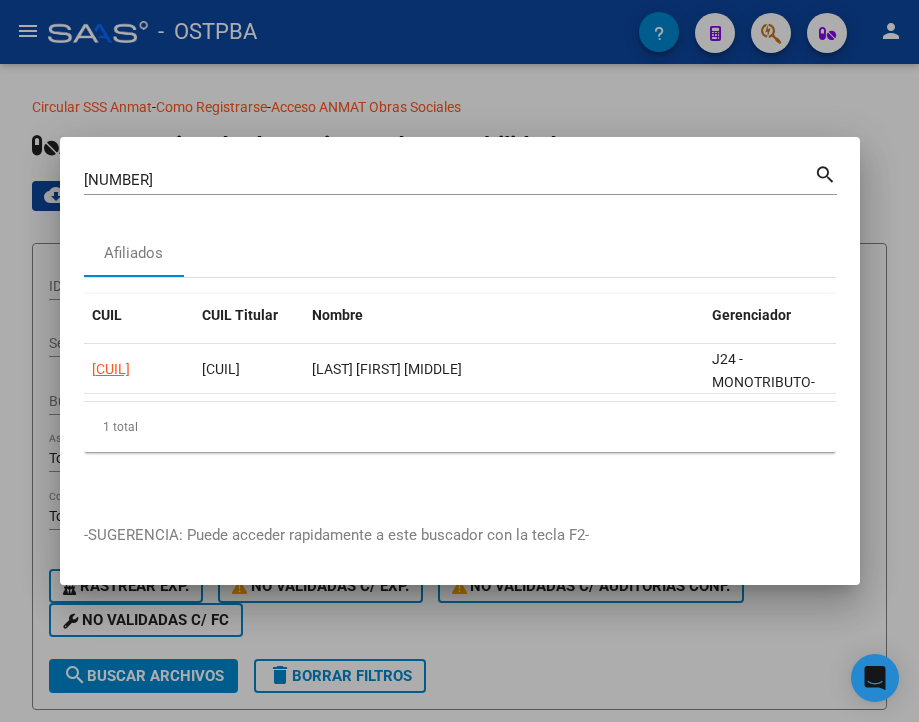 click on "43534501" at bounding box center (449, 180) 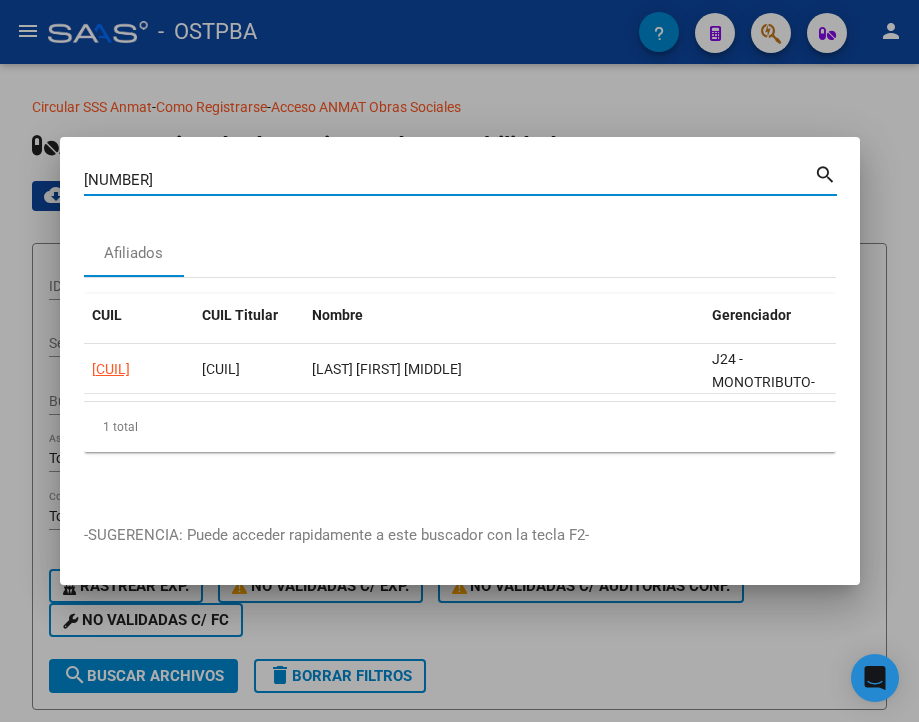 click on "43534501" at bounding box center [449, 180] 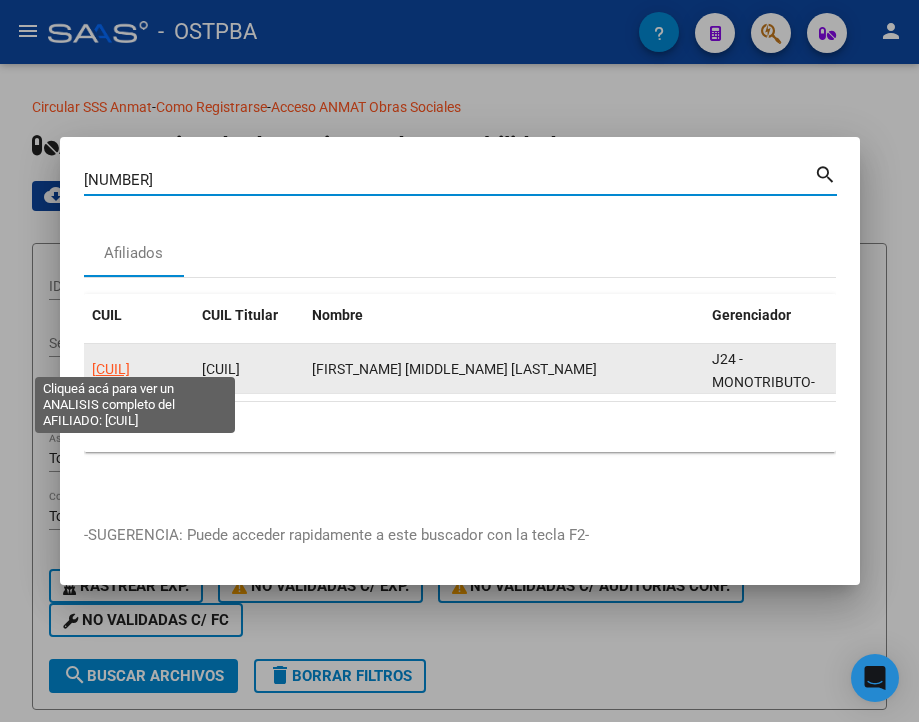 click on "20374536444" 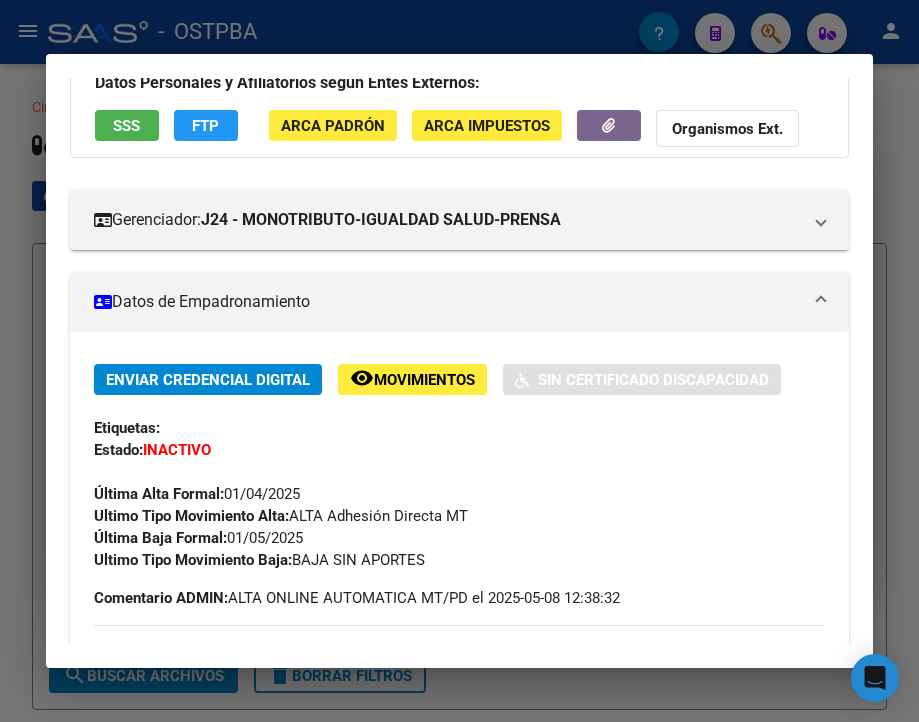 scroll, scrollTop: 200, scrollLeft: 0, axis: vertical 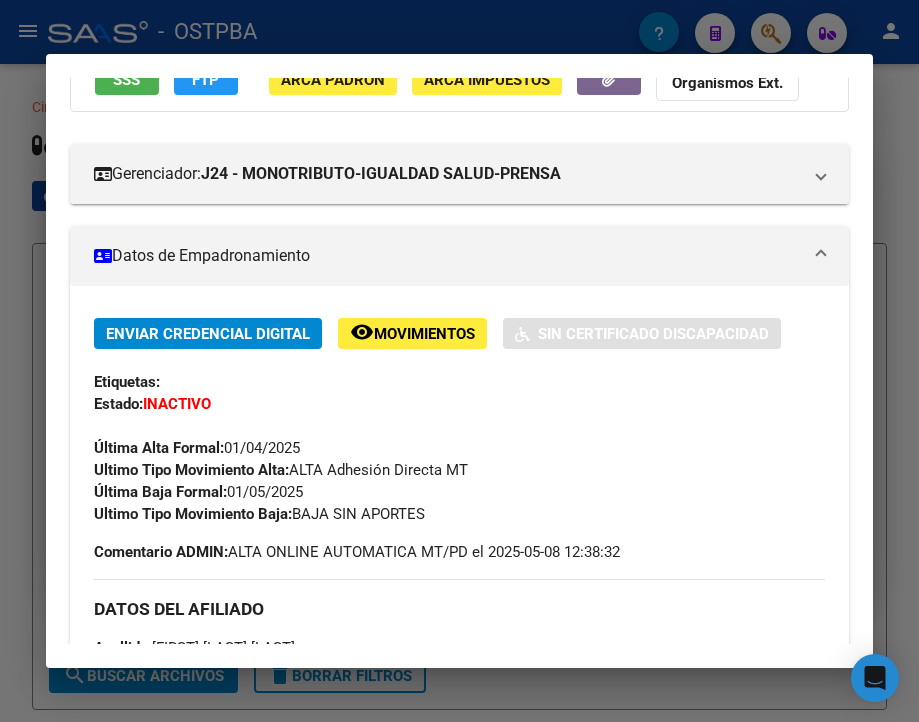 click at bounding box center (459, 361) 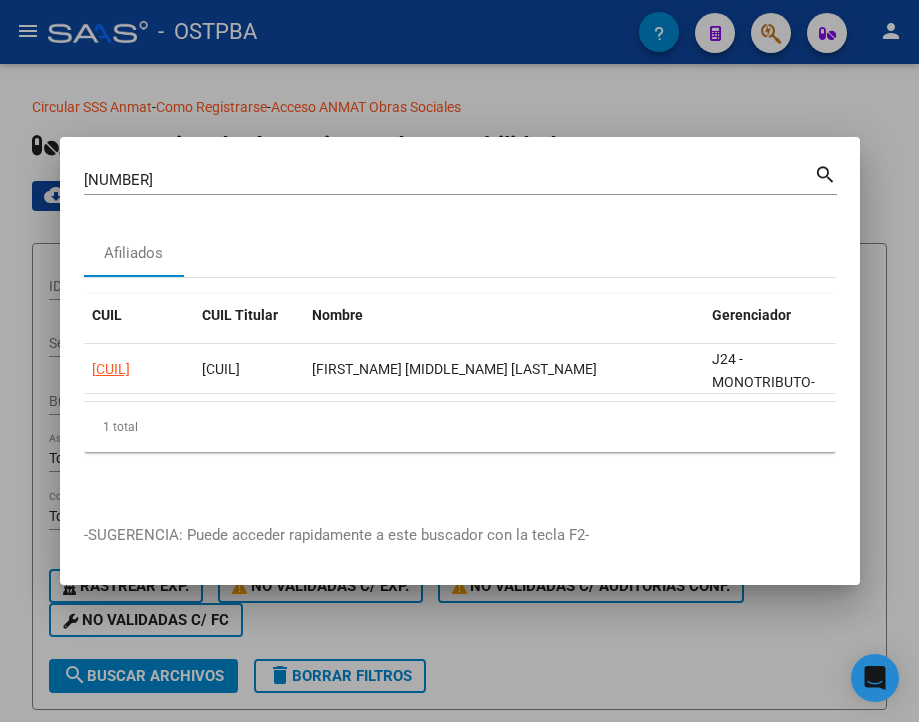 click on "37453644" at bounding box center [449, 180] 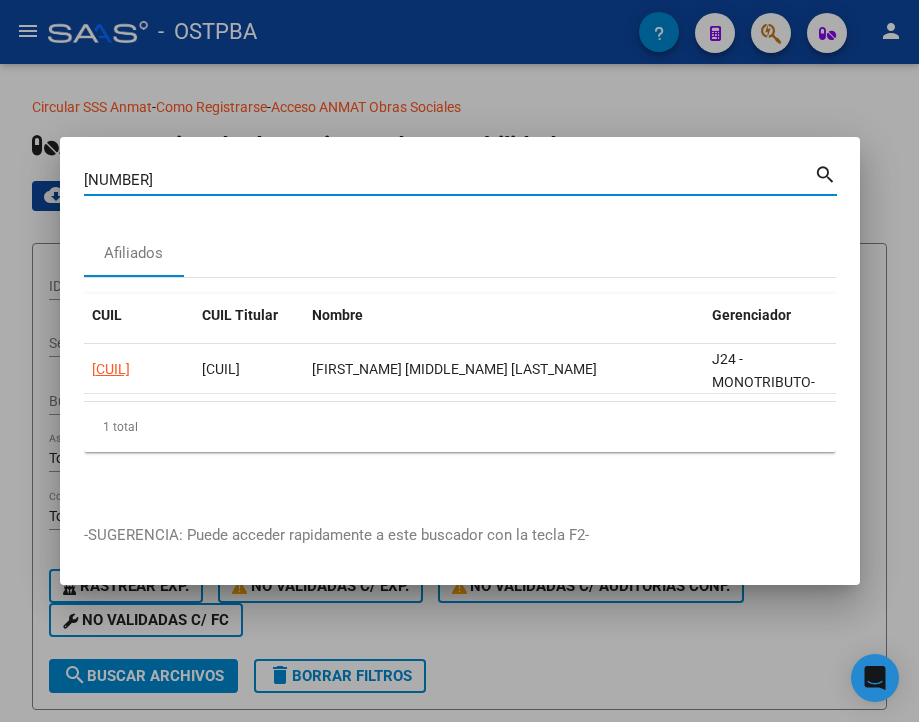 click on "37453644" at bounding box center [449, 180] 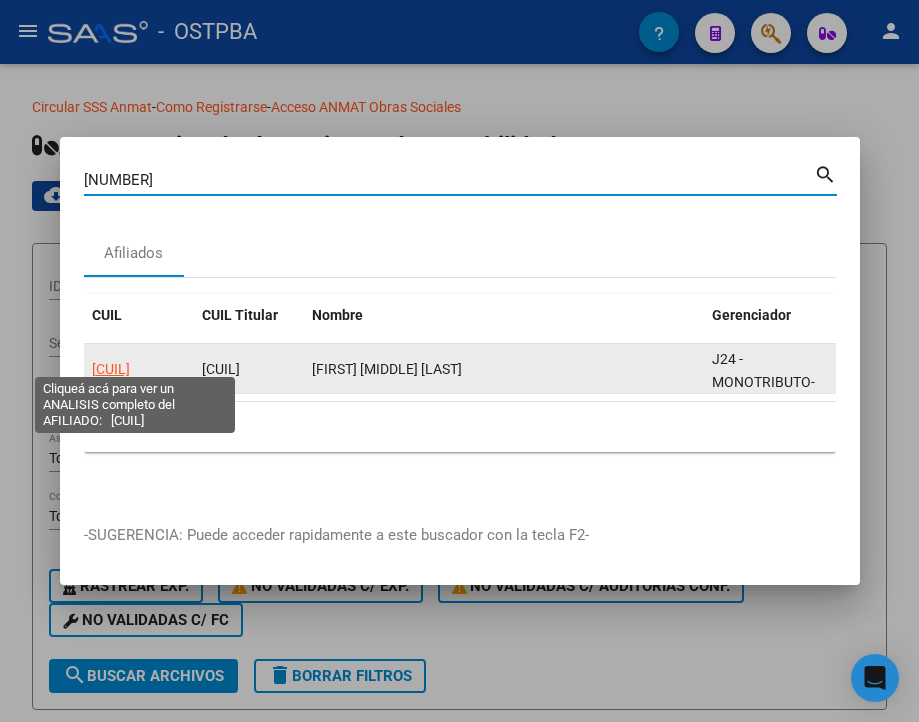 click on "20431069106" 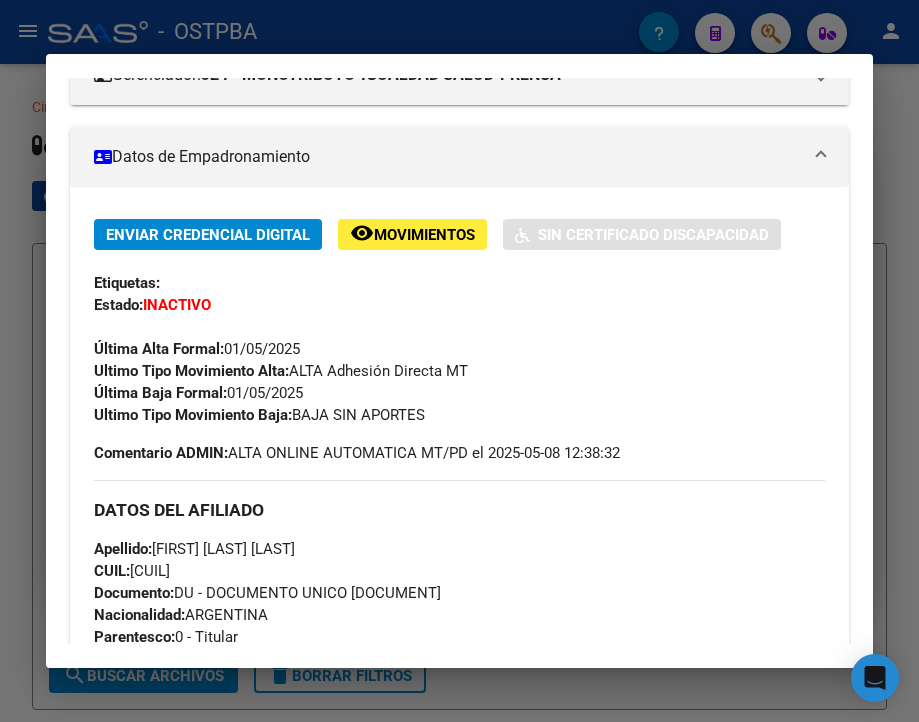 scroll, scrollTop: 300, scrollLeft: 0, axis: vertical 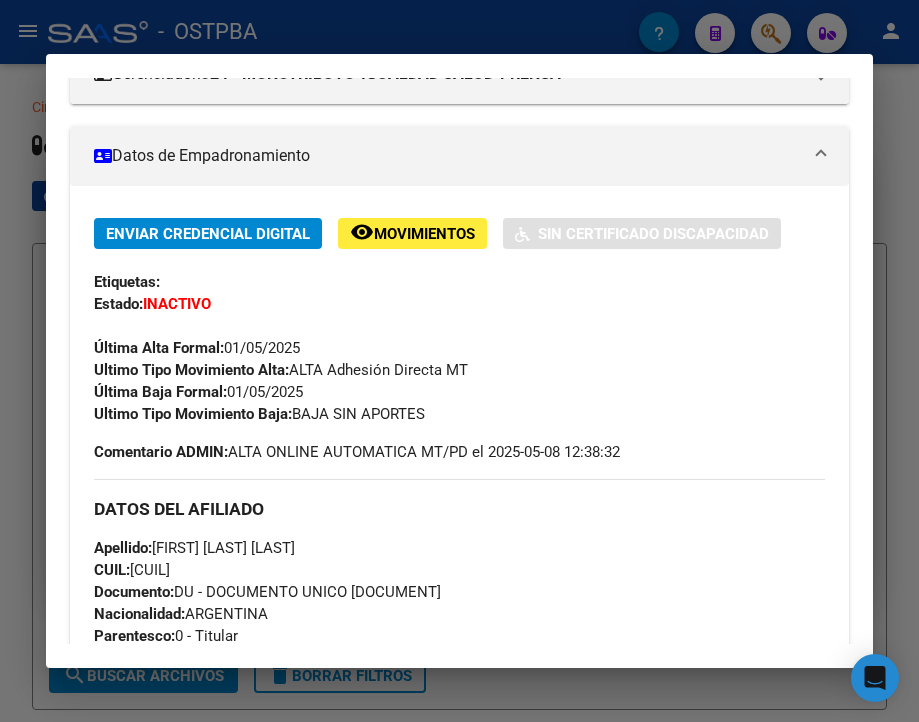 click at bounding box center (459, 361) 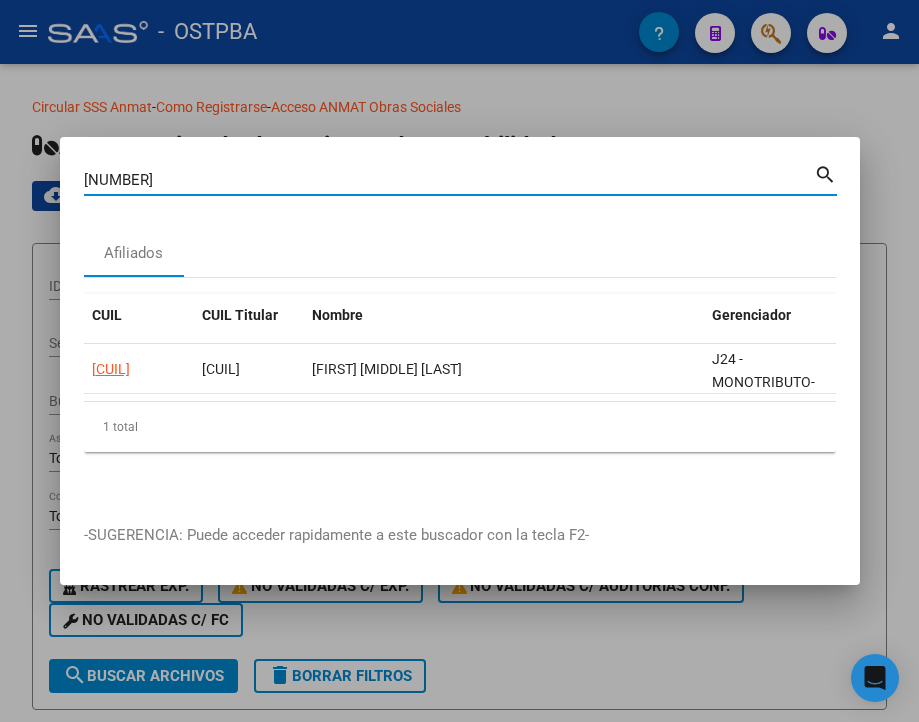click on "43106910" at bounding box center [449, 180] 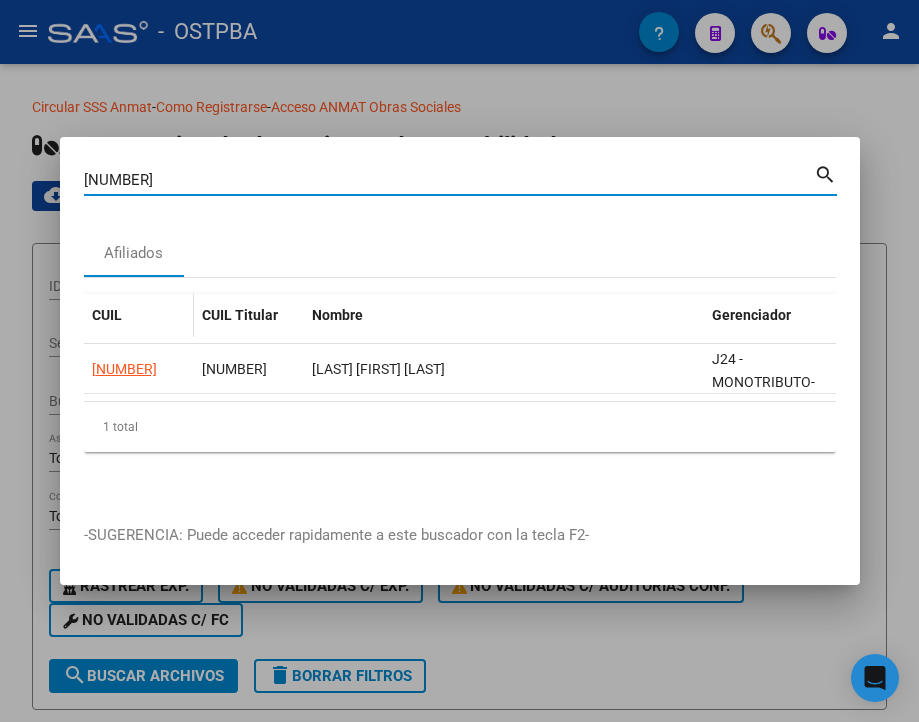 click on "27378460064" 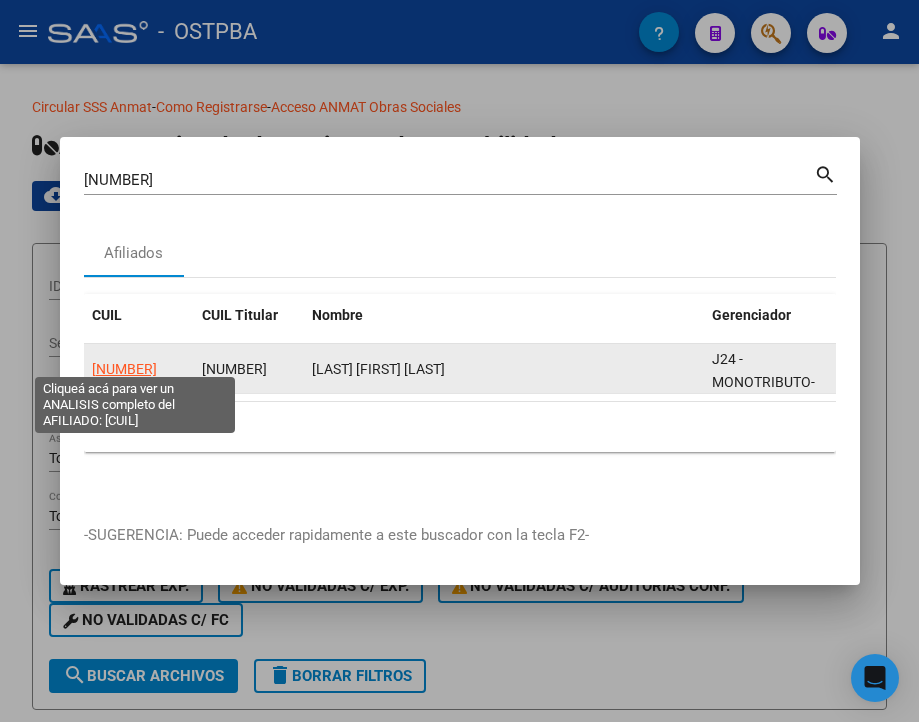 click on "27378460064" 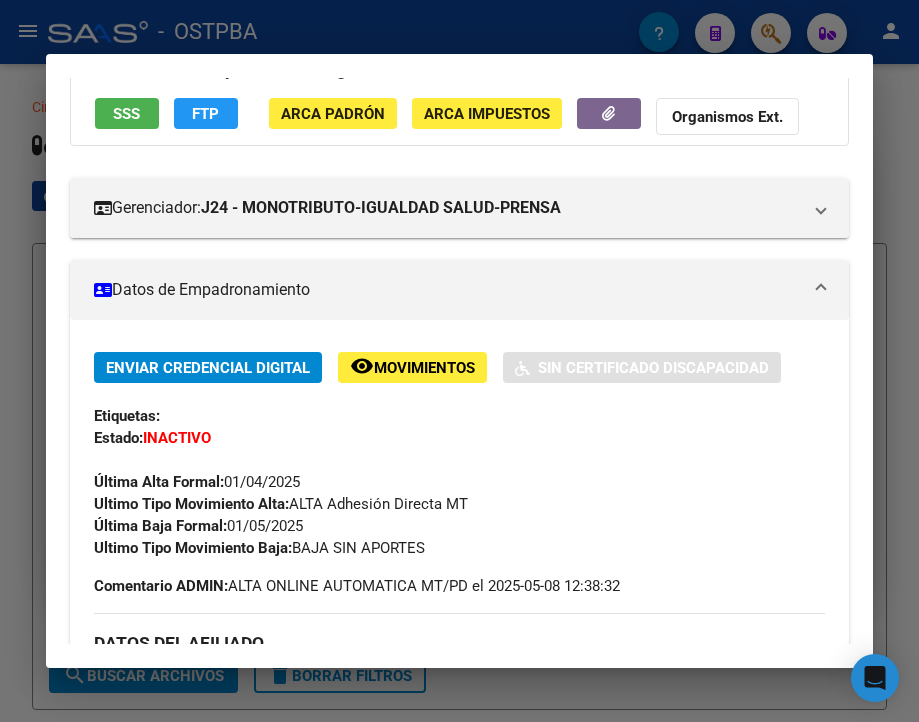 scroll, scrollTop: 200, scrollLeft: 0, axis: vertical 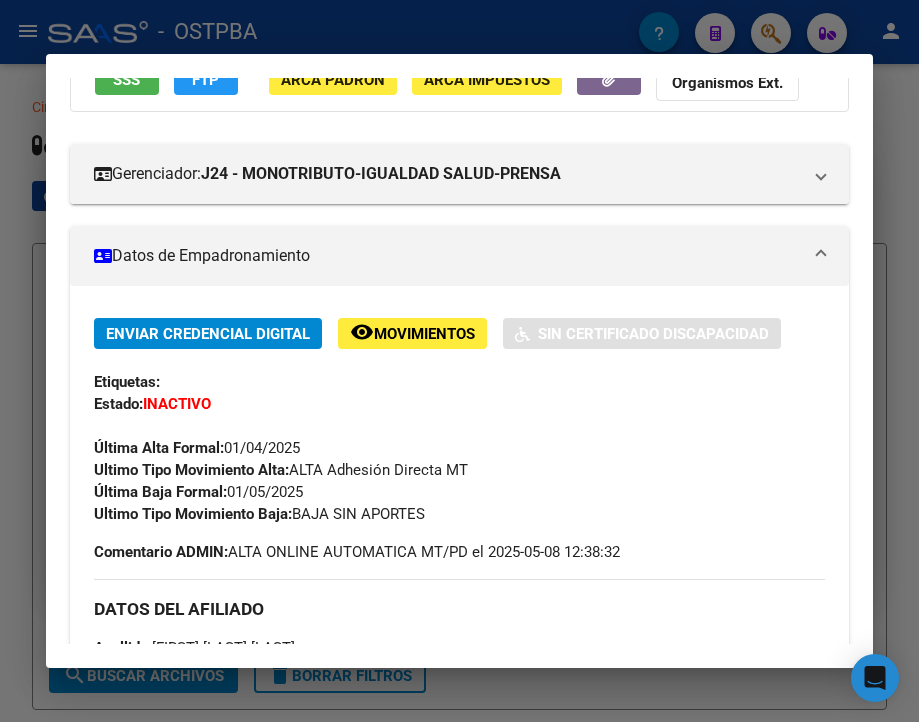 click at bounding box center (459, 361) 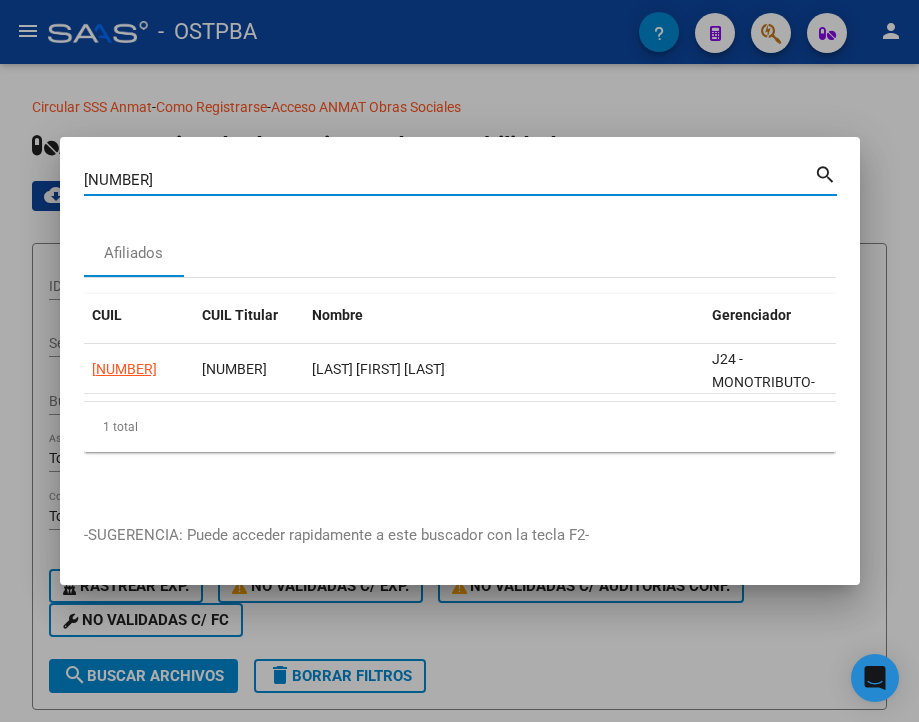 click on "37846006" at bounding box center [449, 180] 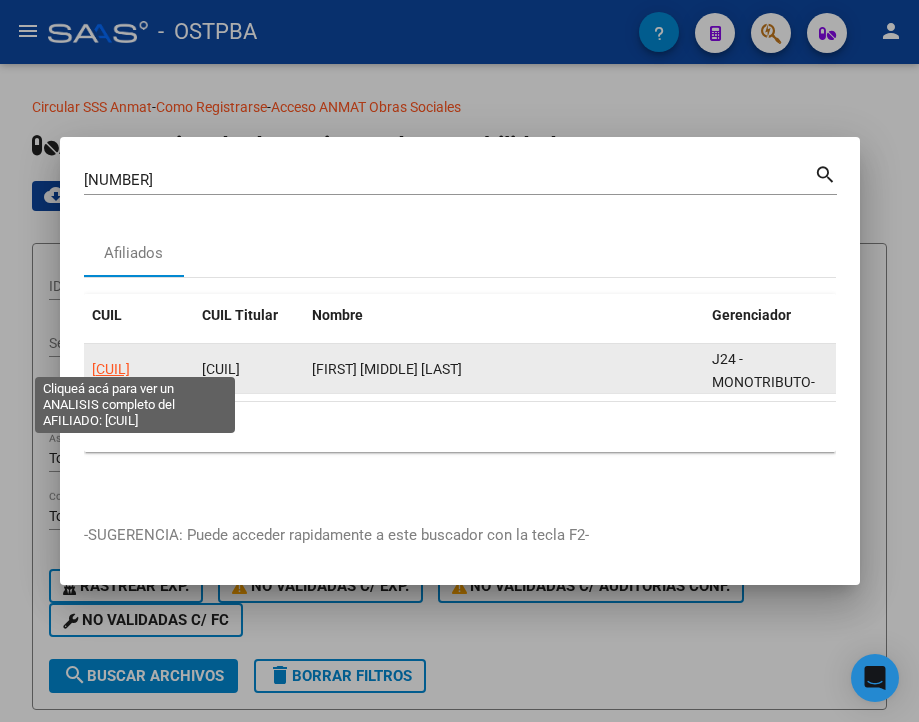click on "20385428414" 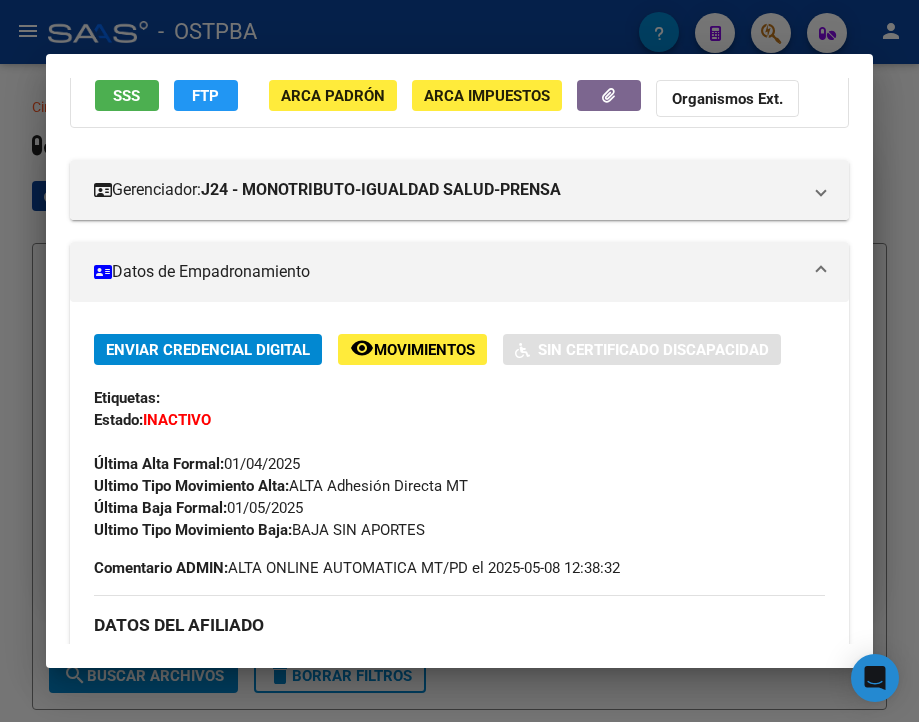 scroll, scrollTop: 200, scrollLeft: 0, axis: vertical 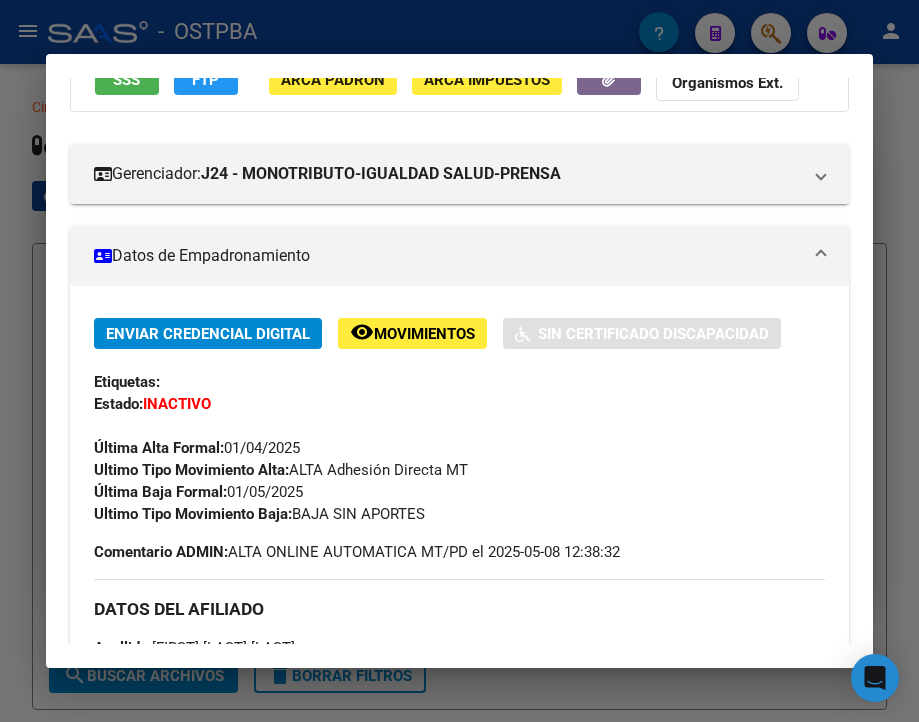 click at bounding box center (459, 361) 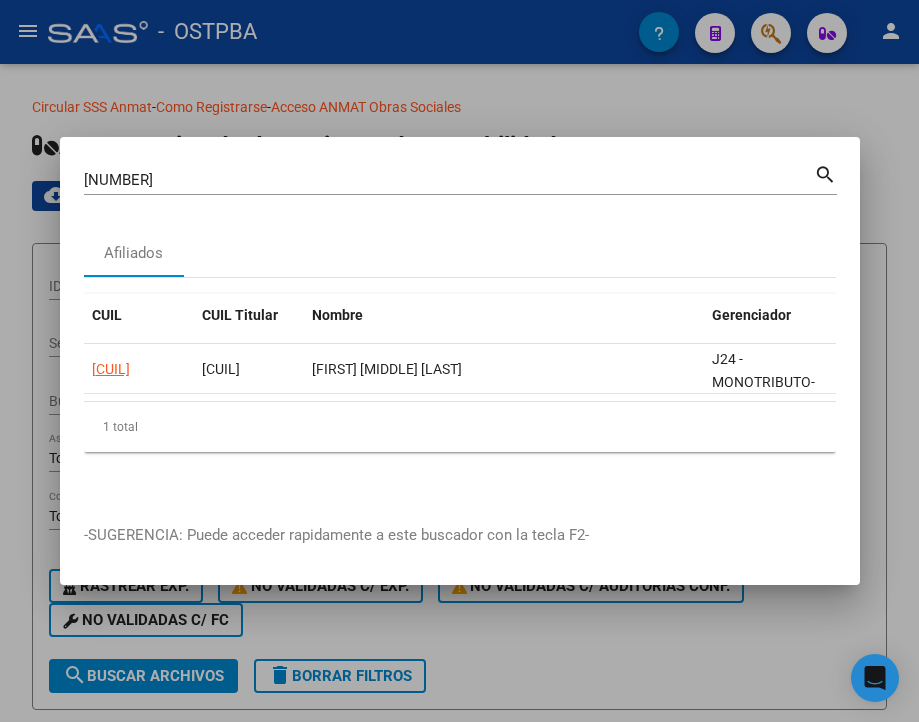 click on "38542841" at bounding box center [449, 180] 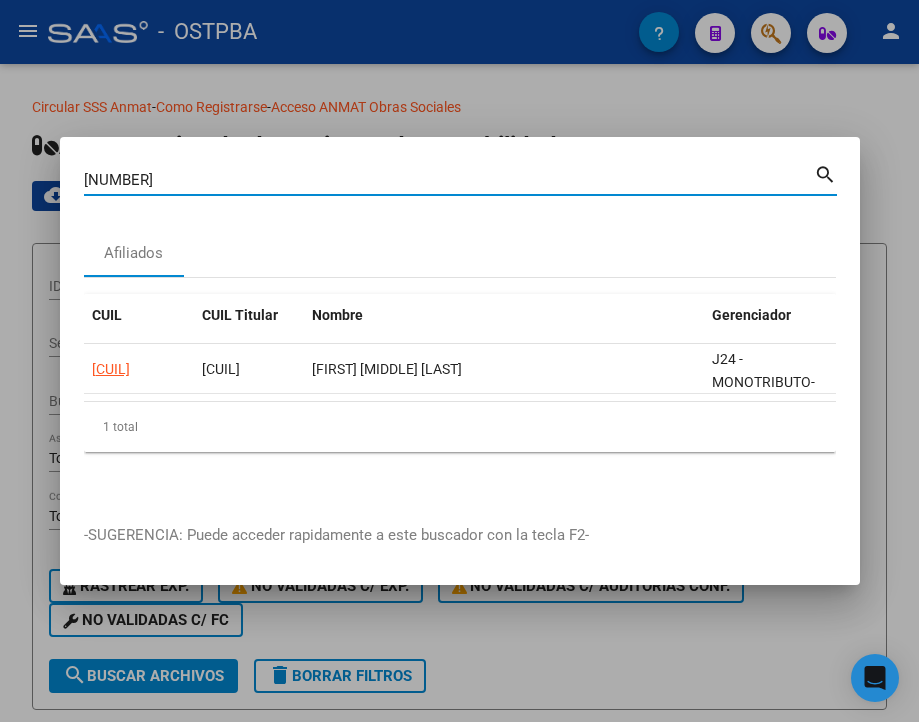 click on "38542841" at bounding box center [449, 180] 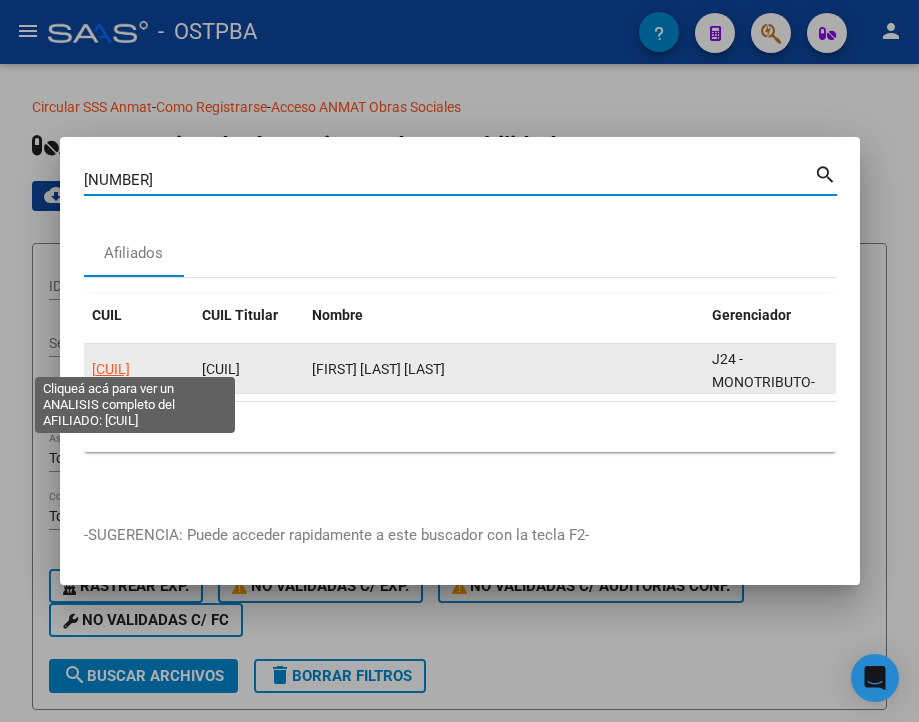 click on "20439125609" 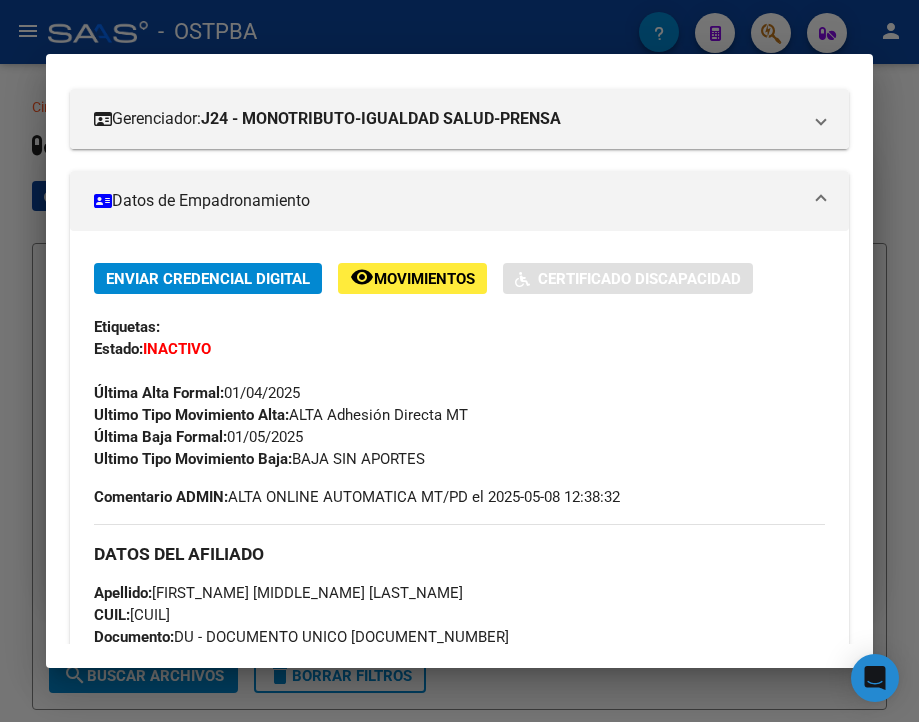 scroll, scrollTop: 300, scrollLeft: 0, axis: vertical 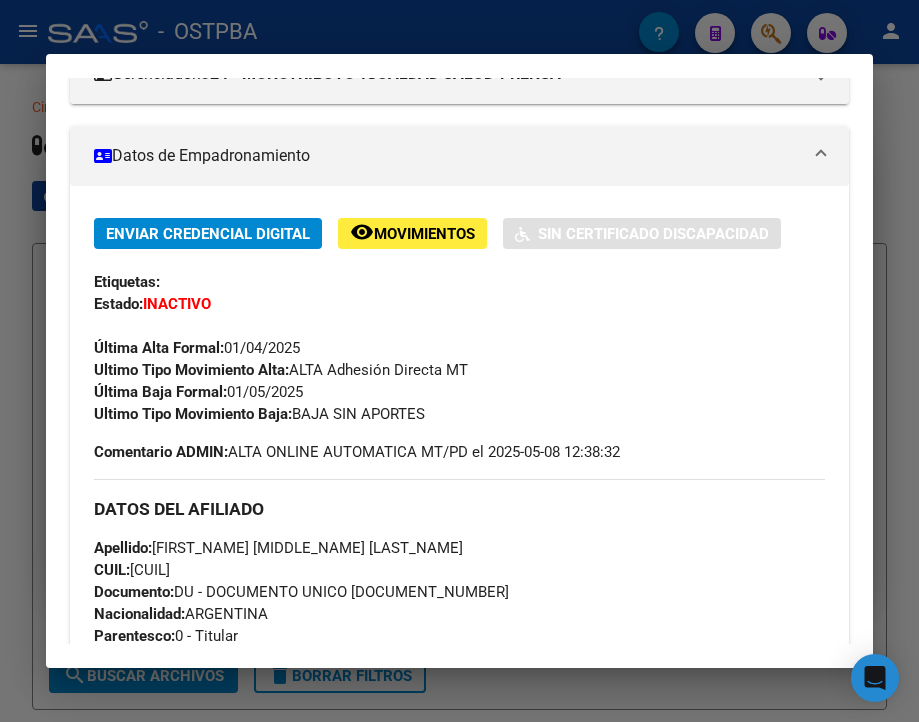 click at bounding box center [459, 361] 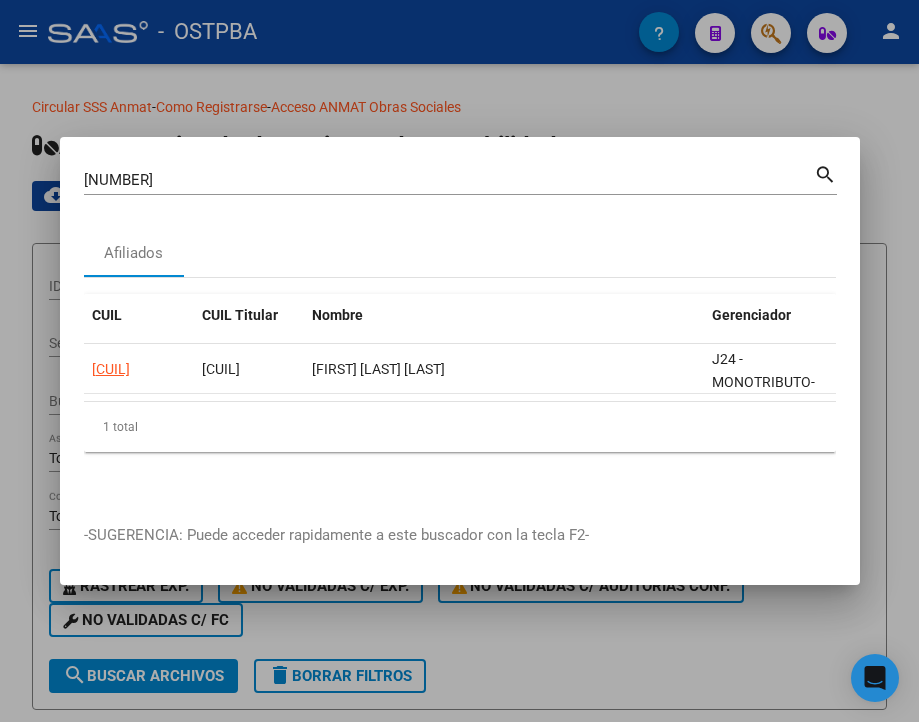 click on "43912560" at bounding box center [449, 180] 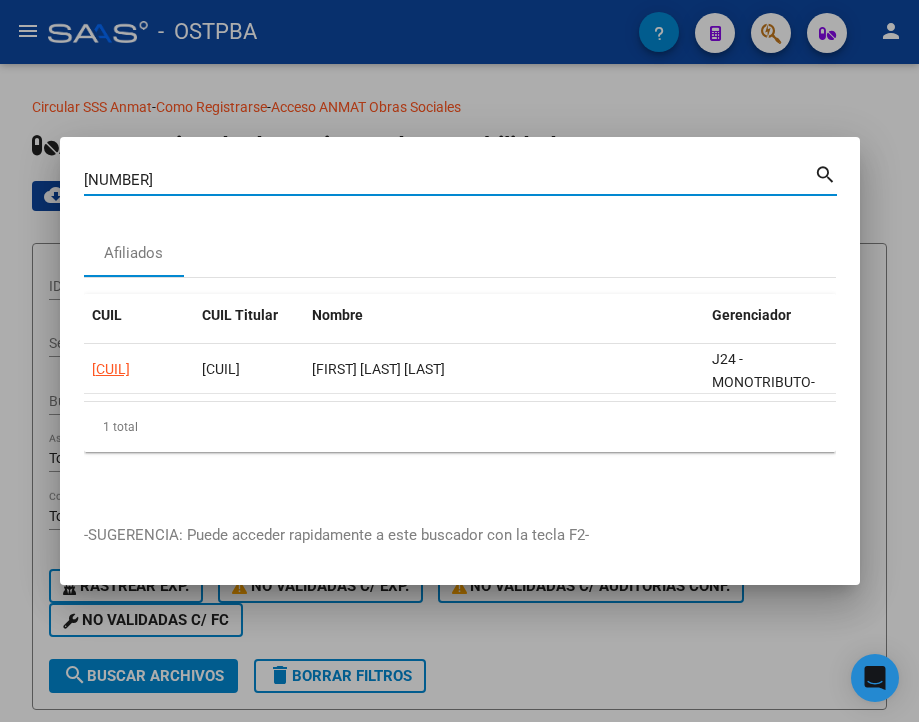click on "43912560" at bounding box center [449, 180] 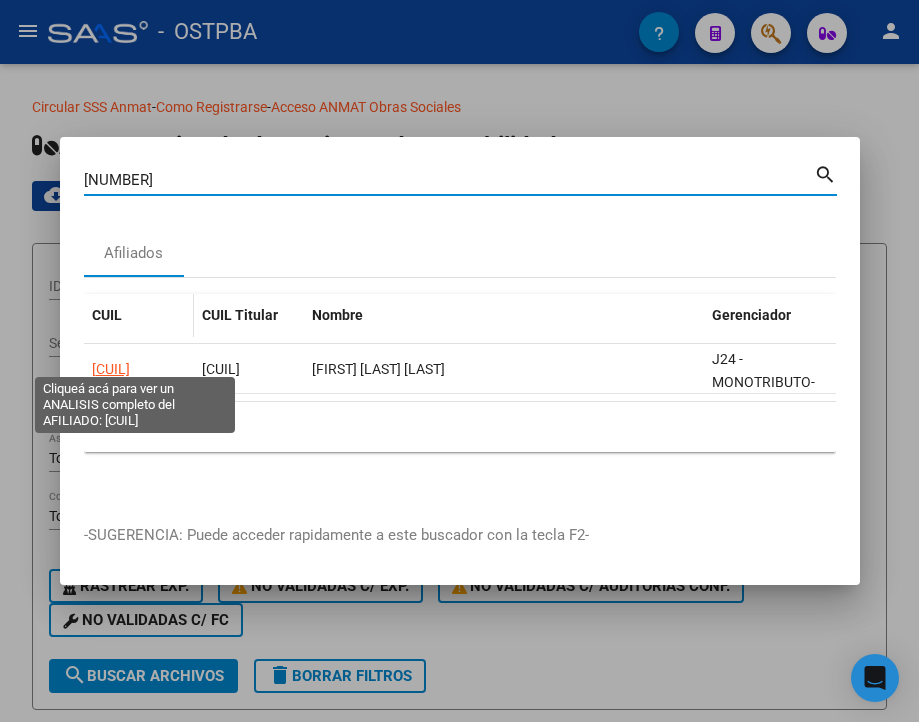 click on "20422532383" 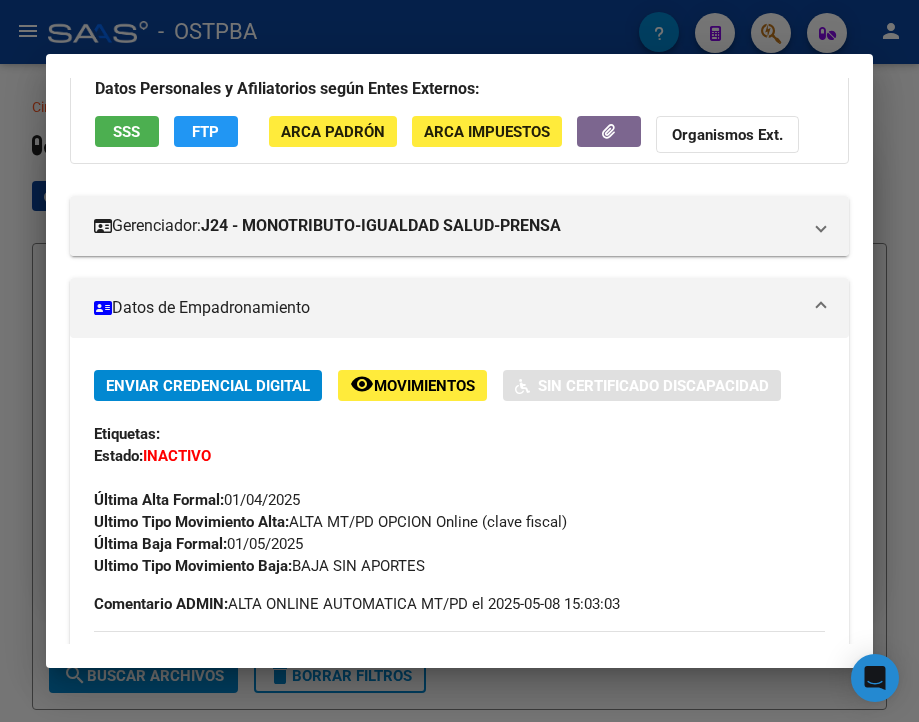 scroll, scrollTop: 200, scrollLeft: 0, axis: vertical 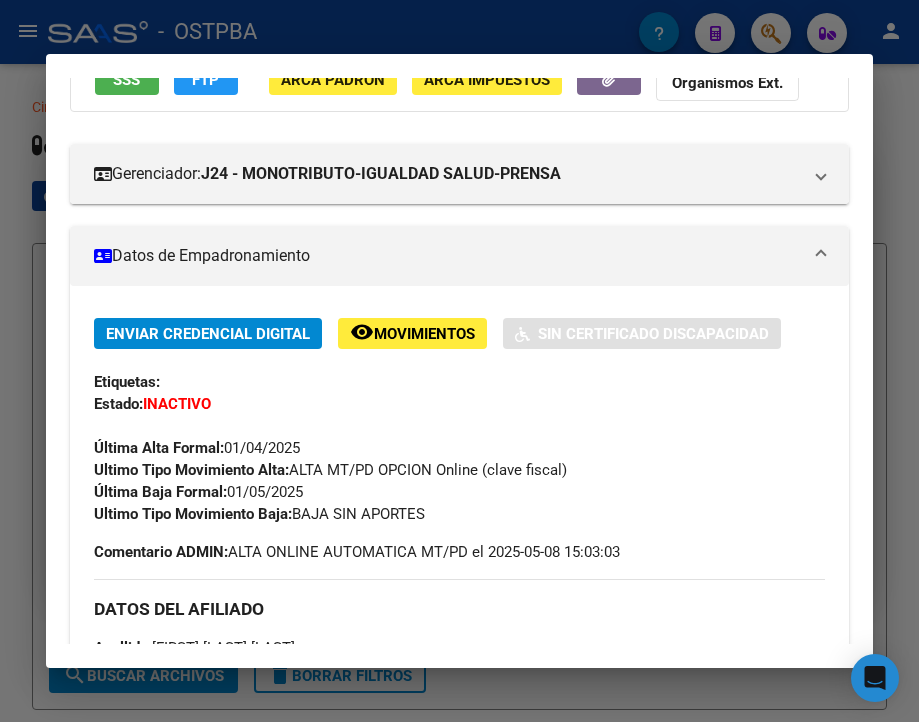click at bounding box center [459, 361] 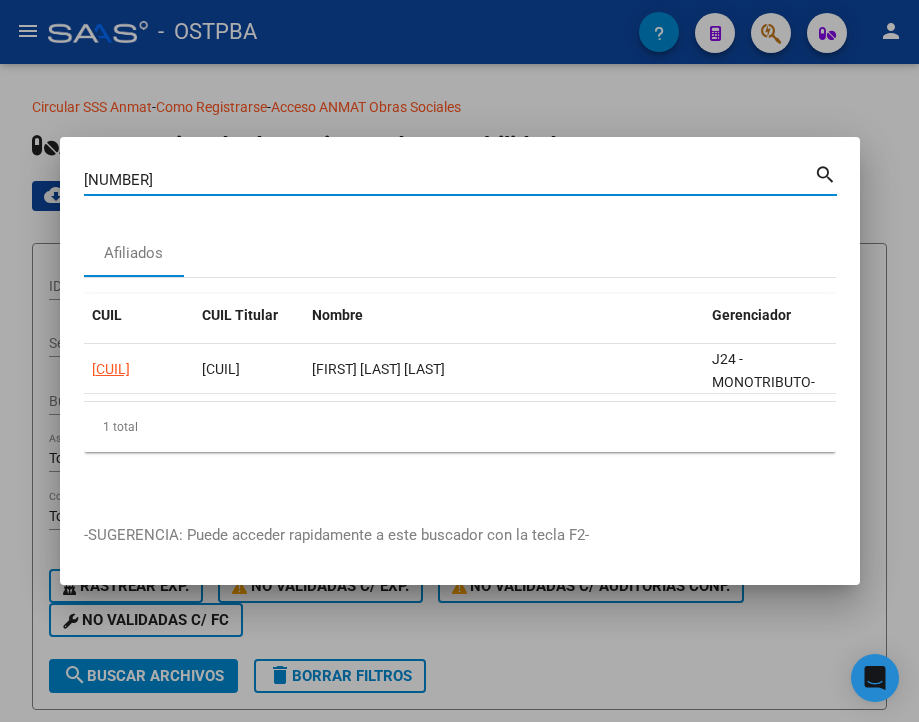 click on "42253238" at bounding box center [449, 180] 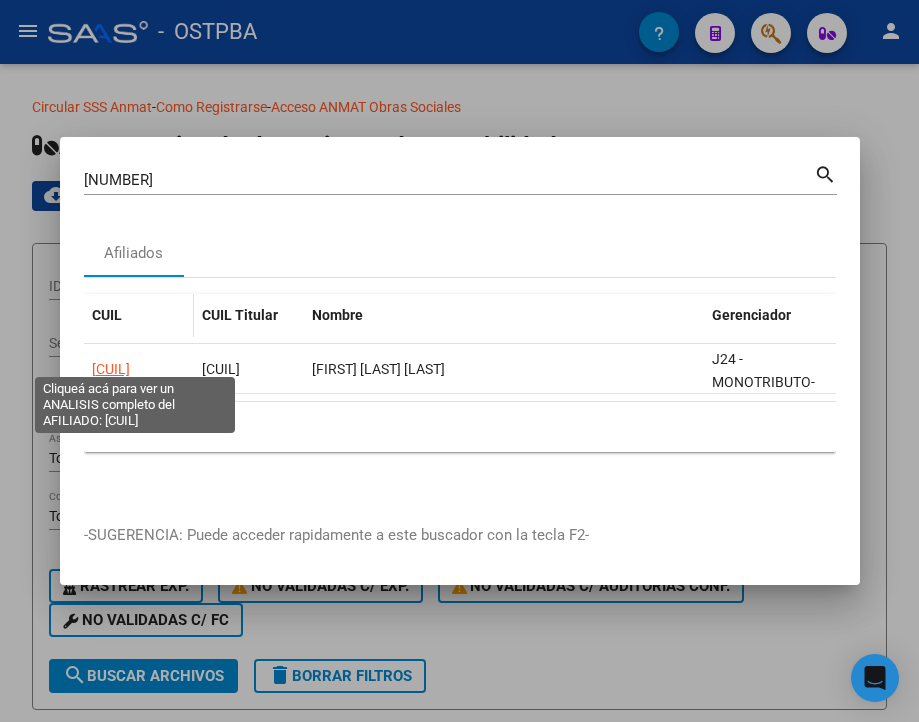 click on "27345126983" 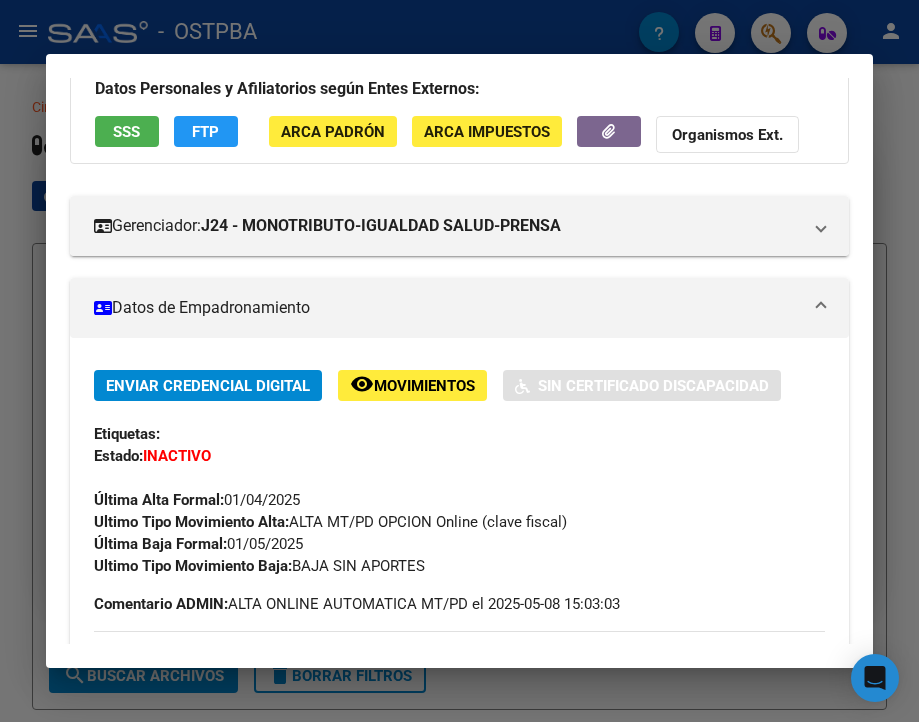 scroll, scrollTop: 200, scrollLeft: 0, axis: vertical 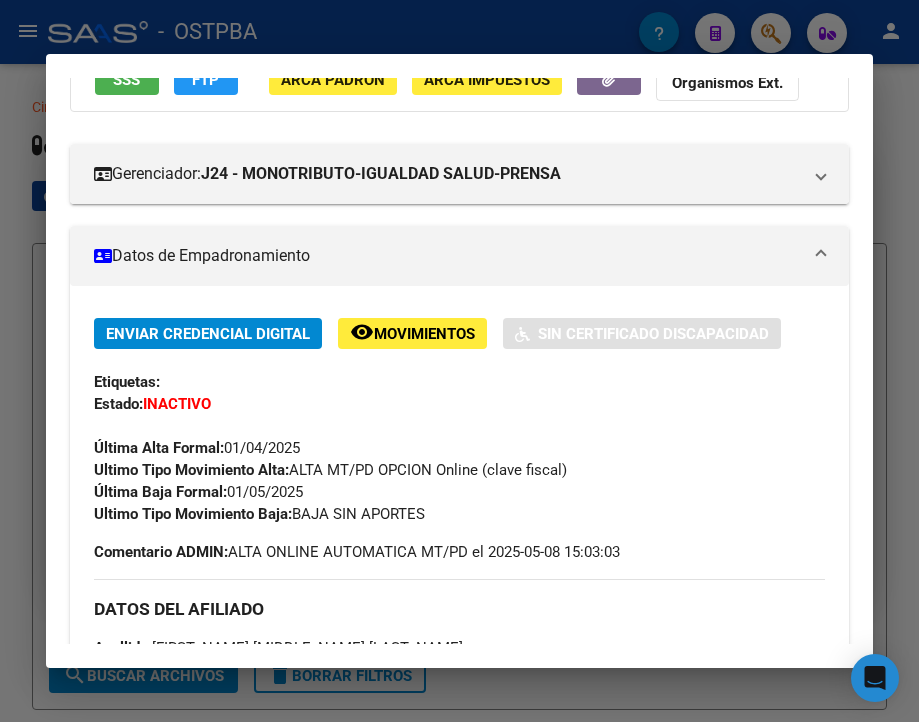 click at bounding box center (459, 361) 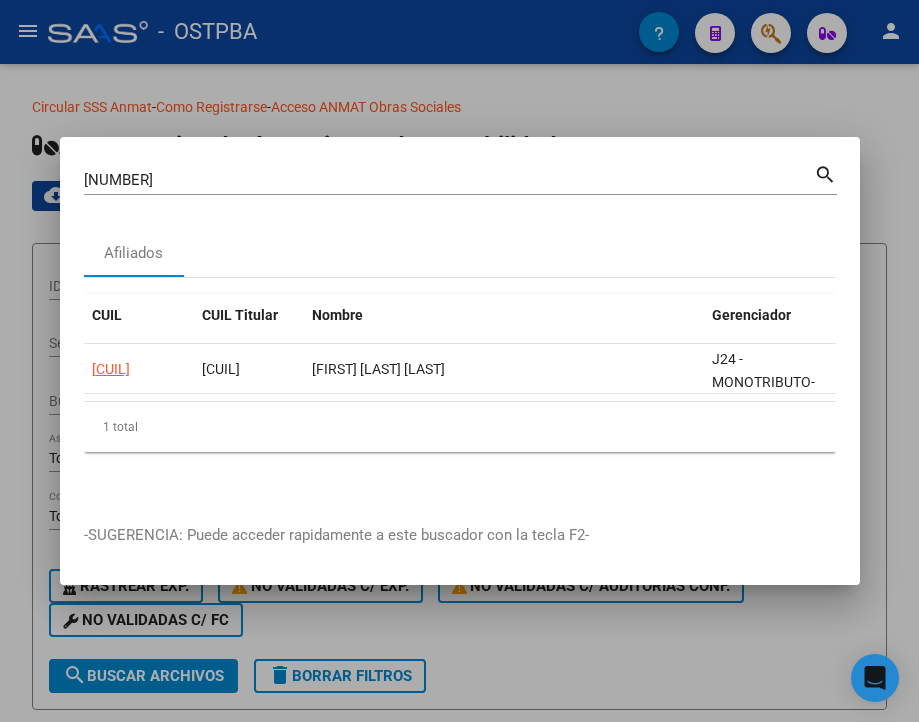 click on "34512698" at bounding box center [449, 180] 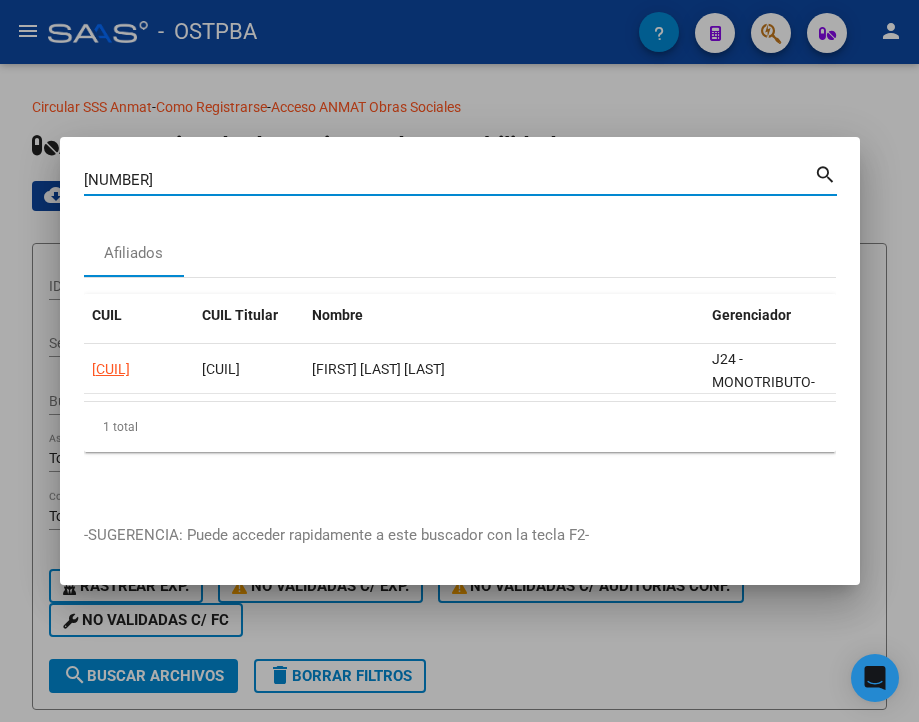 click on "34512698" at bounding box center (449, 180) 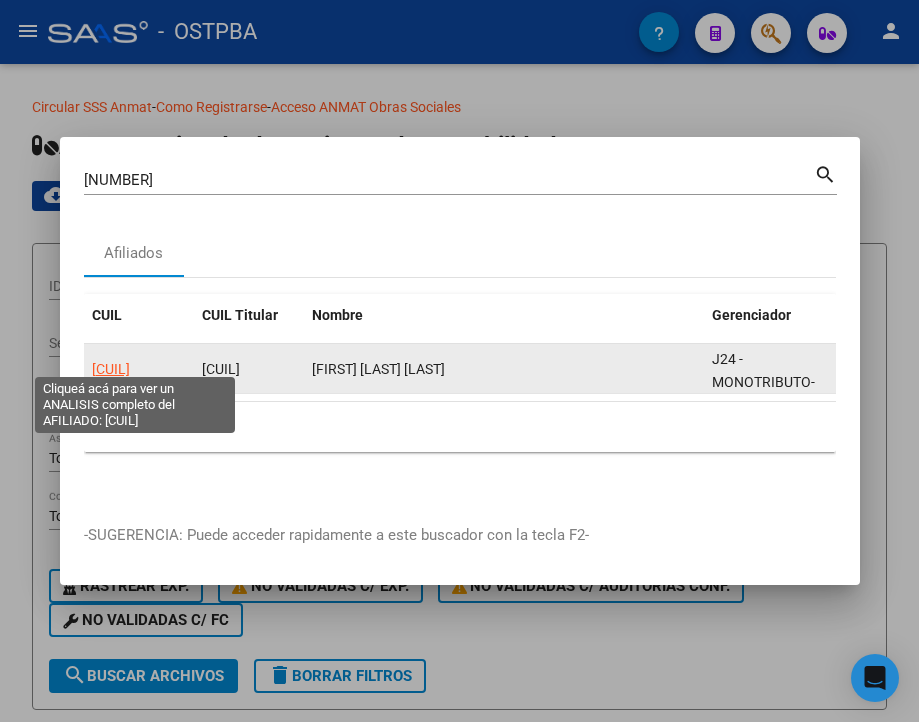 click on "27379081016" 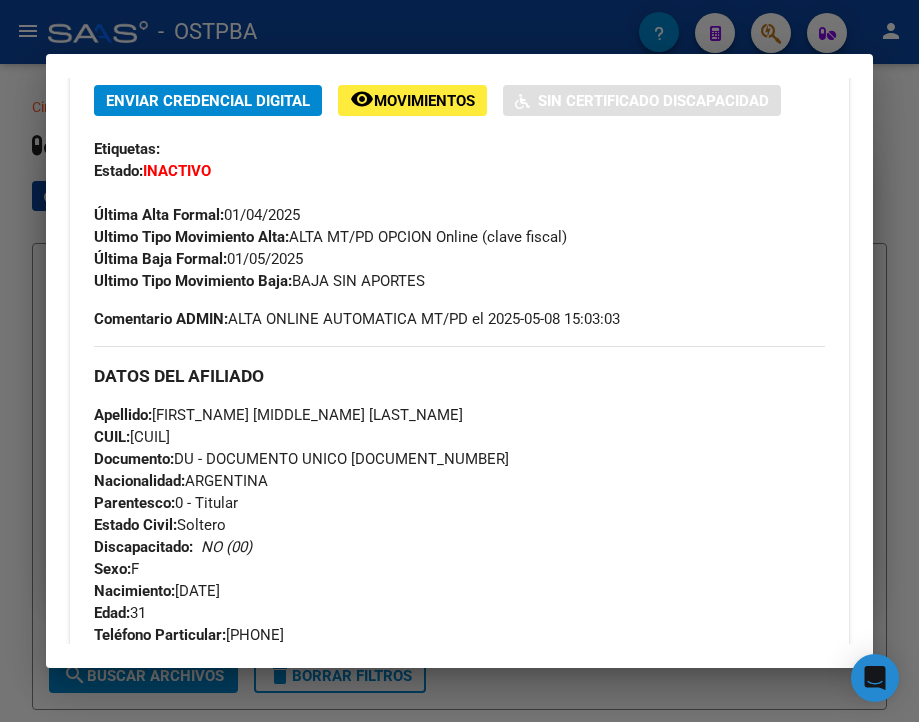 scroll, scrollTop: 400, scrollLeft: 0, axis: vertical 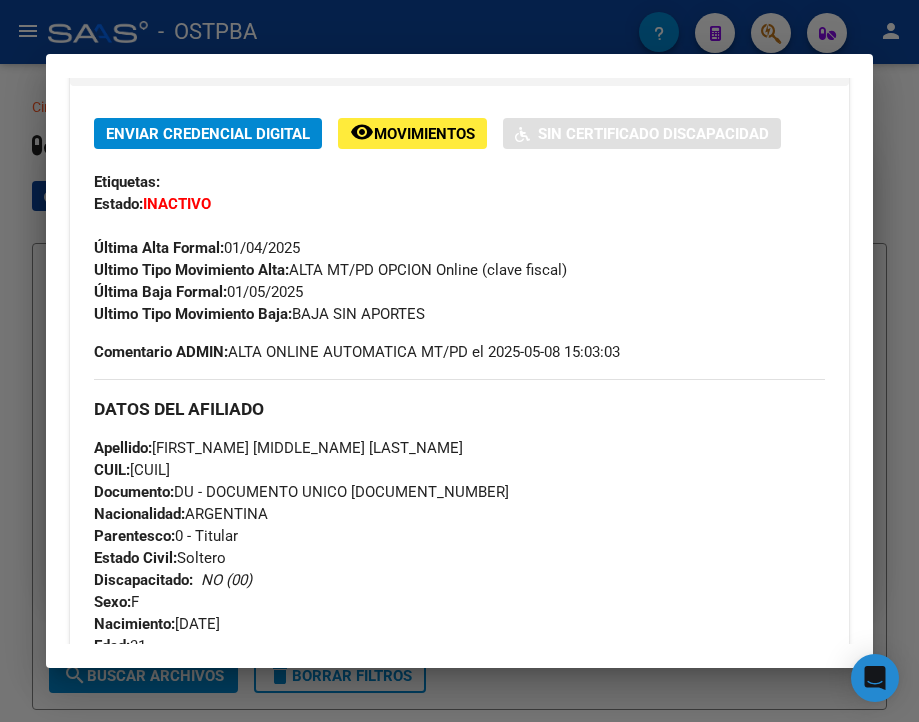 click at bounding box center (459, 361) 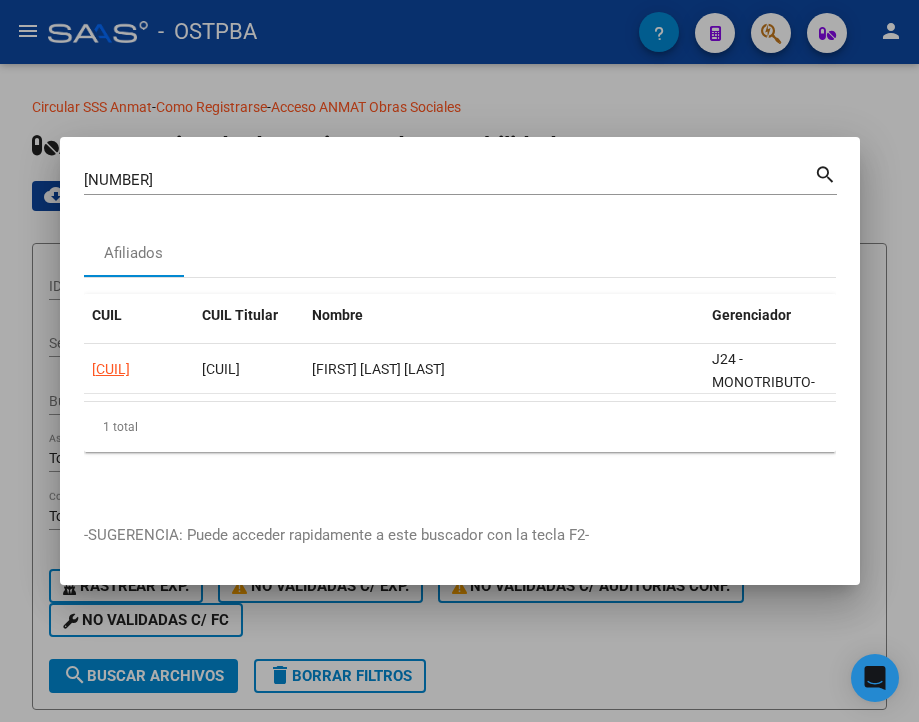 click on "37908101" at bounding box center [449, 180] 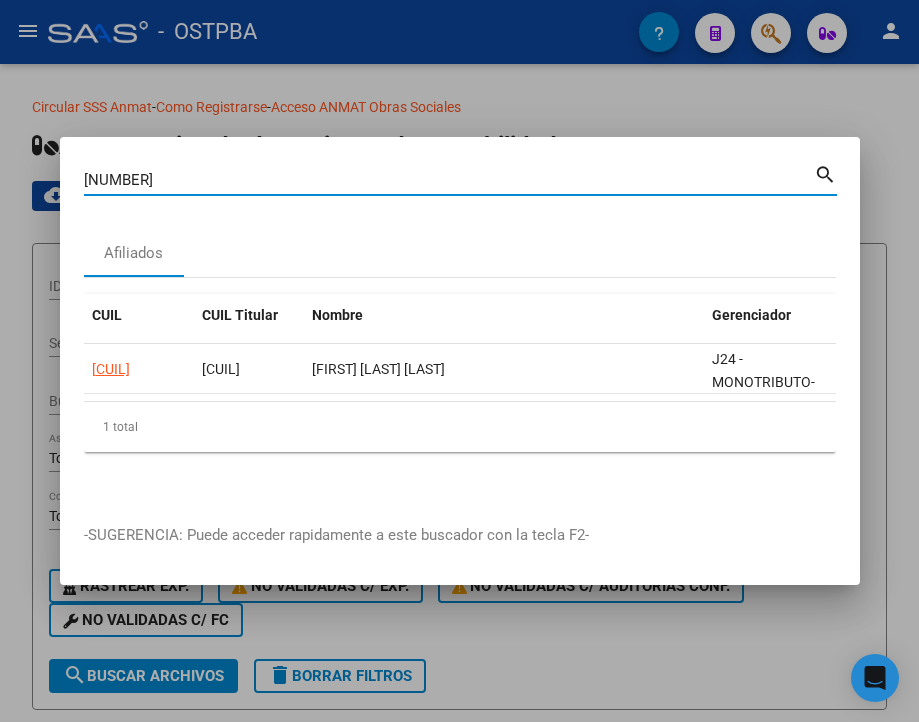 click on "37908101" at bounding box center [449, 180] 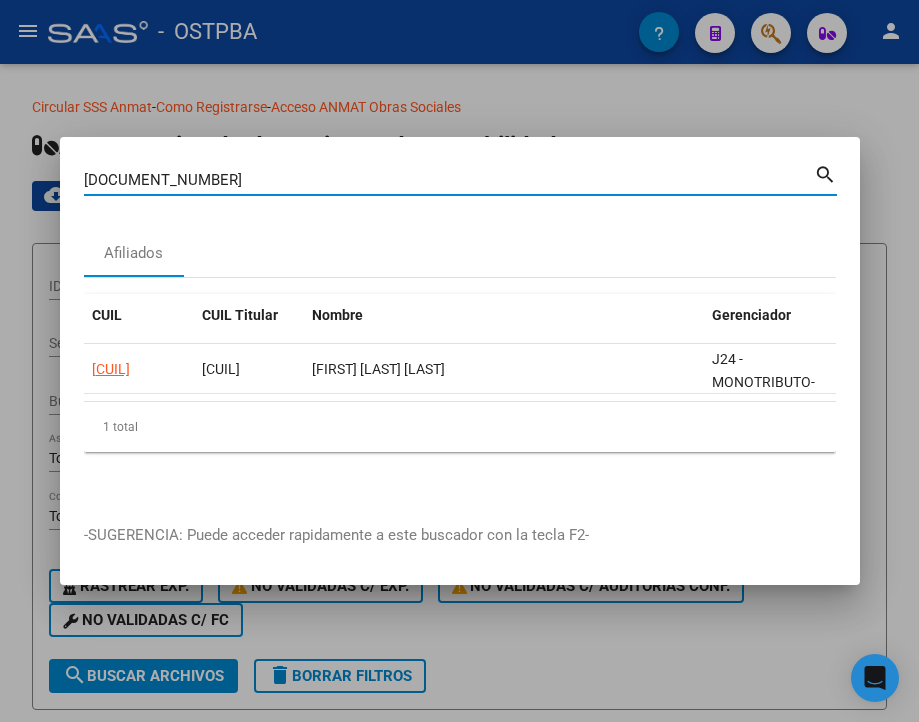 type on "37766091" 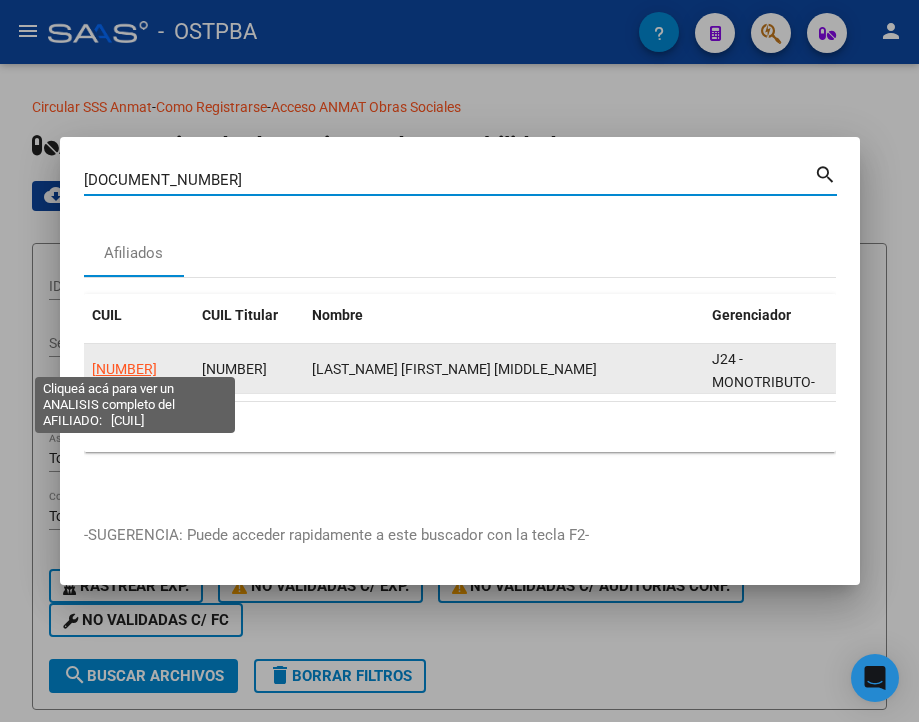 click on "27377660914" 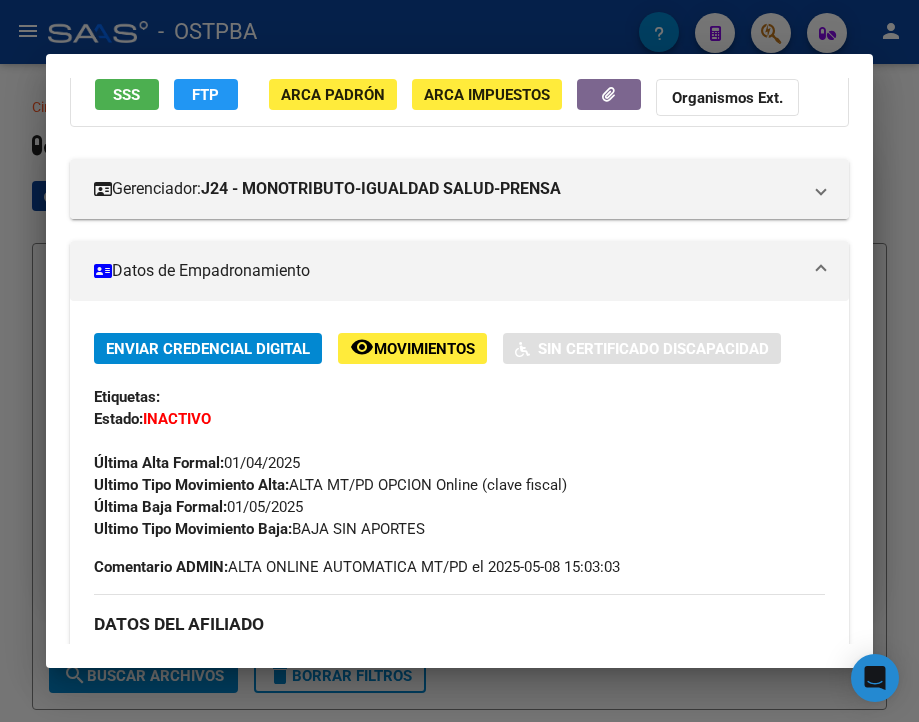 scroll, scrollTop: 200, scrollLeft: 0, axis: vertical 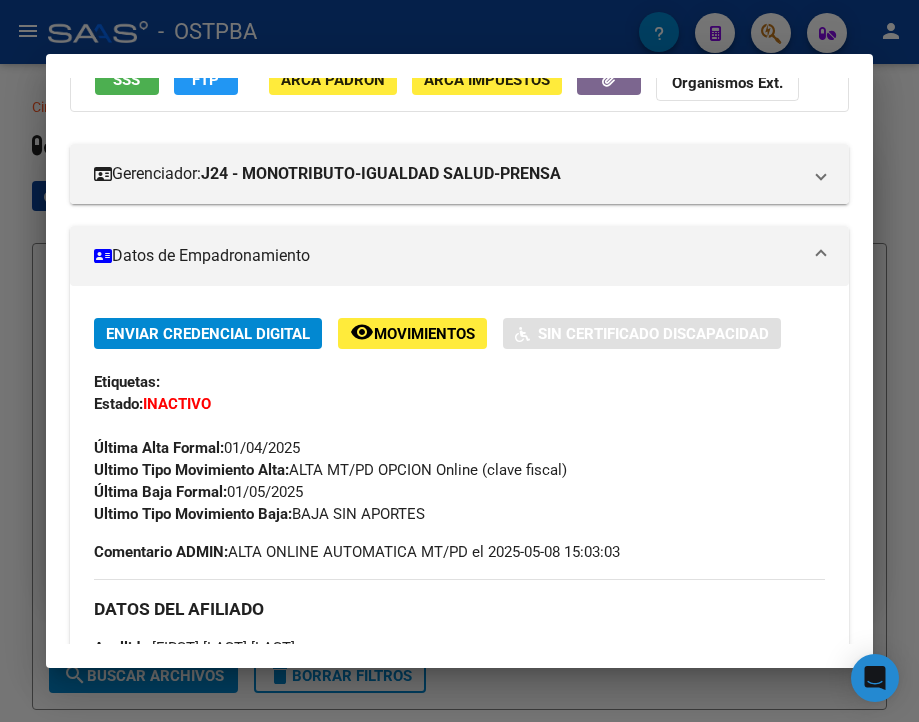 click at bounding box center (459, 361) 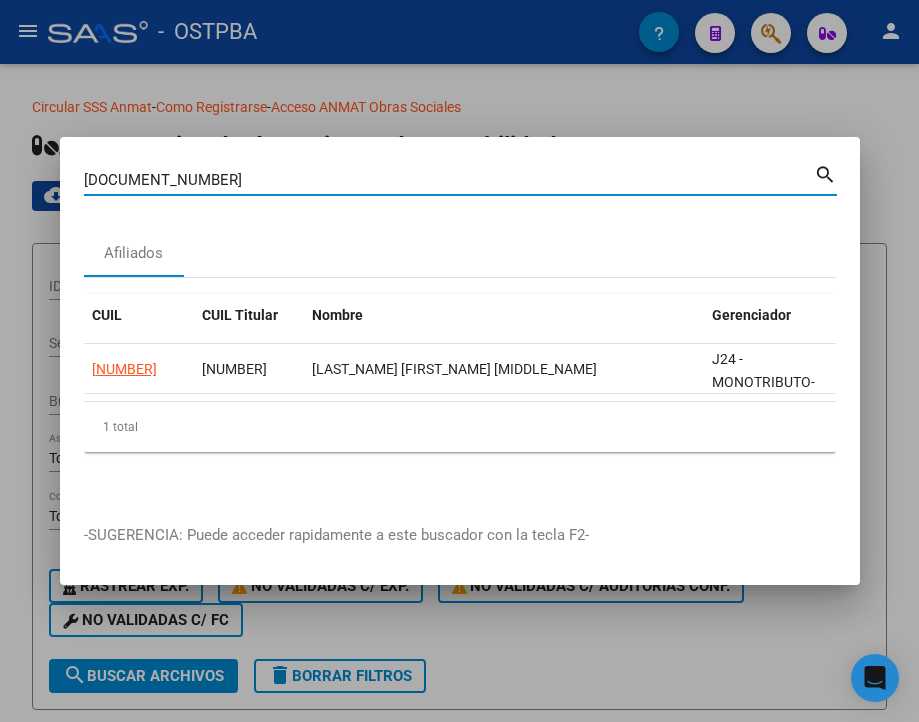 click on "37766091" at bounding box center (449, 180) 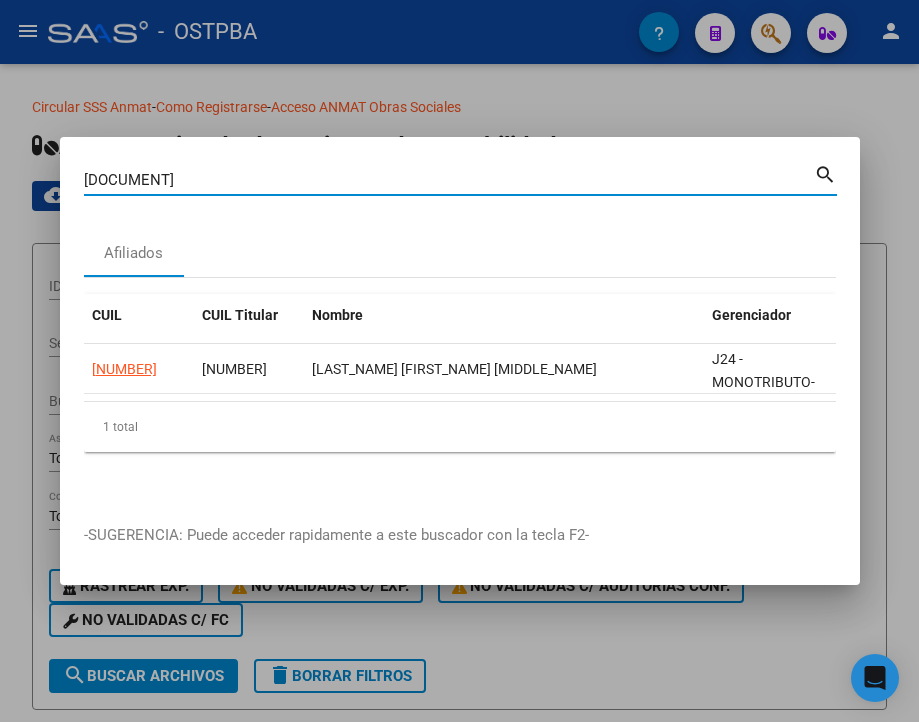 type on "41549390" 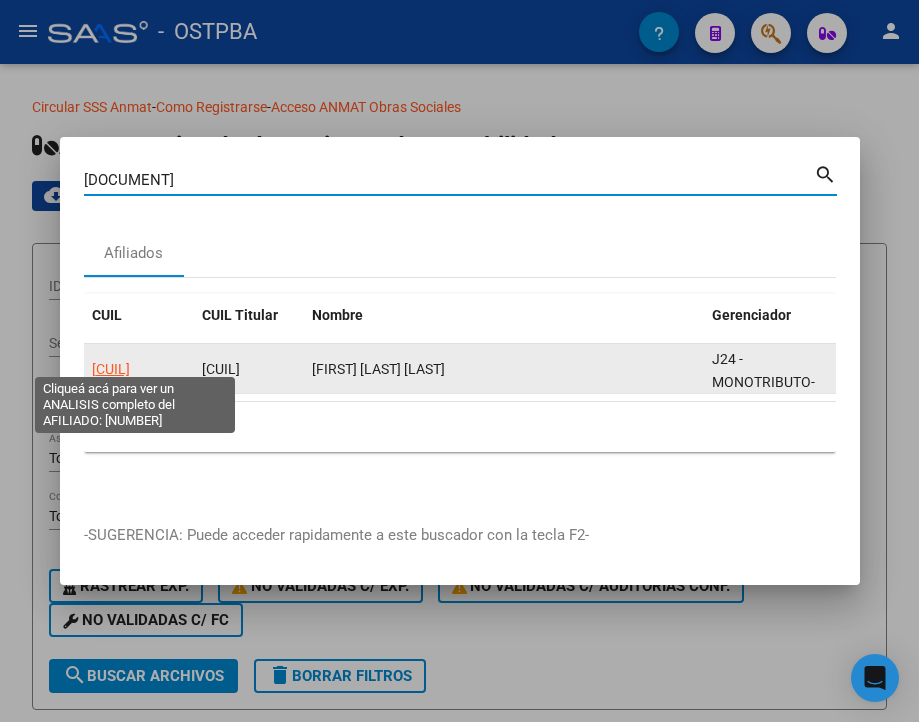 click on "27415493903" 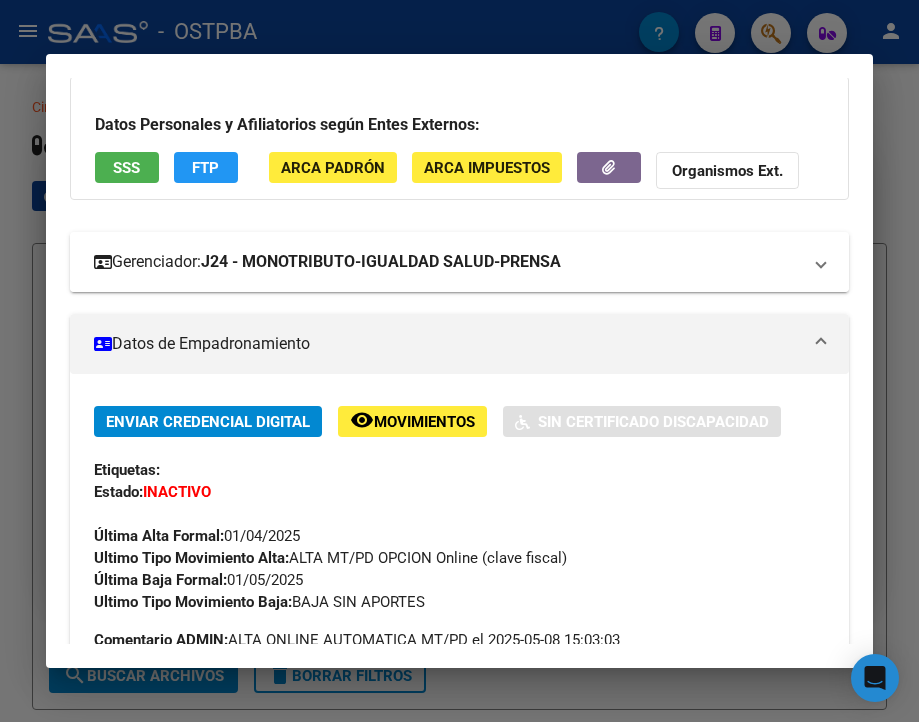 scroll, scrollTop: 200, scrollLeft: 0, axis: vertical 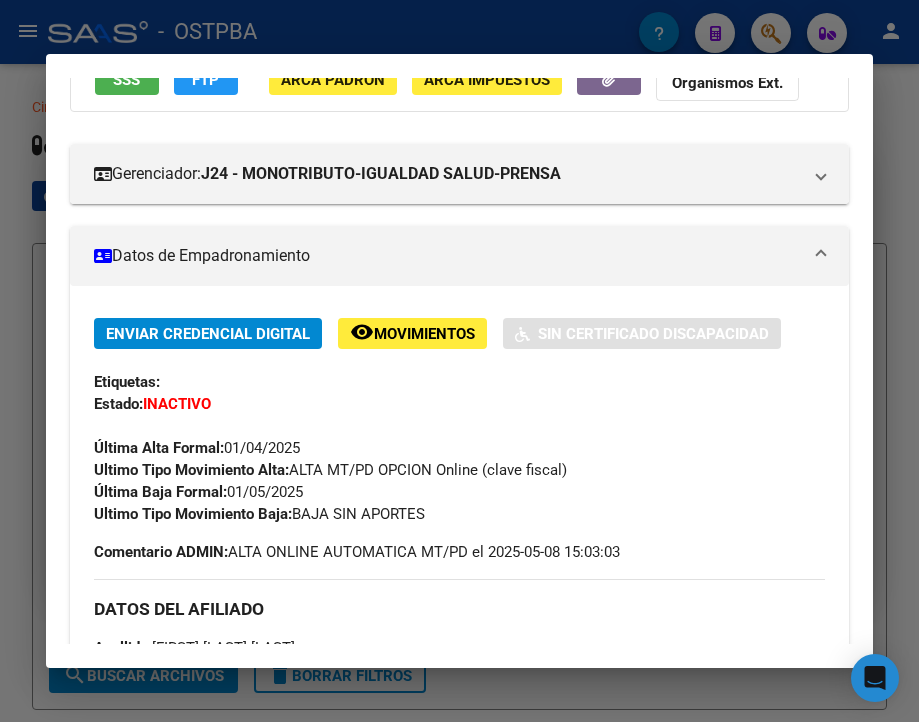 click at bounding box center (459, 361) 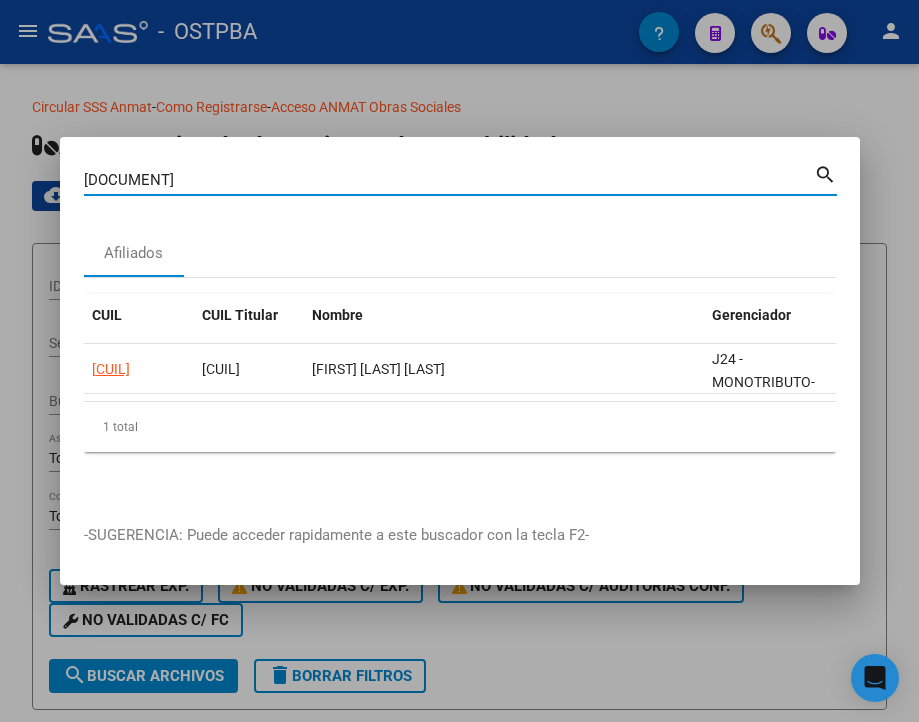 click on "41549390" at bounding box center [449, 180] 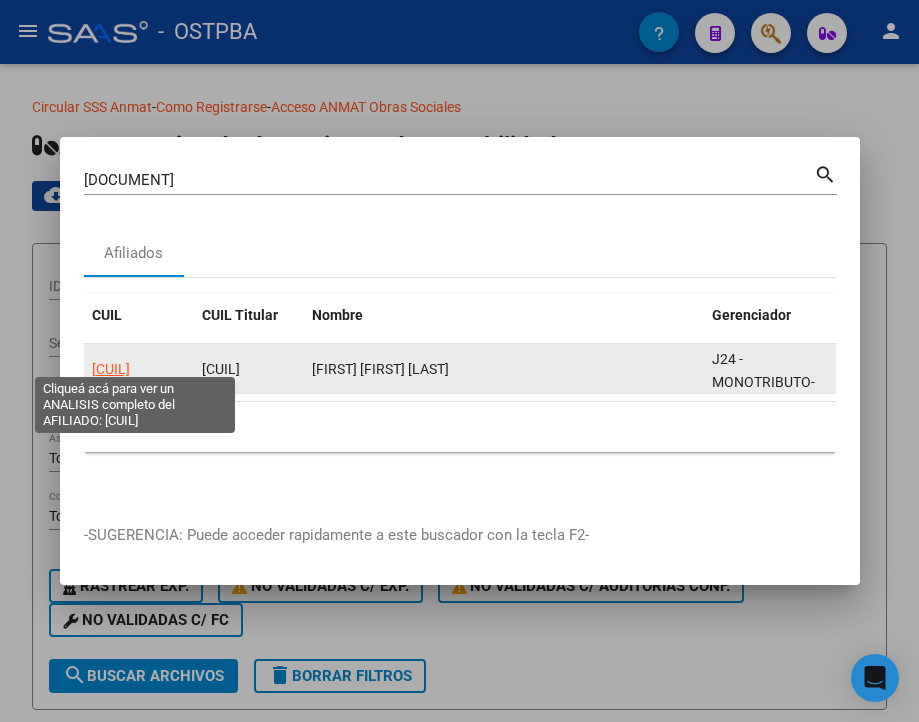 click on "20335839529" 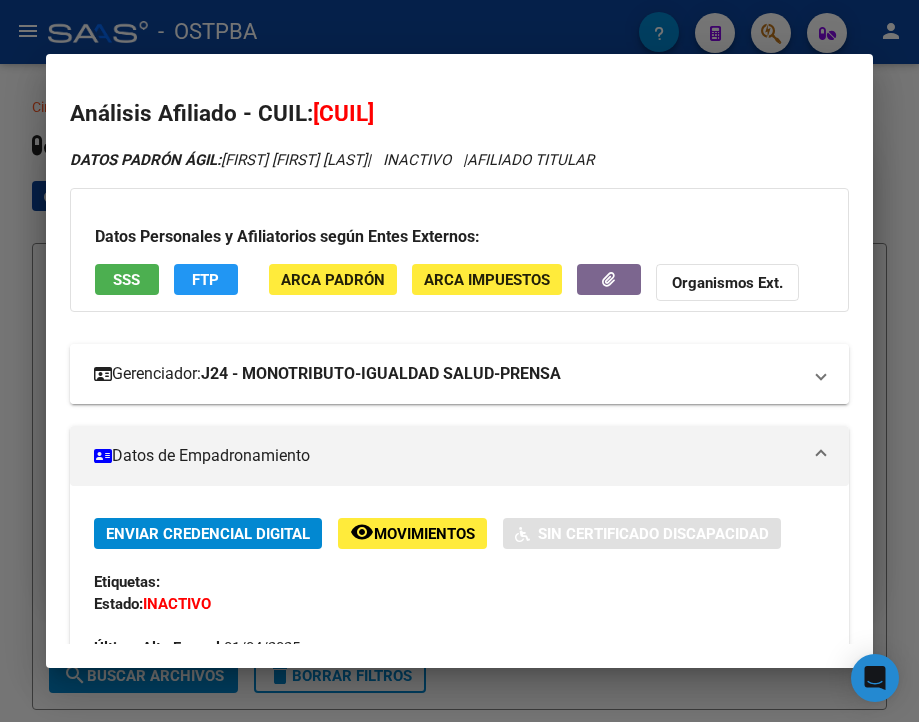 scroll, scrollTop: 100, scrollLeft: 0, axis: vertical 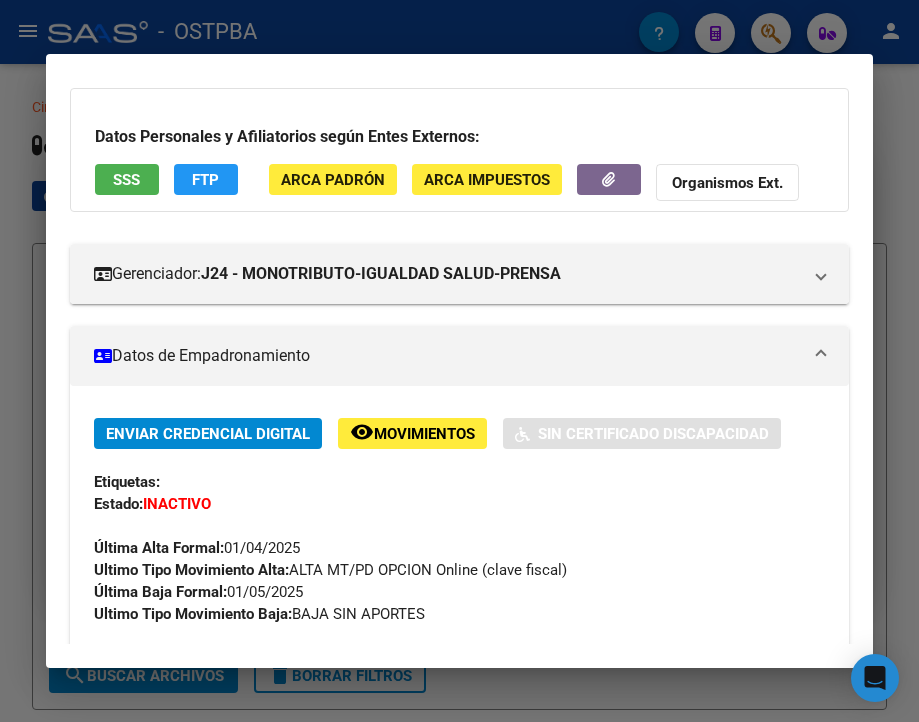 click at bounding box center [459, 361] 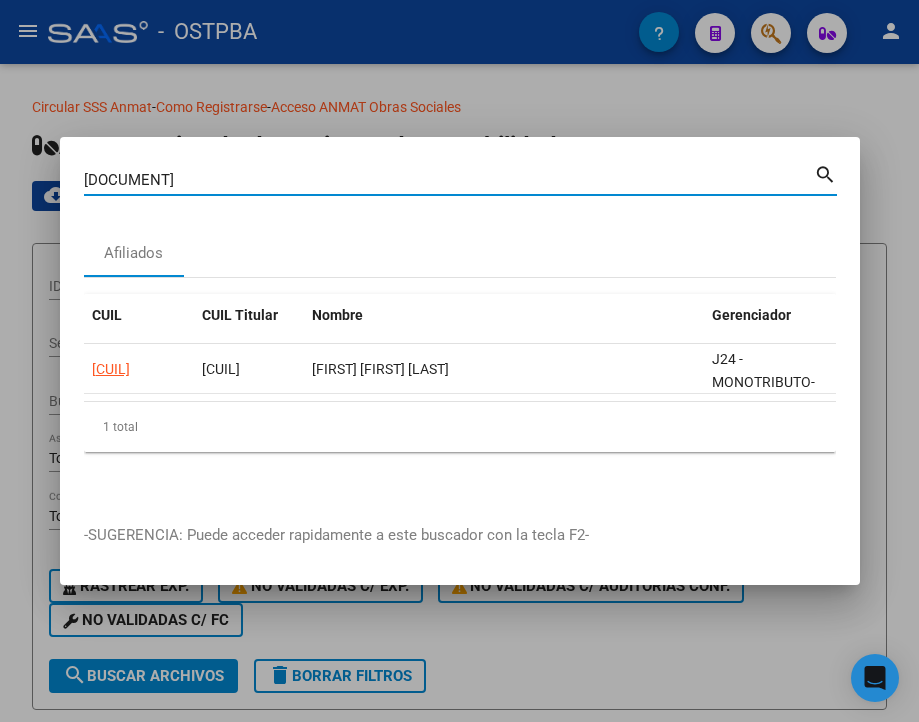 click on "33583952" at bounding box center (449, 180) 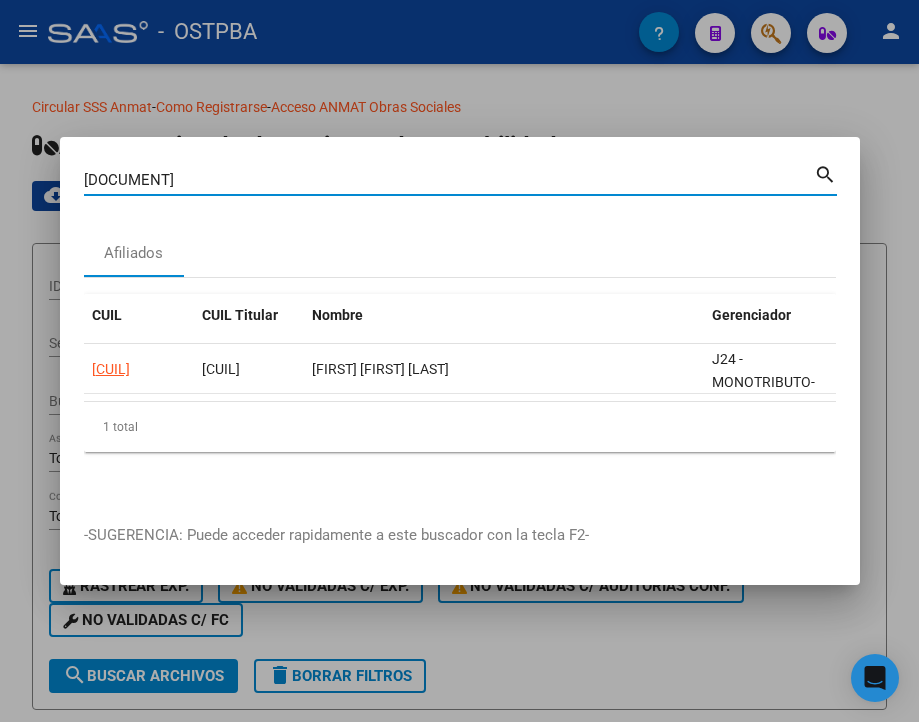 type on "35873764" 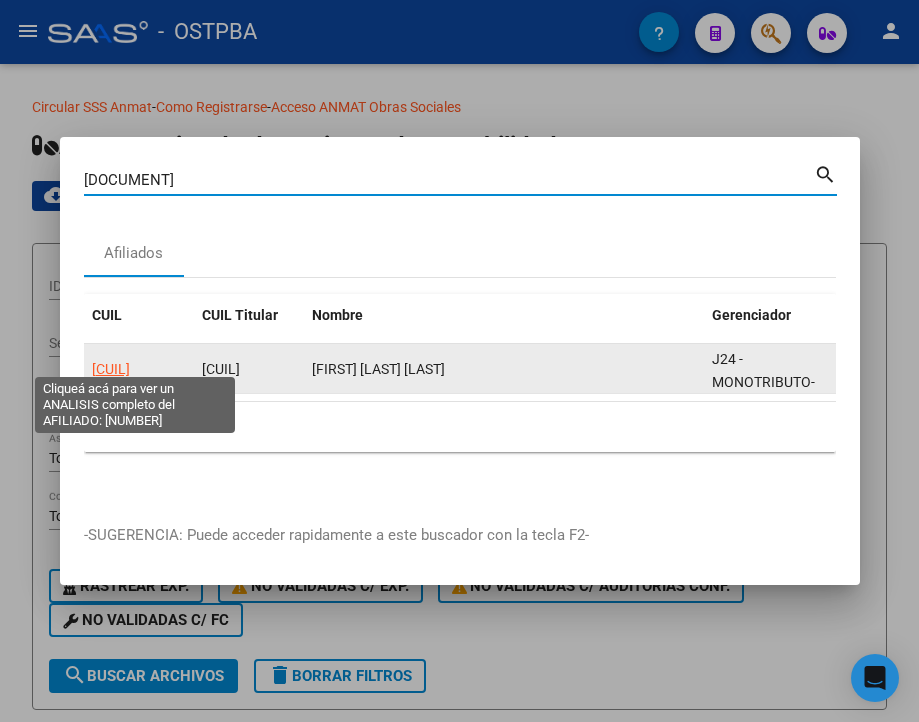 click on "27358737647" 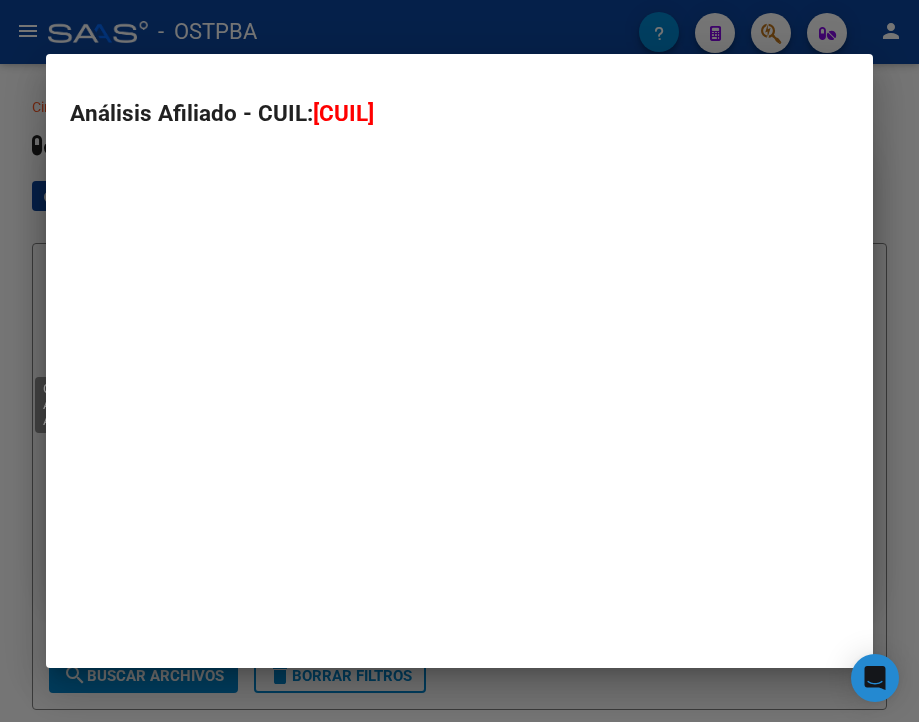 type on "27358737647" 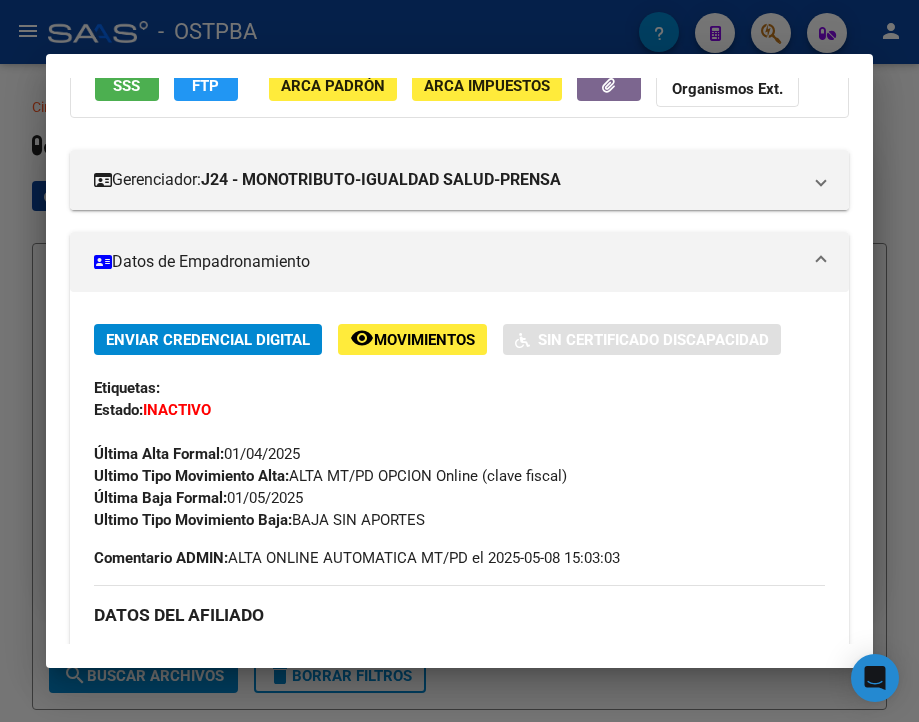 scroll, scrollTop: 200, scrollLeft: 0, axis: vertical 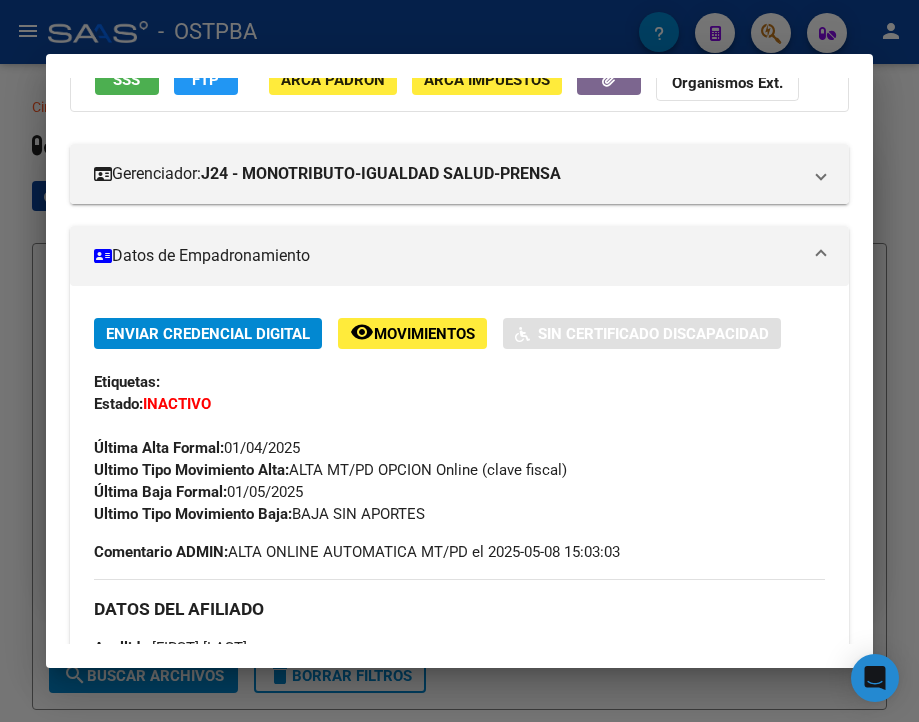 click at bounding box center (459, 361) 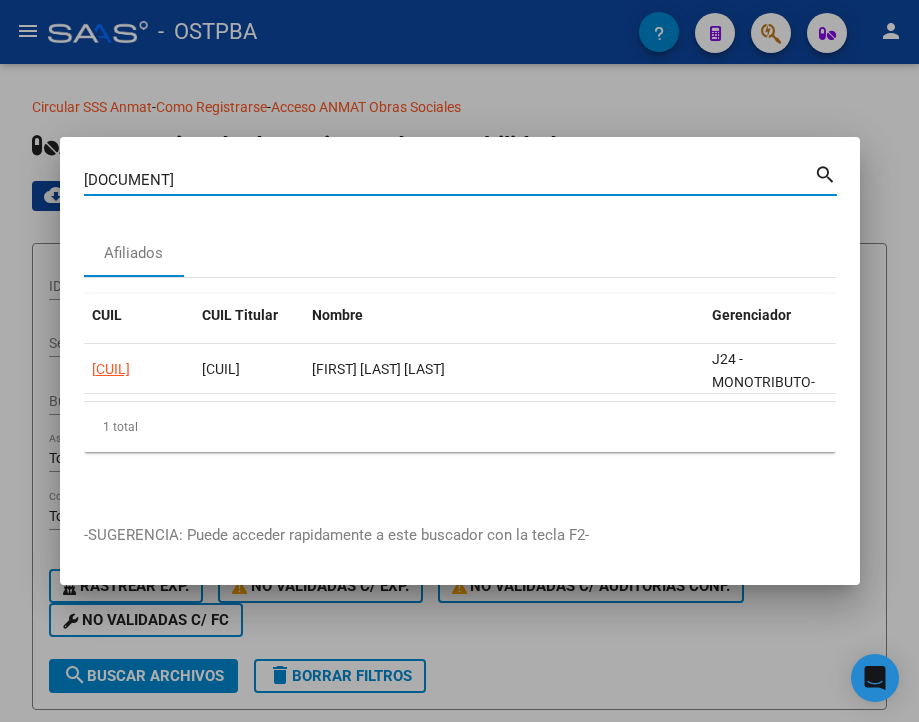 click on "35873764" at bounding box center (449, 180) 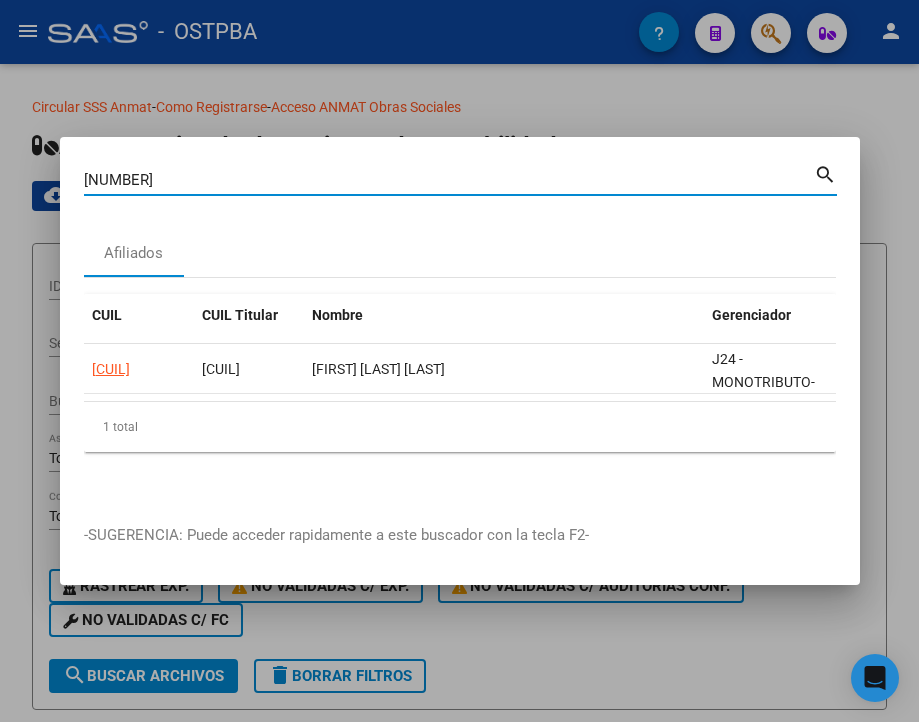 type on "95570860" 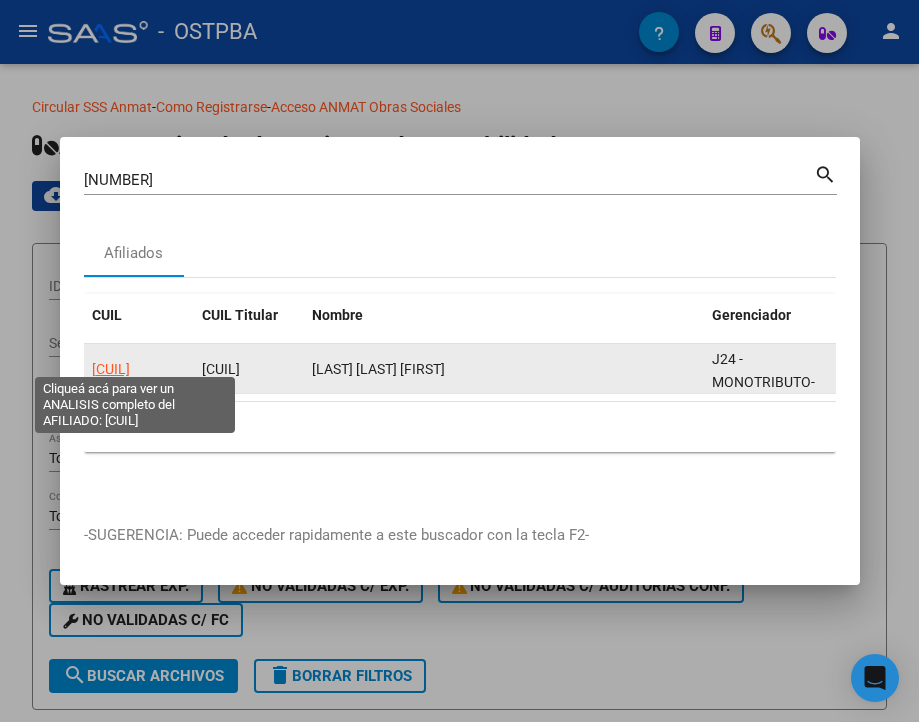 click on "27955708607" 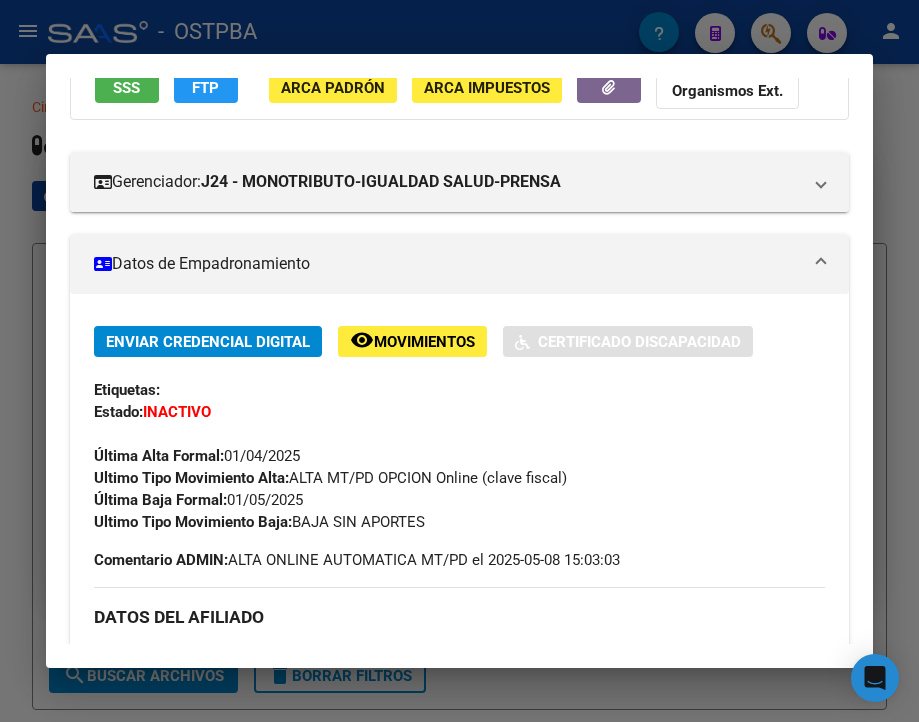 scroll, scrollTop: 200, scrollLeft: 0, axis: vertical 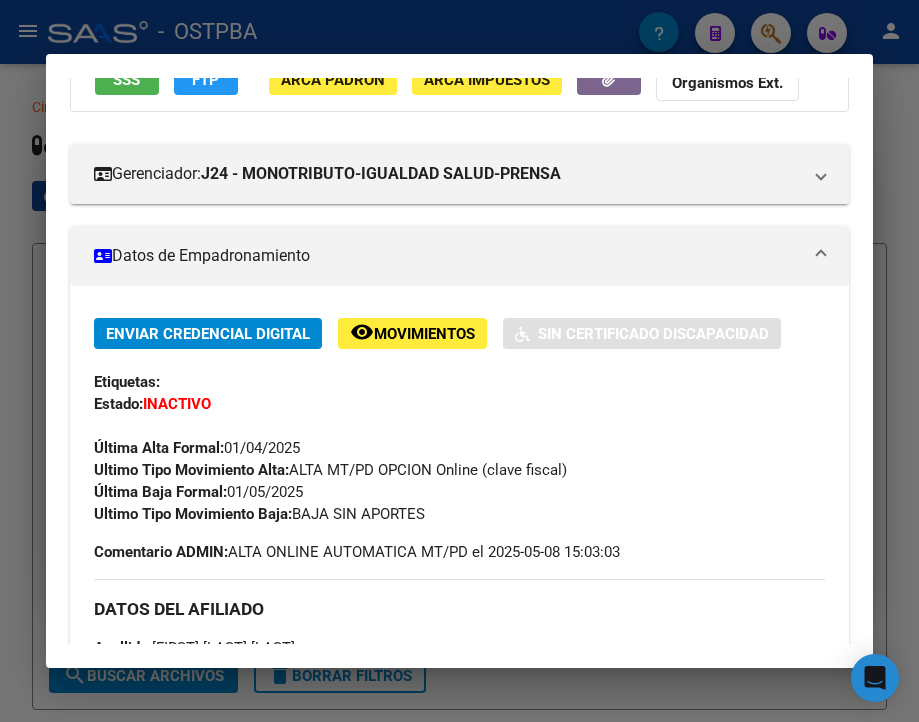click at bounding box center (459, 361) 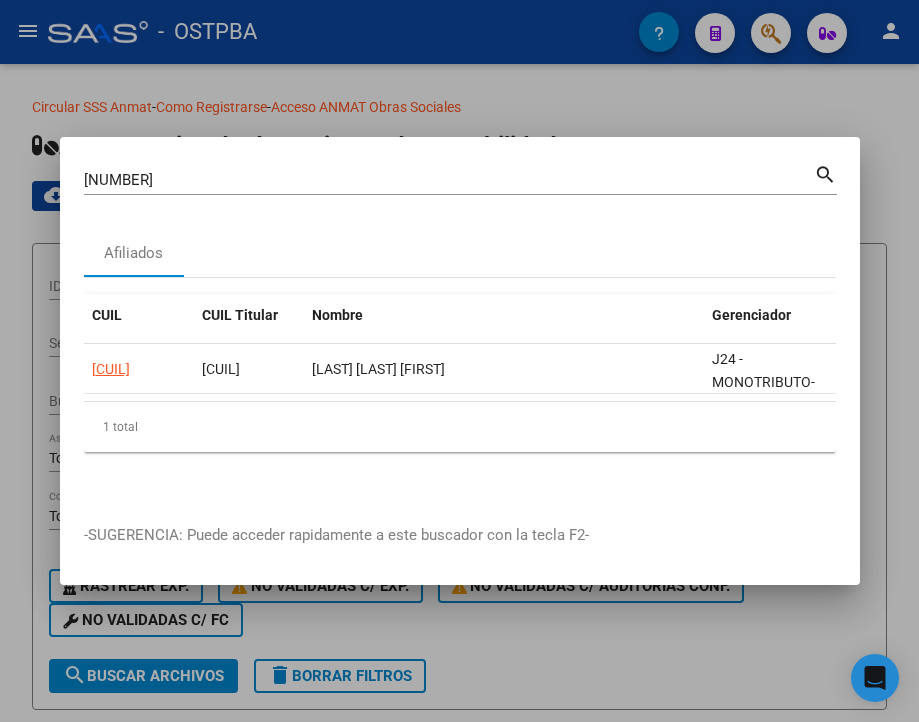 click on "95570860" at bounding box center [449, 180] 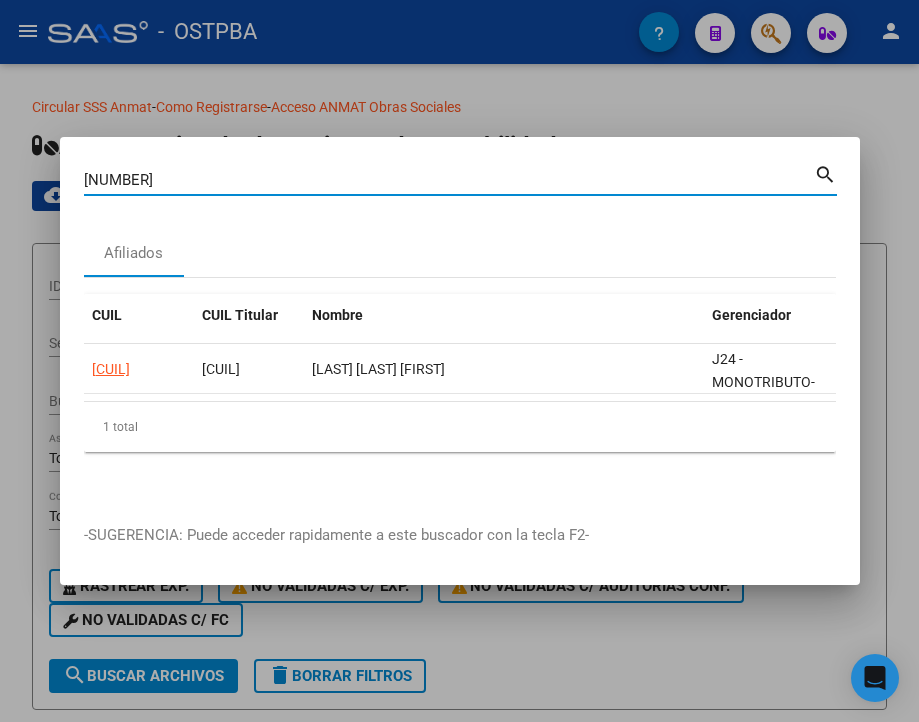 click on "95570860" at bounding box center (449, 180) 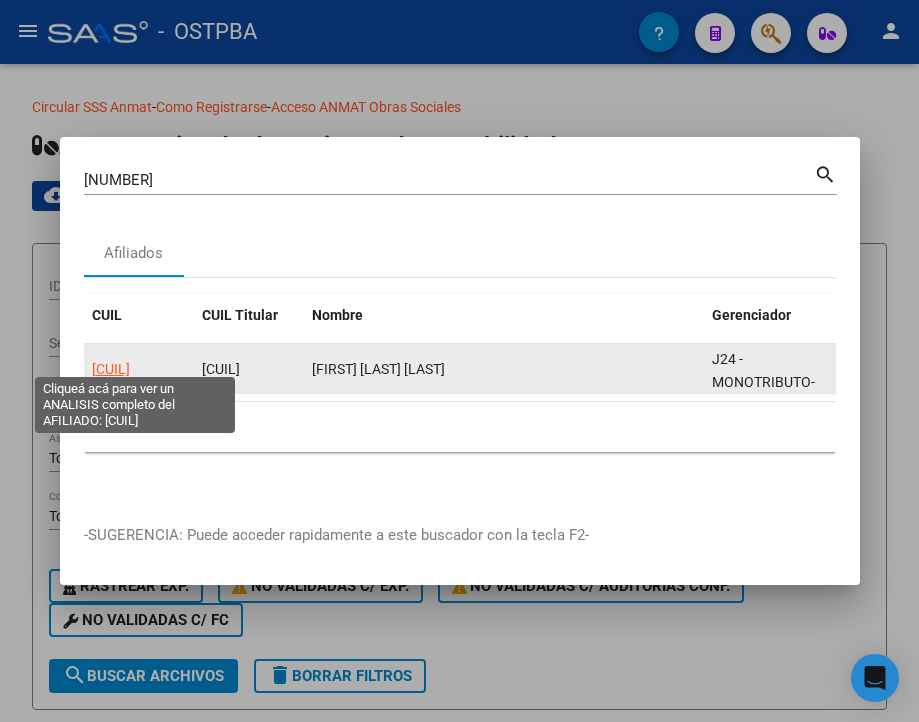 click on "27345306000" 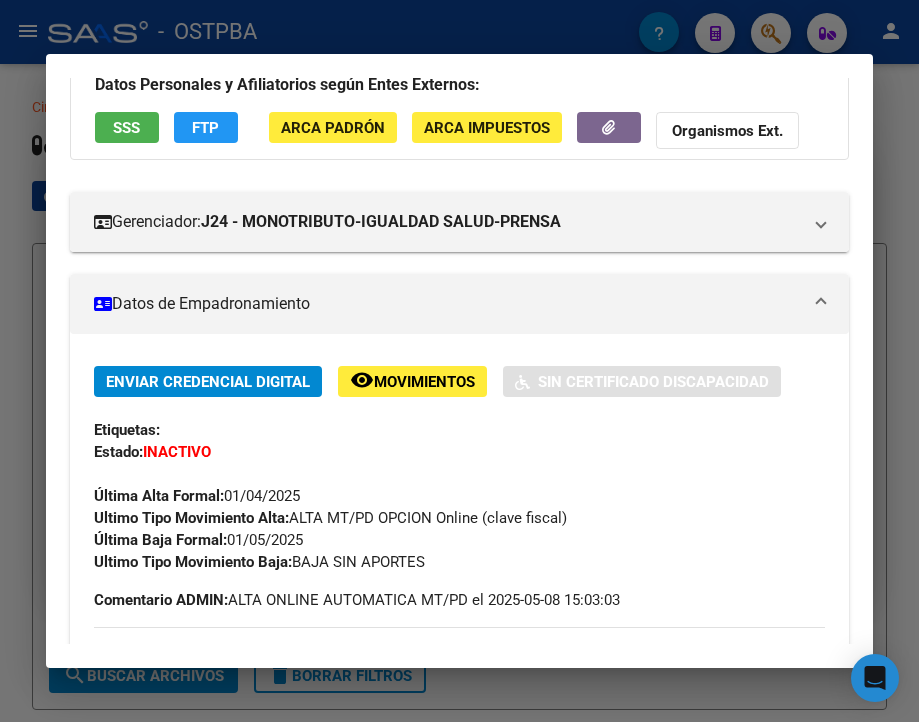 scroll, scrollTop: 300, scrollLeft: 0, axis: vertical 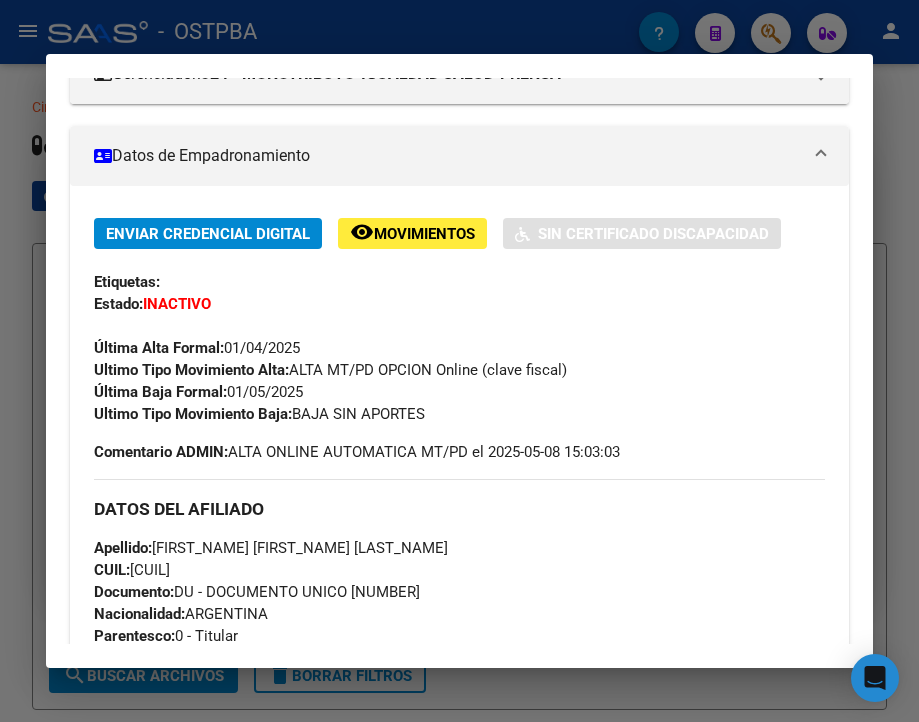 click at bounding box center [459, 361] 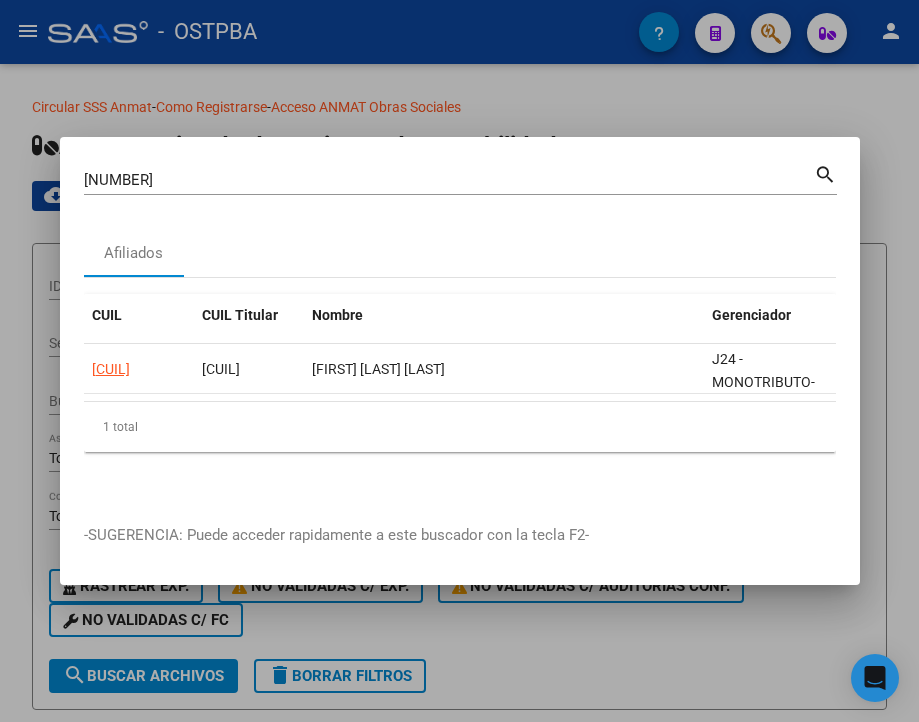 click on "34530600" at bounding box center [449, 180] 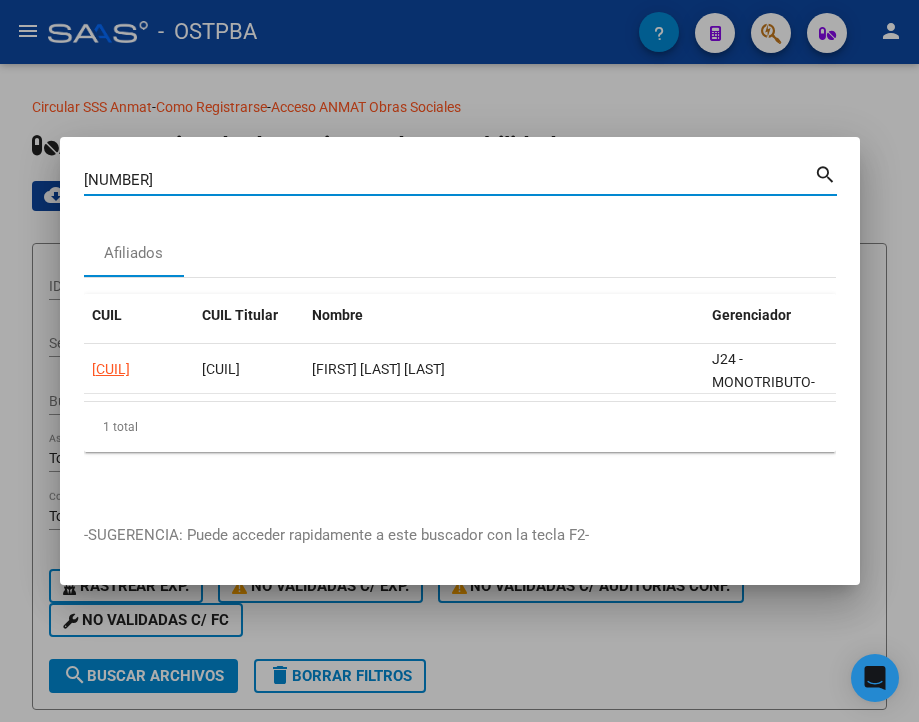 click on "34530600" at bounding box center (449, 180) 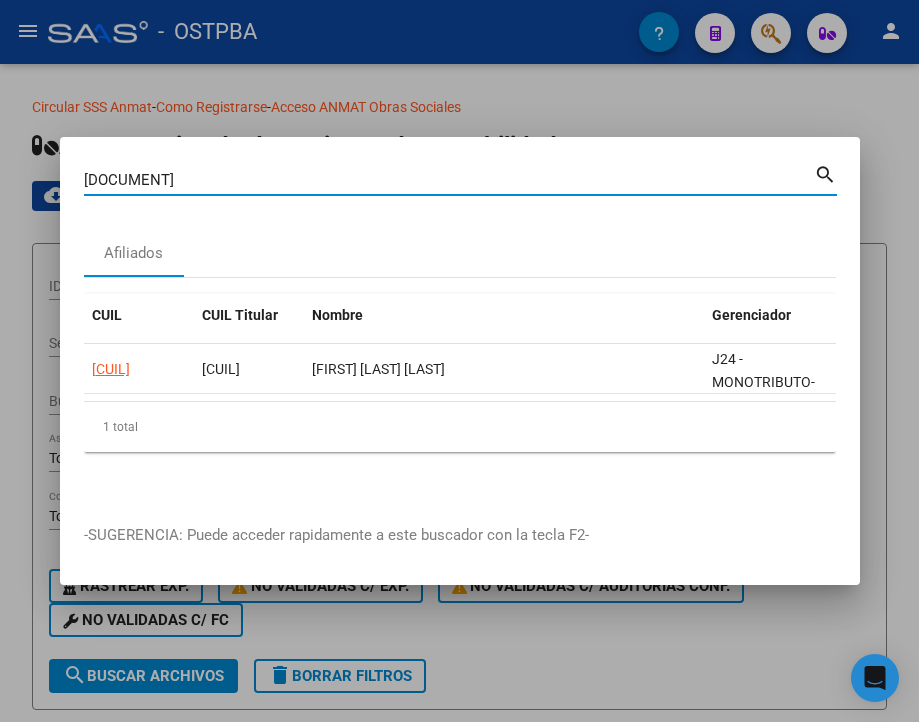 type on "28445537" 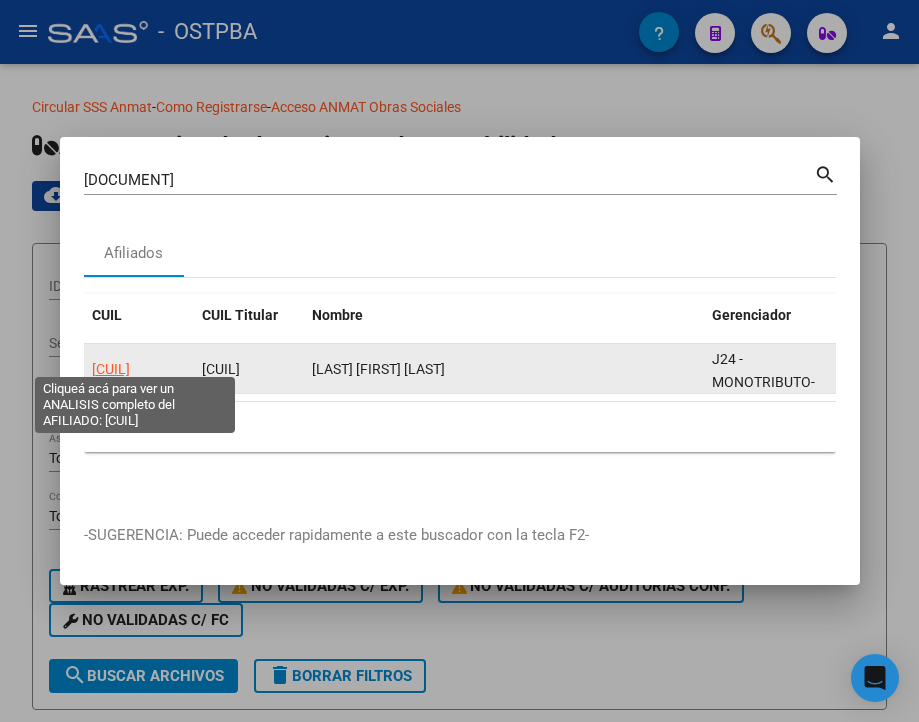 click on "27284455377" 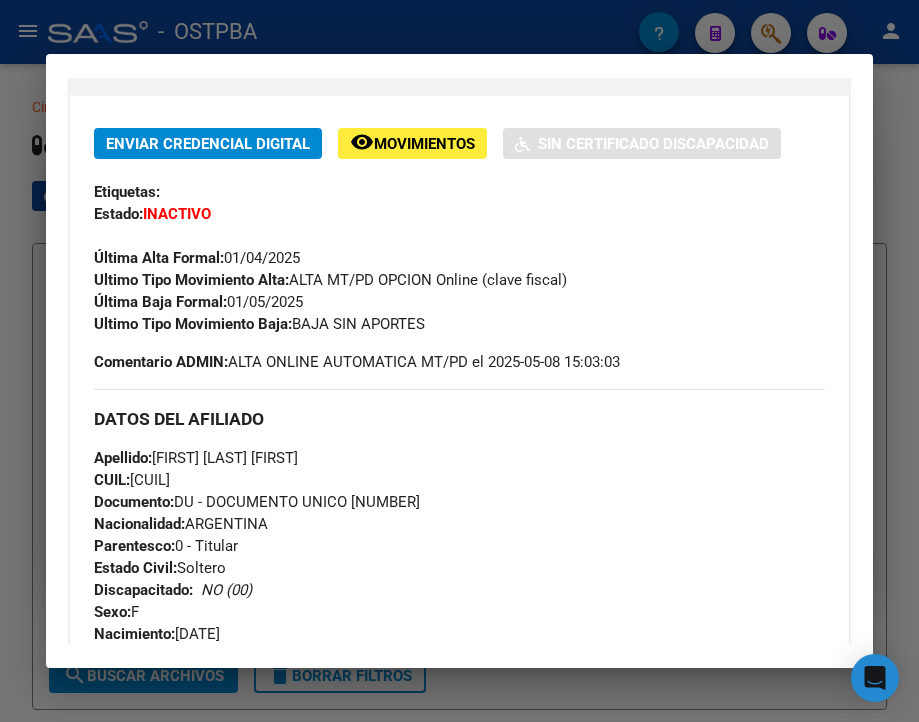 scroll, scrollTop: 400, scrollLeft: 0, axis: vertical 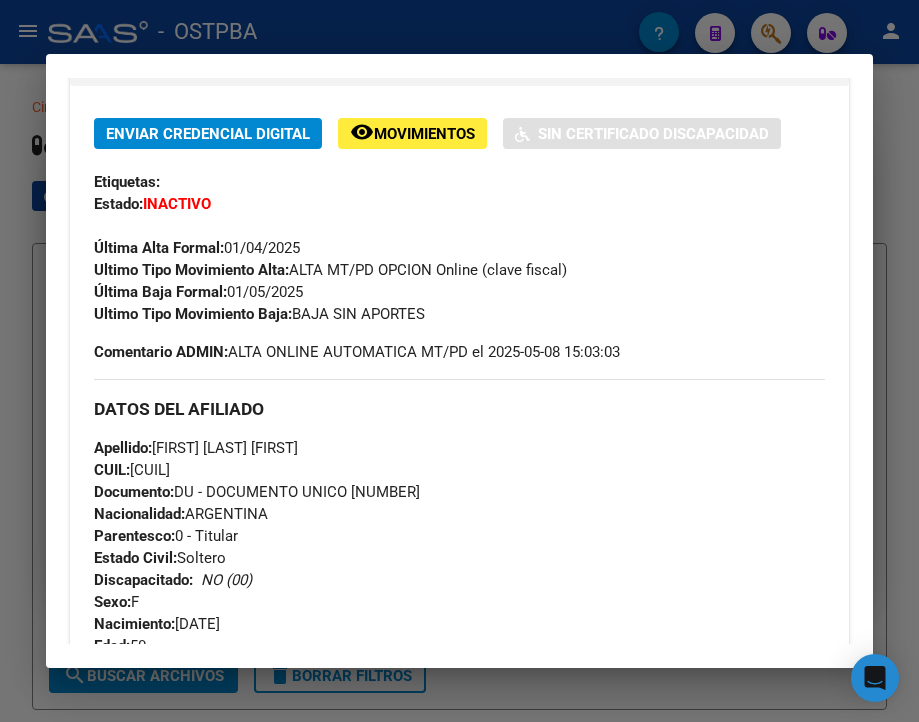 click at bounding box center (459, 361) 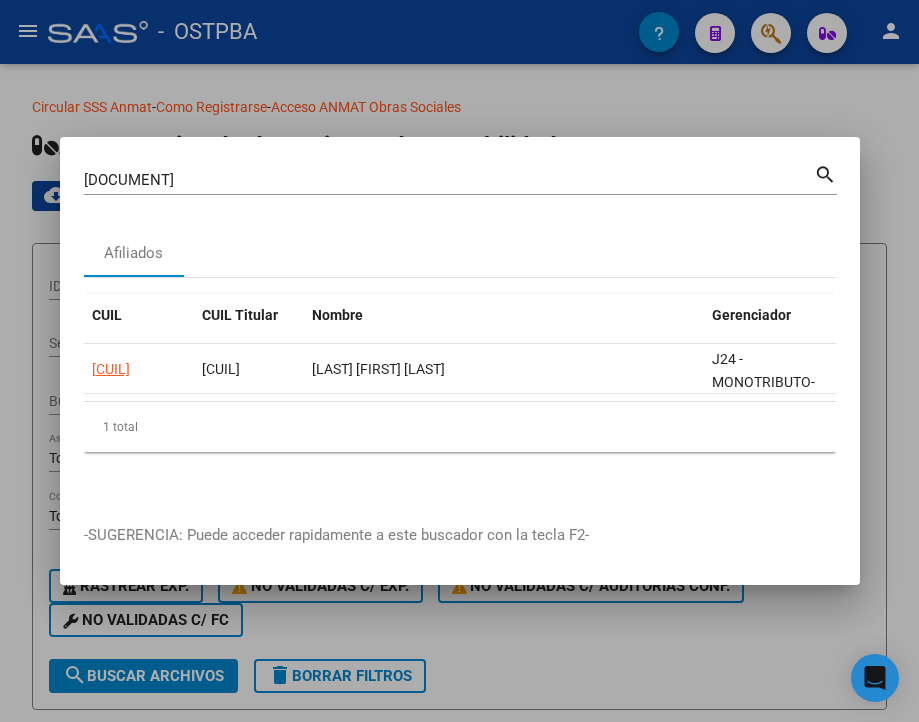 click on "28445537" at bounding box center [449, 180] 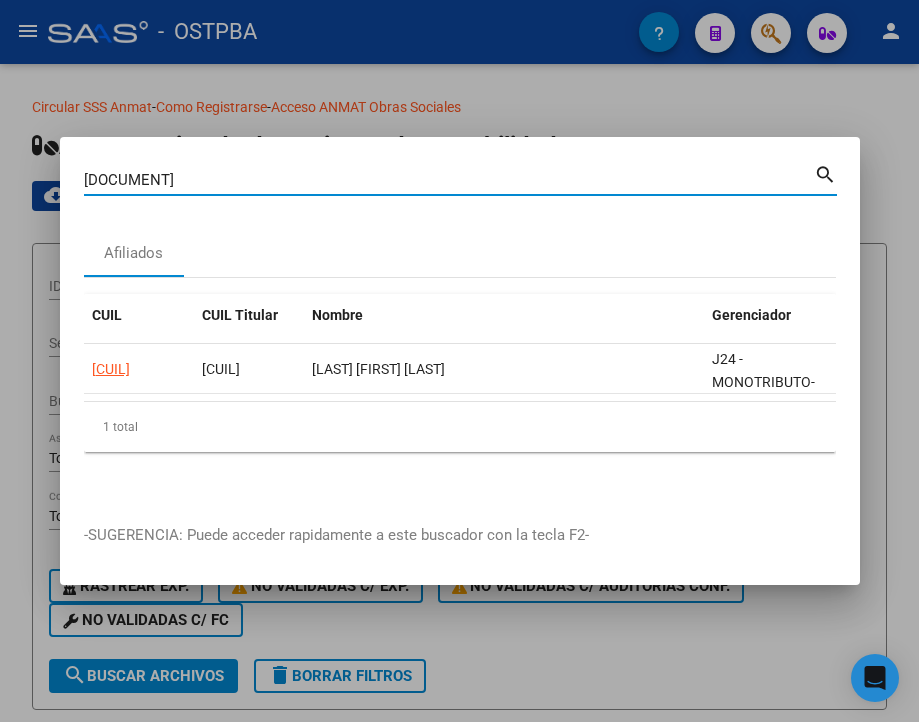 click on "28445537" at bounding box center (449, 180) 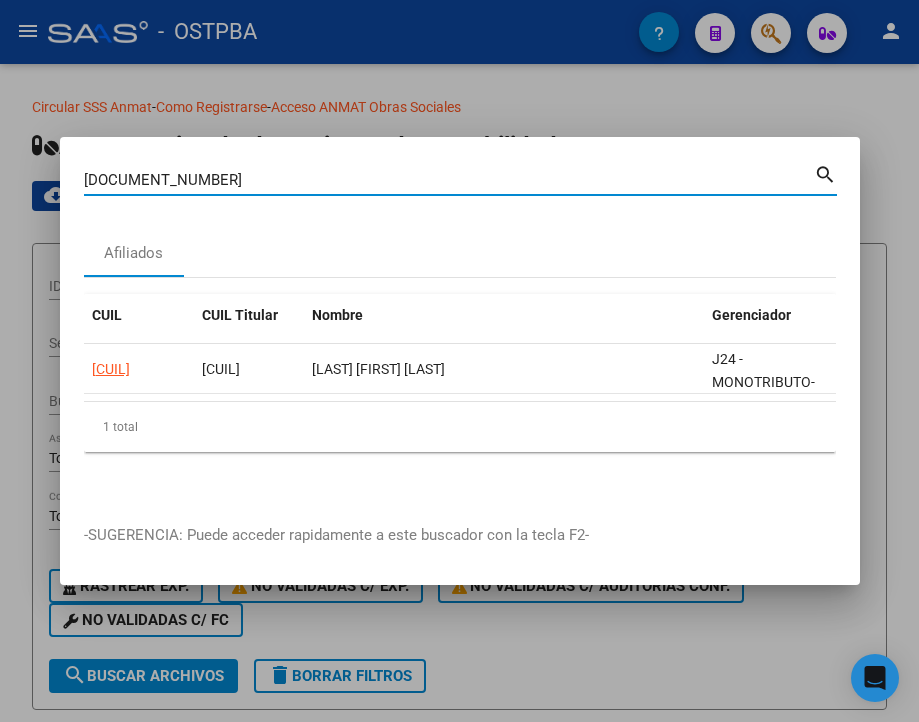 type on "38695253" 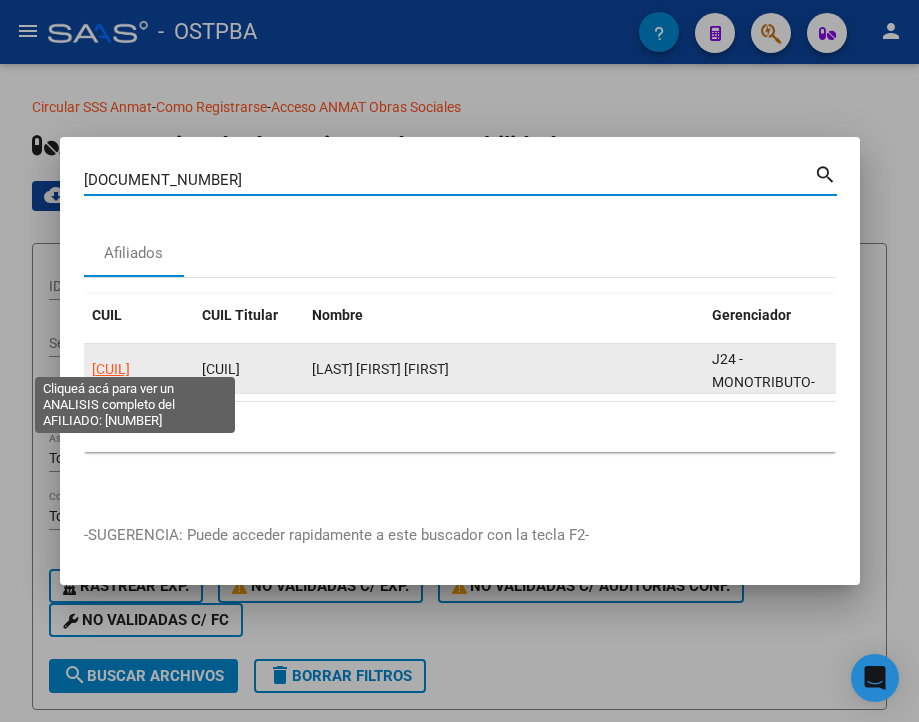 click on "27386952537" 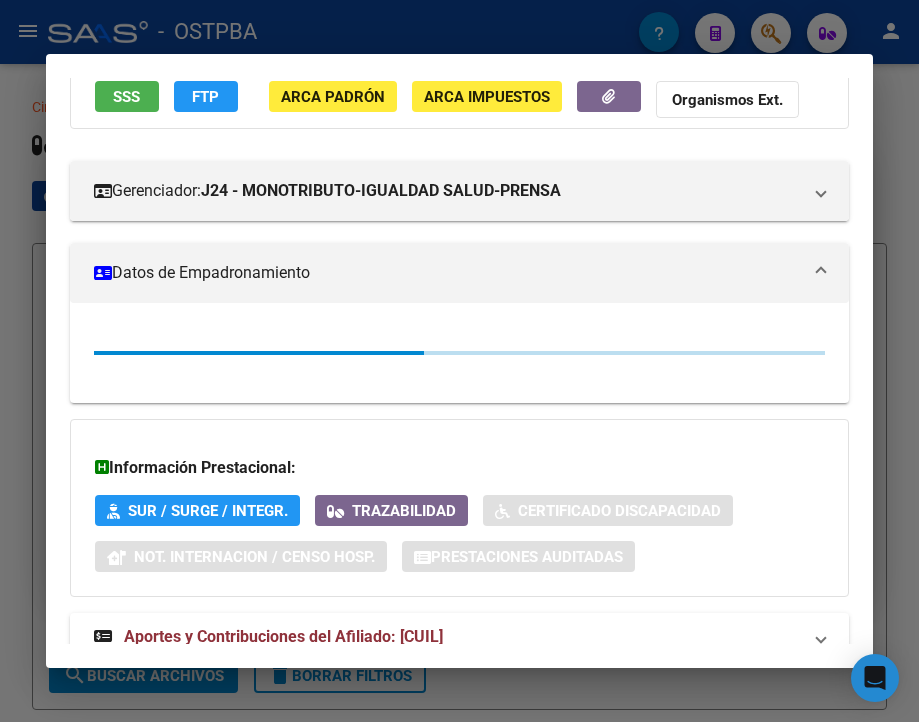 scroll, scrollTop: 200, scrollLeft: 0, axis: vertical 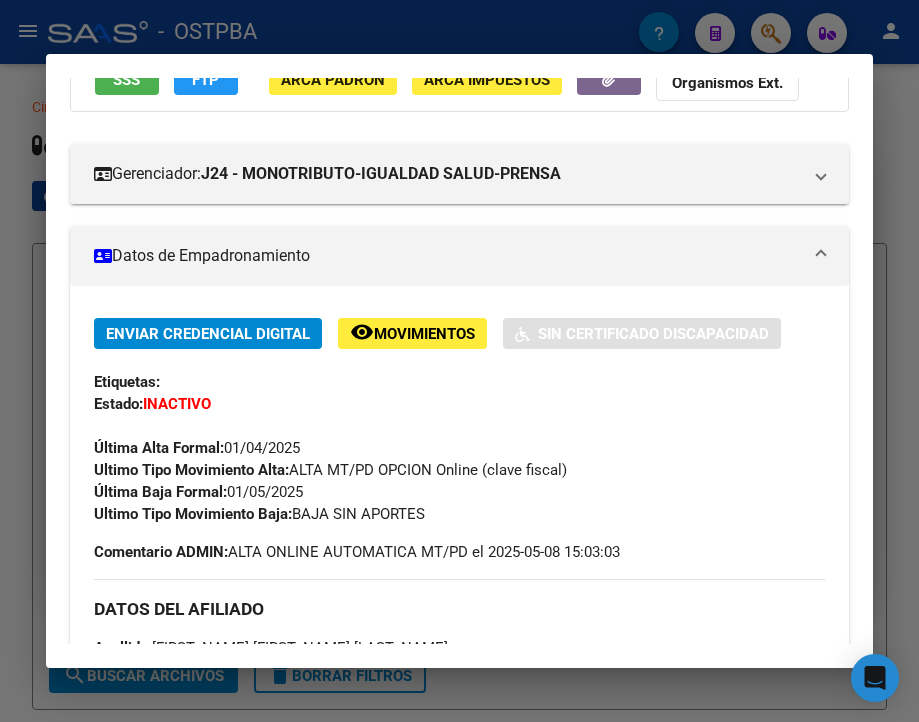 click at bounding box center [459, 361] 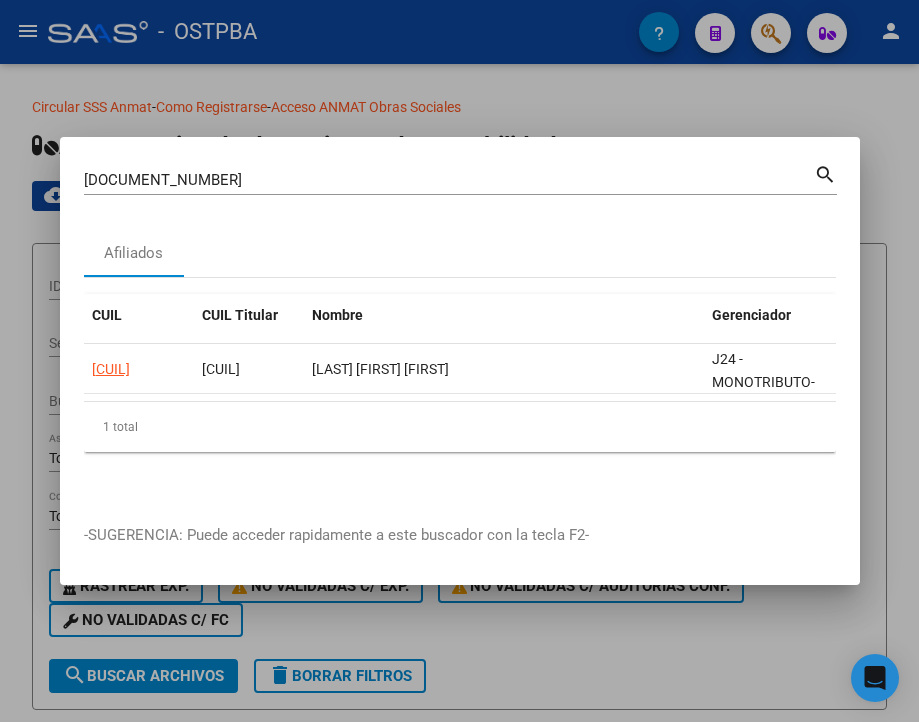 click on "38695253 Buscar (apellido, dni, cuil, nro traspaso, cuit, obra social)" at bounding box center [449, 180] 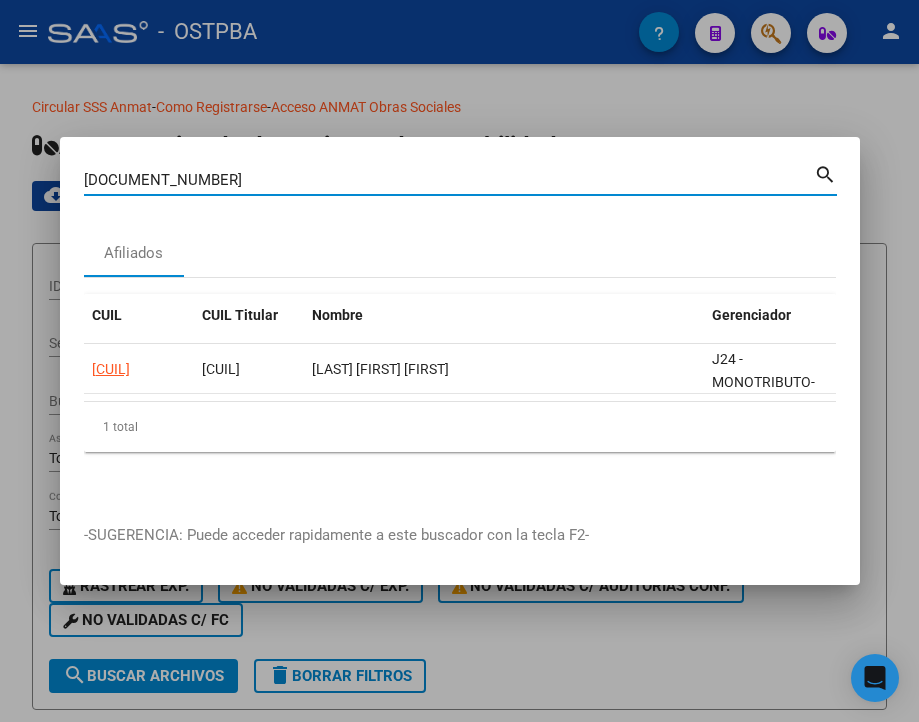 click on "38695253" at bounding box center (449, 180) 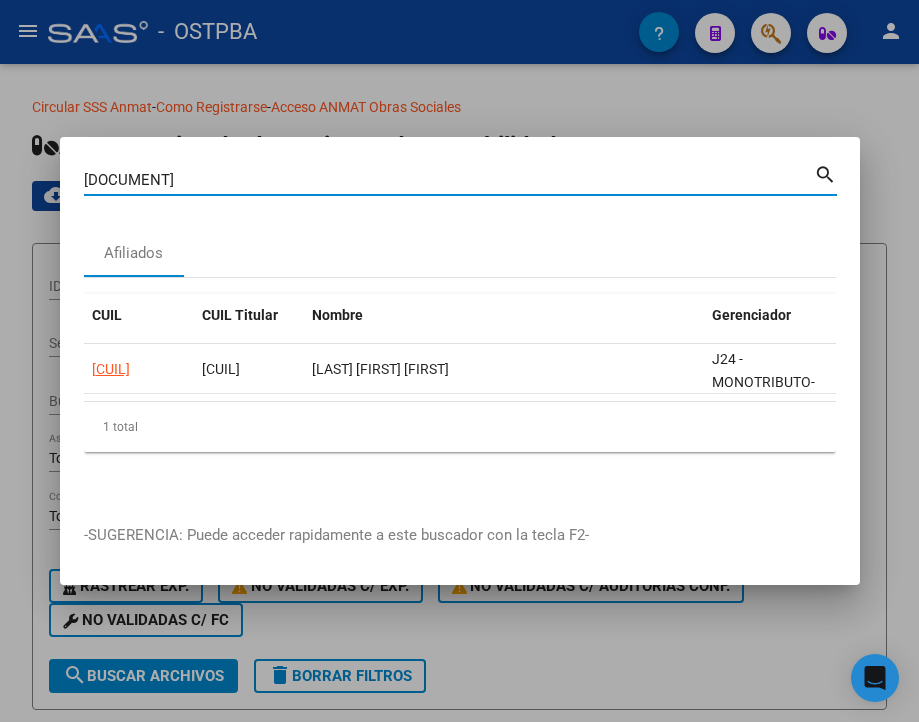type on "30115145" 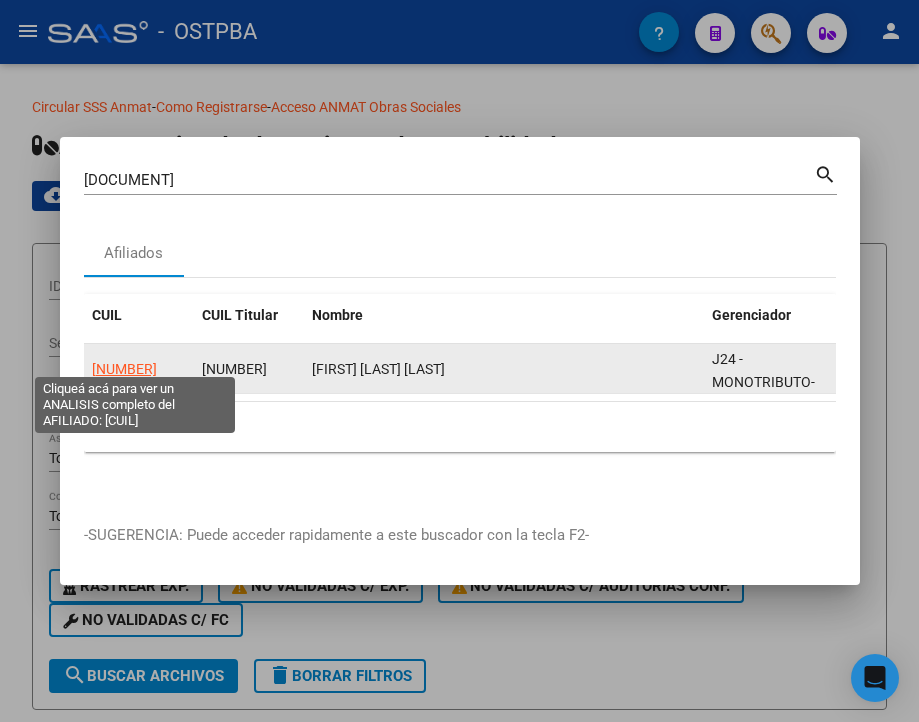 click on "23301151454" 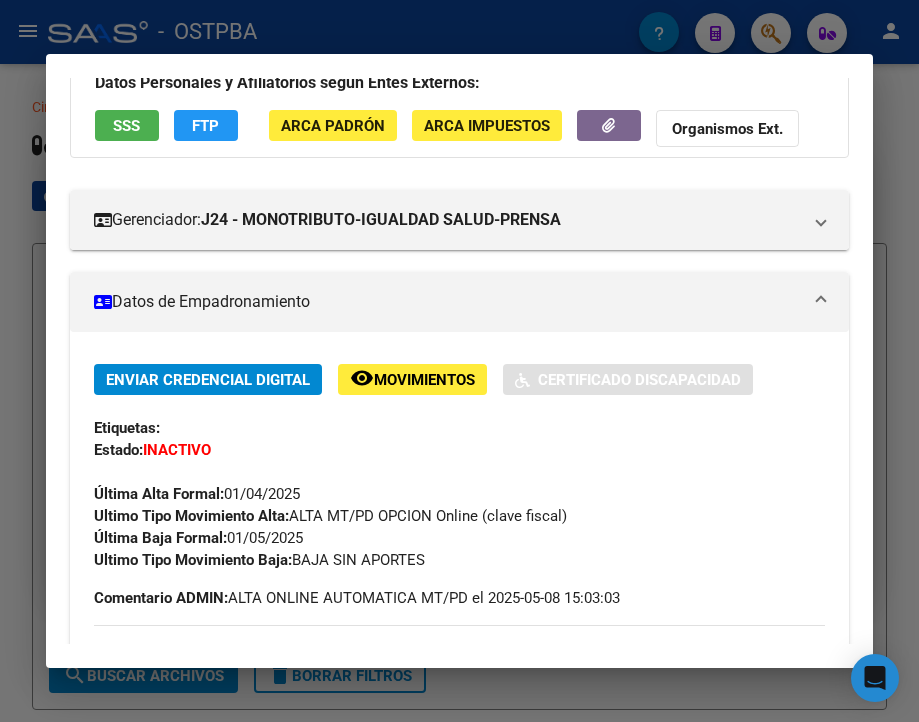 scroll, scrollTop: 200, scrollLeft: 0, axis: vertical 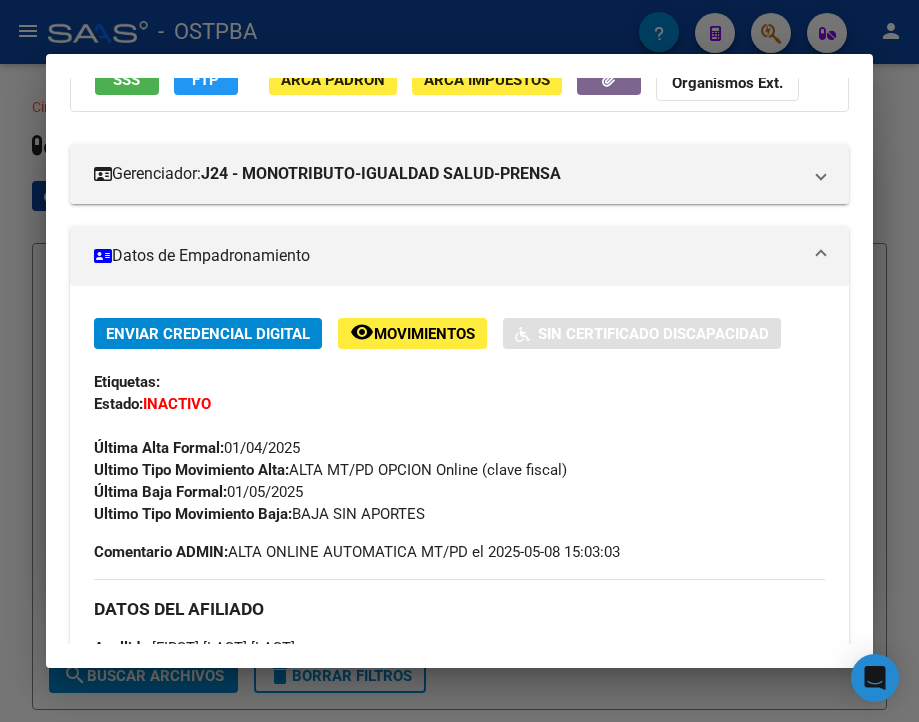 click at bounding box center (459, 361) 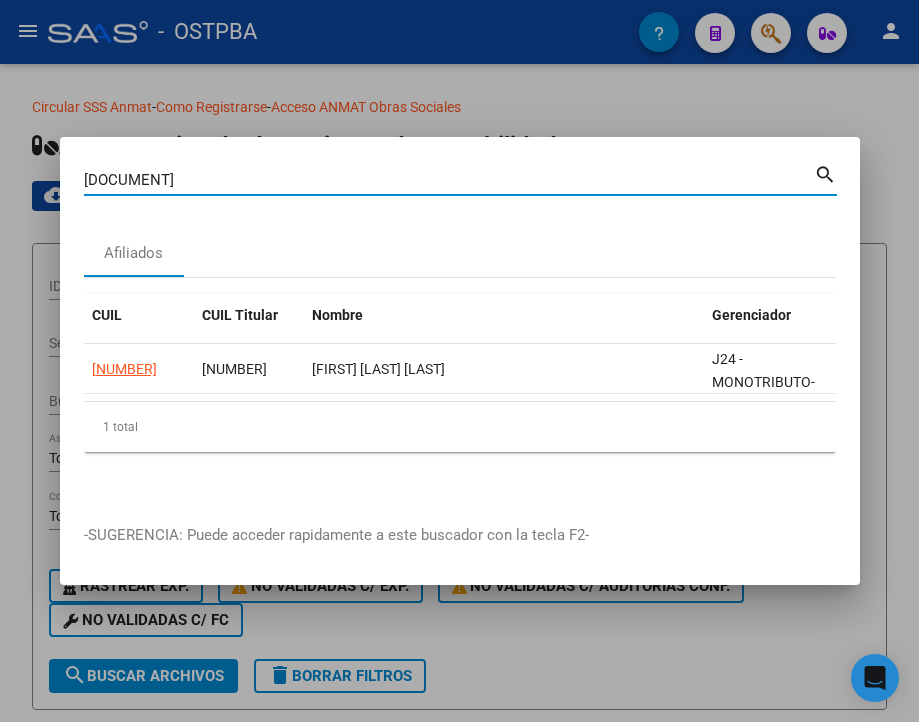 click on "30115145" at bounding box center (449, 180) 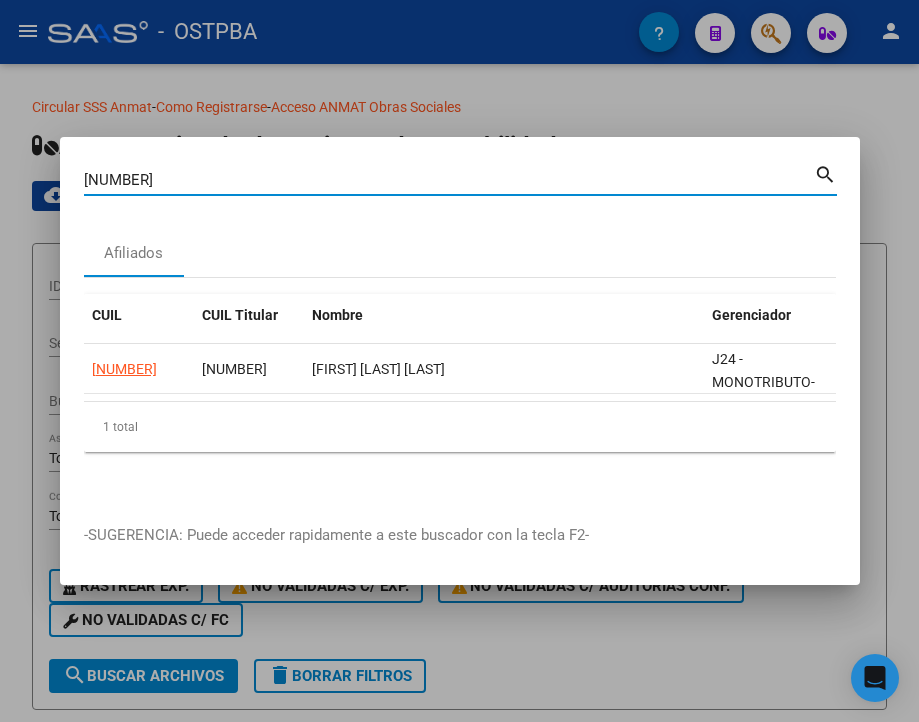 type on "95082160" 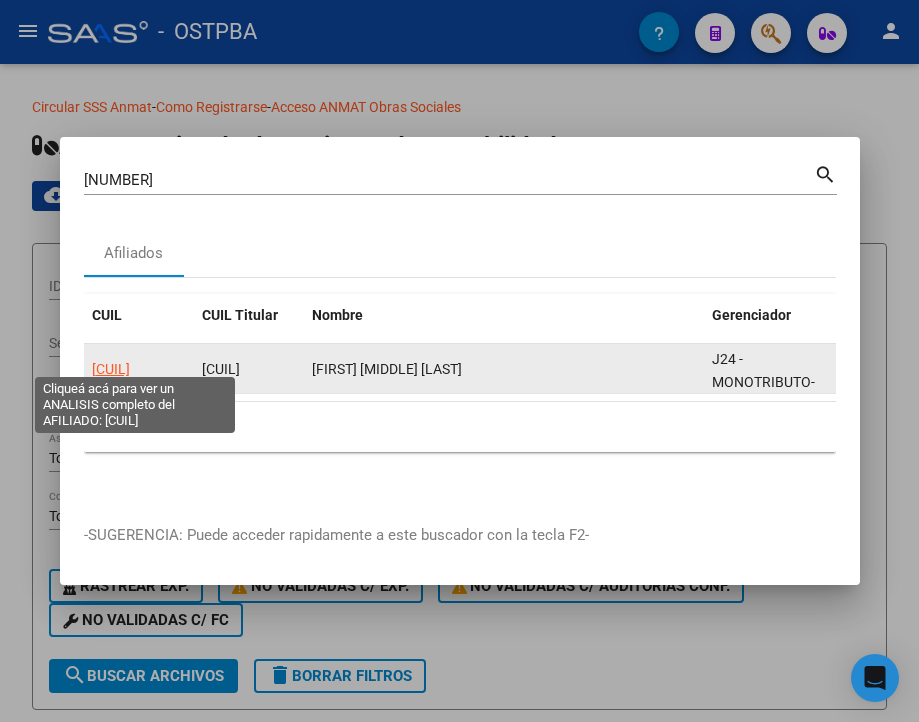 click on "20950821605" 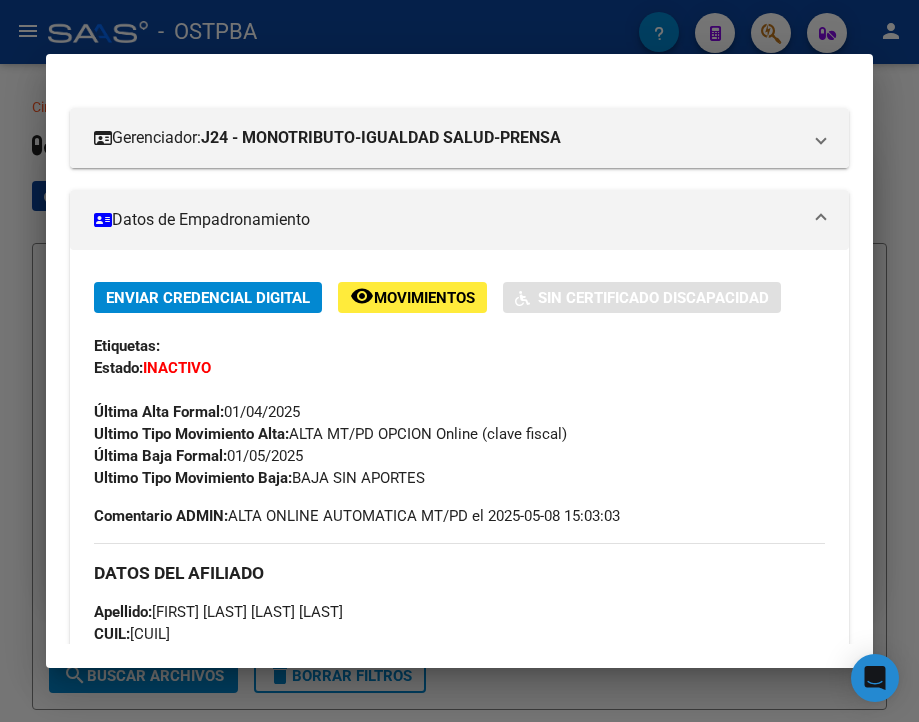 scroll, scrollTop: 300, scrollLeft: 0, axis: vertical 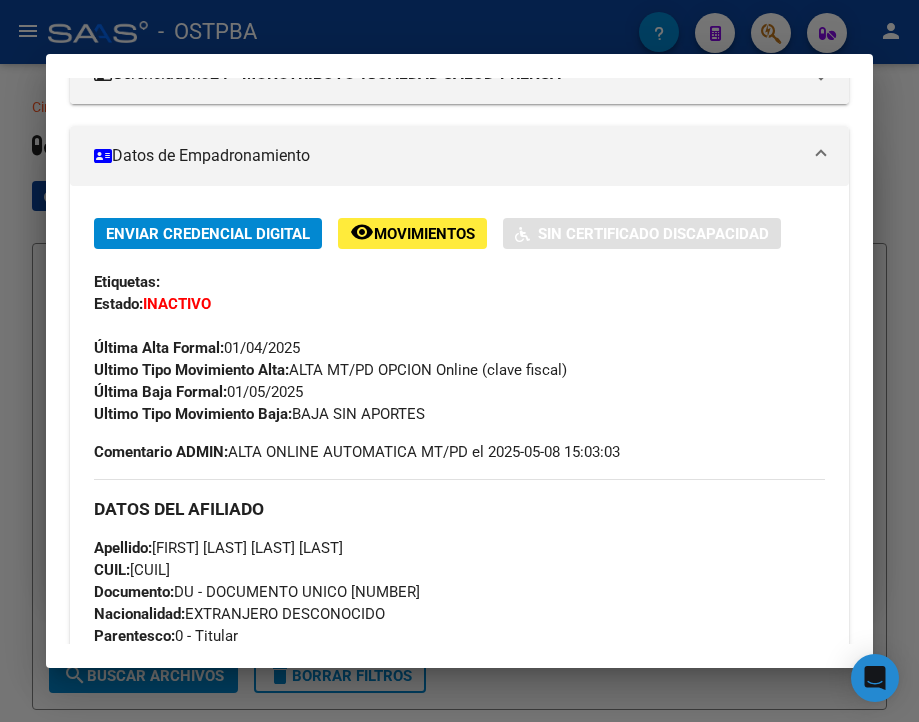 click at bounding box center [459, 361] 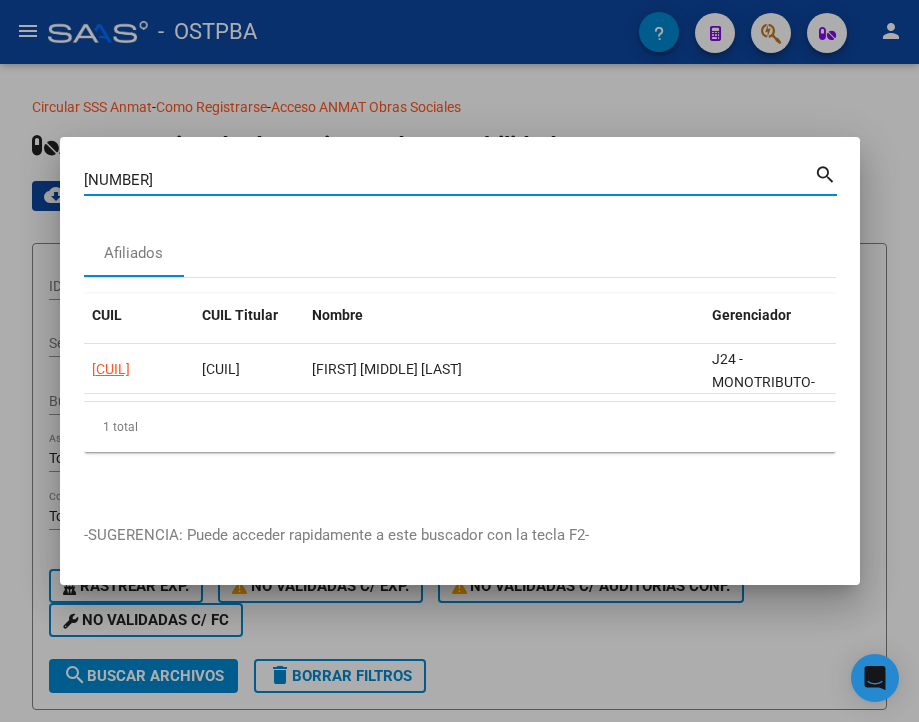 click on "95082160" at bounding box center [449, 180] 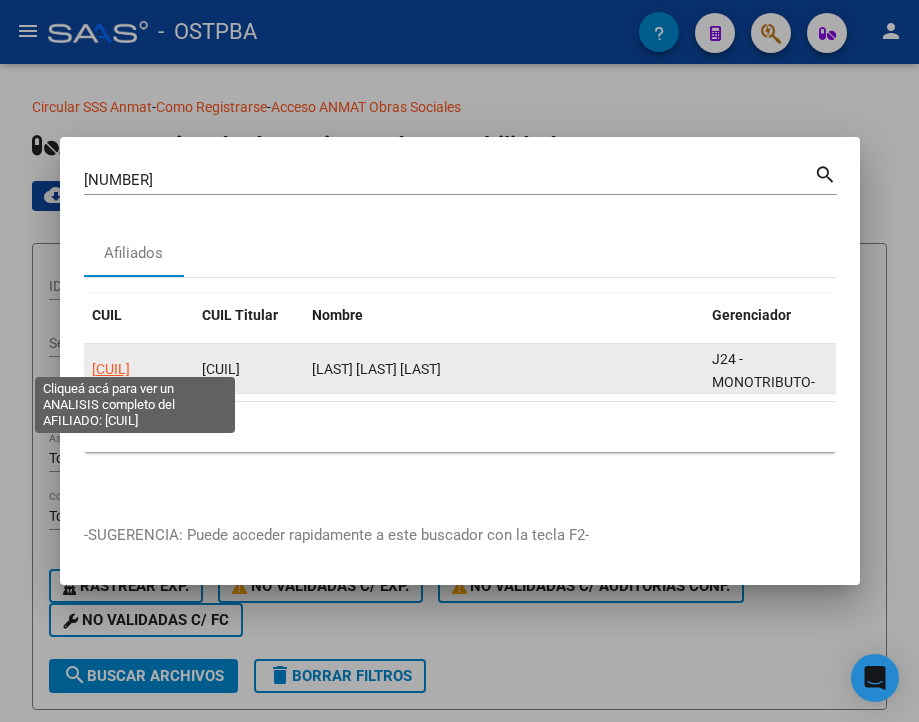 click on "27360681578" 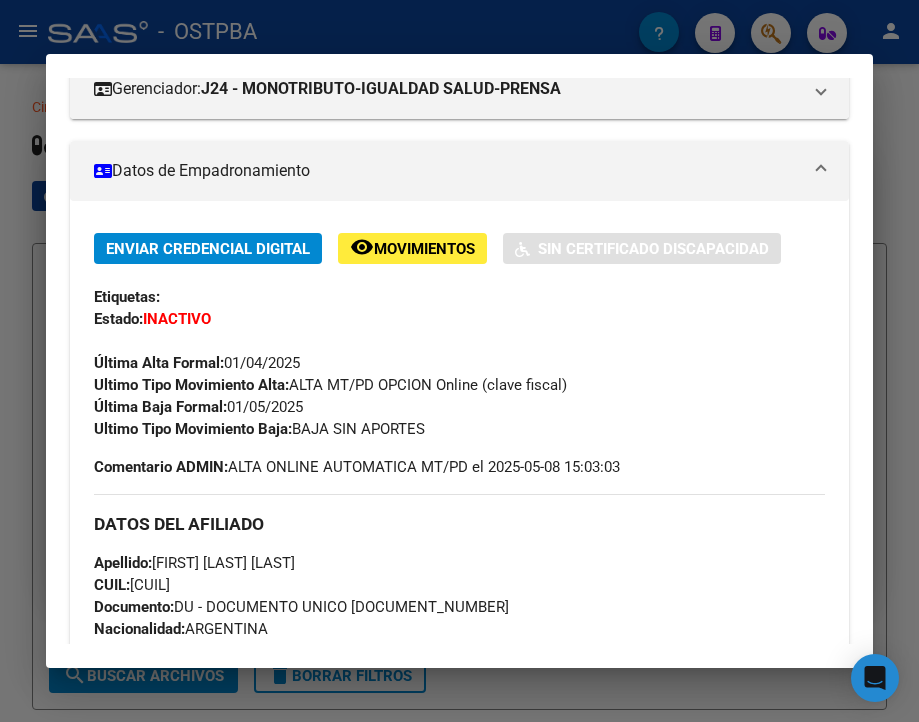 scroll, scrollTop: 400, scrollLeft: 0, axis: vertical 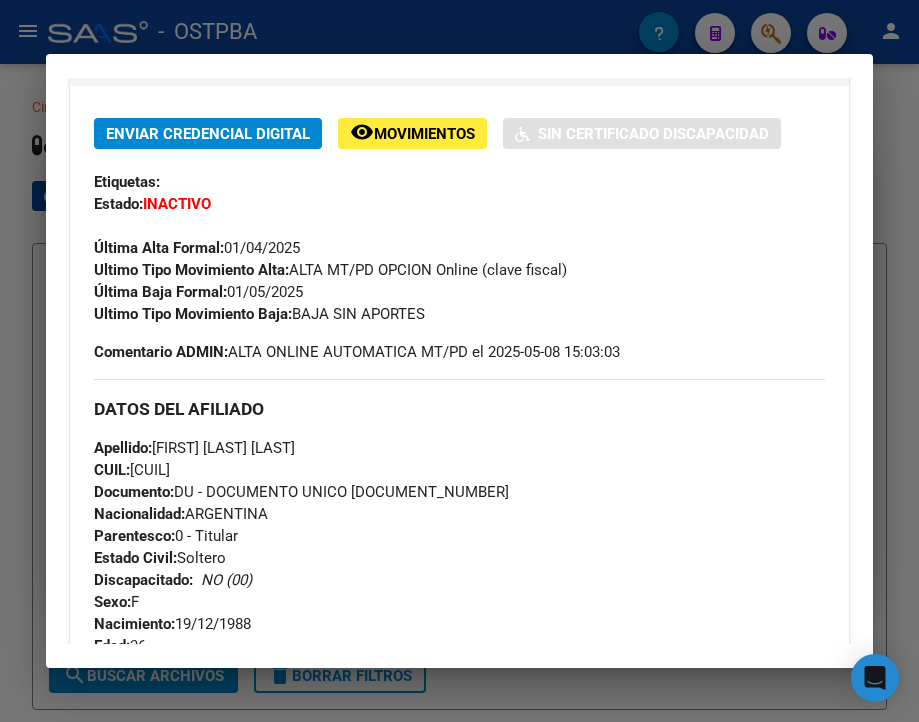 click at bounding box center (459, 361) 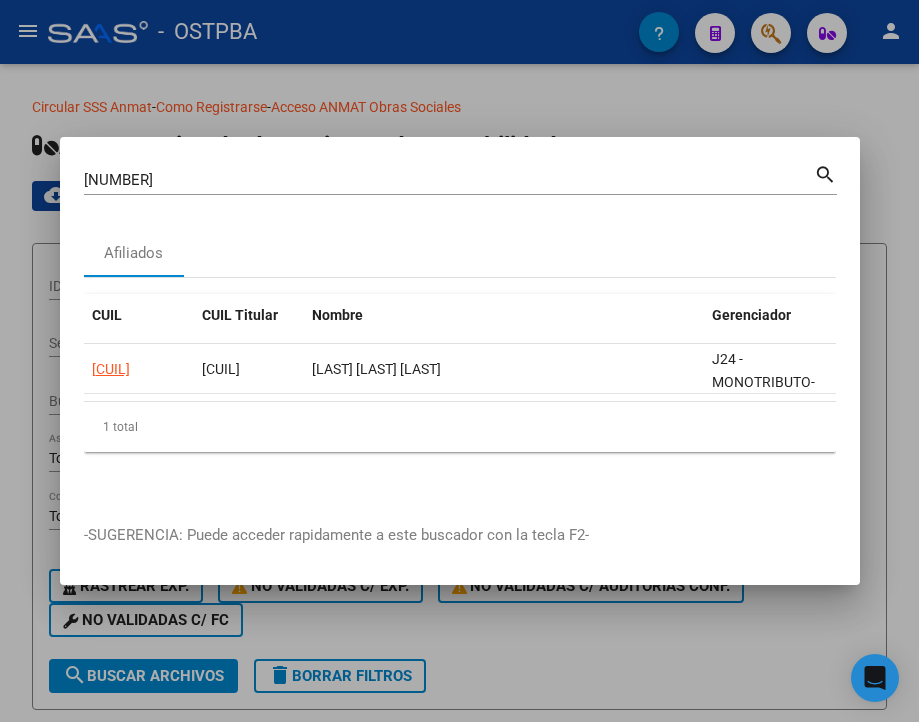 click on "36068157" at bounding box center [449, 180] 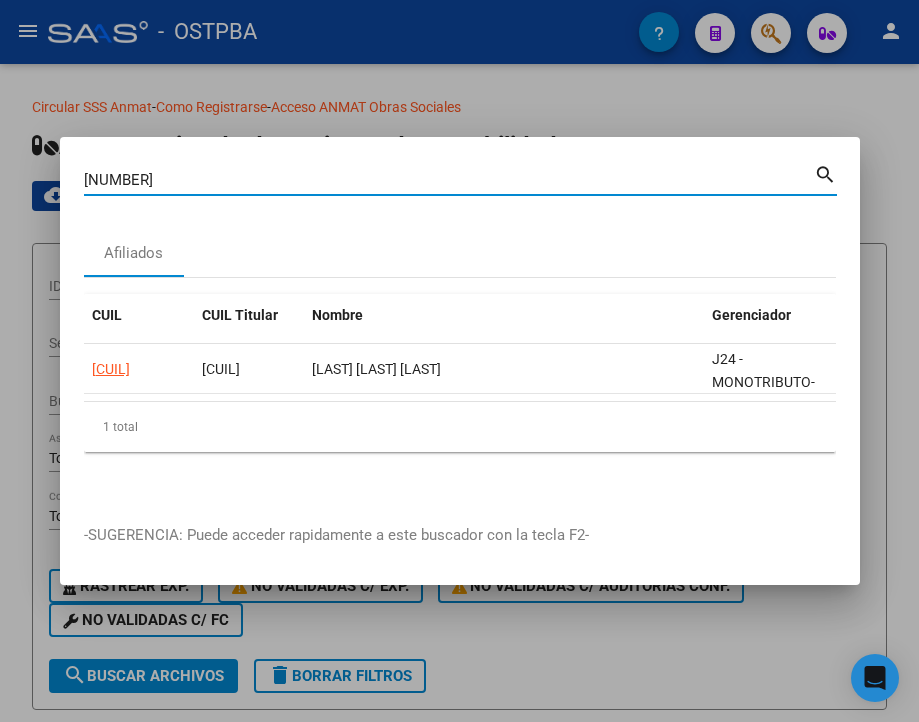 click on "36068157" at bounding box center [449, 180] 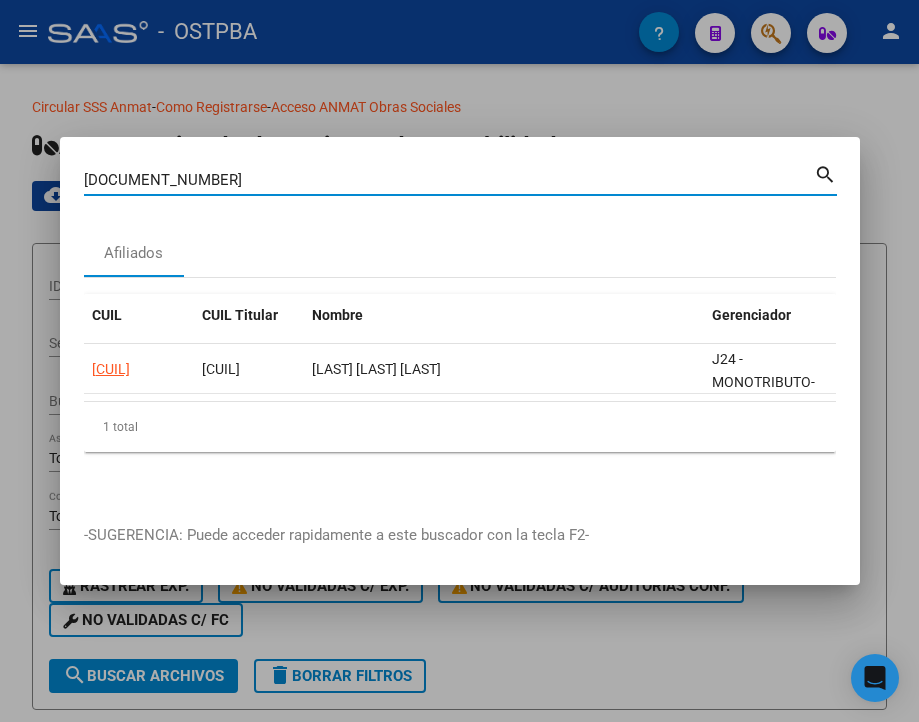 type on "41800257" 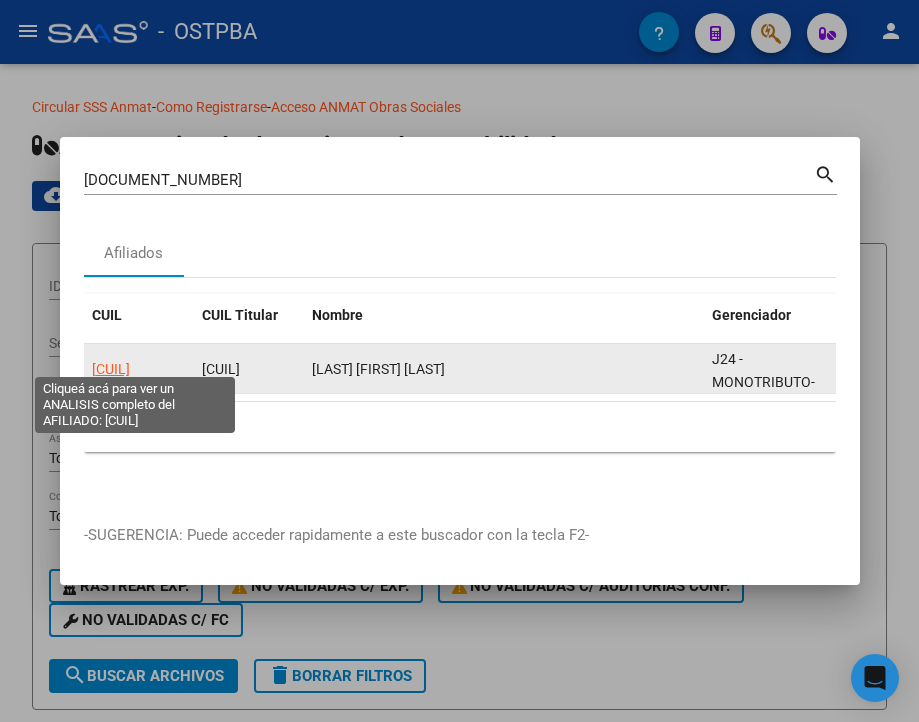 click on "27418002579" 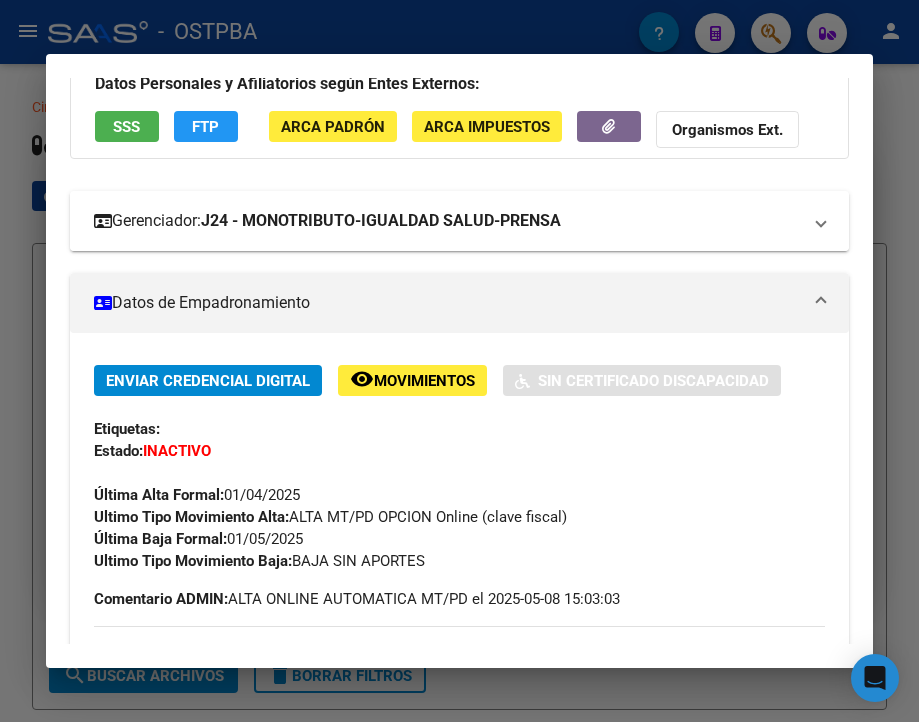 scroll, scrollTop: 200, scrollLeft: 0, axis: vertical 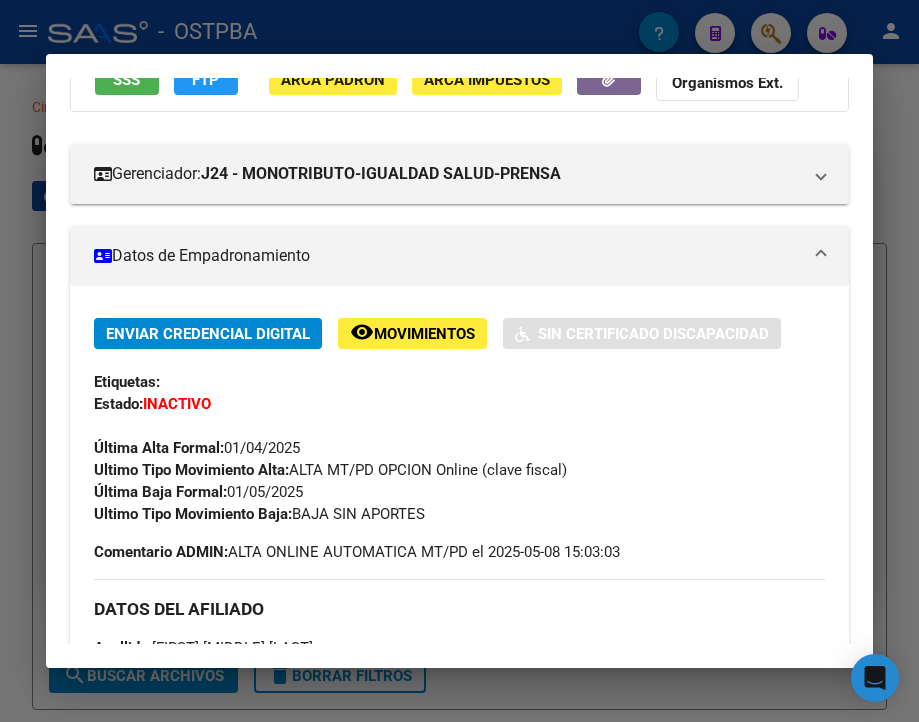 click at bounding box center [459, 361] 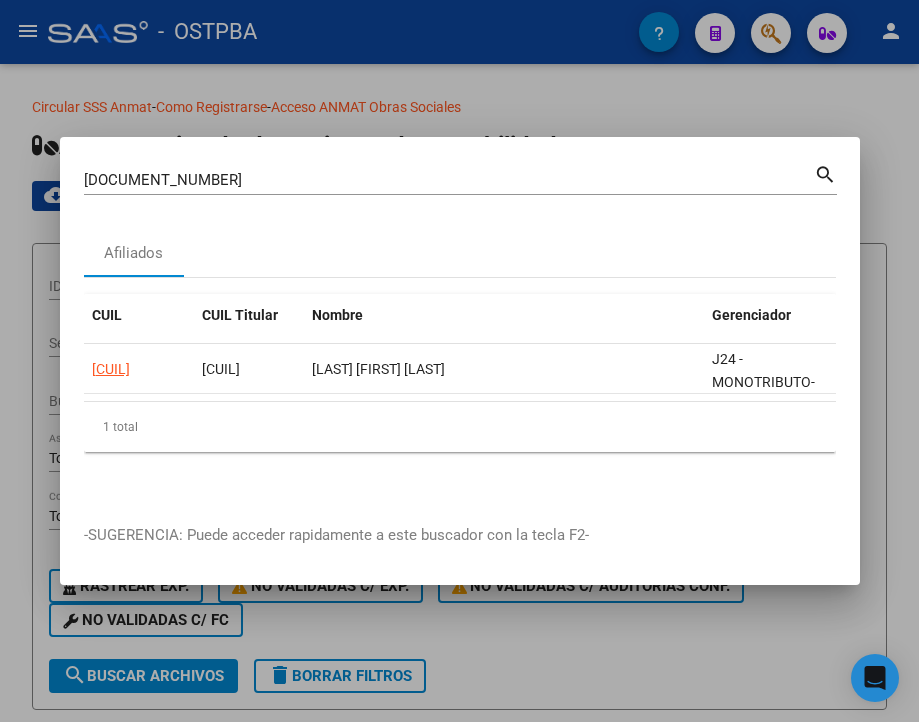 click on "41800257" at bounding box center [449, 180] 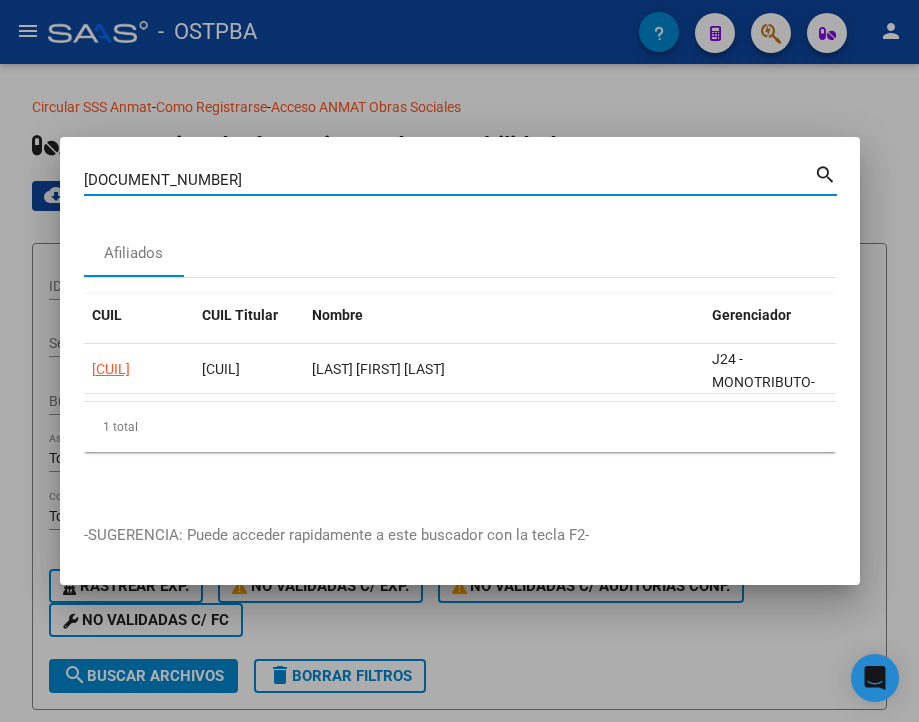 click on "41800257" at bounding box center (449, 180) 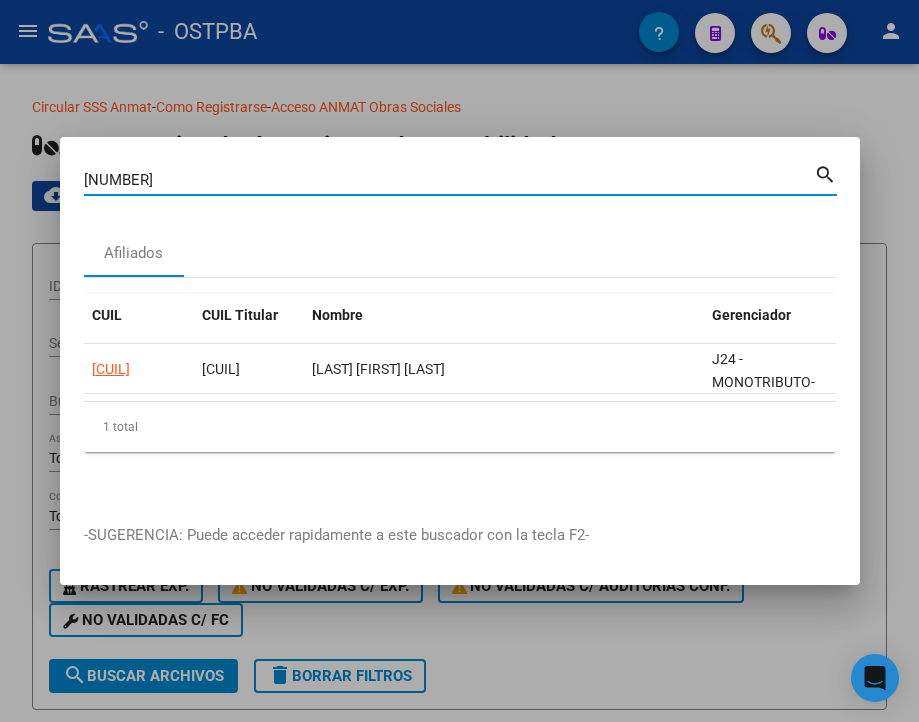 type on "21461938" 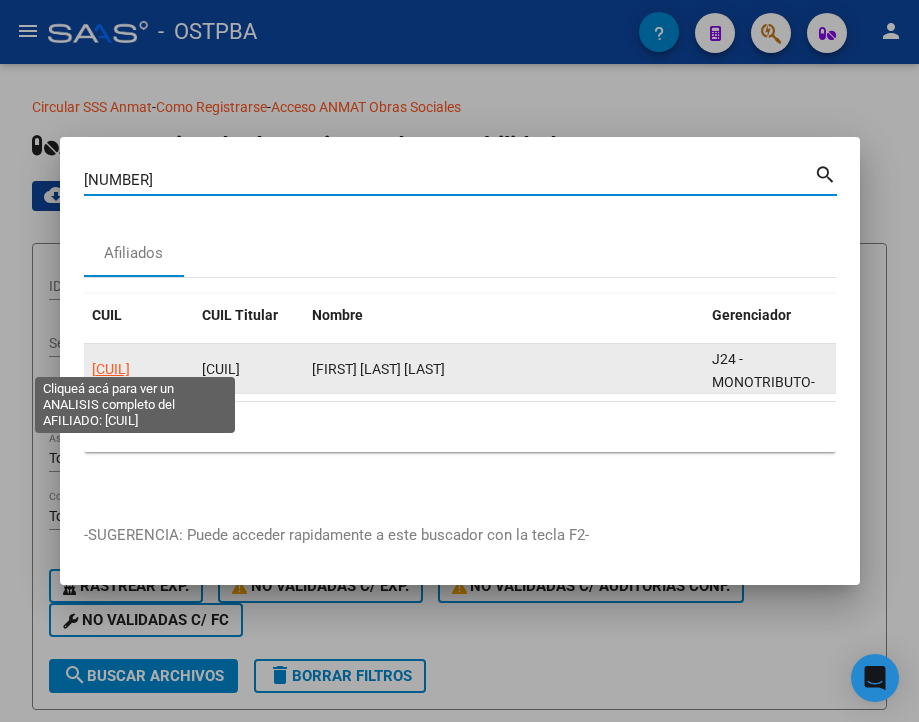 click on "27214619380" 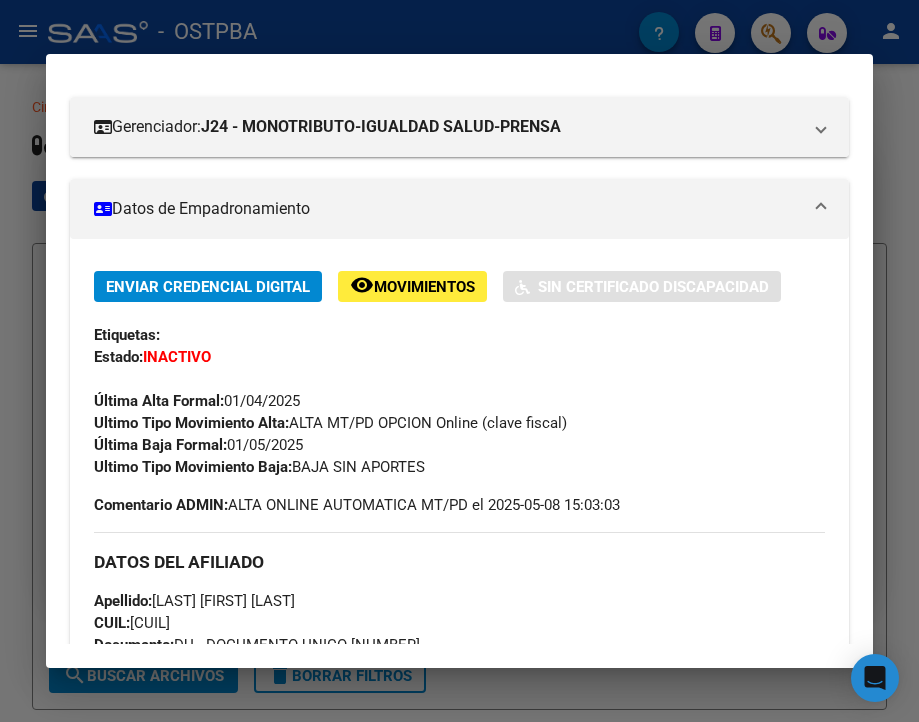 scroll, scrollTop: 300, scrollLeft: 0, axis: vertical 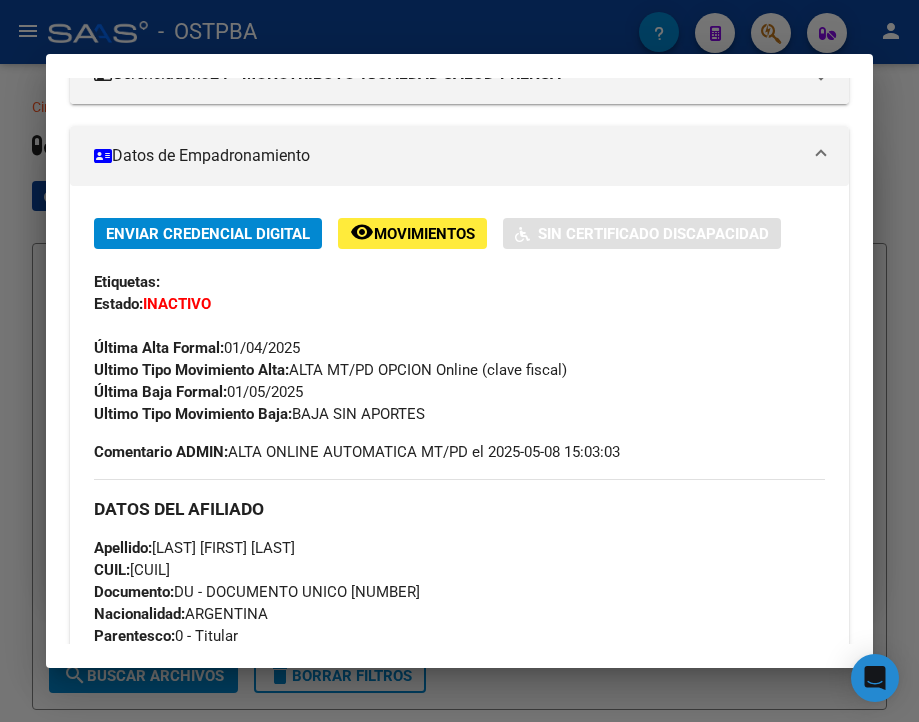 click at bounding box center (459, 361) 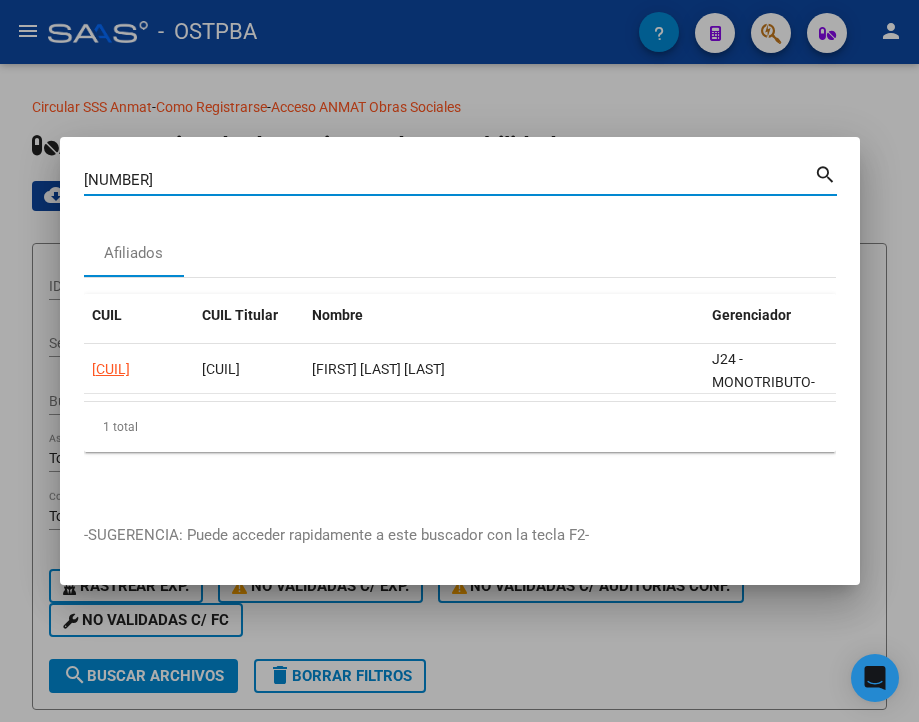 click on "21461938" at bounding box center [449, 180] 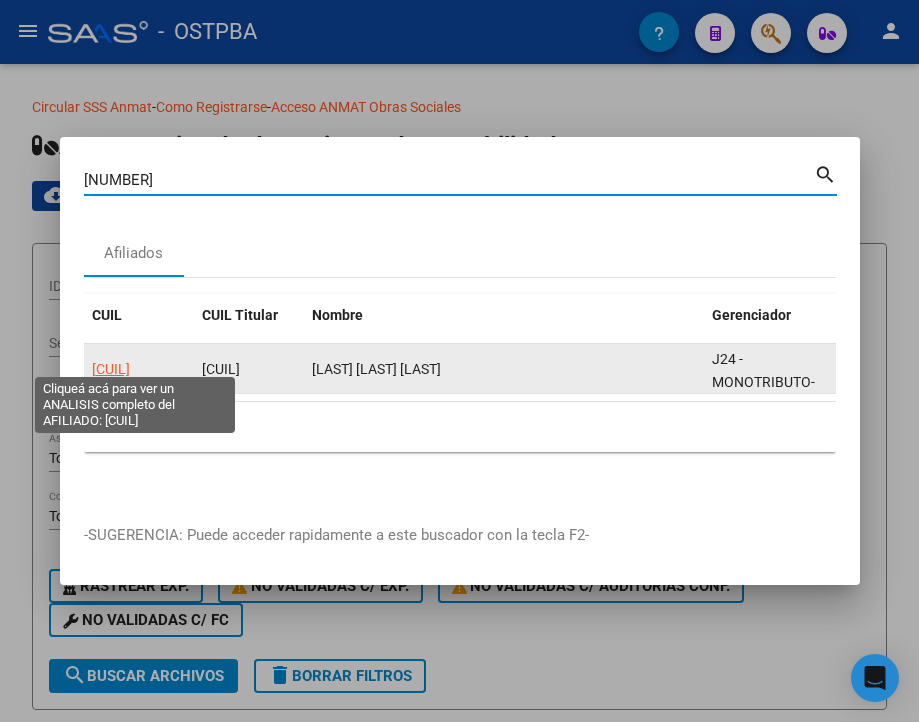 click on "27398770310" 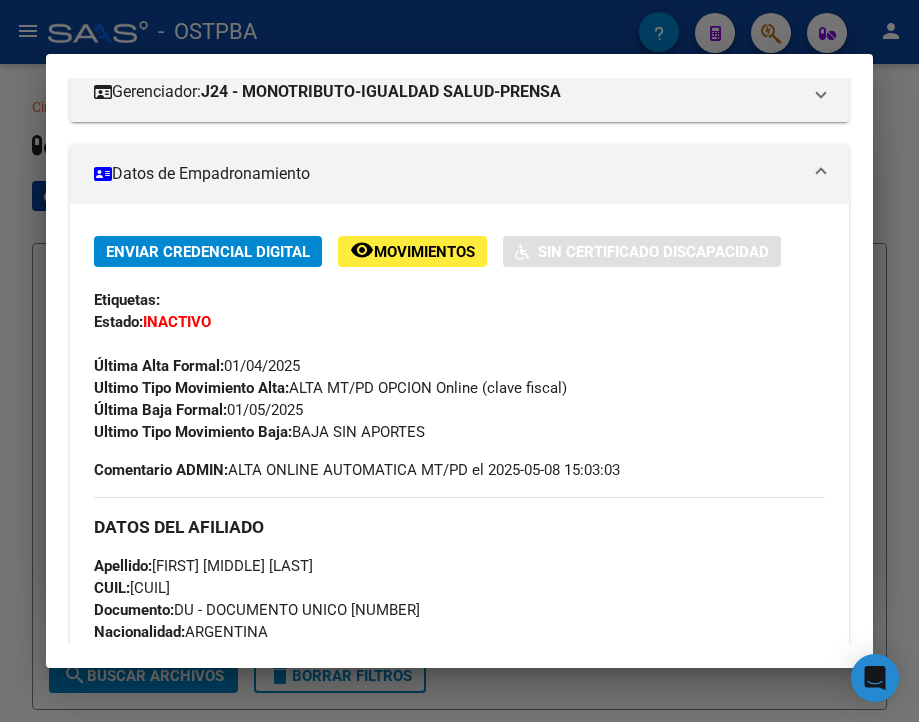 scroll, scrollTop: 300, scrollLeft: 0, axis: vertical 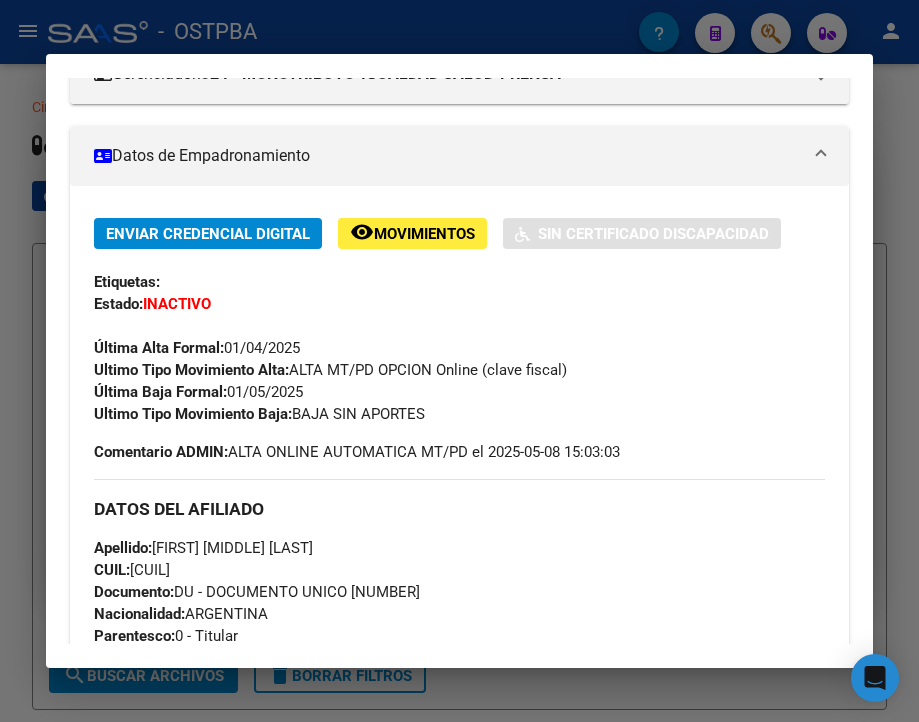 click at bounding box center [459, 361] 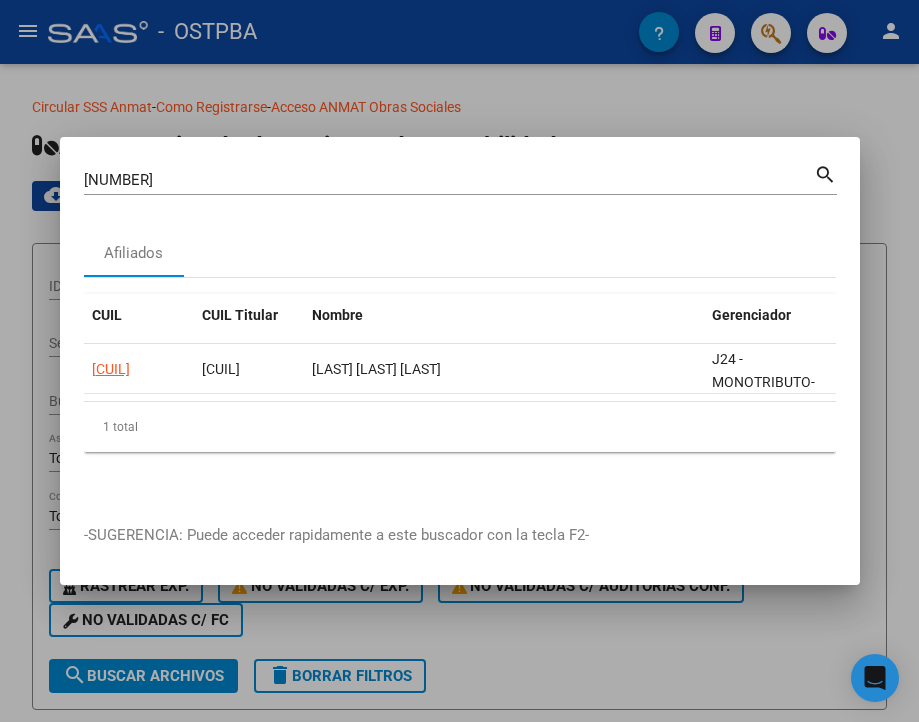 click on "39877031" at bounding box center (449, 180) 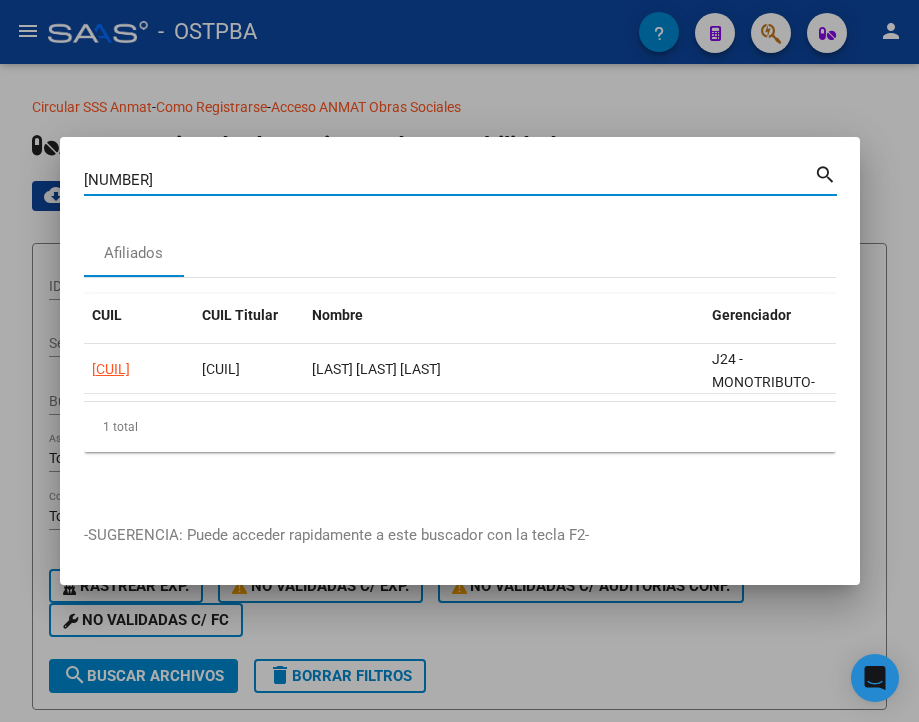 click on "39877031" at bounding box center (449, 180) 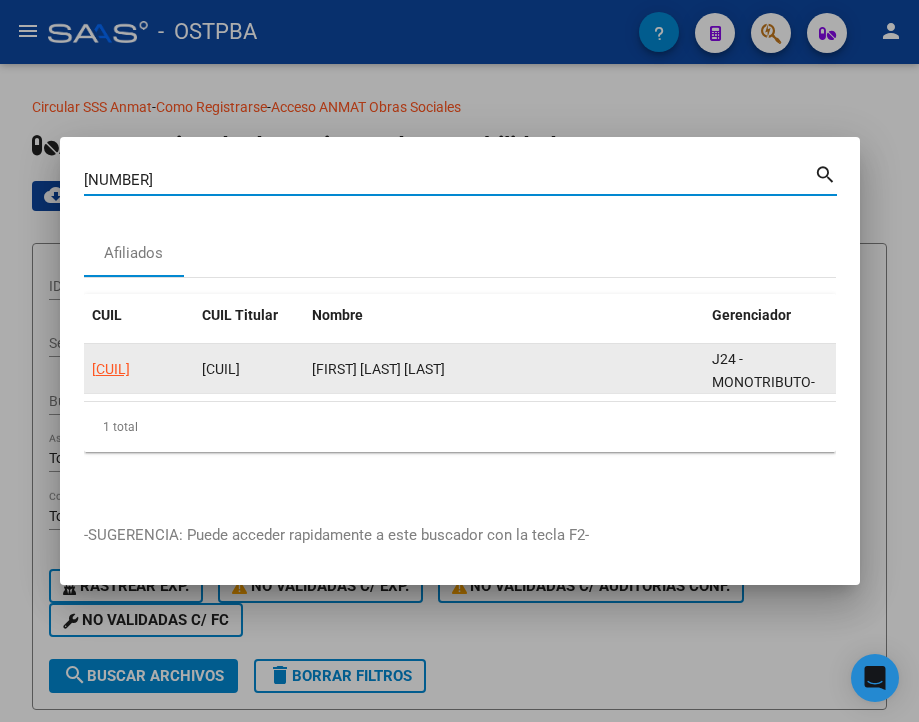 click on "20175123548" 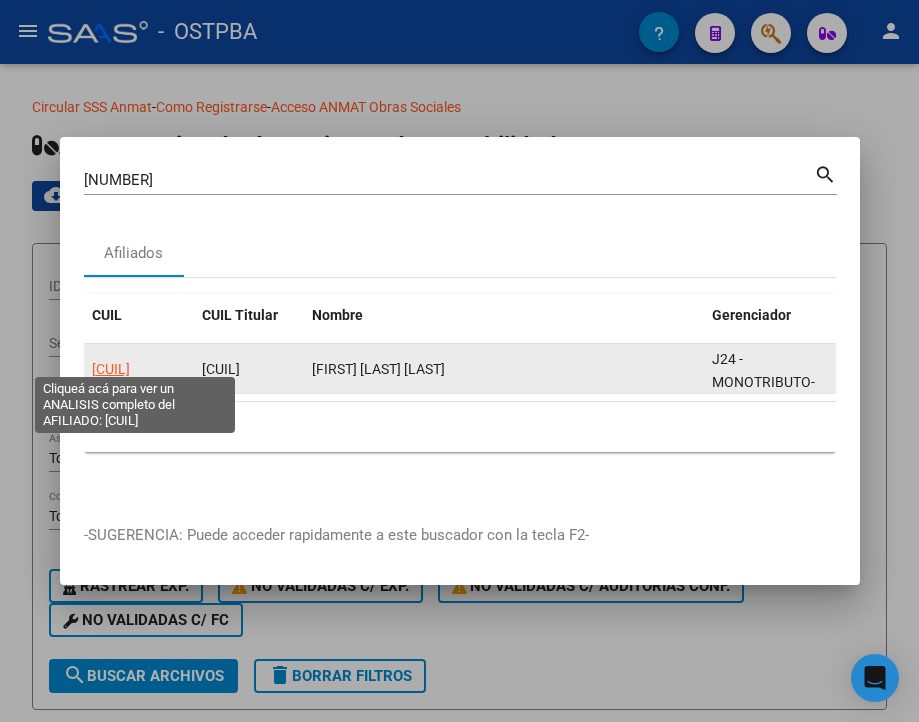 click on "20175123548" 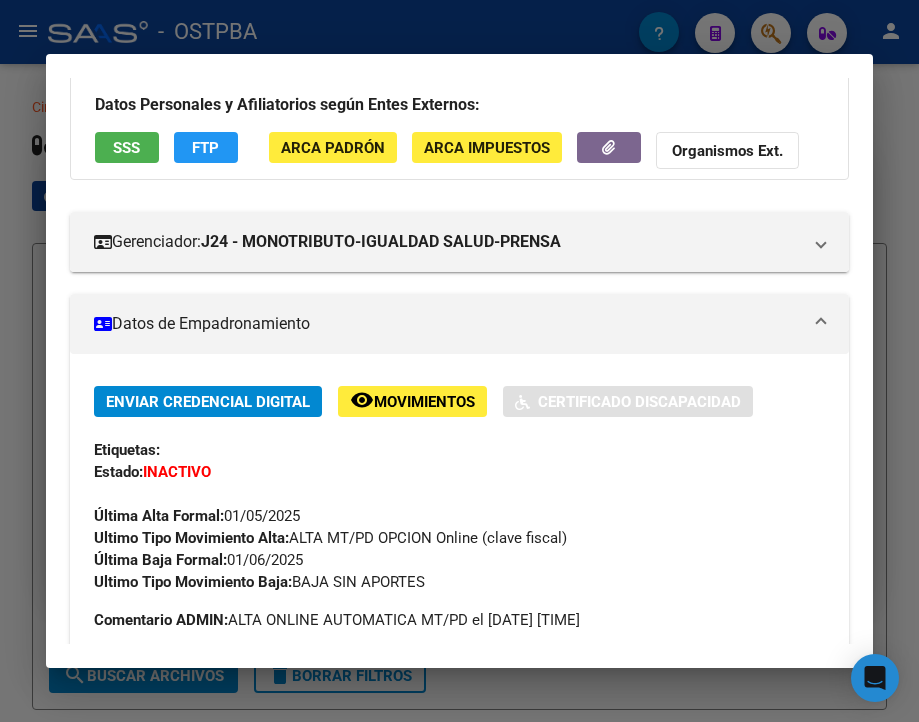 scroll, scrollTop: 200, scrollLeft: 0, axis: vertical 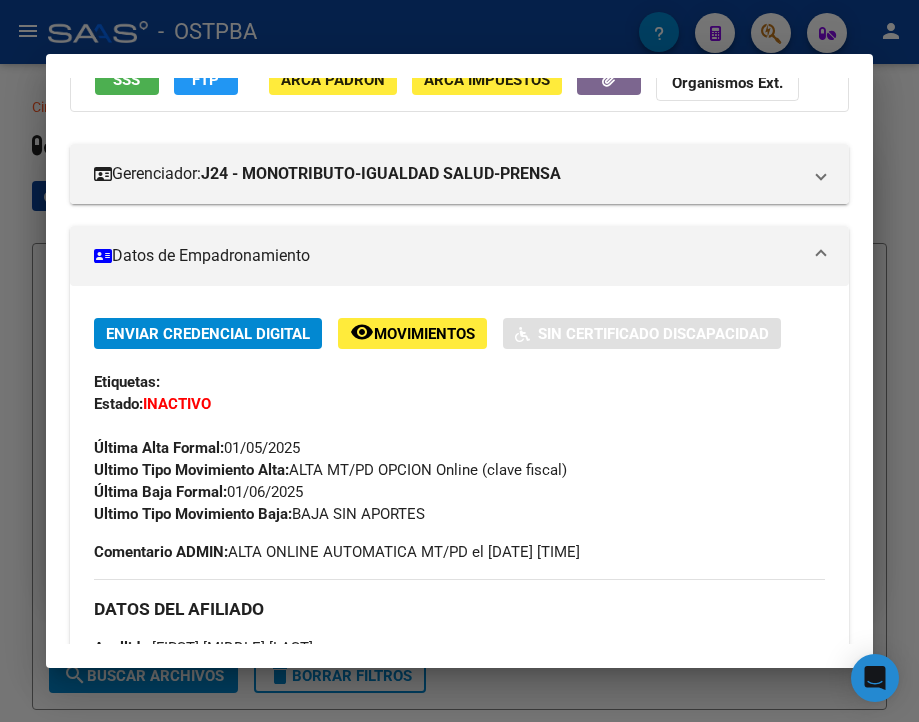 click at bounding box center (459, 361) 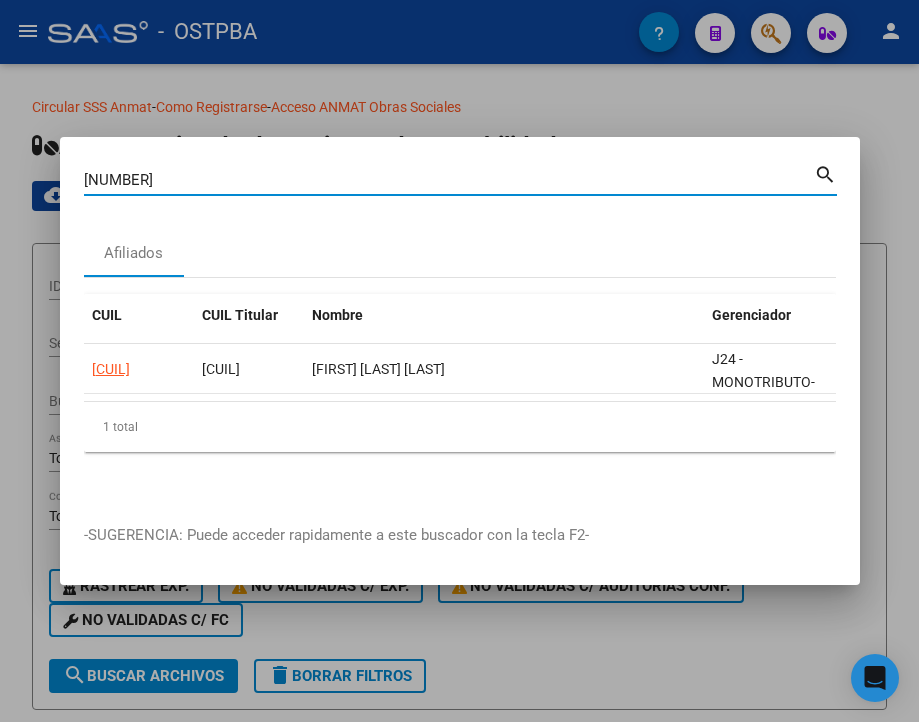 click on "17512354" at bounding box center [449, 180] 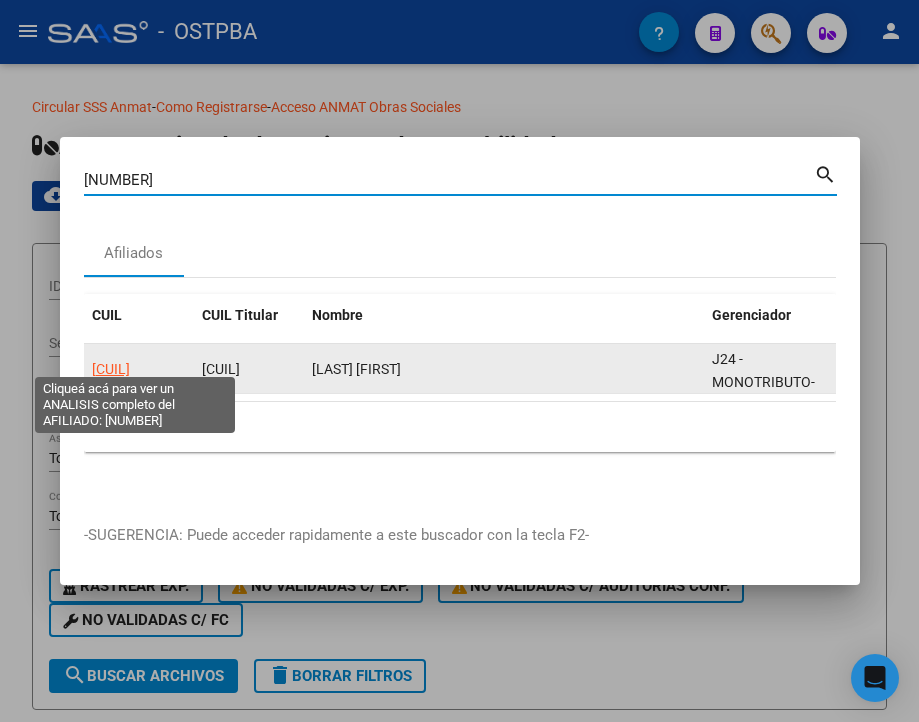 click on "23964492859" 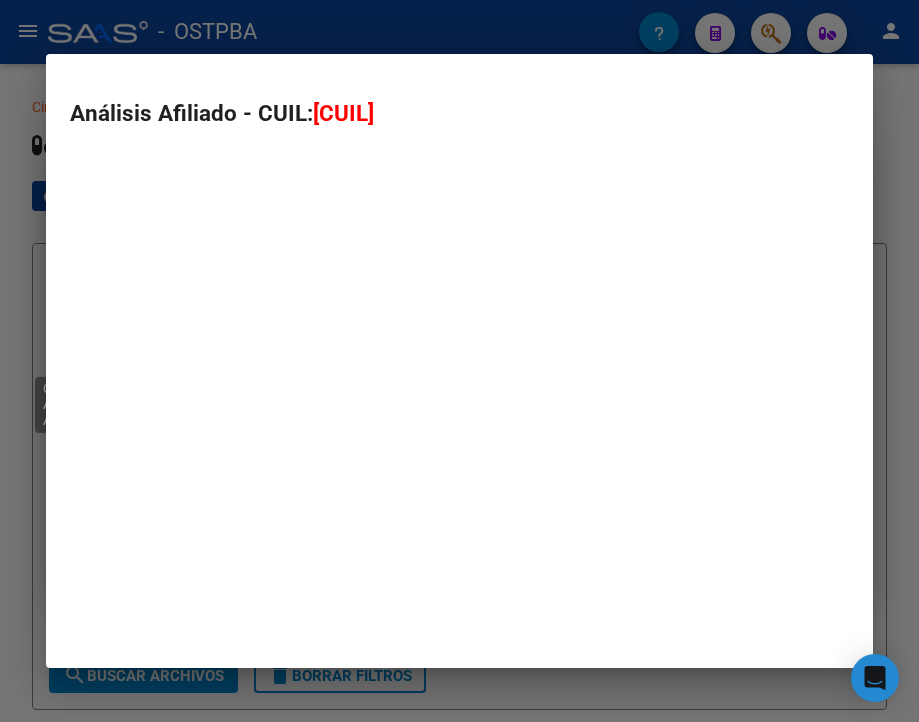 type on "23964492859" 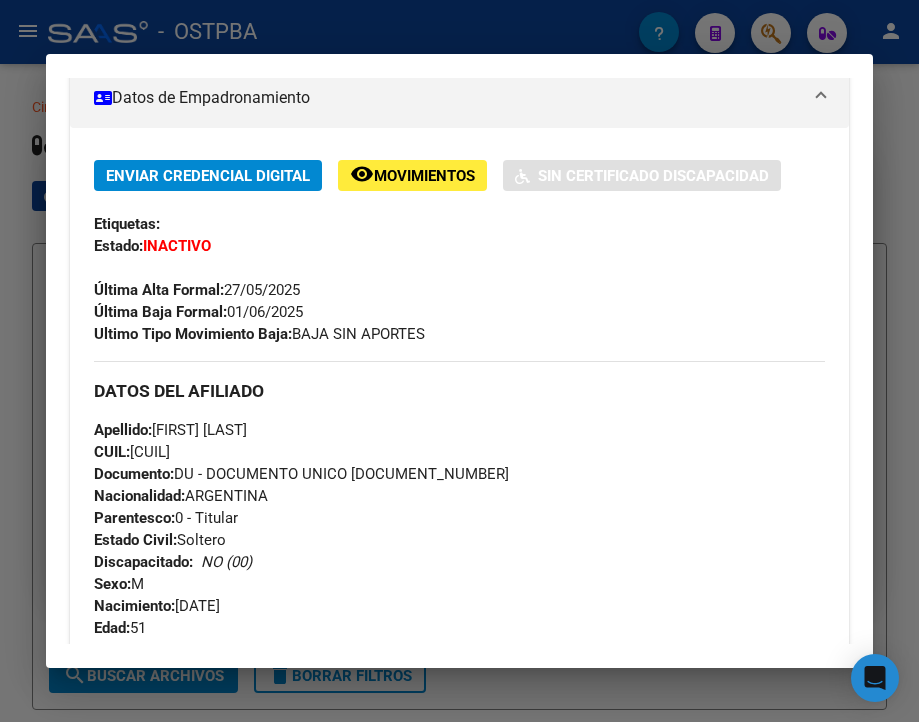 scroll, scrollTop: 360, scrollLeft: 0, axis: vertical 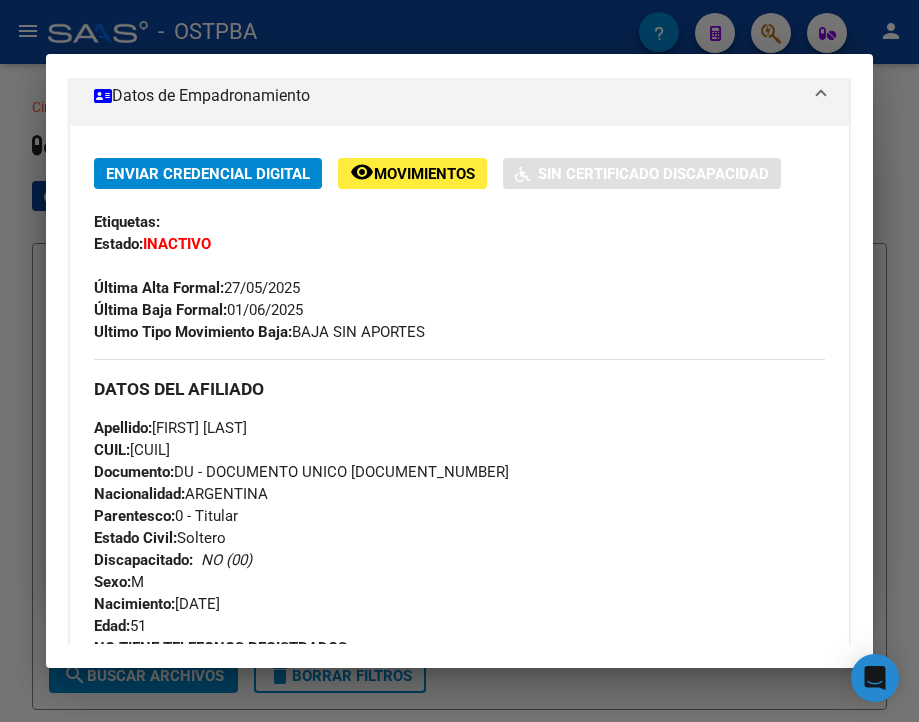 click at bounding box center (459, 361) 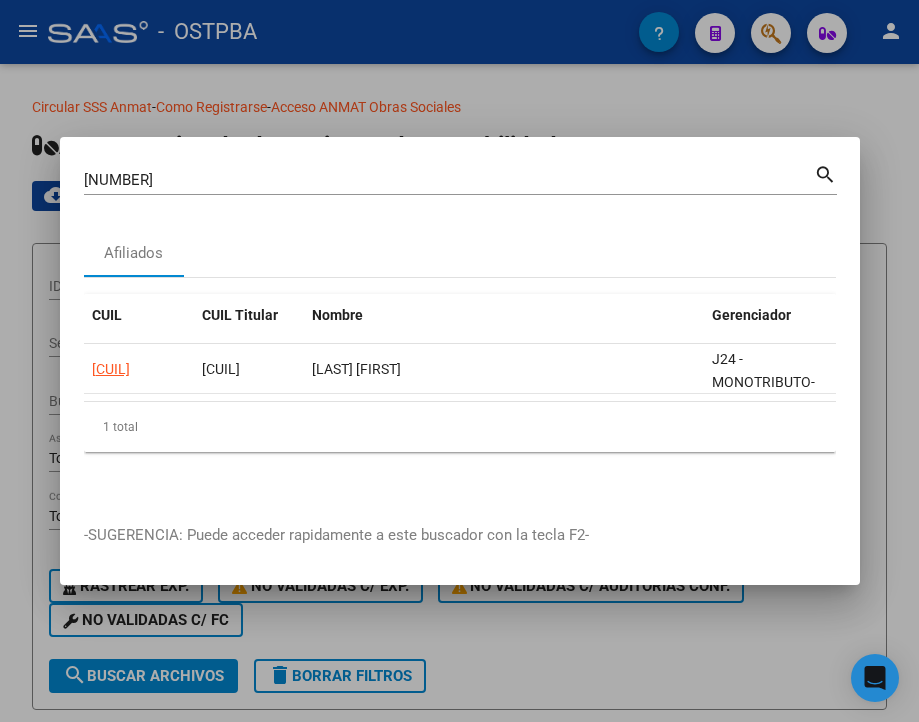 click on "96449285" at bounding box center [449, 180] 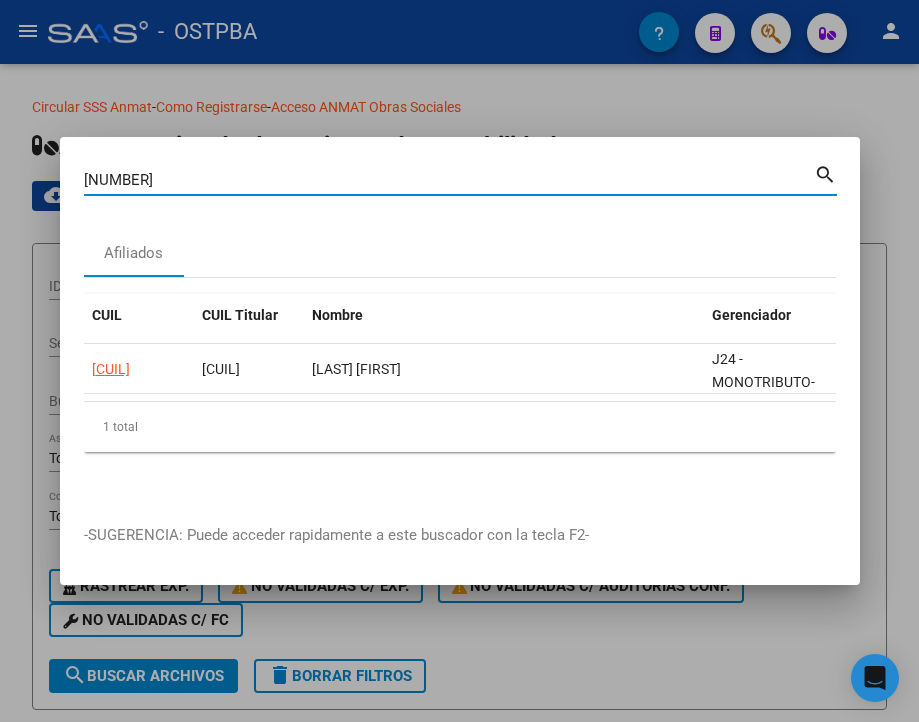 click on "96449285" at bounding box center (449, 180) 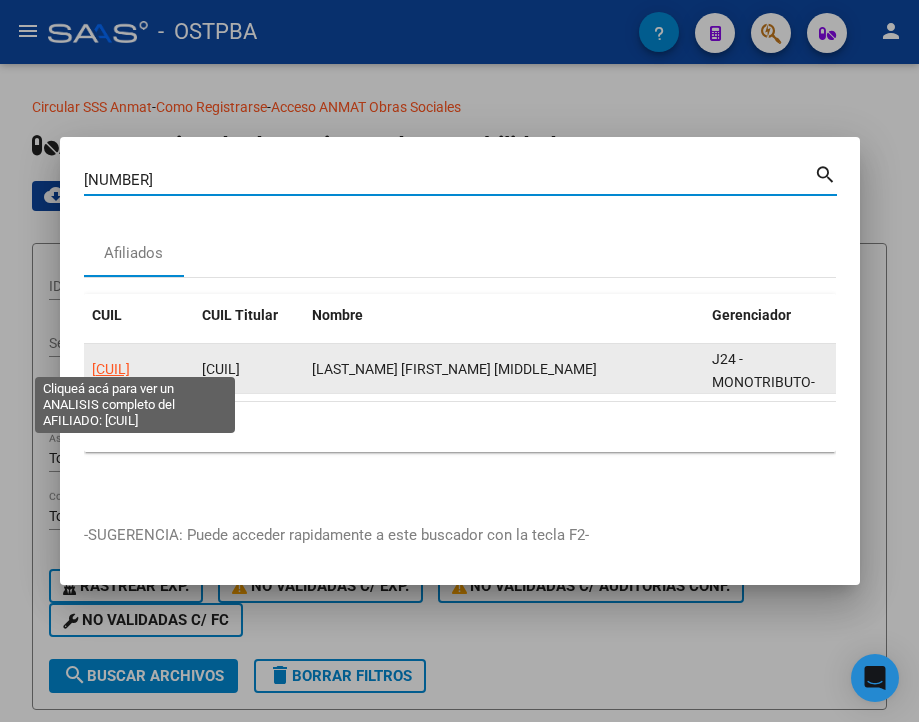 click on "27957144603" 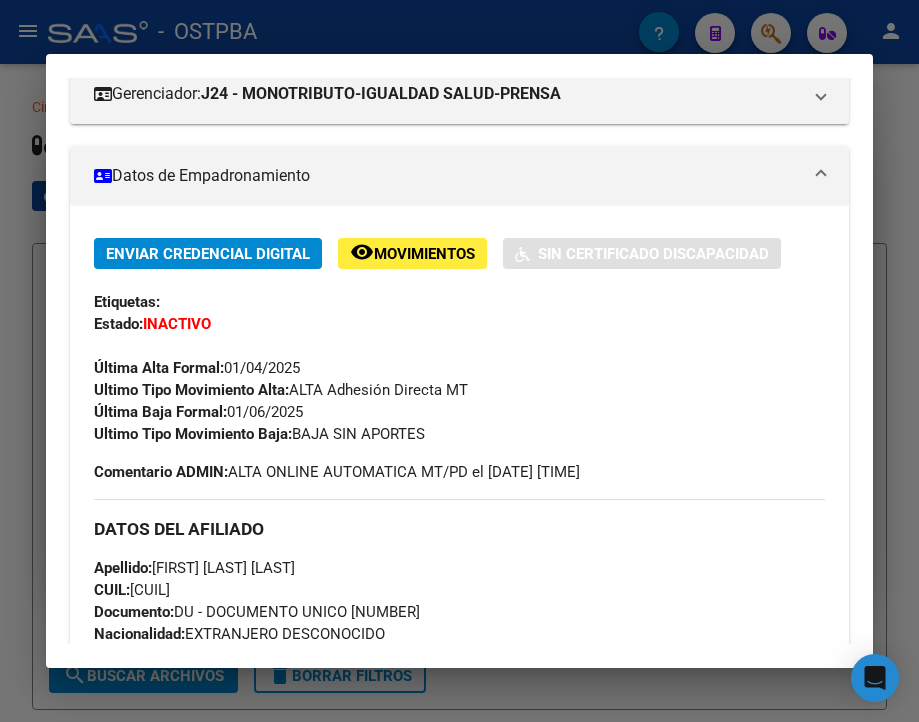 scroll, scrollTop: 300, scrollLeft: 0, axis: vertical 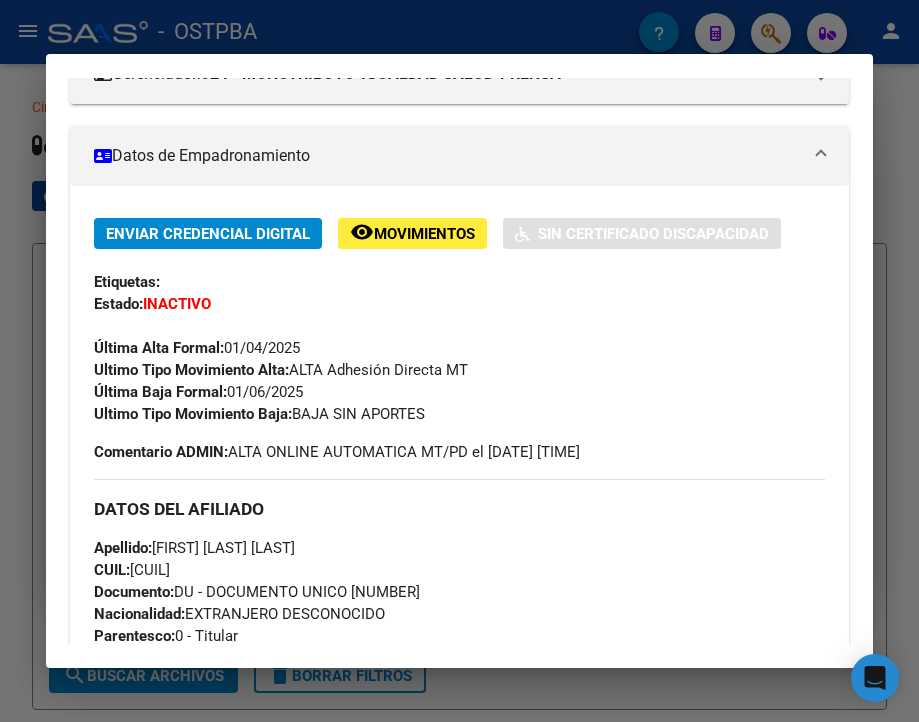 click at bounding box center [459, 361] 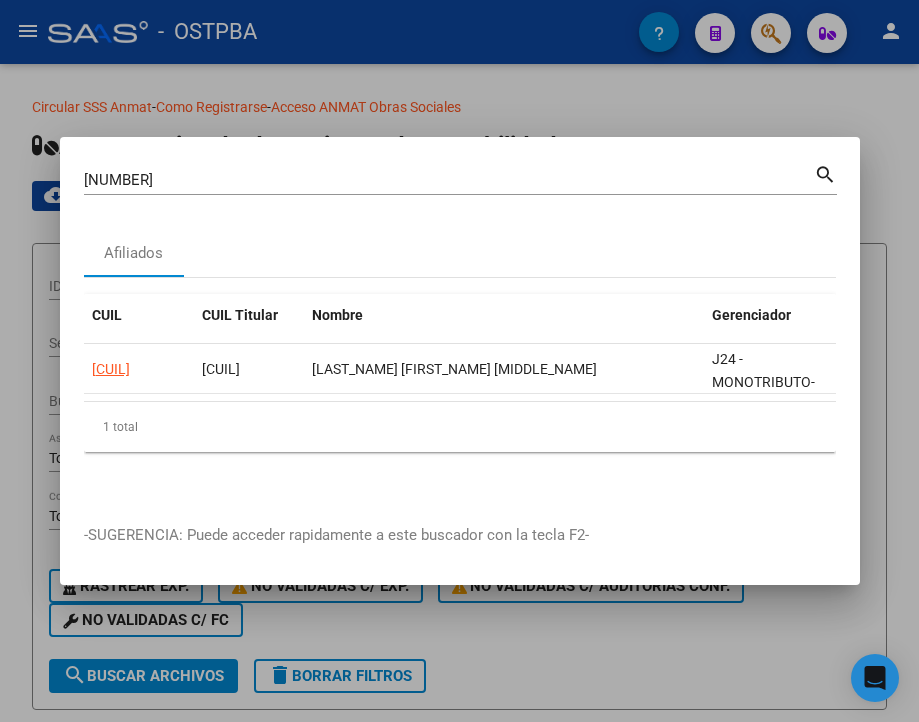 click on "95714460" at bounding box center [449, 180] 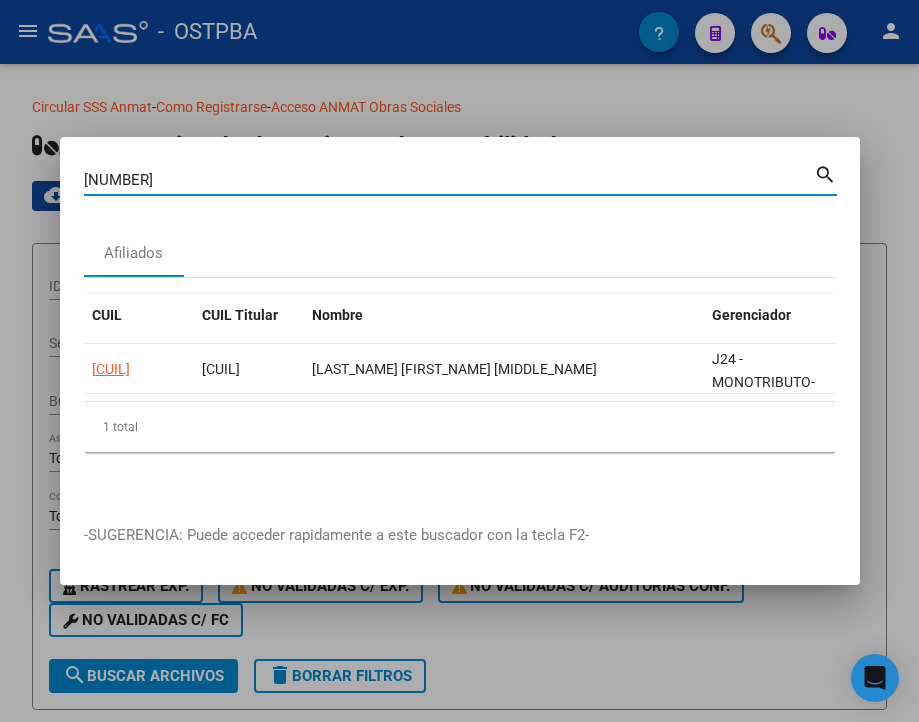 click on "95714460" at bounding box center [449, 180] 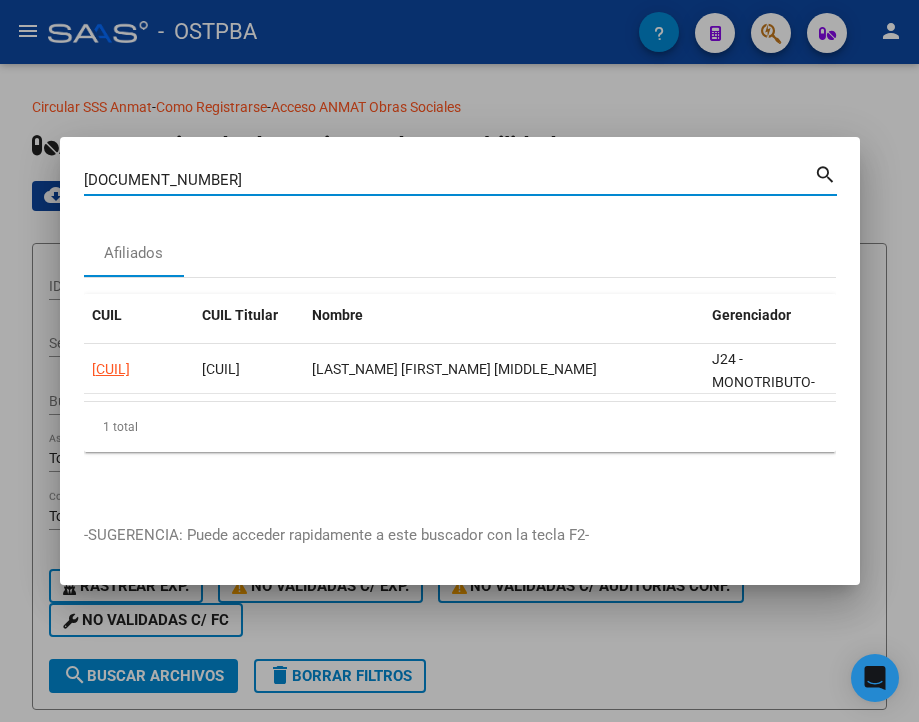 type on "95743990" 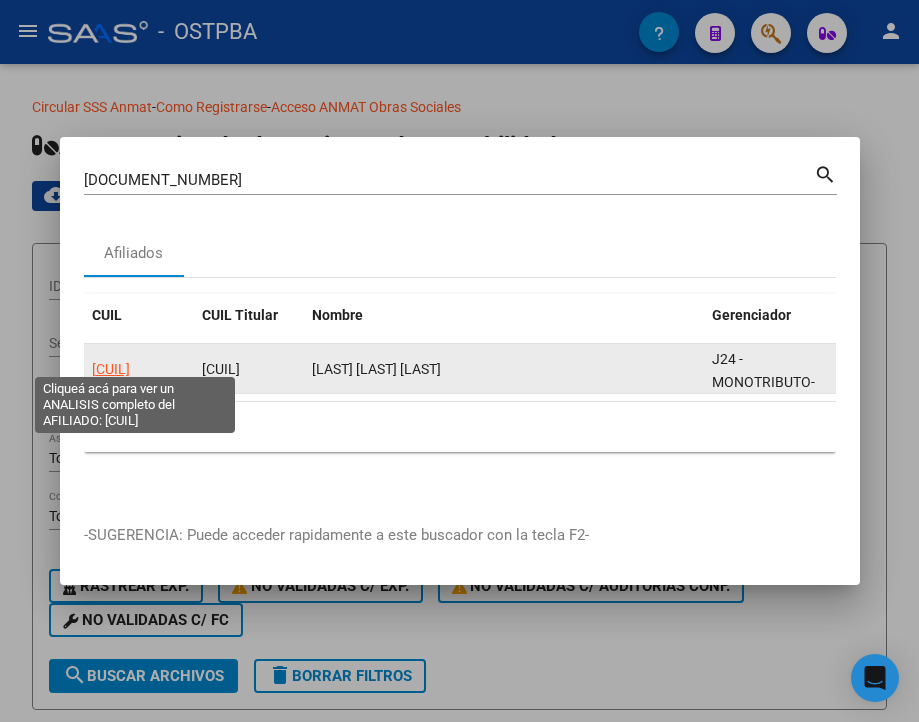 click on "27957439905" 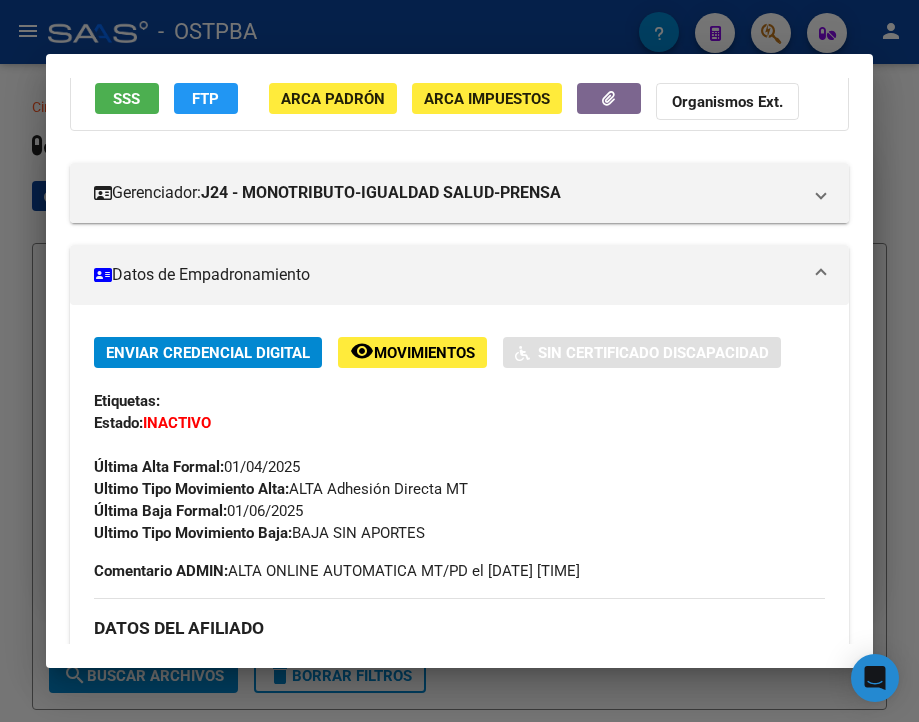 scroll, scrollTop: 200, scrollLeft: 0, axis: vertical 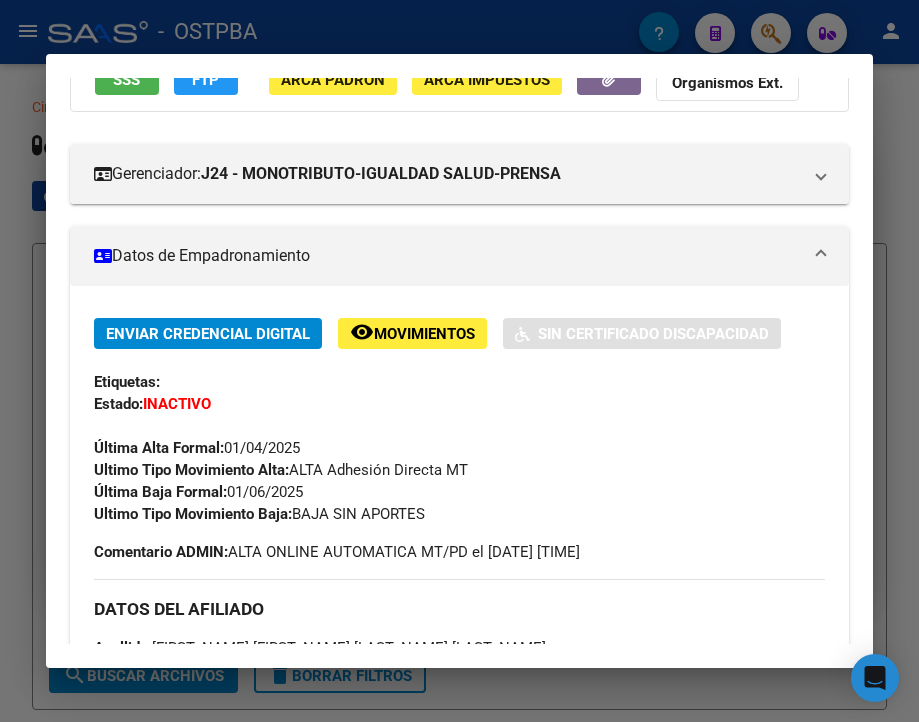 click at bounding box center [459, 361] 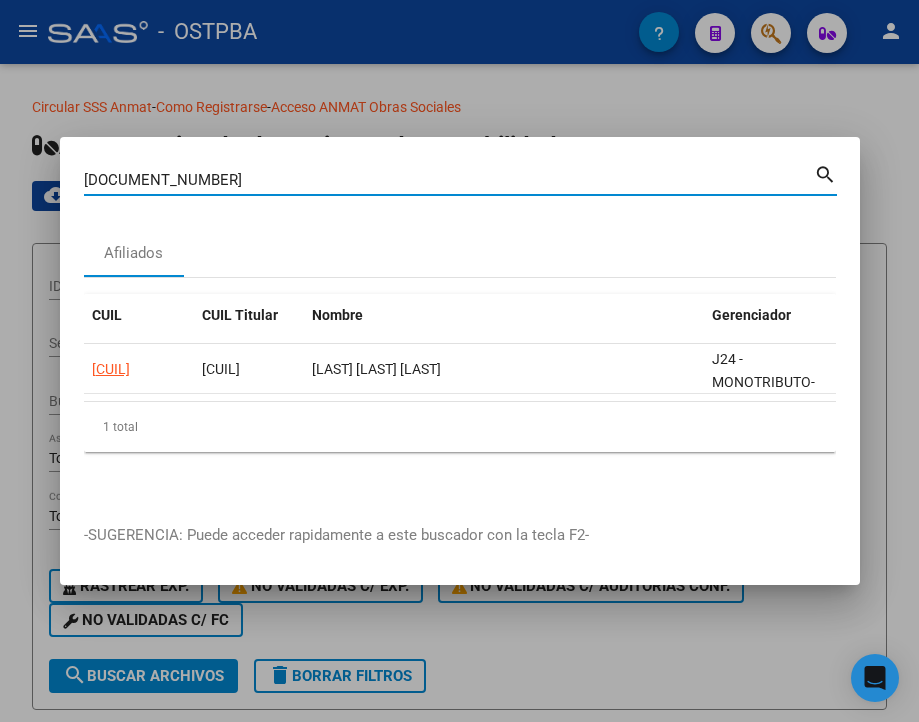 click on "95743990" at bounding box center (449, 180) 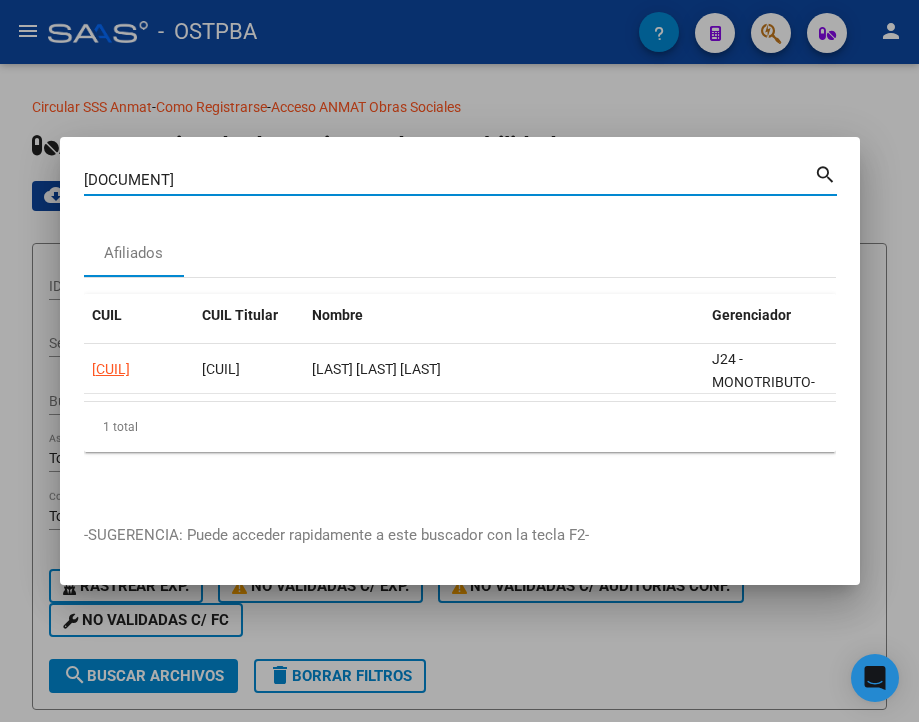 type on "14866855" 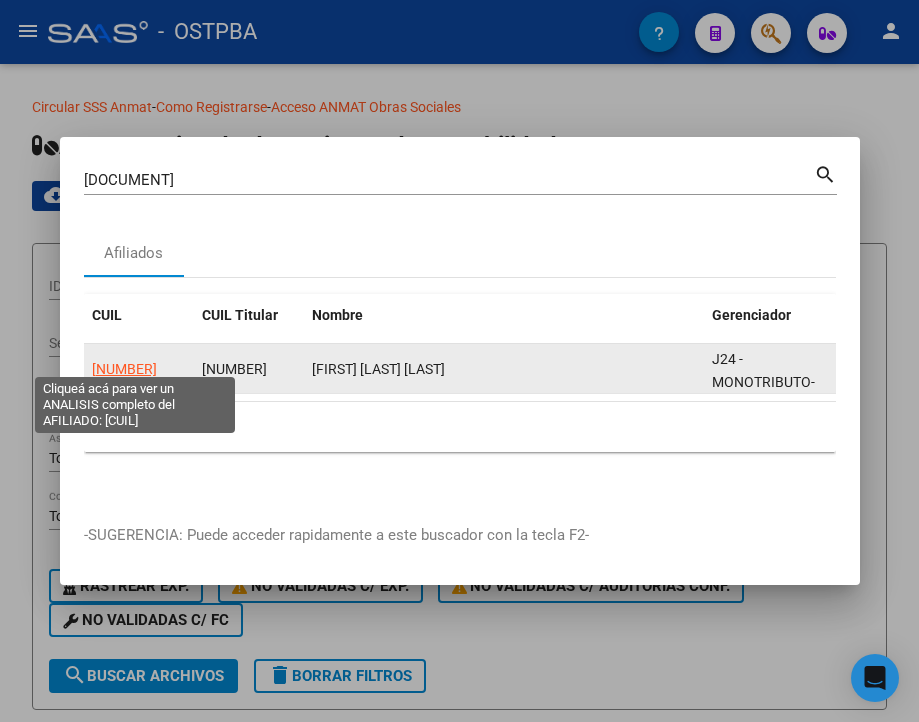 click on "20148668559" 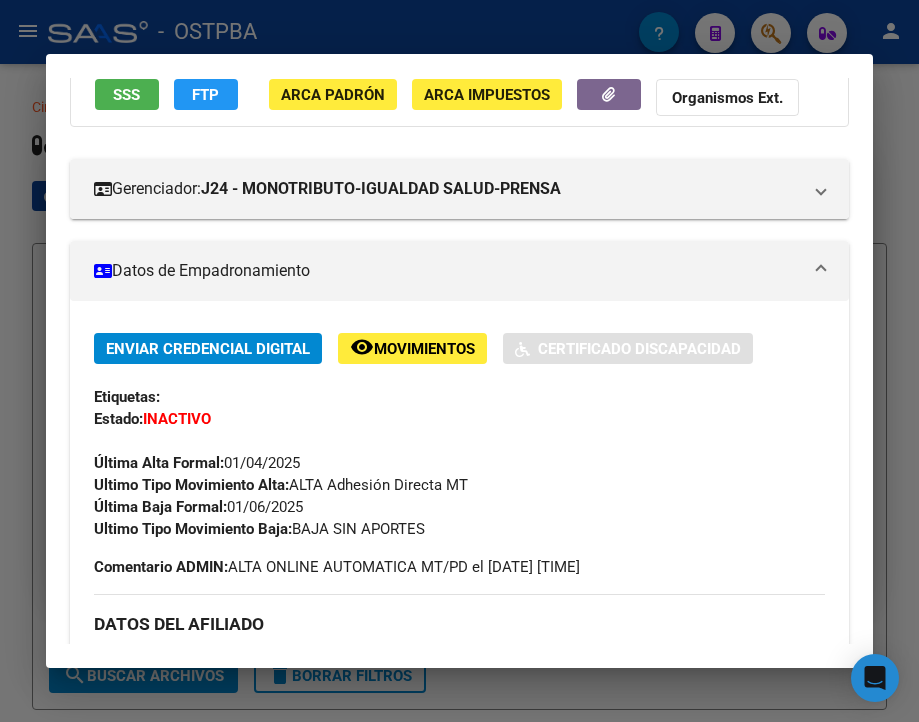 scroll, scrollTop: 200, scrollLeft: 0, axis: vertical 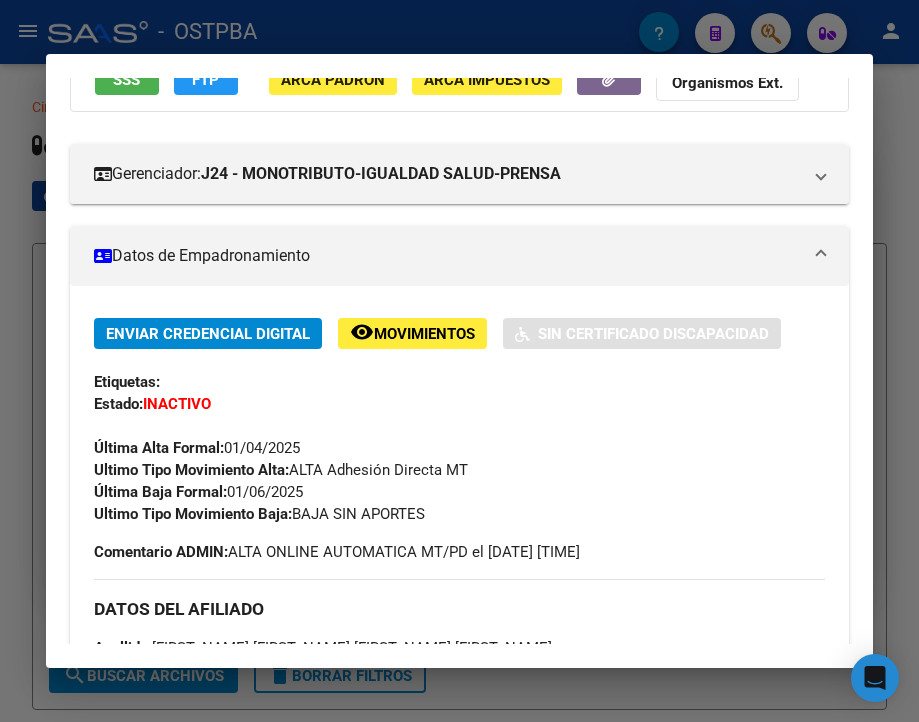 drag, startPoint x: 232, startPoint y: 508, endPoint x: 308, endPoint y: 509, distance: 76.00658 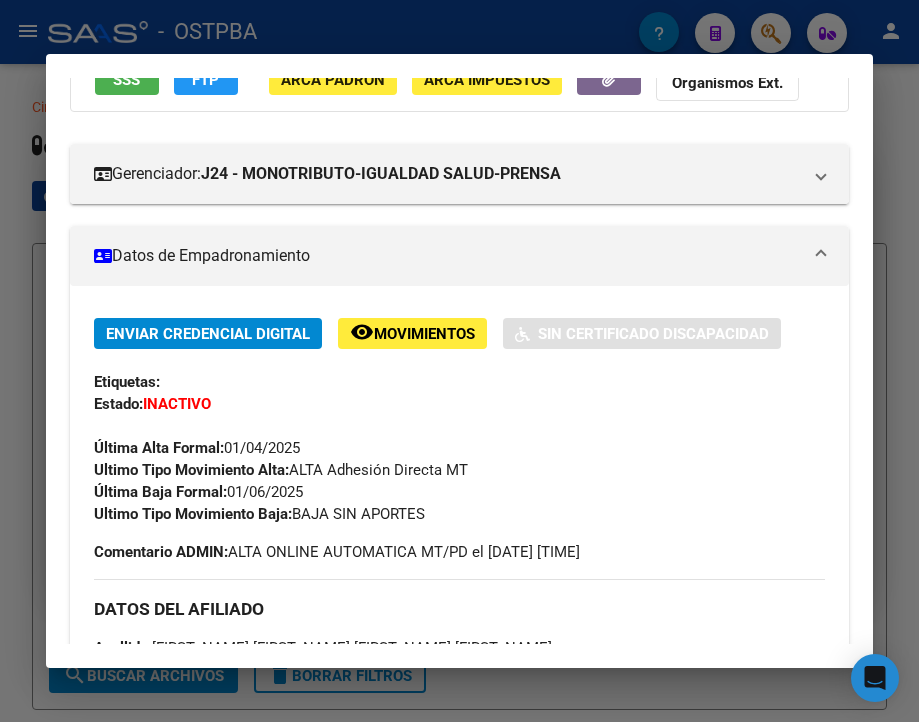 click at bounding box center (459, 361) 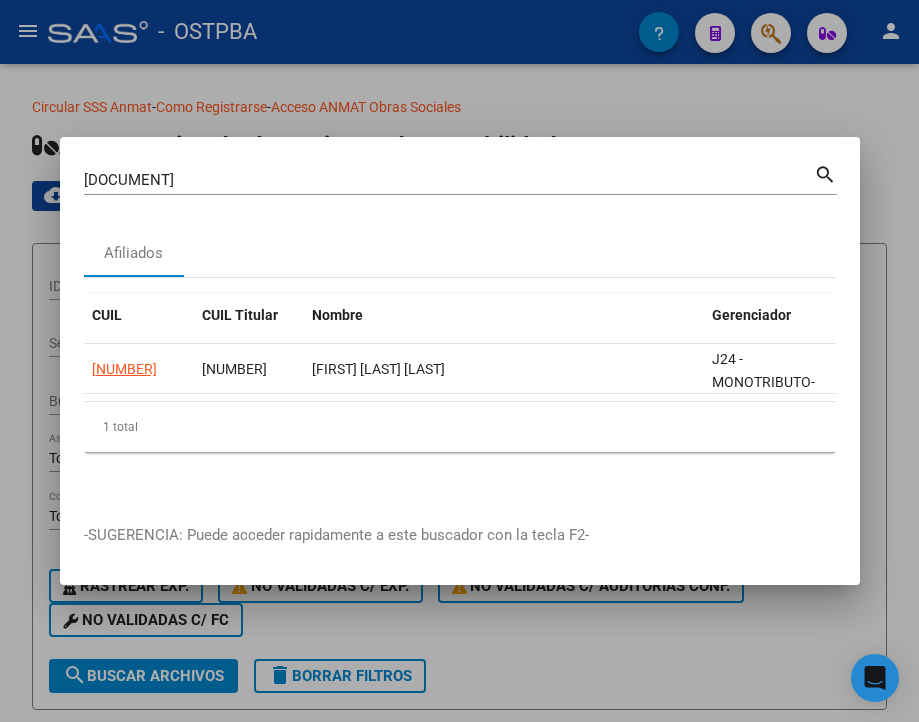 click on "14866855" at bounding box center (449, 180) 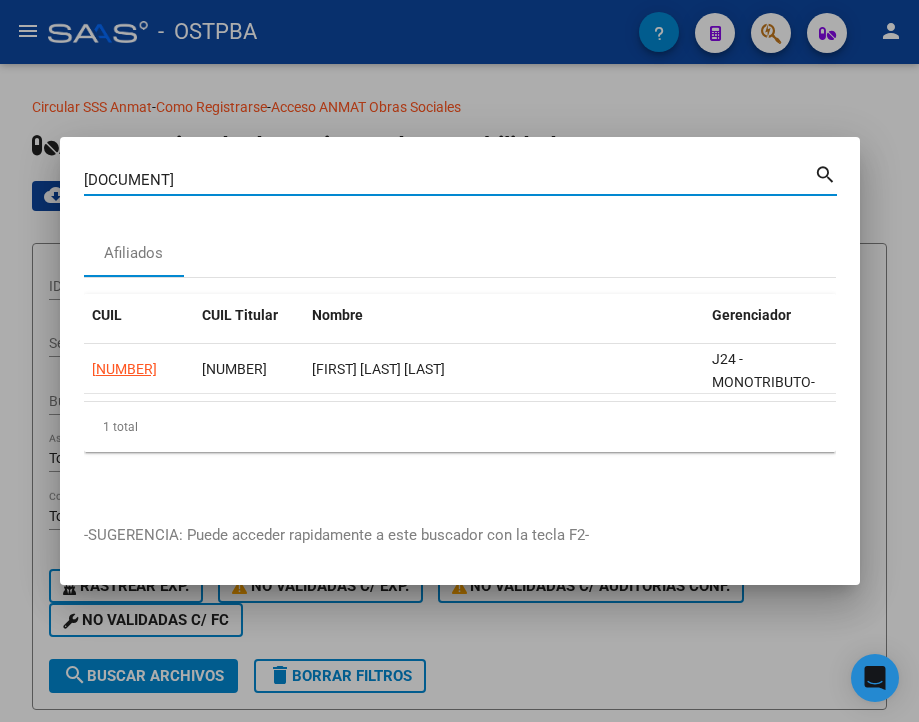 click on "14866855" at bounding box center (449, 180) 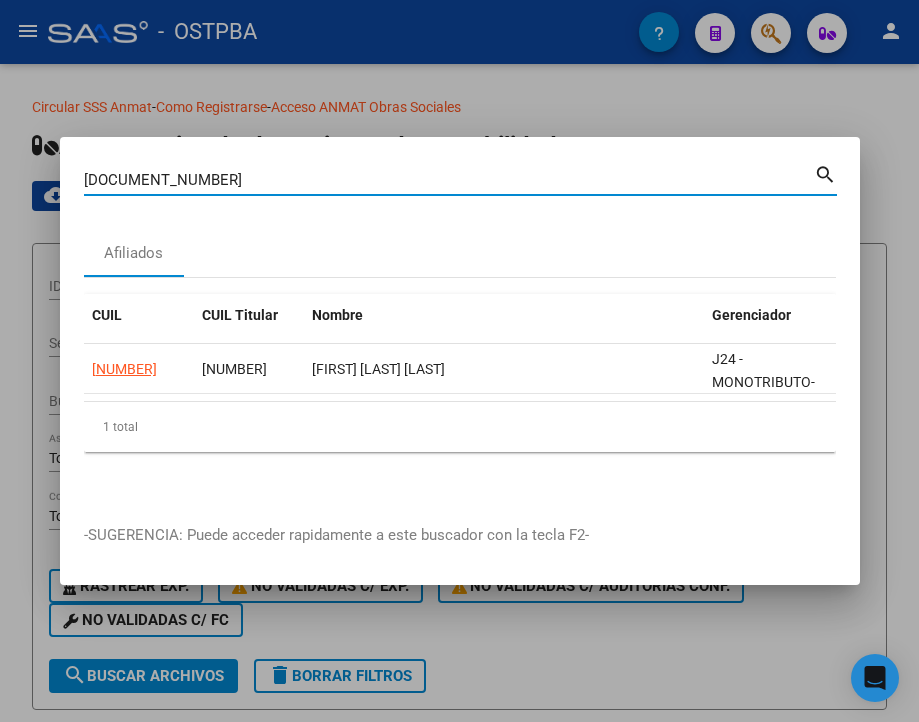 type on "25641412" 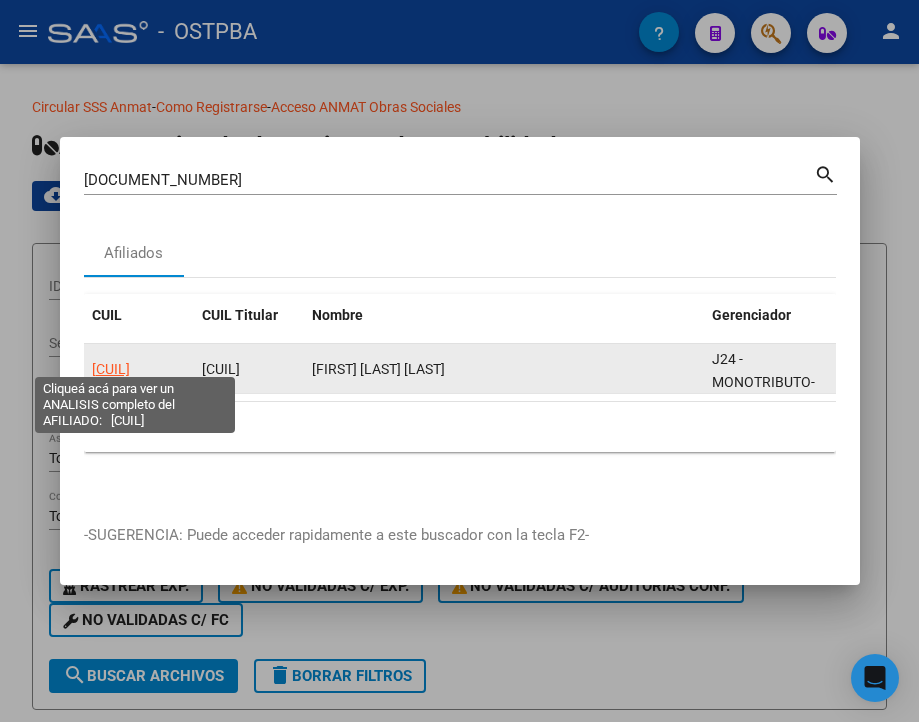 click on "27256414126" 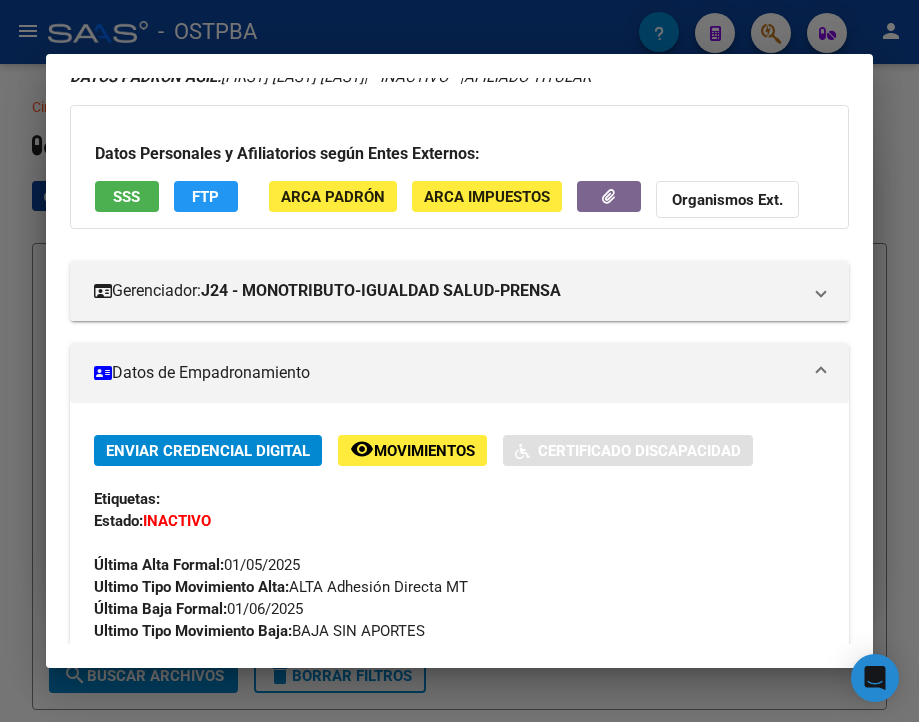 scroll, scrollTop: 100, scrollLeft: 0, axis: vertical 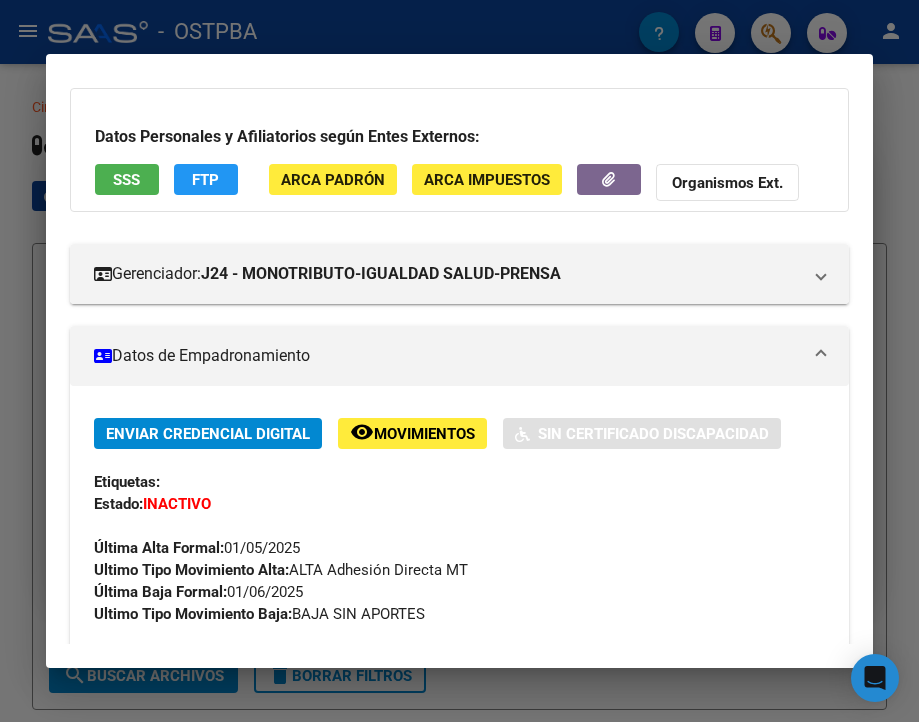 click at bounding box center (459, 361) 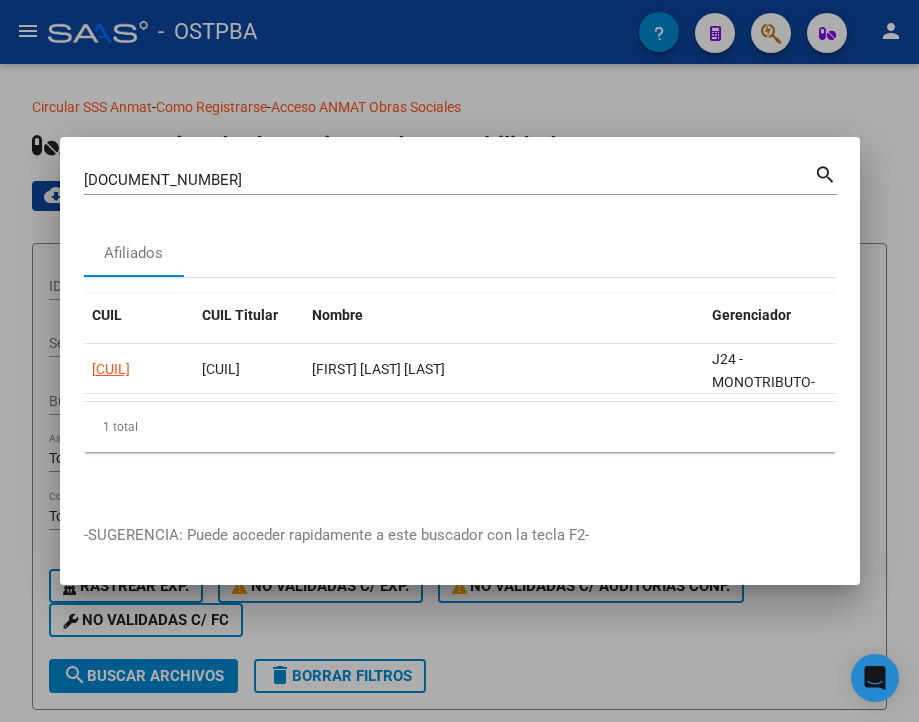 click on "25641412" at bounding box center [449, 180] 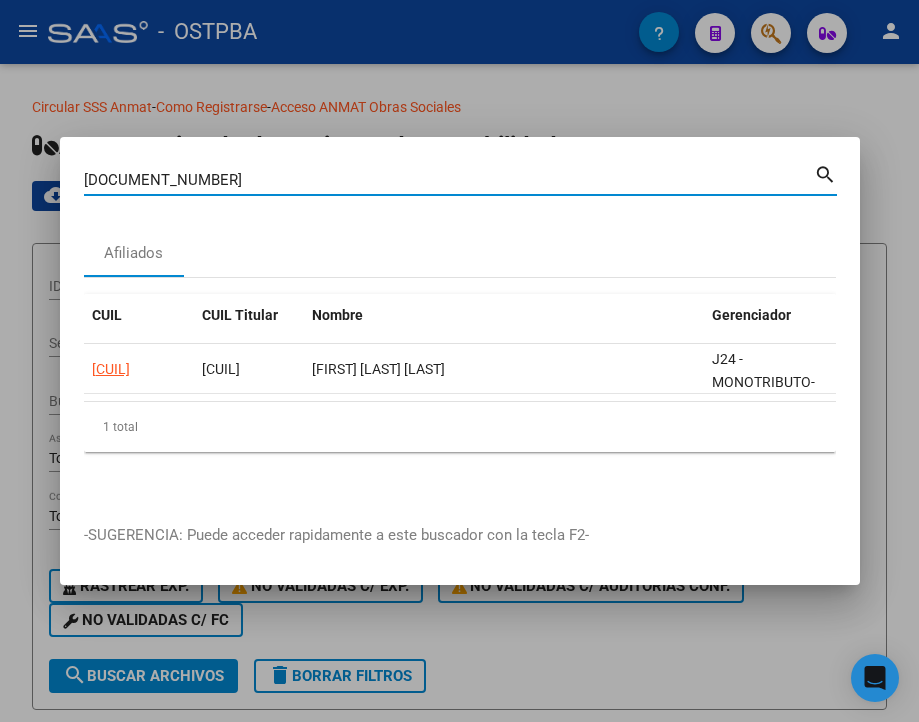 click on "25641412" at bounding box center [449, 180] 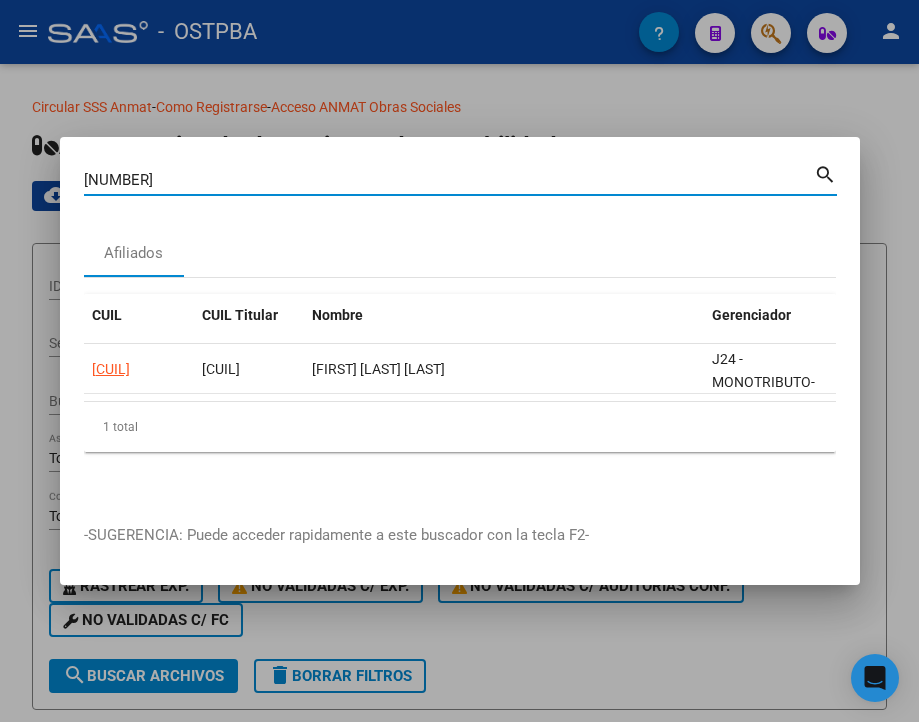 type on "22180223" 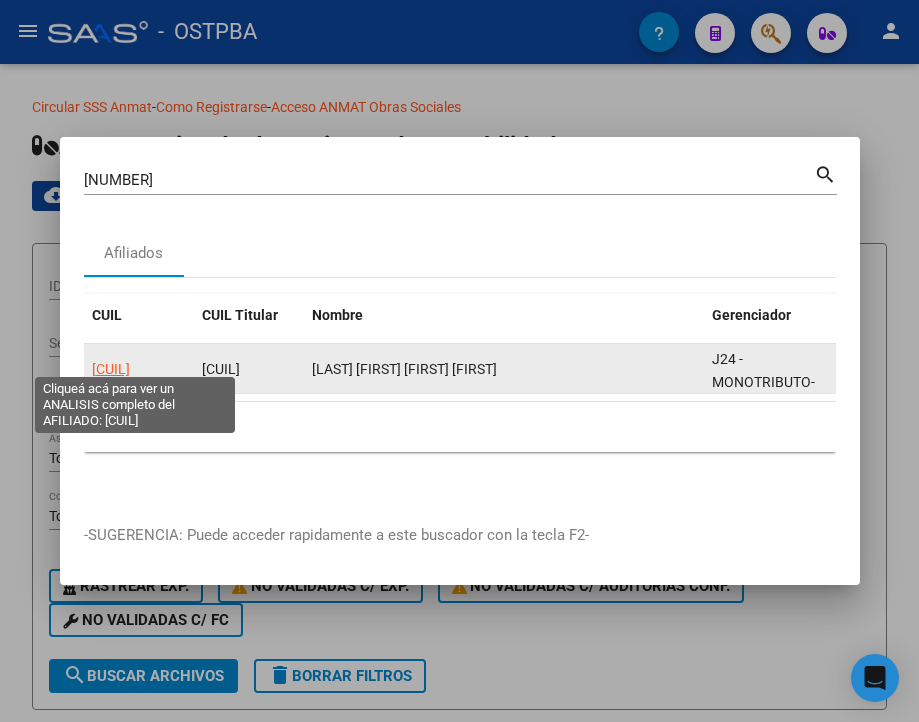 click on "20221802234" 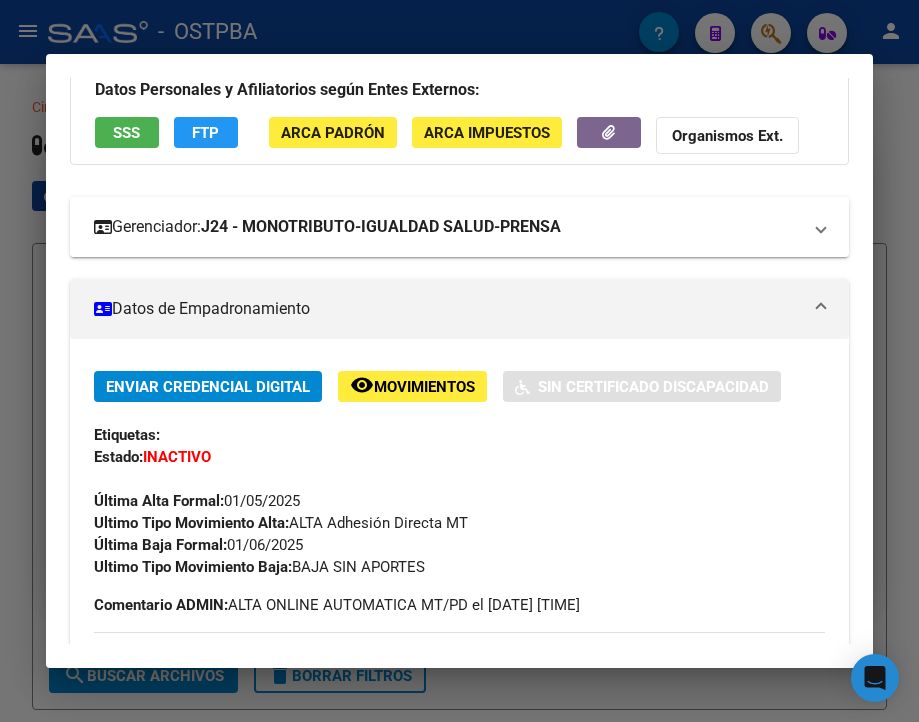 scroll, scrollTop: 200, scrollLeft: 0, axis: vertical 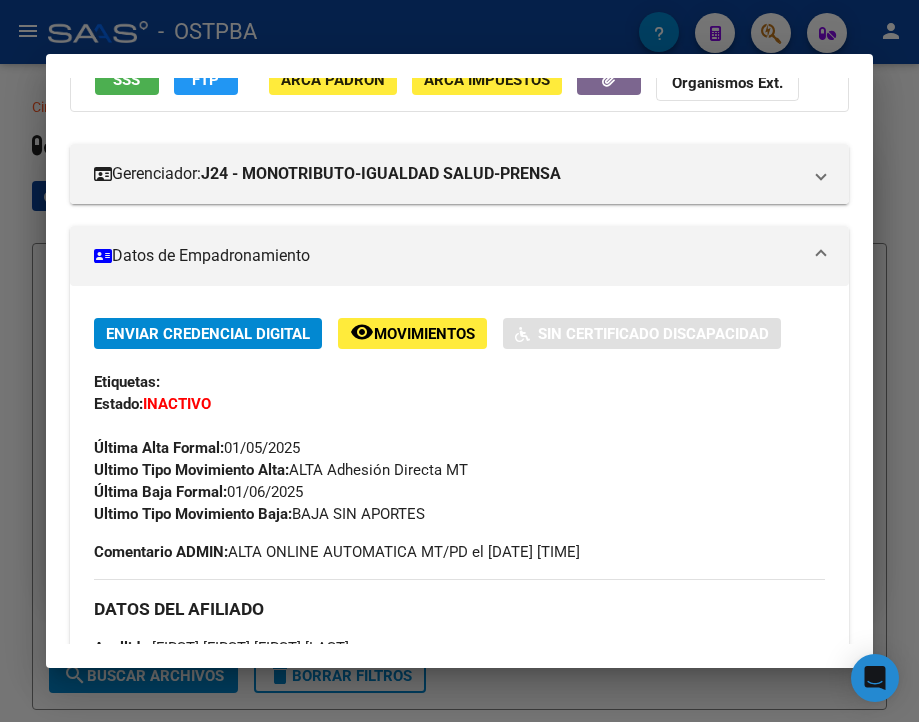 click at bounding box center [459, 361] 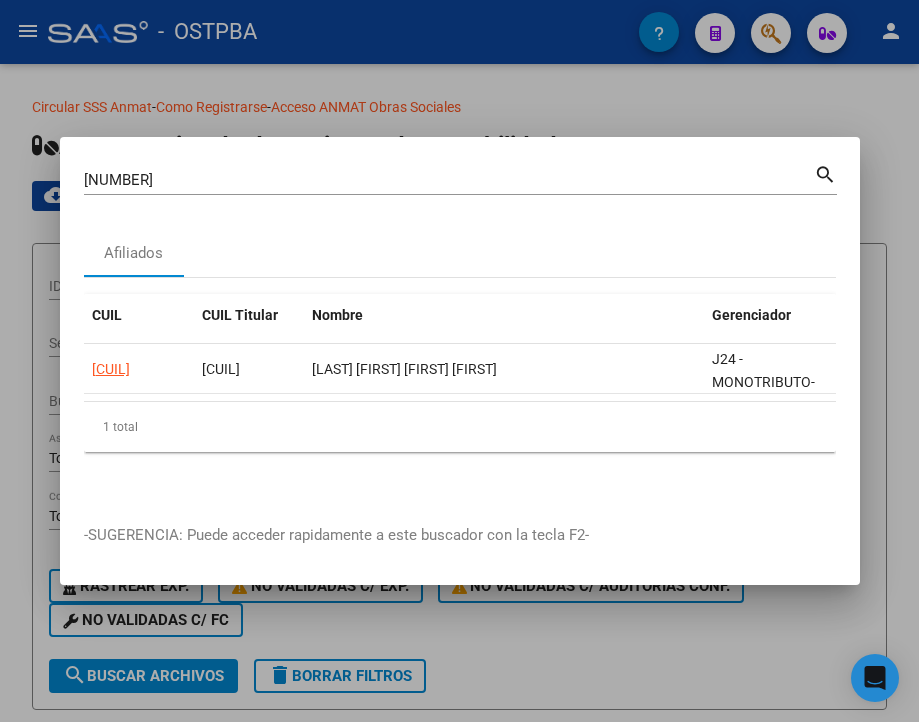 click on "22180223" at bounding box center (449, 180) 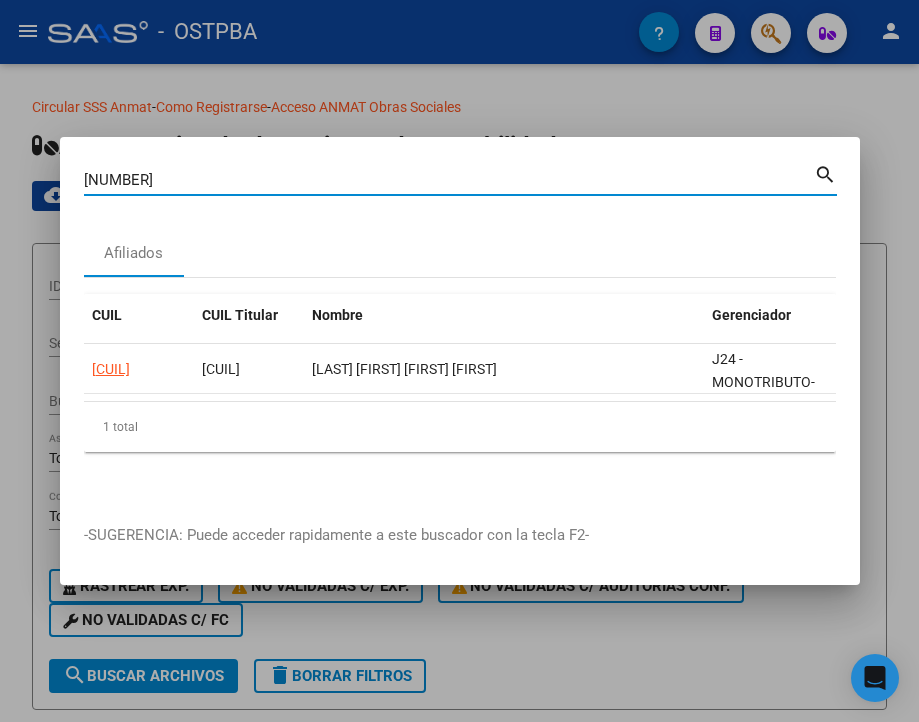 click on "22180223" at bounding box center [449, 180] 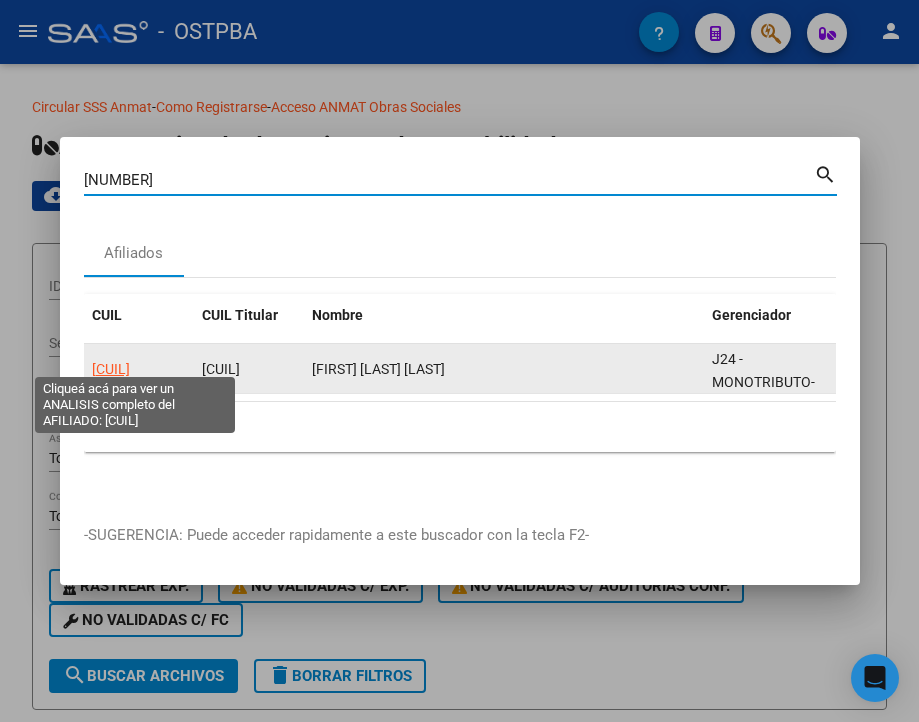 click on "20252426060" 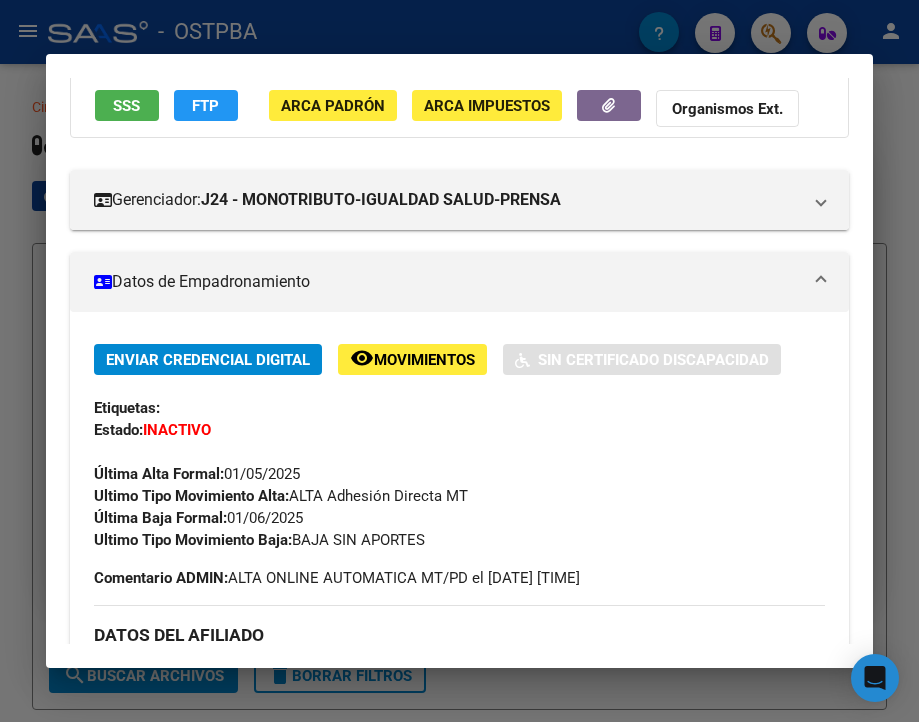 scroll, scrollTop: 200, scrollLeft: 0, axis: vertical 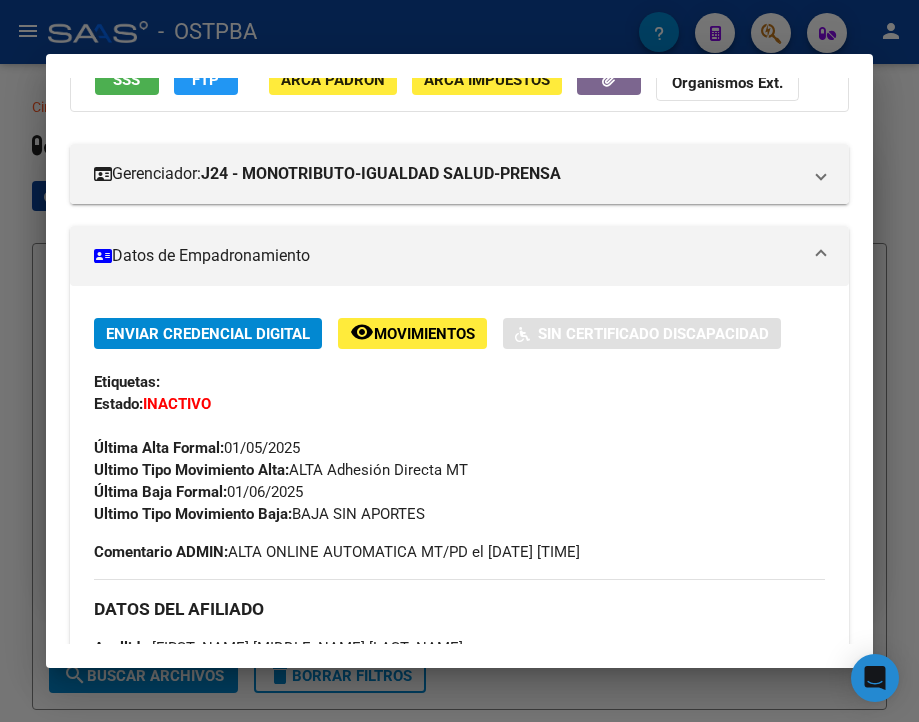 click at bounding box center (459, 361) 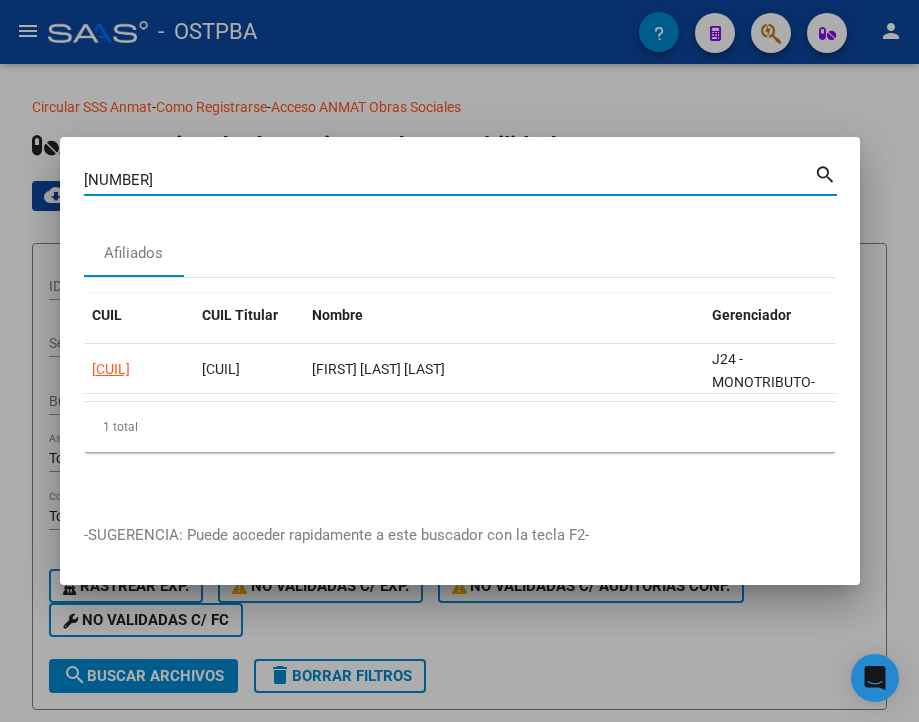 click on "25242606" at bounding box center [449, 180] 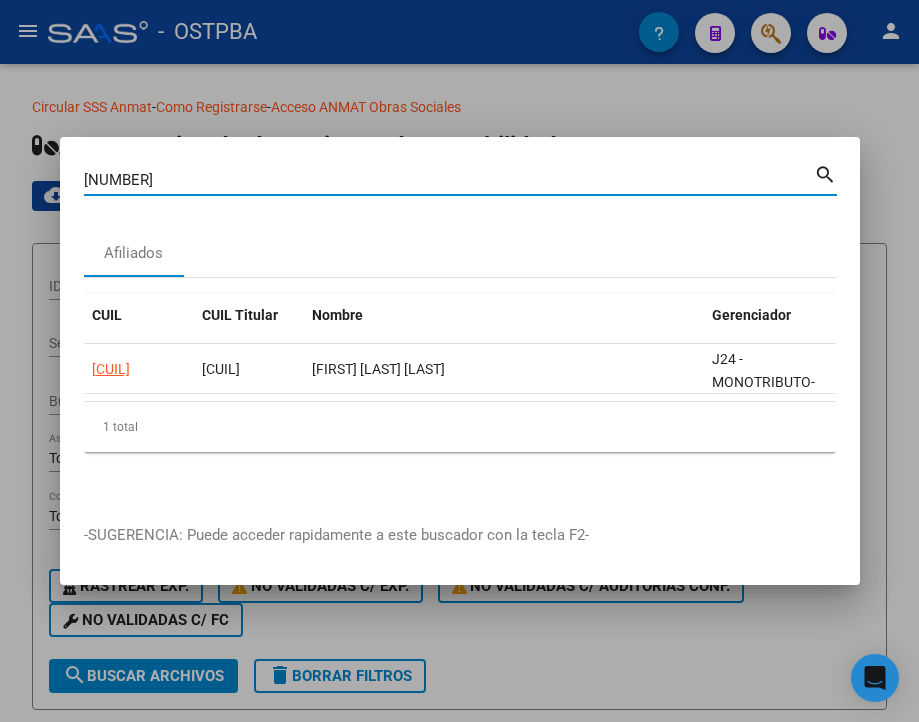 type on "47773022" 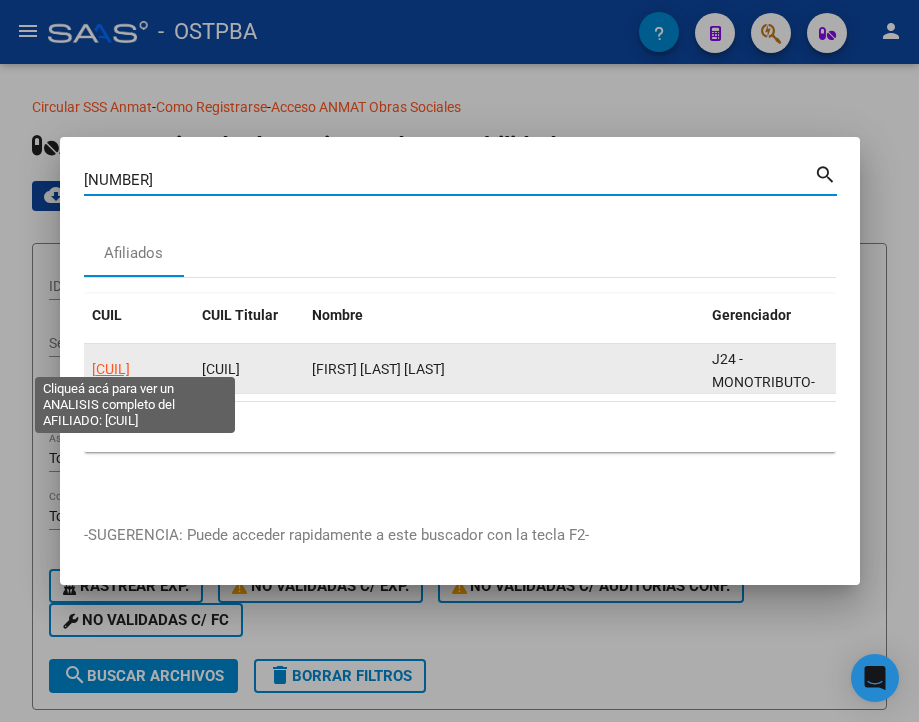 click on "20477730222" 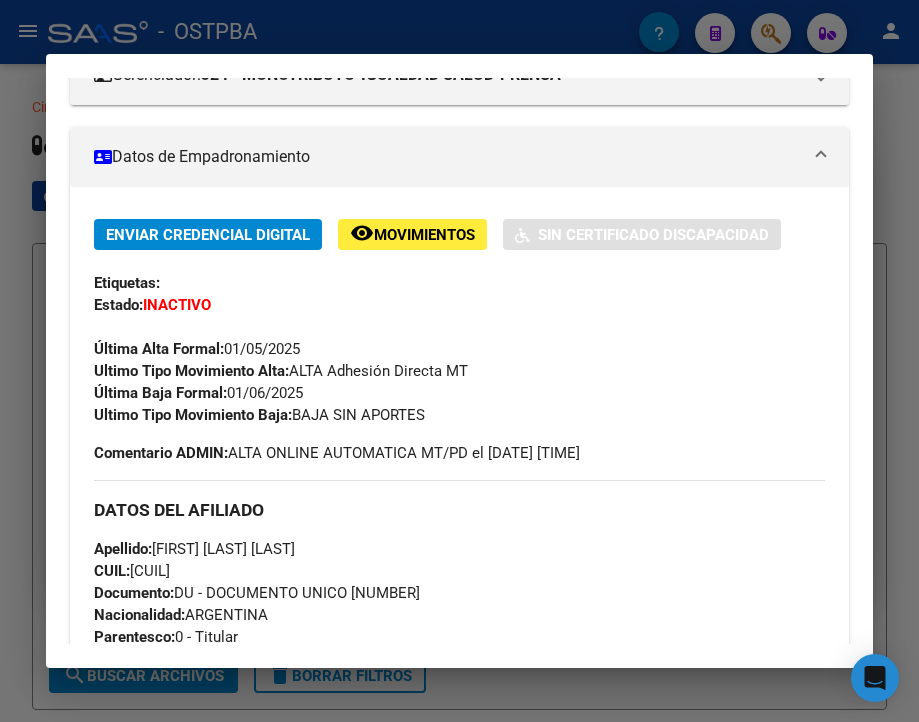 scroll, scrollTop: 300, scrollLeft: 0, axis: vertical 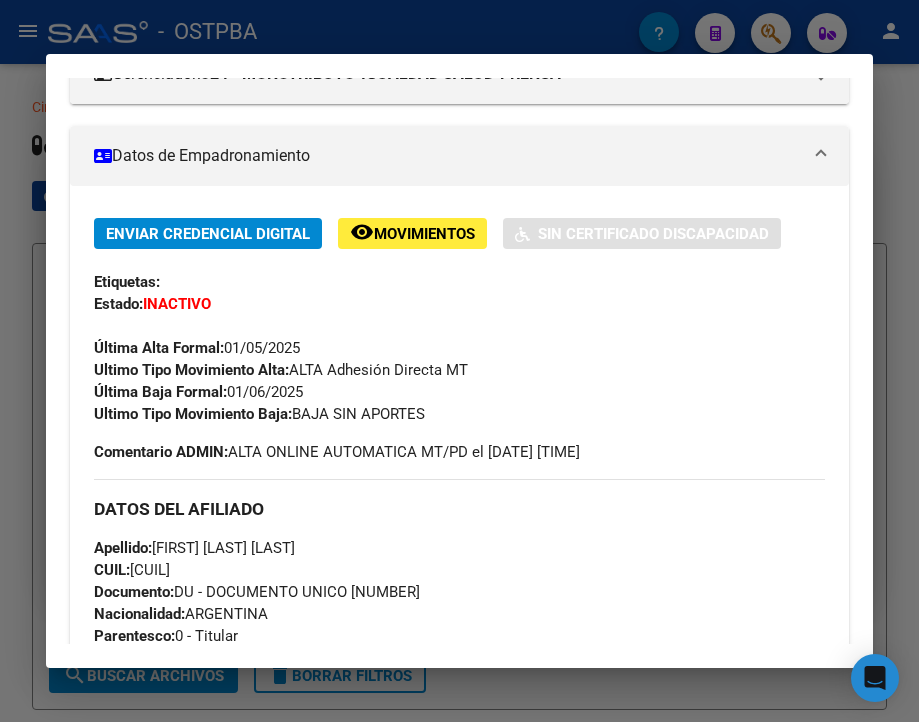 click at bounding box center [459, 361] 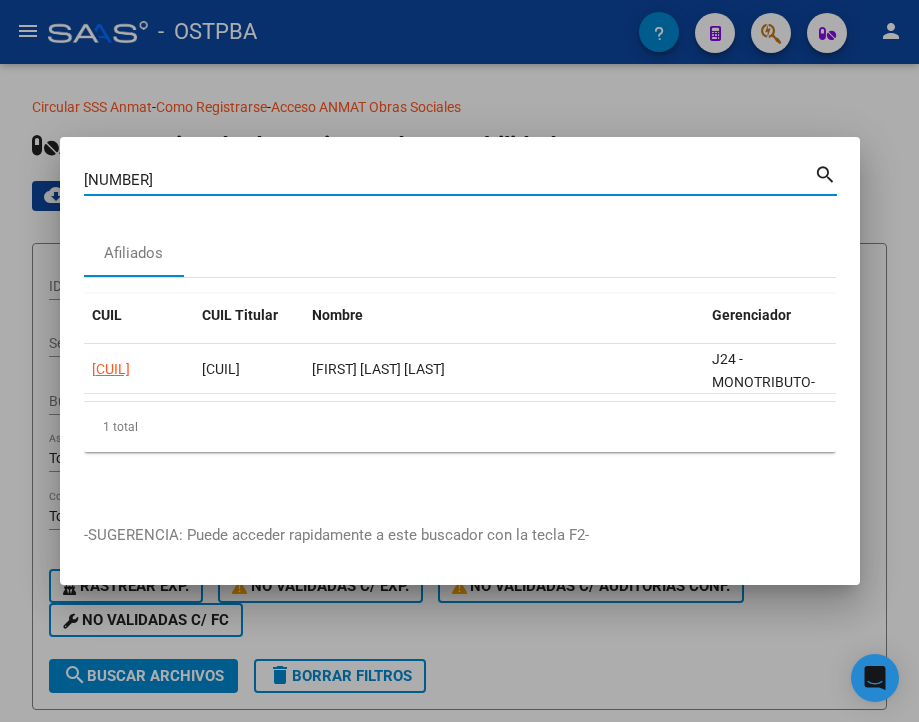 click on "47773022" at bounding box center [449, 180] 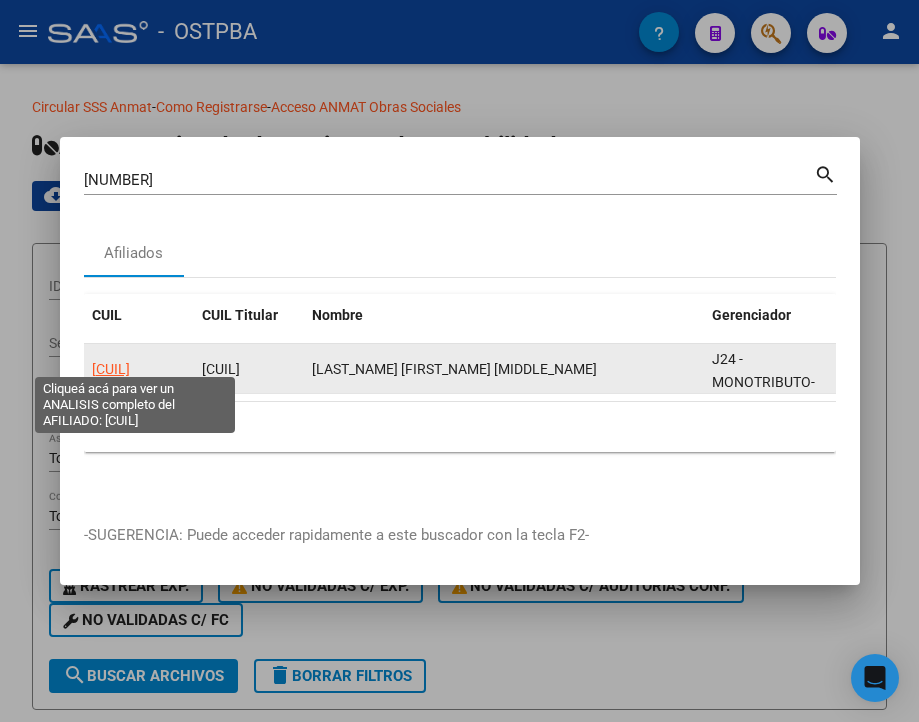 click on "27359924505" 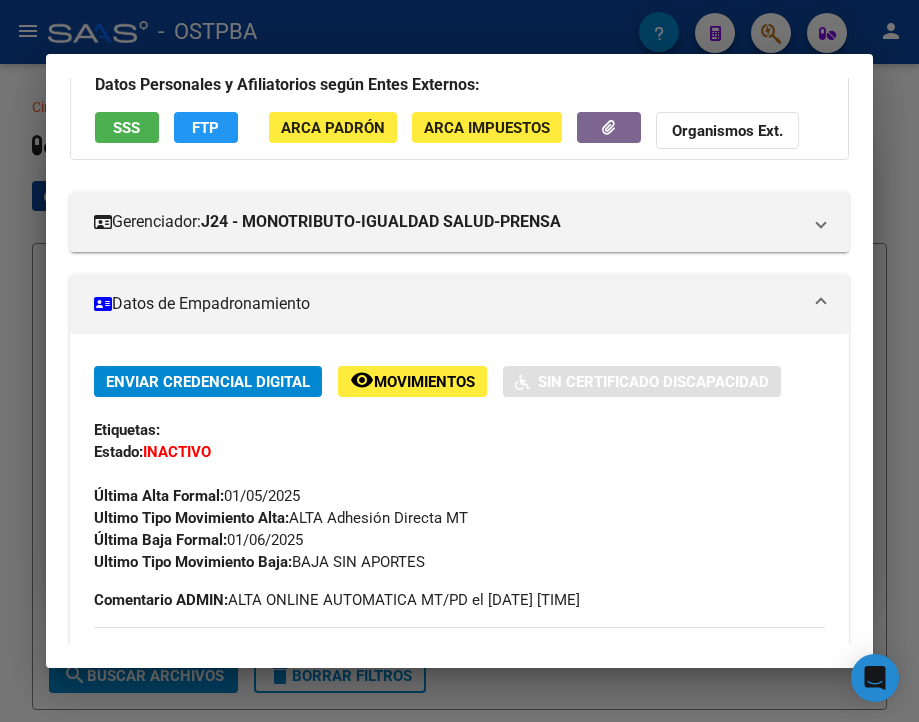 scroll, scrollTop: 300, scrollLeft: 0, axis: vertical 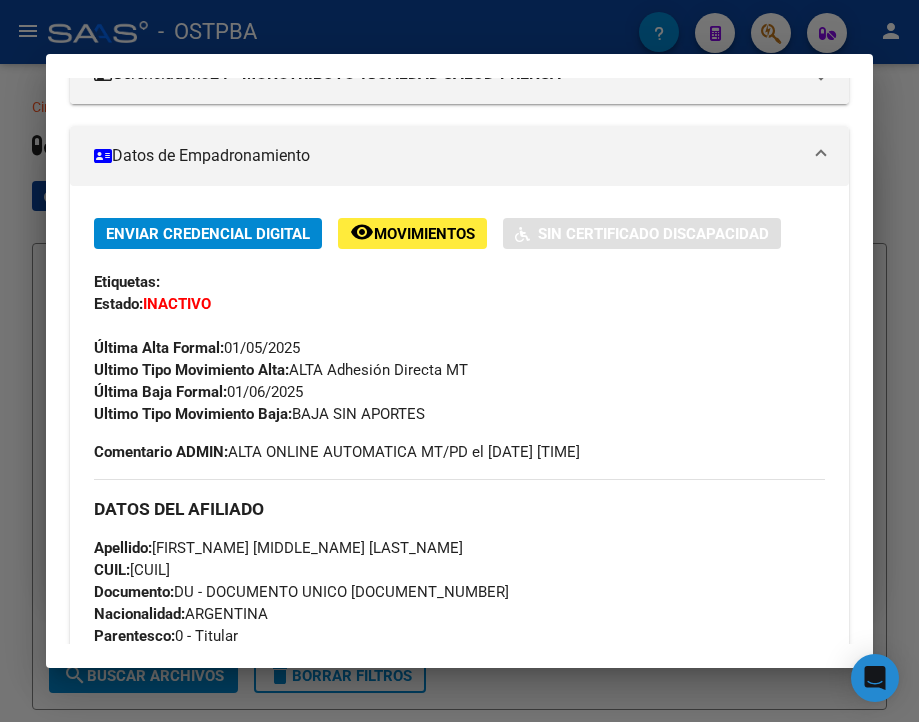 click at bounding box center [459, 361] 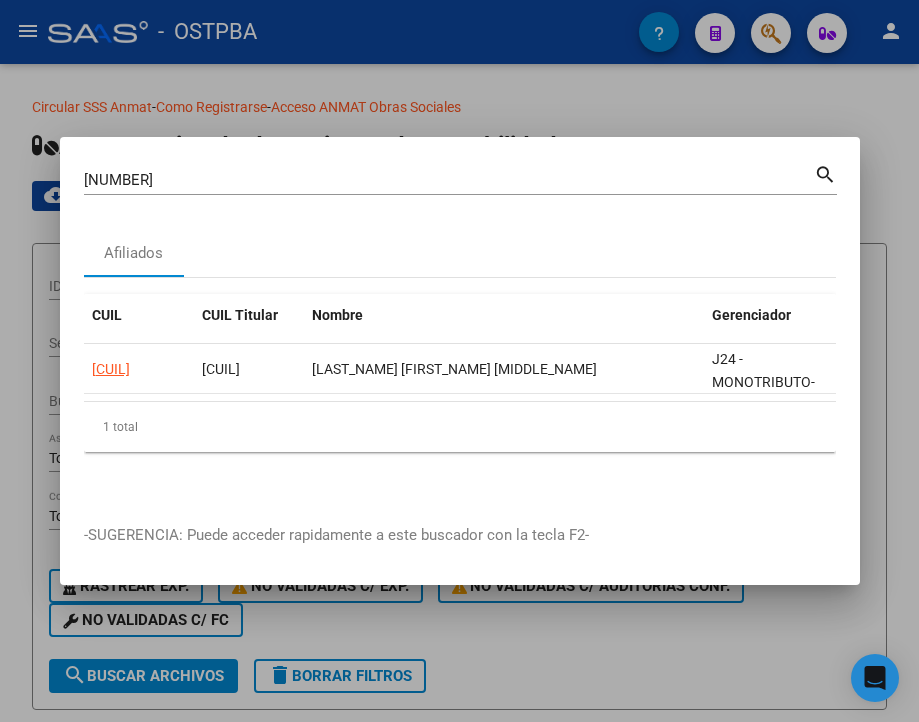 click on "35992450" at bounding box center [449, 180] 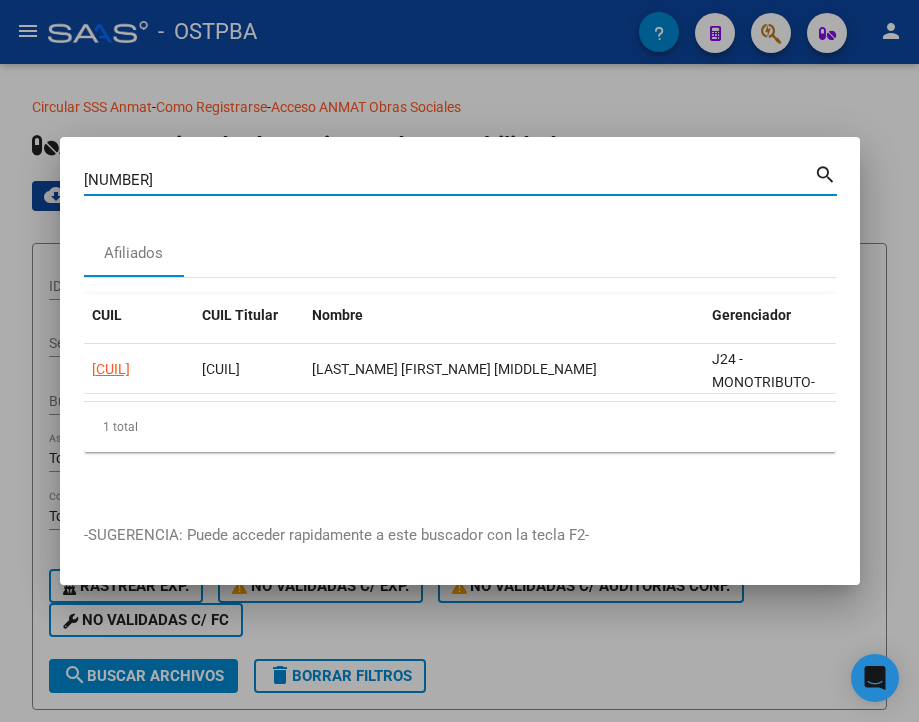 click on "35992450" at bounding box center [449, 180] 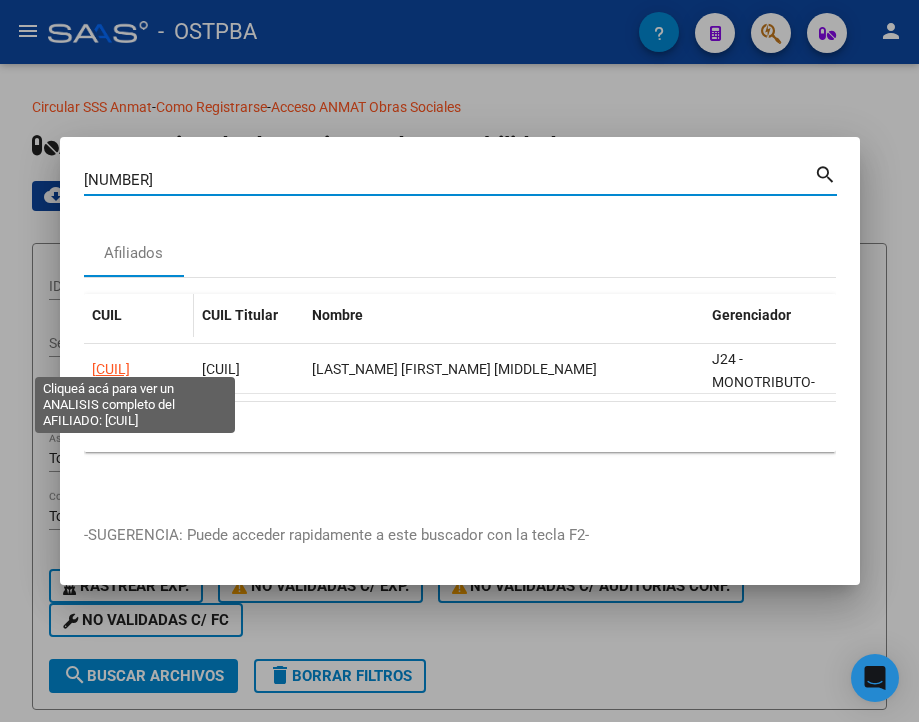 click on "27362856006" 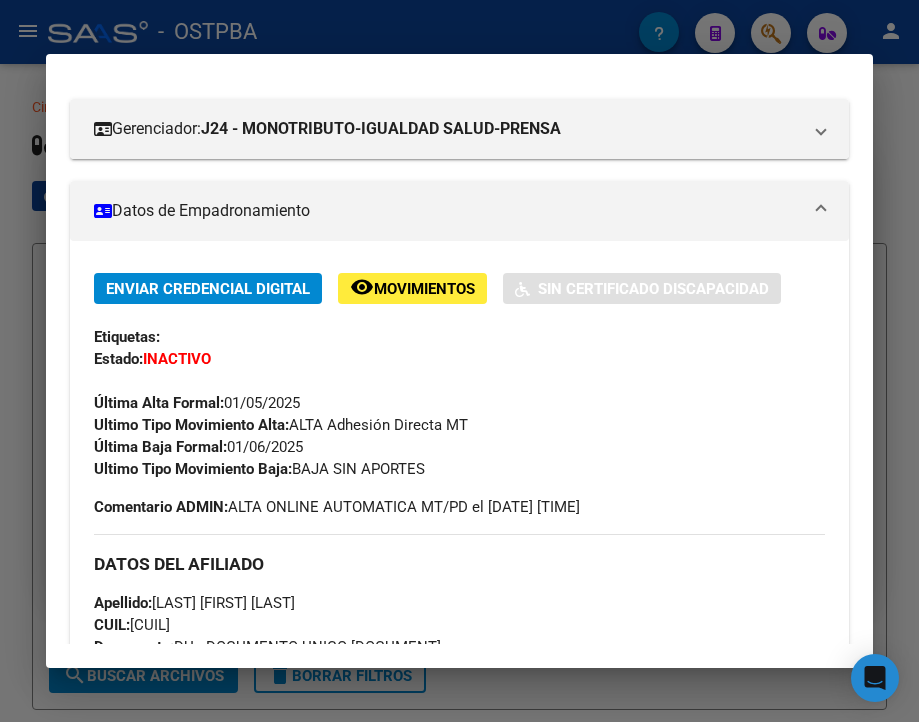 scroll, scrollTop: 300, scrollLeft: 0, axis: vertical 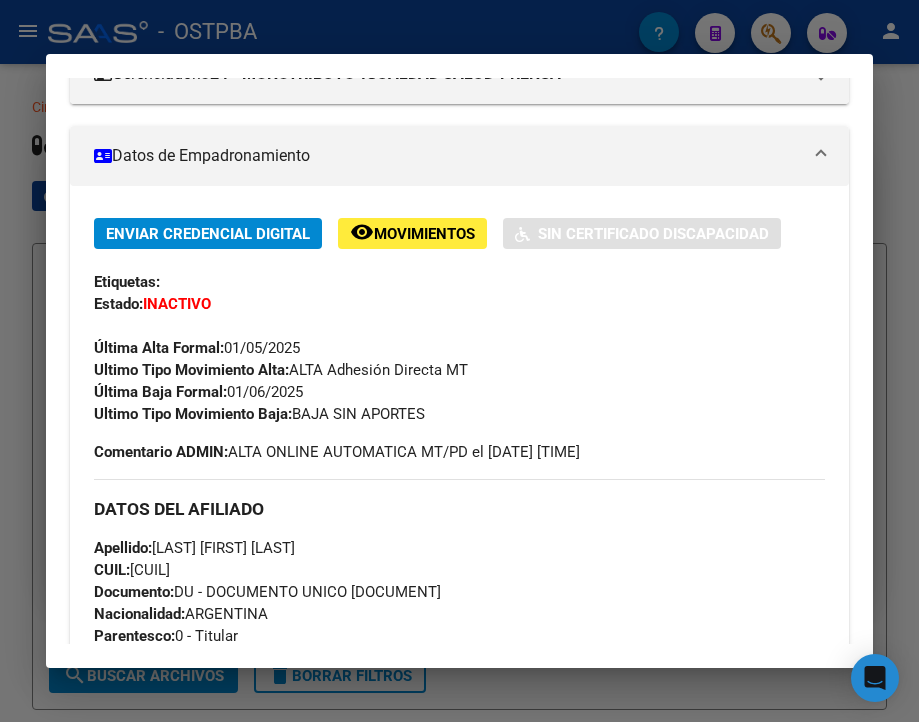 click at bounding box center [459, 361] 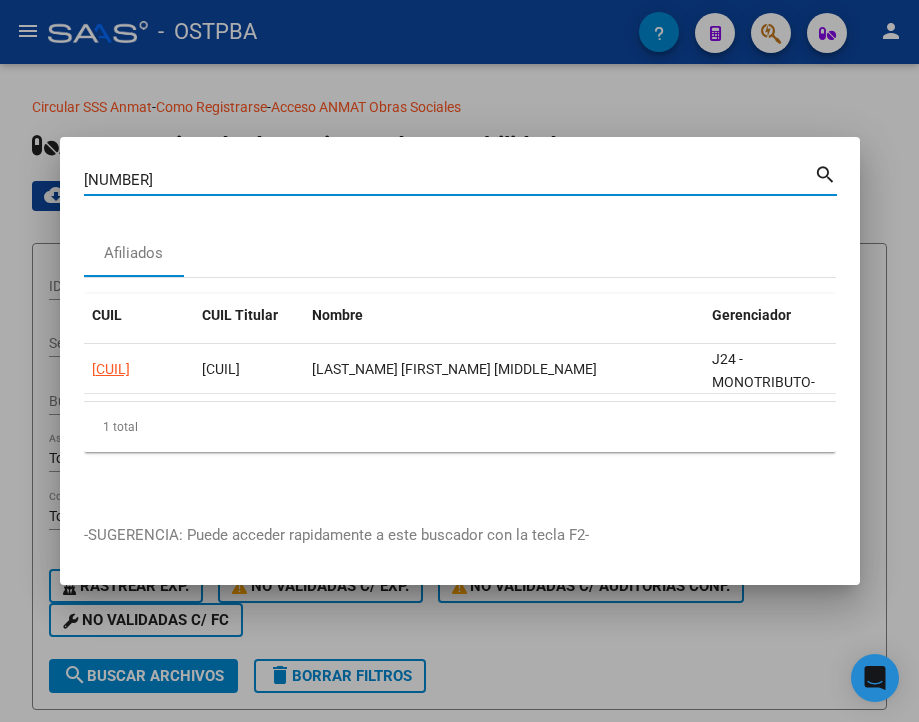 click on "36285600" at bounding box center (449, 180) 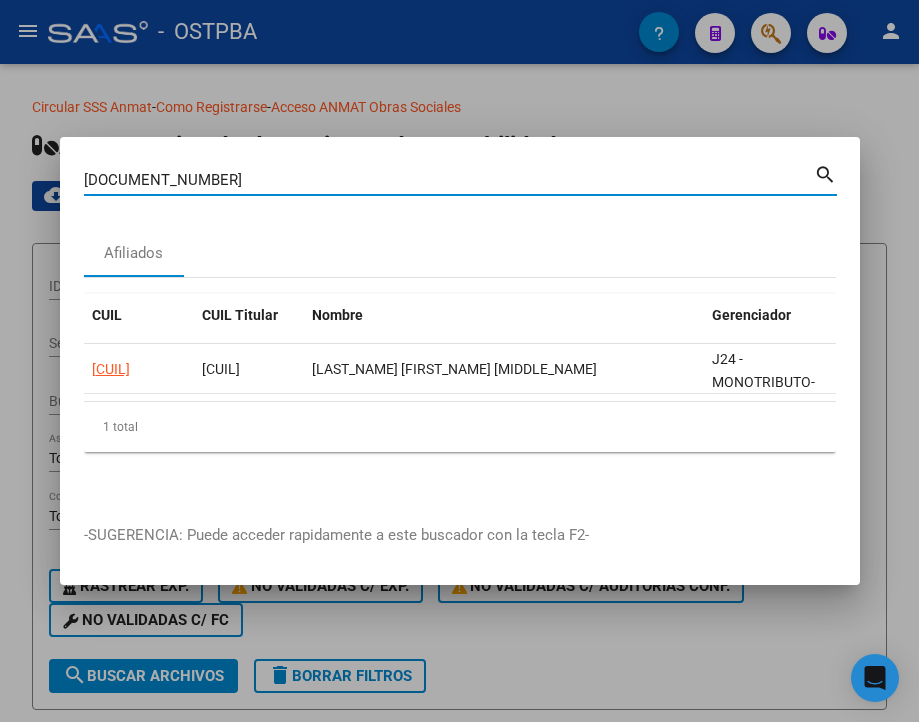 type on "28635376" 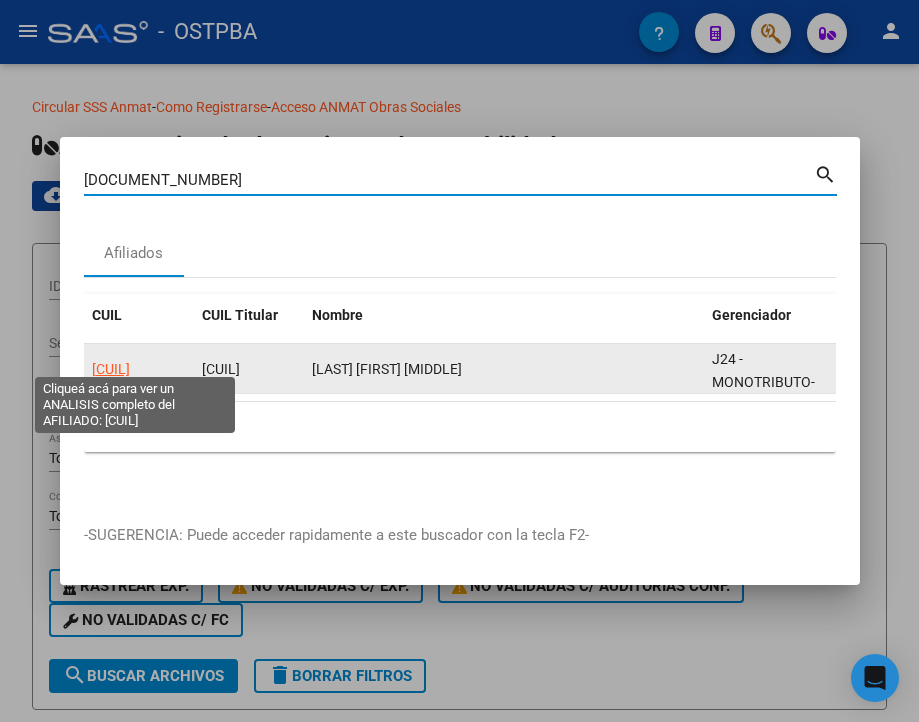 click on "20286353763" 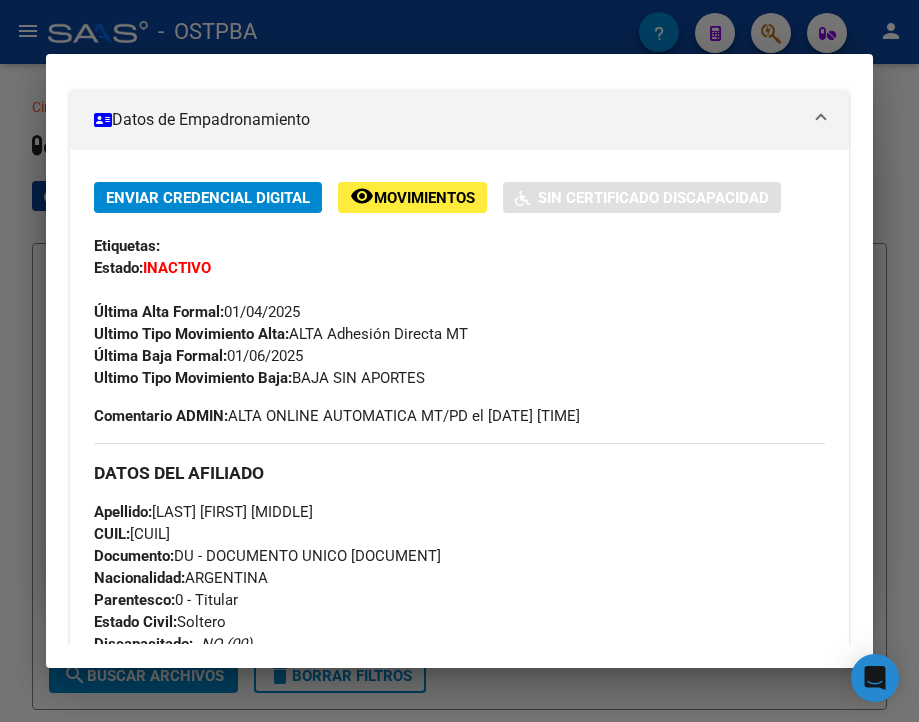 scroll, scrollTop: 360, scrollLeft: 0, axis: vertical 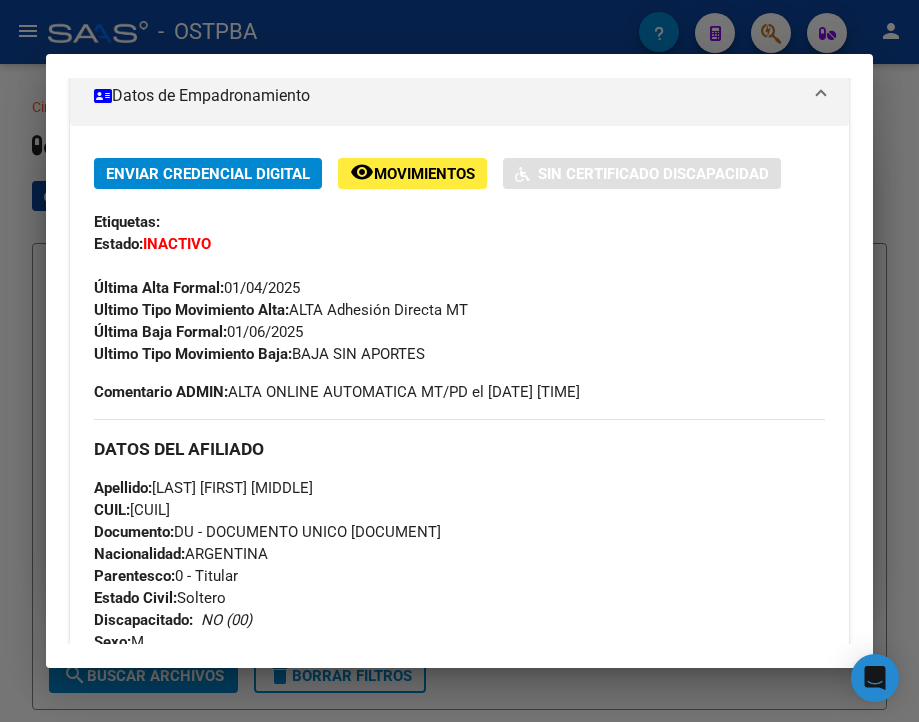 click at bounding box center (459, 361) 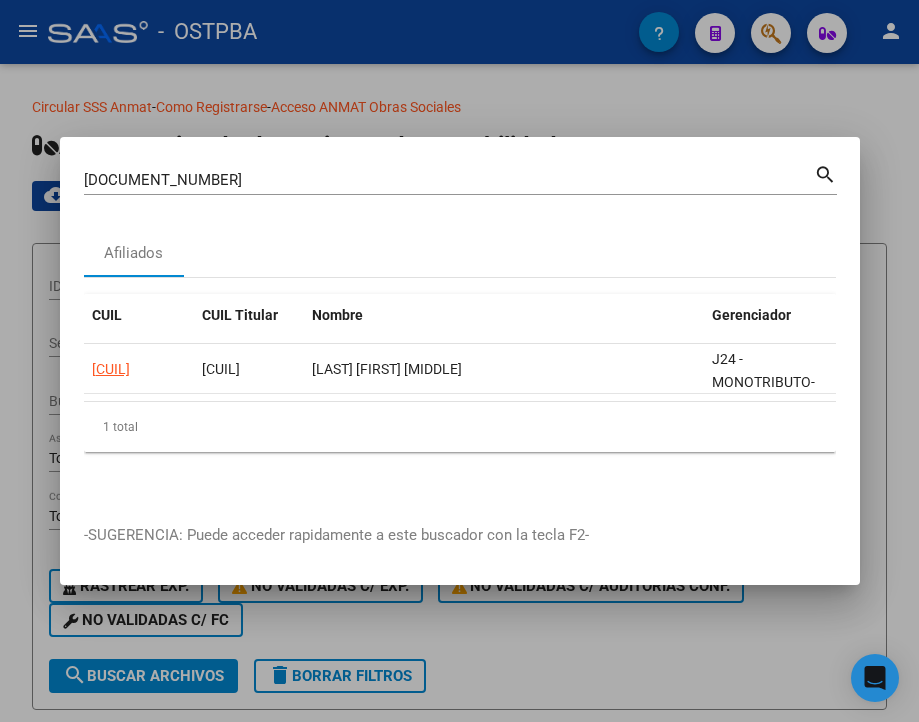 click on "28635376" at bounding box center (449, 180) 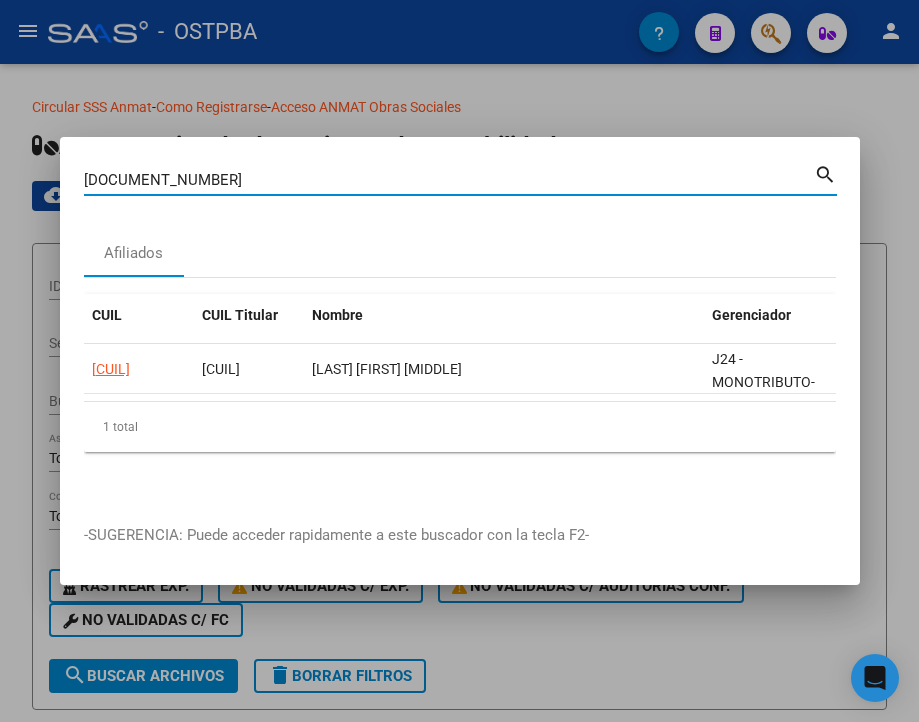 click on "28635376" at bounding box center (449, 180) 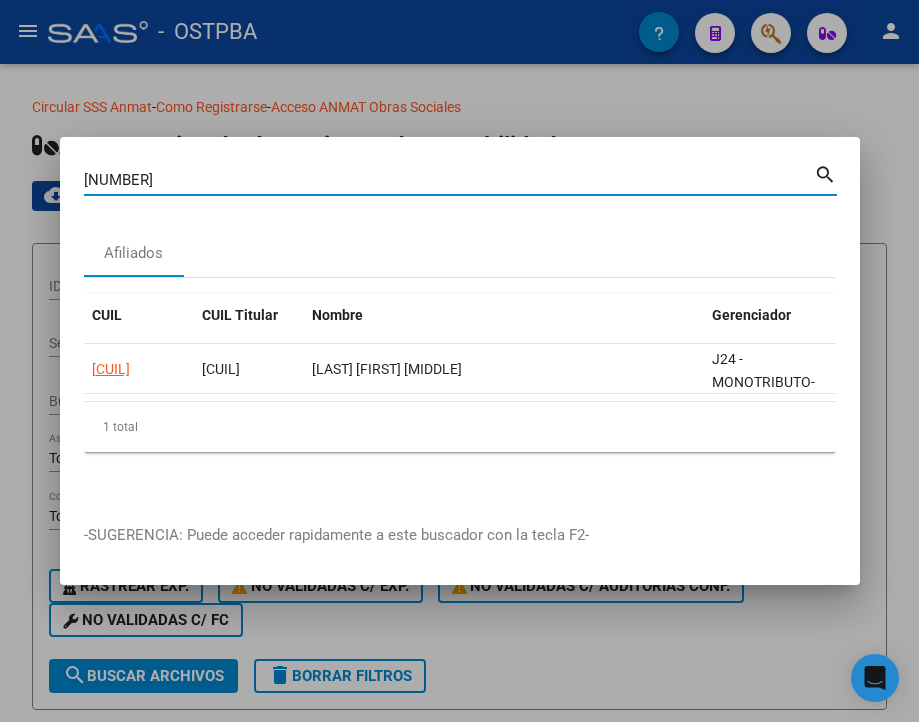 type on "38947083" 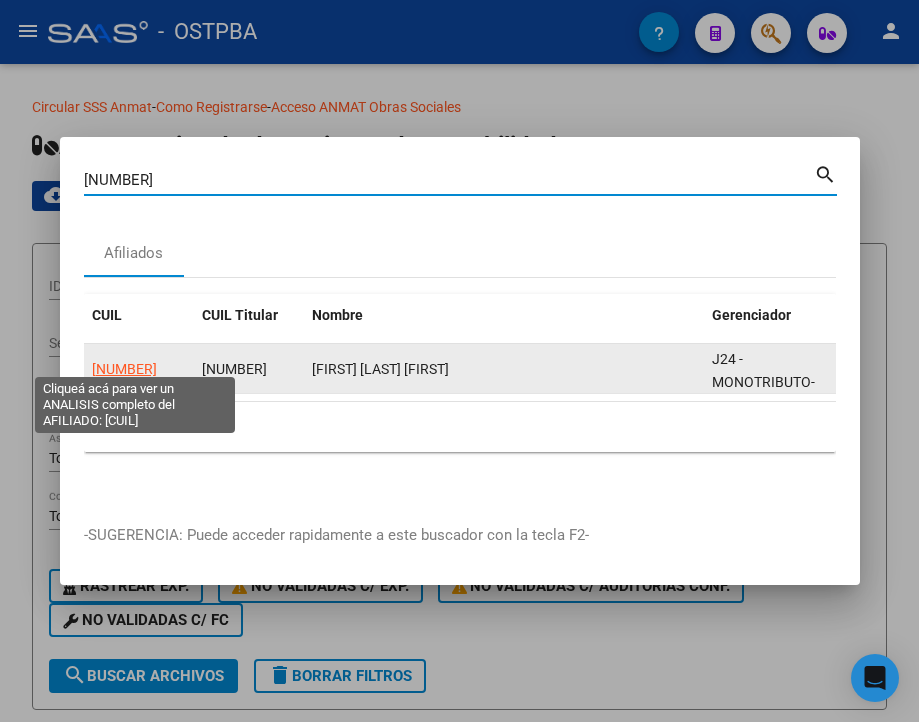 click on "20389470830" 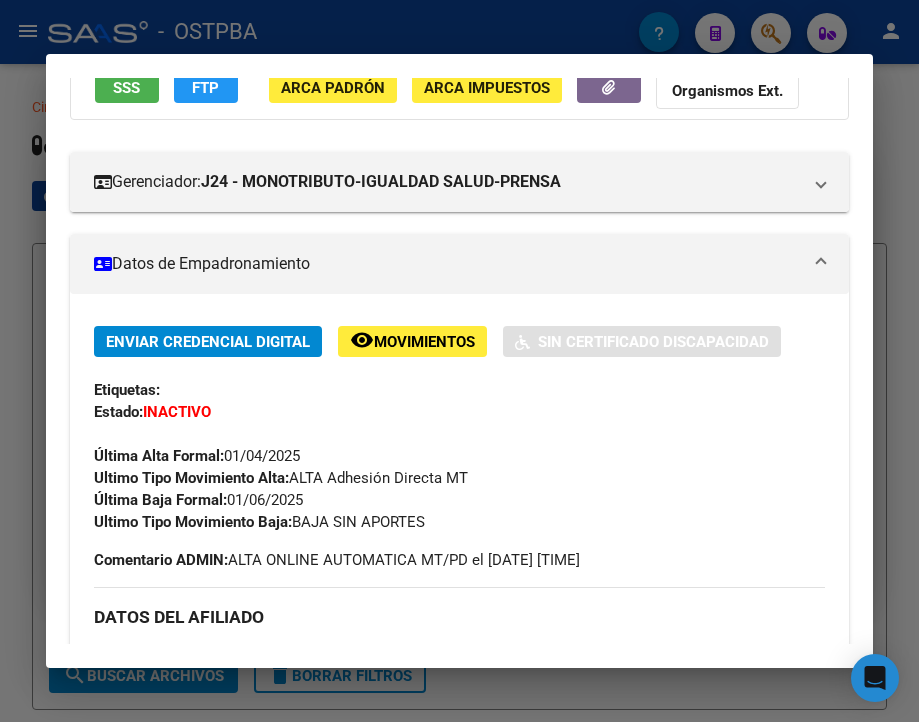 scroll, scrollTop: 200, scrollLeft: 0, axis: vertical 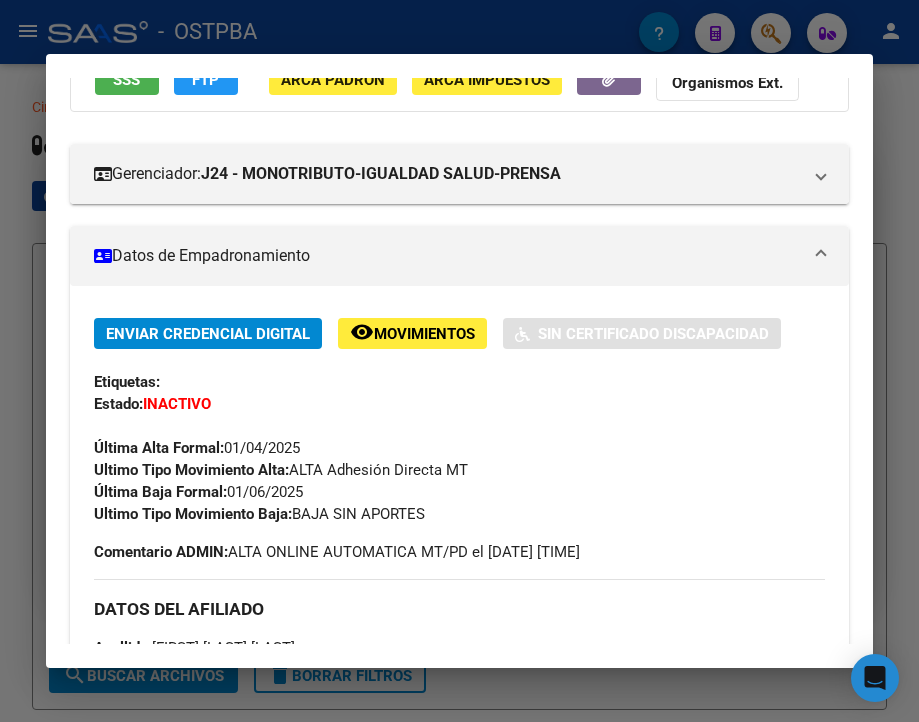 click at bounding box center [459, 361] 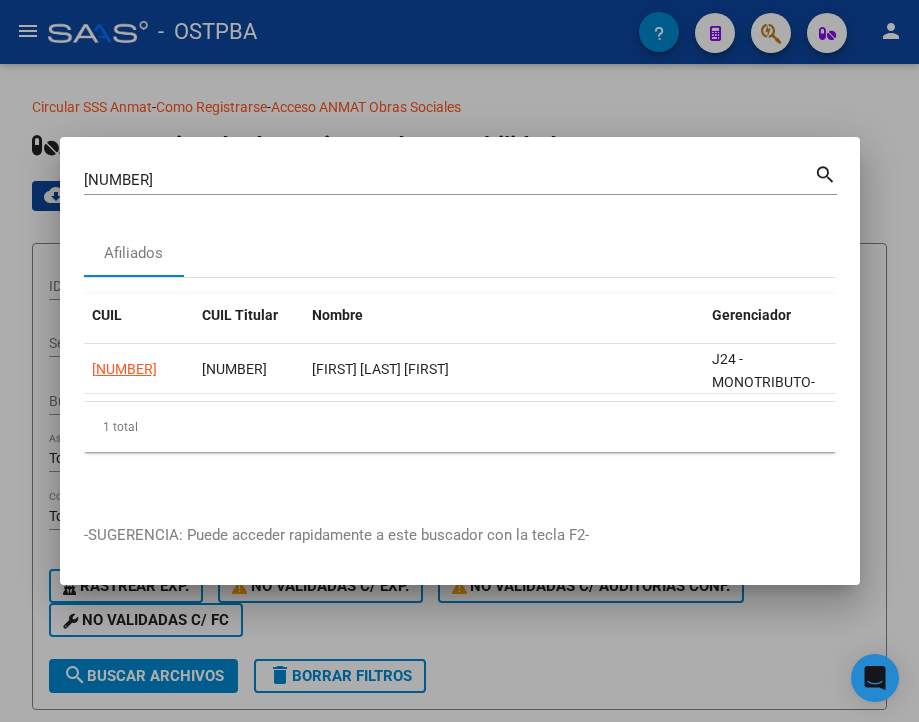 click on "38947083" at bounding box center [449, 180] 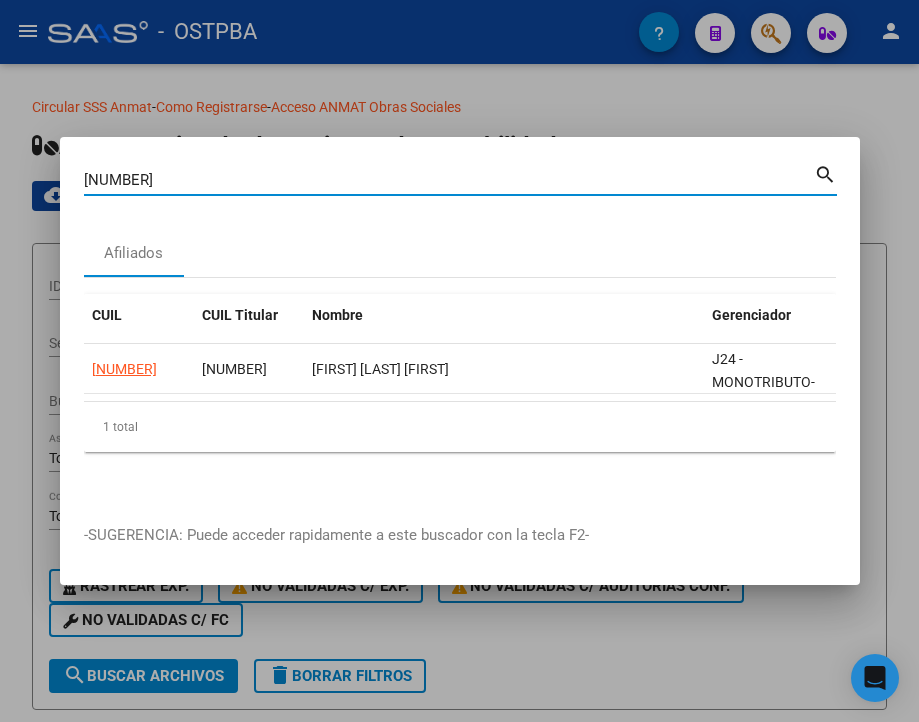 click on "38947083" at bounding box center (449, 180) 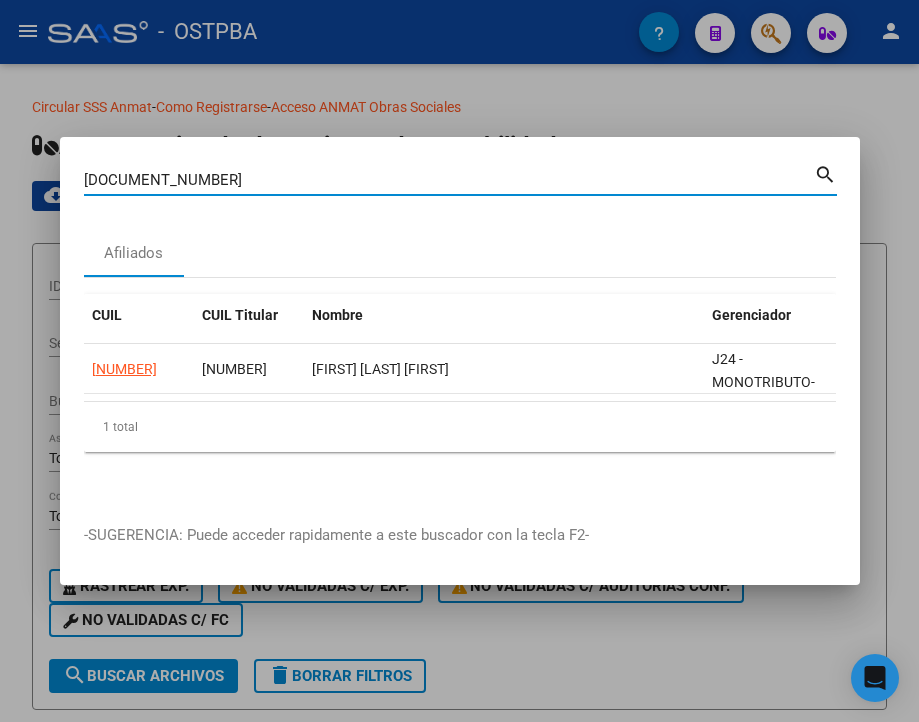 type on "40395170" 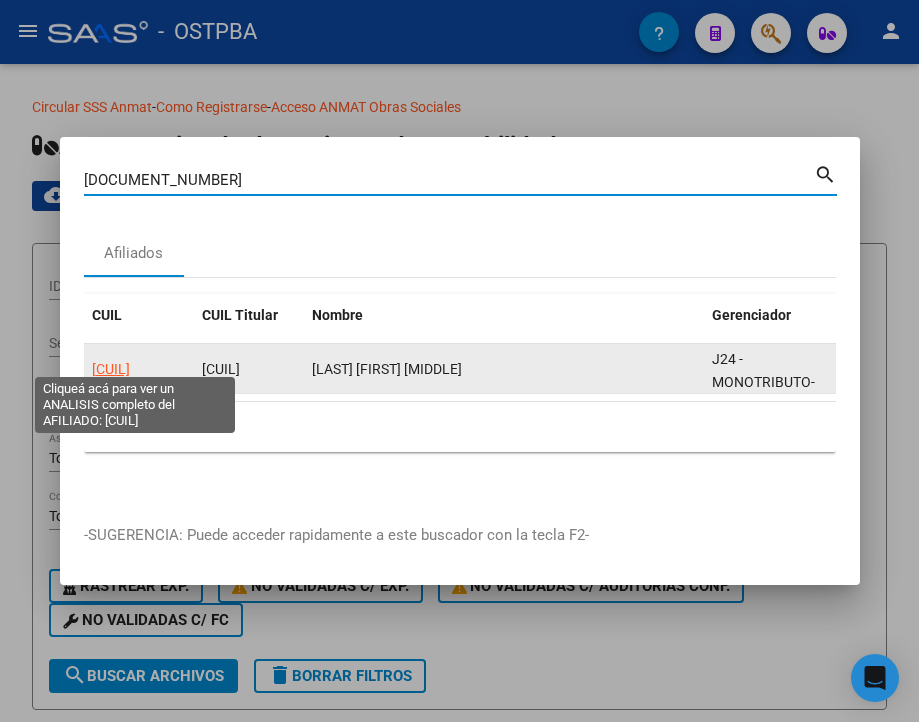 click on "20403951707" 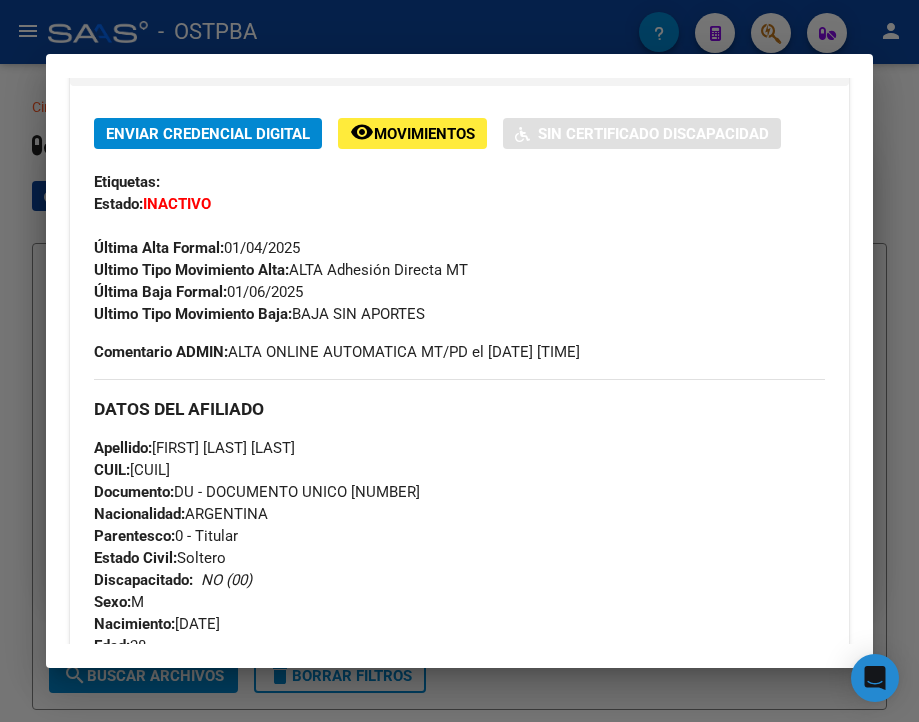 scroll, scrollTop: 500, scrollLeft: 0, axis: vertical 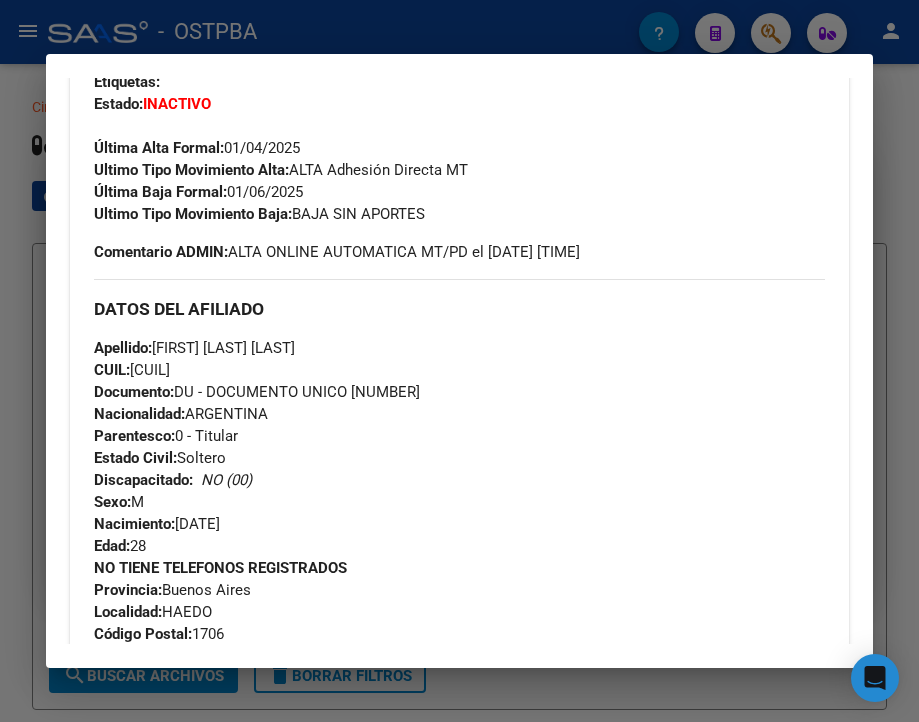 click at bounding box center [459, 361] 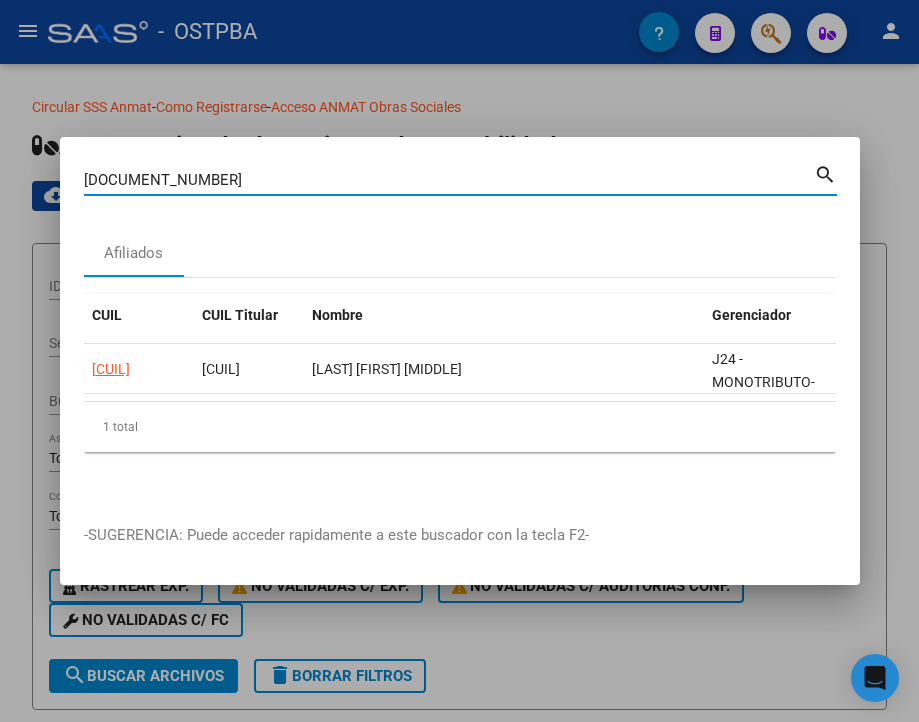 click on "40395170" at bounding box center (449, 180) 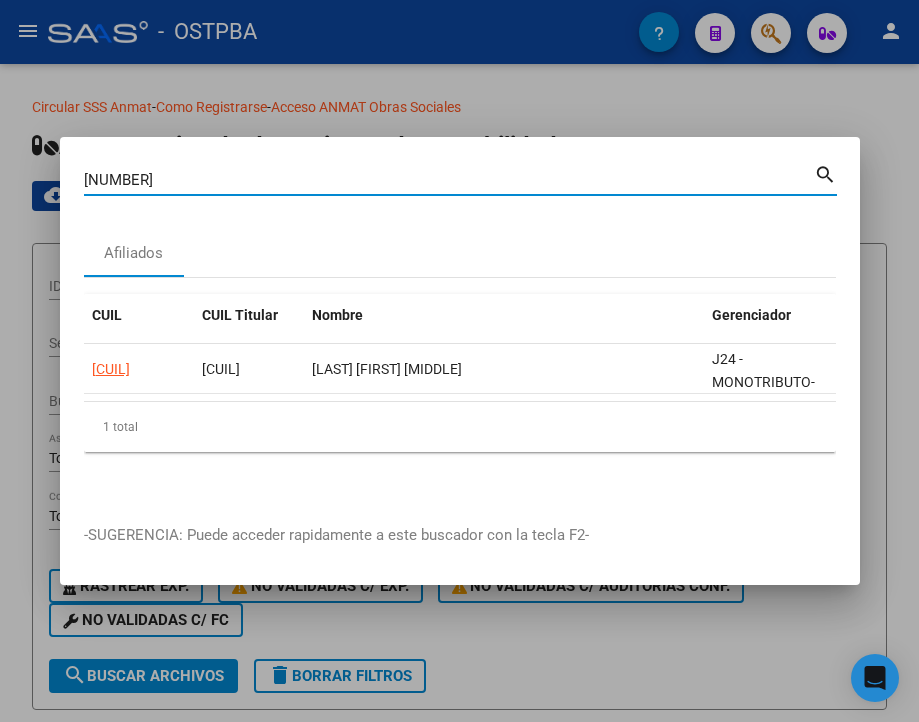 type on "31315427" 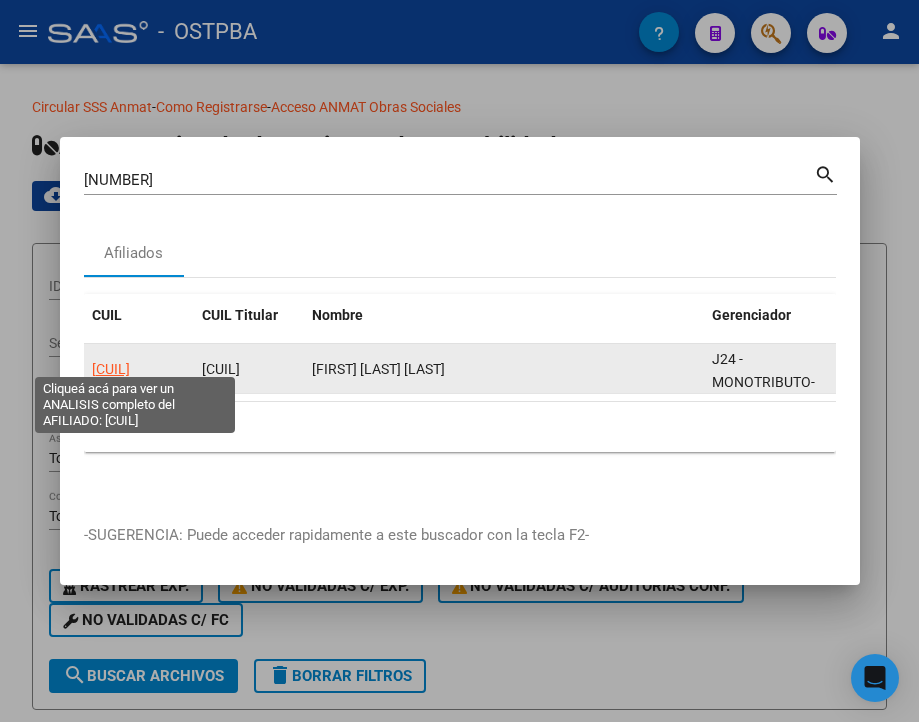 click on "20313154271" 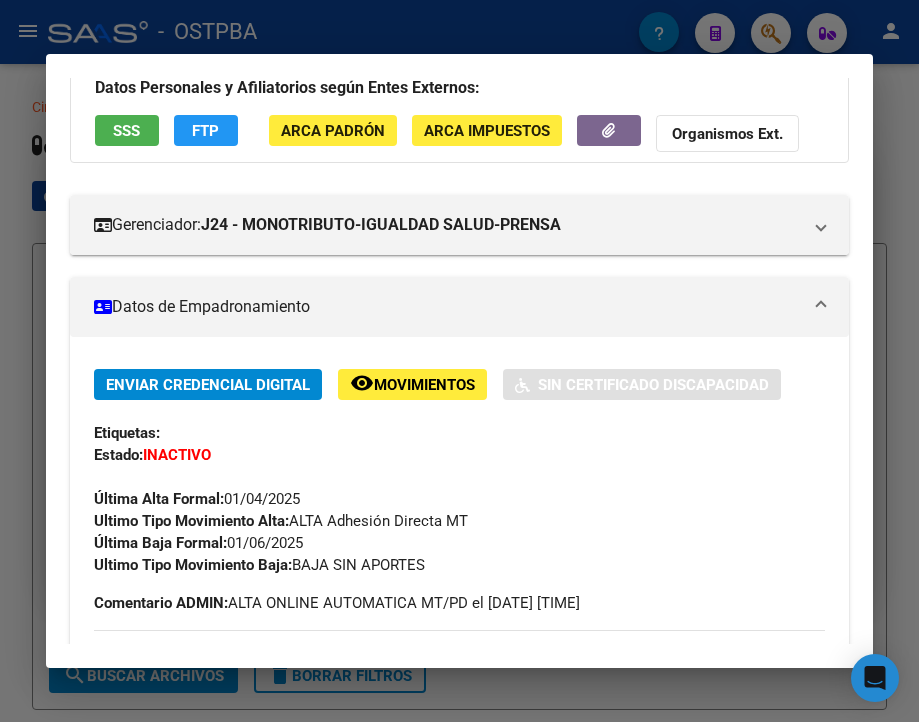 scroll, scrollTop: 200, scrollLeft: 0, axis: vertical 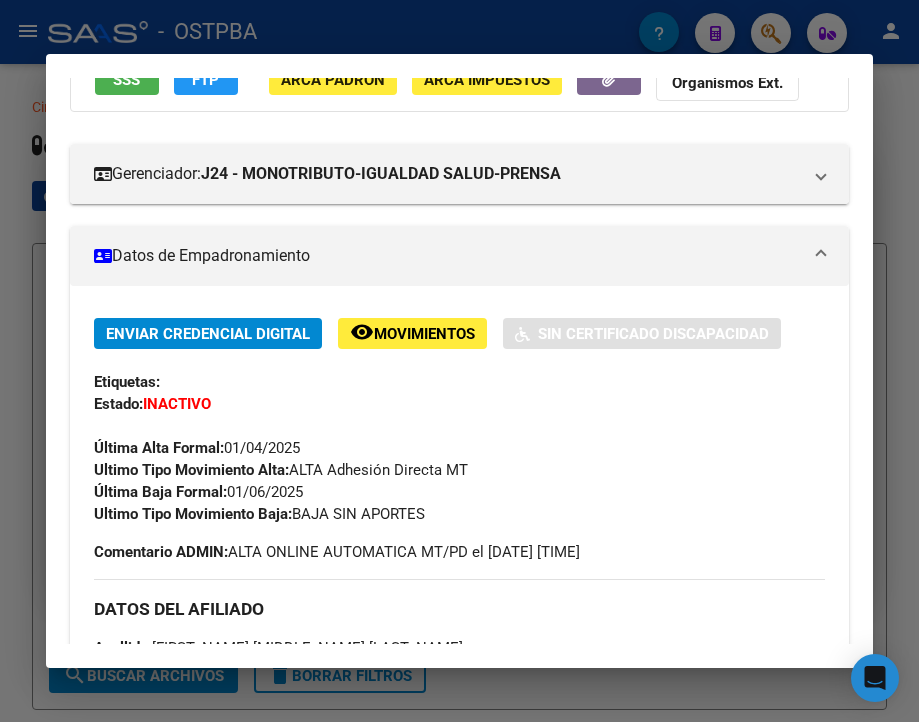 click at bounding box center [459, 361] 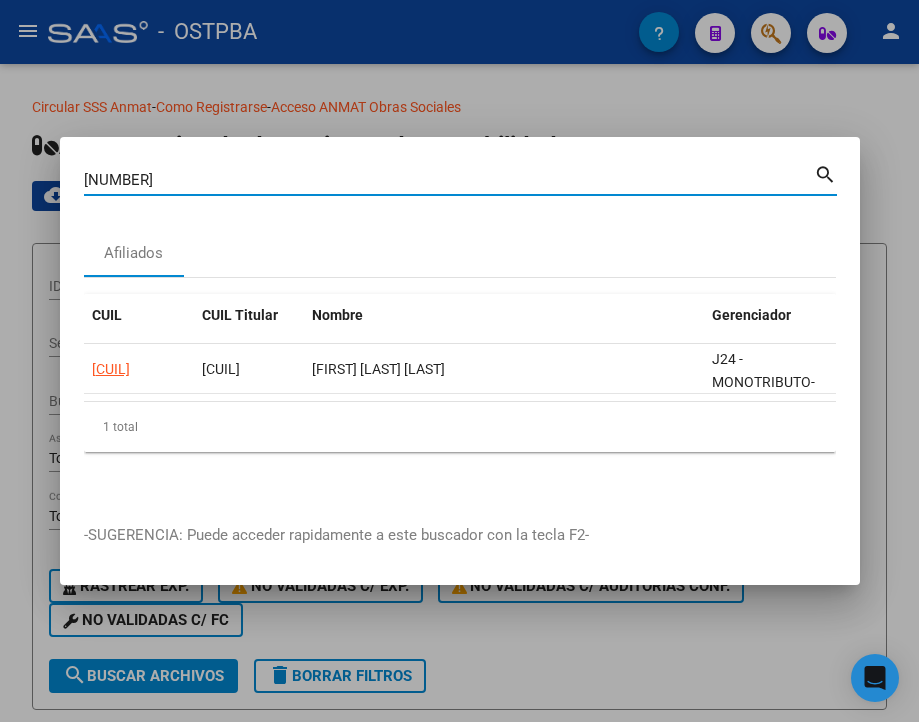 click on "31315427" at bounding box center (449, 180) 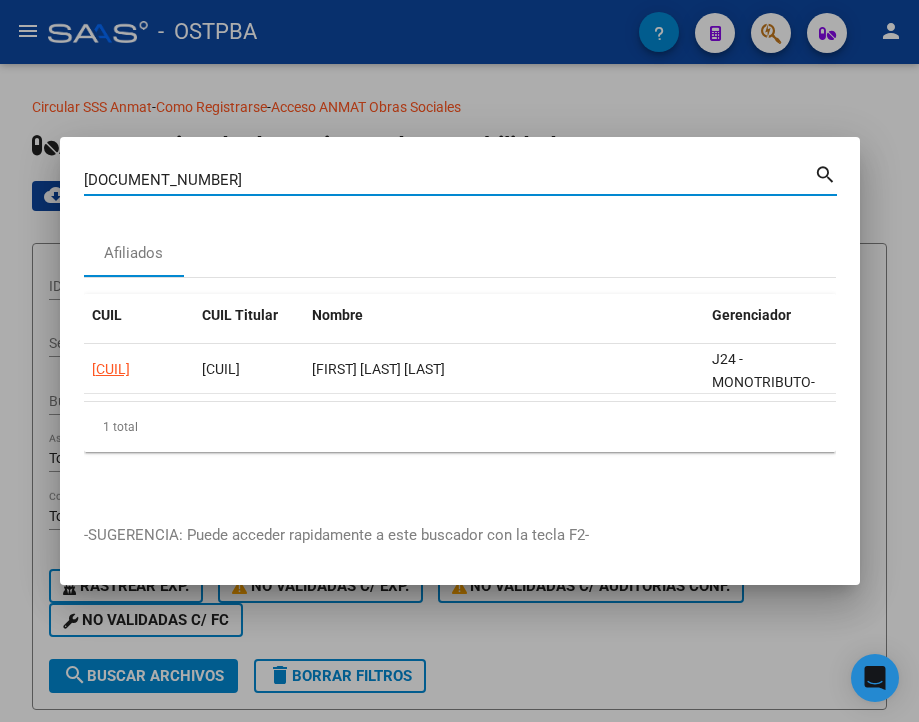 type on "39663512" 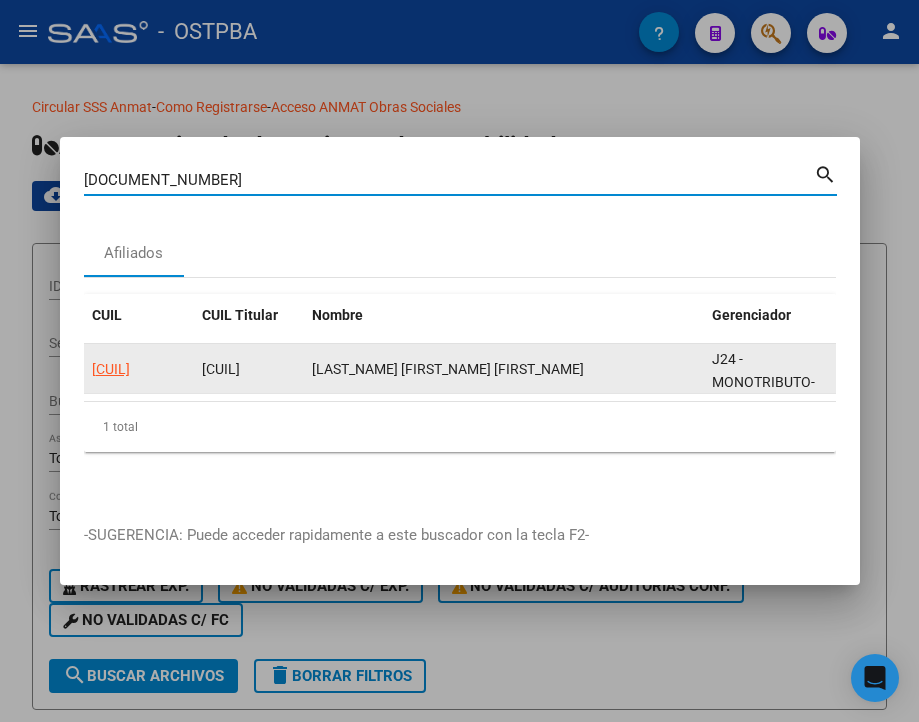 click on "27396635122" 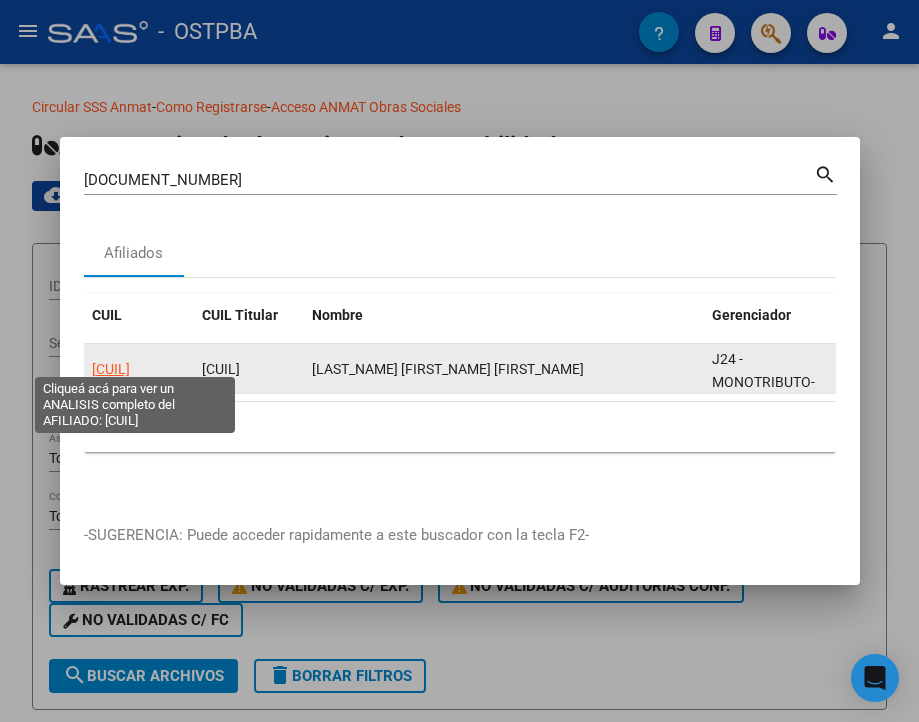 click on "27396635122" 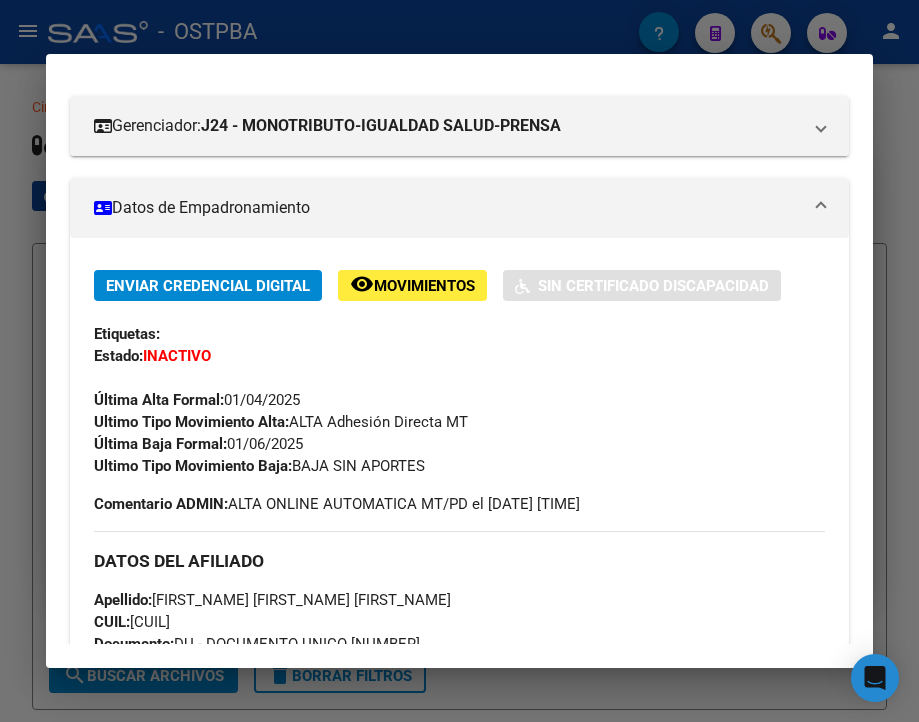 scroll, scrollTop: 300, scrollLeft: 0, axis: vertical 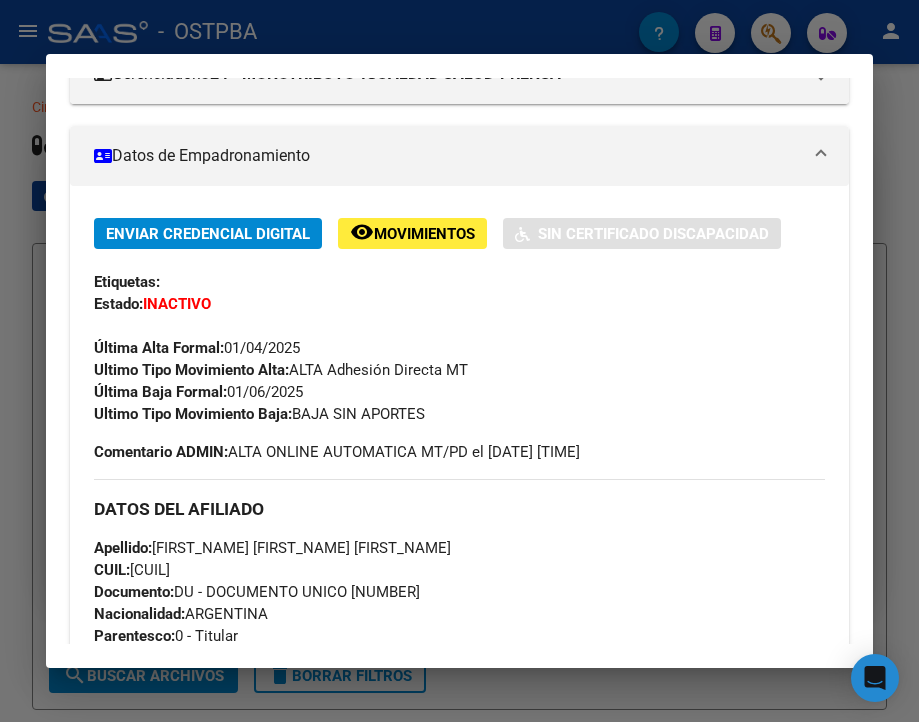 click at bounding box center (459, 361) 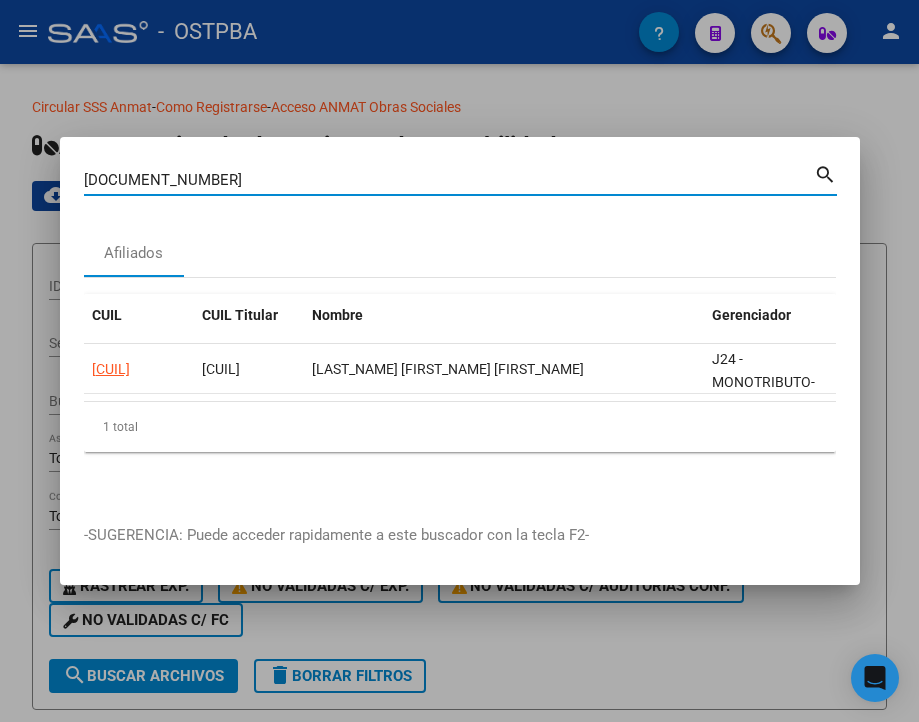 click on "39663512" at bounding box center (449, 180) 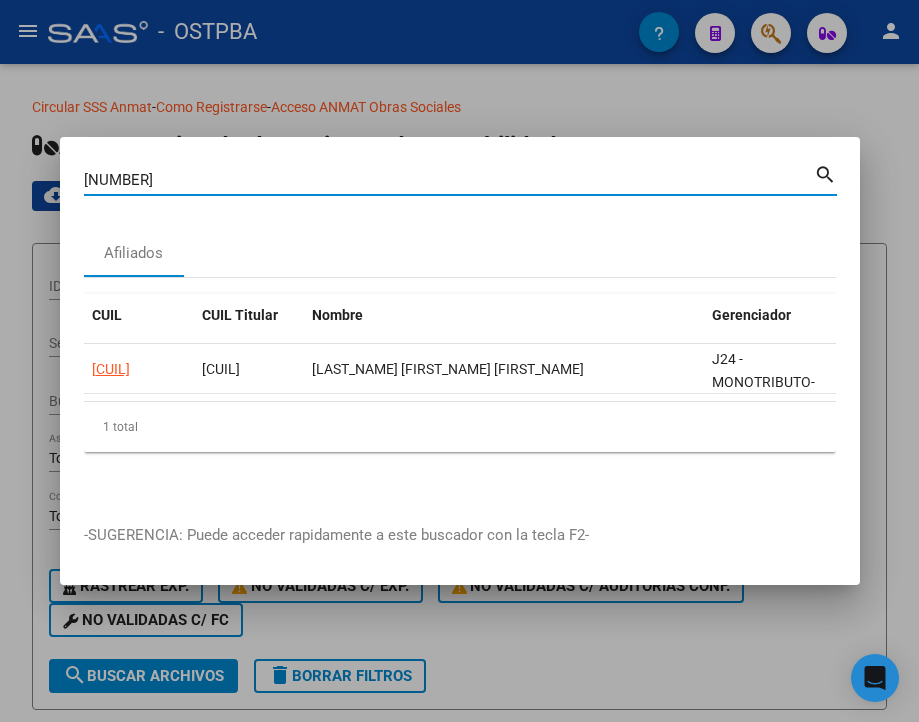 type on "31611982" 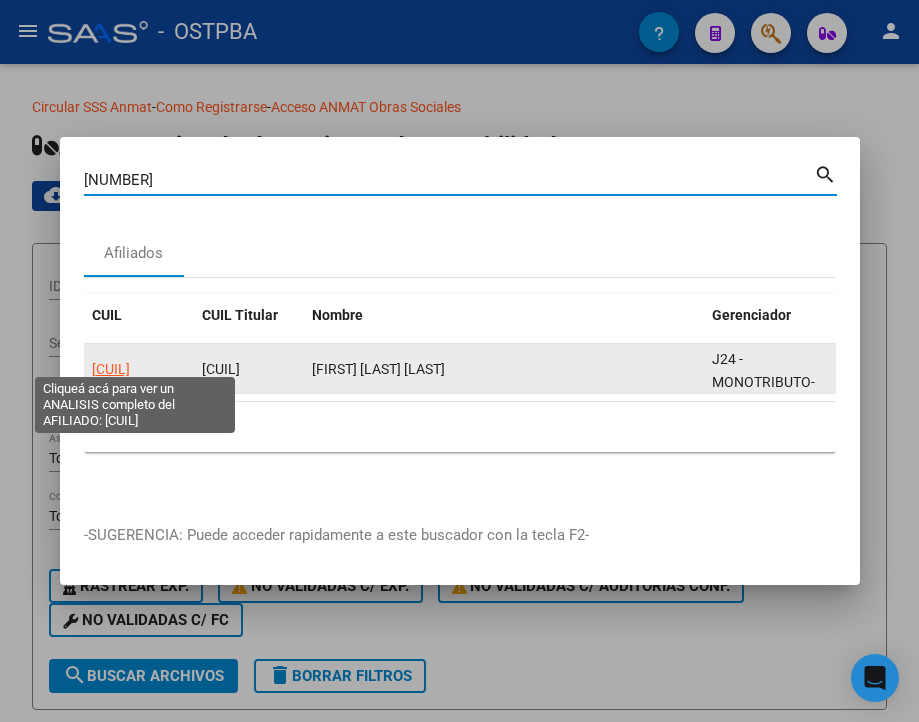 click on "20316119825" 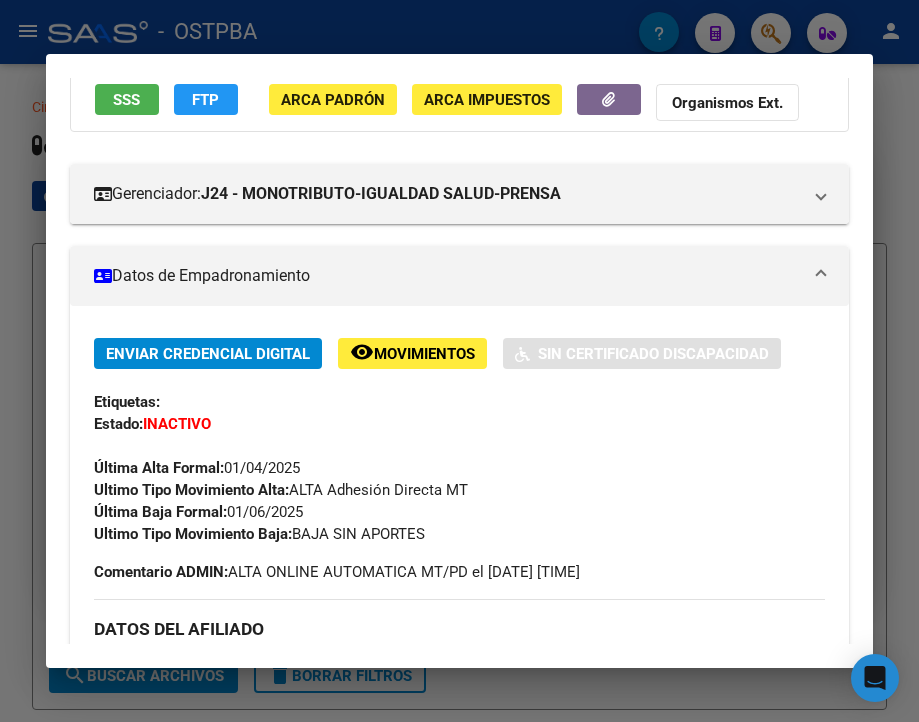 scroll, scrollTop: 200, scrollLeft: 0, axis: vertical 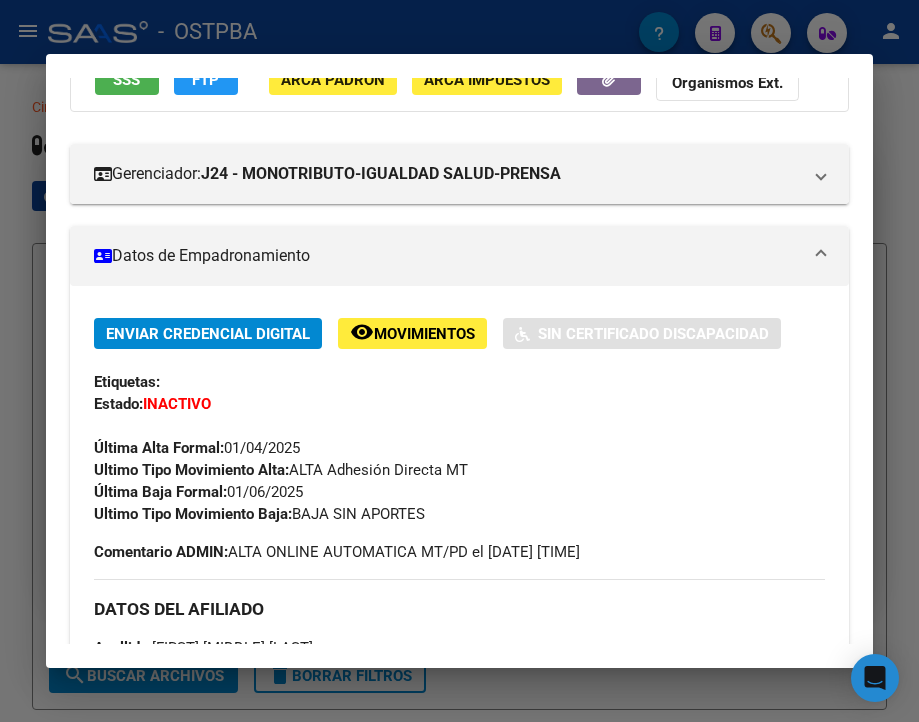 click at bounding box center [459, 361] 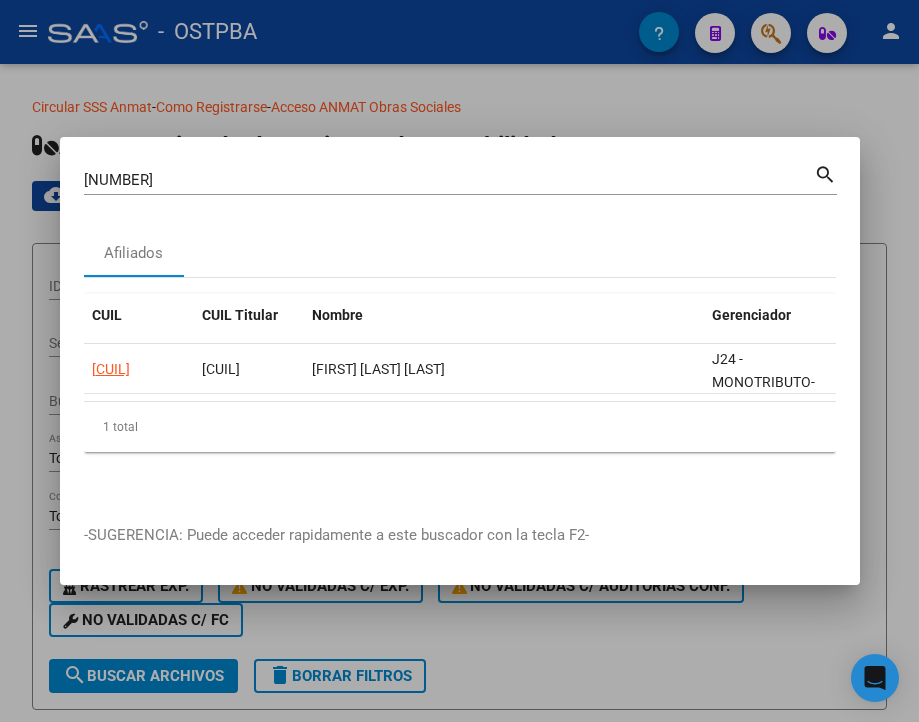 click on "31611982" at bounding box center (449, 180) 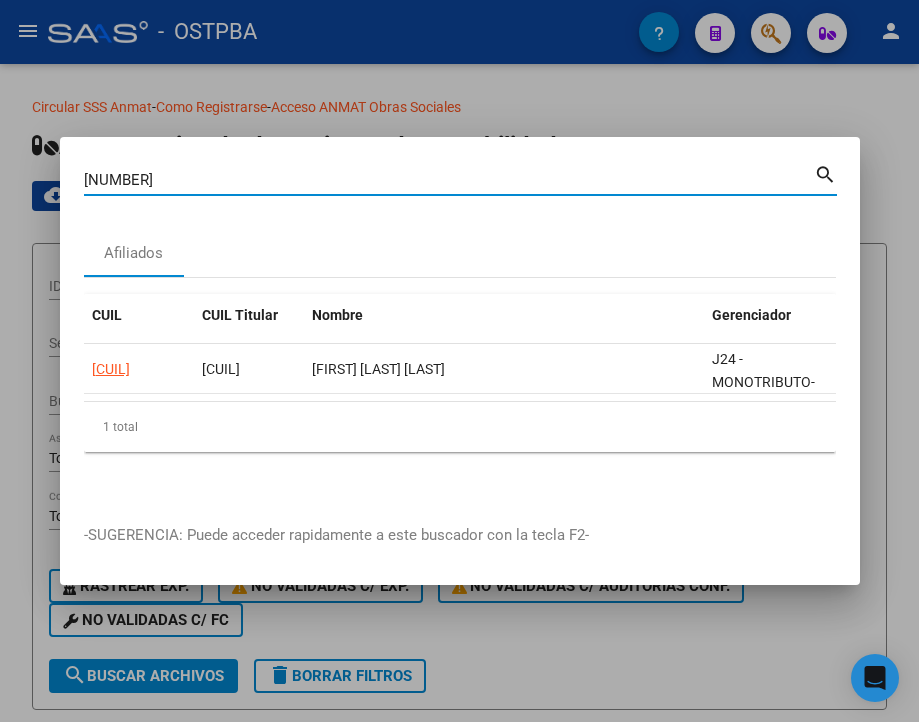 click on "31611982" at bounding box center (449, 180) 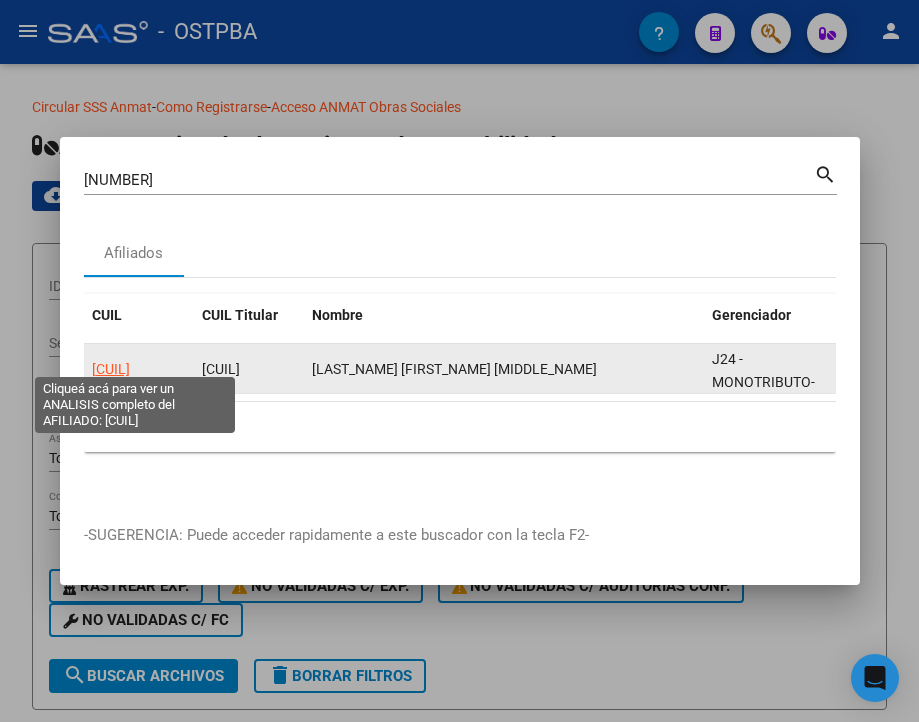 click on "23335190939" 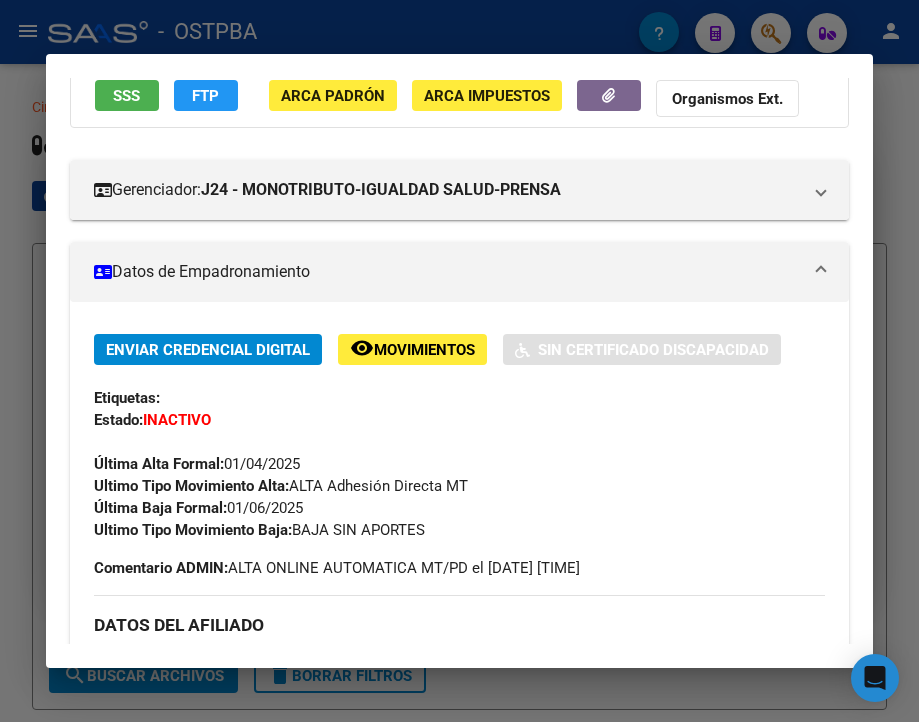 scroll, scrollTop: 200, scrollLeft: 0, axis: vertical 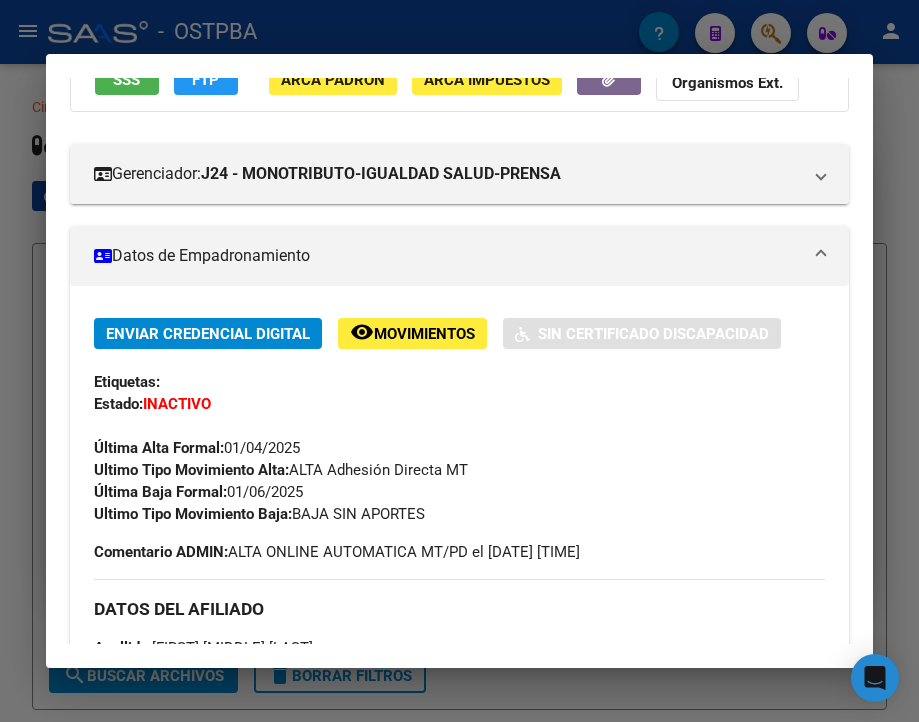 click at bounding box center (459, 361) 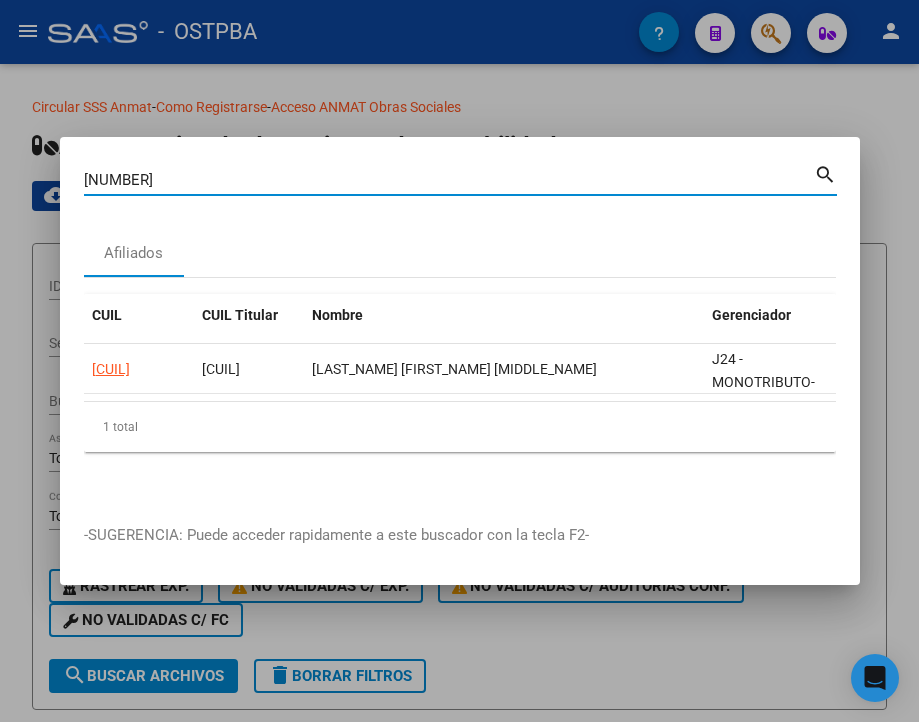 click on "33519093" at bounding box center (449, 180) 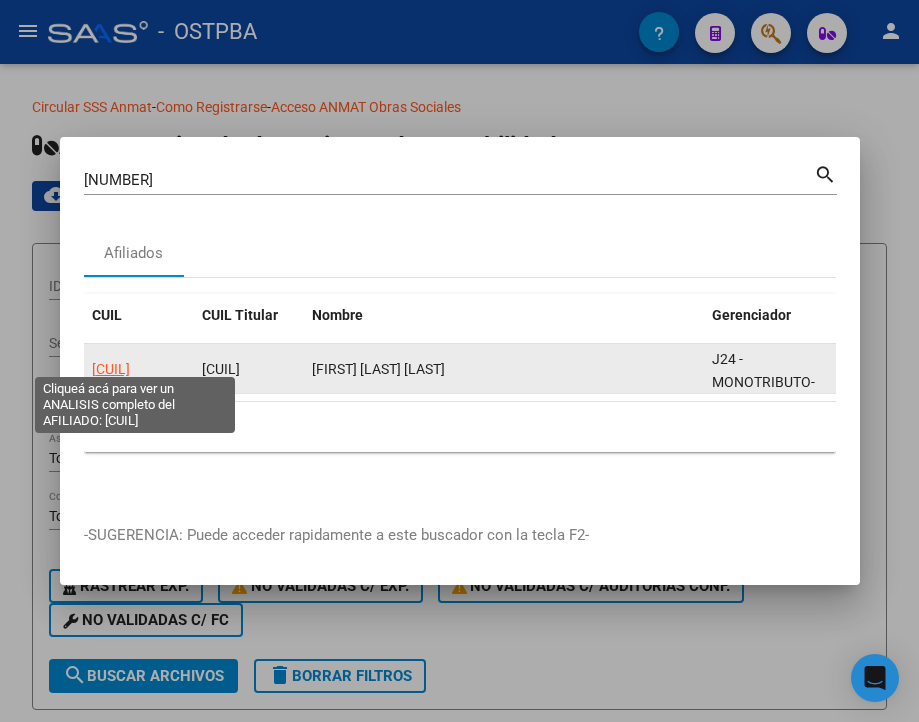 click on "27402341314" 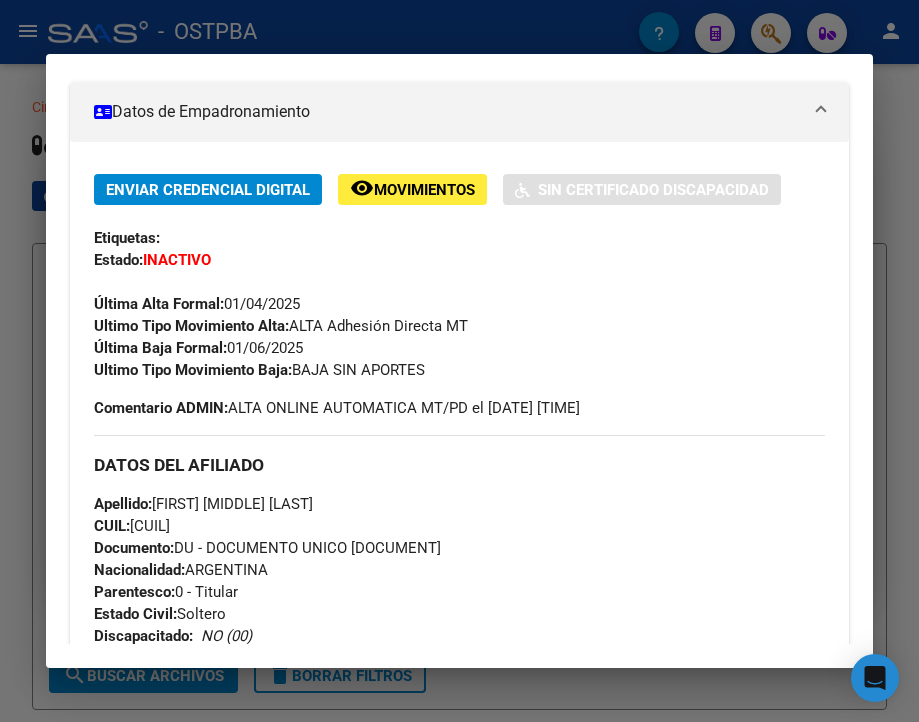scroll, scrollTop: 400, scrollLeft: 0, axis: vertical 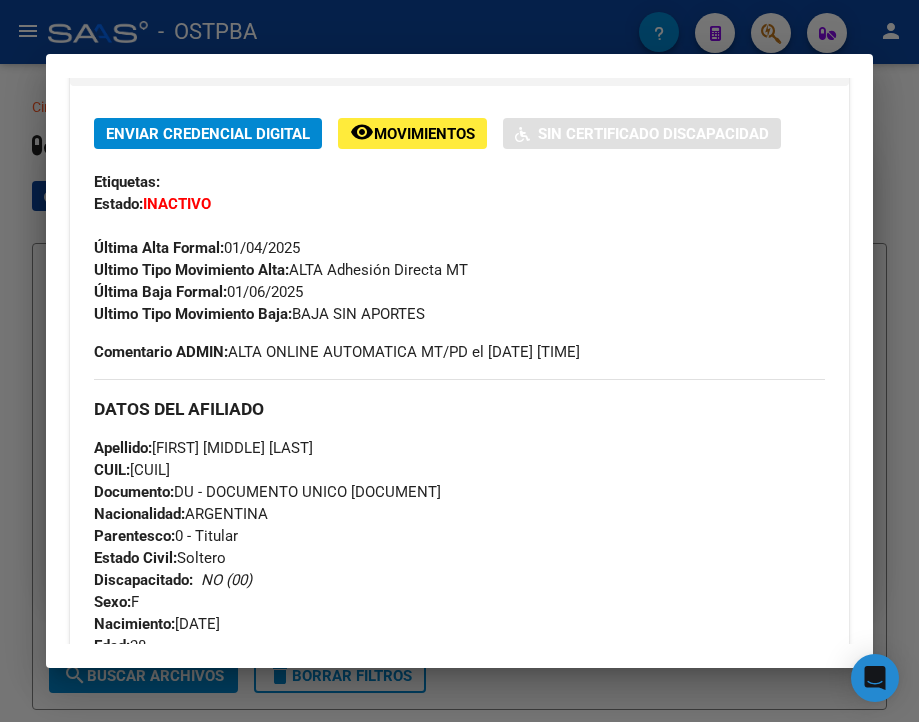 click at bounding box center (459, 361) 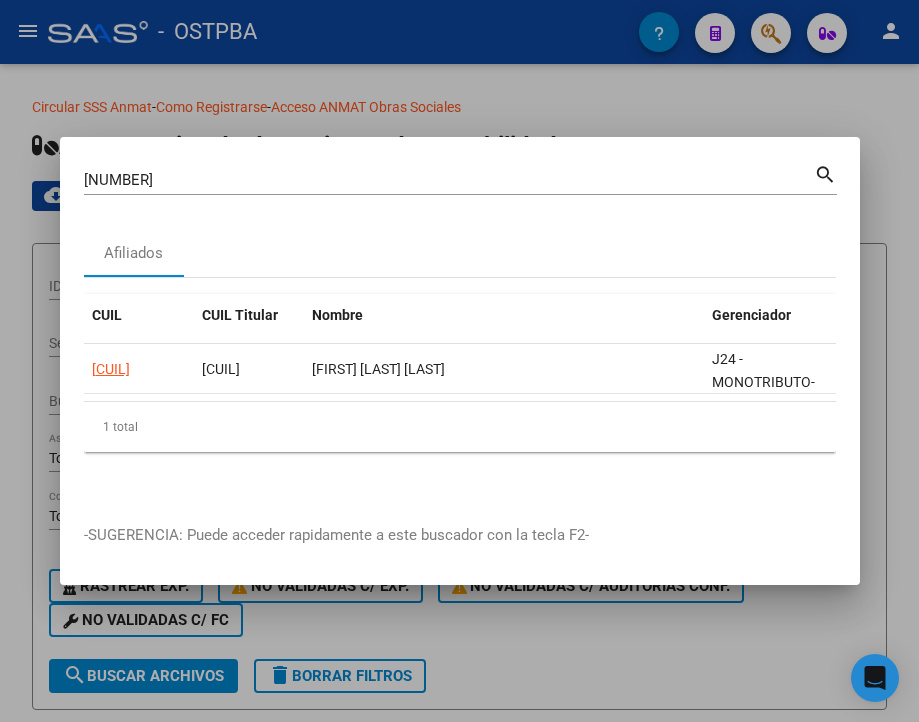 click on "40234131" at bounding box center [449, 180] 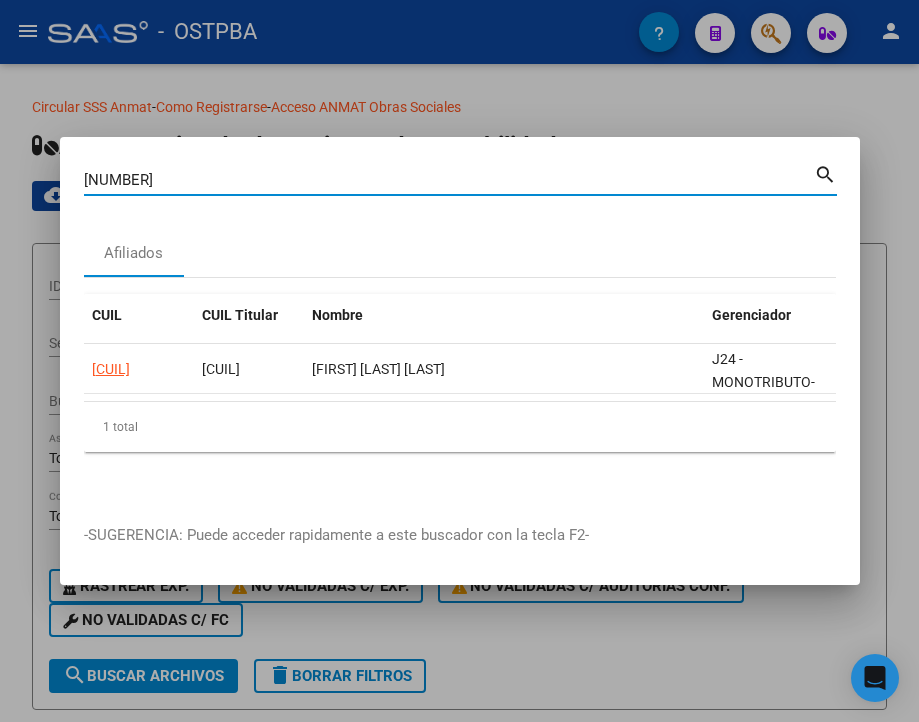 click on "40234131" at bounding box center [449, 180] 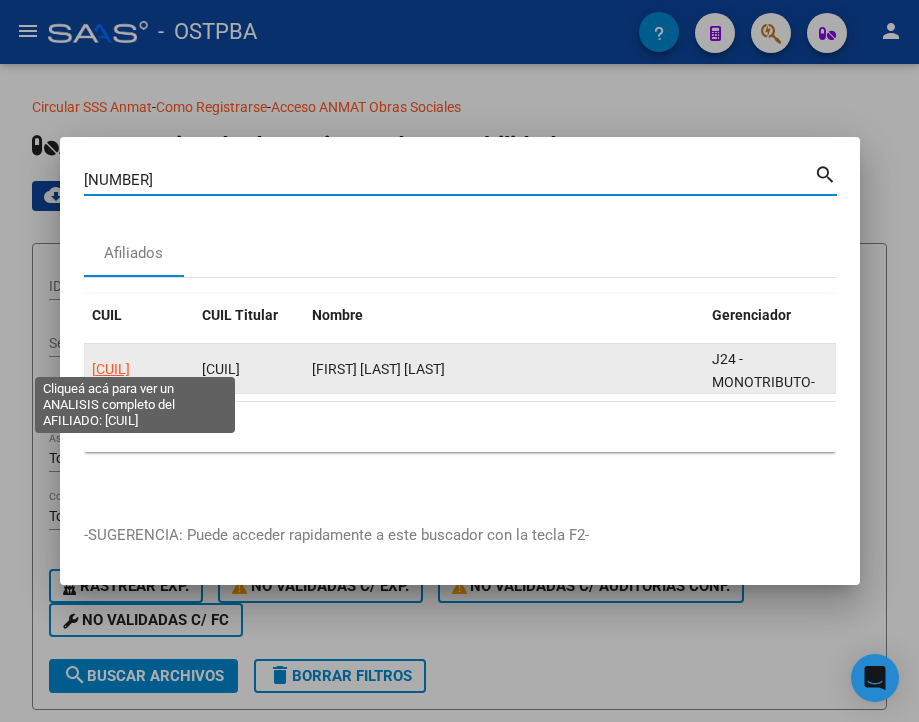 click on "20424319415" 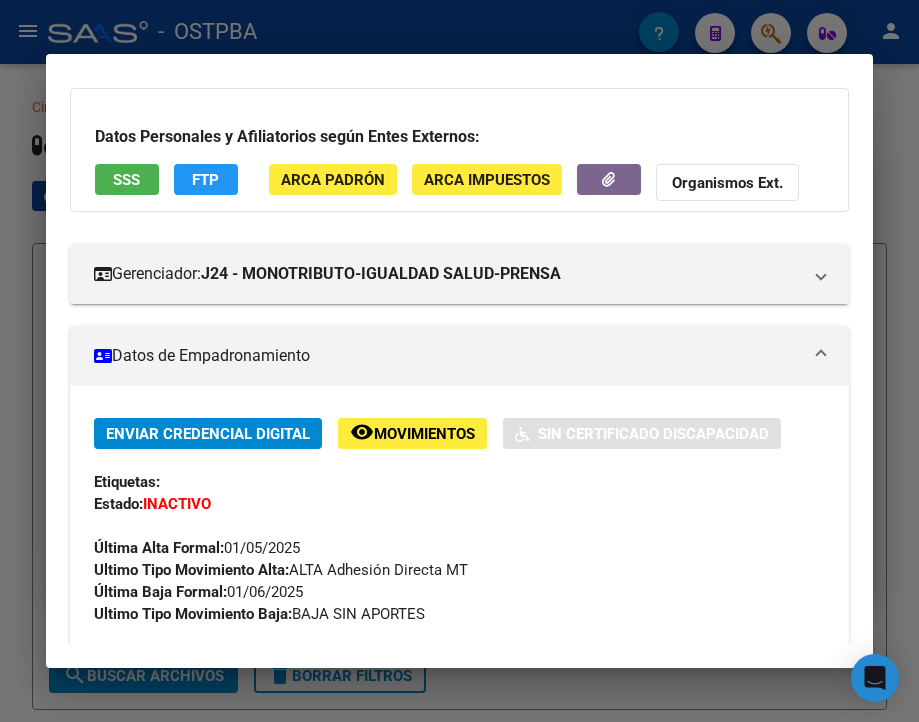 scroll, scrollTop: 200, scrollLeft: 0, axis: vertical 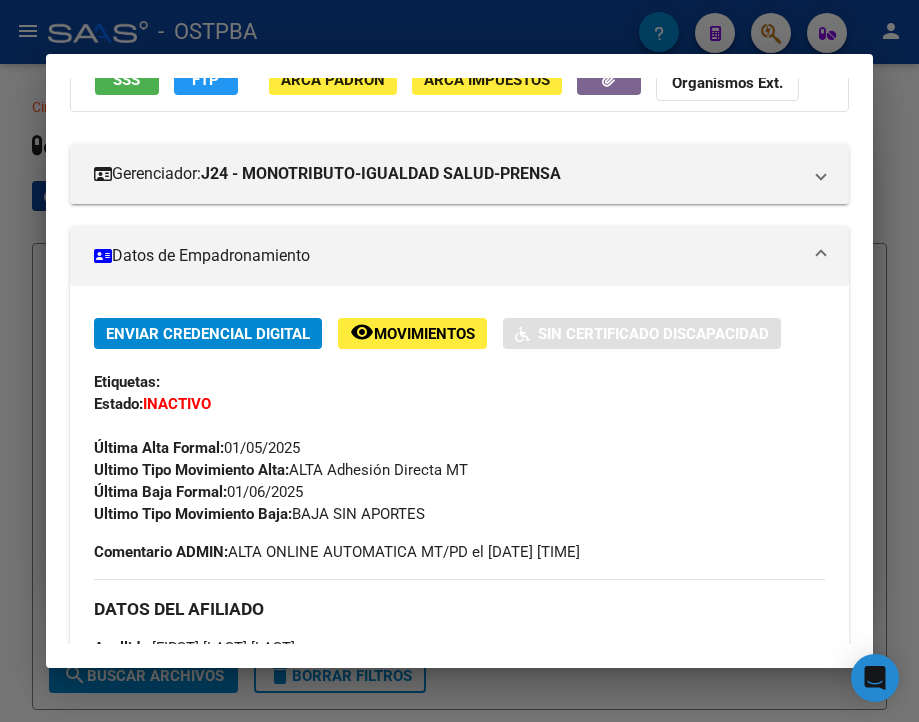 click at bounding box center [459, 361] 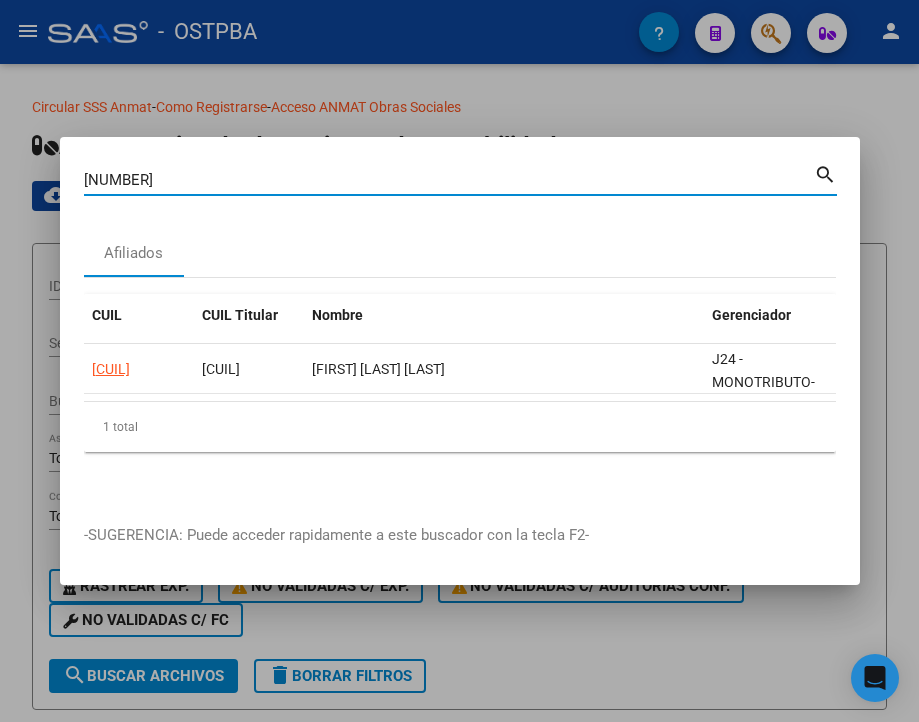 click on "42431941" at bounding box center [449, 180] 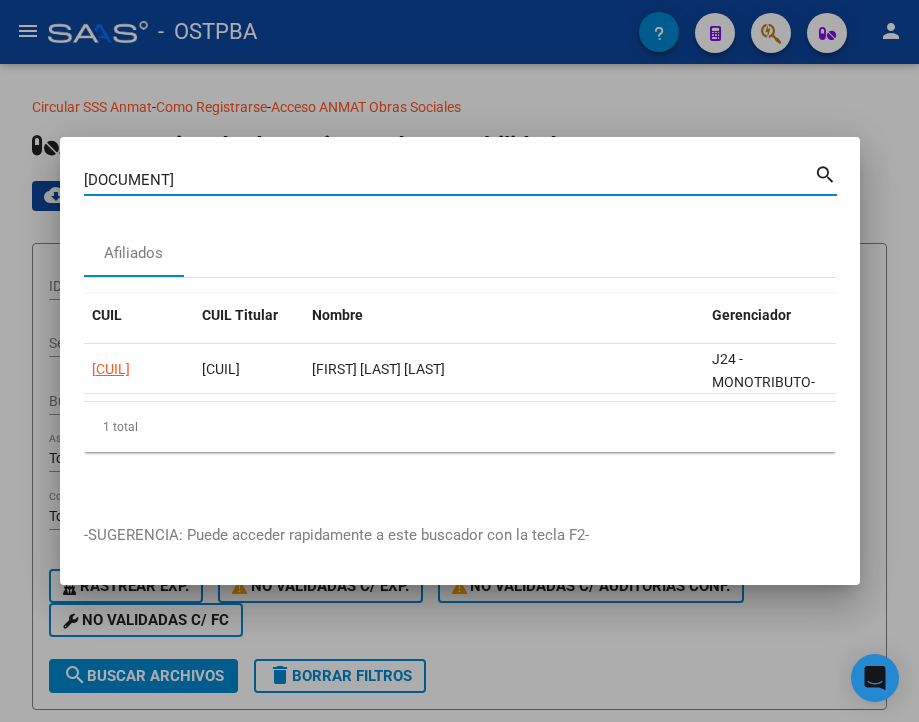 type on "34048425" 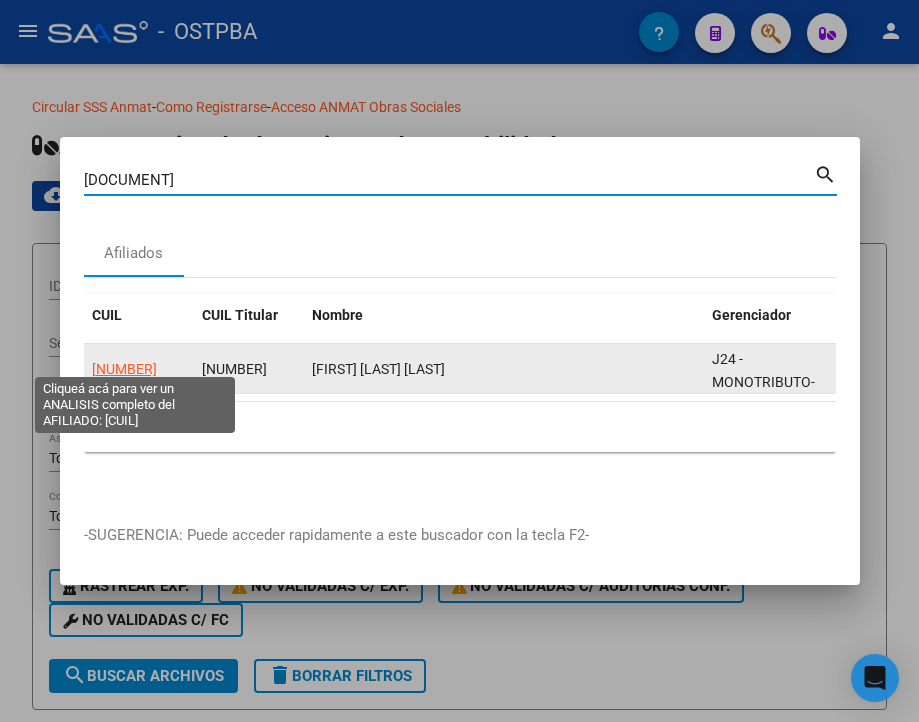 click on "20340484259" 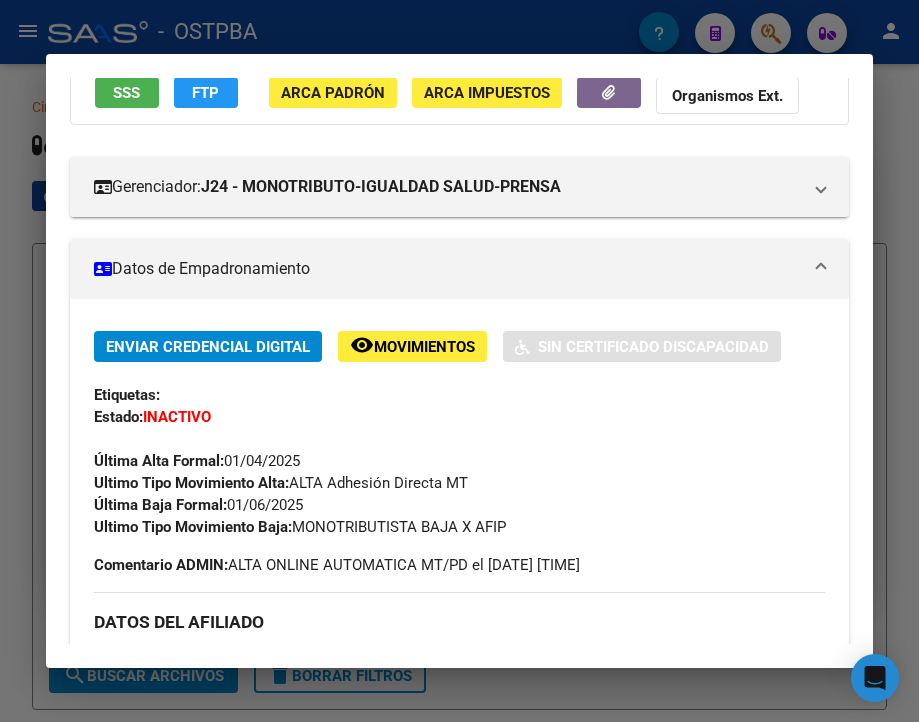 scroll, scrollTop: 200, scrollLeft: 0, axis: vertical 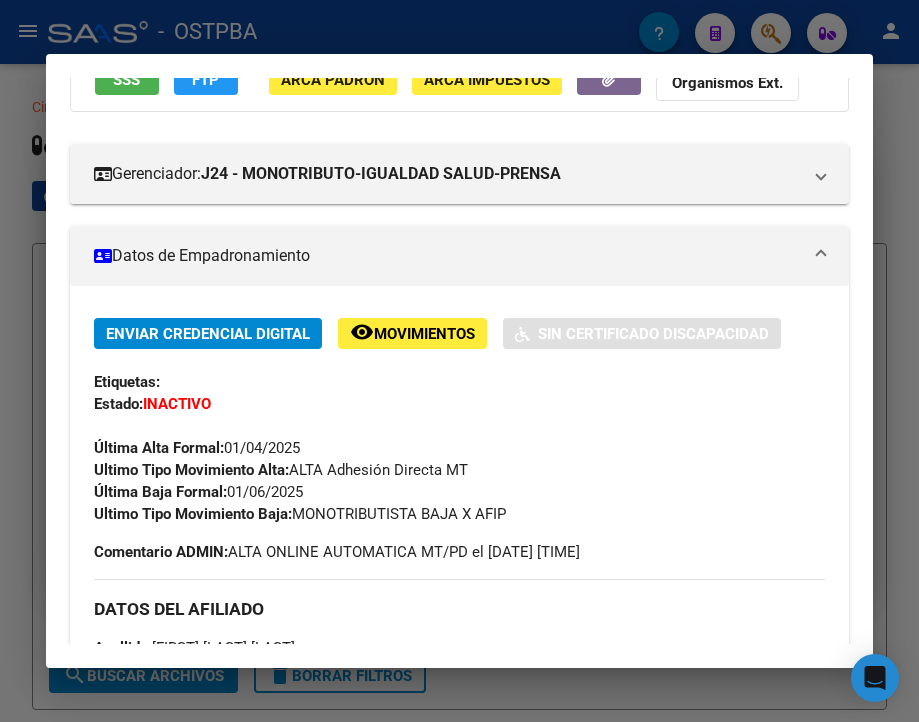 drag, startPoint x: 230, startPoint y: 508, endPoint x: 319, endPoint y: 508, distance: 89 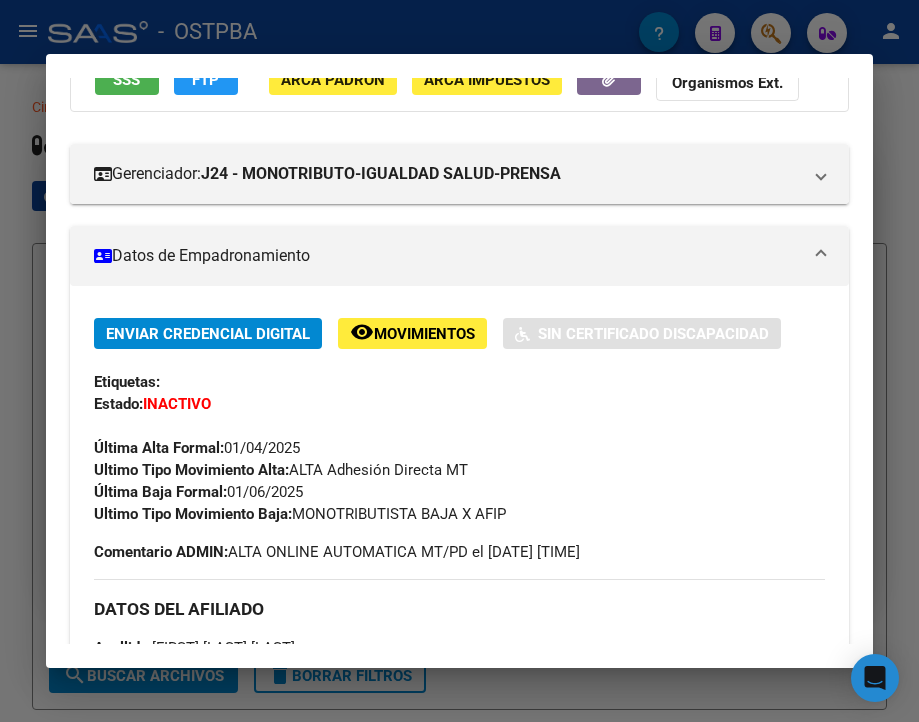 click at bounding box center [459, 361] 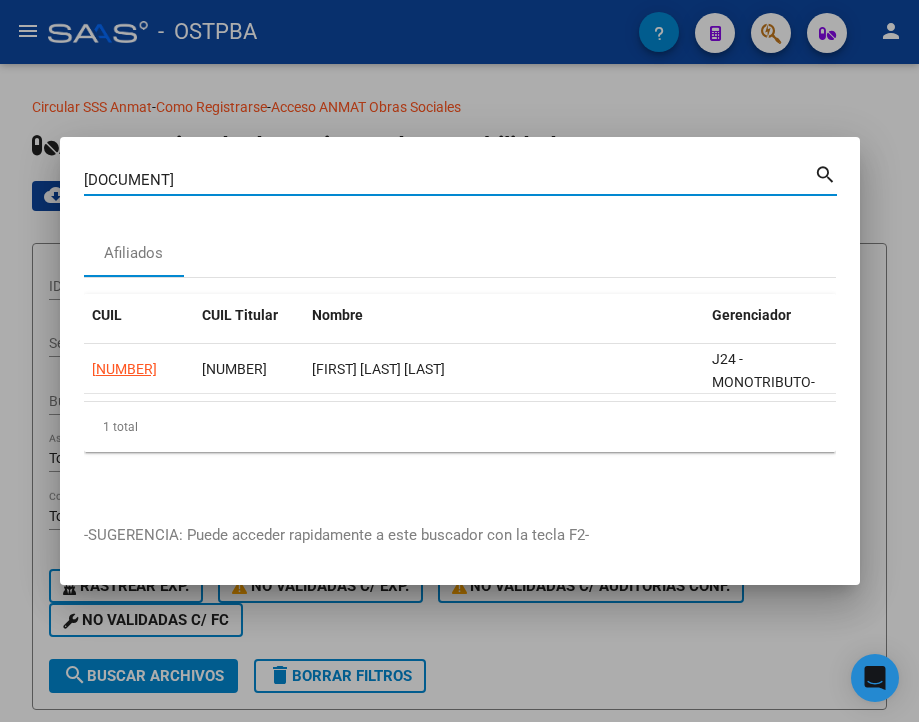 click on "34048425" at bounding box center (449, 180) 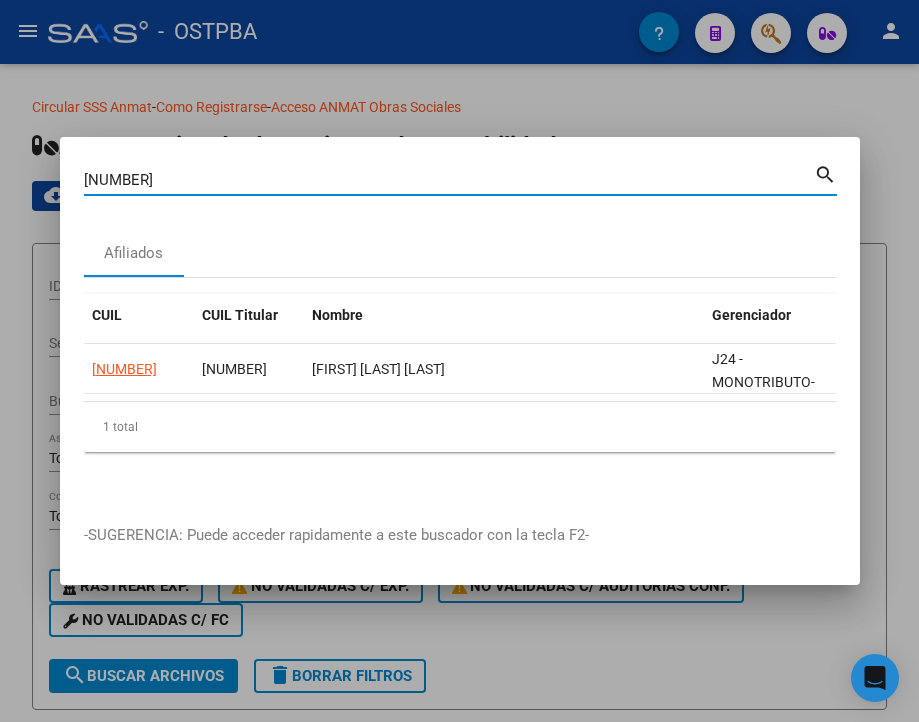 type on "42886351" 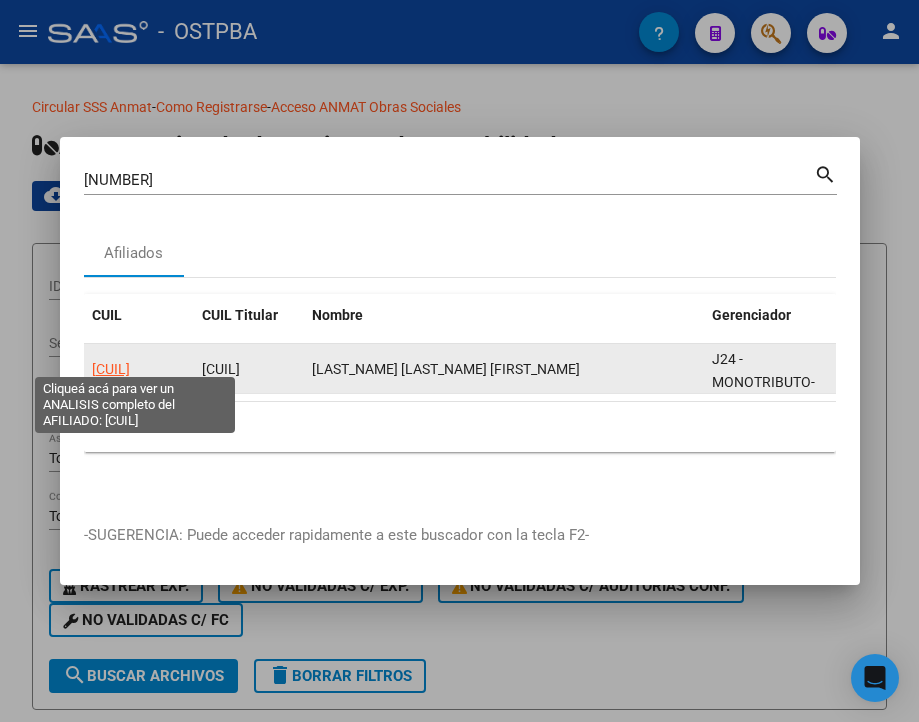 click on "20428863519" 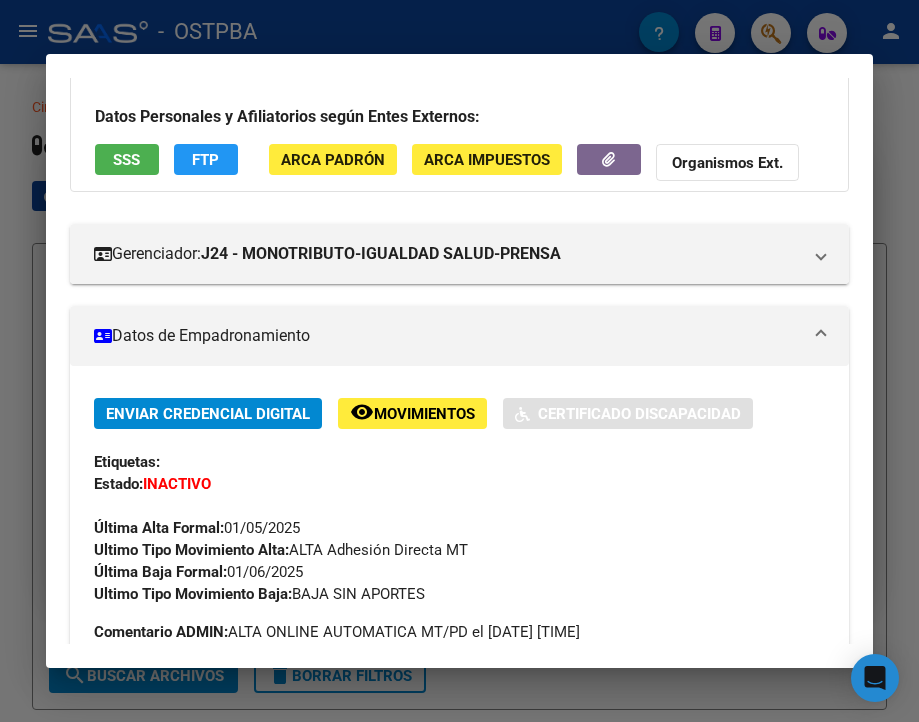 scroll, scrollTop: 300, scrollLeft: 0, axis: vertical 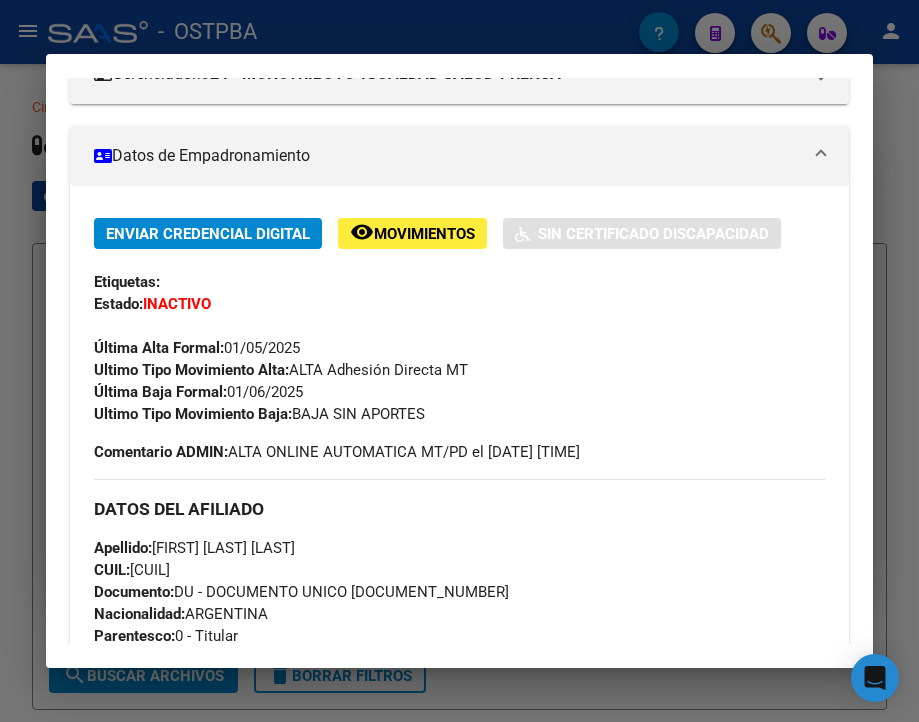 click at bounding box center (459, 361) 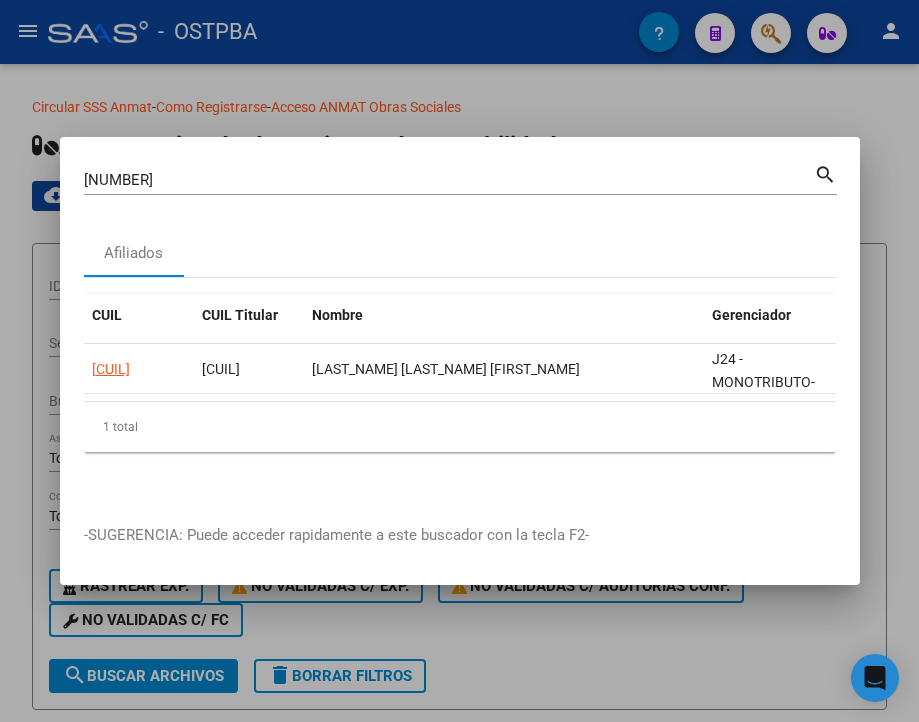 click on "42886351" at bounding box center [449, 180] 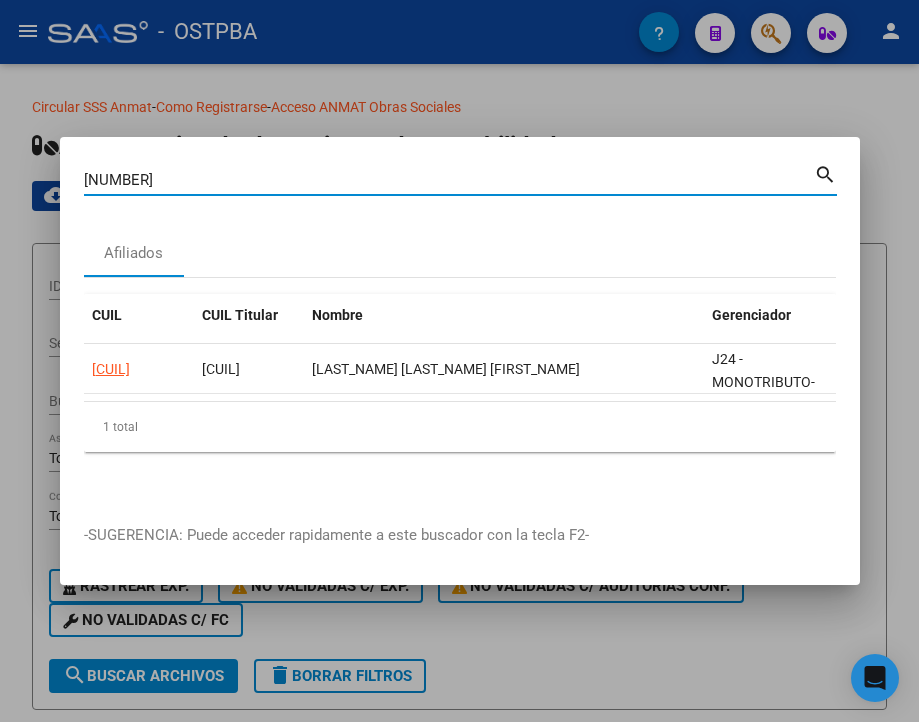 click on "42886351" at bounding box center (449, 180) 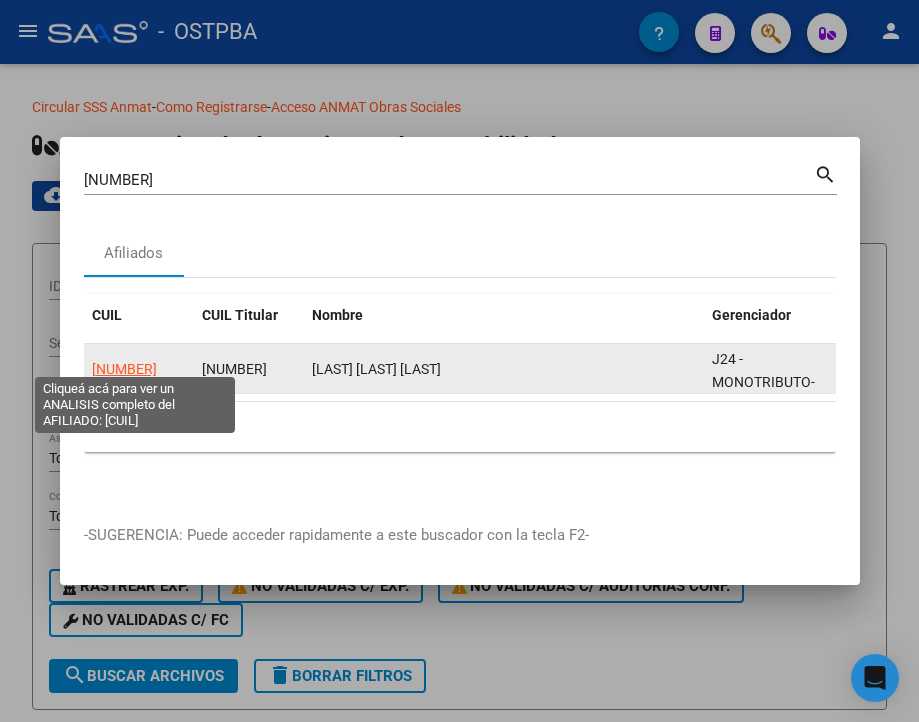 click on "23394324299" 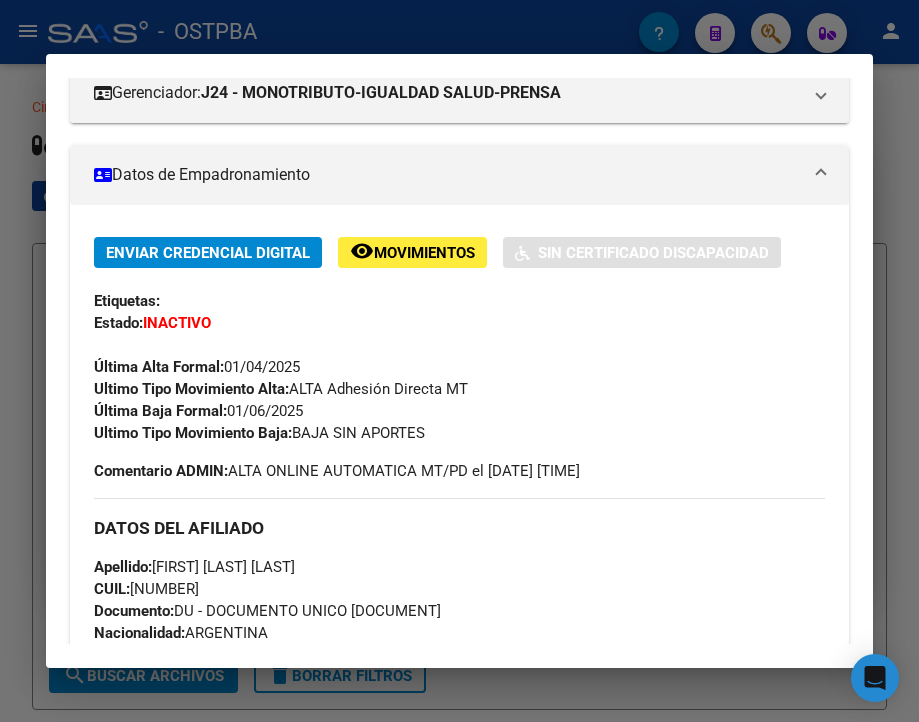 scroll, scrollTop: 300, scrollLeft: 0, axis: vertical 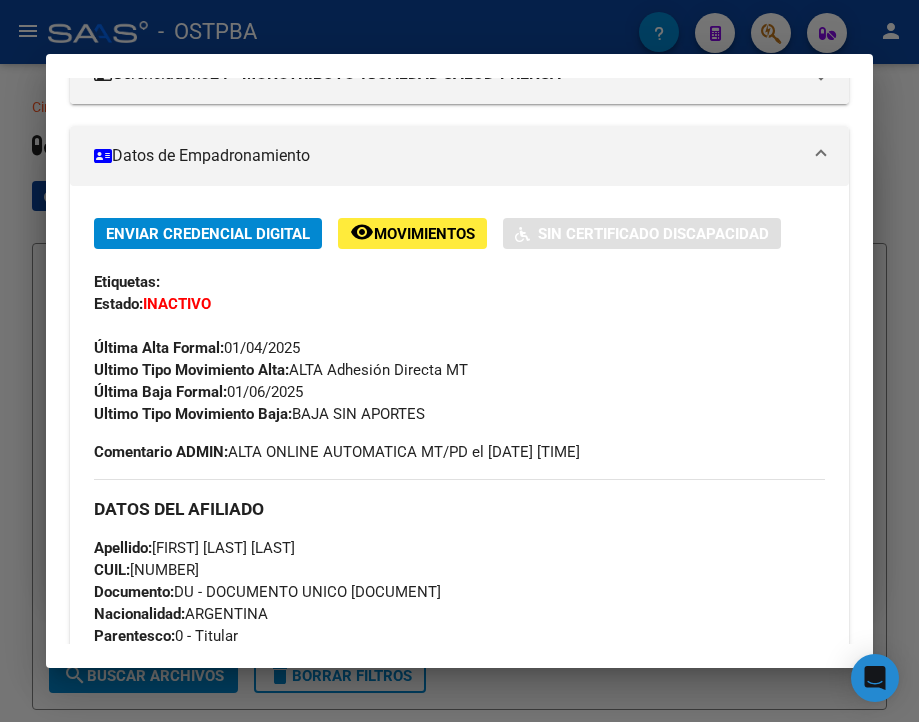 click at bounding box center (459, 361) 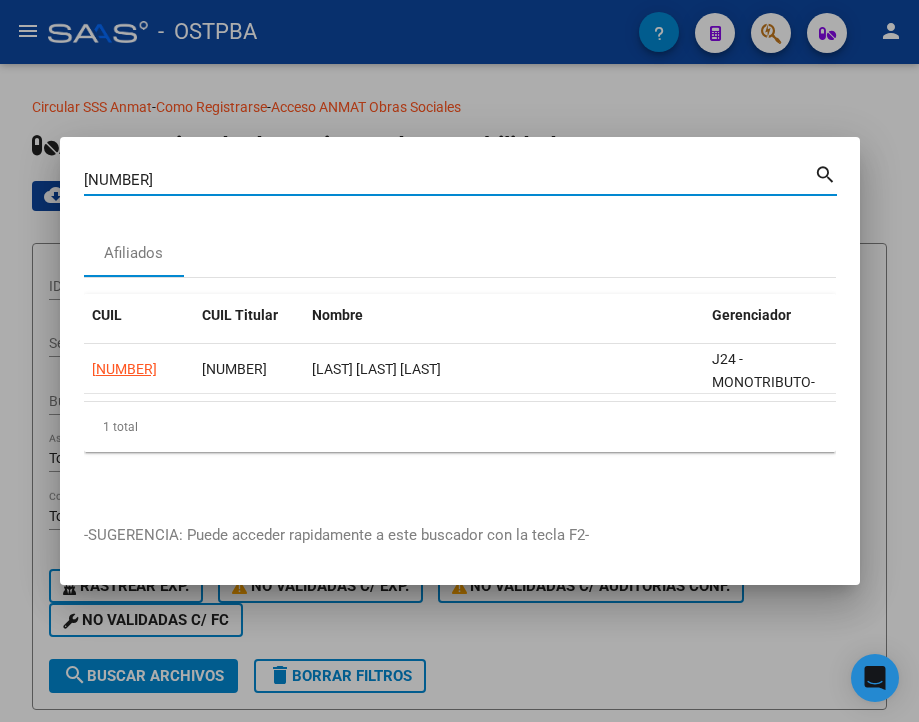 click on "39432429" at bounding box center [449, 180] 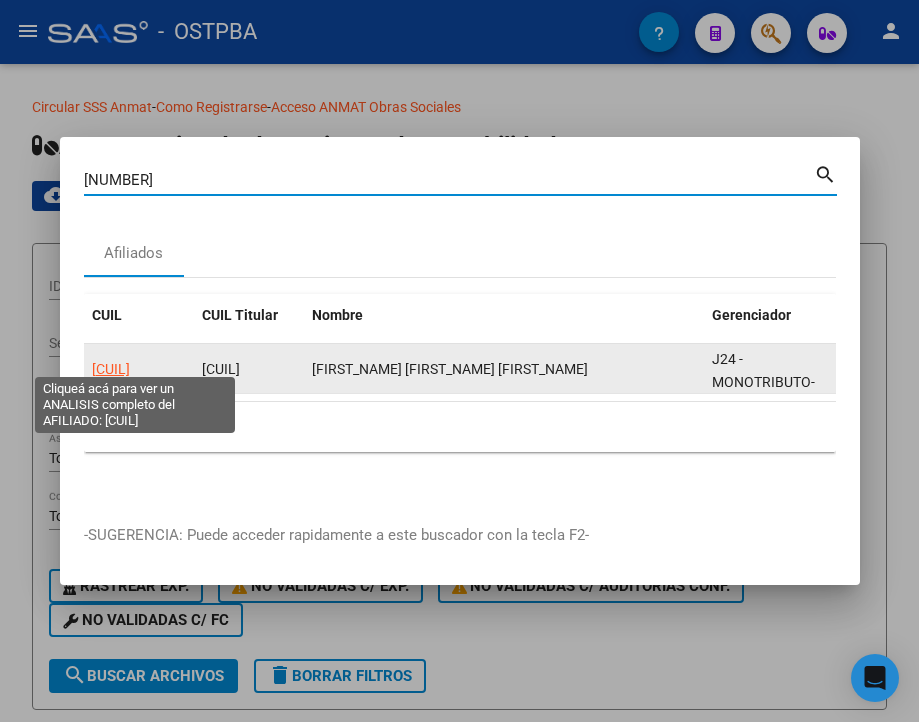 click on "20220422594" 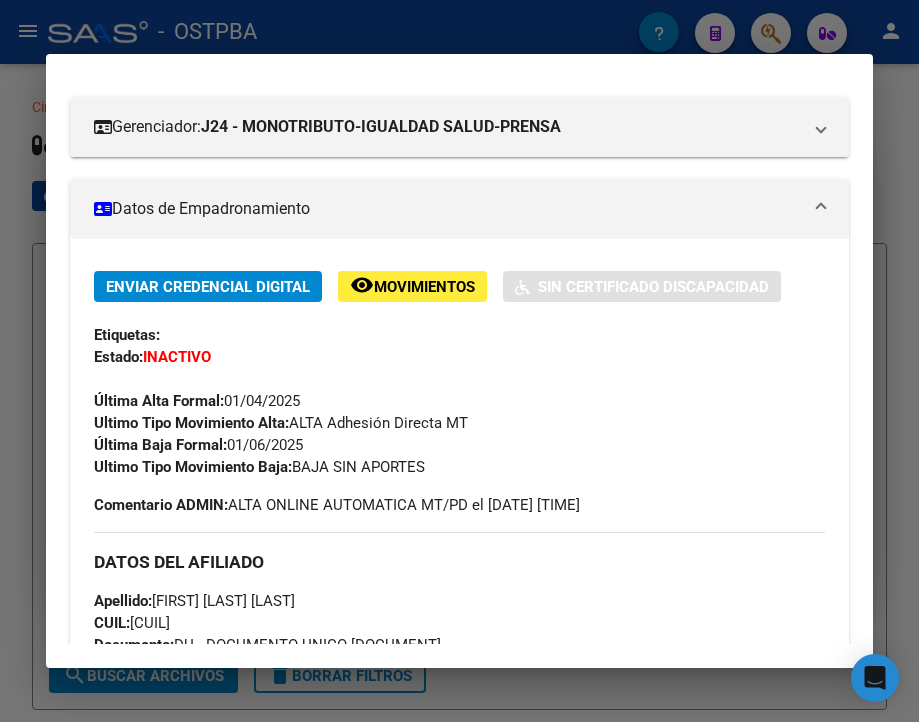 scroll, scrollTop: 300, scrollLeft: 0, axis: vertical 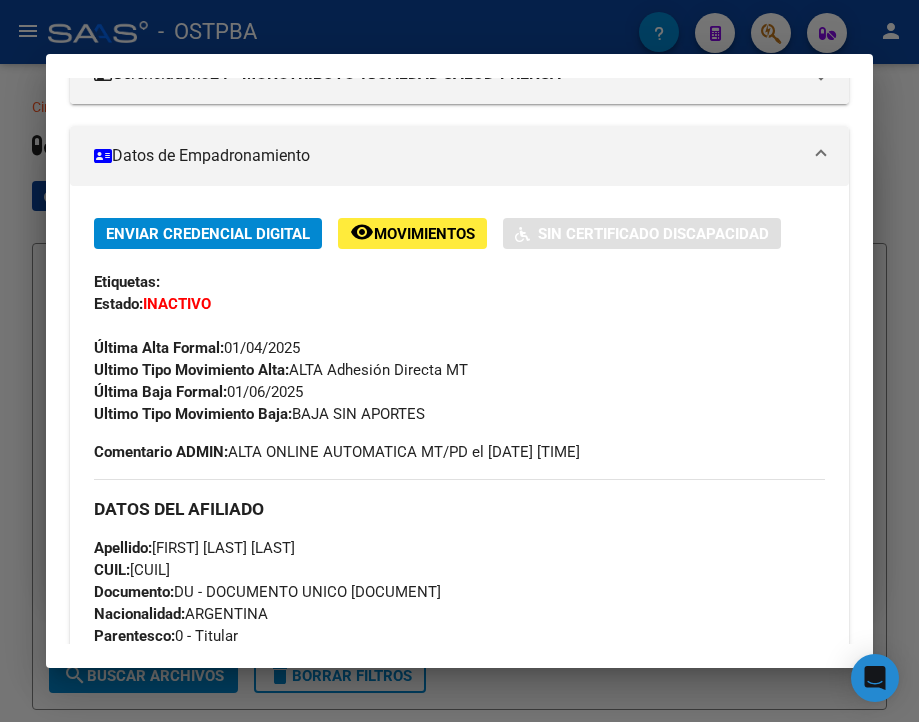 click at bounding box center (459, 361) 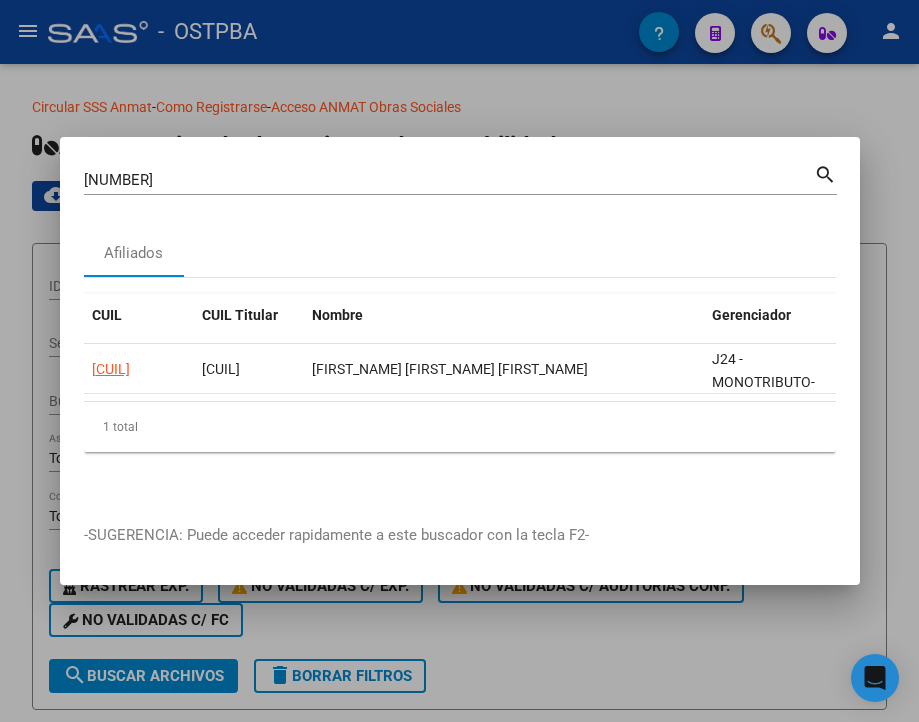 click on "22042259" at bounding box center [449, 180] 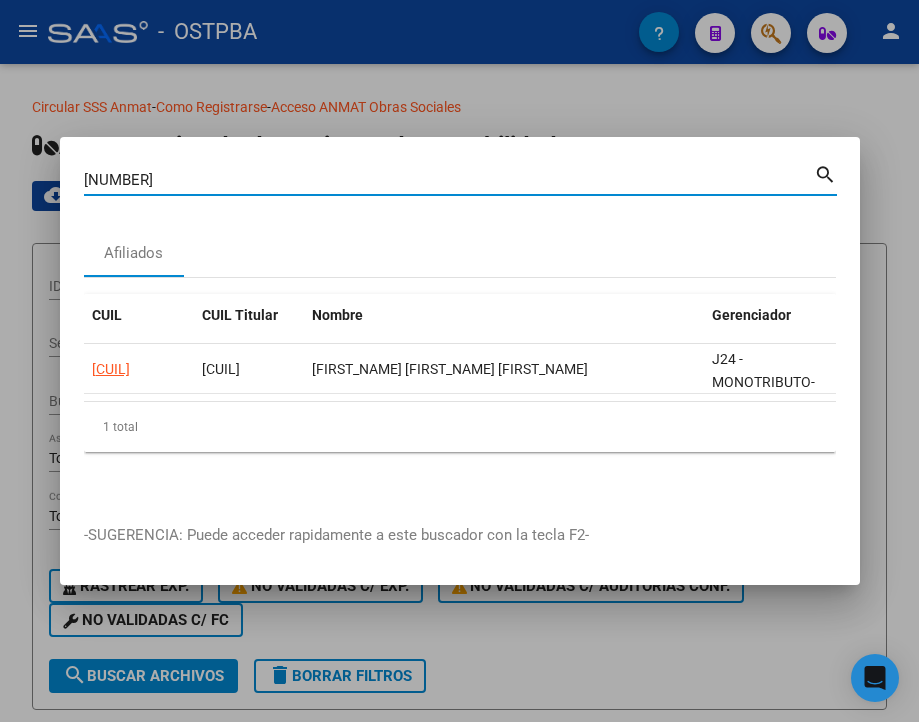 click on "22042259" at bounding box center [449, 180] 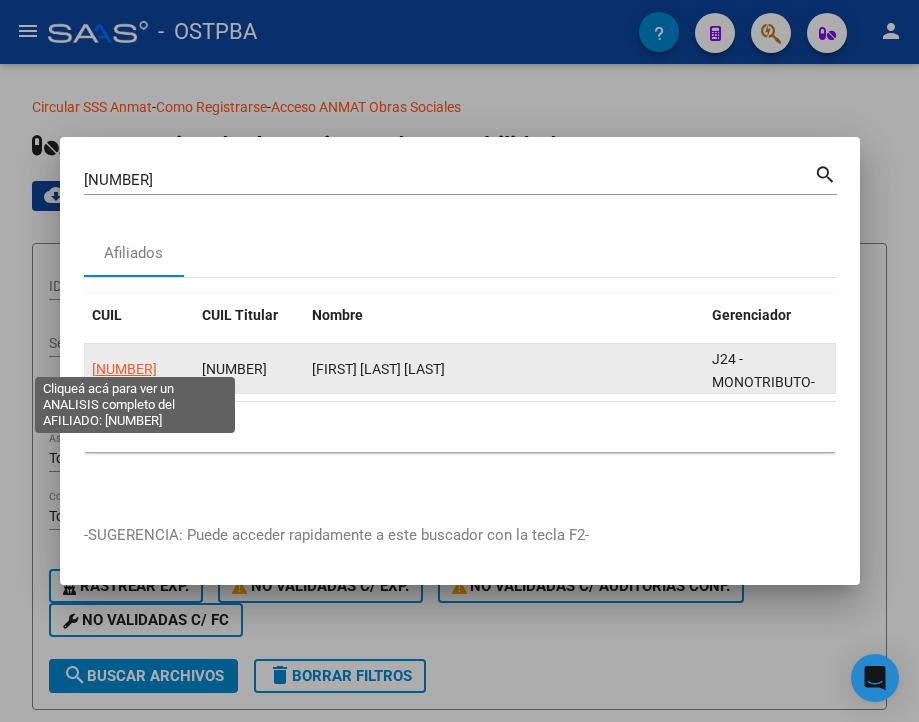 click on "20345035193" 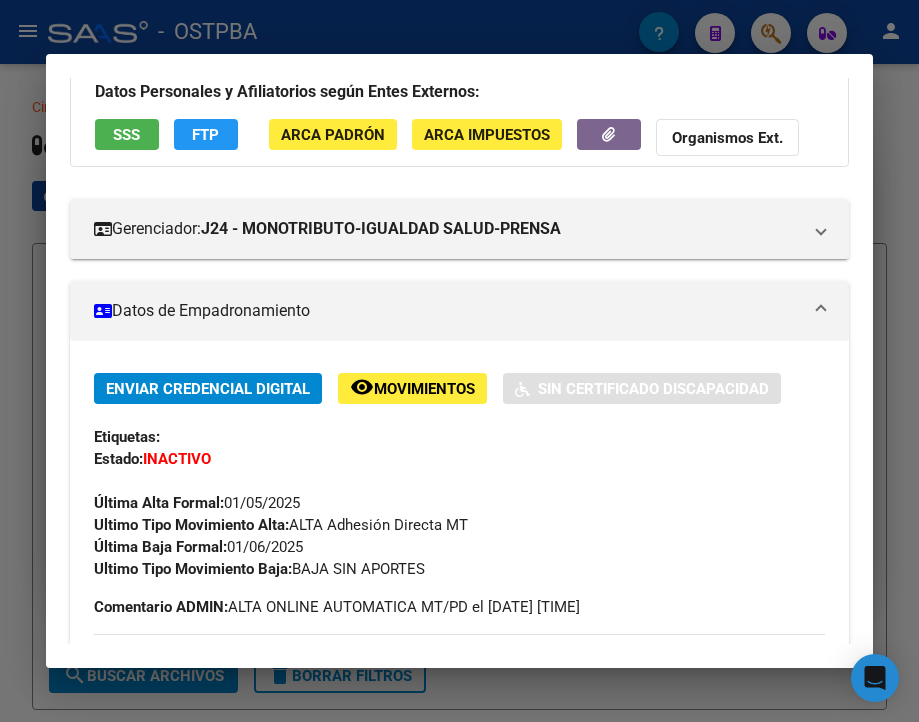 scroll, scrollTop: 300, scrollLeft: 0, axis: vertical 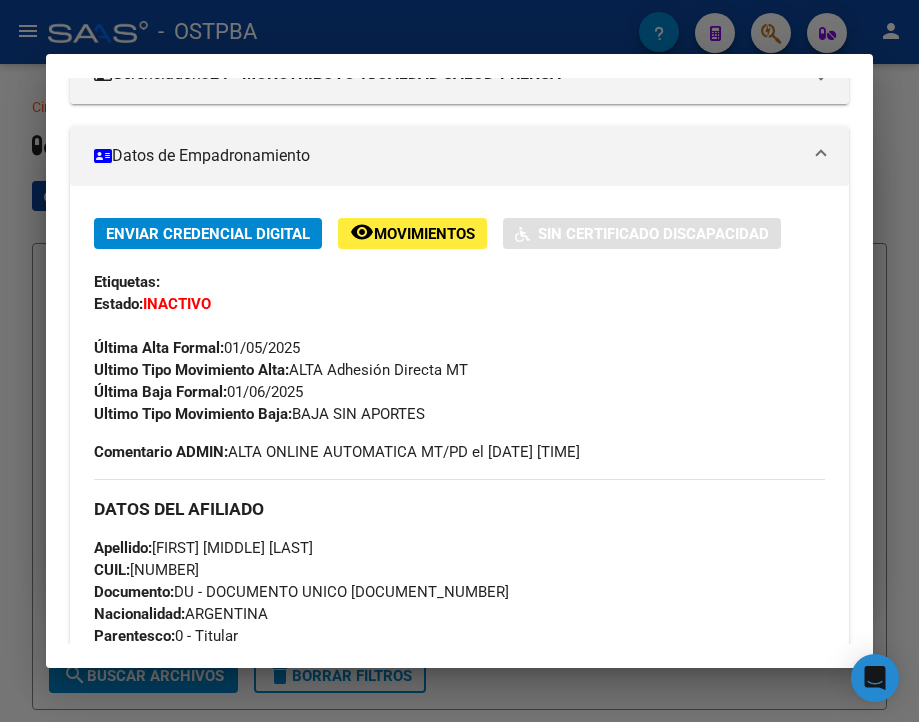 click at bounding box center [459, 361] 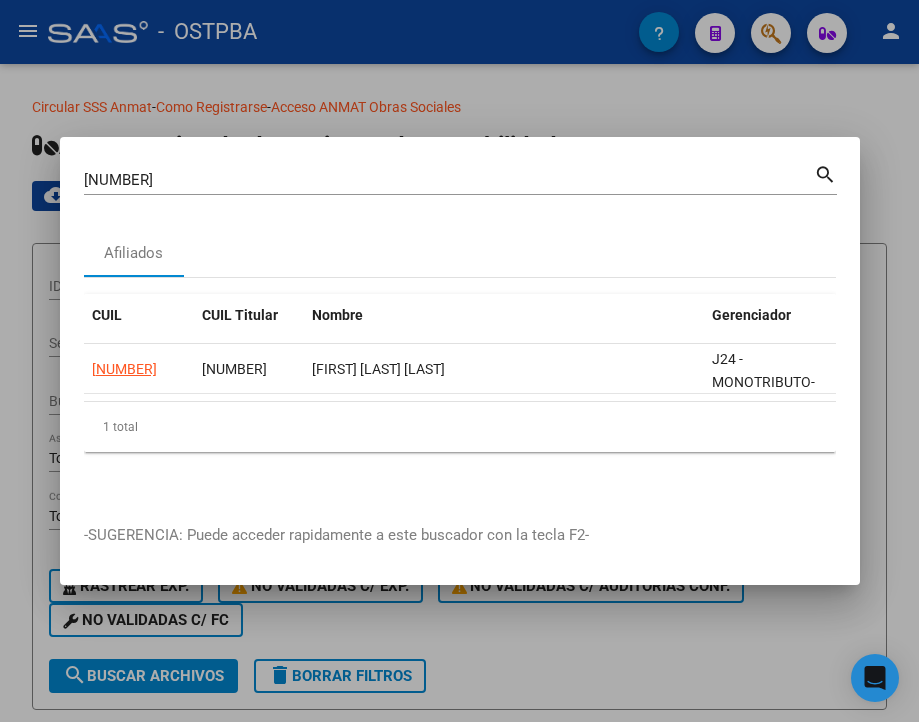 click on "34503519" at bounding box center (449, 180) 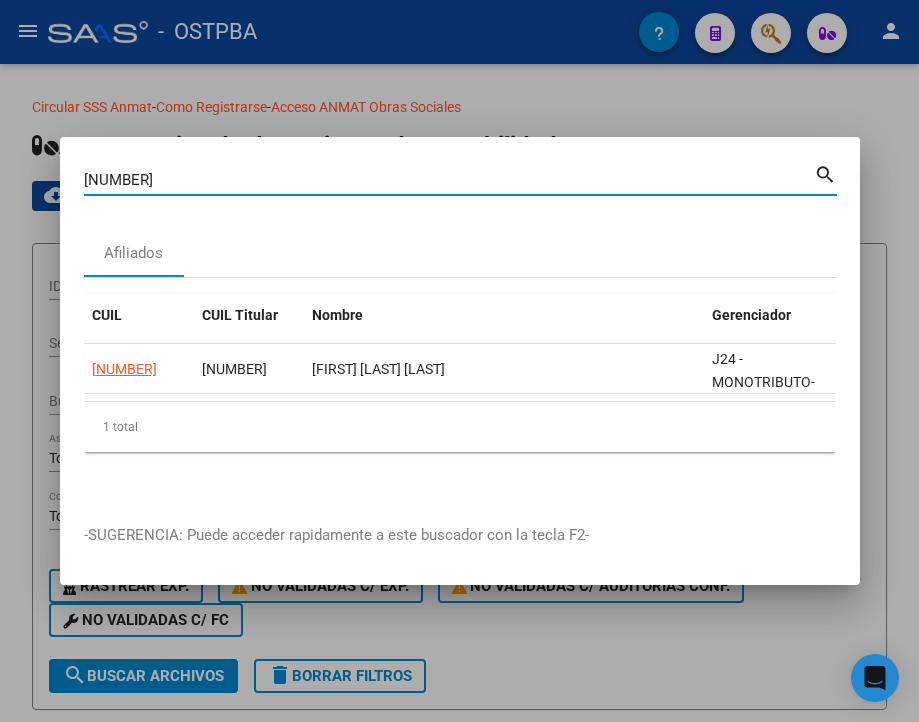 click on "34503519" at bounding box center (449, 180) 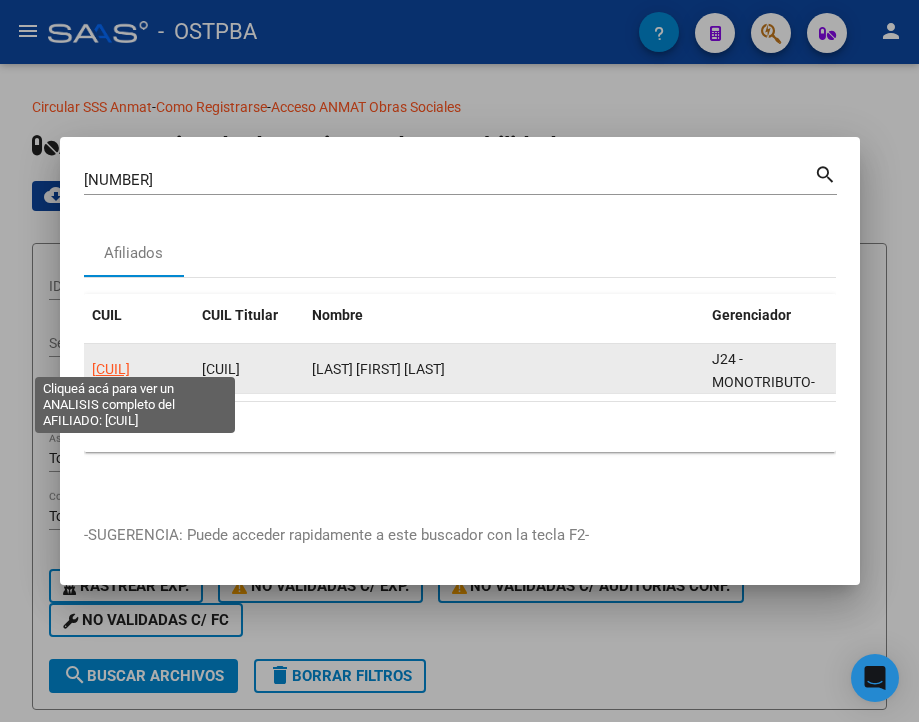 click on "27426619380" 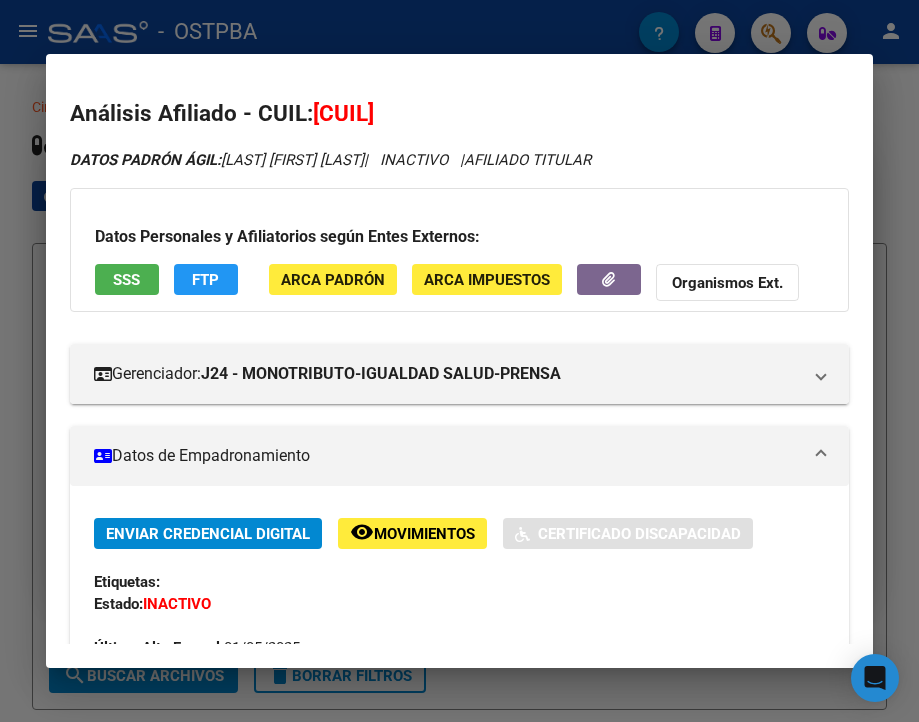 scroll, scrollTop: 100, scrollLeft: 0, axis: vertical 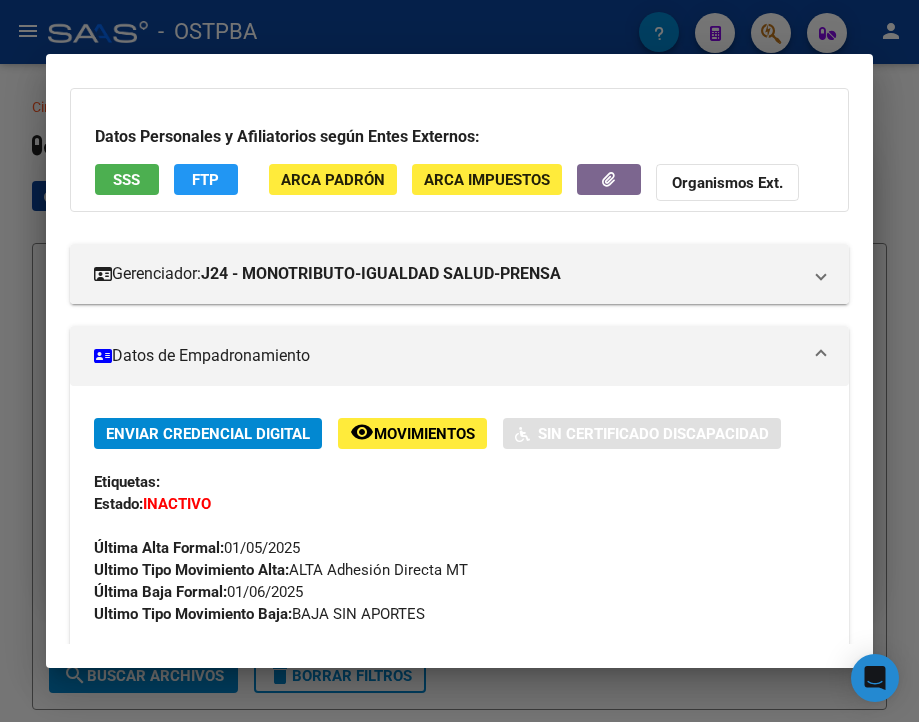 click at bounding box center (459, 361) 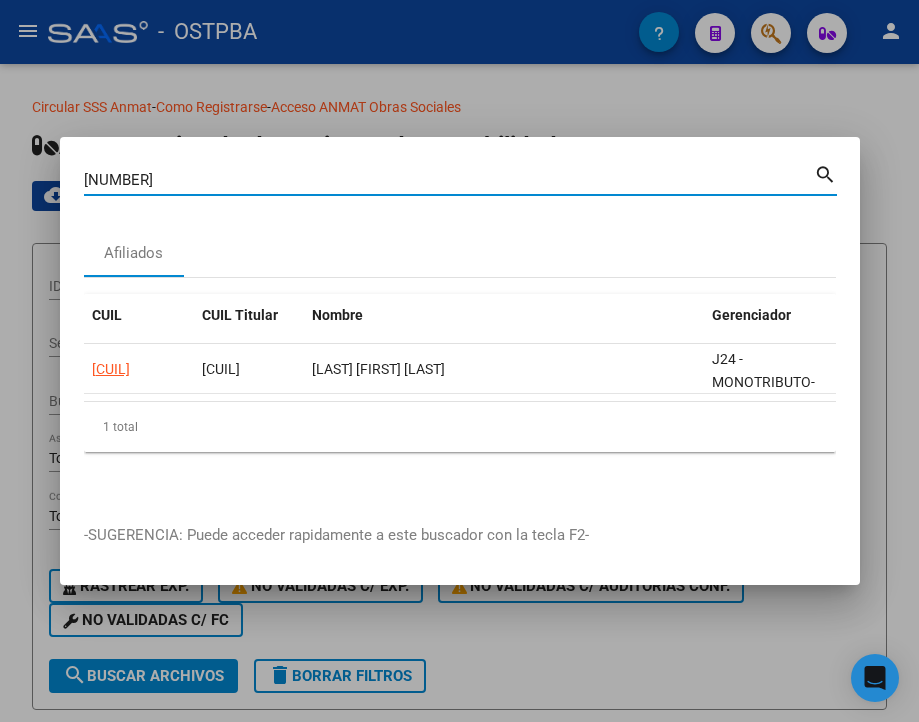 click on "42661938" at bounding box center (449, 180) 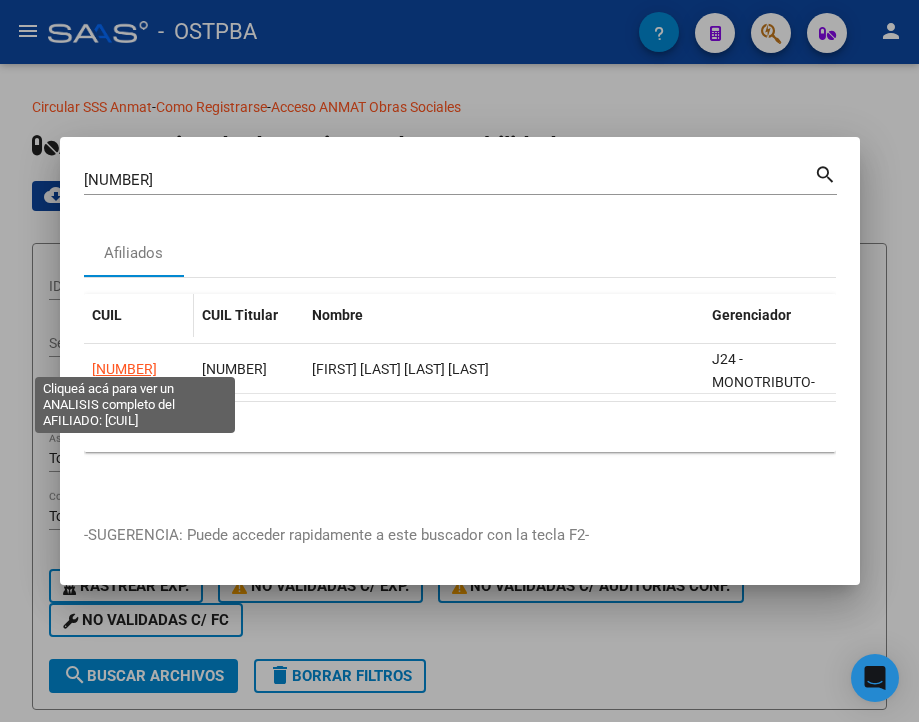 click on "27428994413" 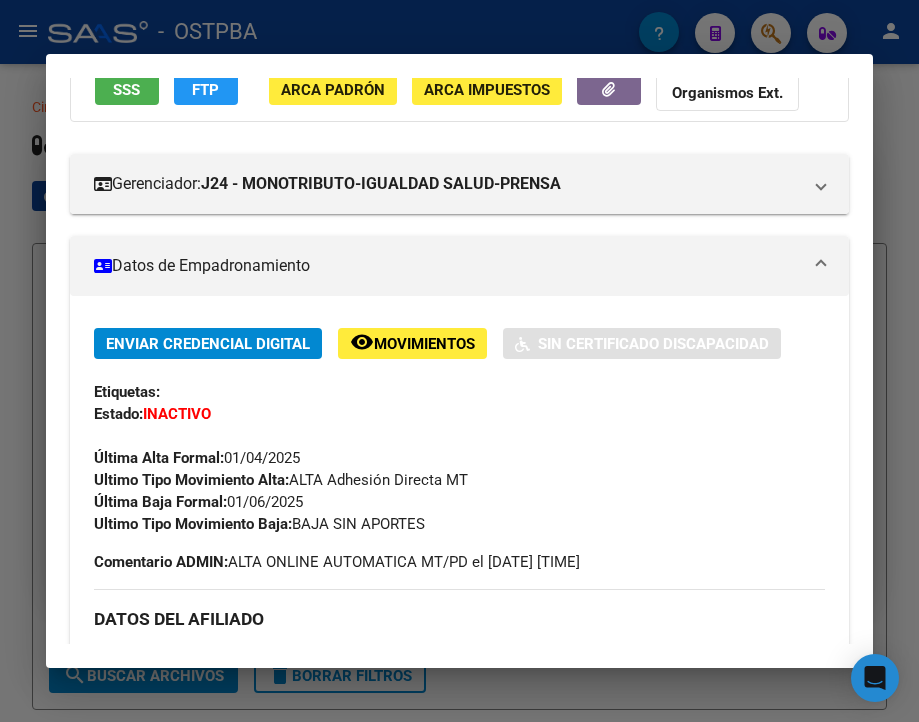 scroll, scrollTop: 300, scrollLeft: 0, axis: vertical 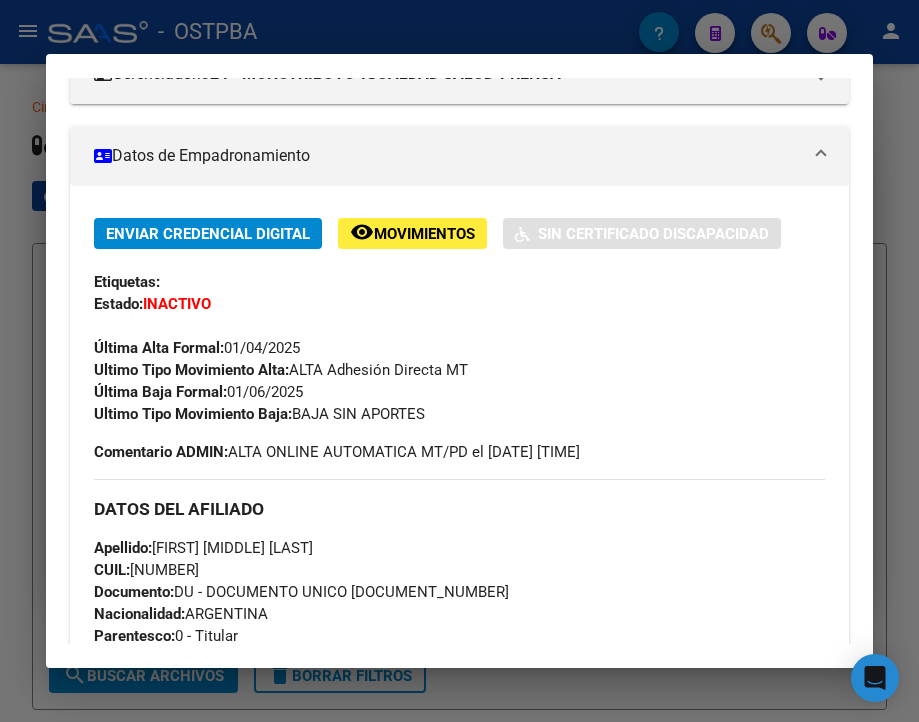 click at bounding box center (459, 361) 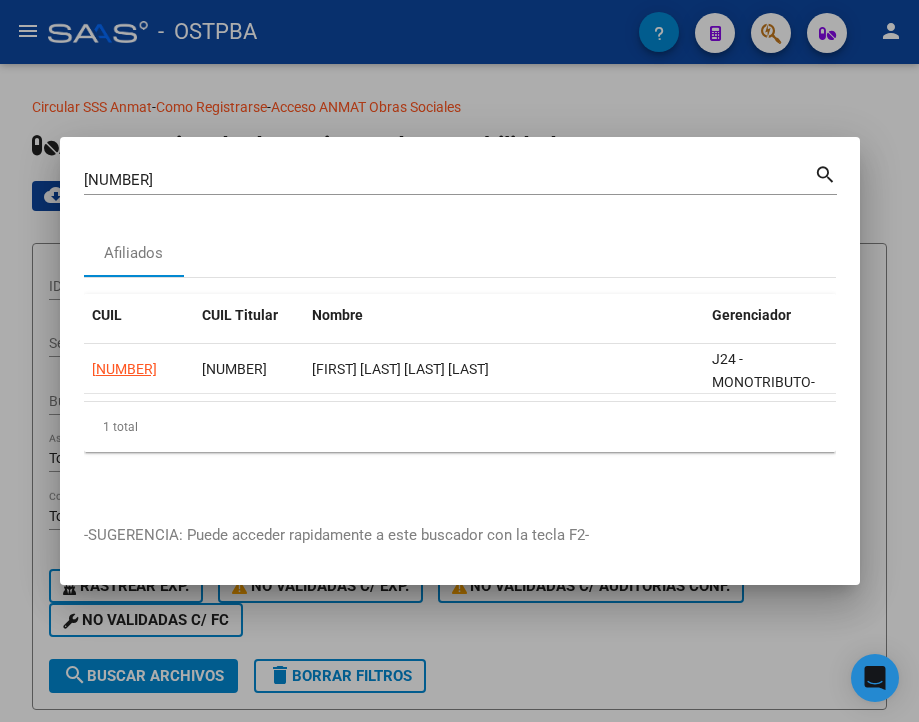 click on "42899441 Buscar (apellido, dni, cuil, nro traspaso, cuit, obra social)" at bounding box center (449, 180) 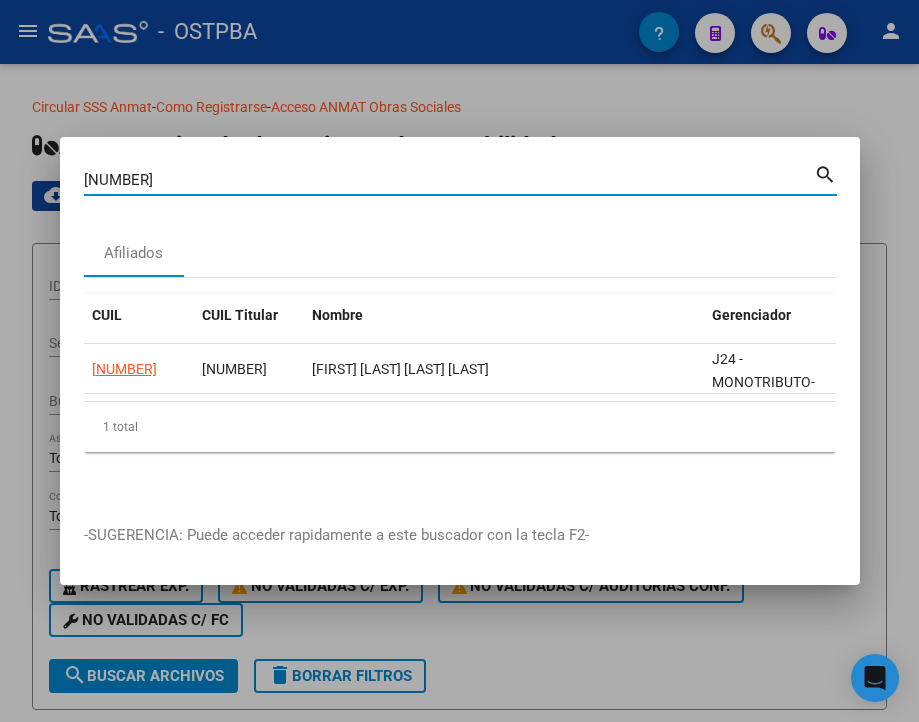 click on "42899441" at bounding box center [449, 180] 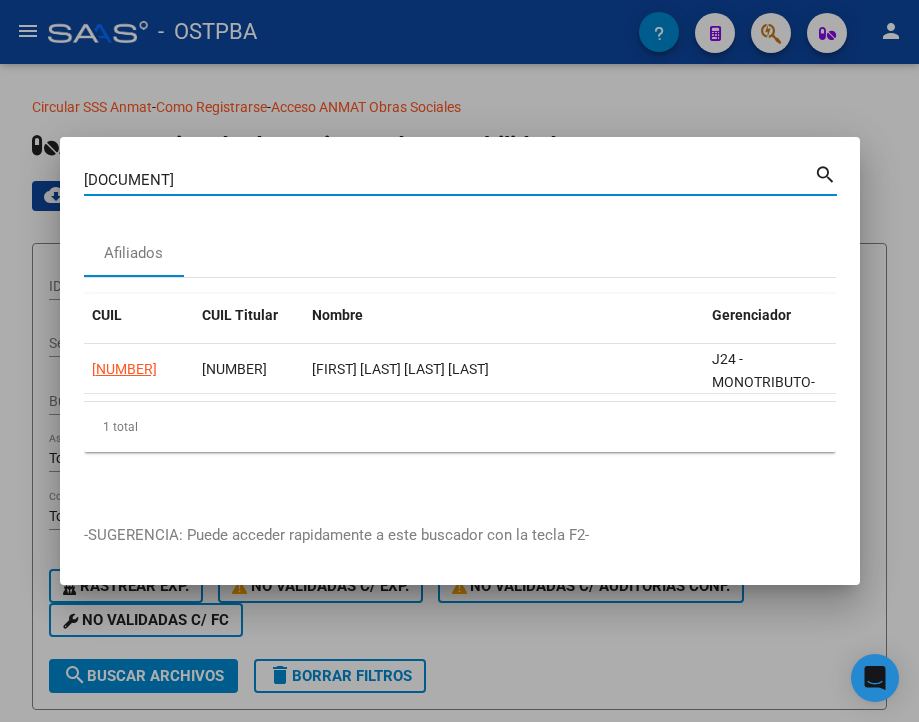 type on "94146249" 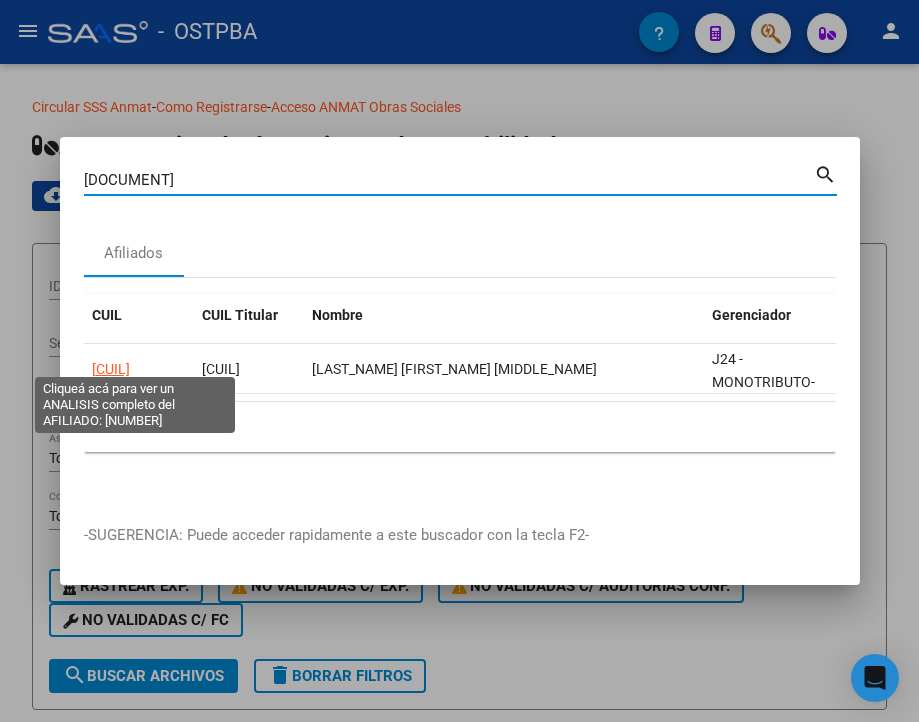 click on "23941462499" 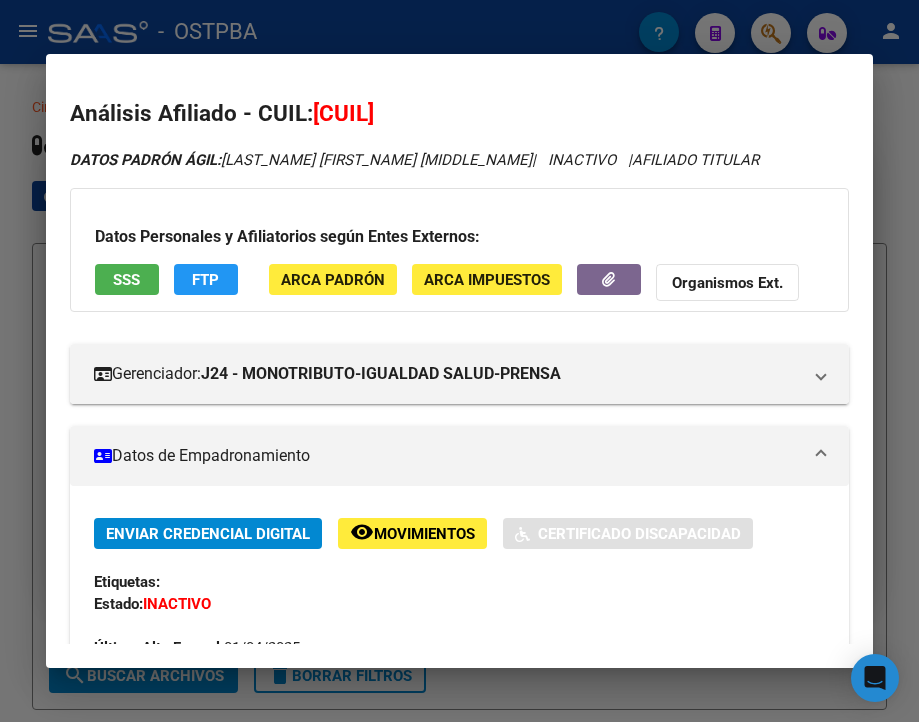 scroll, scrollTop: 100, scrollLeft: 0, axis: vertical 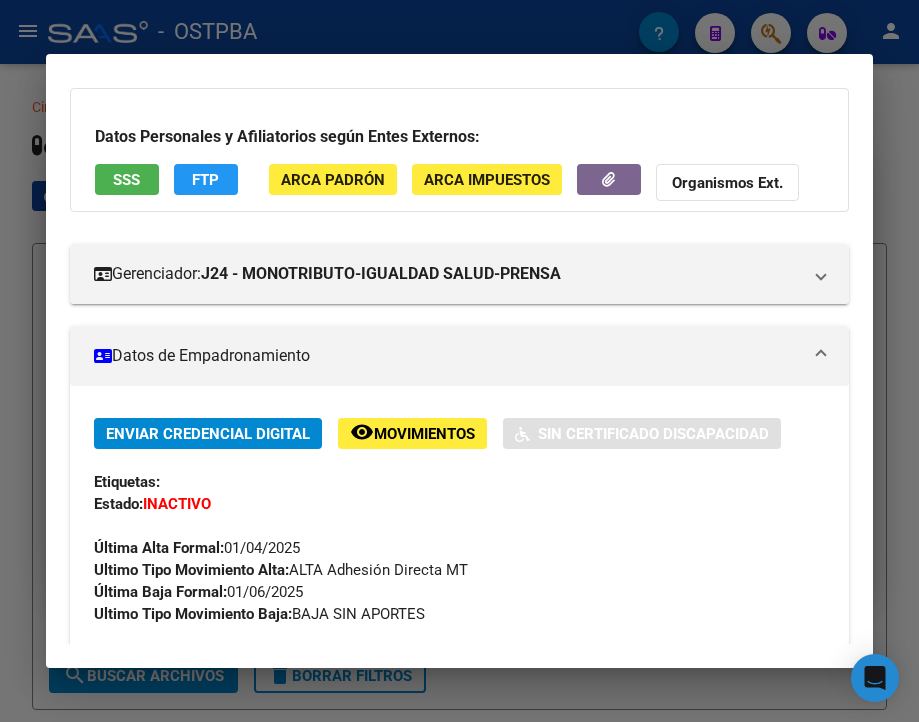 click at bounding box center (459, 361) 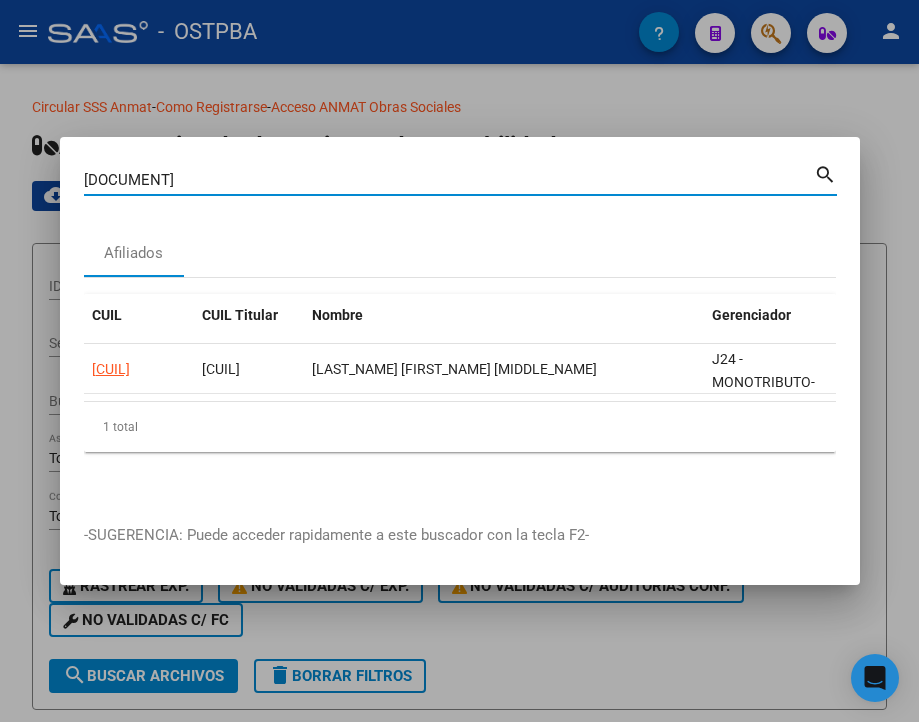 click on "94146249" at bounding box center (449, 180) 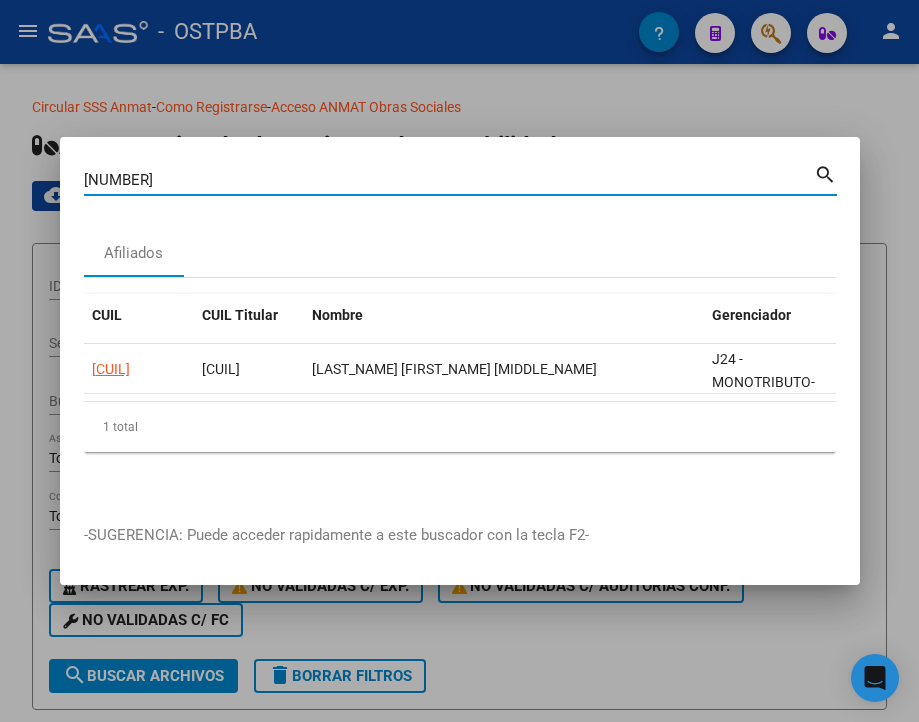 type on "43457992" 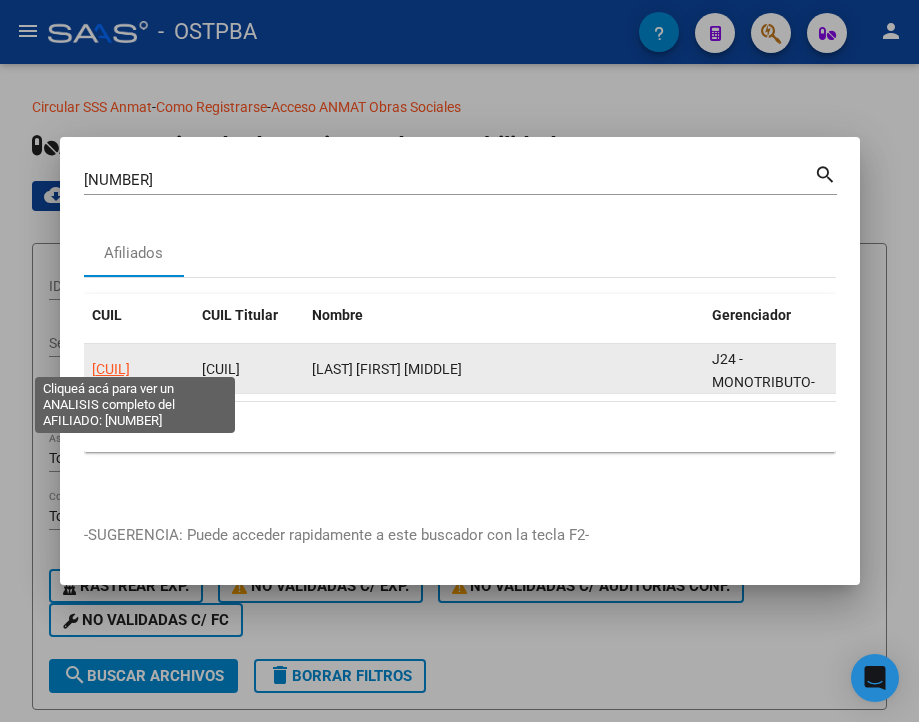 click on "27434579924" 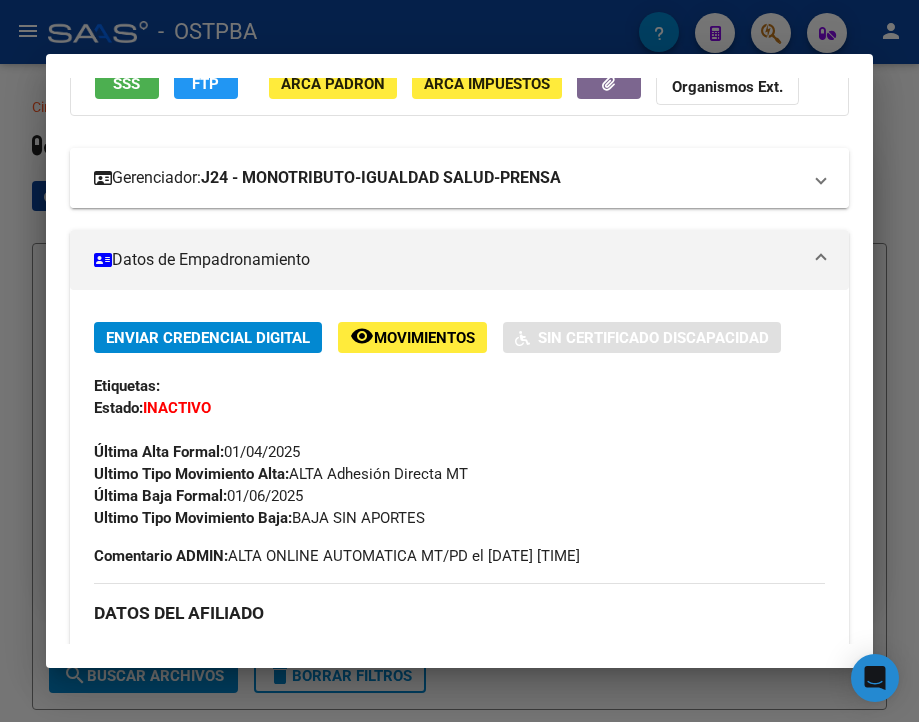 scroll, scrollTop: 200, scrollLeft: 0, axis: vertical 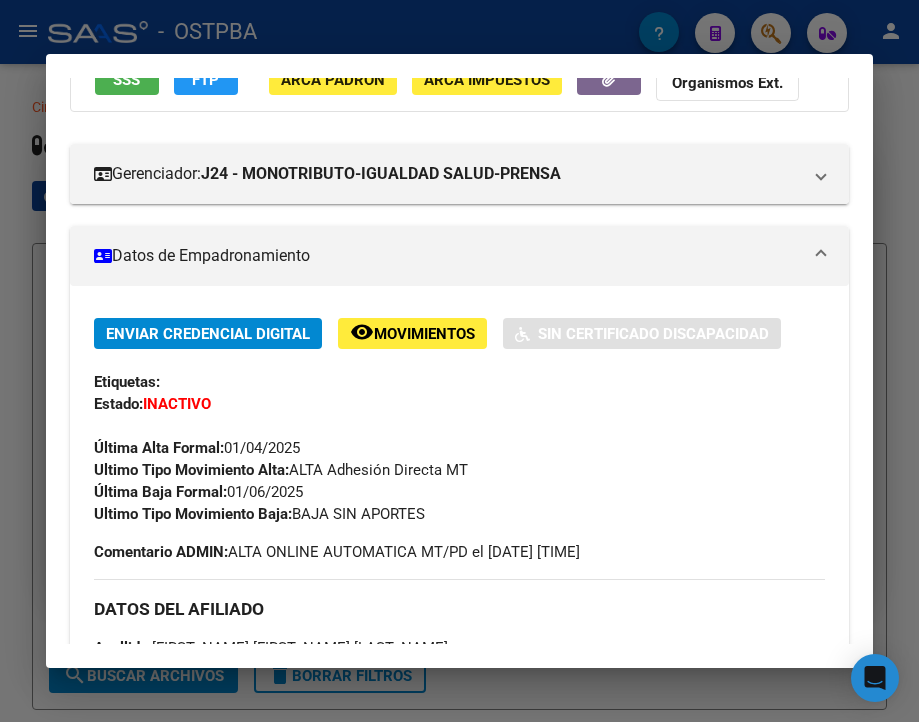 click at bounding box center [459, 361] 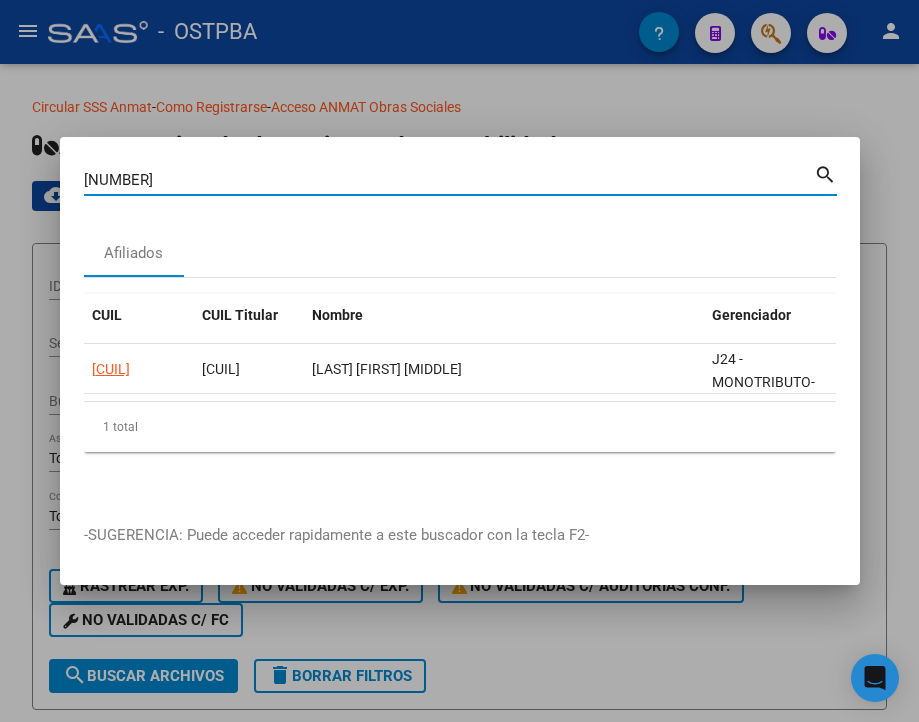 click on "43457992" at bounding box center (449, 180) 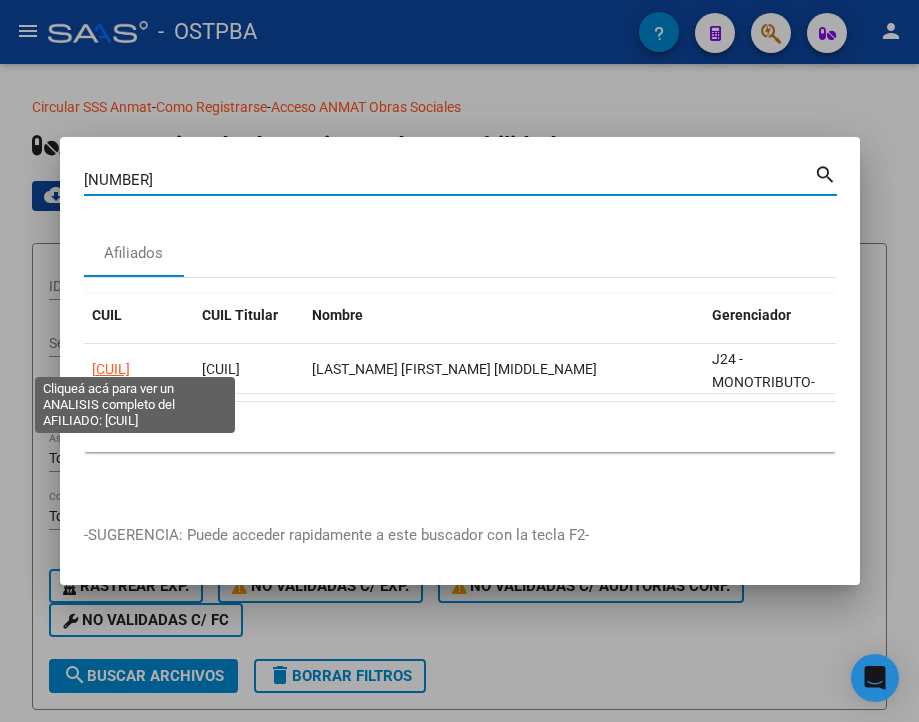 click on "27443922577" 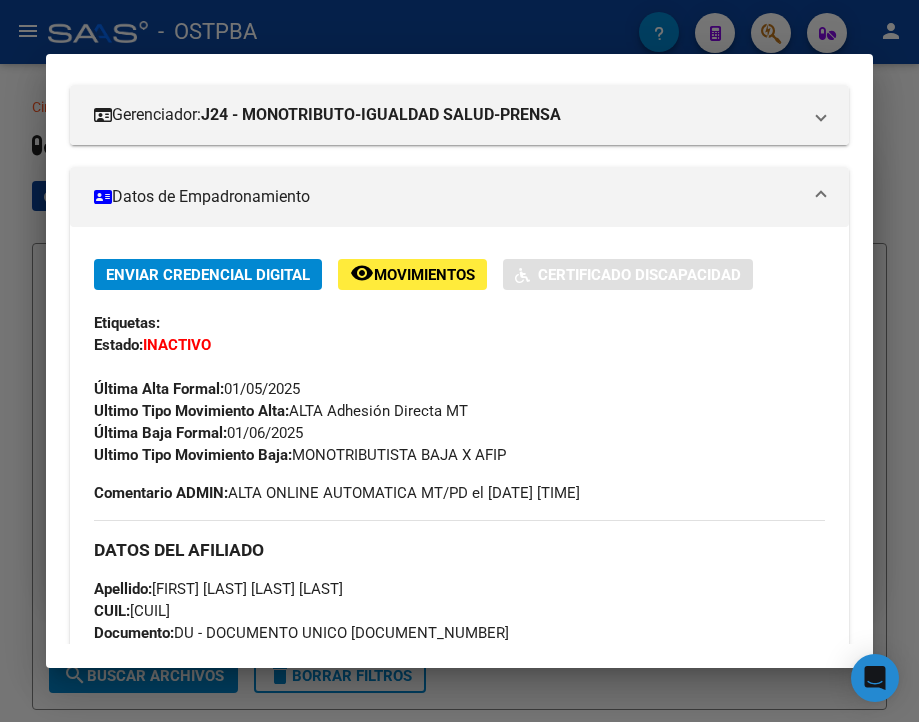 scroll, scrollTop: 260, scrollLeft: 0, axis: vertical 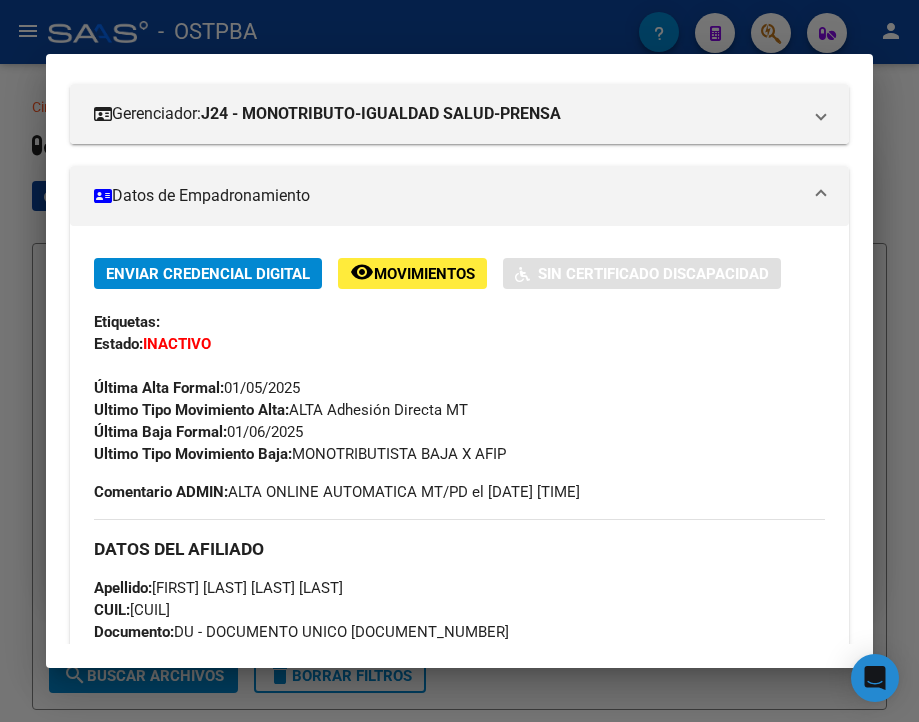 click at bounding box center (459, 361) 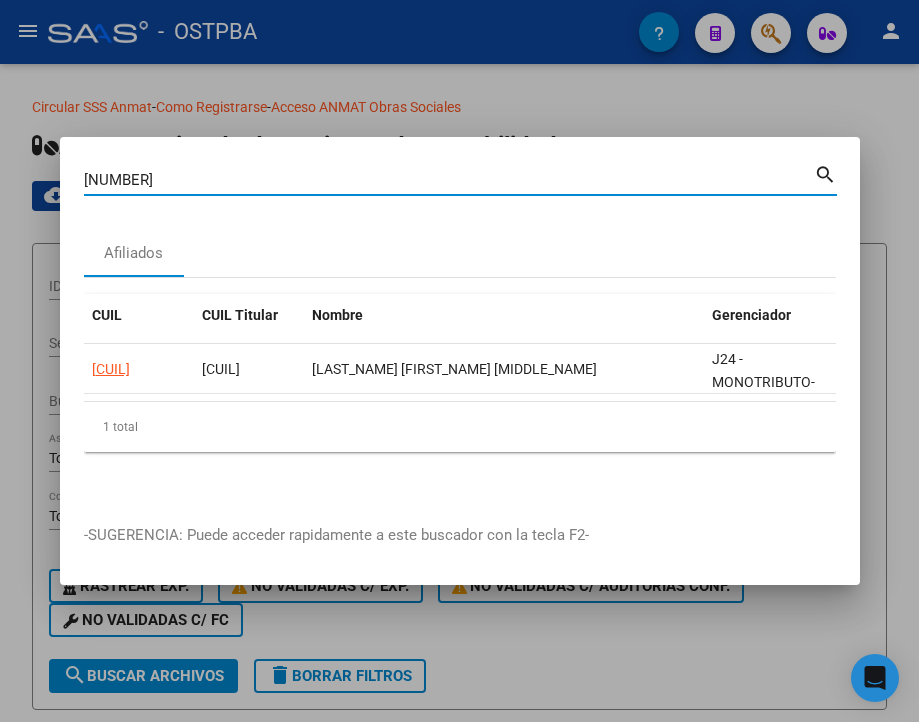 click on "44392257" at bounding box center (449, 180) 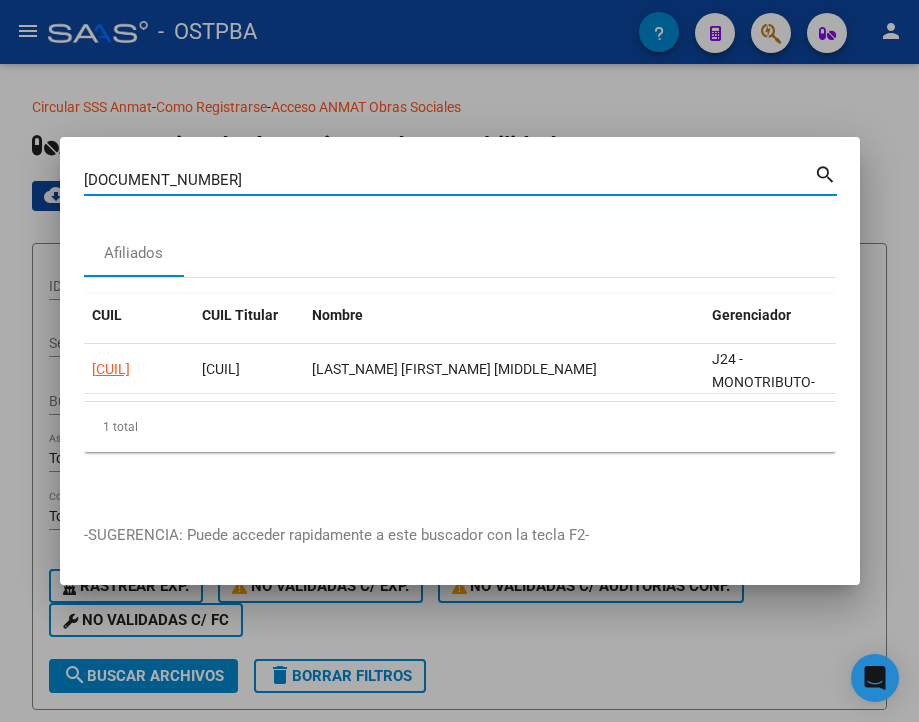 type on "39912956" 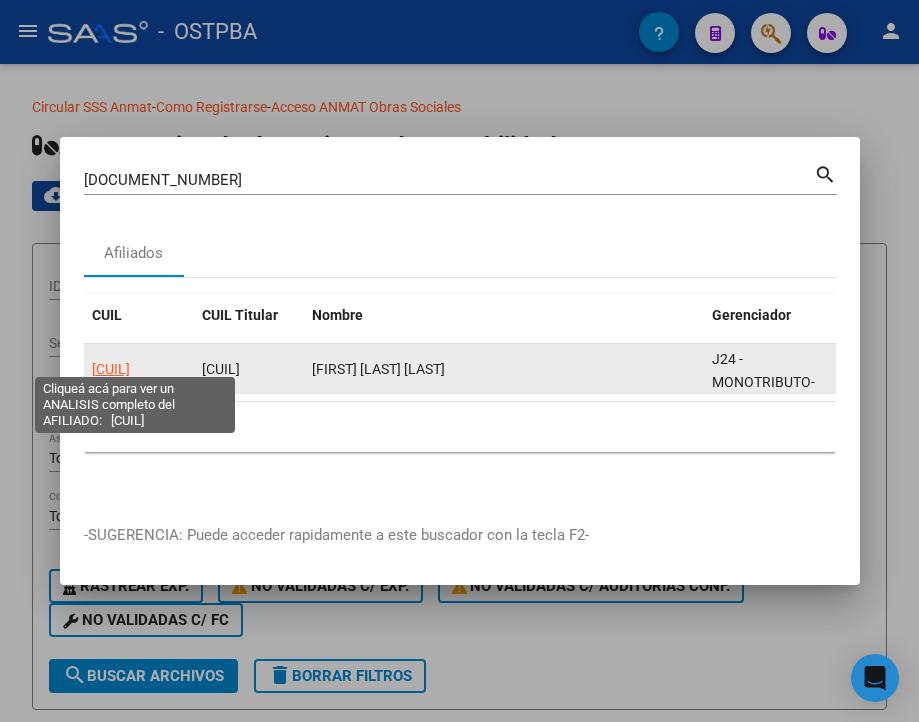 click on "27399129562" 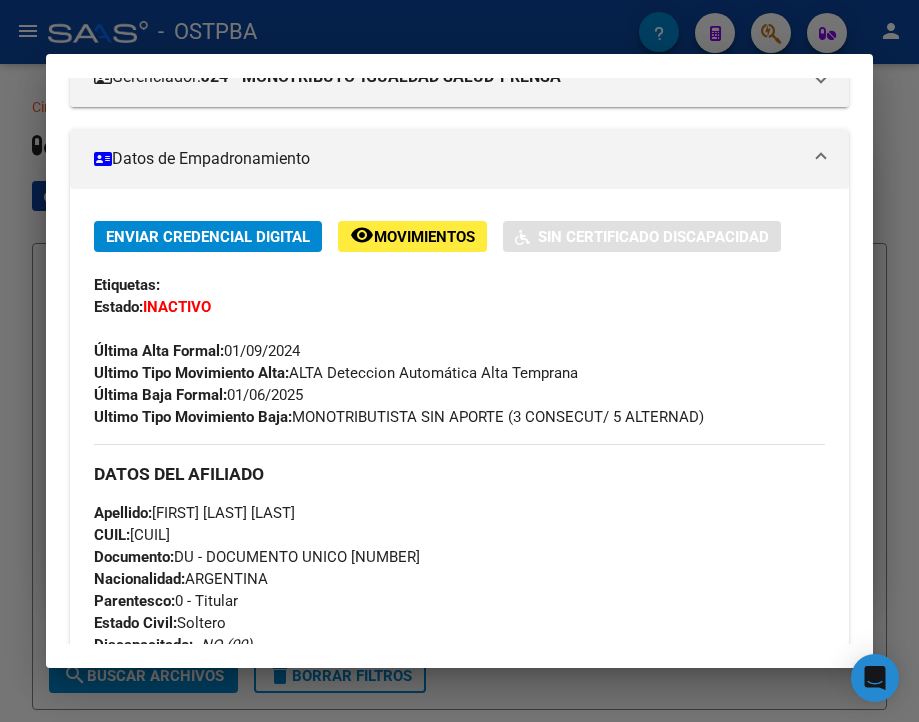 scroll, scrollTop: 300, scrollLeft: 0, axis: vertical 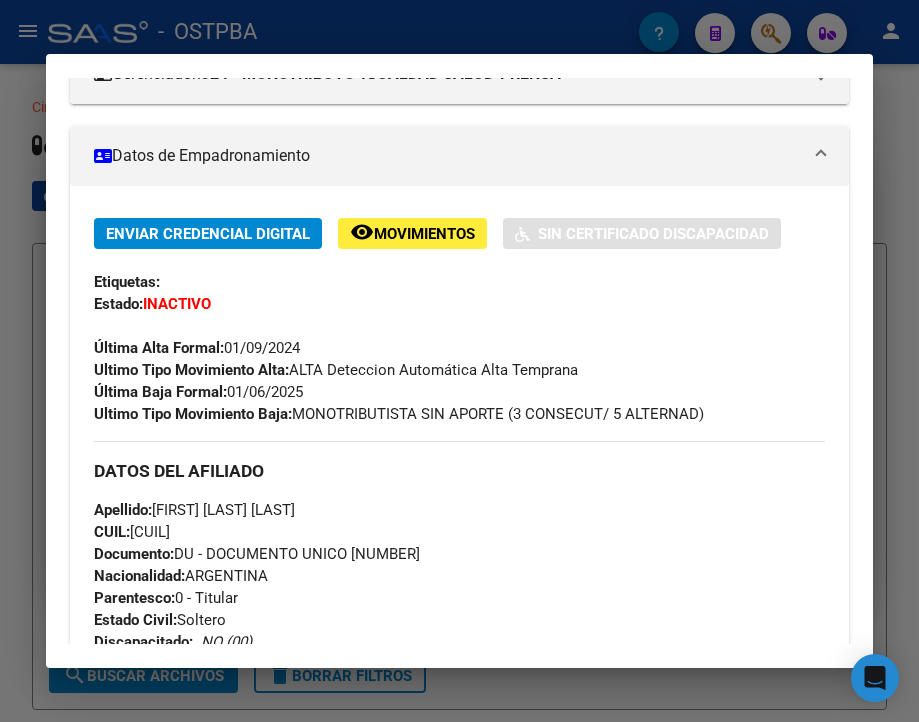 drag, startPoint x: 241, startPoint y: 409, endPoint x: 308, endPoint y: 415, distance: 67.26812 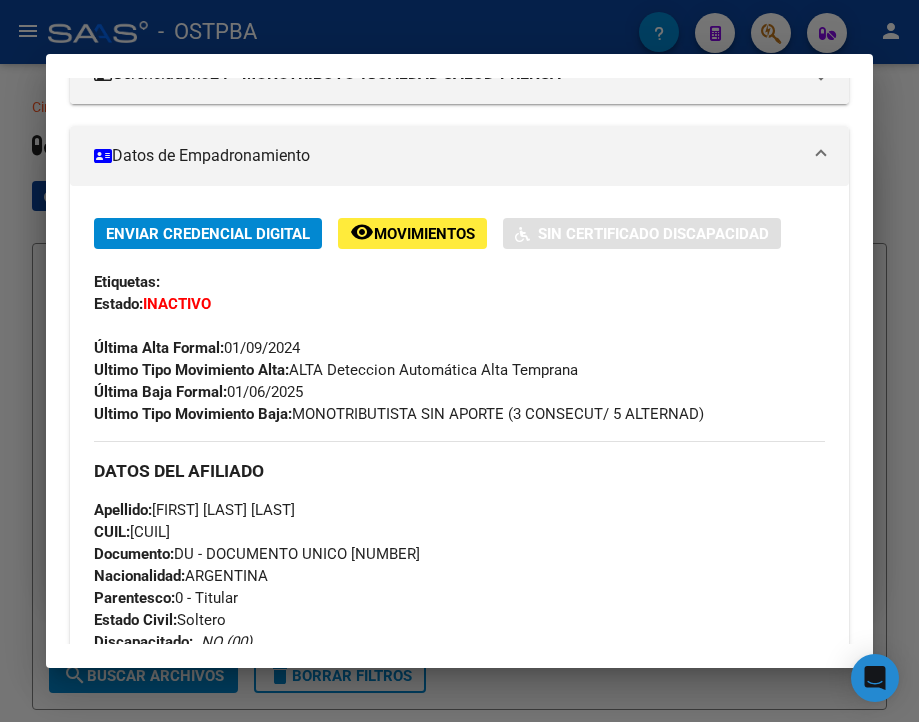 drag, startPoint x: 302, startPoint y: 431, endPoint x: 798, endPoint y: 432, distance: 496.001 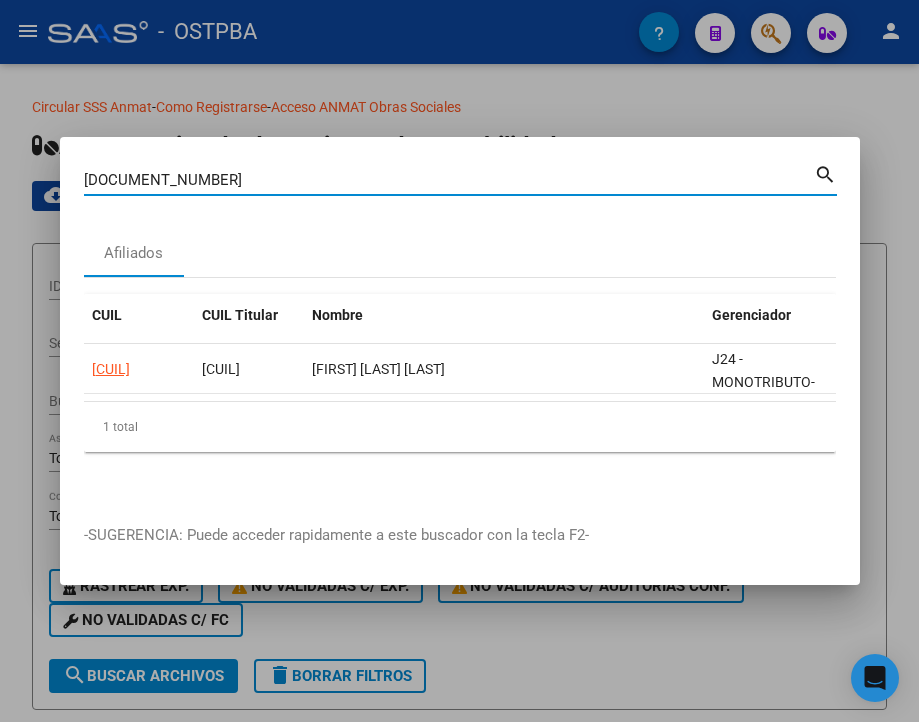 click on "39912956" at bounding box center [449, 180] 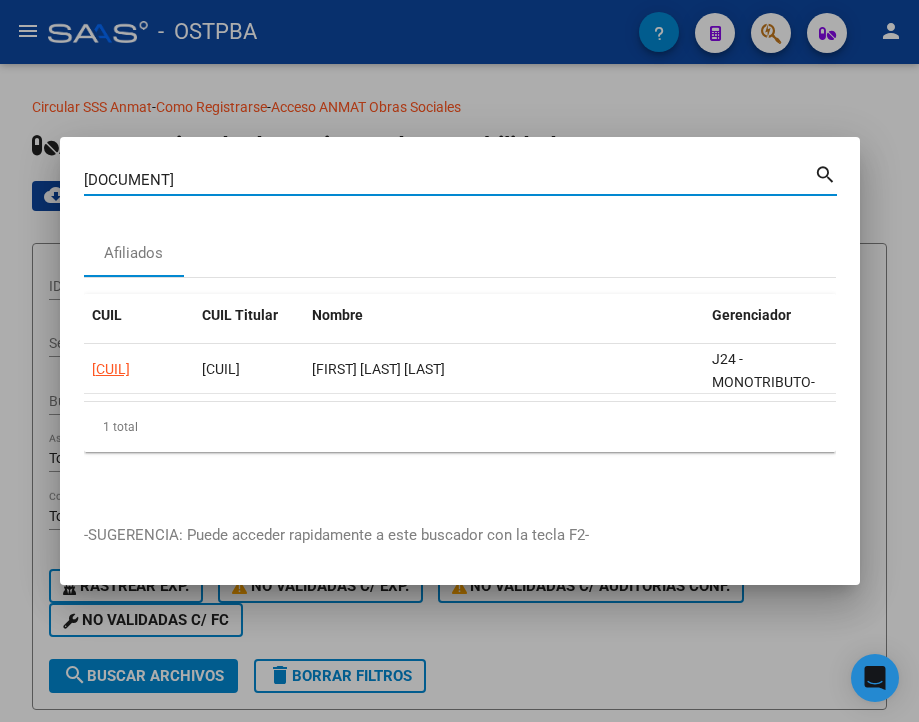 type on "42931153" 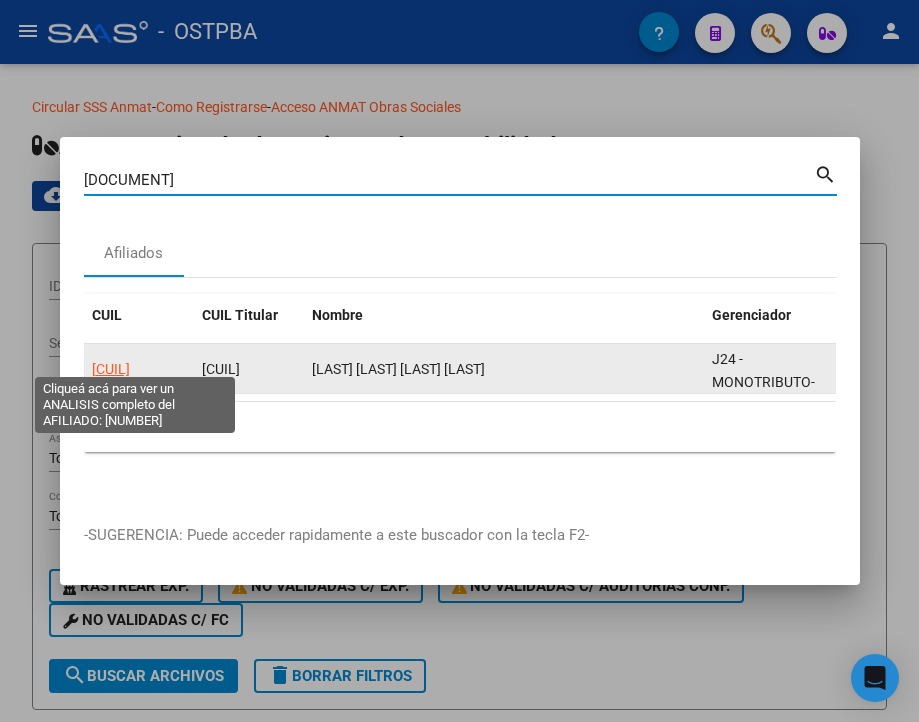click on "20429311536" 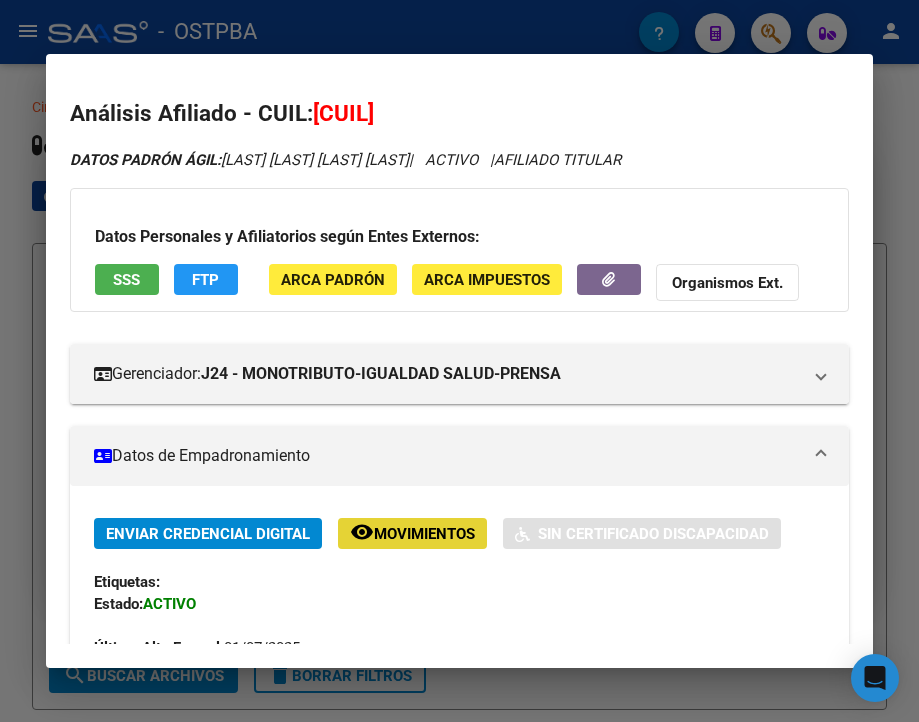 click on "Movimientos" 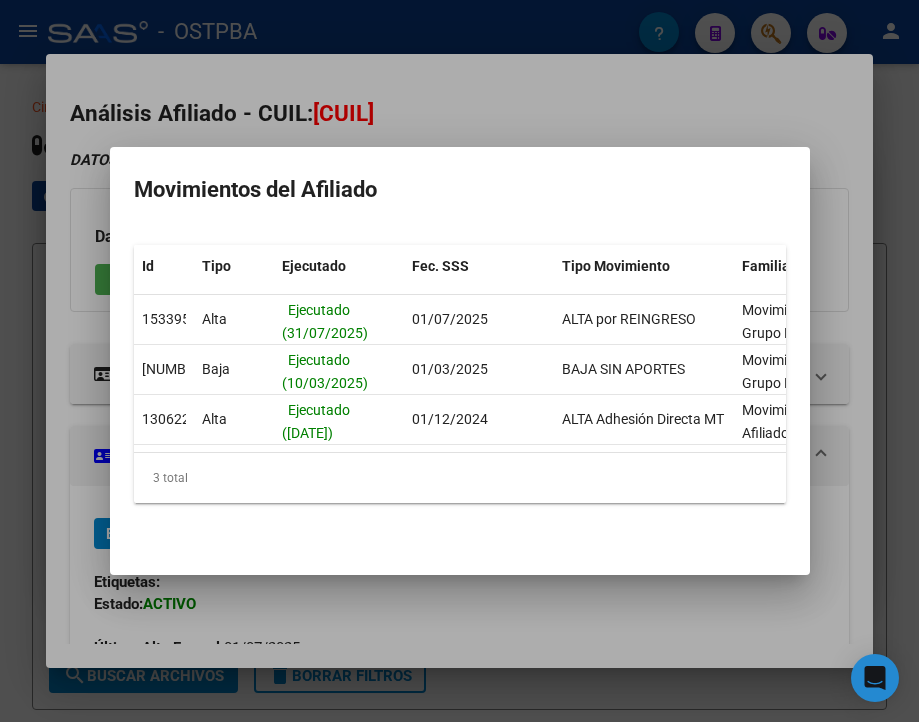 drag, startPoint x: 413, startPoint y: 309, endPoint x: 42, endPoint y: 293, distance: 371.34485 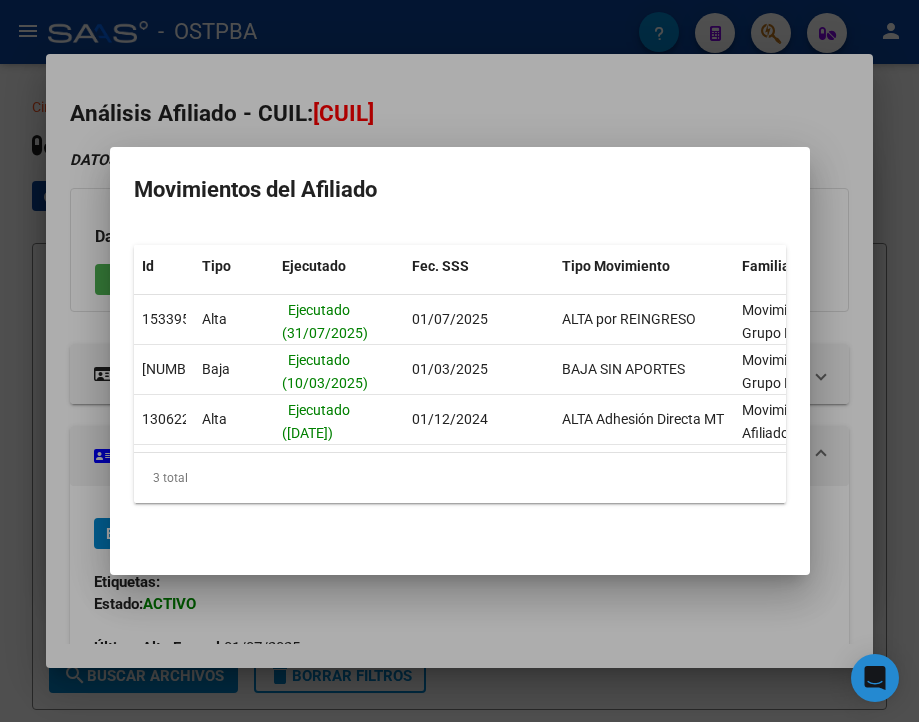 click at bounding box center [459, 361] 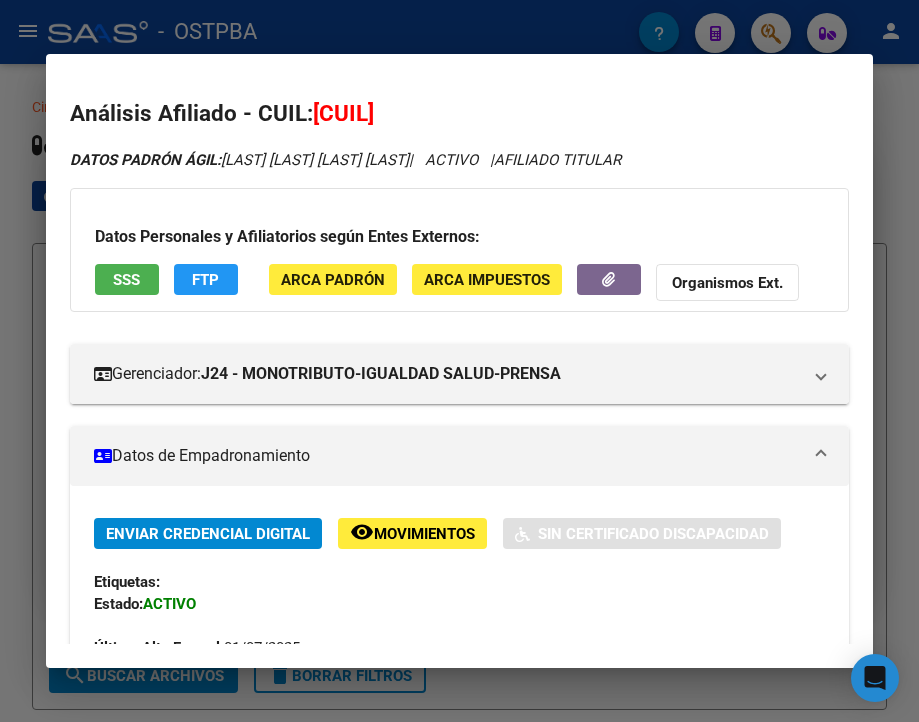click at bounding box center (459, 361) 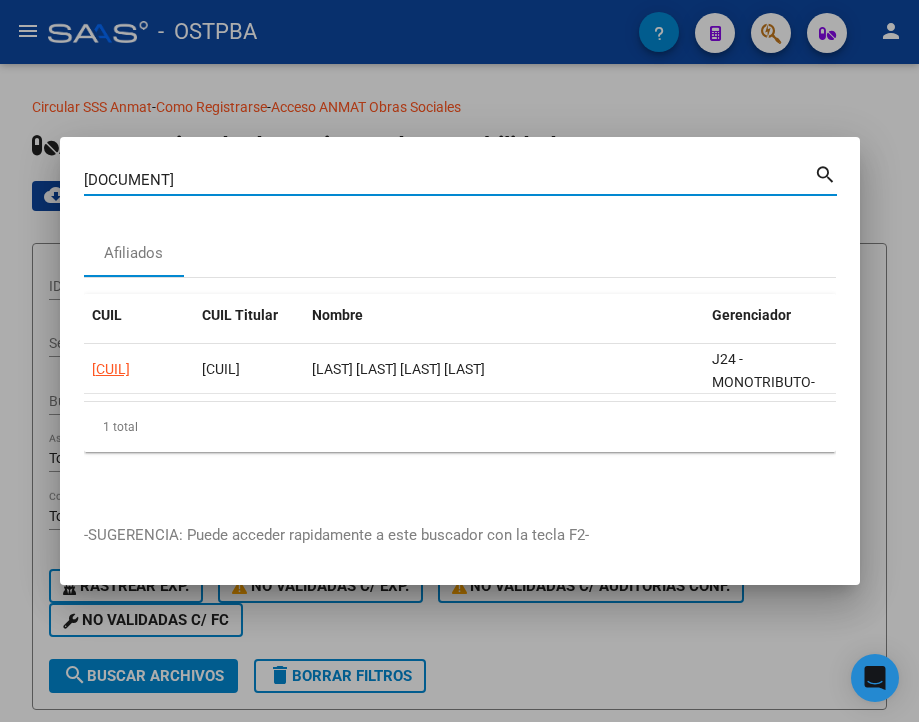 click on "42931153" at bounding box center (449, 180) 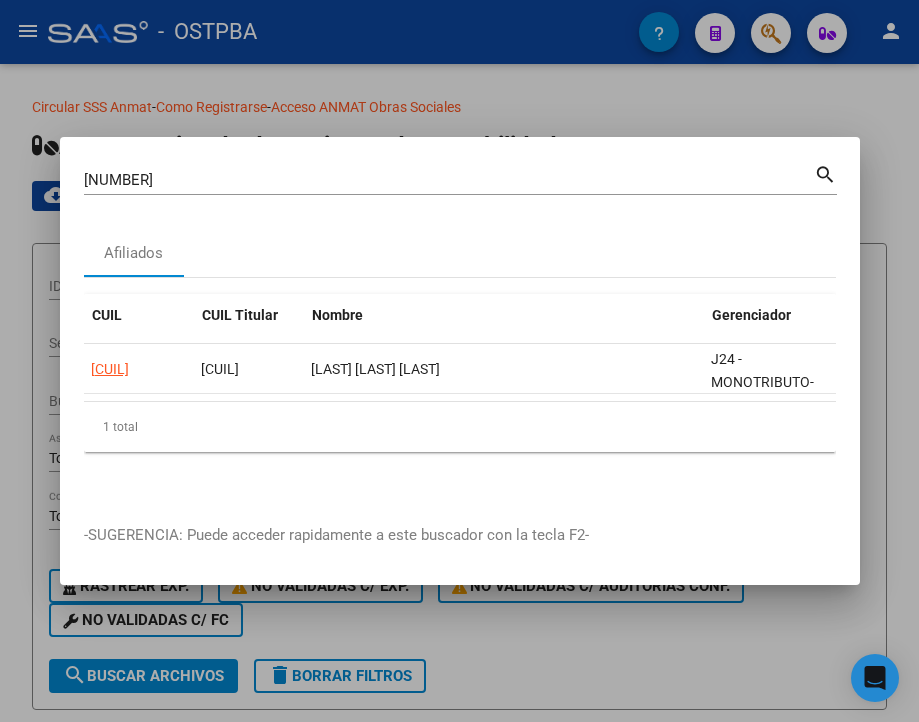 scroll, scrollTop: 0, scrollLeft: 0, axis: both 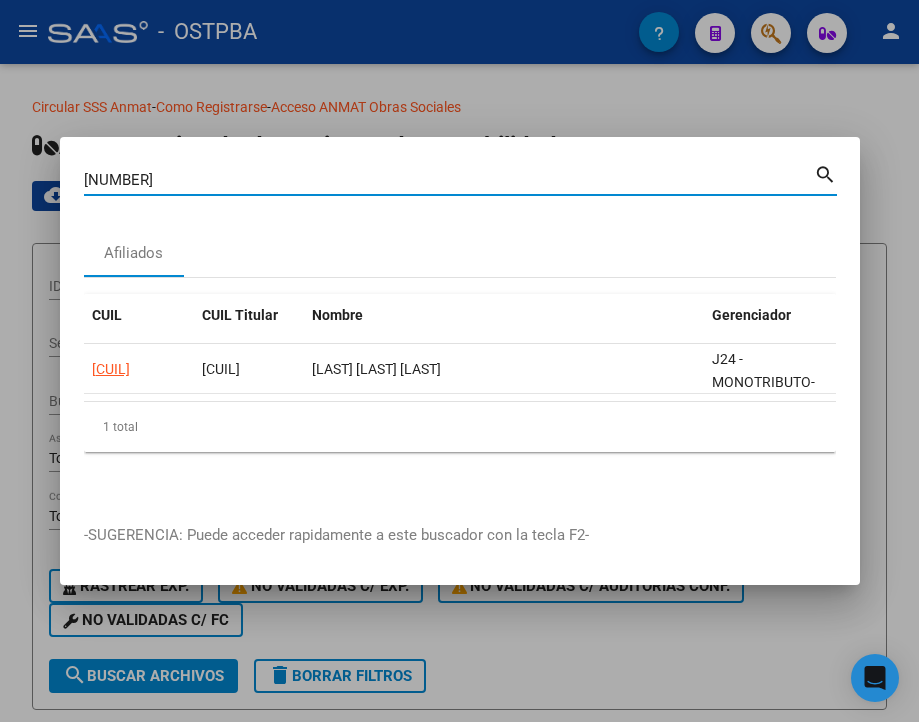 click on "26917533" at bounding box center (449, 180) 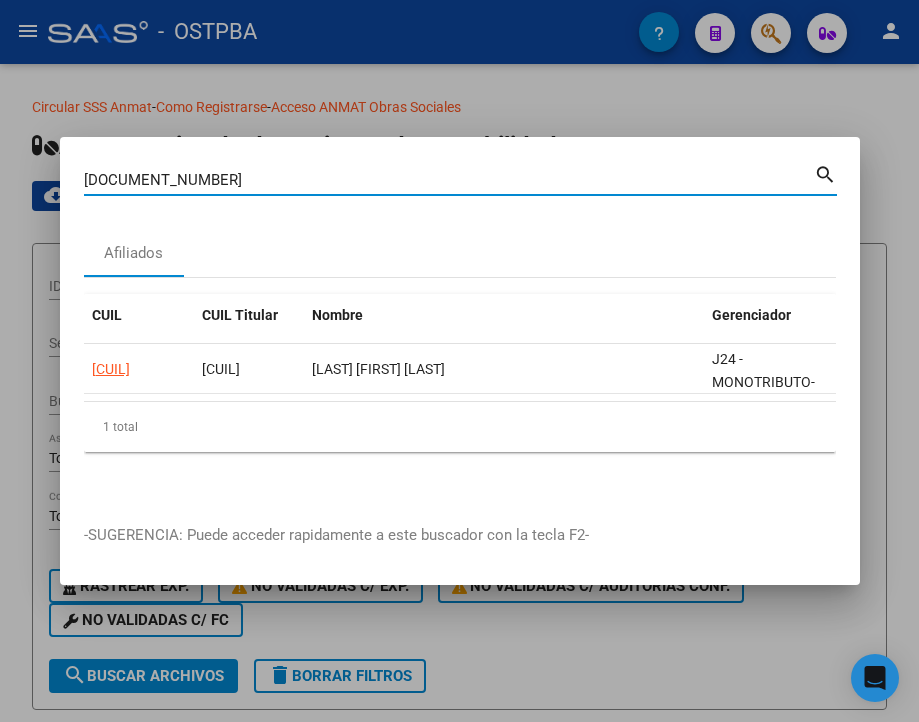 click on "30183089" at bounding box center [449, 180] 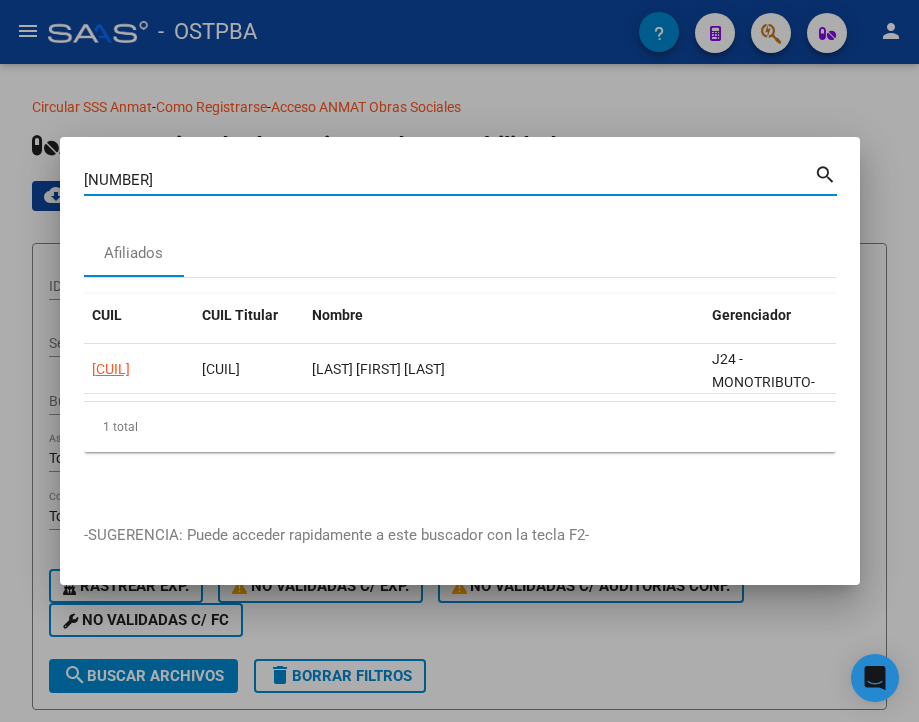 type on "24003921" 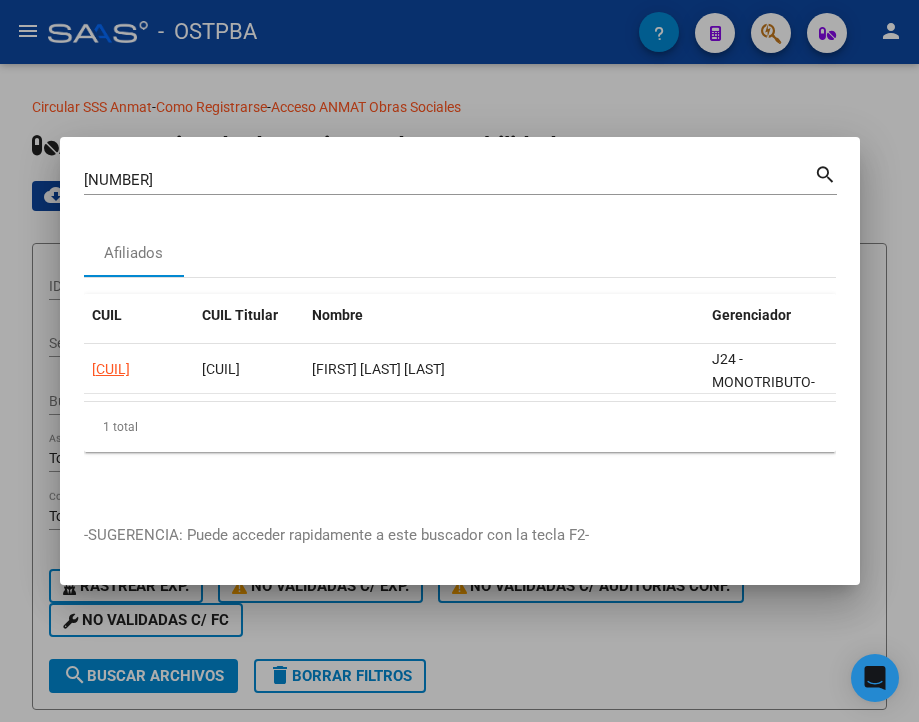 click at bounding box center [459, 361] 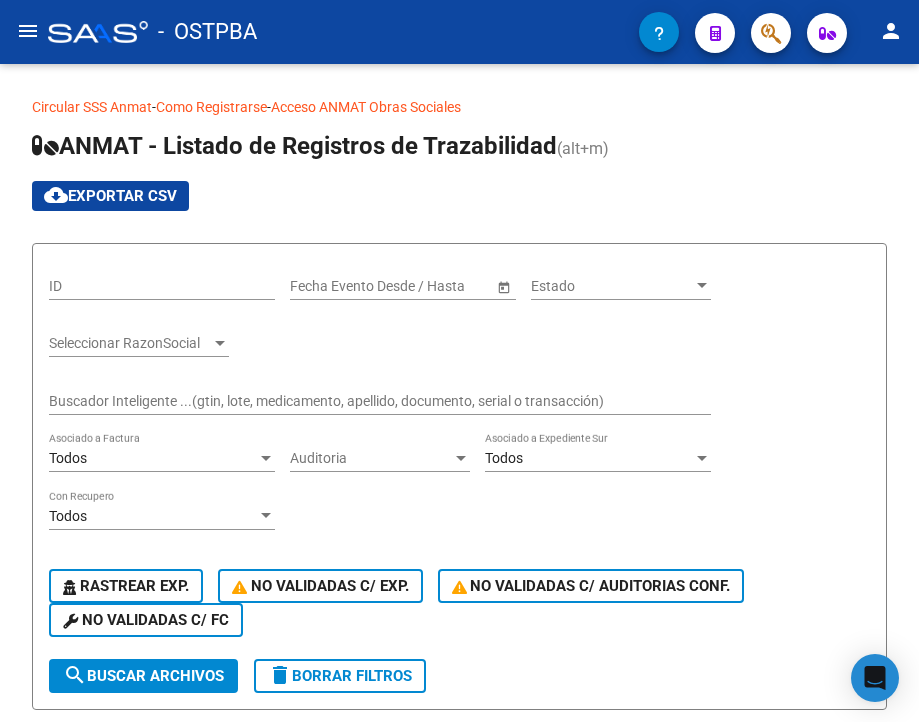 click 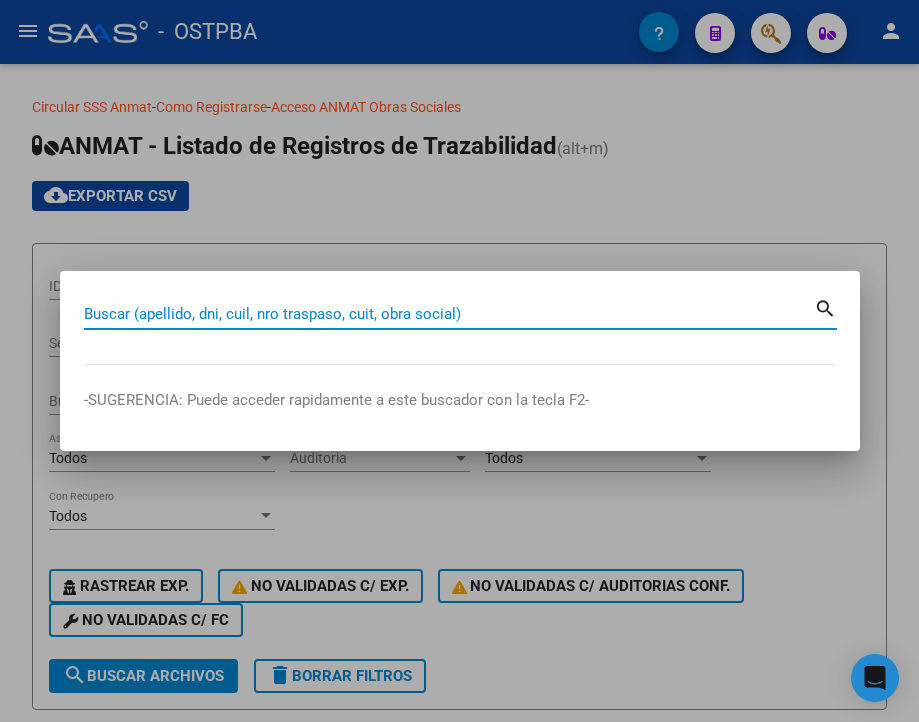 click on "Buscar (apellido, dni, cuil, nro traspaso, cuit, obra social)" at bounding box center [449, 314] 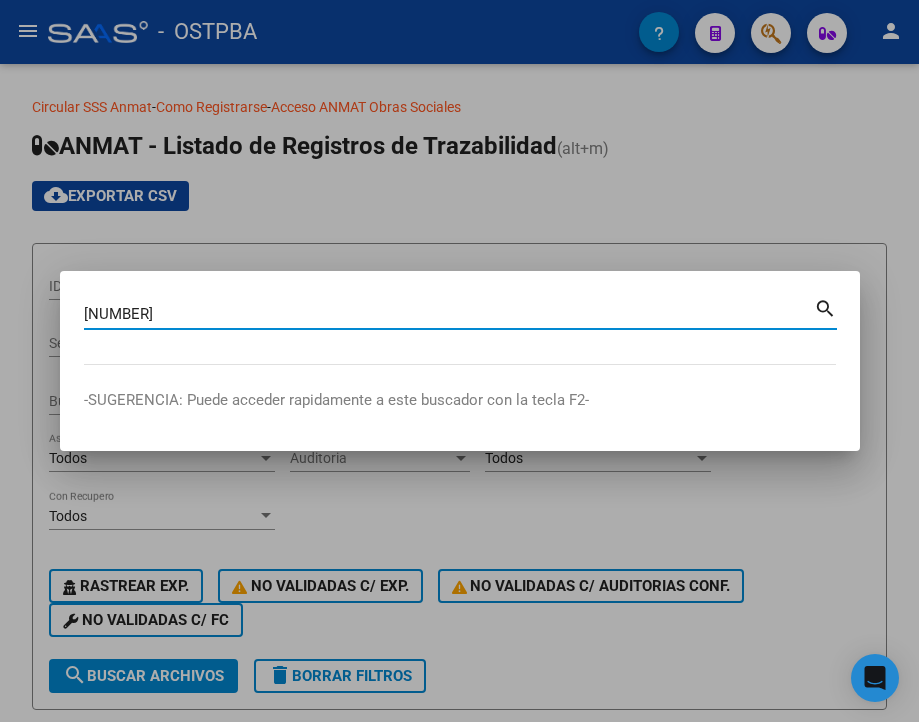 type on "26911552" 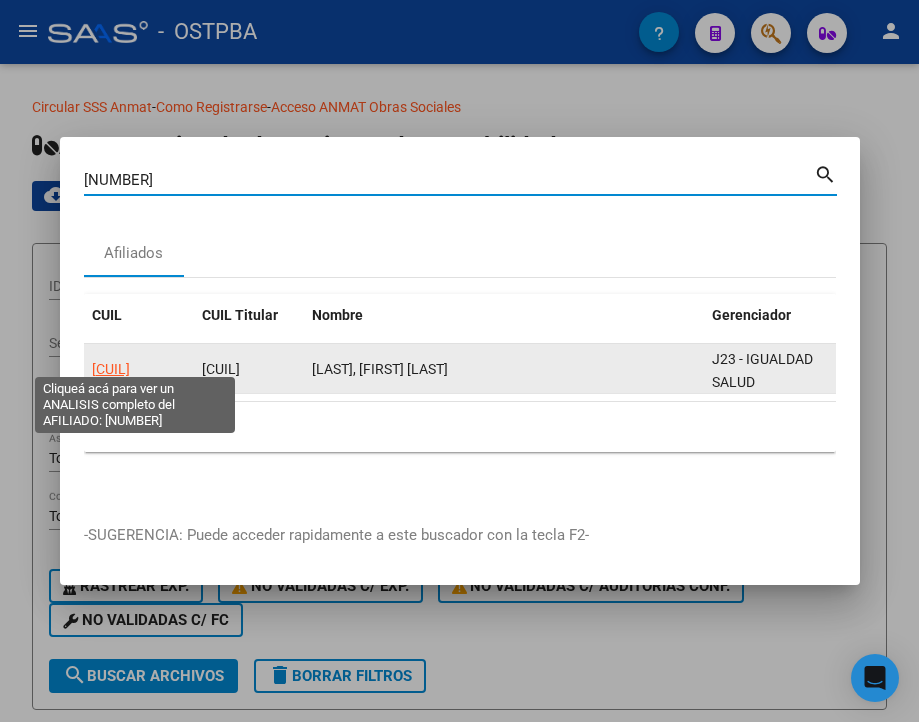 click on "27269115527" 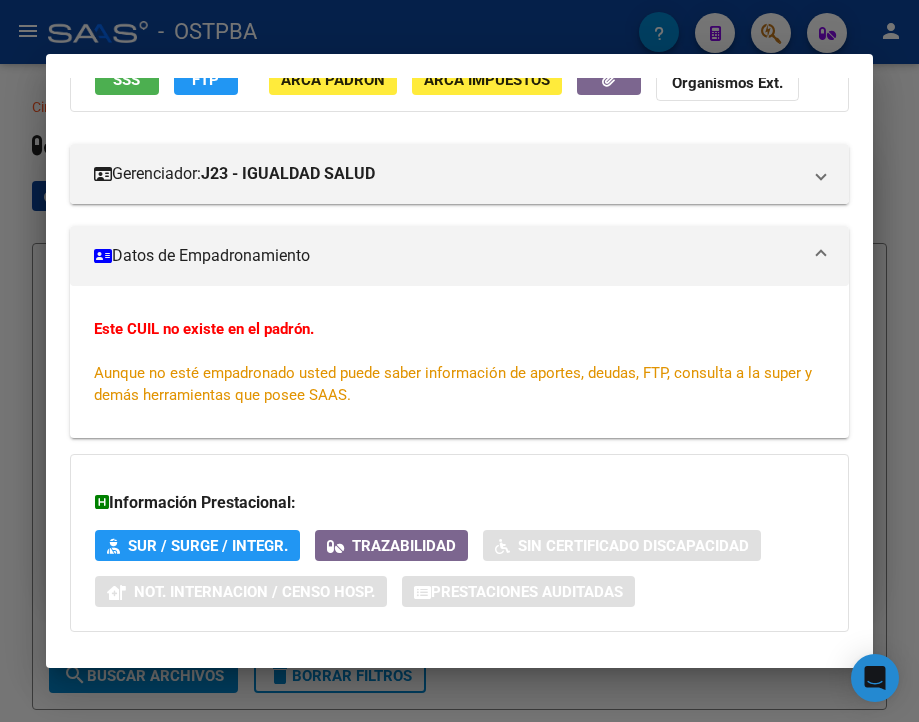 scroll, scrollTop: 300, scrollLeft: 0, axis: vertical 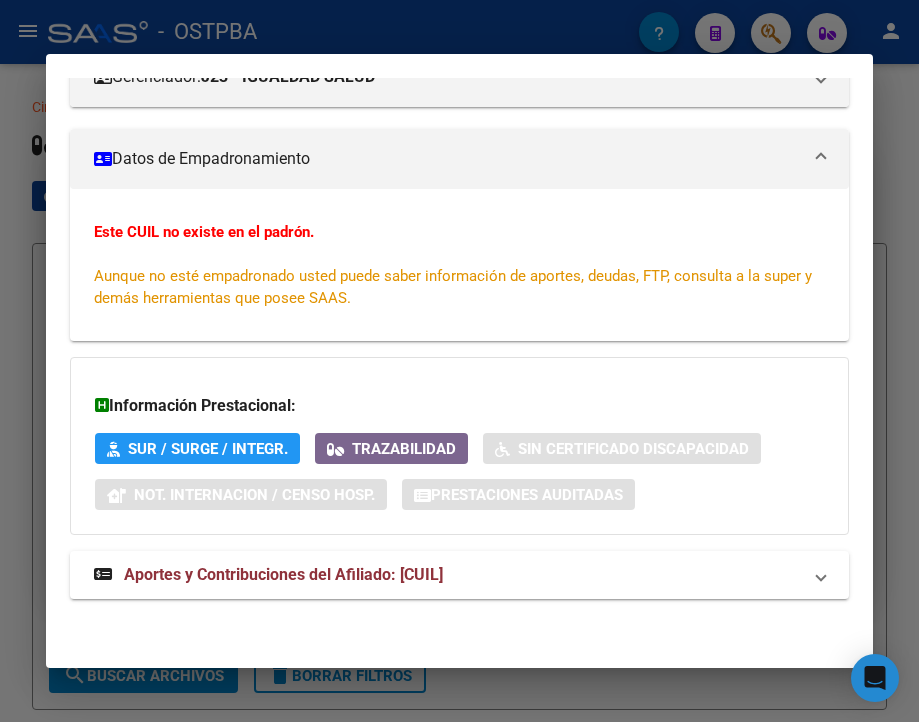 click at bounding box center [459, 361] 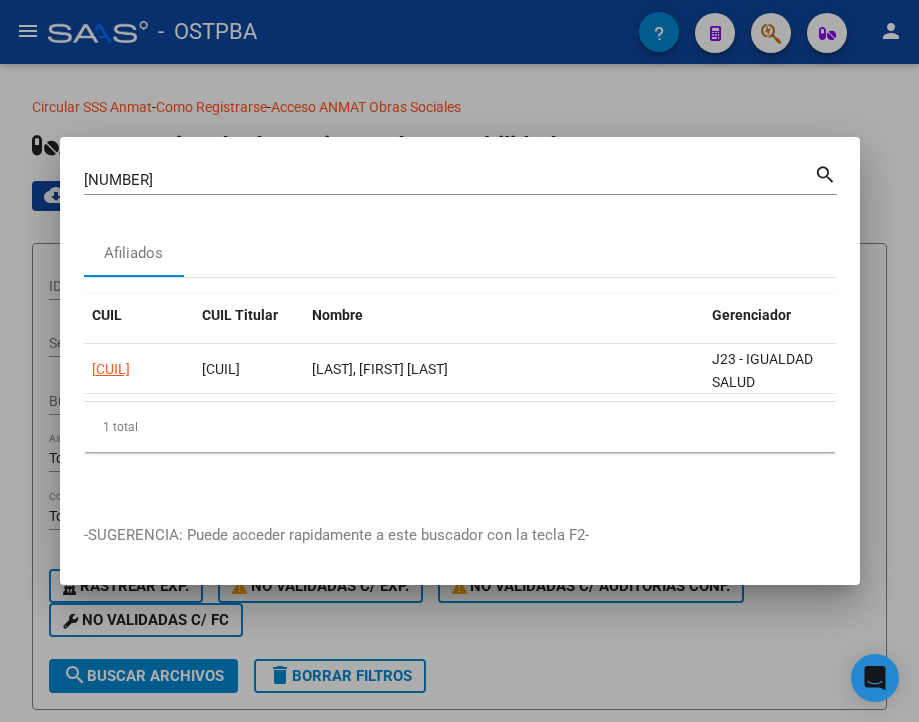 click on "26911552" at bounding box center (449, 180) 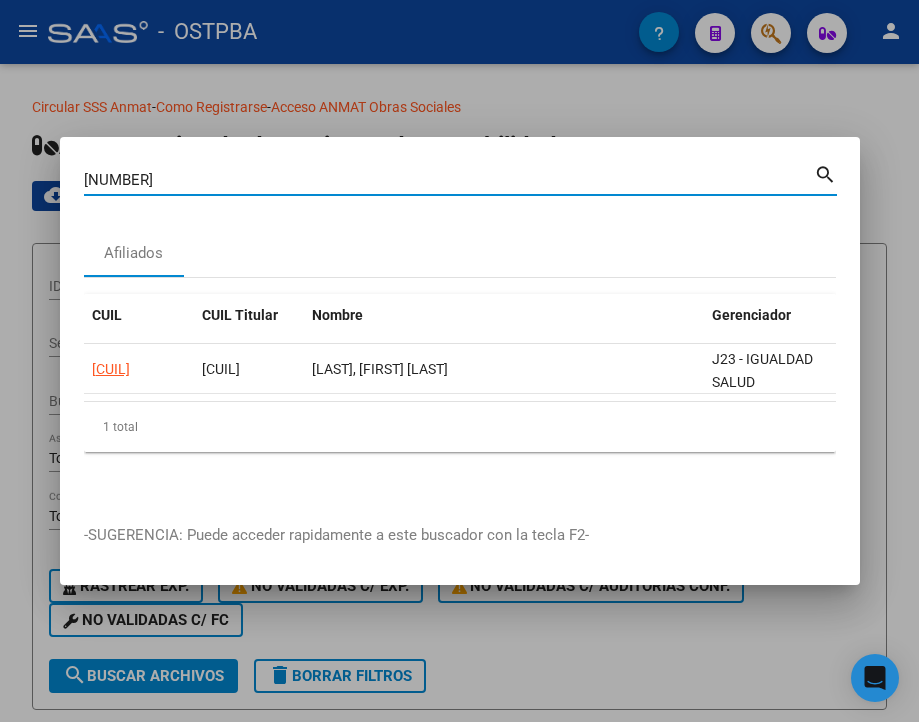 click on "26911552" at bounding box center (449, 180) 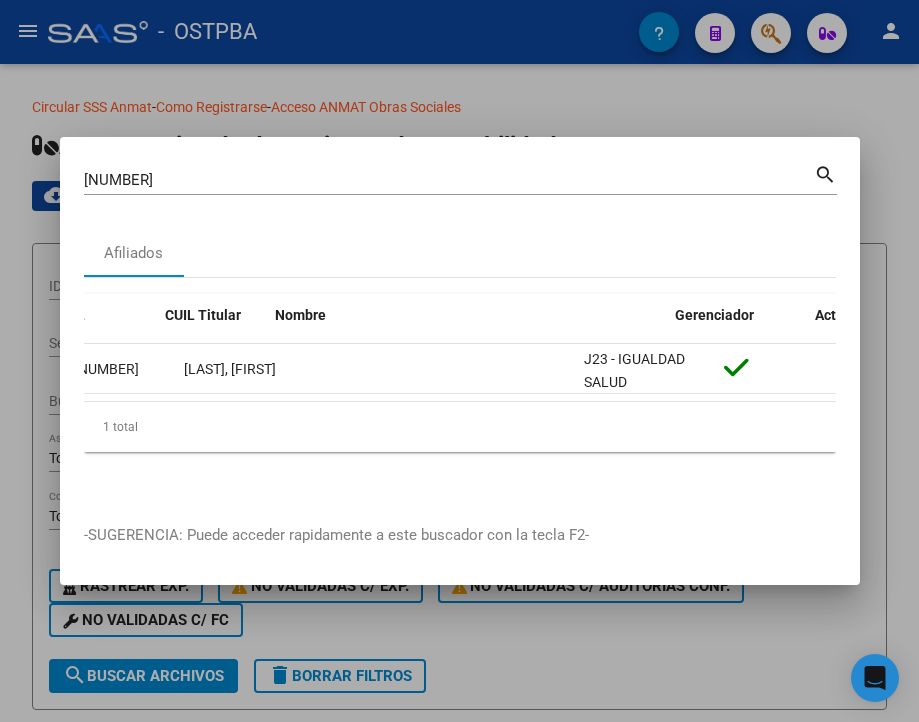 scroll, scrollTop: 0, scrollLeft: 0, axis: both 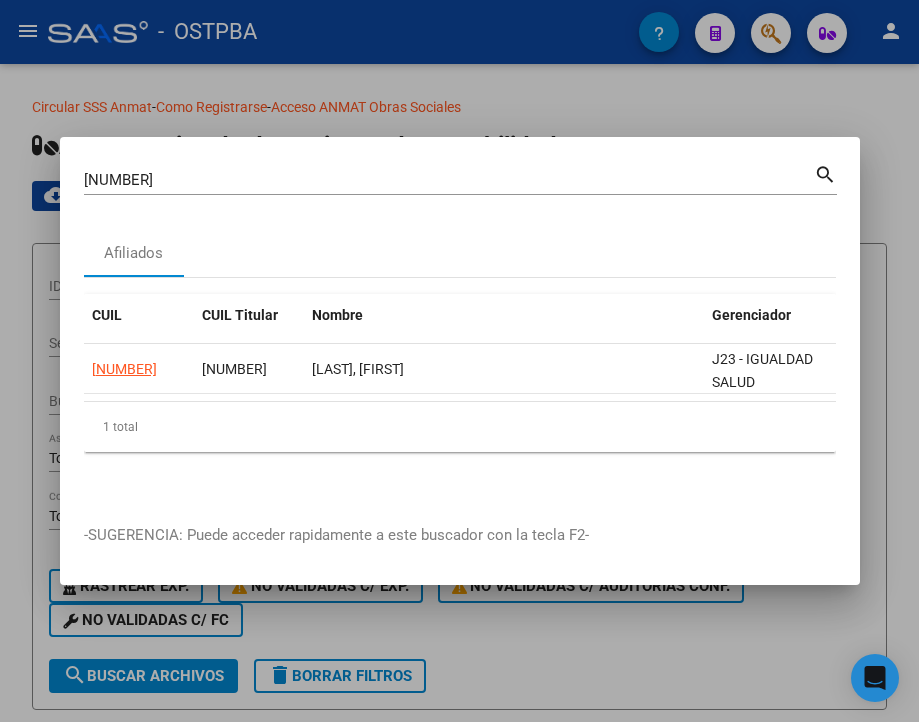 click on "36745378" at bounding box center (449, 180) 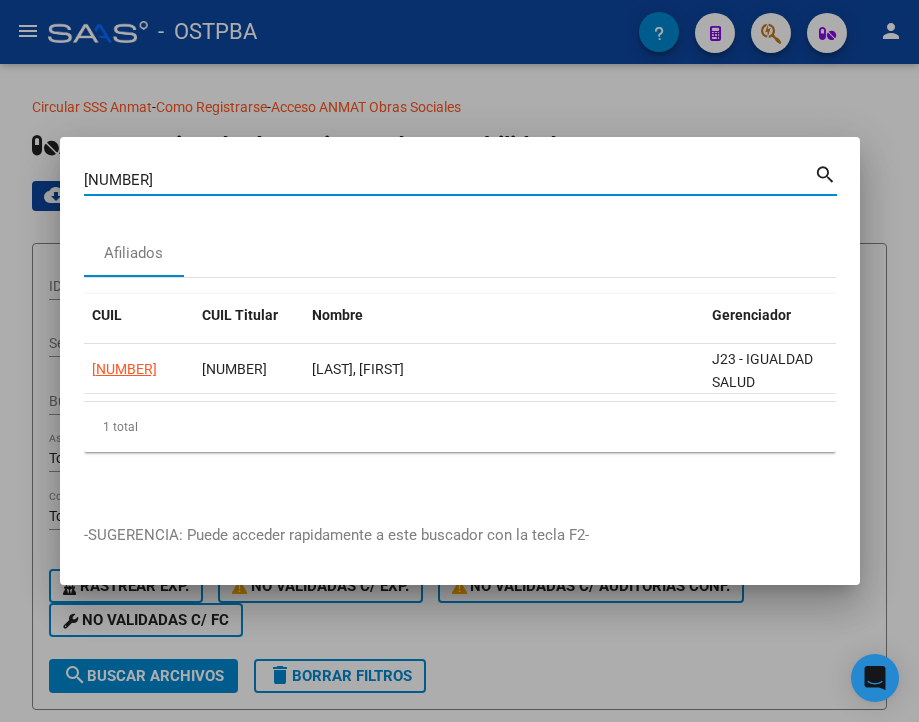 paste on "40915561" 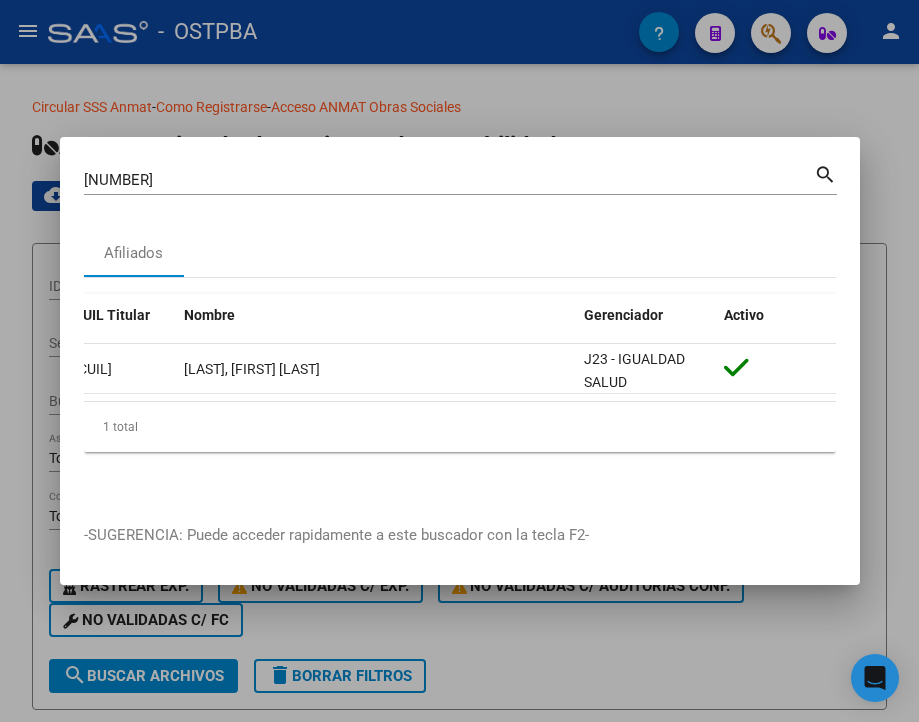 scroll, scrollTop: 0, scrollLeft: 0, axis: both 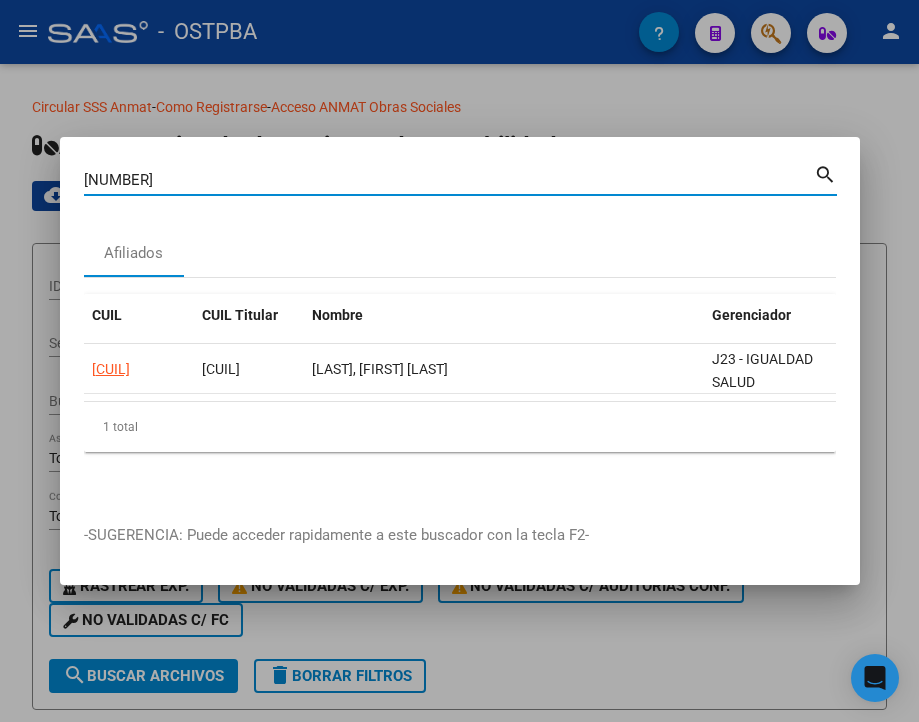 click on "40915561" at bounding box center [449, 180] 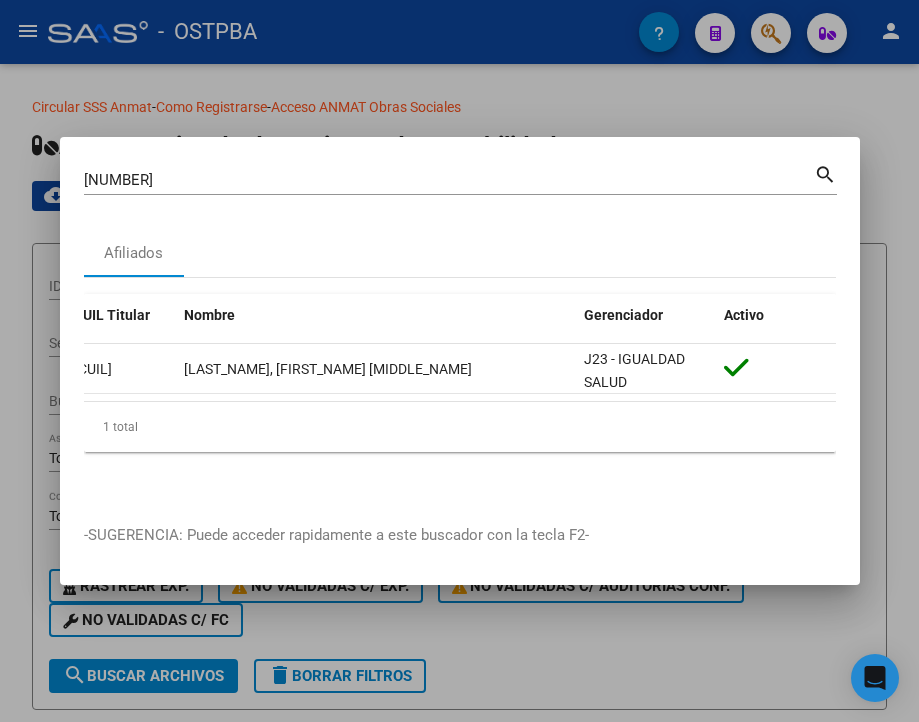 scroll, scrollTop: 0, scrollLeft: 0, axis: both 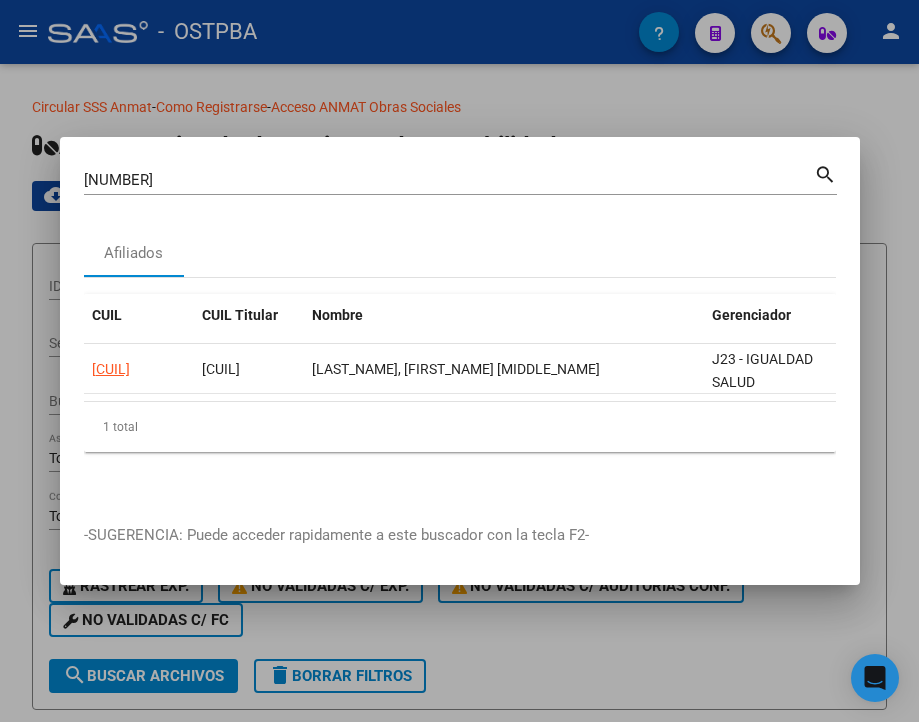 click on "20515659" at bounding box center (449, 180) 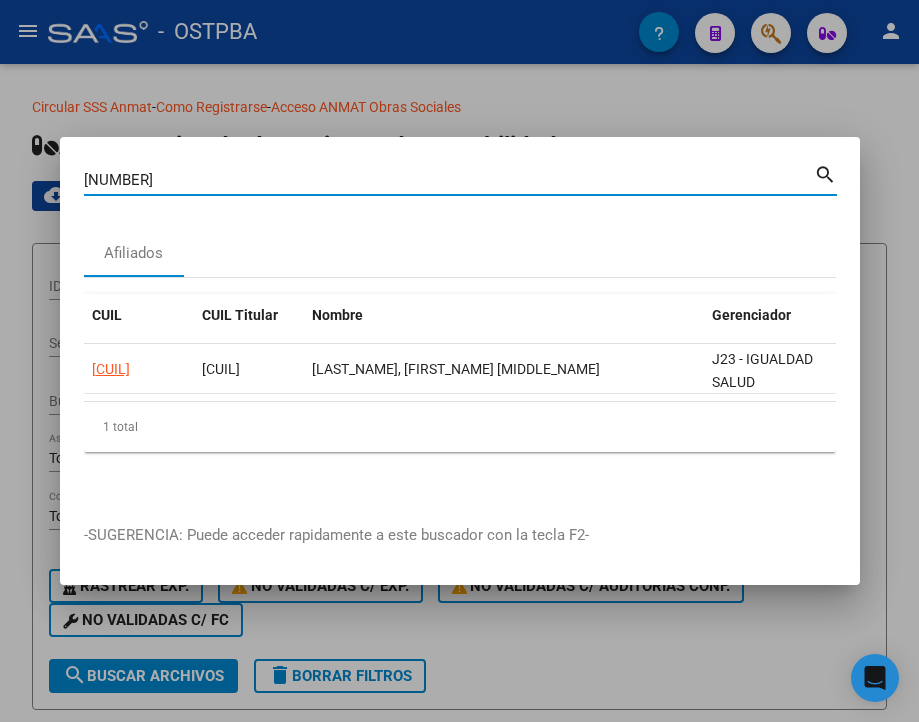 click on "20515659" at bounding box center (449, 180) 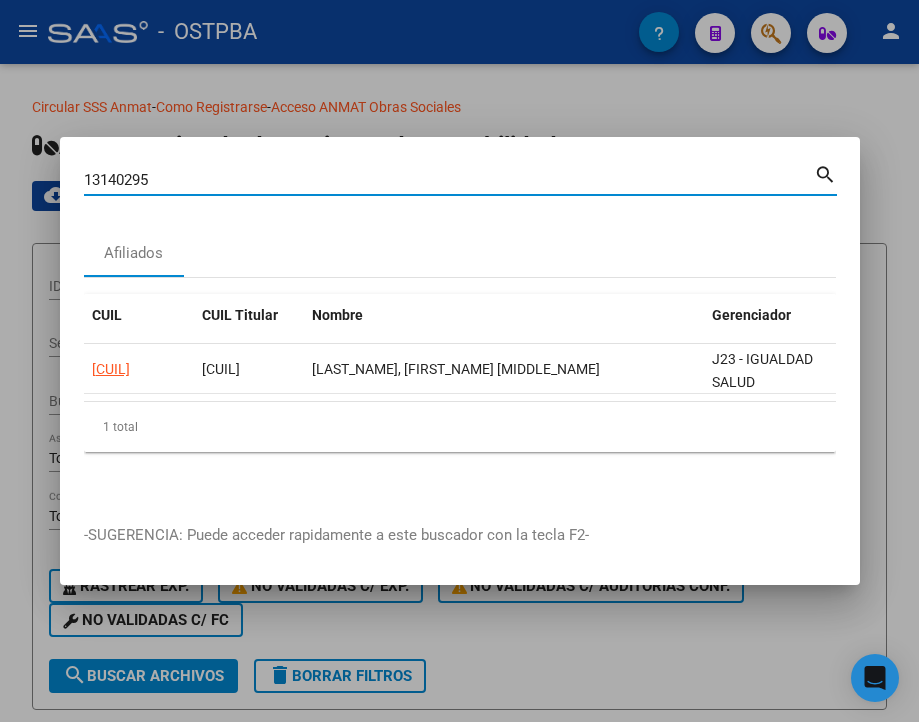 type on "13140295" 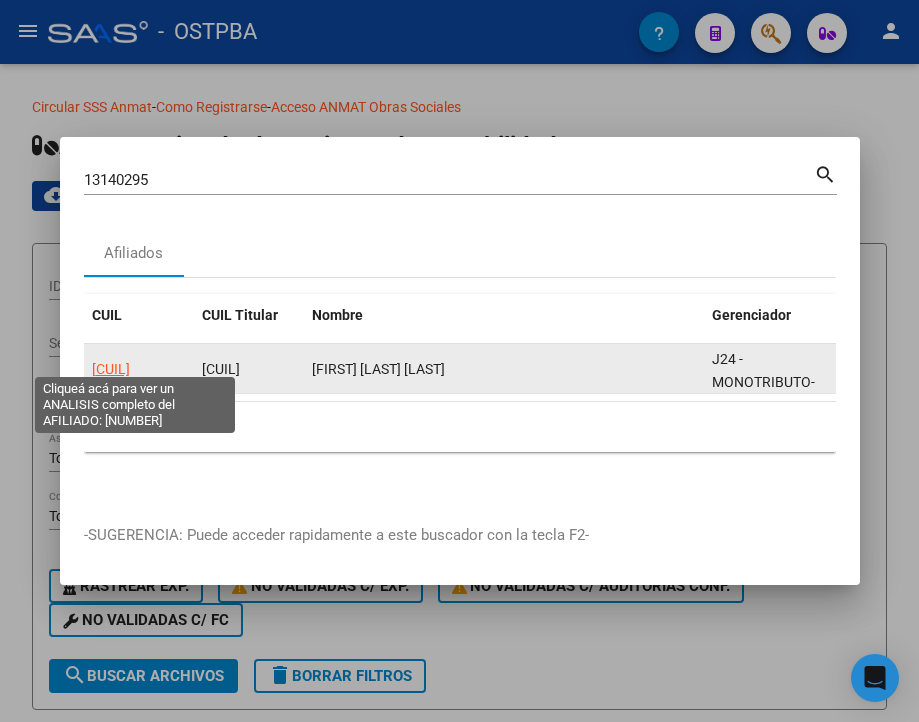 click on "20131402954" 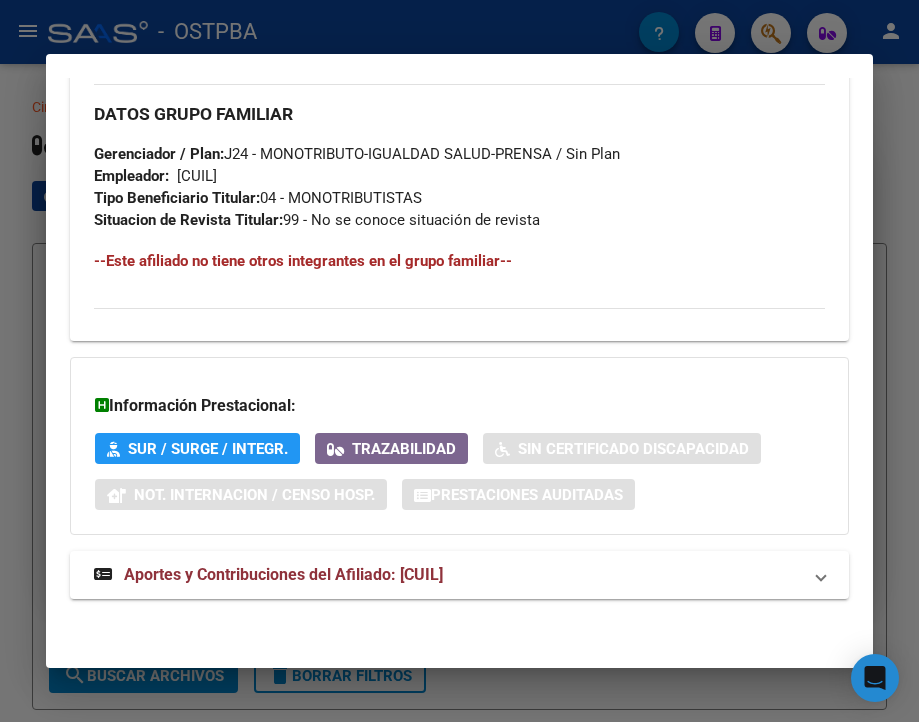 scroll, scrollTop: 1158, scrollLeft: 0, axis: vertical 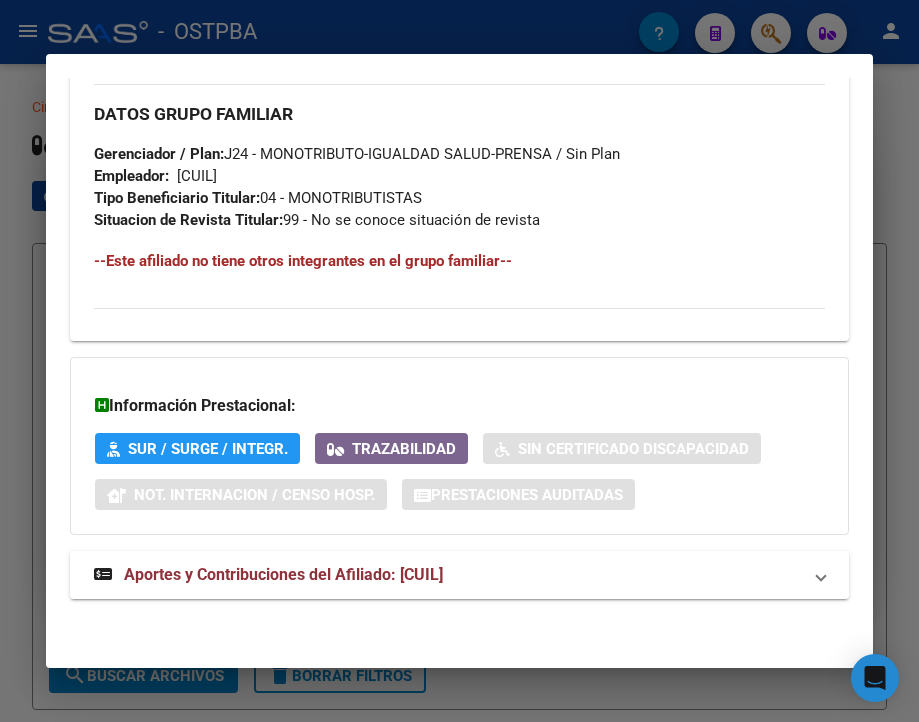 click on "Aportes y Contribuciones del Afiliado: 20131402954" at bounding box center (459, 575) 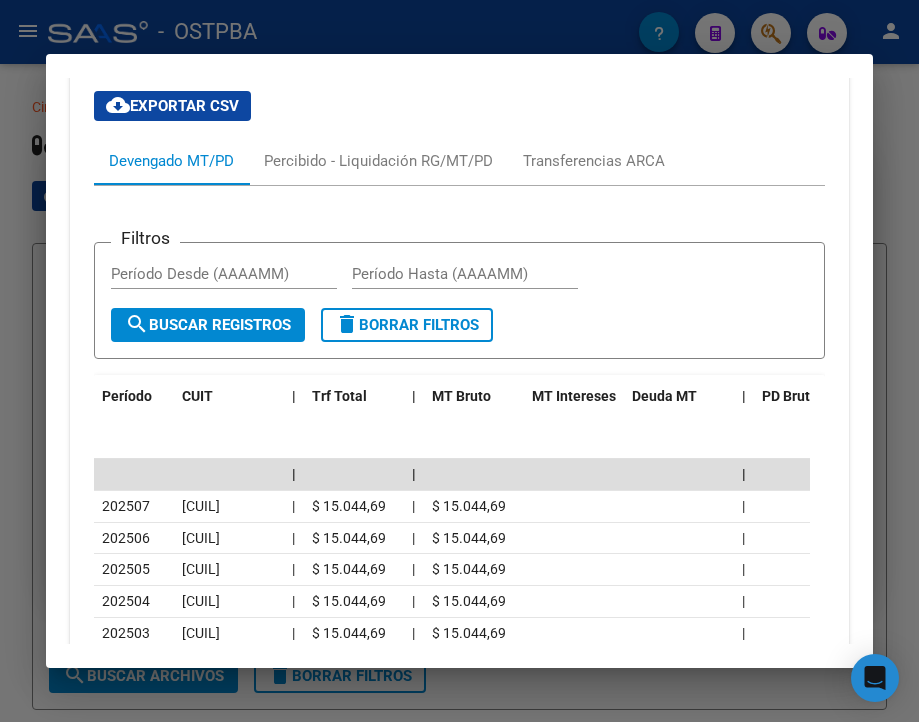 scroll, scrollTop: 1658, scrollLeft: 0, axis: vertical 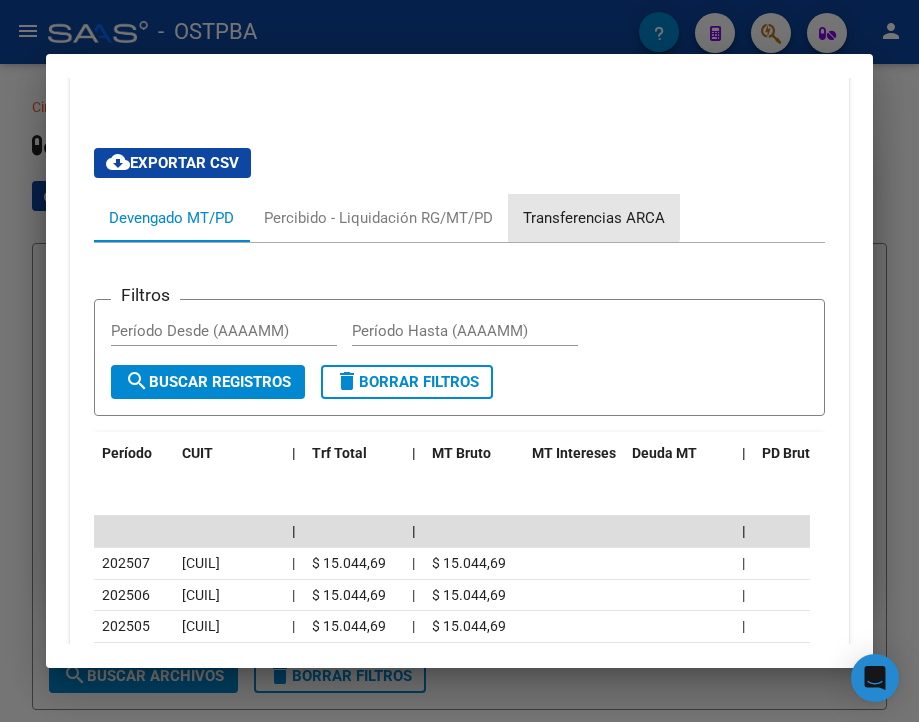 click on "Transferencias ARCA" at bounding box center [594, 218] 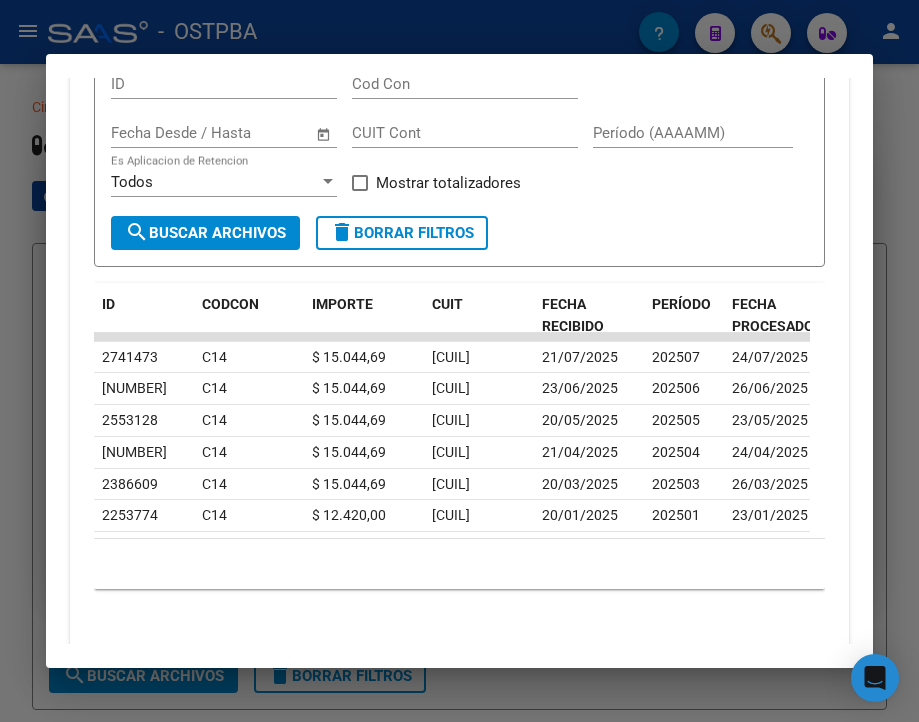 scroll, scrollTop: 1858, scrollLeft: 0, axis: vertical 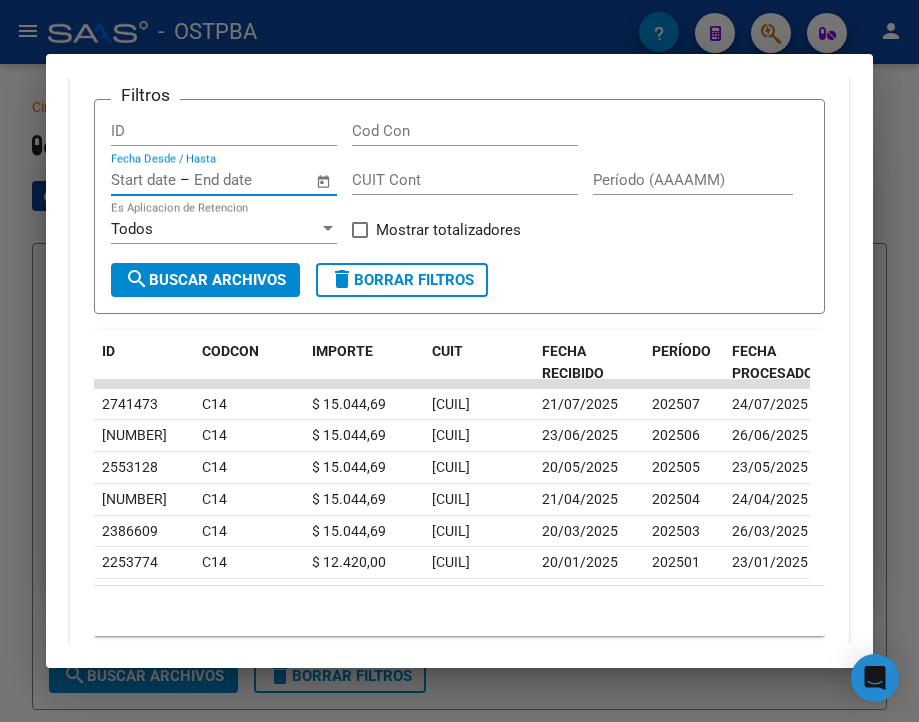 click at bounding box center (143, 180) 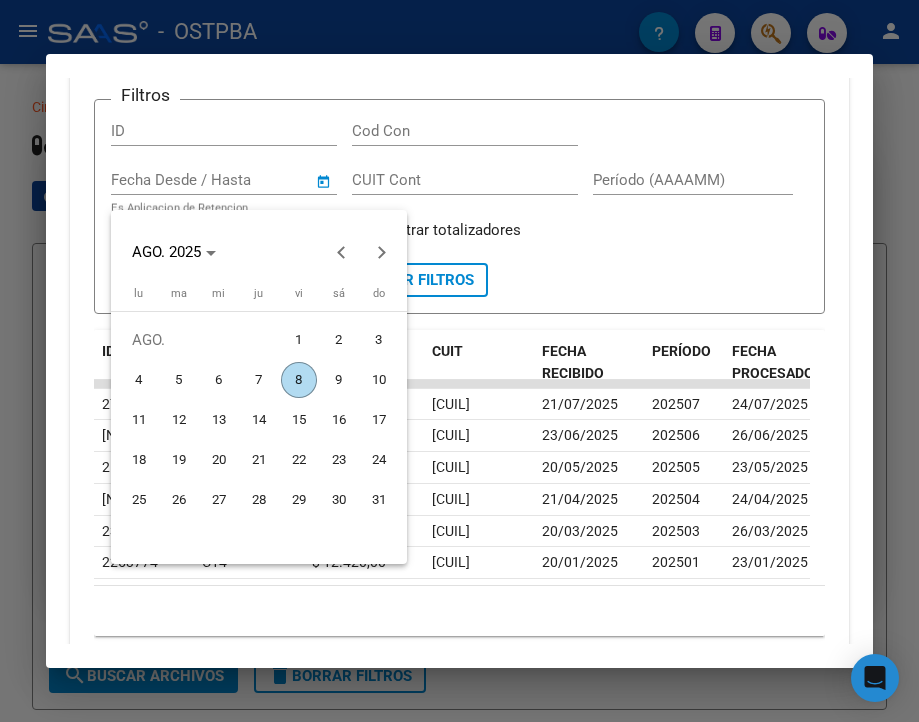 type 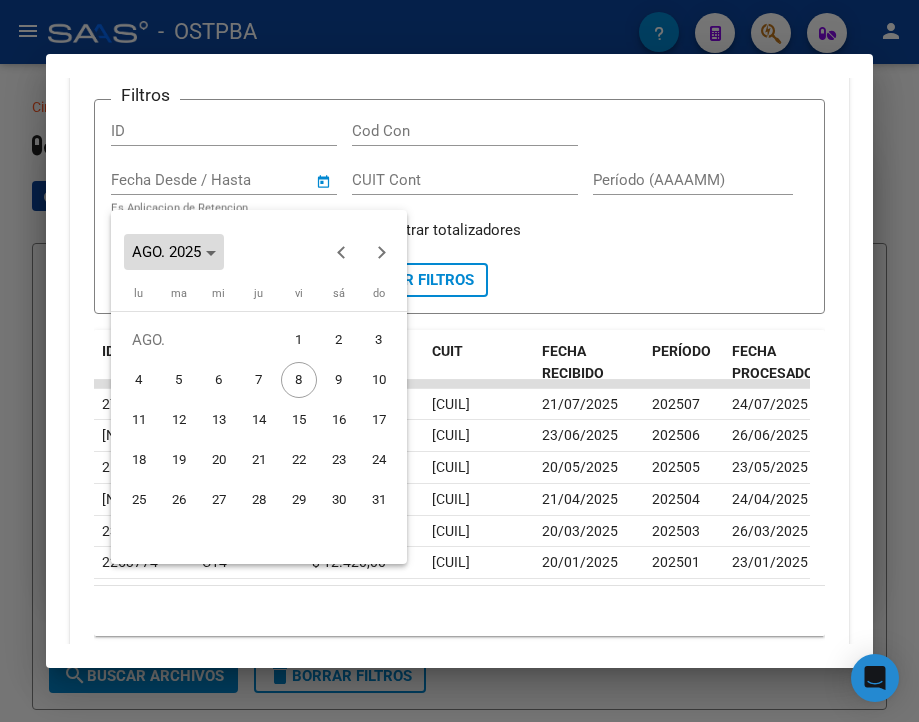 click at bounding box center (174, 252) 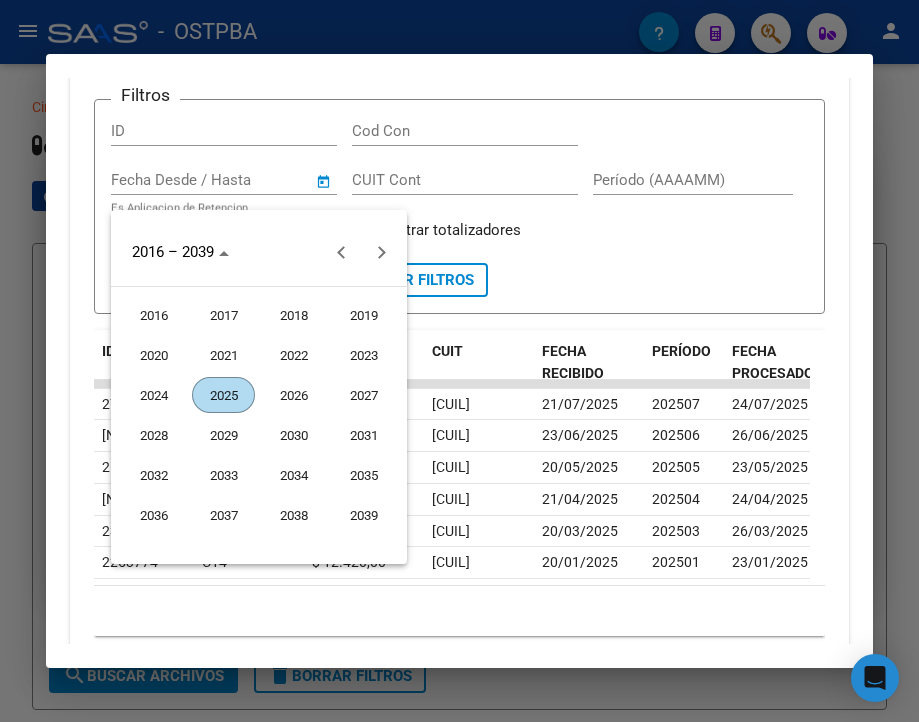 click on "2025" at bounding box center [223, 395] 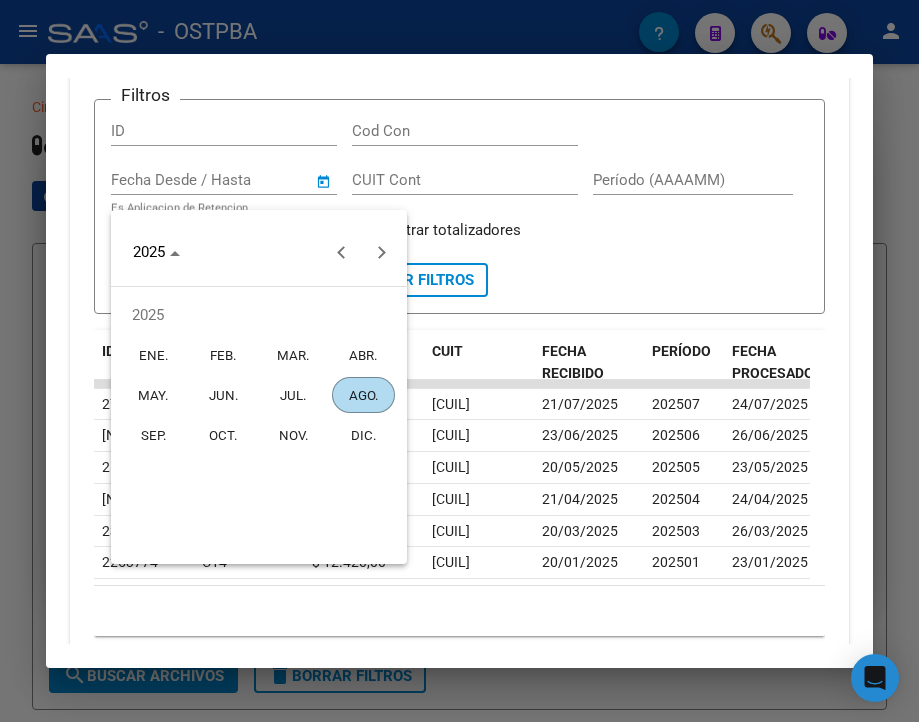 click on "MAR." at bounding box center (293, 355) 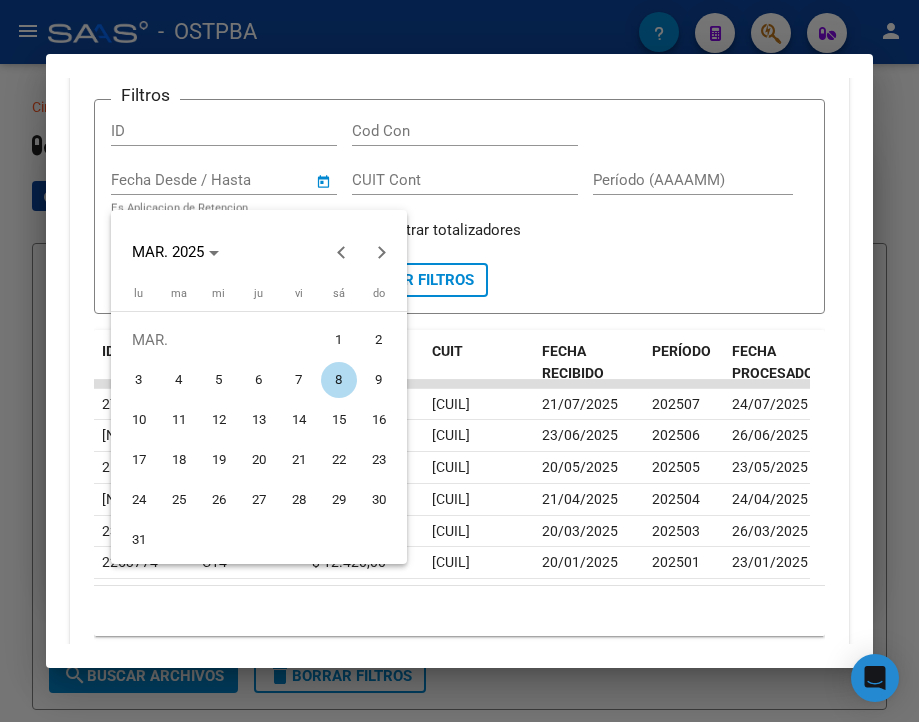 click on "1" at bounding box center [339, 340] 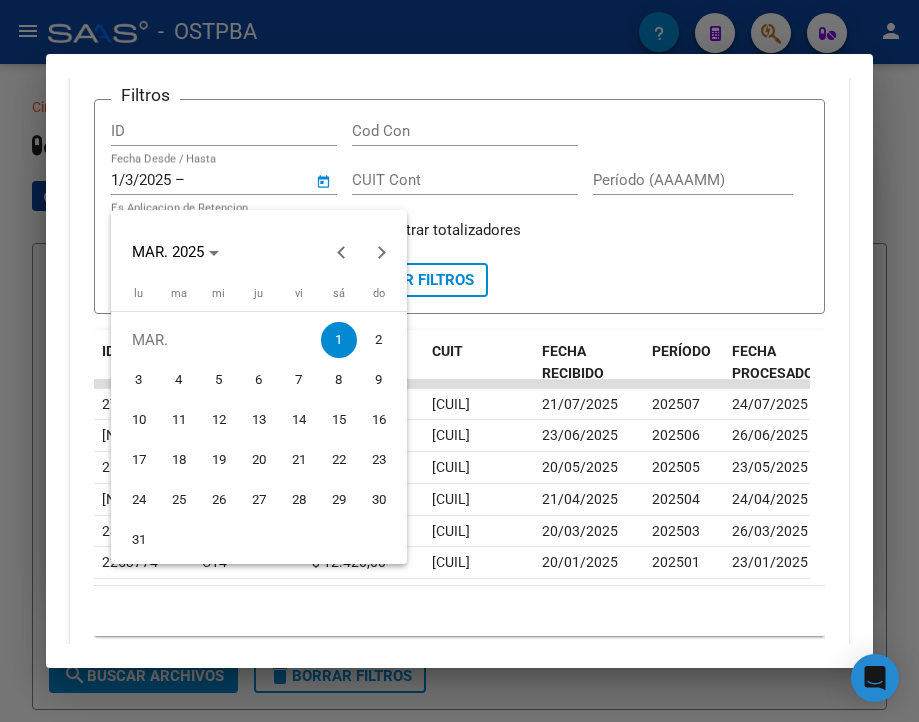 click at bounding box center (459, 361) 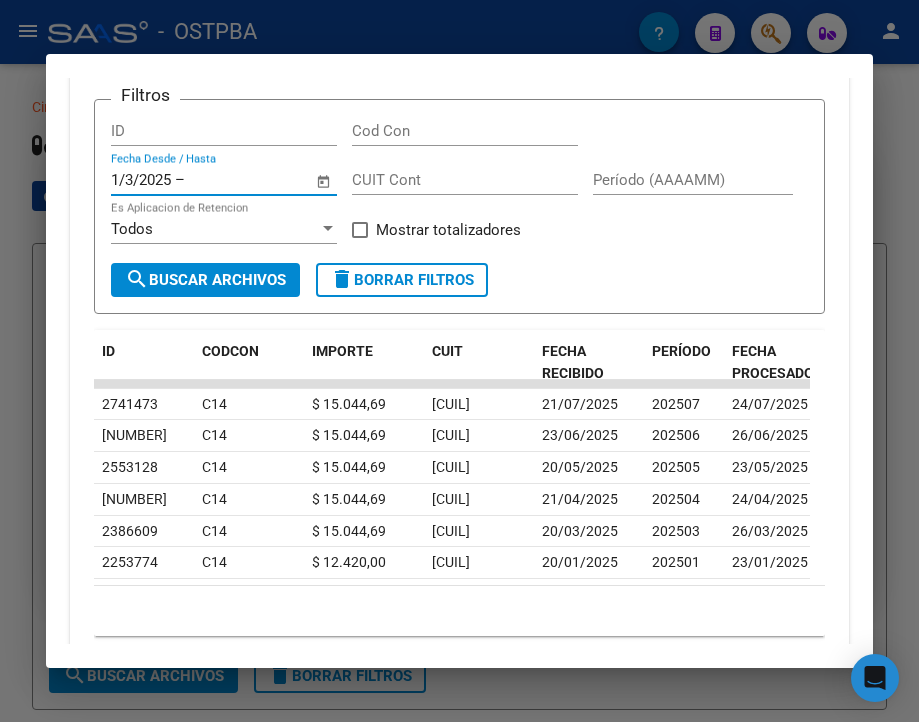 click at bounding box center [237, 180] 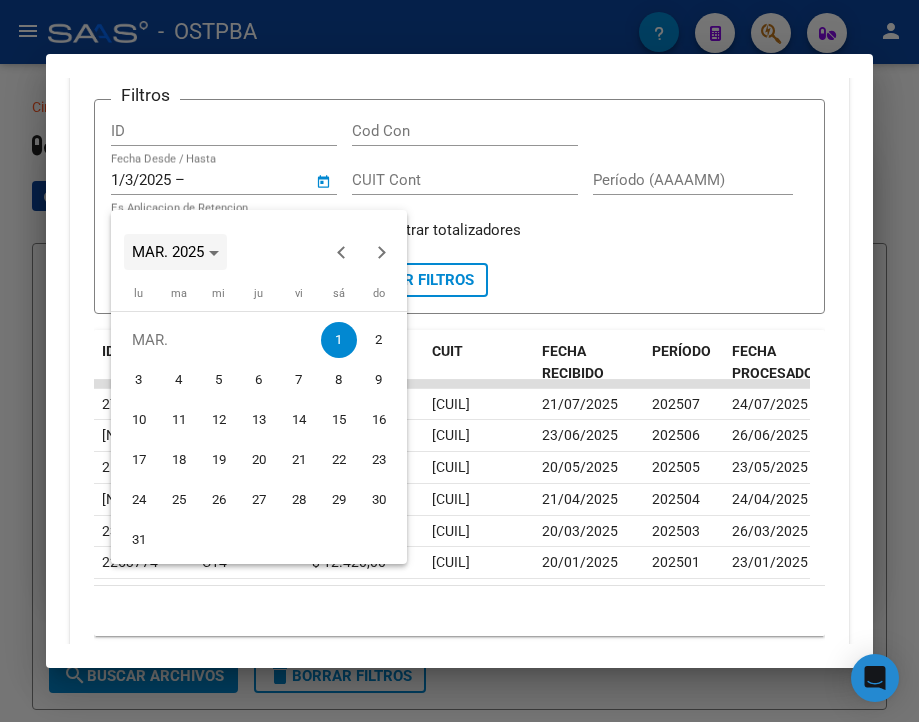 click 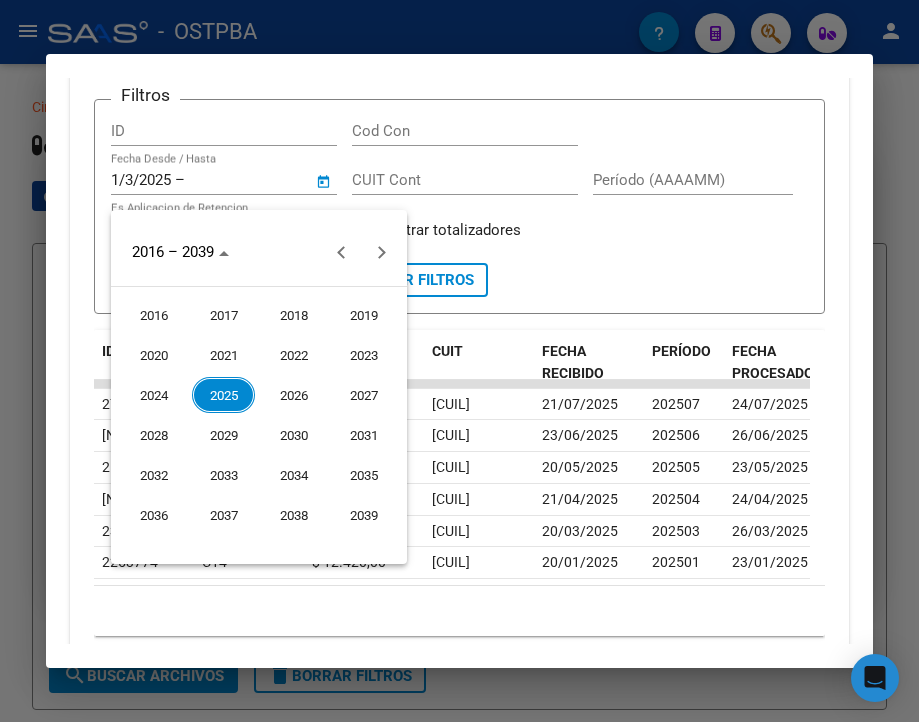 click on "2025" at bounding box center [223, 395] 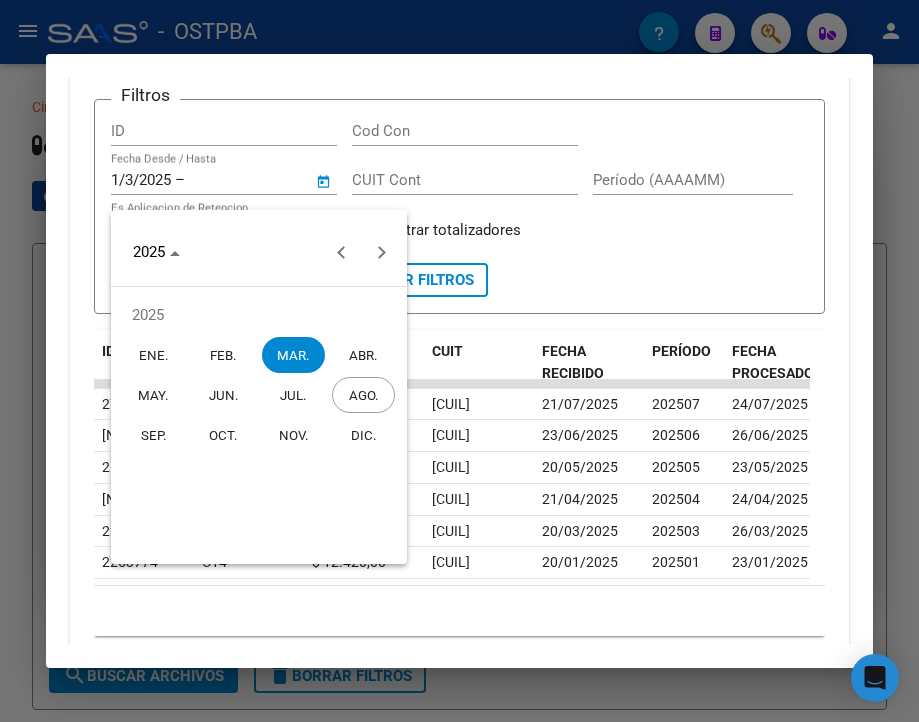 click on "AGO." at bounding box center [363, 395] 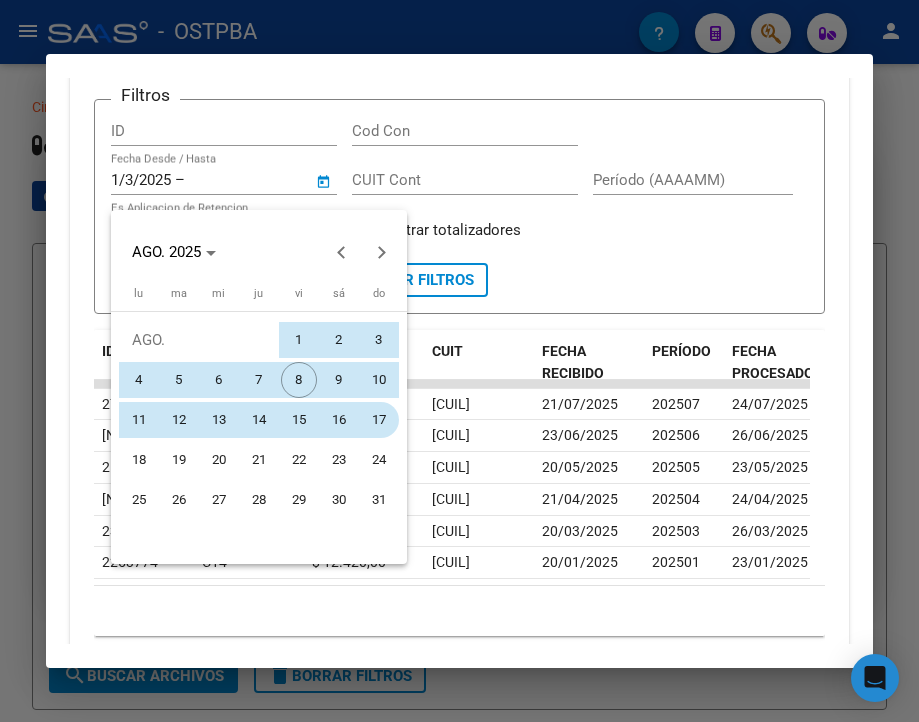 click on "17" at bounding box center (379, 420) 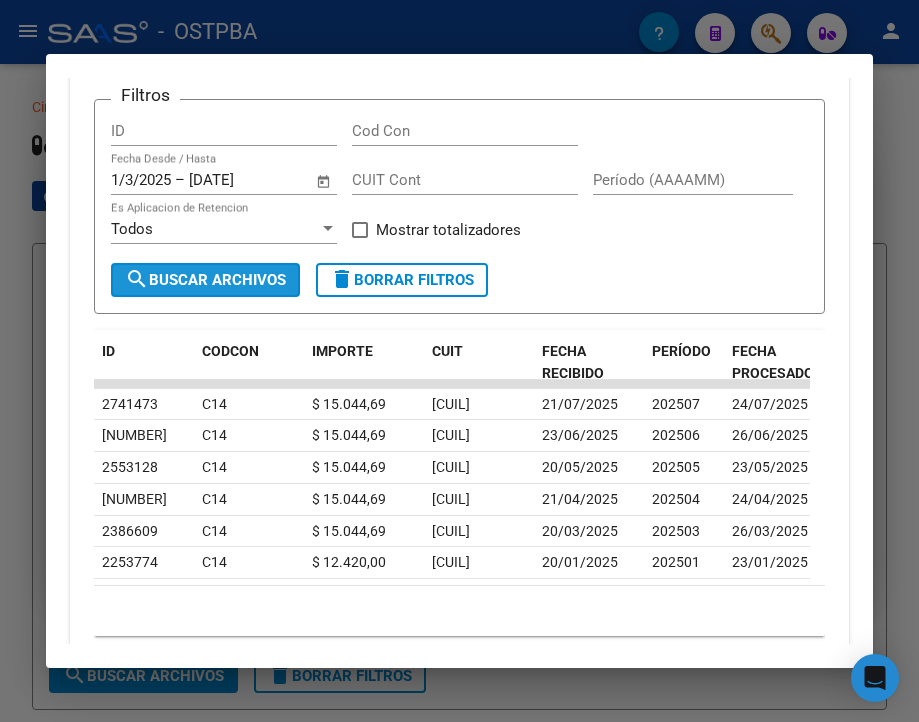 click on "search  Buscar Archivos" at bounding box center (205, 280) 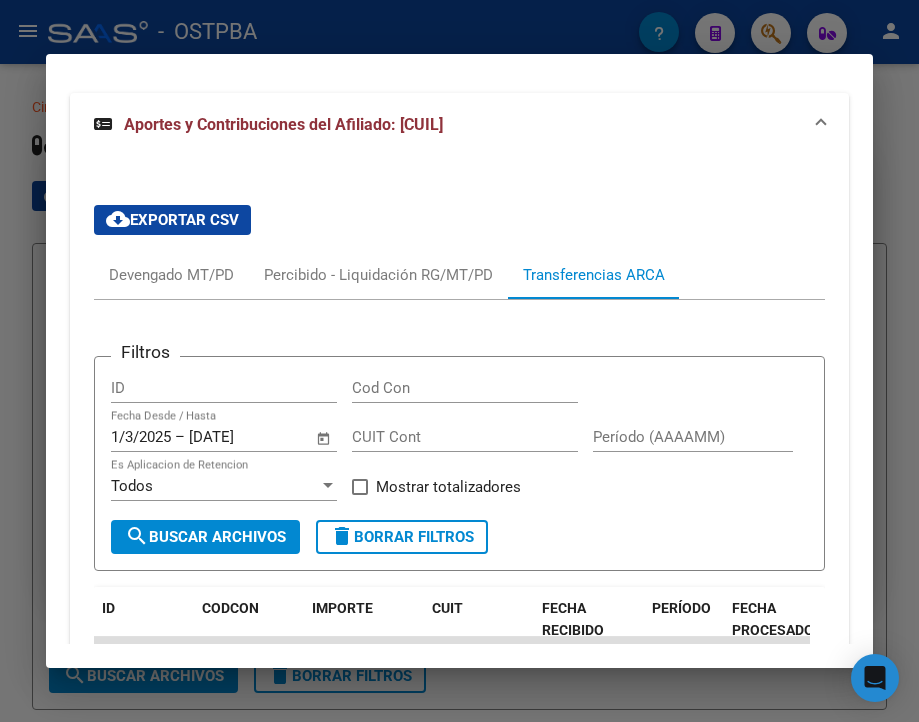 scroll, scrollTop: 1573, scrollLeft: 0, axis: vertical 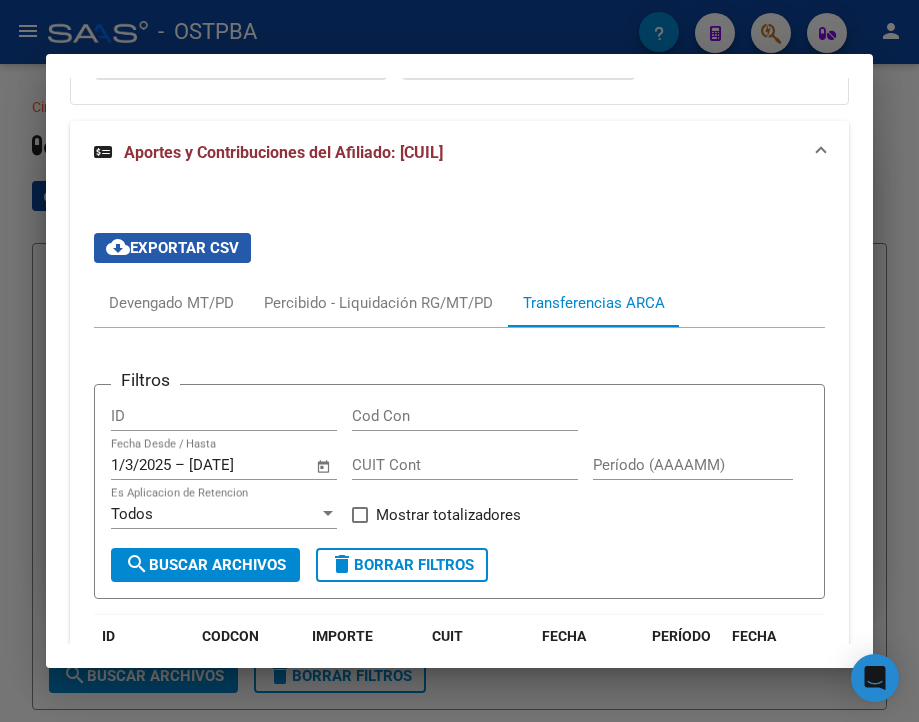 click on "cloud_download  Exportar CSV" at bounding box center (172, 248) 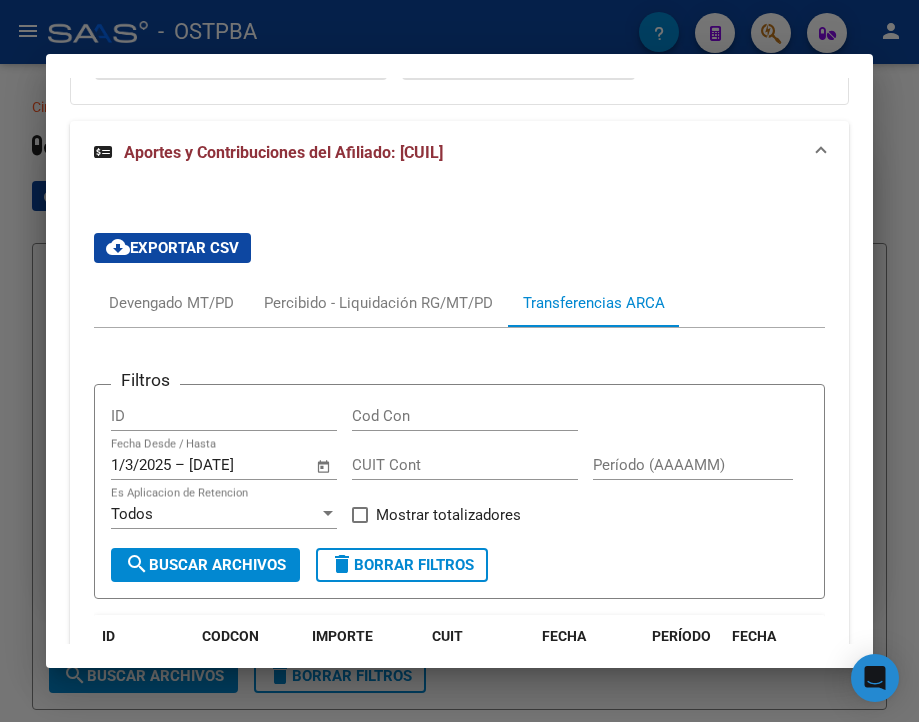 click at bounding box center (459, 361) 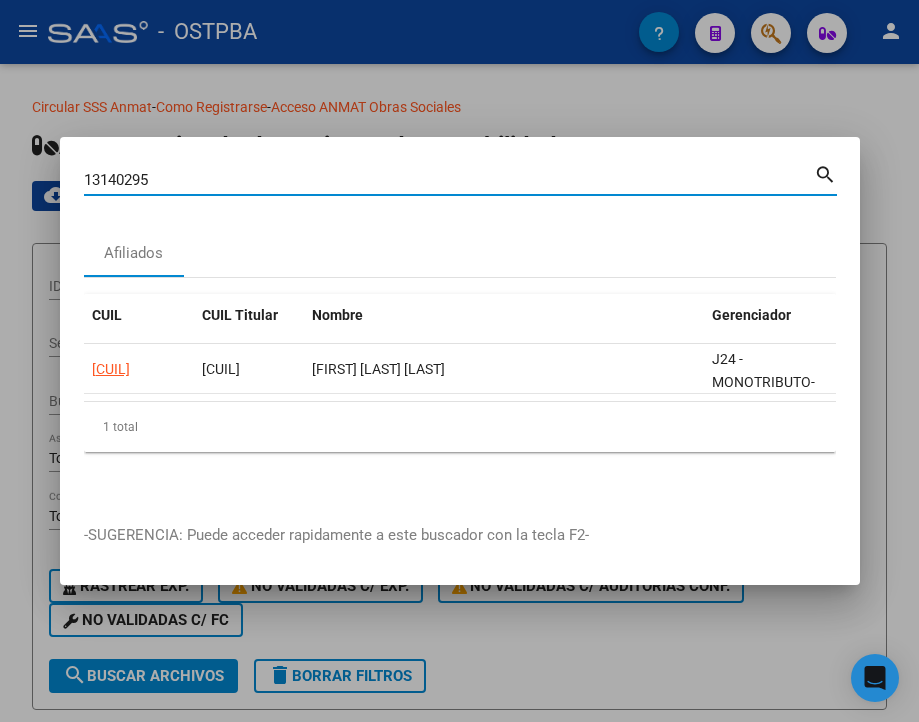click on "13140295" at bounding box center (449, 180) 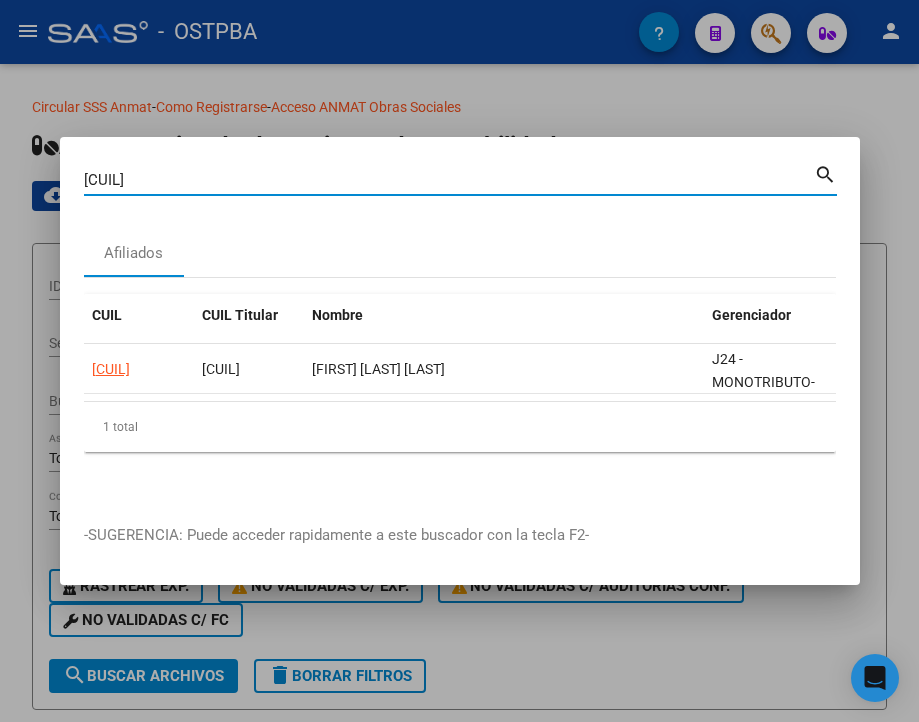 type on "20141521269" 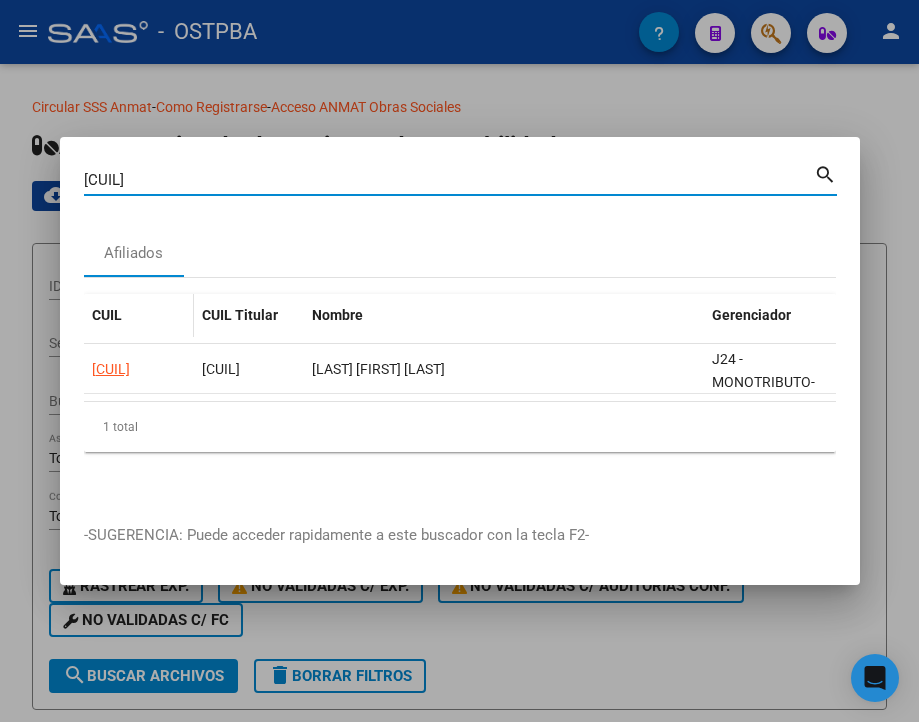click on "20141521269" 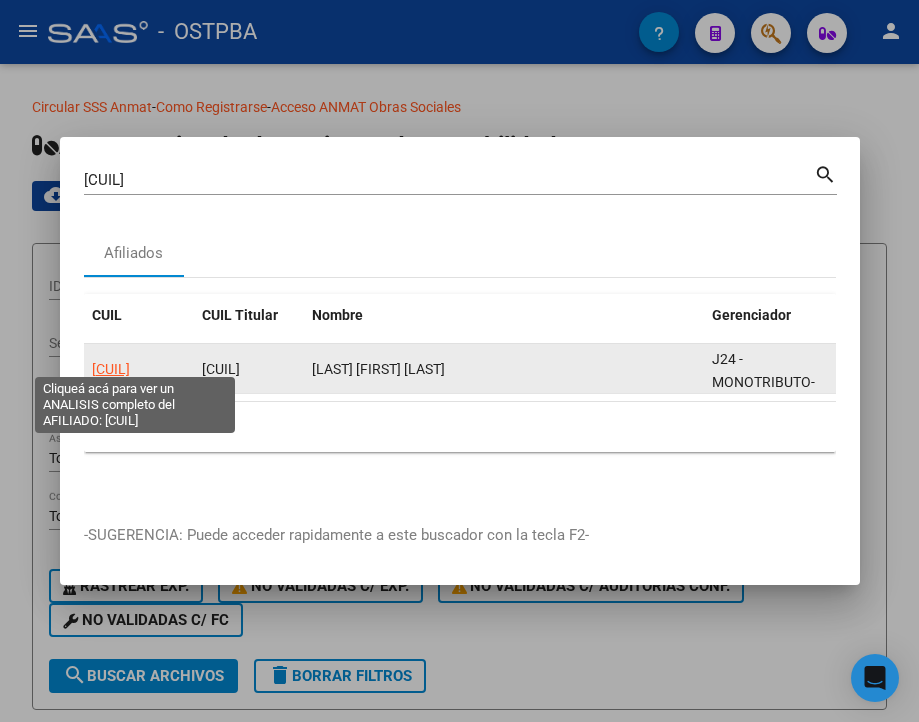 click on "20141521269" 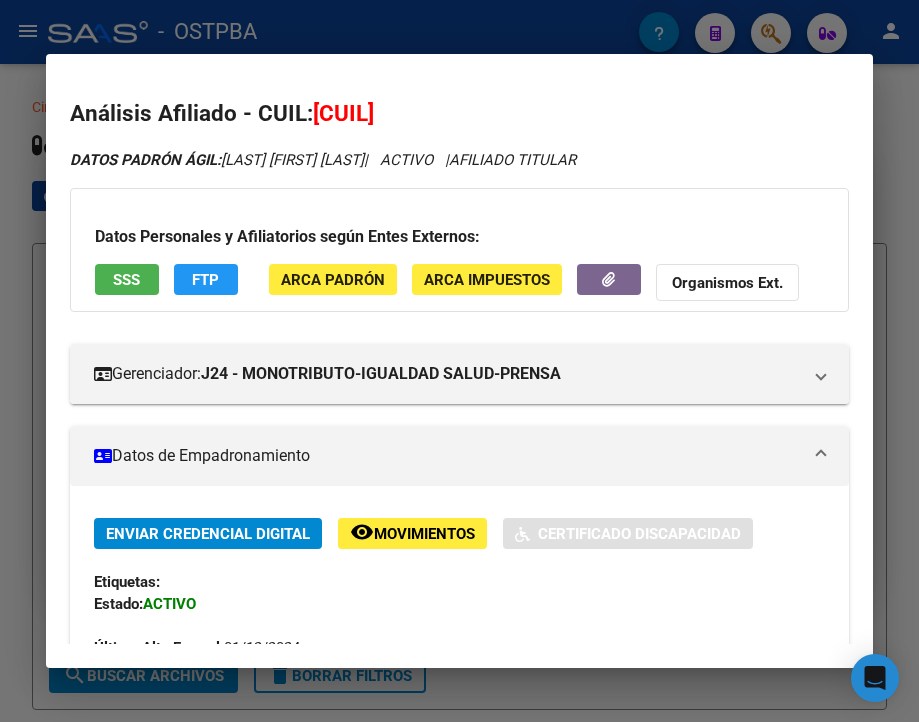 click on "Datos de Empadronamiento" at bounding box center (447, 456) 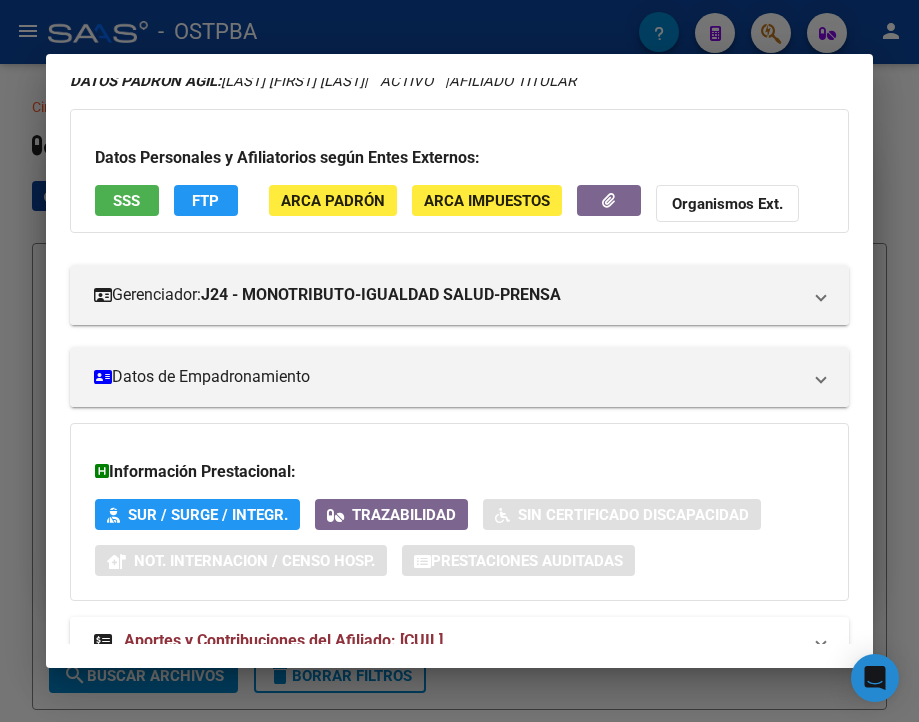 scroll, scrollTop: 160, scrollLeft: 0, axis: vertical 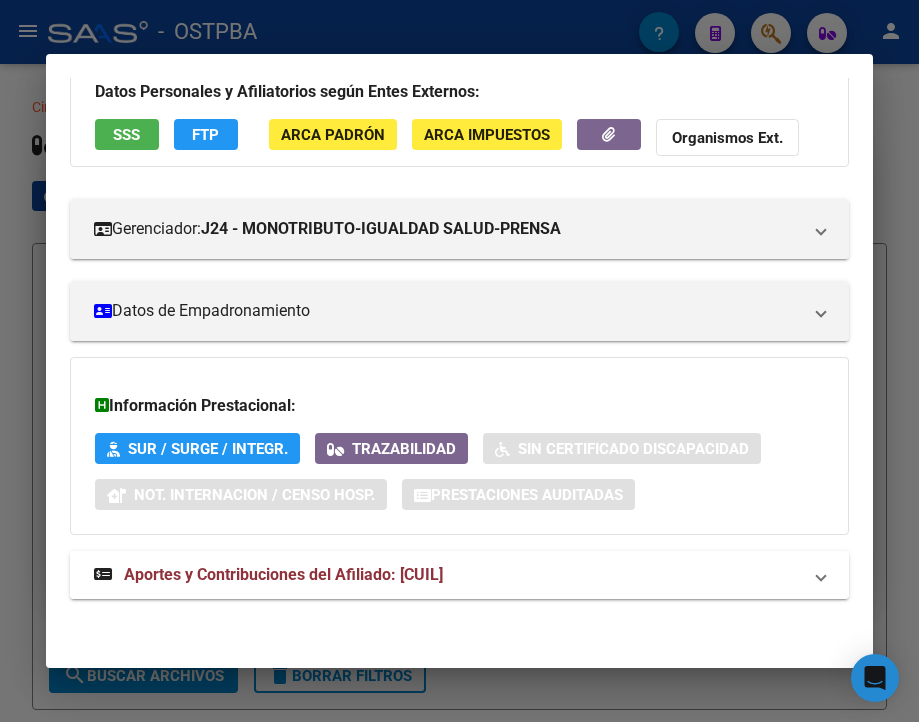 click on "Aportes y Contribuciones del Afiliado: 20141521269" at bounding box center (268, 575) 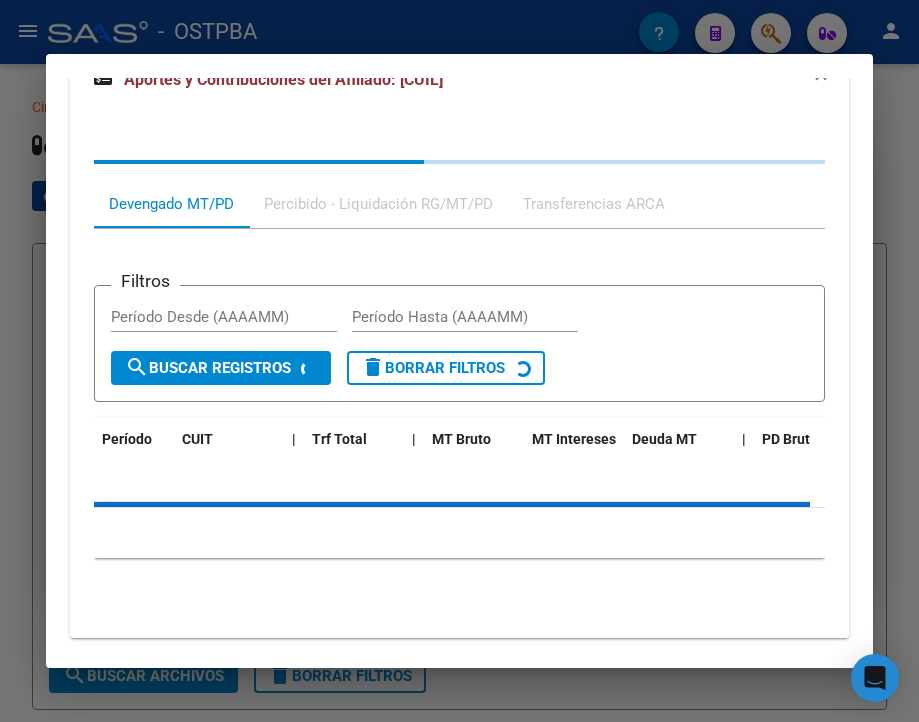 scroll, scrollTop: 660, scrollLeft: 0, axis: vertical 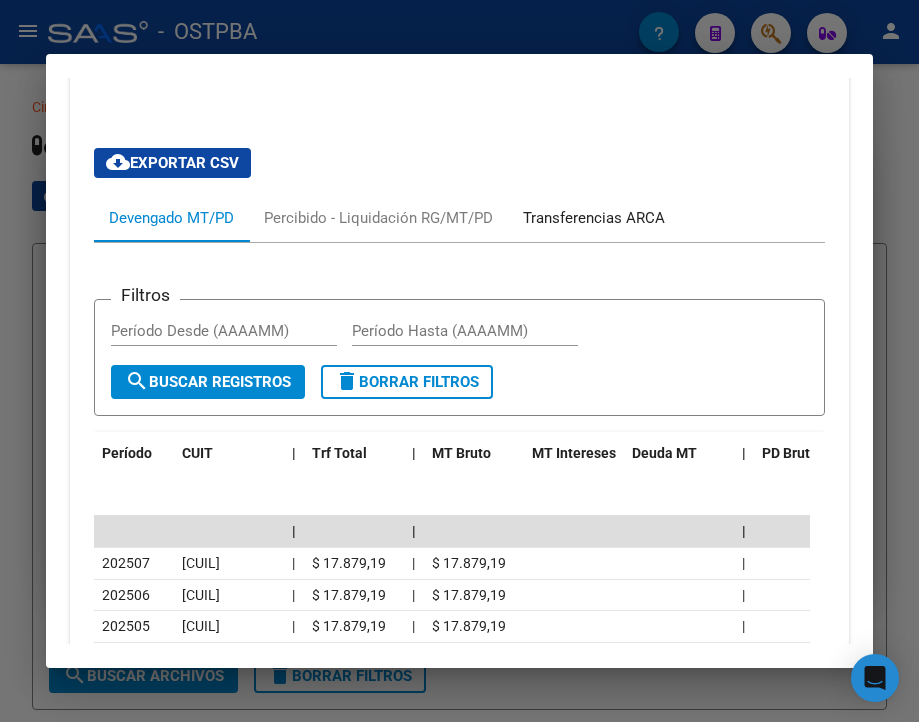 click on "Transferencias ARCA" at bounding box center (594, 218) 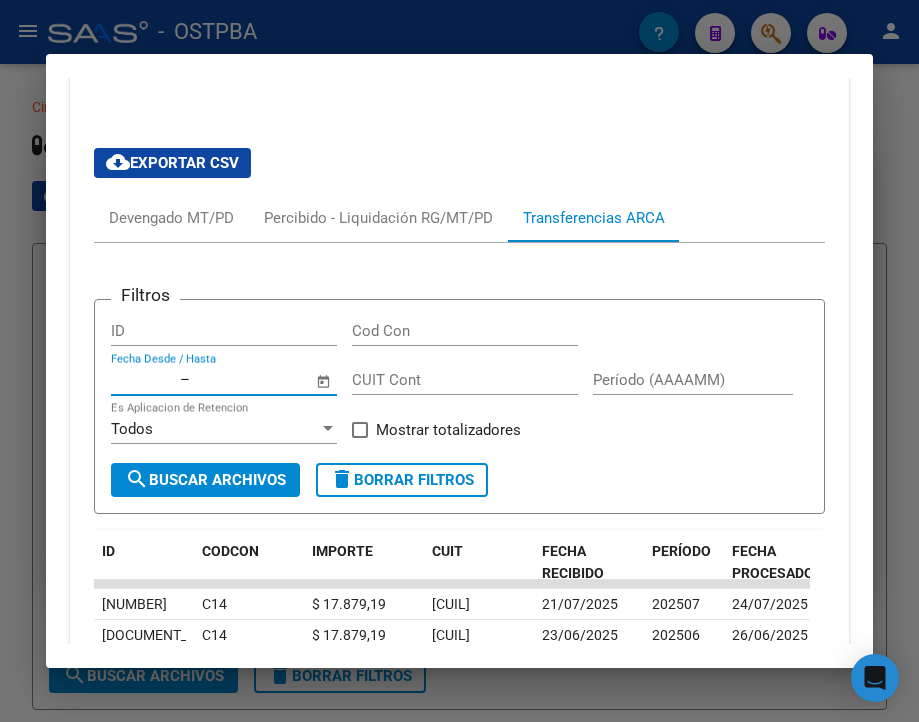click at bounding box center [143, 380] 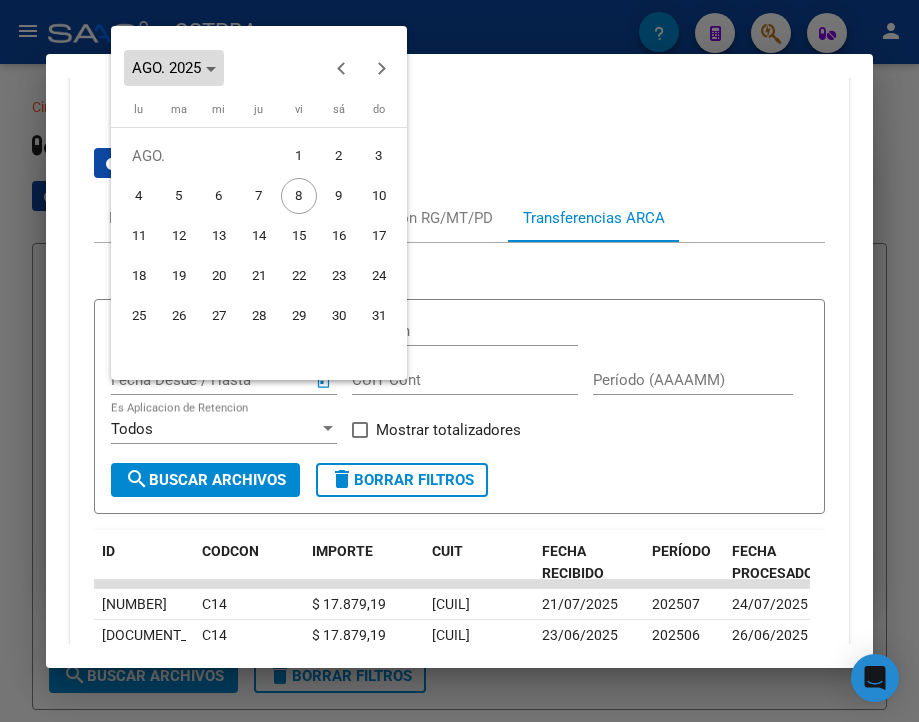 click 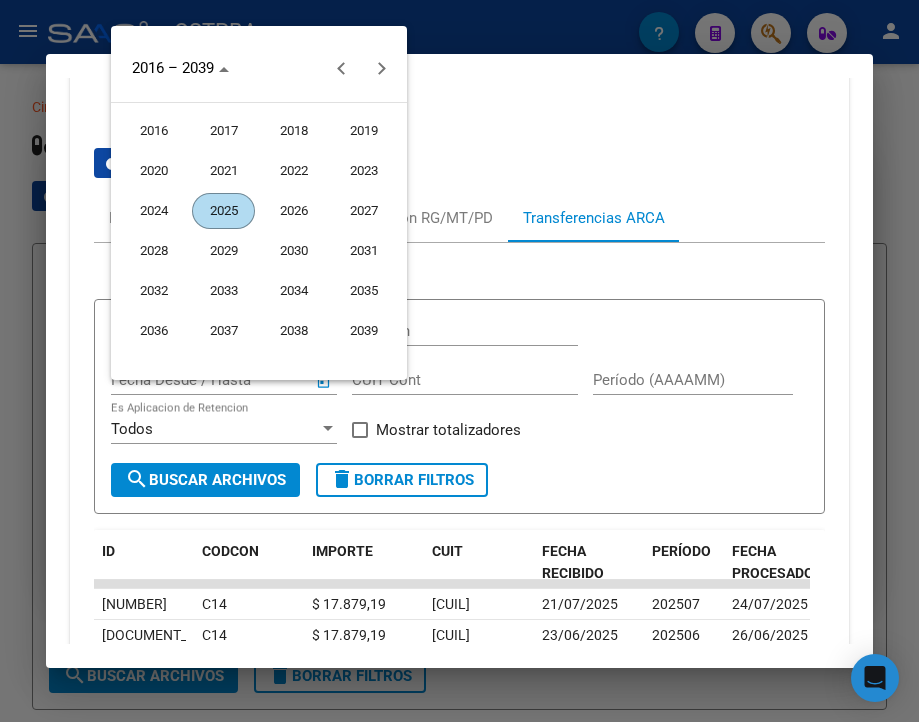 click on "2025" at bounding box center (223, 211) 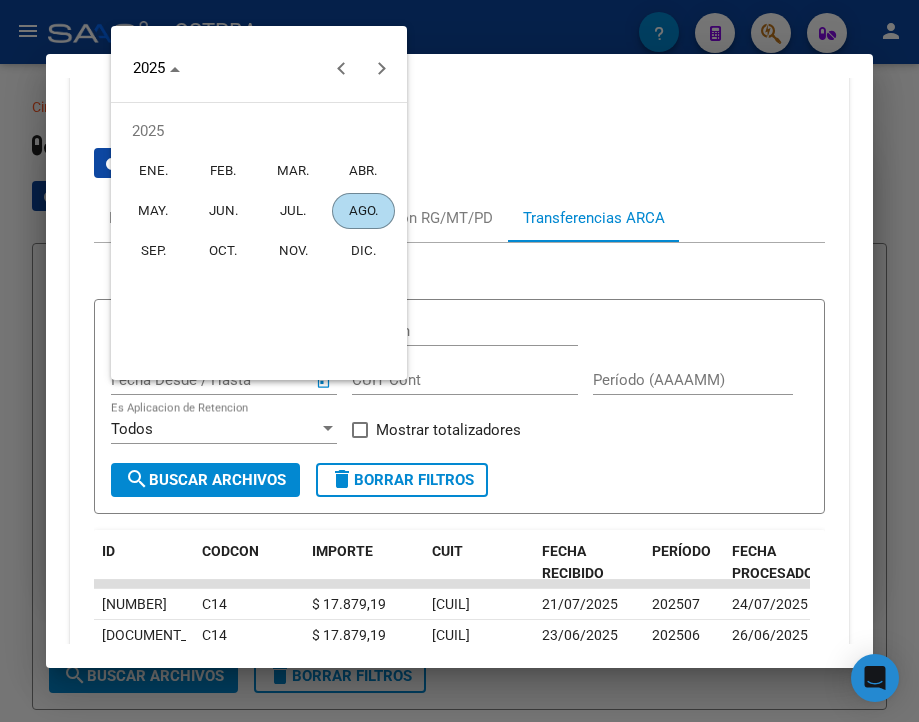 click on "MAR." at bounding box center (293, 171) 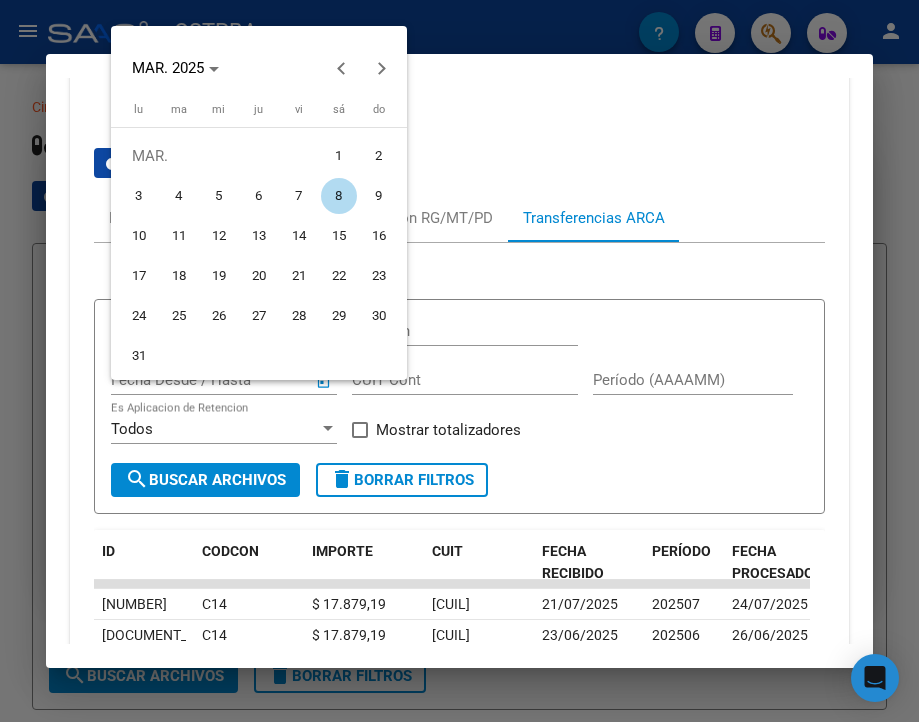 click on "1" at bounding box center [339, 156] 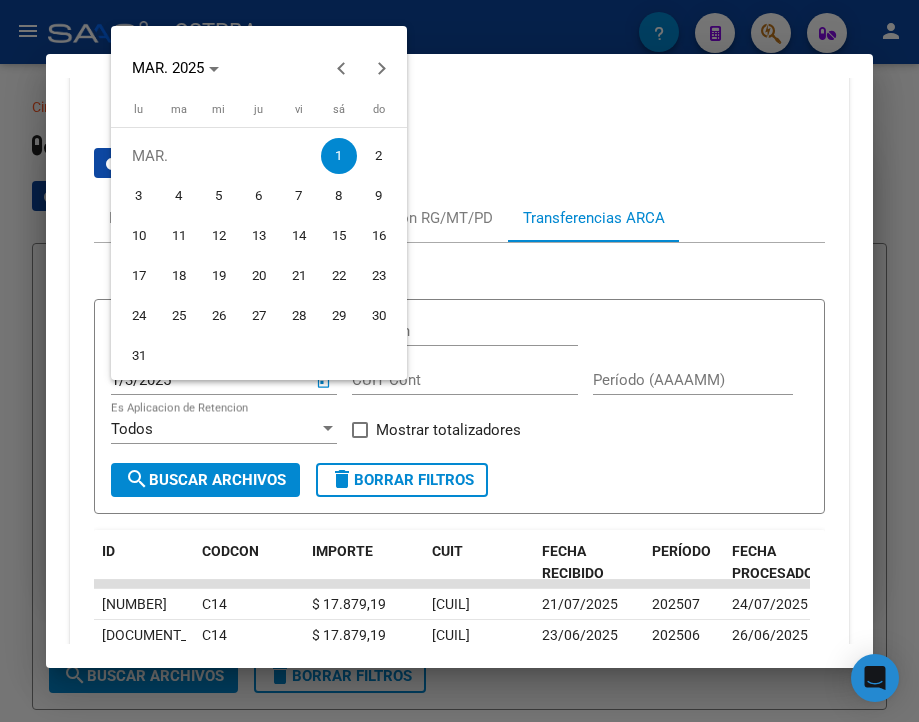 click at bounding box center [459, 361] 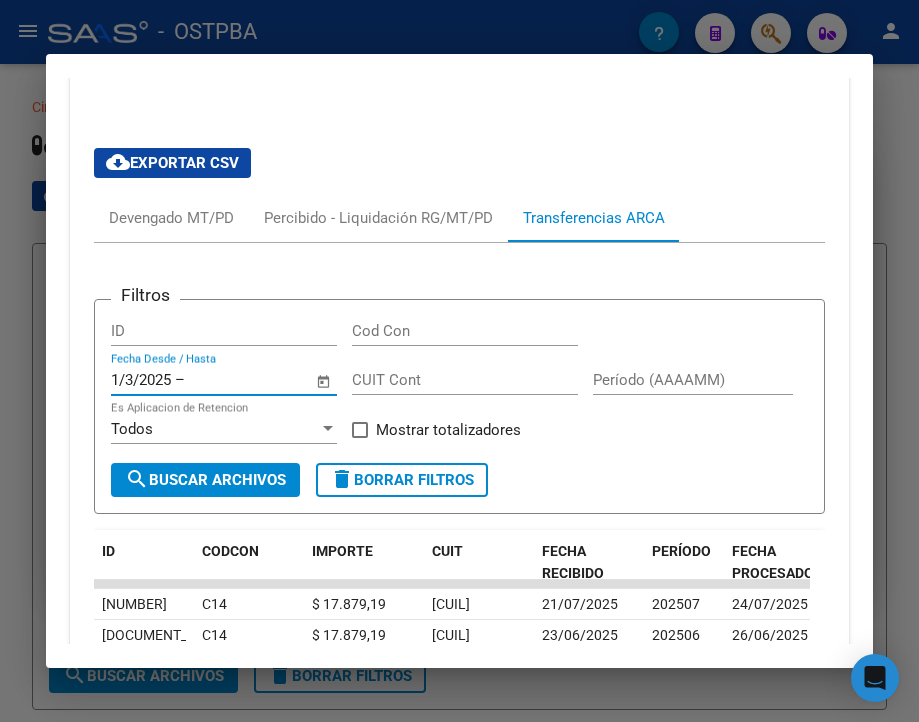 click at bounding box center (237, 380) 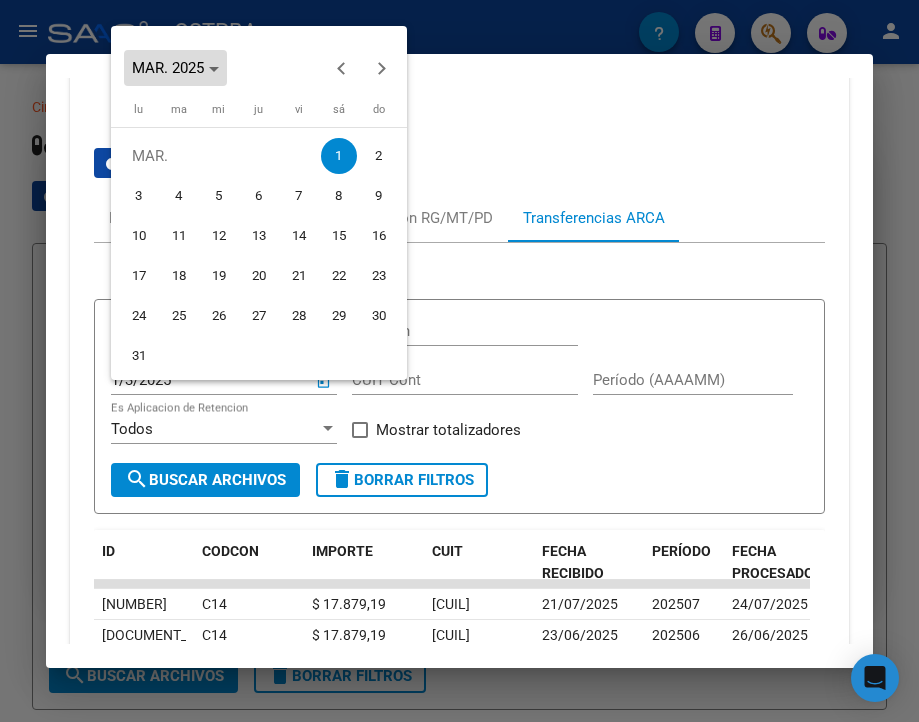 click at bounding box center (175, 68) 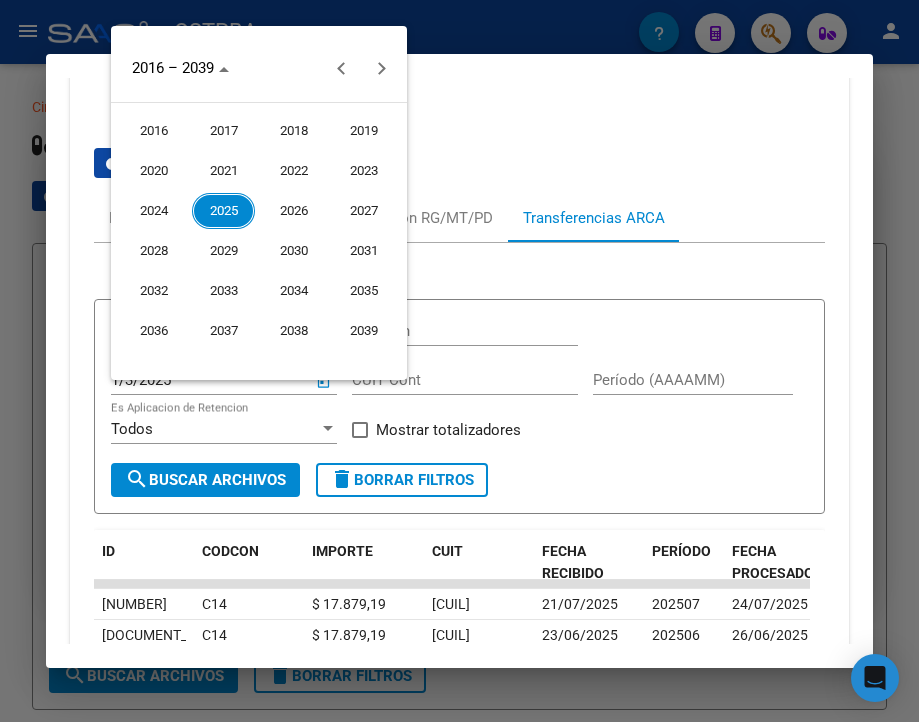 click on "2025" at bounding box center [223, 211] 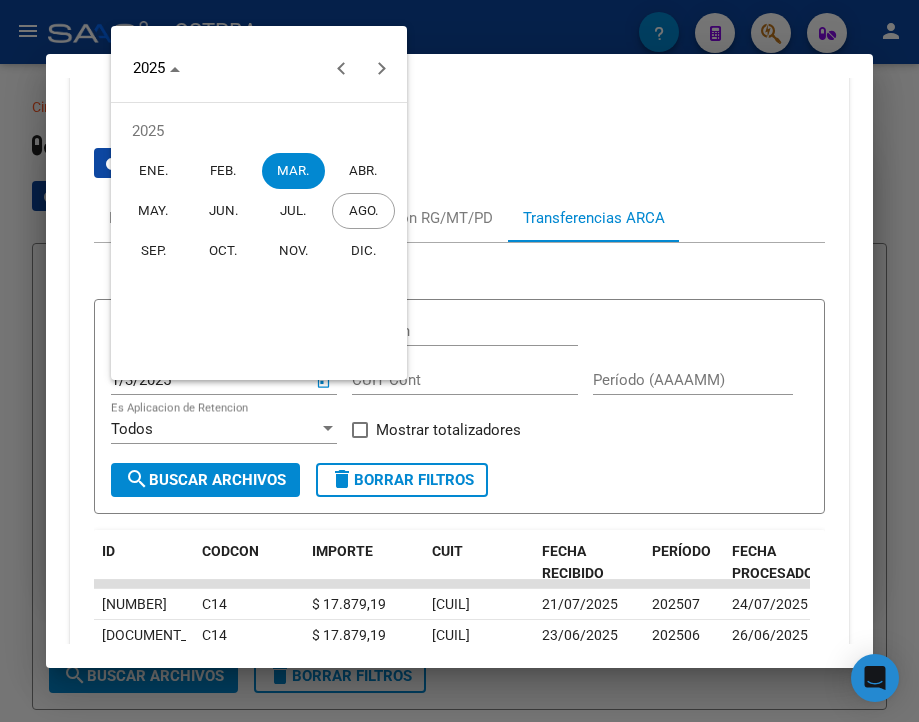 click on "AGO." at bounding box center (363, 211) 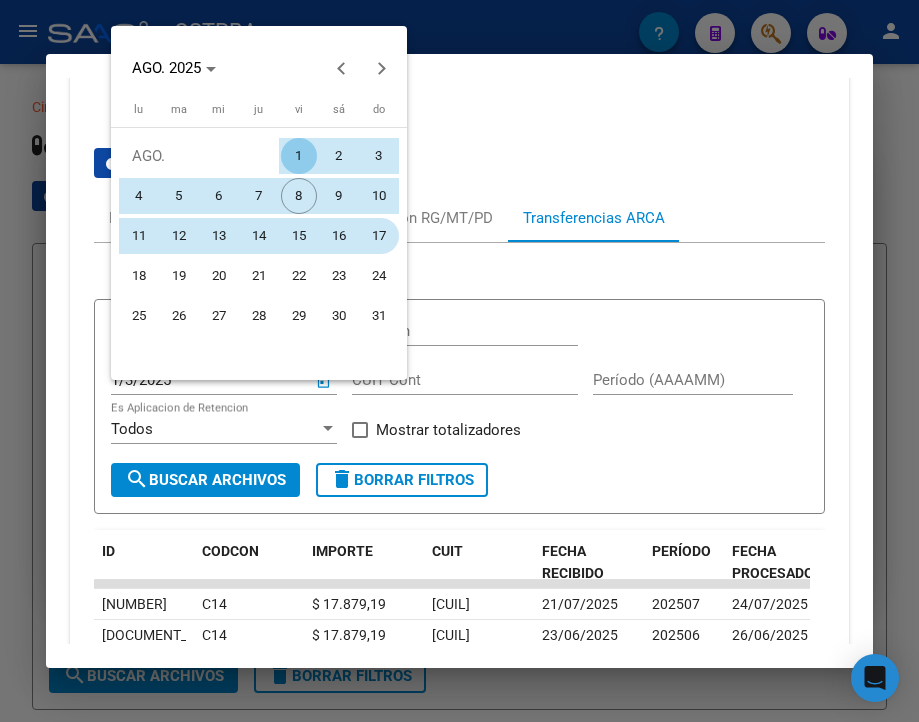 click on "17" at bounding box center [379, 236] 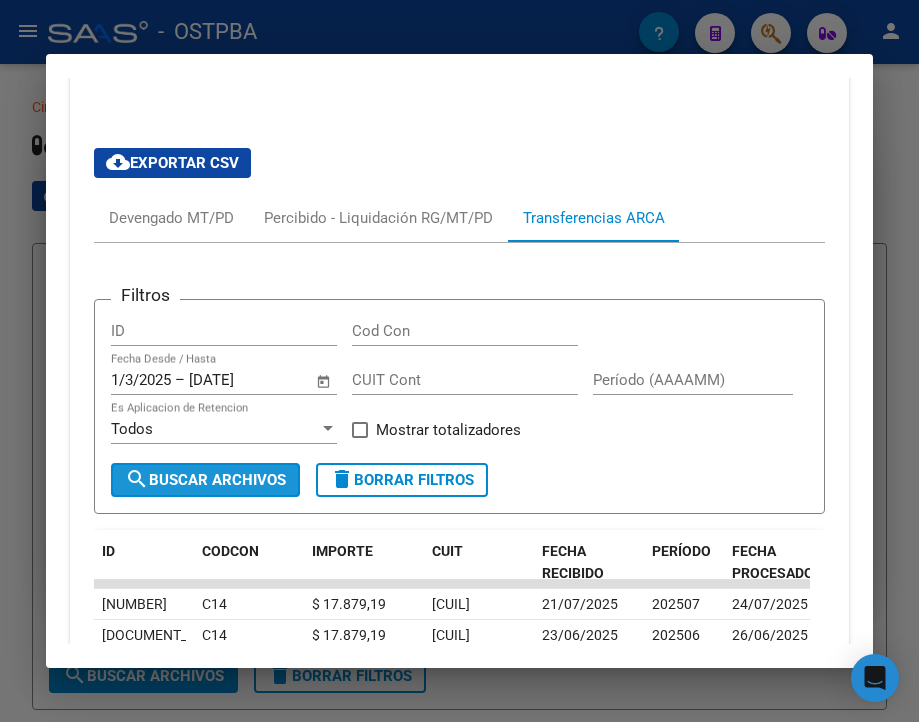 click on "search  Buscar Archivos" at bounding box center [205, 480] 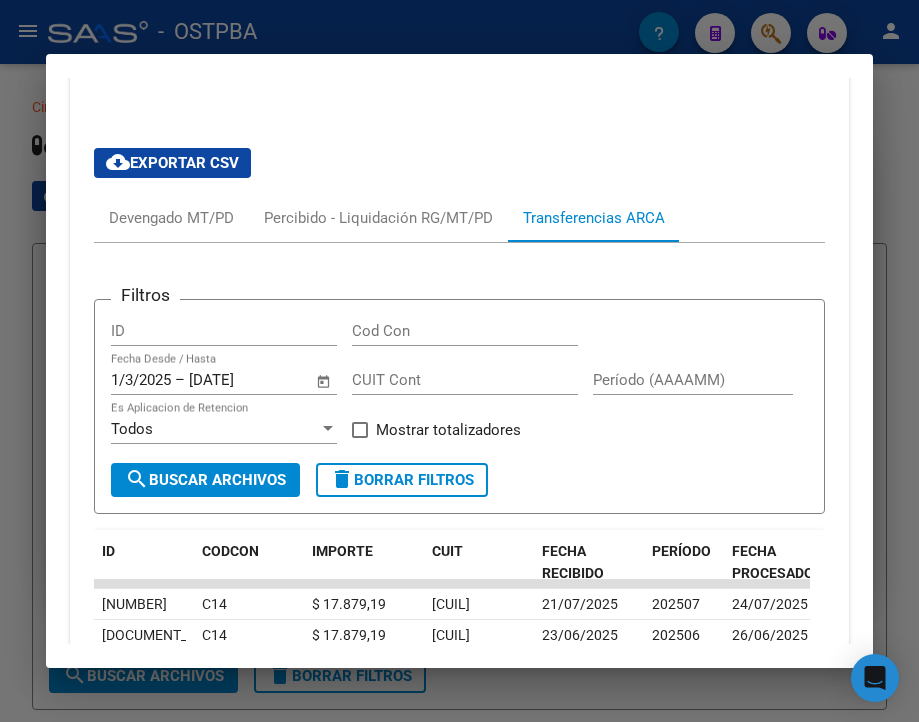 click on "cloud_download  Exportar CSV" at bounding box center (172, 163) 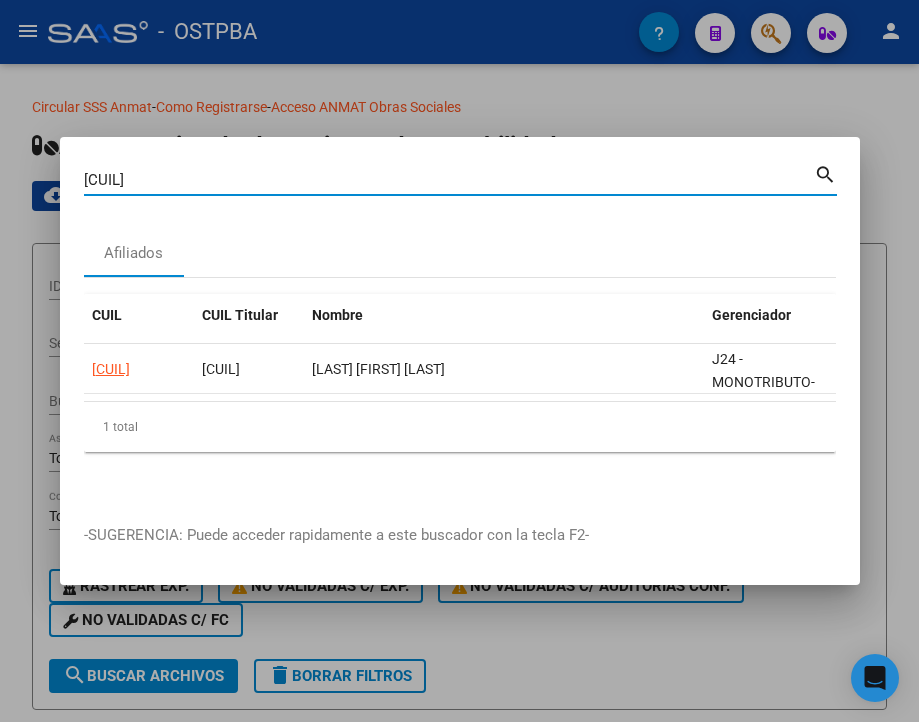 click on "20141521269" at bounding box center [449, 180] 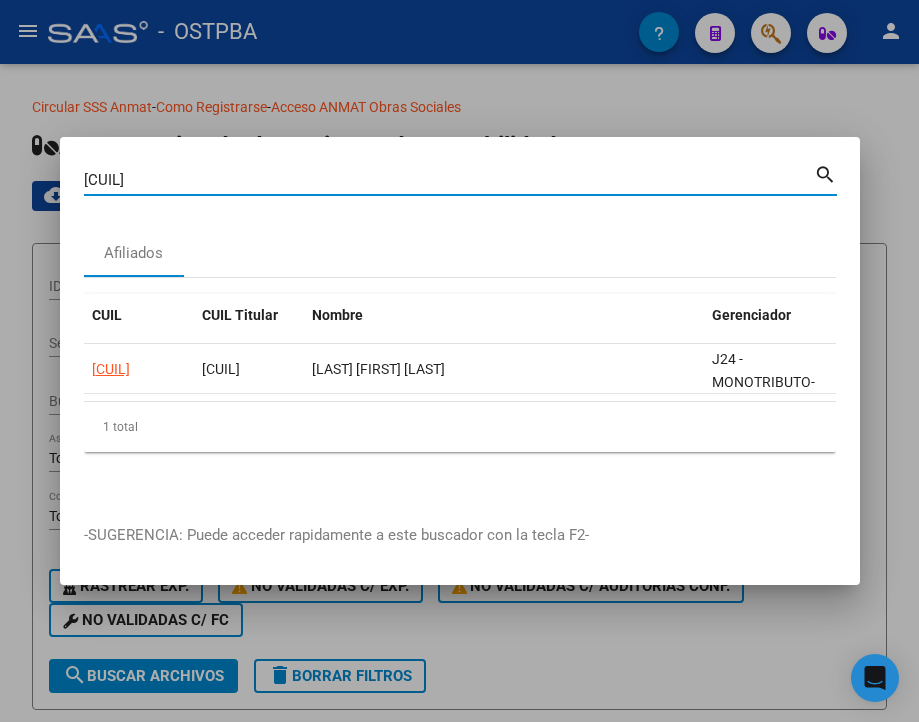type on "20143625304" 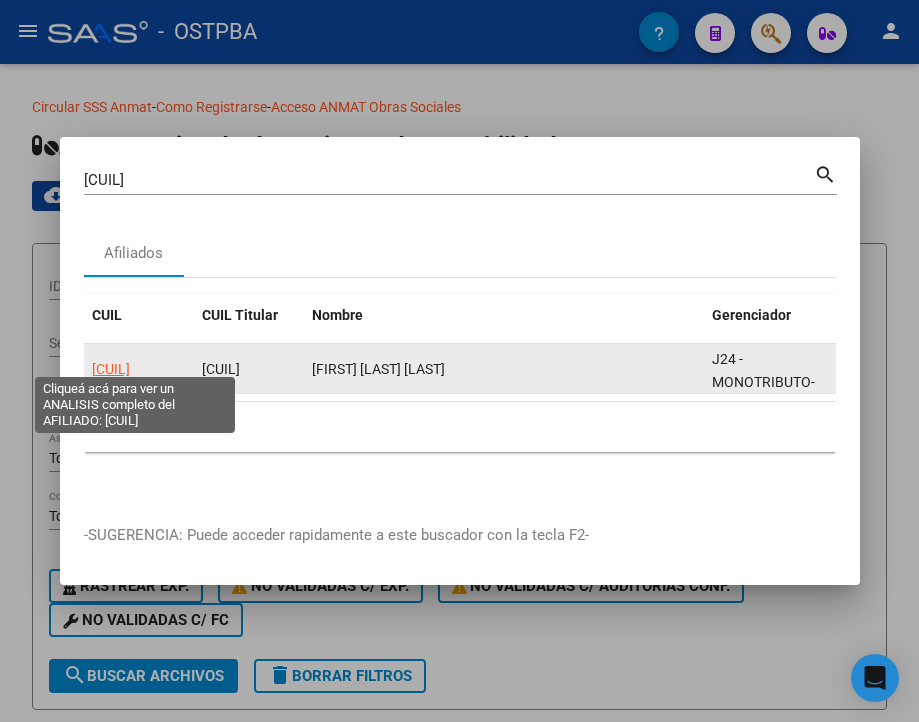 click on "20143625304" 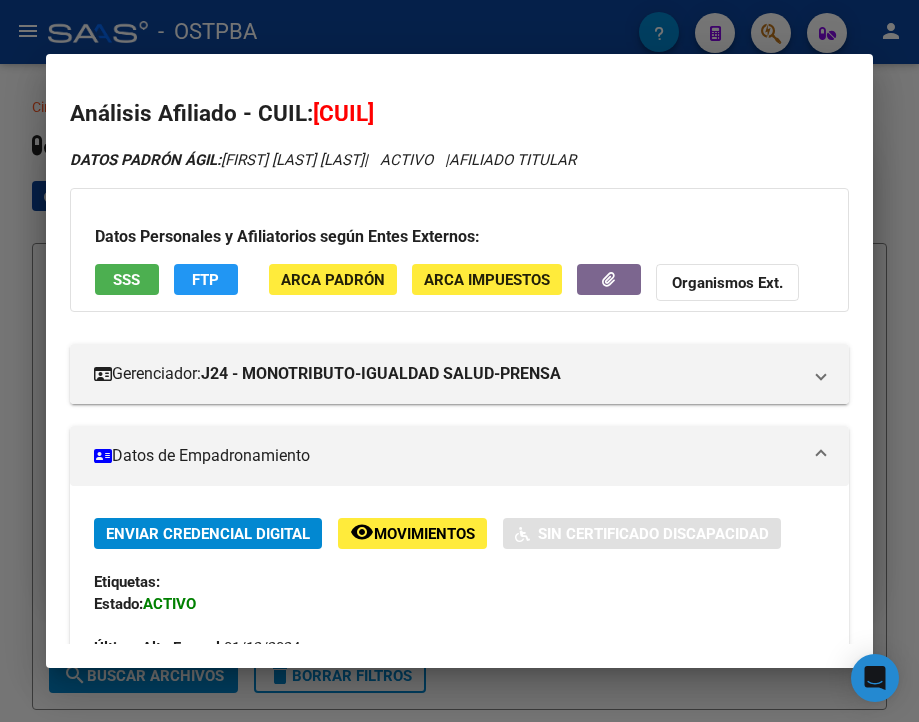 click at bounding box center [459, 361] 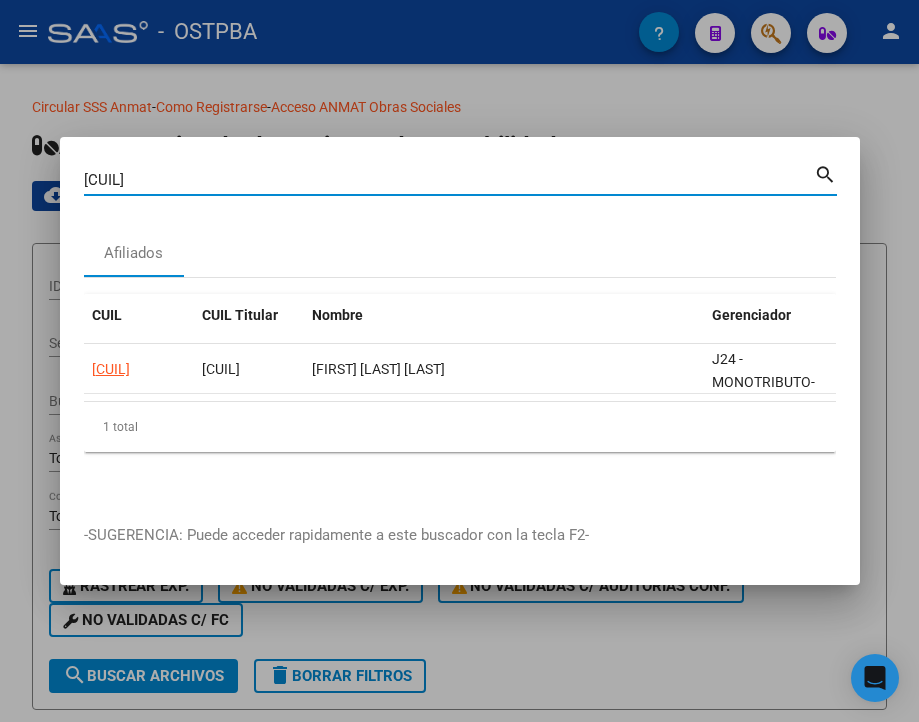 click on "20143625304" at bounding box center [449, 180] 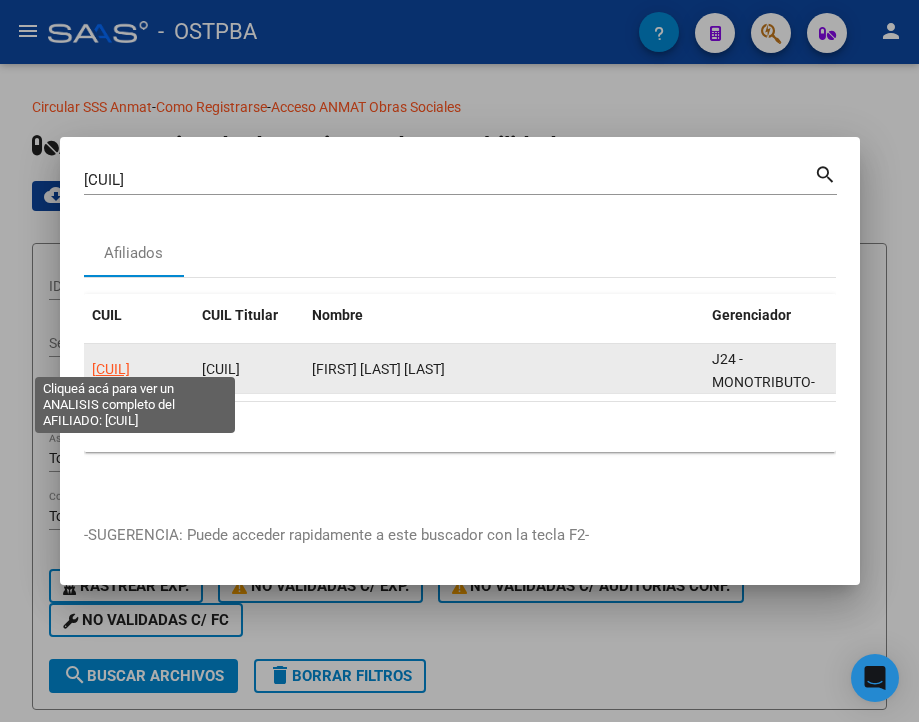 click on "20143625304" 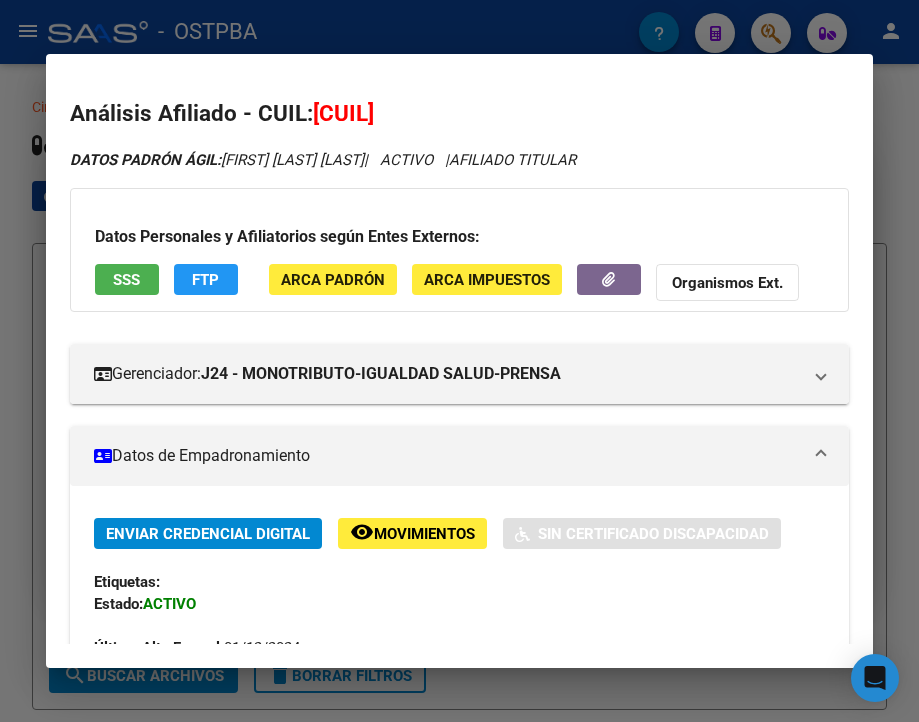 click on "Datos de Empadronamiento" at bounding box center (459, 456) 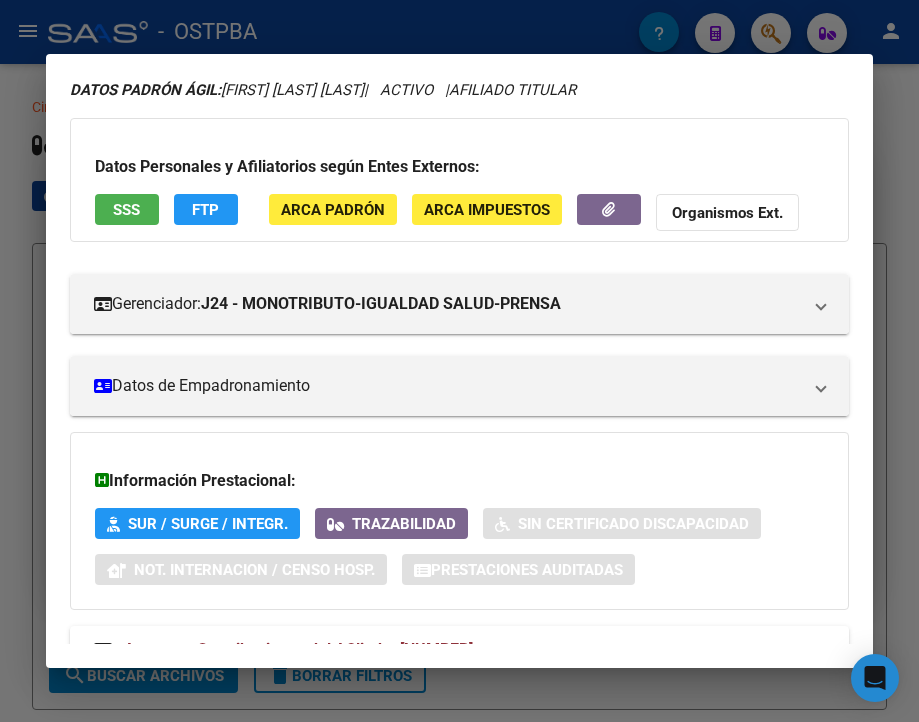 scroll, scrollTop: 160, scrollLeft: 0, axis: vertical 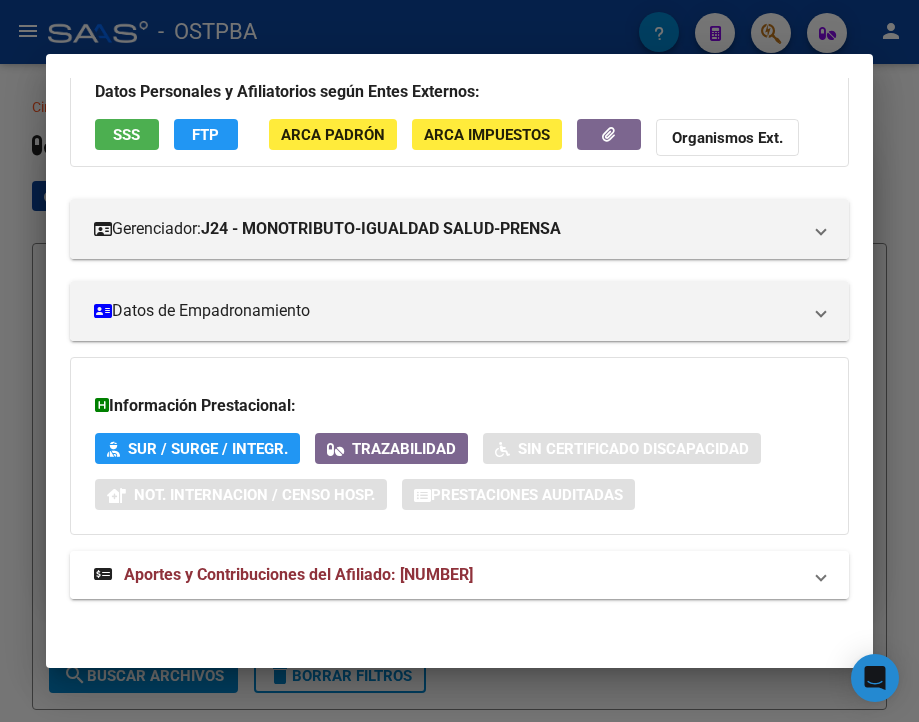 click on "Aportes y Contribuciones del Afiliado: 20143625304" at bounding box center (298, 574) 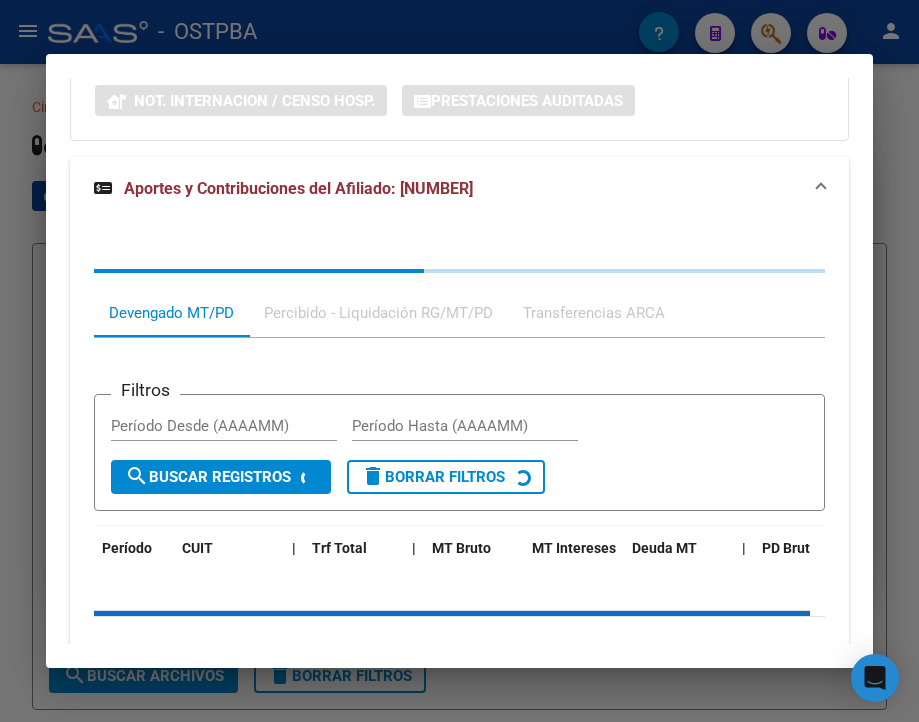 scroll, scrollTop: 560, scrollLeft: 0, axis: vertical 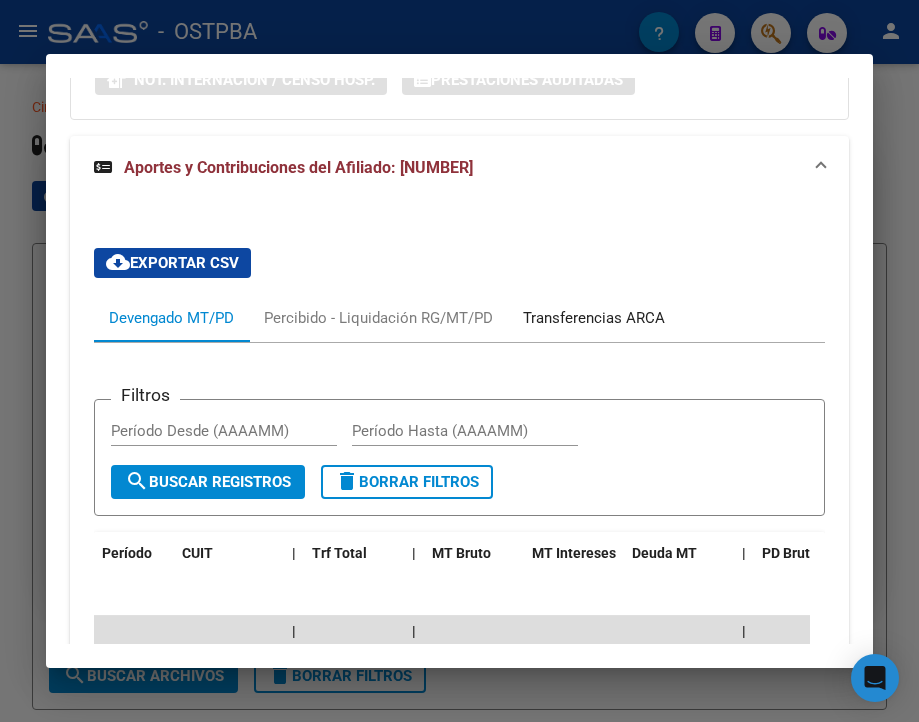 click on "Transferencias ARCA" at bounding box center (594, 318) 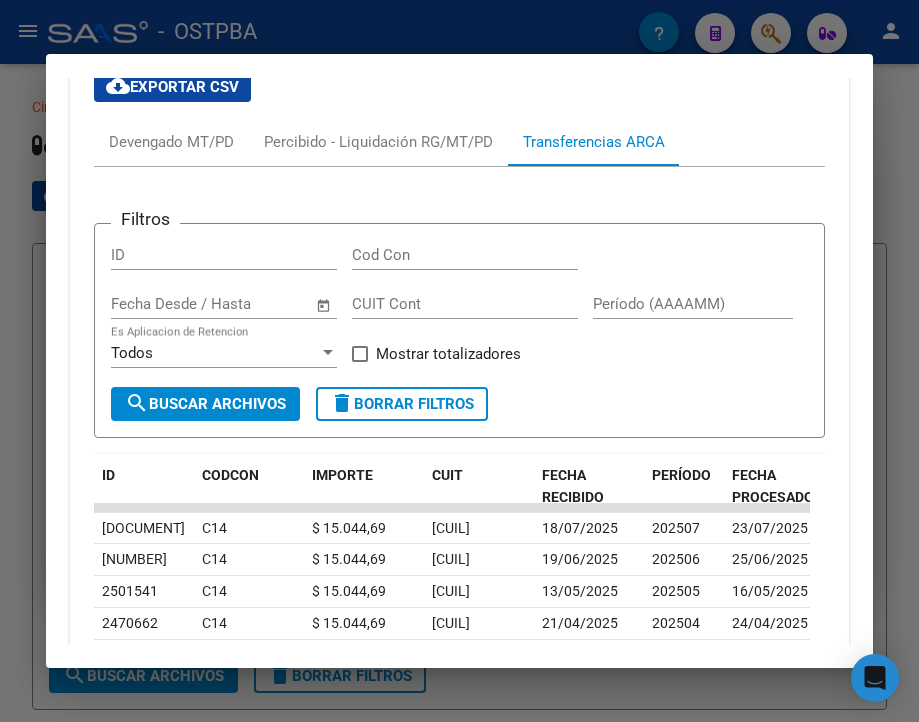 scroll, scrollTop: 760, scrollLeft: 0, axis: vertical 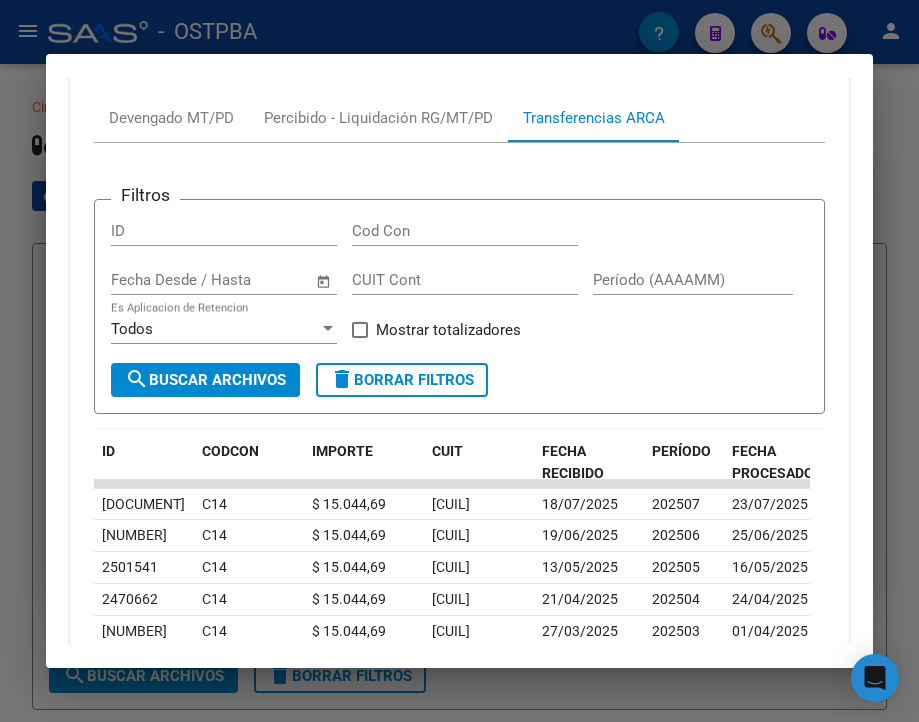 click at bounding box center [143, 280] 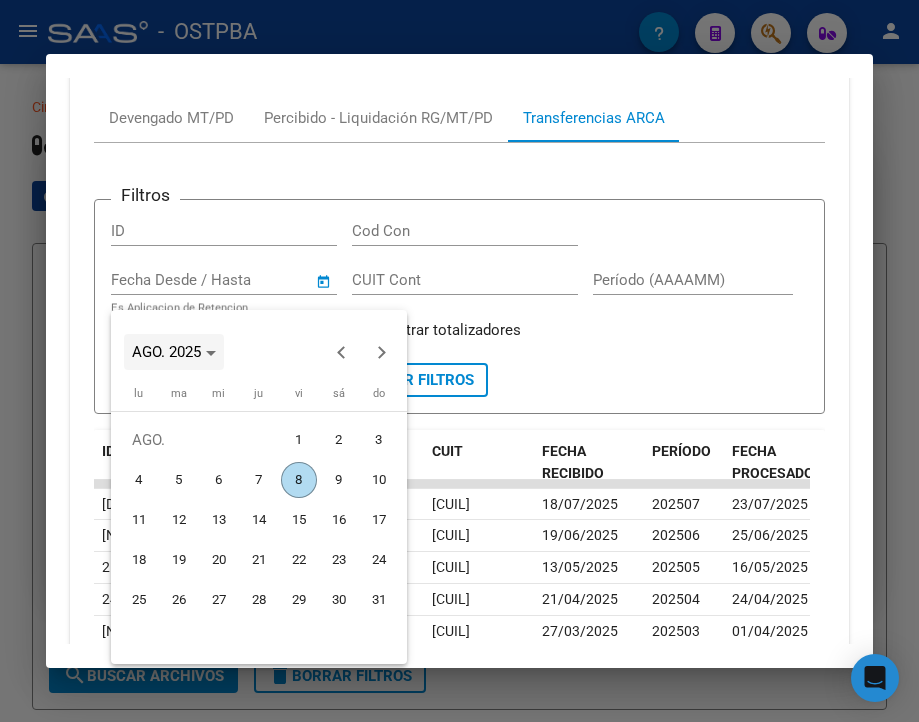 click on "AGO. 2025" at bounding box center (166, 352) 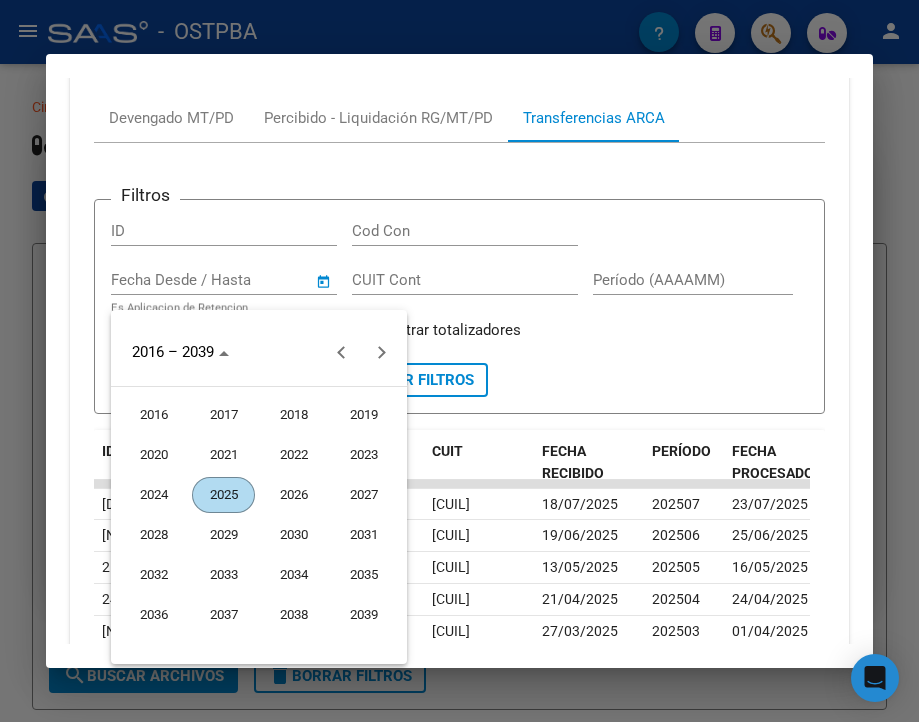 click on "2025" at bounding box center [223, 495] 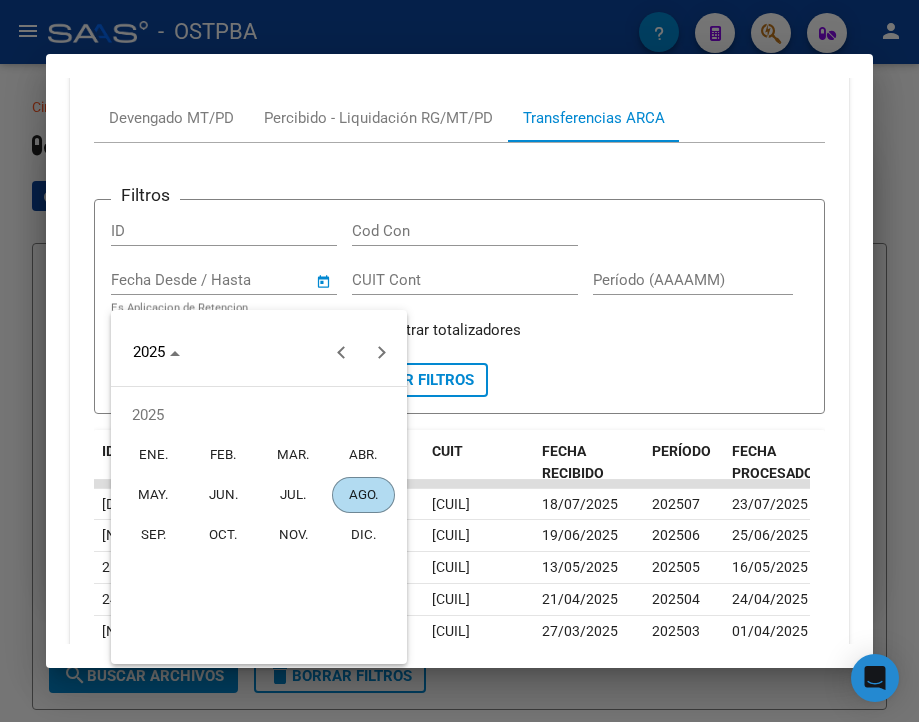 click on "MAR." at bounding box center [293, 455] 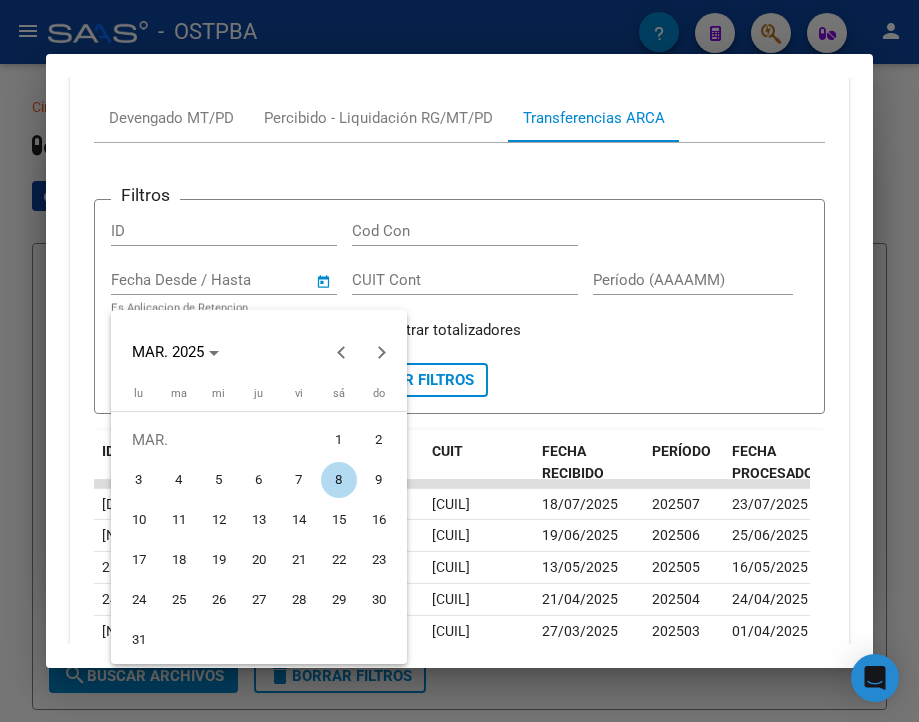 click on "1" at bounding box center (339, 440) 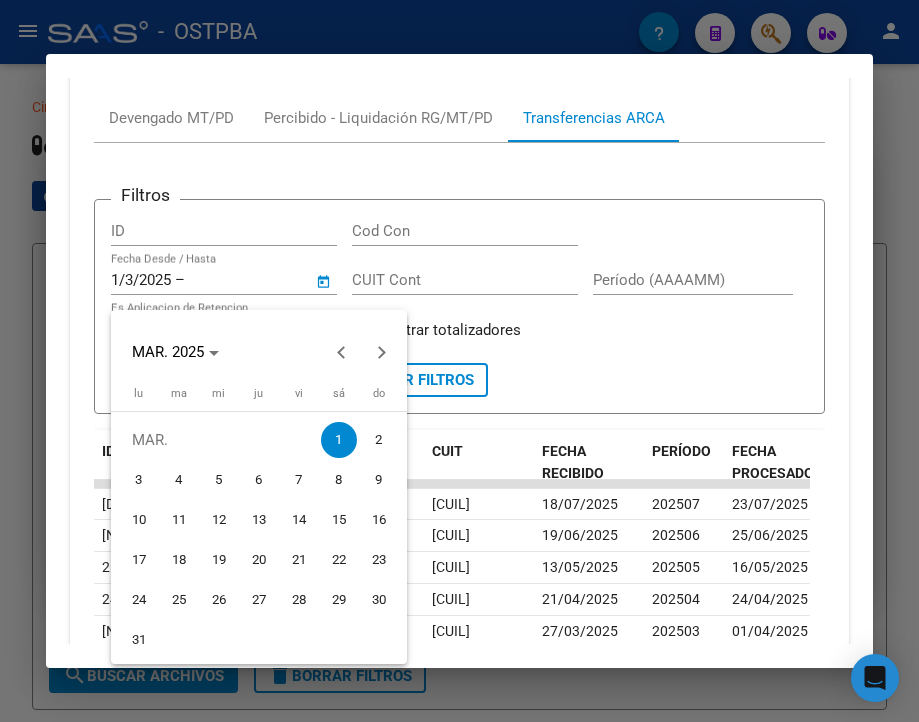 click at bounding box center (459, 361) 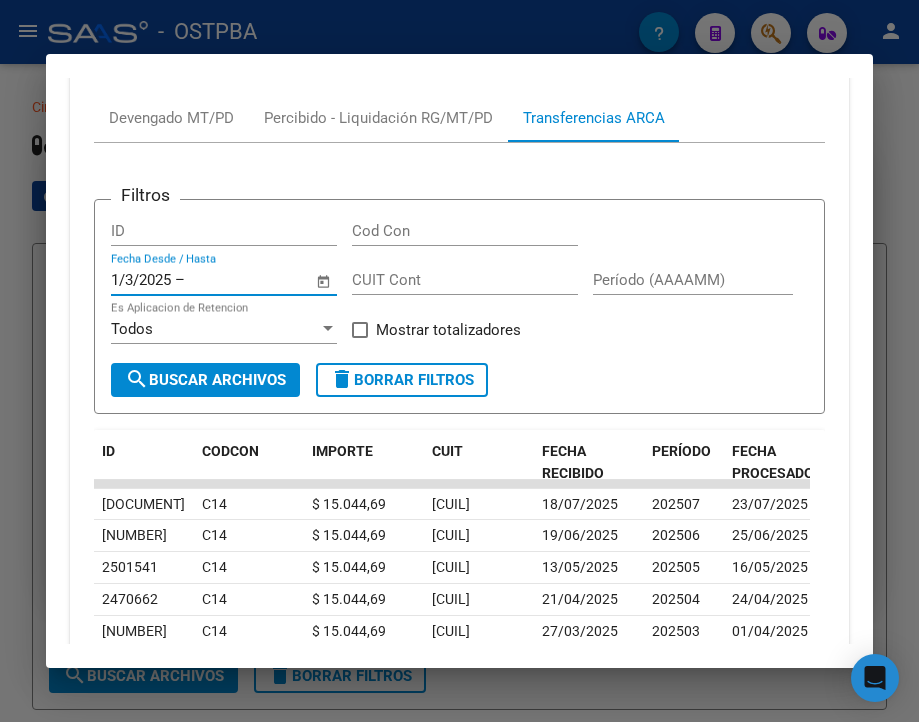 click at bounding box center [237, 280] 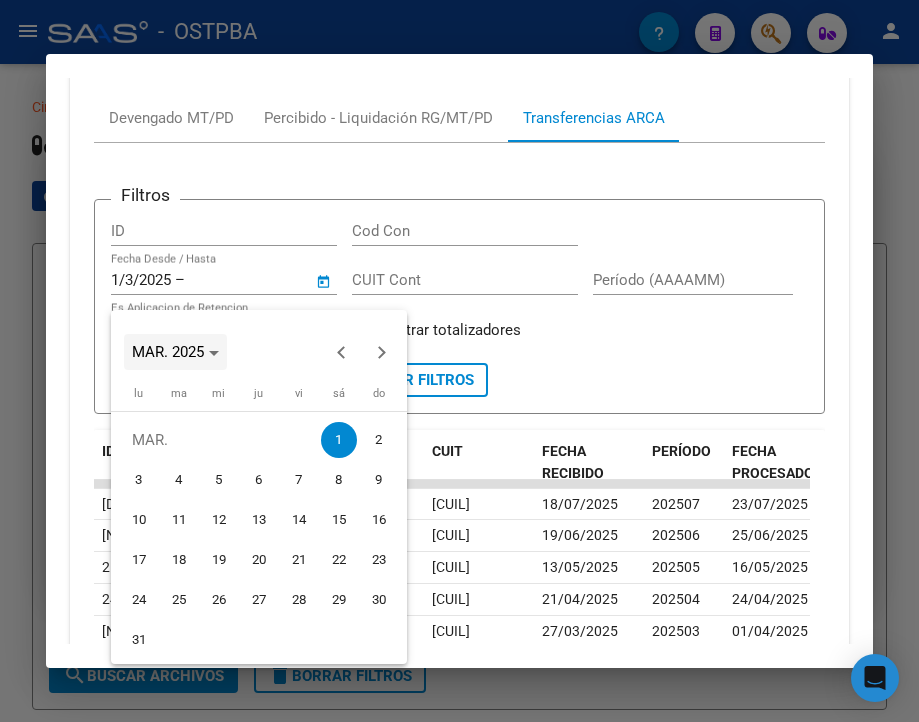 click on "MAR. 2025" at bounding box center [175, 352] 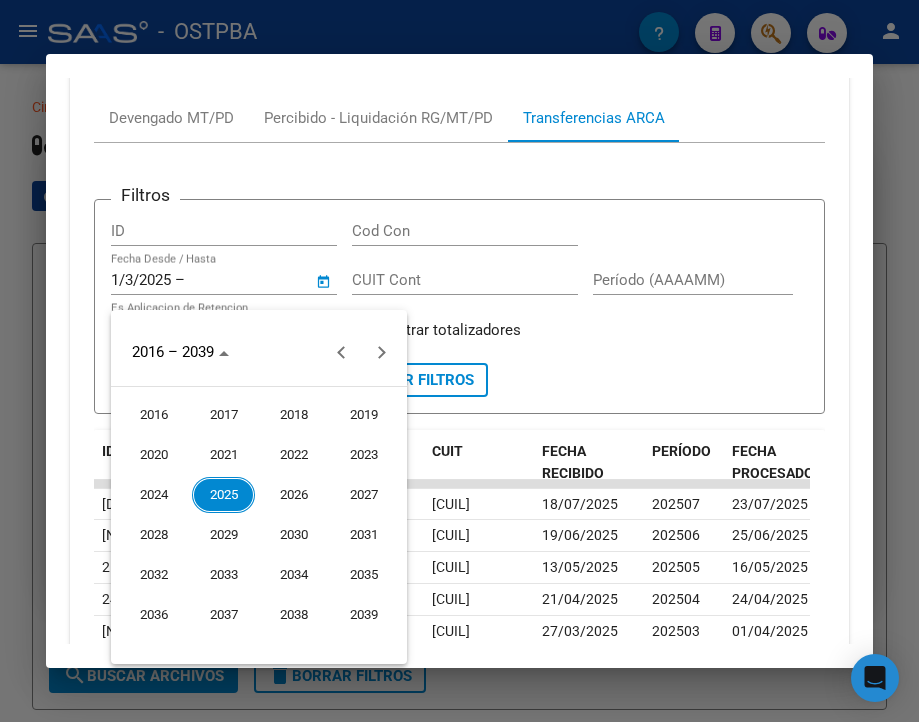 click on "2025" at bounding box center (223, 495) 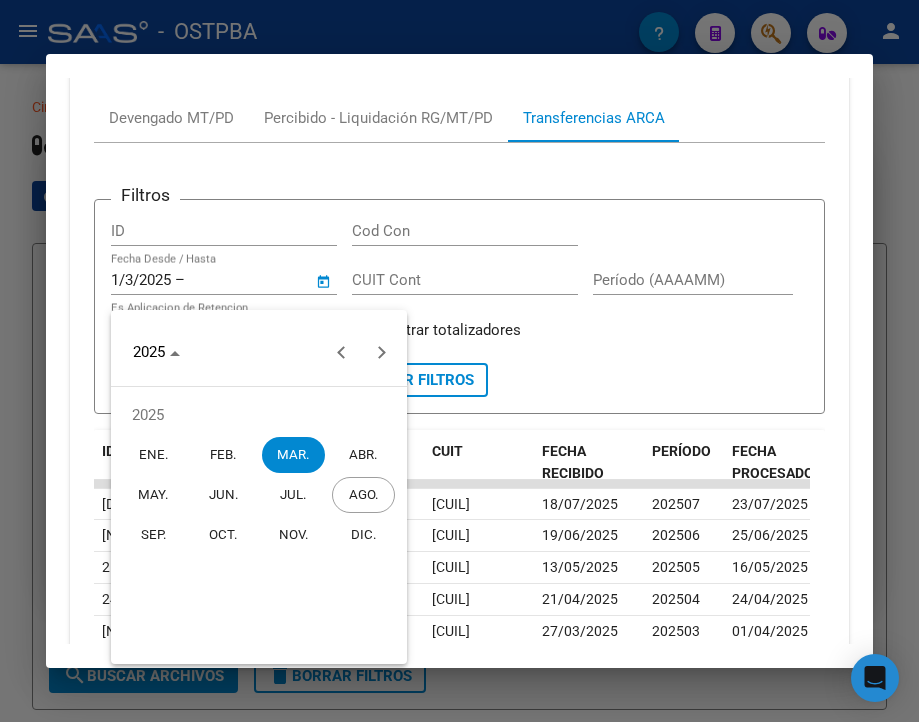 click on "AGO." at bounding box center [363, 495] 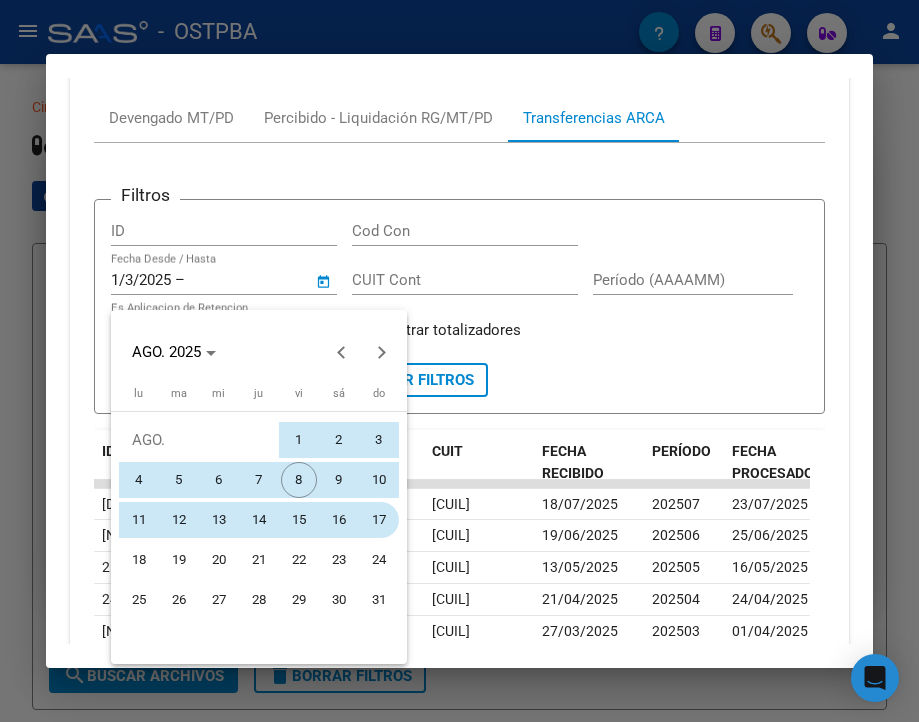 click on "17" at bounding box center [379, 520] 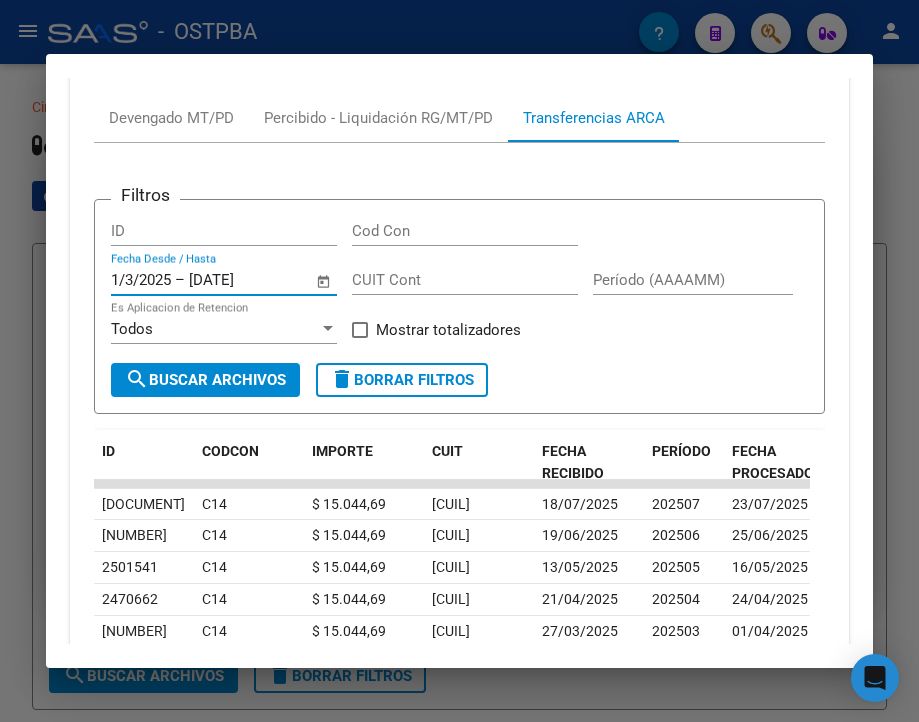 click on "search  Buscar Archivos" at bounding box center (205, 380) 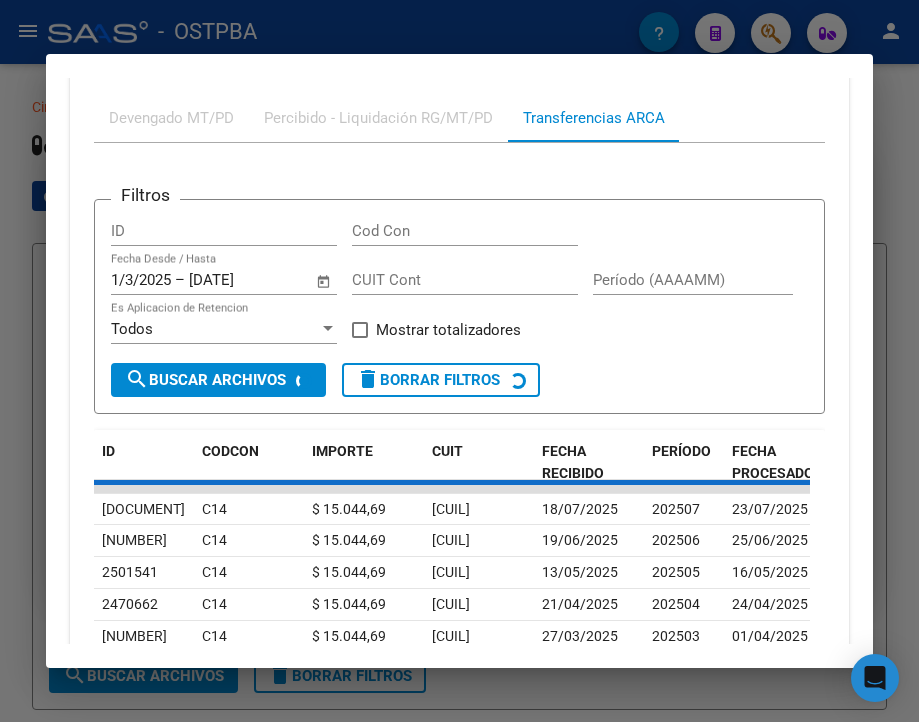 scroll, scrollTop: 760, scrollLeft: 0, axis: vertical 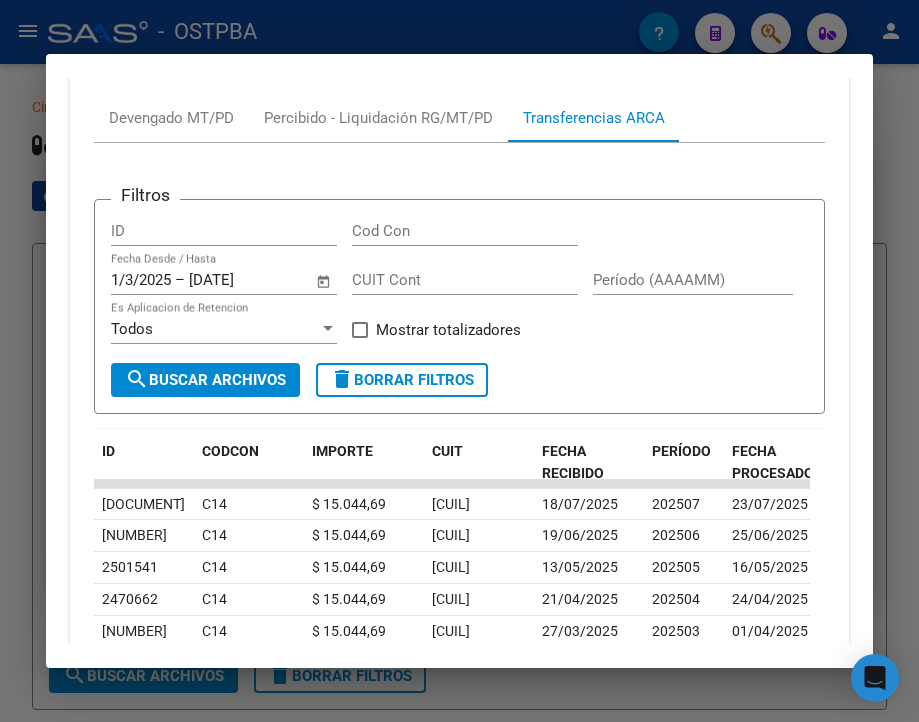 click on "cloud_download  Exportar CSV  Devengado MT/PD Percibido - Liquidación RG/MT/PD Transferencias ARCA Filtros ID Cod Con 1/3/2025 1/3/2025 – 17/8/2025 17/8/2025 Fecha Desde / Hasta CUIT Cont   Período (AAAAMM)  Todos Es Aplicacion de Retencion   Mostrar totalizadores search  Buscar Archivos  delete  Borrar Filtros  ID CODCON IMPORTE CUIT FECHA RECIBIDO PERÍODO FECHA PROCESADO 2738641 C14 $ 15.044,69 20143625304 18/07/2025 202507 23/07/2025 2649242 C14 $ 15.044,69 20143625304 19/06/2025 202506 25/06/2025 2501541 C14 $ 15.044,69 20143625304 13/05/2025 202505 16/05/2025 2470662 C14 $ 15.044,69 20143625304 21/04/2025 202504 24/04/2025 2404381 C14 $ 15.044,69 20143625304 27/03/2025 202503 01/04/2025  10 total   1" at bounding box center [459, 392] 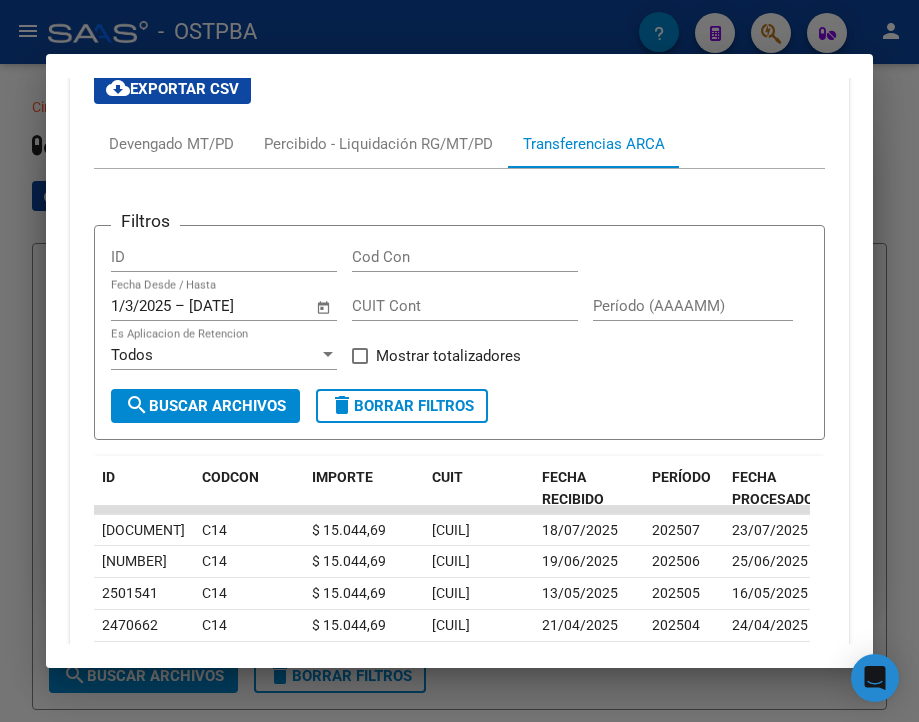 scroll, scrollTop: 760, scrollLeft: 0, axis: vertical 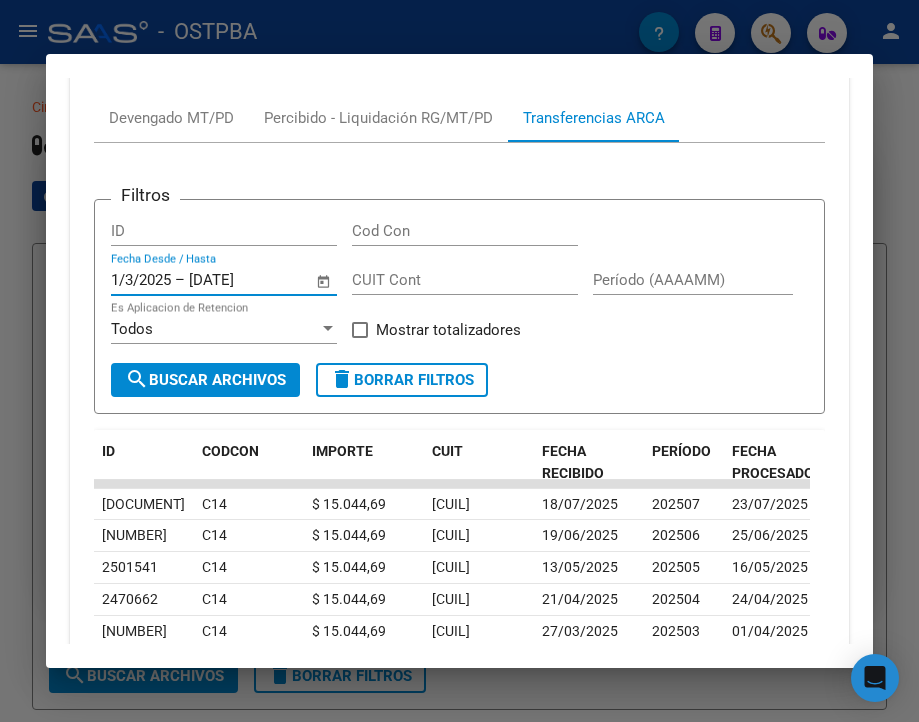 drag, startPoint x: 265, startPoint y: 297, endPoint x: 118, endPoint y: 286, distance: 147.411 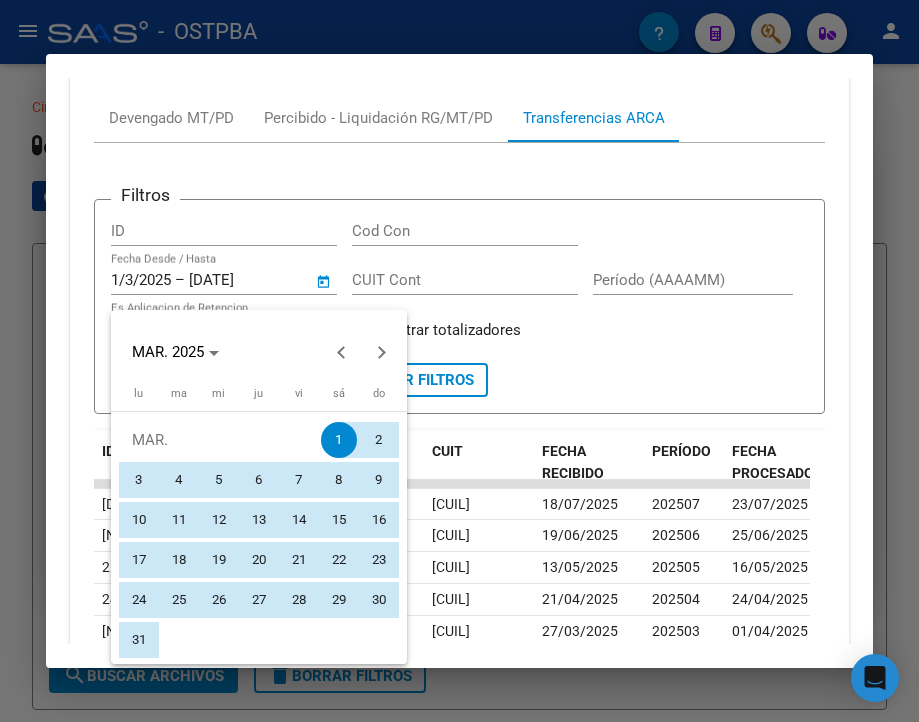 click at bounding box center [459, 361] 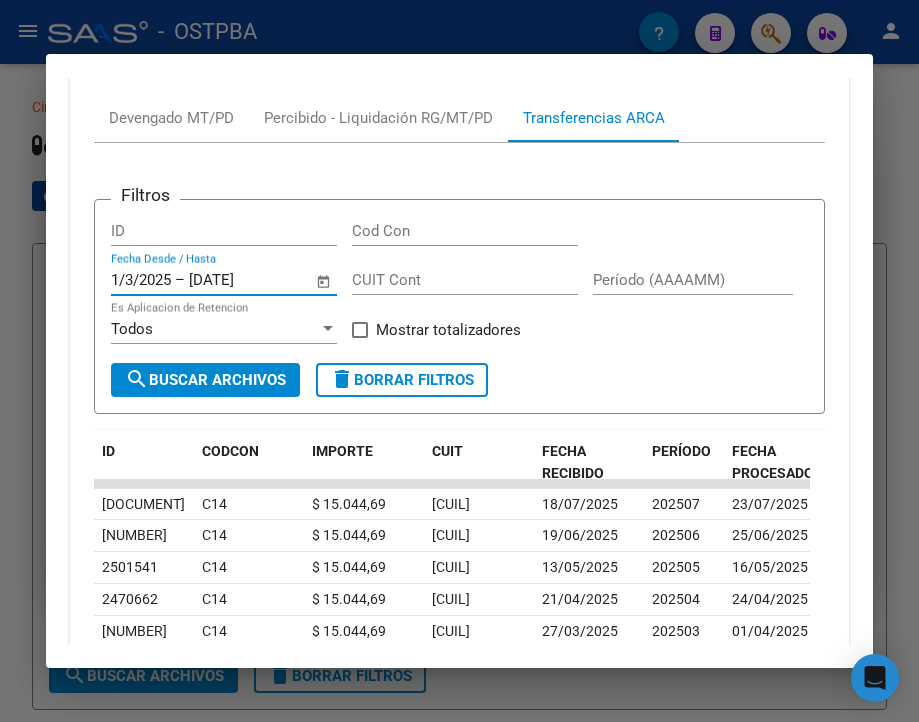 click on "1/3/2025" at bounding box center (141, 280) 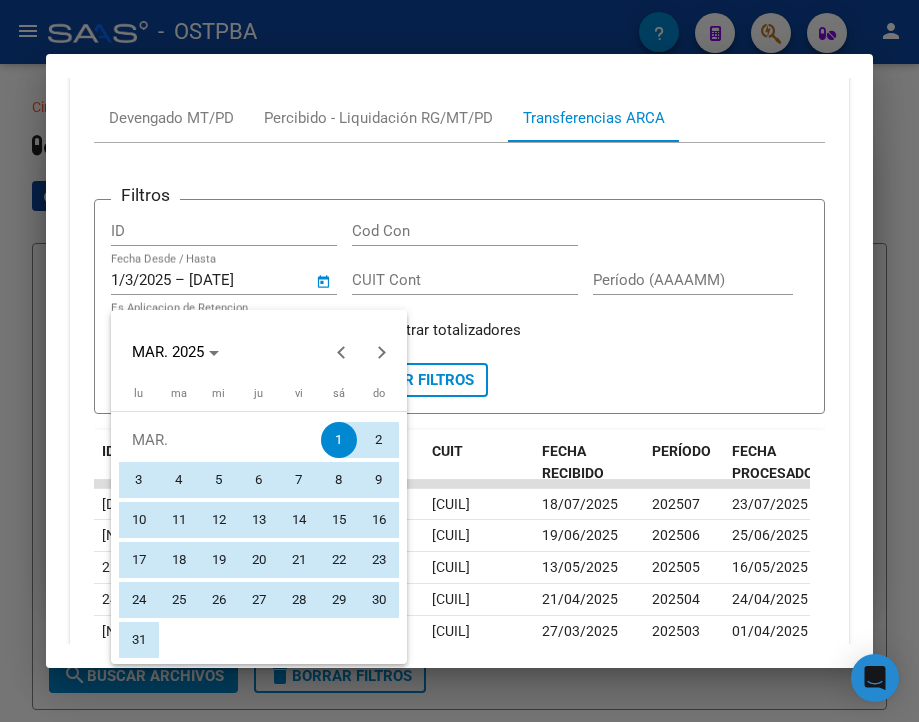 click at bounding box center (459, 361) 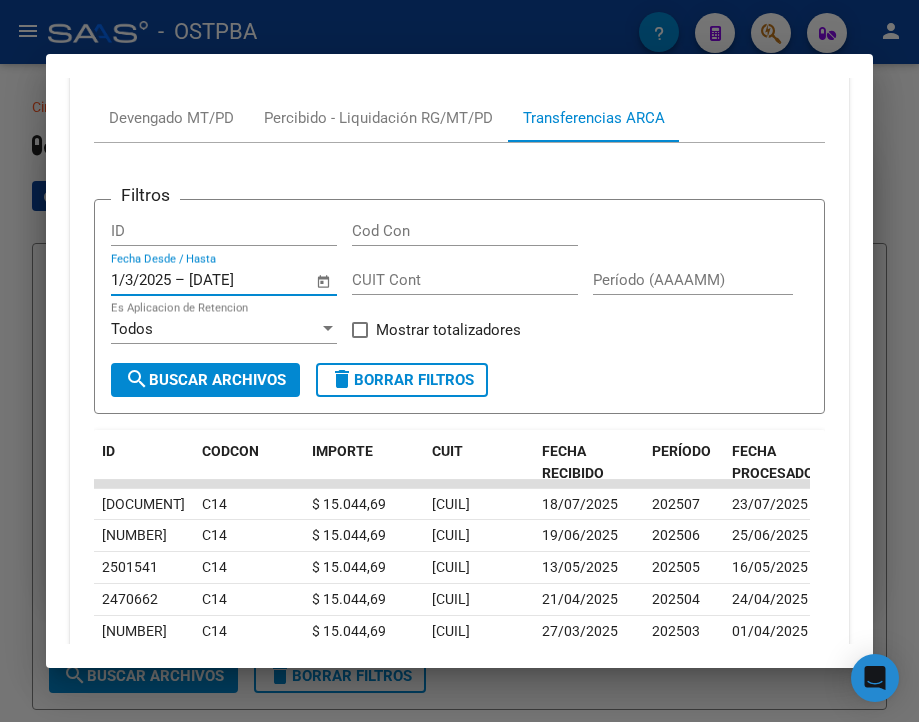 drag, startPoint x: 113, startPoint y: 293, endPoint x: 265, endPoint y: 298, distance: 152.08221 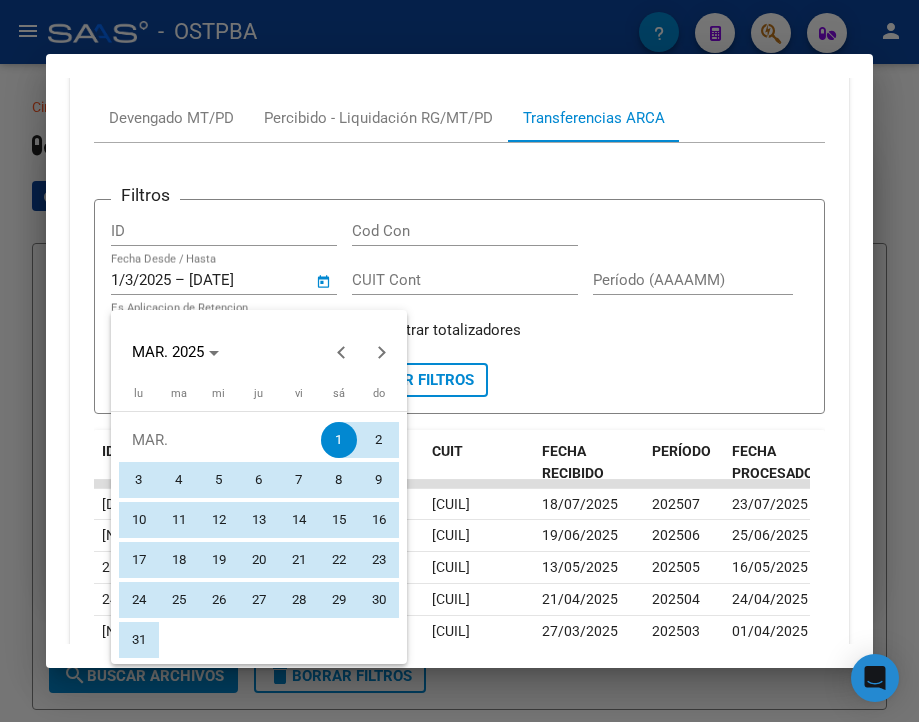 type 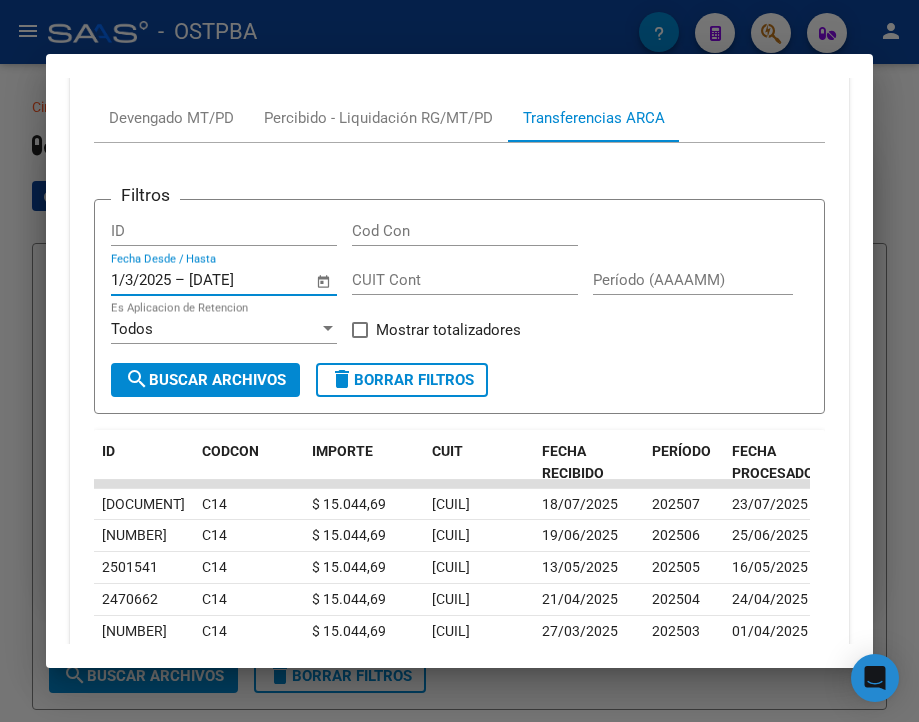 drag, startPoint x: 269, startPoint y: 282, endPoint x: 262, endPoint y: 295, distance: 14.764823 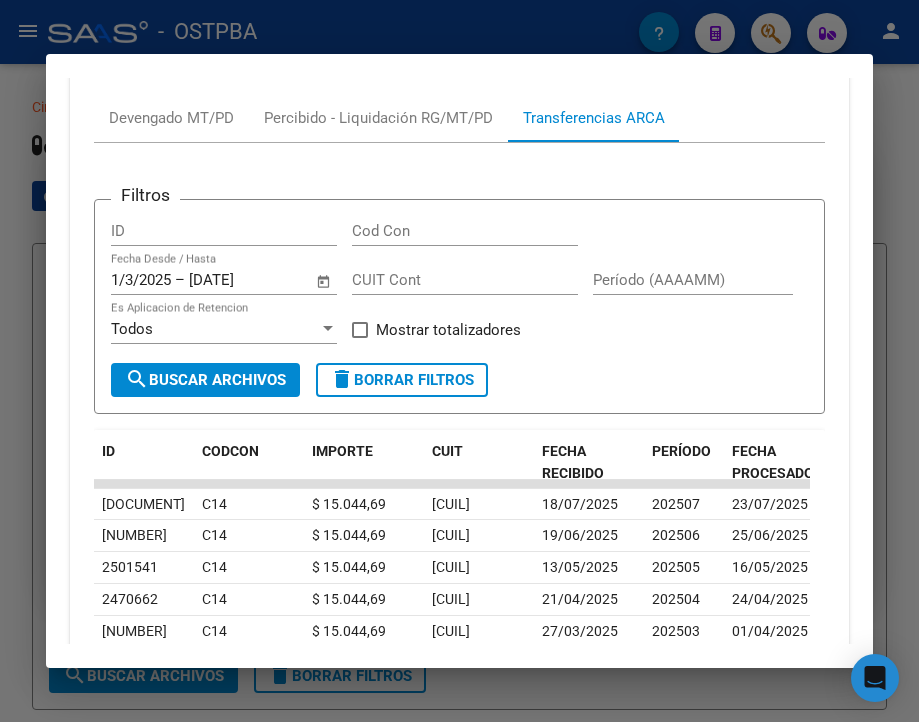 click on "Filtros ID Cod Con 1/3/2025 1/3/2025 – 17/8/2025 17/8/2025 Fecha Desde / Hasta CUIT Cont   Período (AAAAMM)  Todos Es Aplicacion de Retencion   Mostrar totalizadores search  Buscar Archivos  delete  Borrar Filtros" at bounding box center [459, 290] 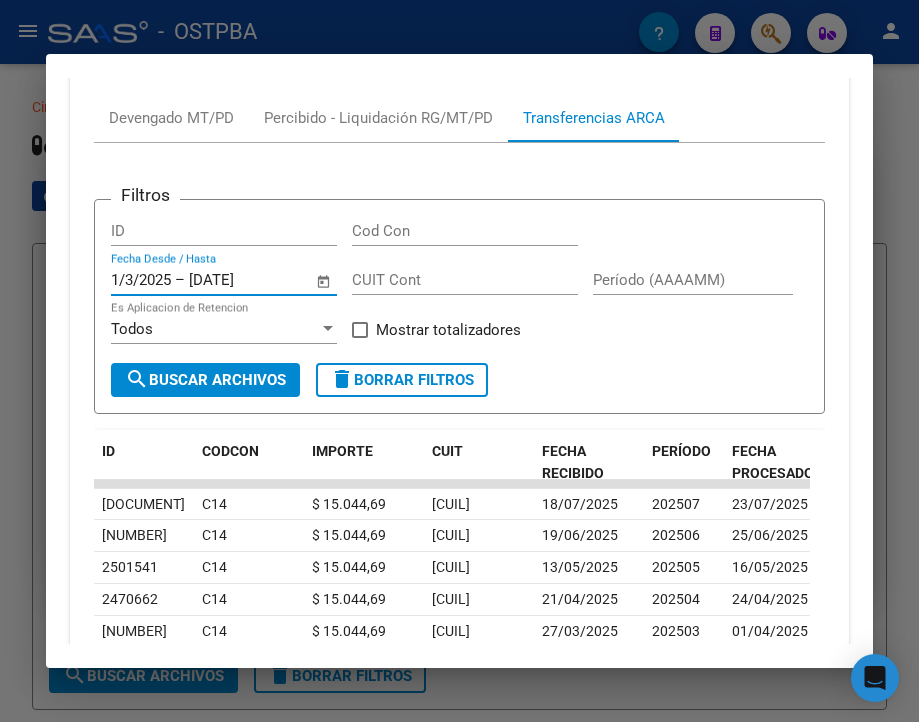drag, startPoint x: 112, startPoint y: 292, endPoint x: 173, endPoint y: 292, distance: 61 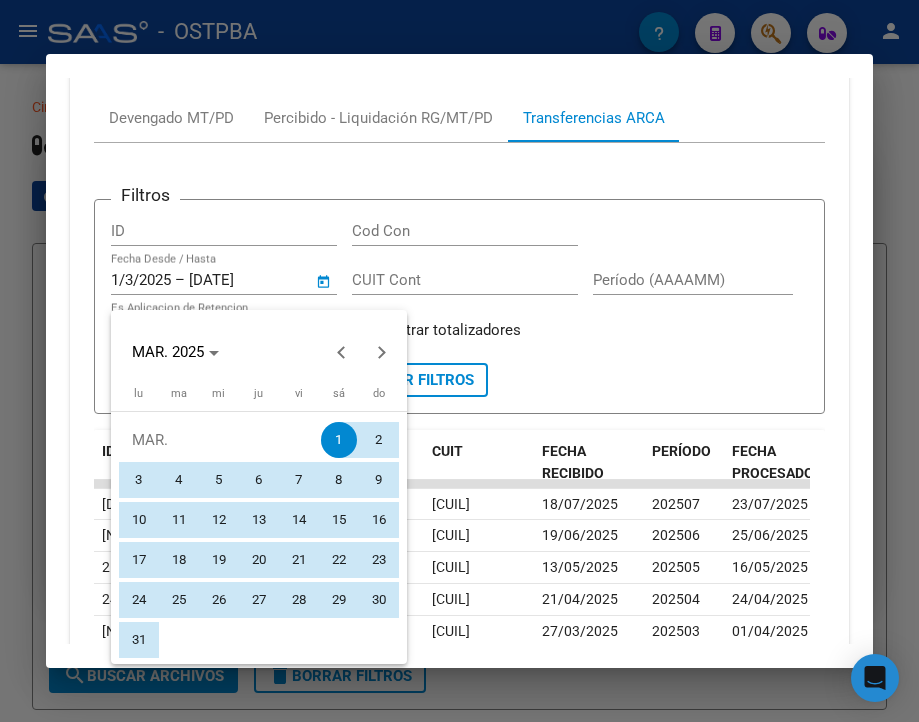 type 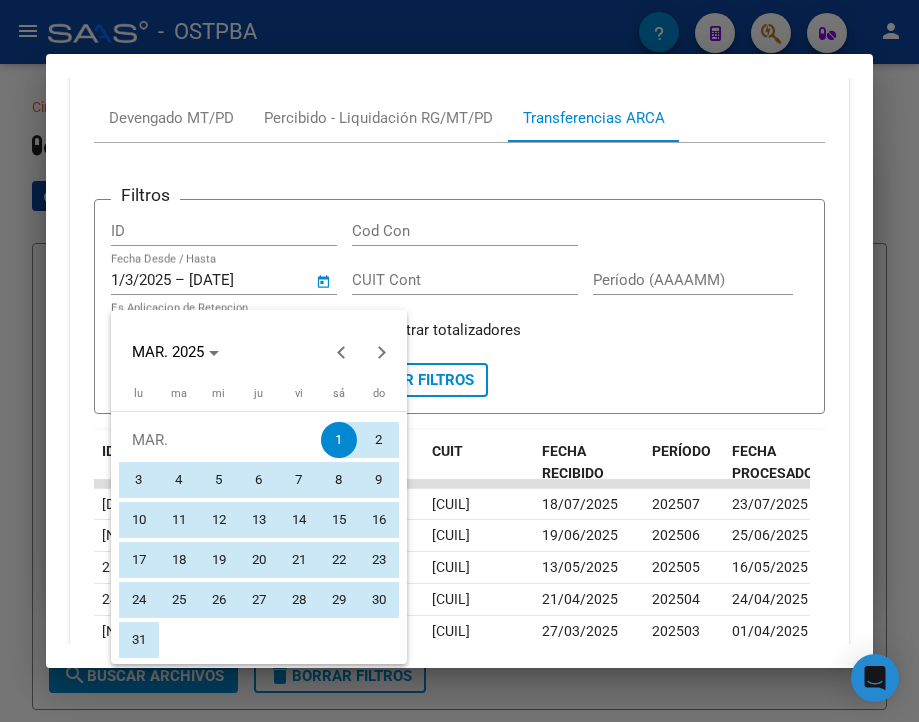 click at bounding box center (459, 361) 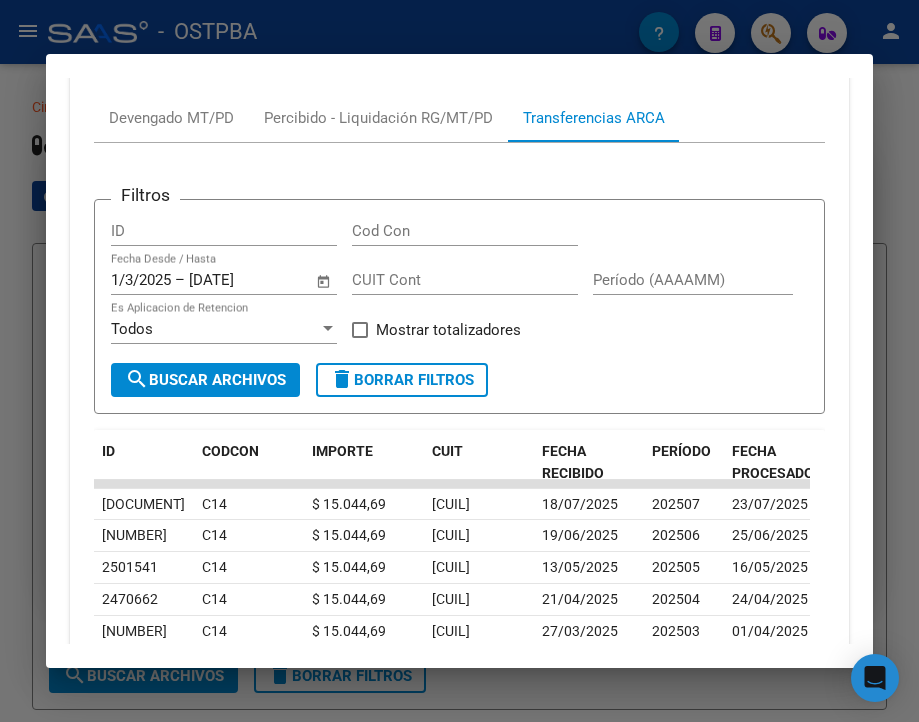 click at bounding box center (459, 361) 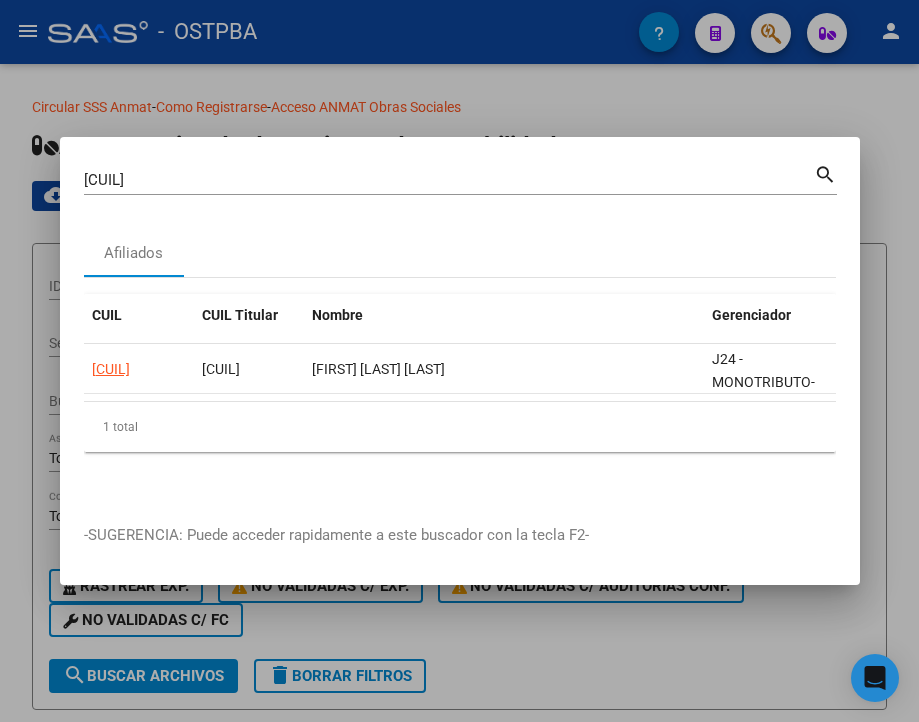 click on "20143625304" at bounding box center (449, 180) 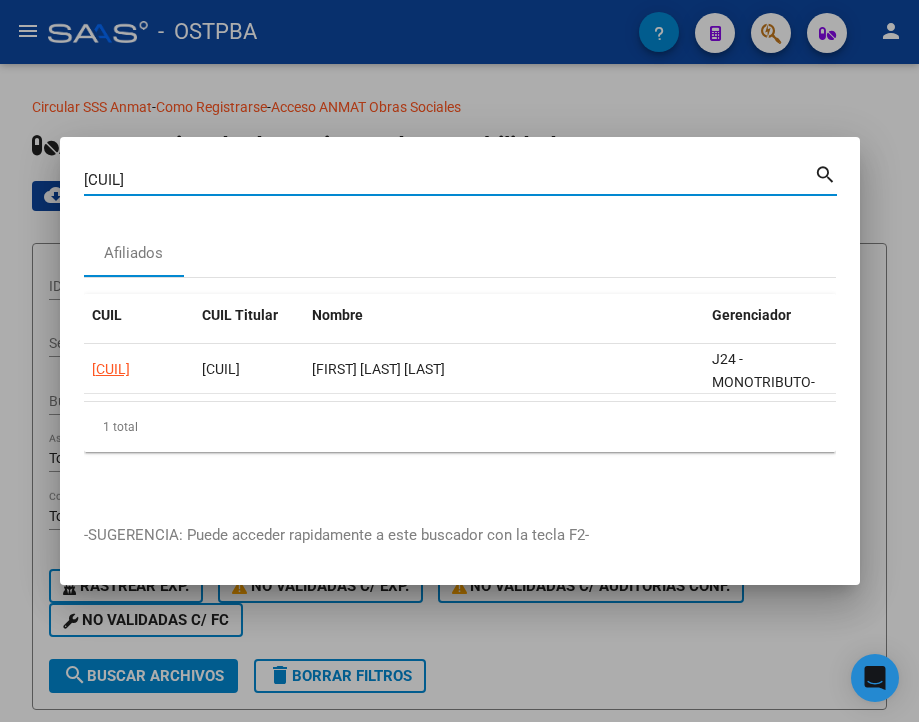 paste on "[NUMBER]" 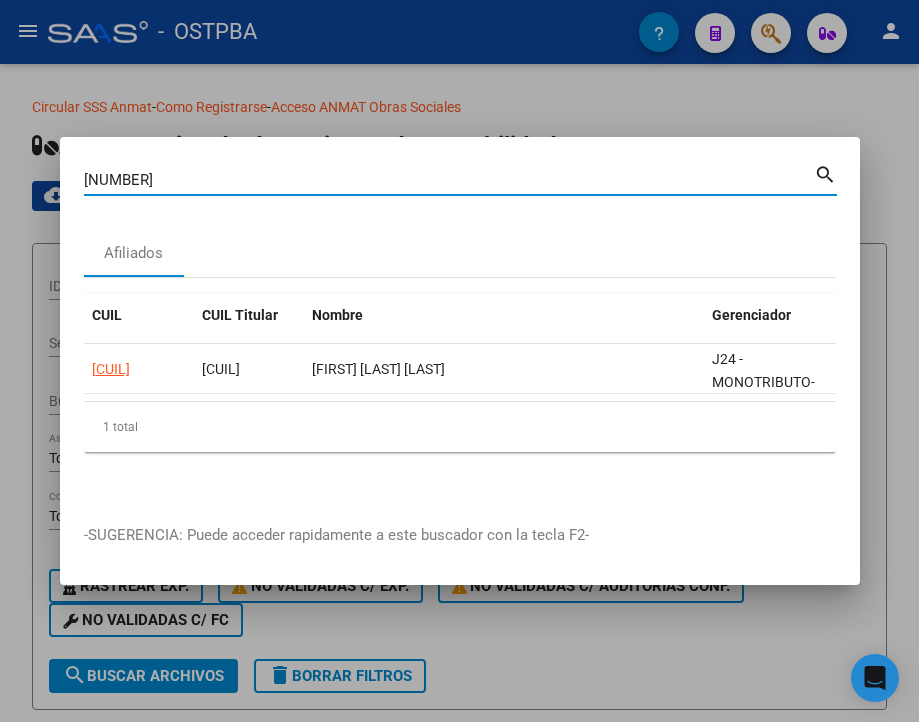 click on "2014201484476413625304" at bounding box center (449, 180) 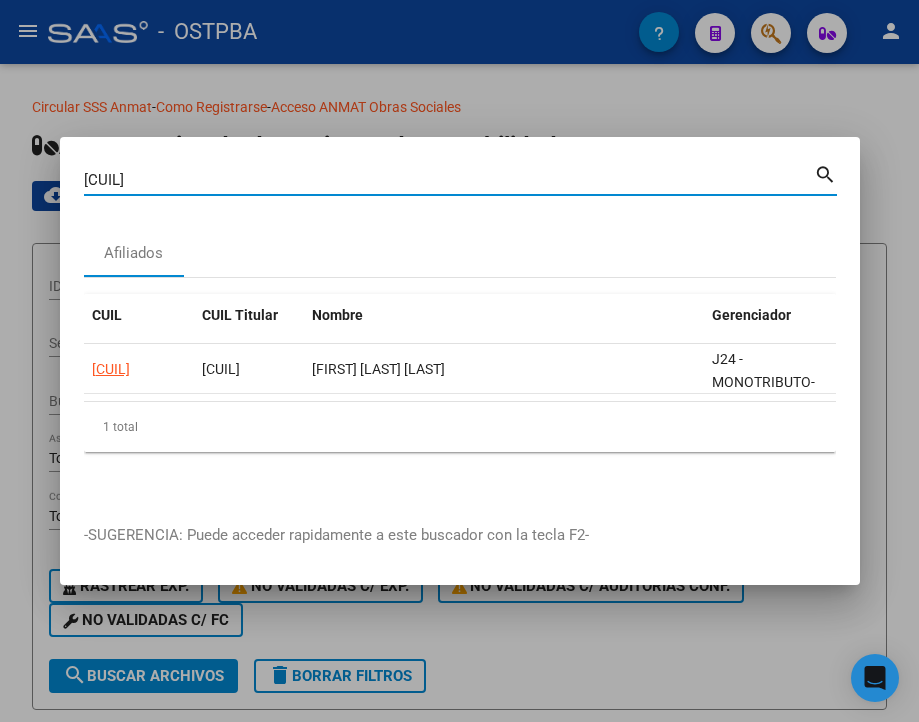 type on "[NUMBER]" 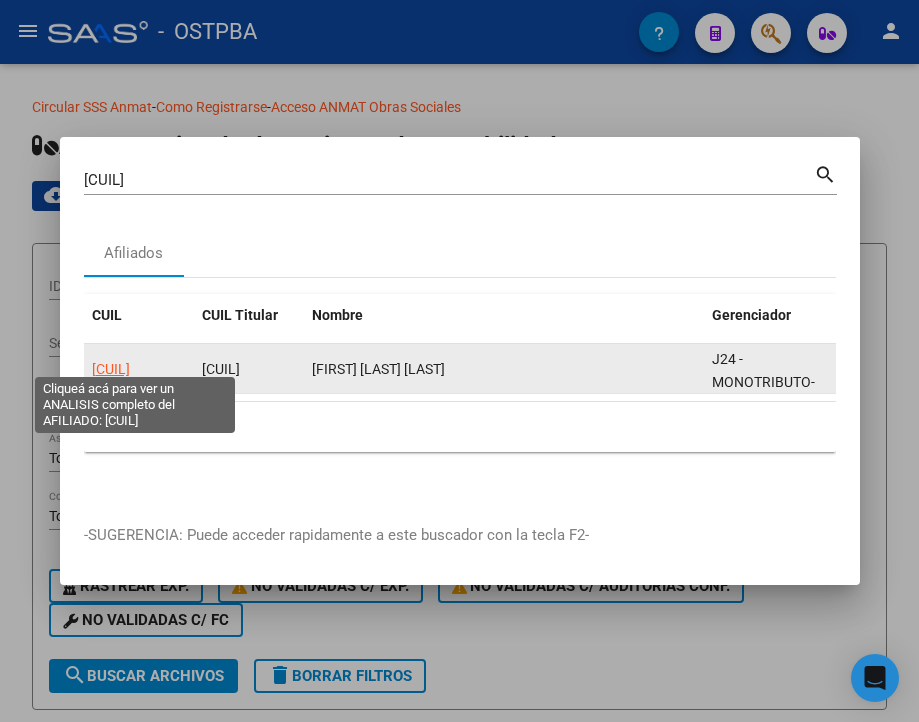 click on "[NUMBER]" 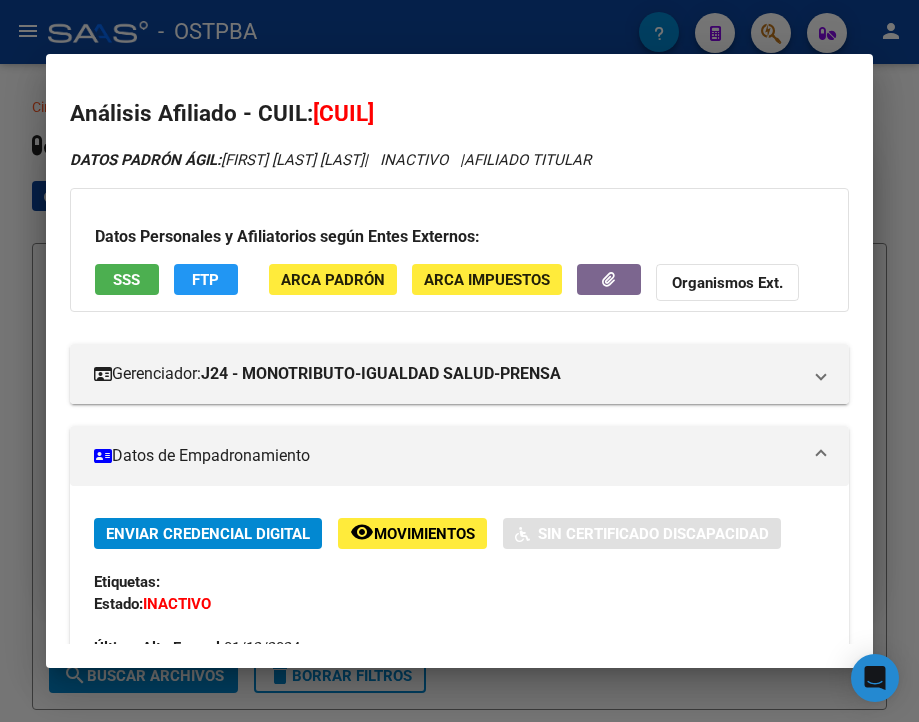 click on "Datos de Empadronamiento" at bounding box center [459, 456] 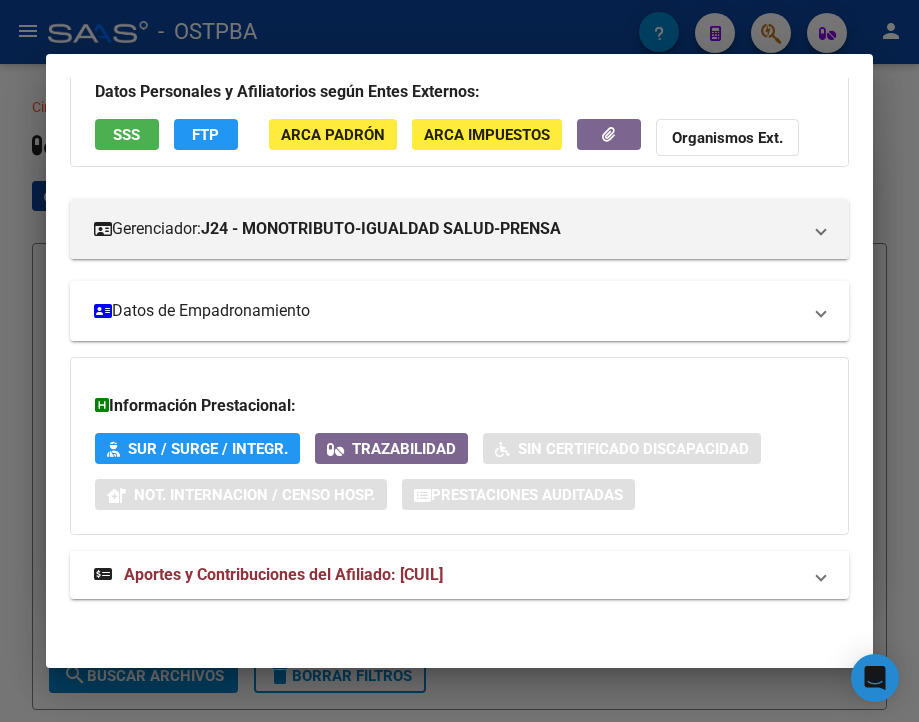 scroll, scrollTop: 160, scrollLeft: 0, axis: vertical 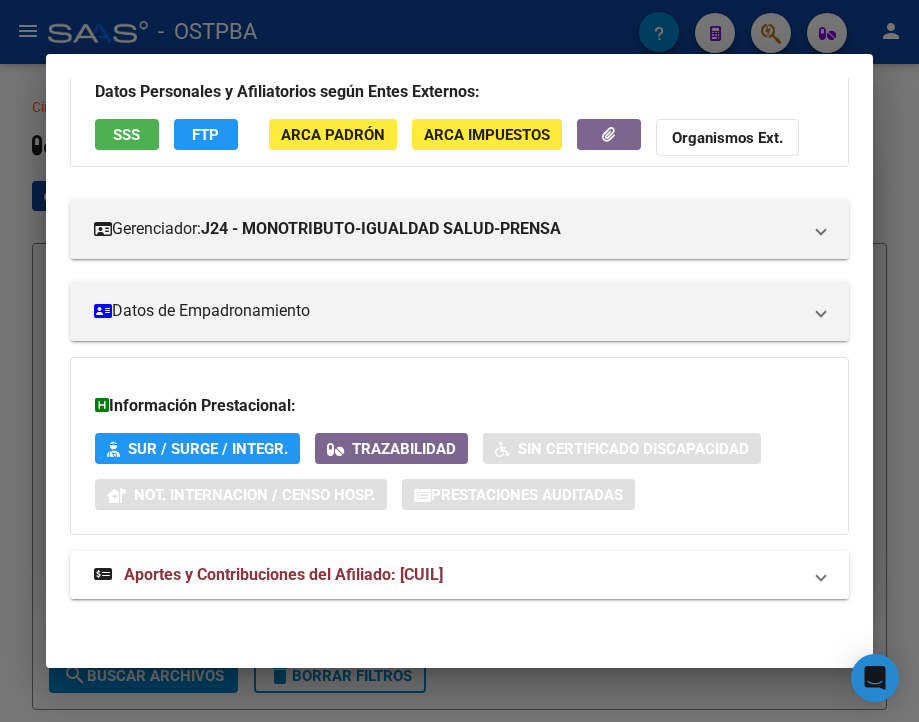 click on "Aportes y Contribuciones del Afiliado: [CUIL]" at bounding box center [283, 574] 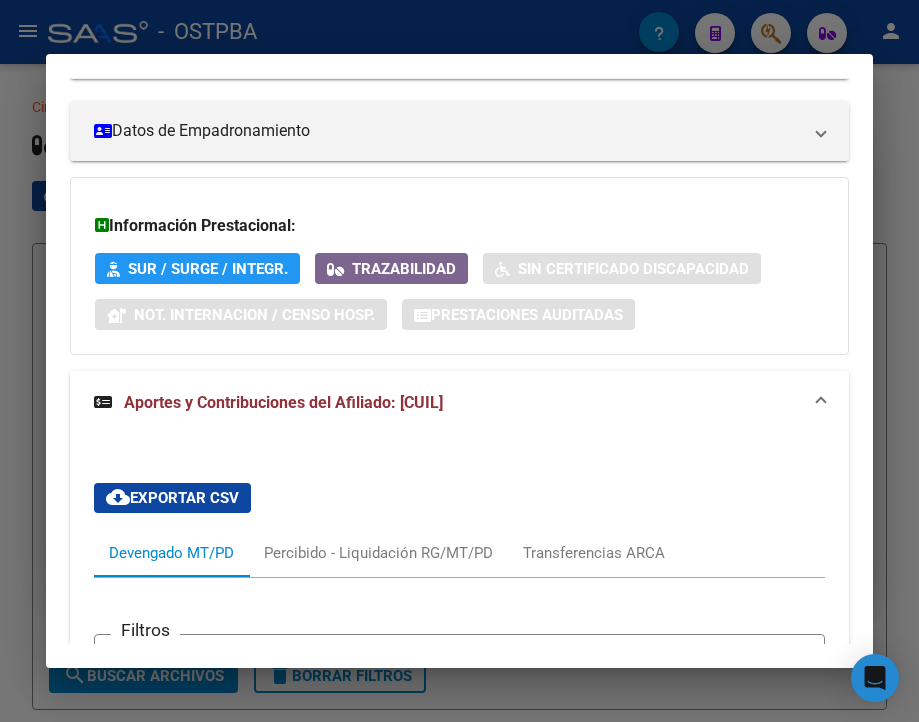 scroll, scrollTop: 360, scrollLeft: 0, axis: vertical 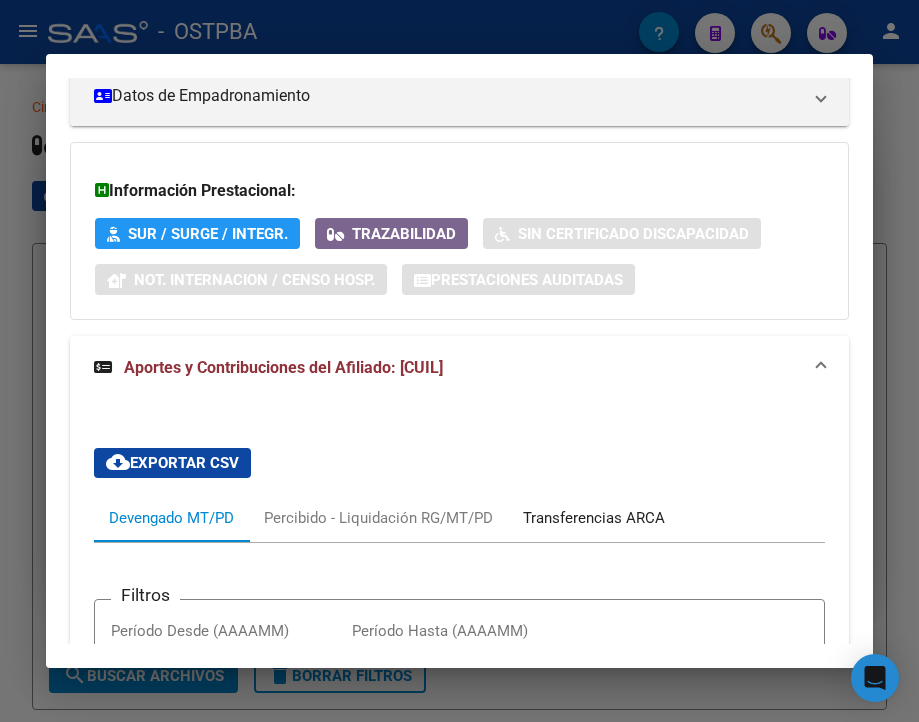 click on "Transferencias ARCA" at bounding box center [594, 518] 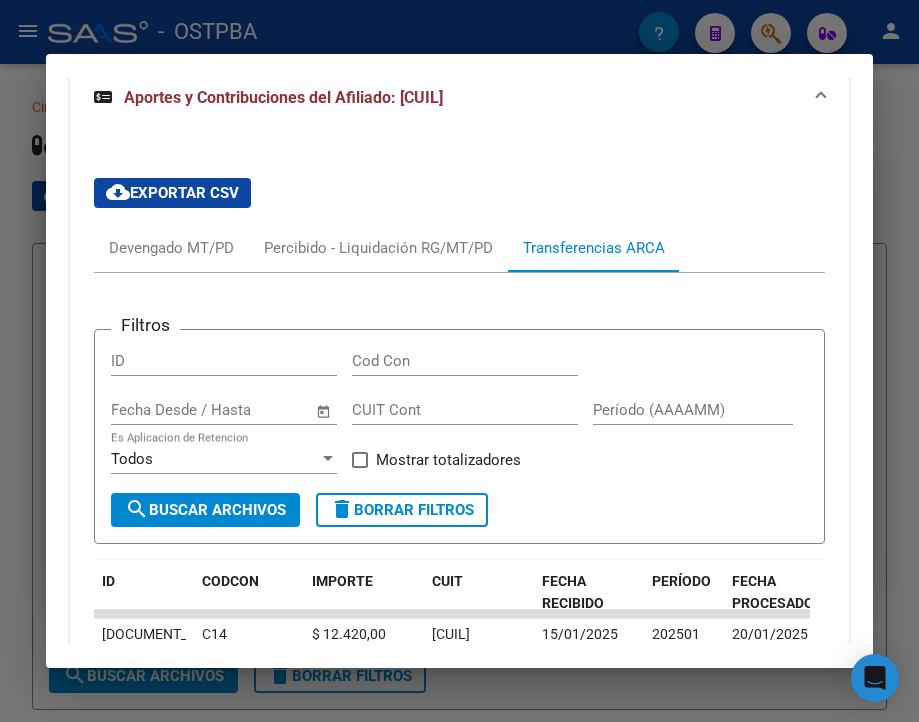 scroll, scrollTop: 660, scrollLeft: 0, axis: vertical 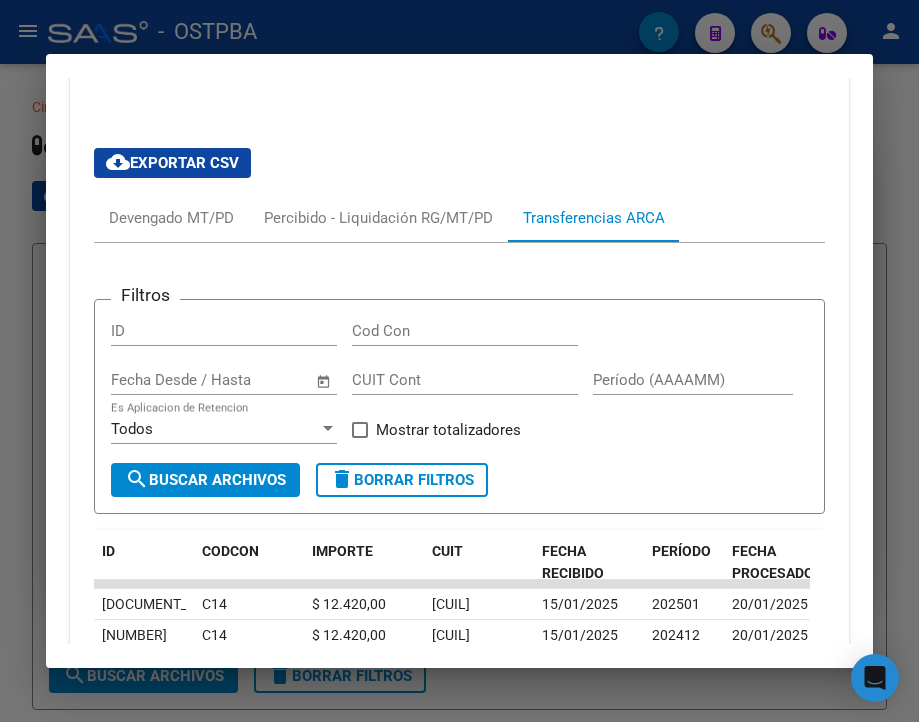 click on "Análisis Afiliado - CUIL:  [CUIL] DATOS PADRÓN ÁGIL:  [LAST] [FIRST] [LAST]     |   INACTIVO   |     AFILIADO TITULAR  Datos Personales y Afiliatorios según Entes Externos: SSS FTP ARCA Padrón ARCA Impuestos Organismos Ext.    Gerenciador:      J24 - MONOTRIBUTO-IGUALDAD SALUD-PRENSA Atención telefónica: Atención emergencias: Otros Datos Útiles:    Datos de Empadronamiento  Enviar Credencial Digital remove_red_eye Movimientos    Sin Certificado Discapacidad Etiquetas: Estado: INACTIVO Última Alta Formal:  01/12/2024 Ultimo Tipo Movimiento Alta:  ALTA Adhesión Directa MT Última Baja Formal:  01/03/2025 Ultimo Tipo Movimiento Baja:  MONOTRIBUTISTA BAJA X AFIP Comentario ADMIN:  ALTA ONLINE AUTOMATICA MT/PD el 2025-02-25 12:22:29 DATOS DEL AFILIADO Apellido:  [FIRST] [LAST] CUIL:  [CUIL] Documento:  DU - DOCUMENTO UNICO [DOCUMENT]  Nacionalidad:  ARGENTINA Parentesco:  0 - Titular Estado Civil:  Soltero Discapacitado:    NO (00) Sexo:  M Nacimiento:  [DATE] Edad:  63" at bounding box center (459, 361) 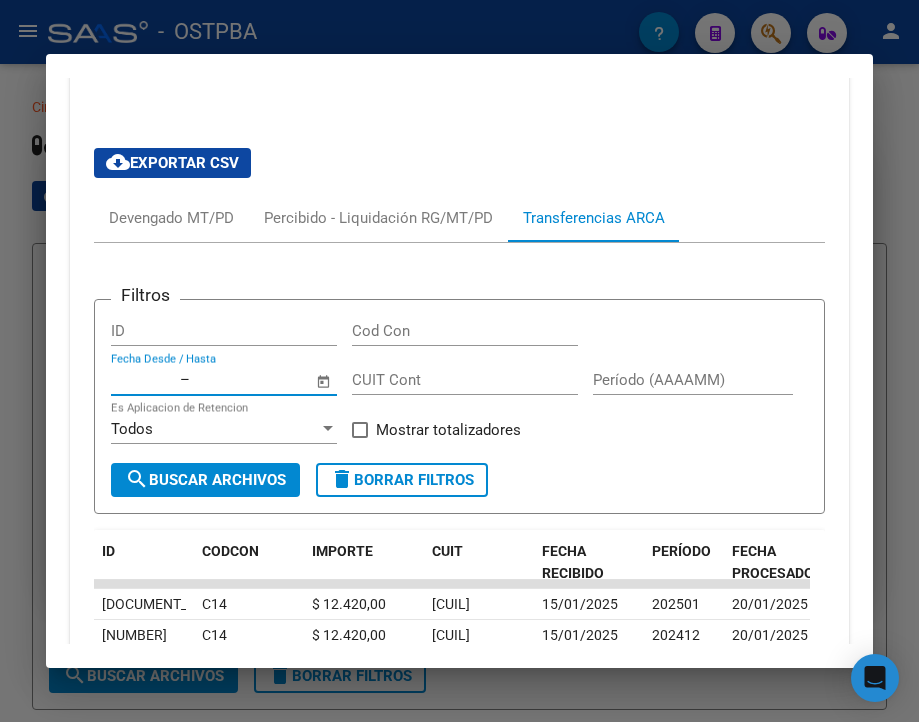 click at bounding box center [143, 380] 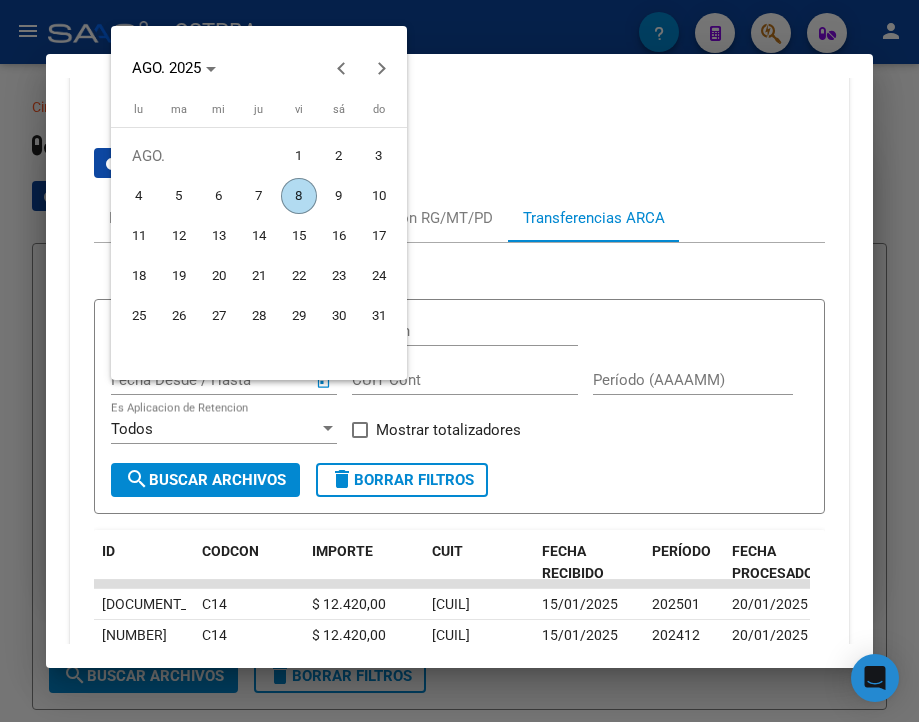 type 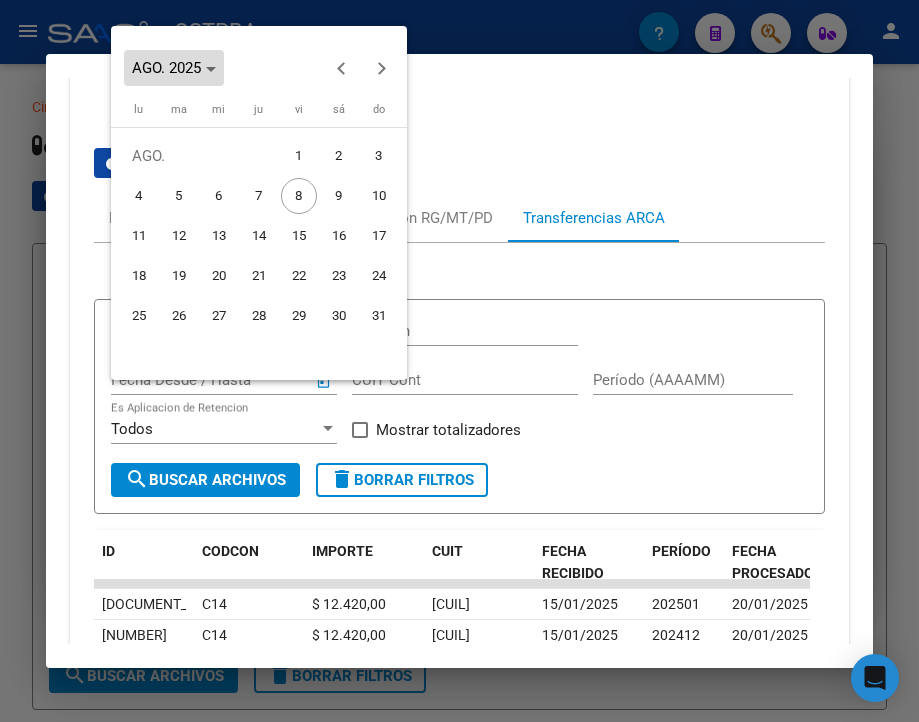 click on "AGO. 2025" at bounding box center (166, 68) 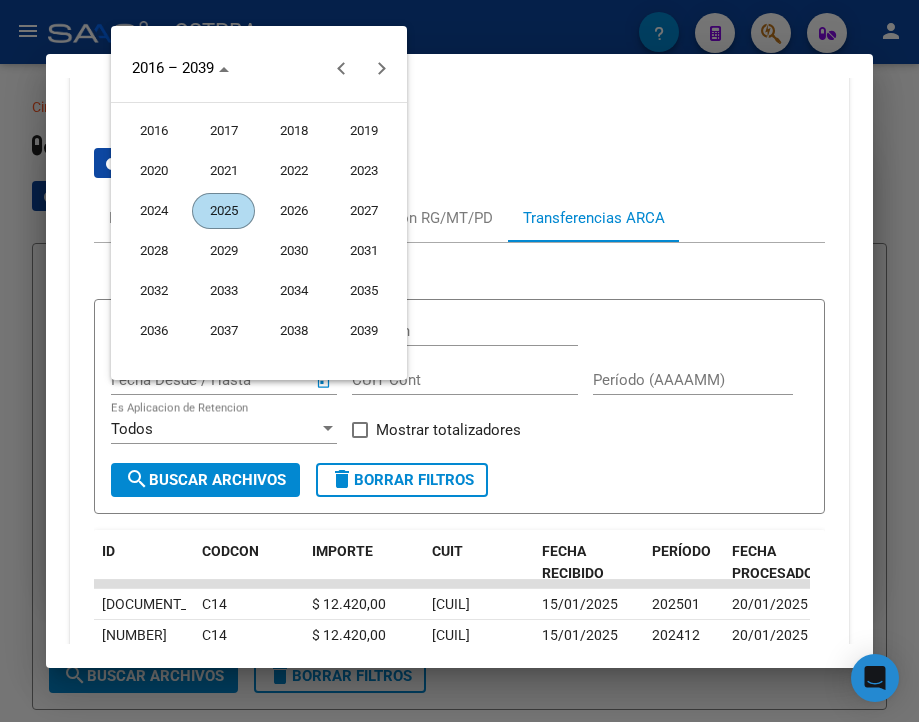 click on "2025" at bounding box center (223, 211) 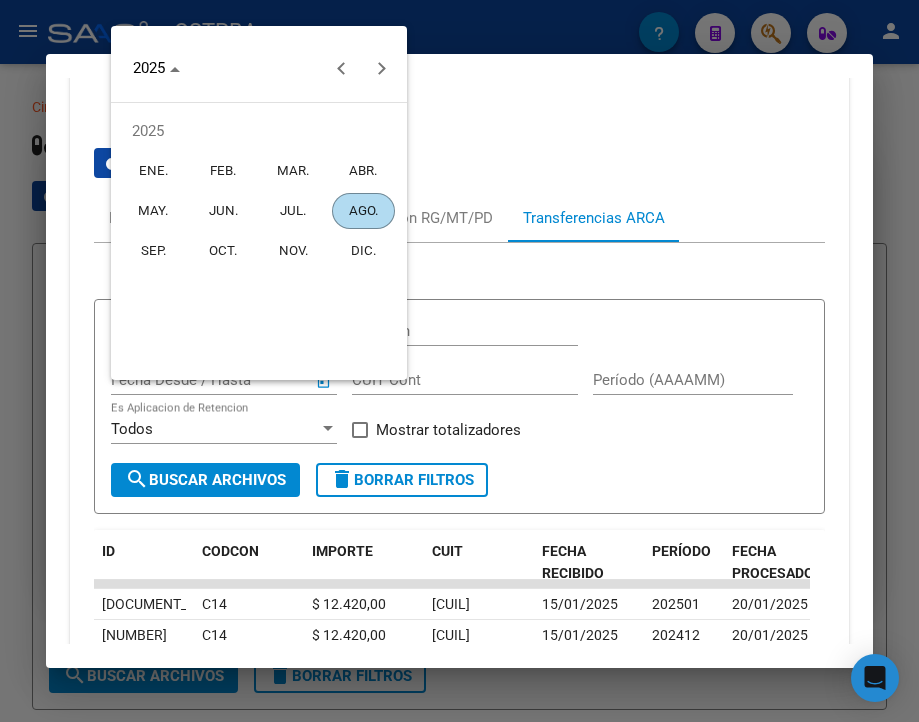 click on "MAR." at bounding box center [293, 171] 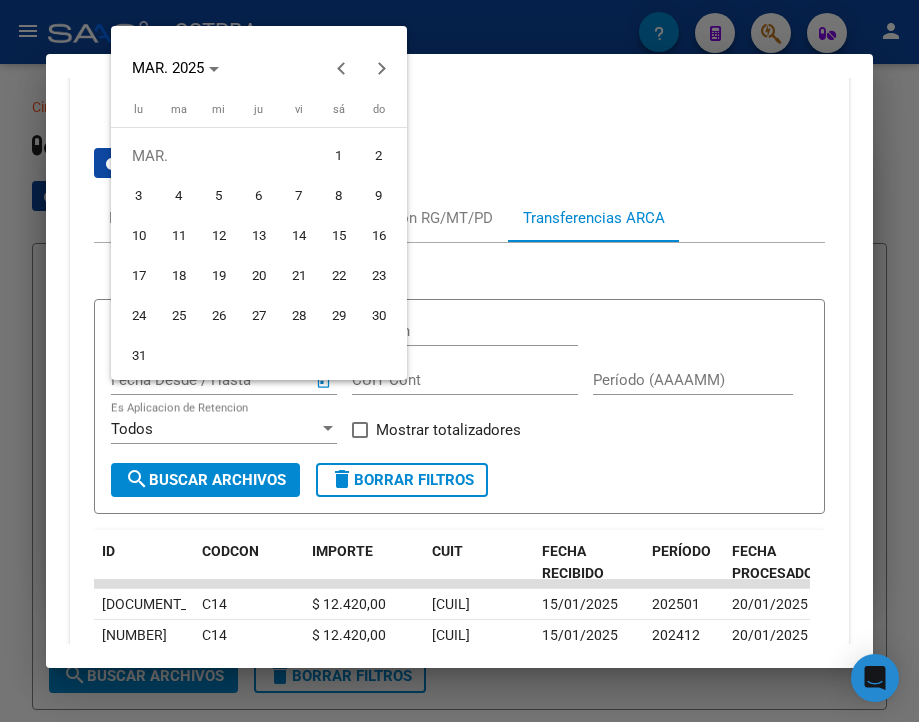 click on "1" at bounding box center (339, 156) 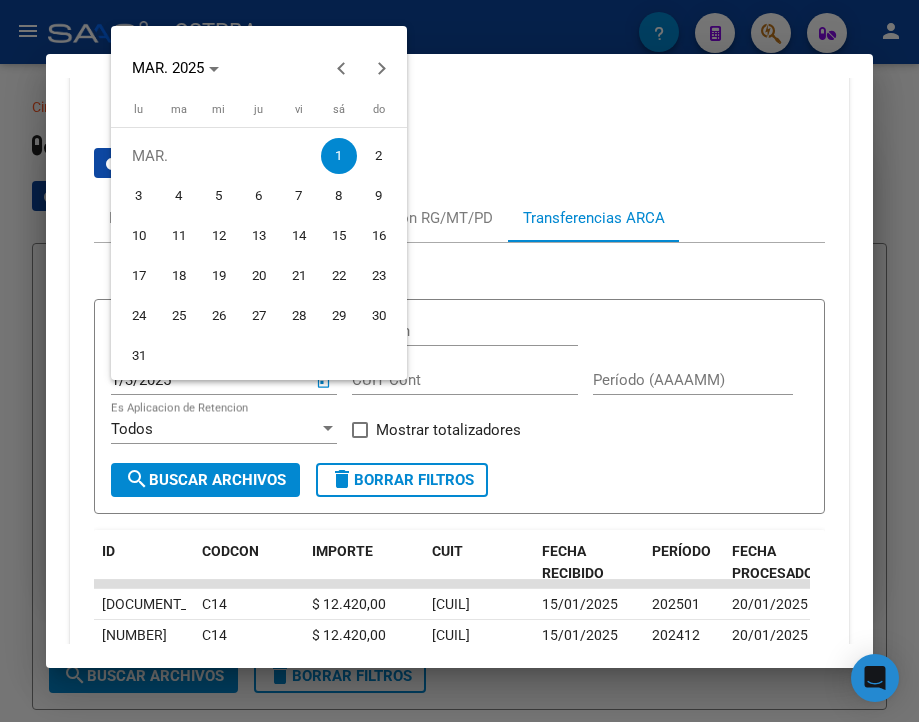 click at bounding box center (459, 361) 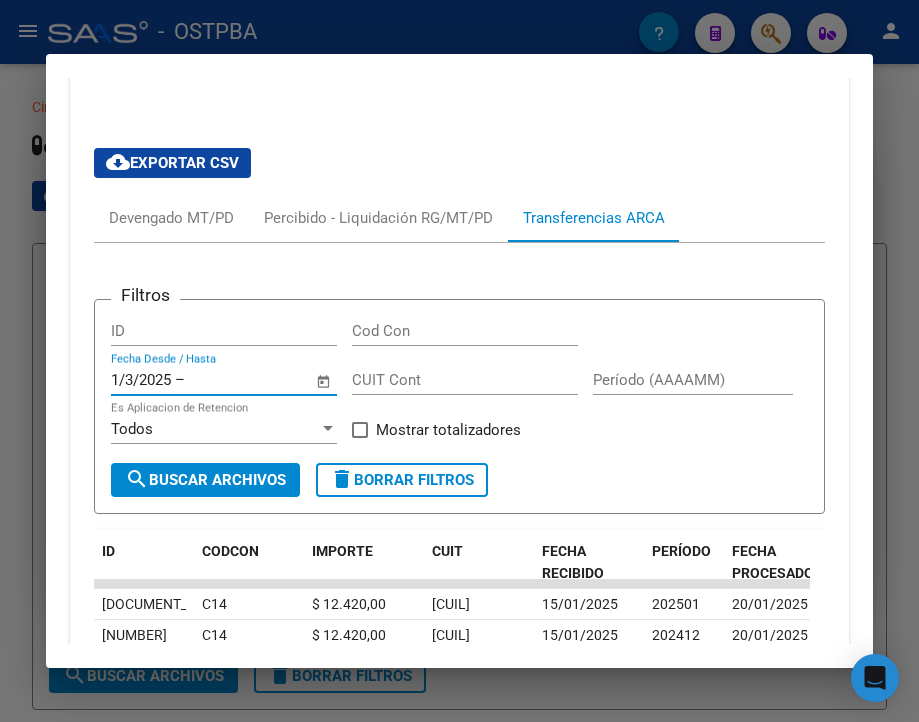 click at bounding box center [237, 380] 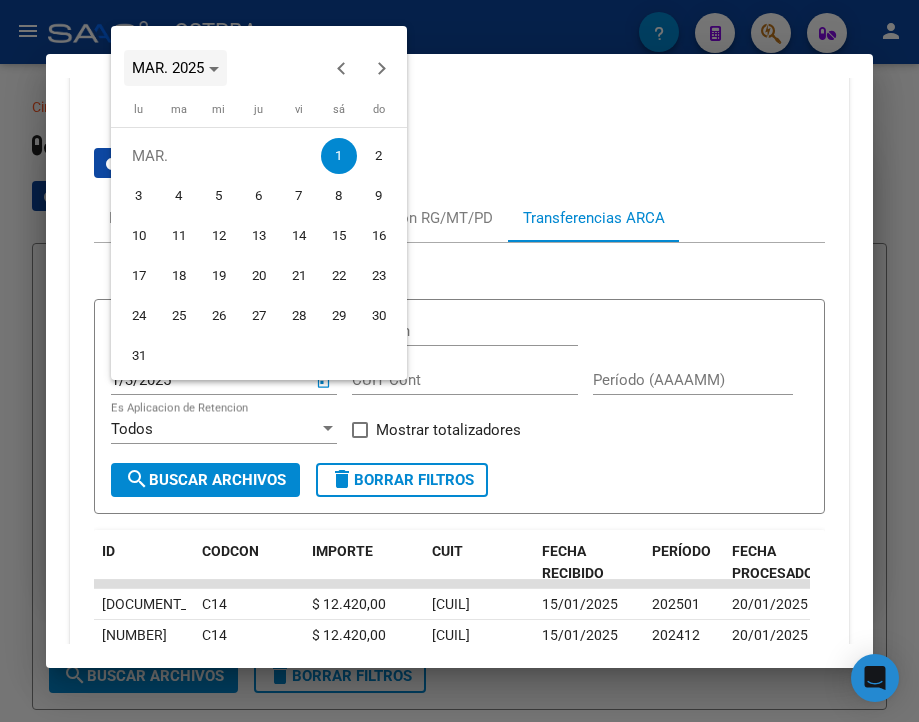 click on "MAR. 2025" at bounding box center [168, 68] 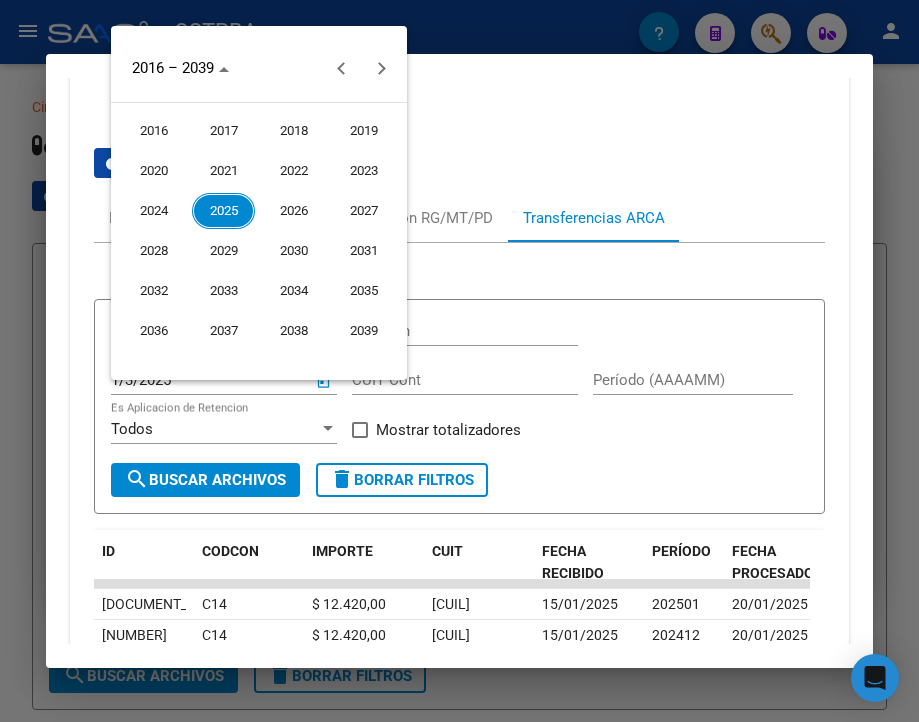 click on "2025" at bounding box center [223, 211] 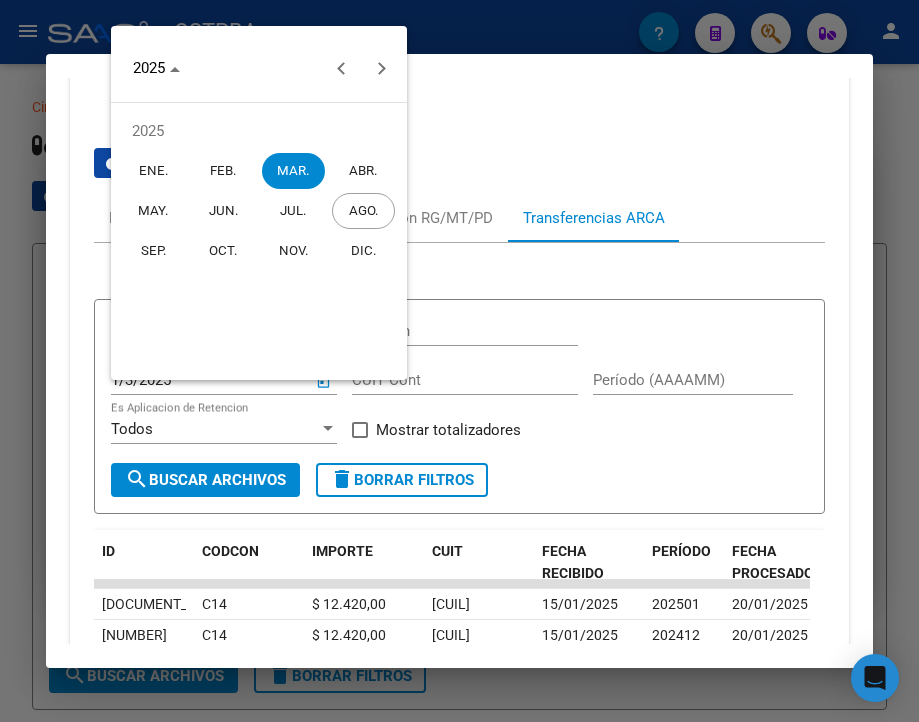 click on "AGO." at bounding box center [363, 211] 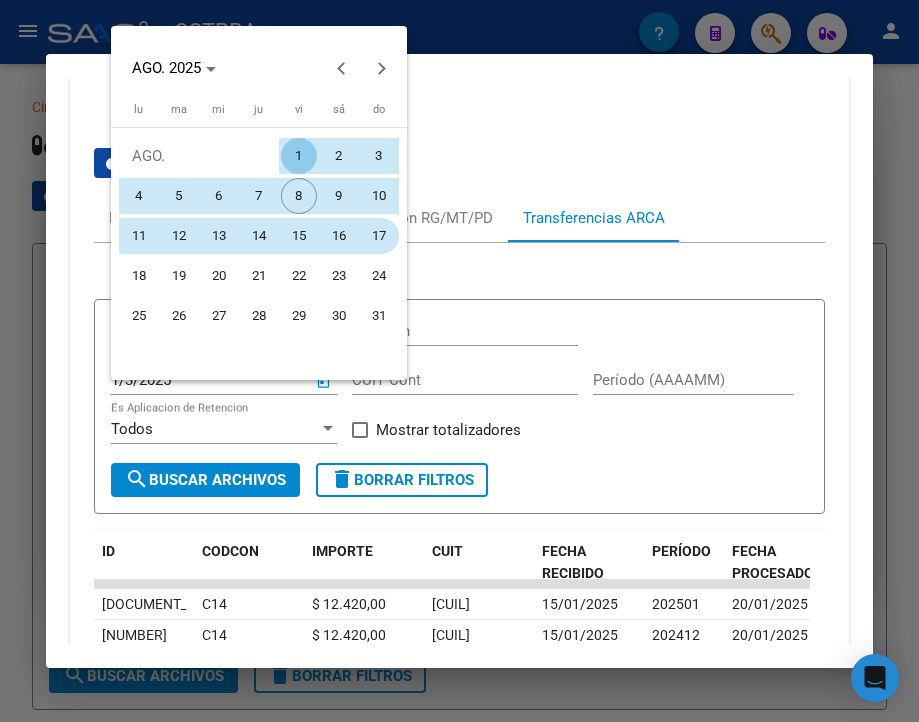 click on "17" at bounding box center (379, 236) 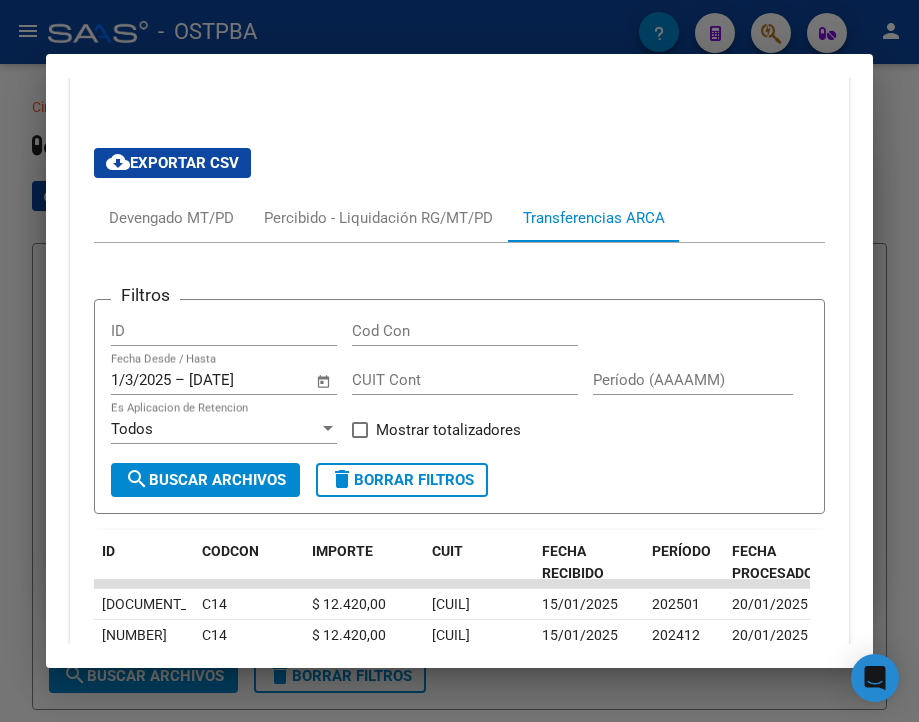 click on "cloud_download  Exportar CSV  Devengado MT/PD Percibido - Liquidación RG/MT/PD Transferencias ARCA Filtros ID Cod Con 1/3/2025 1/3/2025 – 17/8/2025 17/8/2025 Fecha Desde / Hasta CUIT Cont   Período (AAAAMM)  Todos Es Aplicacion de Retencion   Mostrar totalizadores search  Buscar Archivos  delete  Borrar Filtros  ID CODCON IMPORTE CUIT FECHA RECIBIDO PERÍODO FECHA PROCESADO 2232989 C14 $ 12.420,00 20148447641 15/01/2025 202501 20/01/2025 2232988 C14 $ 12.420,00 20148447641 15/01/2025 202412 20/01/2025  10 total   1" at bounding box center (459, 444) 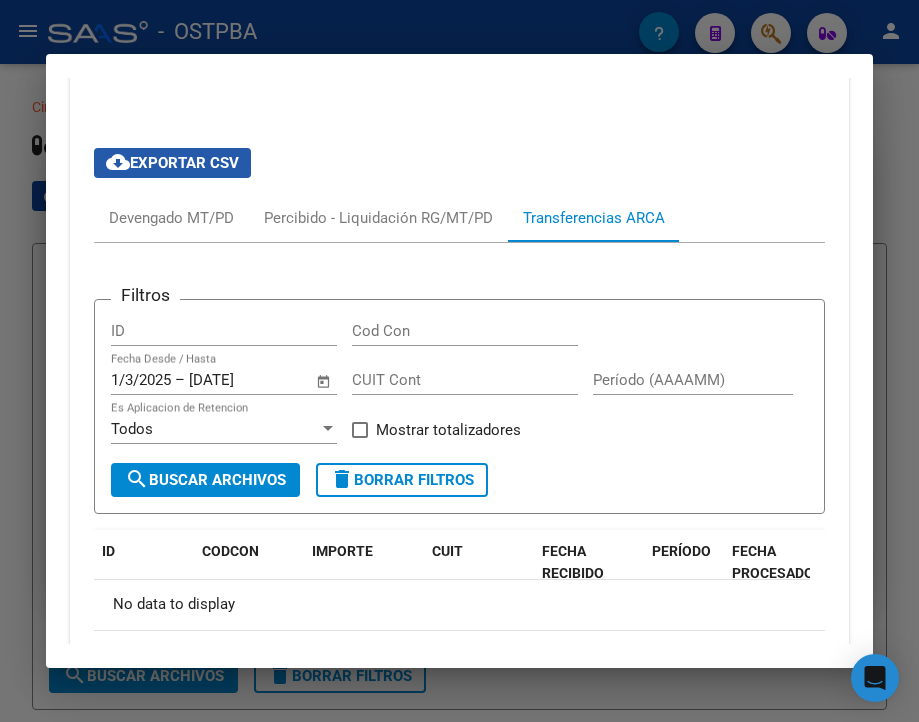 click on "cloud_download  Exportar CSV" at bounding box center [172, 163] 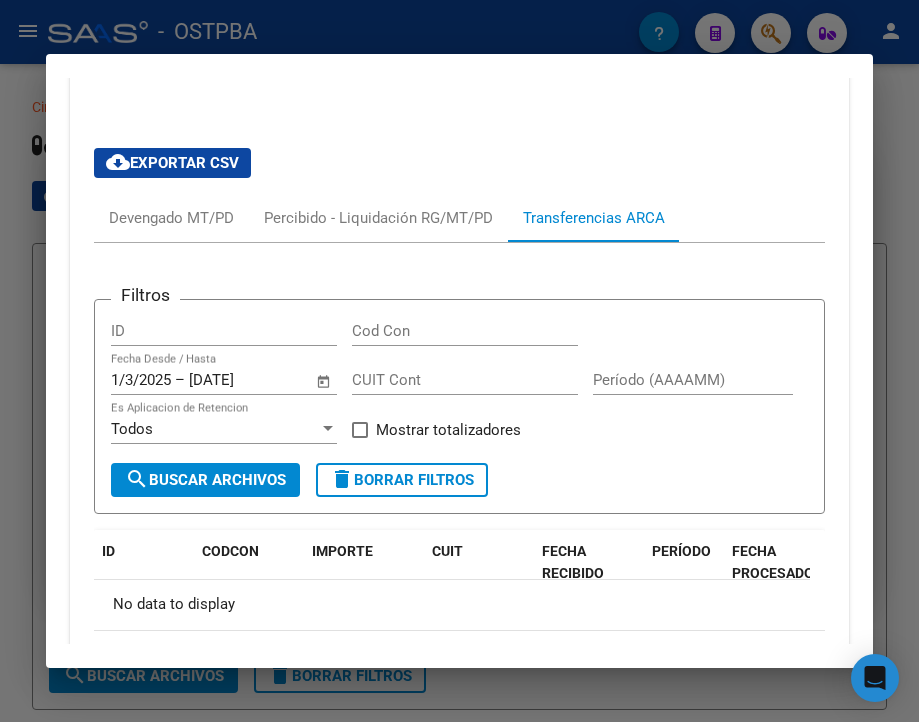 click at bounding box center [459, 361] 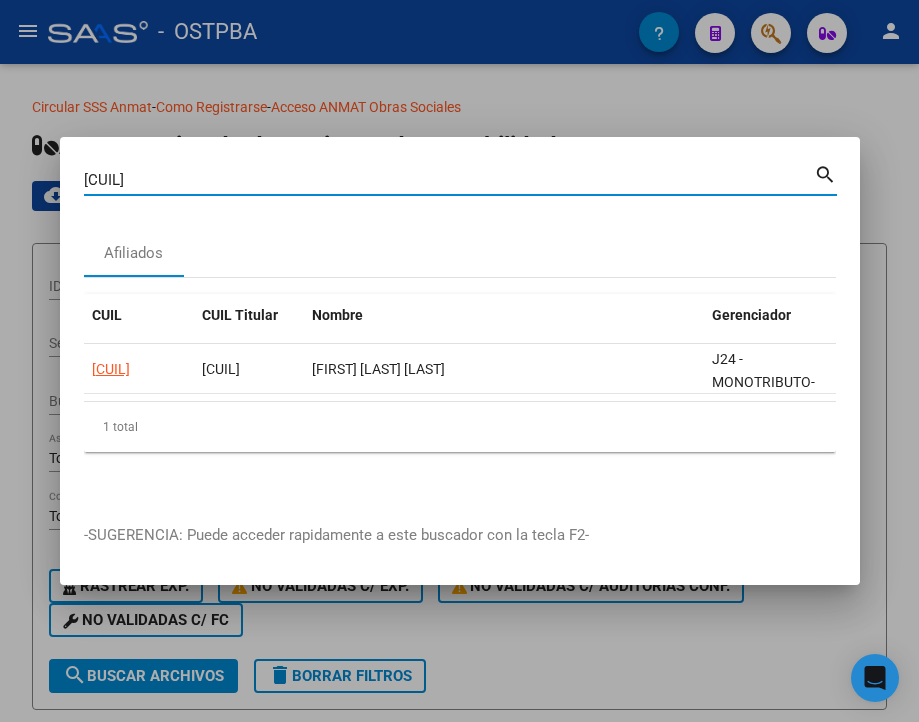 click on "[NUMBER]" at bounding box center (449, 180) 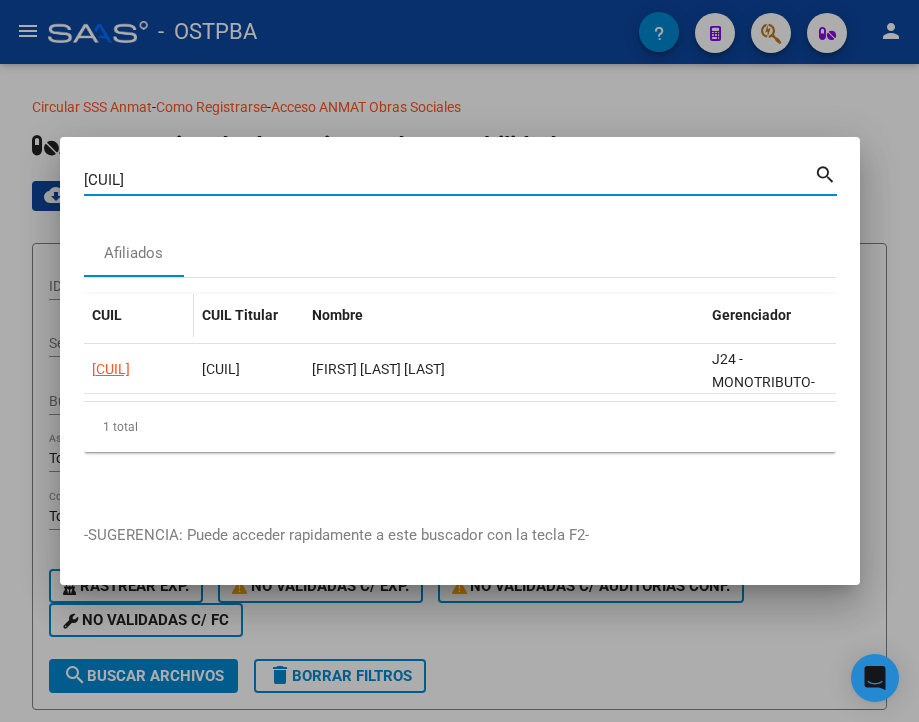 type on "20172324755" 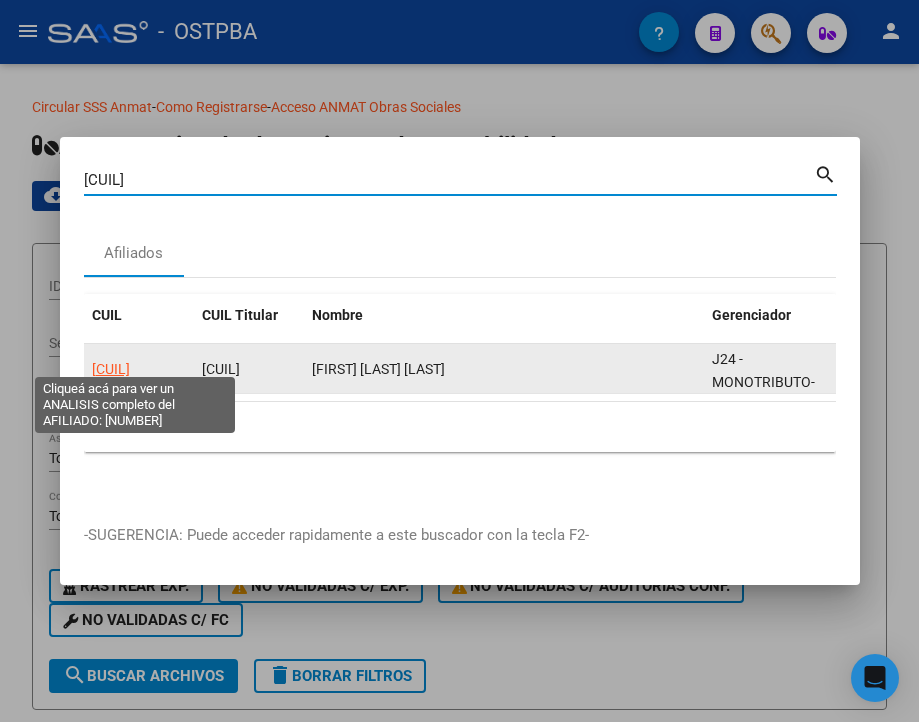 click on "20172324755" 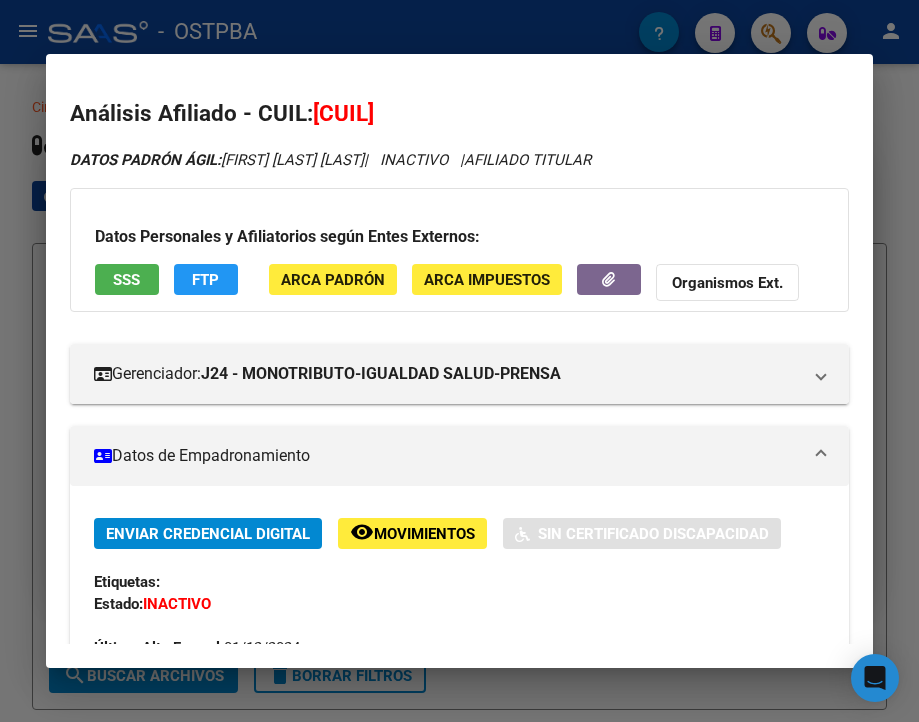 click on "Datos de Empadronamiento" at bounding box center (447, 456) 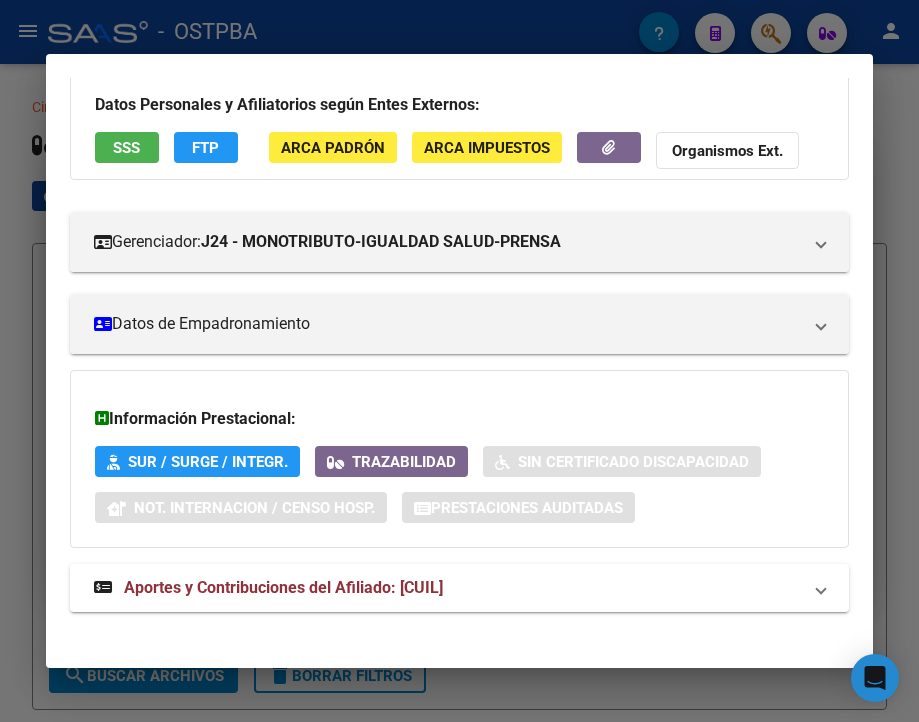 scroll, scrollTop: 160, scrollLeft: 0, axis: vertical 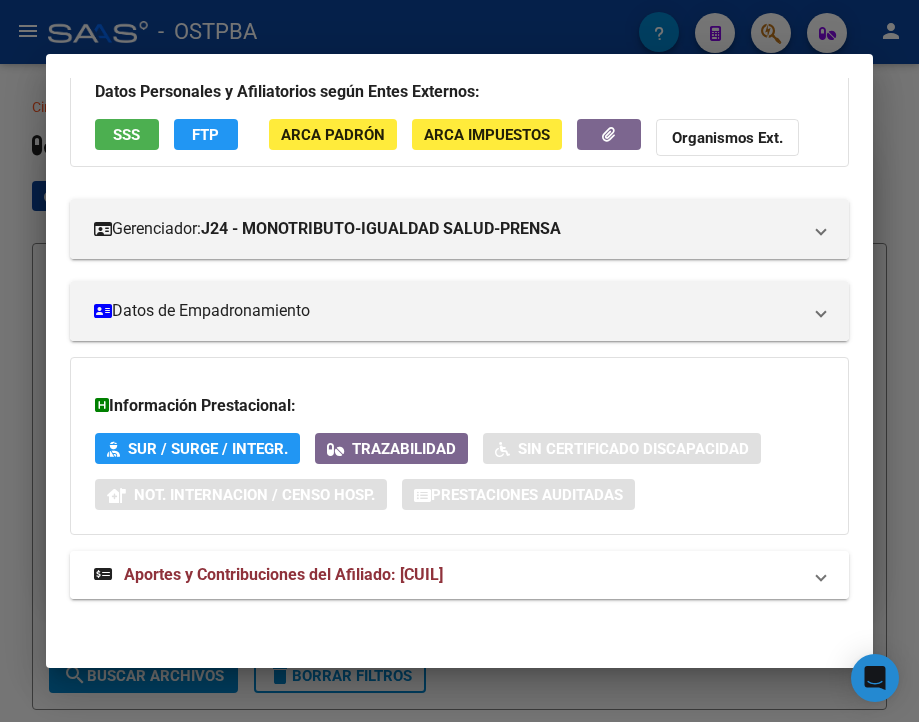 click on "Aportes y Contribuciones del Afiliado: 20172324755" at bounding box center (283, 574) 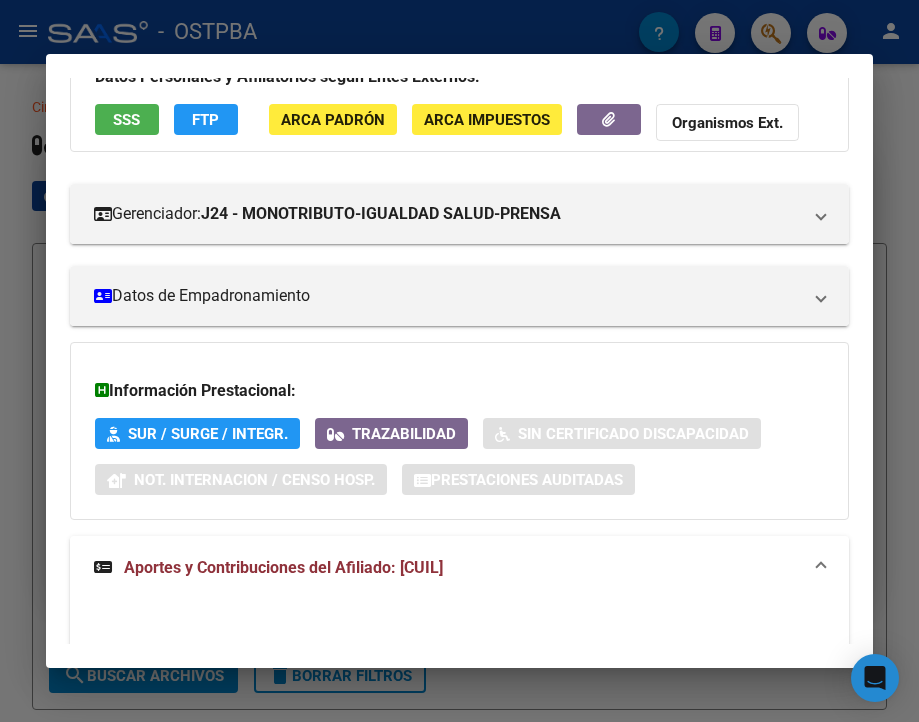 scroll, scrollTop: 277, scrollLeft: 0, axis: vertical 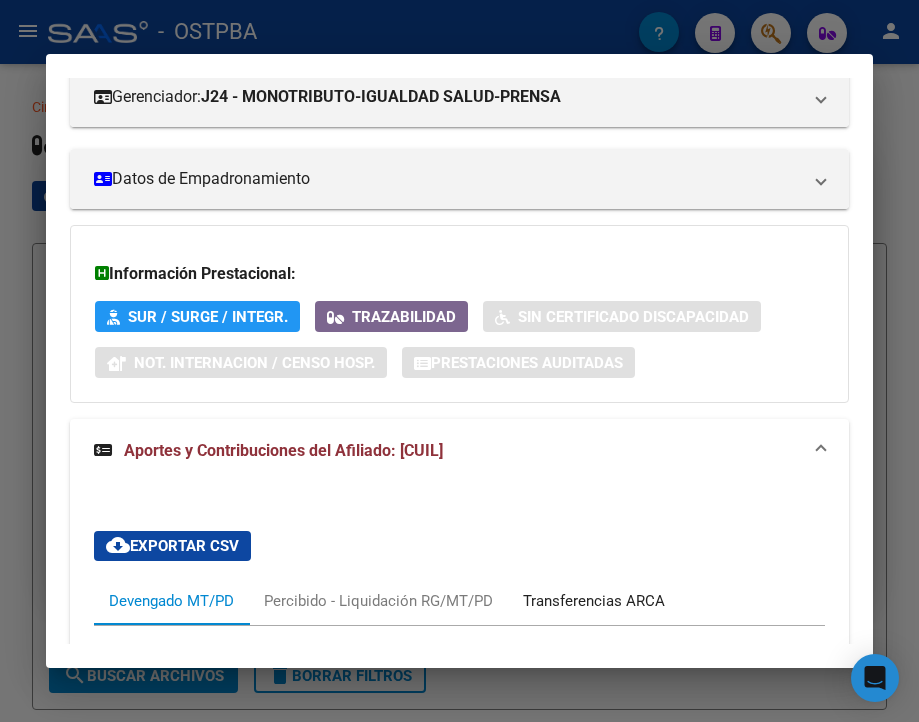 click on "Transferencias ARCA" at bounding box center [594, 601] 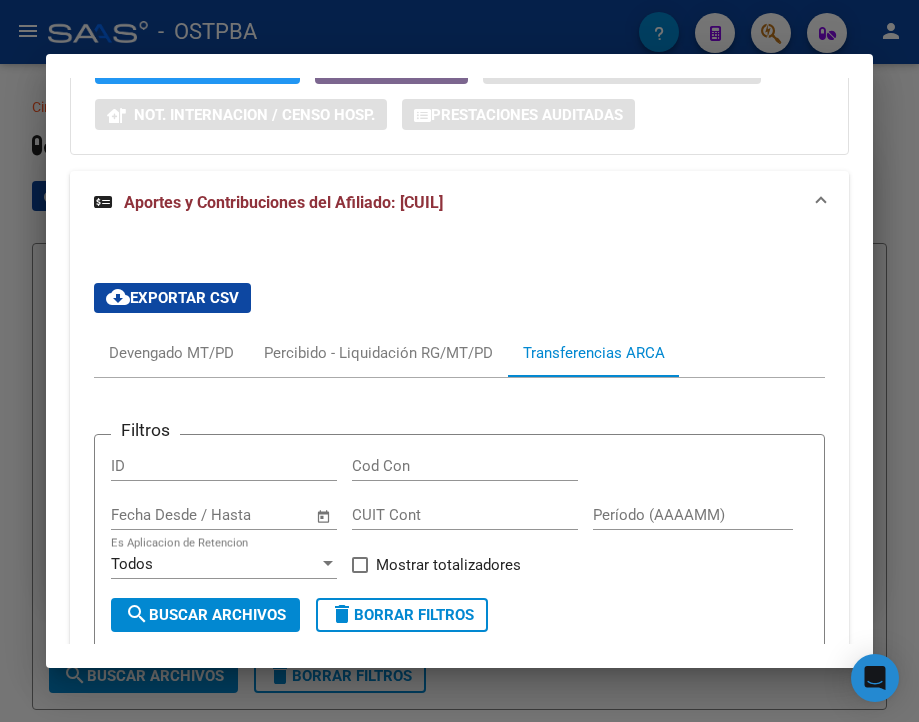 scroll, scrollTop: 577, scrollLeft: 0, axis: vertical 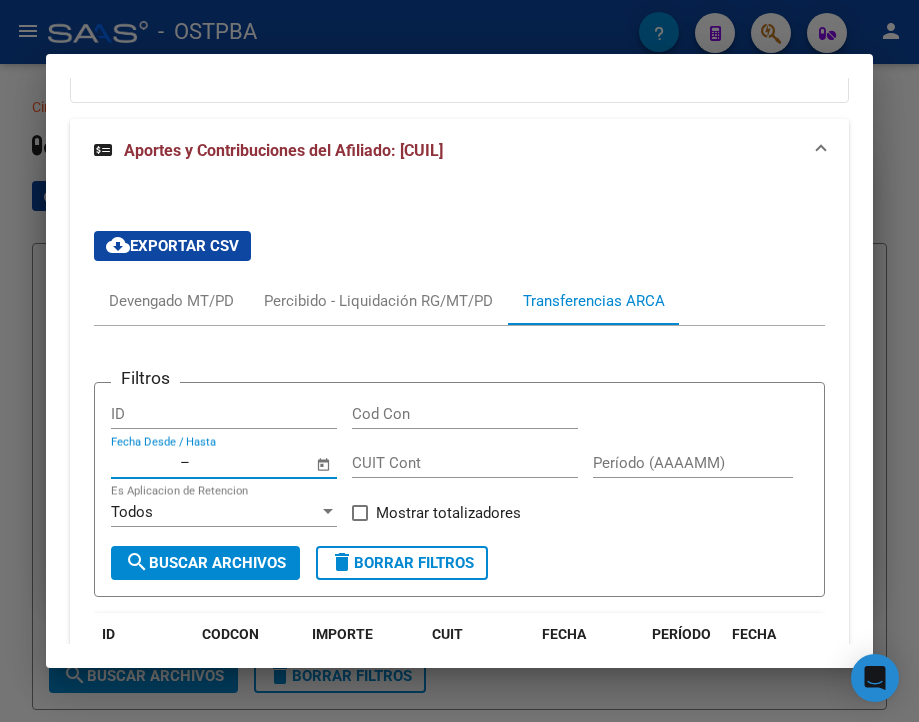 click at bounding box center [143, 463] 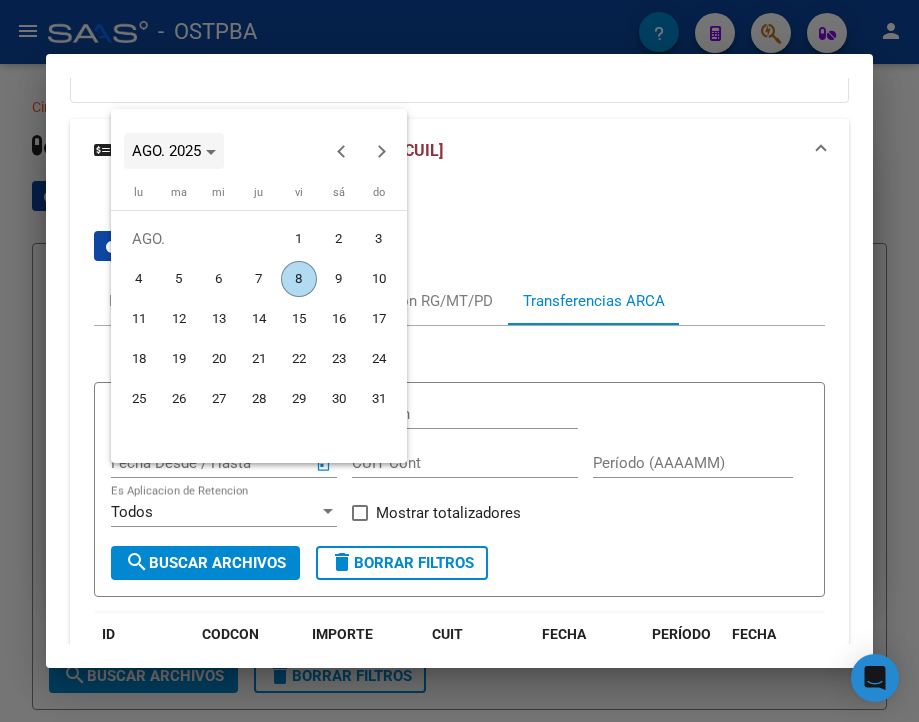 click 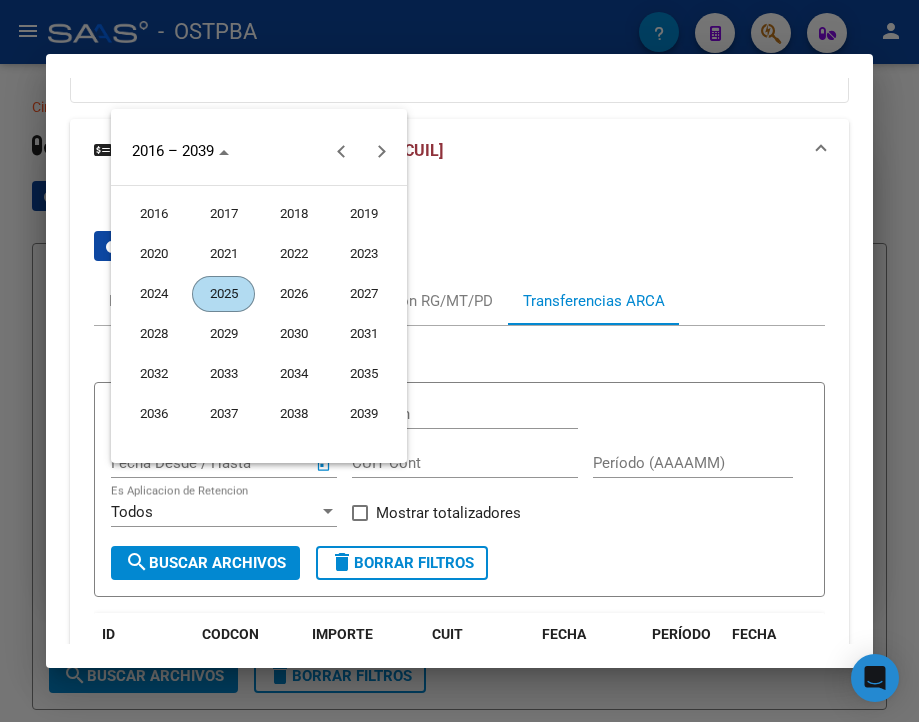 click on "2025" at bounding box center [223, 294] 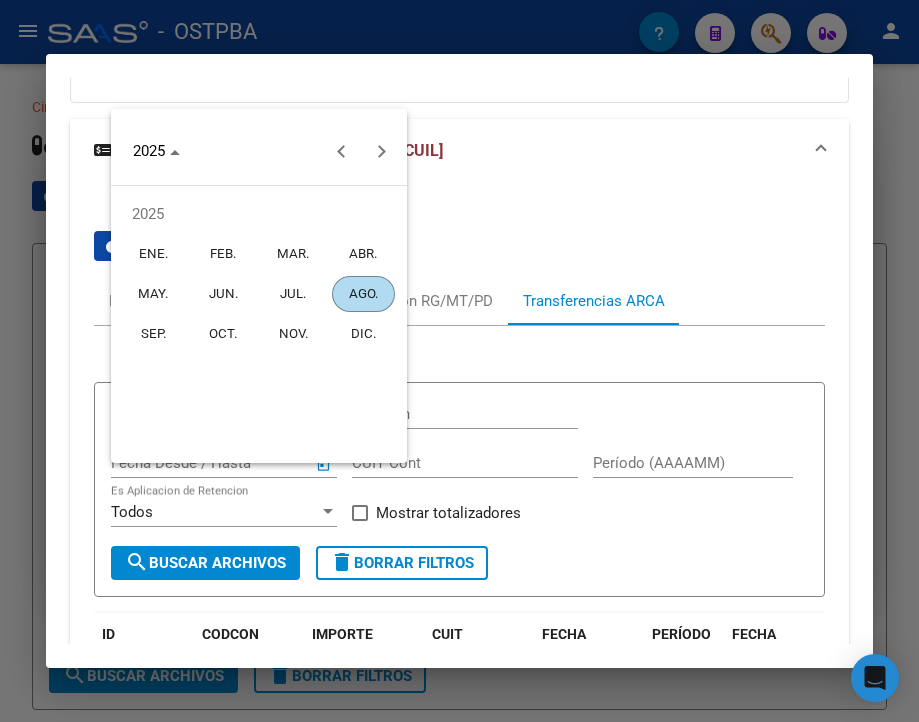 click on "MAR." at bounding box center (293, 254) 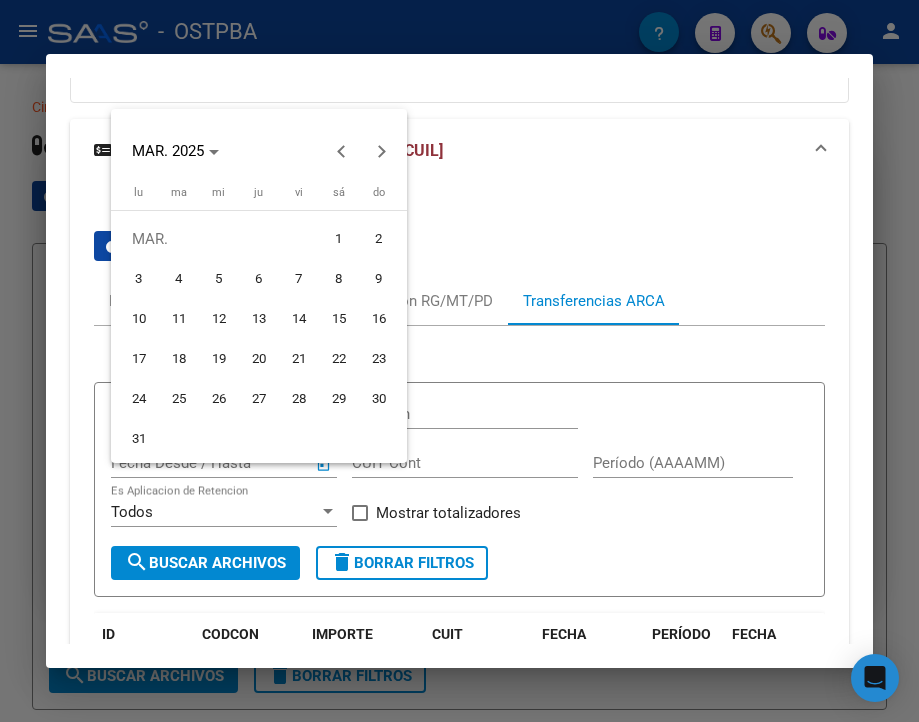 click on "1" at bounding box center (339, 239) 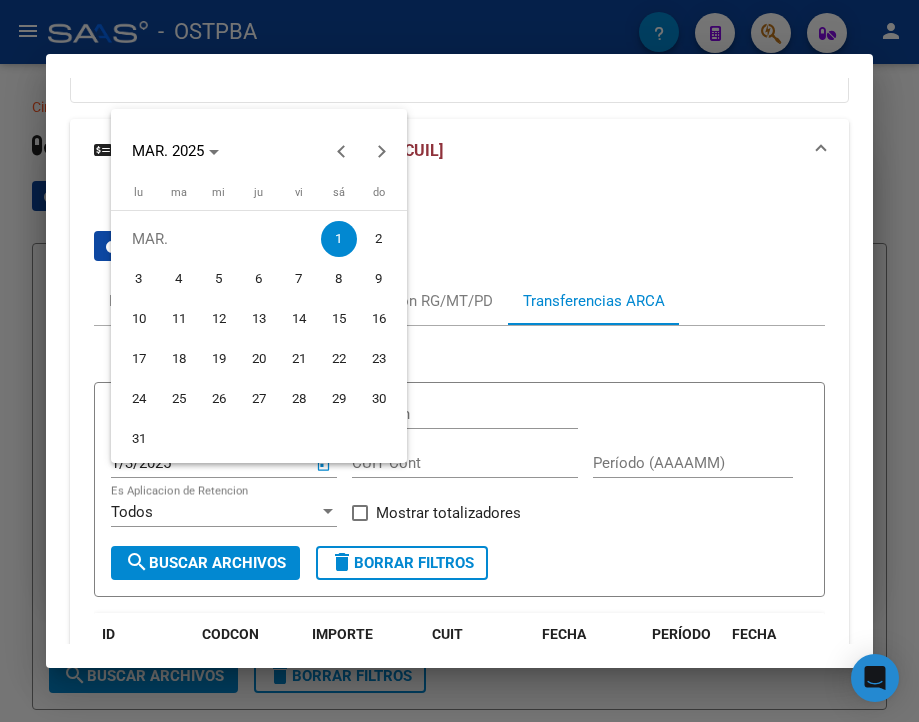 click at bounding box center (459, 361) 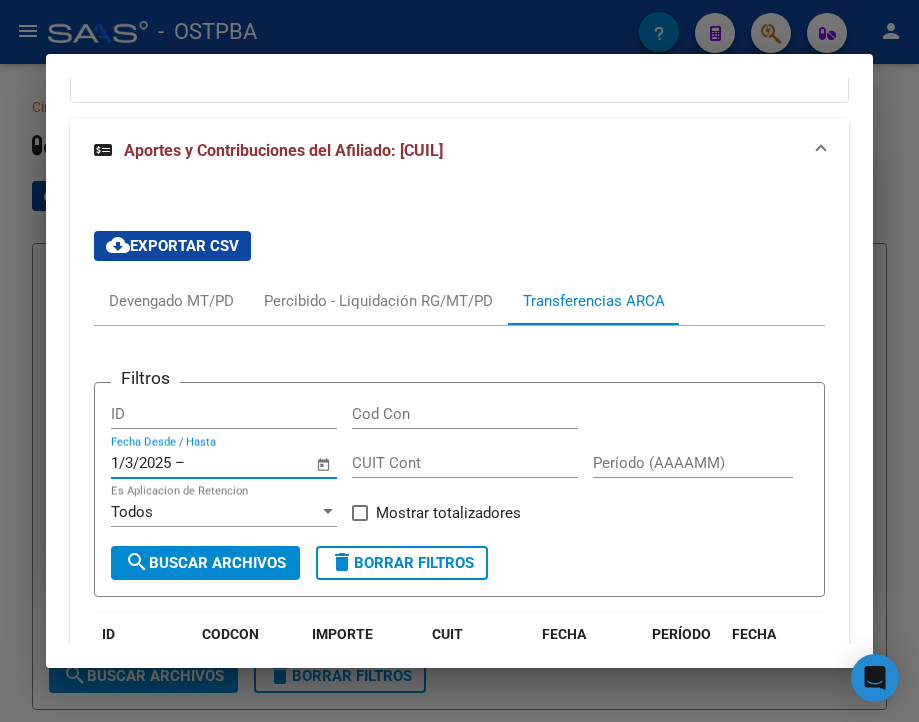 click at bounding box center (237, 463) 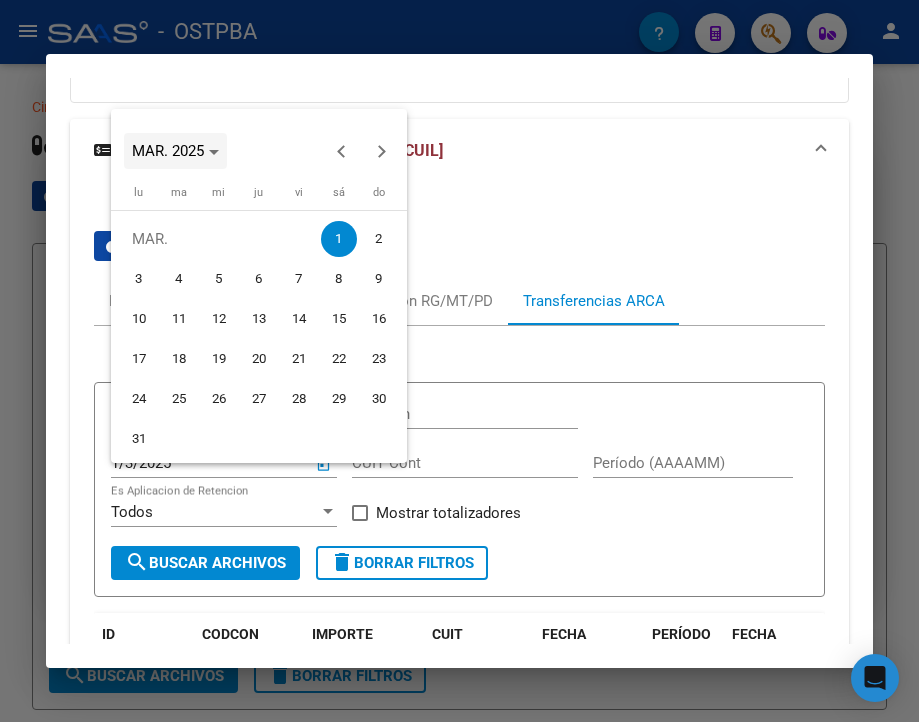 click on "MAR. 2025" at bounding box center (168, 151) 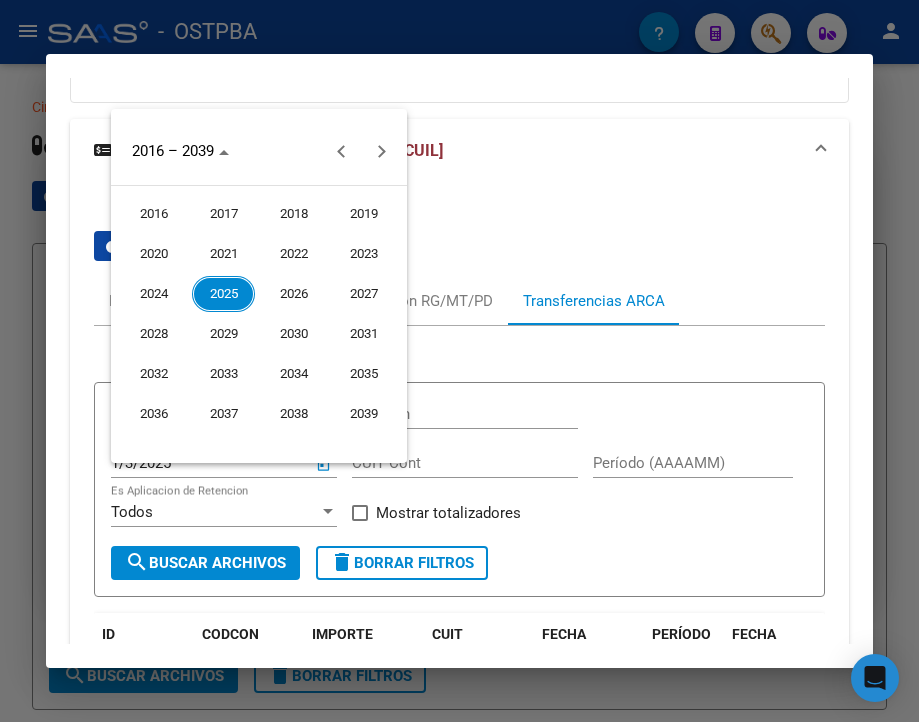 click on "2025" at bounding box center (223, 294) 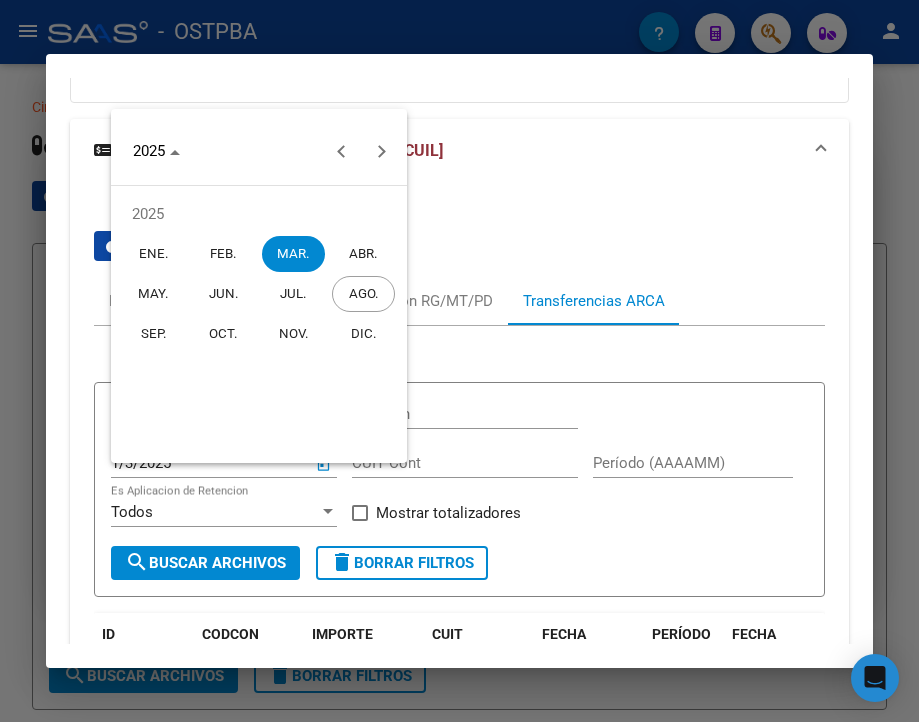 click on "AGO." at bounding box center [363, 294] 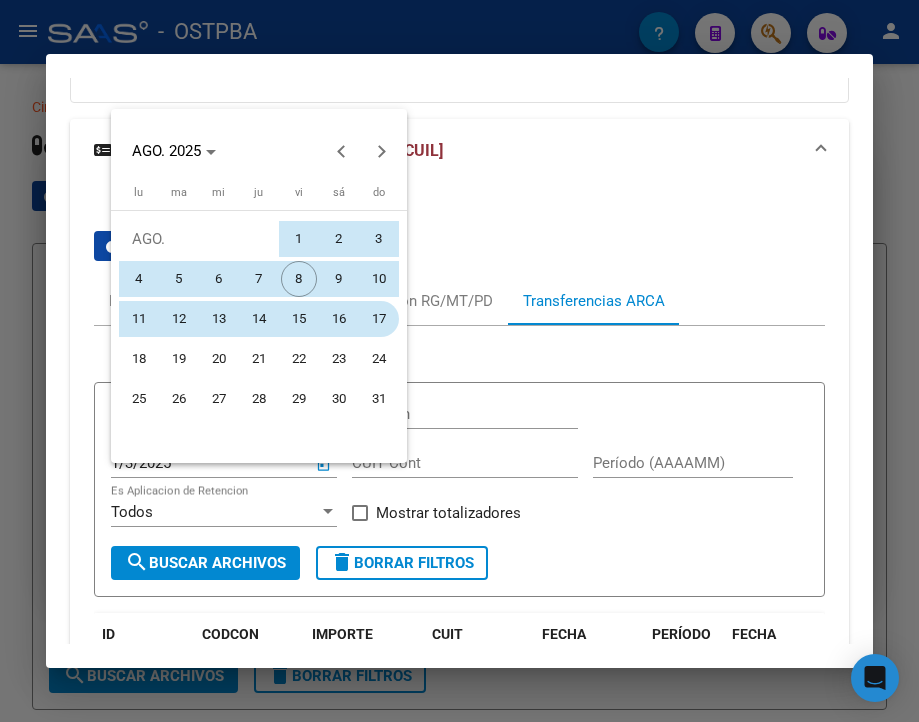 click on "17" at bounding box center [379, 319] 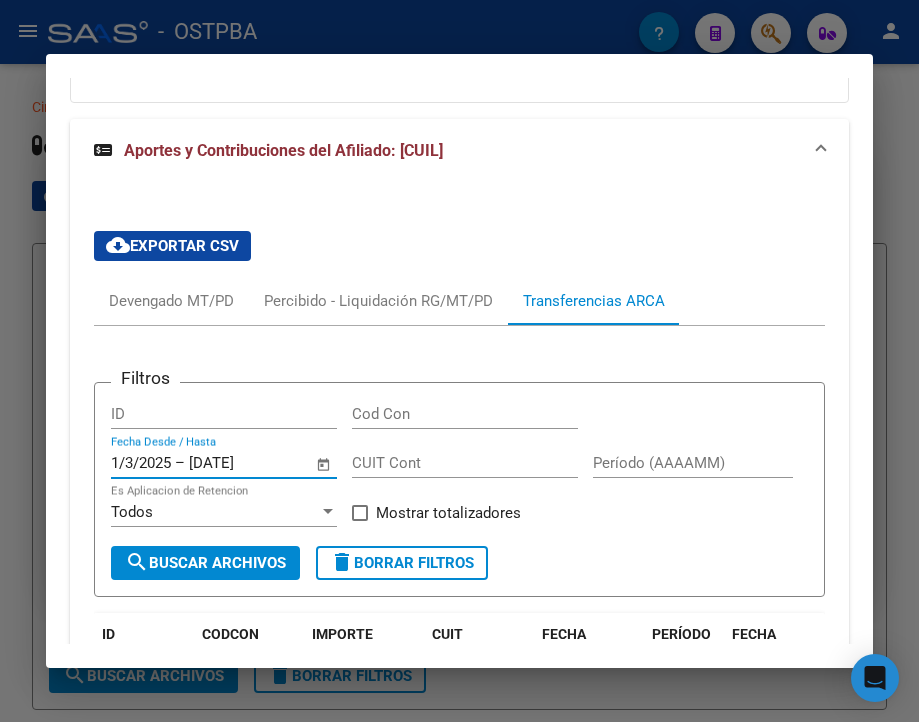 click on "cloud_download  Exportar CSV  Devengado MT/PD Percibido - Liquidación RG/MT/PD Transferencias ARCA Filtros ID Cod Con 1/3/2025 1/3/2025 – 17/8/2025 17/8/2025 Fecha Desde / Hasta CUIT Cont   Período (AAAAMM)  Todos Es Aplicacion de Retencion   Mostrar totalizadores search  Buscar Archivos  delete  Borrar Filtros  ID CODCON IMPORTE CUIT FECHA RECIBIDO PERÍODO FECHA PROCESADO 2197561 C14 $ 12.420,00 20172324755 09/12/2024 202412 08/01/2025  10 total   1" at bounding box center [459, 511] 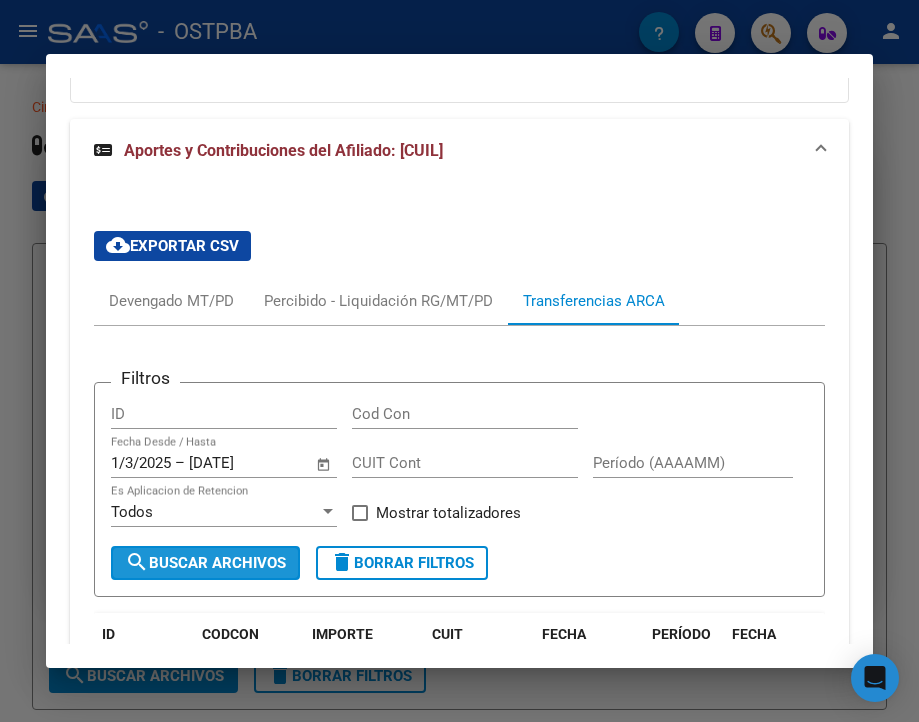 click on "search  Buscar Archivos" at bounding box center (205, 563) 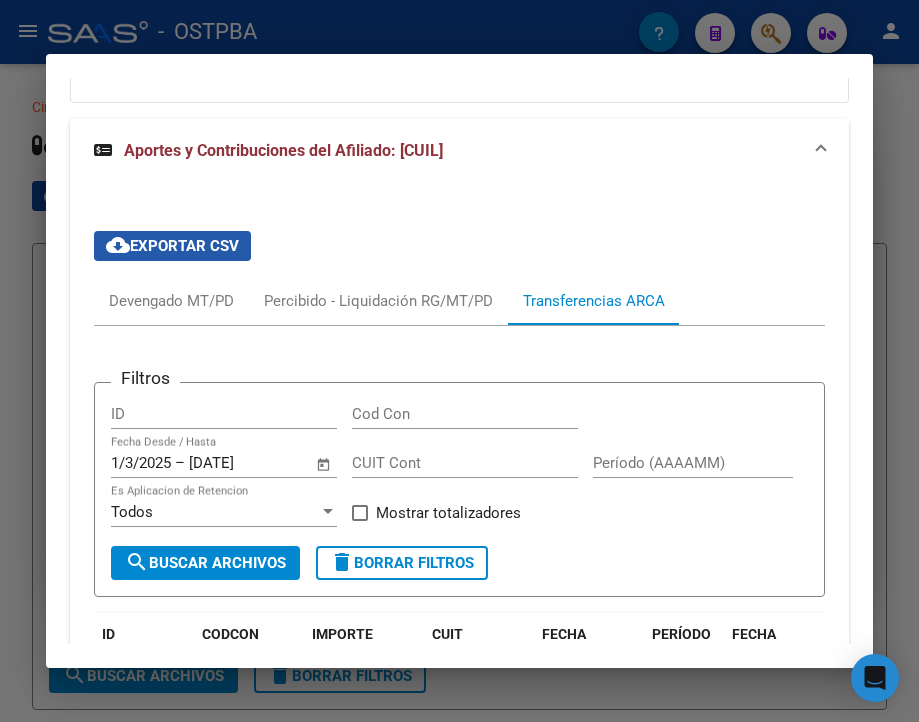 click on "cloud_download  Exportar CSV" at bounding box center (172, 246) 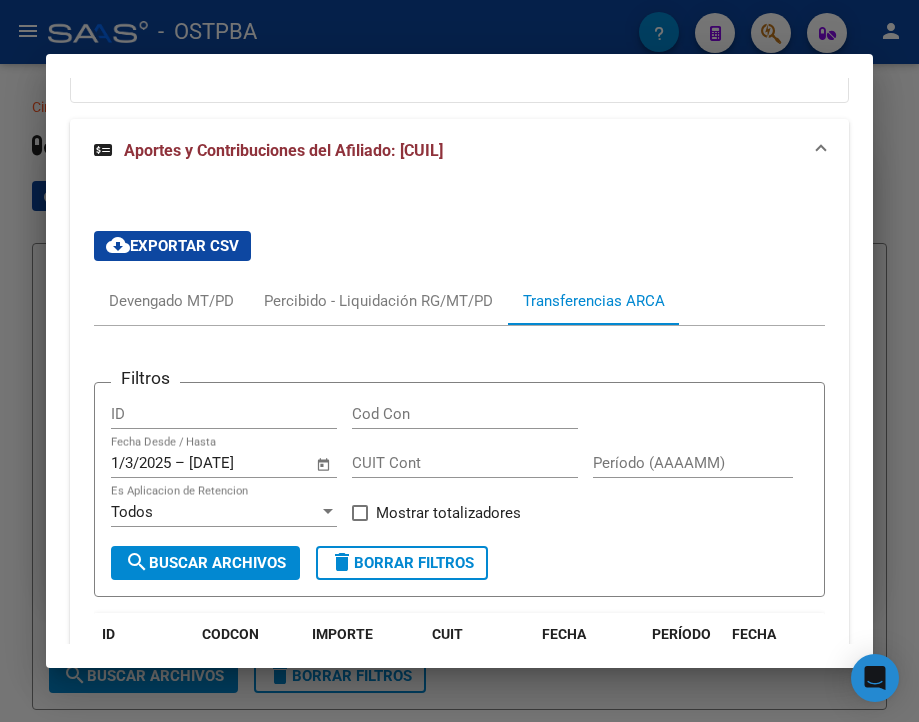 click at bounding box center [459, 361] 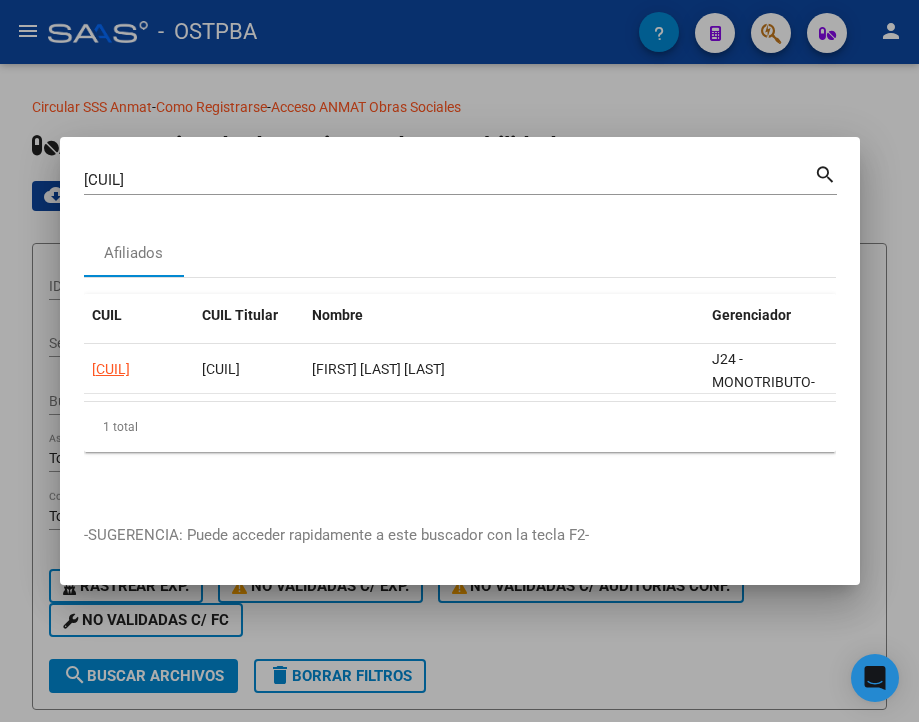 click on "20172324755" at bounding box center (449, 180) 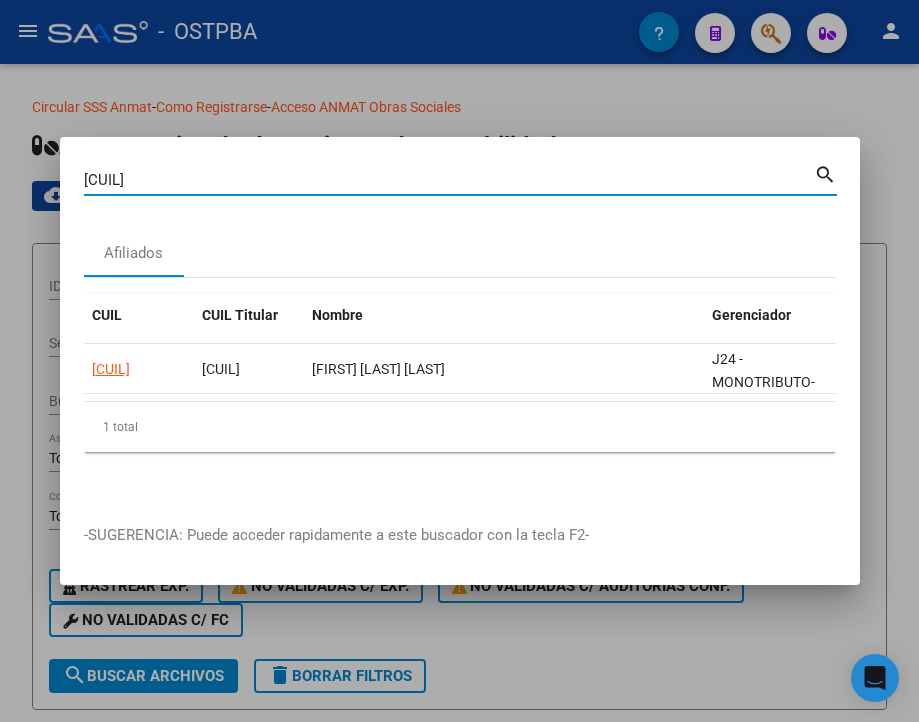 click on "20172324755" at bounding box center (449, 180) 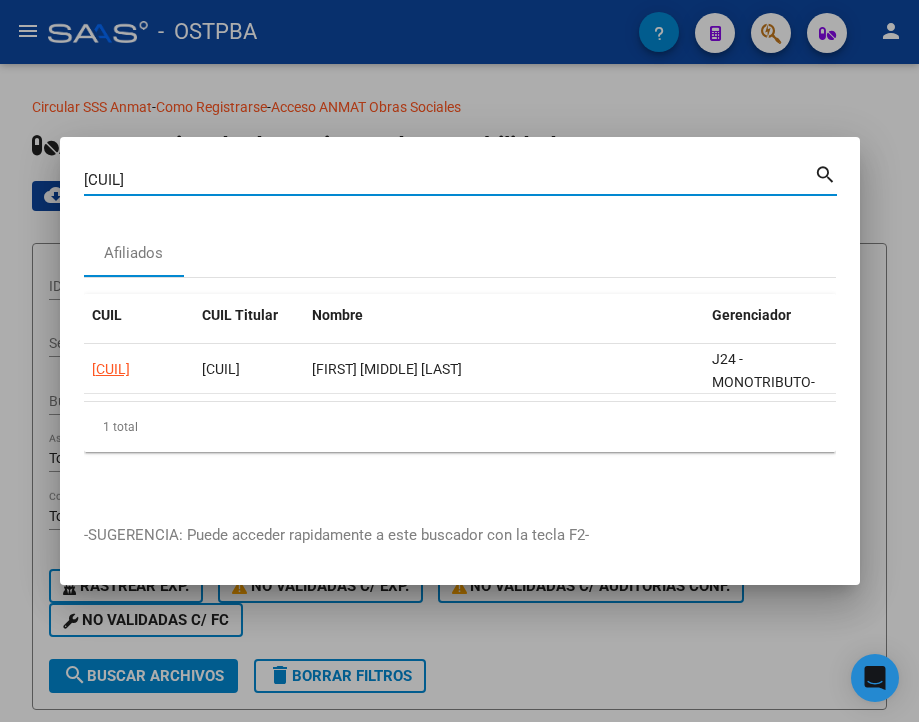 click on "20178055799" at bounding box center (449, 180) 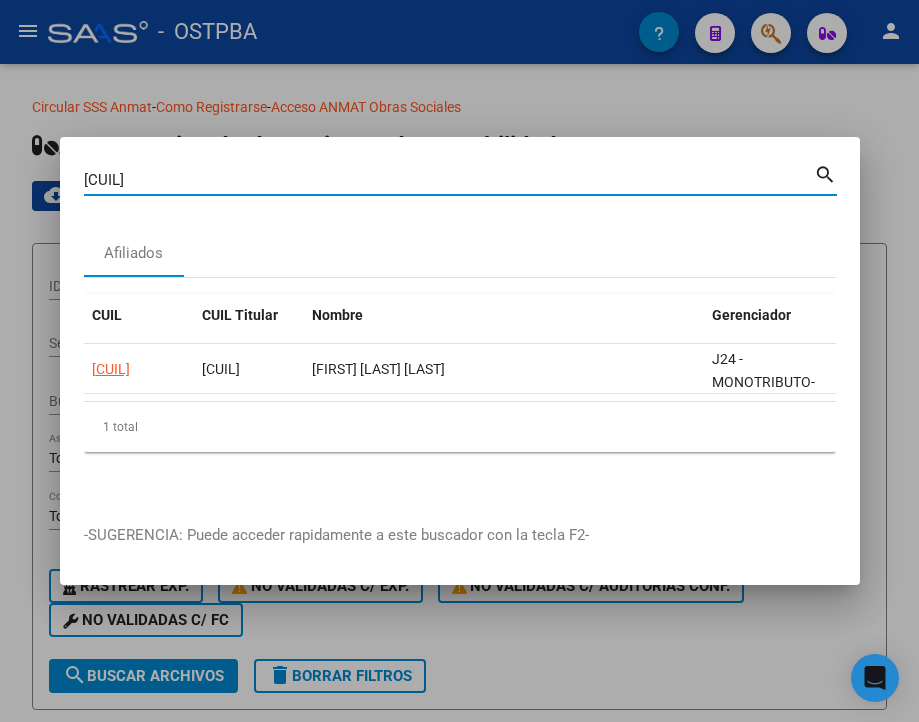 click on "[NUMBER]" at bounding box center [449, 180] 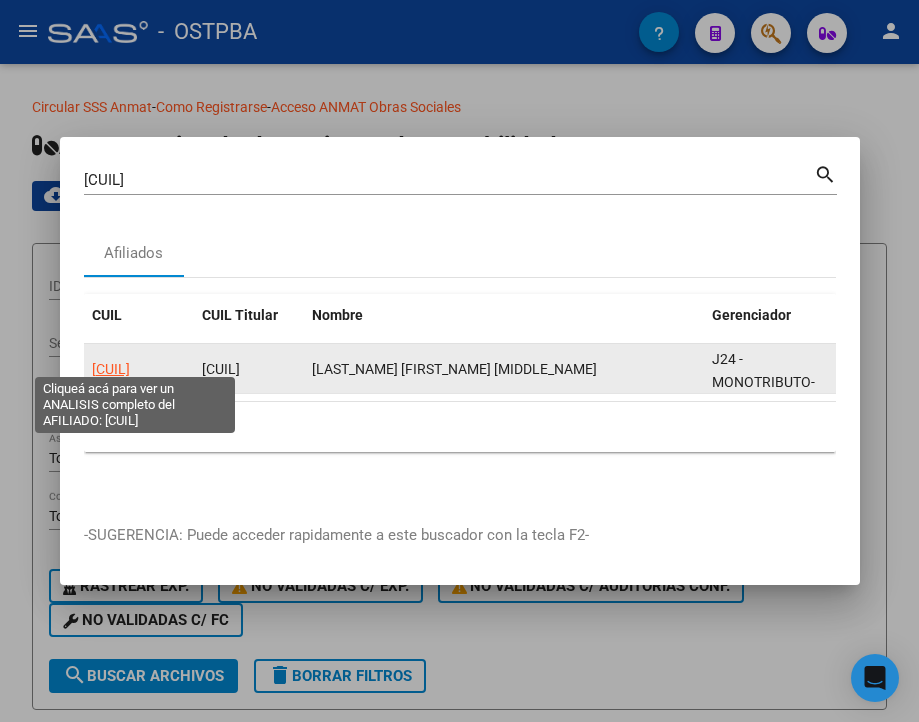 click on "20190997554" 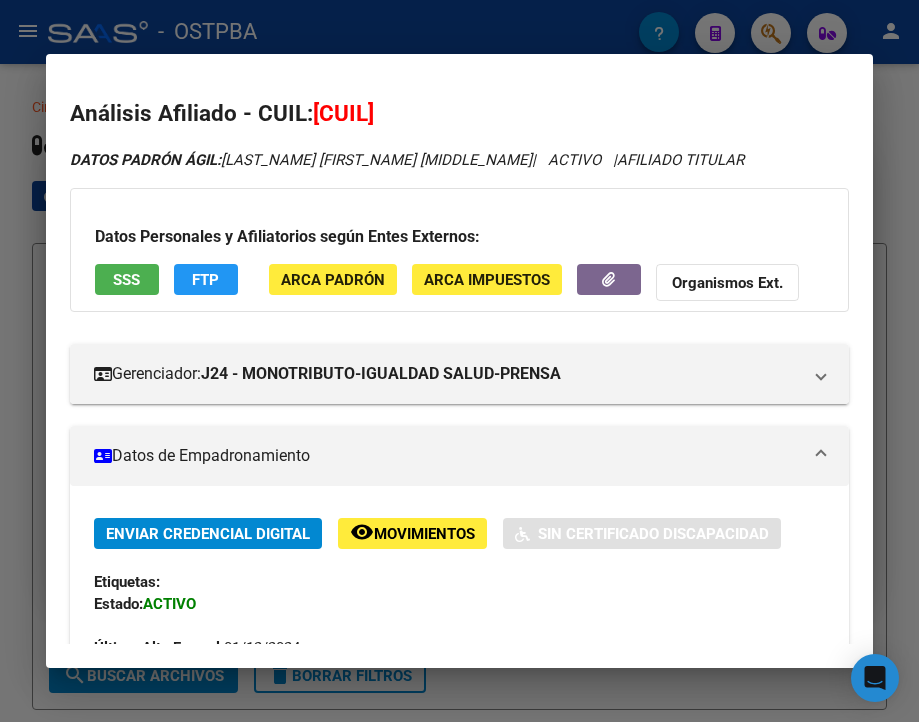 click on "Datos de Empadronamiento" at bounding box center (447, 456) 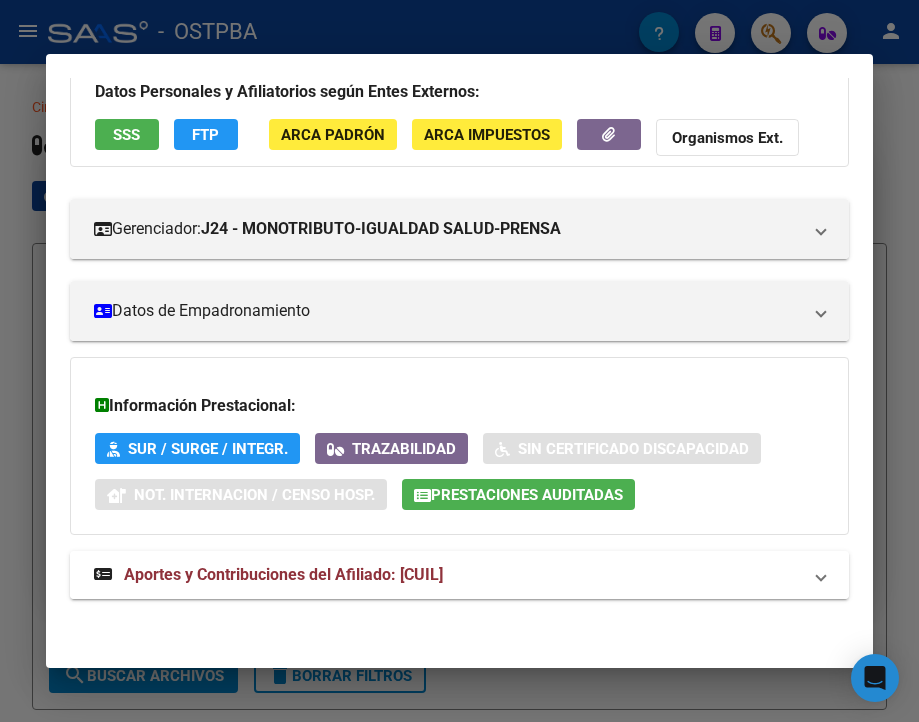 scroll, scrollTop: 160, scrollLeft: 0, axis: vertical 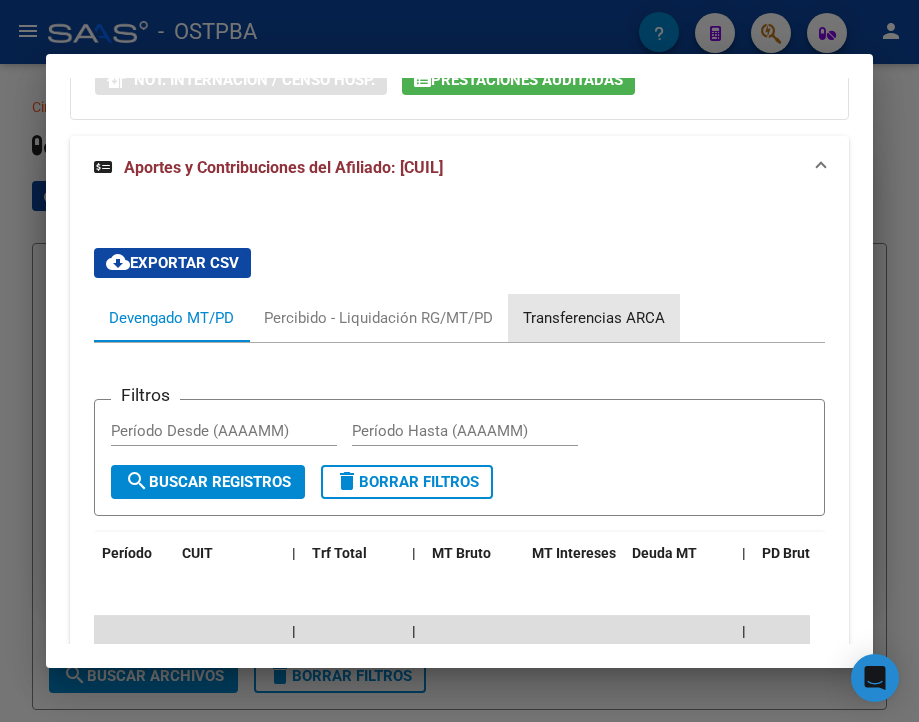 click on "Transferencias ARCA" at bounding box center (594, 318) 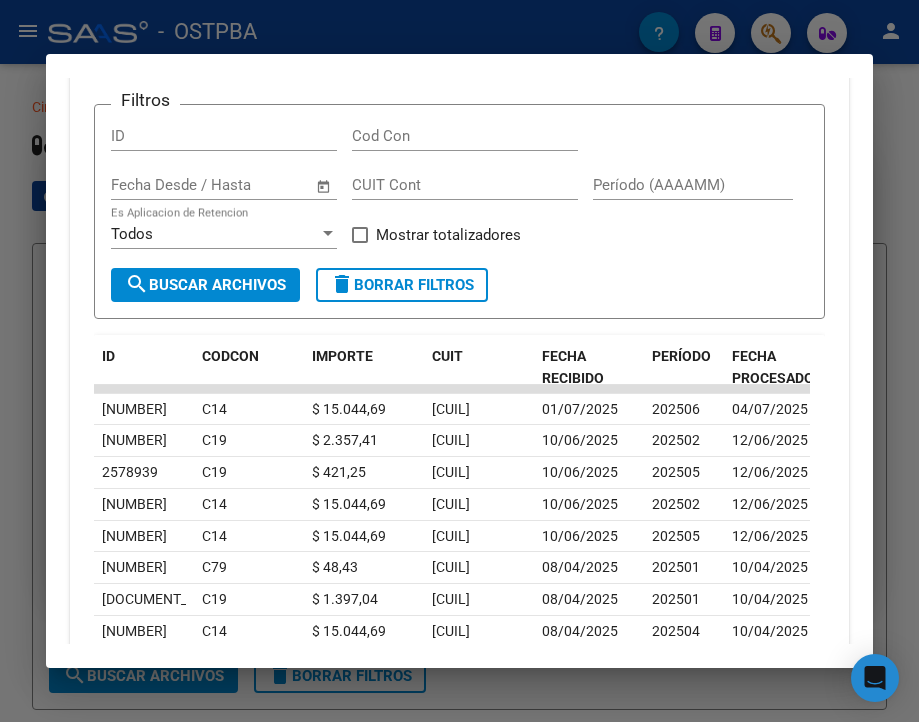 scroll, scrollTop: 860, scrollLeft: 0, axis: vertical 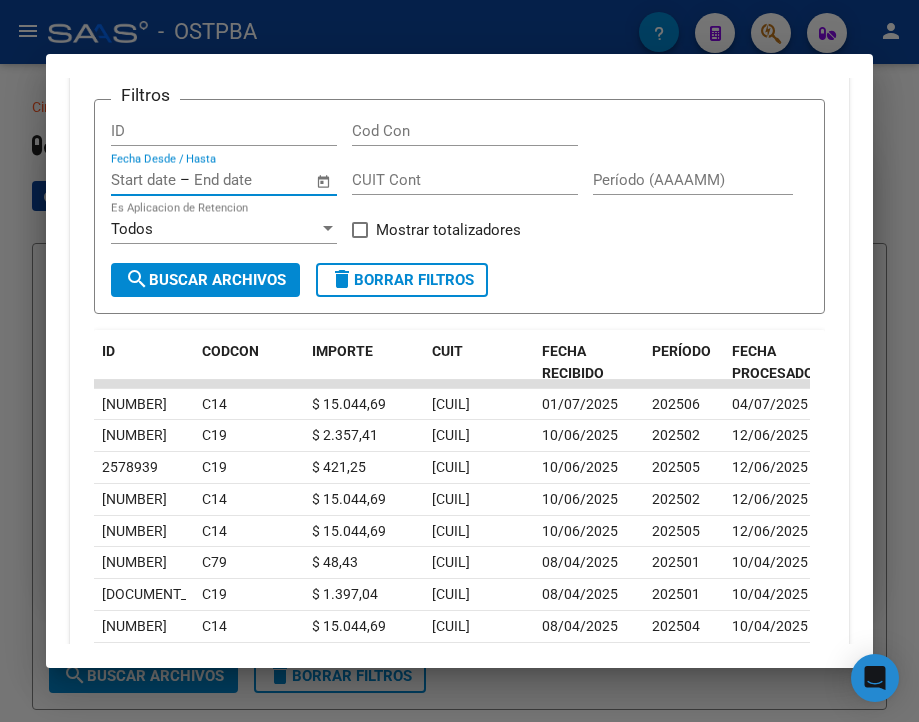 click at bounding box center [143, 180] 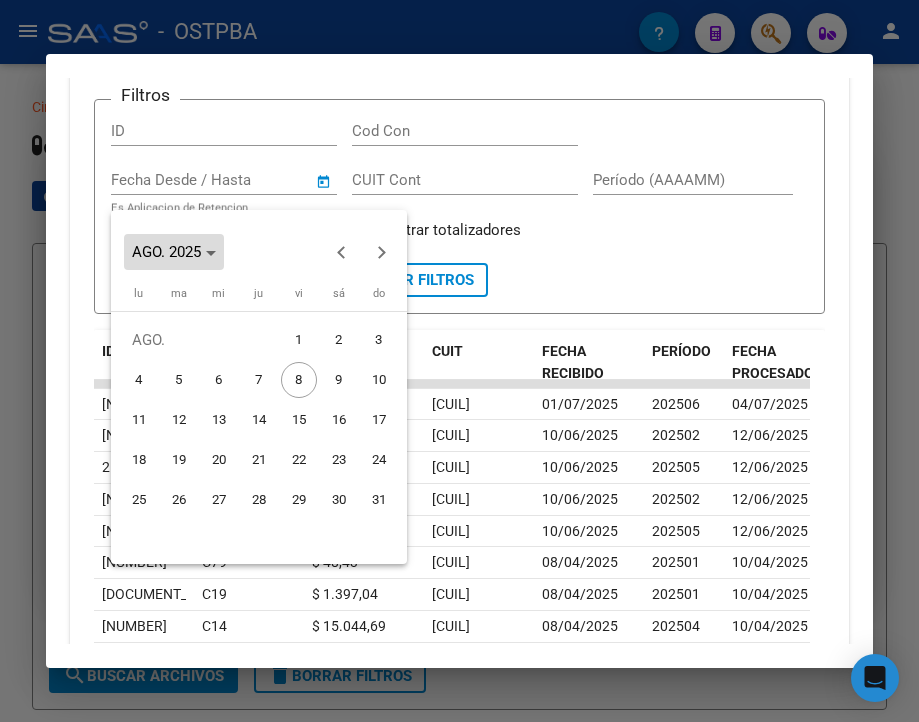 click on "AGO. 2025" at bounding box center (166, 252) 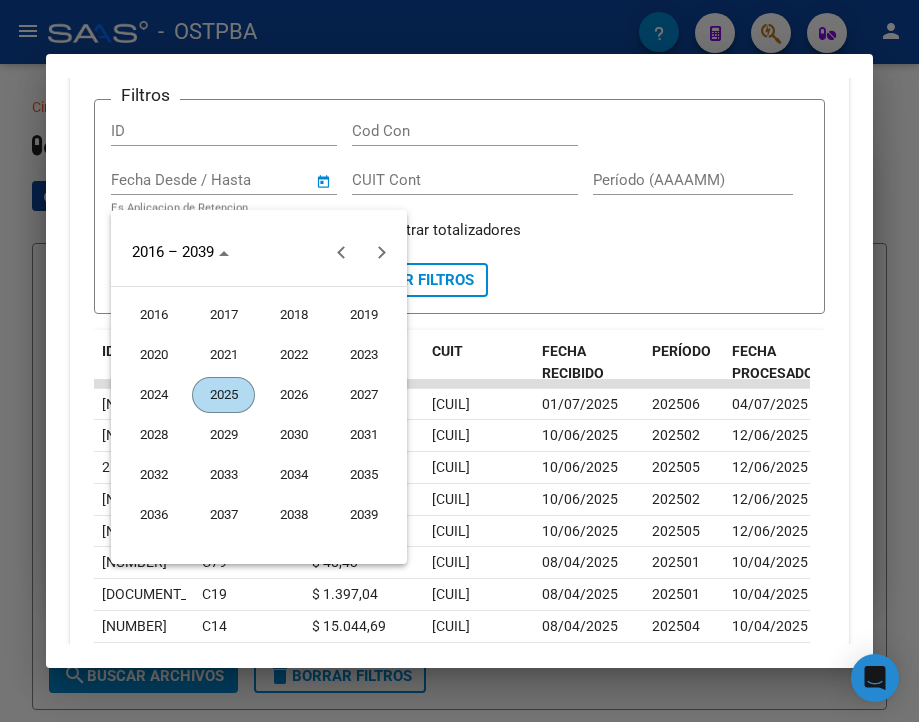 click on "2025" at bounding box center [223, 395] 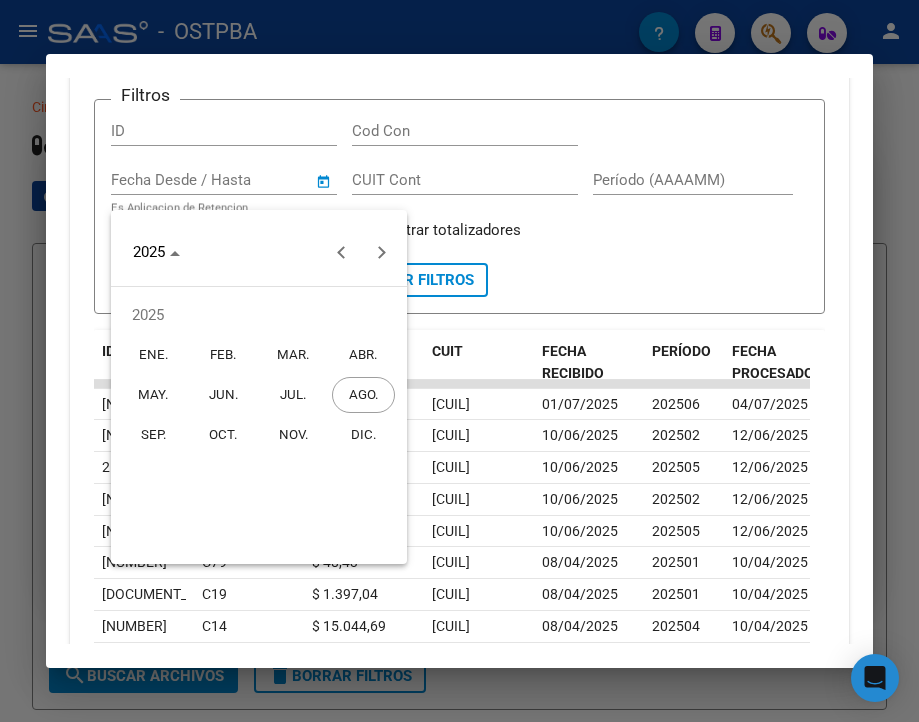 click on "MAR." at bounding box center [293, 355] 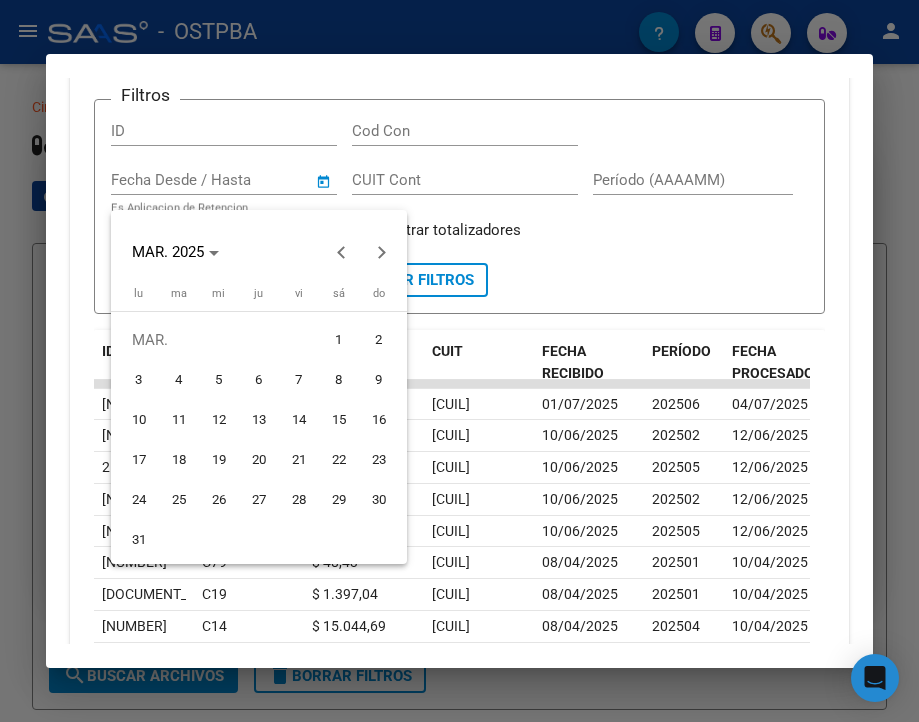 click on "1" at bounding box center [339, 340] 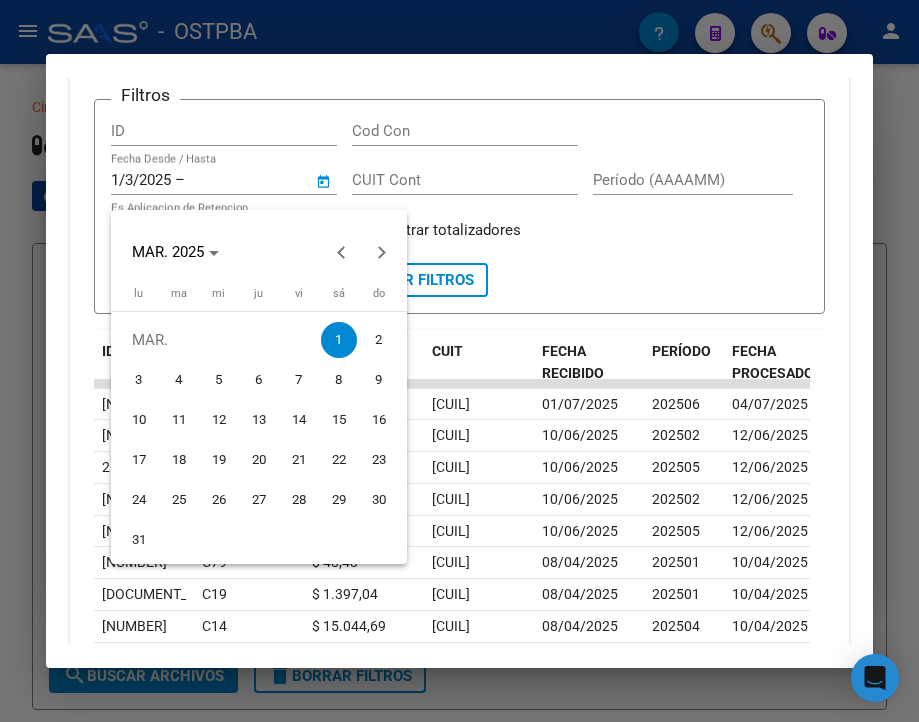 click at bounding box center (459, 361) 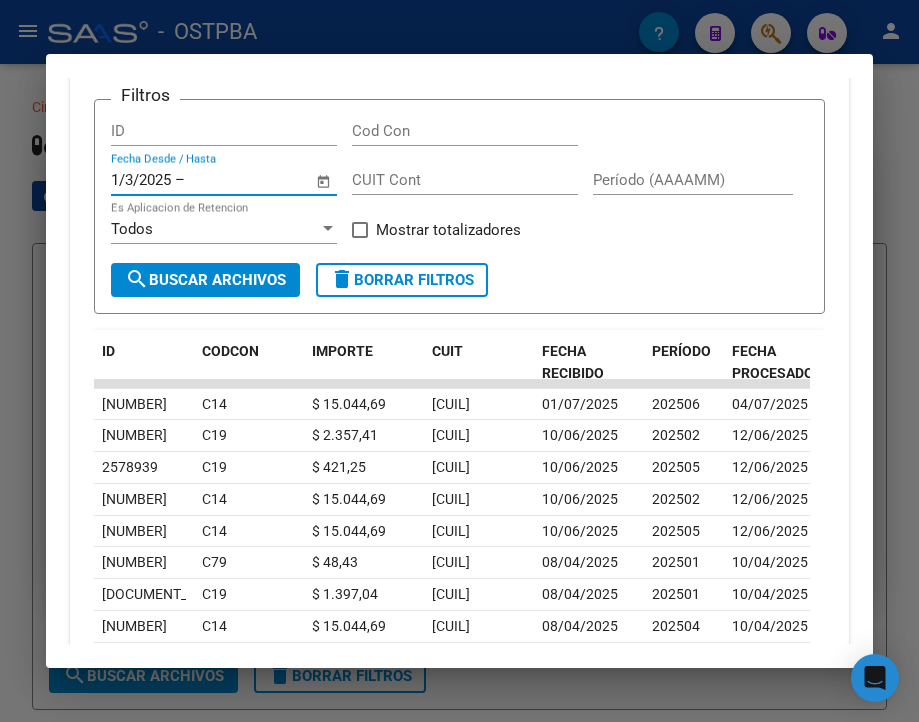 click at bounding box center [237, 180] 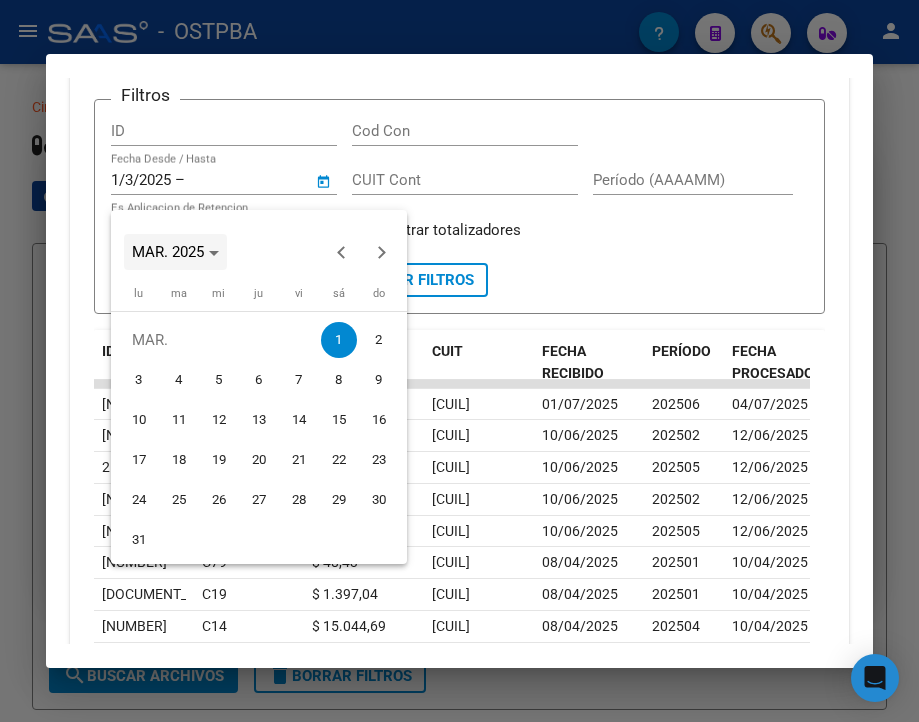 click on "MAR. 2025" at bounding box center (168, 252) 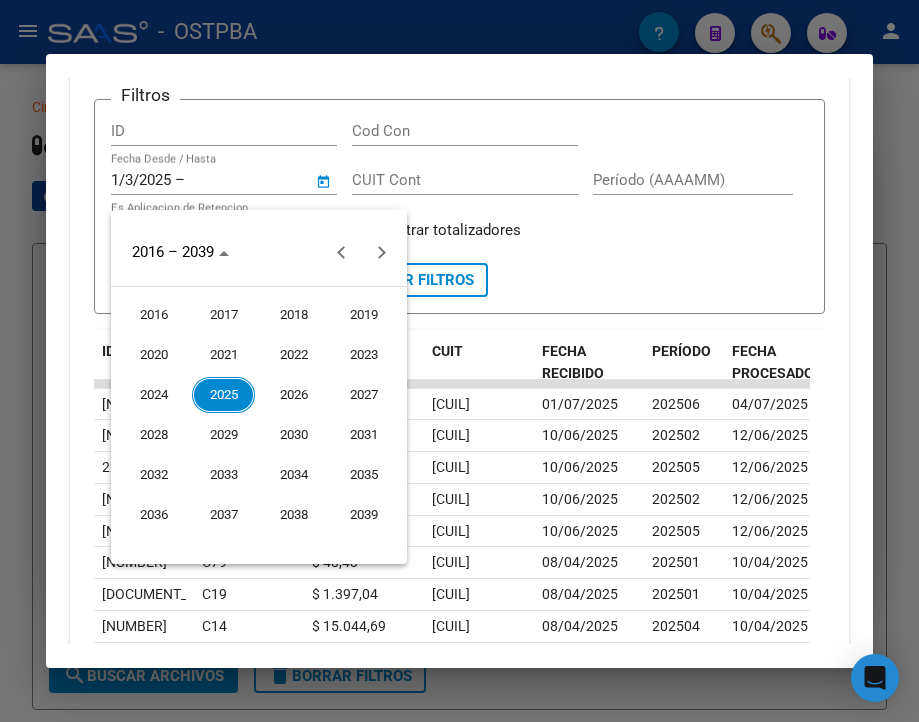 click on "2025" at bounding box center (223, 395) 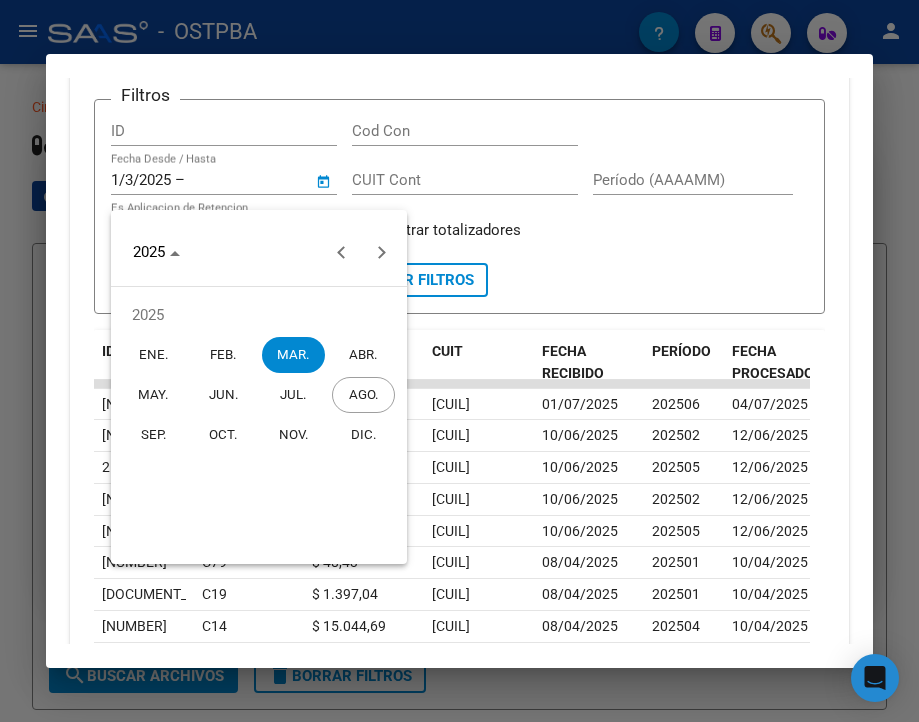 click on "AGO." at bounding box center (363, 395) 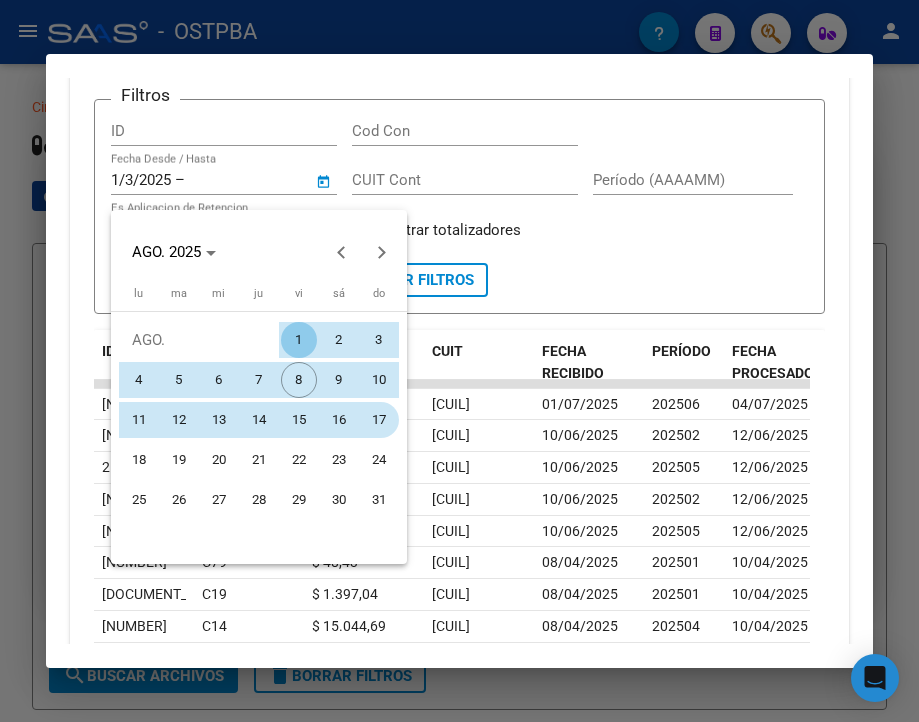 click on "17" at bounding box center [379, 420] 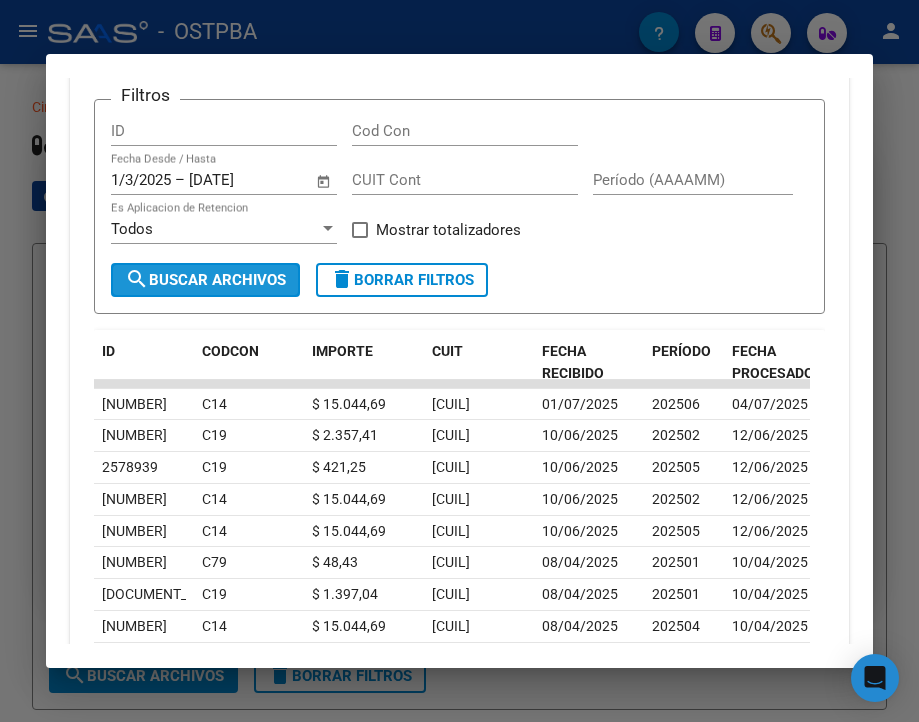 click on "search  Buscar Archivos" at bounding box center (205, 280) 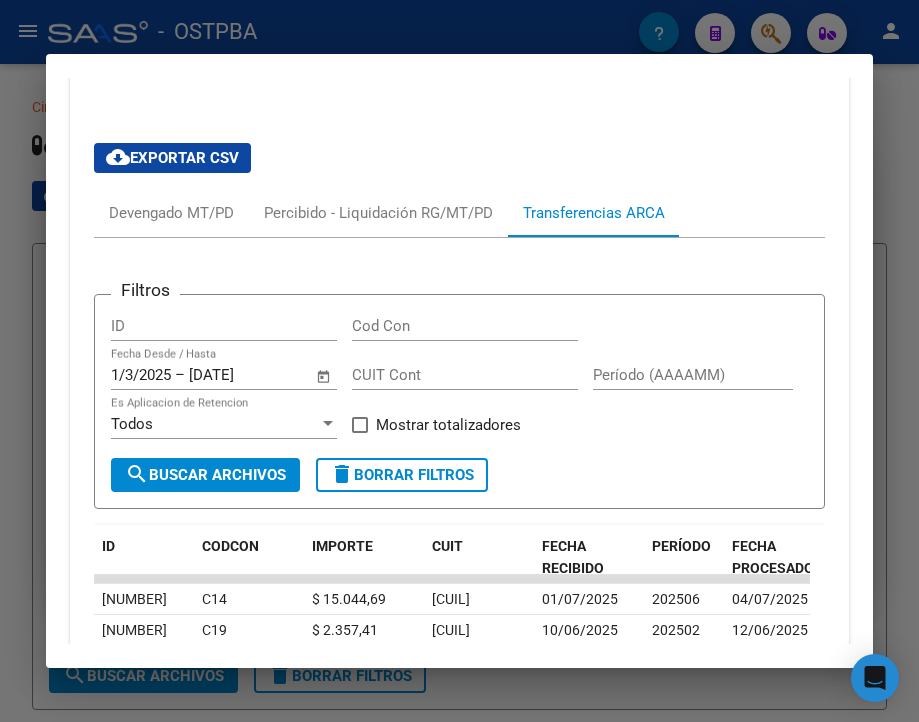 scroll, scrollTop: 660, scrollLeft: 0, axis: vertical 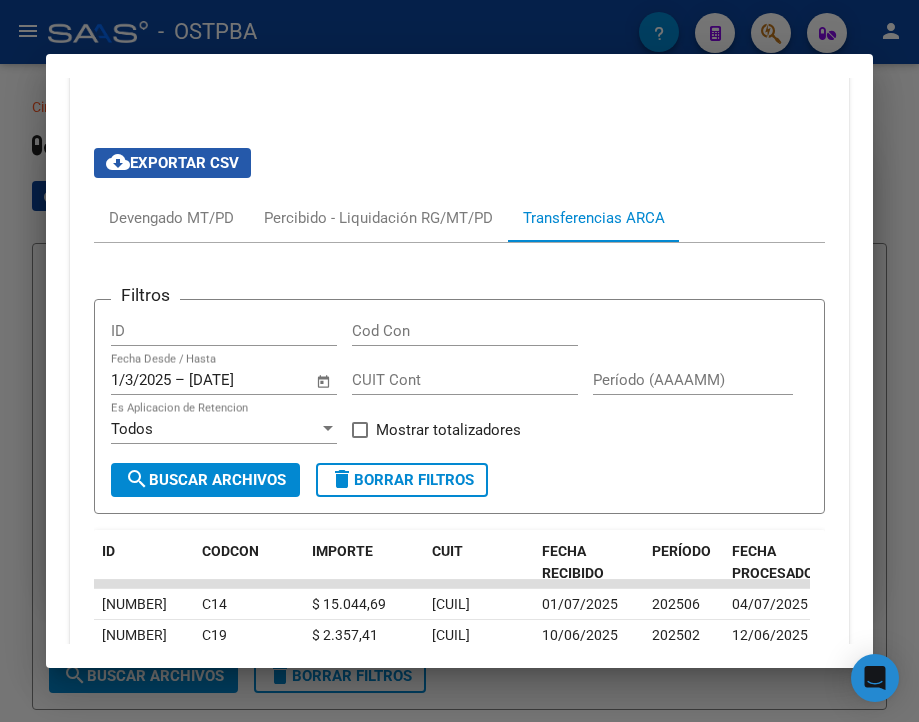 click on "cloud_download  Exportar CSV" at bounding box center [172, 163] 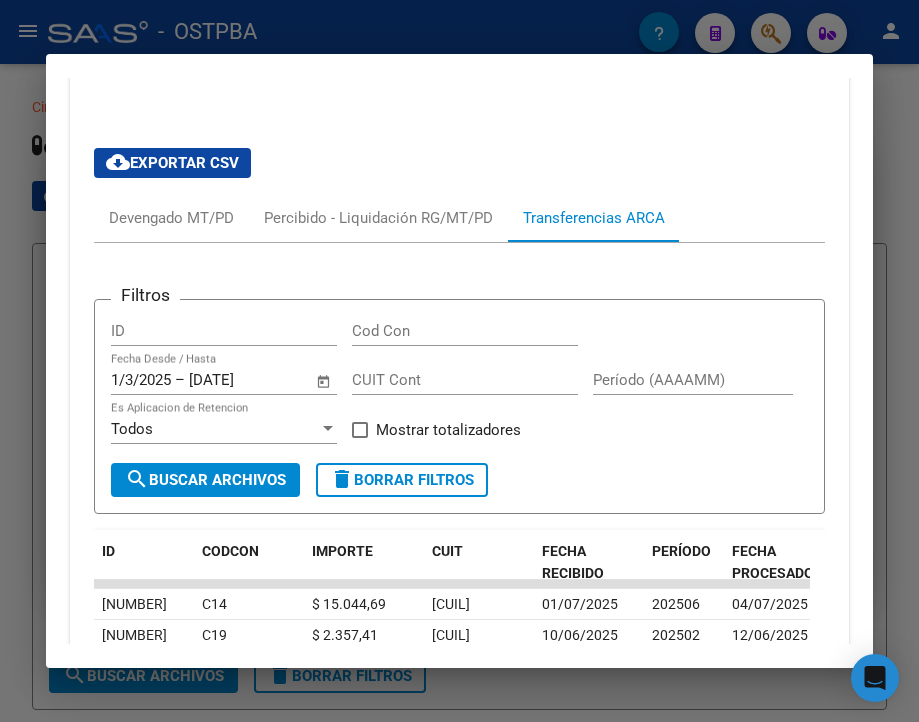 click at bounding box center (459, 361) 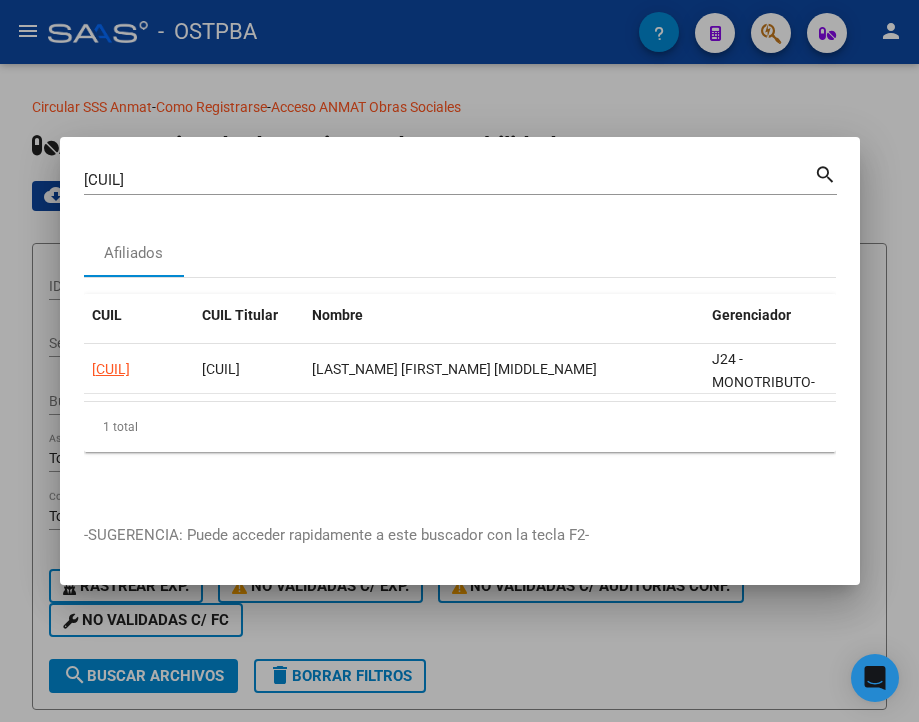 drag, startPoint x: 134, startPoint y: 154, endPoint x: 132, endPoint y: 167, distance: 13.152946 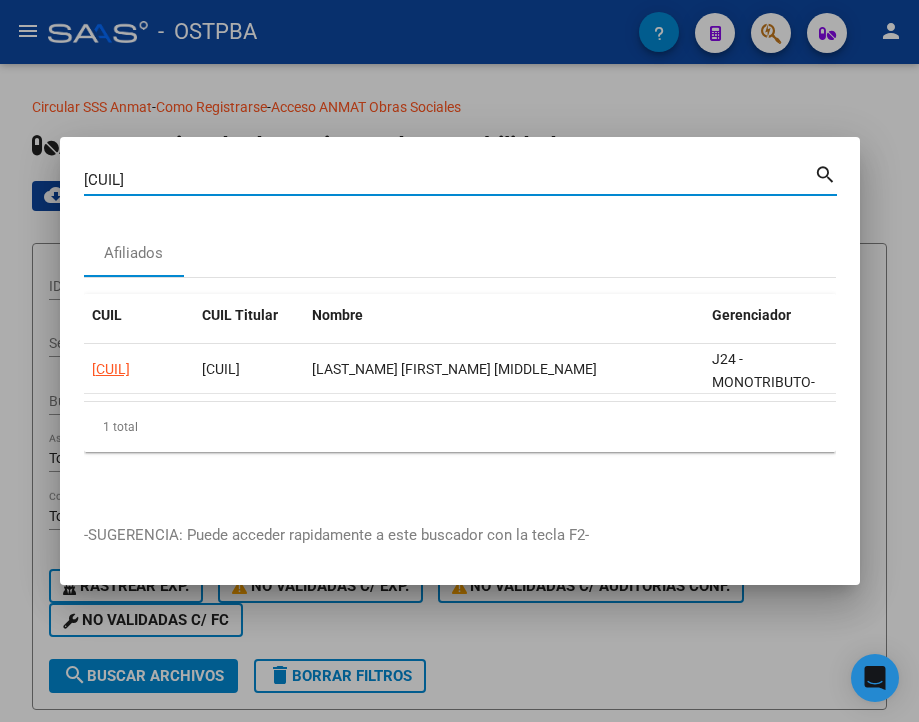 click on "20190997554" at bounding box center [449, 180] 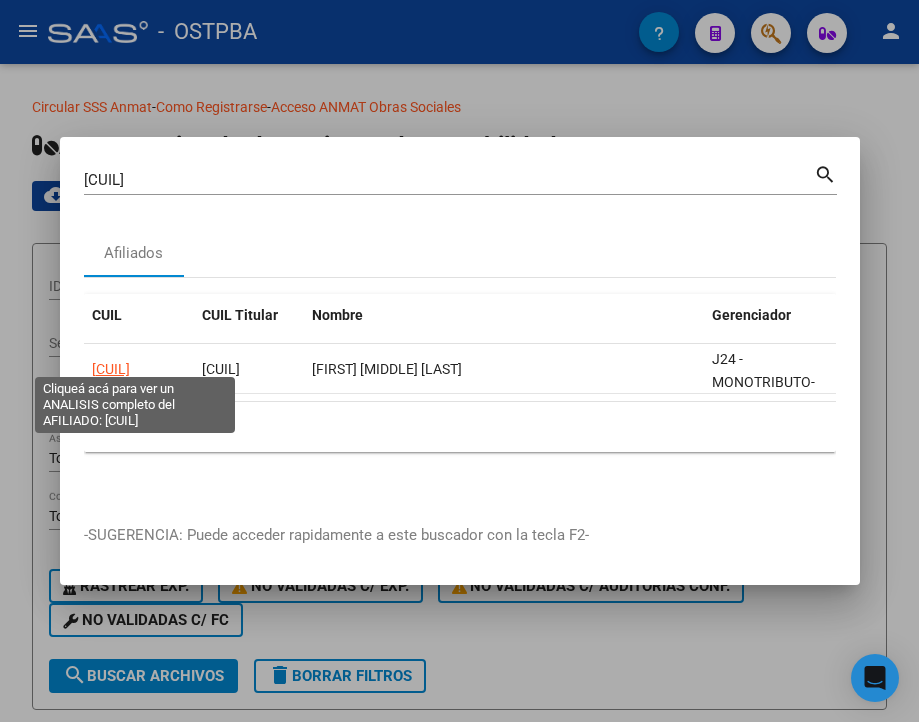 click on "20191043015" 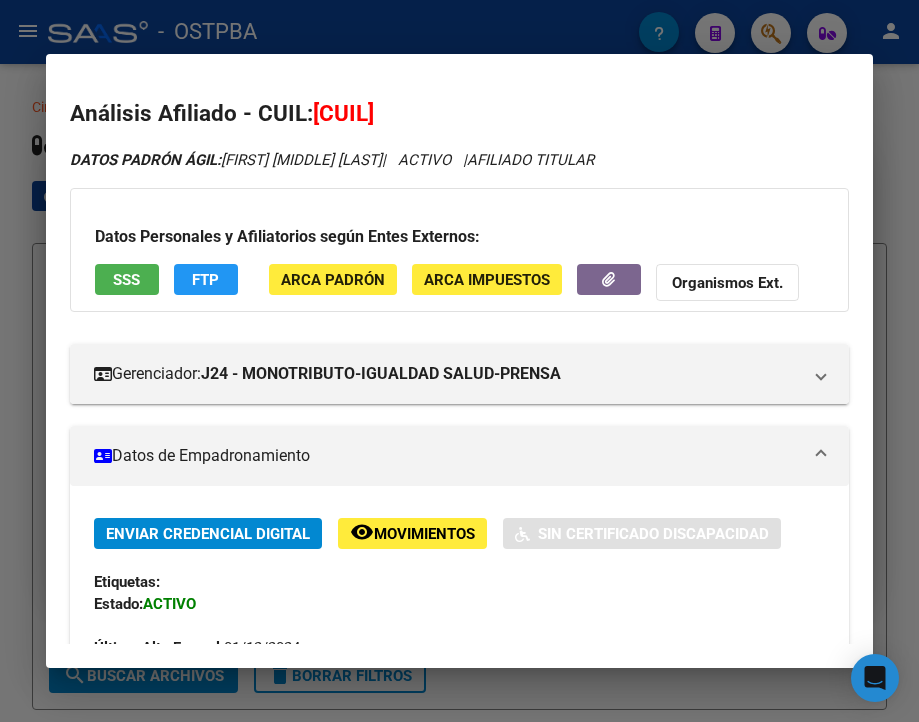 click on "Datos de Empadronamiento" at bounding box center [447, 456] 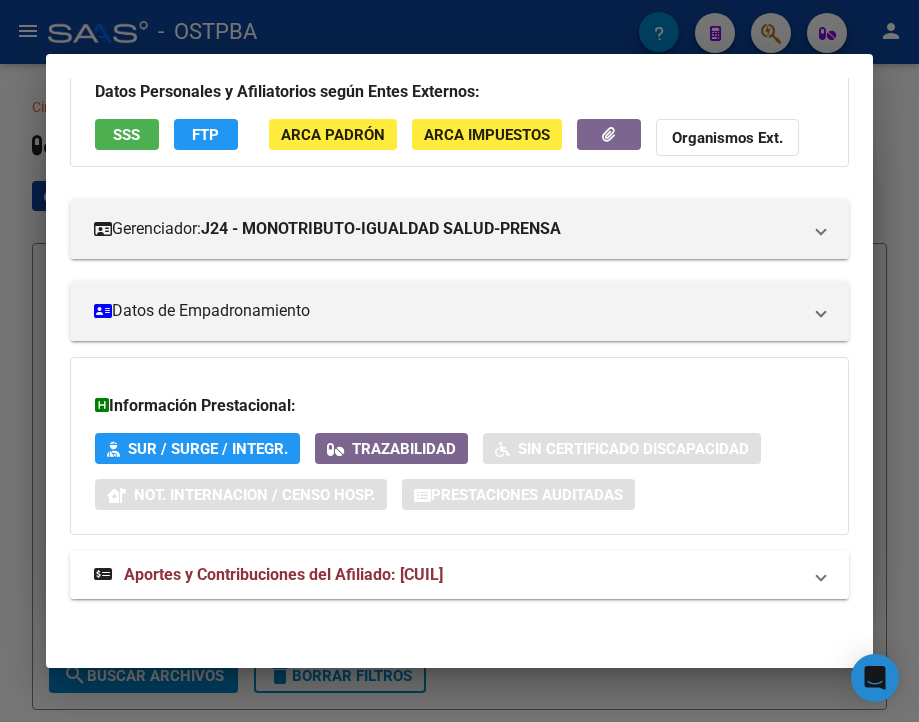 scroll, scrollTop: 160, scrollLeft: 0, axis: vertical 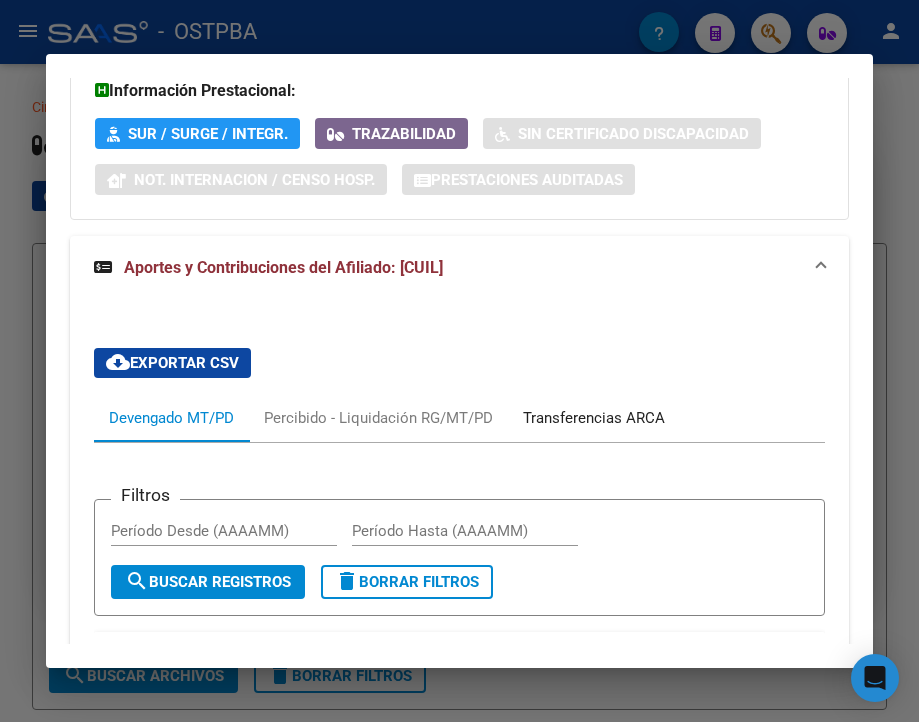 click on "Transferencias ARCA" at bounding box center (594, 418) 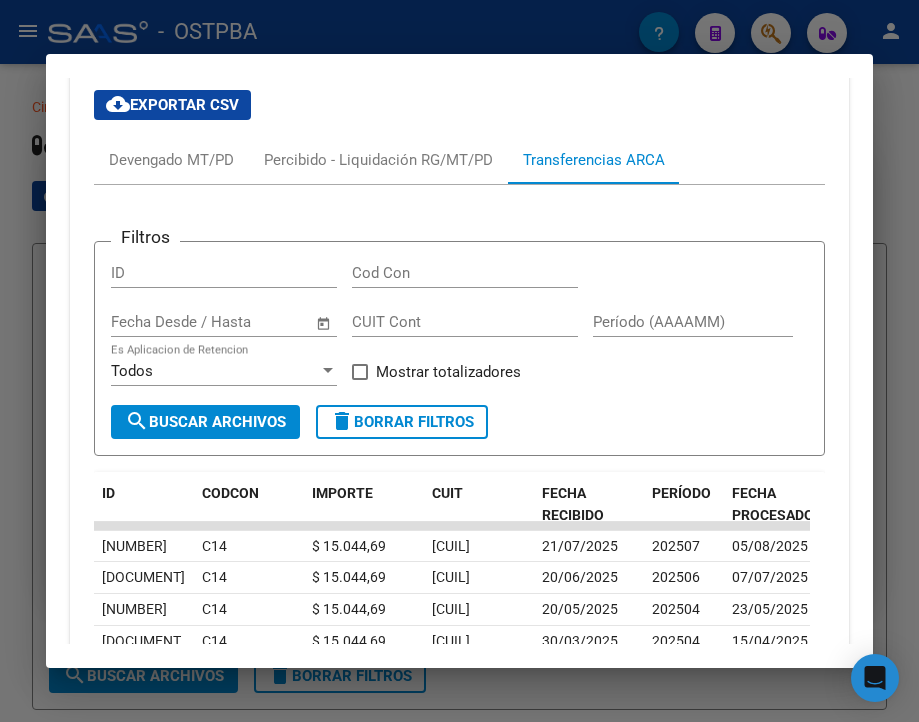 scroll, scrollTop: 860, scrollLeft: 0, axis: vertical 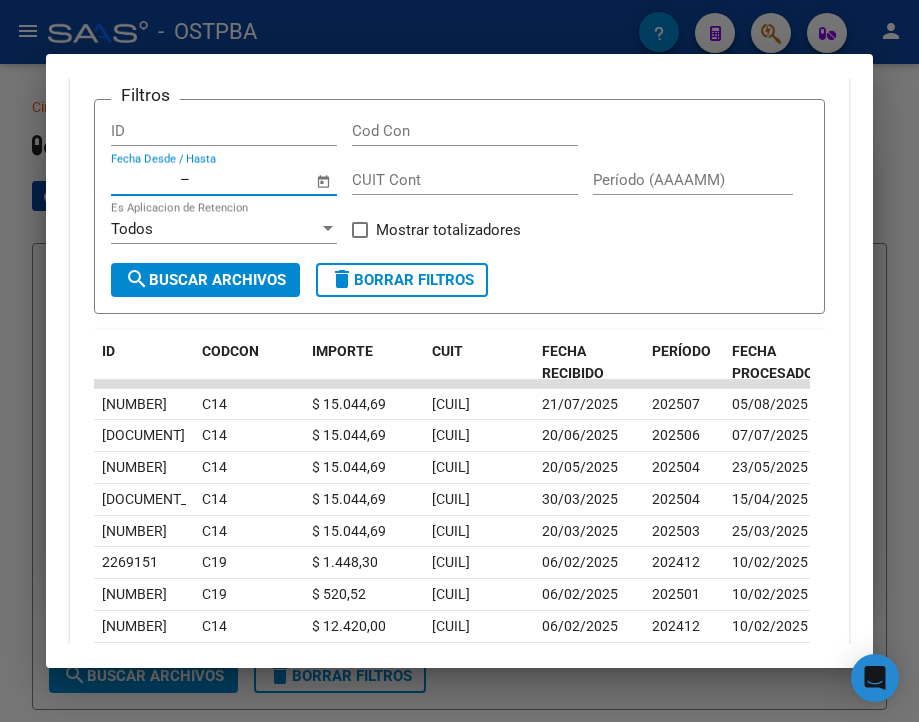 click at bounding box center [143, 180] 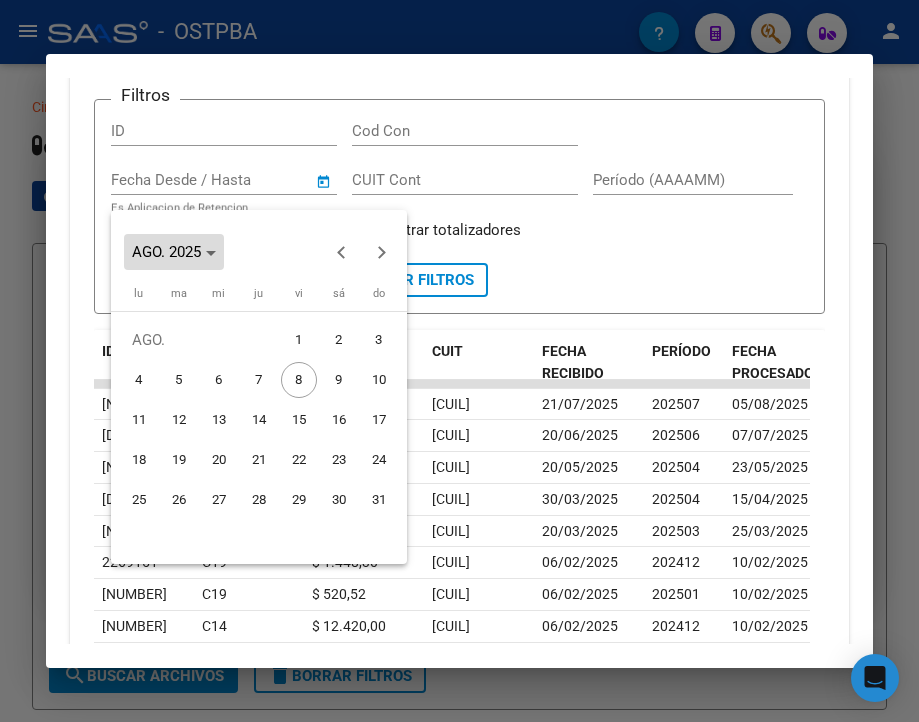 click on "AGO. 2025" at bounding box center [166, 252] 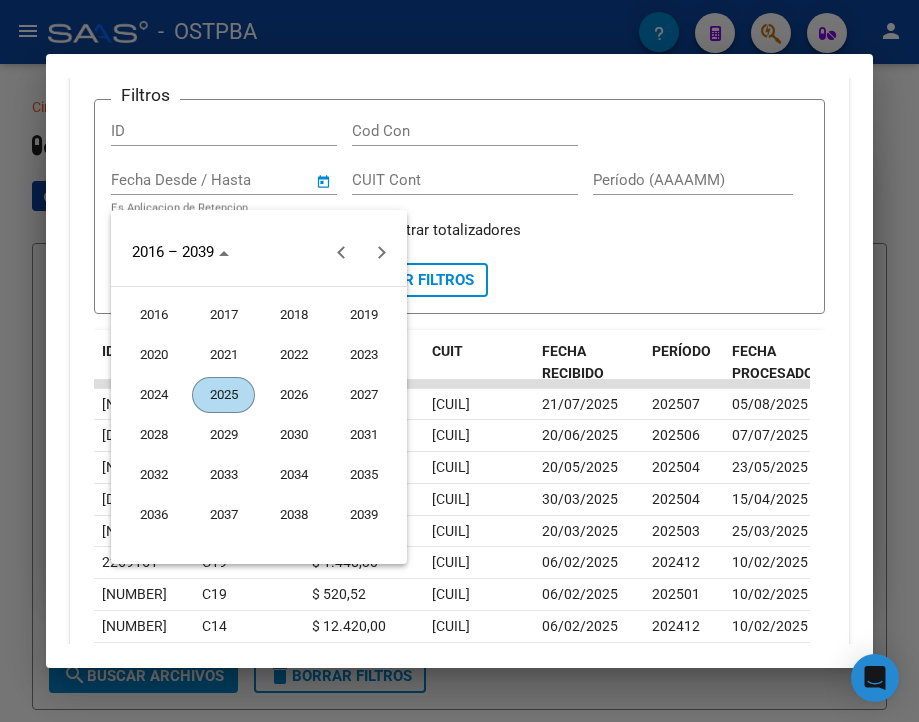 click on "2025" at bounding box center (223, 395) 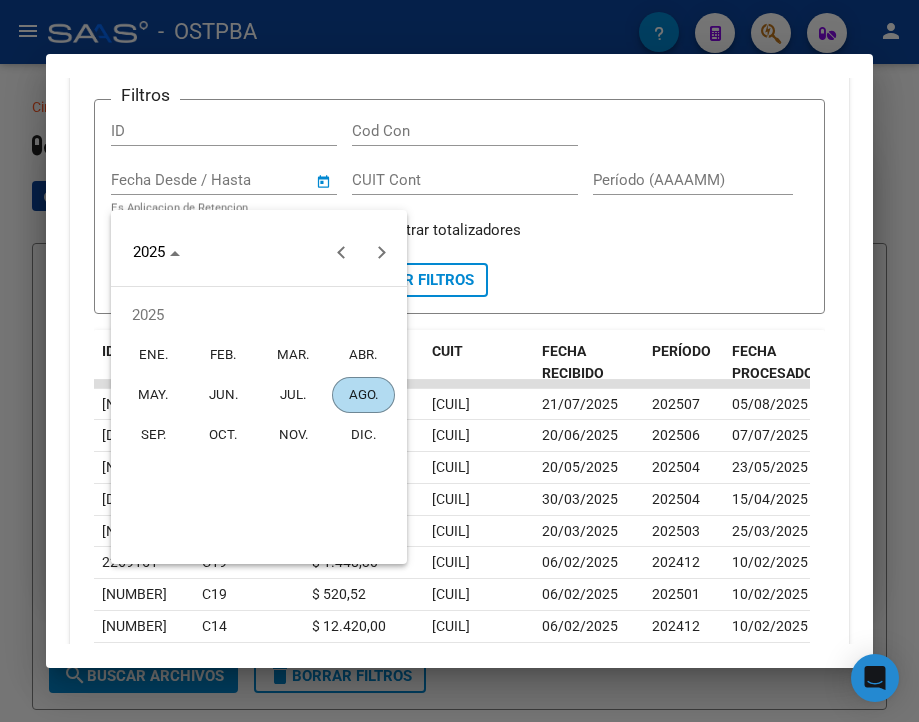 click on "MAR." at bounding box center [293, 355] 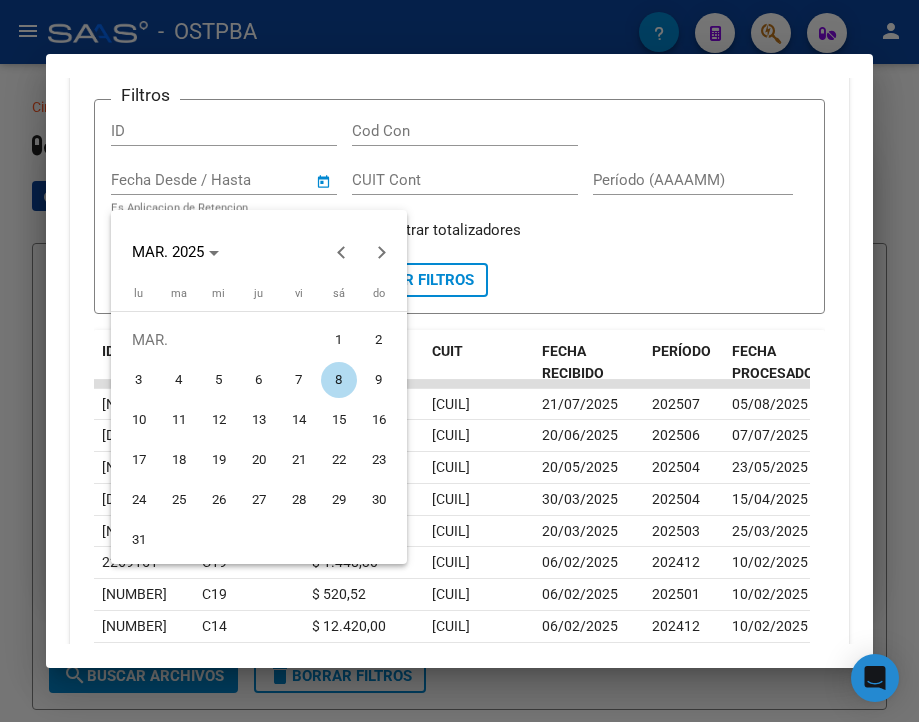 click on "1" at bounding box center (339, 340) 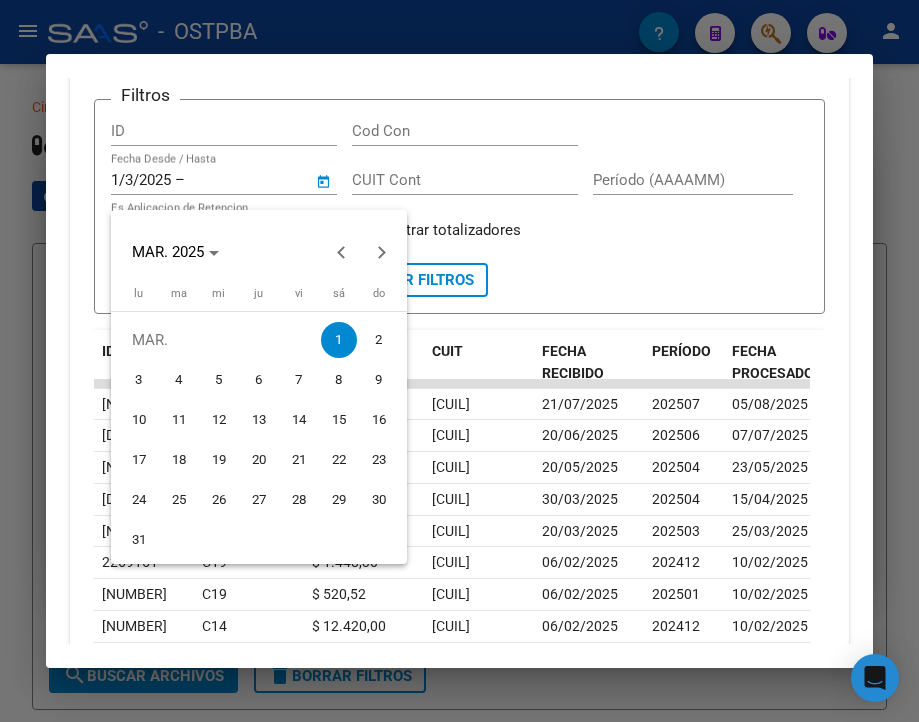 click at bounding box center [459, 361] 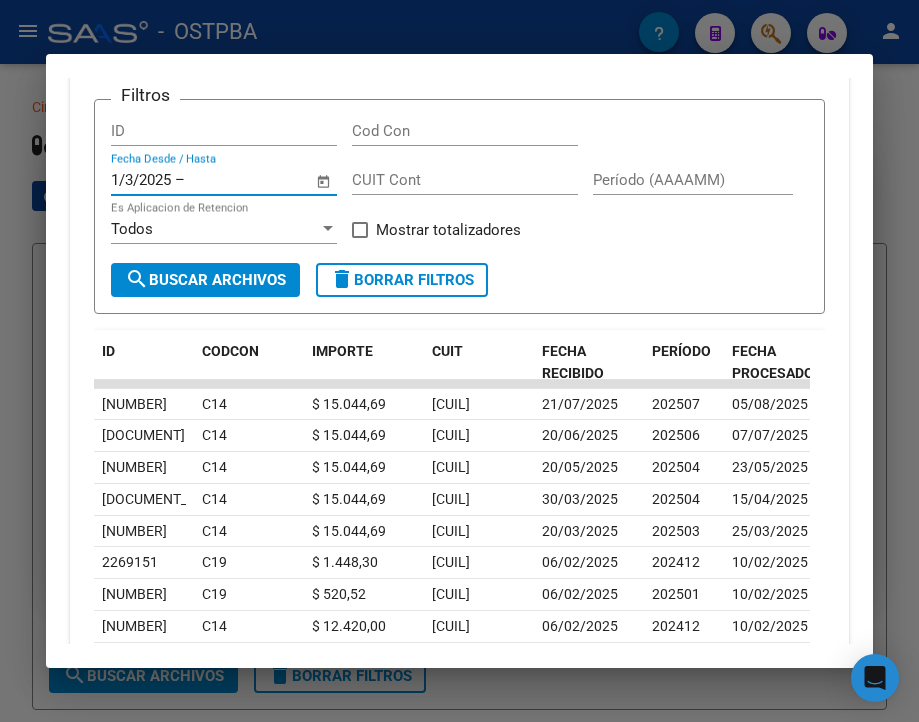 click at bounding box center (237, 180) 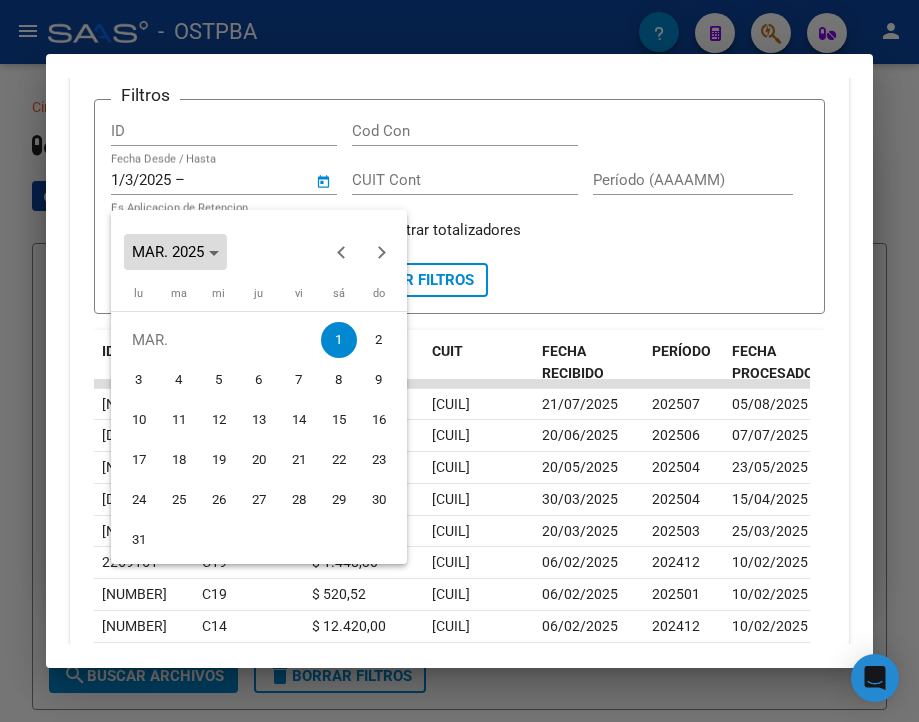 click on "MAR. 2025" at bounding box center [168, 252] 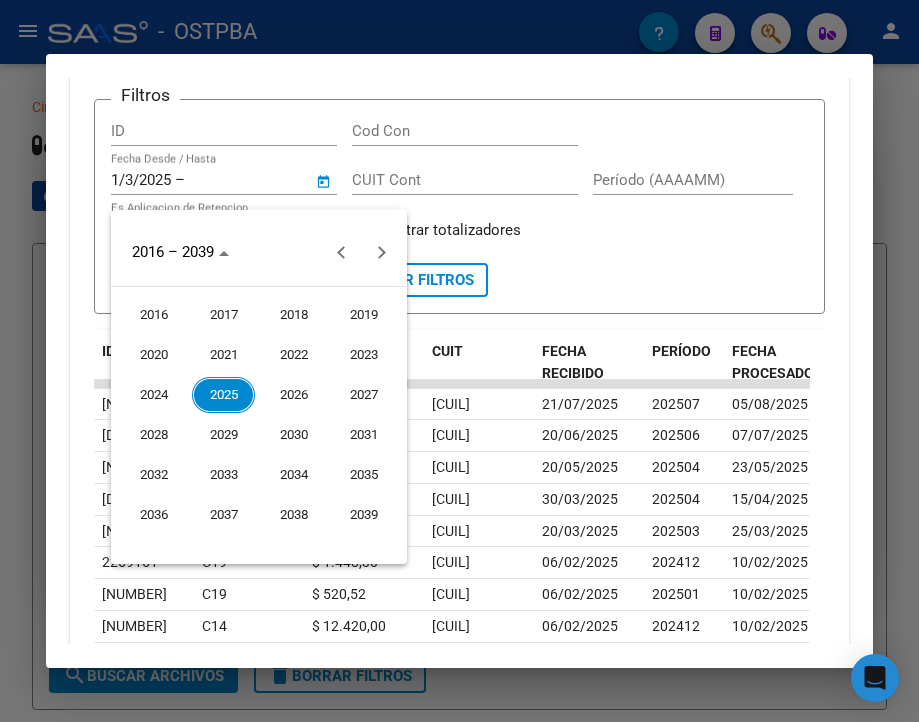 click on "2025" at bounding box center [223, 395] 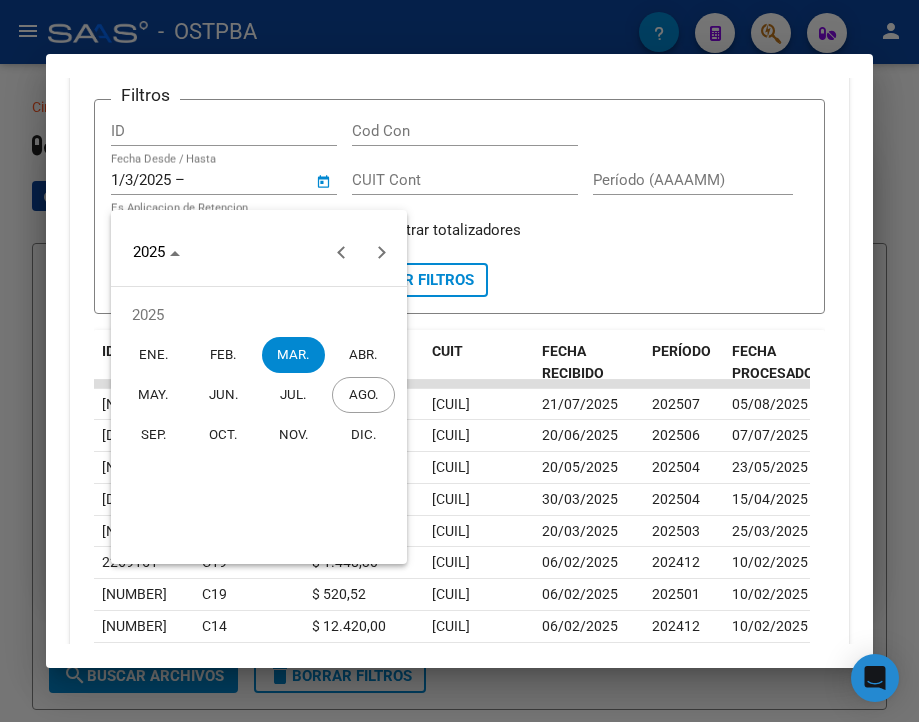 click on "AGO." at bounding box center (363, 395) 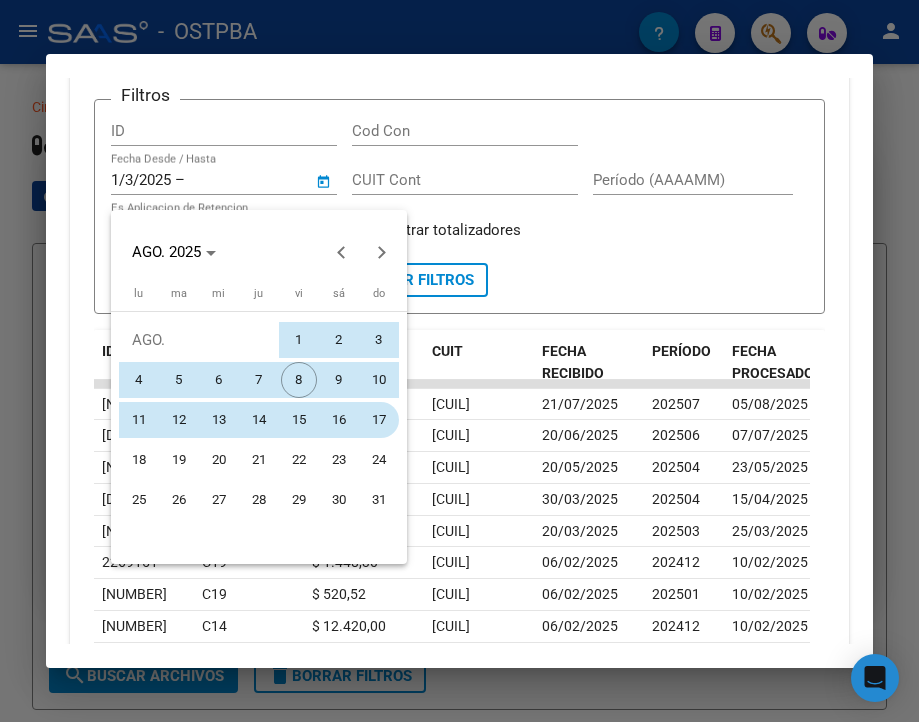 click on "17" at bounding box center (379, 420) 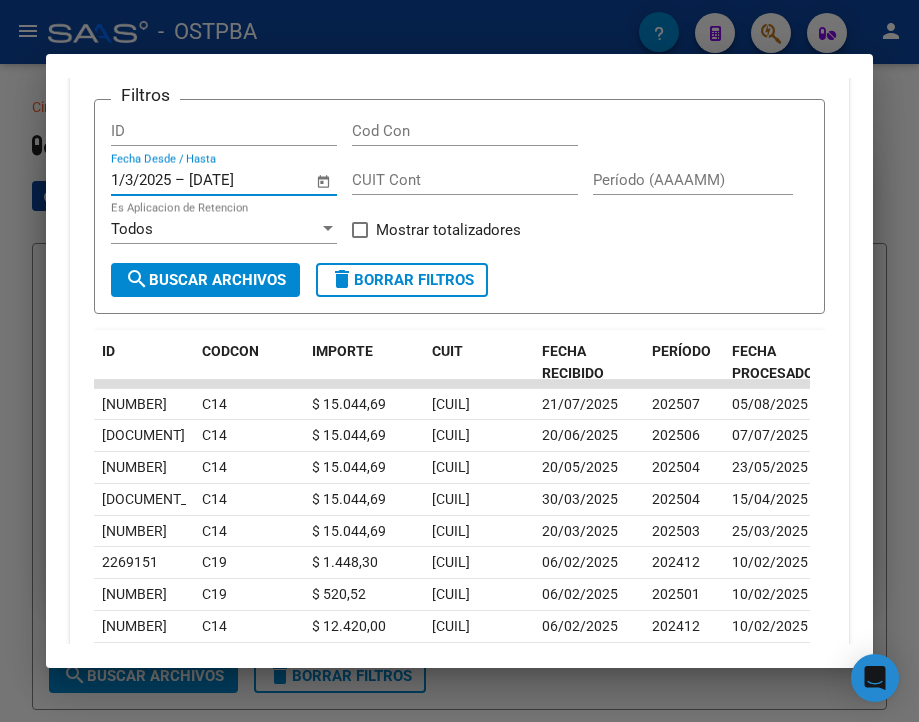 click on "Filtros ID Cod Con 1/3/2025 1/3/2025 – 17/8/2025 17/8/2025 Fecha Desde / Hasta CUIT Cont   Período (AAAAMM)  Todos Es Aplicacion de Retencion   Mostrar totalizadores search  Buscar Archivos  delete  Borrar Filtros" at bounding box center (459, 206) 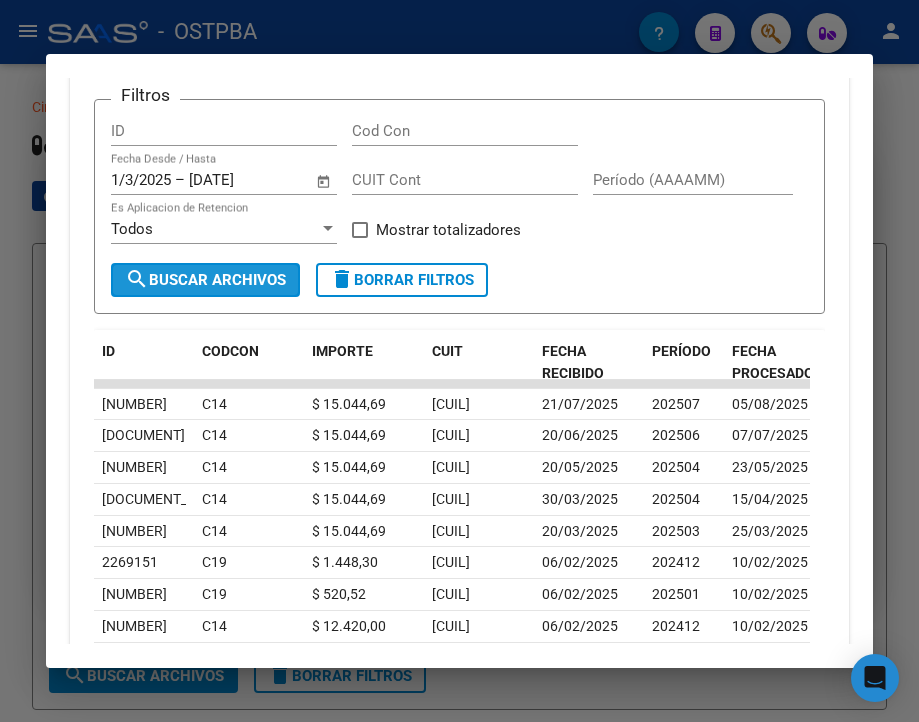click on "search  Buscar Archivos" at bounding box center (205, 280) 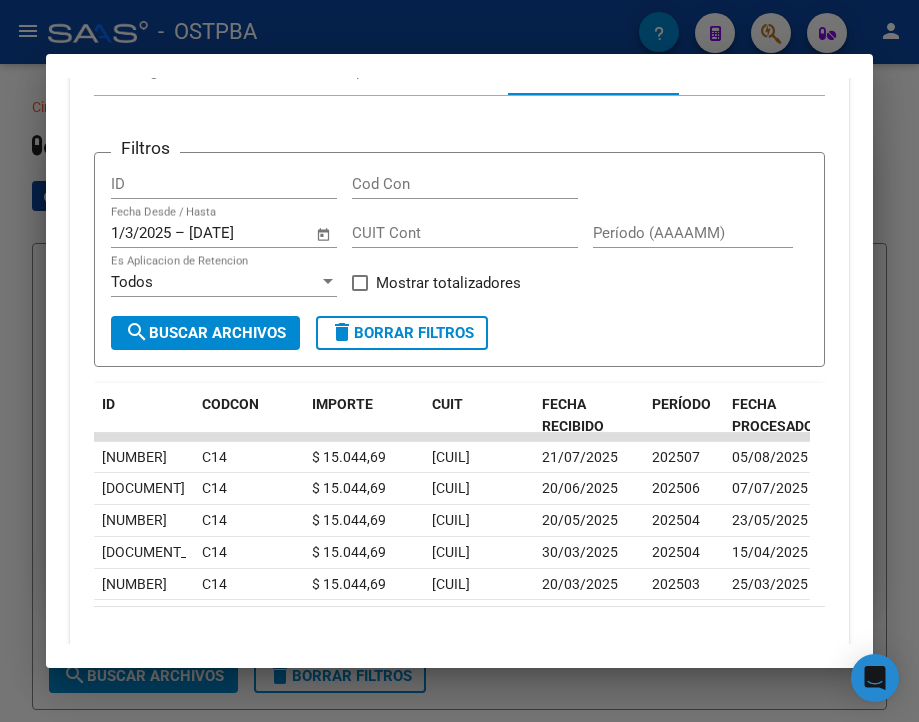 scroll, scrollTop: 760, scrollLeft: 0, axis: vertical 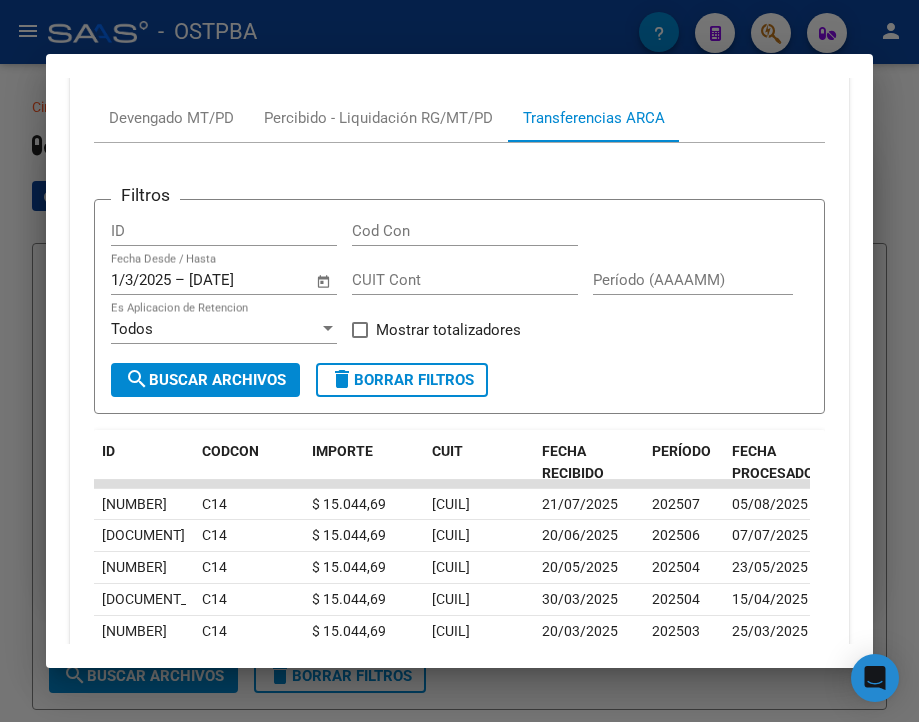 click on "cloud_download  Exportar CSV  Devengado MT/PD Percibido - Liquidación RG/MT/PD Transferencias ARCA Filtros ID Cod Con 1/3/2025 1/3/2025 – 17/8/2025 17/8/2025 Fecha Desde / Hasta CUIT Cont   Período (AAAAMM)  Todos Es Aplicacion de Retencion   Mostrar totalizadores search  Buscar Archivos  delete  Borrar Filtros  ID CODCON IMPORTE CUIT FECHA RECIBIDO PERÍODO FECHA PROCESADO 2746765 C14 $ 15.044,69 20191043015 21/07/2025 202507 05/08/2025 2655019 C14 $ 15.044,69 20191043015 20/06/2025 202506 07/07/2025 2552335 C14 $ 15.044,69 20191043015 20/05/2025 202504 23/05/2025 2428418 C14 $ 15.044,69 20191043015 30/03/2025 202504 15/04/2025 2385187 C14 $ 15.044,69 20191043015 20/03/2025 202503 25/03/2025  10 total   1" at bounding box center (459, 392) 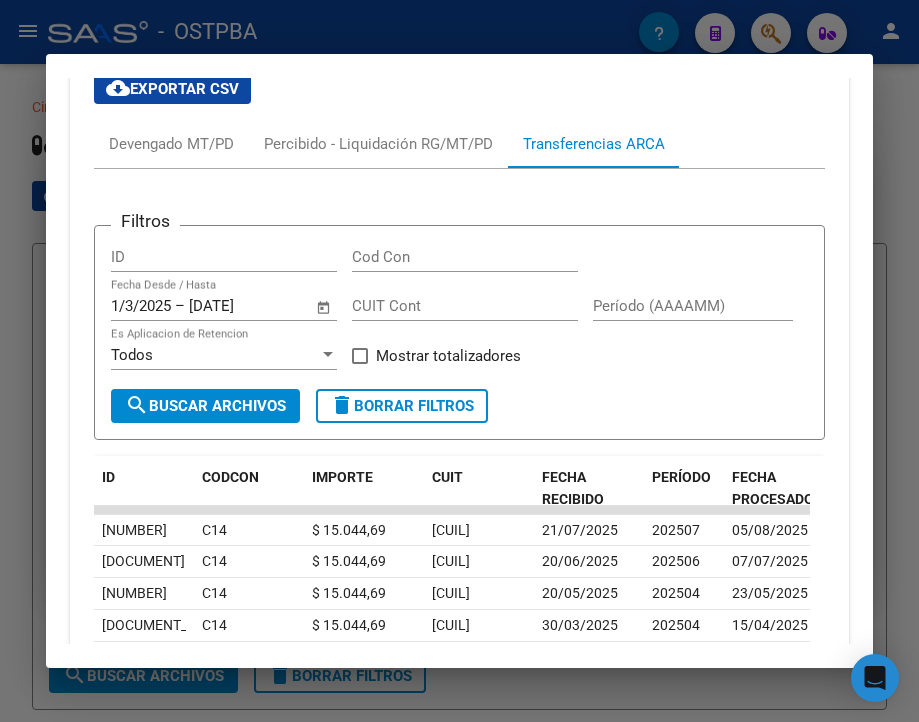 scroll, scrollTop: 760, scrollLeft: 0, axis: vertical 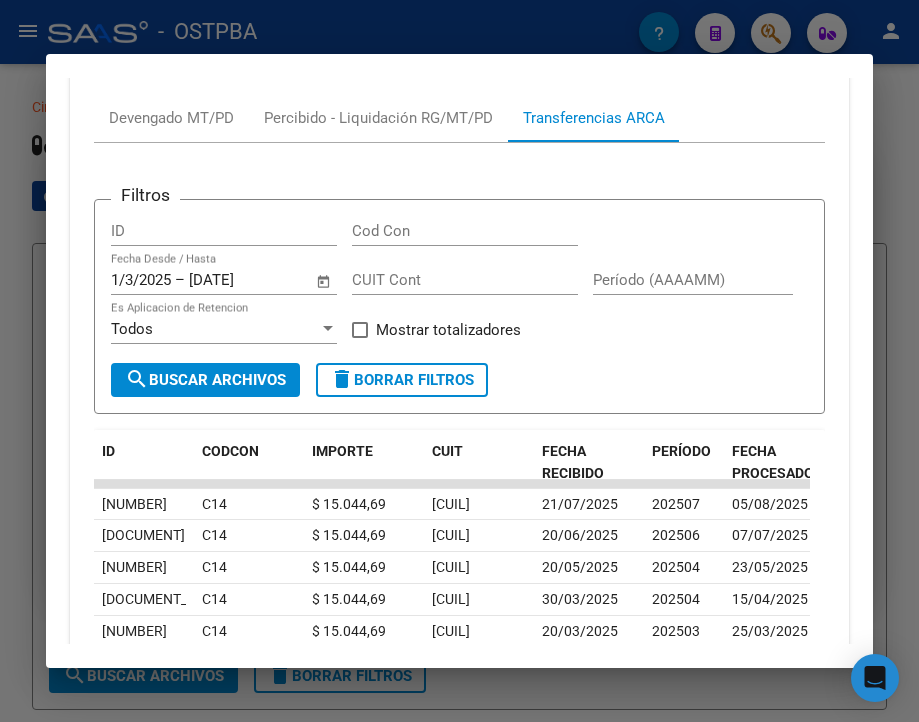 click at bounding box center (459, 361) 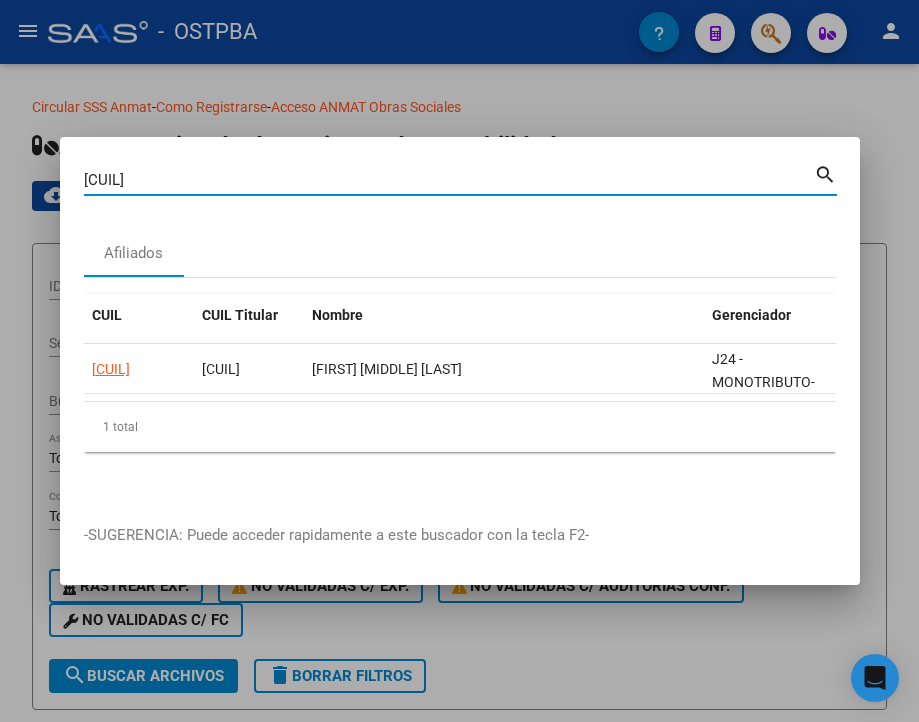 click on "20191043015" at bounding box center [449, 180] 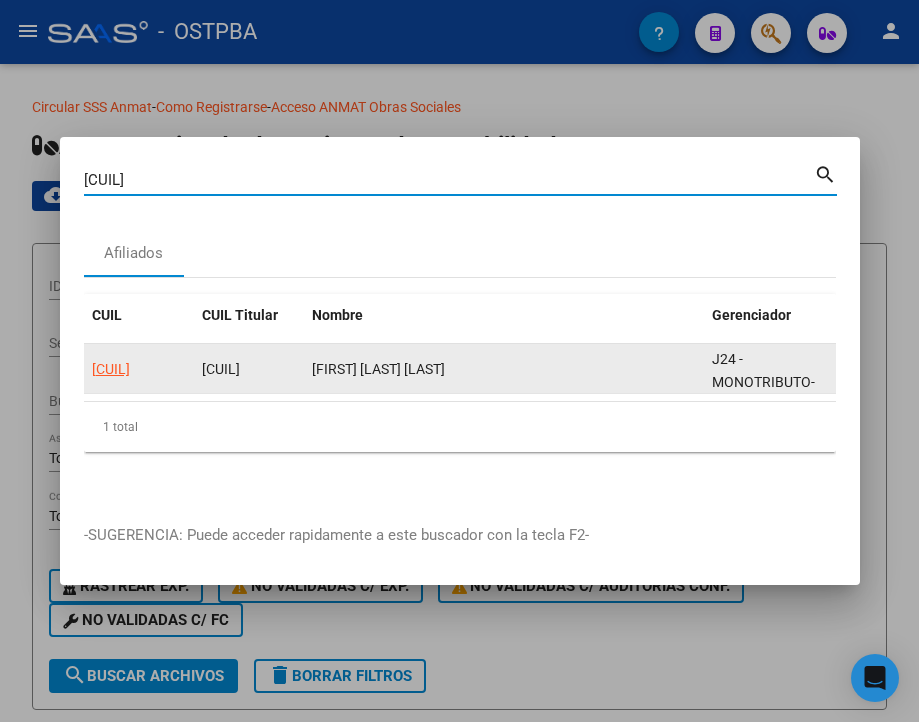 click on "[NUMBER]" 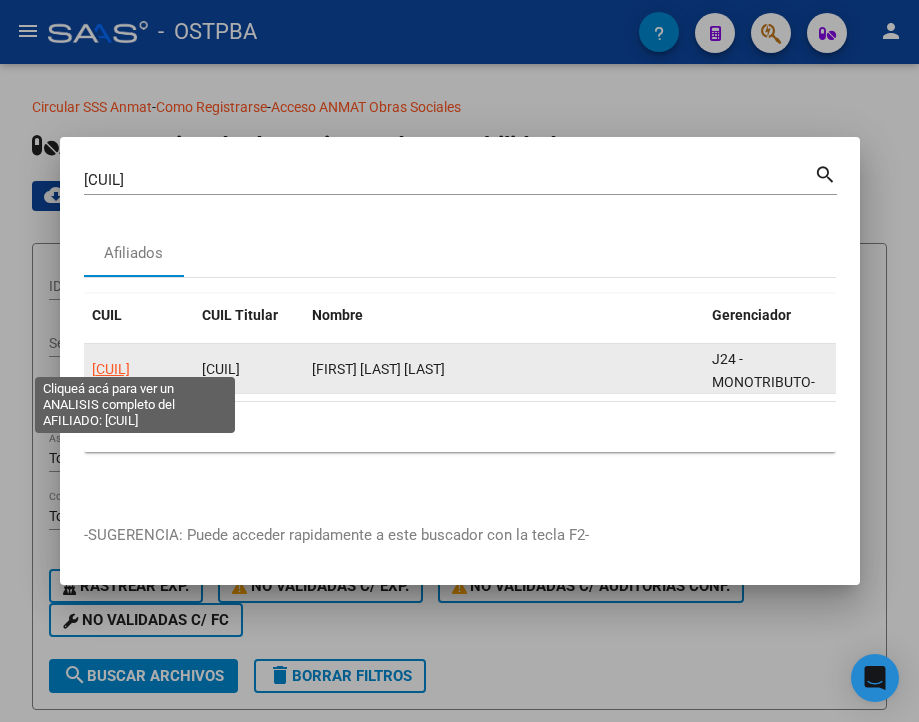 click on "[NUMBER]" 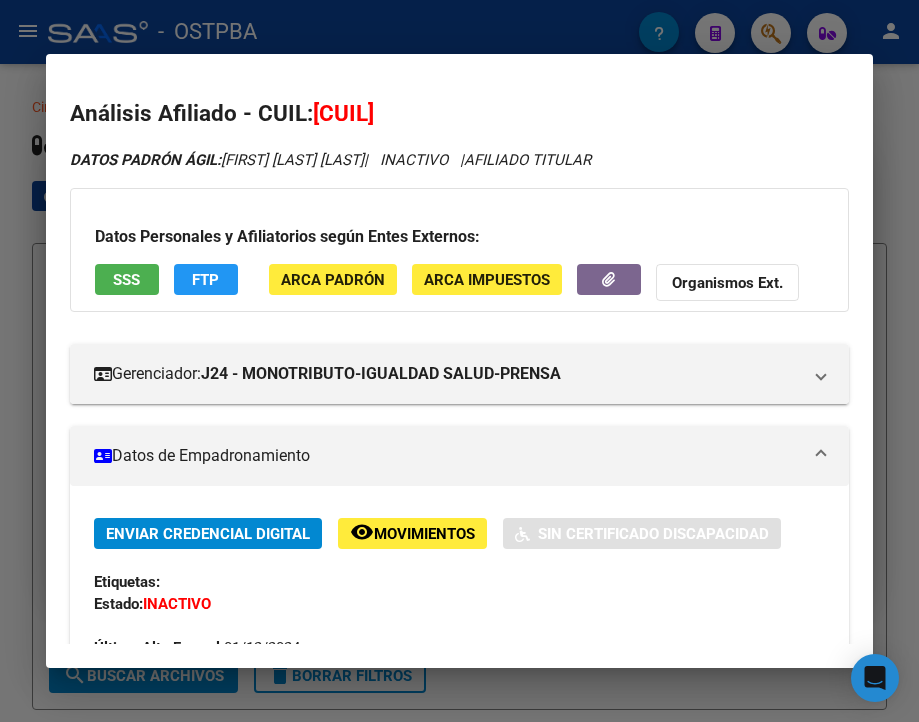 click on "Datos de Empadronamiento" at bounding box center (447, 456) 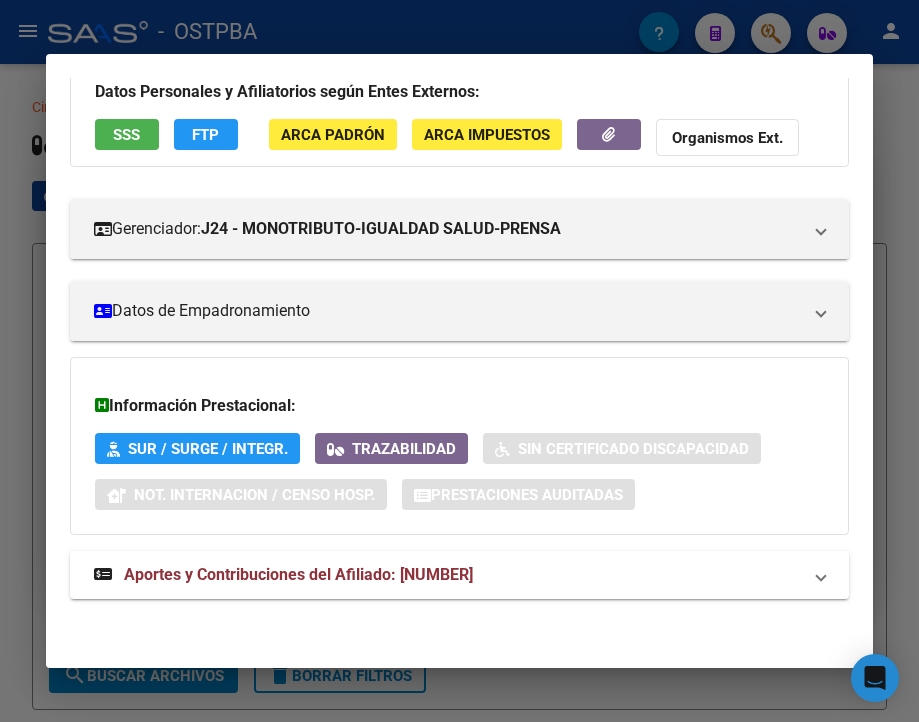 scroll, scrollTop: 160, scrollLeft: 0, axis: vertical 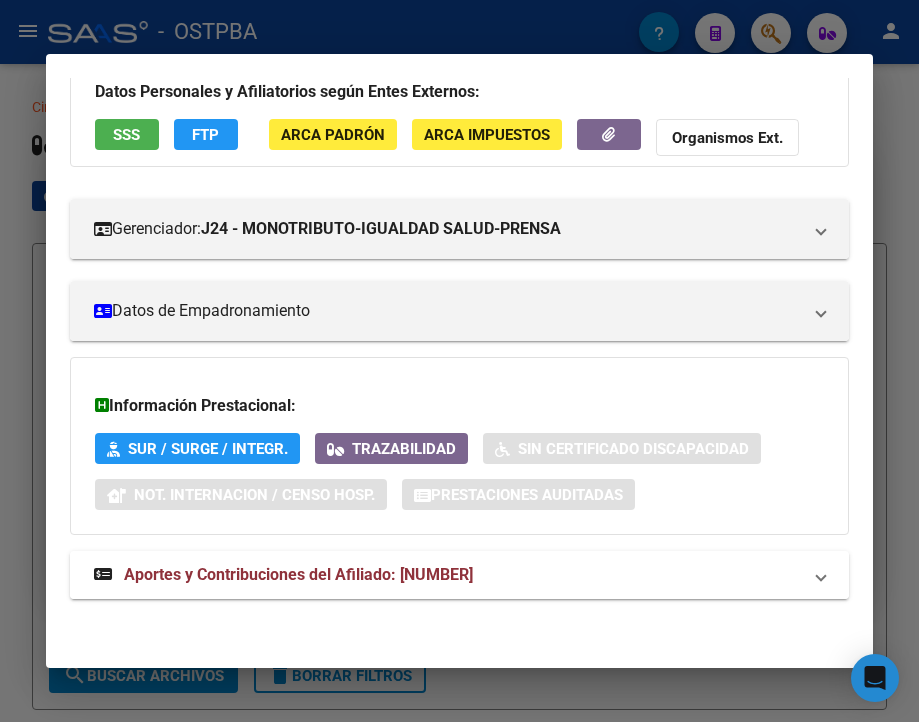 click on "Aportes y Contribuciones del Afiliado: [CUIL]" at bounding box center [298, 574] 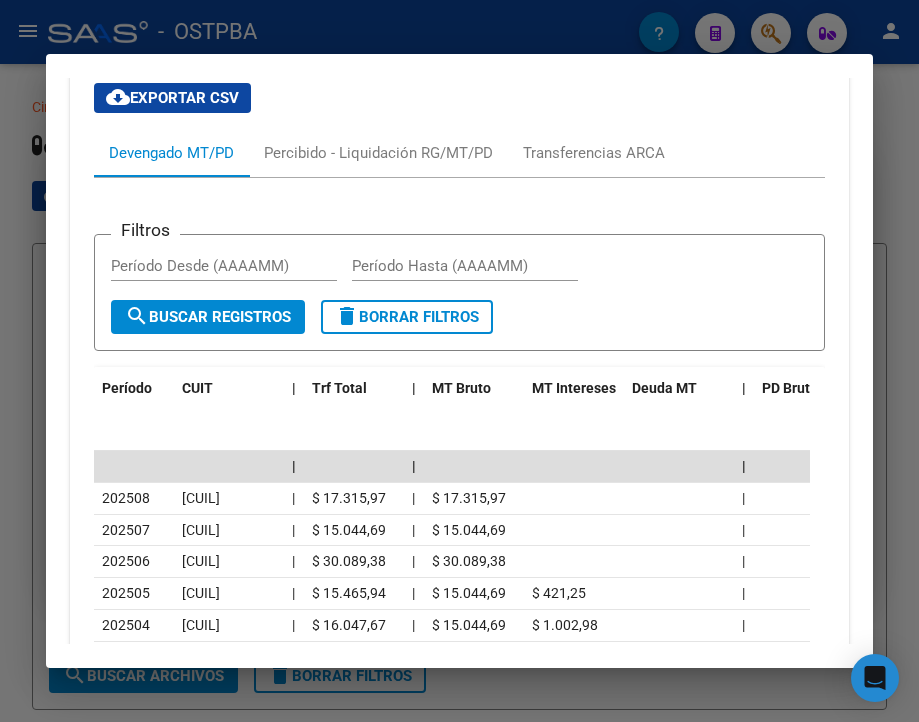 scroll, scrollTop: 760, scrollLeft: 0, axis: vertical 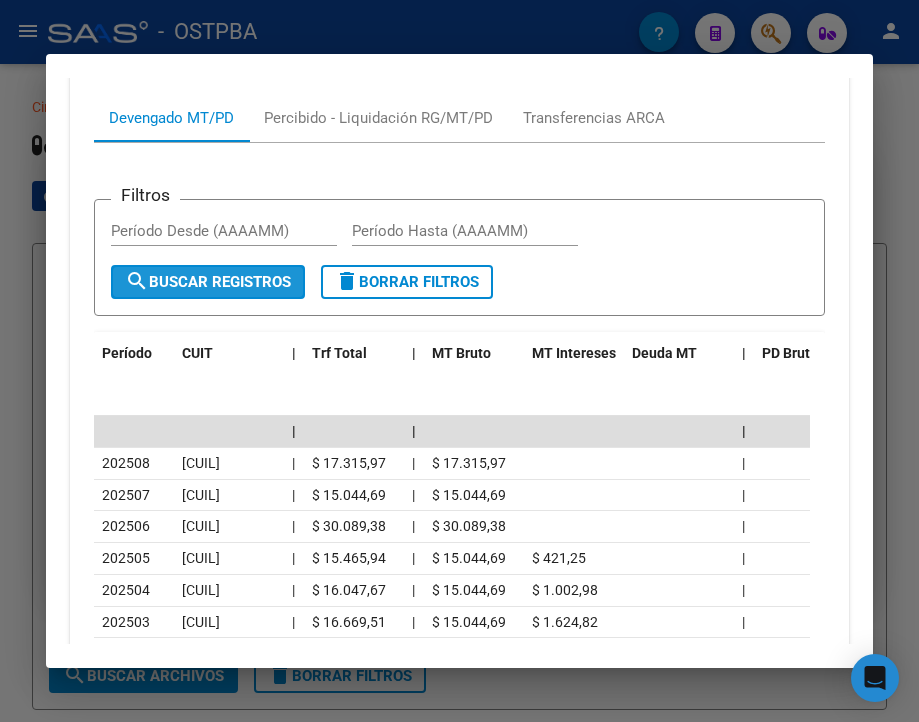 click on "search  Buscar Registros" at bounding box center [208, 282] 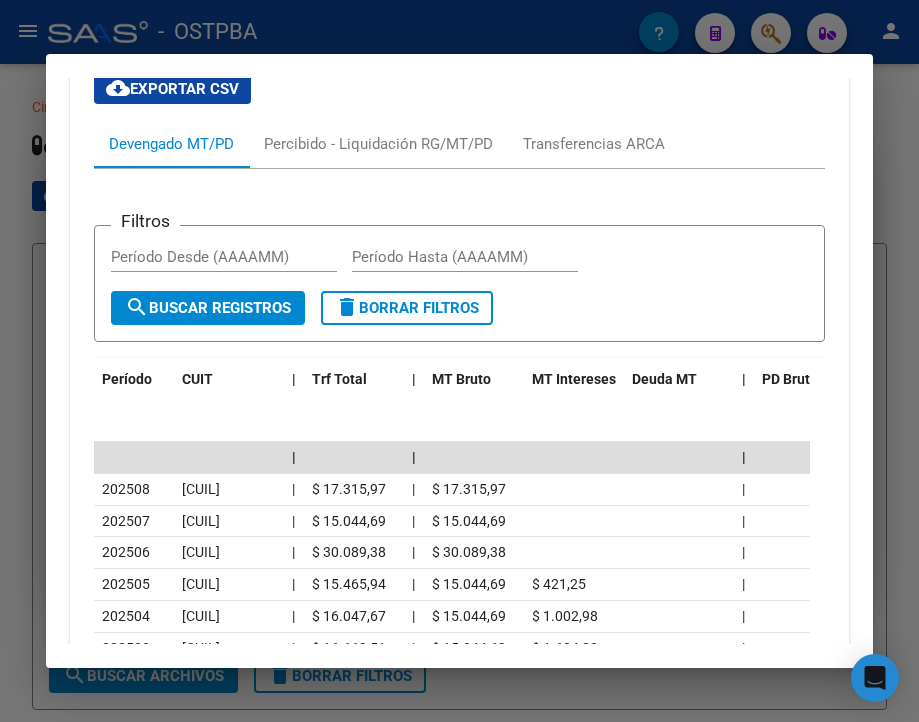 scroll, scrollTop: 760, scrollLeft: 0, axis: vertical 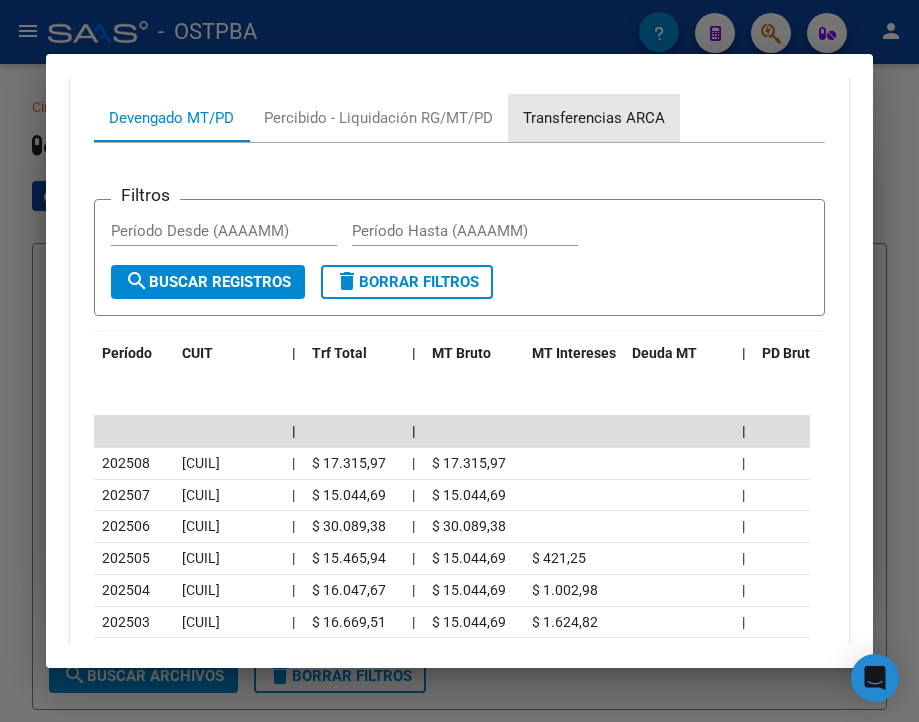 click on "Transferencias ARCA" at bounding box center [594, 118] 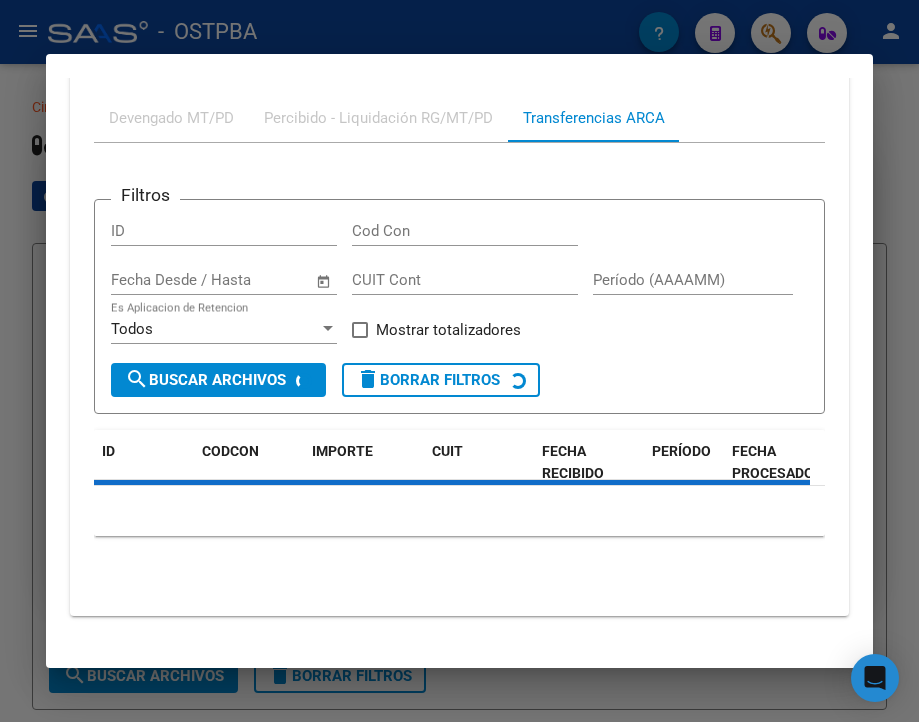 scroll, scrollTop: 760, scrollLeft: 0, axis: vertical 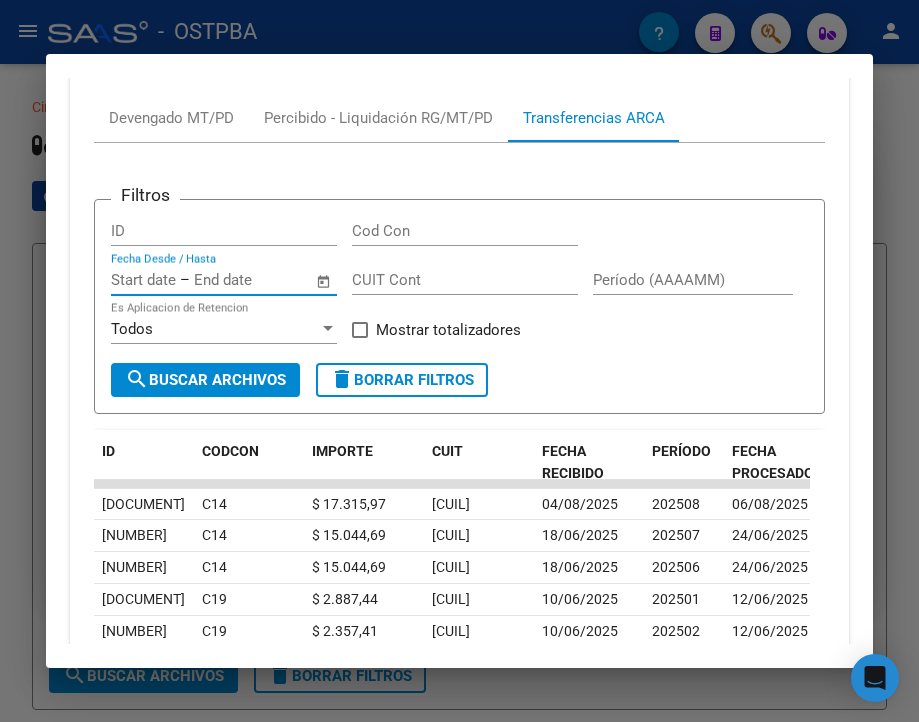click at bounding box center (143, 280) 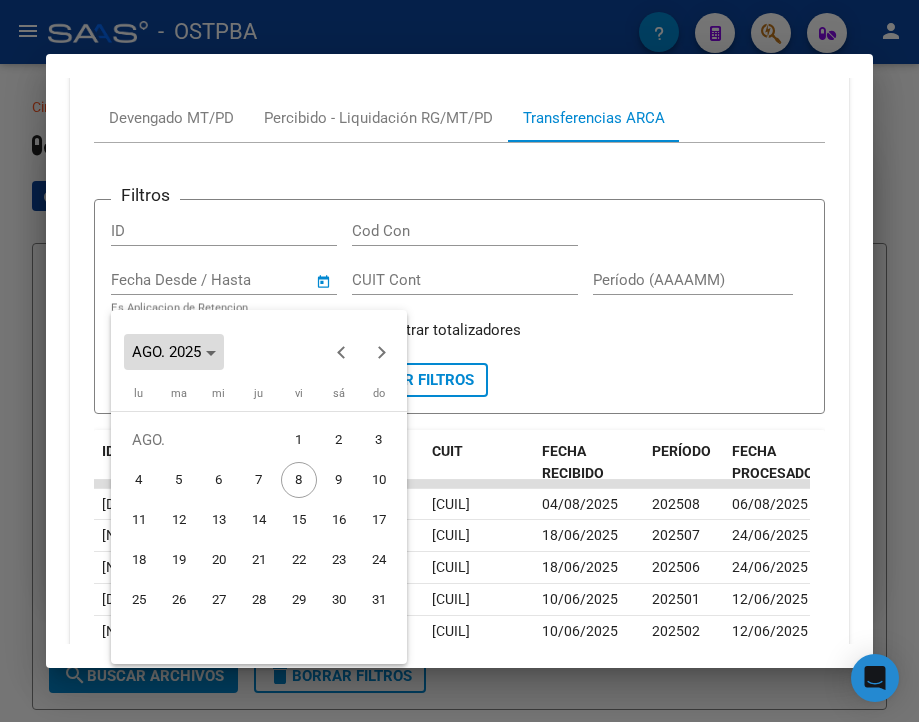 click on "AGO. 2025" at bounding box center (166, 352) 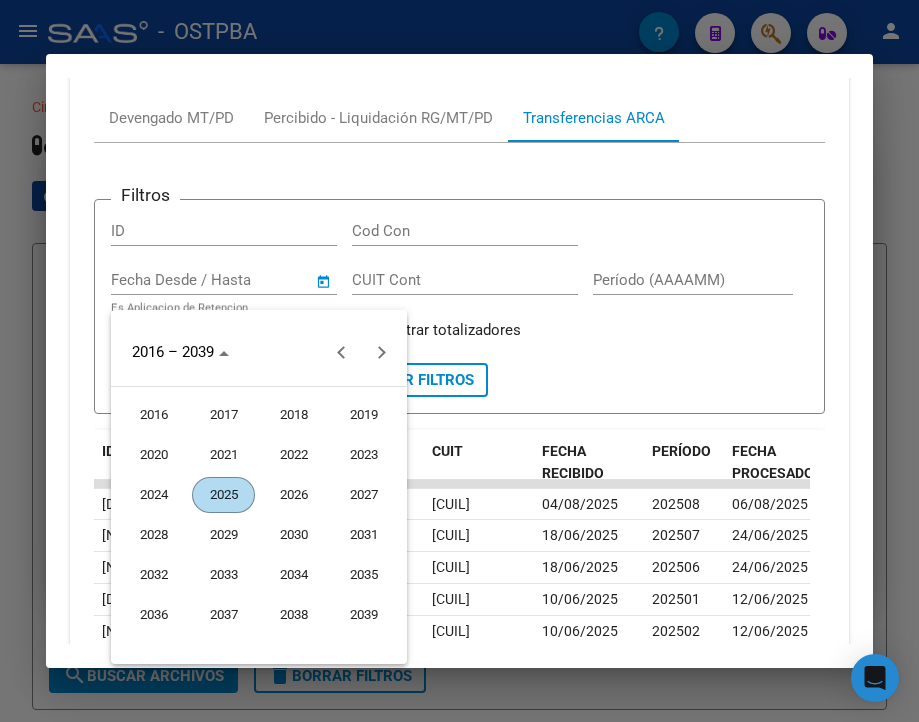 click on "2025" at bounding box center [223, 495] 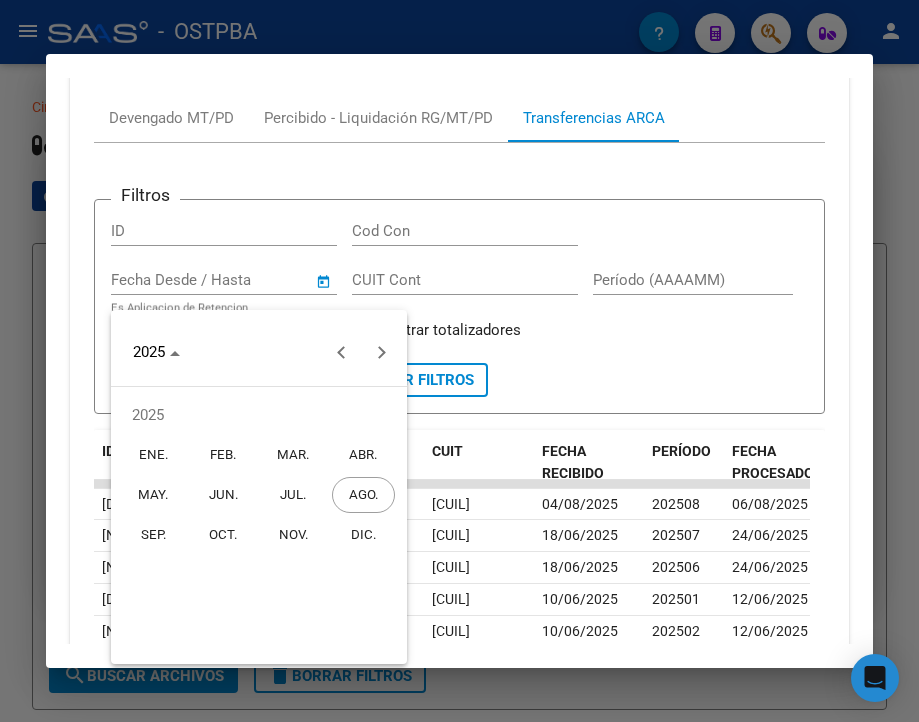click on "MAR." at bounding box center [293, 455] 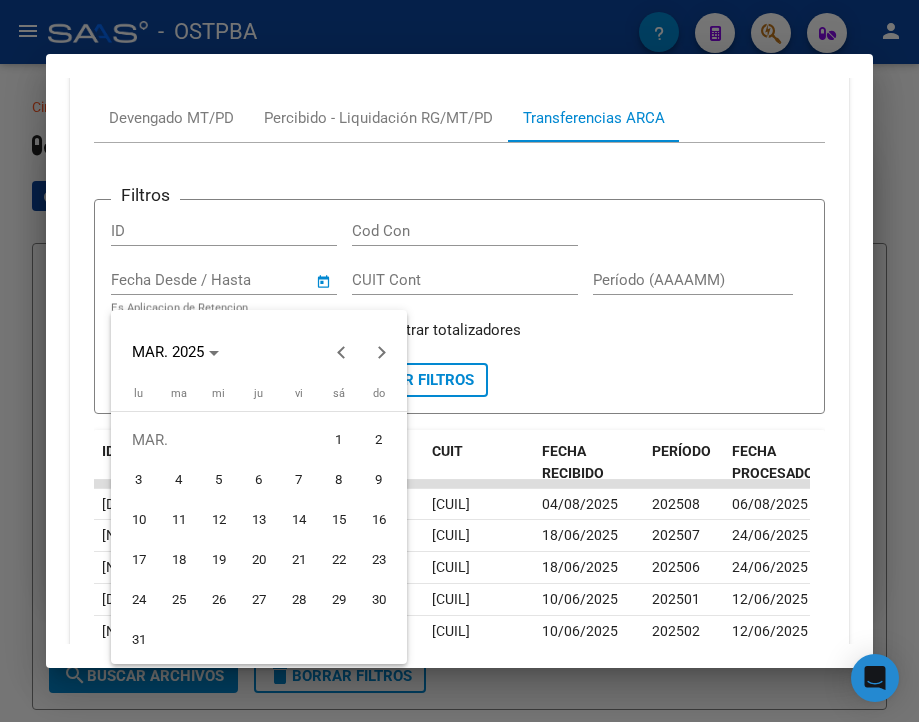 click on "1" at bounding box center (339, 440) 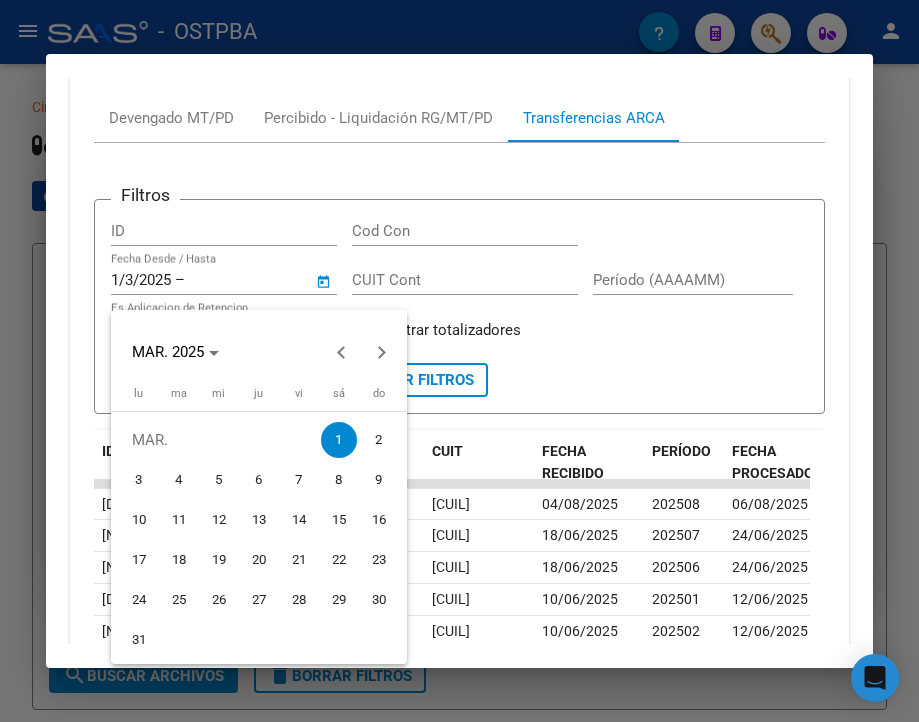 click at bounding box center (459, 361) 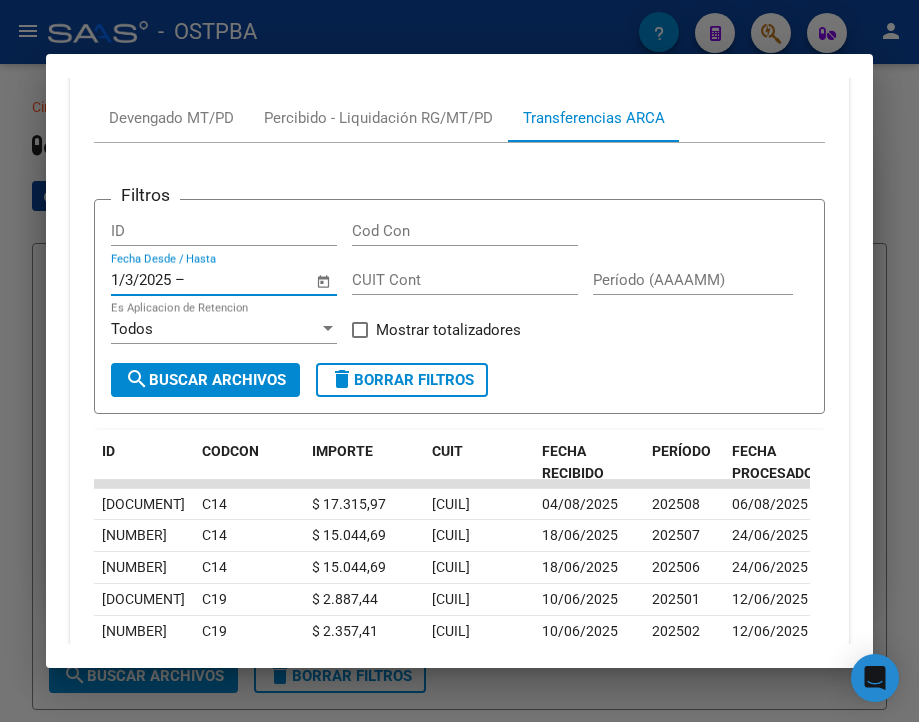 click at bounding box center (237, 280) 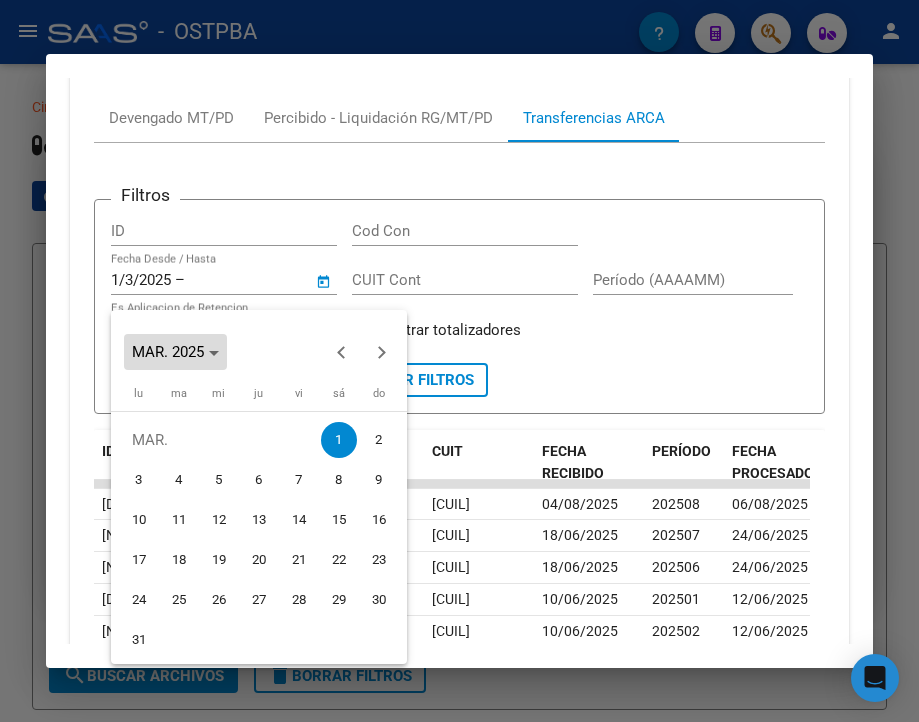 click on "MAR. 2025" at bounding box center (168, 352) 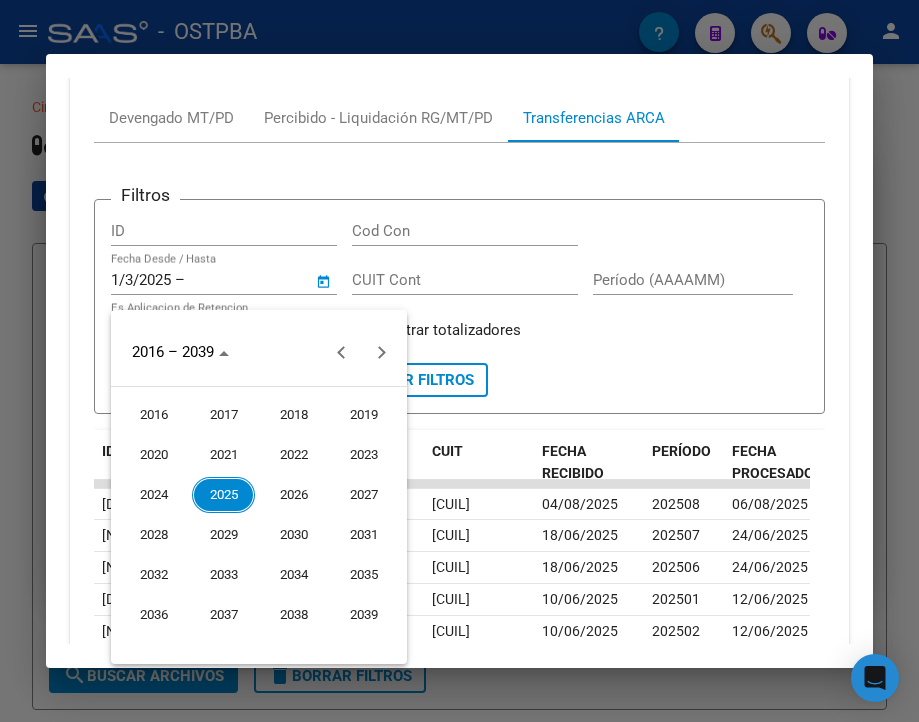 click on "2025" at bounding box center [223, 495] 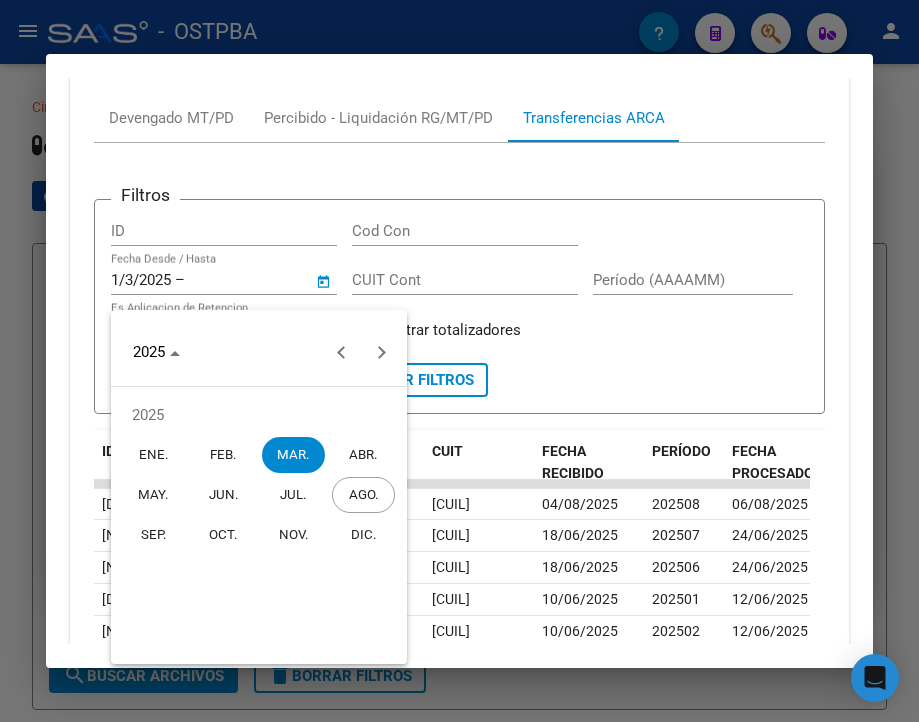 click on "AGO." at bounding box center [363, 495] 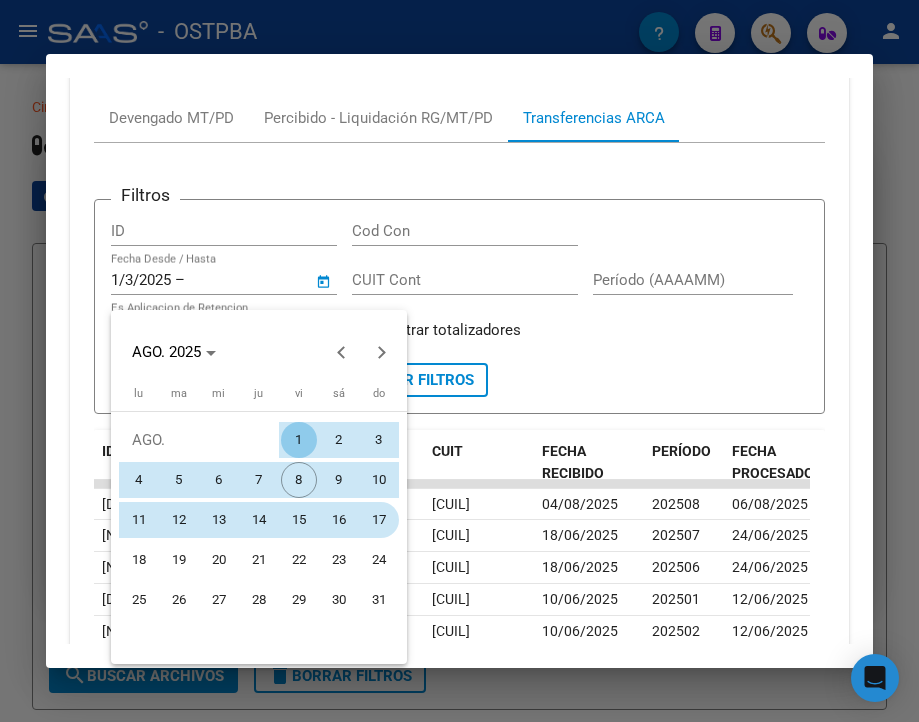 click on "17" at bounding box center (379, 520) 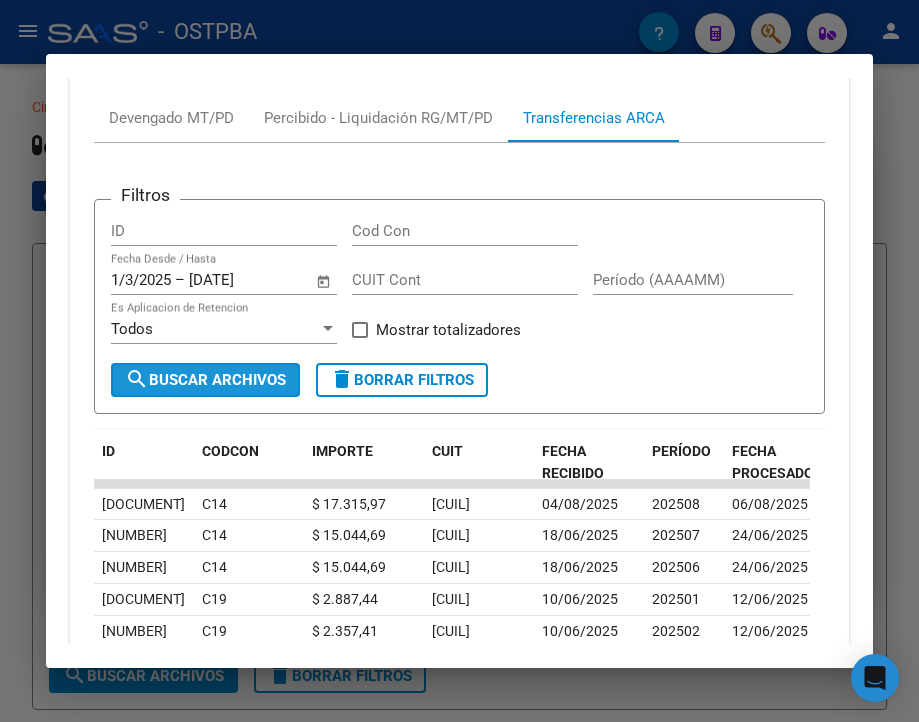 click on "search  Buscar Archivos" at bounding box center (205, 380) 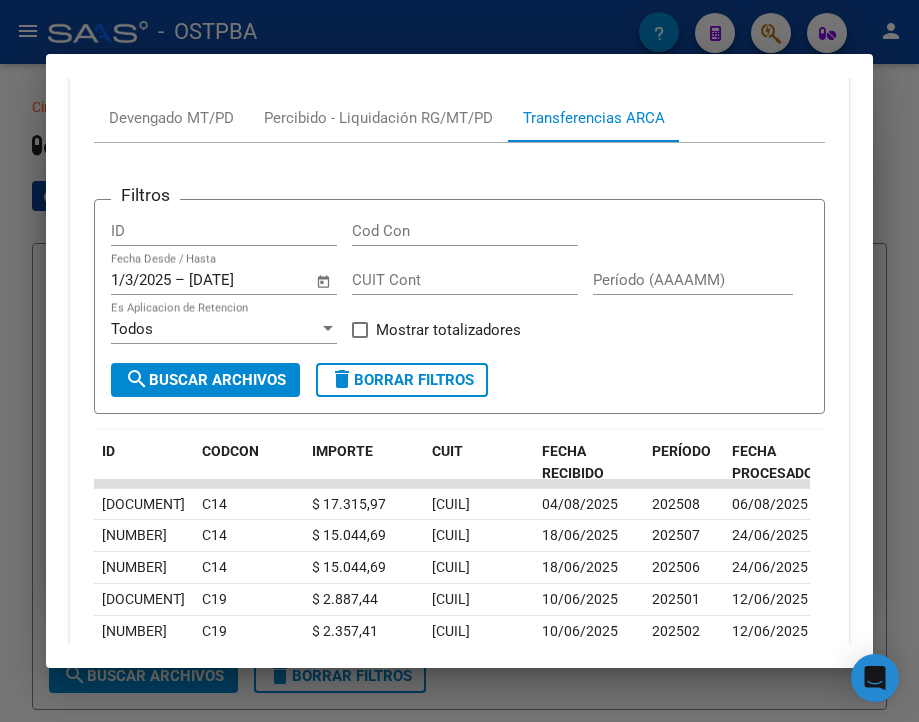click on "cloud_download  Exportar CSV" at bounding box center (172, 63) 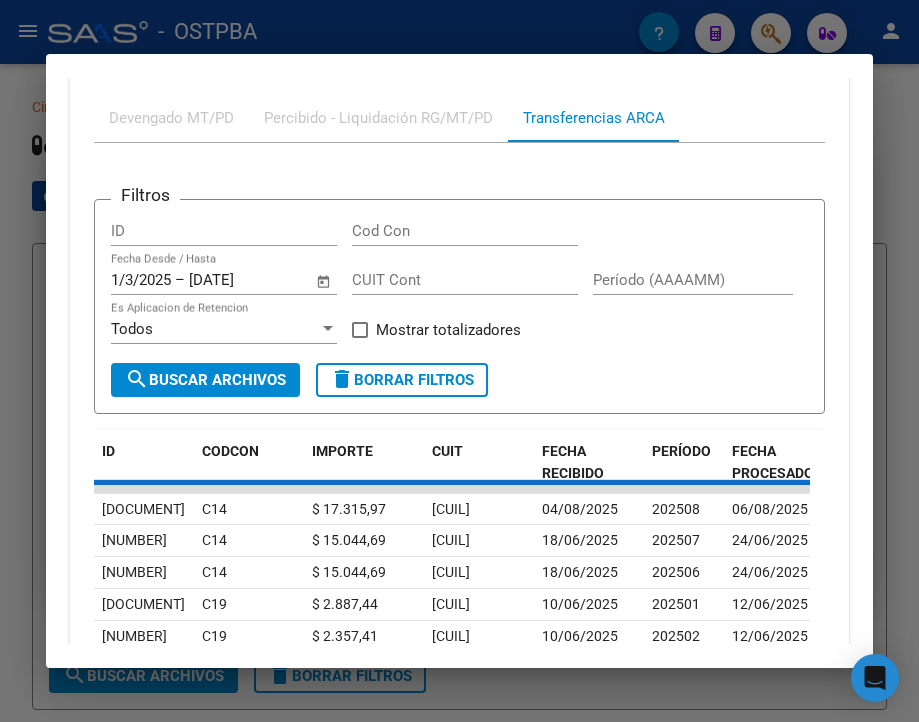 scroll, scrollTop: 760, scrollLeft: 0, axis: vertical 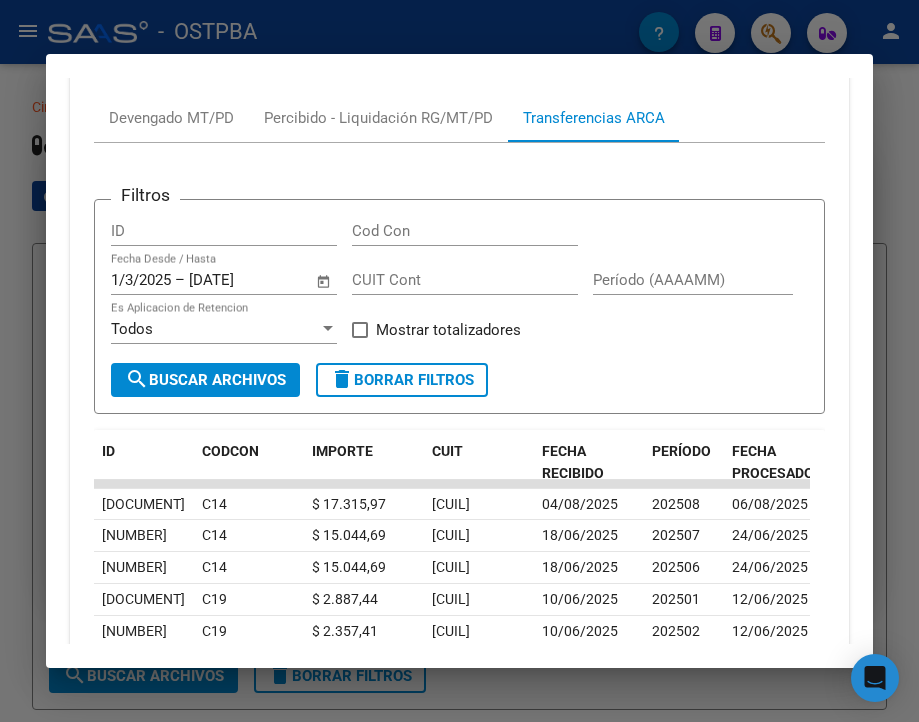 click at bounding box center (459, 361) 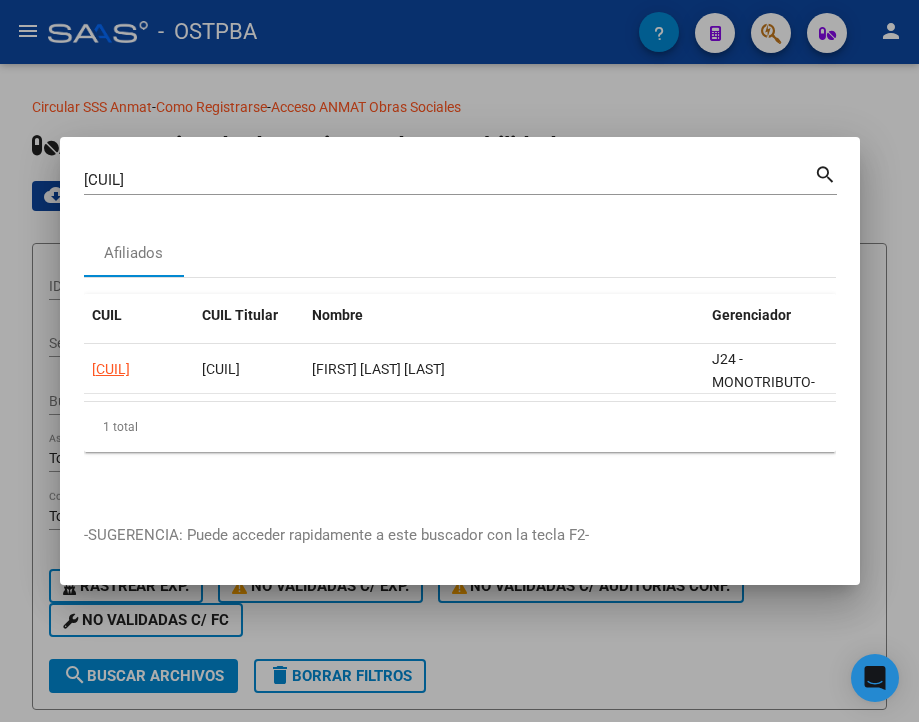 click on "[NUMBER]" at bounding box center [449, 180] 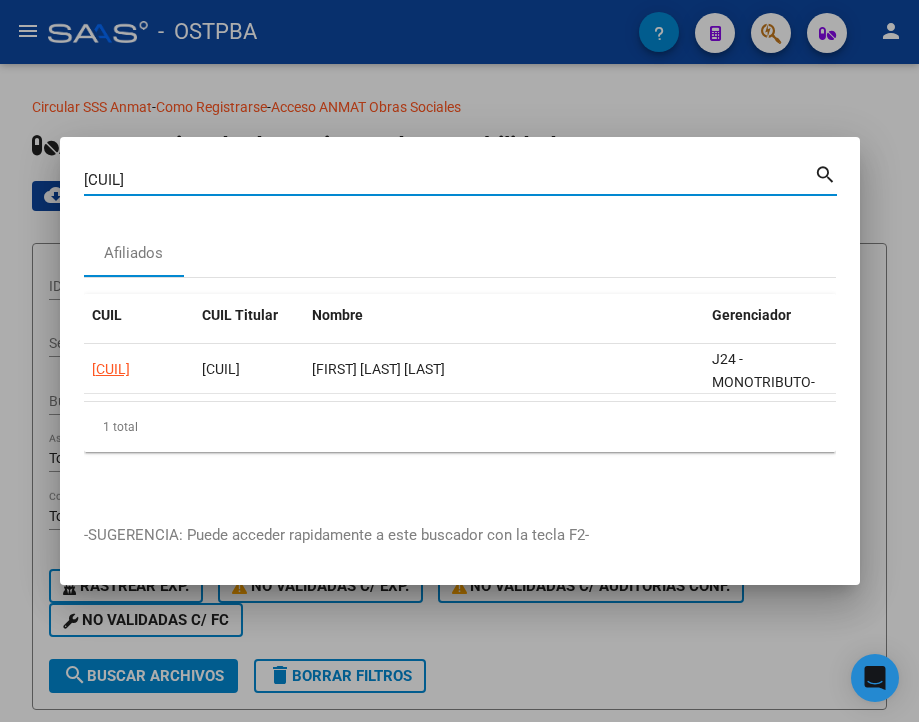 click on "[NUMBER]" at bounding box center [449, 180] 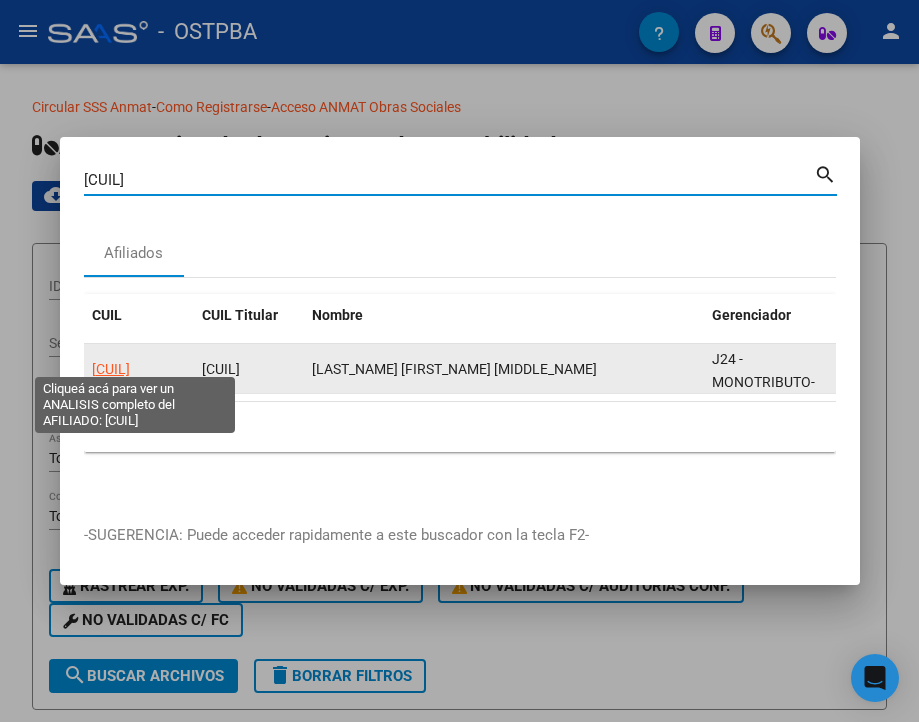 click on "20208451708" 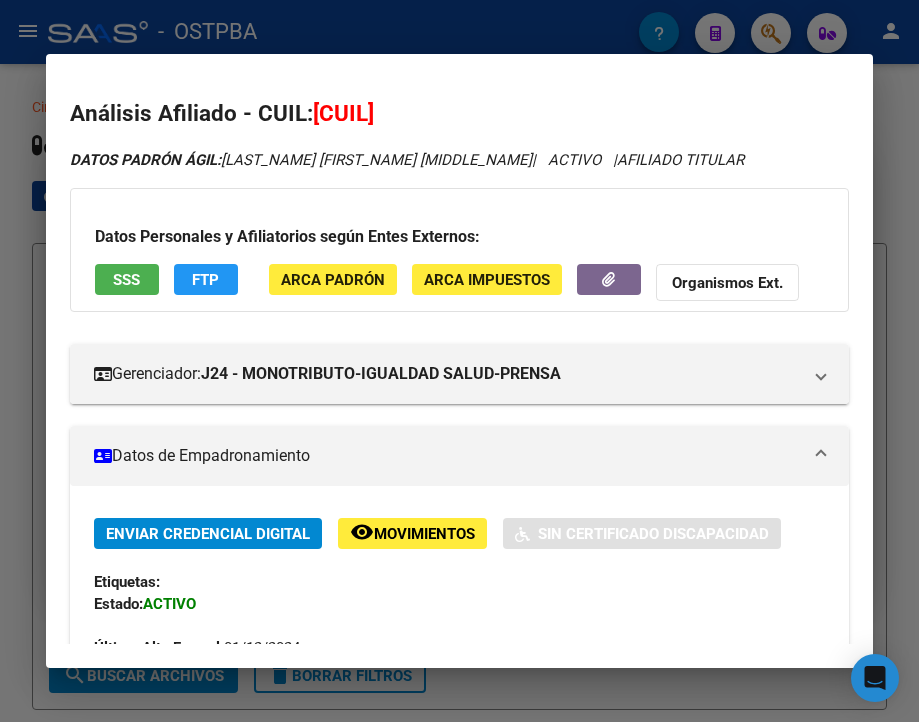 click on "Datos de Empadronamiento" at bounding box center (447, 456) 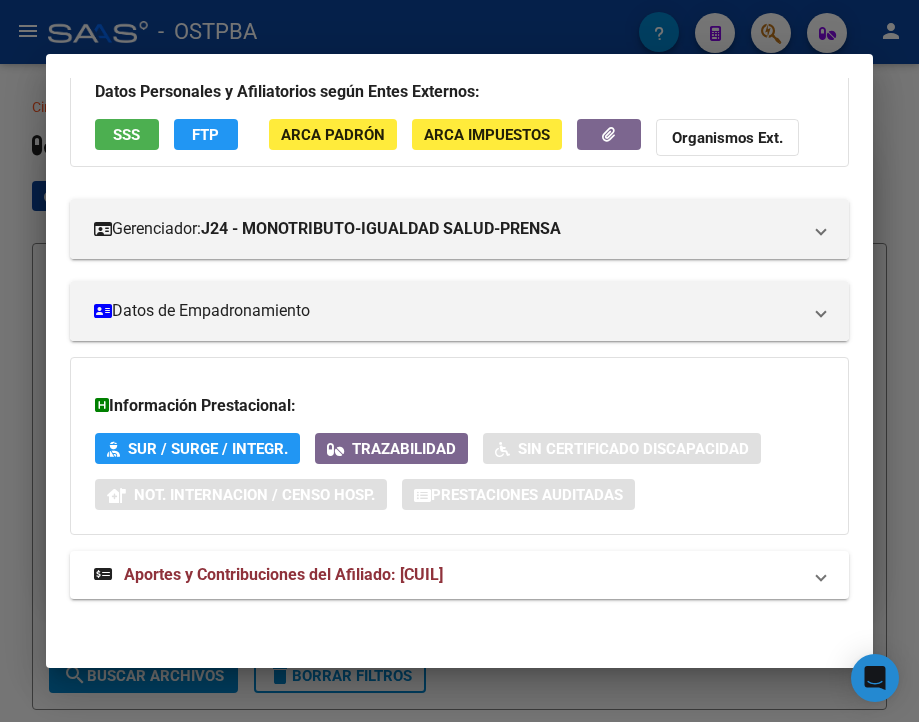 scroll, scrollTop: 160, scrollLeft: 0, axis: vertical 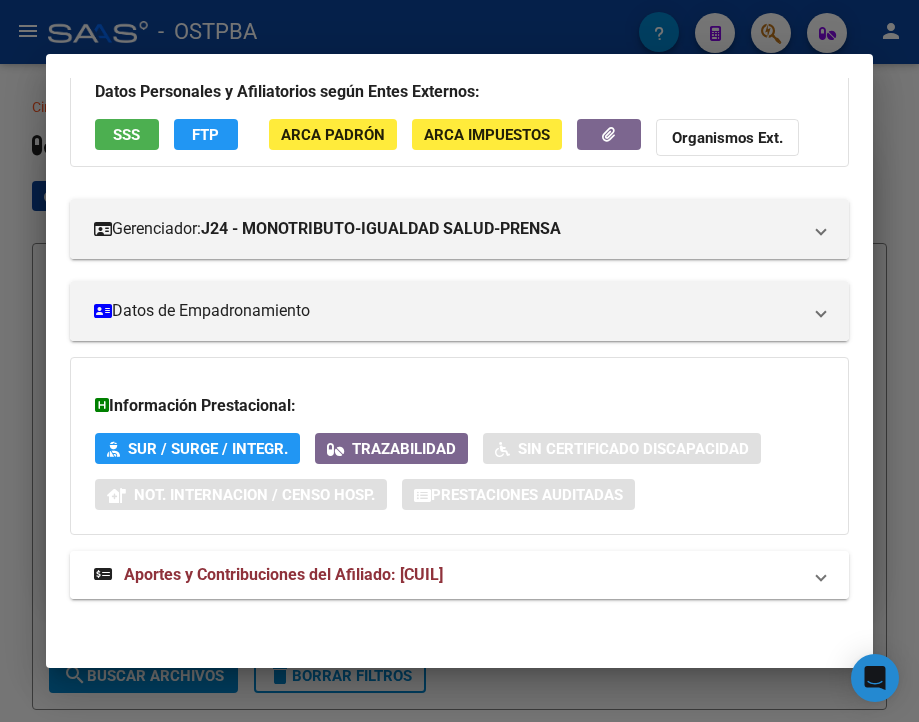 click on "Aportes y Contribuciones del Afiliado: 20208451708" at bounding box center [268, 575] 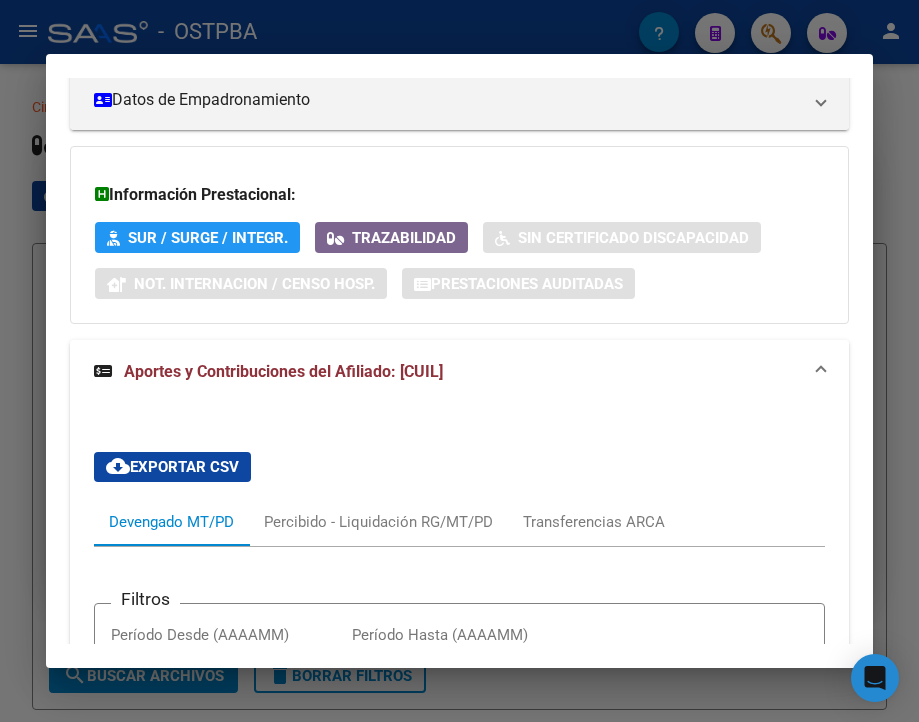 scroll, scrollTop: 360, scrollLeft: 0, axis: vertical 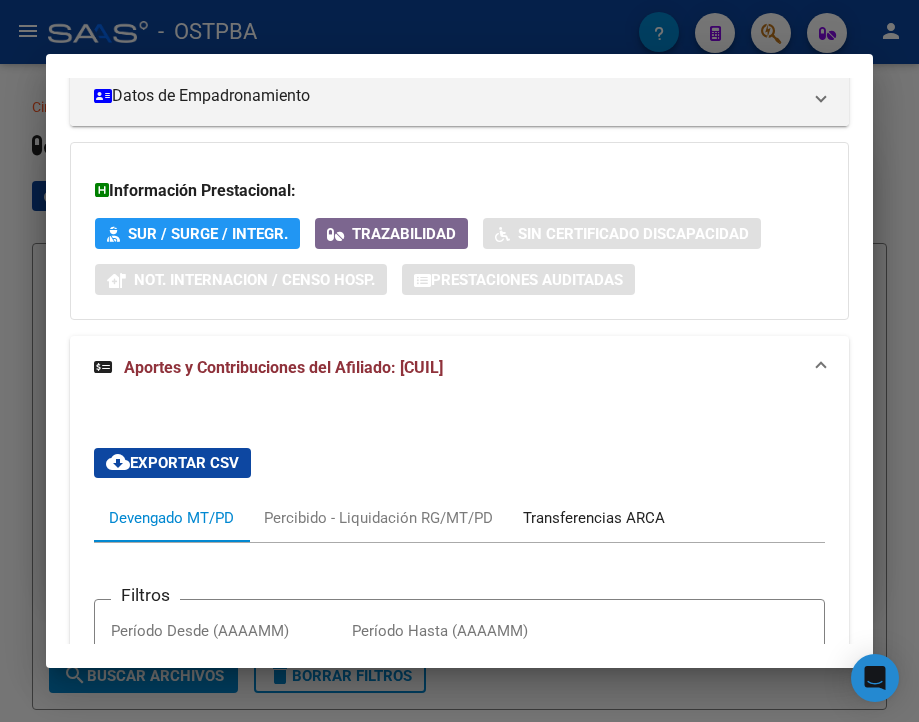 click on "Transferencias ARCA" at bounding box center [594, 518] 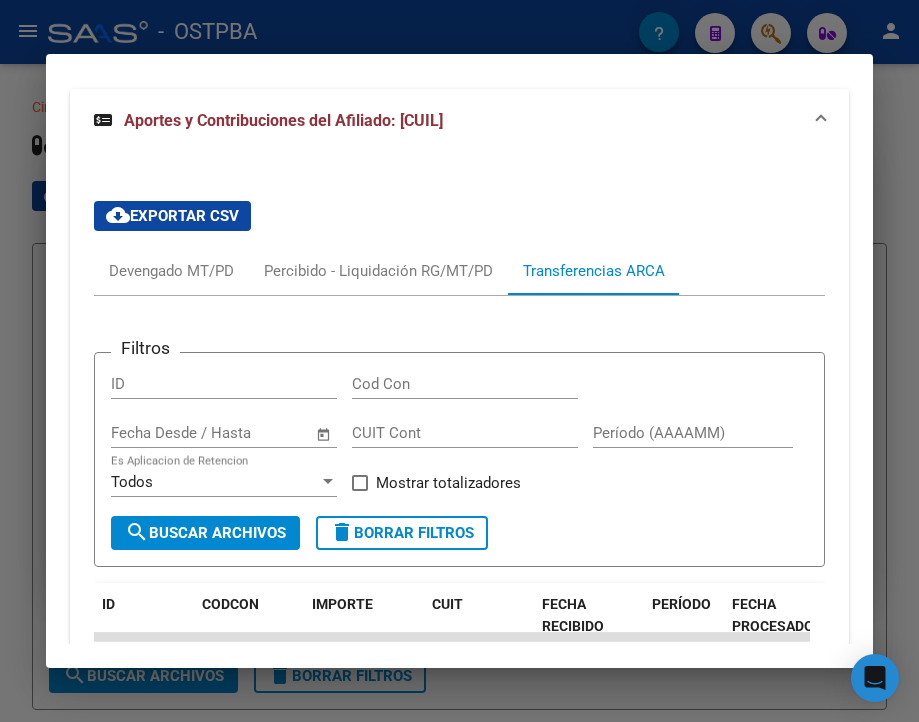 scroll, scrollTop: 660, scrollLeft: 0, axis: vertical 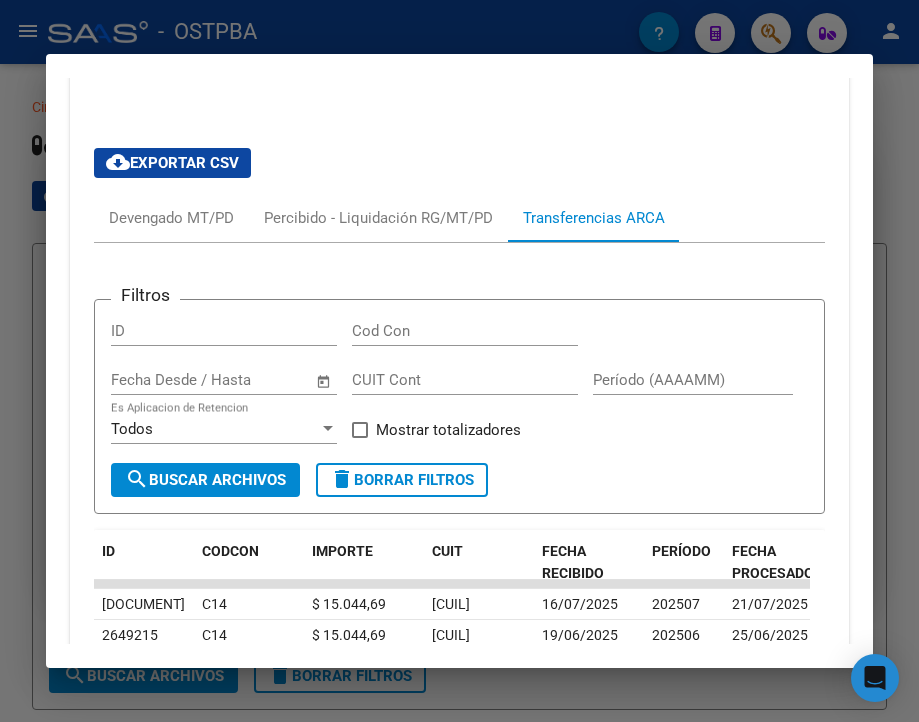 click at bounding box center [143, 380] 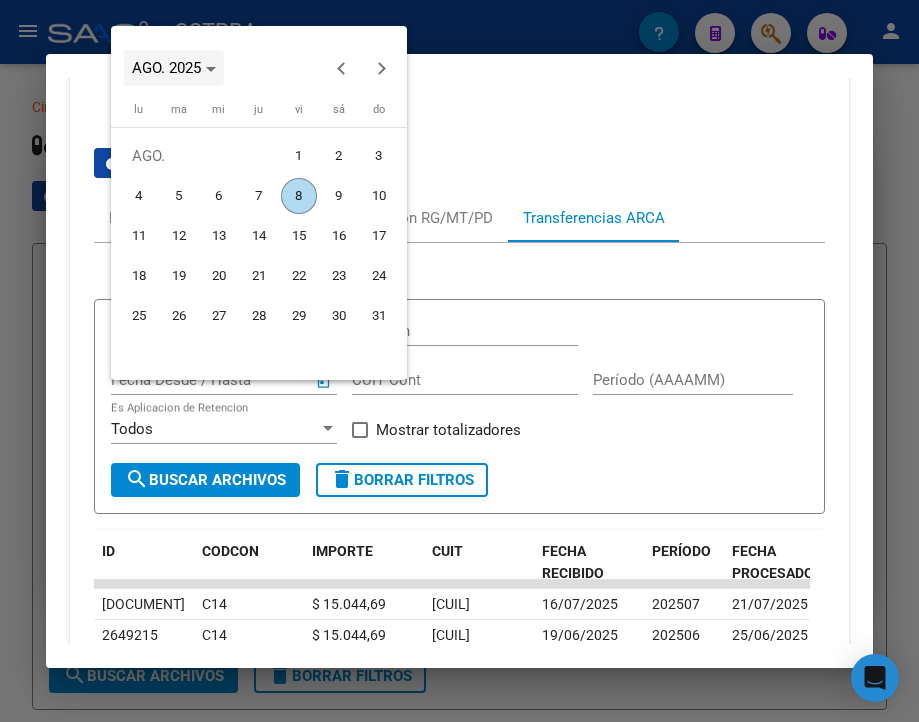 click on "AGO. 2025" at bounding box center [166, 68] 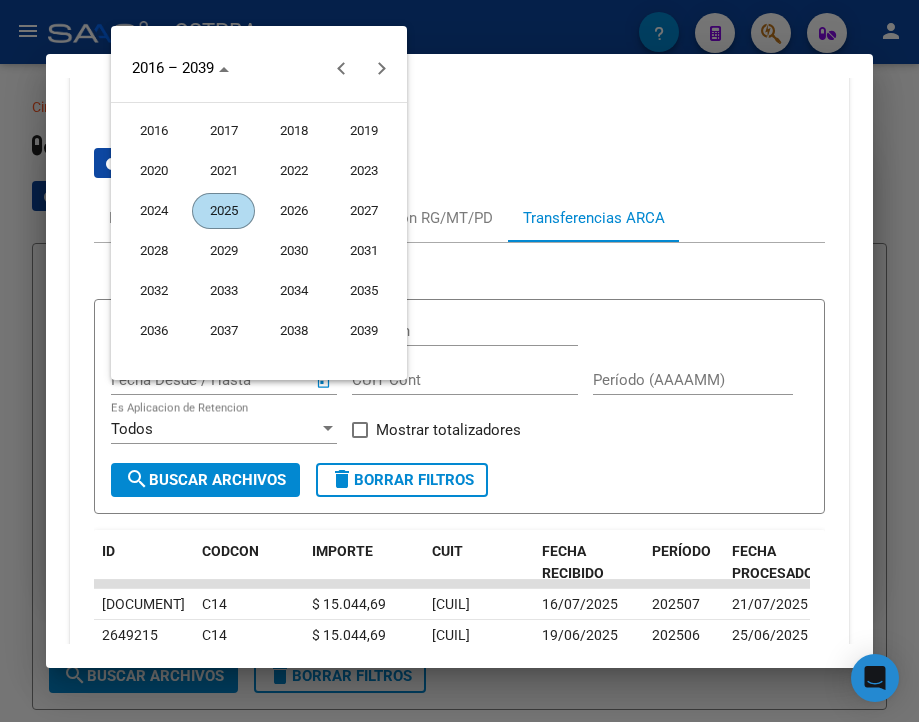 click on "2025" at bounding box center [223, 211] 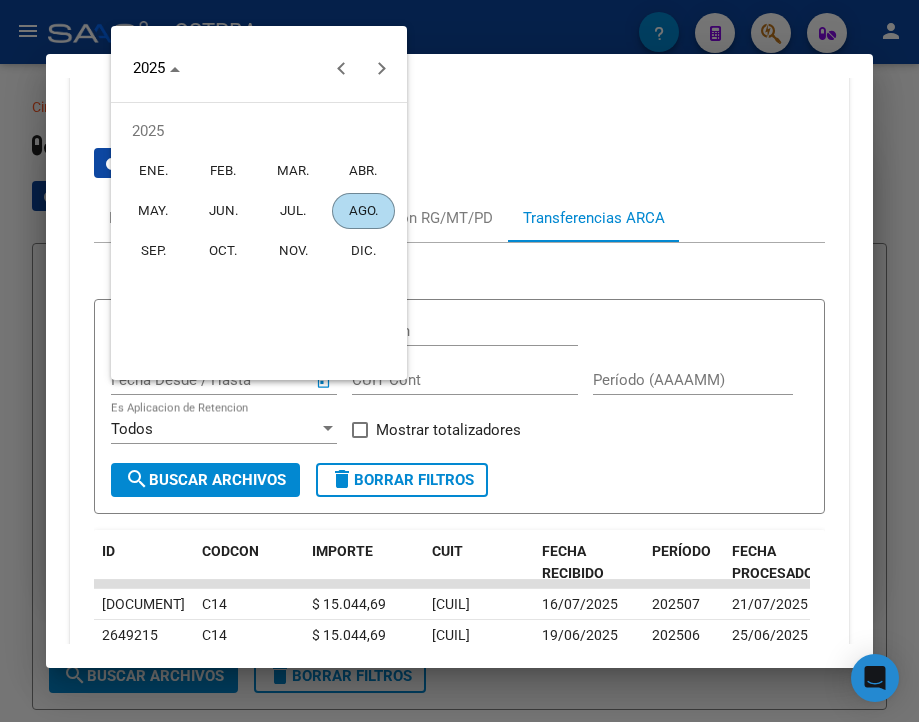 click on "MAR." at bounding box center (293, 171) 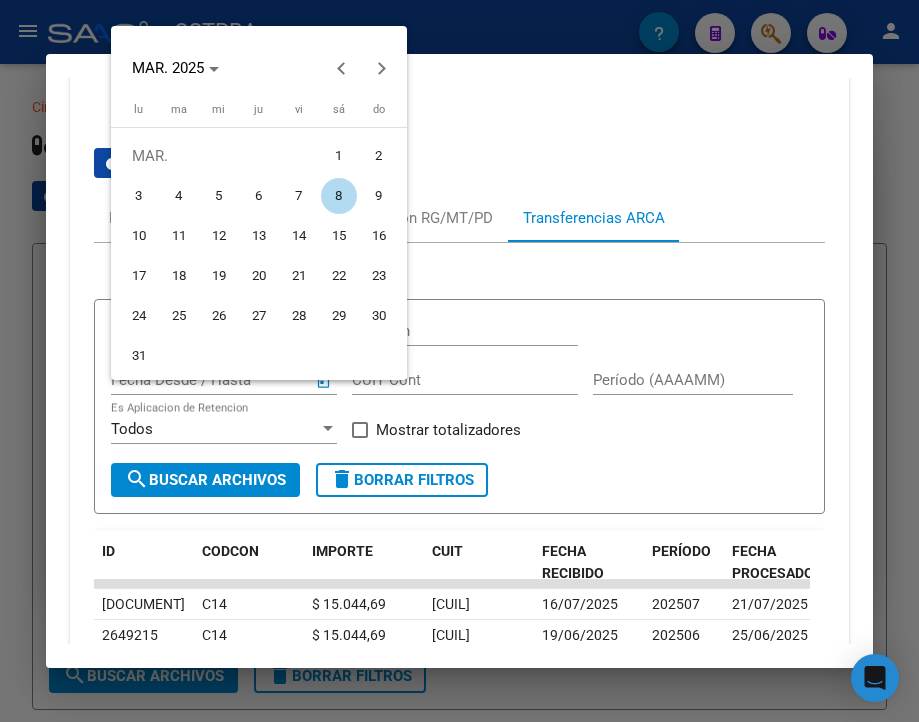 click on "1" at bounding box center (339, 156) 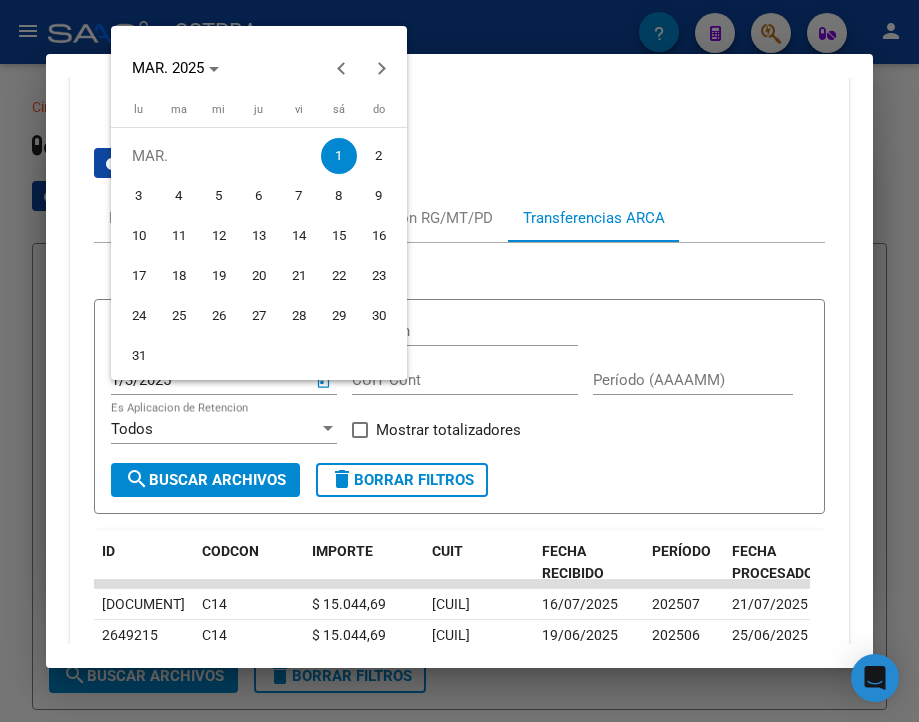 click at bounding box center [459, 361] 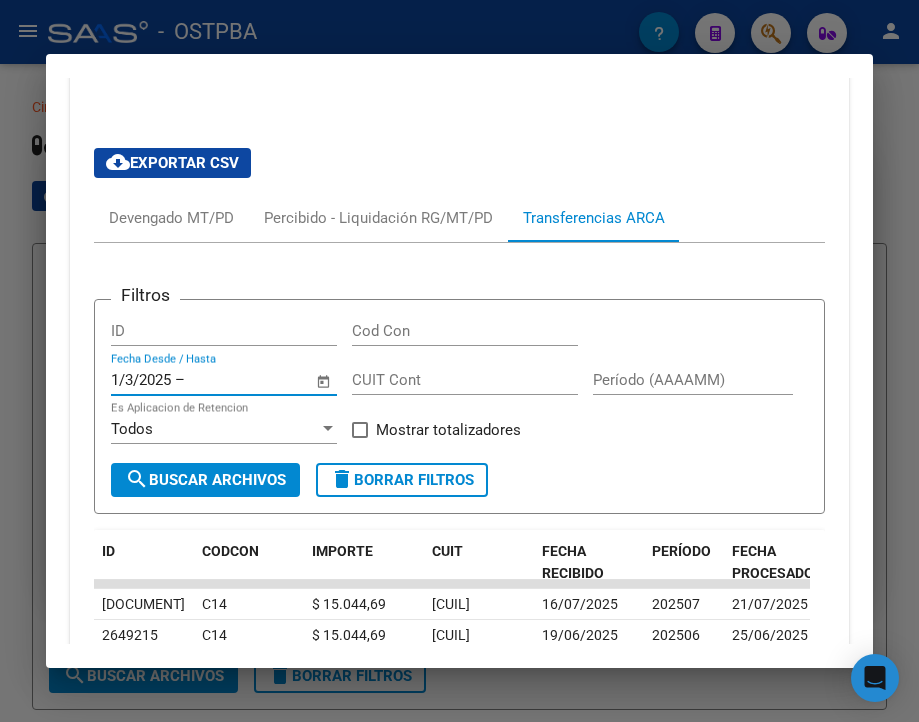 click at bounding box center (237, 380) 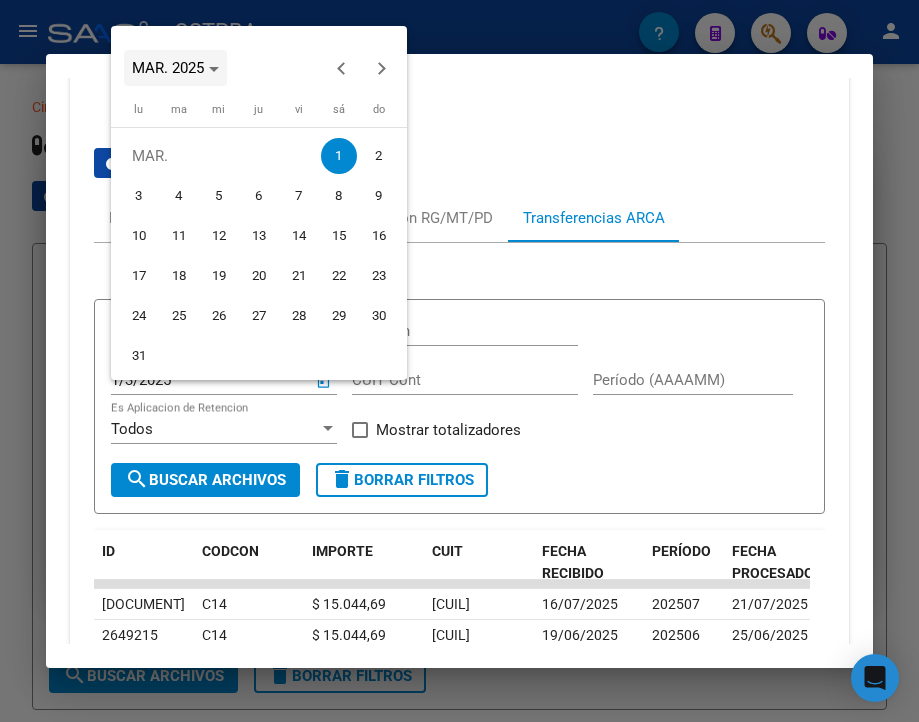 click at bounding box center [175, 68] 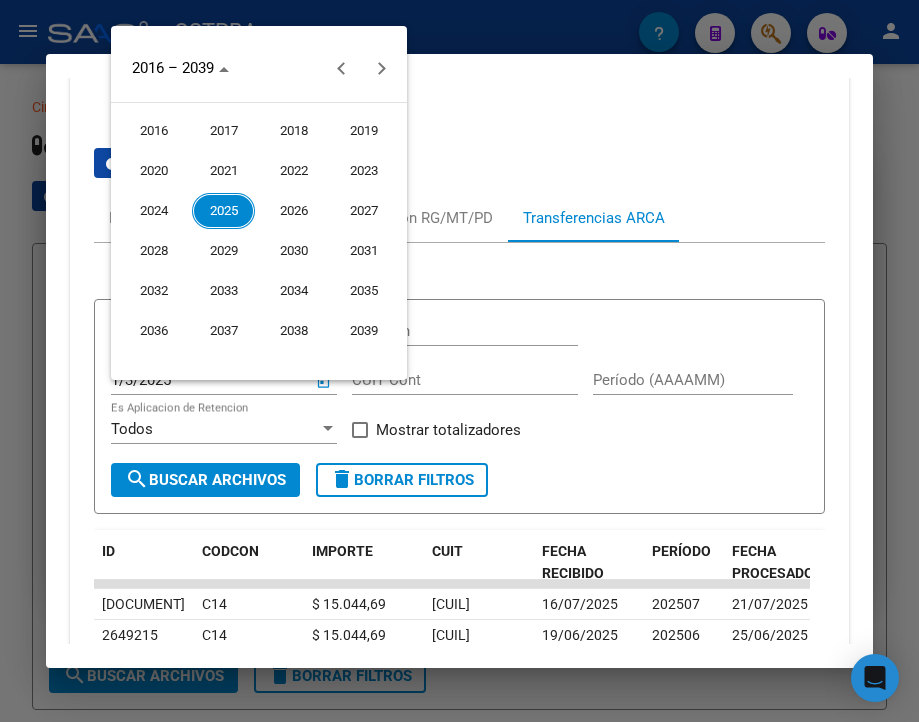 click on "2025" at bounding box center [223, 211] 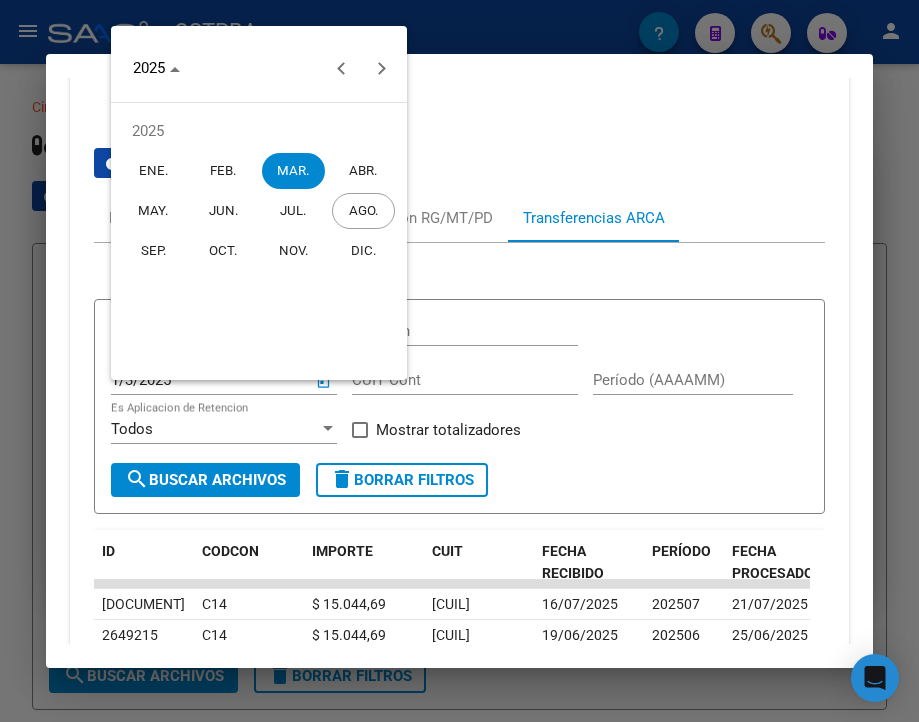 click on "AGO." at bounding box center [363, 211] 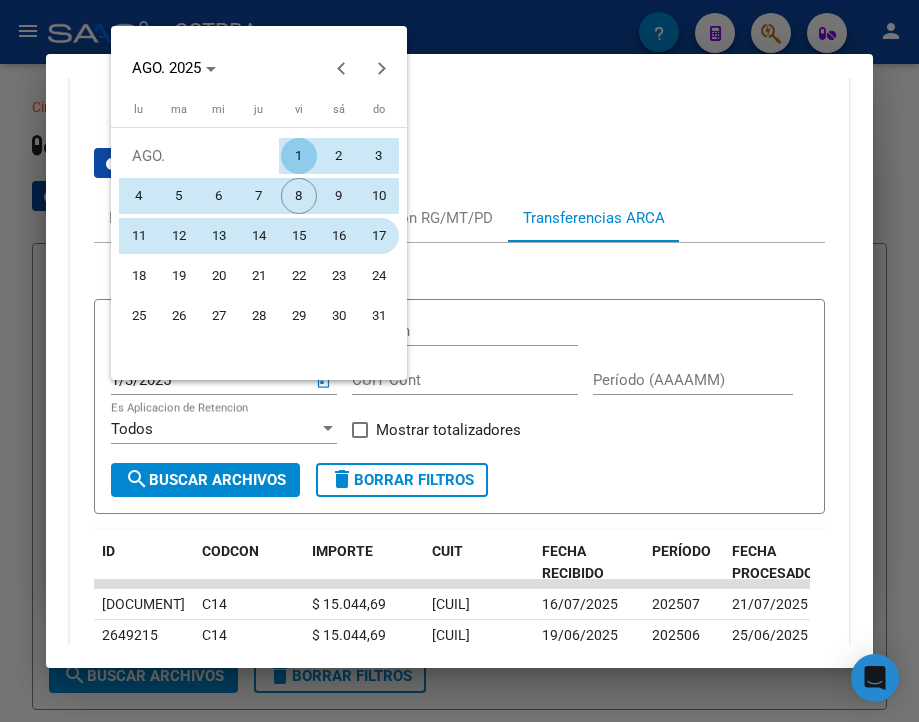 click on "17" at bounding box center (379, 236) 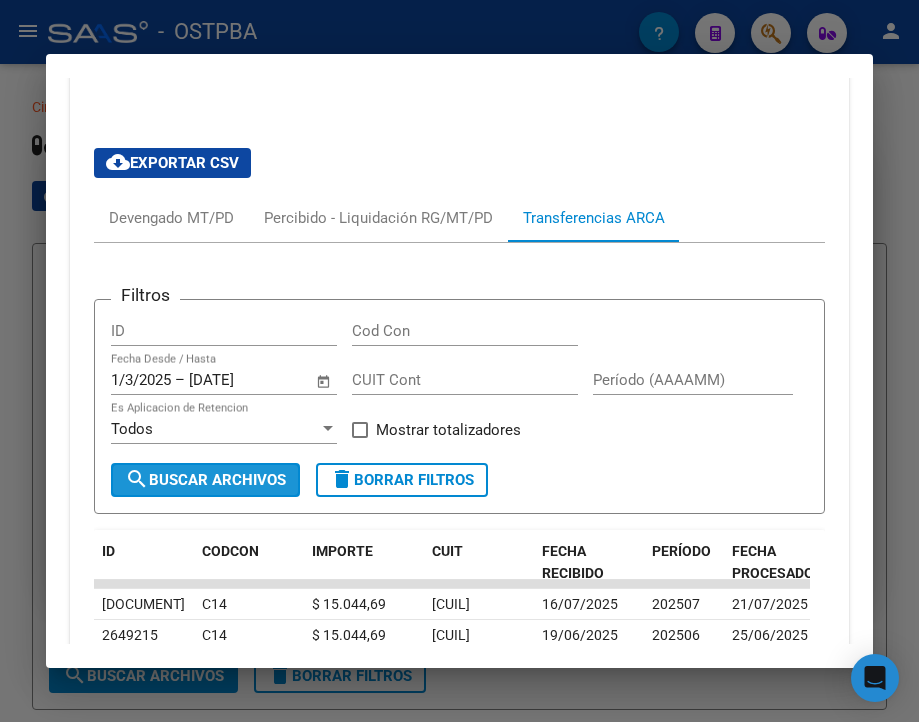click on "search  Buscar Archivos" at bounding box center (205, 480) 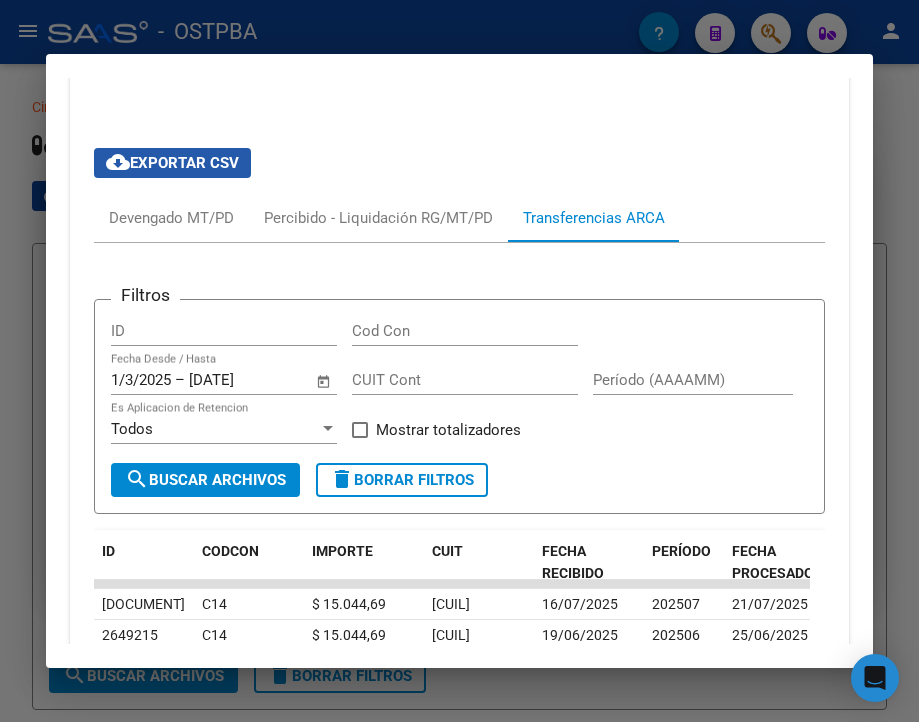 click on "cloud_download  Exportar CSV" at bounding box center (172, 163) 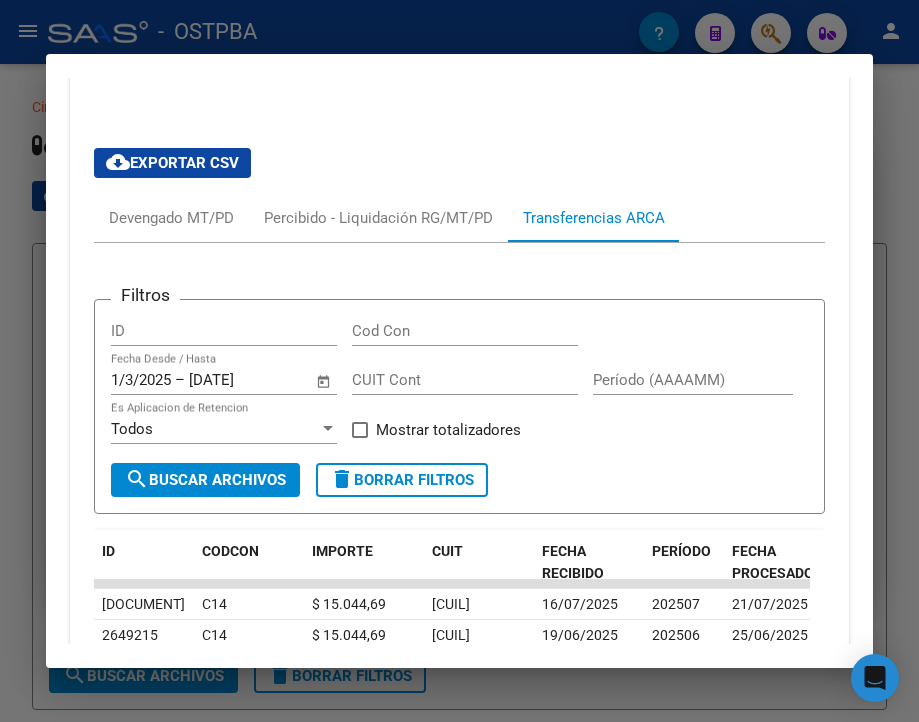 click at bounding box center (459, 361) 